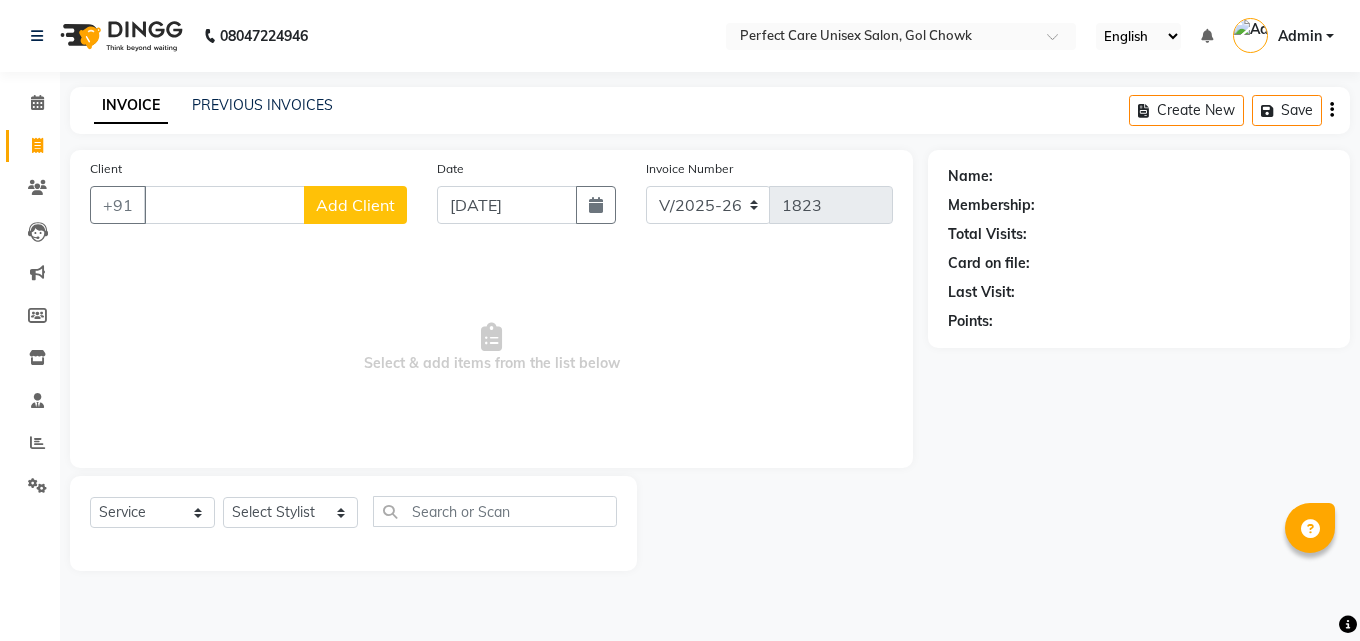 select on "4751" 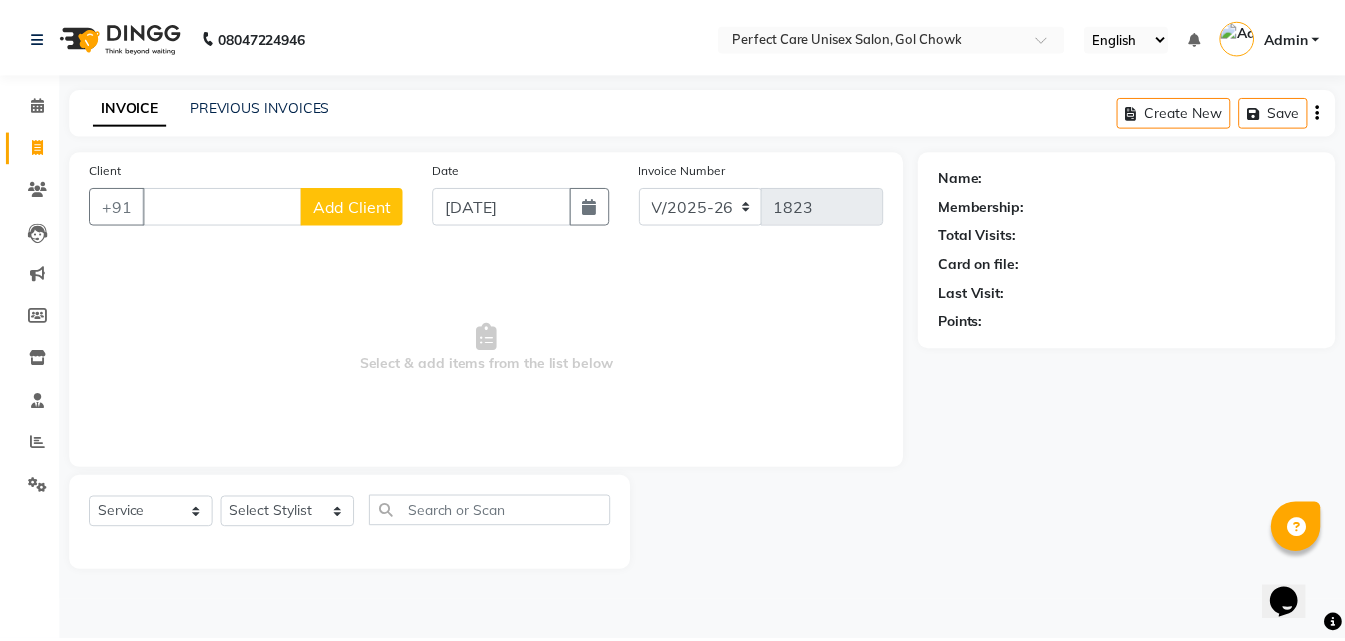 scroll, scrollTop: 0, scrollLeft: 0, axis: both 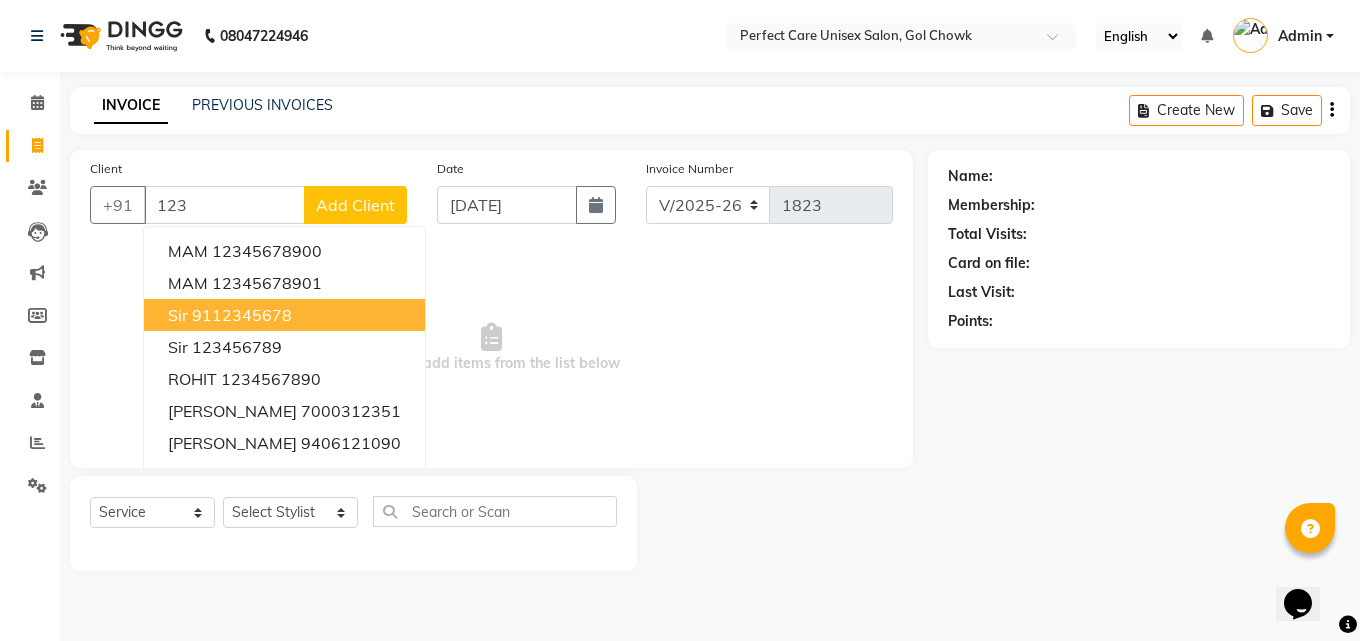 click on "sir  9112345678" at bounding box center [284, 315] 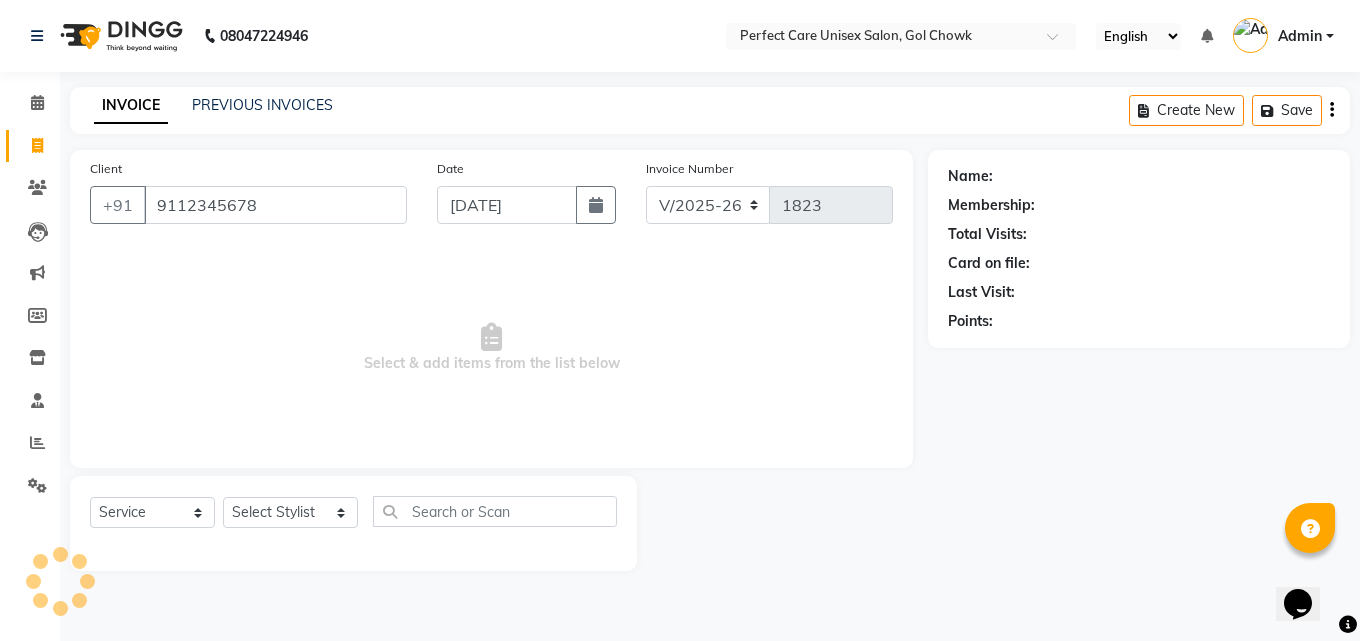 type on "9112345678" 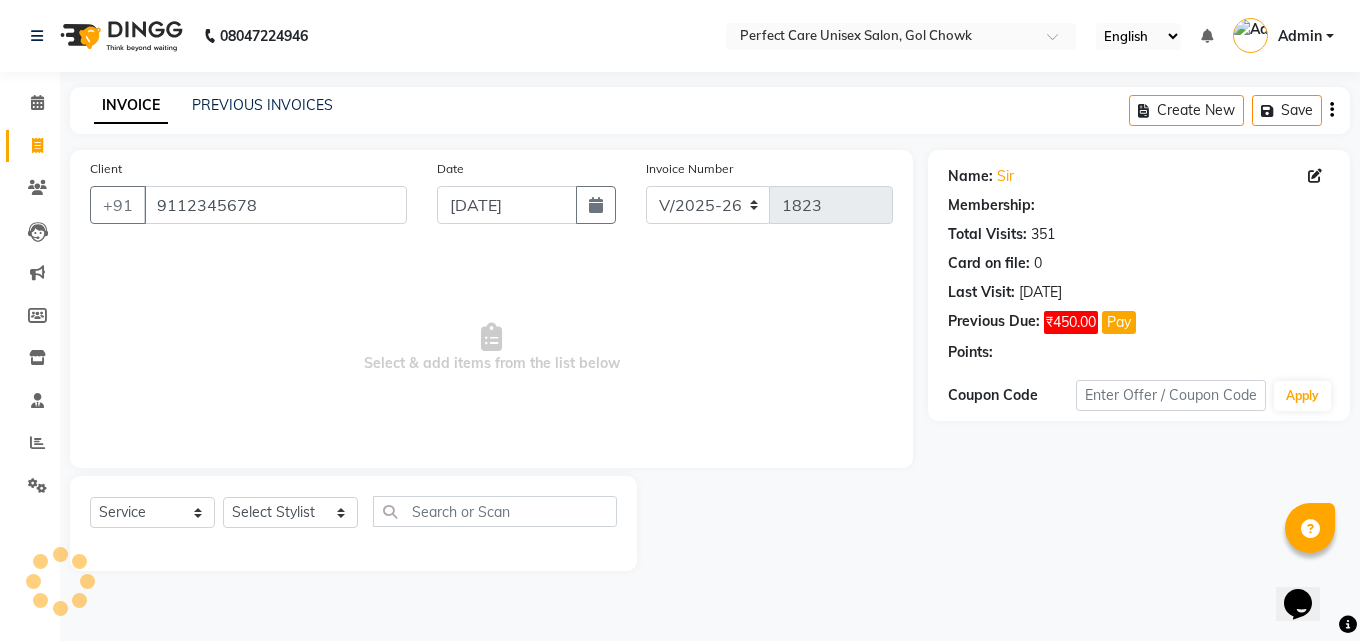 select on "1: Object" 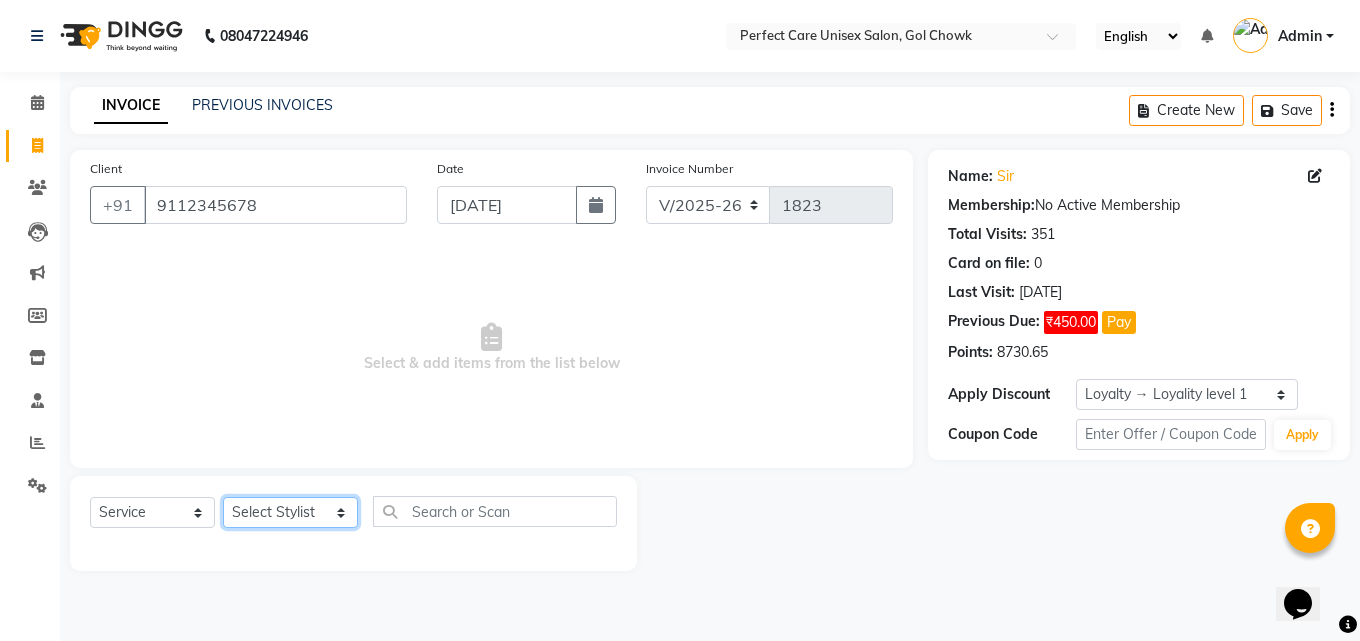 click on "Select Stylist [PERSON_NAME] MISS [PERSON_NAME] MISS [PERSON_NAME]  MISS [PERSON_NAME] [PERSON_NAME] MISS.[PERSON_NAME] MISS.[PERSON_NAME]  MISS [PERSON_NAME]  MISS. USHA [PERSON_NAME] [PERSON_NAME] MR.[PERSON_NAME] MR. [PERSON_NAME]  MR [PERSON_NAME] MR. AVINASH [PERSON_NAME] [PERSON_NAME] [PERSON_NAME] [PERSON_NAME] [PERSON_NAME] MR.[PERSON_NAME] [PERSON_NAME] MR.[PERSON_NAME] [PERSON_NAME] NONE rashmi" 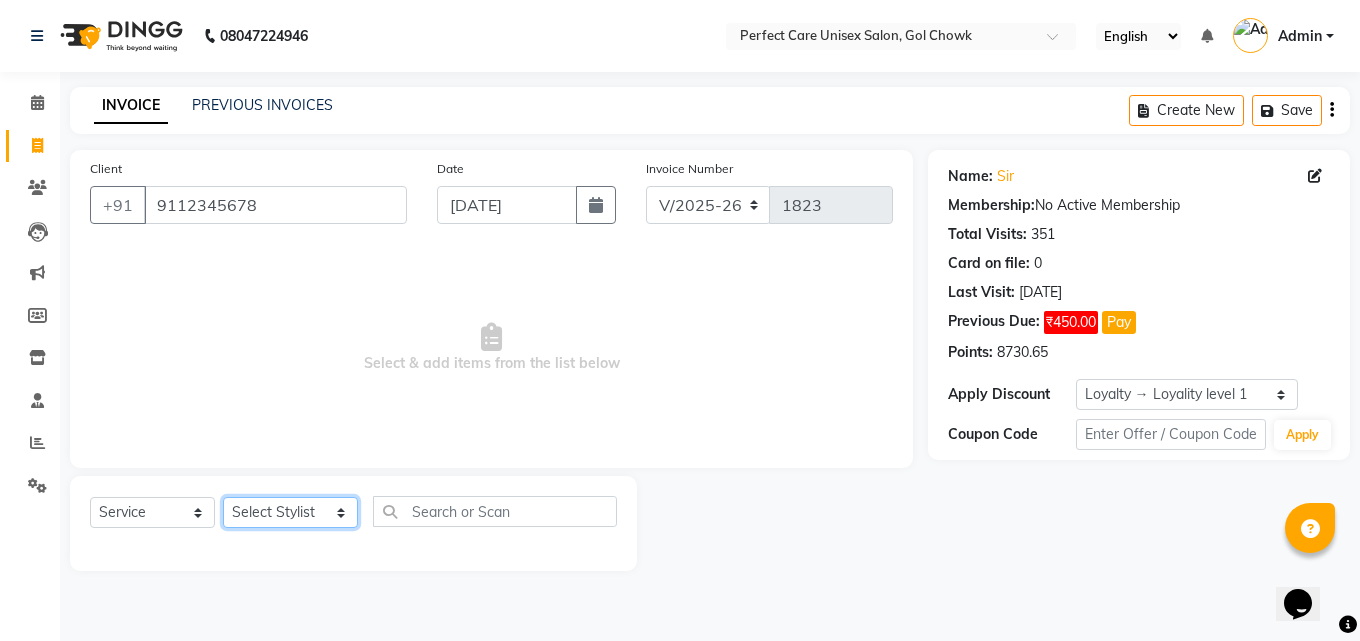 select on "71362" 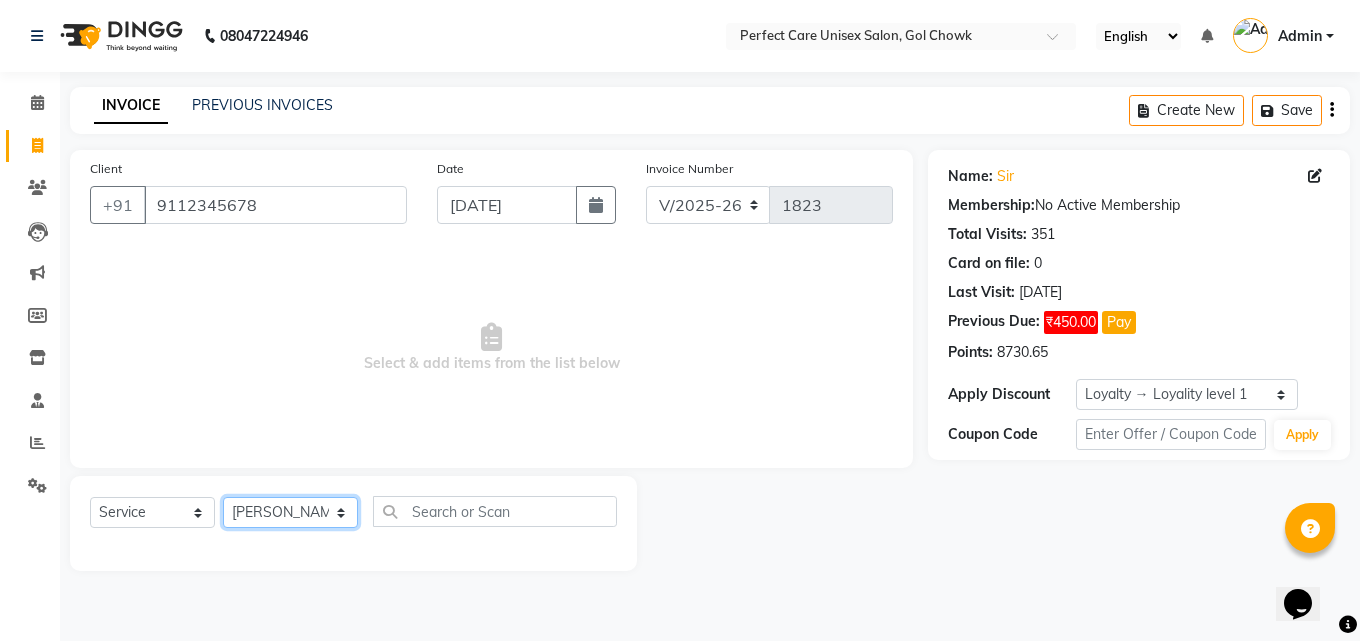 click on "Select Stylist [PERSON_NAME] MISS [PERSON_NAME] MISS [PERSON_NAME]  MISS [PERSON_NAME] [PERSON_NAME] MISS.[PERSON_NAME] MISS.[PERSON_NAME]  MISS [PERSON_NAME]  MISS. USHA [PERSON_NAME] [PERSON_NAME] MR.[PERSON_NAME] MR. [PERSON_NAME]  MR [PERSON_NAME] MR. AVINASH [PERSON_NAME] [PERSON_NAME] [PERSON_NAME] [PERSON_NAME] [PERSON_NAME] MR.[PERSON_NAME] [PERSON_NAME] MR.[PERSON_NAME] [PERSON_NAME] NONE rashmi" 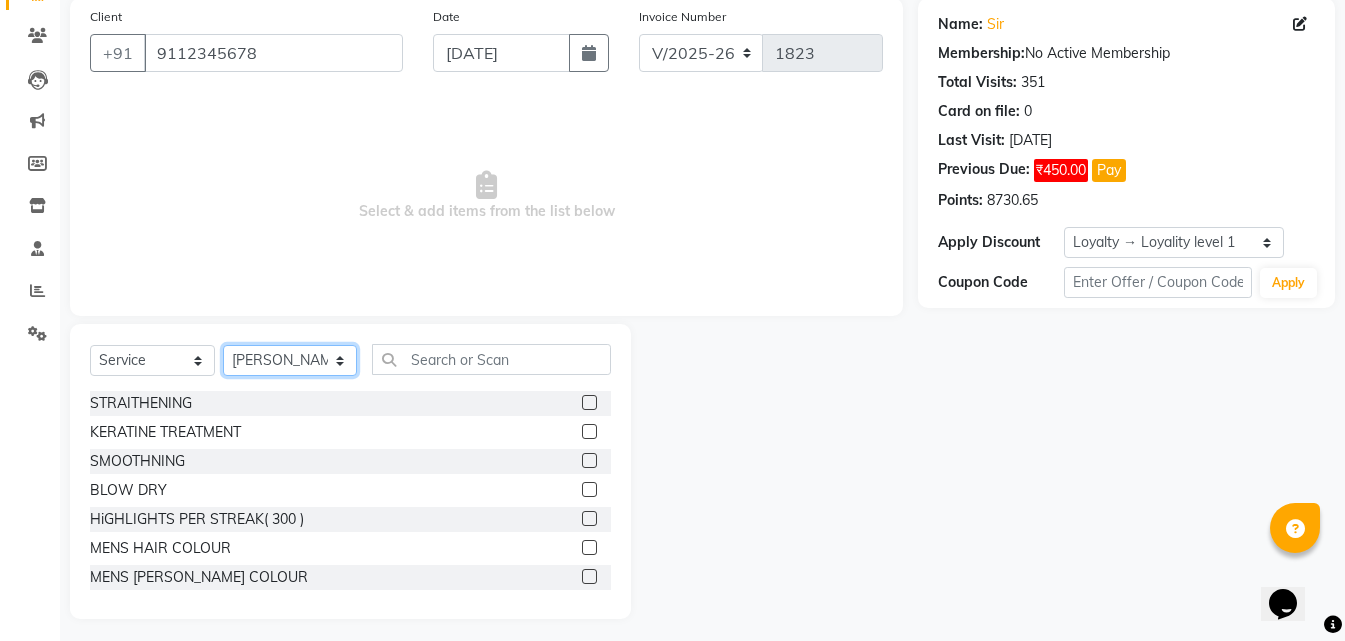 scroll, scrollTop: 160, scrollLeft: 0, axis: vertical 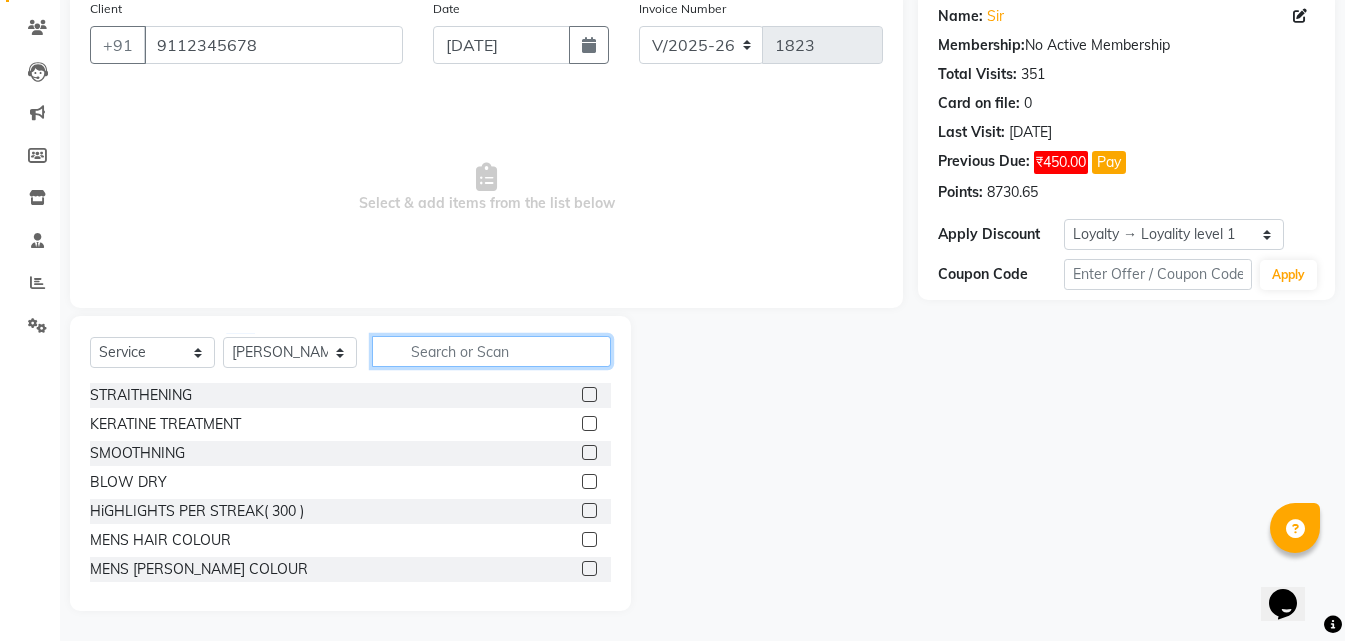 click 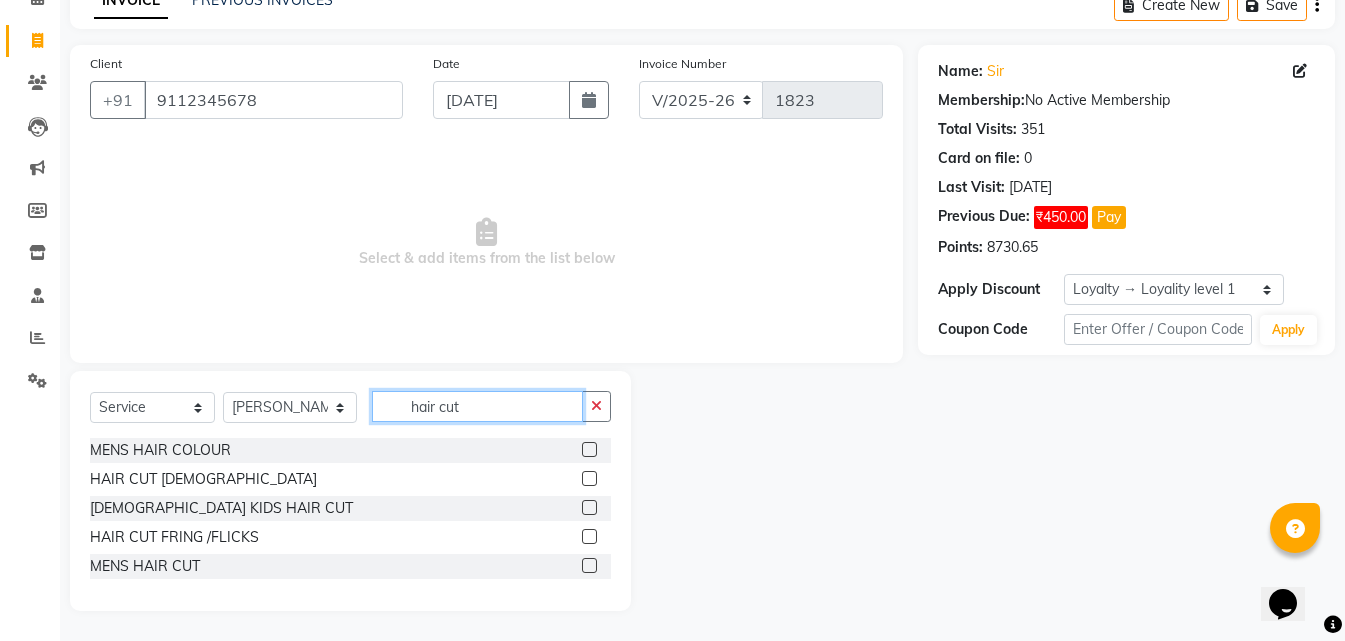 scroll, scrollTop: 76, scrollLeft: 0, axis: vertical 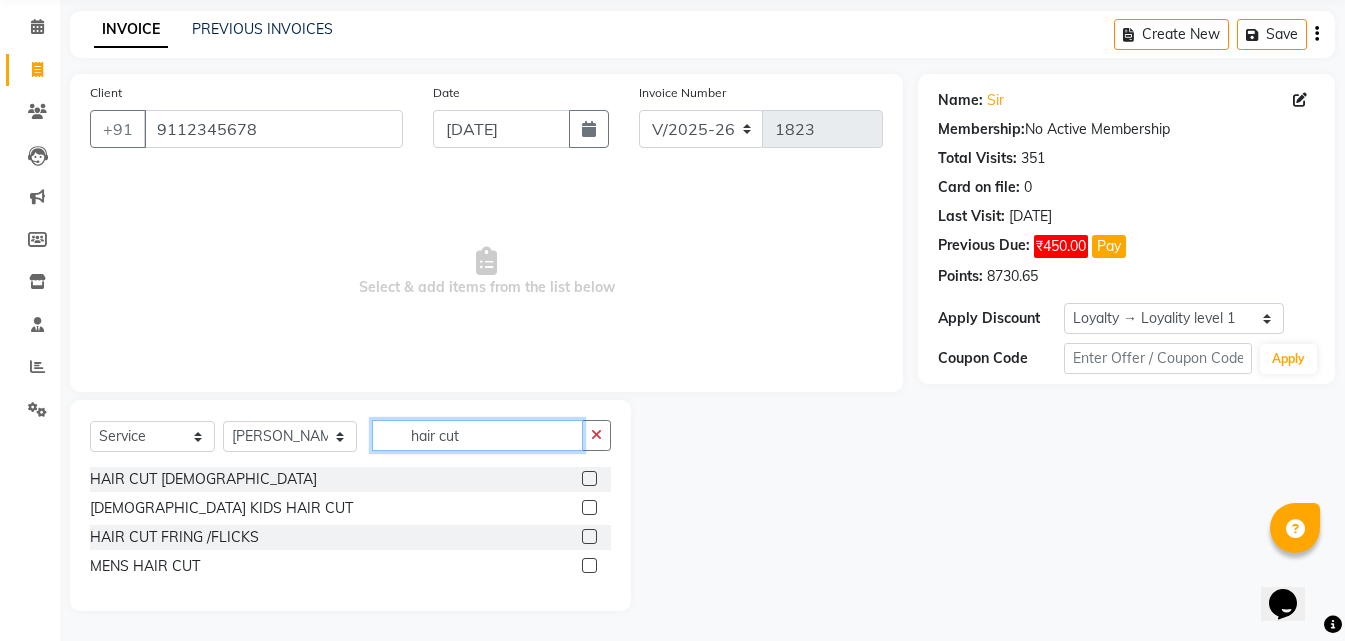 type on "hair cut" 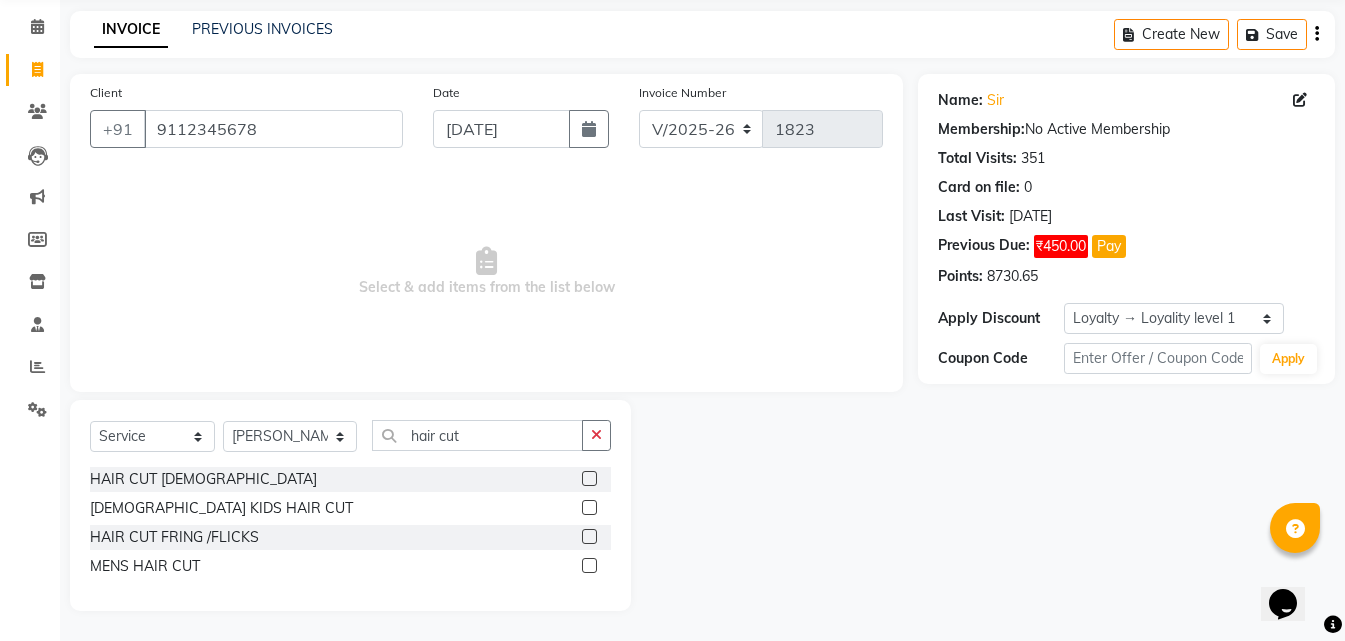 click on "MENS HAIR CUT" 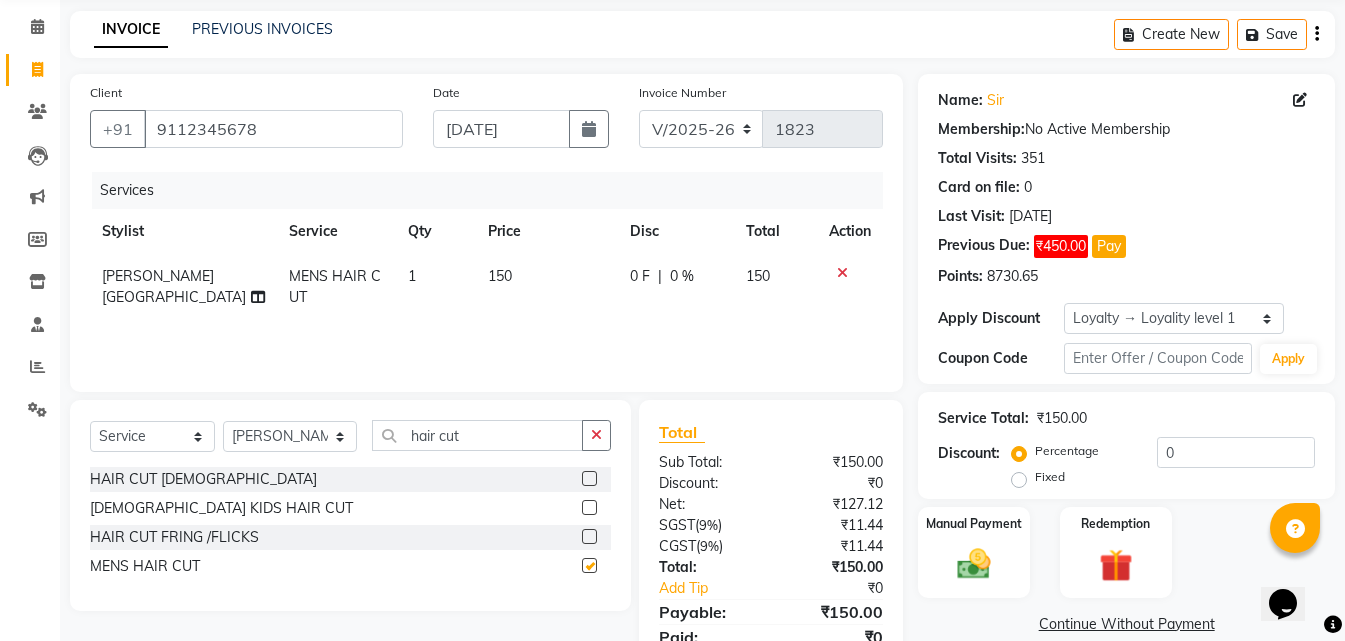 checkbox on "false" 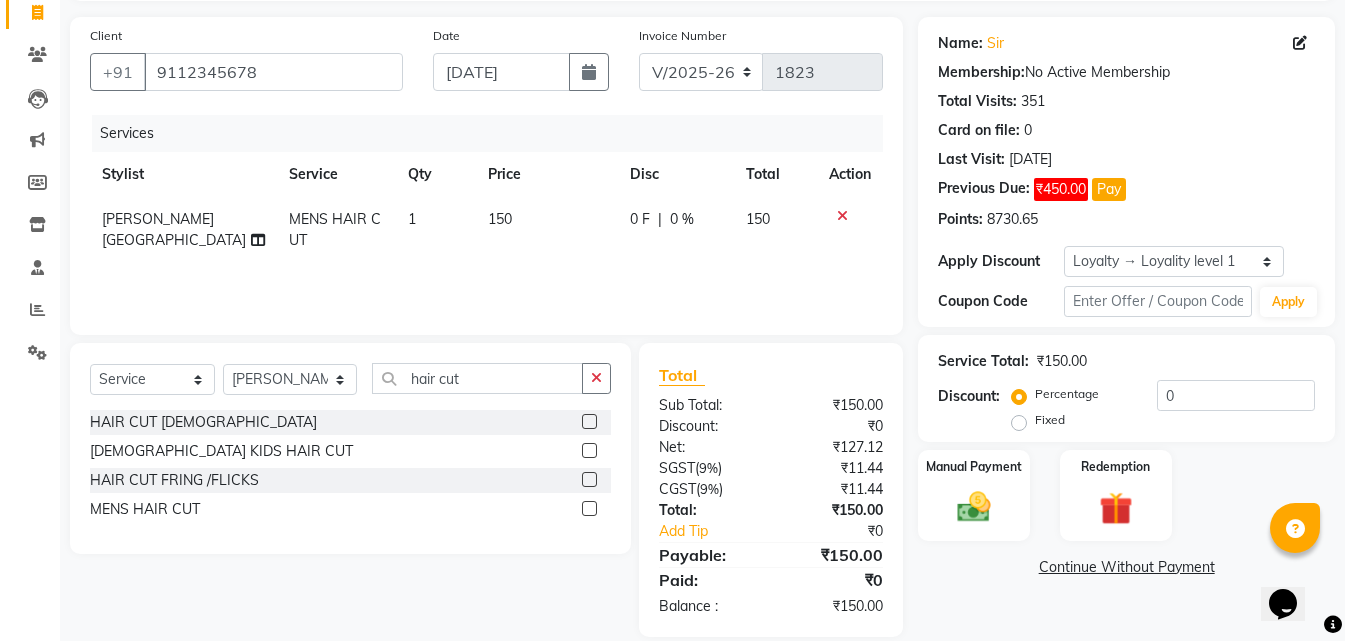scroll, scrollTop: 159, scrollLeft: 0, axis: vertical 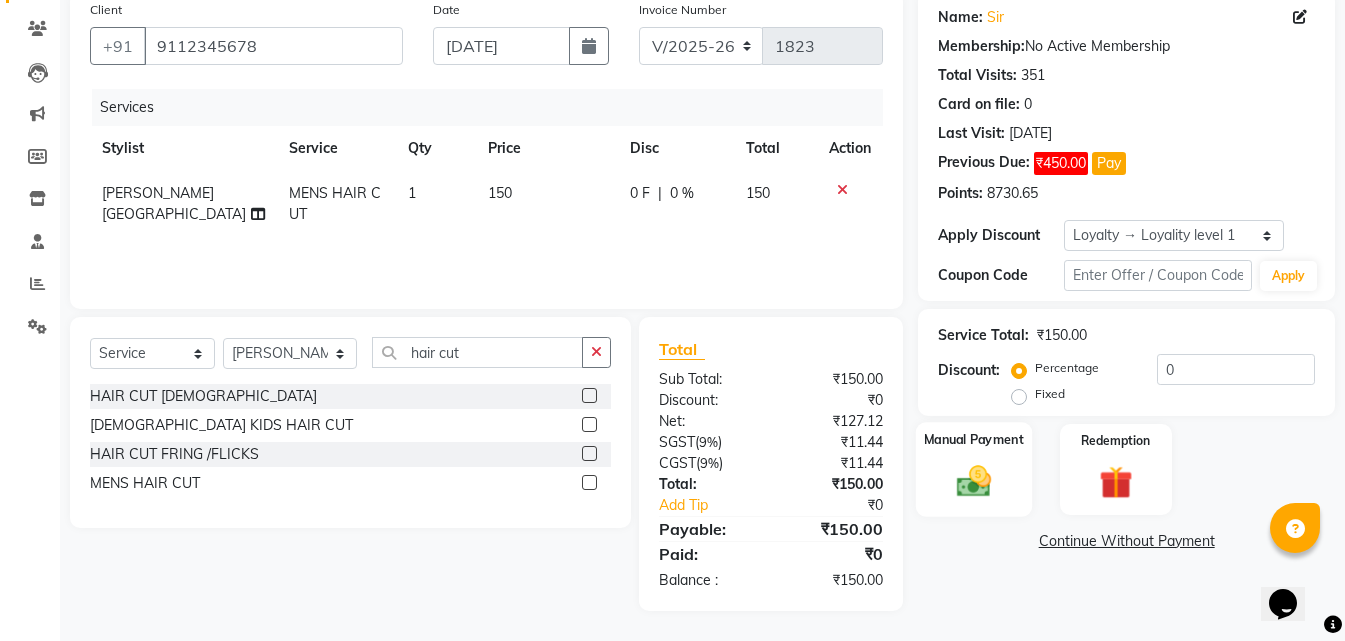 click 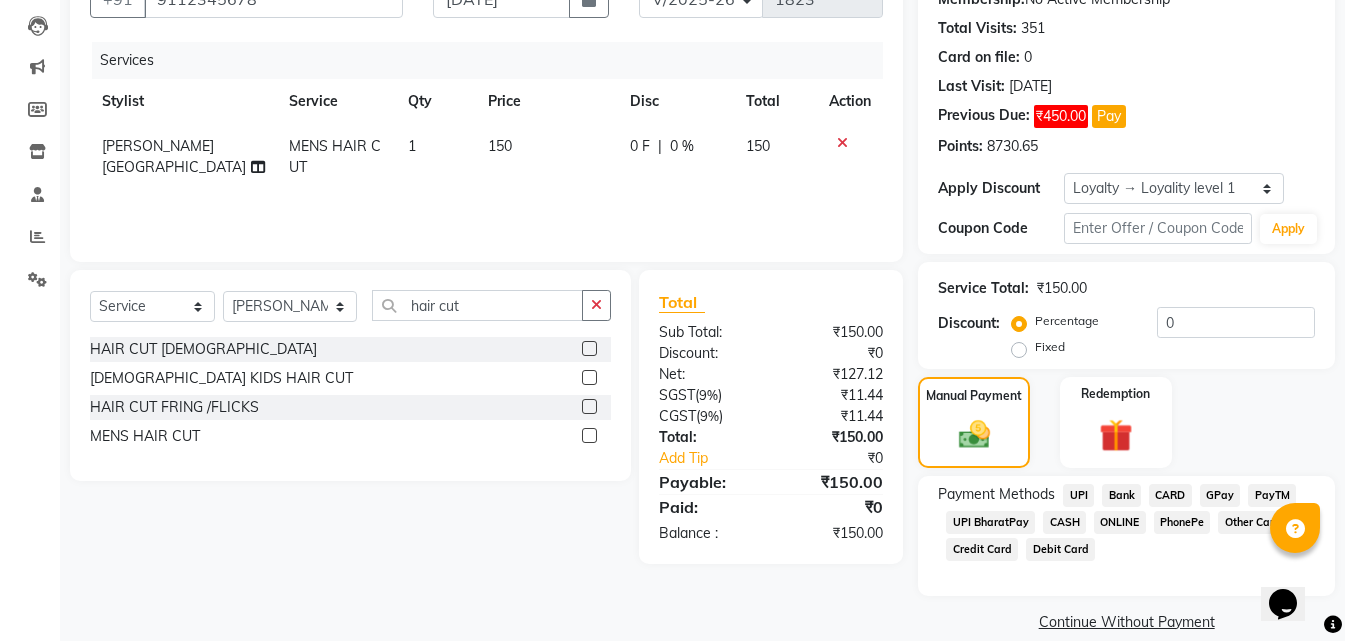 scroll, scrollTop: 232, scrollLeft: 0, axis: vertical 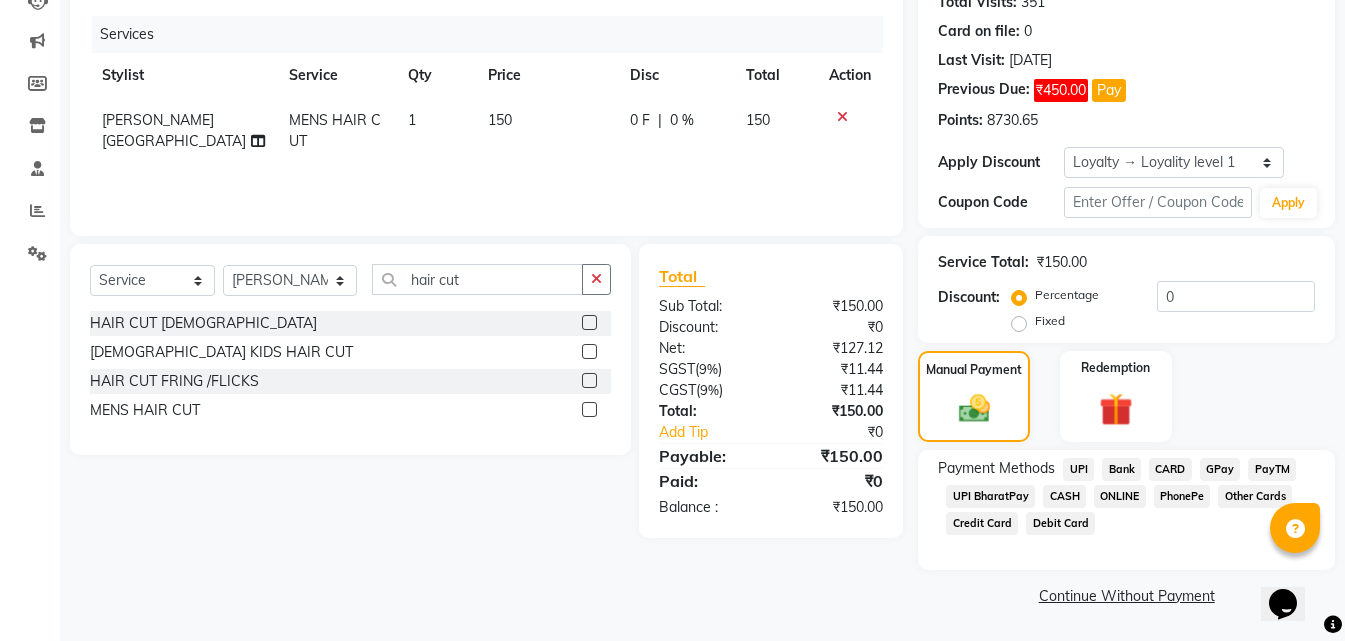 click on "CASH" 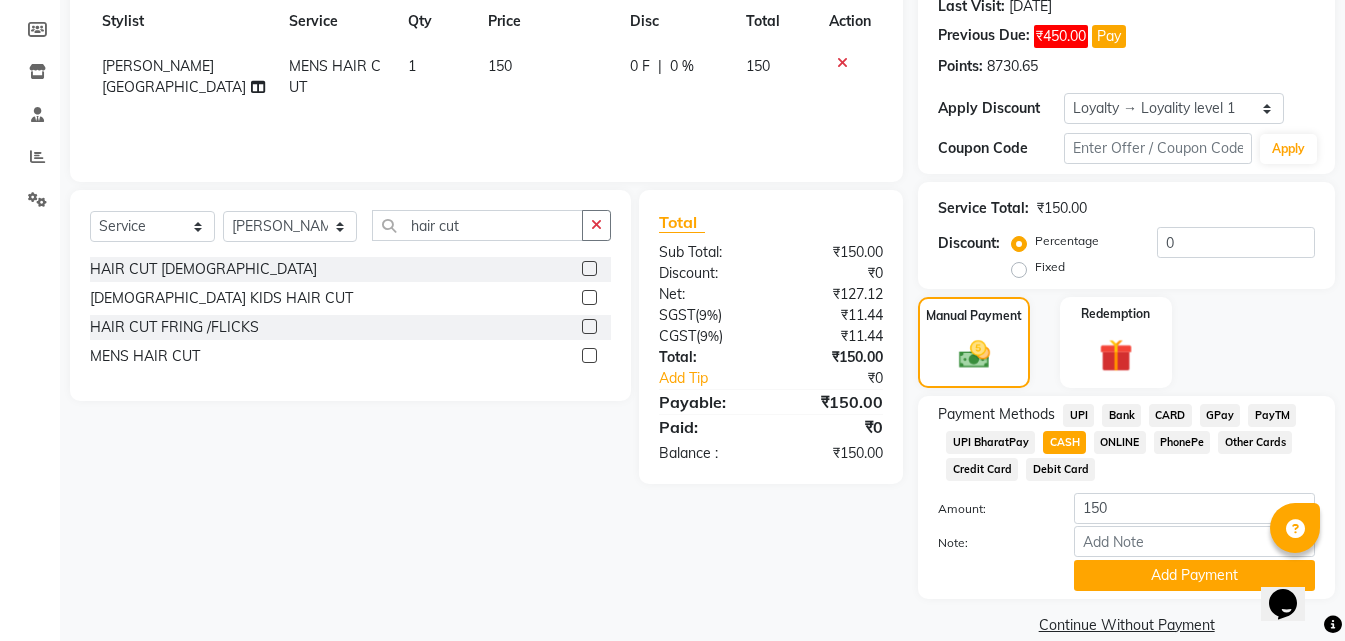 scroll, scrollTop: 315, scrollLeft: 0, axis: vertical 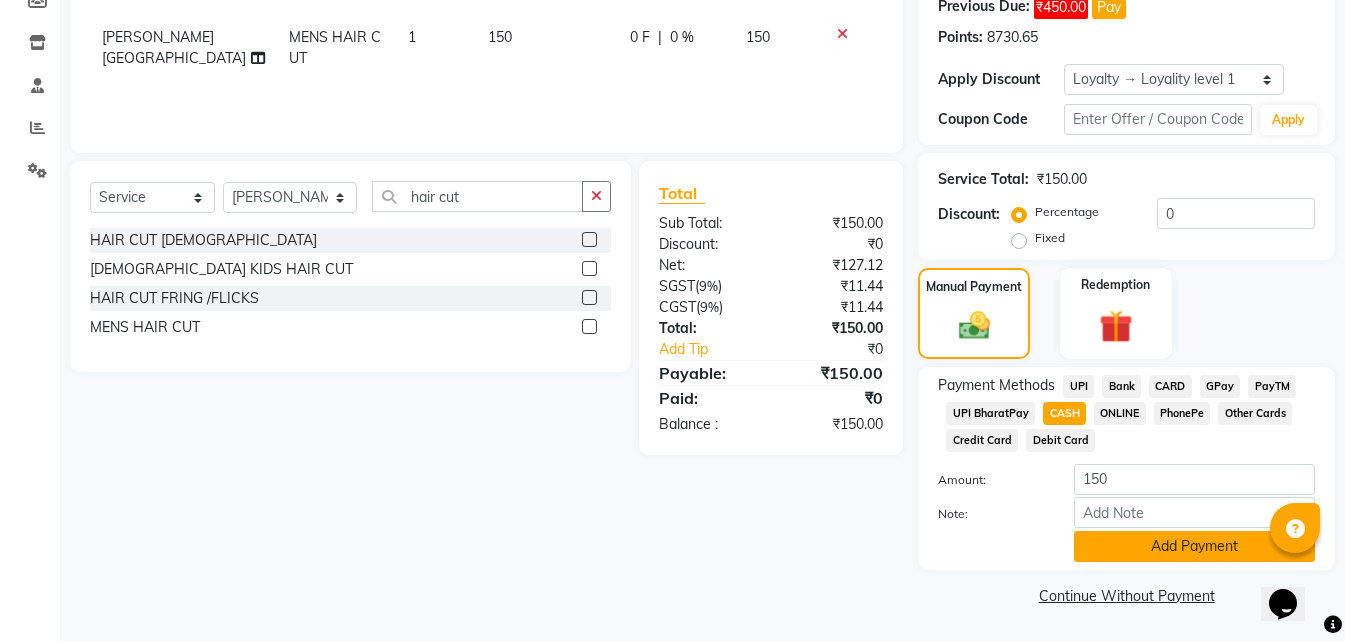 click on "Add Payment" 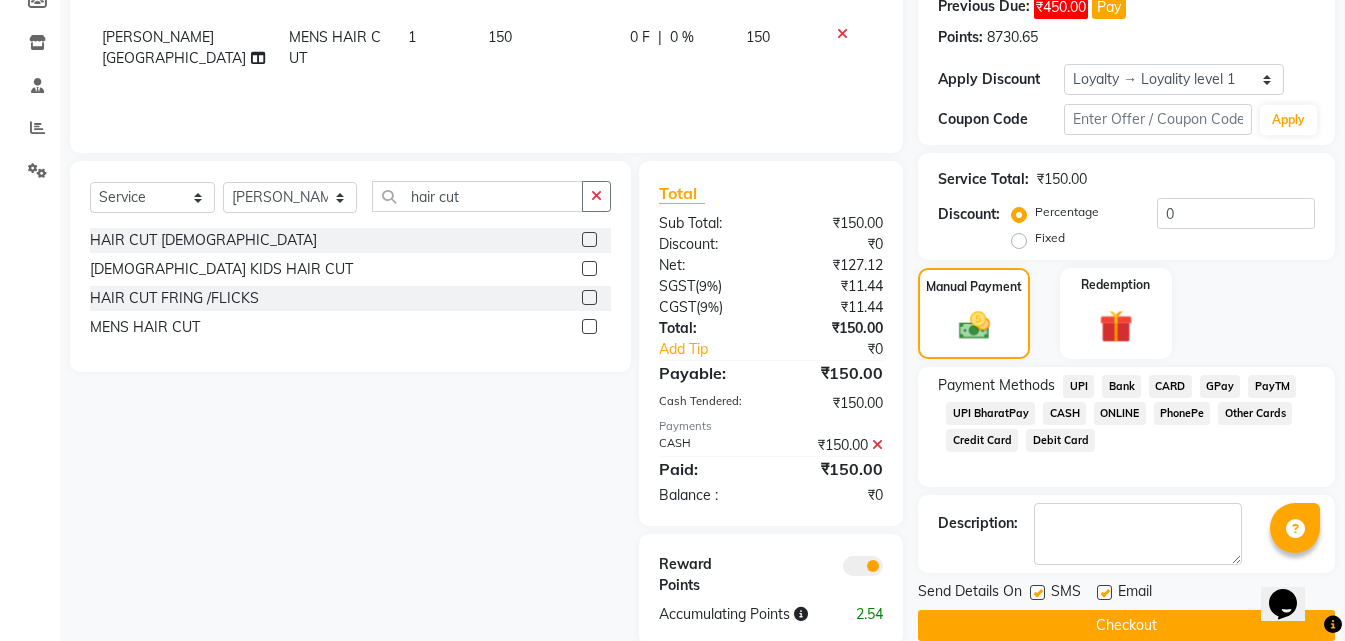 scroll, scrollTop: 349, scrollLeft: 0, axis: vertical 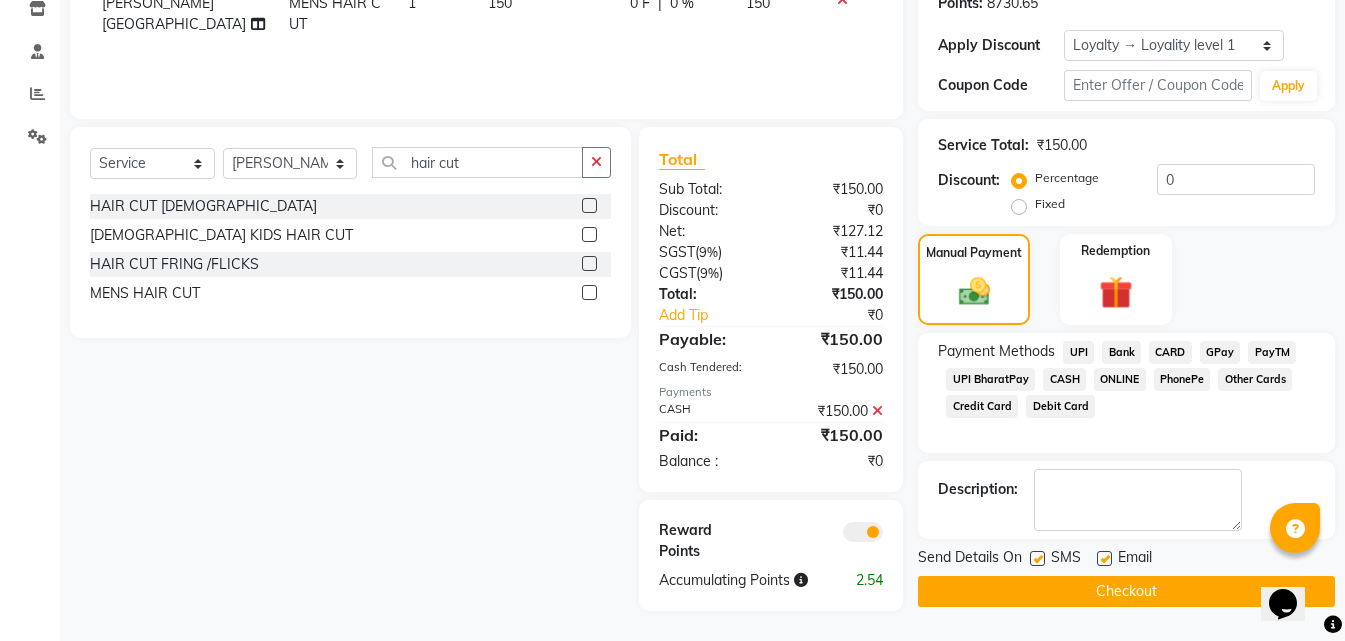 click on "Checkout" 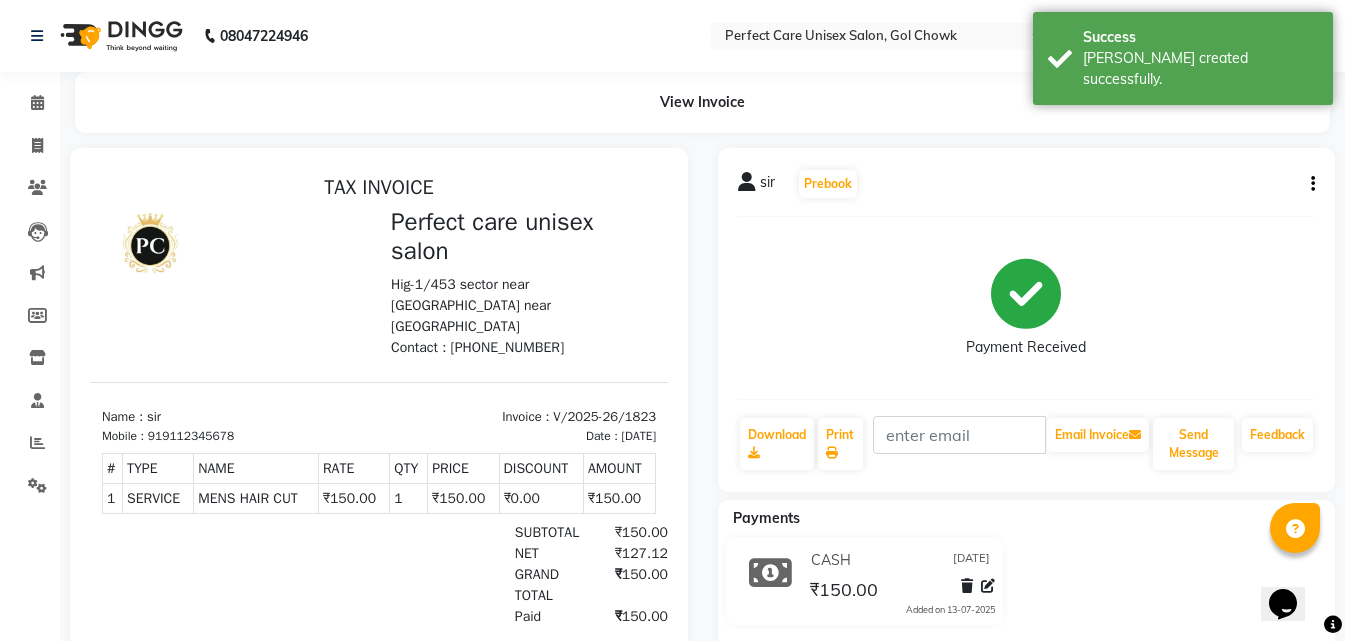 scroll, scrollTop: 16, scrollLeft: 0, axis: vertical 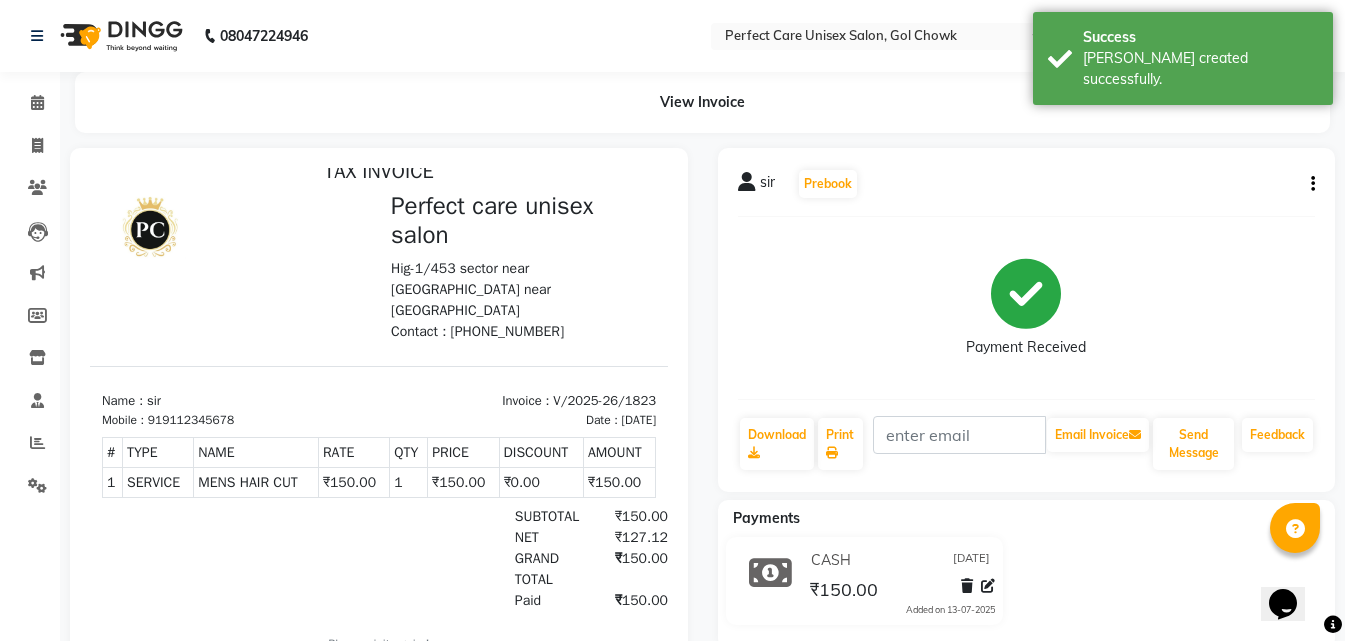 select on "service" 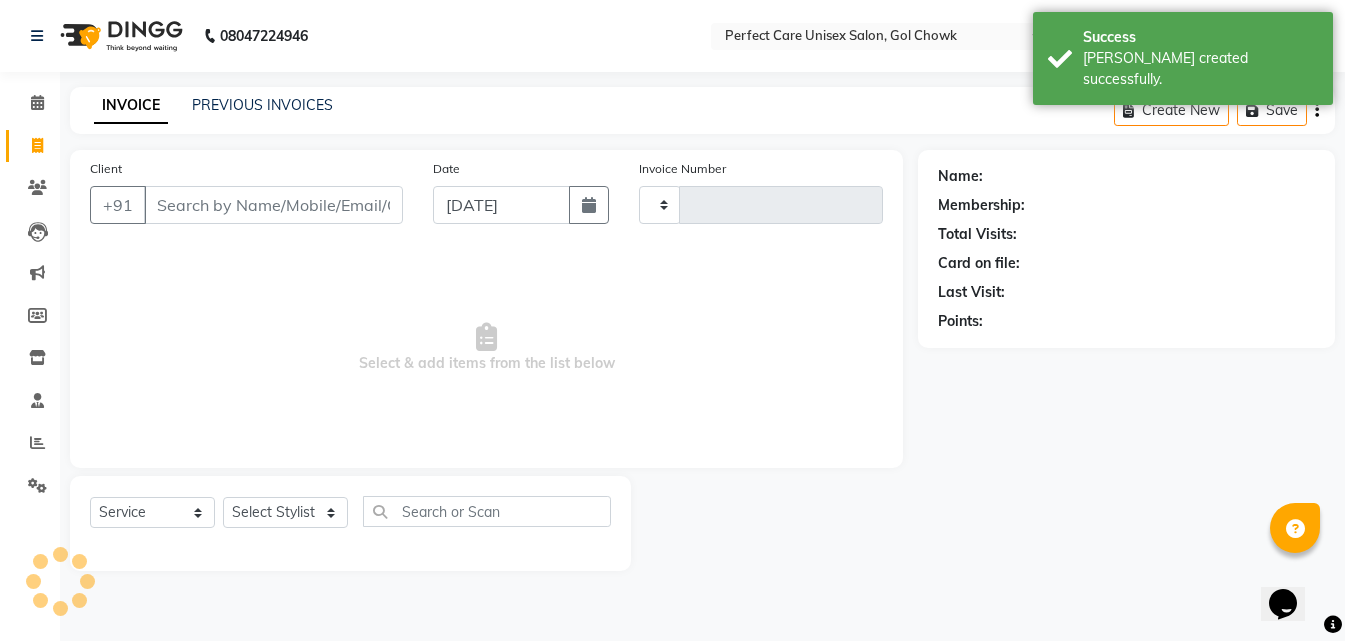type on "1824" 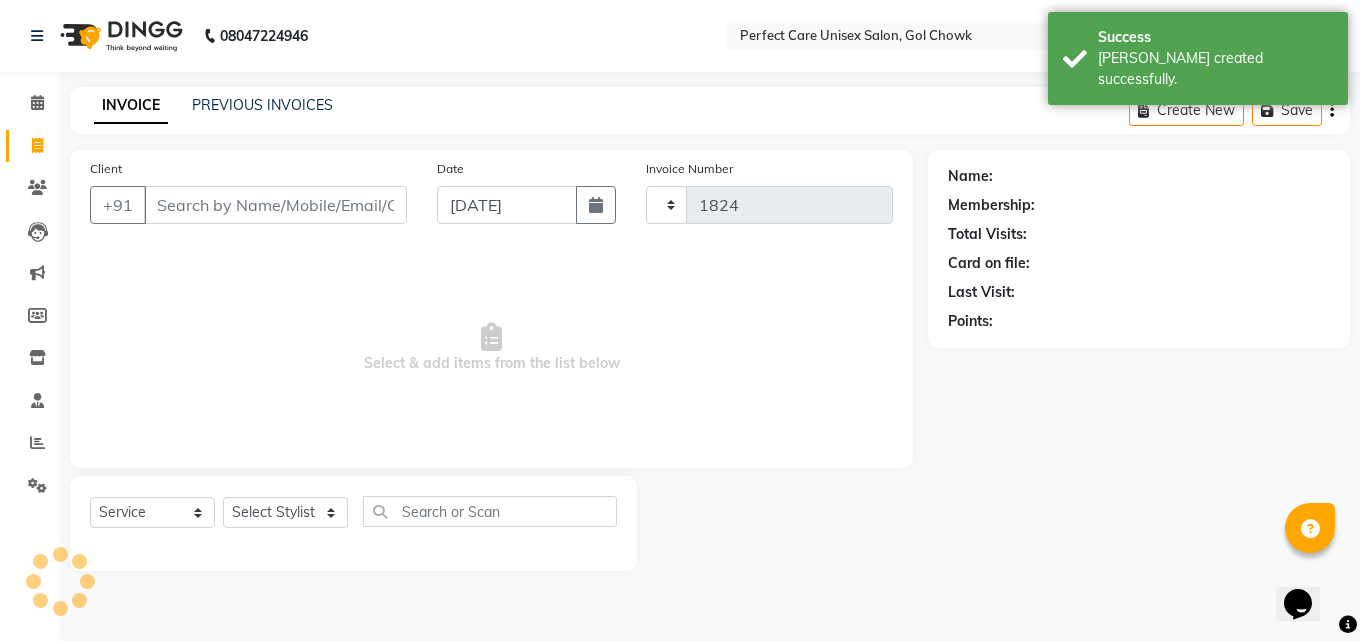 select on "4751" 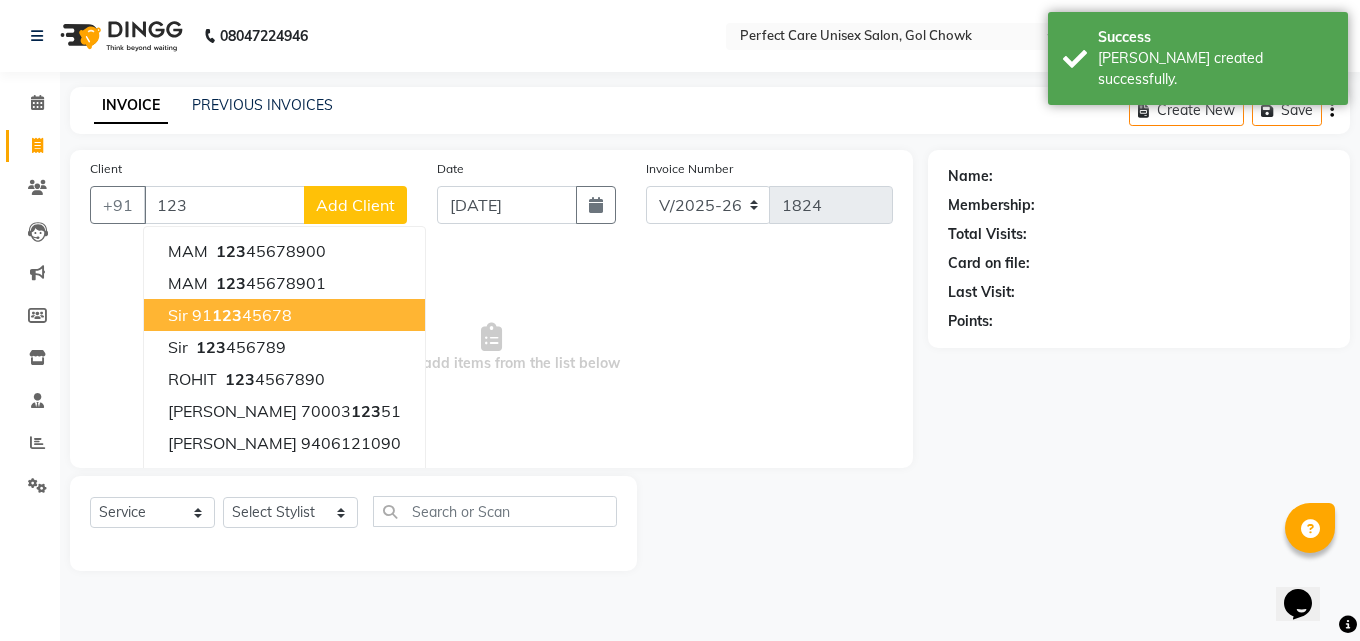 click on "91 123 45678" at bounding box center [242, 315] 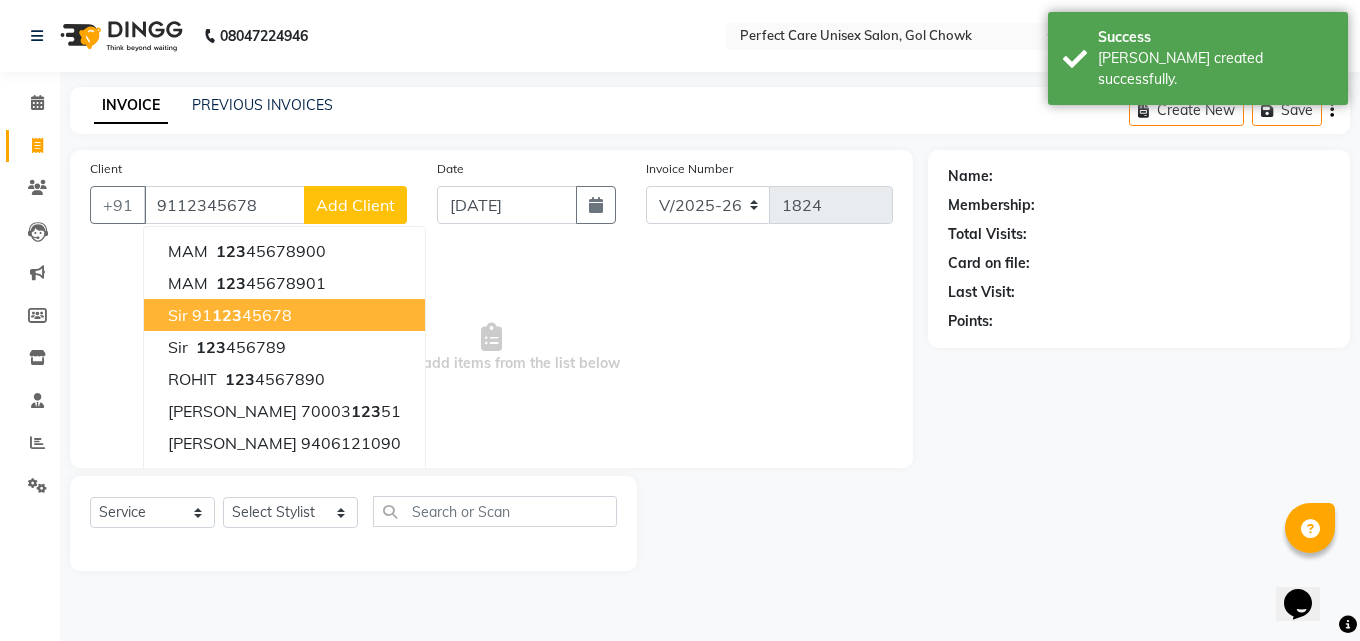 type on "9112345678" 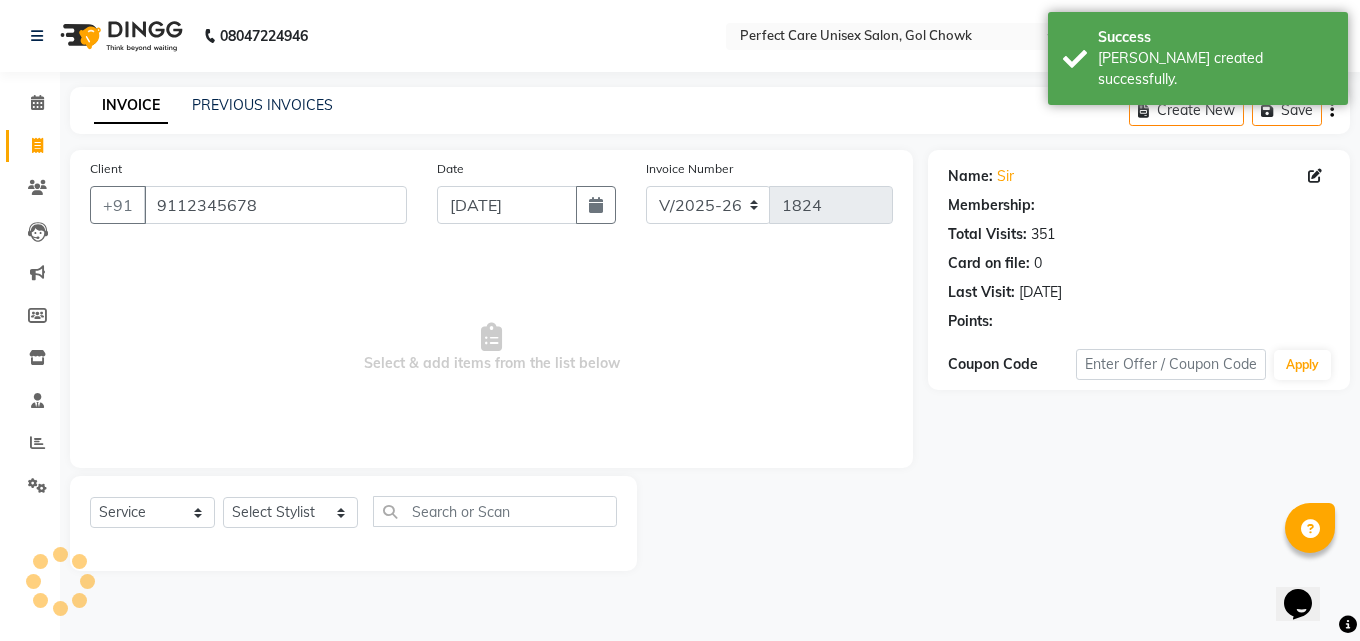 select on "1: Object" 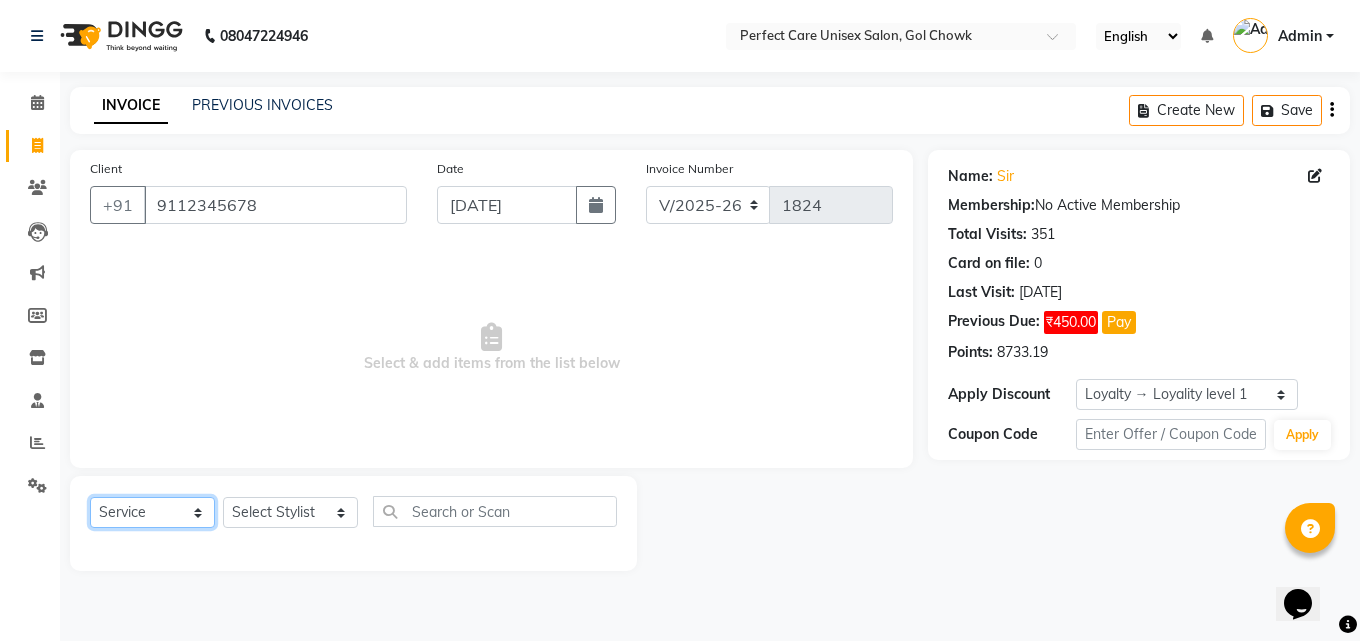 click on "Select  Service  Product  Membership  Package Voucher Prepaid Gift Card" 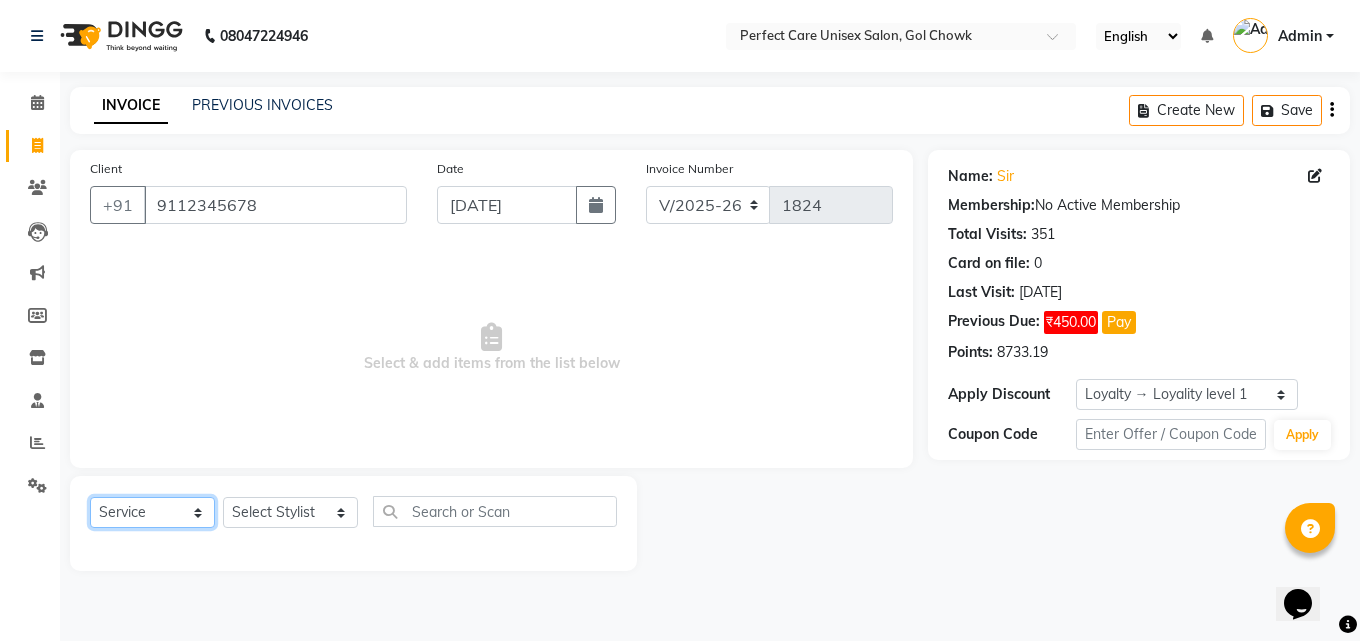 select on "product" 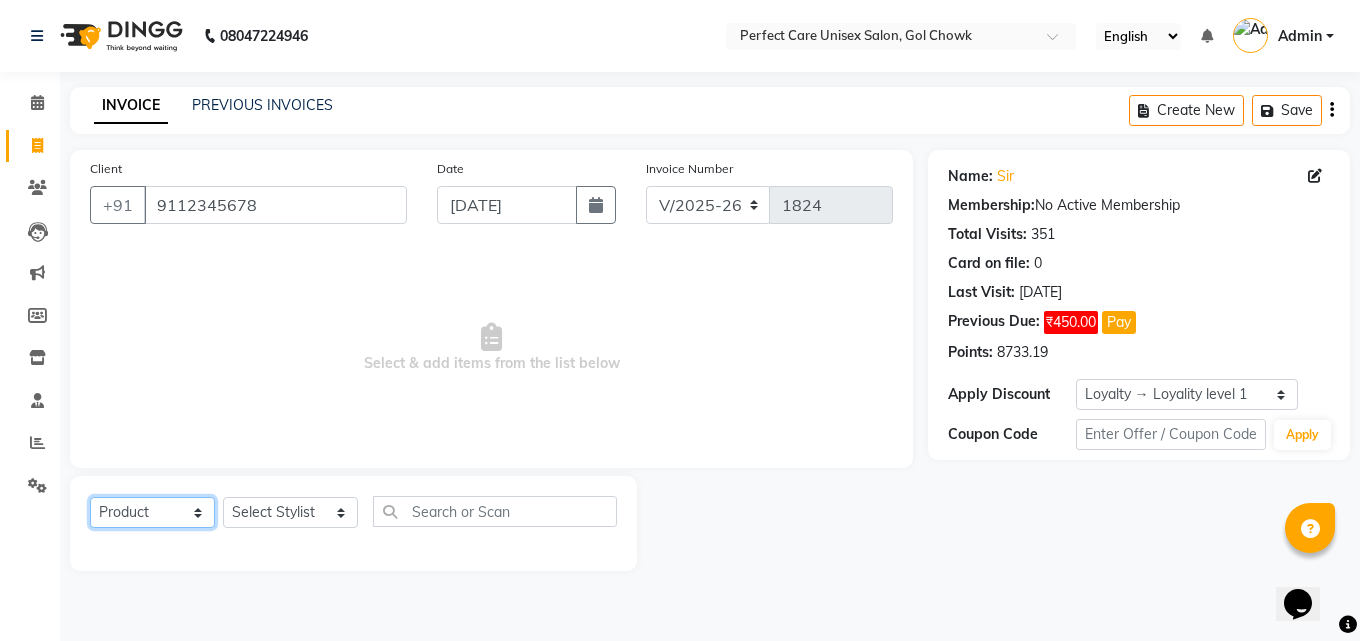 click on "Select  Service  Product  Membership  Package Voucher Prepaid Gift Card" 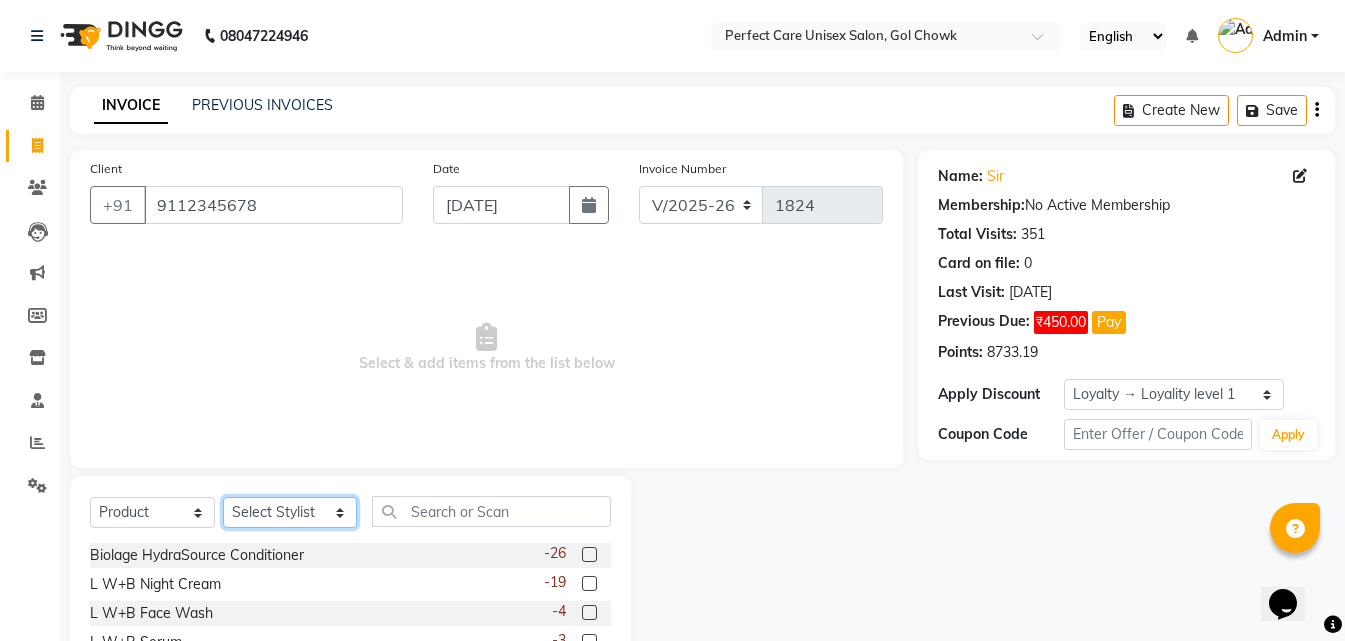 click on "Select Stylist [PERSON_NAME] MISS [PERSON_NAME] MISS [PERSON_NAME]  MISS [PERSON_NAME] [PERSON_NAME] MISS.[PERSON_NAME] MISS.[PERSON_NAME]  MISS [PERSON_NAME]  MISS. USHA [PERSON_NAME] [PERSON_NAME] MR.[PERSON_NAME] MR. [PERSON_NAME]  MR [PERSON_NAME] MR. AVINASH [PERSON_NAME] [PERSON_NAME] [PERSON_NAME] [PERSON_NAME] [PERSON_NAME] MR.[PERSON_NAME] [PERSON_NAME] MR.[PERSON_NAME] [PERSON_NAME] NONE rashmi" 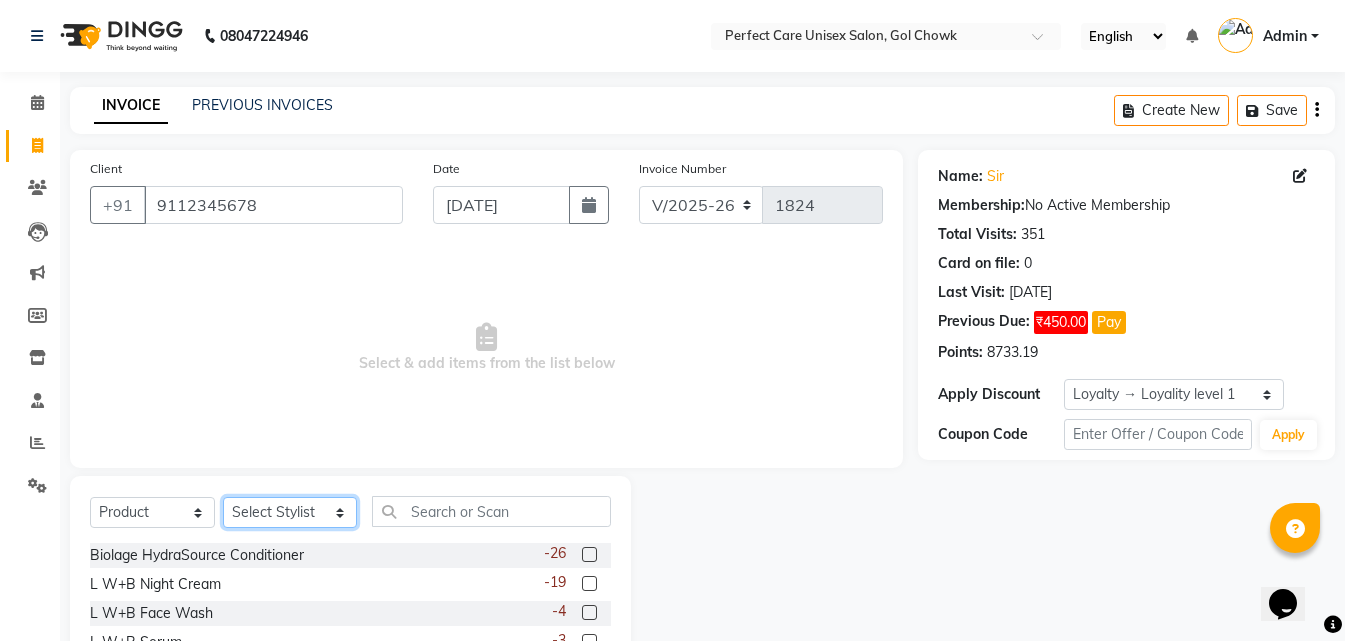 select on "28404" 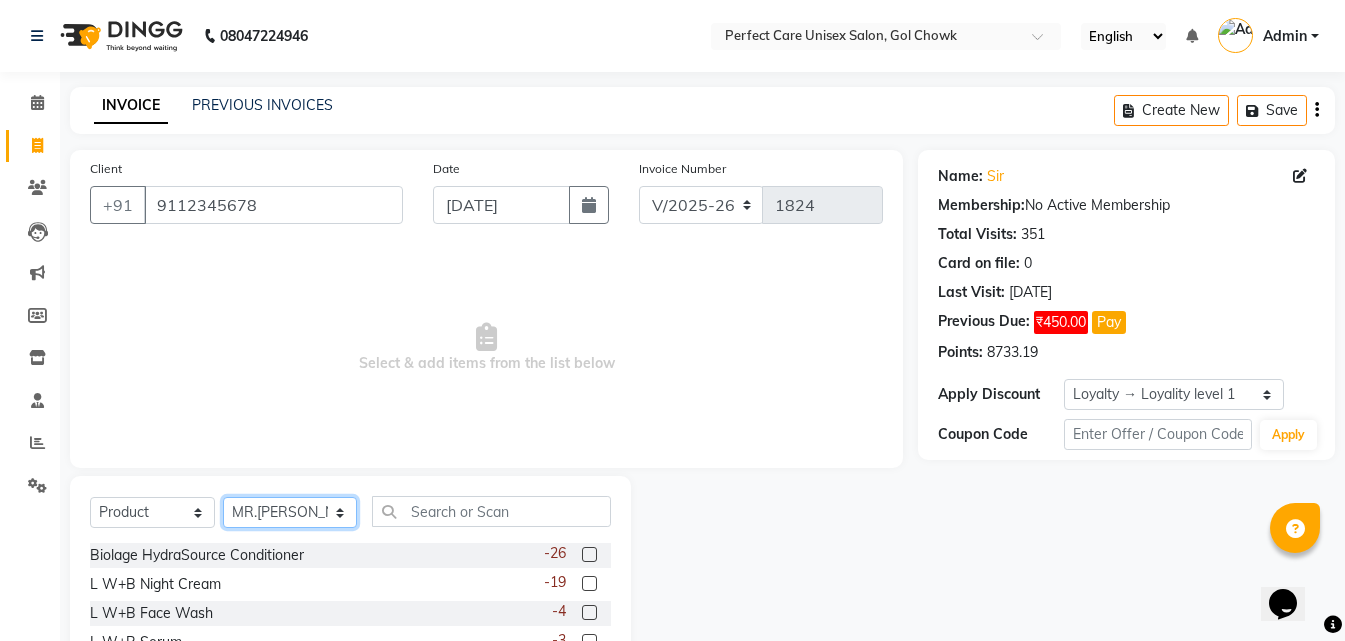 click on "Select Stylist [PERSON_NAME] MISS [PERSON_NAME] MISS [PERSON_NAME]  MISS [PERSON_NAME] [PERSON_NAME] MISS.[PERSON_NAME] MISS.[PERSON_NAME]  MISS [PERSON_NAME]  MISS. USHA [PERSON_NAME] [PERSON_NAME] MR.[PERSON_NAME] MR. [PERSON_NAME]  MR [PERSON_NAME] MR. AVINASH [PERSON_NAME] [PERSON_NAME] [PERSON_NAME] [PERSON_NAME] [PERSON_NAME] MR.[PERSON_NAME] [PERSON_NAME] MR.[PERSON_NAME] [PERSON_NAME] NONE rashmi" 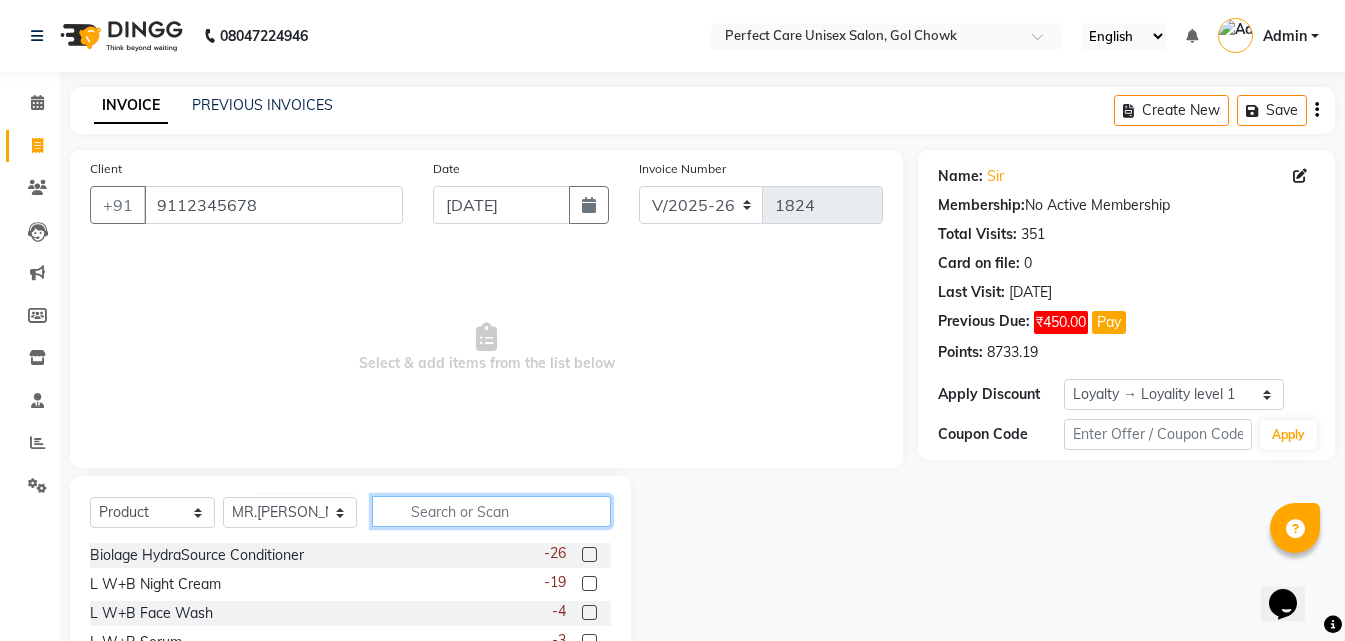 click 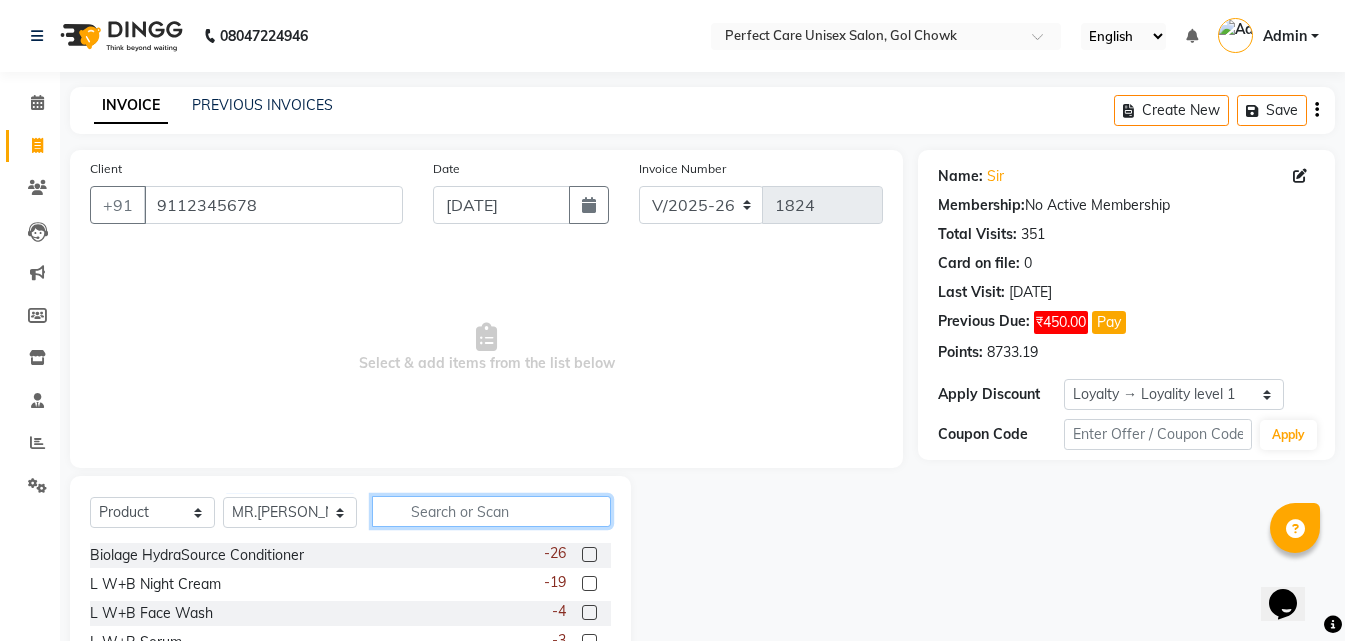 click 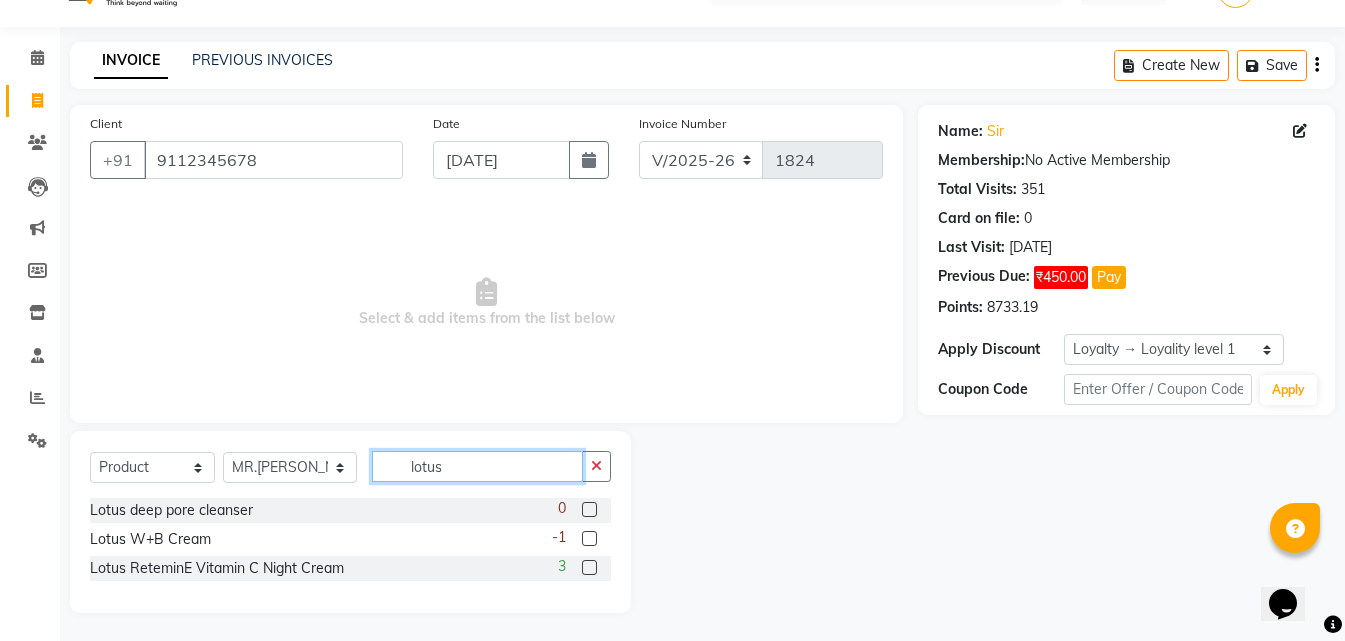 scroll, scrollTop: 47, scrollLeft: 0, axis: vertical 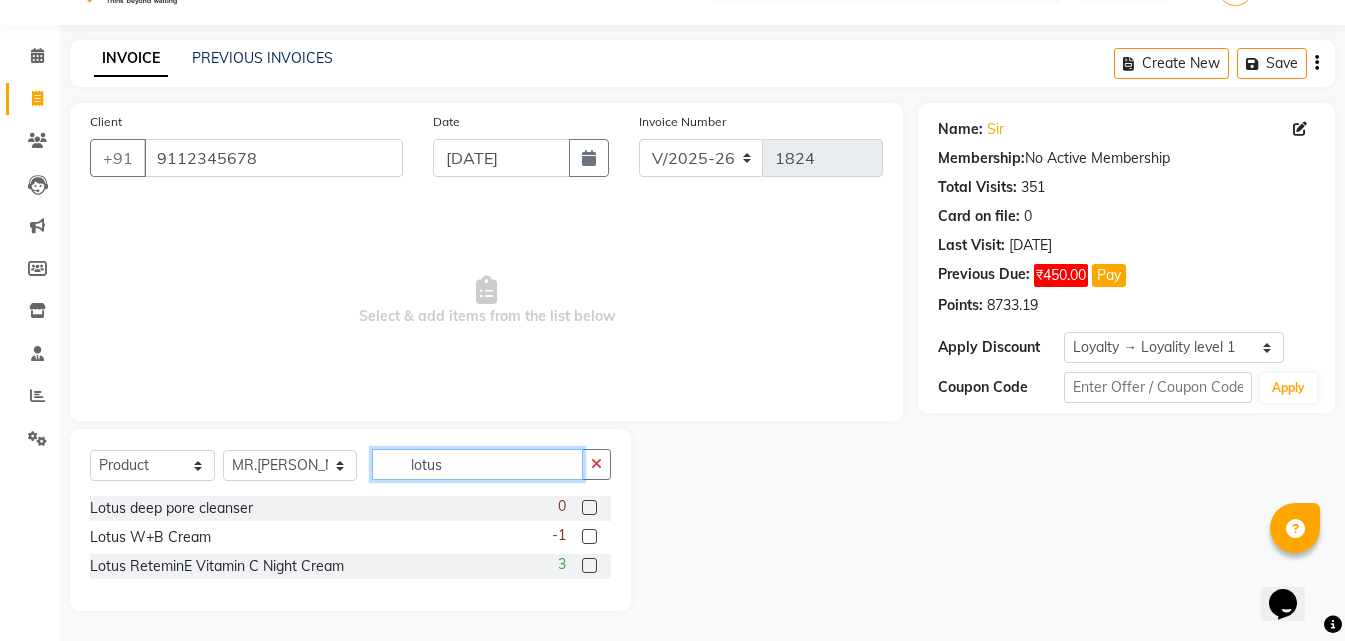 type on "lotus" 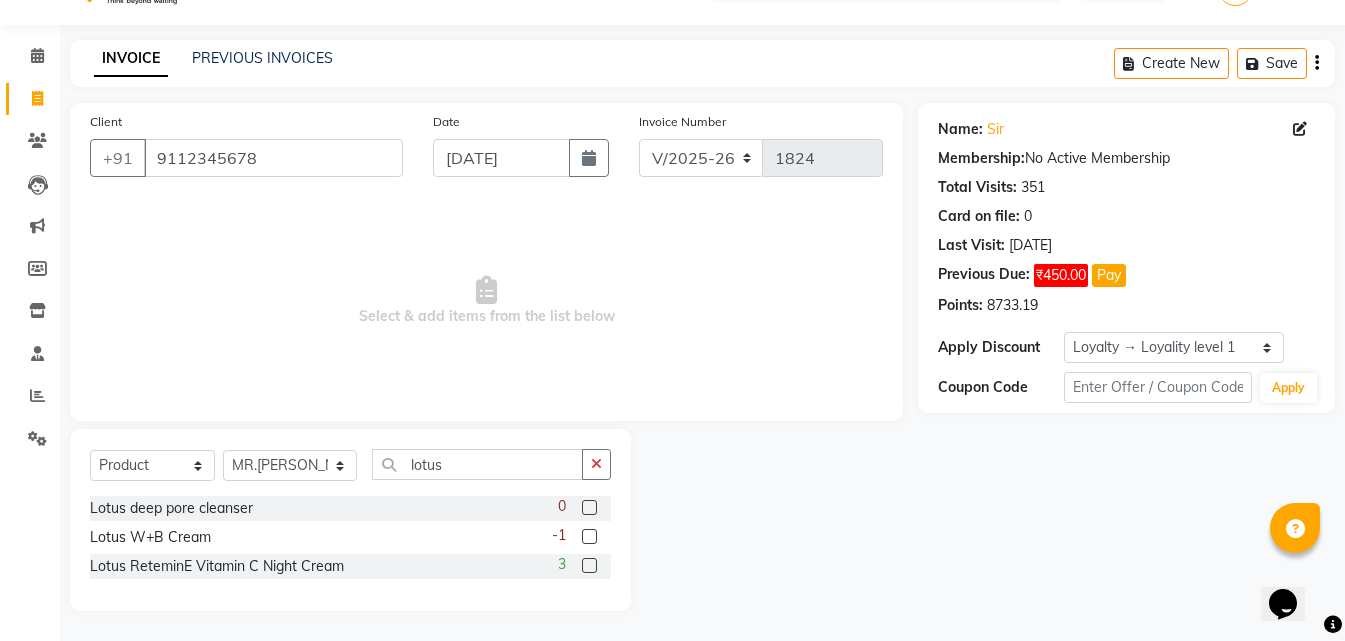click 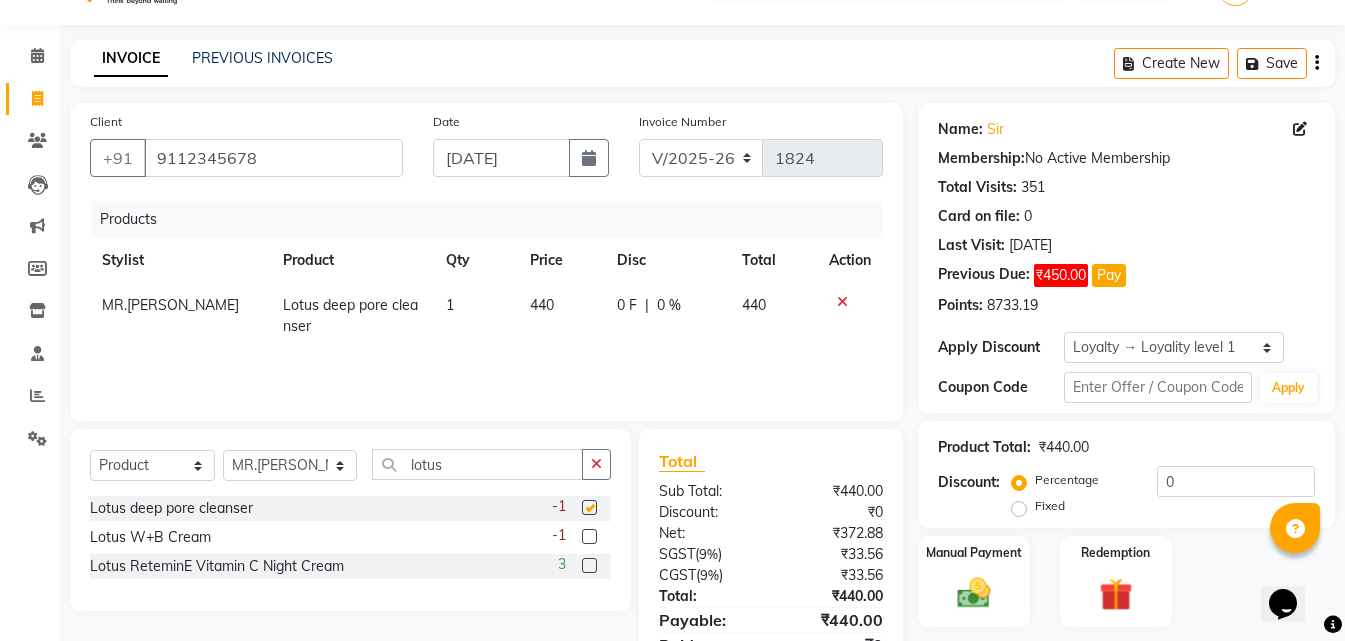 checkbox on "false" 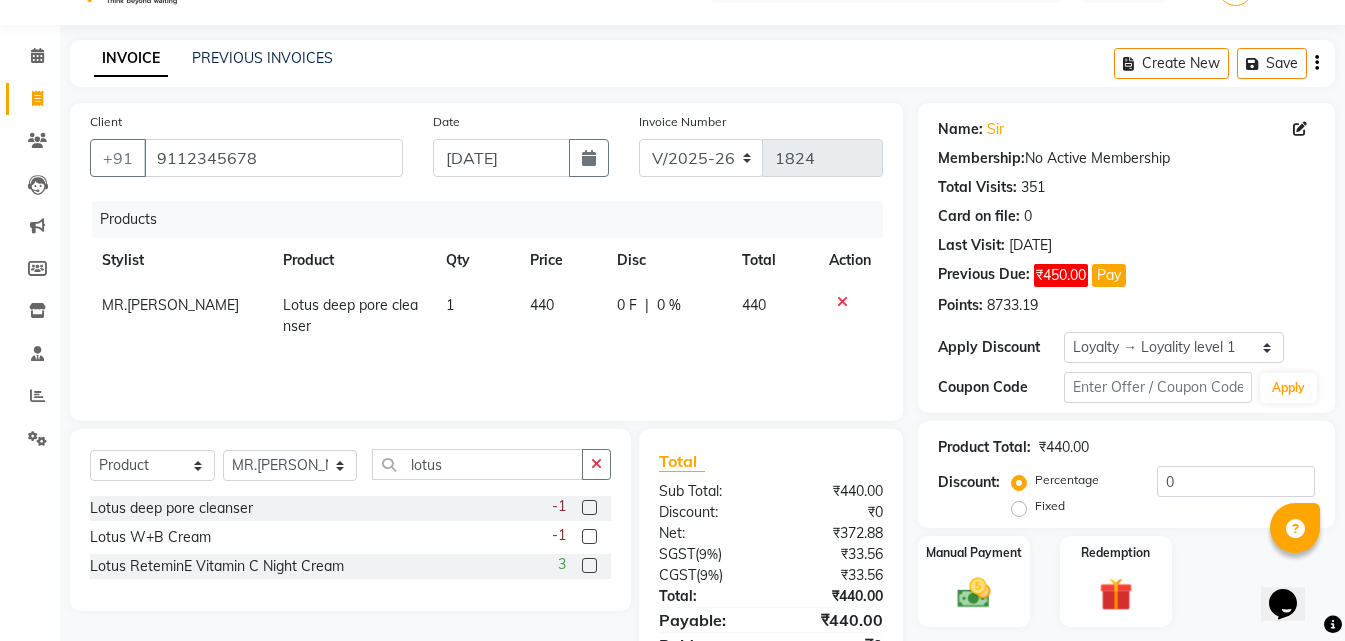 click 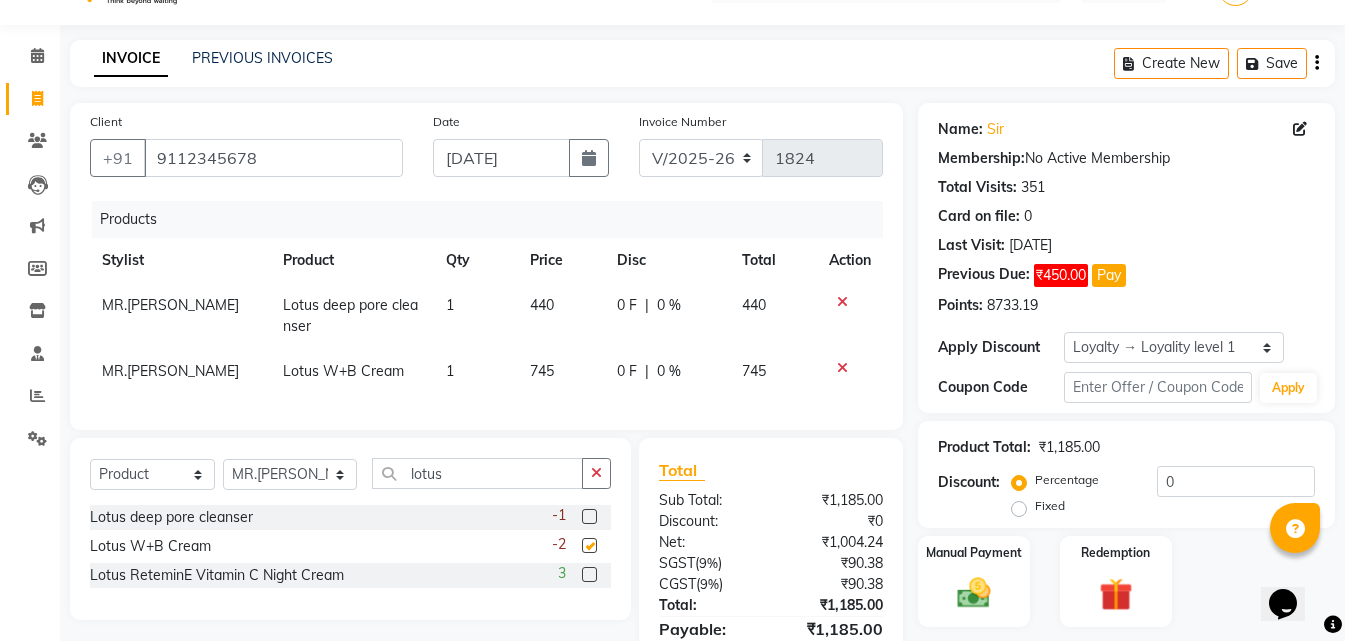 checkbox on "false" 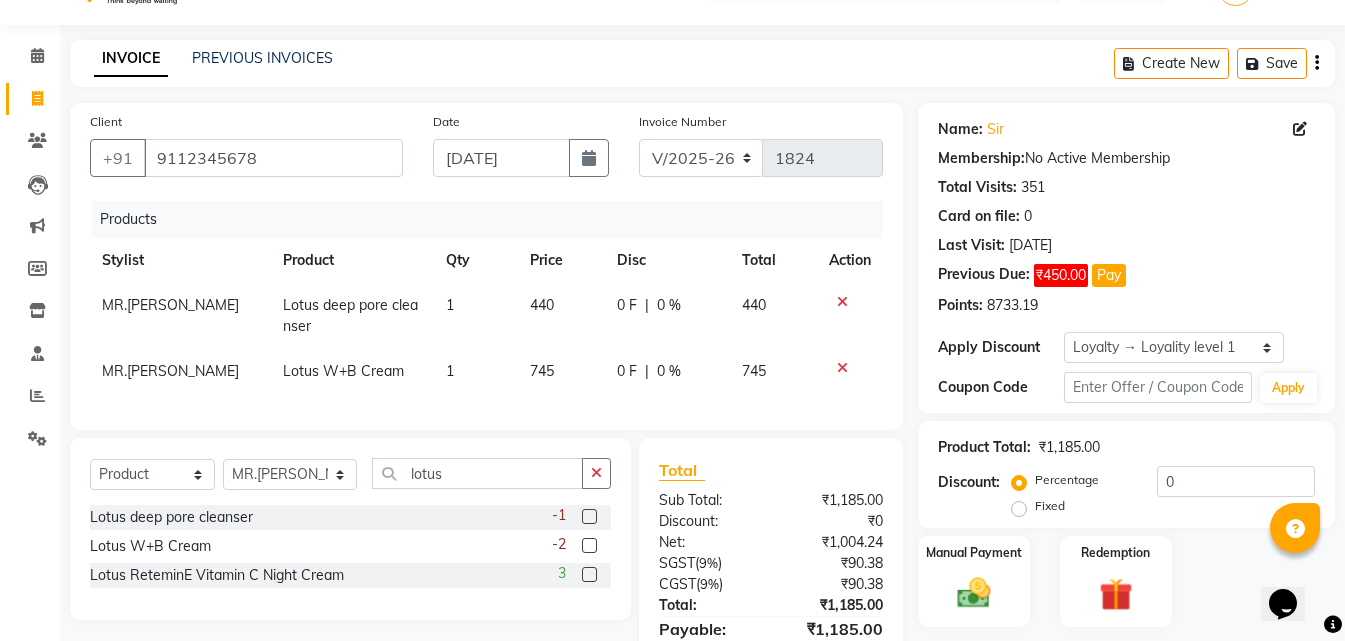 click 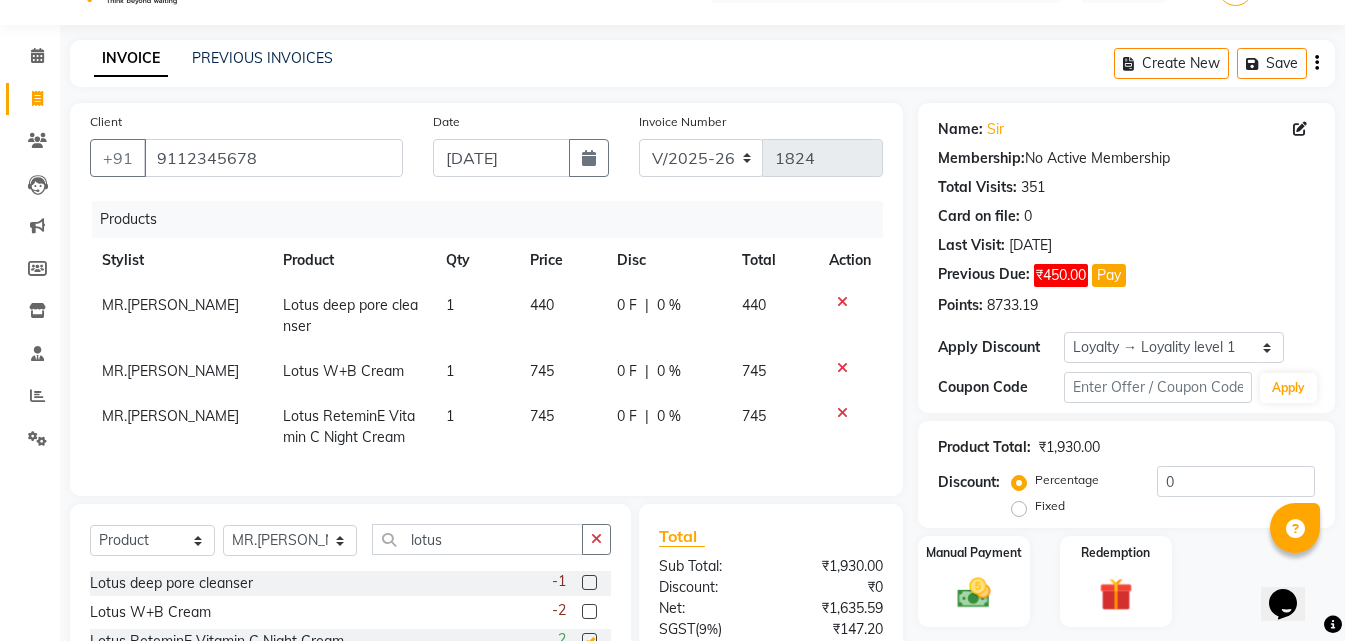 checkbox on "false" 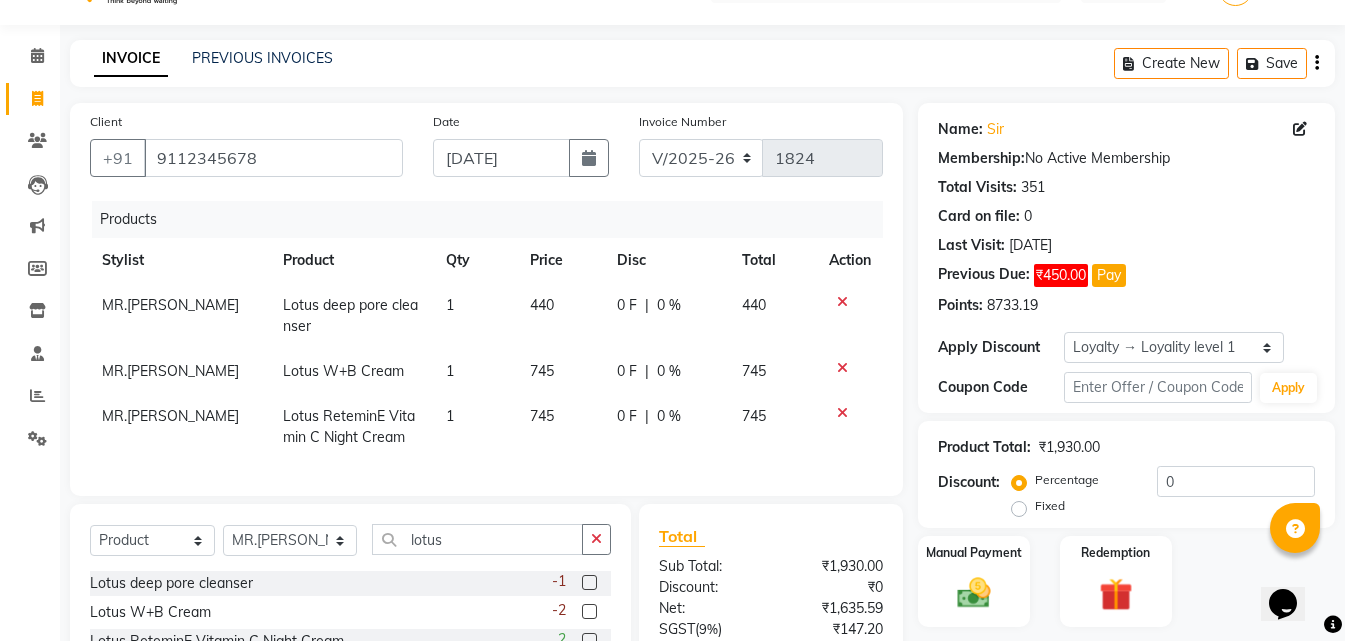 click 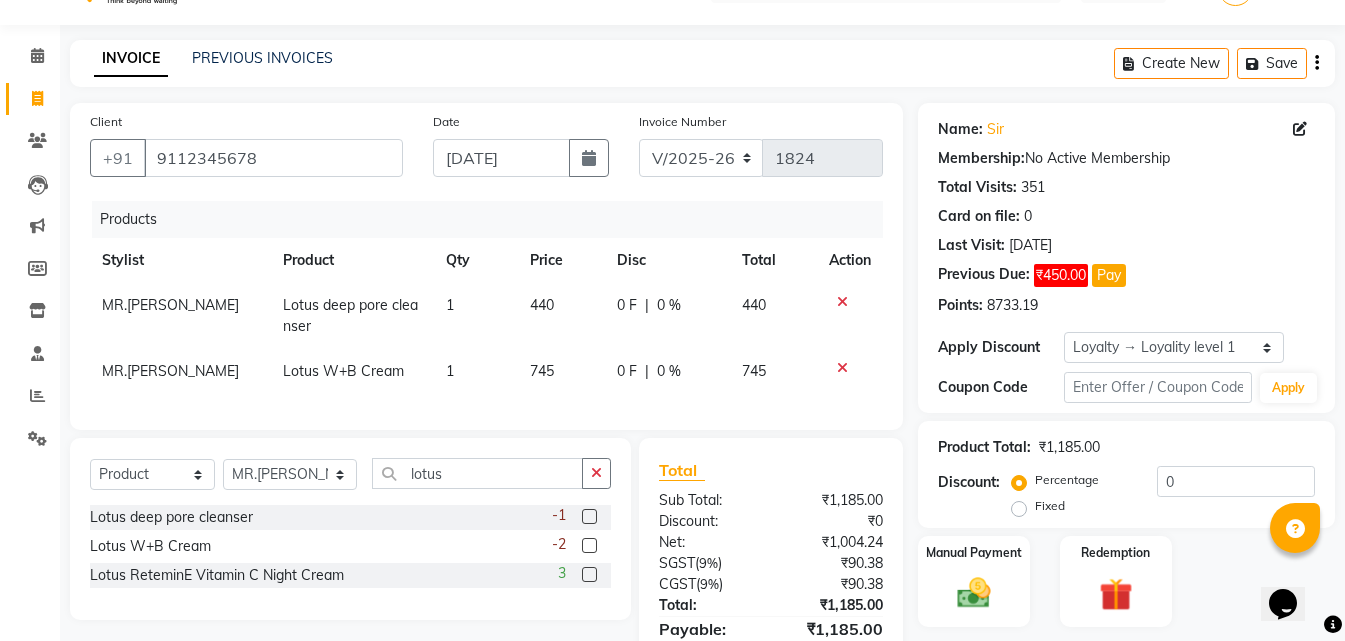 click 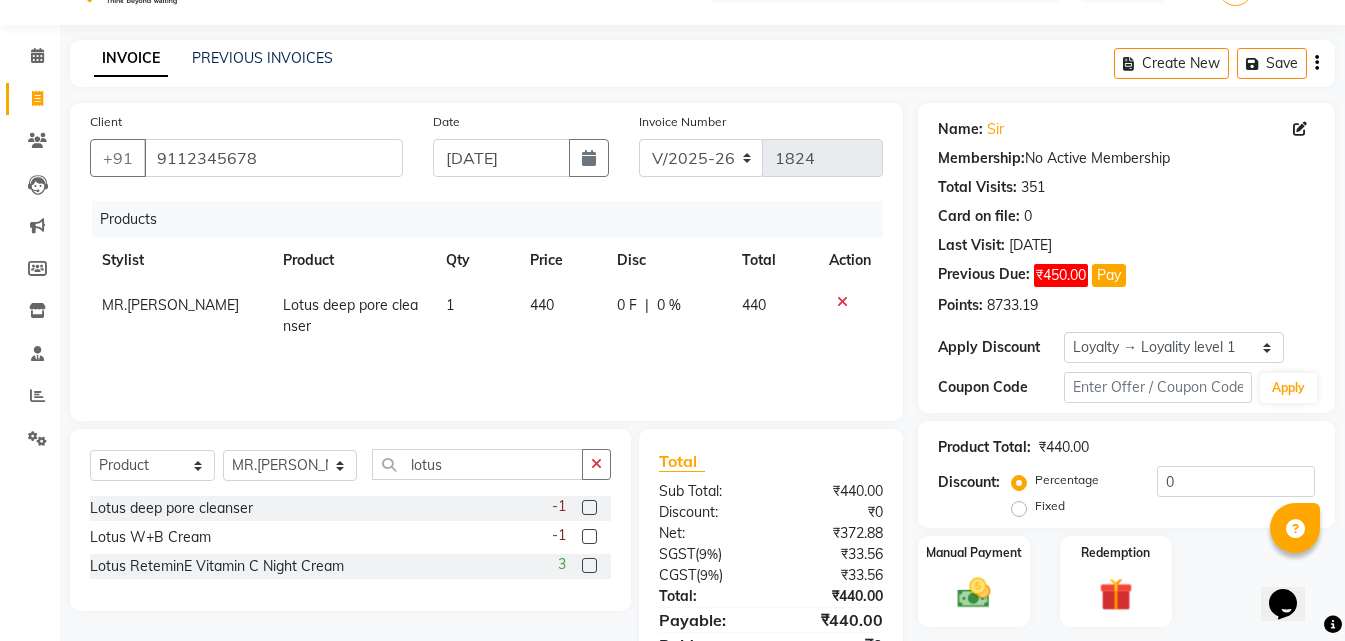 click on "440" 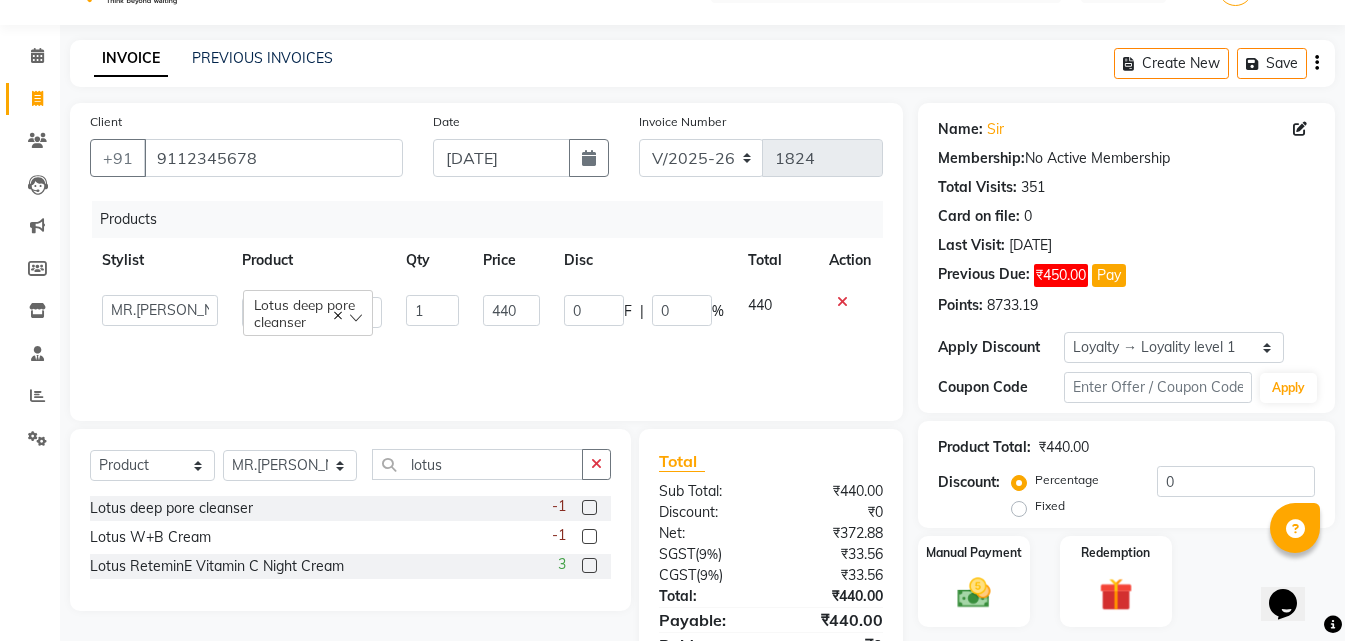 drag, startPoint x: 516, startPoint y: 313, endPoint x: 575, endPoint y: 342, distance: 65.74192 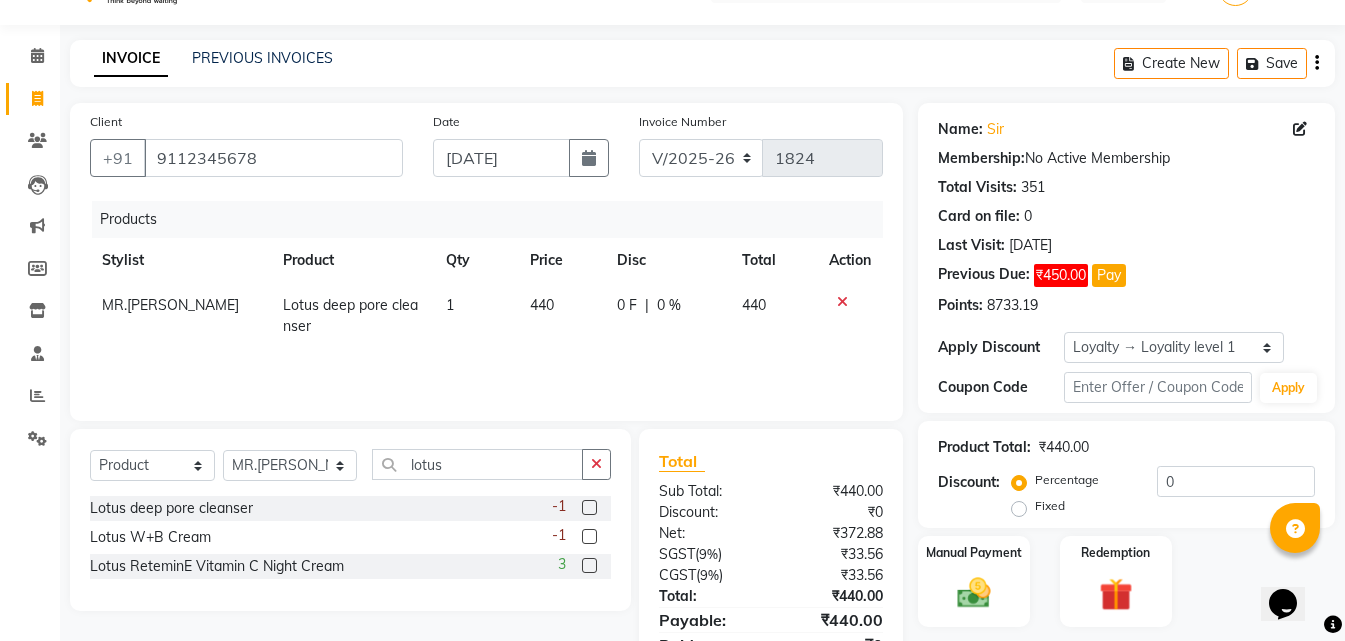 click on "440" 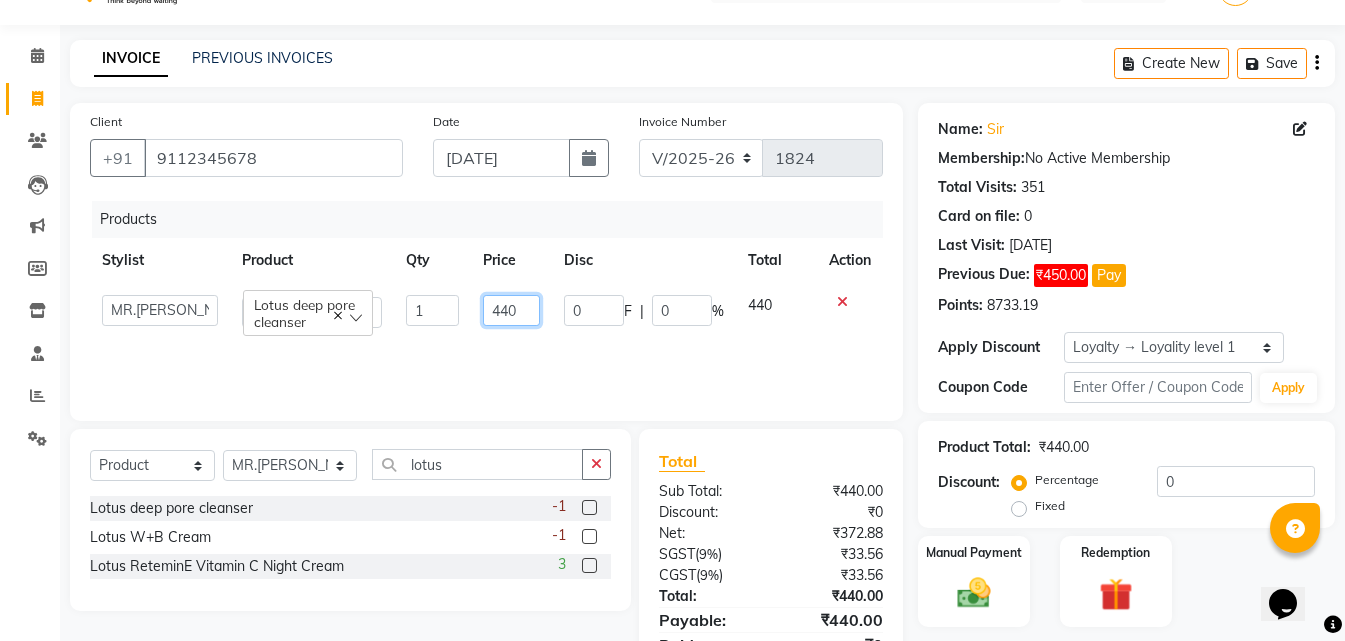 click on "440" 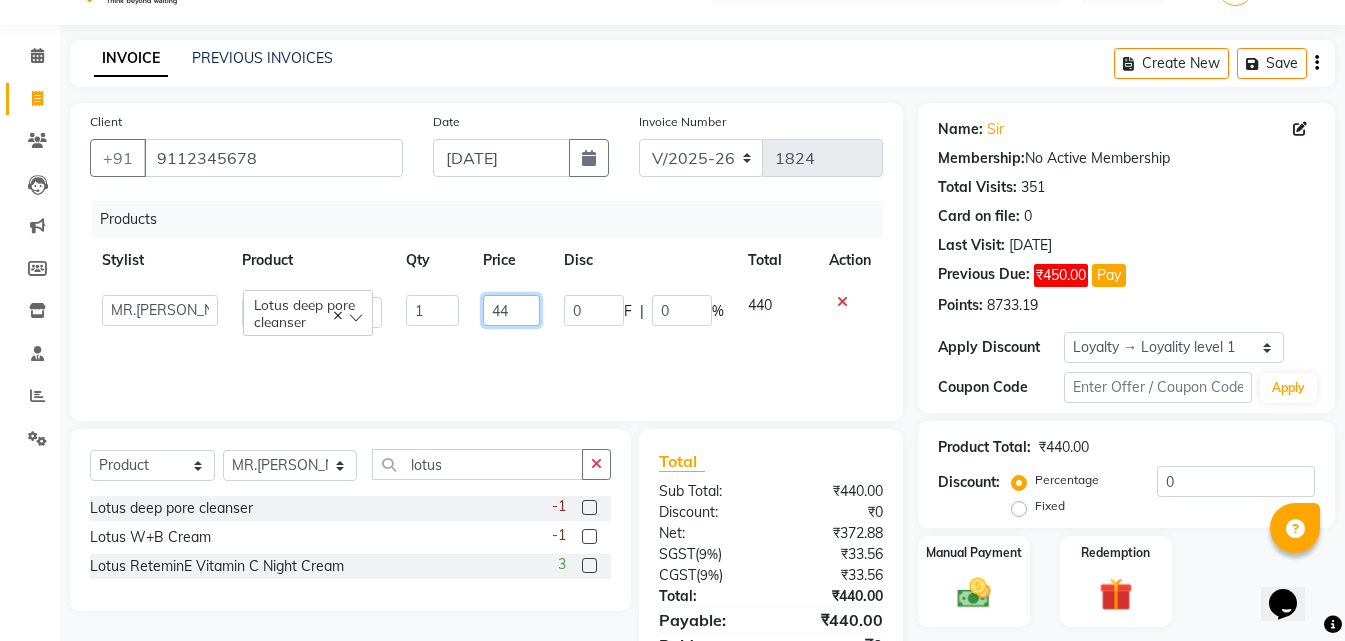 type on "4" 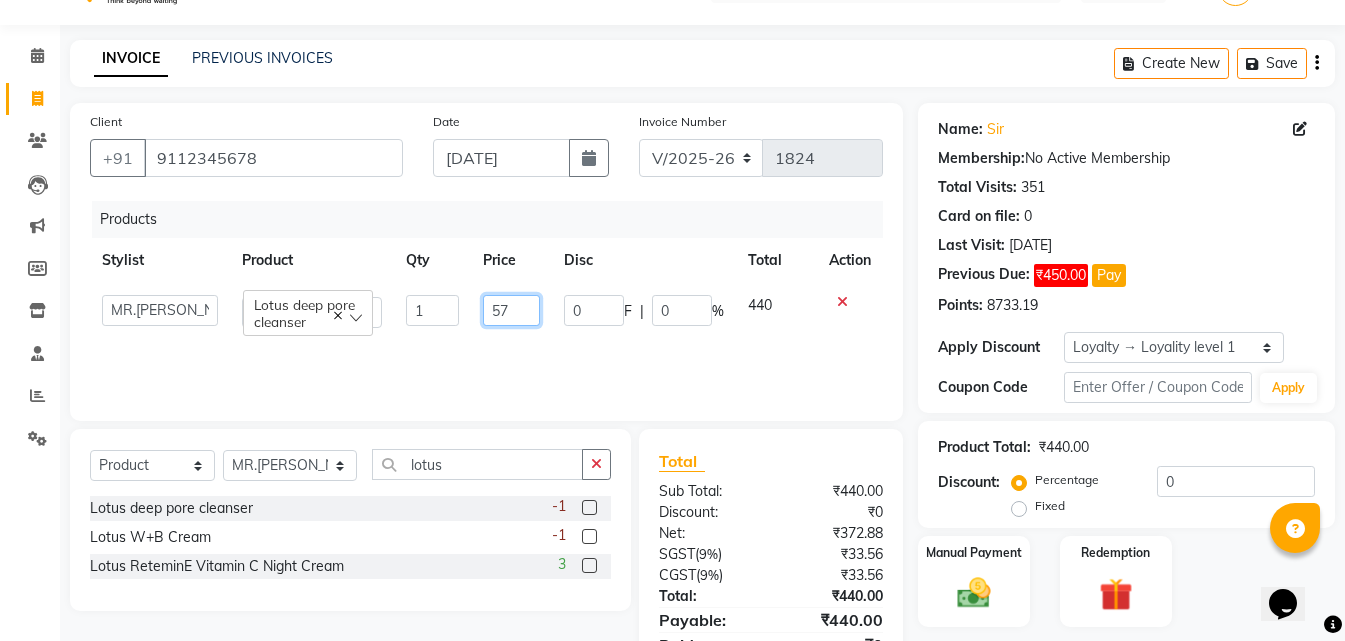 type on "575" 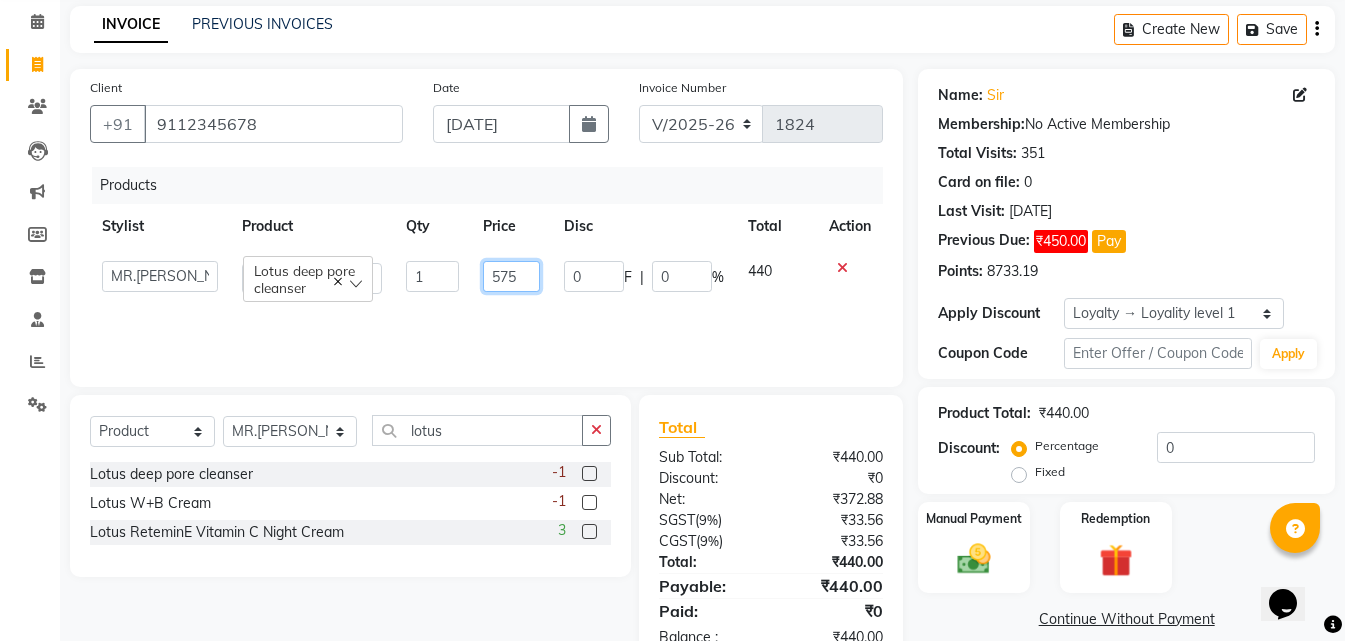 scroll, scrollTop: 138, scrollLeft: 0, axis: vertical 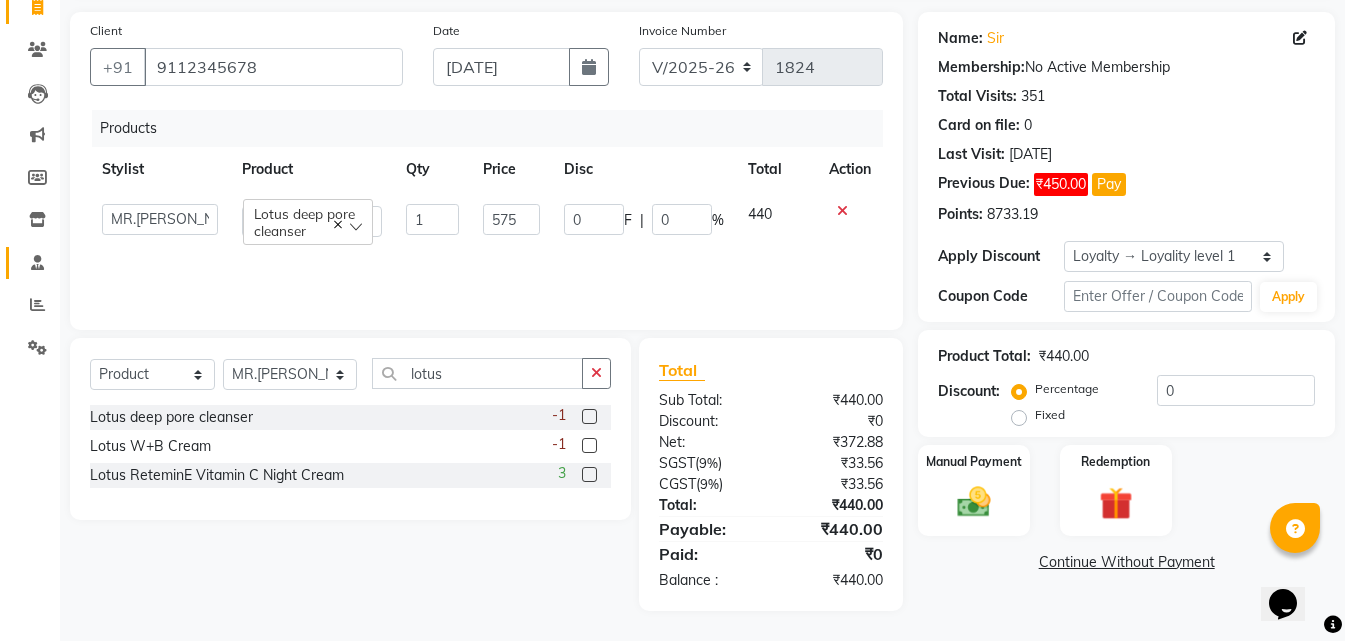 click 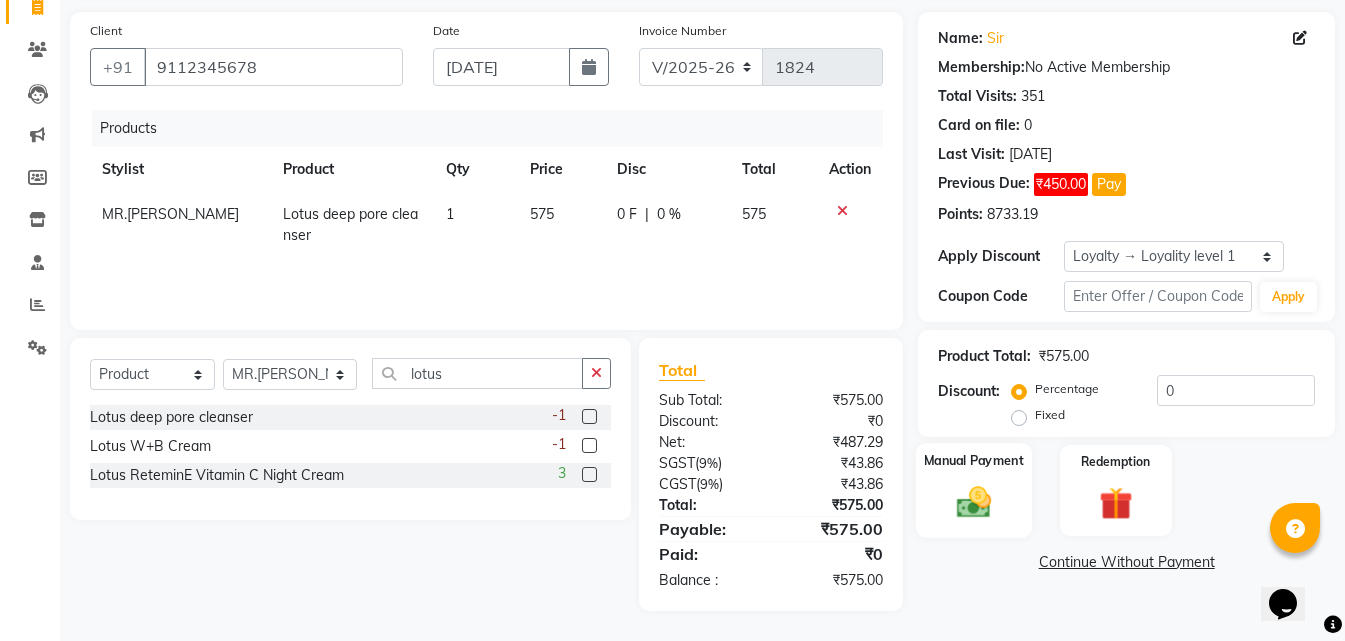 click on "Manual Payment" 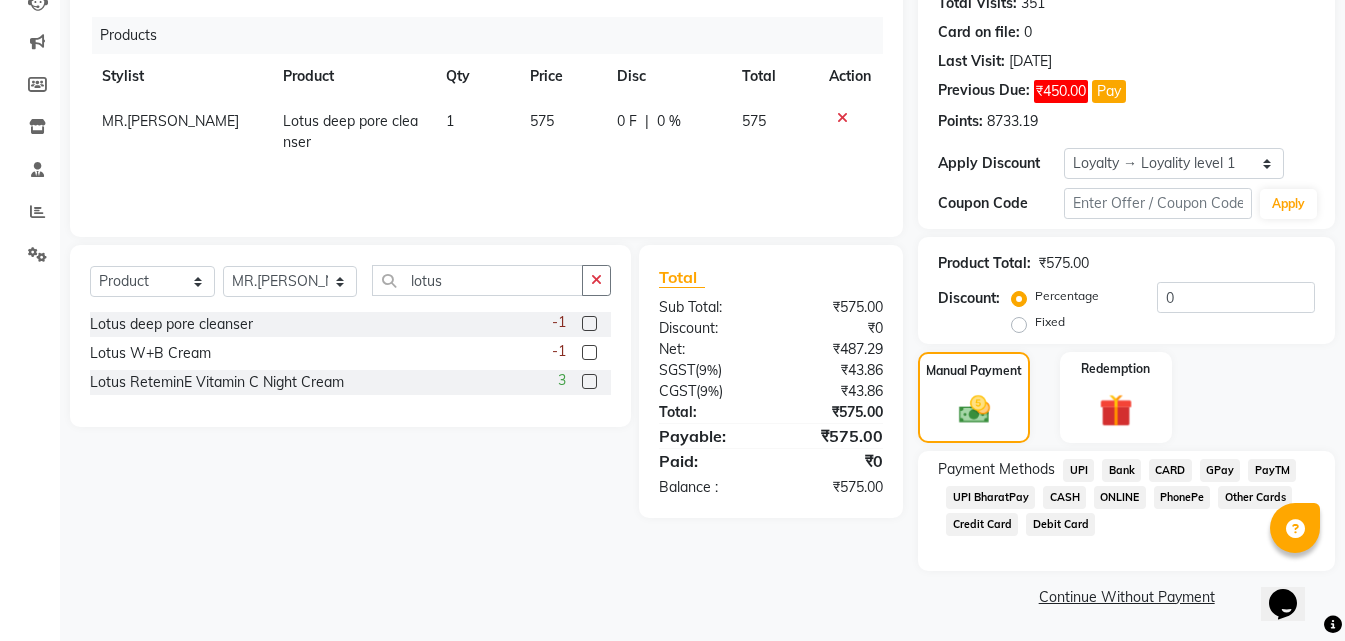 scroll, scrollTop: 232, scrollLeft: 0, axis: vertical 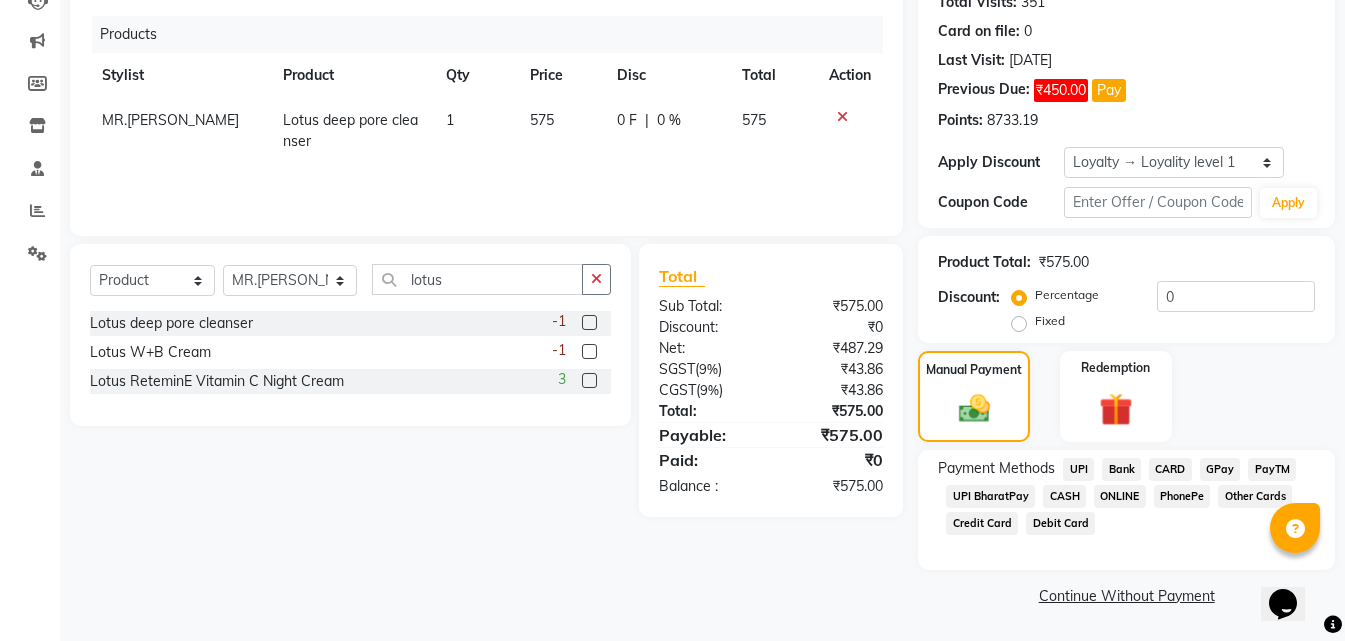 click on "CASH" 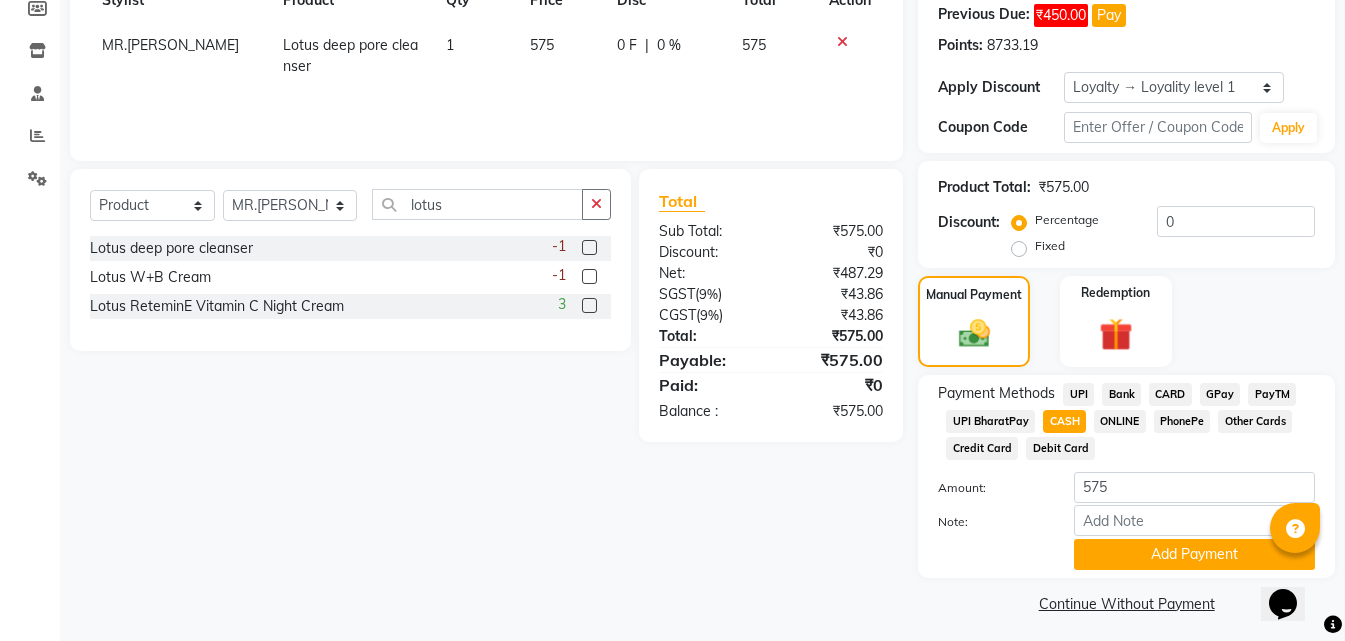 scroll, scrollTop: 315, scrollLeft: 0, axis: vertical 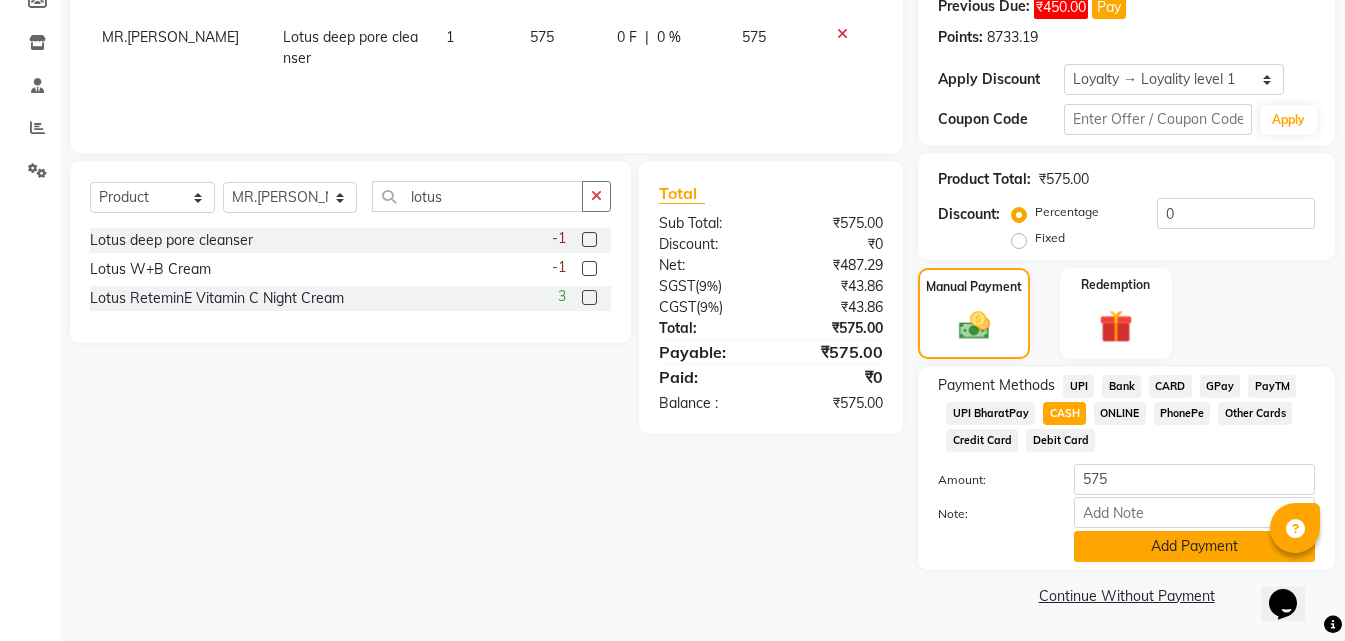 click on "Add Payment" 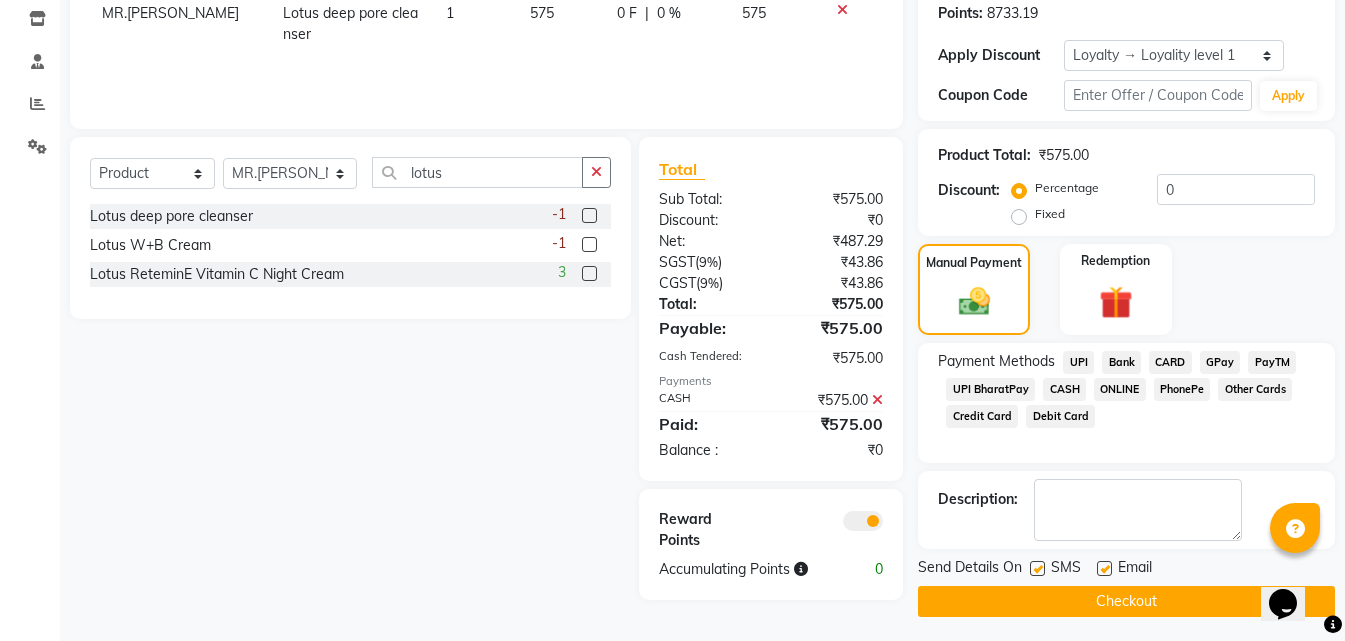 scroll, scrollTop: 345, scrollLeft: 0, axis: vertical 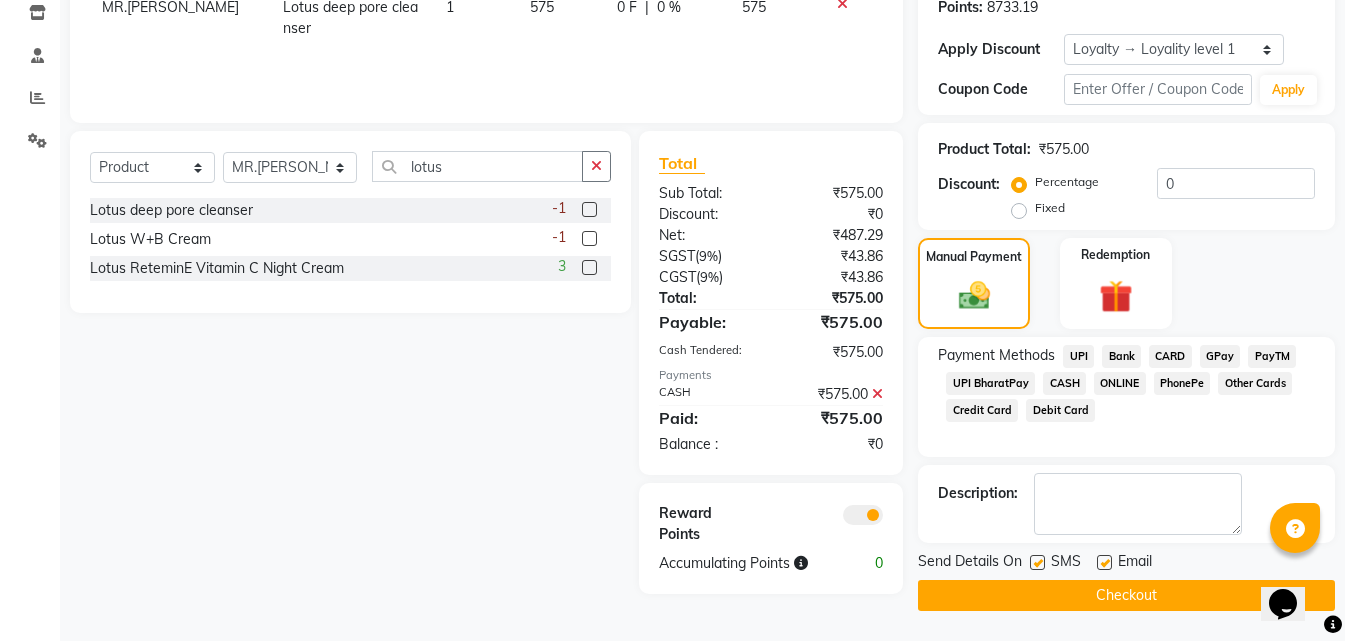 click on "Checkout" 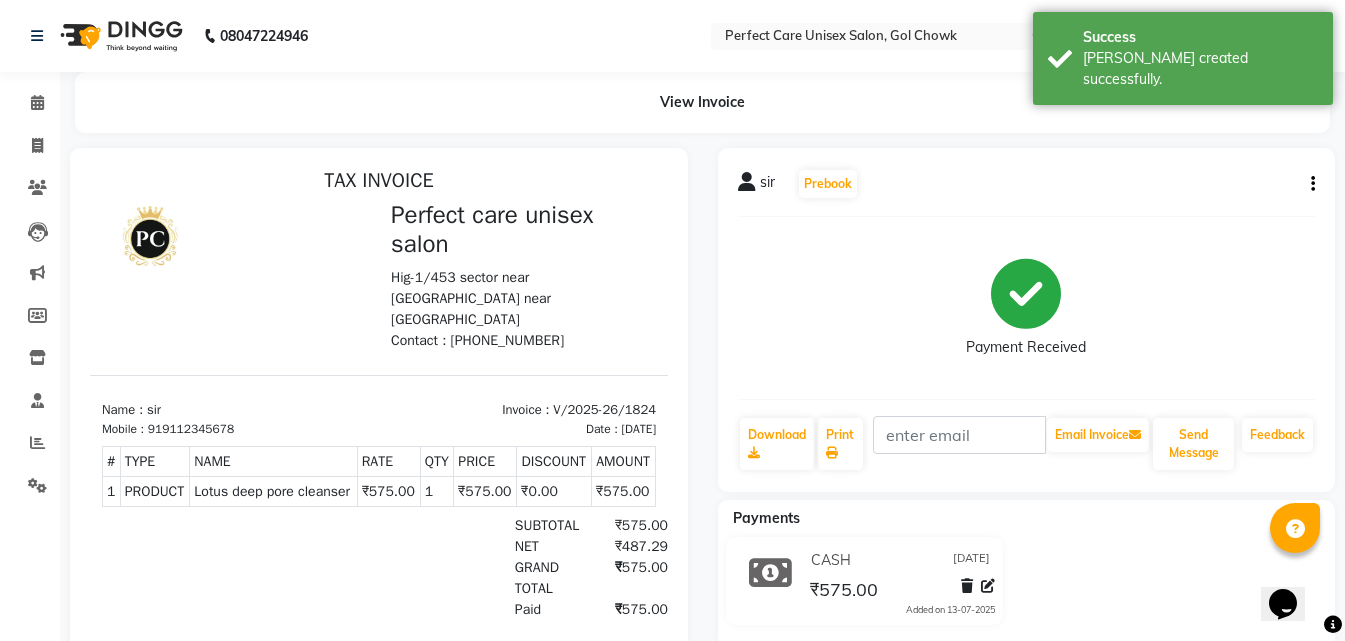 scroll, scrollTop: 0, scrollLeft: 0, axis: both 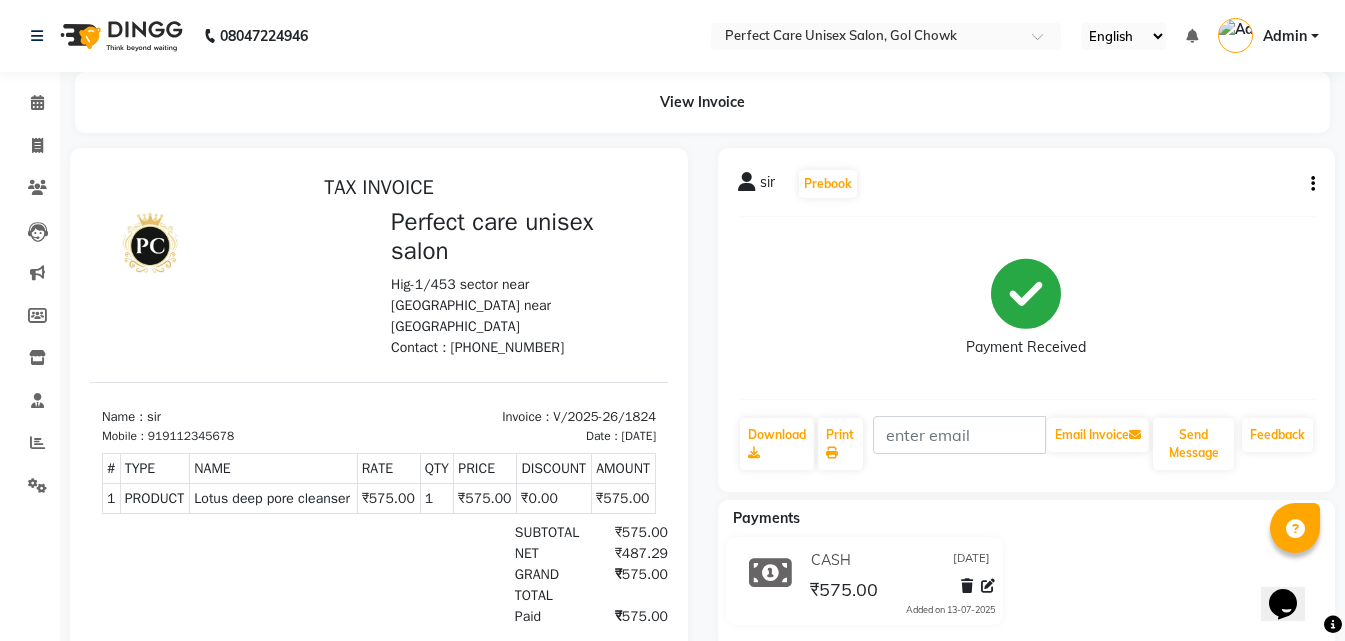 select on "service" 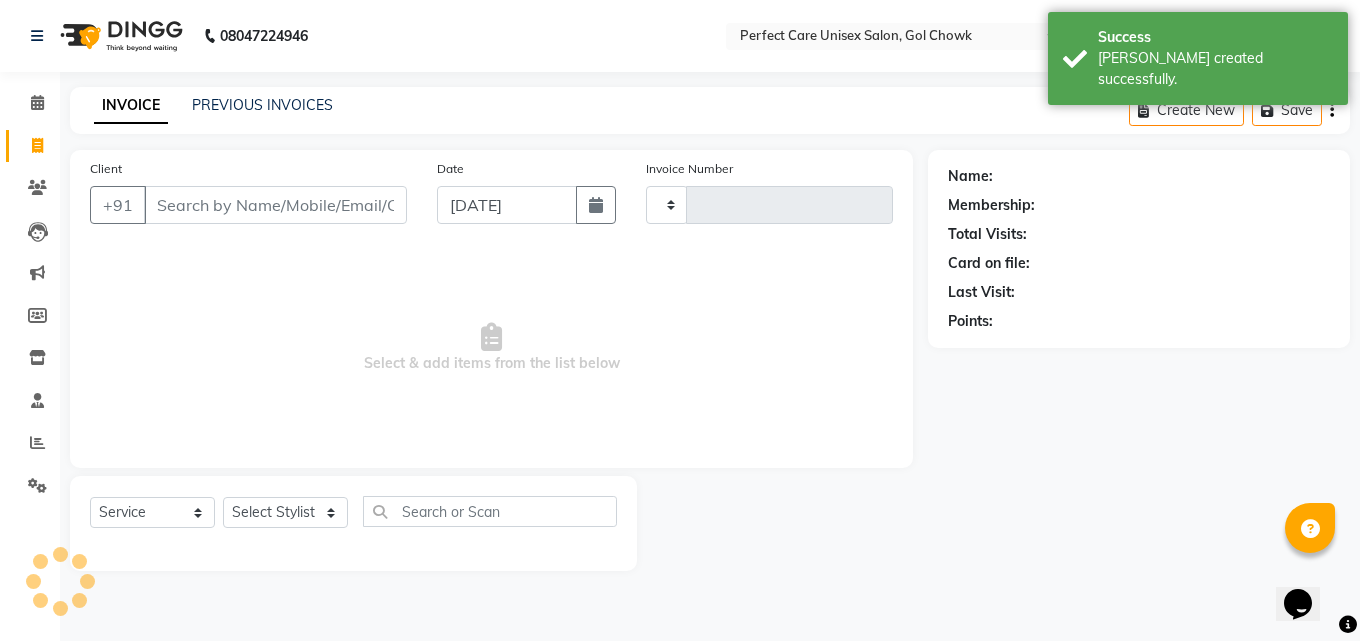 type on "1825" 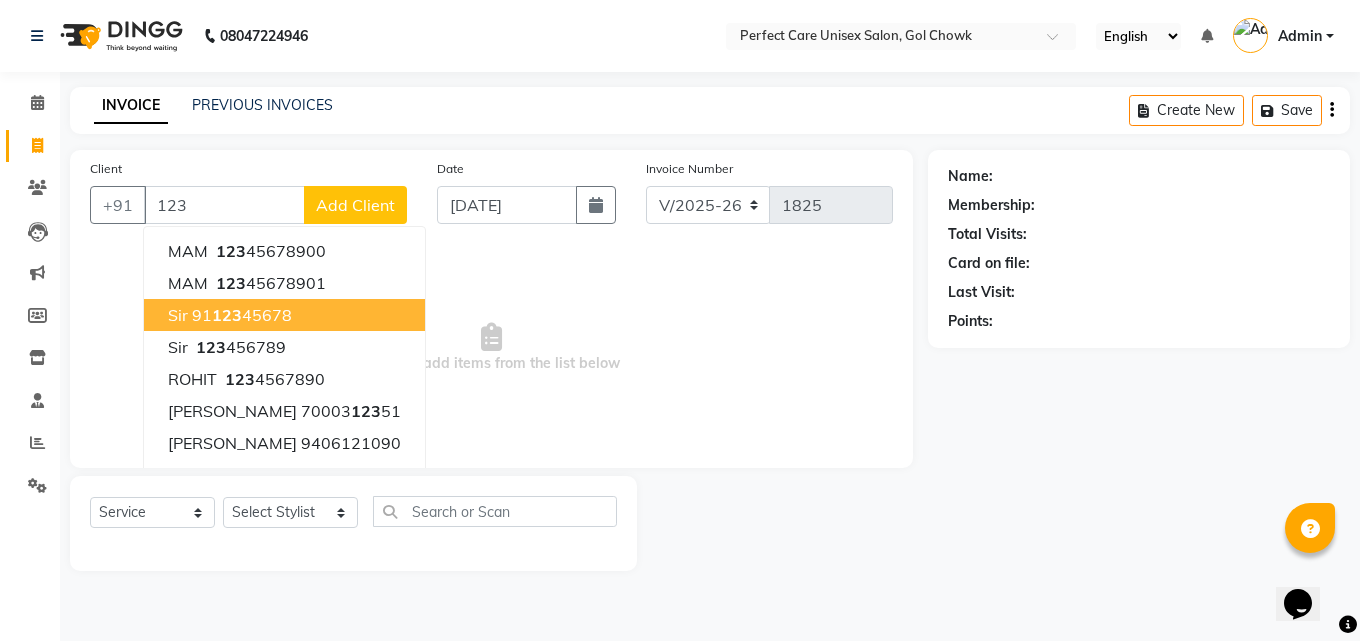 click on "91 123 45678" at bounding box center (242, 315) 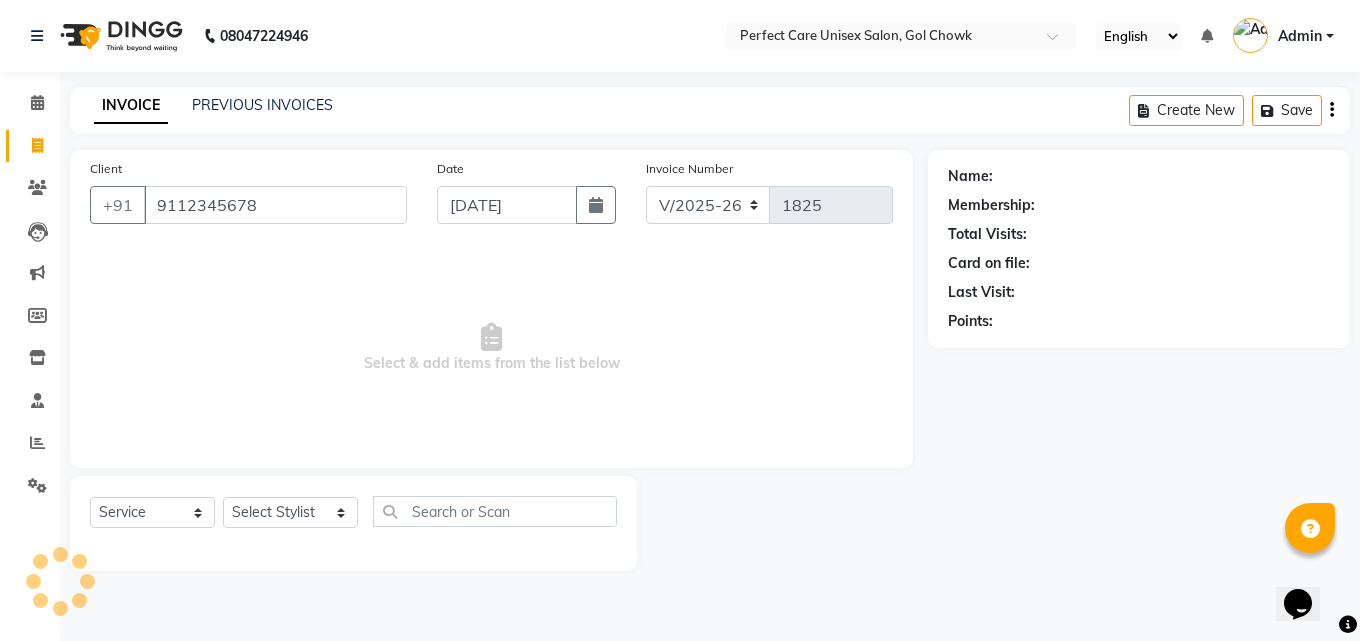 type on "9112345678" 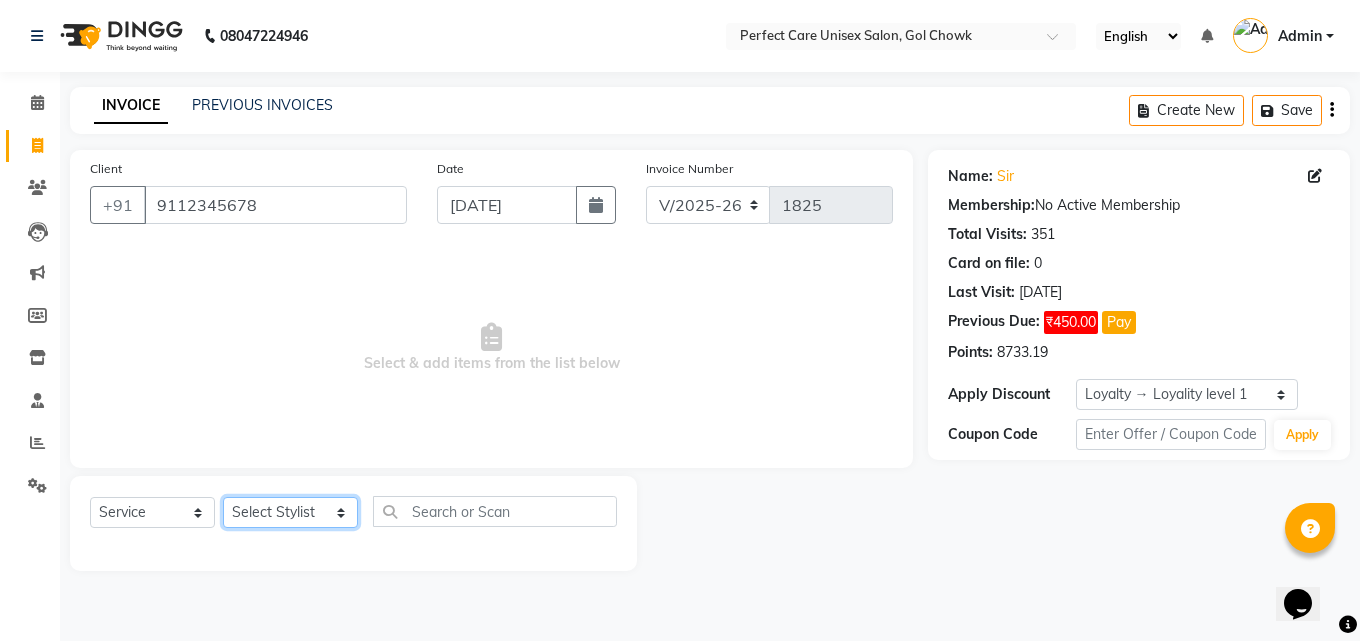click on "Select Stylist [PERSON_NAME] MISS [PERSON_NAME] MISS [PERSON_NAME]  MISS [PERSON_NAME] [PERSON_NAME] MISS.[PERSON_NAME] MISS.[PERSON_NAME]  MISS [PERSON_NAME]  MISS. USHA [PERSON_NAME] [PERSON_NAME] MR.[PERSON_NAME] MR. [PERSON_NAME]  MR [PERSON_NAME] MR. AVINASH [PERSON_NAME] [PERSON_NAME] [PERSON_NAME] [PERSON_NAME] [PERSON_NAME] MR. [PERSON_NAME] MR.[PERSON_NAME] [PERSON_NAME] MR.[PERSON_NAME] [PERSON_NAME] NONE rashmi" 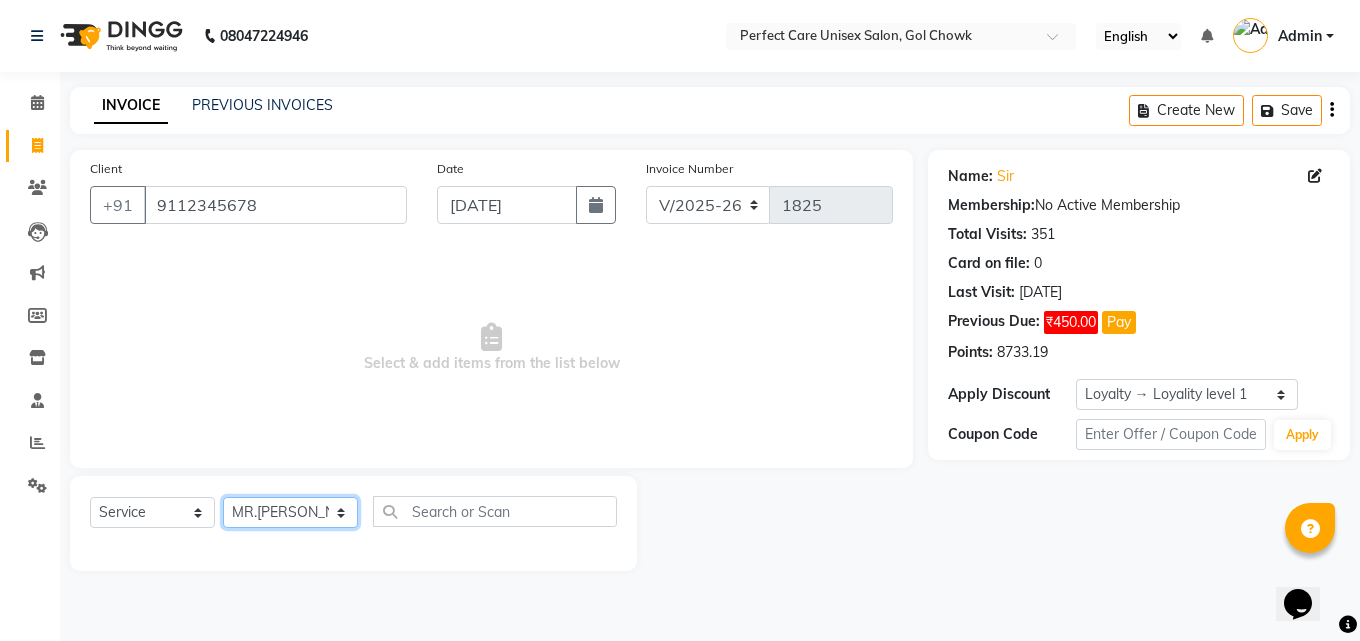 click on "Select Stylist [PERSON_NAME] MISS [PERSON_NAME] MISS [PERSON_NAME]  MISS [PERSON_NAME] [PERSON_NAME] MISS.[PERSON_NAME] MISS.[PERSON_NAME]  MISS [PERSON_NAME]  MISS. USHA [PERSON_NAME] [PERSON_NAME] MR.[PERSON_NAME] MR. [PERSON_NAME]  MR [PERSON_NAME] MR. AVINASH [PERSON_NAME] [PERSON_NAME] [PERSON_NAME] [PERSON_NAME] [PERSON_NAME] MR. [PERSON_NAME] MR.[PERSON_NAME] [PERSON_NAME] MR.[PERSON_NAME] [PERSON_NAME] NONE rashmi" 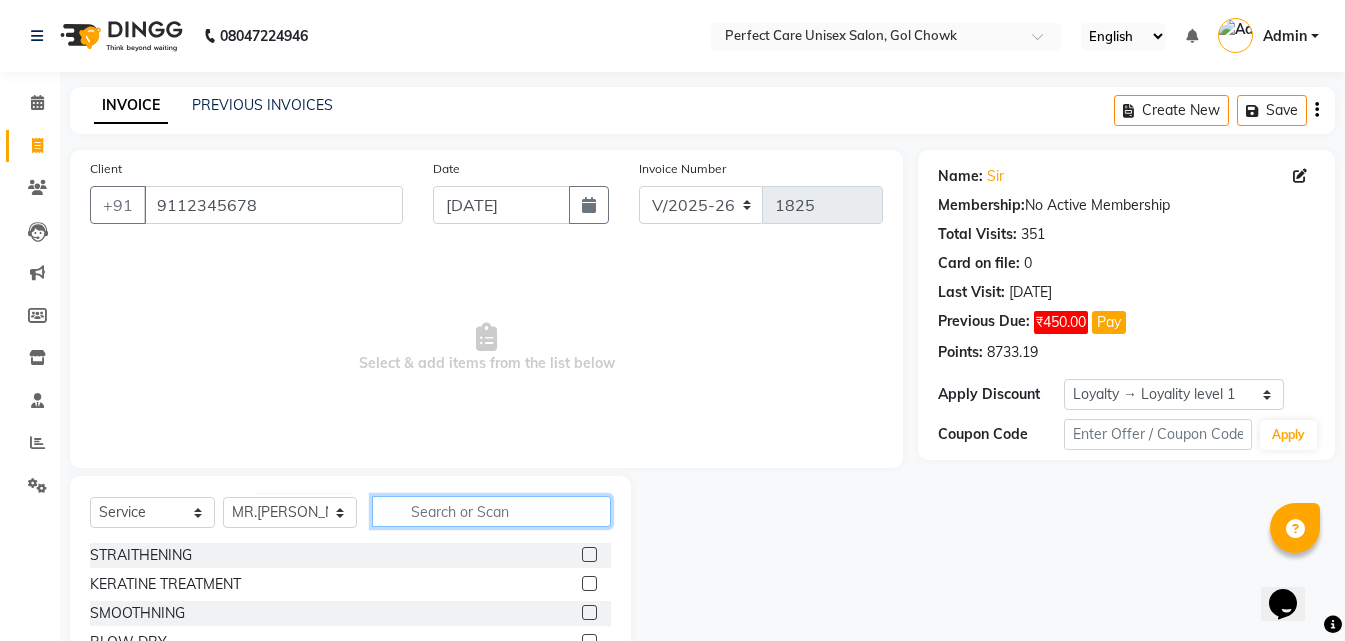 click 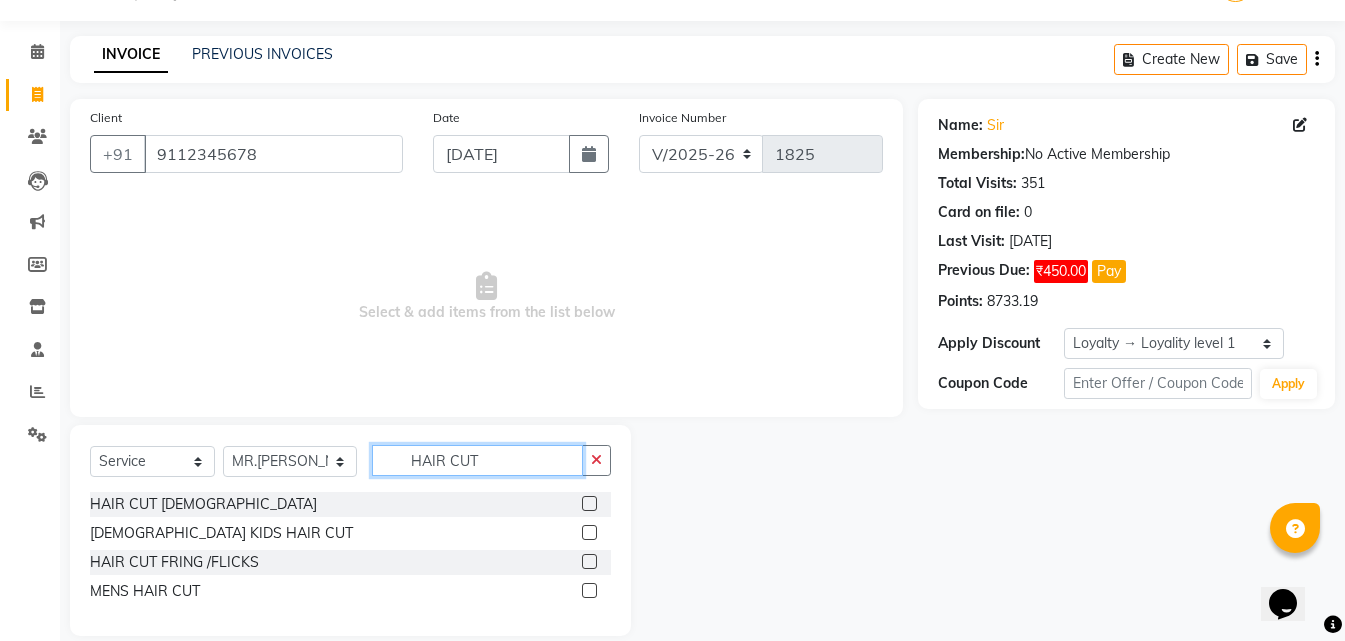 scroll, scrollTop: 76, scrollLeft: 0, axis: vertical 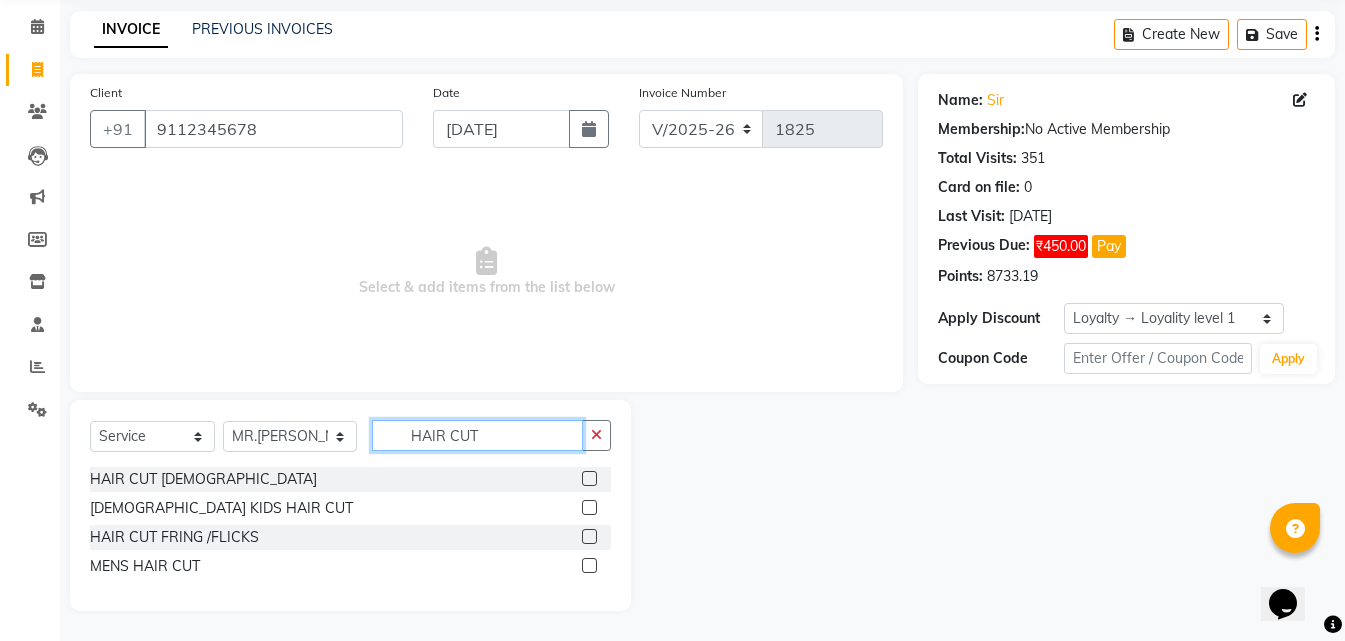 type on "HAIR CUT" 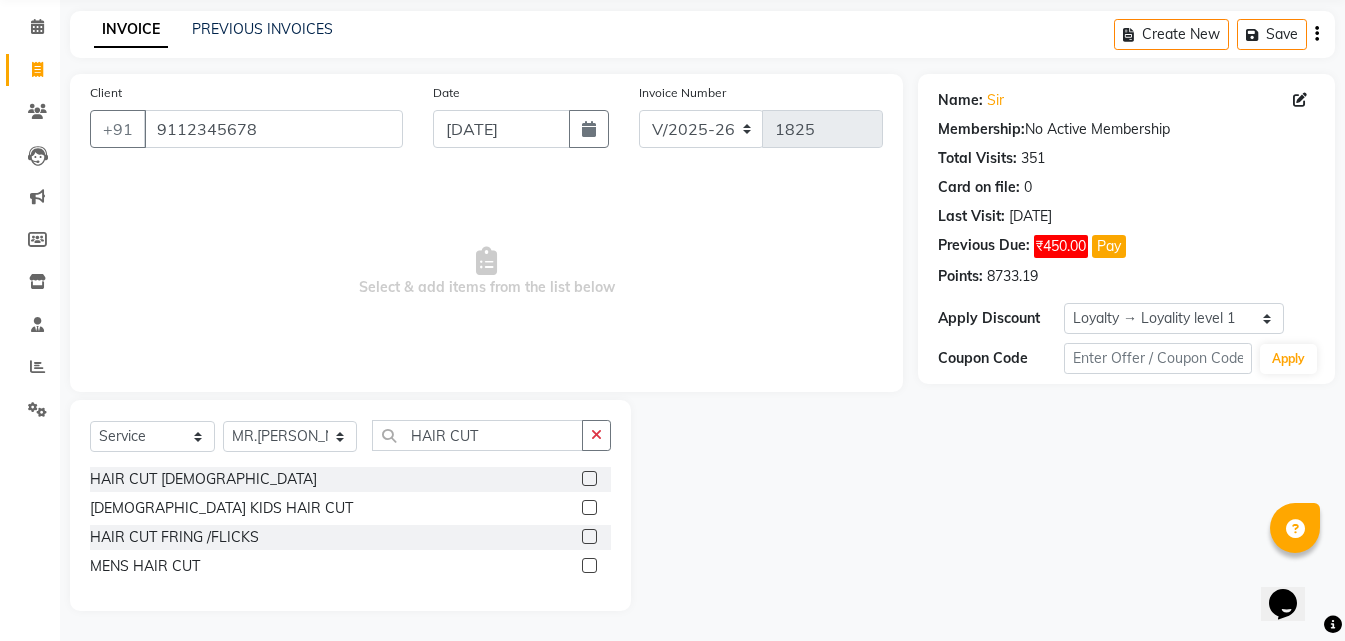 click 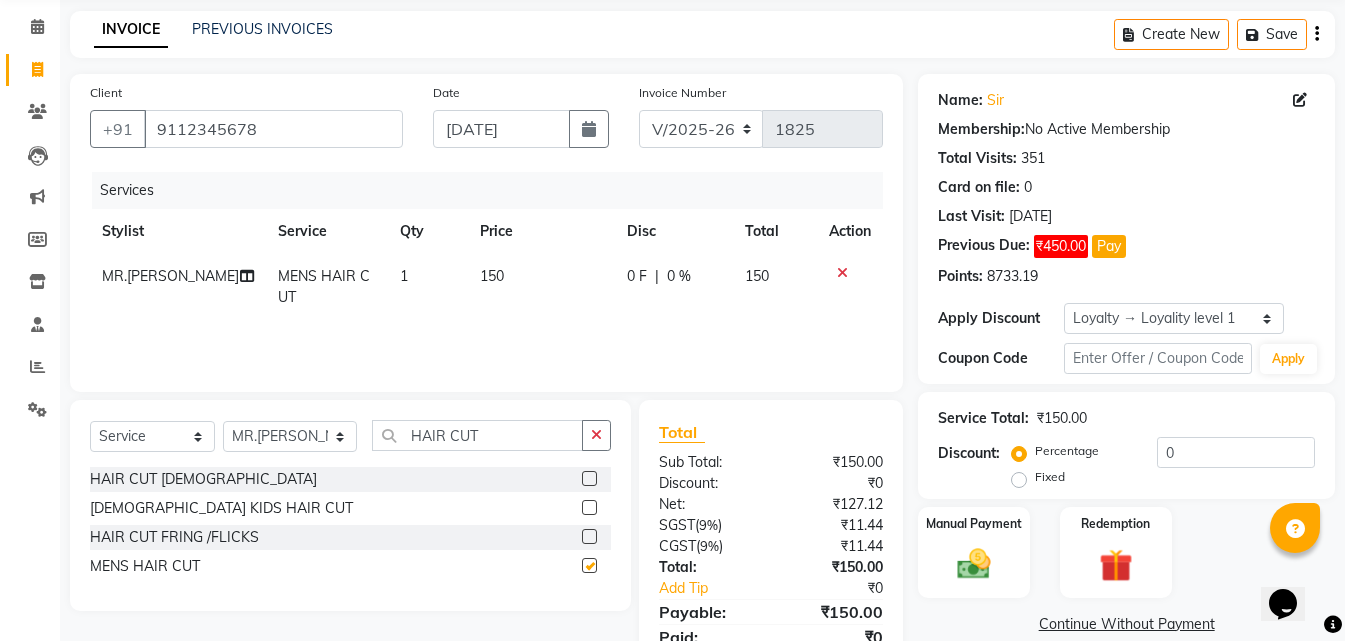 checkbox on "false" 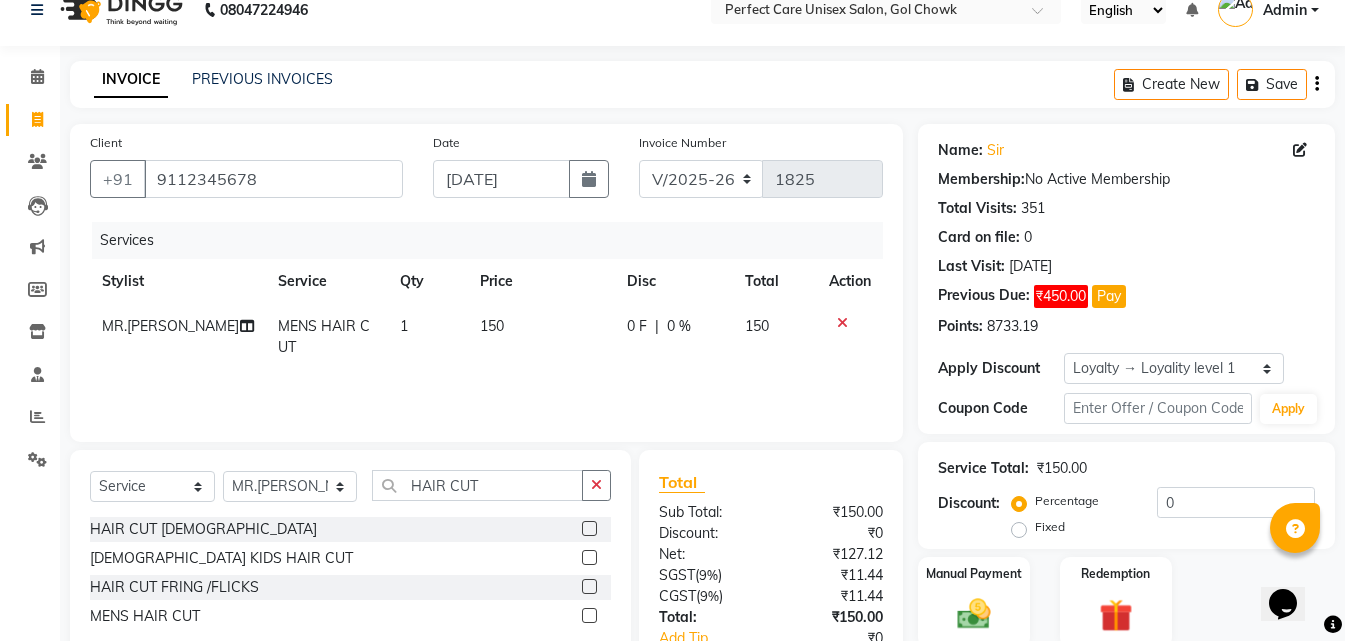 scroll, scrollTop: 0, scrollLeft: 0, axis: both 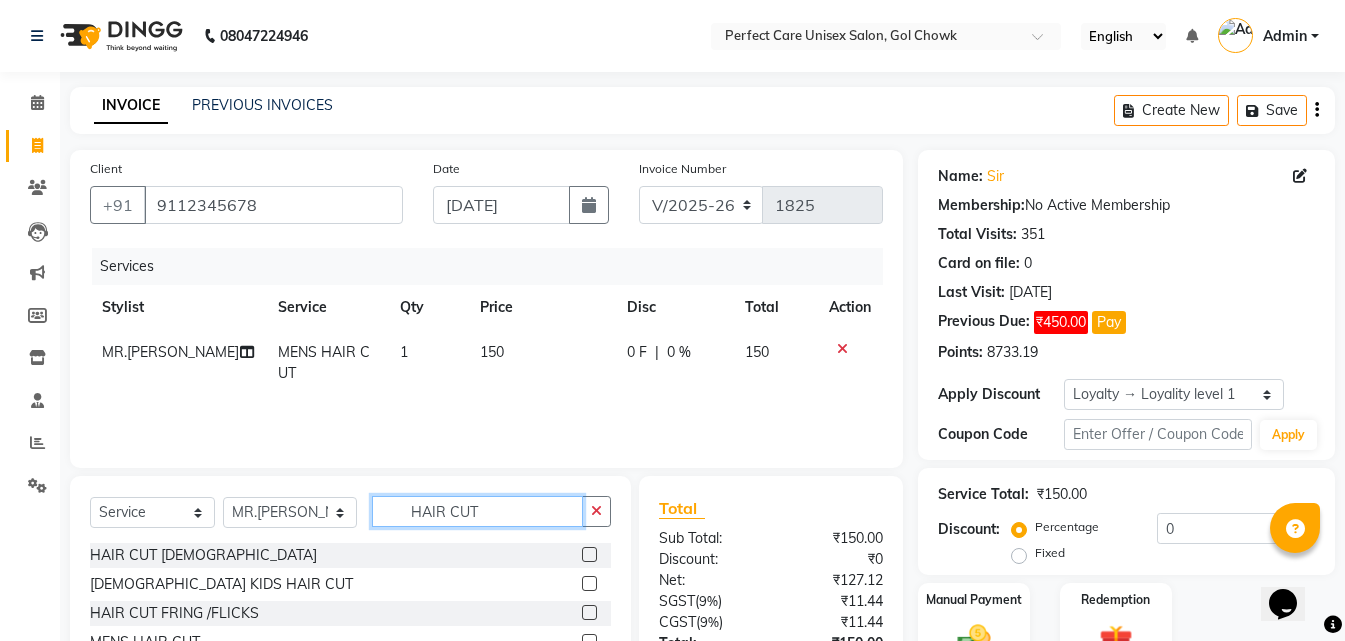 click on "HAIR CUT" 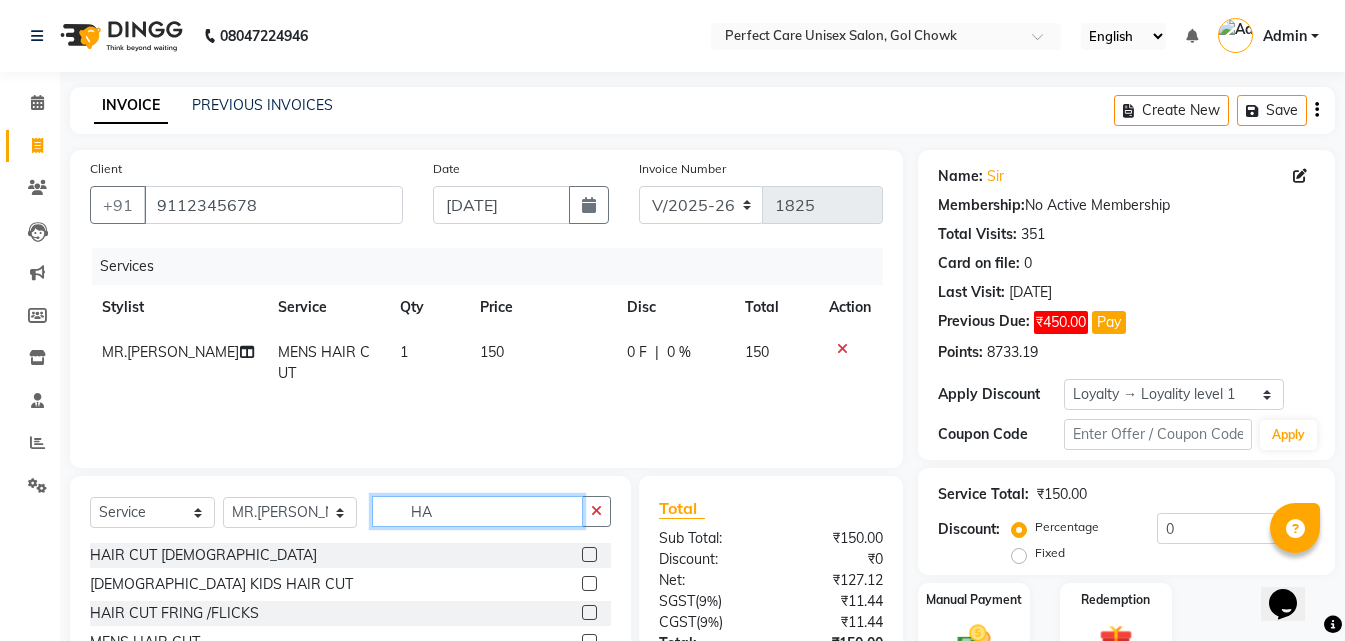 type on "H" 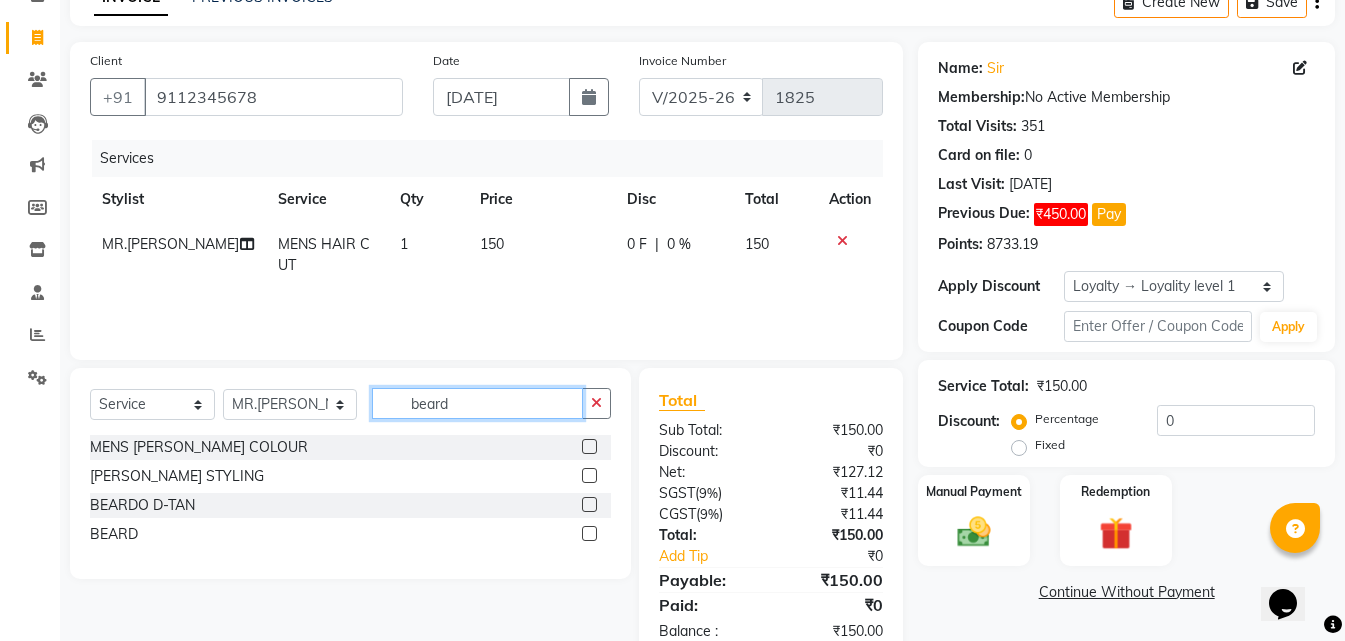 scroll, scrollTop: 159, scrollLeft: 0, axis: vertical 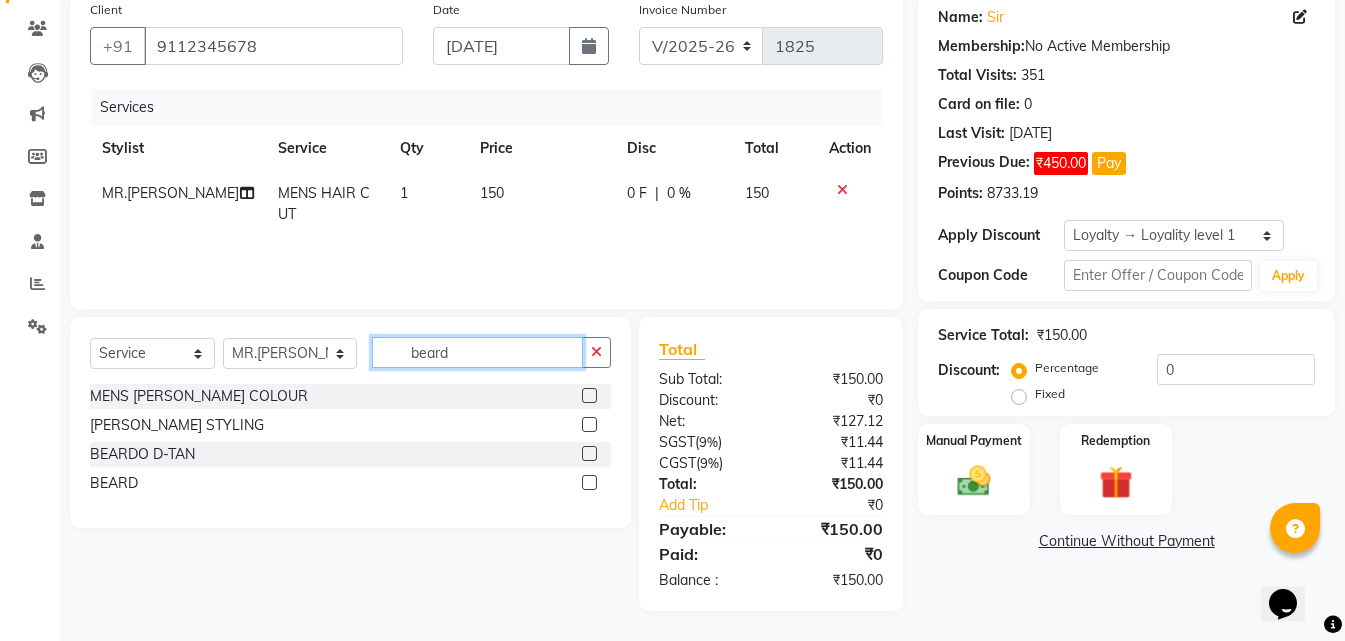 type on "beard" 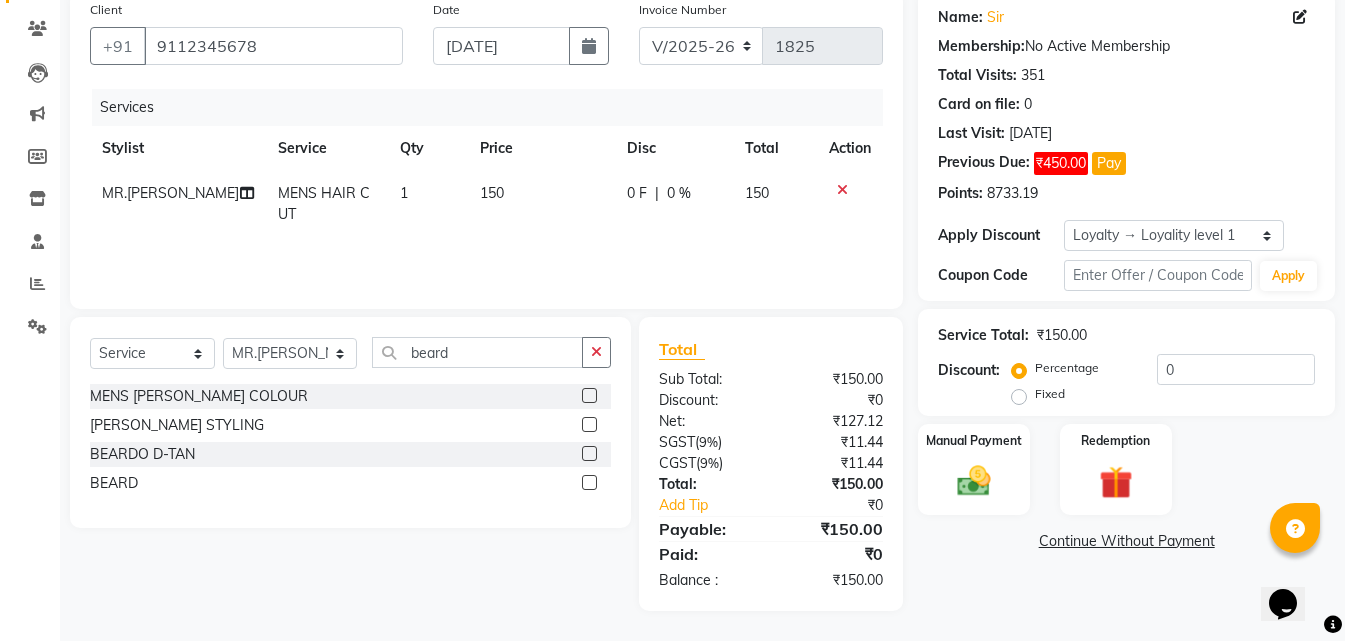 click 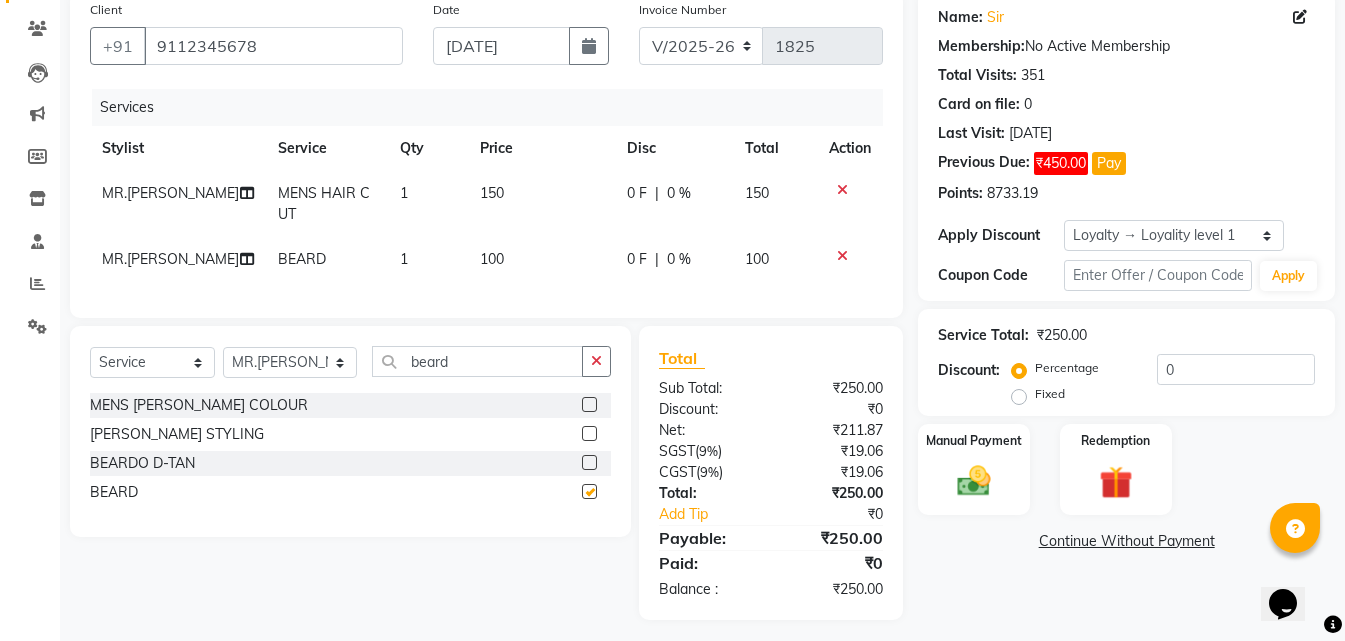 checkbox on "false" 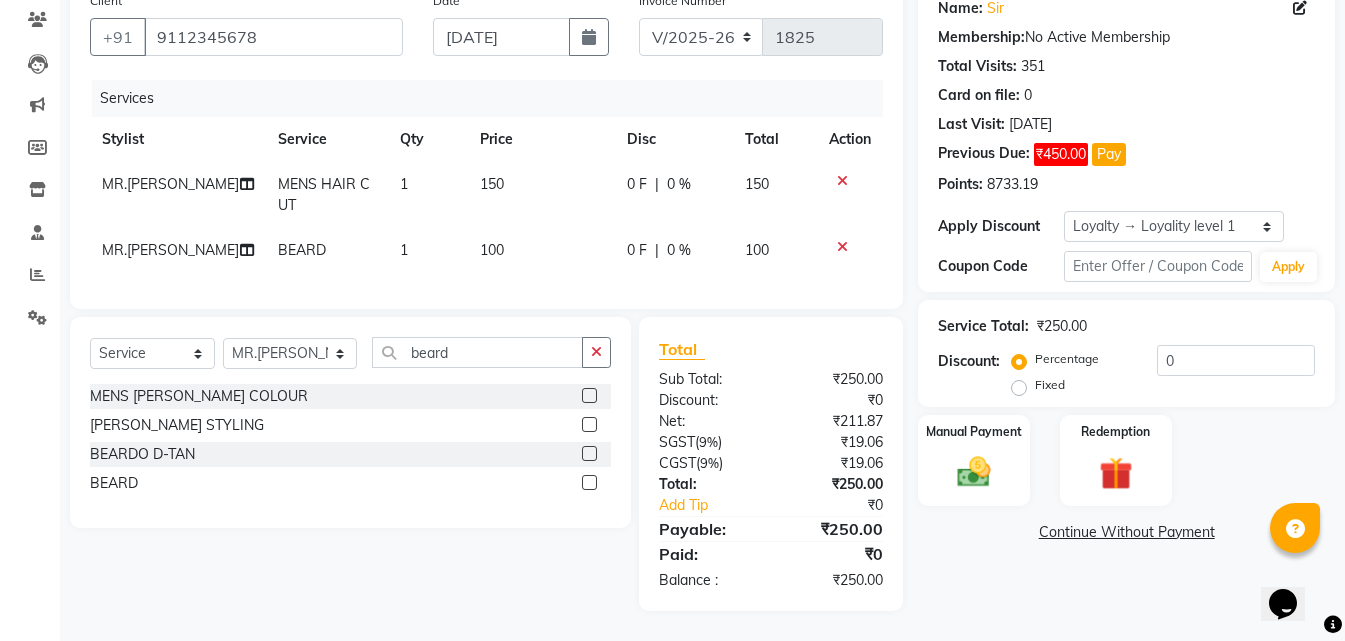 scroll, scrollTop: 183, scrollLeft: 0, axis: vertical 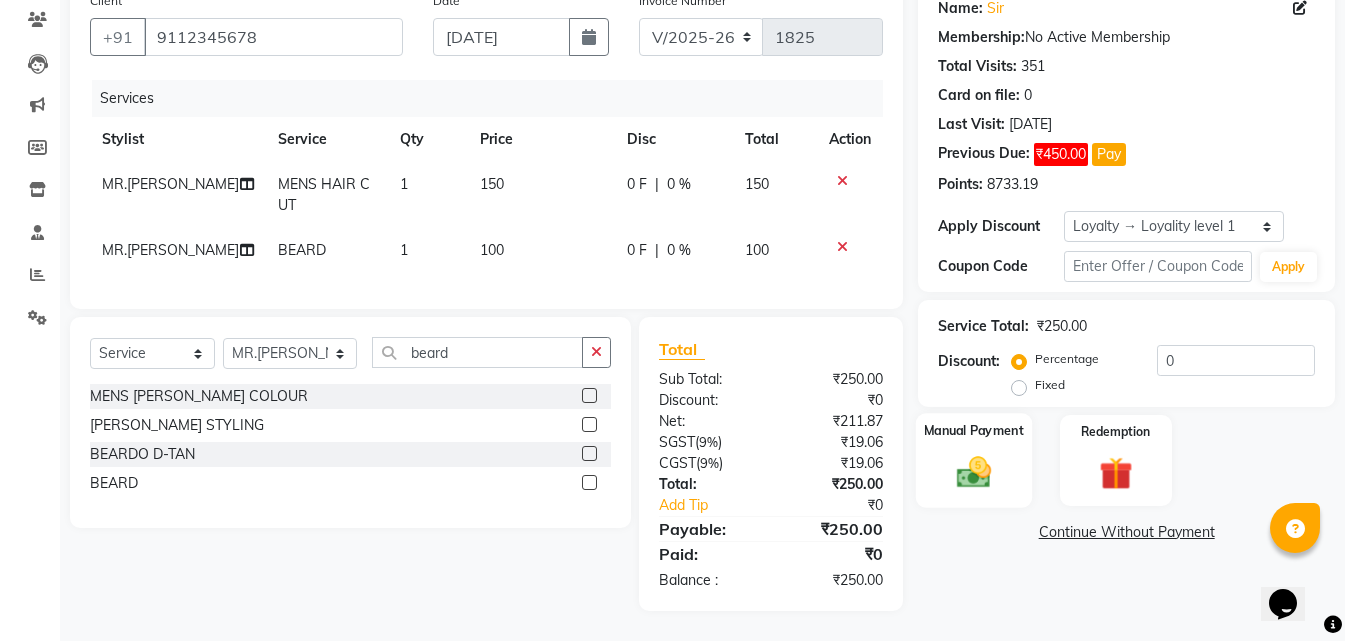 click on "Manual Payment" 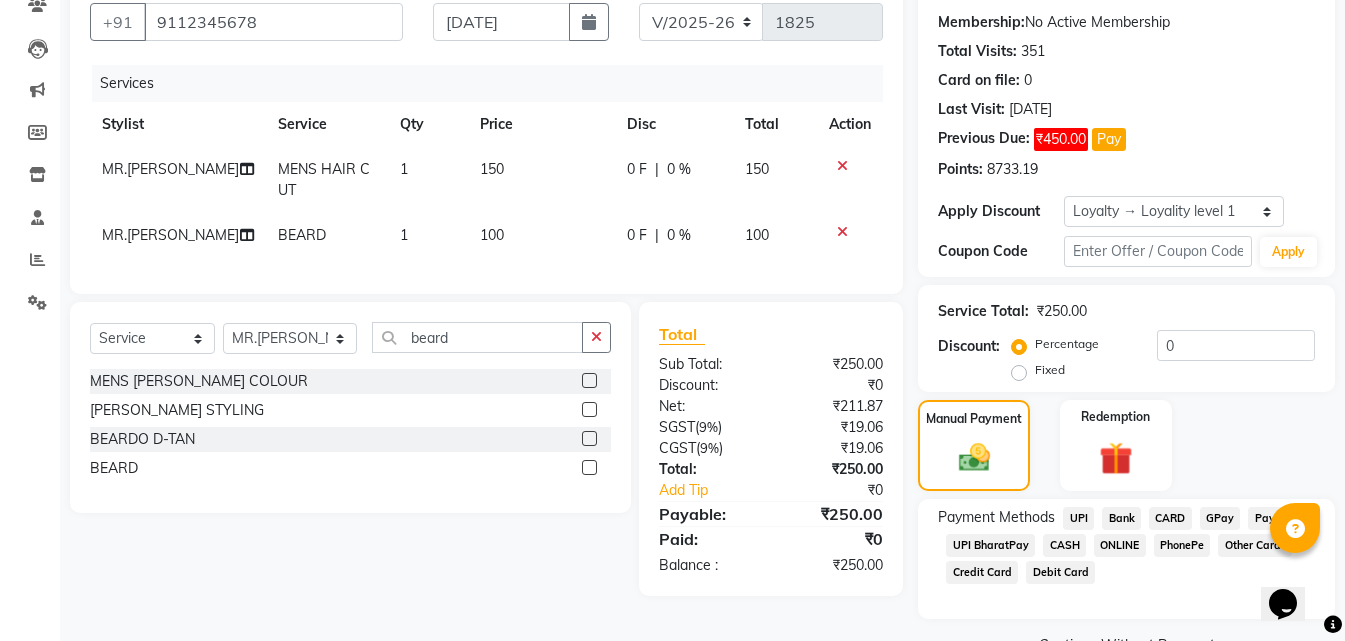 click on "CASH" 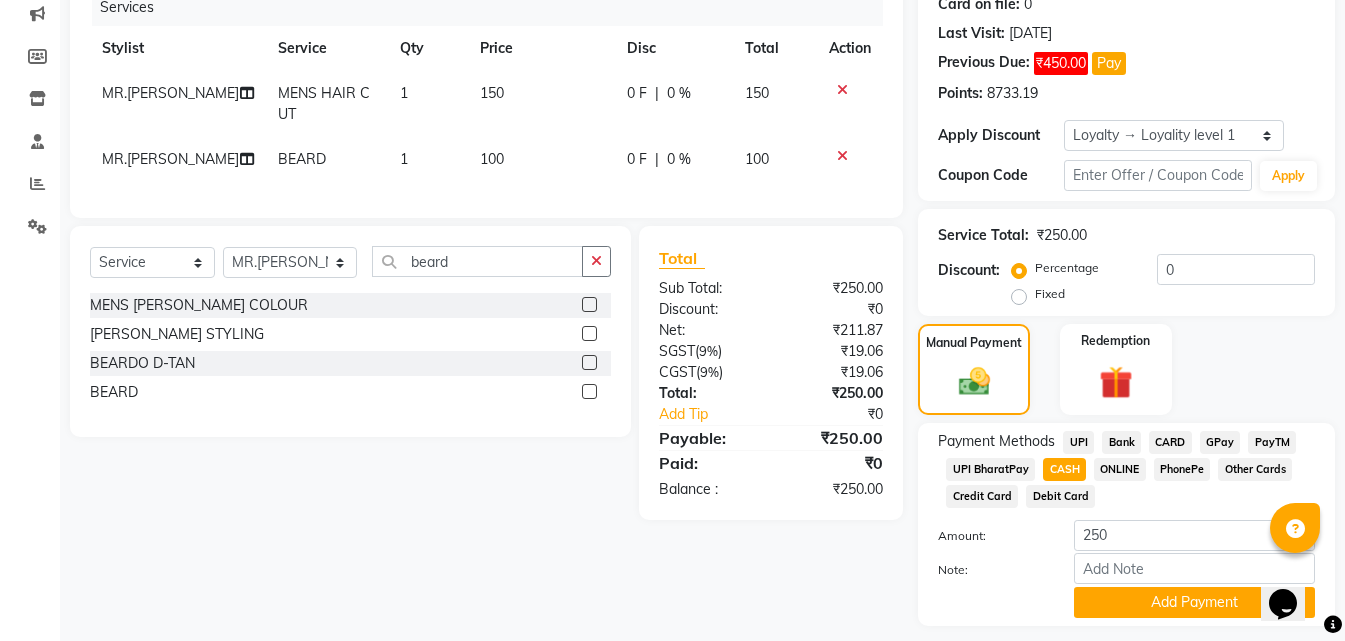 scroll, scrollTop: 315, scrollLeft: 0, axis: vertical 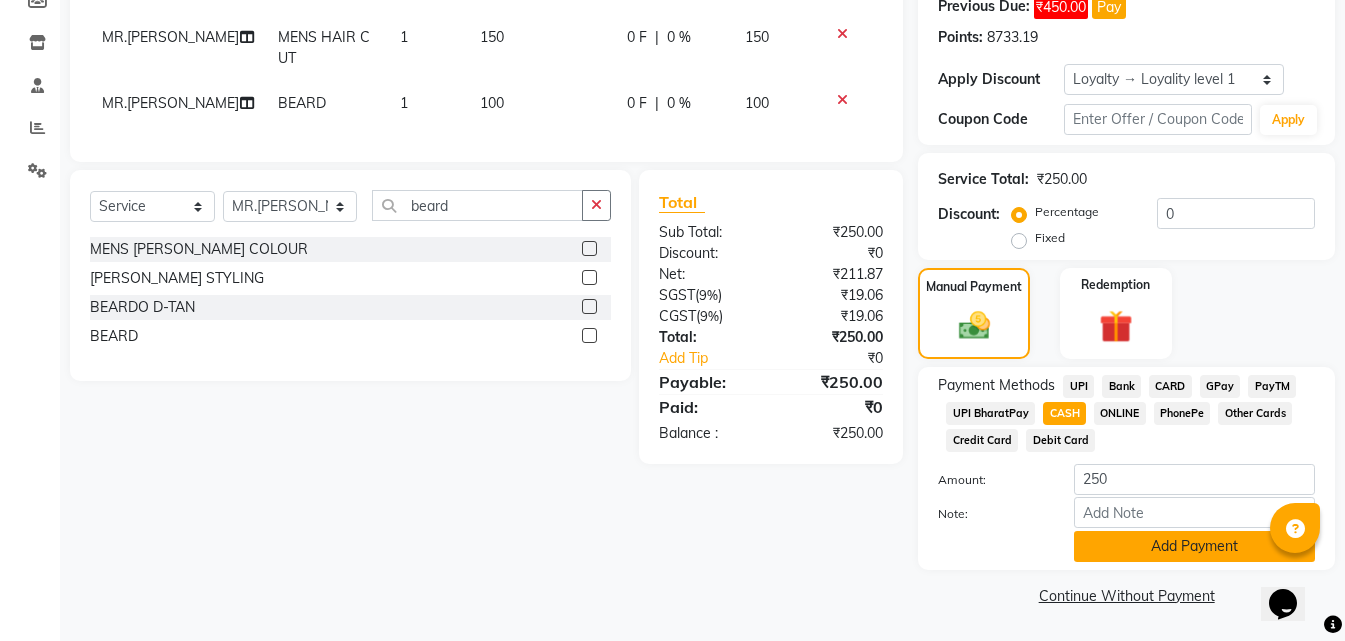 click on "Add Payment" 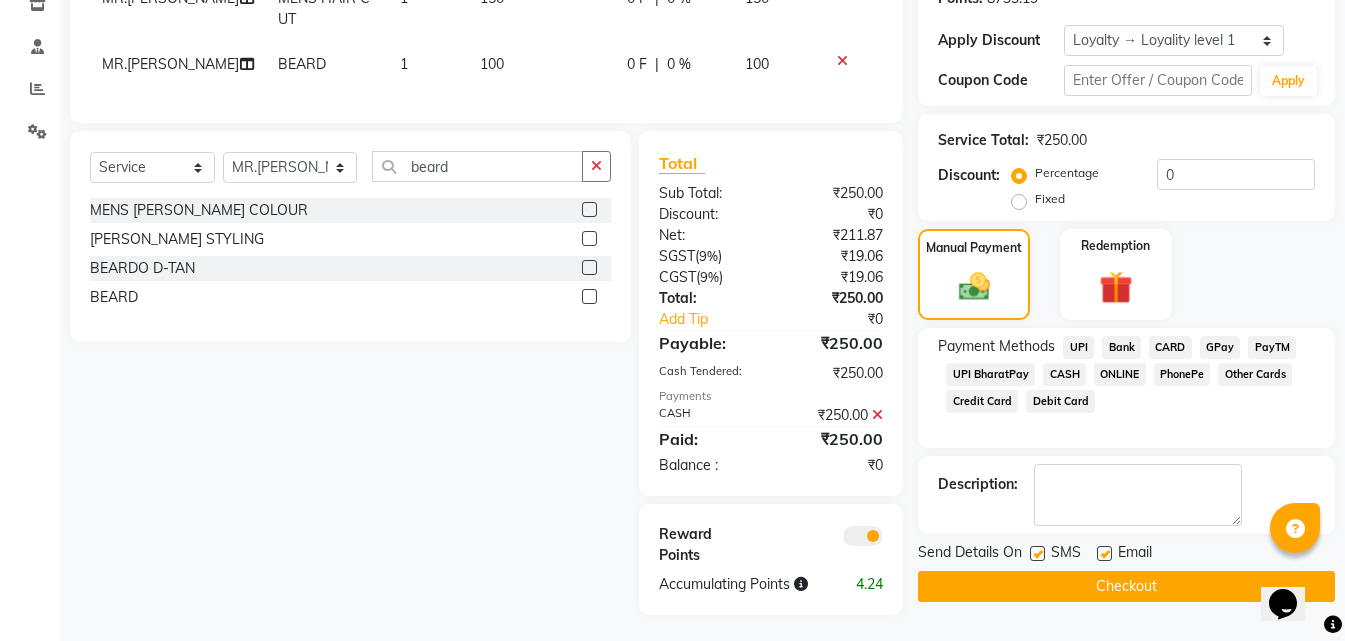scroll, scrollTop: 373, scrollLeft: 0, axis: vertical 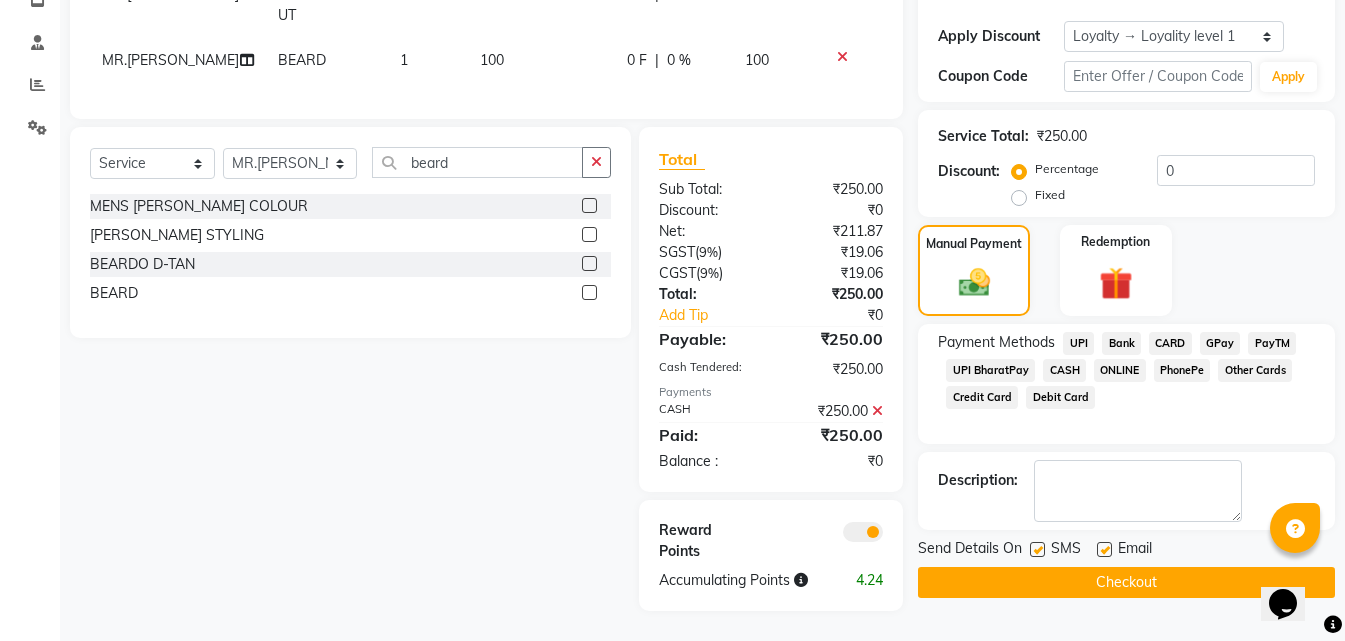 click on "Checkout" 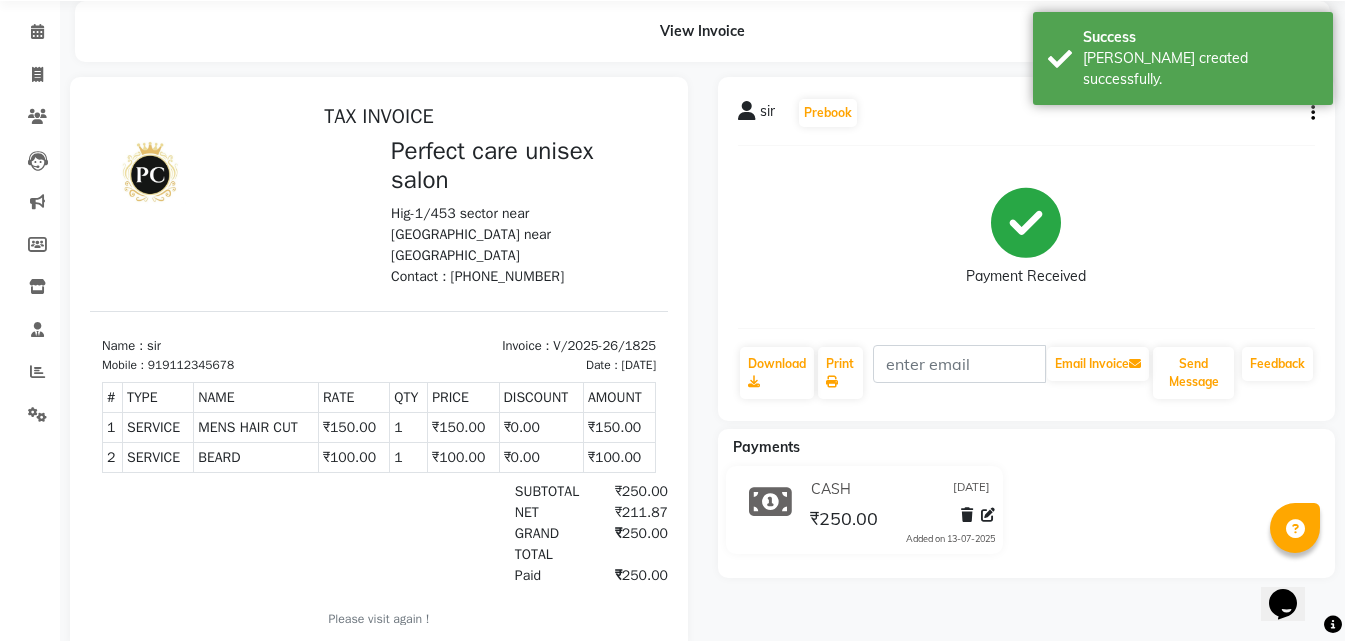 scroll, scrollTop: 26, scrollLeft: 0, axis: vertical 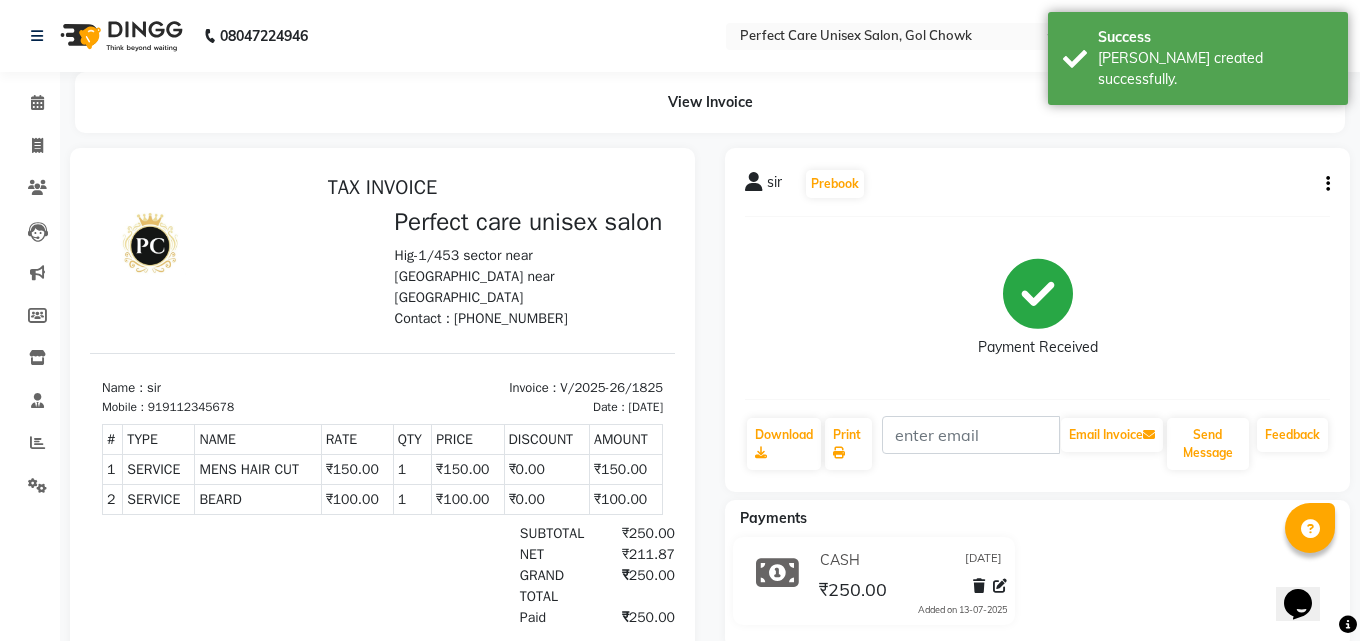 select on "4751" 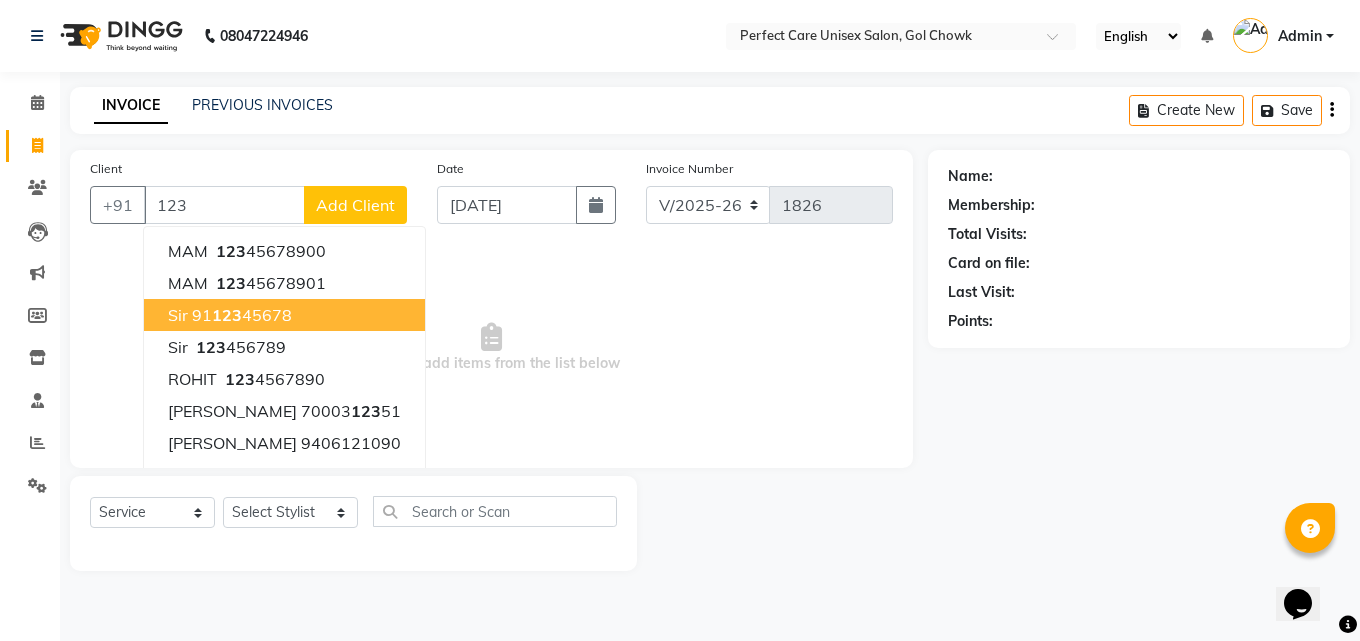 click on "123" at bounding box center (227, 315) 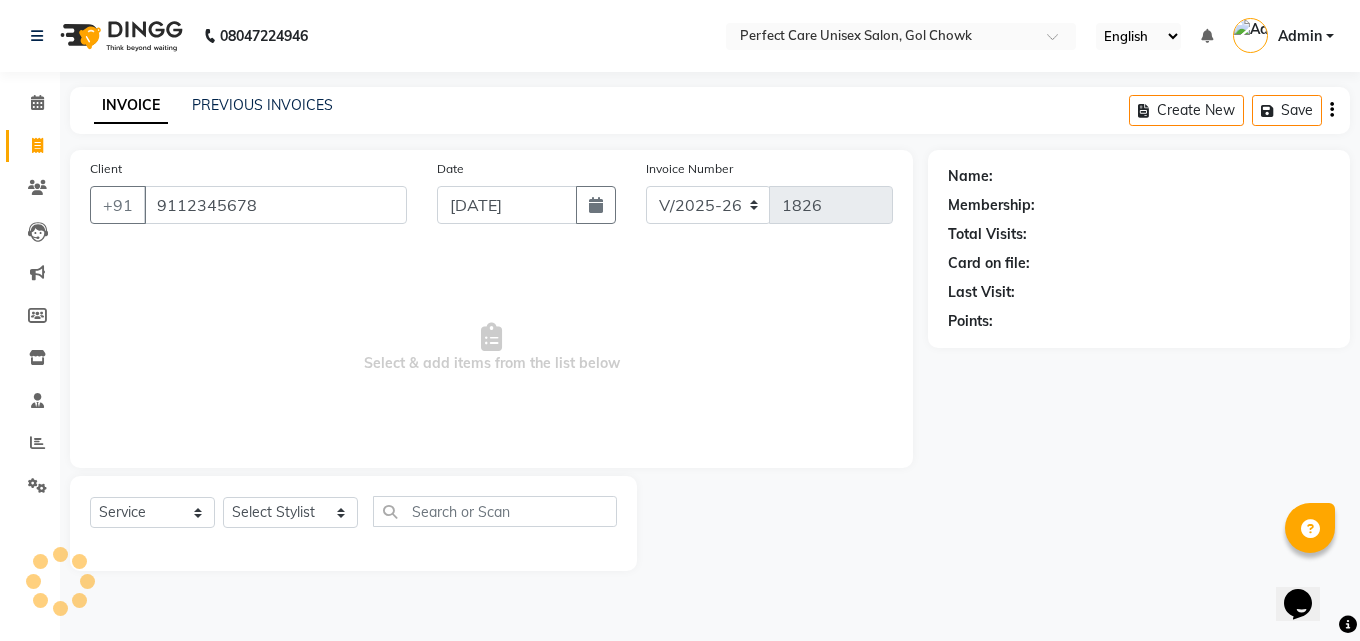 type on "9112345678" 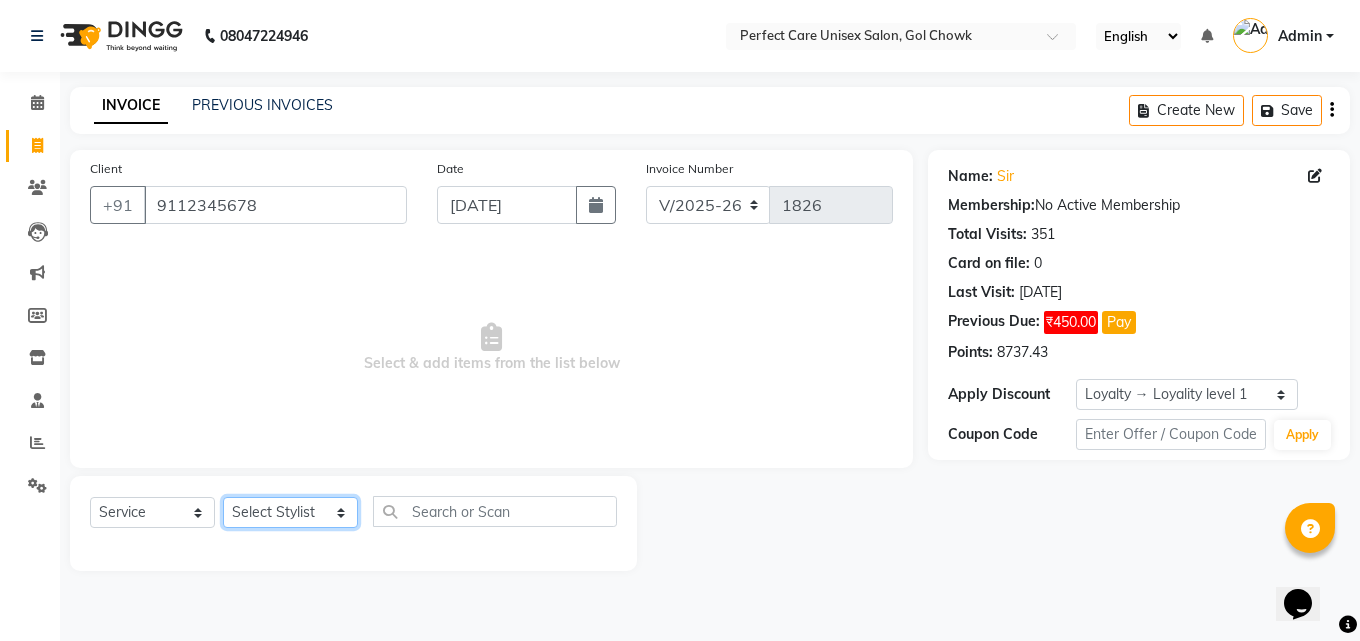 click on "Select Stylist [PERSON_NAME] MISS [PERSON_NAME] MISS [PERSON_NAME]  MISS [PERSON_NAME] [PERSON_NAME] MISS.[PERSON_NAME] MISS.[PERSON_NAME]  MISS [PERSON_NAME]  MISS. USHA [PERSON_NAME] [PERSON_NAME] MR.[PERSON_NAME] MR. [PERSON_NAME]  MR [PERSON_NAME] MR. AVINASH [PERSON_NAME] [PERSON_NAME] [PERSON_NAME] [PERSON_NAME] [PERSON_NAME] MR. [PERSON_NAME] MR.[PERSON_NAME] [PERSON_NAME] MR.[PERSON_NAME] [PERSON_NAME] NONE rashmi" 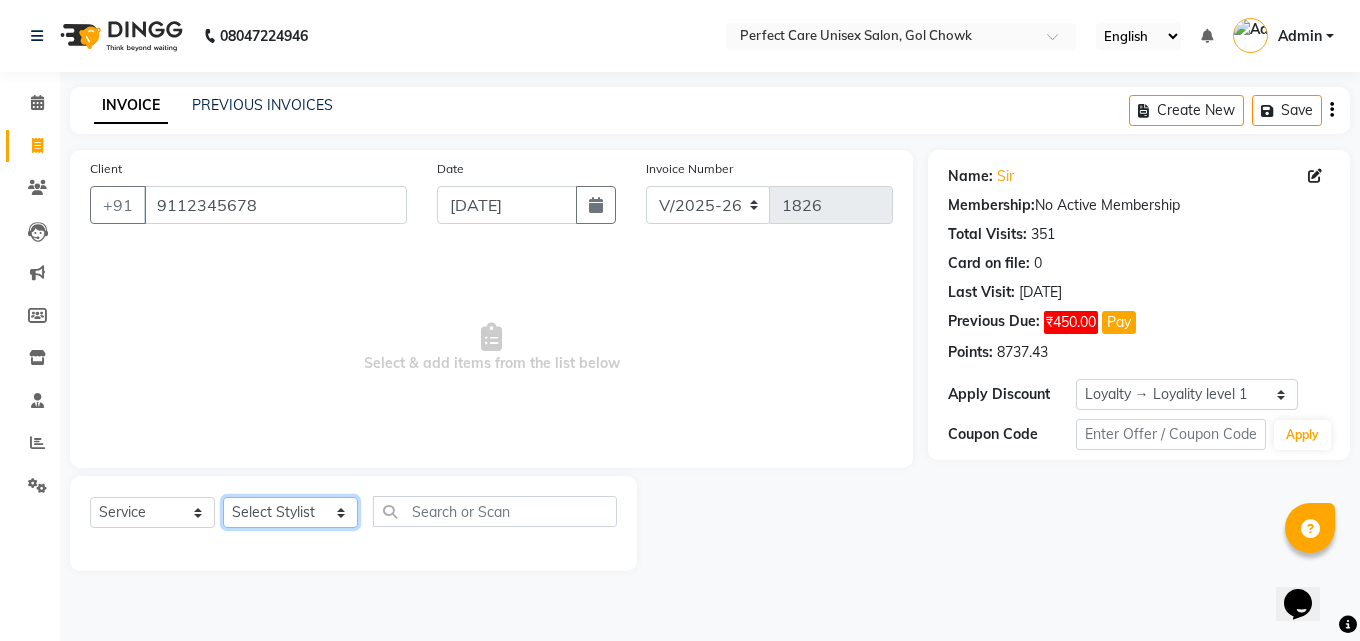 select on "71362" 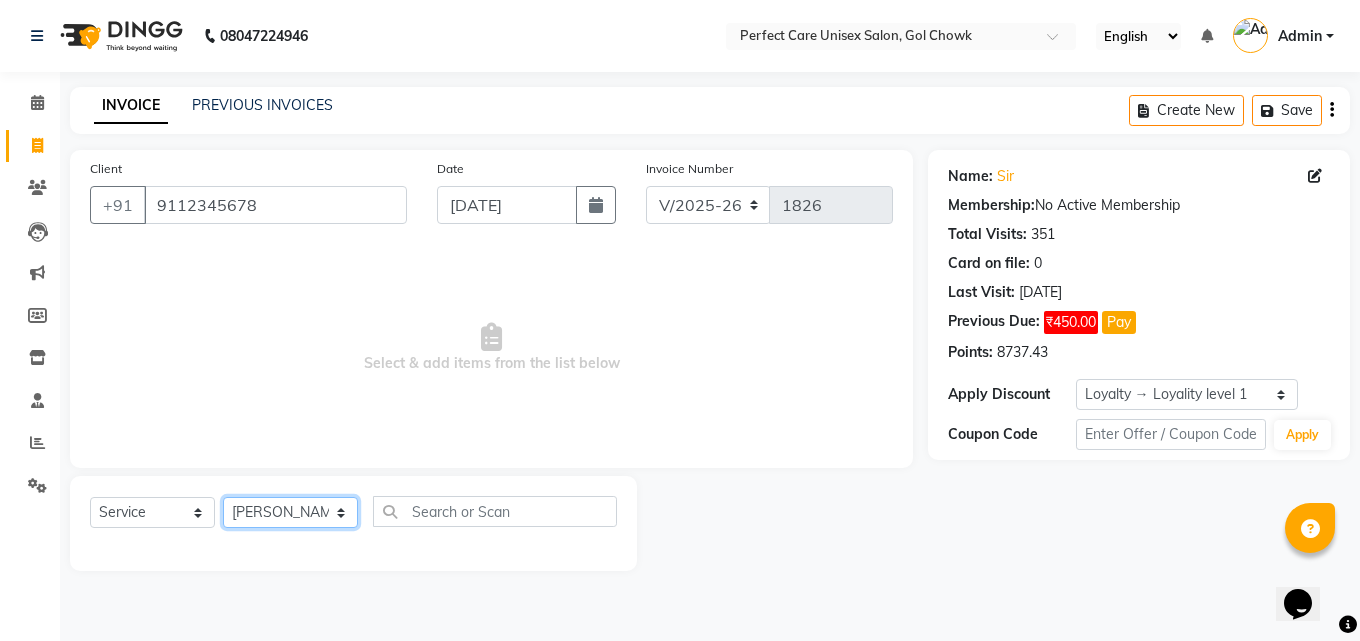 click on "Select Stylist [PERSON_NAME] MISS [PERSON_NAME] MISS [PERSON_NAME]  MISS [PERSON_NAME] [PERSON_NAME] MISS.[PERSON_NAME] MISS.[PERSON_NAME]  MISS [PERSON_NAME]  MISS. USHA [PERSON_NAME] [PERSON_NAME] MR.[PERSON_NAME] MR. [PERSON_NAME]  MR [PERSON_NAME] MR. AVINASH [PERSON_NAME] [PERSON_NAME] [PERSON_NAME] [PERSON_NAME] [PERSON_NAME] MR. [PERSON_NAME] MR.[PERSON_NAME] [PERSON_NAME] MR.[PERSON_NAME] [PERSON_NAME] NONE rashmi" 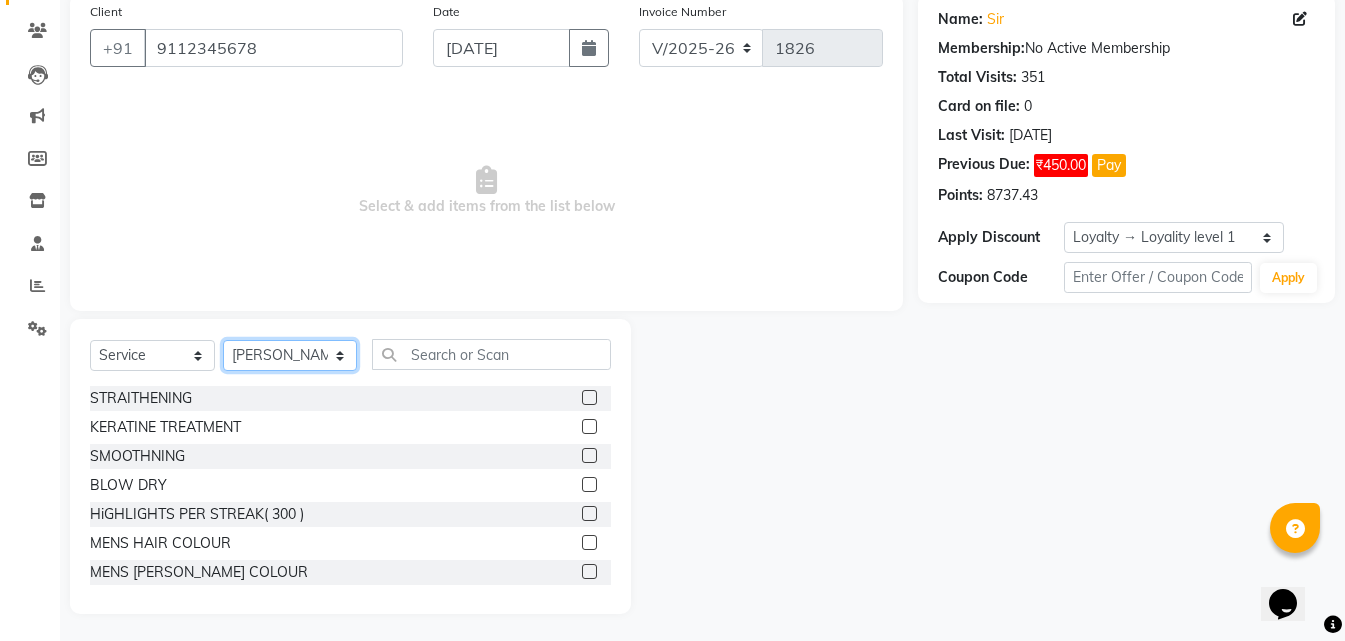 scroll, scrollTop: 160, scrollLeft: 0, axis: vertical 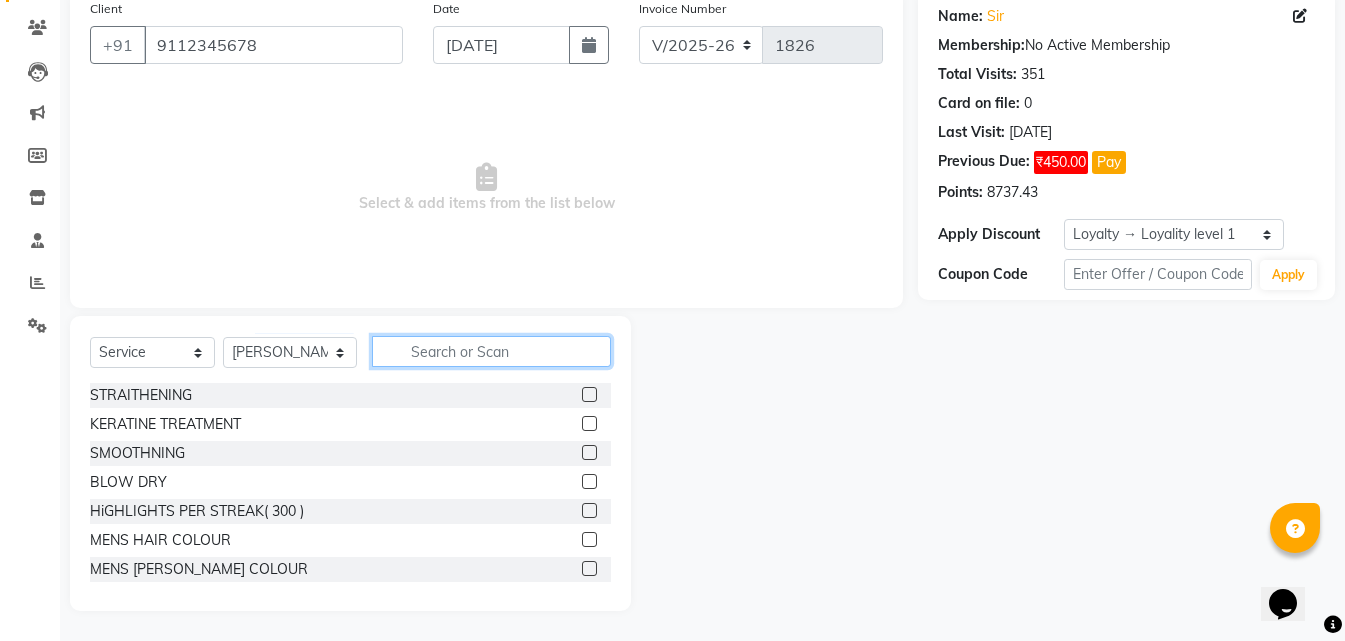 click 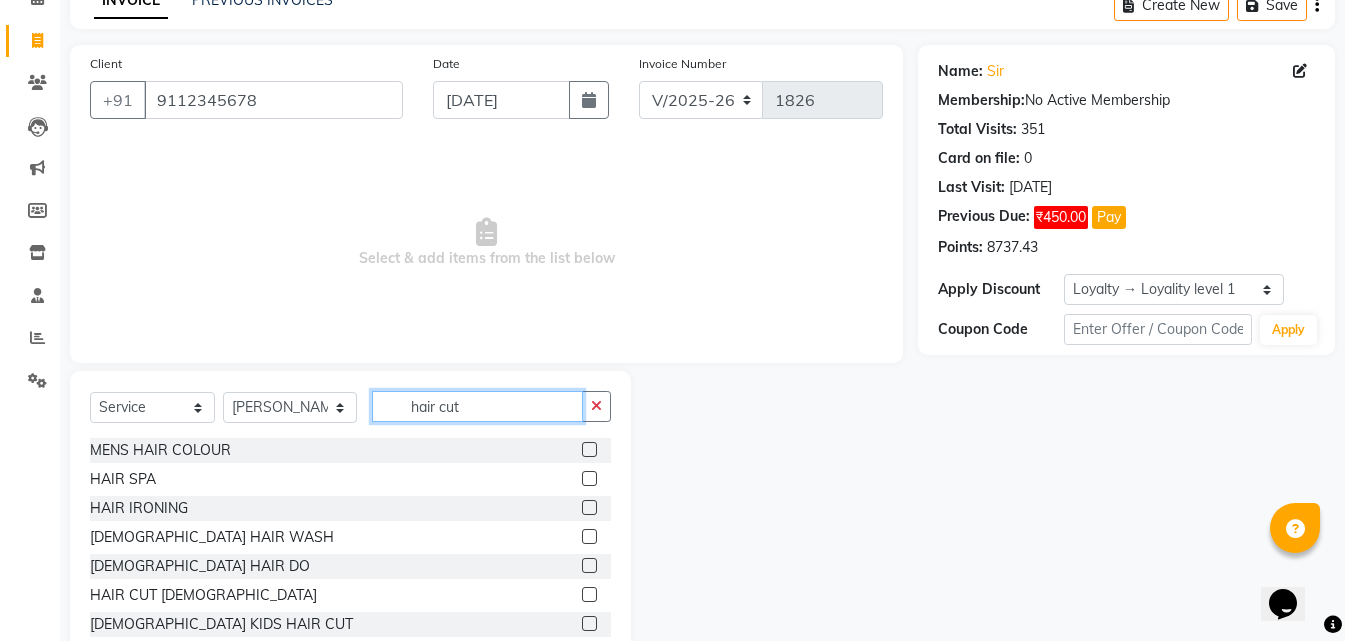 scroll, scrollTop: 76, scrollLeft: 0, axis: vertical 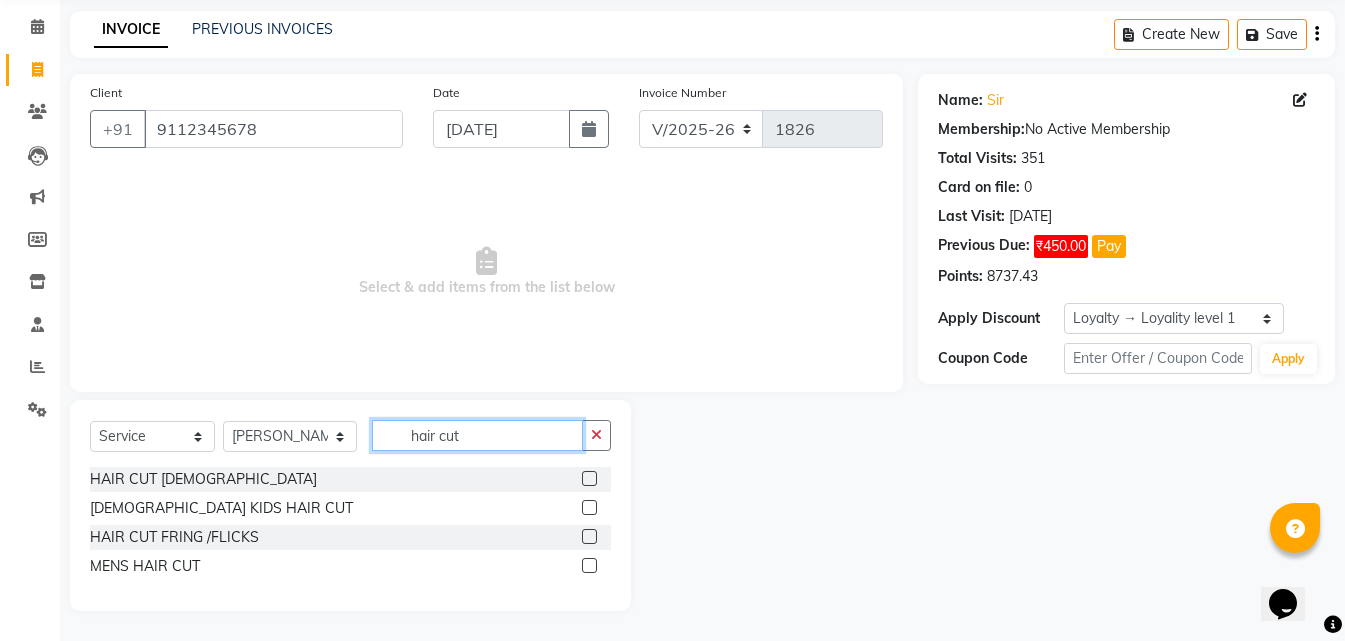 type on "hair cut" 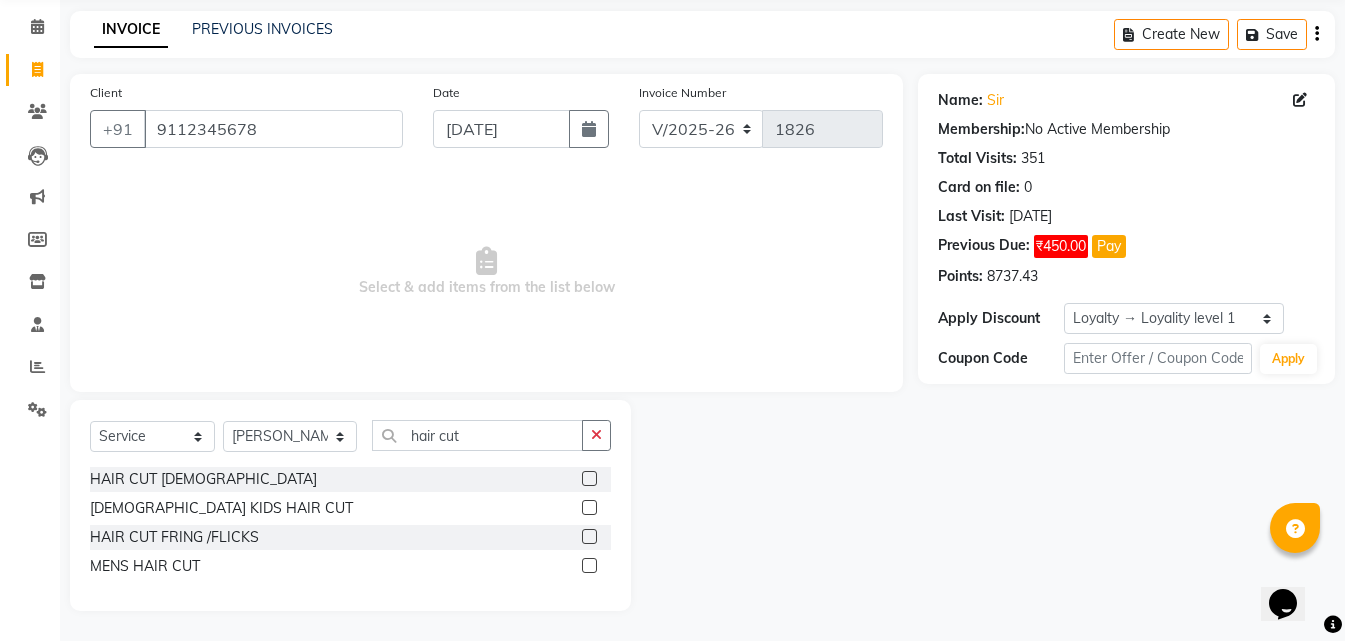 click 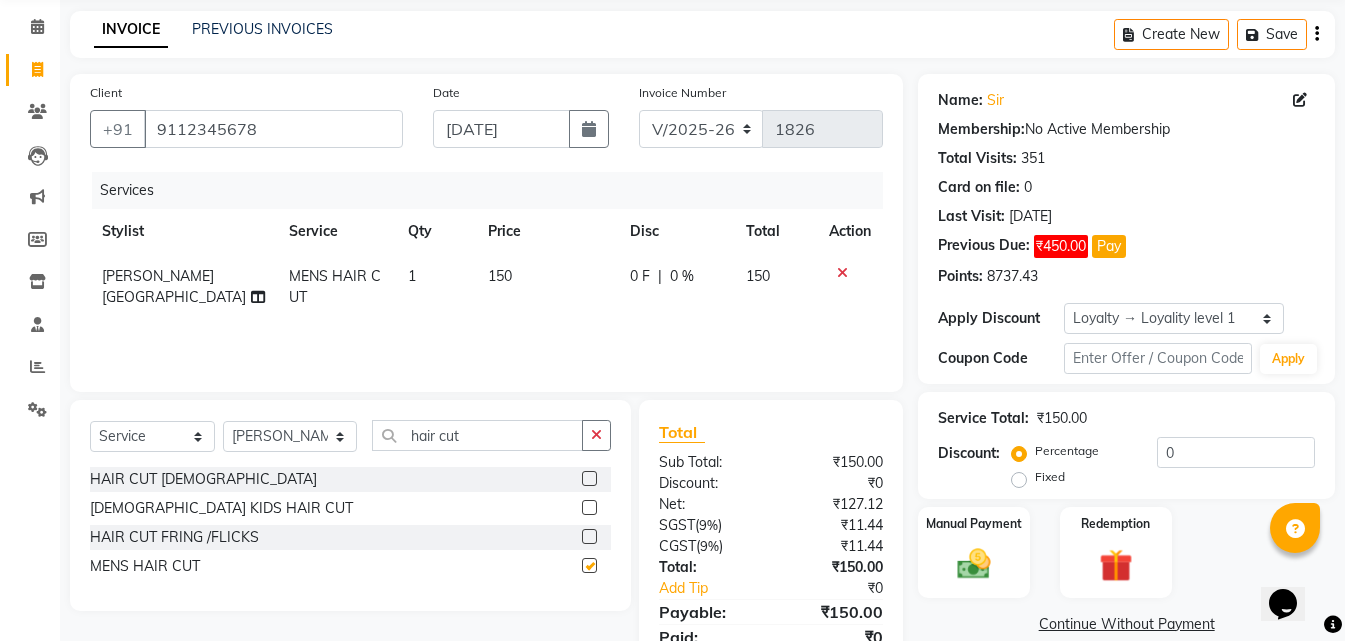 checkbox on "false" 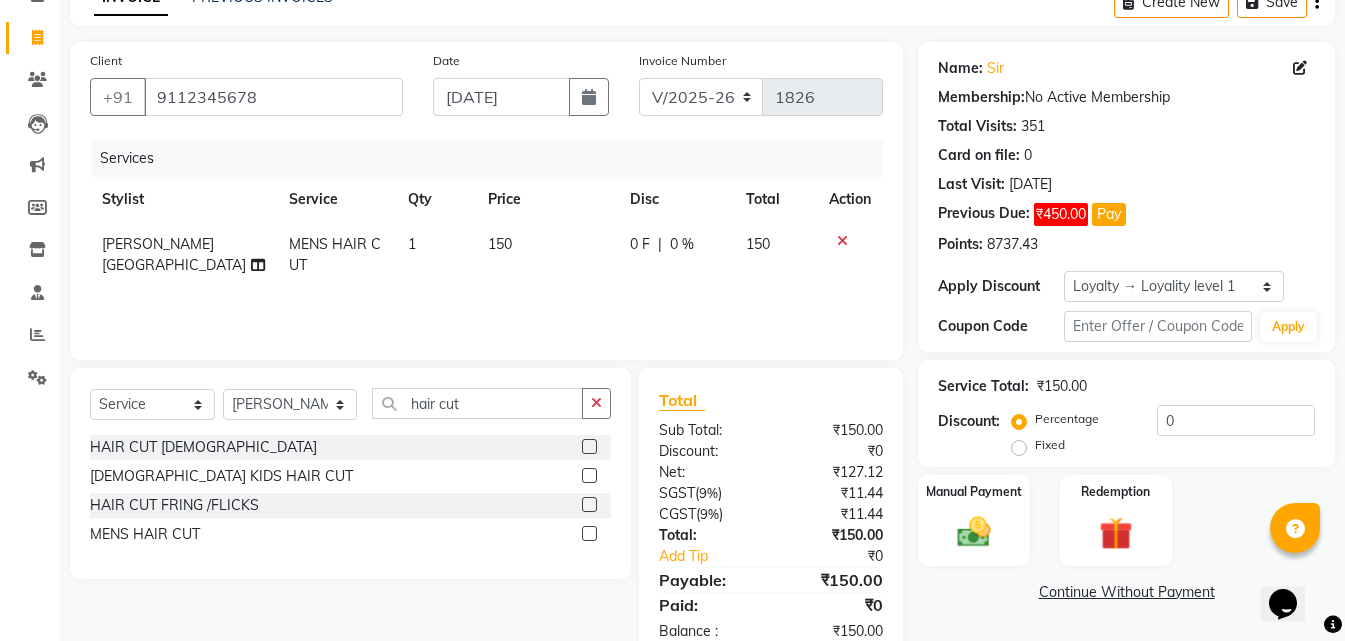 scroll, scrollTop: 159, scrollLeft: 0, axis: vertical 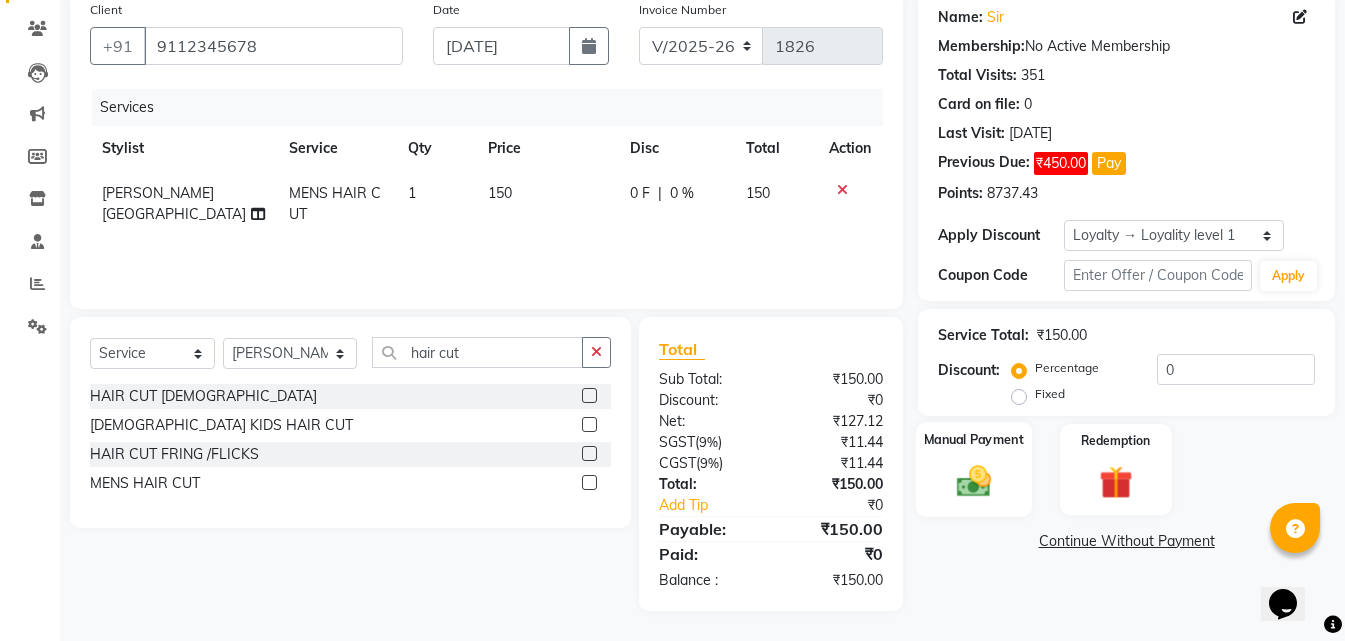 click 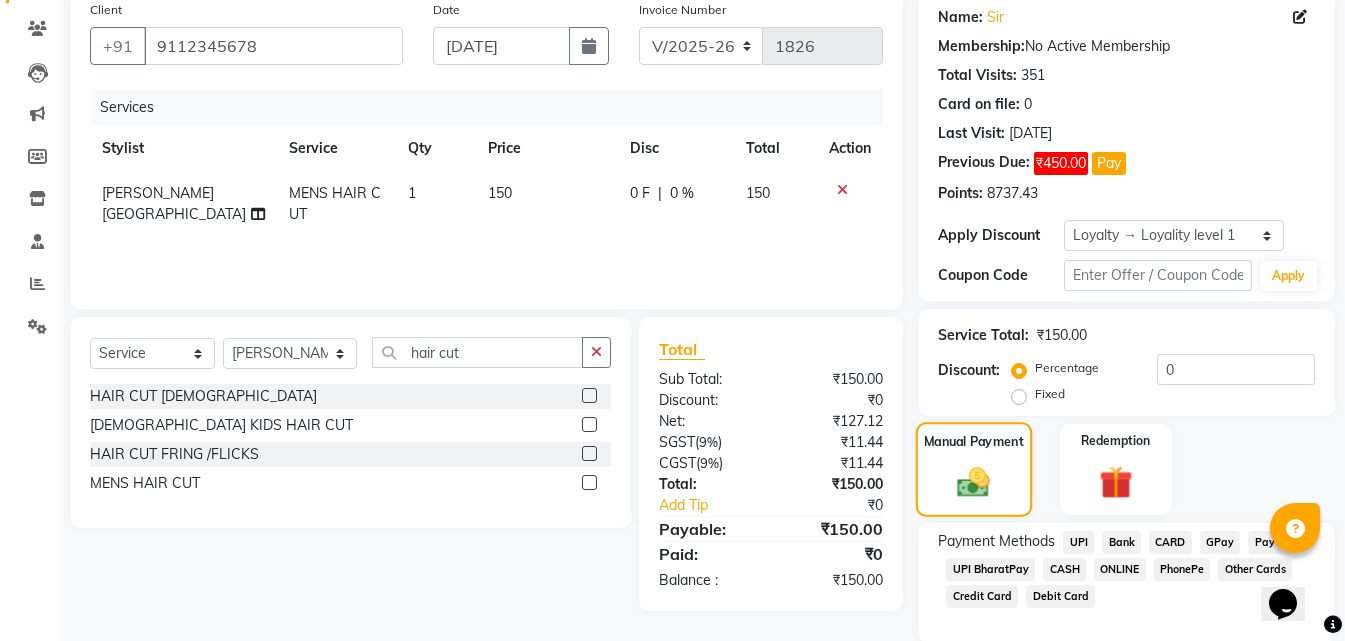 scroll, scrollTop: 232, scrollLeft: 0, axis: vertical 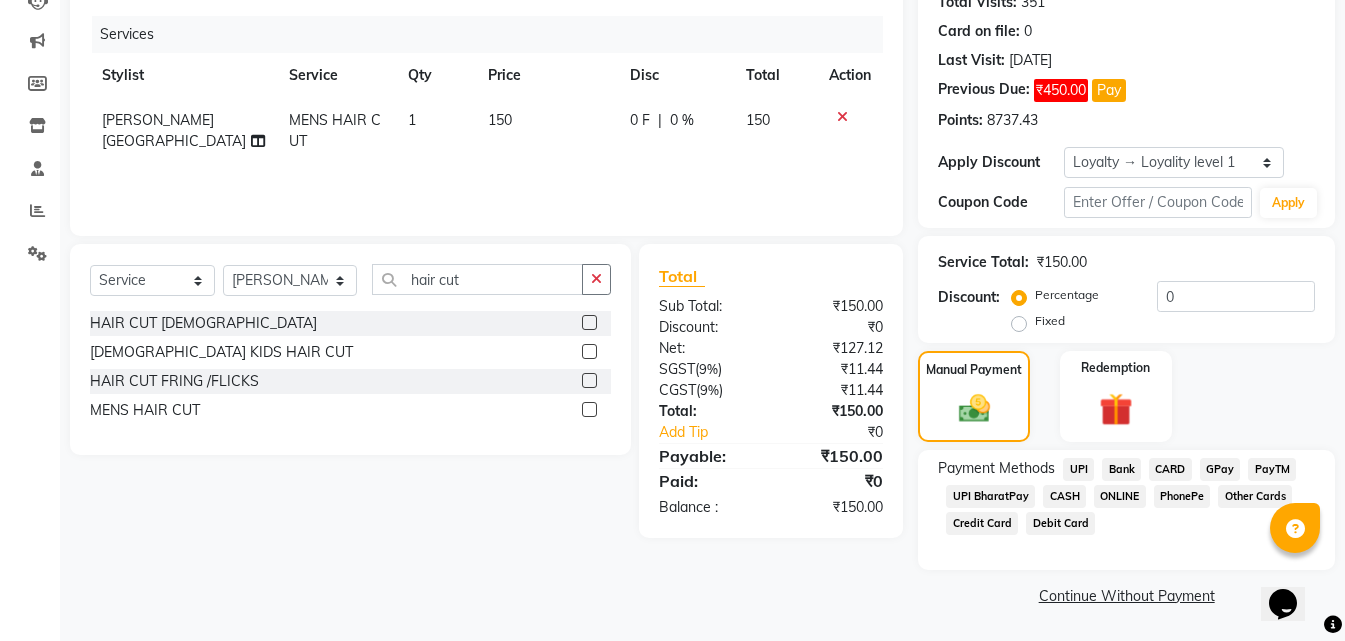 click on "ONLINE" 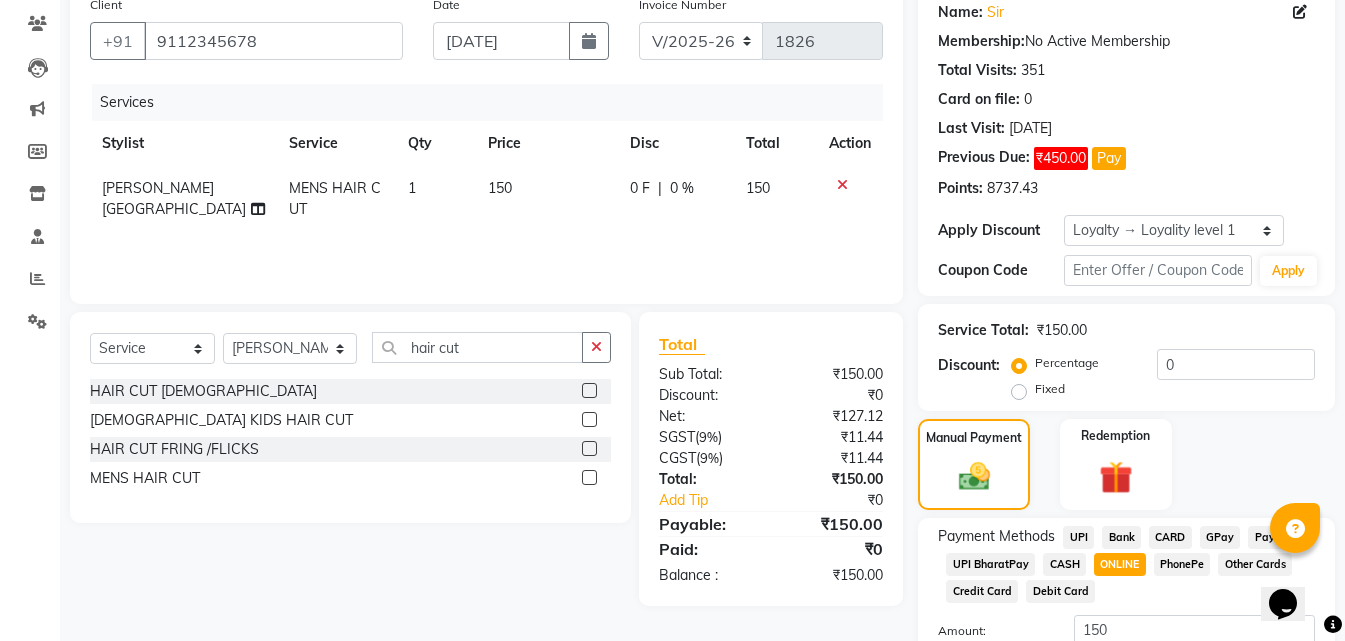 scroll, scrollTop: 315, scrollLeft: 0, axis: vertical 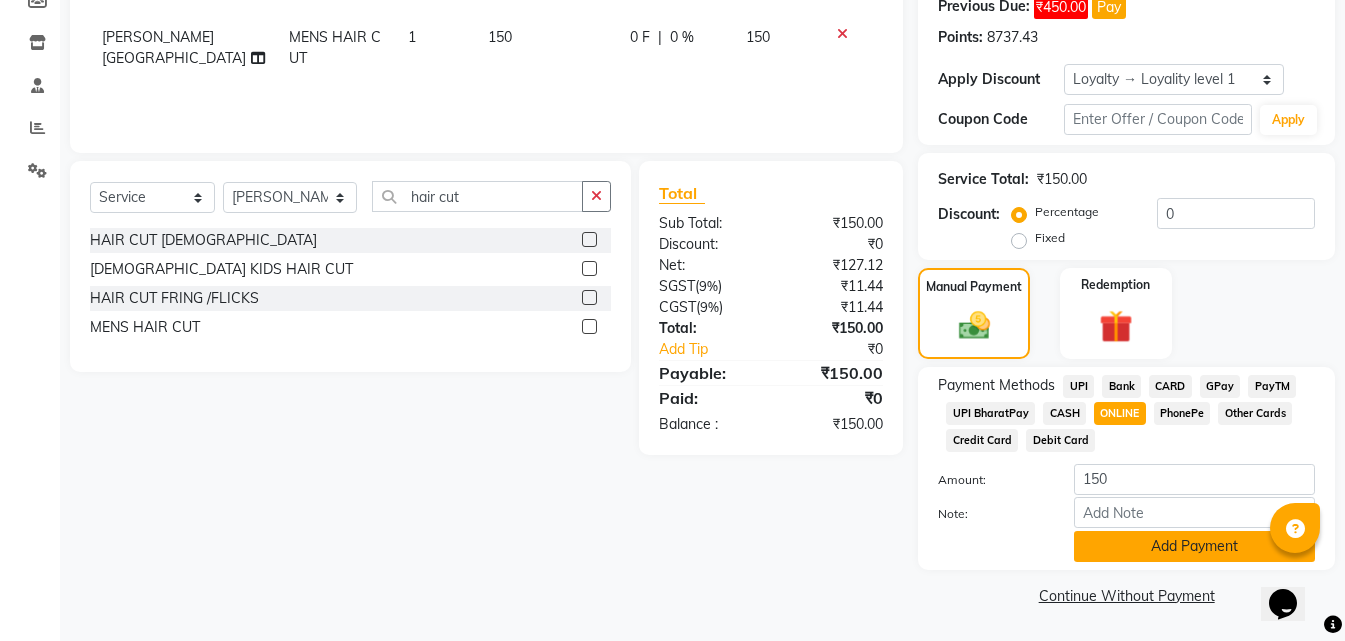 click on "Add Payment" 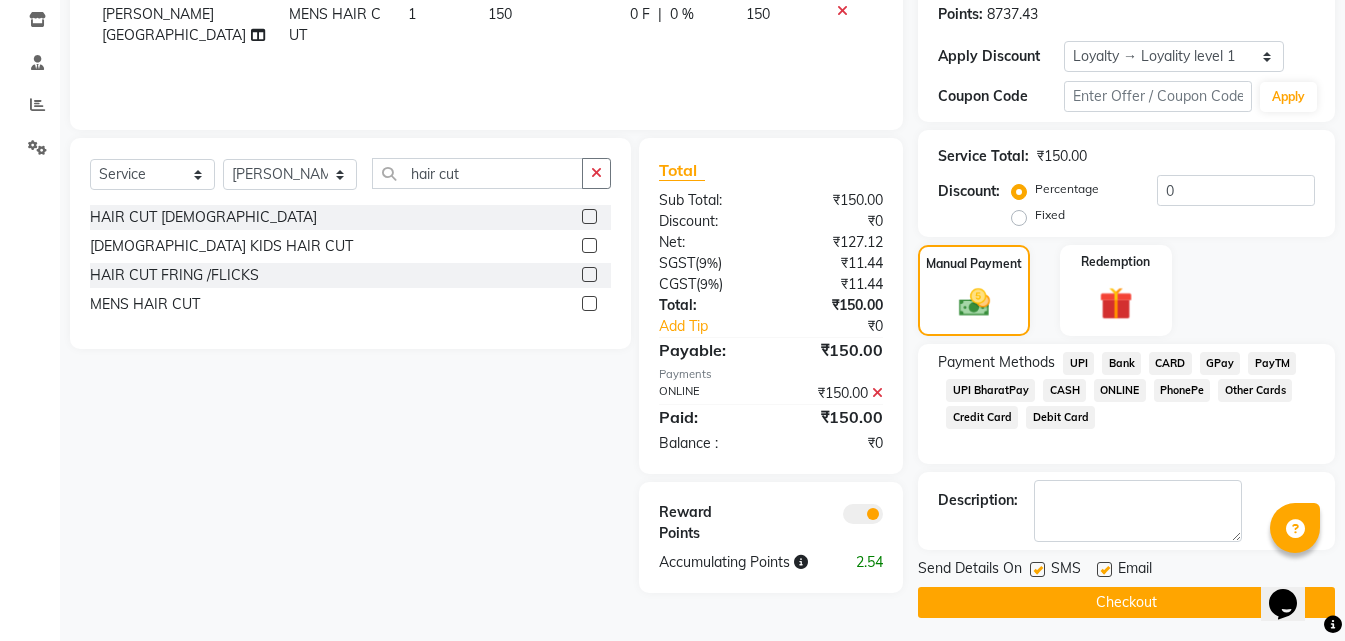 scroll, scrollTop: 345, scrollLeft: 0, axis: vertical 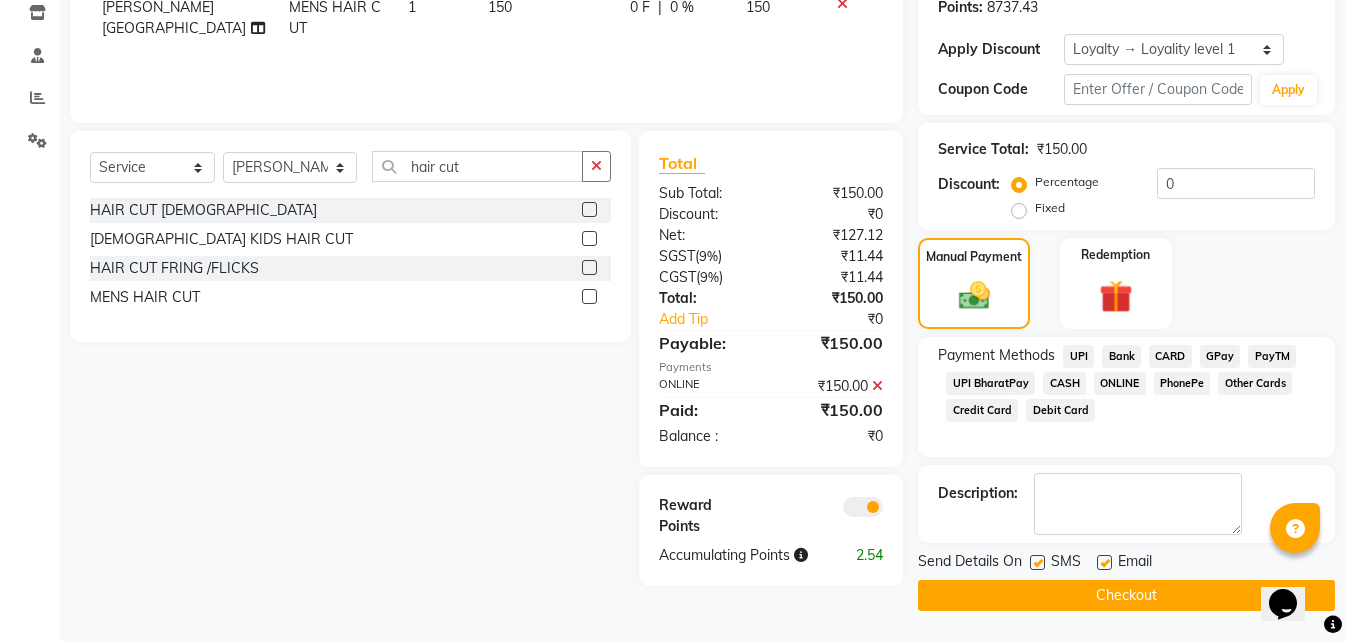 click on "Checkout" 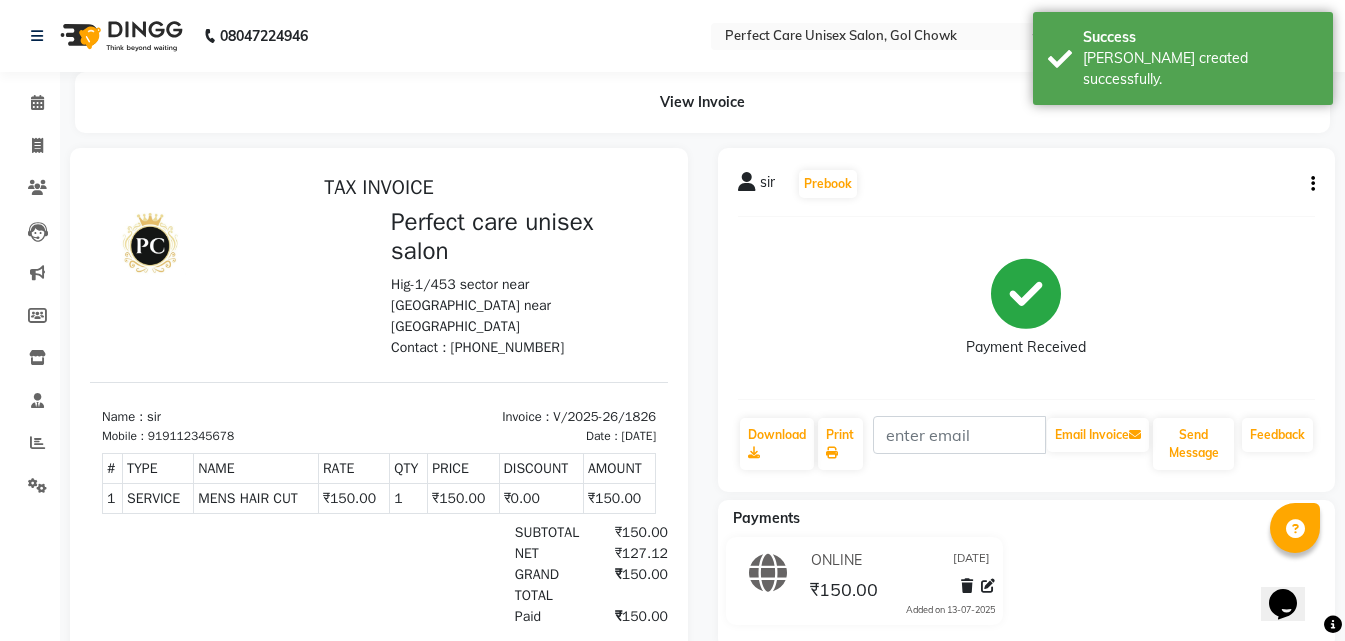 scroll, scrollTop: 0, scrollLeft: 0, axis: both 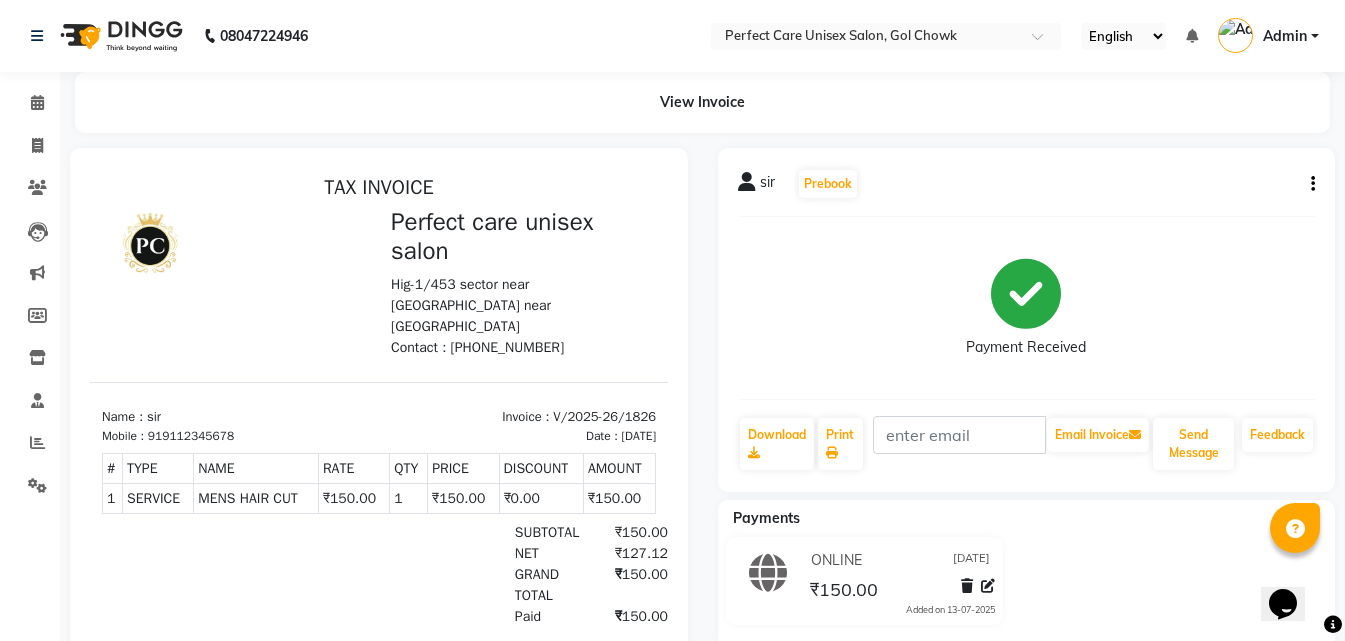 select on "service" 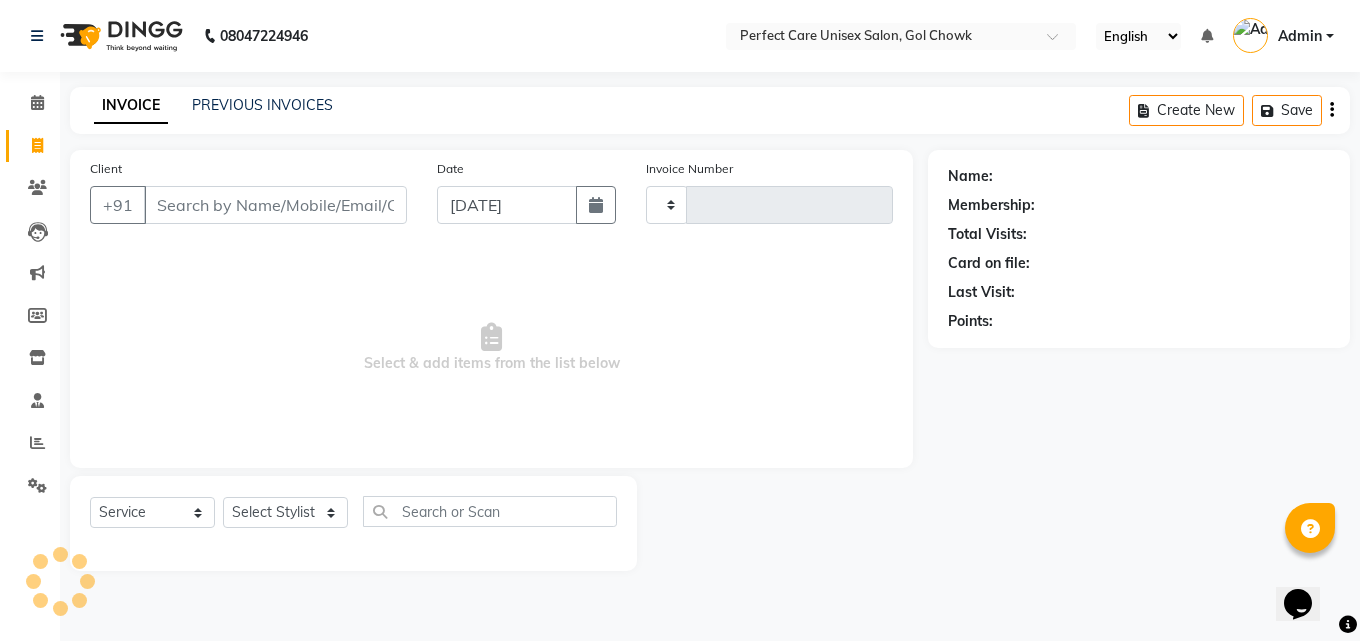 type on "1827" 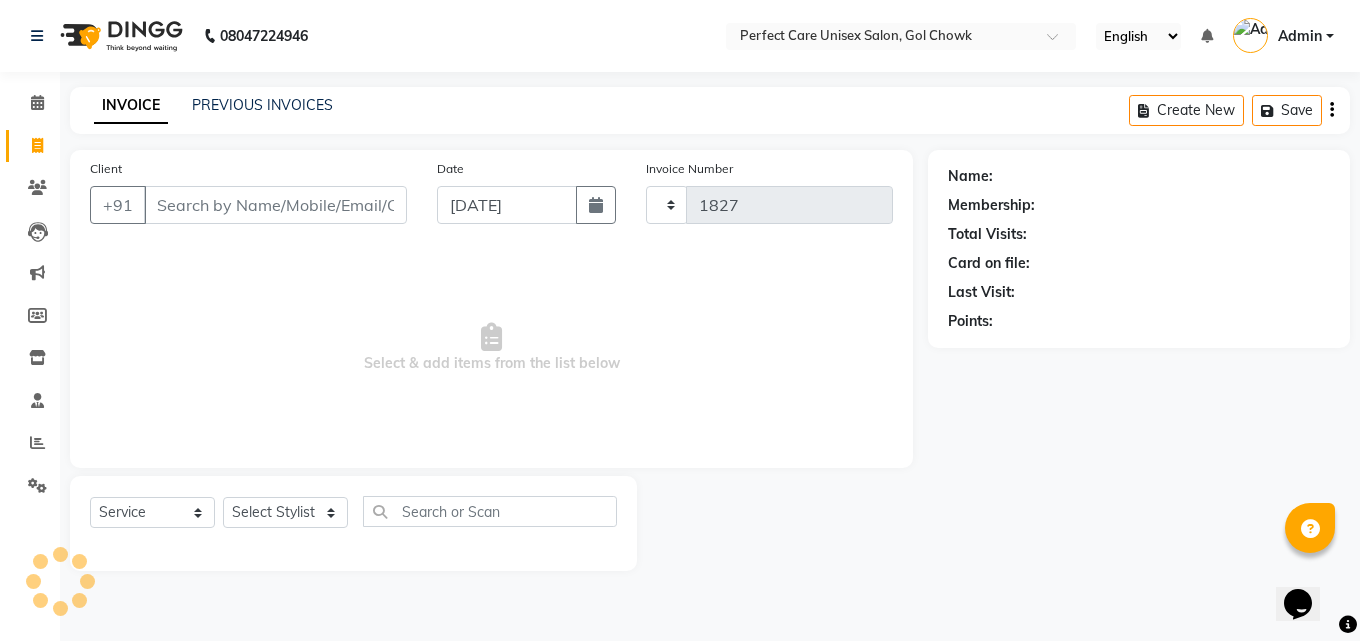 select on "4751" 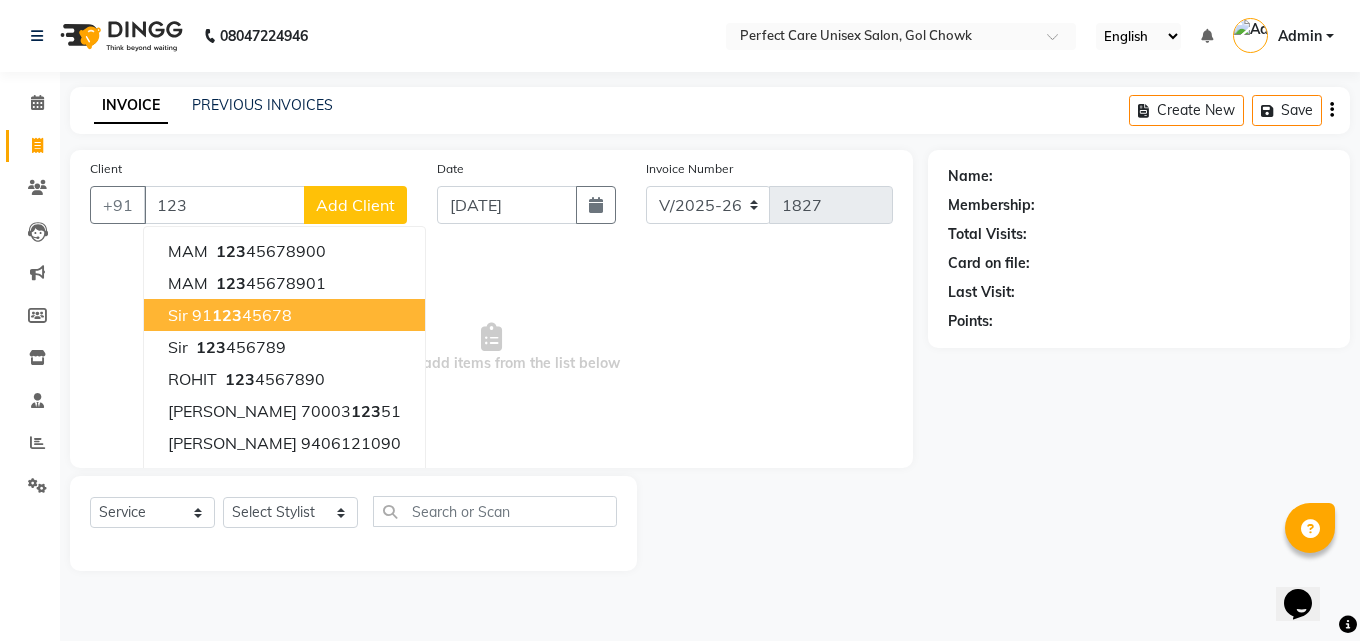click on "123" at bounding box center [227, 315] 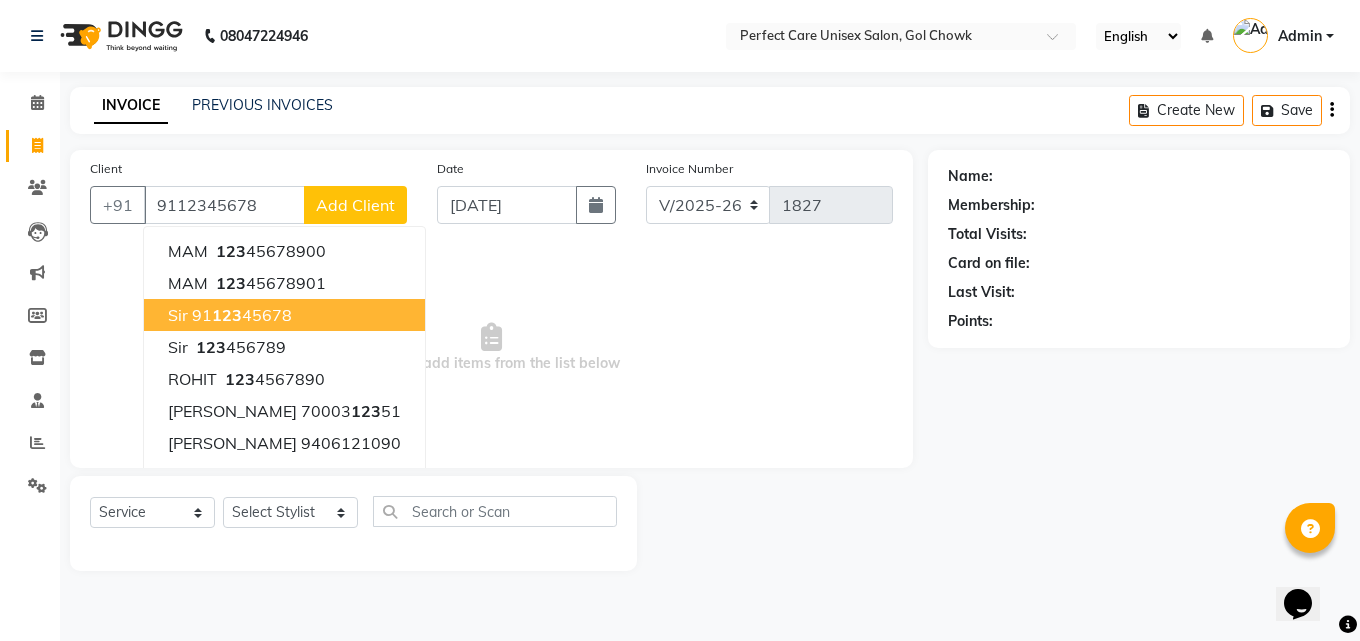 type on "9112345678" 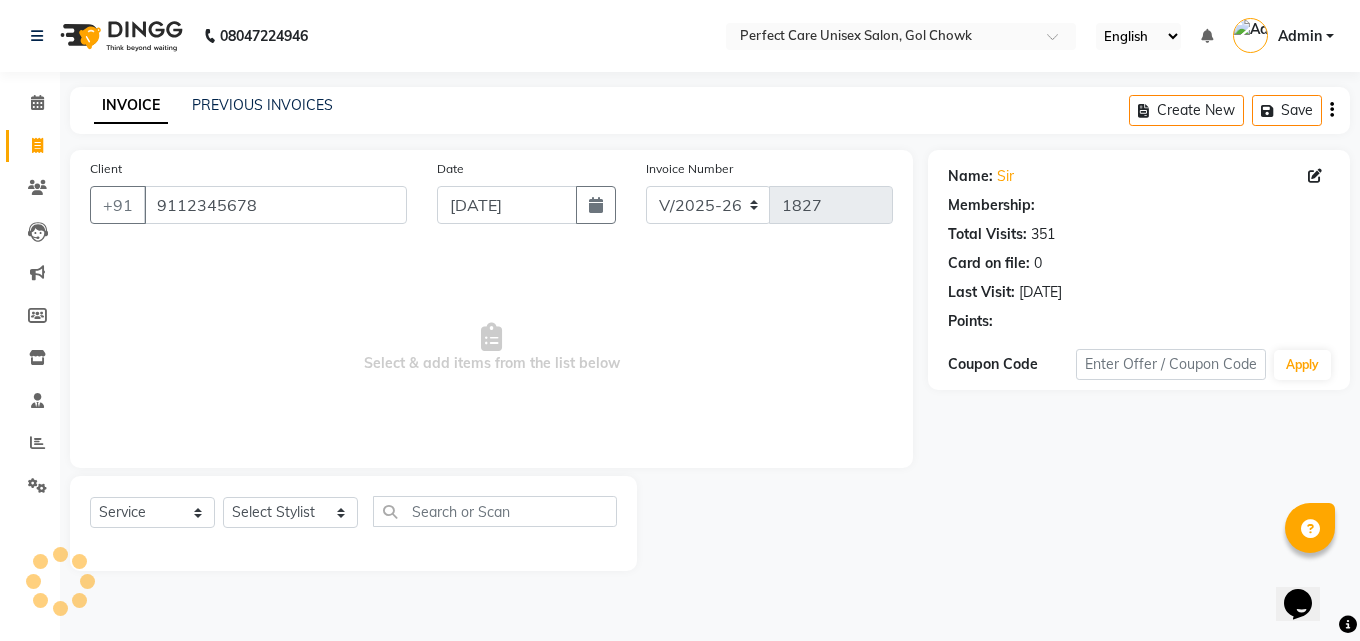 select on "1: Object" 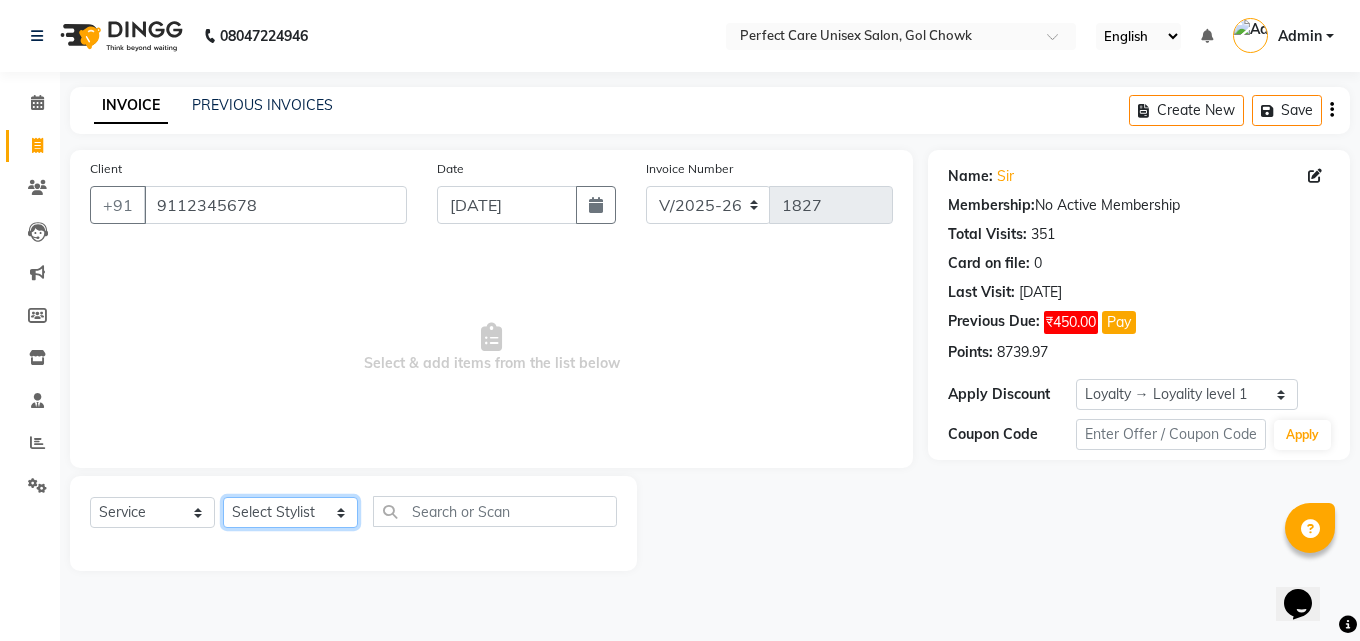 click on "Select Stylist [PERSON_NAME] MISS [PERSON_NAME] MISS [PERSON_NAME]  MISS [PERSON_NAME] [PERSON_NAME] MISS.[PERSON_NAME] MISS.[PERSON_NAME]  MISS [PERSON_NAME]  MISS. USHA [PERSON_NAME] [PERSON_NAME] MR.[PERSON_NAME] MR. [PERSON_NAME]  MR [PERSON_NAME] MR. AVINASH [PERSON_NAME] [PERSON_NAME] [PERSON_NAME] [PERSON_NAME] [PERSON_NAME] MR. [PERSON_NAME] MR.[PERSON_NAME] [PERSON_NAME] MR.[PERSON_NAME] [PERSON_NAME] NONE rashmi" 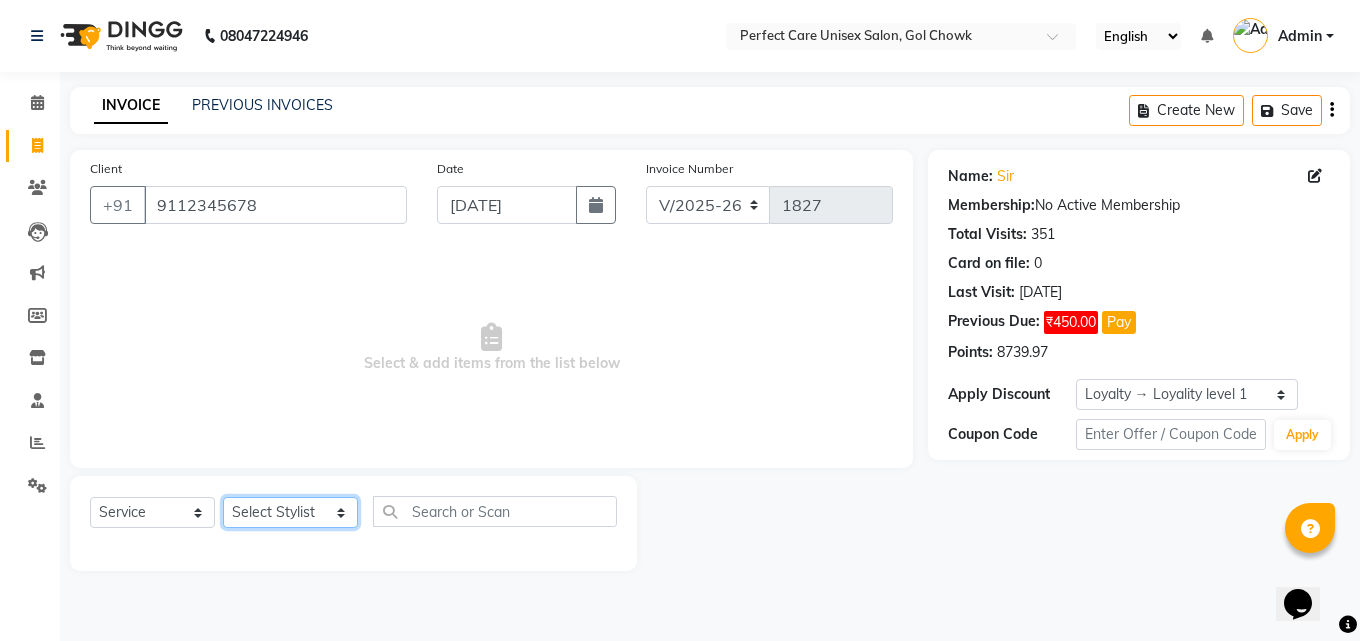 select on "28404" 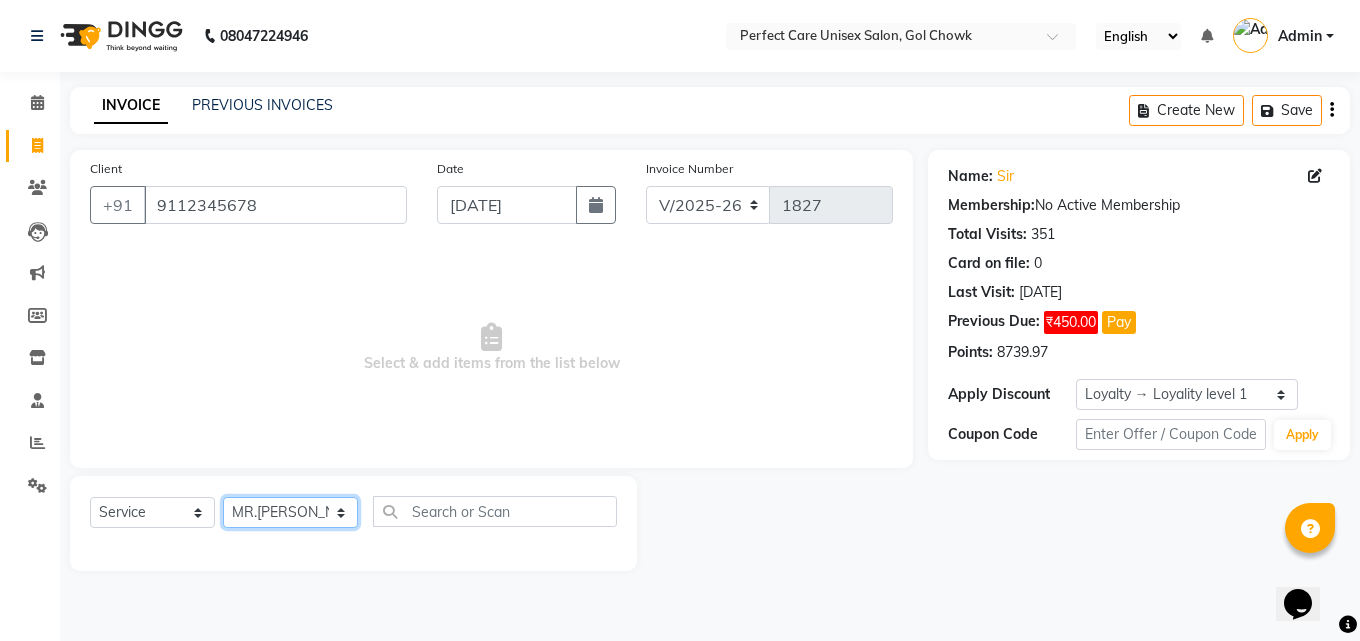 click on "Select Stylist [PERSON_NAME] MISS [PERSON_NAME] MISS [PERSON_NAME]  MISS [PERSON_NAME] [PERSON_NAME] MISS.[PERSON_NAME] MISS.[PERSON_NAME]  MISS [PERSON_NAME]  MISS. USHA [PERSON_NAME] [PERSON_NAME] MR.[PERSON_NAME] MR. [PERSON_NAME]  MR [PERSON_NAME] MR. AVINASH [PERSON_NAME] [PERSON_NAME] [PERSON_NAME] [PERSON_NAME] [PERSON_NAME] MR. [PERSON_NAME] MR.[PERSON_NAME] [PERSON_NAME] MR.[PERSON_NAME] [PERSON_NAME] NONE rashmi" 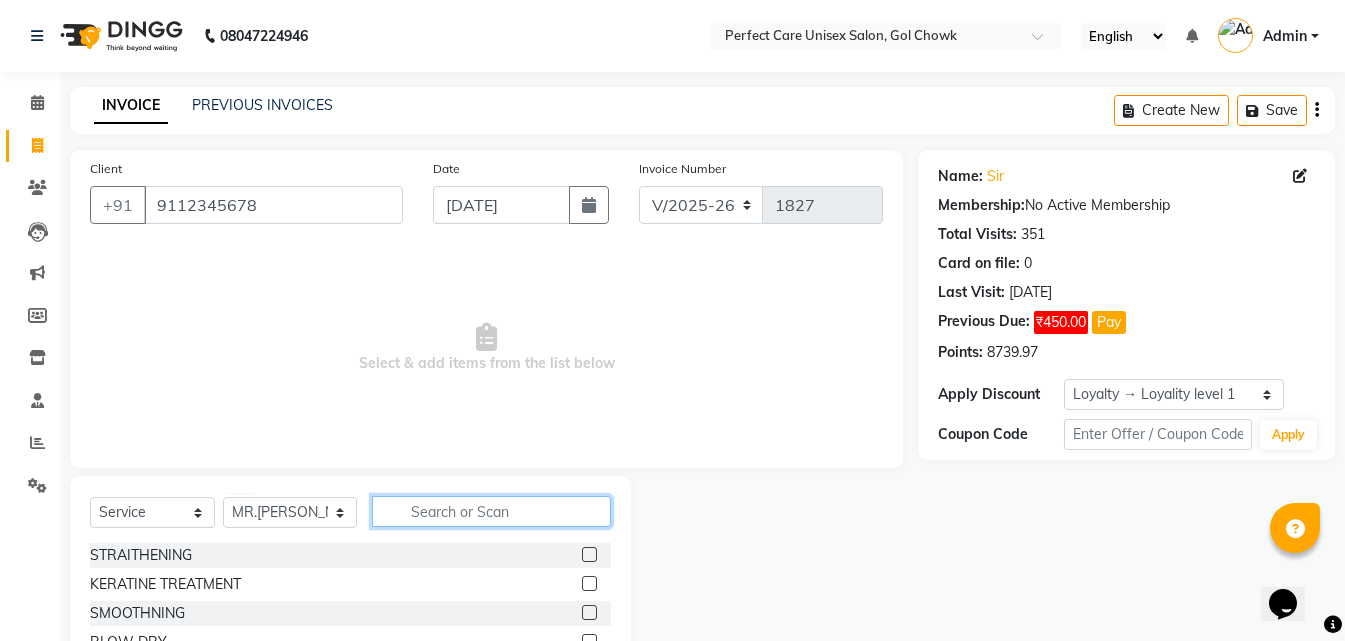 click 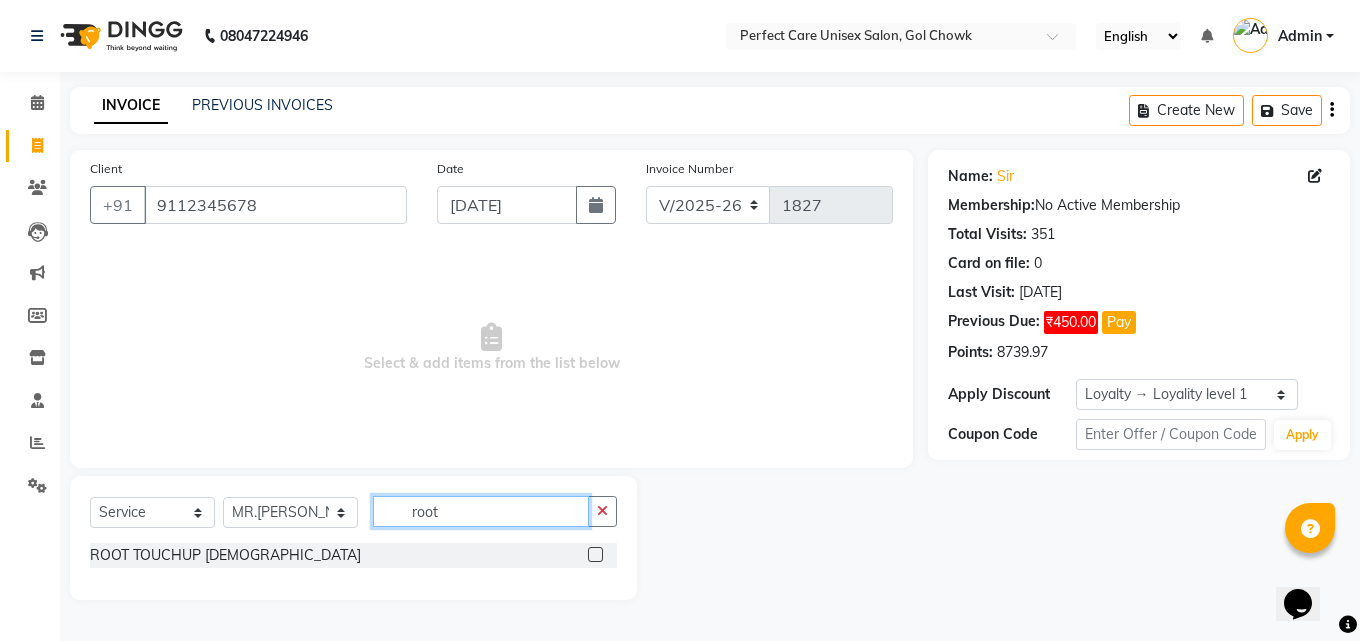 type on "root" 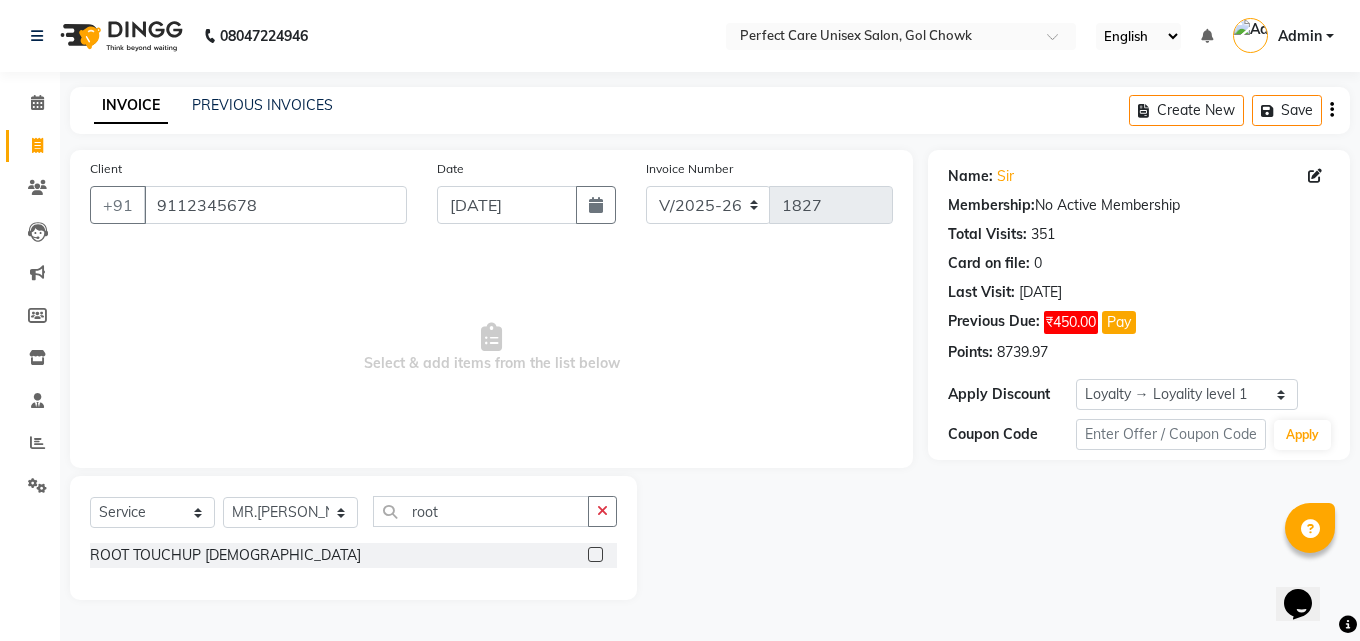 click 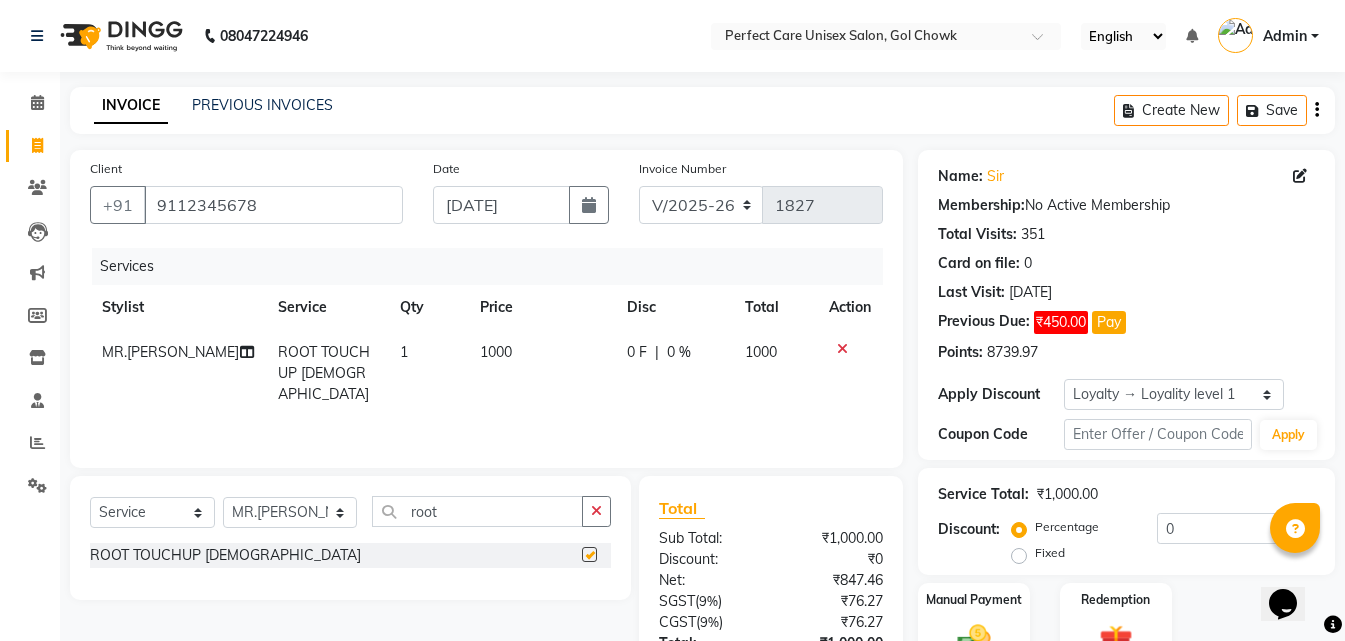 checkbox on "false" 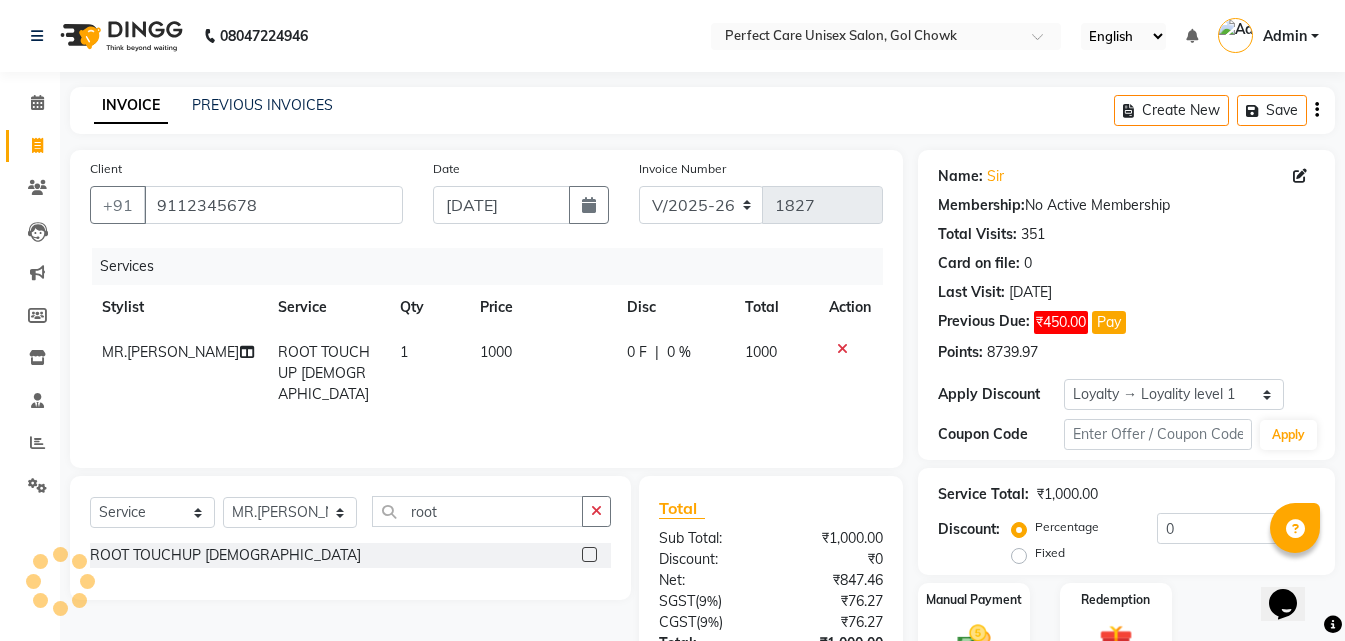click 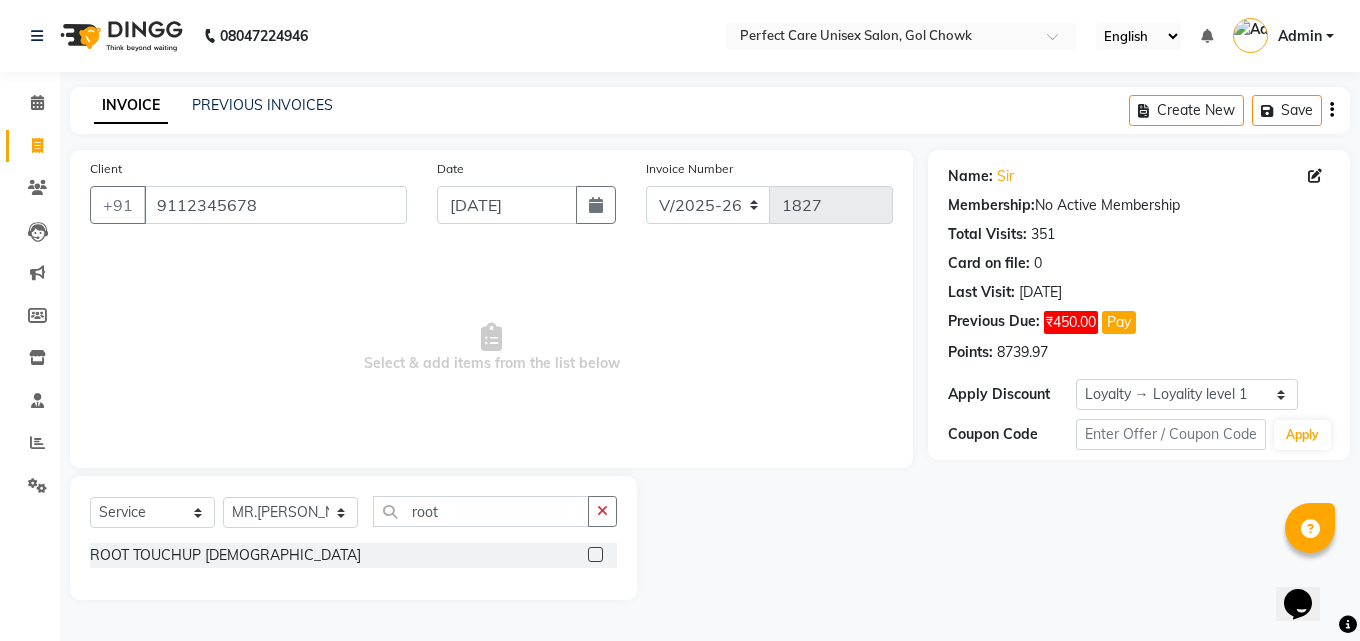 click on "Select  Service  Product  Membership  Package Voucher Prepaid Gift Card  Select Stylist MISS CHANDA MISS KAYNAT MISS KRITIKA  MISS PIHU MISS POOJA MISS.SHRADDHA MISS.SHREYA  MISS SUDHA  MISS. USHA MISS YAMINI mohbat MR. AARIF MR.ANGAD MR. ARUN  MR ARYAN MR. AVINASH MR. FARMAN MR.KARAN MR.KASIM MR. NAUSHAD MR.NAZIM MR. SAM MR.SAMEER MR.VIKASH MR.VISHAL MS RAMCHARAN NONE rashmi root" 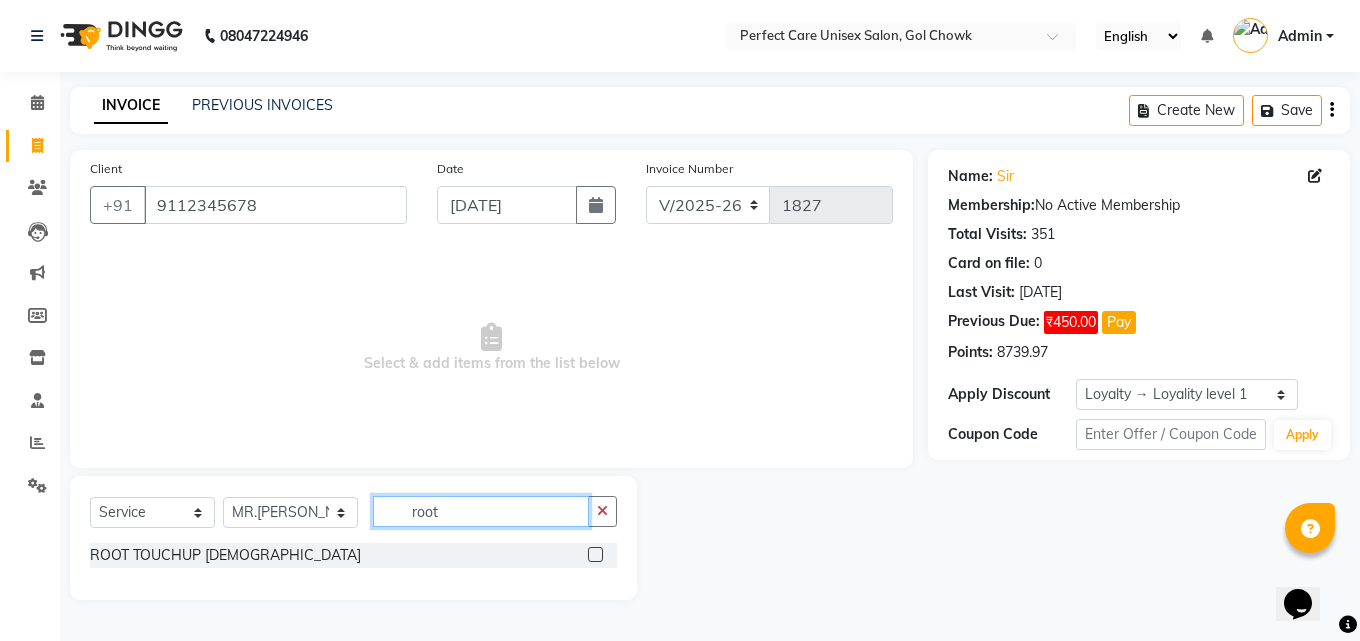 click on "root" 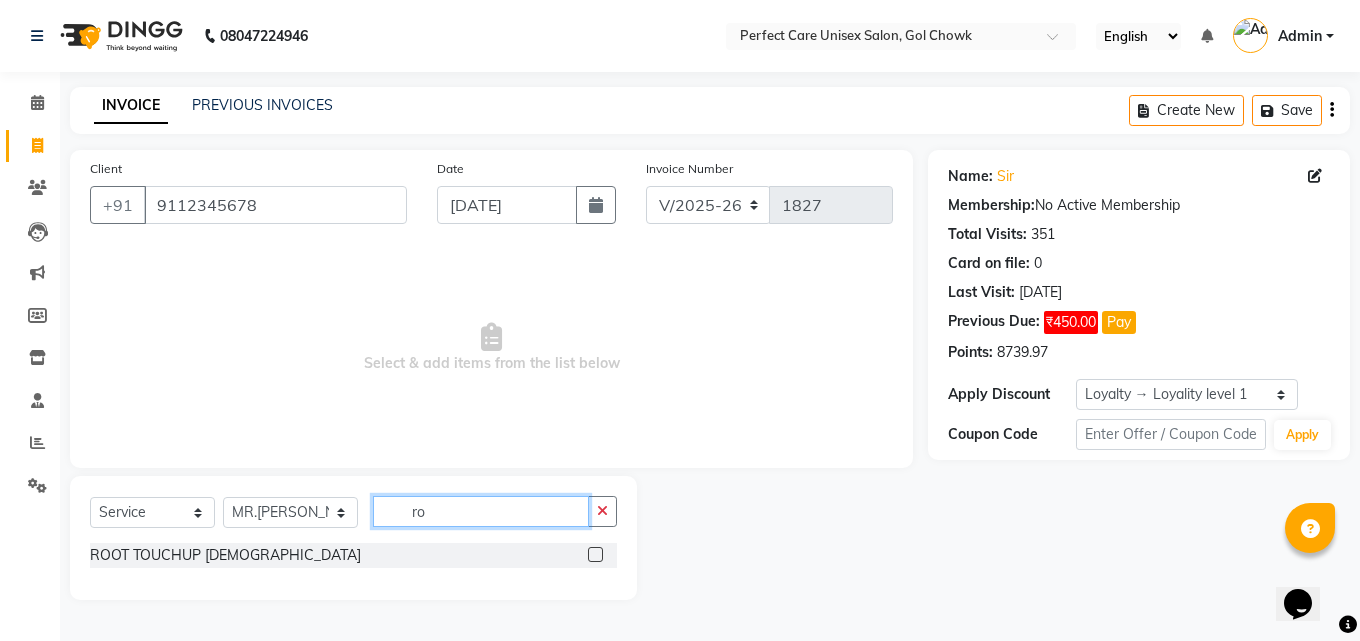 type on "r" 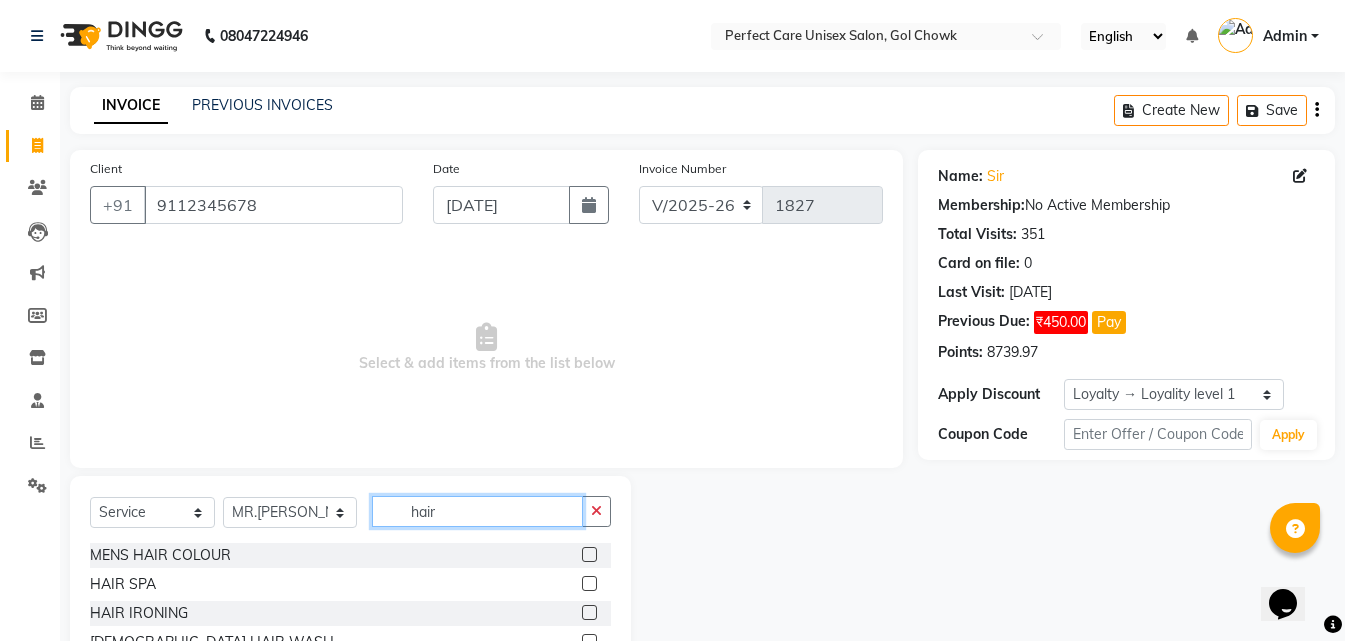 type on "hair" 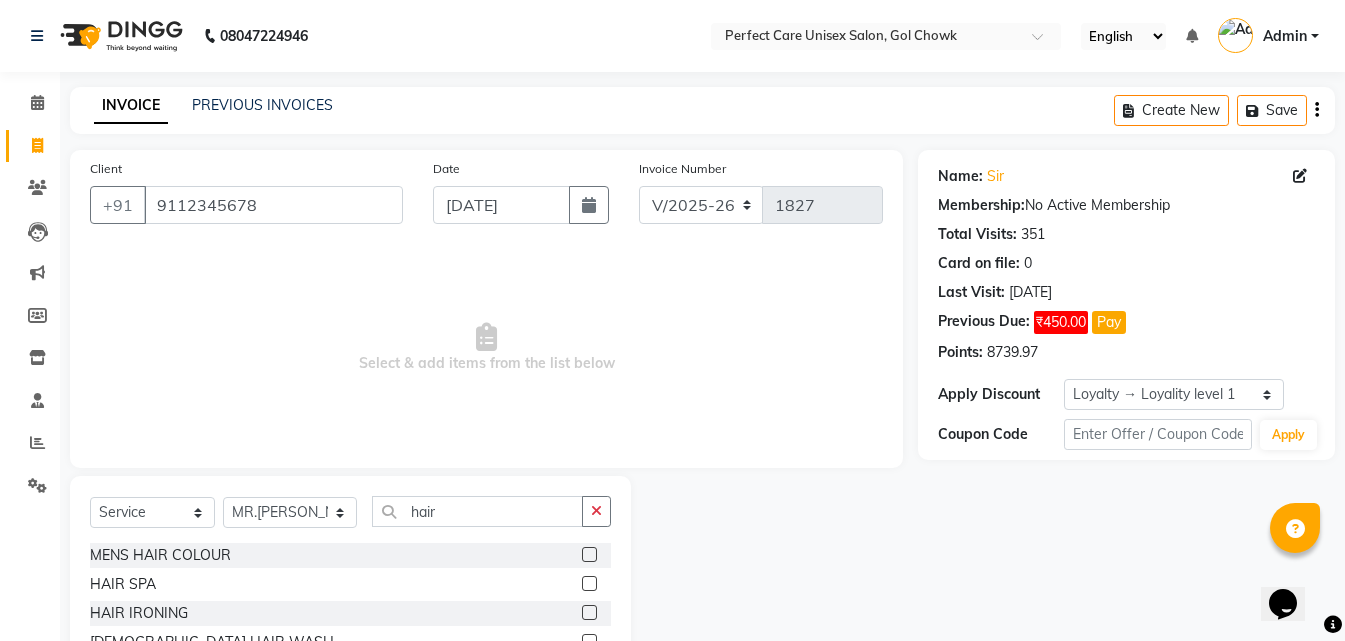 click 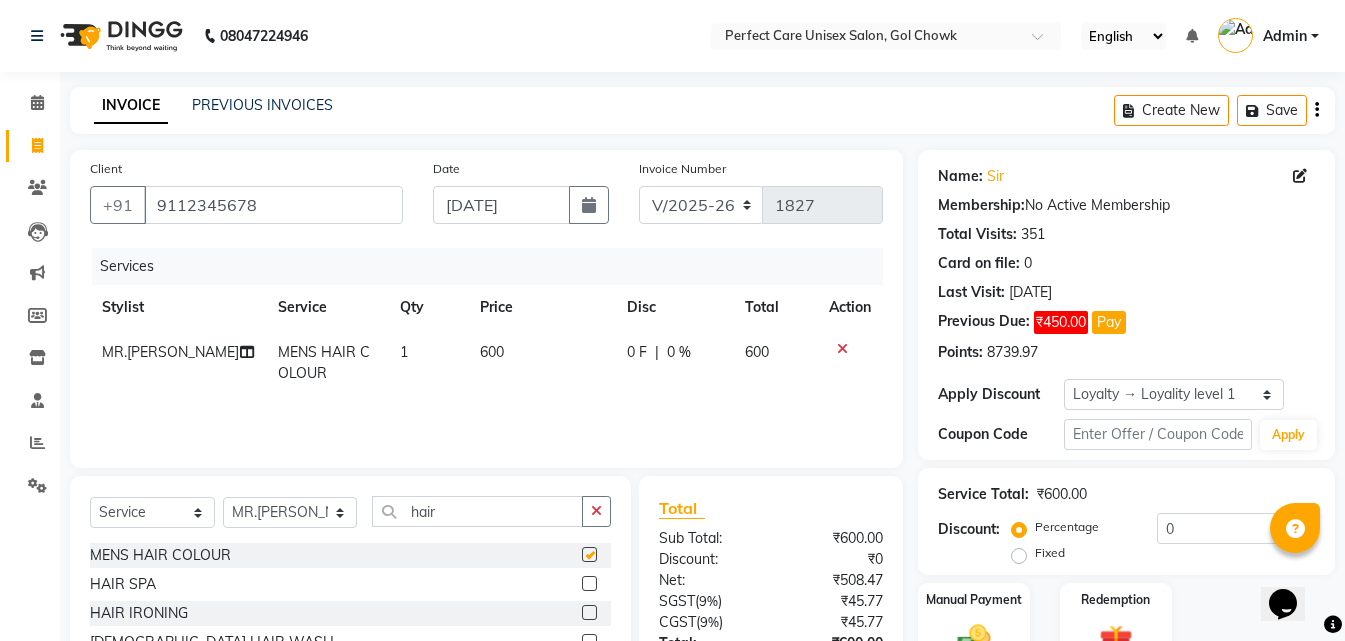 checkbox on "false" 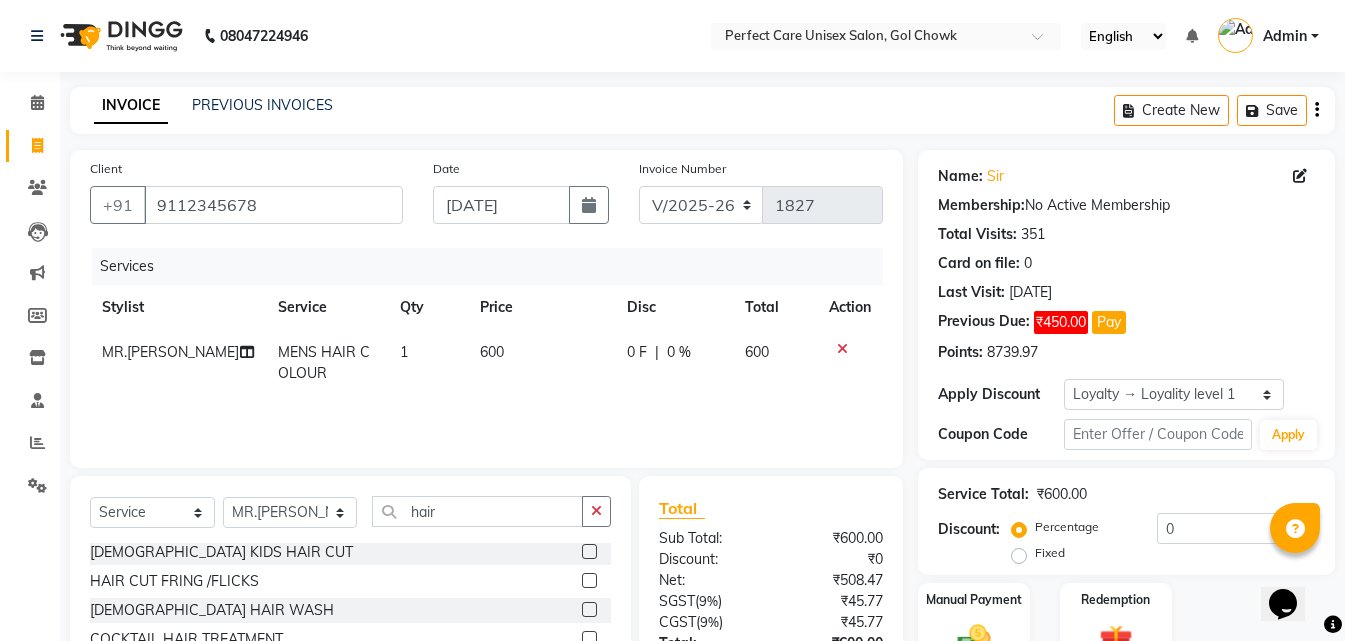 scroll, scrollTop: 77, scrollLeft: 0, axis: vertical 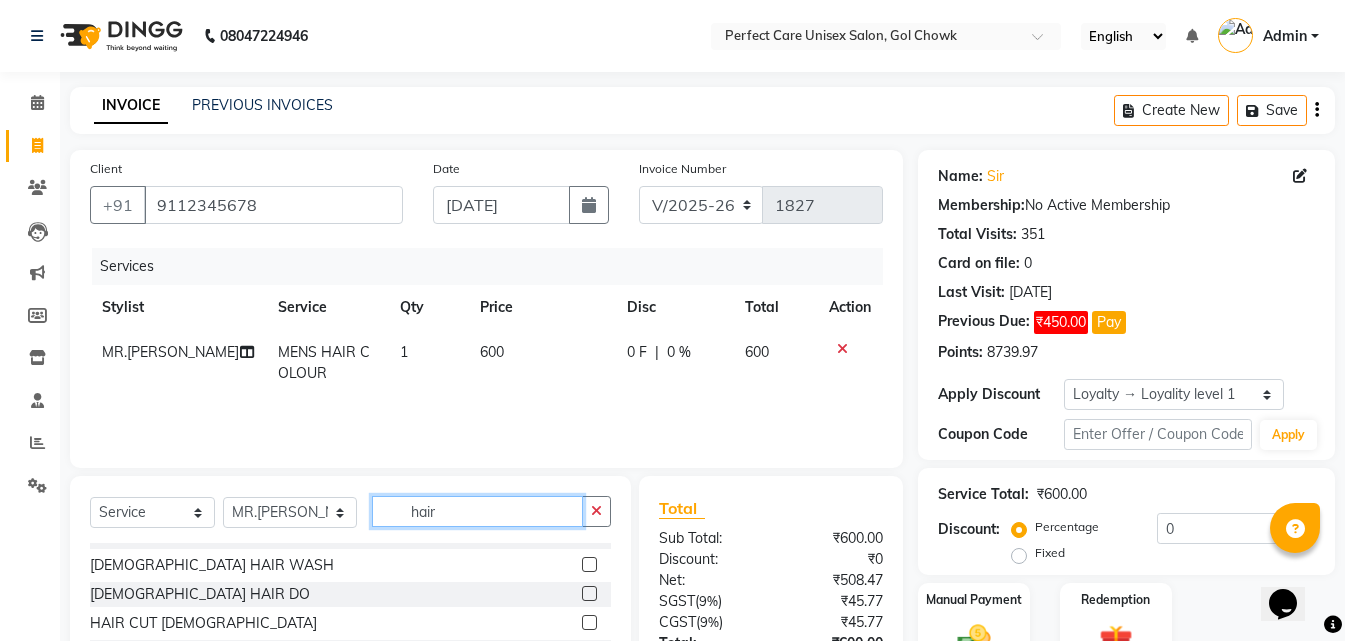 click on "hair" 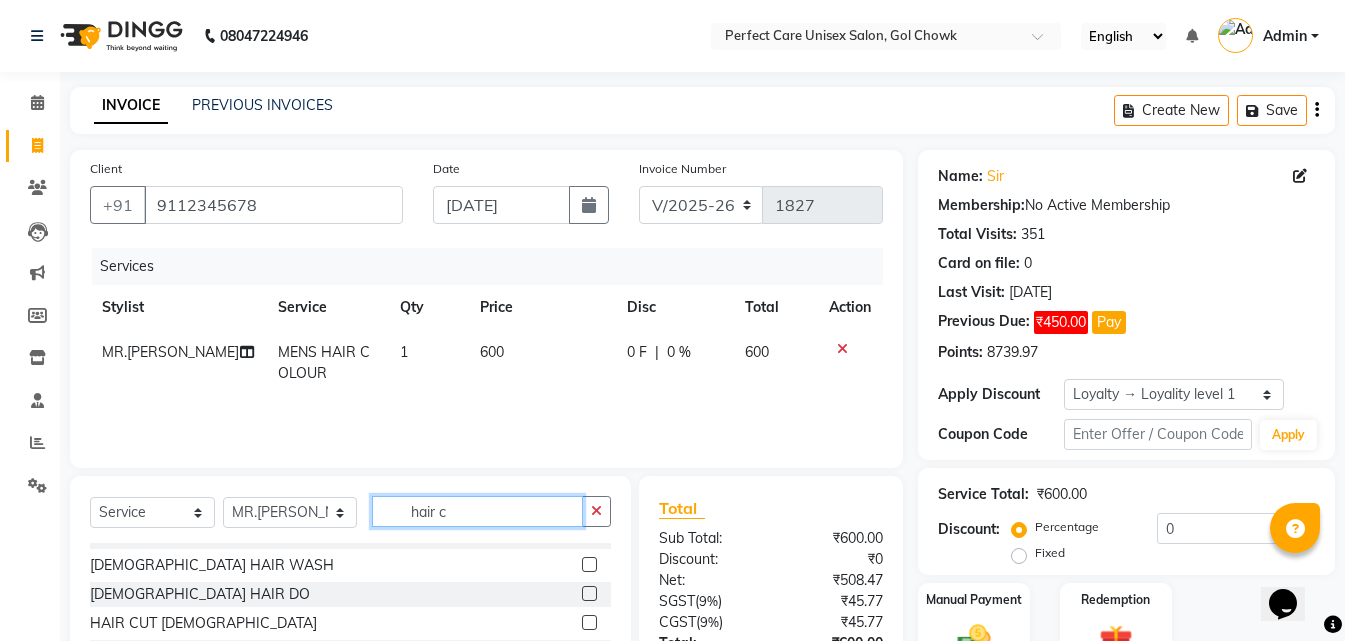 scroll, scrollTop: 0, scrollLeft: 0, axis: both 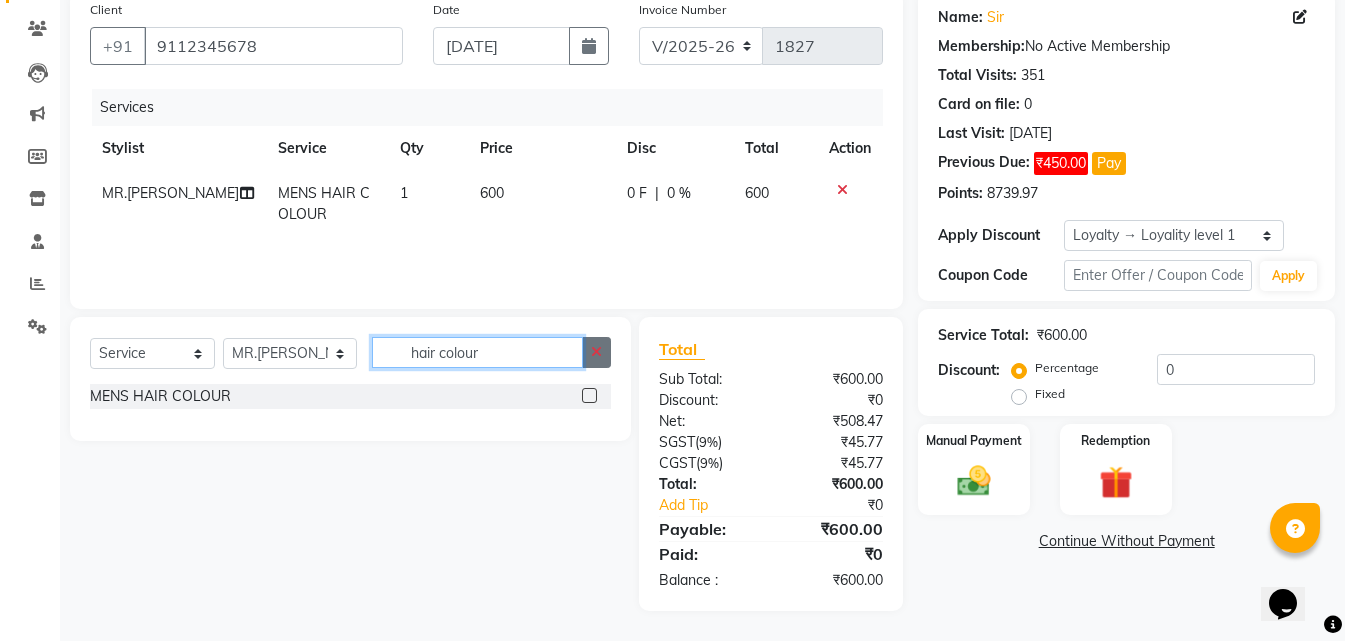 type on "hair colour" 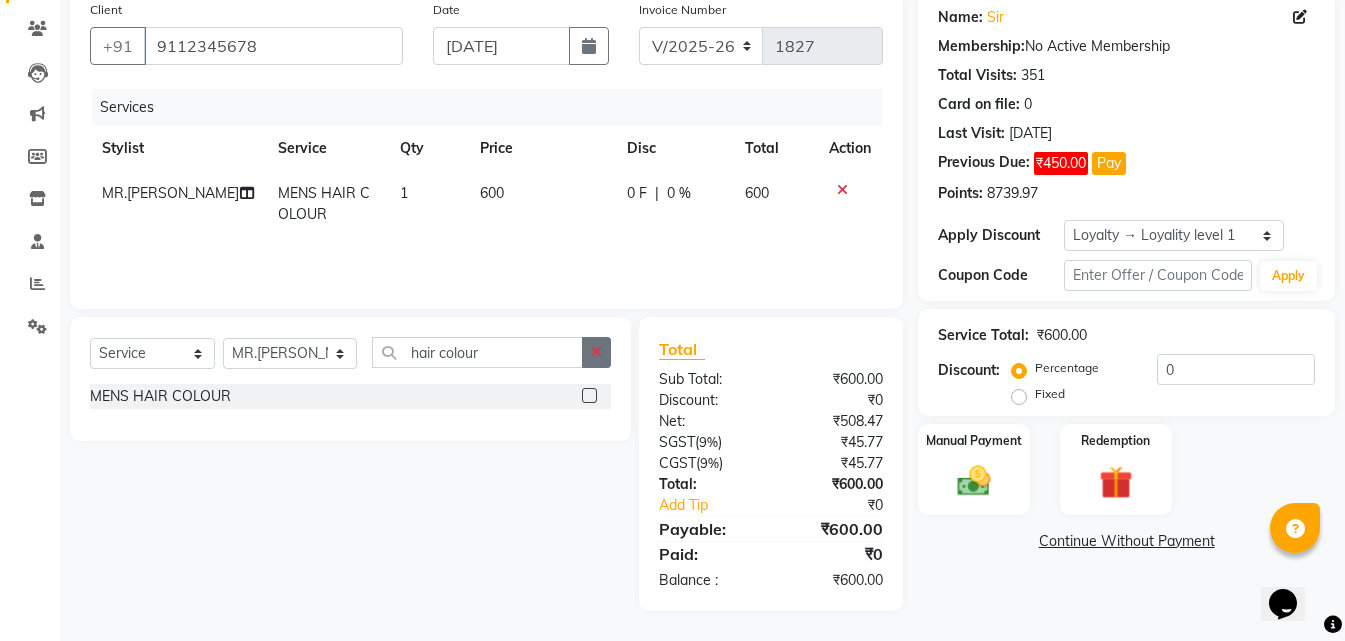 click 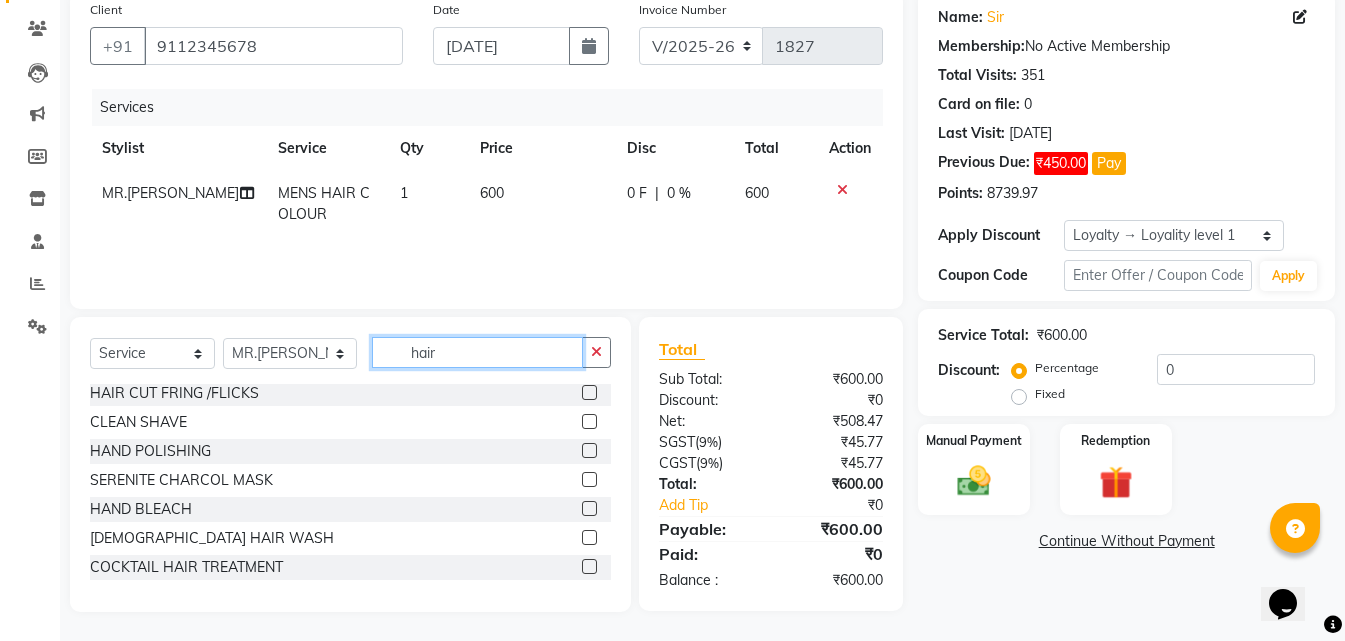 scroll, scrollTop: 177, scrollLeft: 0, axis: vertical 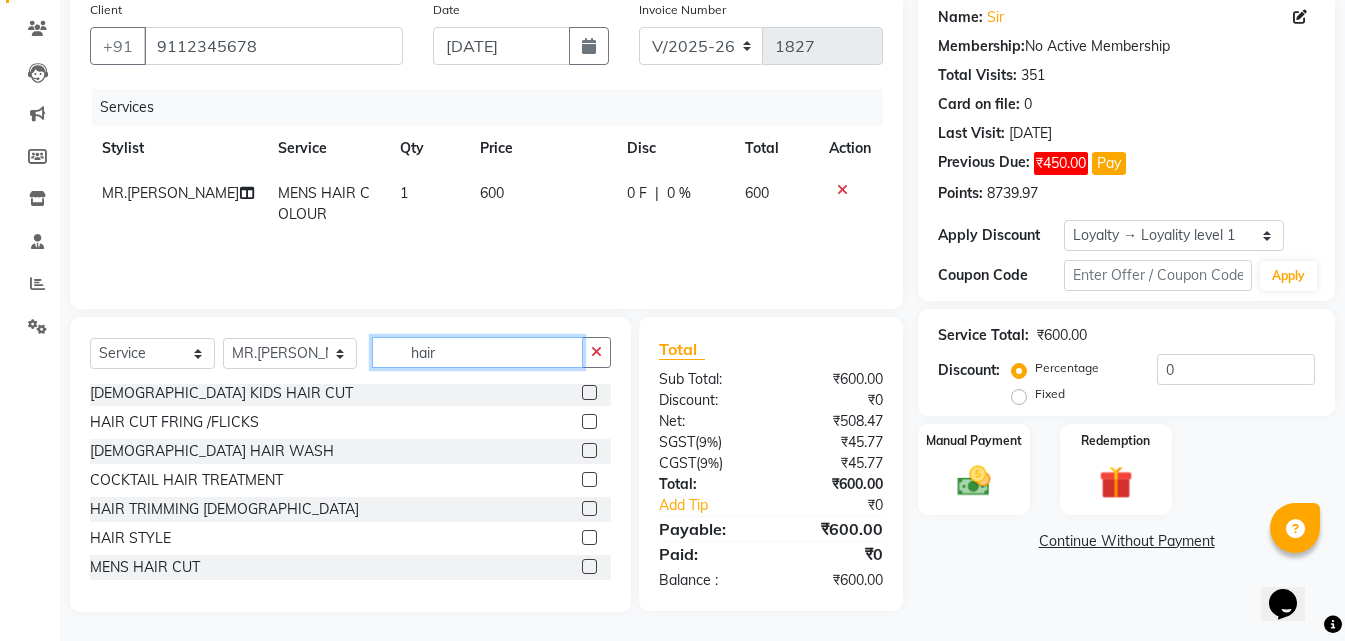 type on "hair" 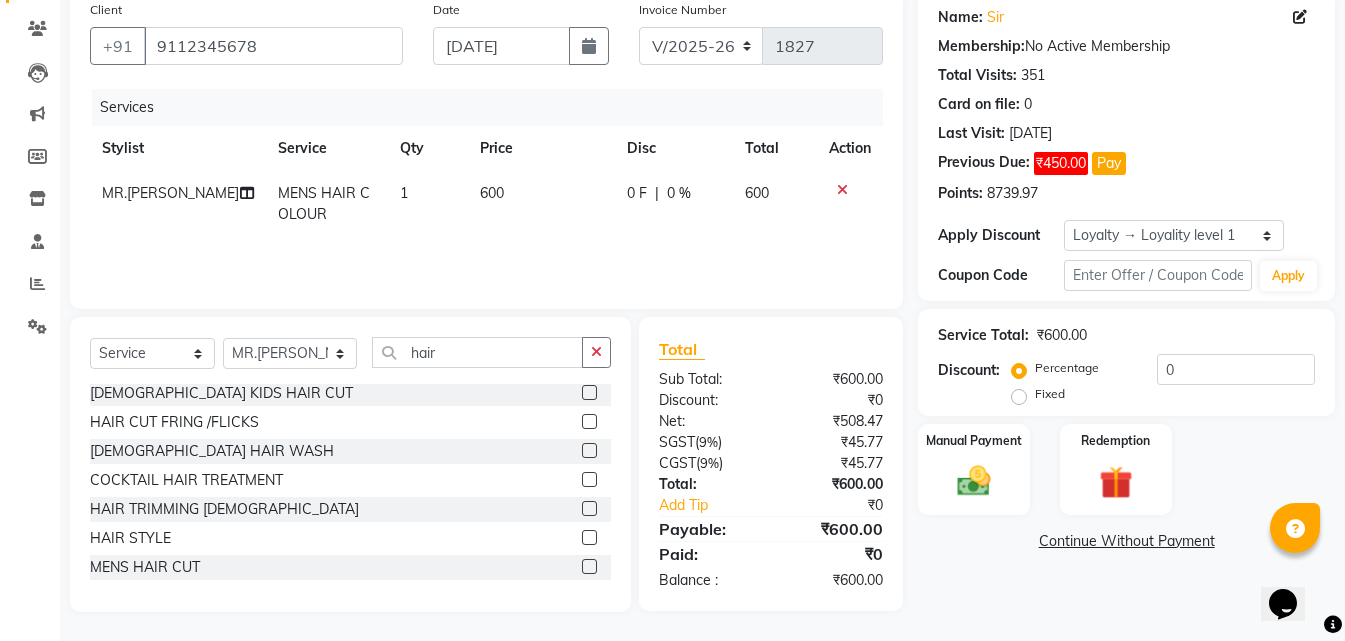 click 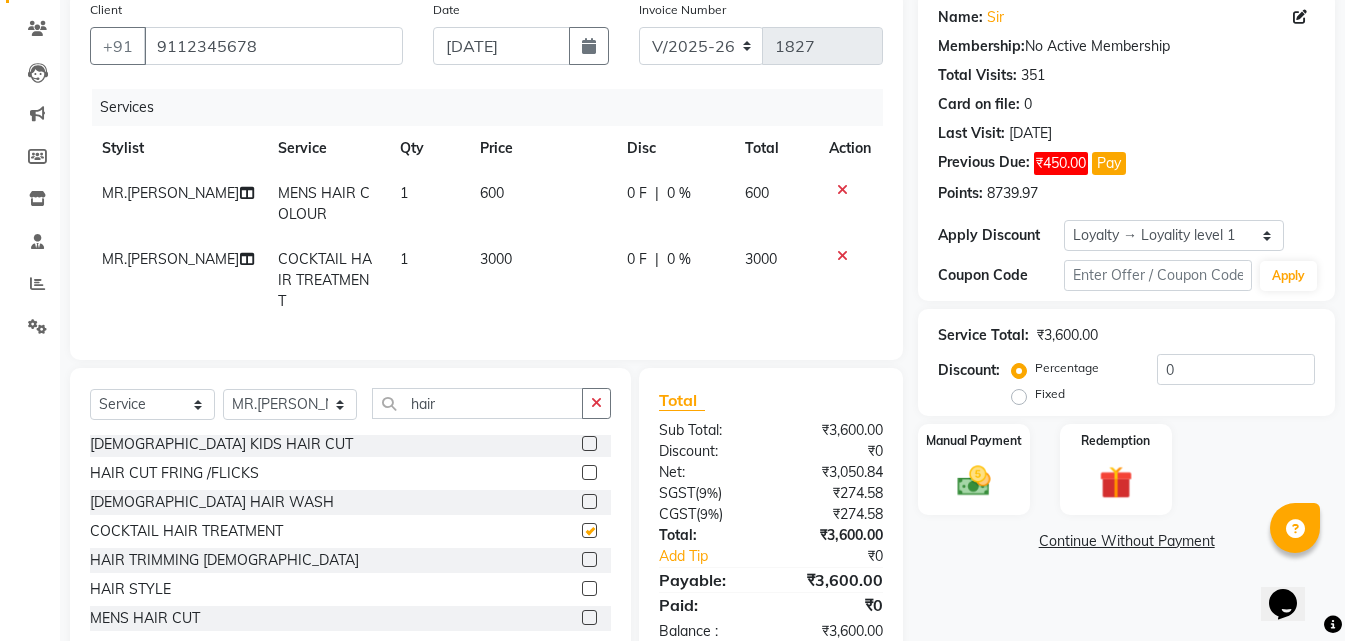 checkbox on "false" 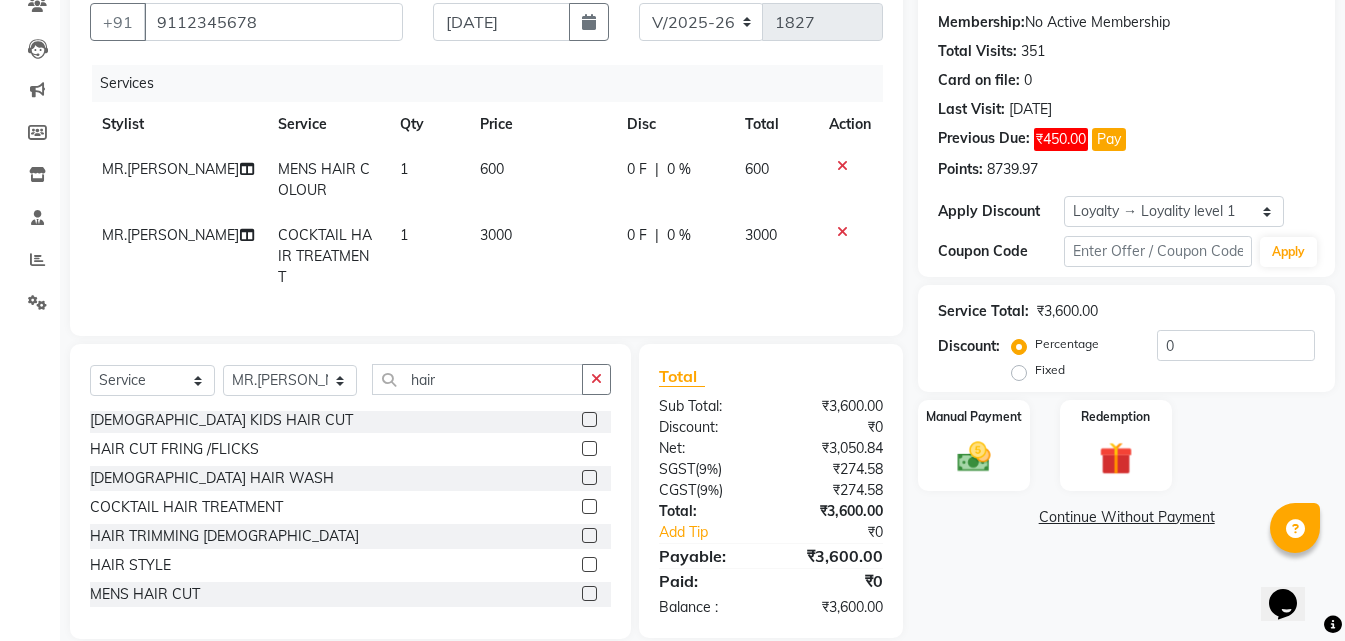 scroll, scrollTop: 205, scrollLeft: 0, axis: vertical 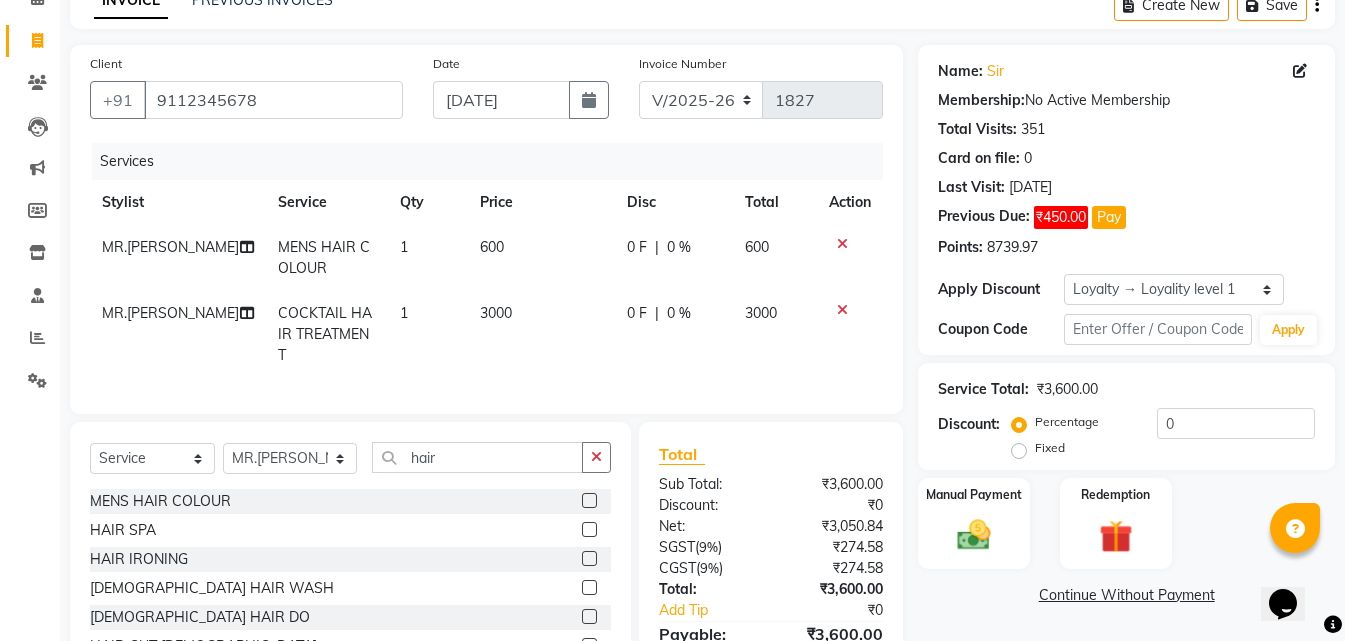click 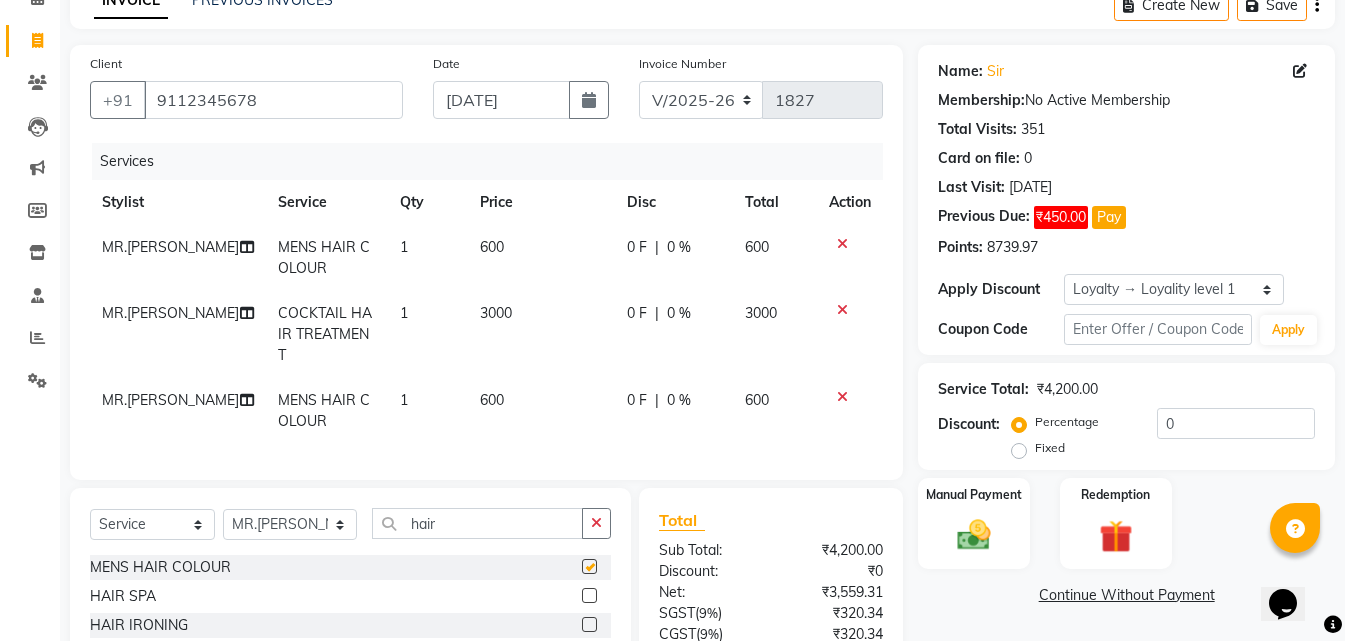 checkbox on "false" 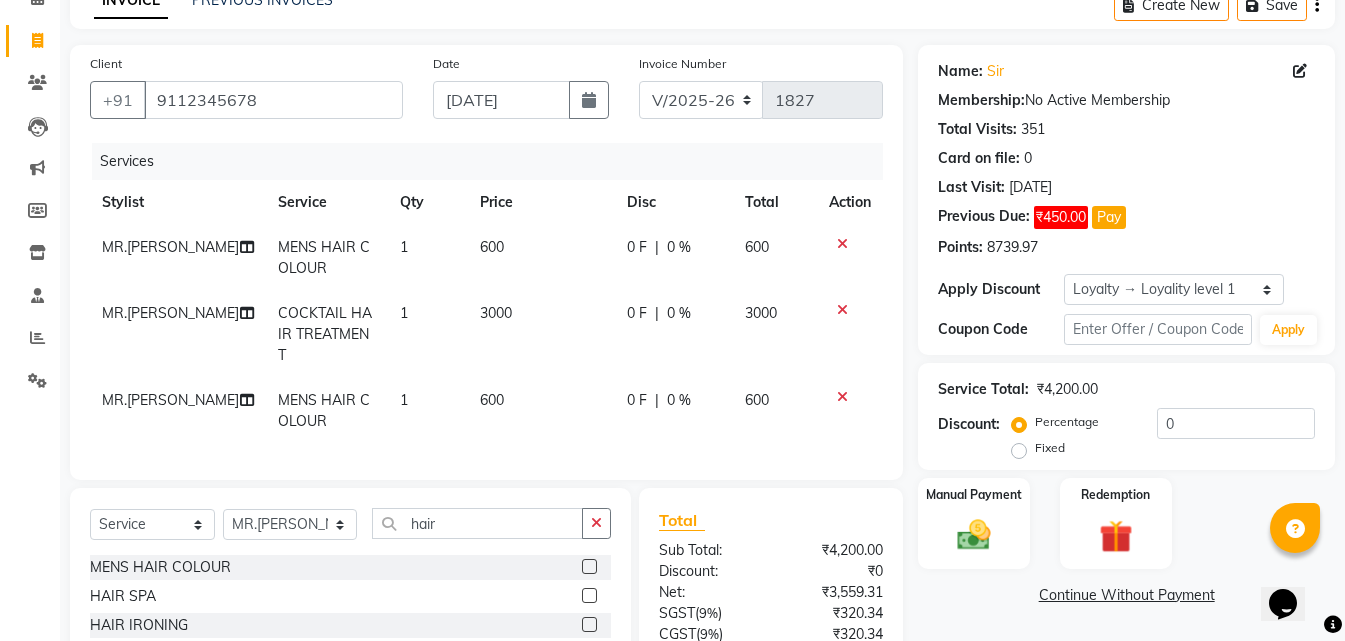 click 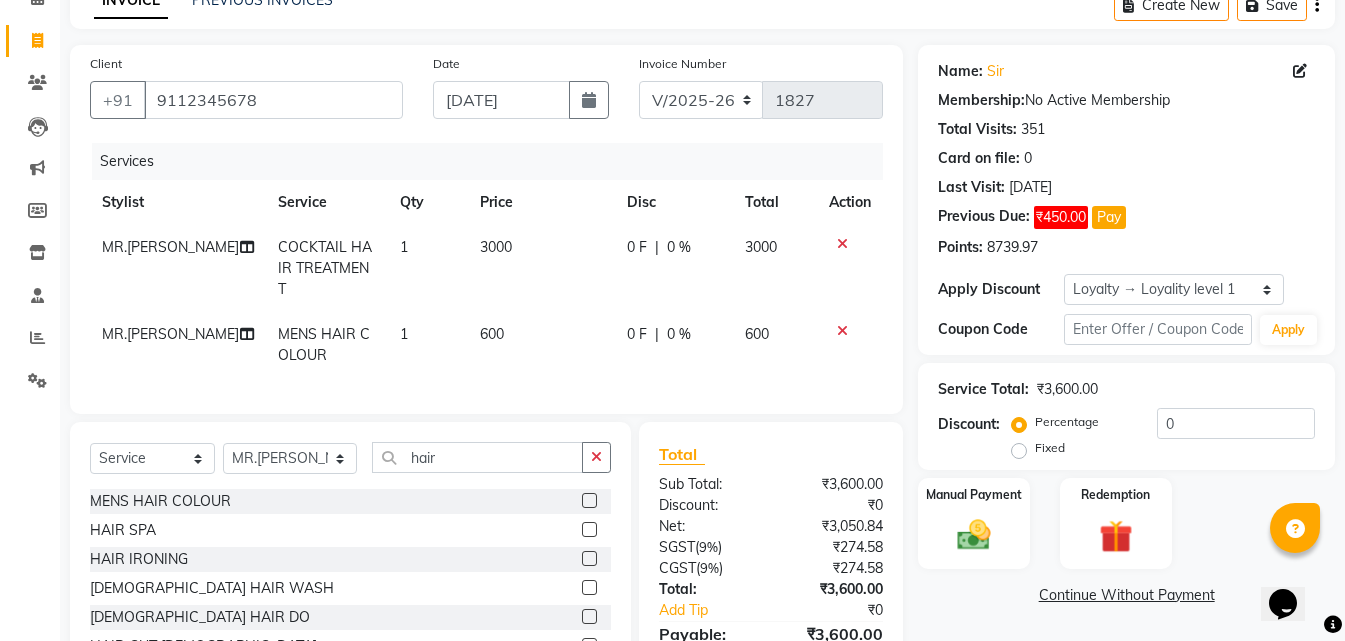 click 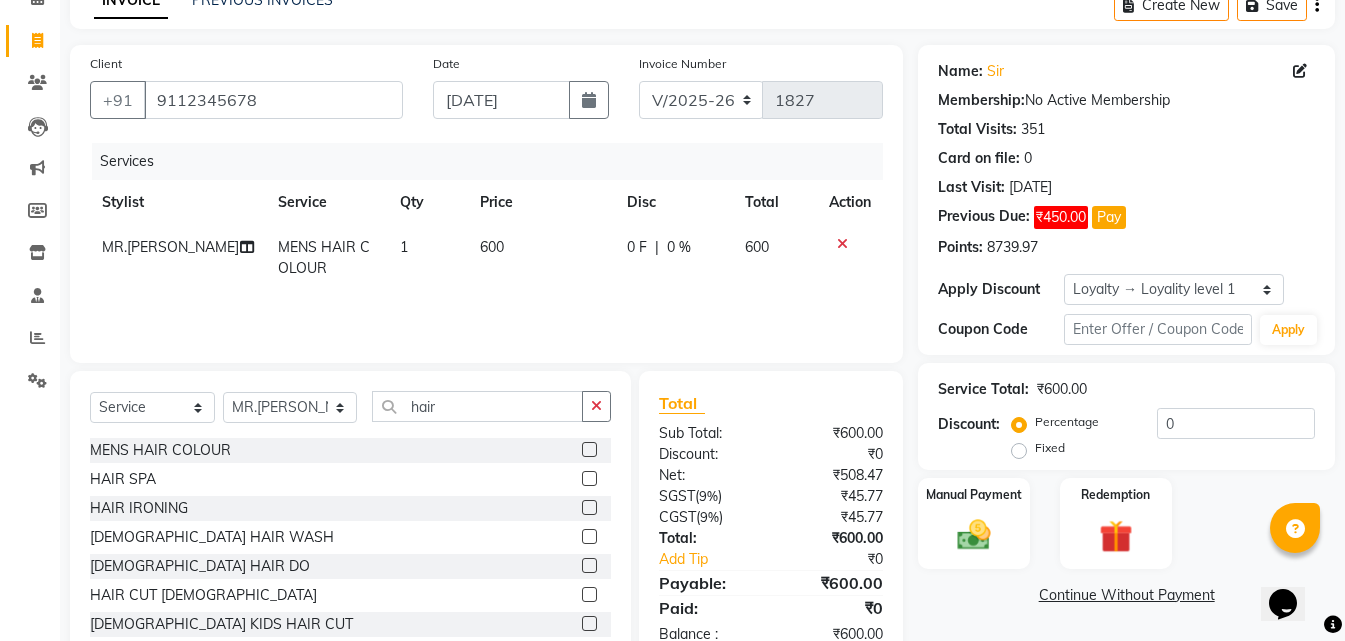 click 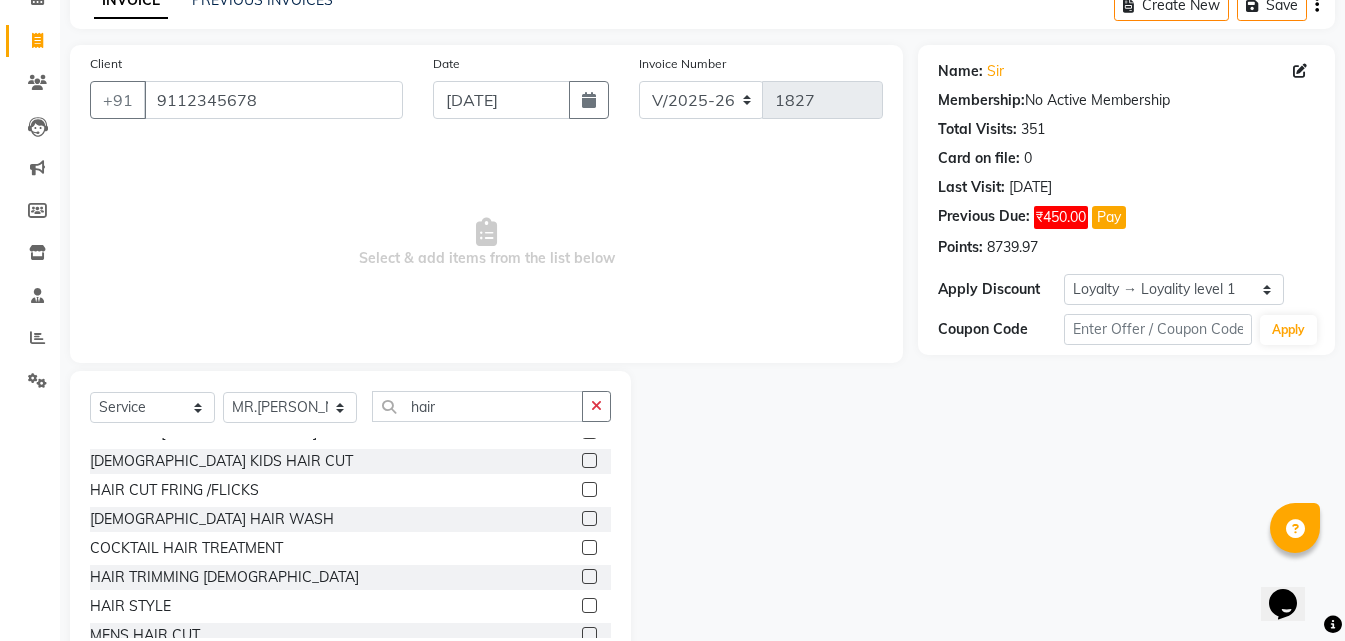 scroll, scrollTop: 177, scrollLeft: 0, axis: vertical 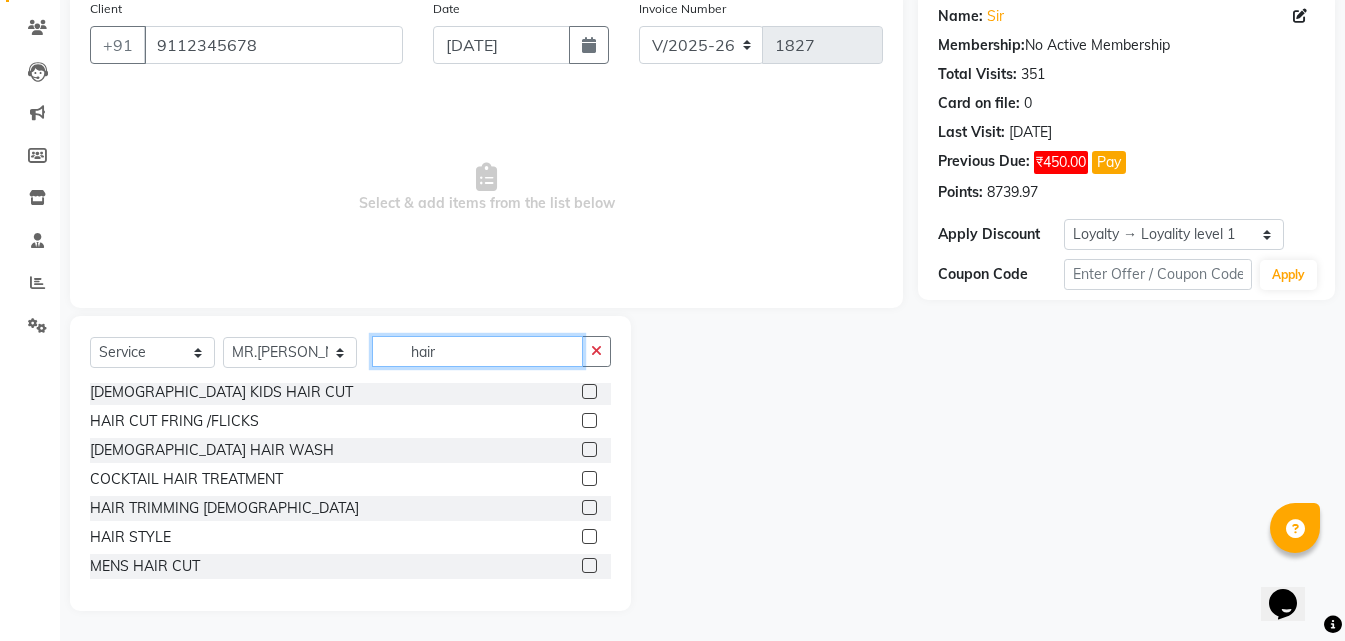 click on "hair" 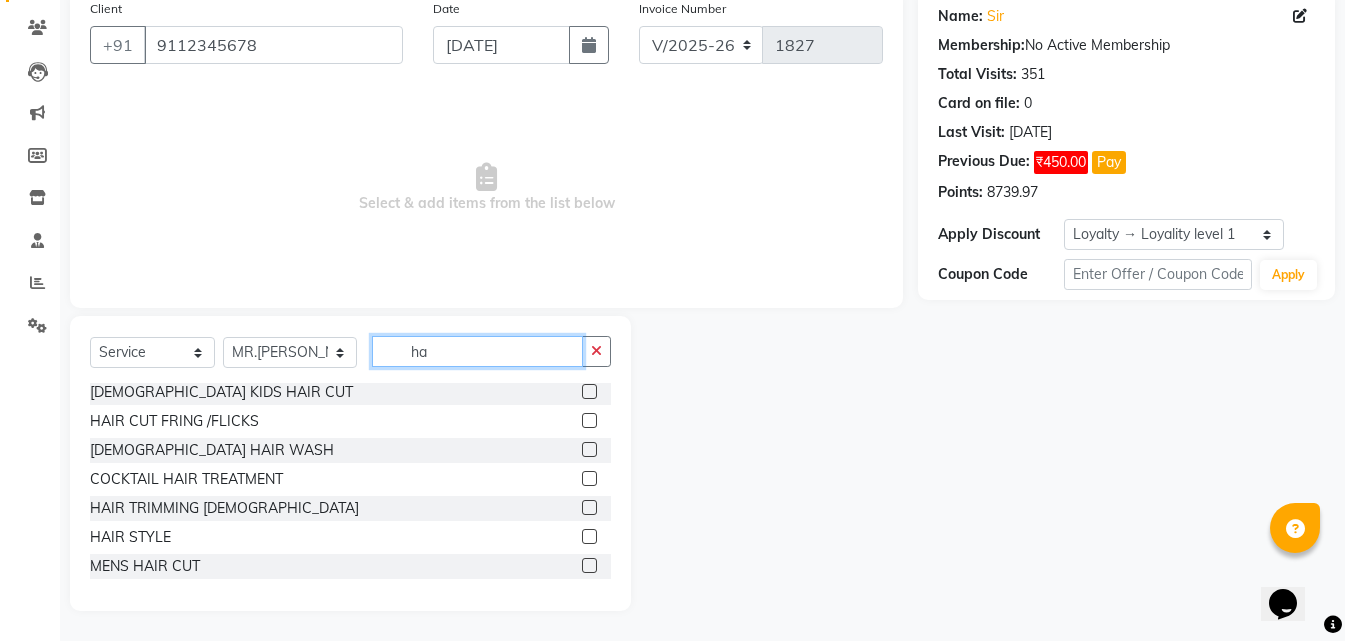type on "h" 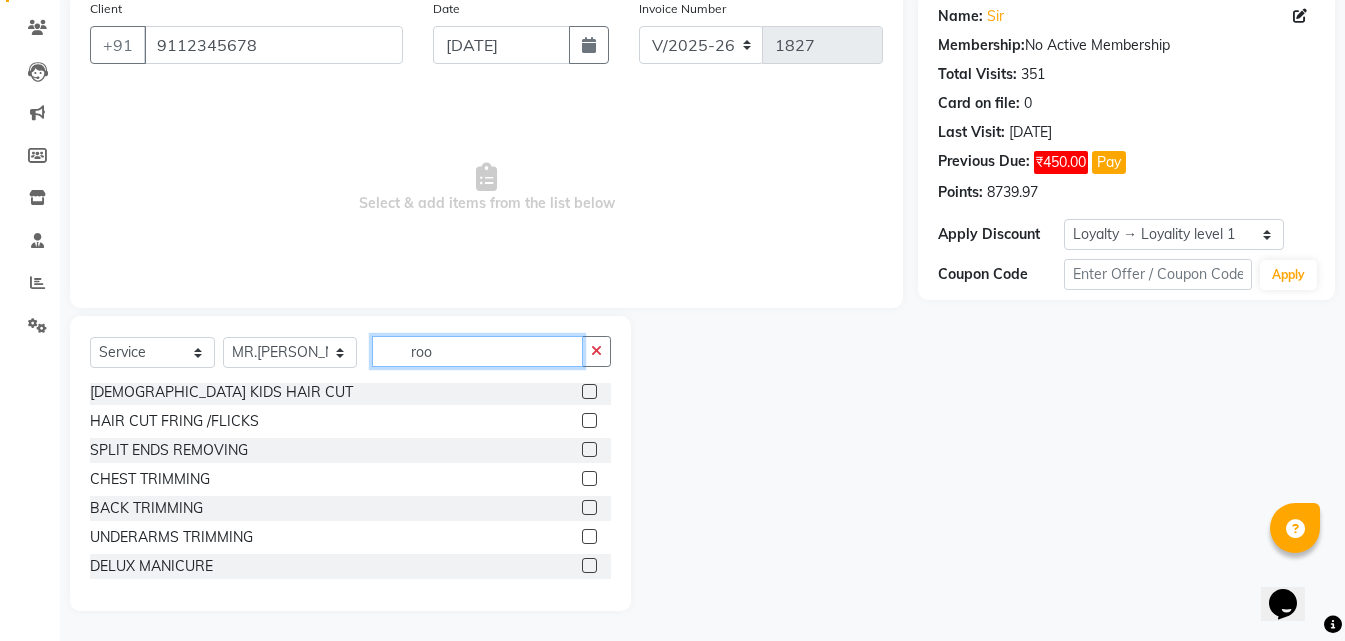 scroll, scrollTop: 0, scrollLeft: 0, axis: both 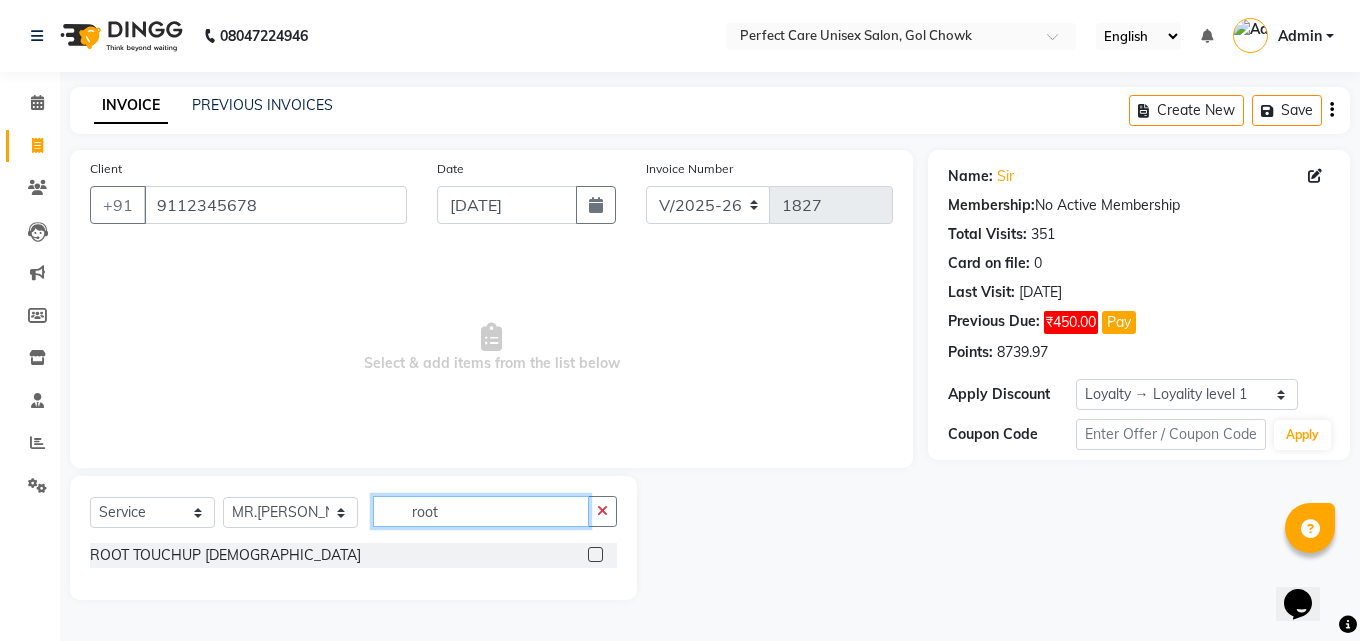 type on "root" 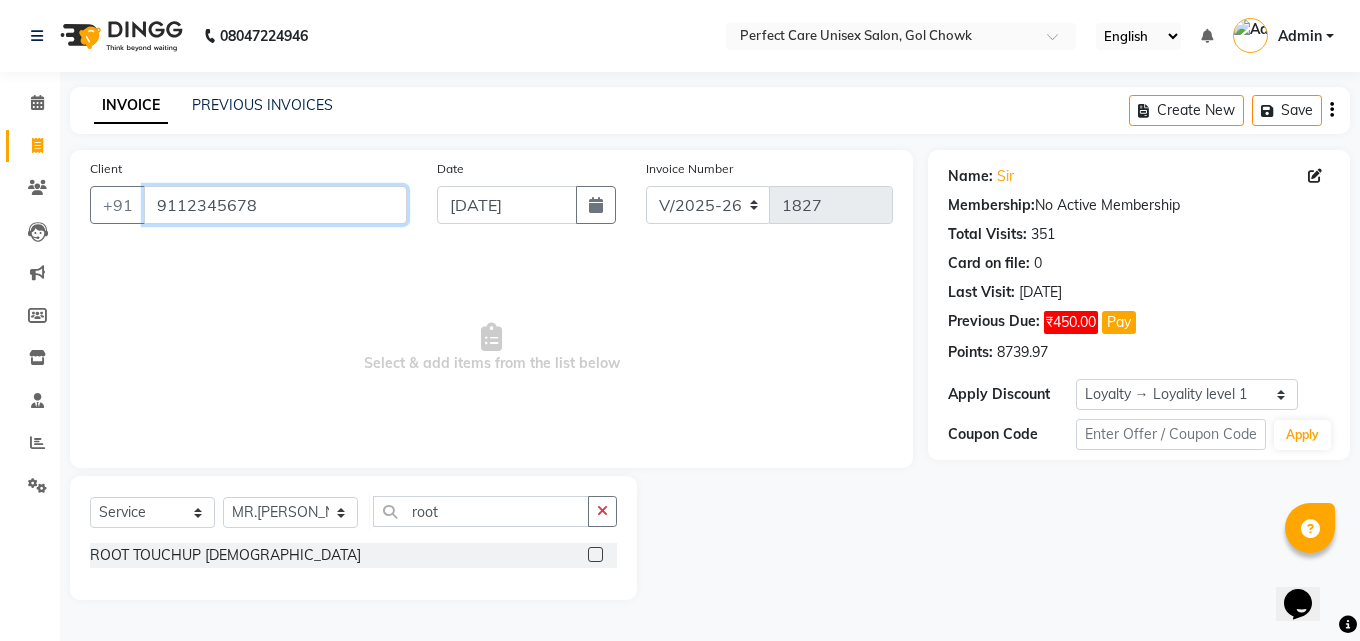 click on "9112345678" at bounding box center (275, 205) 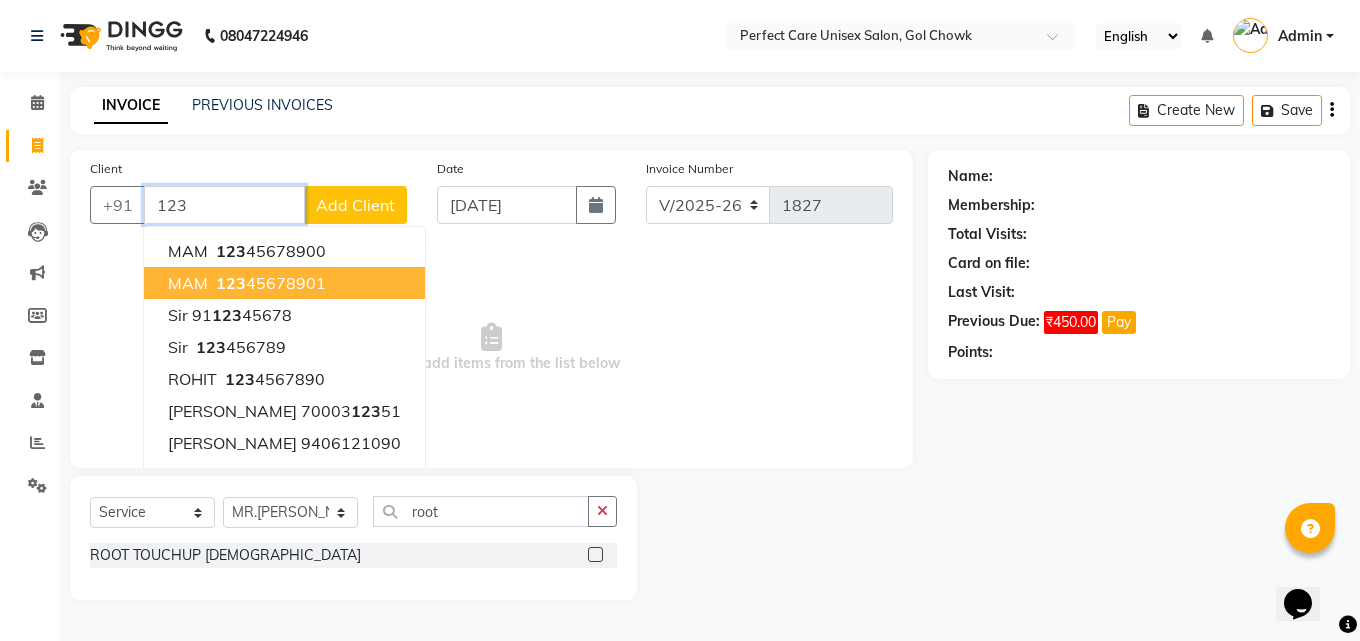 drag, startPoint x: 240, startPoint y: 273, endPoint x: 232, endPoint y: 284, distance: 13.601471 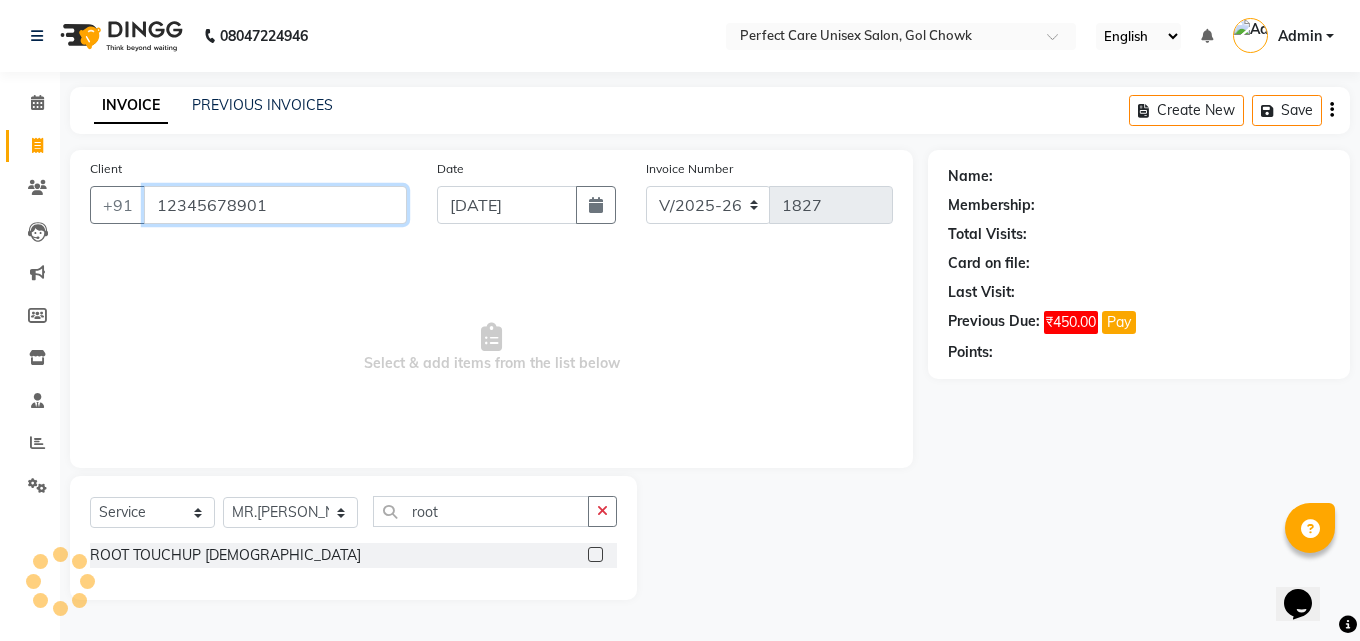type on "12345678901" 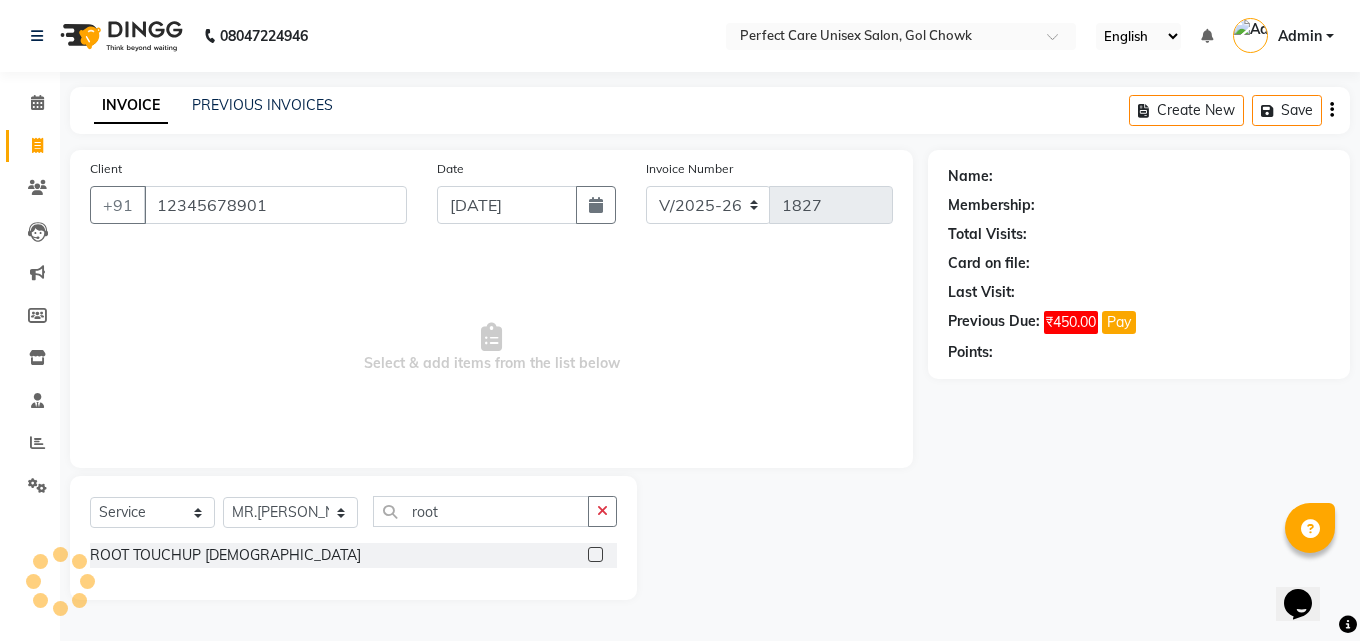 select on "1: Object" 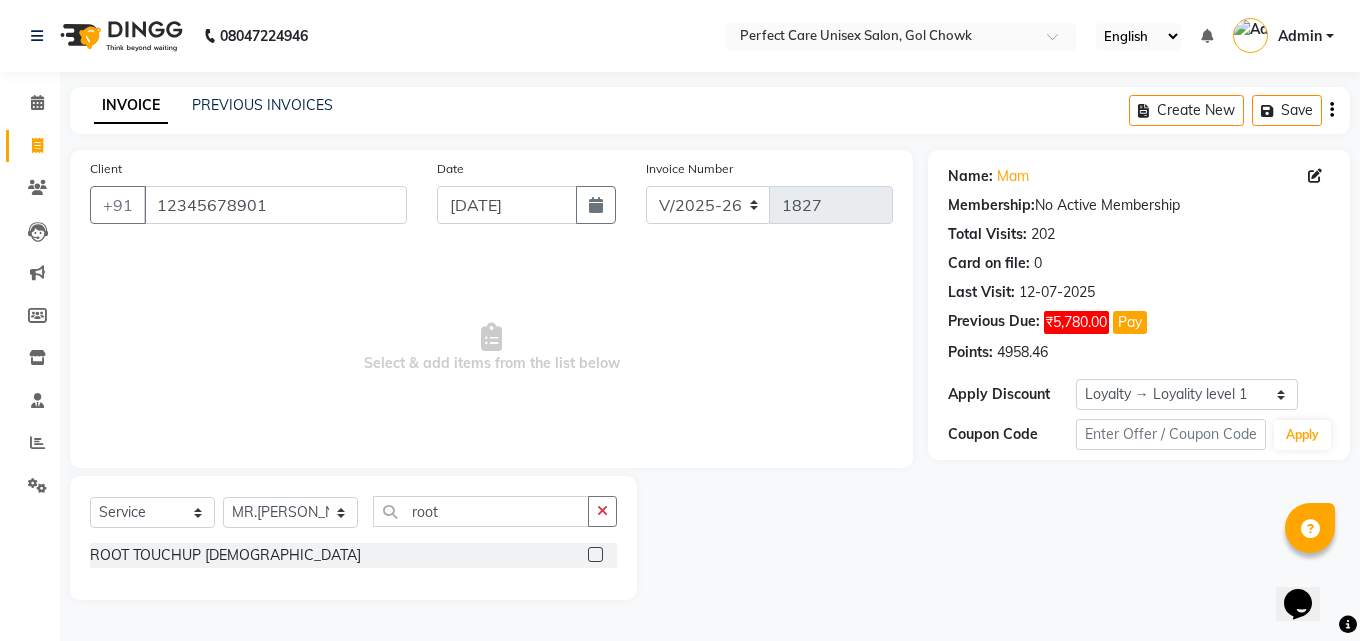 click 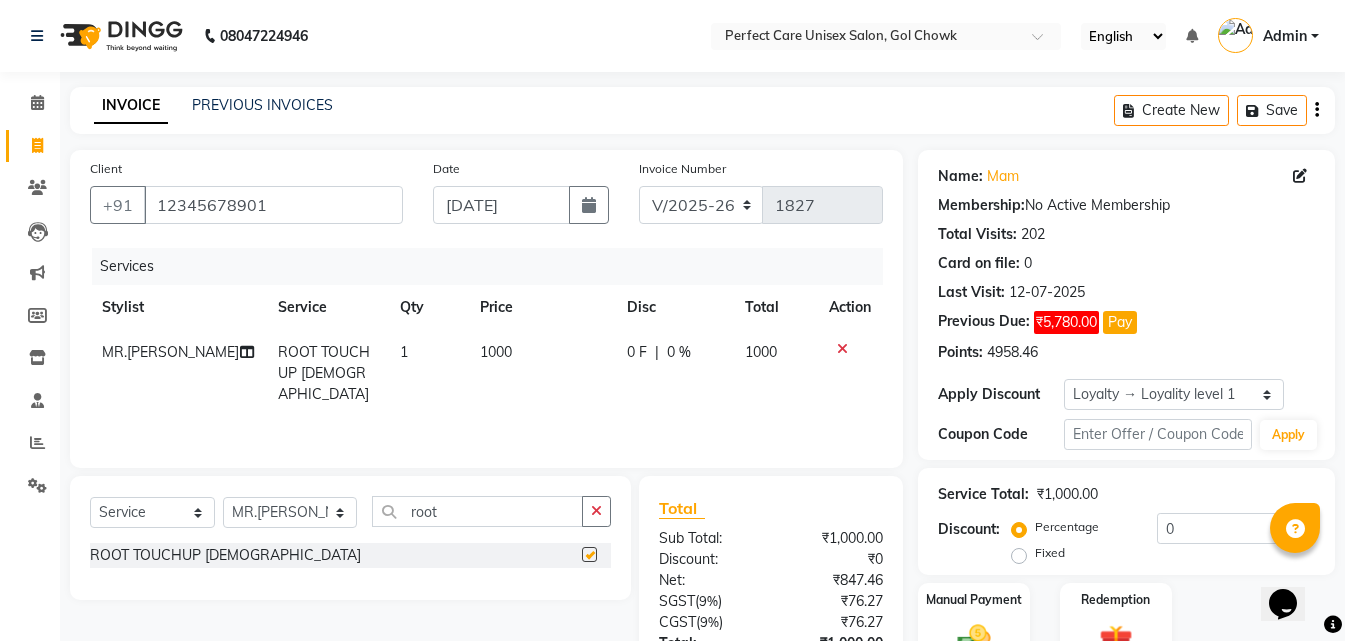 checkbox on "false" 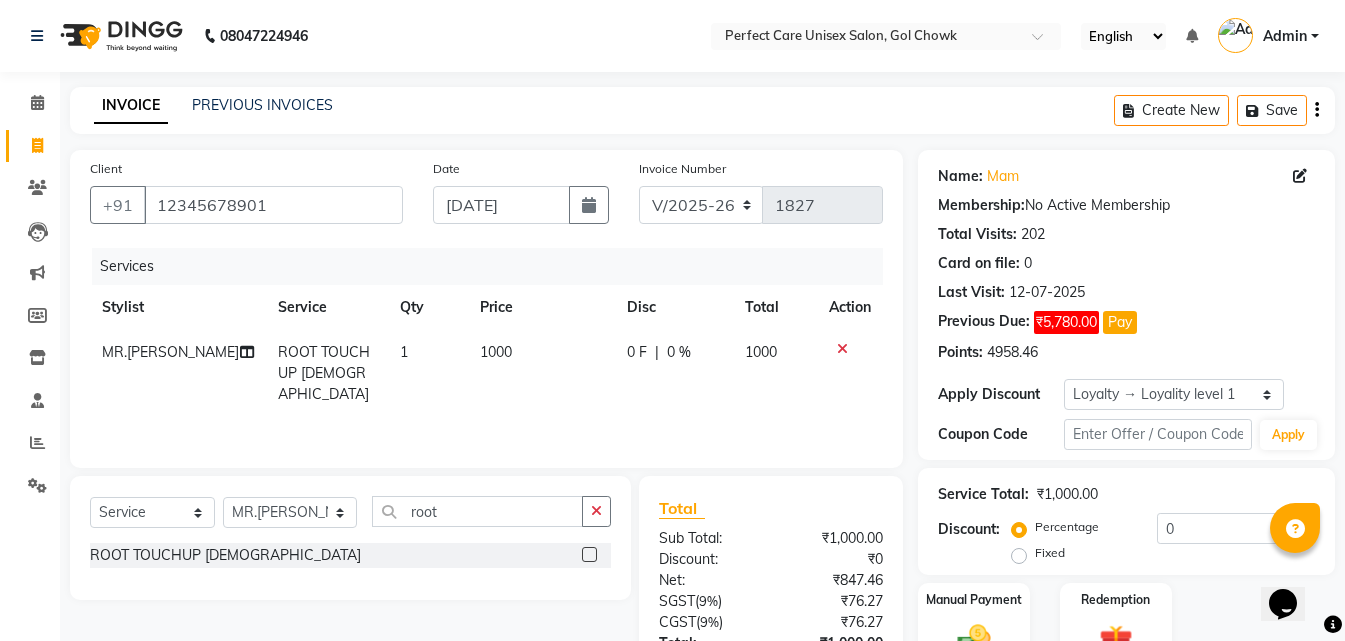 click on "1000" 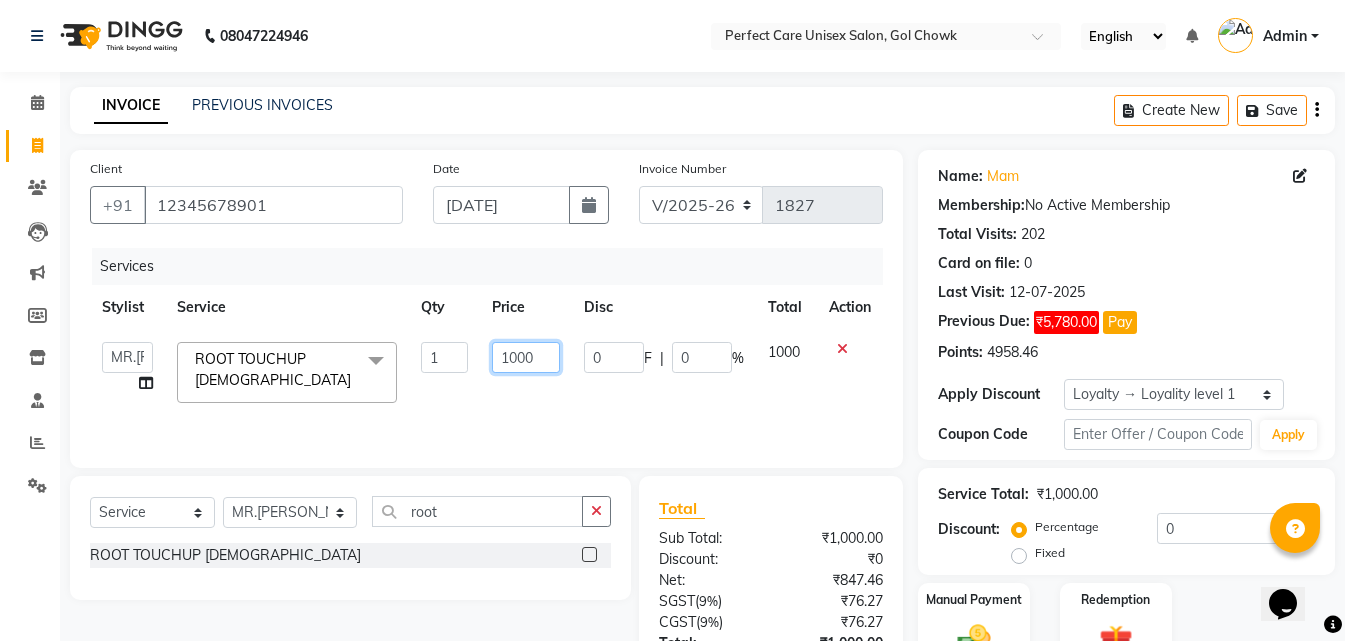 click on "1000" 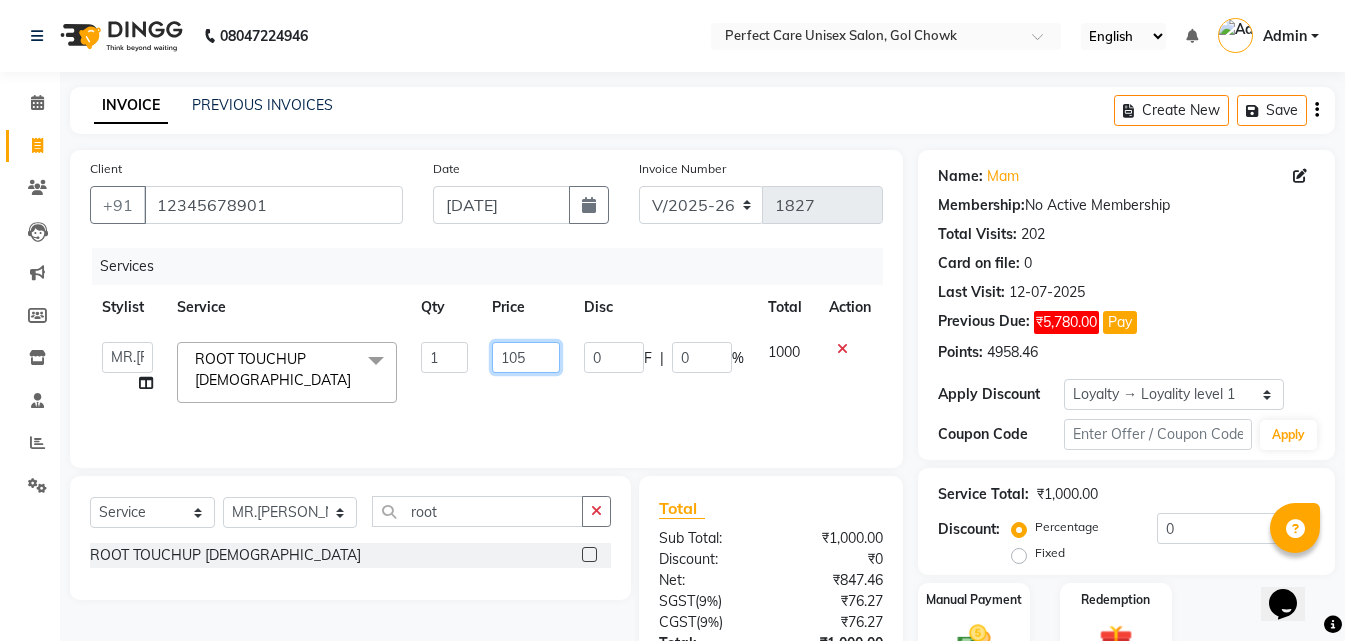 type on "1050" 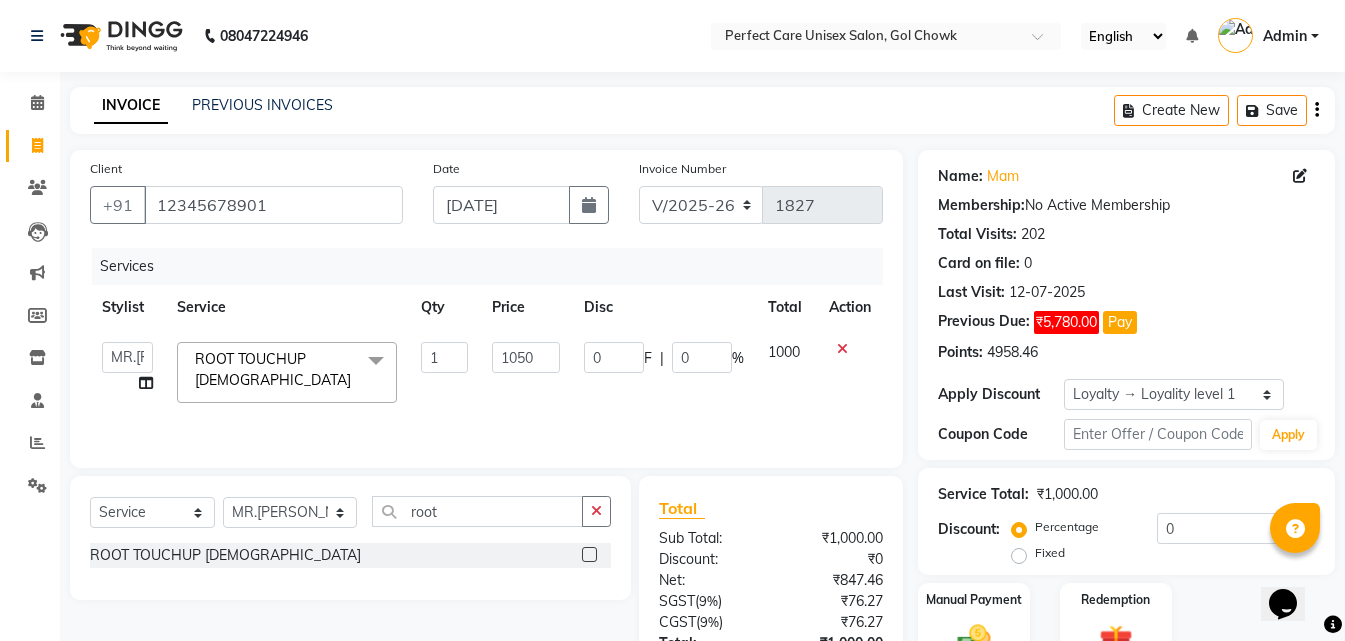 click on "1050" 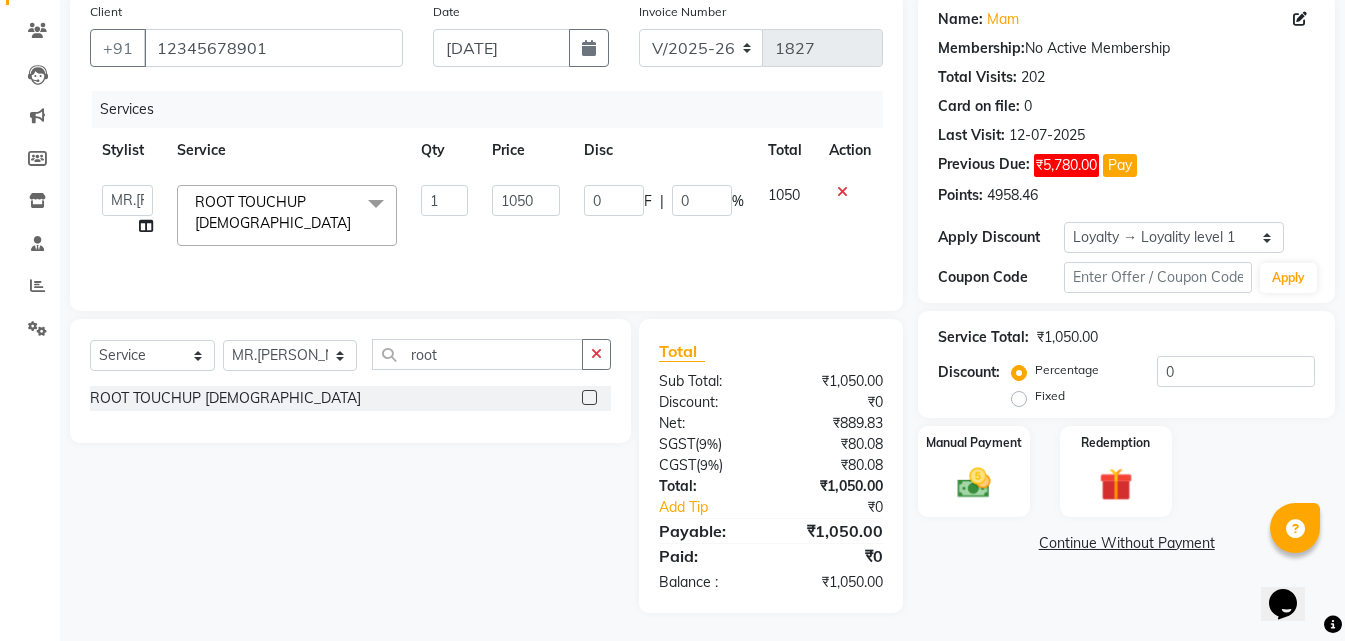 scroll, scrollTop: 159, scrollLeft: 0, axis: vertical 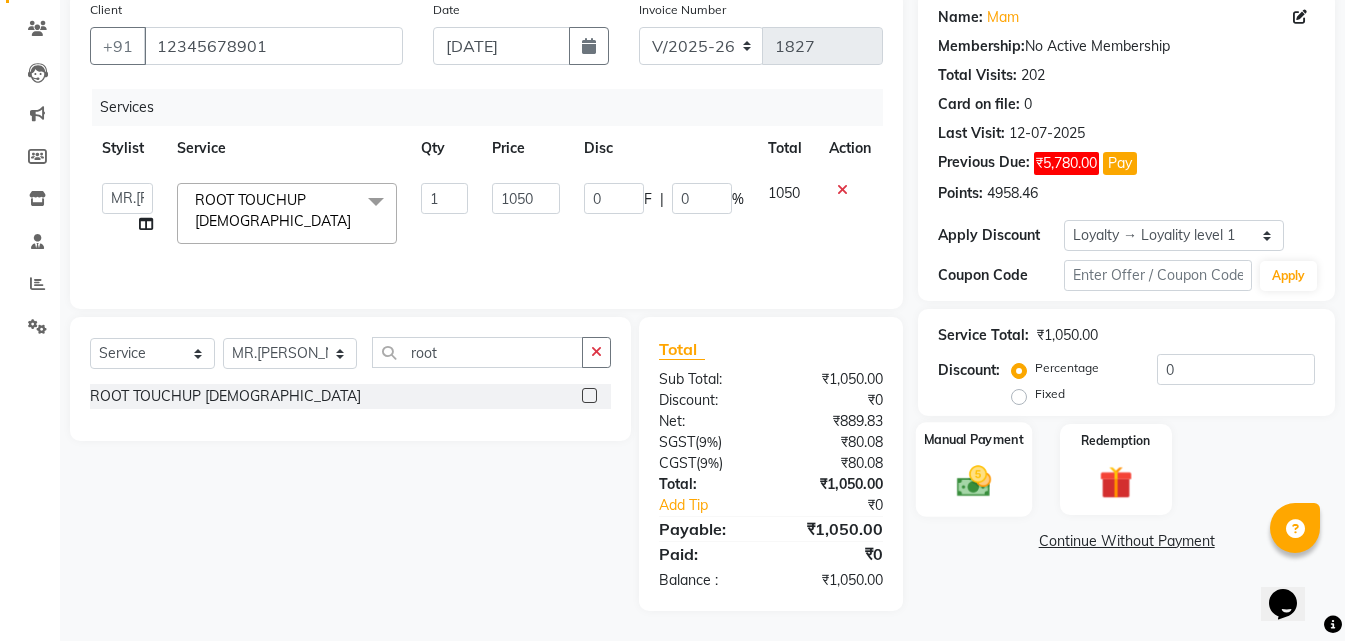 click on "Manual Payment" 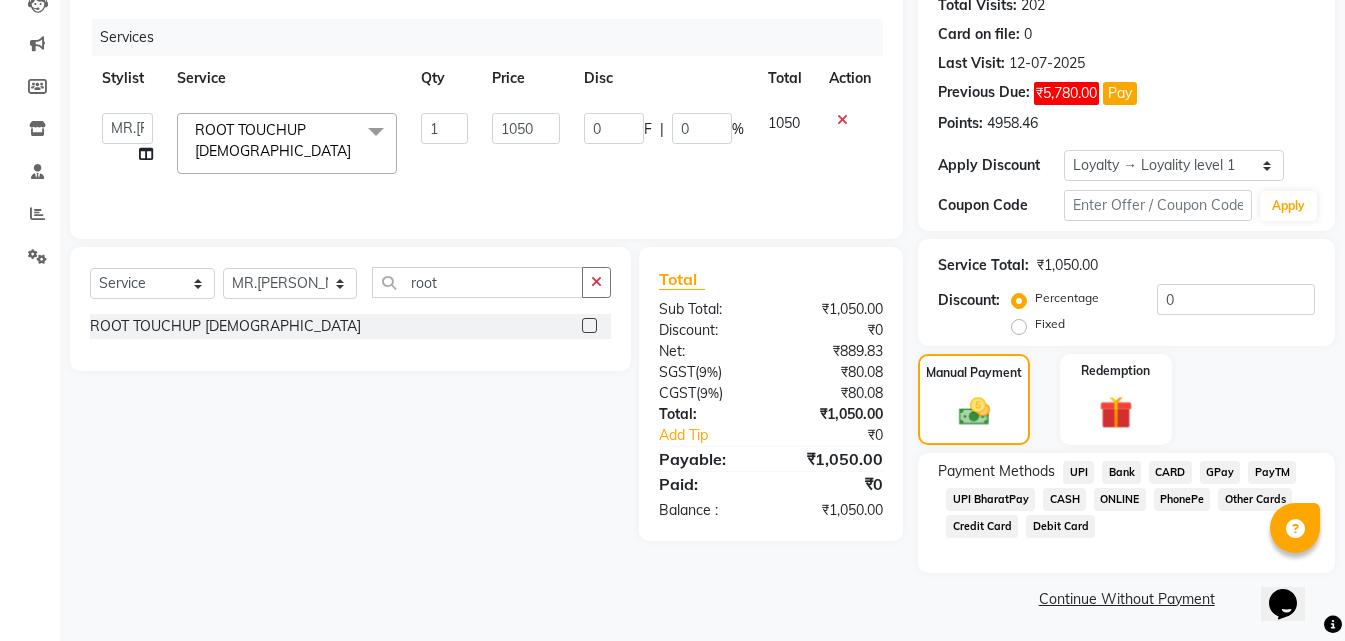 scroll, scrollTop: 232, scrollLeft: 0, axis: vertical 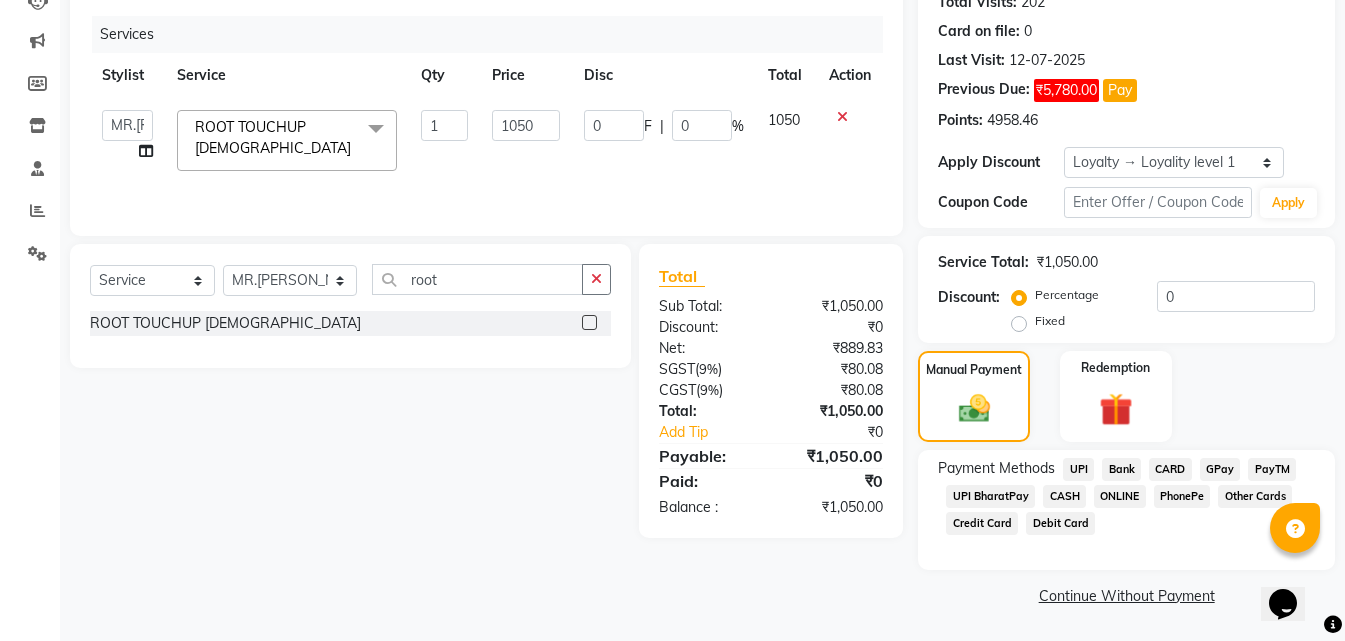 click on "ONLINE" 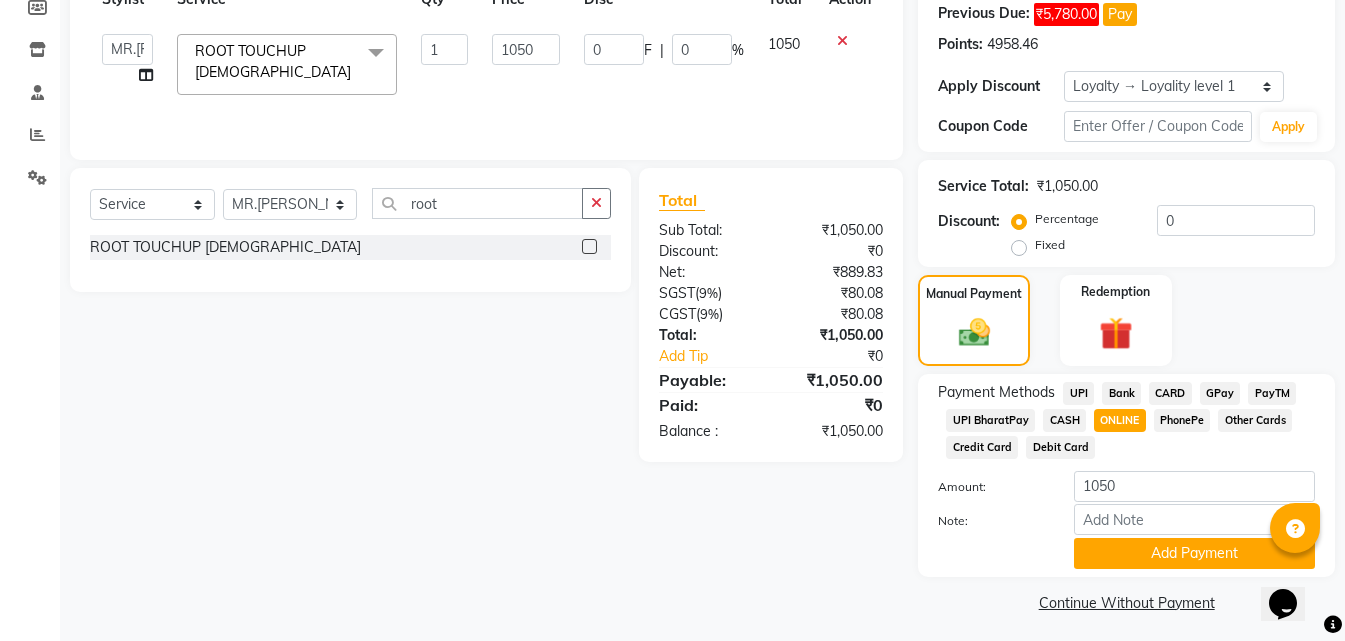 scroll, scrollTop: 315, scrollLeft: 0, axis: vertical 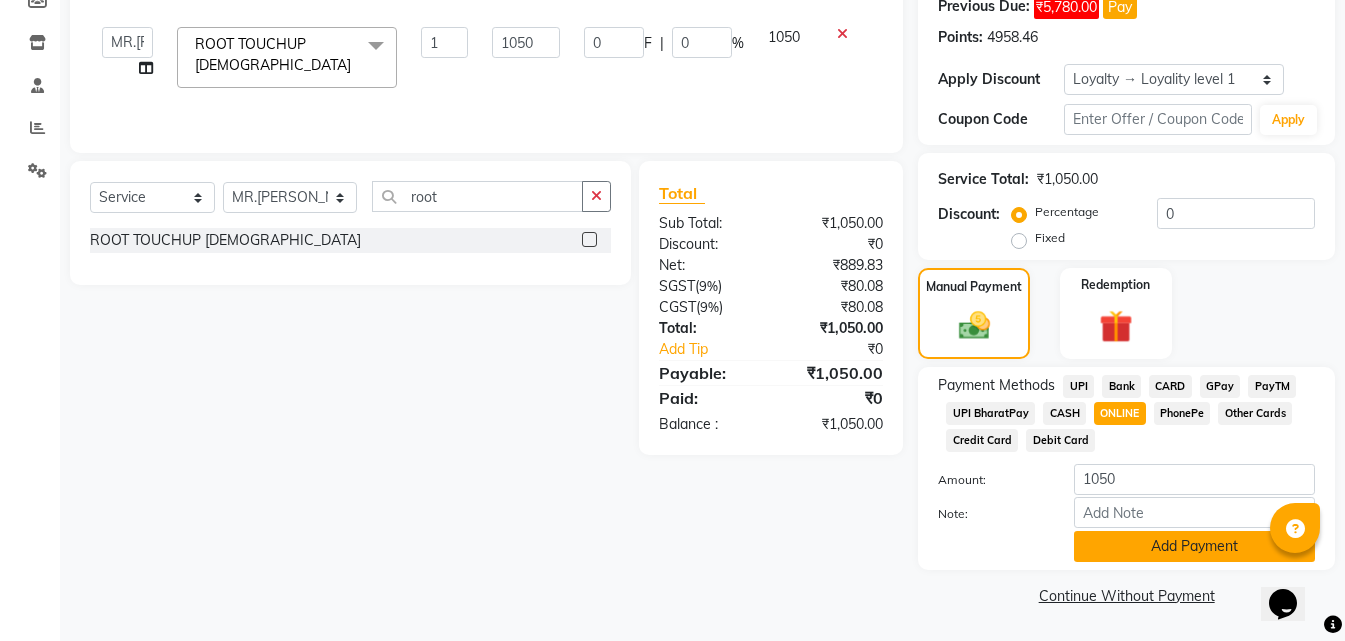 click on "Add Payment" 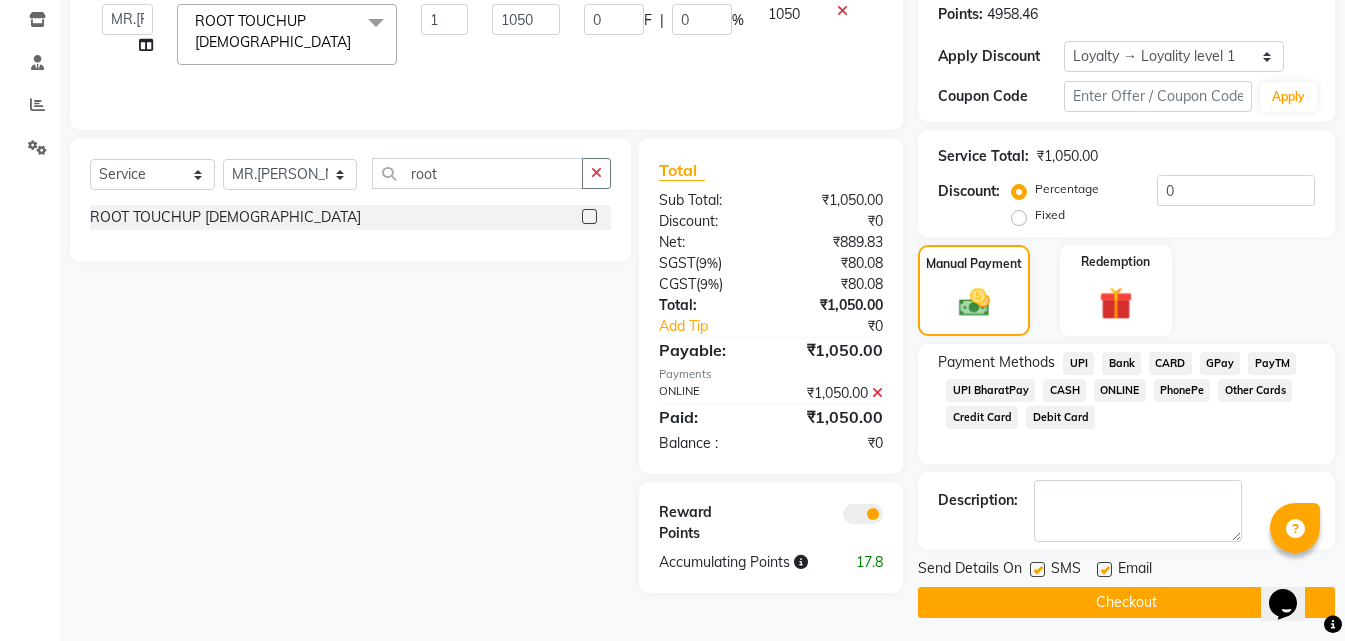 scroll, scrollTop: 345, scrollLeft: 0, axis: vertical 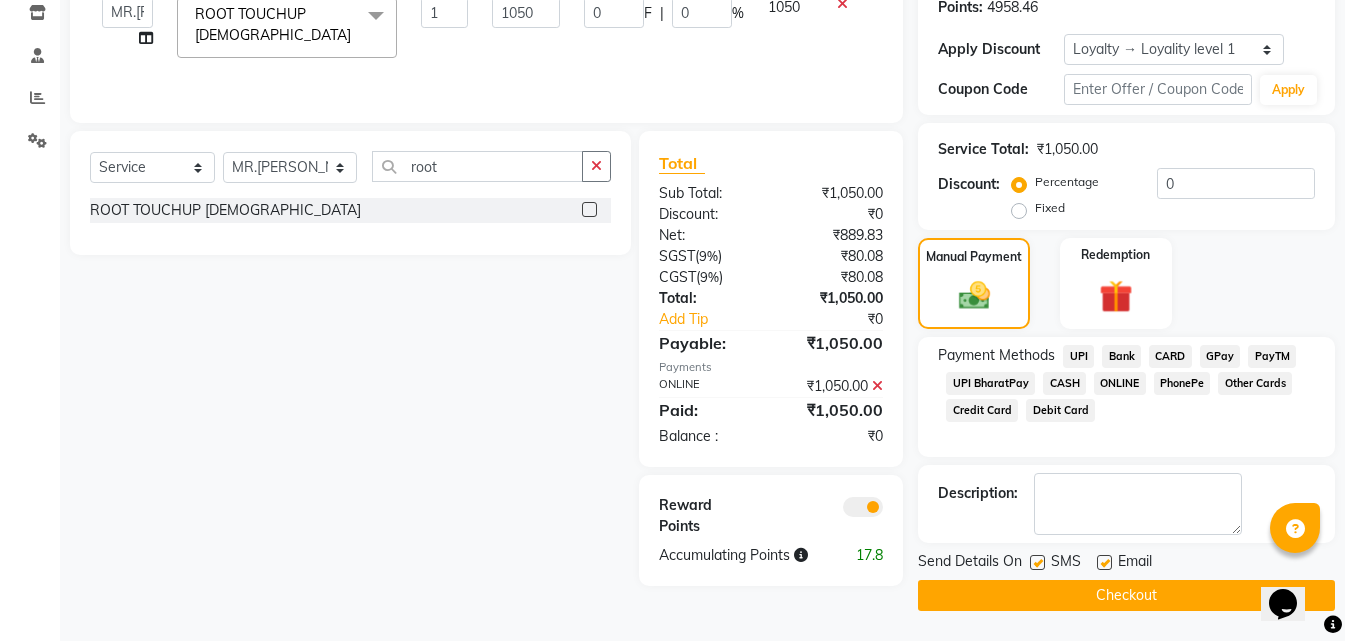 click on "Checkout" 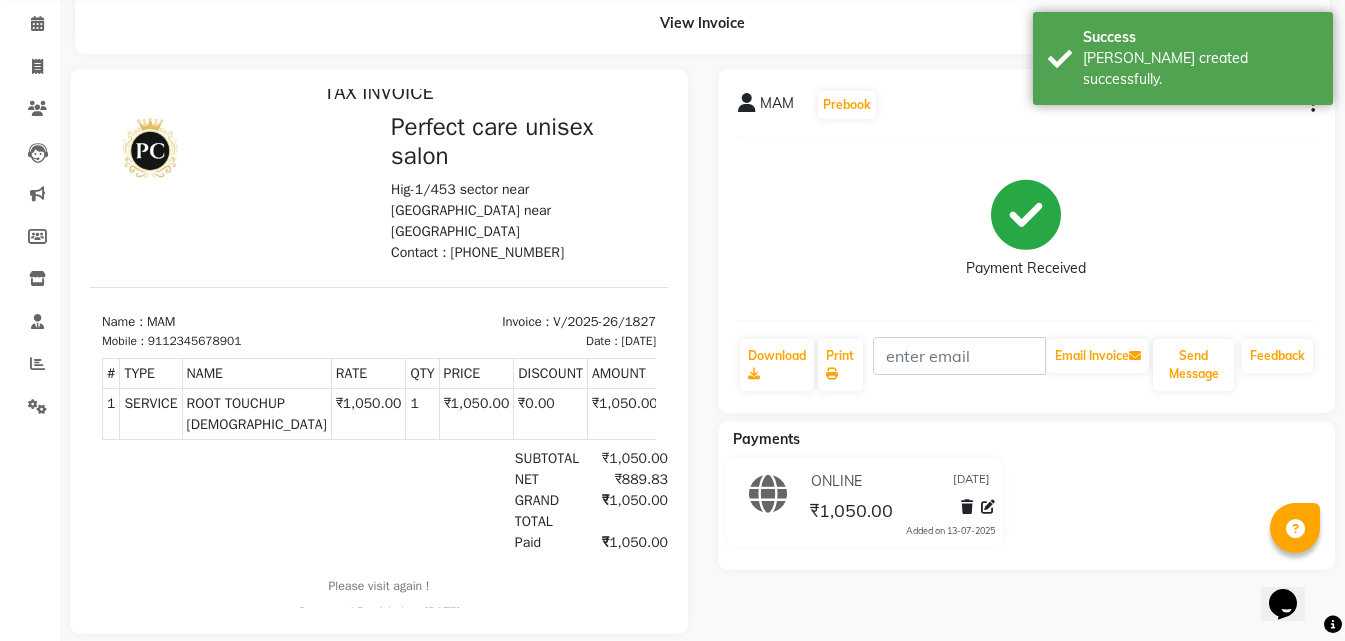 scroll, scrollTop: 100, scrollLeft: 0, axis: vertical 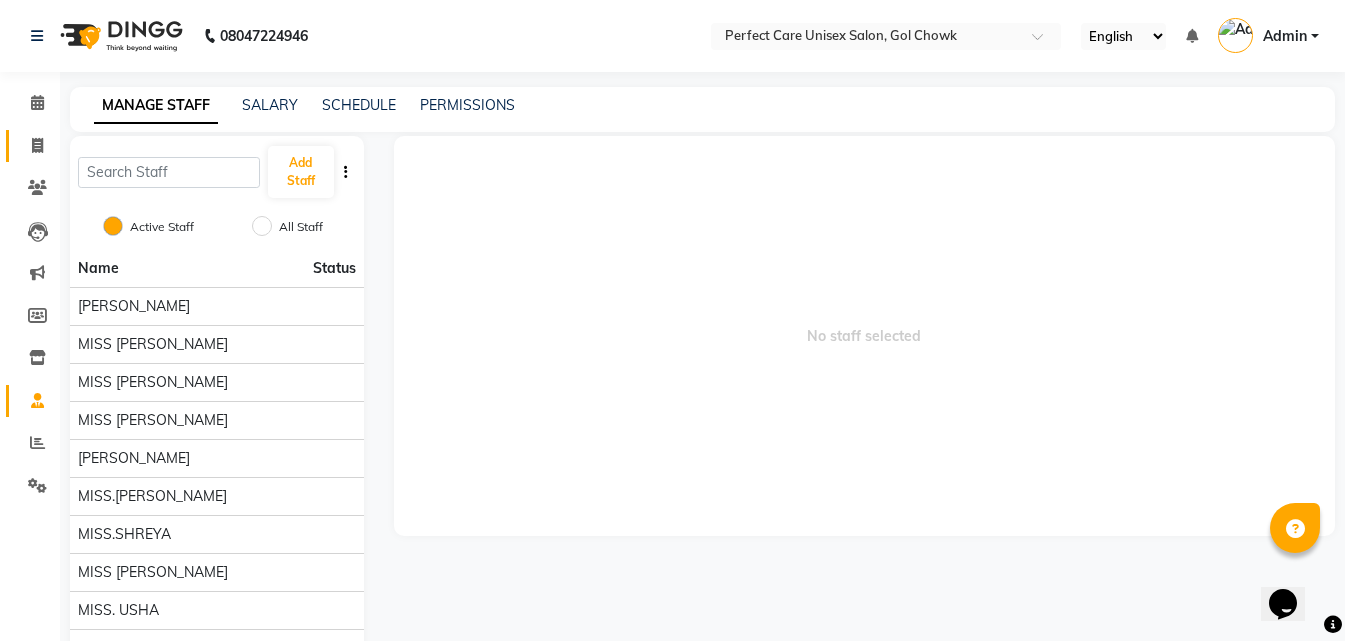 click on "Invoice" 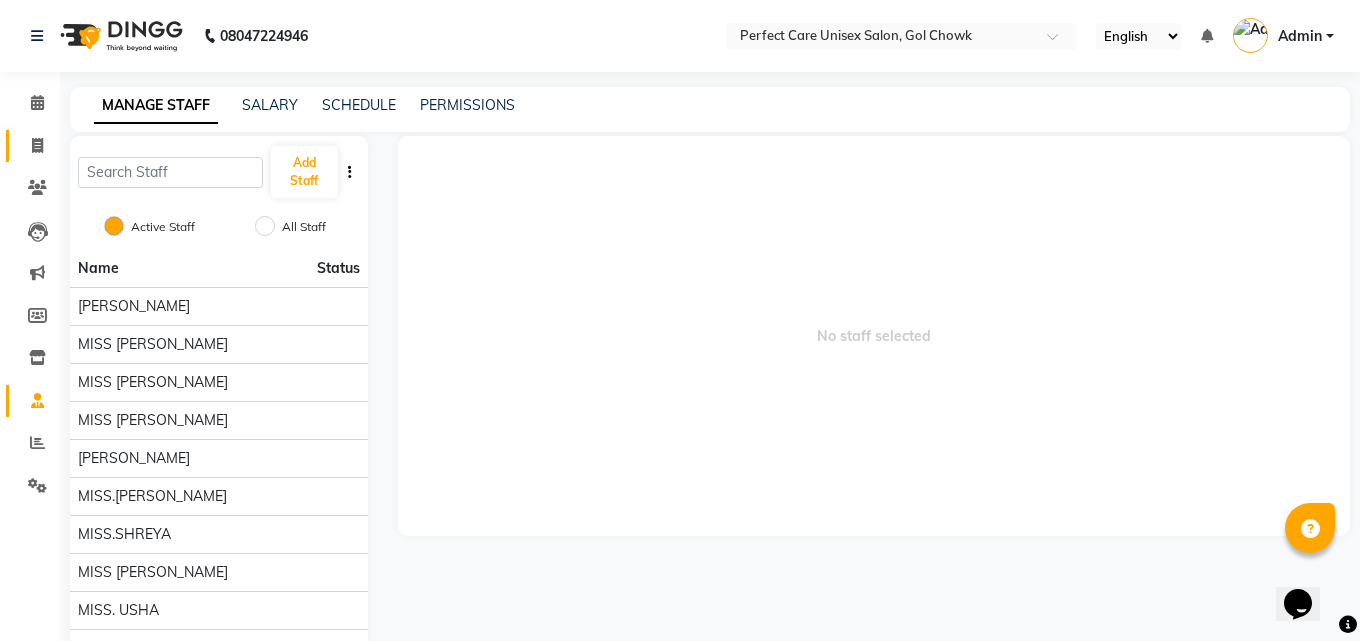 select on "4751" 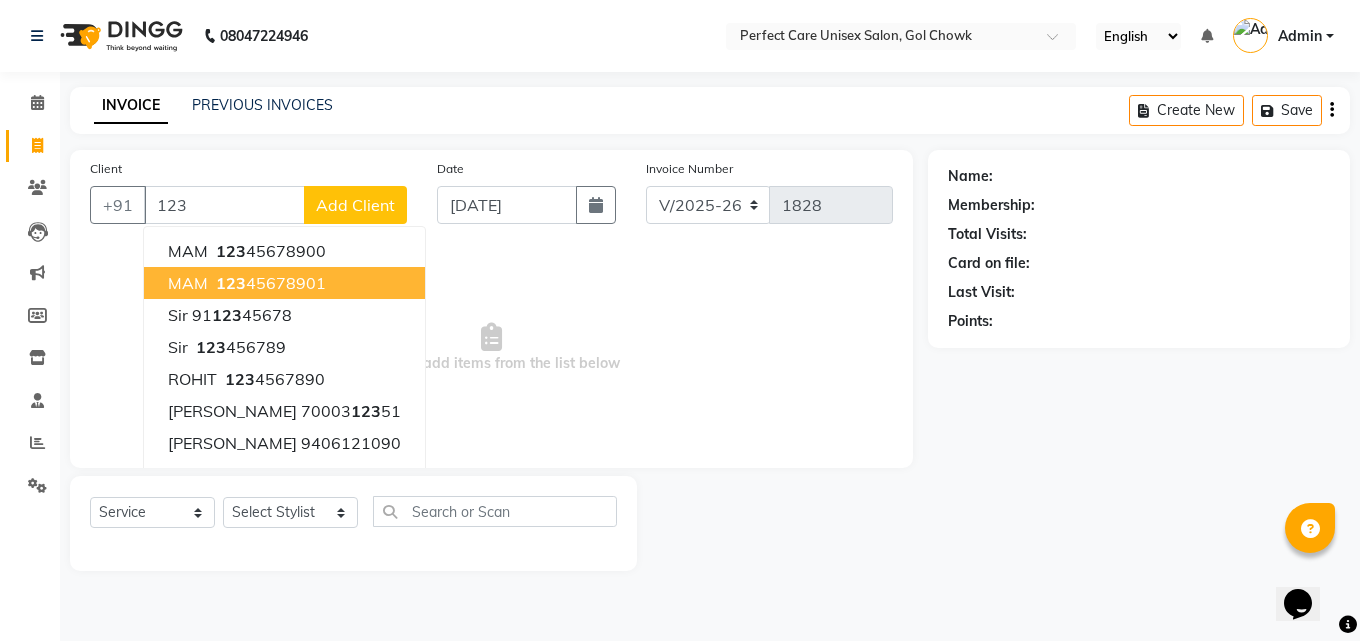 click on "123 45678901" at bounding box center [269, 283] 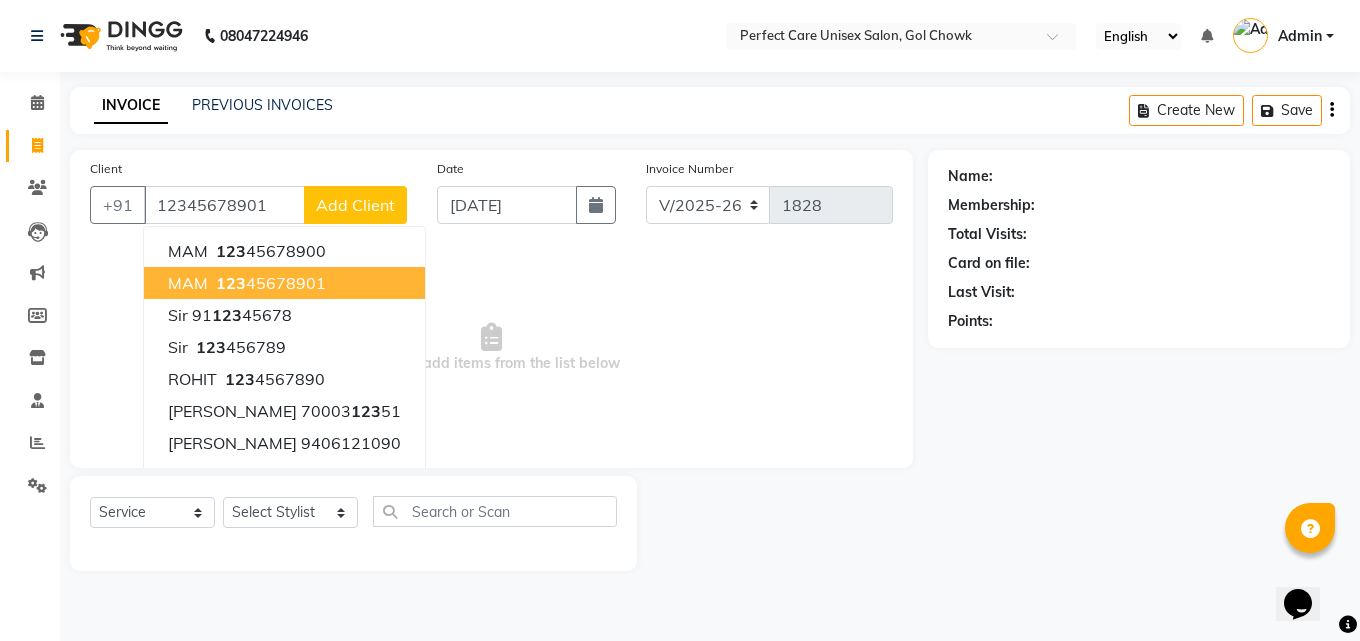 type on "12345678901" 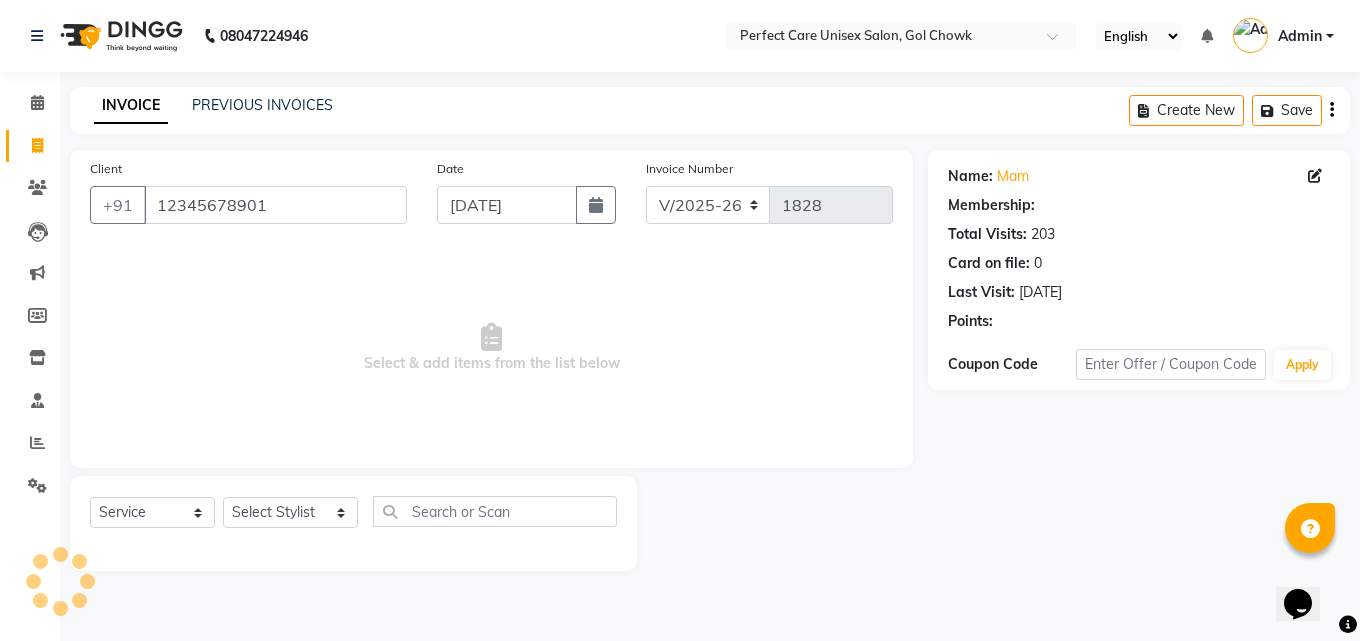 select on "1: Object" 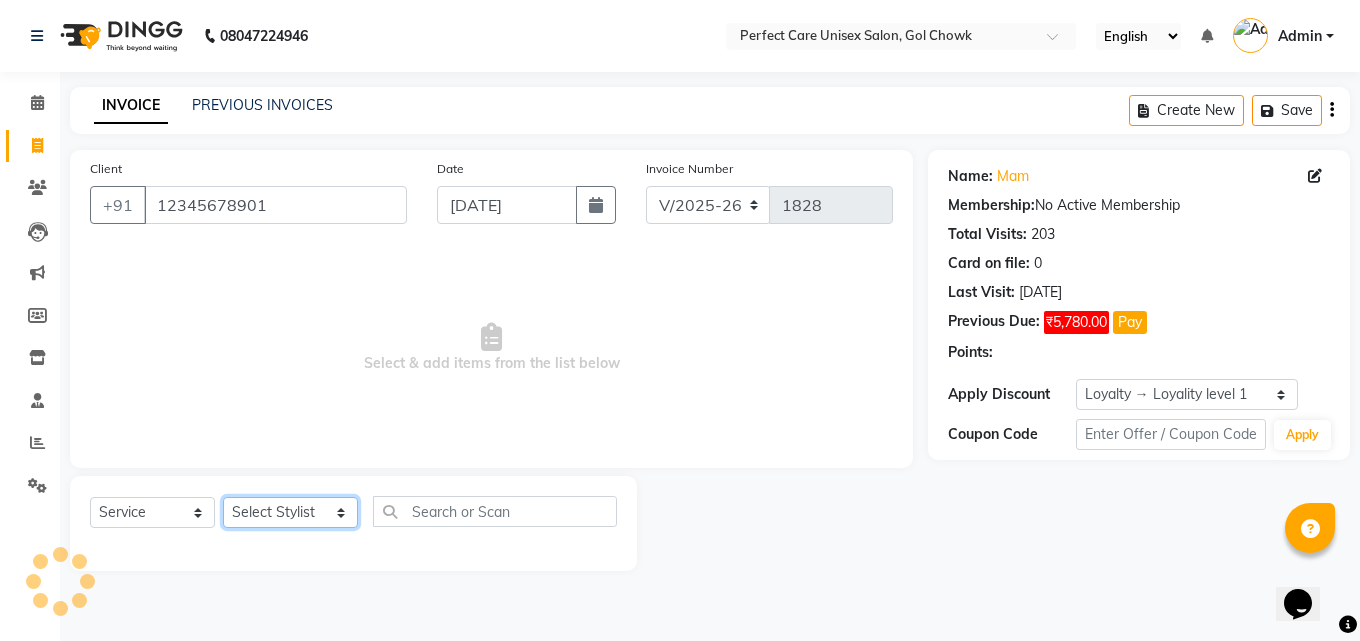 click on "Select Stylist [PERSON_NAME] MISS [PERSON_NAME] MISS [PERSON_NAME]  MISS [PERSON_NAME] [PERSON_NAME] MISS.[PERSON_NAME] MISS.[PERSON_NAME]  MISS [PERSON_NAME]  MISS. USHA [PERSON_NAME] [PERSON_NAME] MR.[PERSON_NAME] MR. [PERSON_NAME]  MR [PERSON_NAME] MR. AVINASH [PERSON_NAME] [PERSON_NAME] [PERSON_NAME] [PERSON_NAME] [PERSON_NAME] MR. [PERSON_NAME] MR.[PERSON_NAME] [PERSON_NAME] MR.[PERSON_NAME] [PERSON_NAME] NONE rashmi" 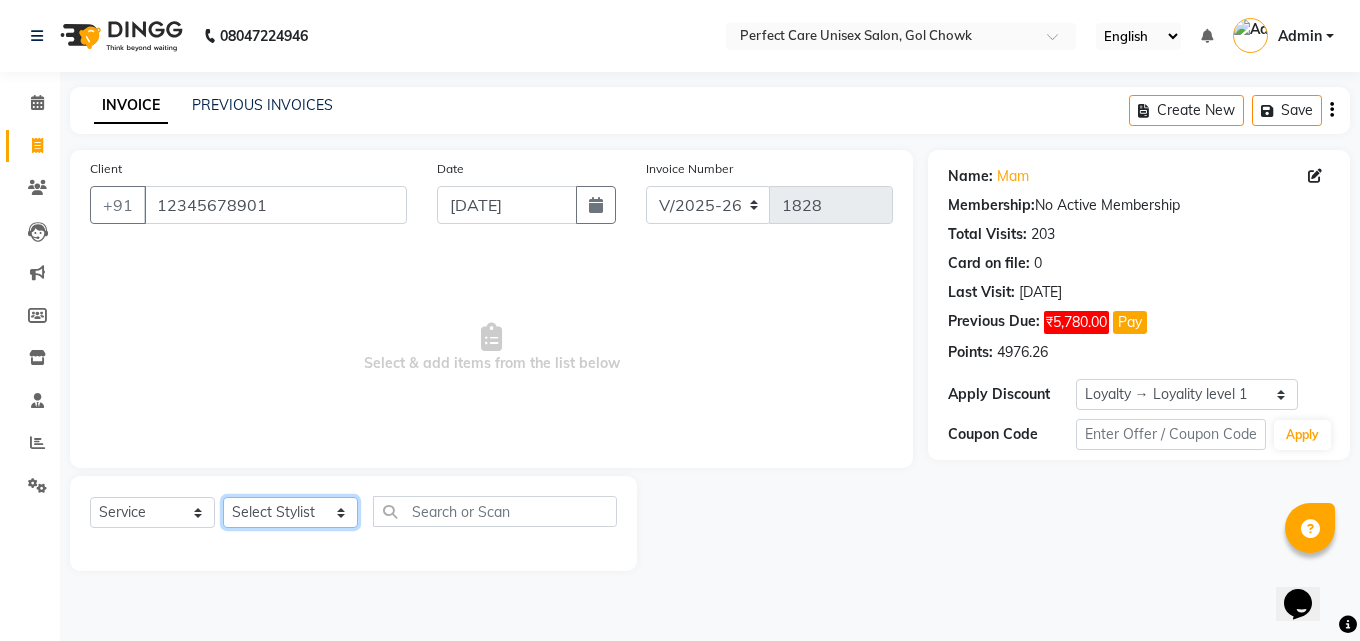 select on "32651" 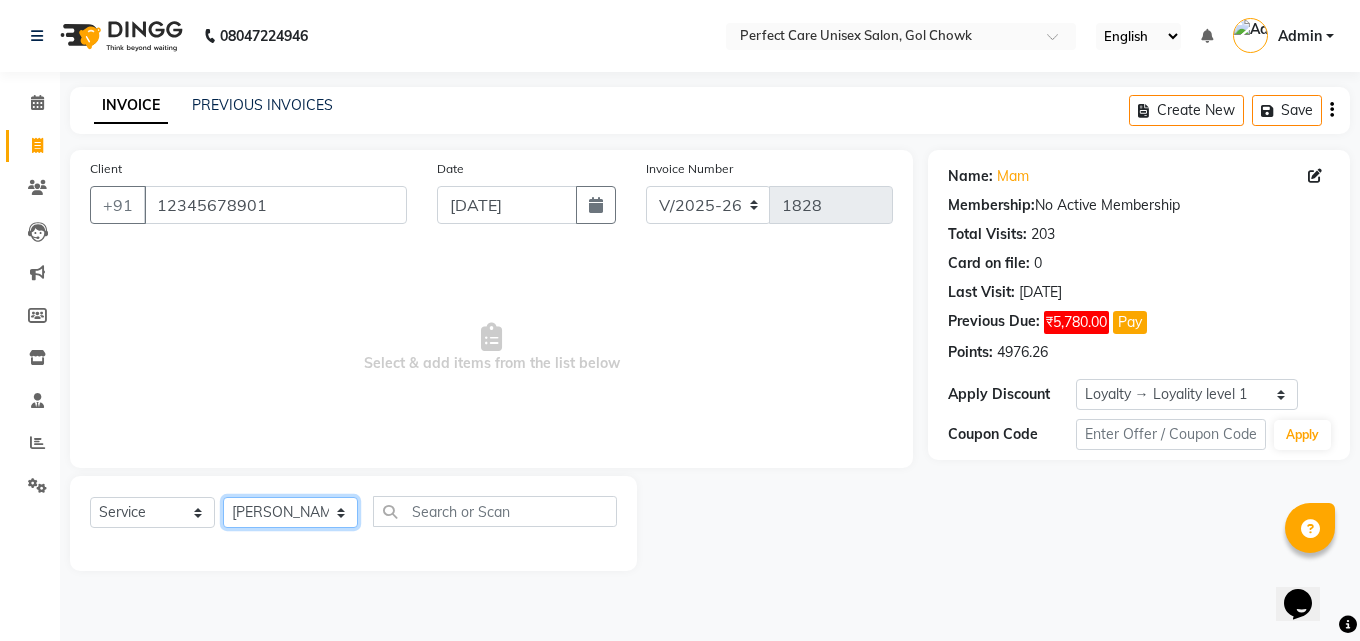click on "Select Stylist [PERSON_NAME] MISS [PERSON_NAME] MISS [PERSON_NAME]  MISS [PERSON_NAME] [PERSON_NAME] MISS.[PERSON_NAME] MISS.[PERSON_NAME]  MISS [PERSON_NAME]  MISS. USHA [PERSON_NAME] [PERSON_NAME] MR.[PERSON_NAME] MR. [PERSON_NAME]  MR [PERSON_NAME] MR. AVINASH [PERSON_NAME] [PERSON_NAME] [PERSON_NAME] [PERSON_NAME] [PERSON_NAME] MR. [PERSON_NAME] MR.[PERSON_NAME] [PERSON_NAME] MR.[PERSON_NAME] [PERSON_NAME] NONE rashmi" 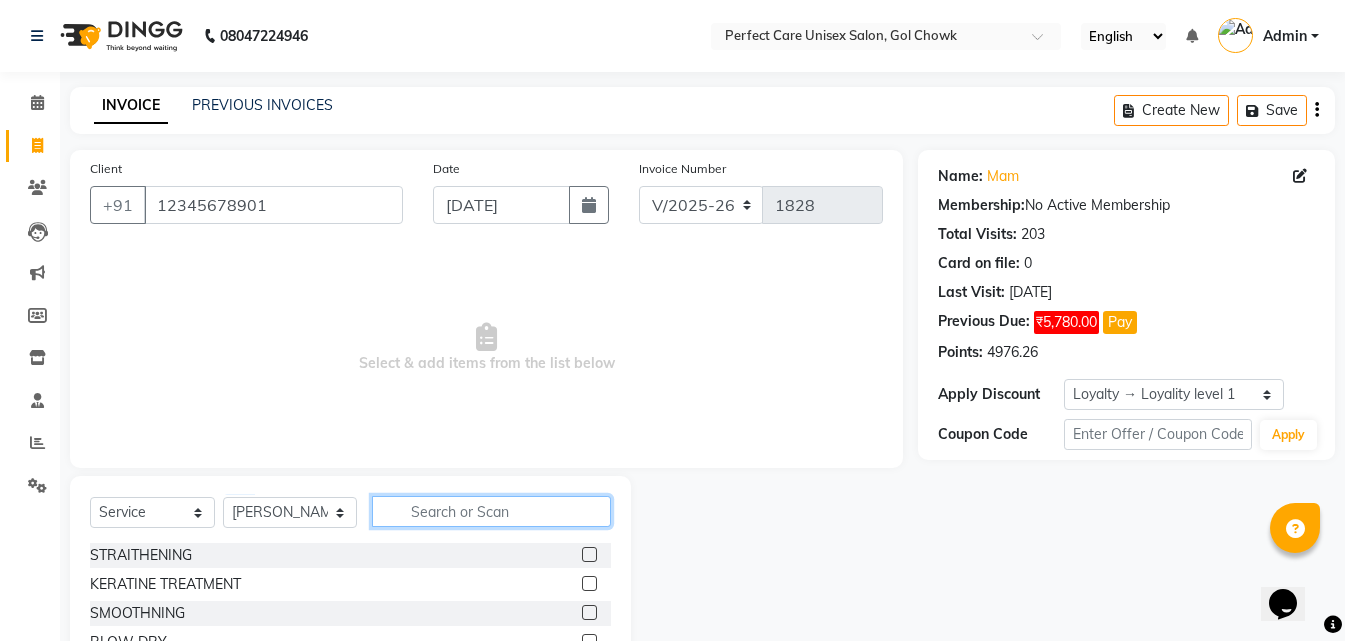 click 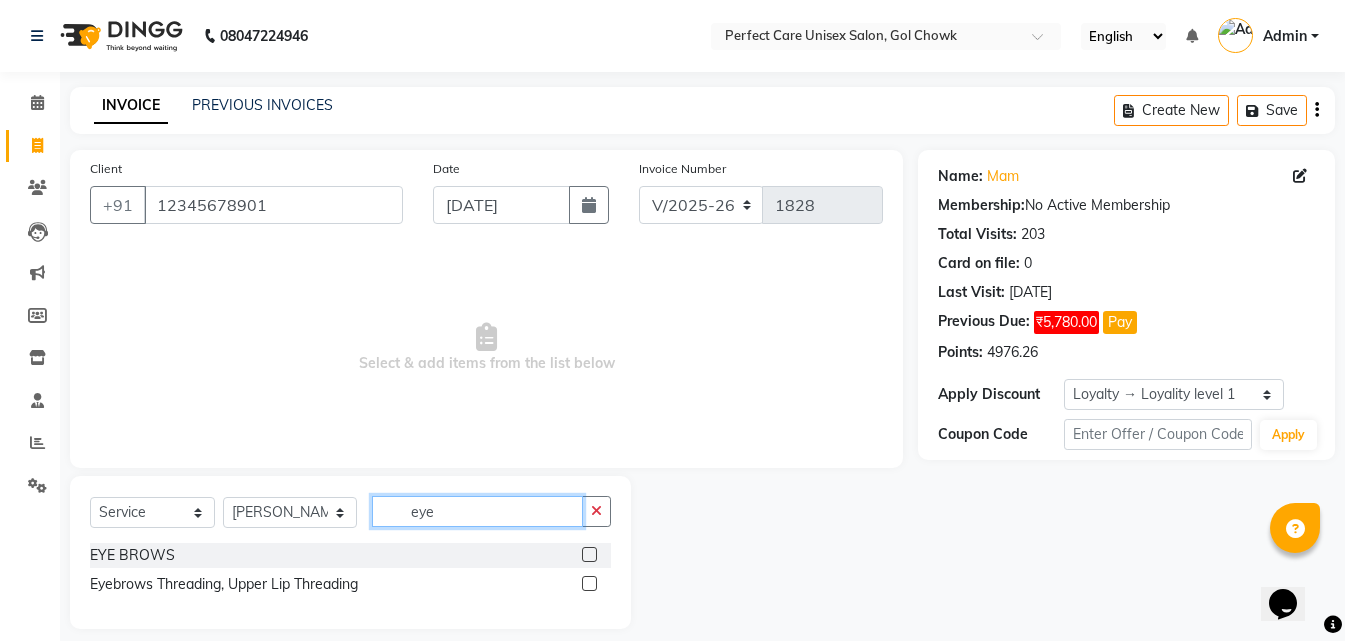 type on "eye" 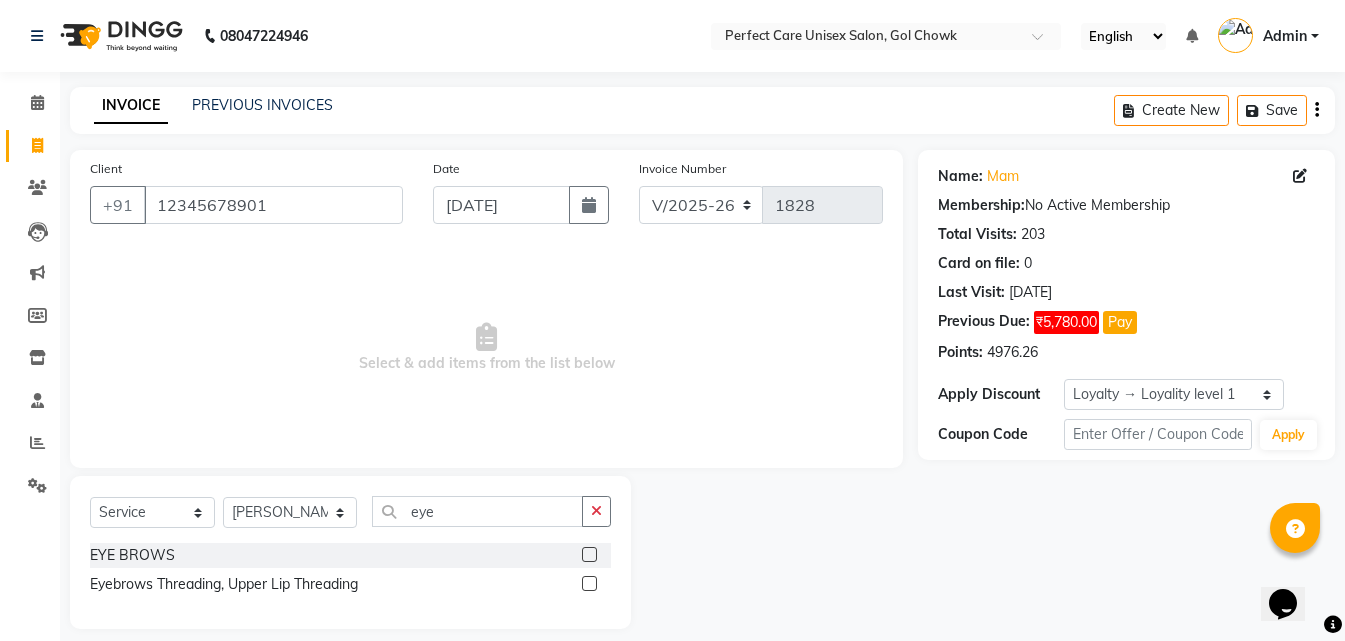 click 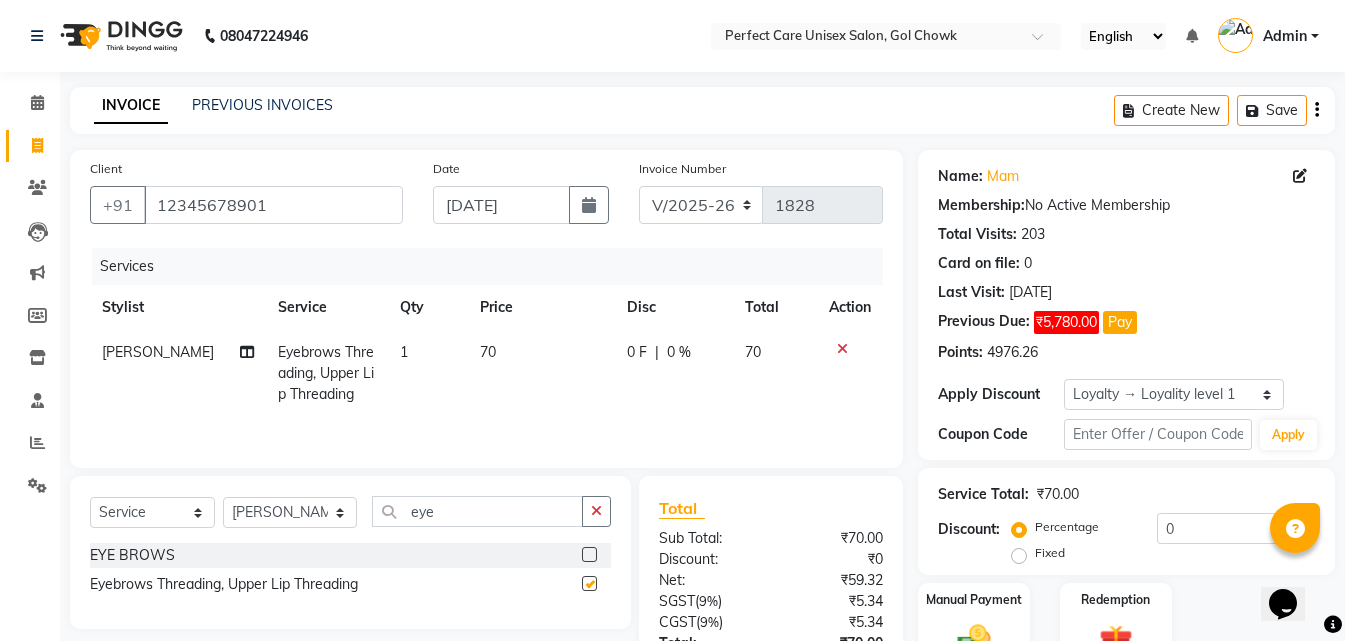 checkbox on "false" 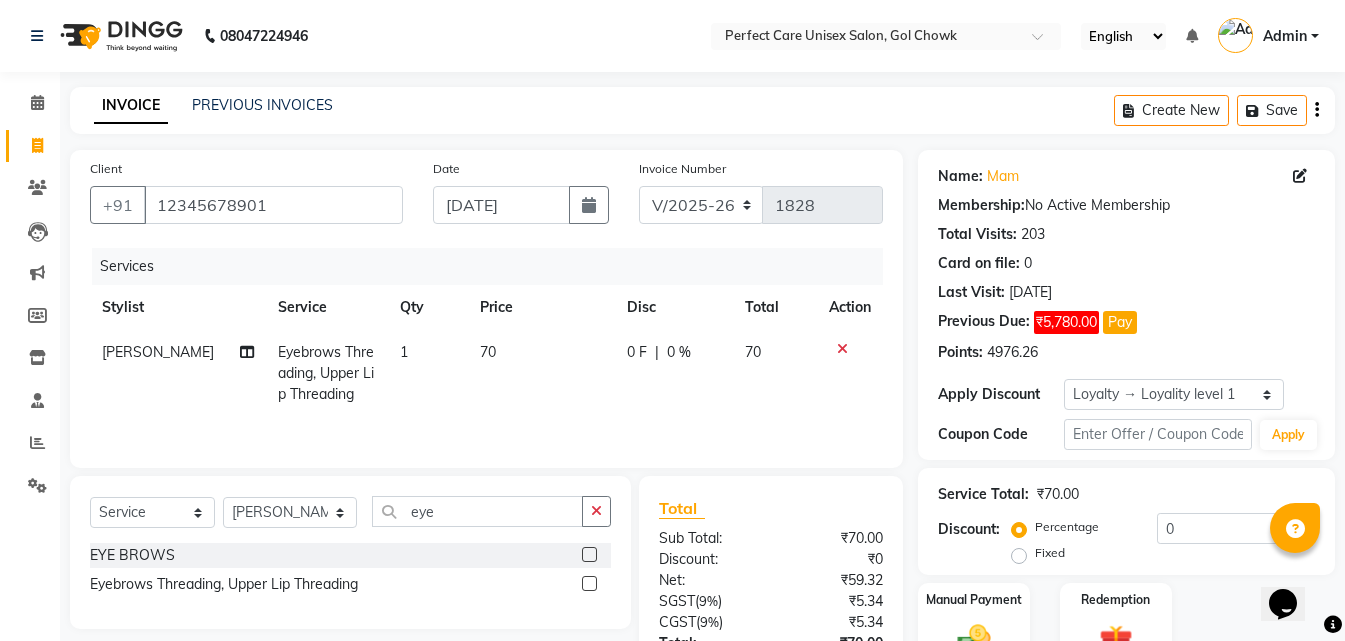 click on "70" 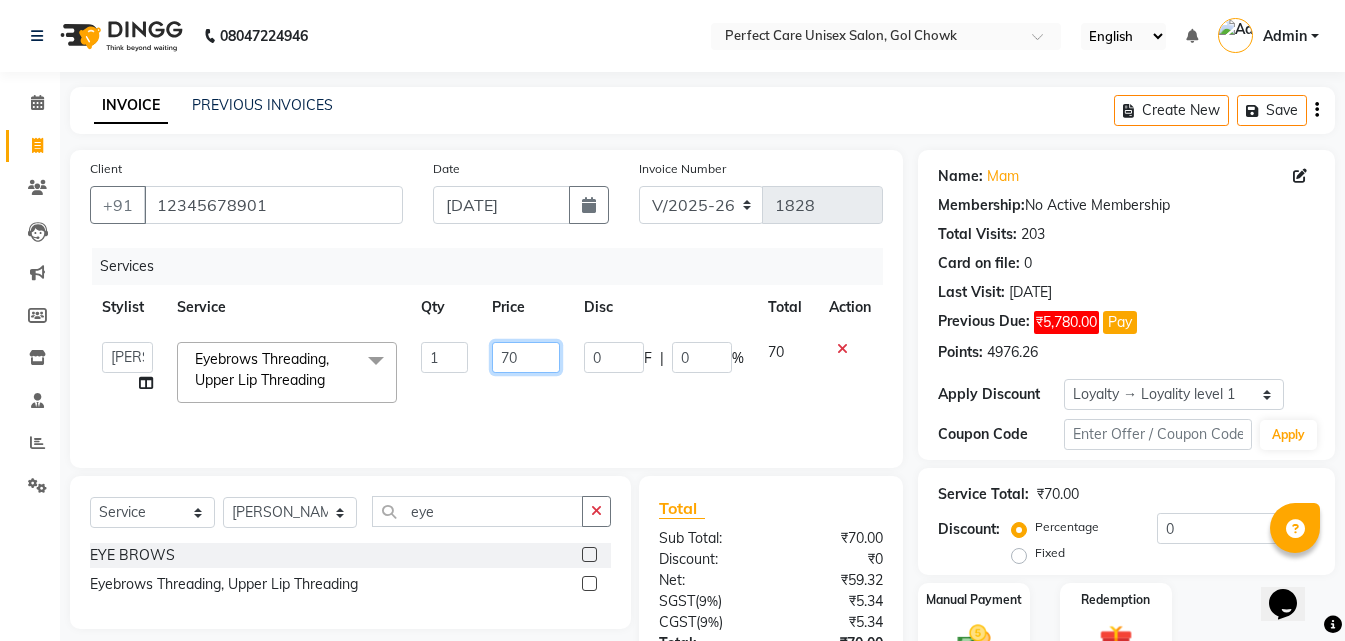 click on "70" 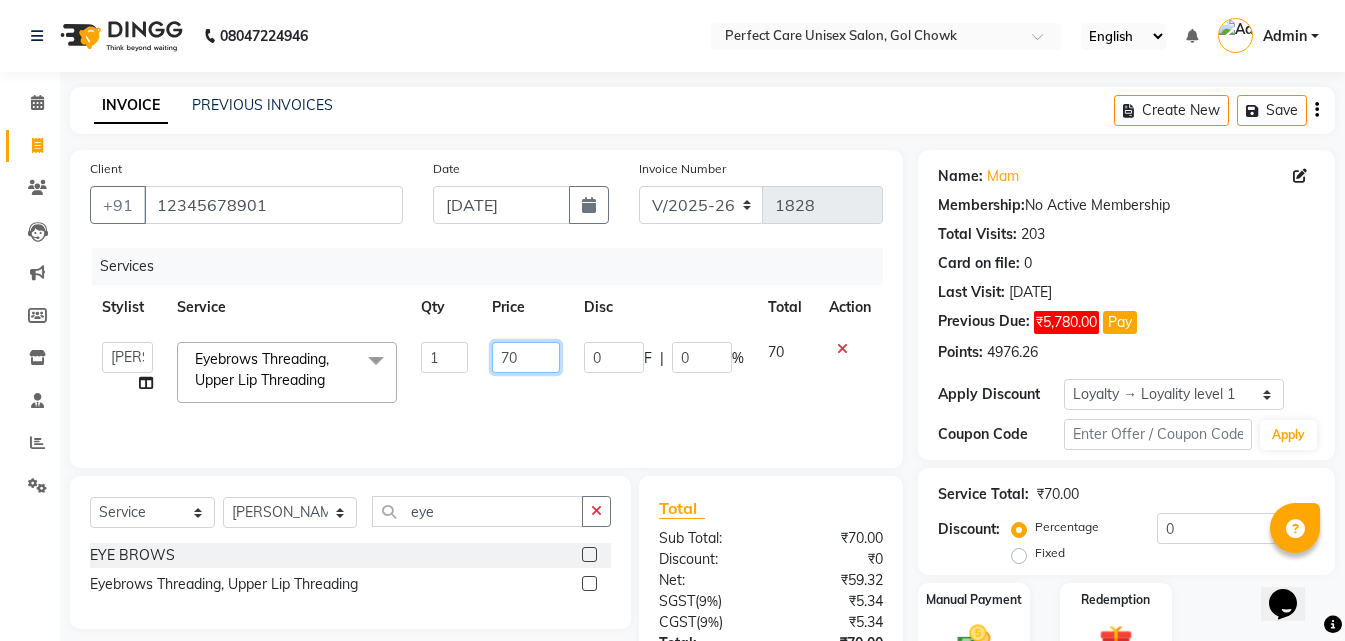 type on "7" 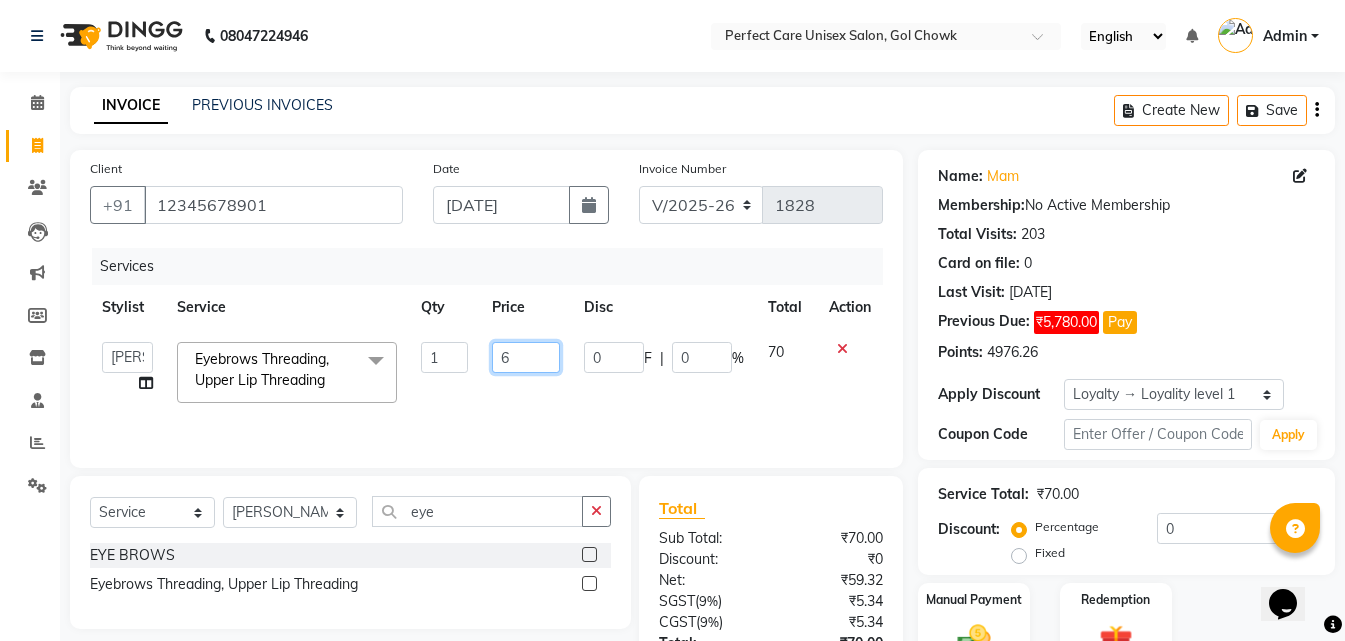 type on "60" 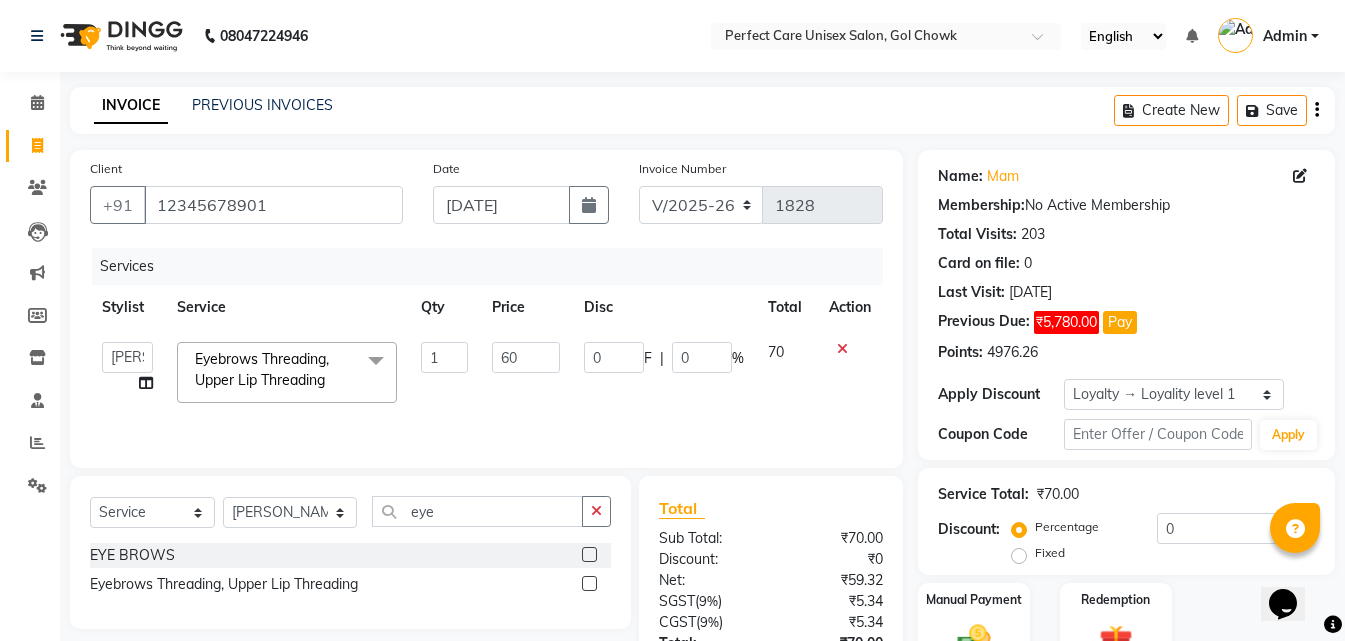 click on "MISS CHANDA   MISS KAYNAT   MISS KRITIKA    MISS PIHU   MISS POOJA   MISS.SHRADDHA   MISS.SHREYA    MISS SUDHA    MISS. USHA   MISS YAMINI   mohbat   MR. AARIF   MR.ANGAD   MR. ARUN    MR ARYAN   MR. AVINASH   MR. FARMAN   MR.KARAN   MR.KASIM   MR. NAUSHAD   MR.NAZIM   MR. SAM   MR.SAMEER   MR.VIKASH   MR.VISHAL   MS RAMCHARAN   NONE   rashmi  Eyebrows Threading, Upper Lip Threading  x STRAITHENING KERATINE TREATMENT  SMOOTHNING BLOW DRY HiGHLIGHTS  PER STREAK( 300 ) MENS HAIR COLOUR  MENS BEARD COLOUR  ROOT TOUCHUP FEMALE FULL HAND  CHOCLATE WAX FULL LEG CHOCLATE WAX UNDERARMS CHOCLATE WAX FULL HAND NORMAL WAX UNDERARMS NORMAL WAX FULL LEG NORMAL WAX FULL HAND RICA WAX FULL LEG RICA WAX EYE BROWS  UPPER LIP FOR HEAD  CHIN SIDE LOCK NORMAL WAX SIDE LOCK THREAD SIDE LOCK RICA WAX  HAIR SPA HAIR IRONING  FEMALE HAIR WASH  FEMALE HAIR DO  NOSE WAX HAIR CUT FEMALE TOUCH-UP FACIAL BLEACH BODY POLISH BEARD STYLING GLOBAL COLOR B WAXING HALF LEG RICA WAX UNDERARMS RICA WAX NORMAL FULL BODY WAX AMINEXIL TREATMENT" 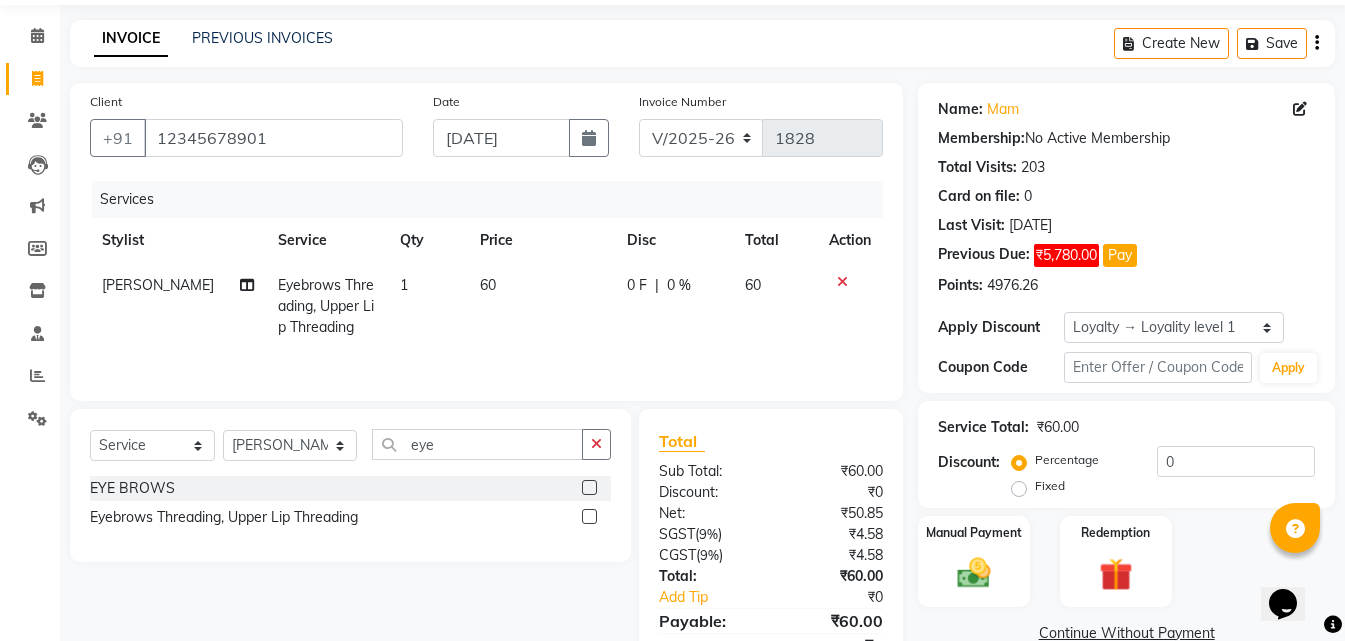 scroll, scrollTop: 159, scrollLeft: 0, axis: vertical 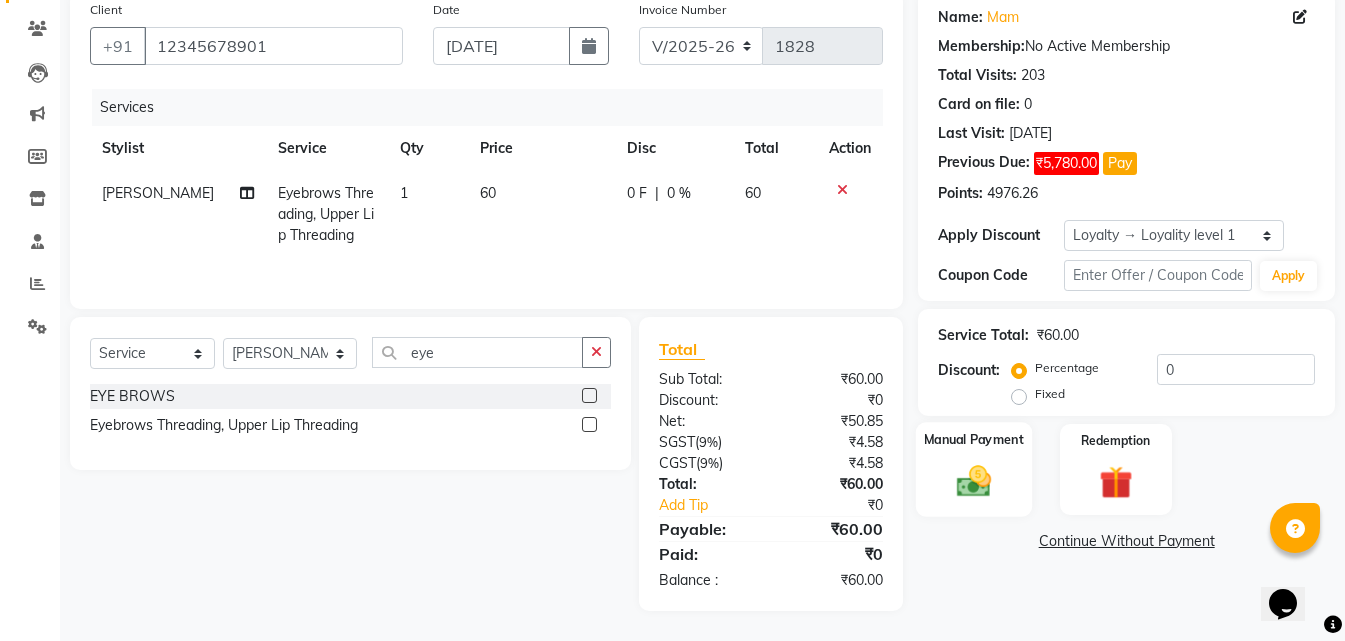 click 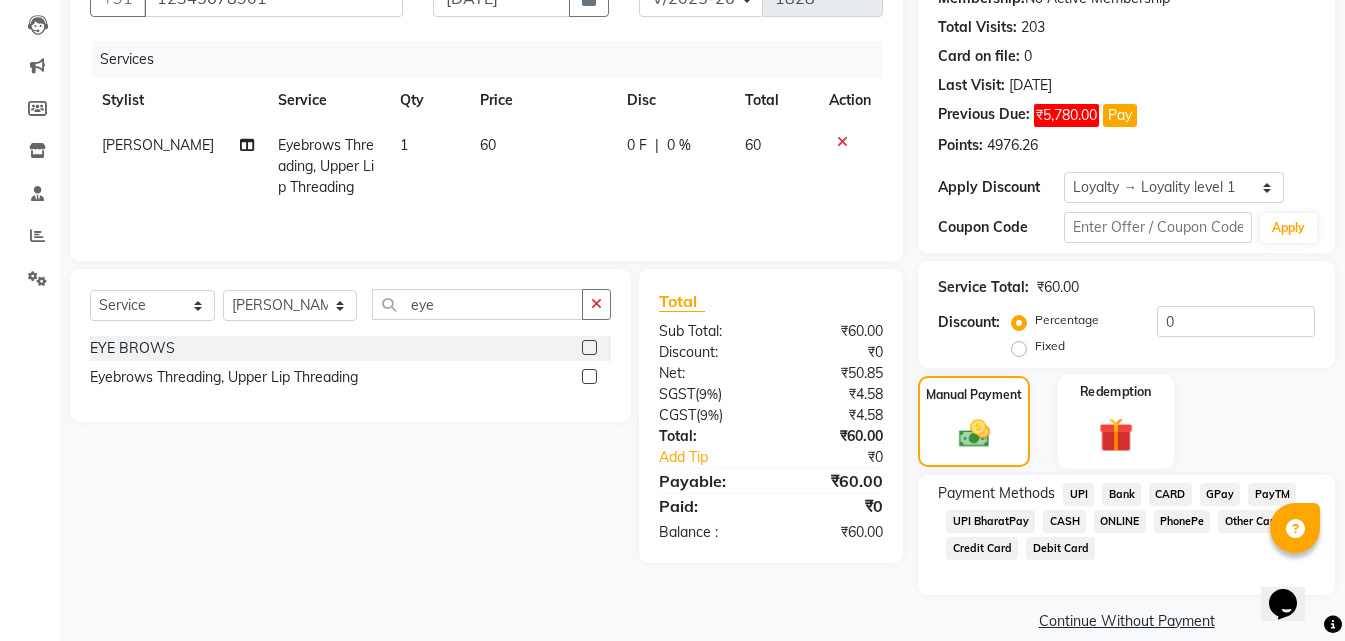 scroll, scrollTop: 232, scrollLeft: 0, axis: vertical 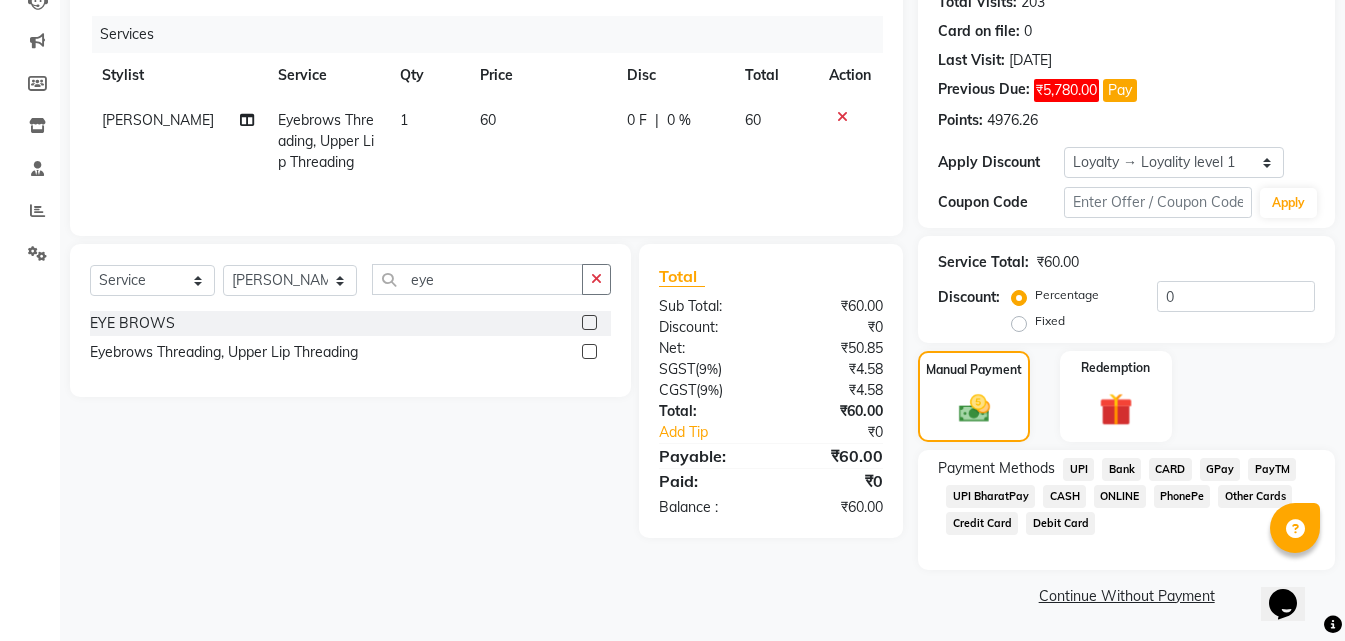 click on "ONLINE" 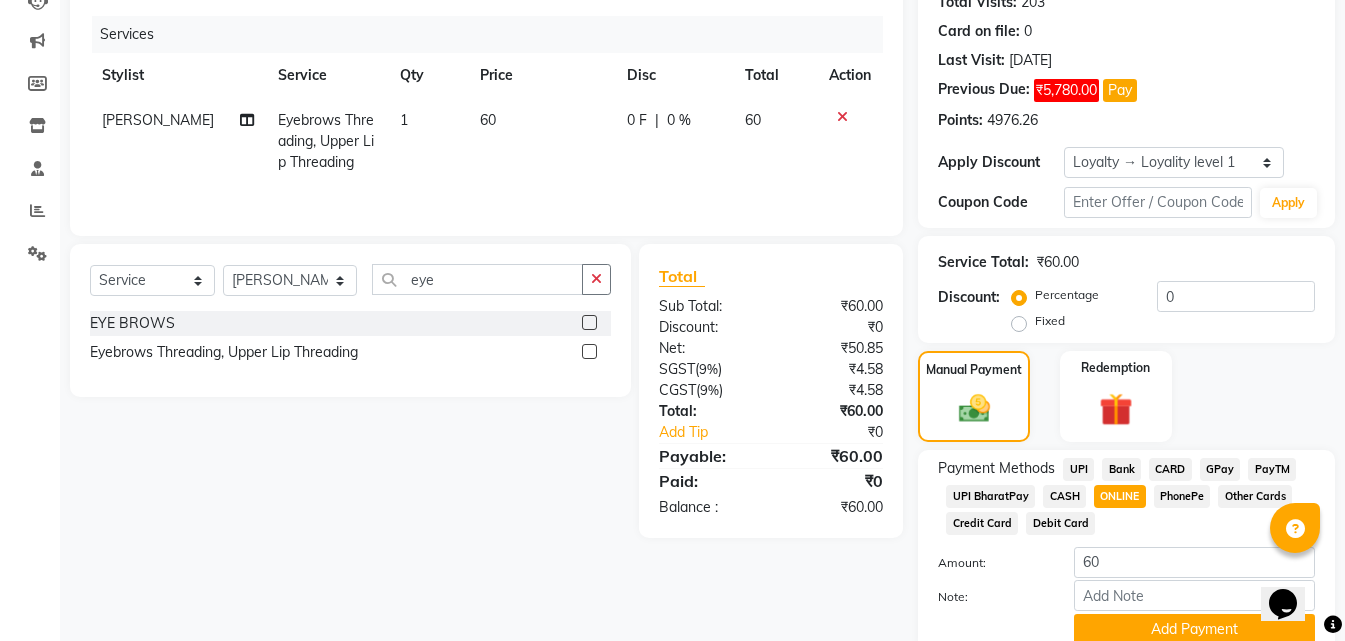 click on "ONLINE" 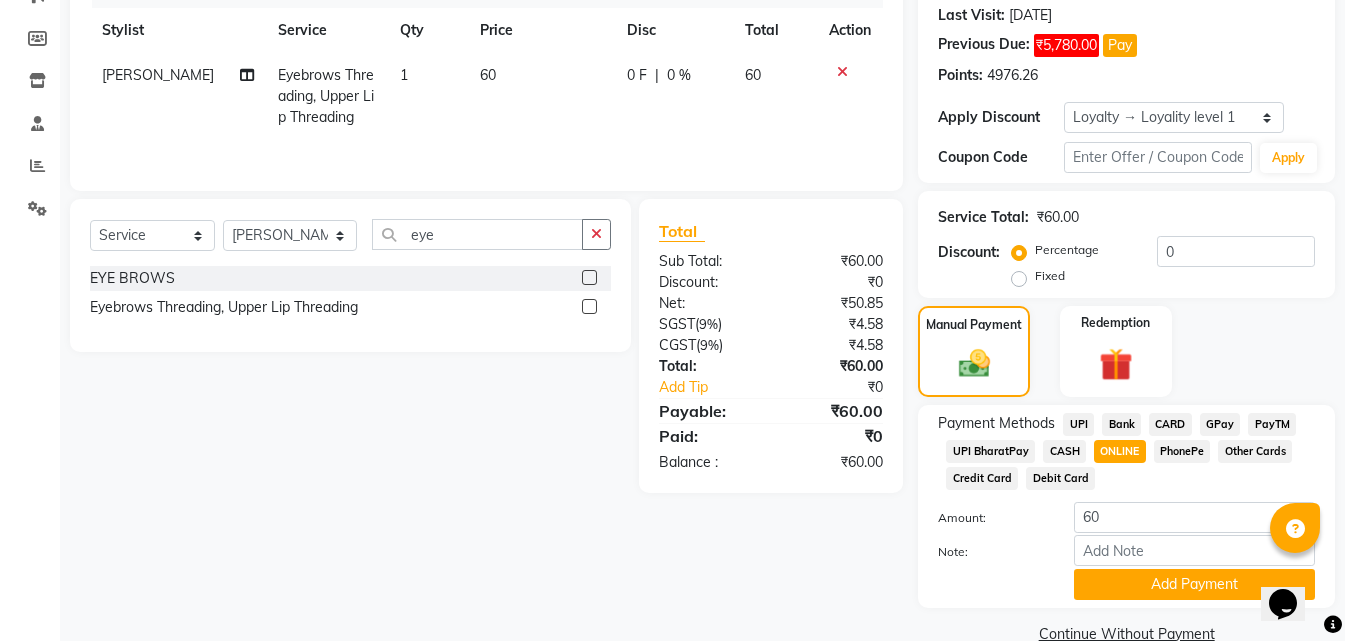 scroll, scrollTop: 315, scrollLeft: 0, axis: vertical 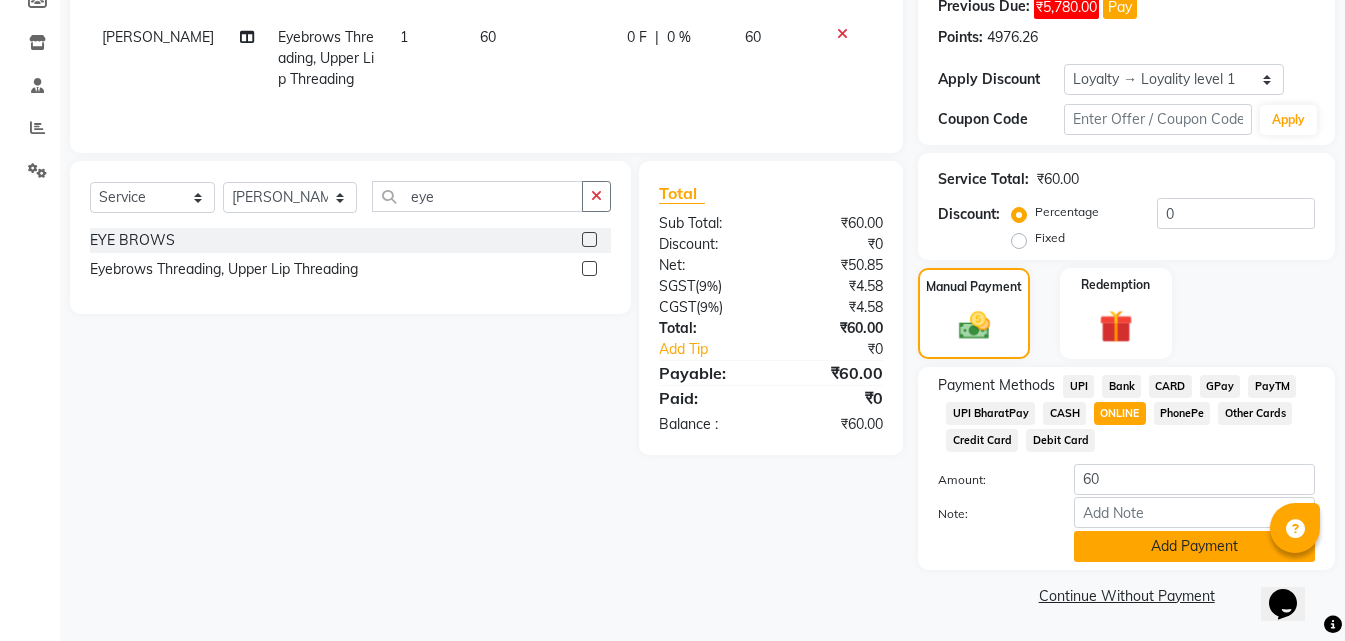 click on "Add Payment" 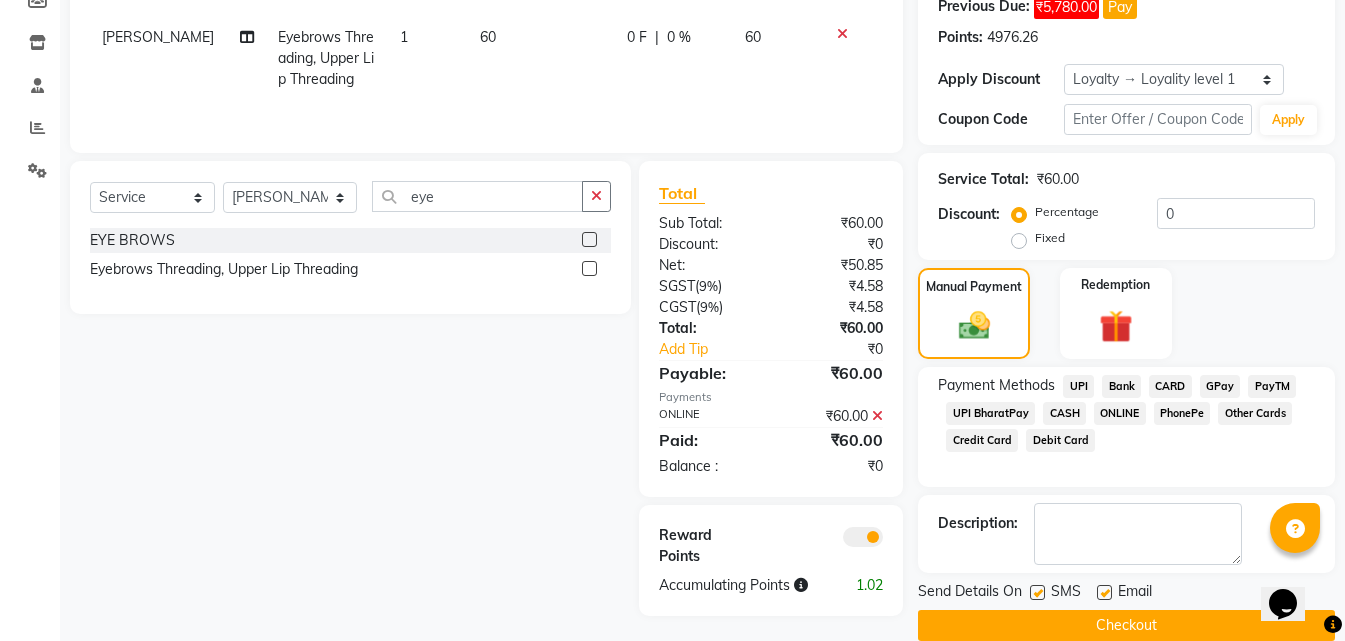 scroll, scrollTop: 345, scrollLeft: 0, axis: vertical 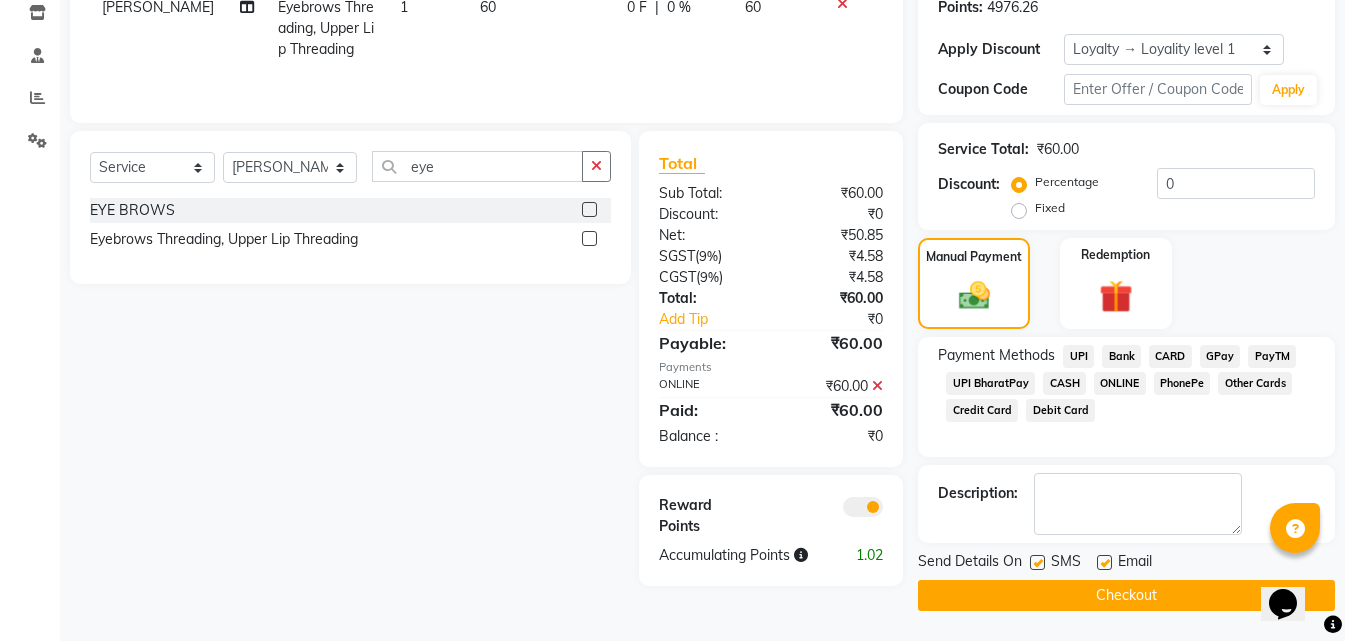click on "Checkout" 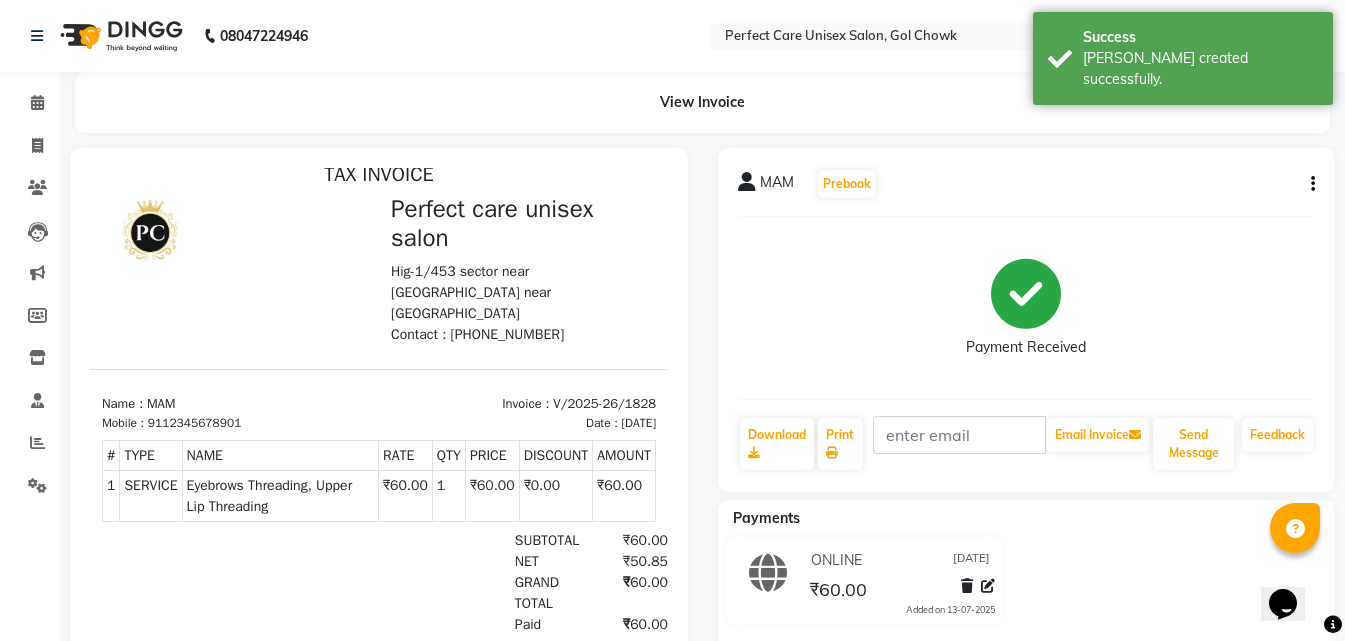 scroll, scrollTop: 16, scrollLeft: 0, axis: vertical 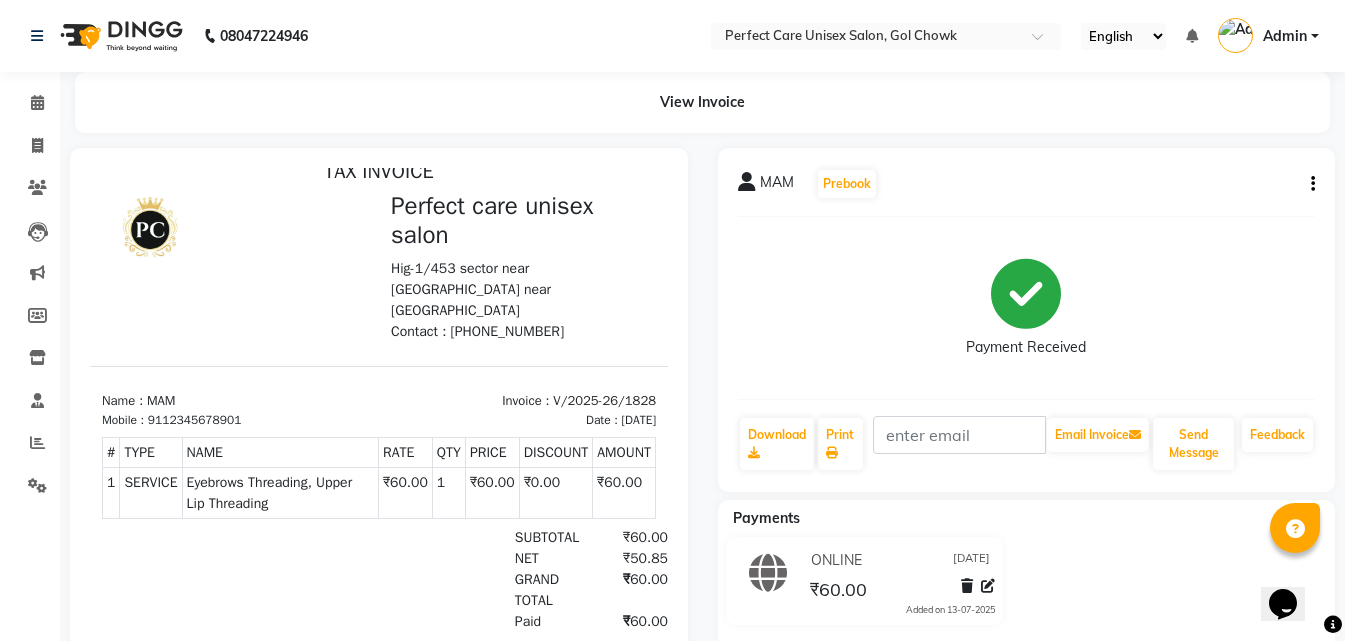 select on "4751" 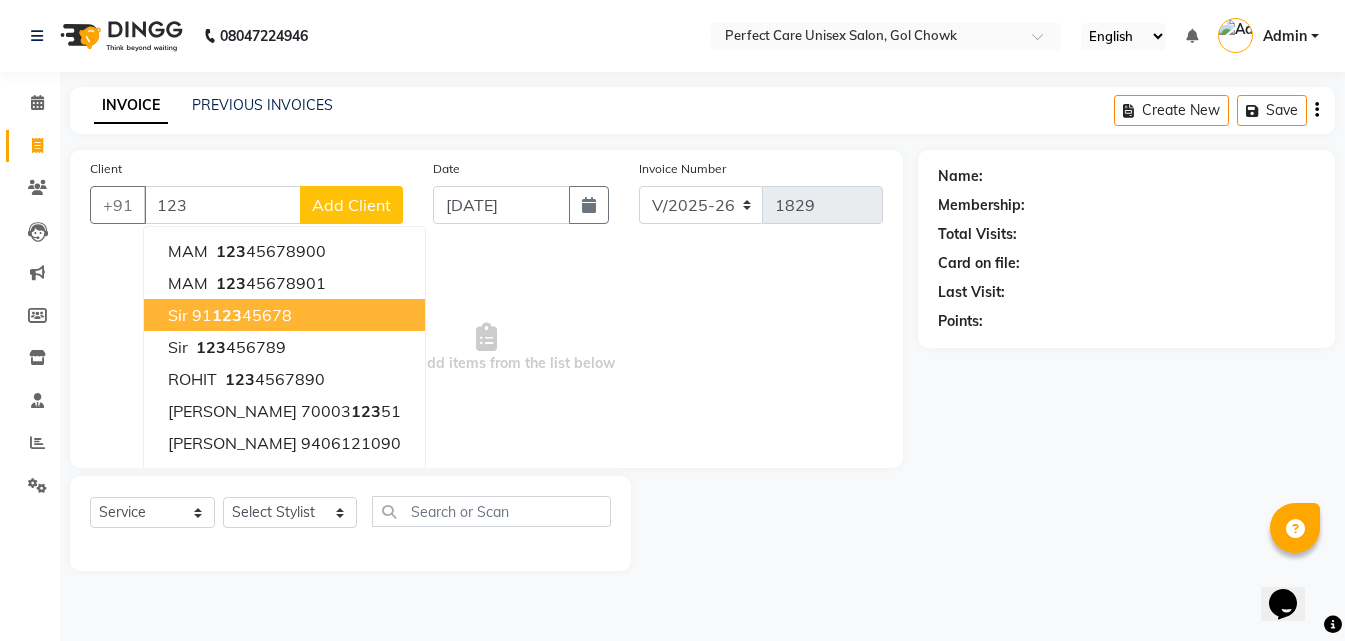 scroll, scrollTop: 0, scrollLeft: 0, axis: both 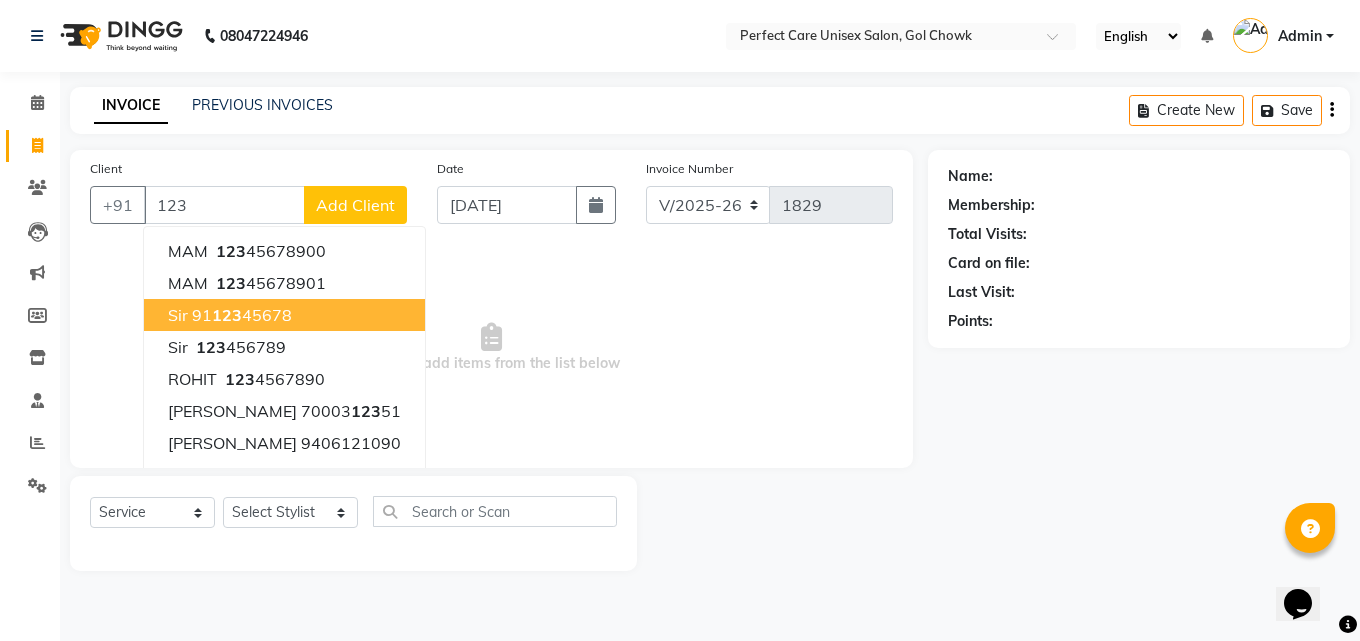 click on "+91 123 MAM   123 45678900 MAM   123 45678901 sir  91 123 45678 Sir   123 456789 ROHIT   123 4567890 HIMANSHU EKKA  70003 123 51 SARITA BAIS  9406121090 MANI  9131345462 NAKUL VERMA  8602 123 747 PRATYUSH  887 123 4441 Add Client" 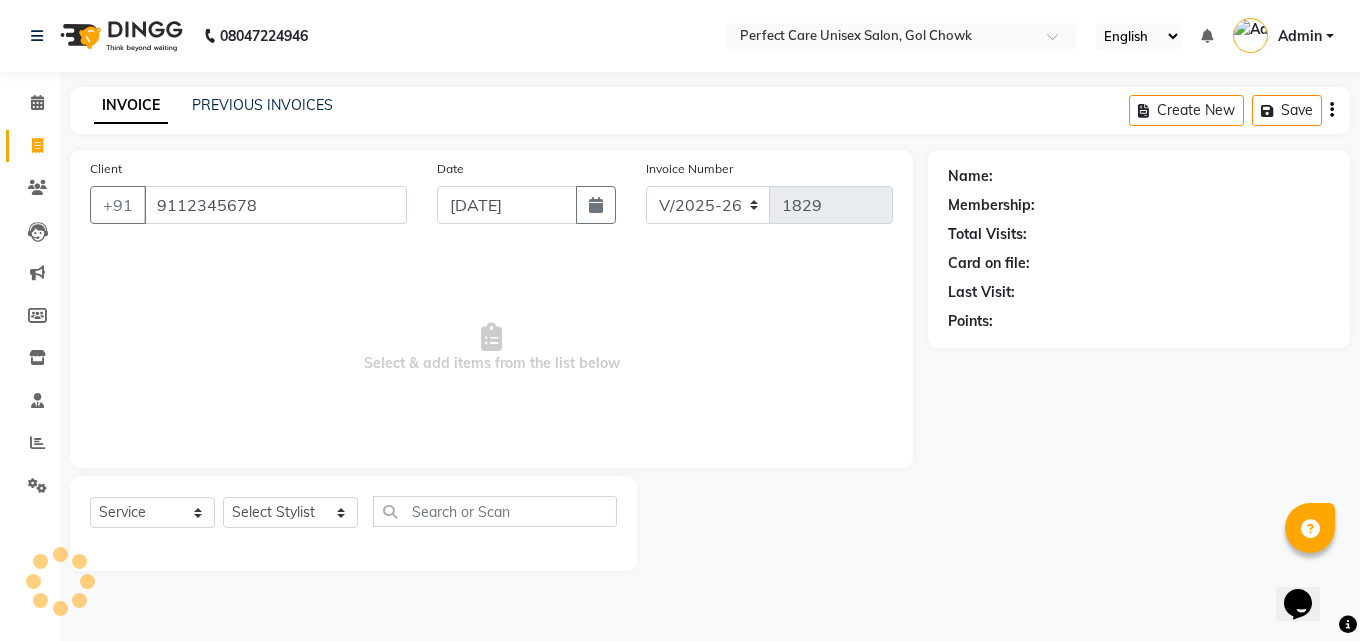type on "9112345678" 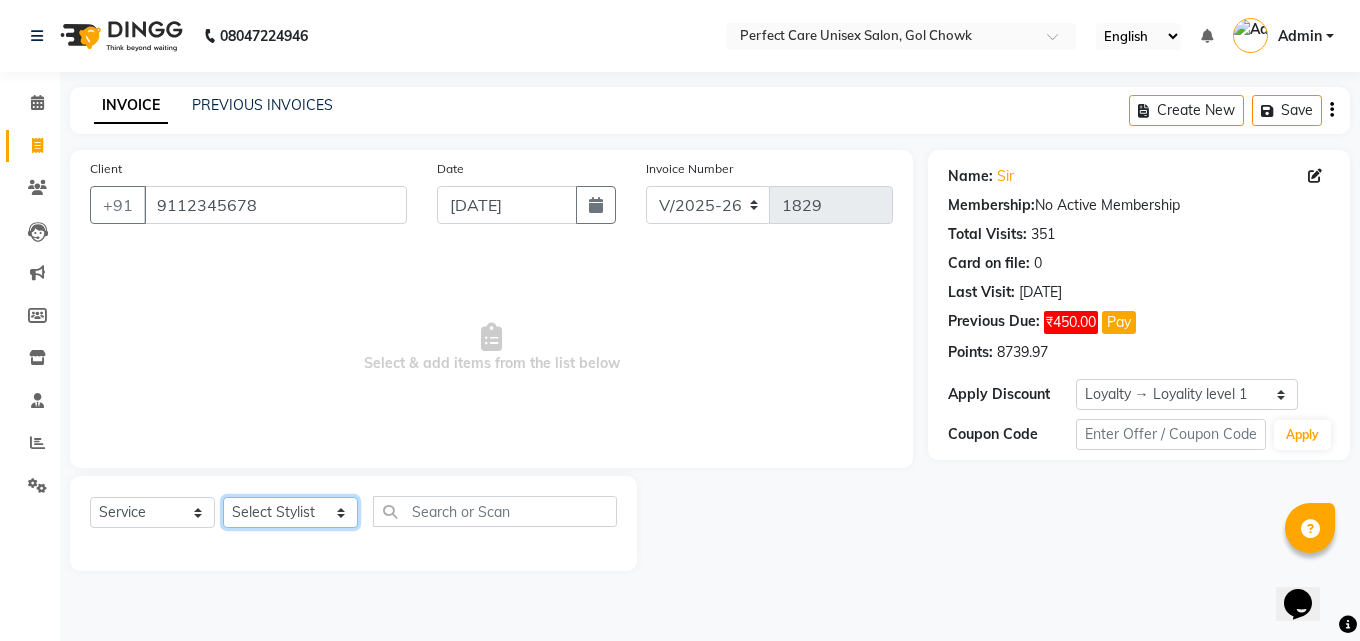 click on "Select Stylist [PERSON_NAME] MISS [PERSON_NAME] MISS [PERSON_NAME]  MISS [PERSON_NAME] [PERSON_NAME] MISS.[PERSON_NAME] MISS.[PERSON_NAME]  MISS [PERSON_NAME]  MISS. USHA [PERSON_NAME] [PERSON_NAME] MR.[PERSON_NAME] MR. [PERSON_NAME]  MR [PERSON_NAME] MR. AVINASH [PERSON_NAME] [PERSON_NAME] [PERSON_NAME] [PERSON_NAME] [PERSON_NAME] MR. [PERSON_NAME] MR.[PERSON_NAME] [PERSON_NAME] MR.[PERSON_NAME] [PERSON_NAME] NONE rashmi" 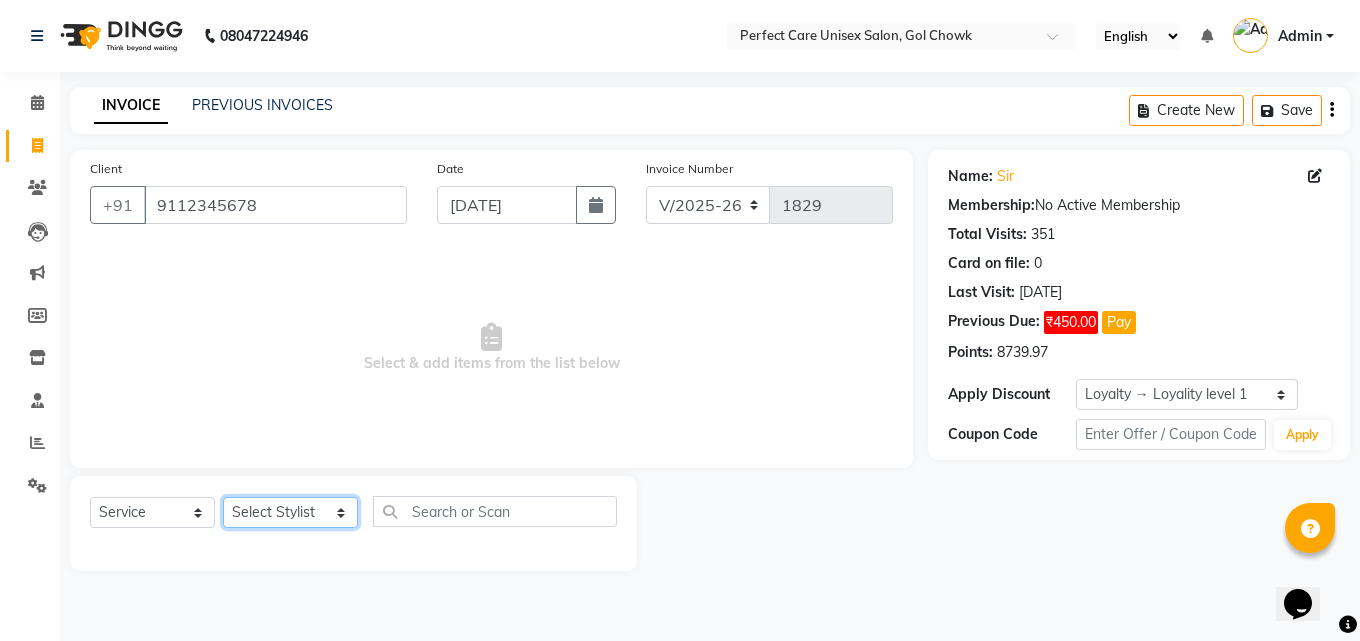 select on "28404" 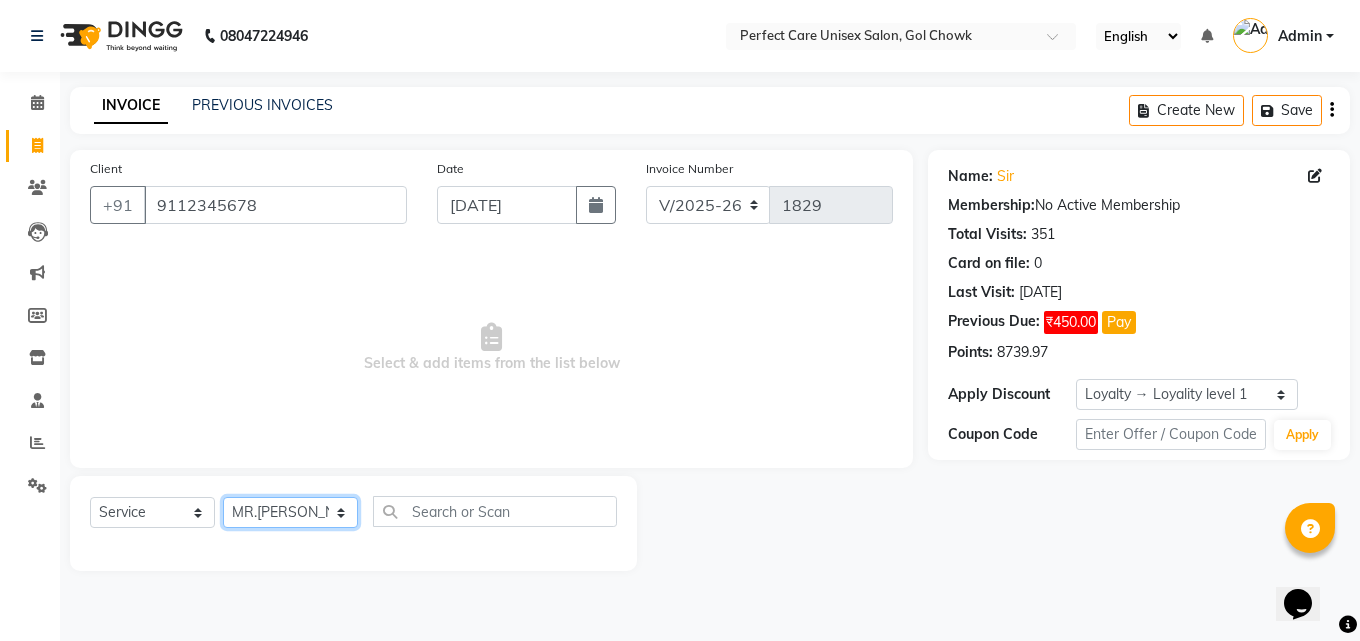 click on "Select Stylist [PERSON_NAME] MISS [PERSON_NAME] MISS [PERSON_NAME]  MISS [PERSON_NAME] [PERSON_NAME] MISS.[PERSON_NAME] MISS.[PERSON_NAME]  MISS [PERSON_NAME]  MISS. USHA [PERSON_NAME] [PERSON_NAME] MR.[PERSON_NAME] MR. [PERSON_NAME]  MR [PERSON_NAME] MR. AVINASH [PERSON_NAME] [PERSON_NAME] [PERSON_NAME] [PERSON_NAME] [PERSON_NAME] MR. [PERSON_NAME] MR.[PERSON_NAME] [PERSON_NAME] MR.[PERSON_NAME] [PERSON_NAME] NONE rashmi" 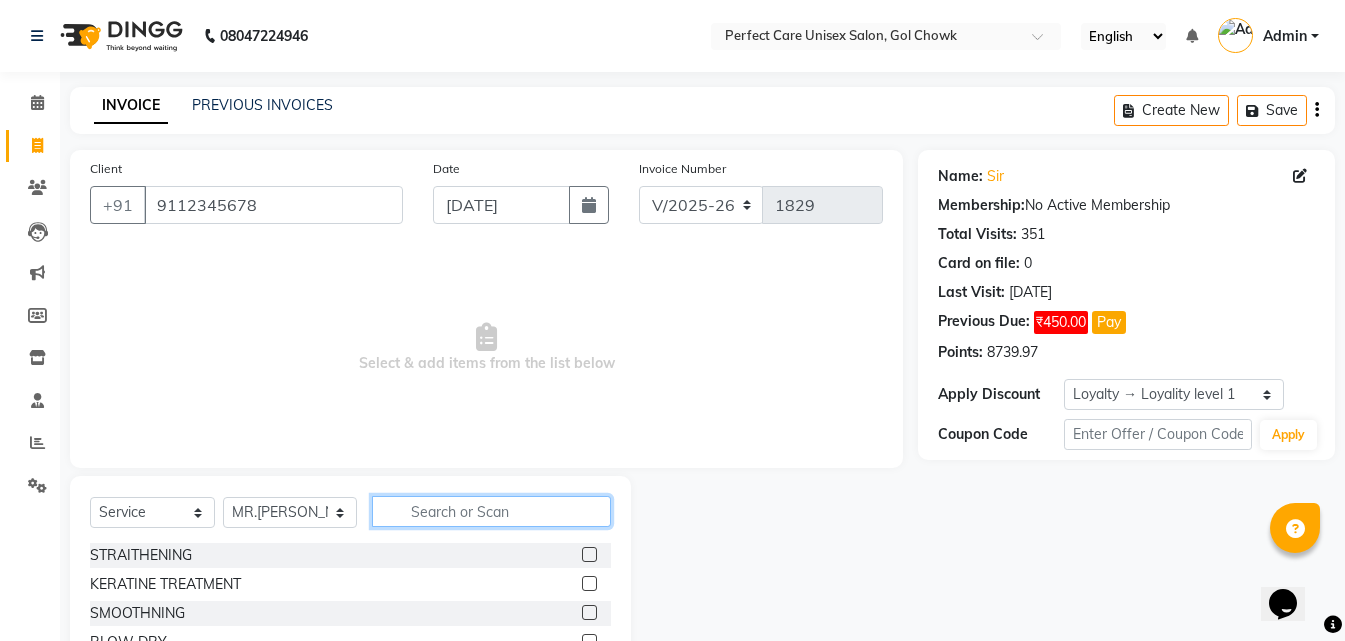 click 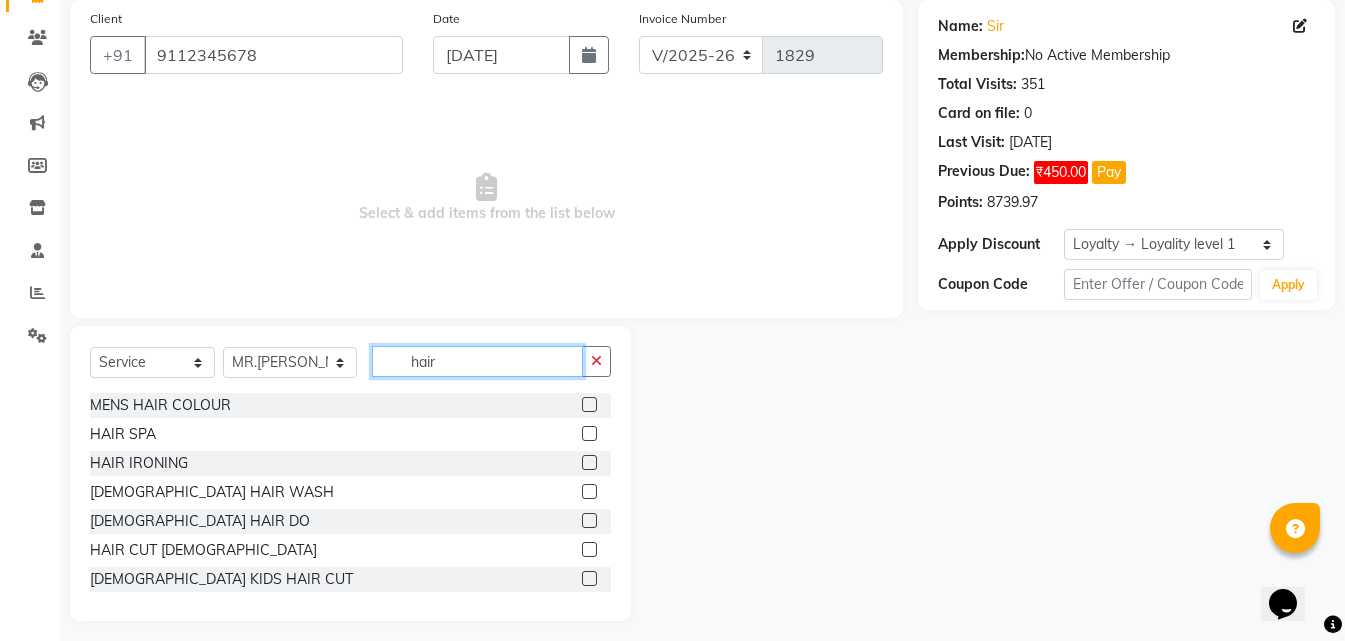 scroll, scrollTop: 160, scrollLeft: 0, axis: vertical 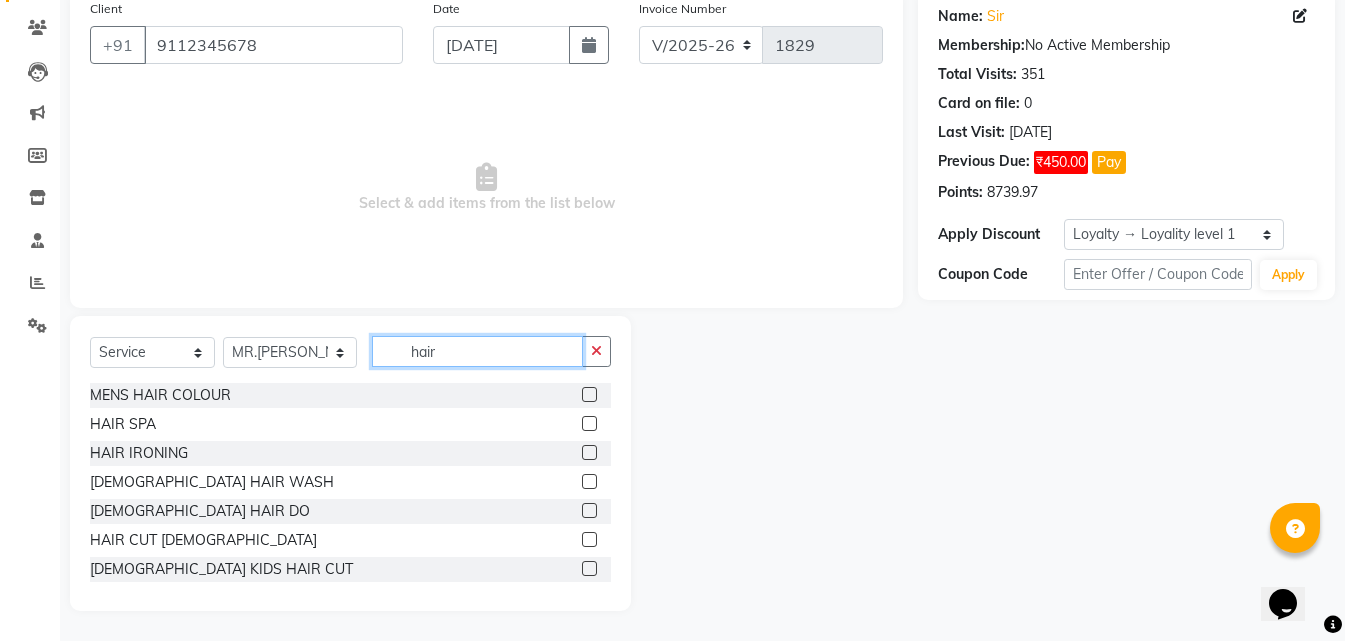 type on "hair" 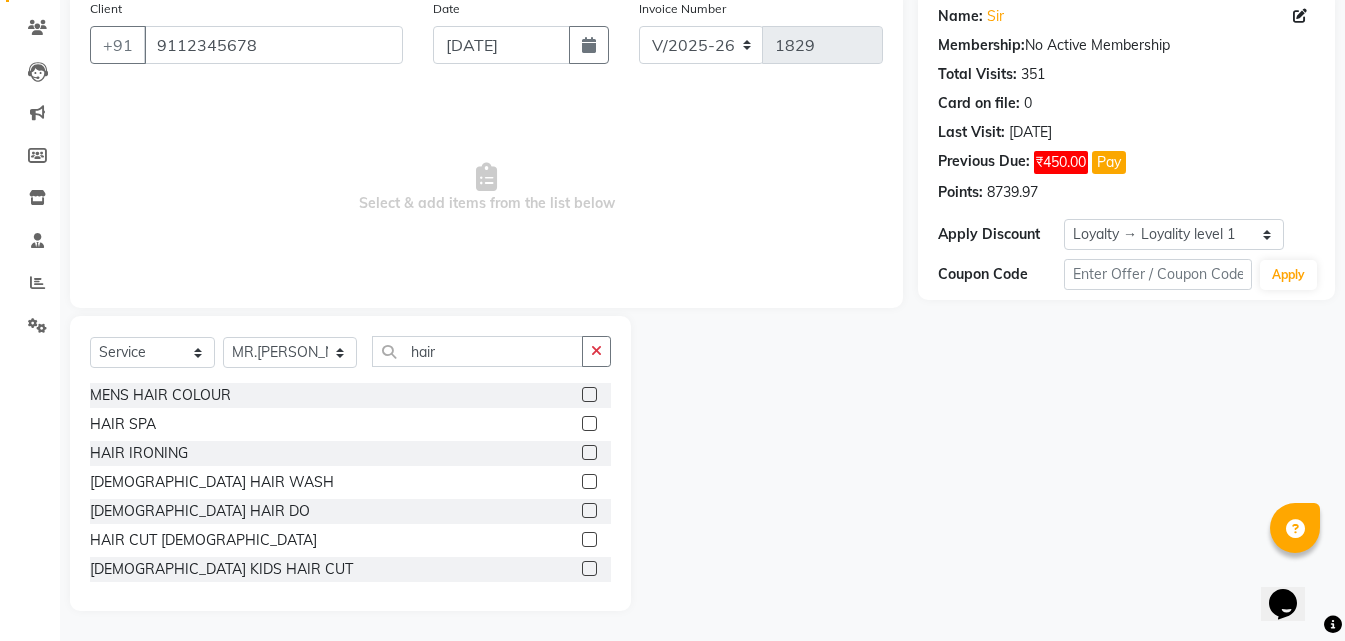 click 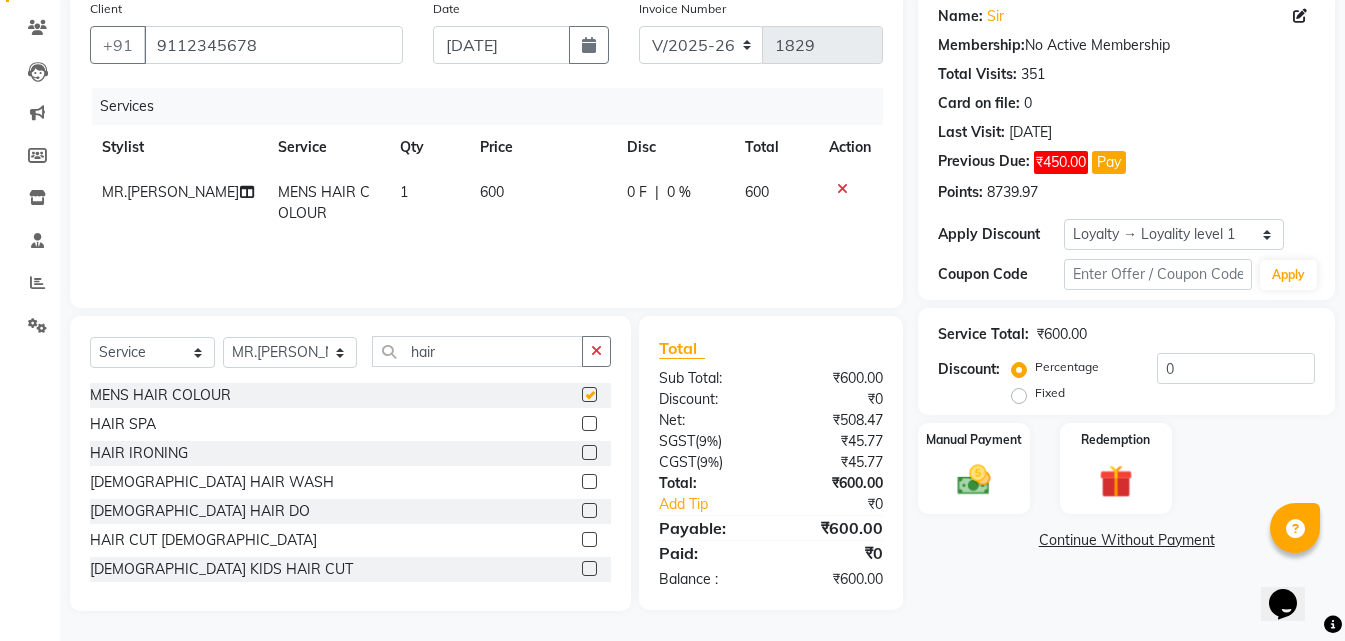 checkbox on "false" 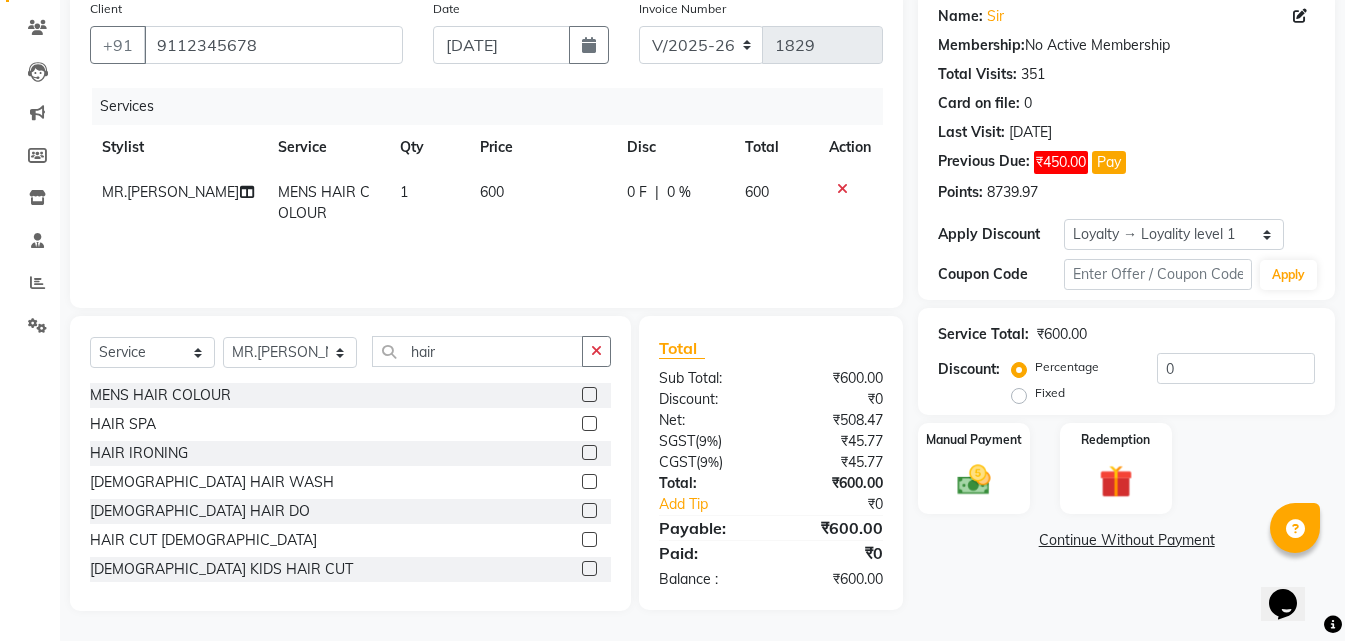 click on "600" 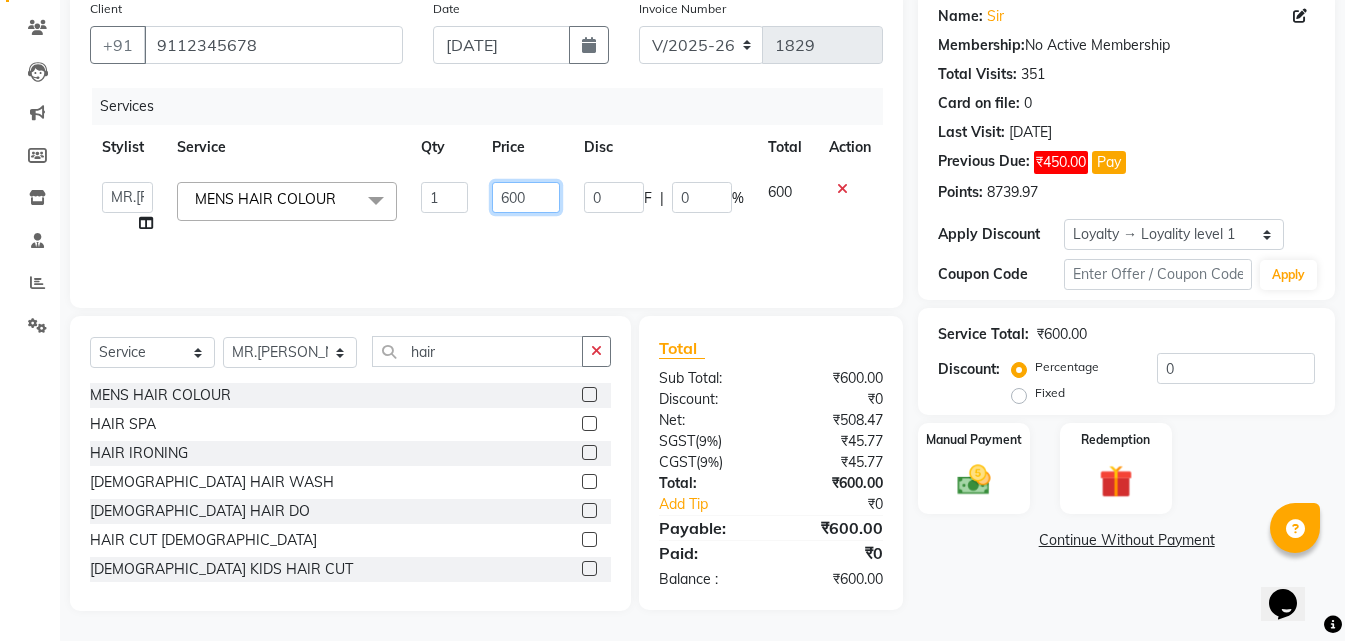 click on "600" 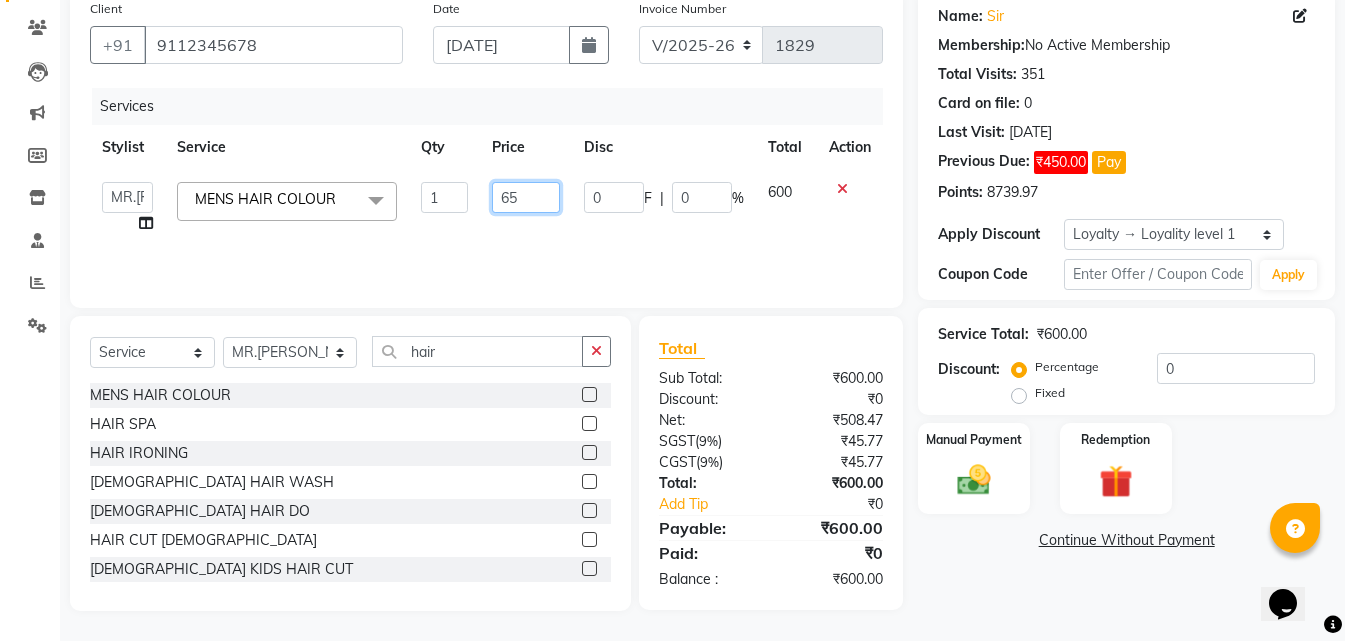 type on "650" 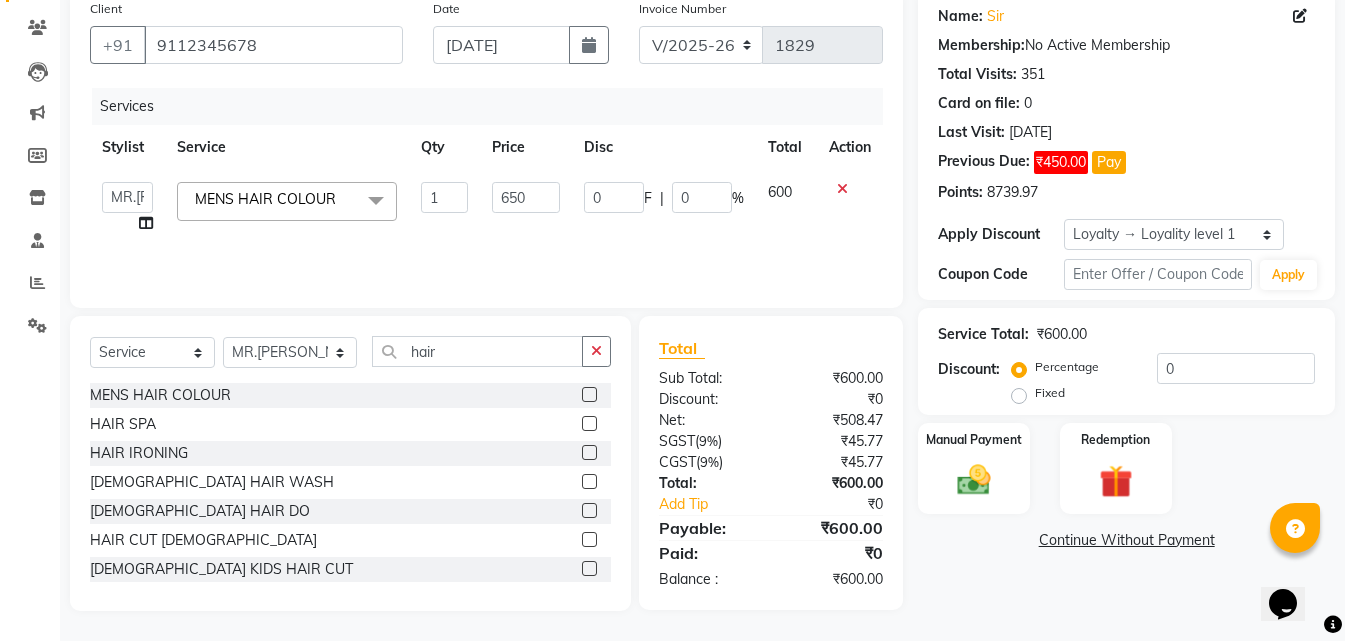 click on "650" 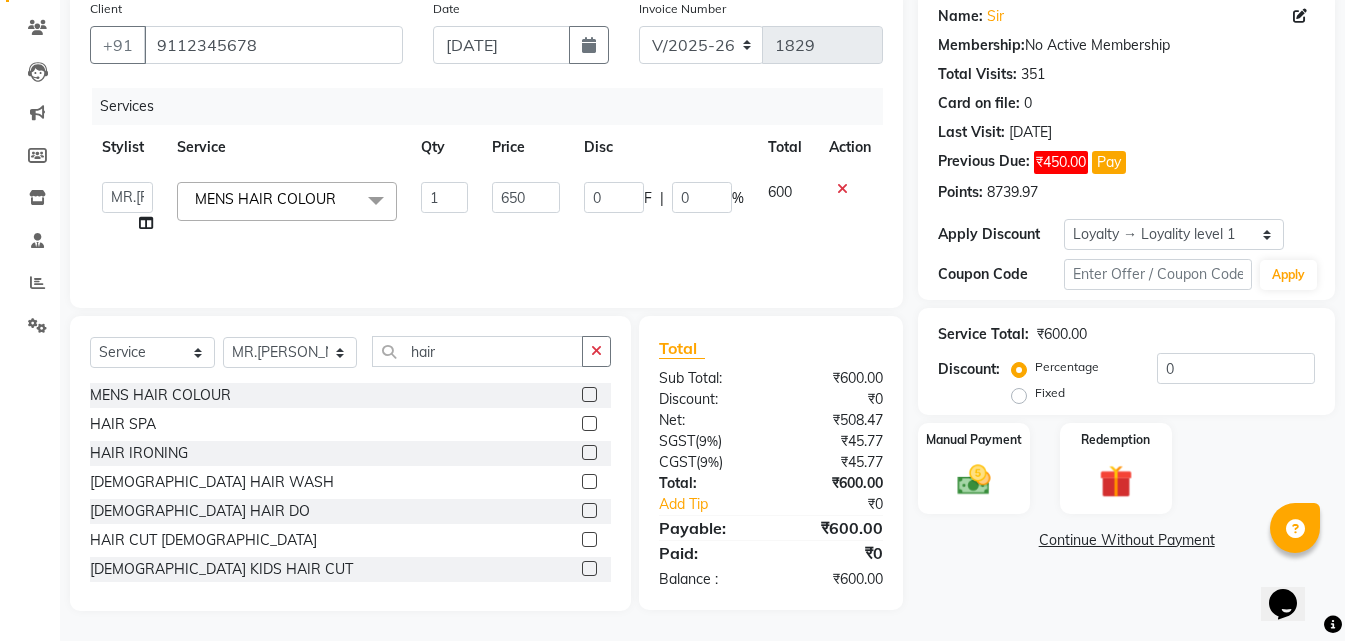 select on "28404" 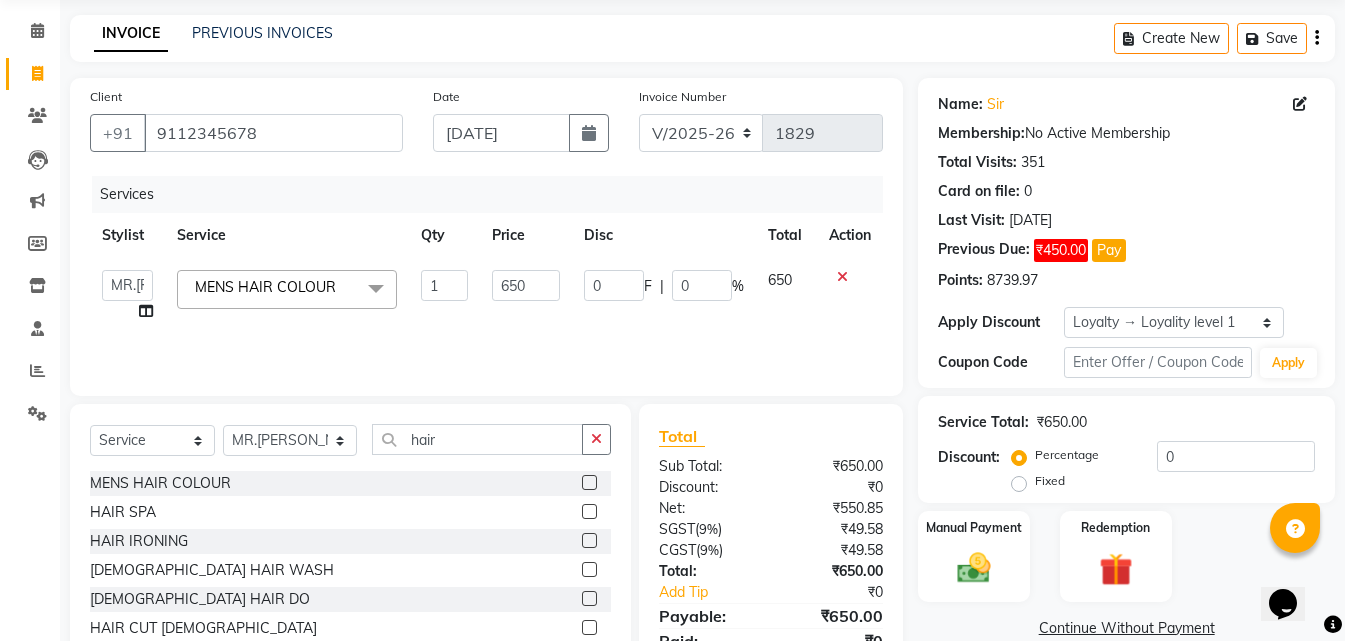 scroll, scrollTop: 160, scrollLeft: 0, axis: vertical 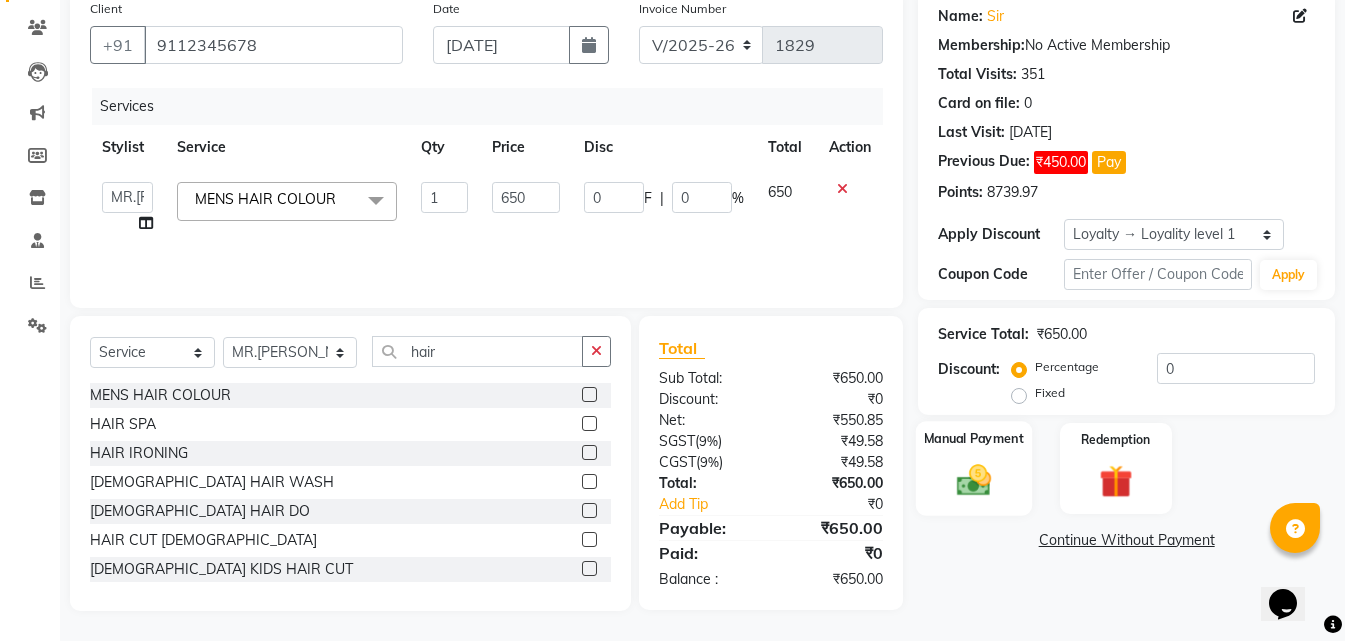 click on "Manual Payment" 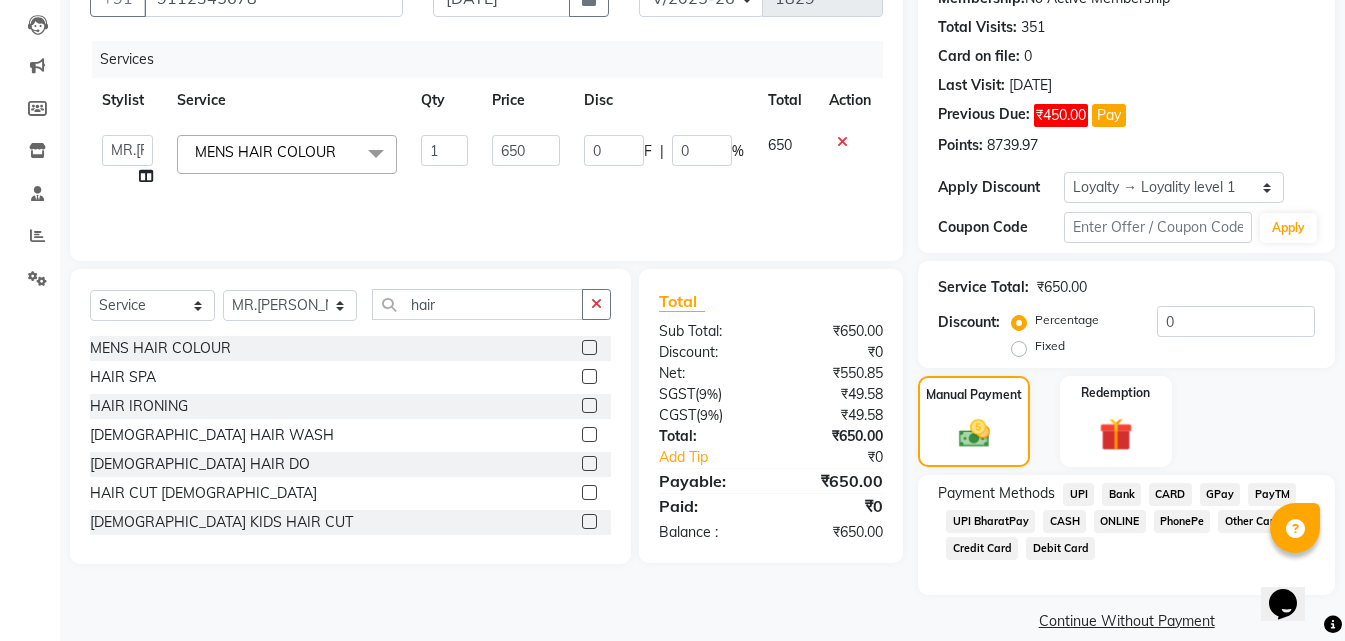 scroll, scrollTop: 232, scrollLeft: 0, axis: vertical 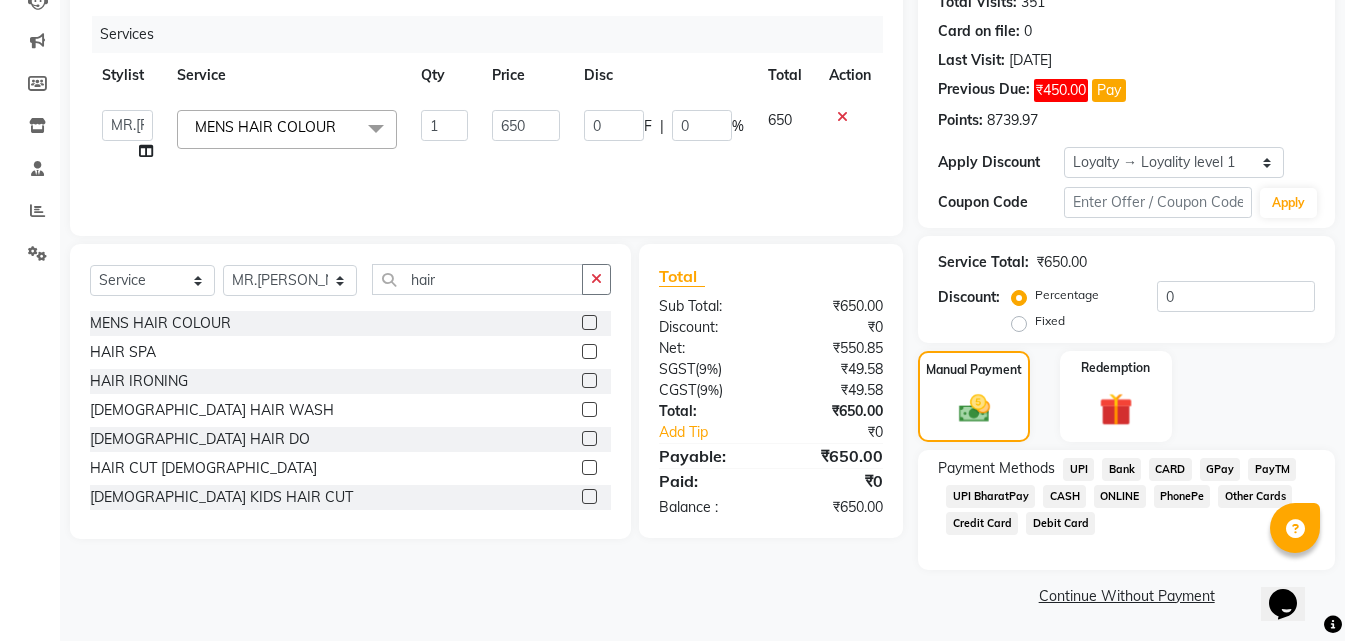 click on "ONLINE" 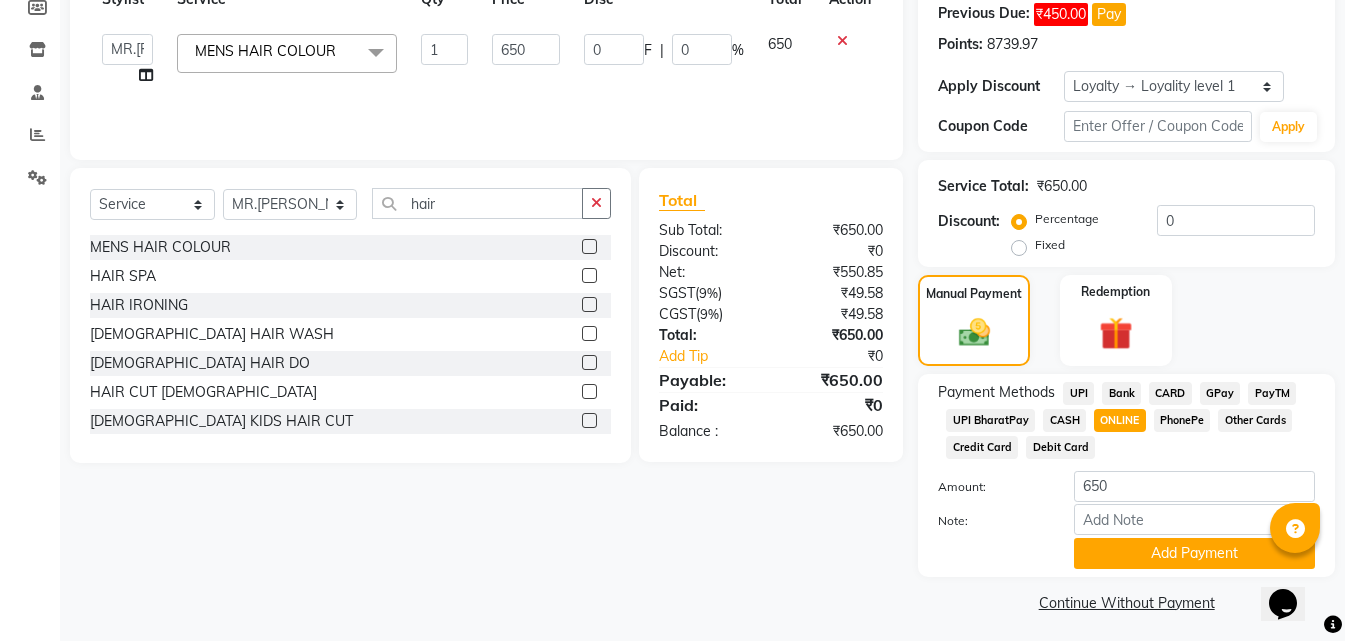 scroll, scrollTop: 315, scrollLeft: 0, axis: vertical 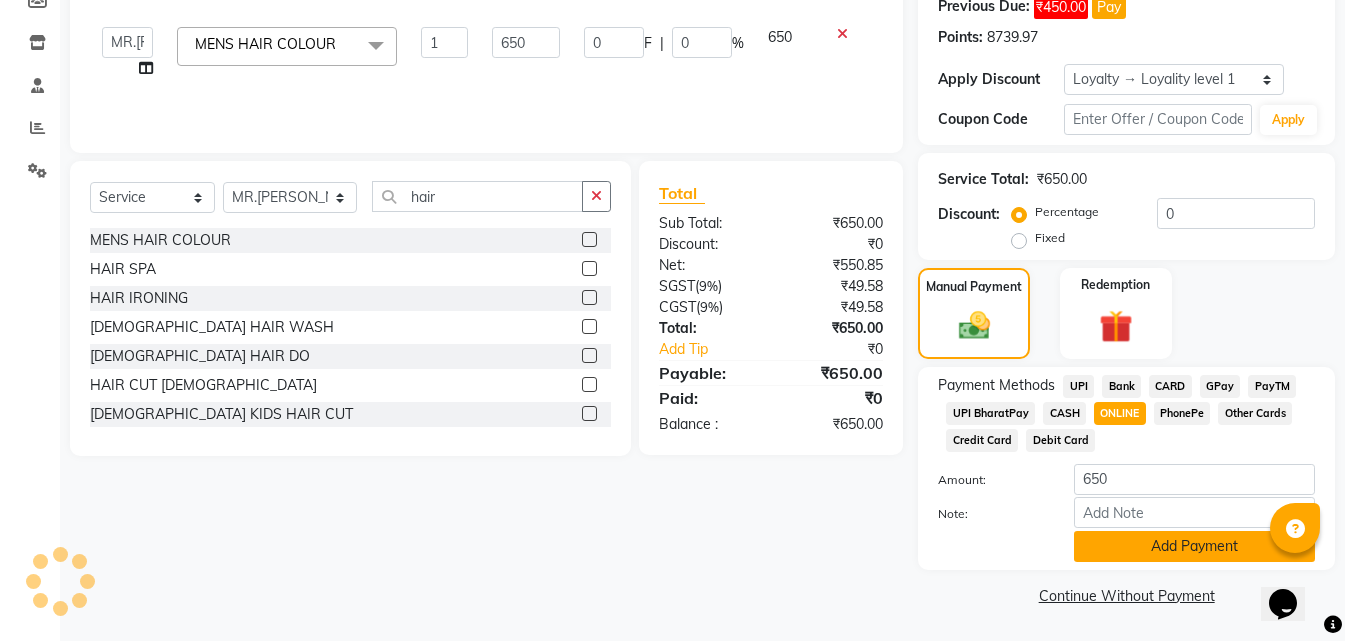 click on "Add Payment" 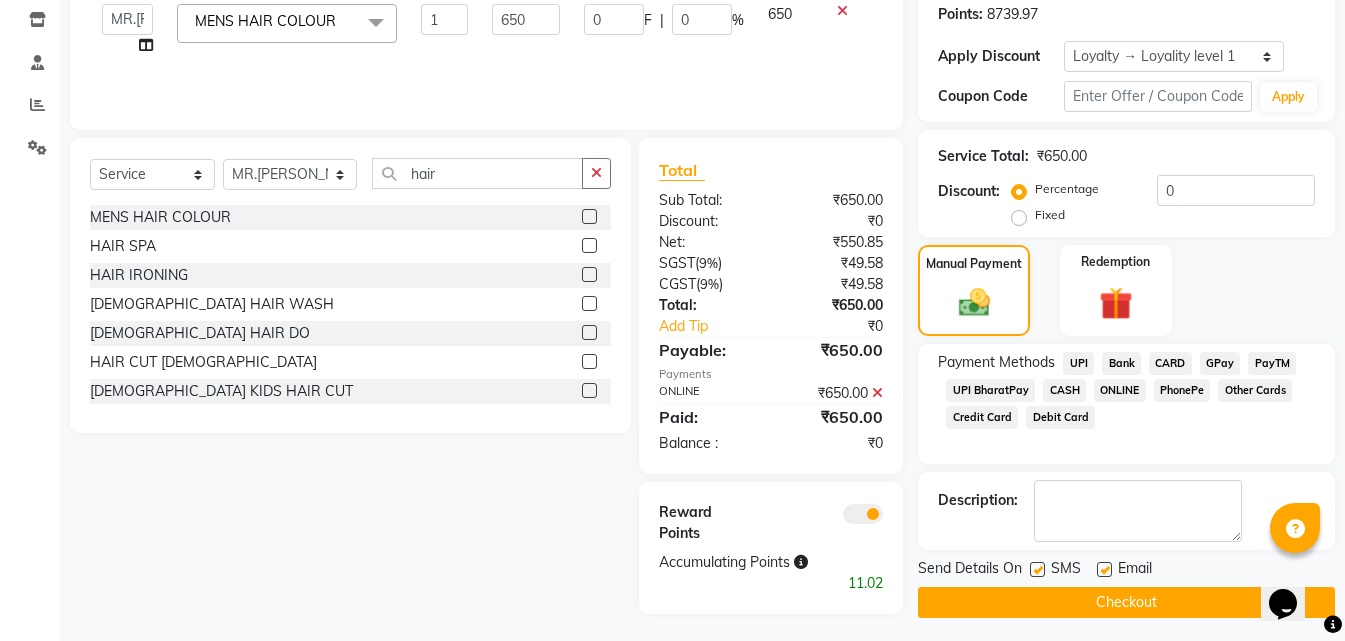 scroll, scrollTop: 345, scrollLeft: 0, axis: vertical 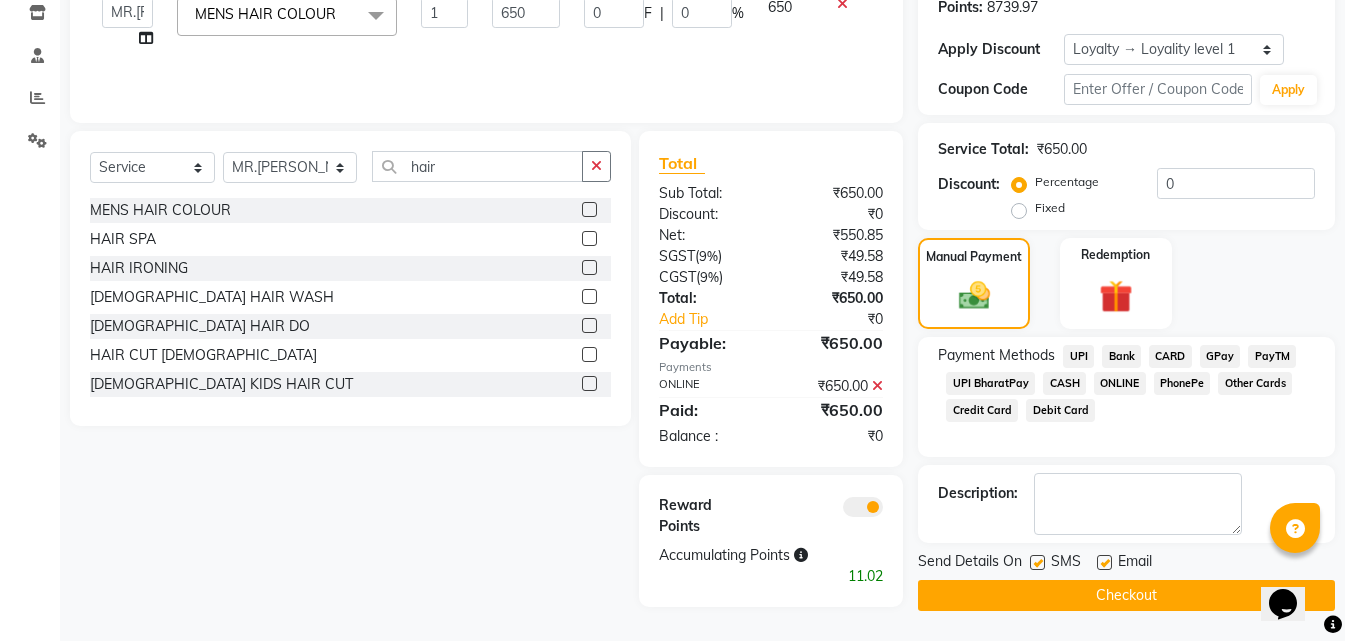 click on "Checkout" 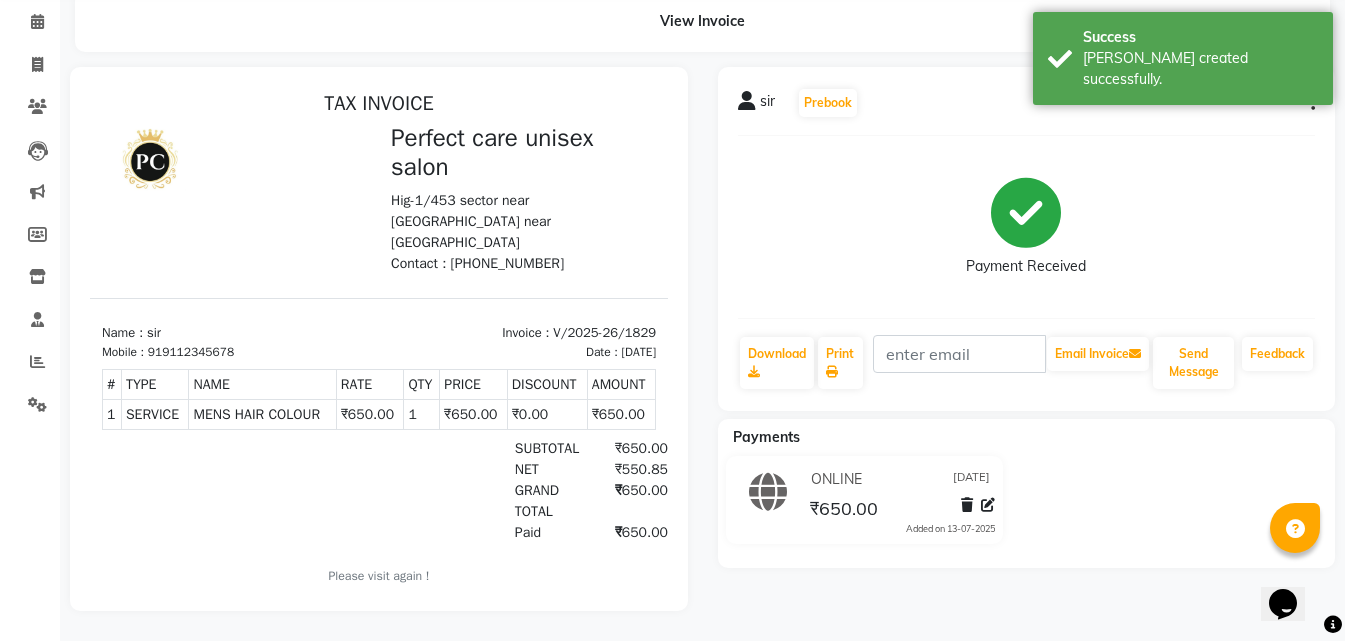 scroll, scrollTop: 0, scrollLeft: 0, axis: both 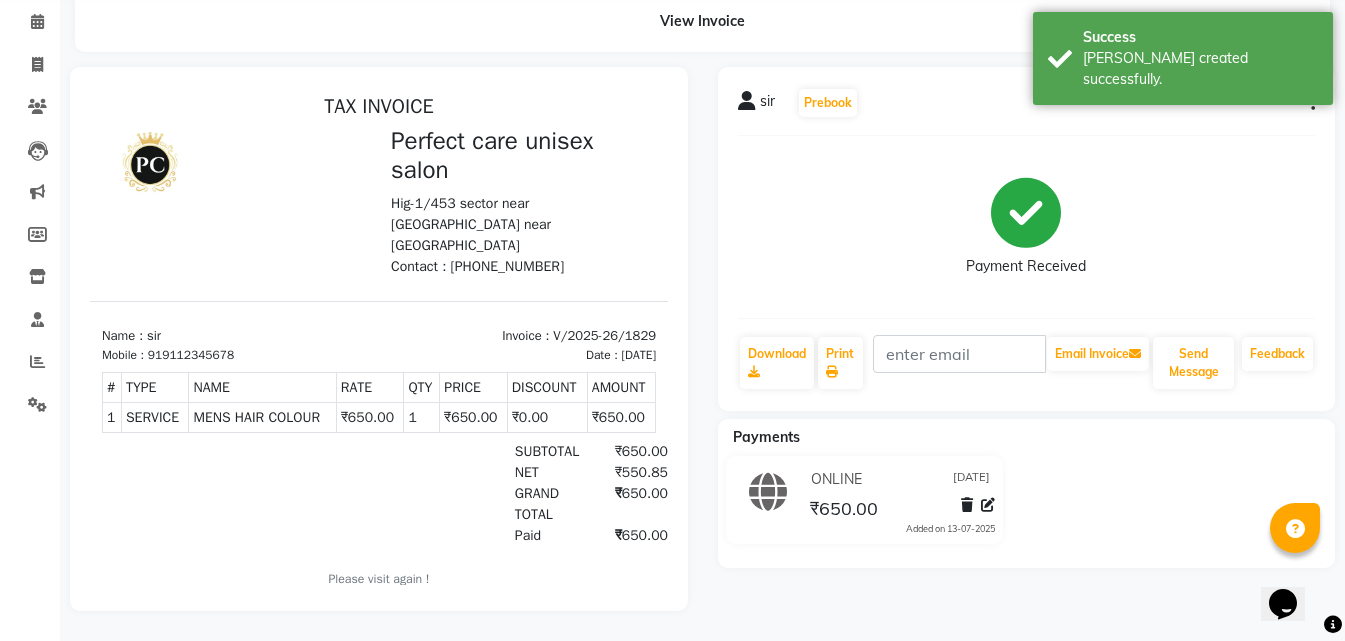select on "4751" 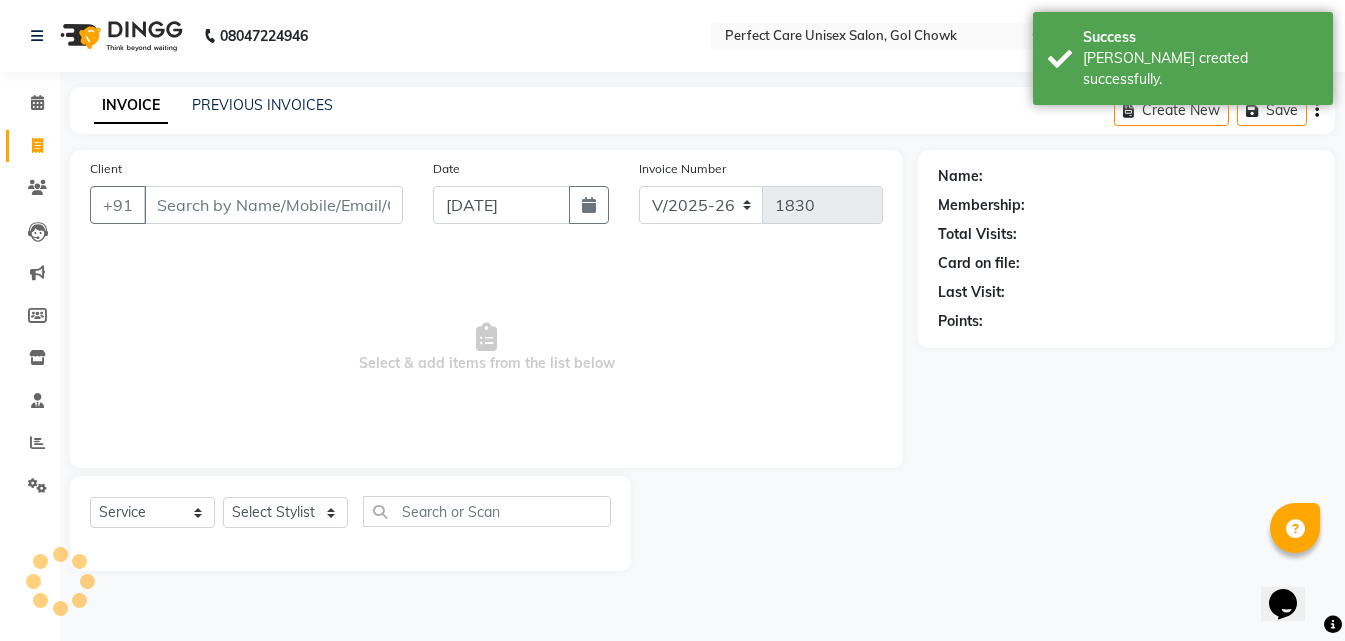 scroll, scrollTop: 0, scrollLeft: 0, axis: both 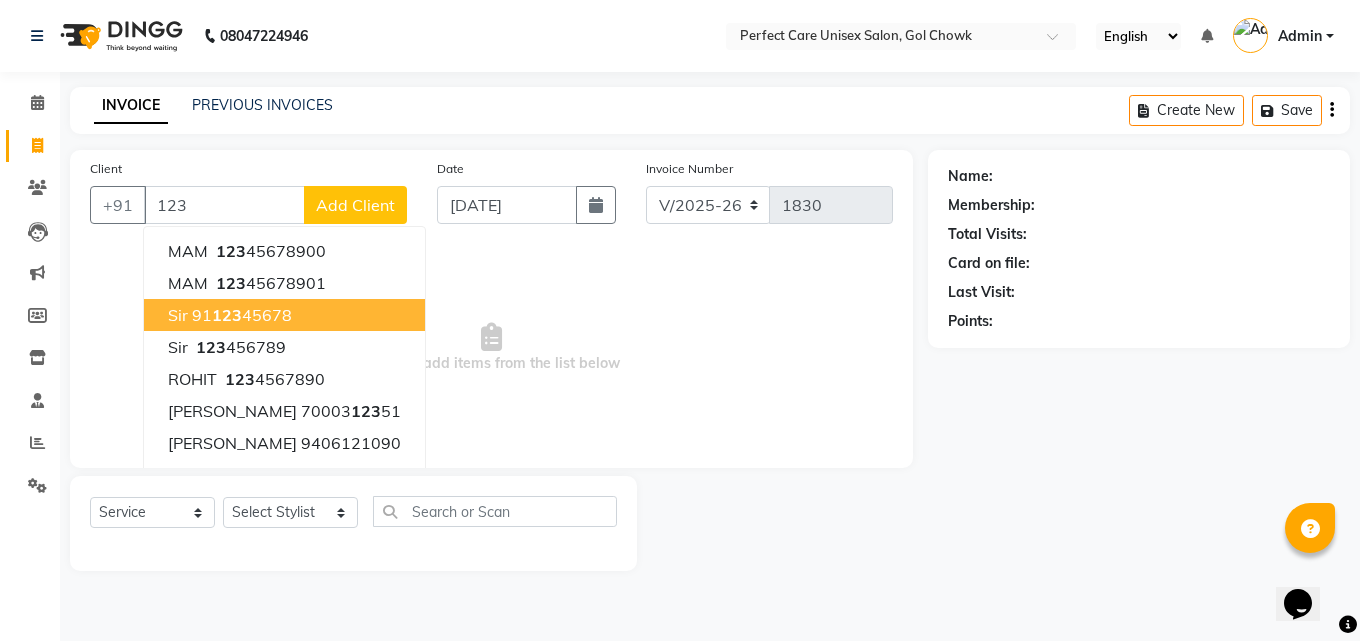 click on "91 123 45678" at bounding box center [242, 315] 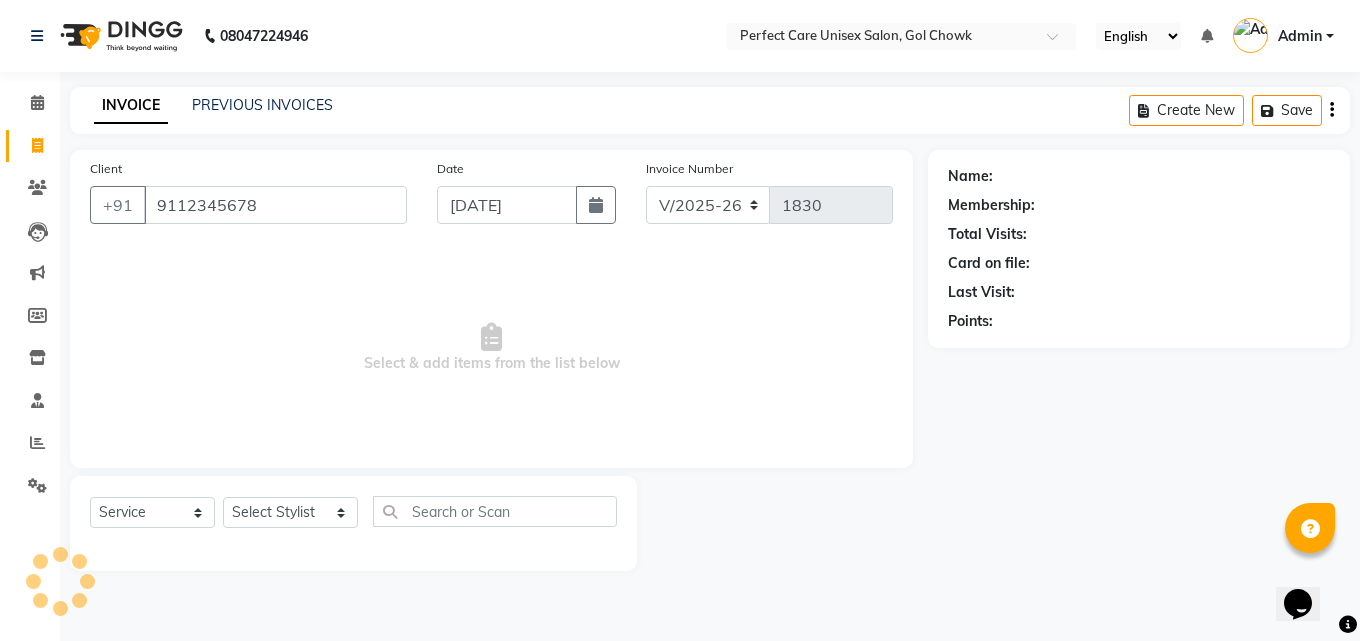 type on "9112345678" 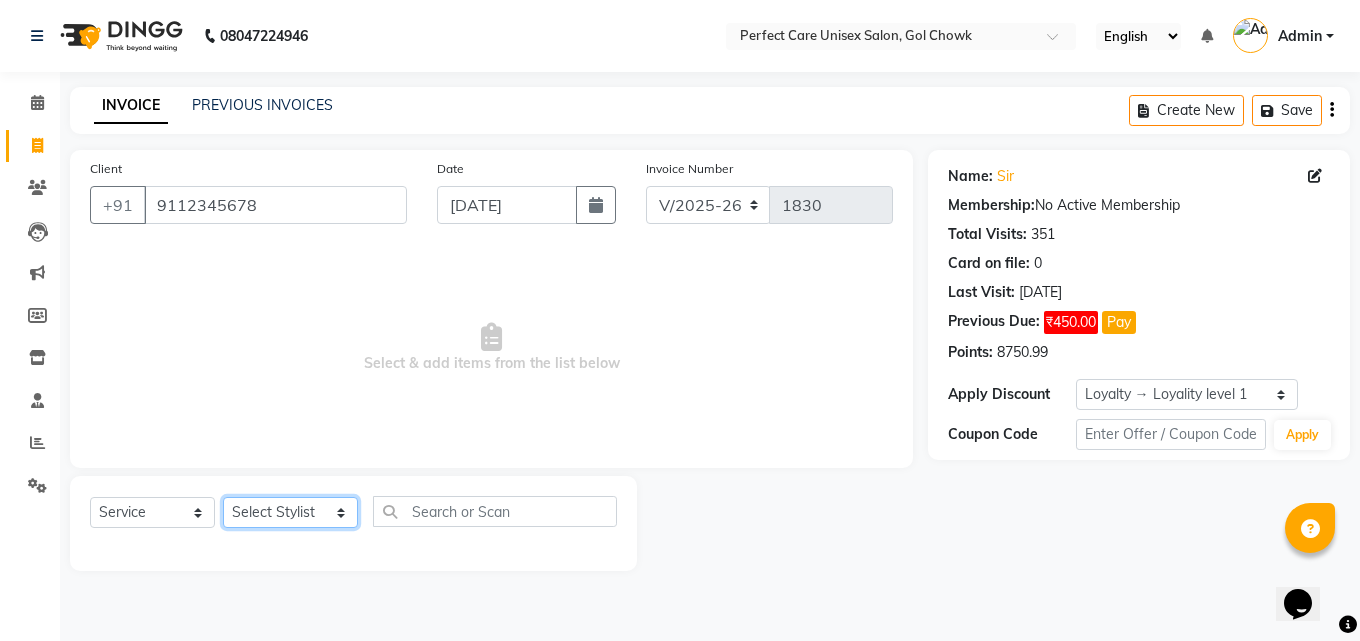 click on "Select Stylist [PERSON_NAME] MISS [PERSON_NAME] MISS [PERSON_NAME]  MISS [PERSON_NAME] [PERSON_NAME] MISS.[PERSON_NAME] MISS.[PERSON_NAME]  MISS [PERSON_NAME]  MISS. USHA [PERSON_NAME] [PERSON_NAME] MR.[PERSON_NAME] MR. [PERSON_NAME]  MR [PERSON_NAME] MR. AVINASH [PERSON_NAME] [PERSON_NAME] [PERSON_NAME] [PERSON_NAME] [PERSON_NAME] MR. [PERSON_NAME] MR.[PERSON_NAME] [PERSON_NAME] MR.[PERSON_NAME] [PERSON_NAME] NONE rashmi" 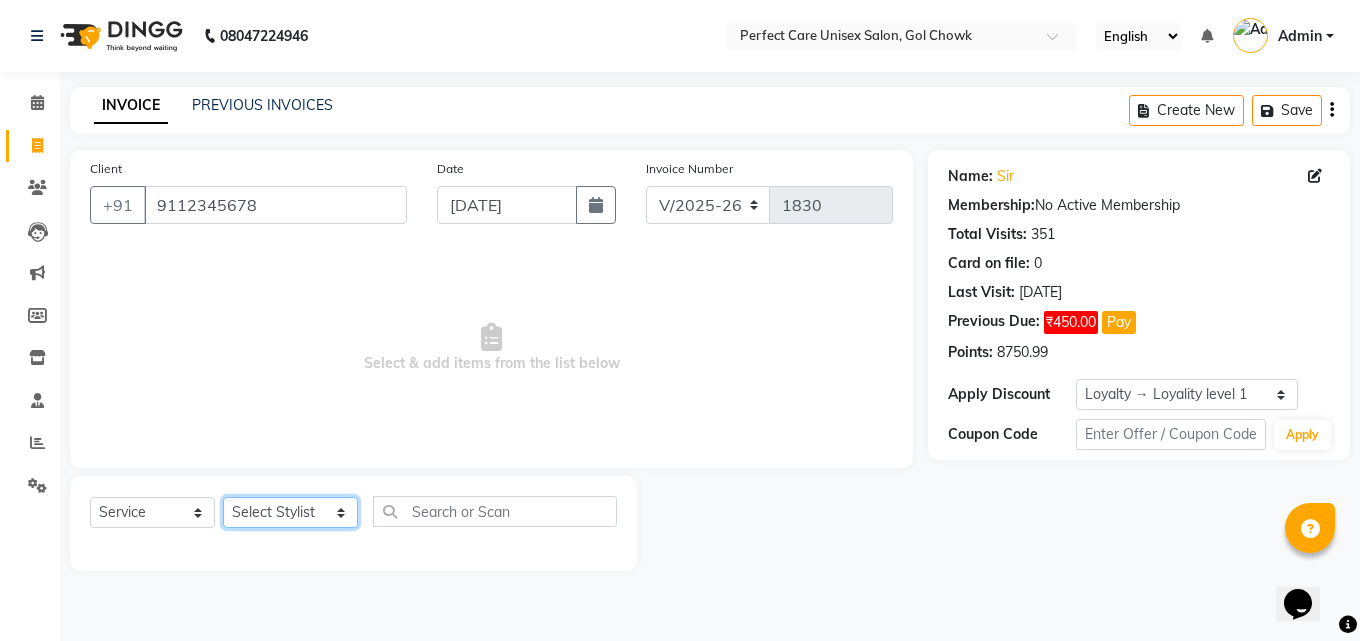 select on "86125" 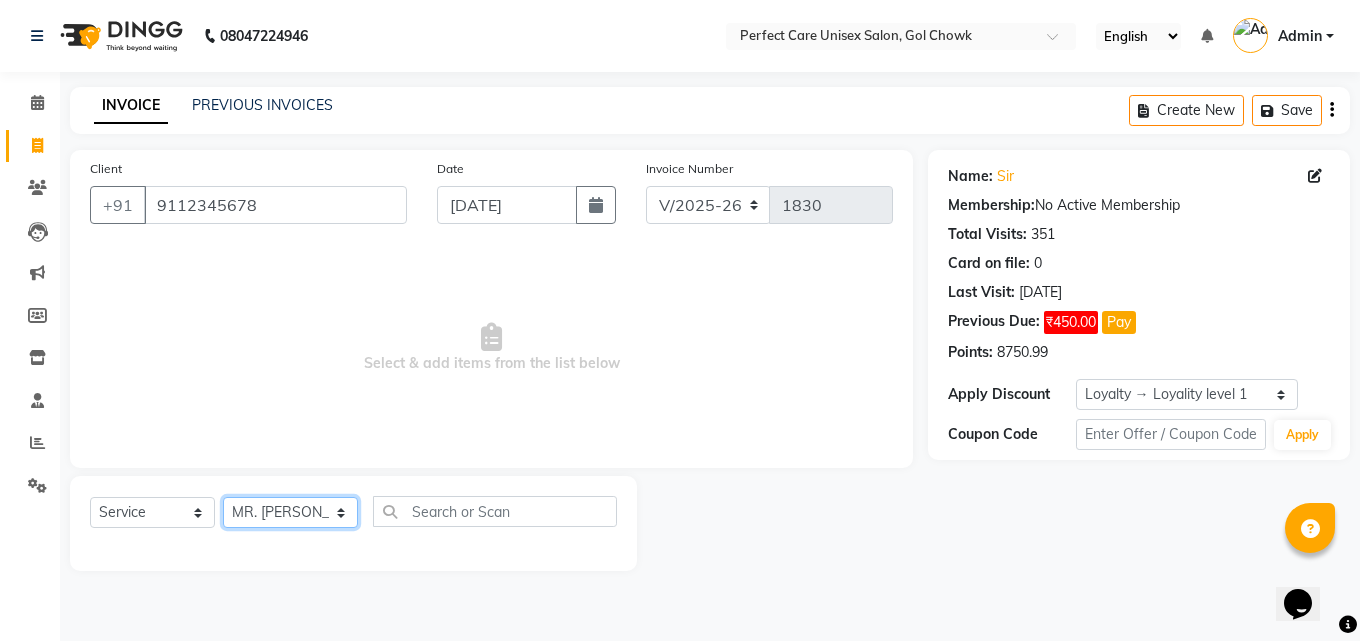 click on "Select Stylist [PERSON_NAME] MISS [PERSON_NAME] MISS [PERSON_NAME]  MISS [PERSON_NAME] [PERSON_NAME] MISS.[PERSON_NAME] MISS.[PERSON_NAME]  MISS [PERSON_NAME]  MISS. USHA [PERSON_NAME] [PERSON_NAME] MR.[PERSON_NAME] MR. [PERSON_NAME]  MR [PERSON_NAME] MR. AVINASH [PERSON_NAME] [PERSON_NAME] [PERSON_NAME] [PERSON_NAME] [PERSON_NAME] MR. [PERSON_NAME] MR.[PERSON_NAME] [PERSON_NAME] MR.[PERSON_NAME] [PERSON_NAME] NONE rashmi" 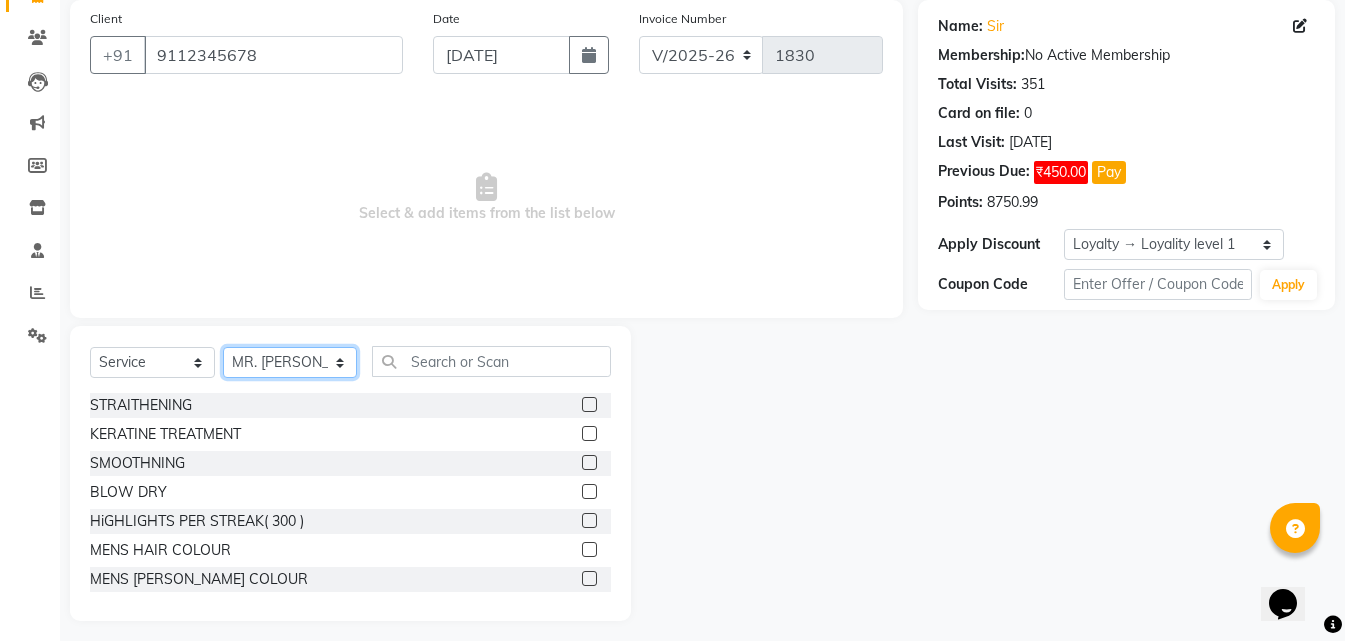 scroll, scrollTop: 160, scrollLeft: 0, axis: vertical 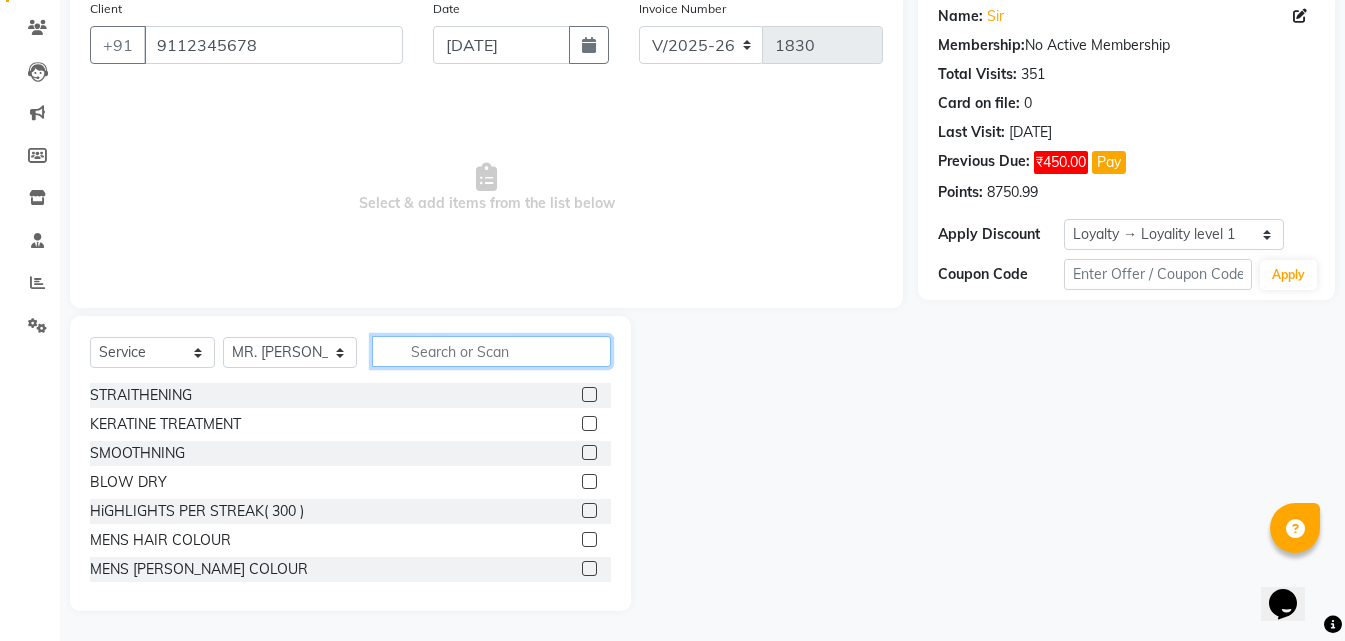 click 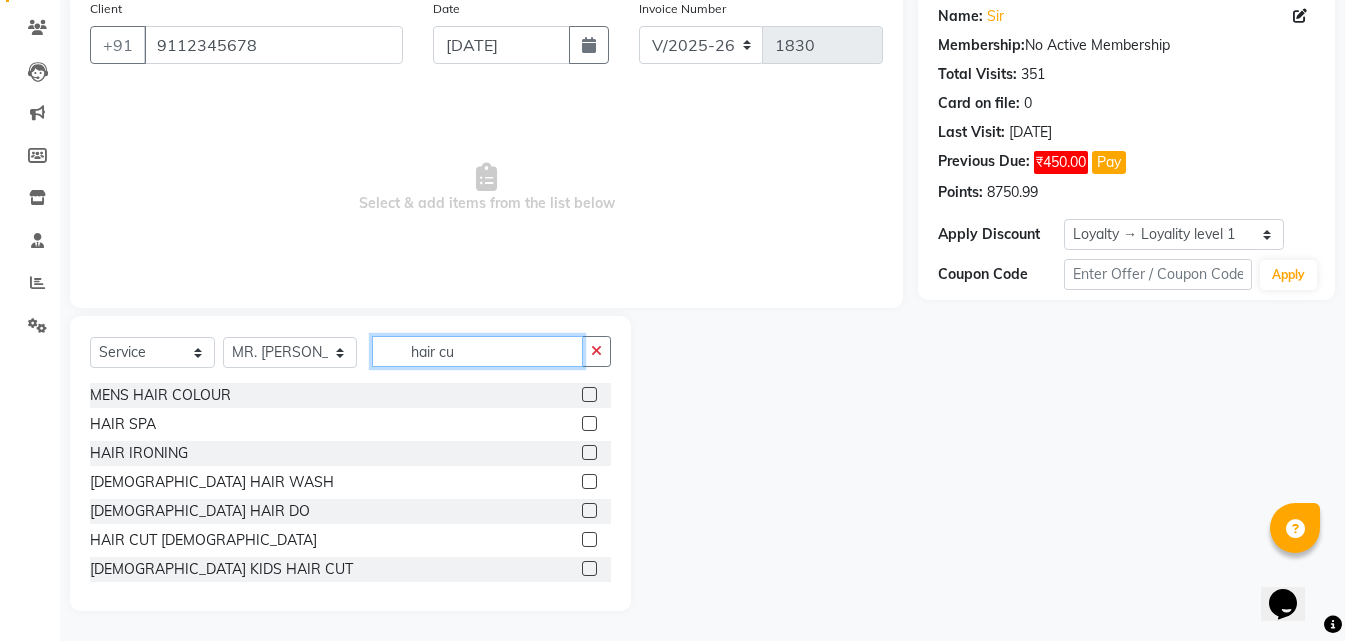 type on "hair cut" 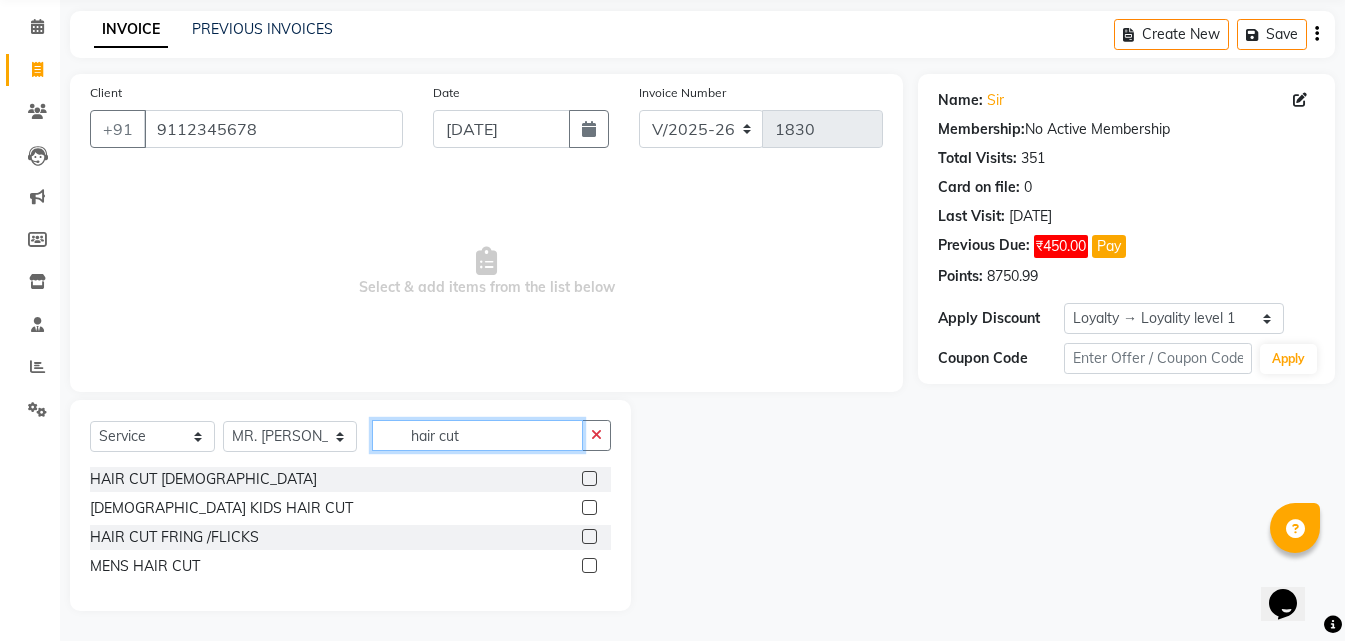 scroll, scrollTop: 76, scrollLeft: 0, axis: vertical 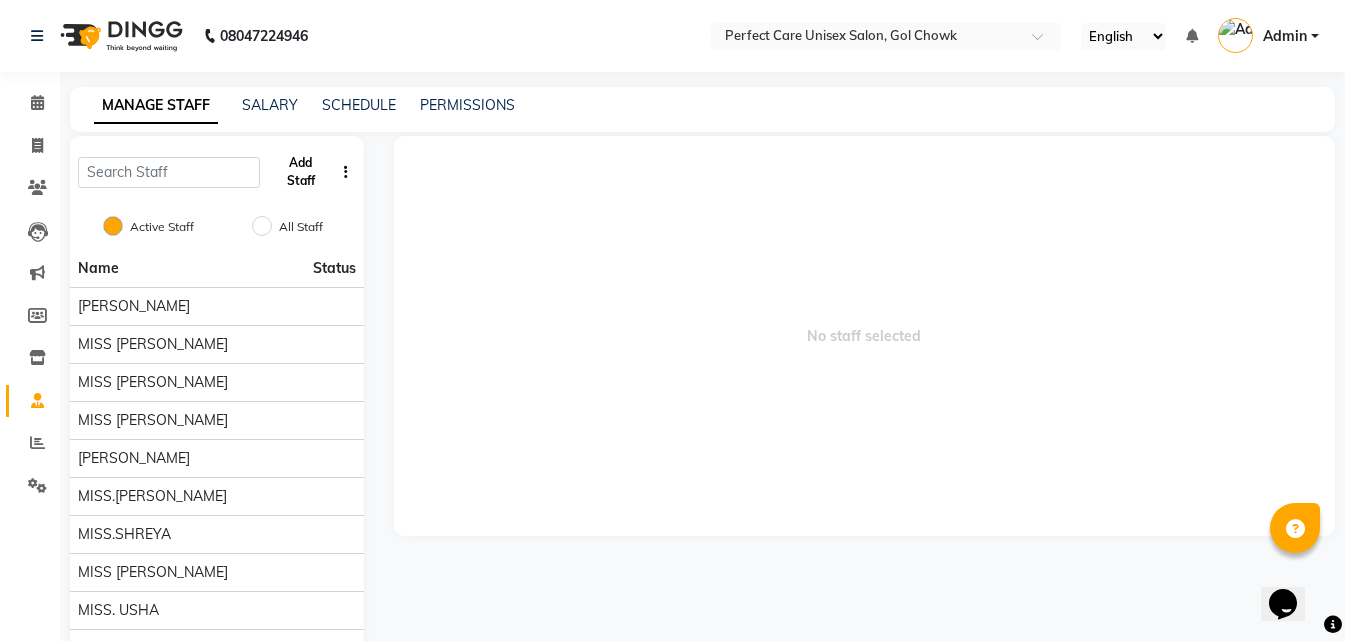 click on "Add Staff" 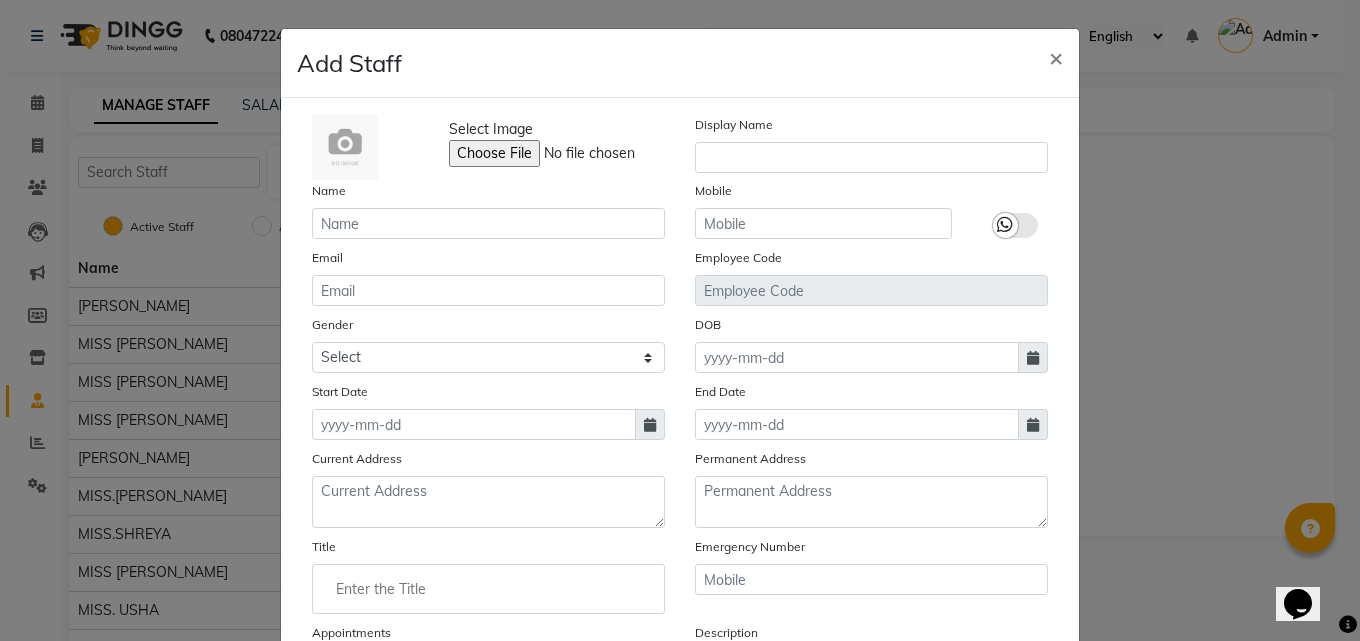 drag, startPoint x: 289, startPoint y: 177, endPoint x: 1005, endPoint y: 90, distance: 721.26624 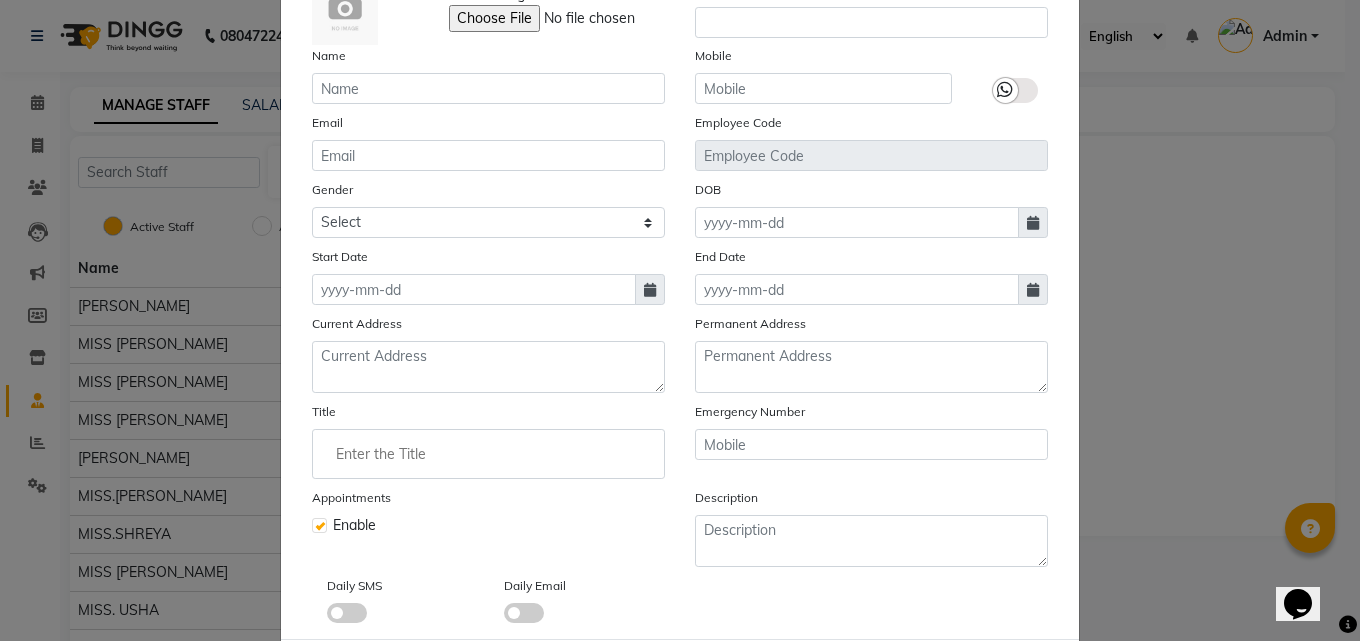 scroll, scrollTop: 0, scrollLeft: 0, axis: both 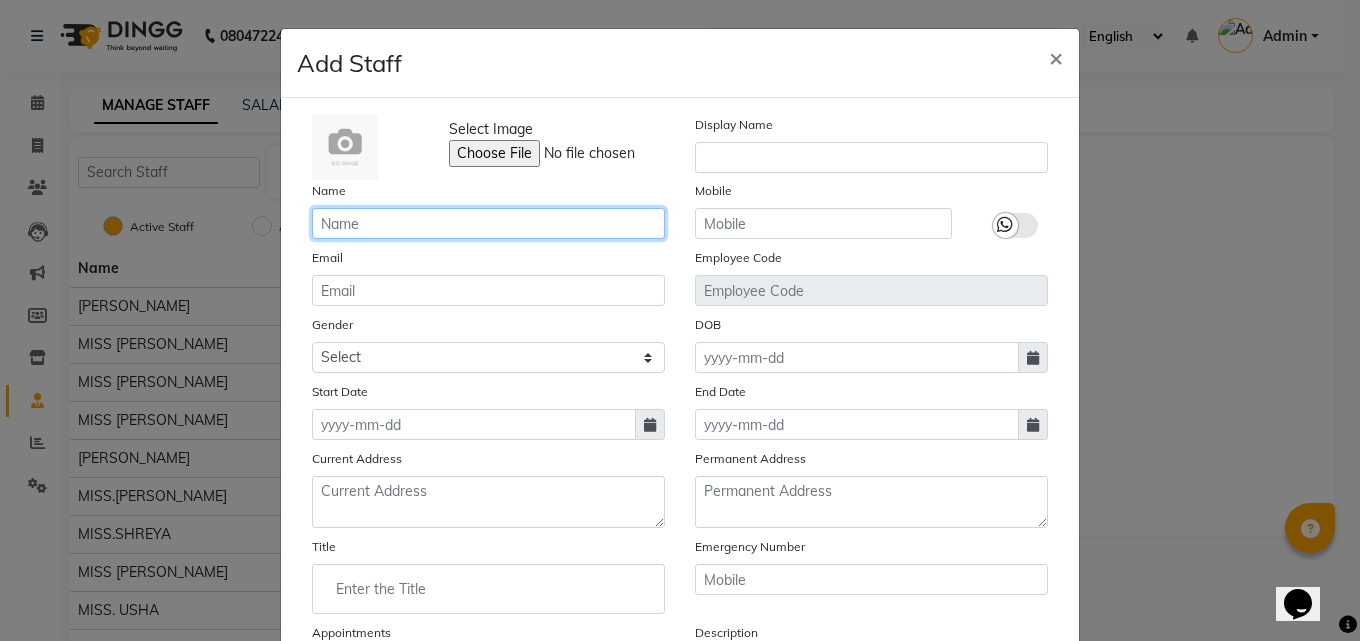 click 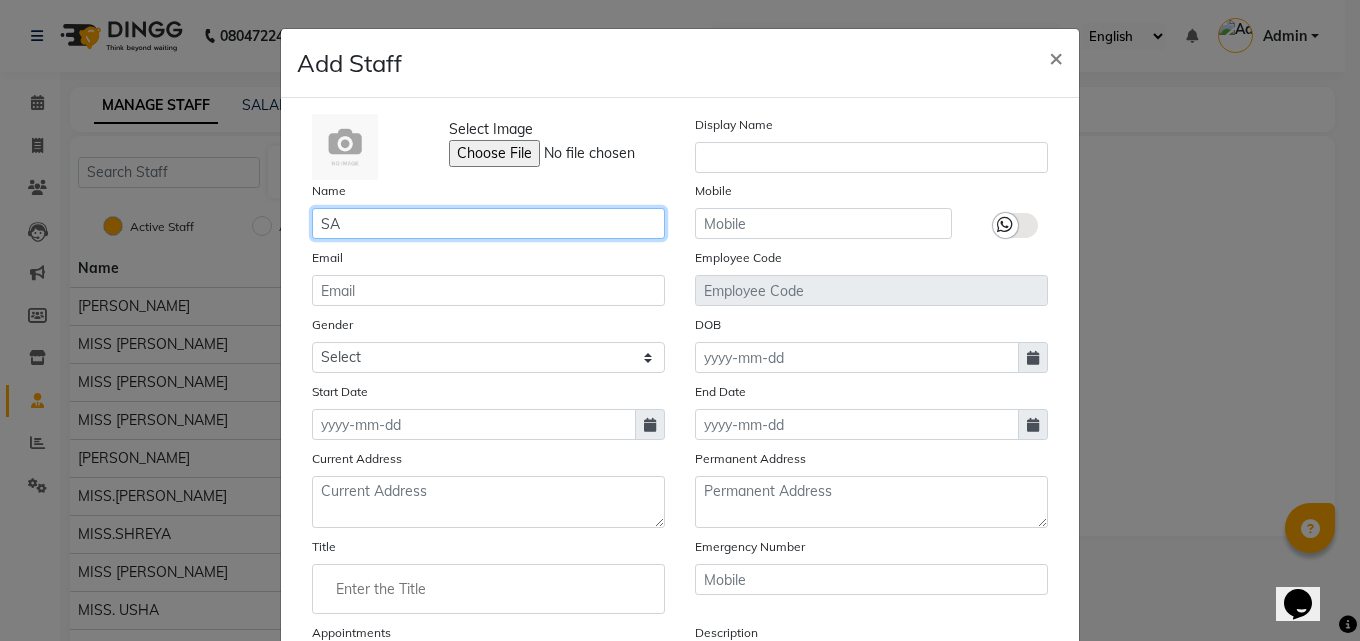 type on "S" 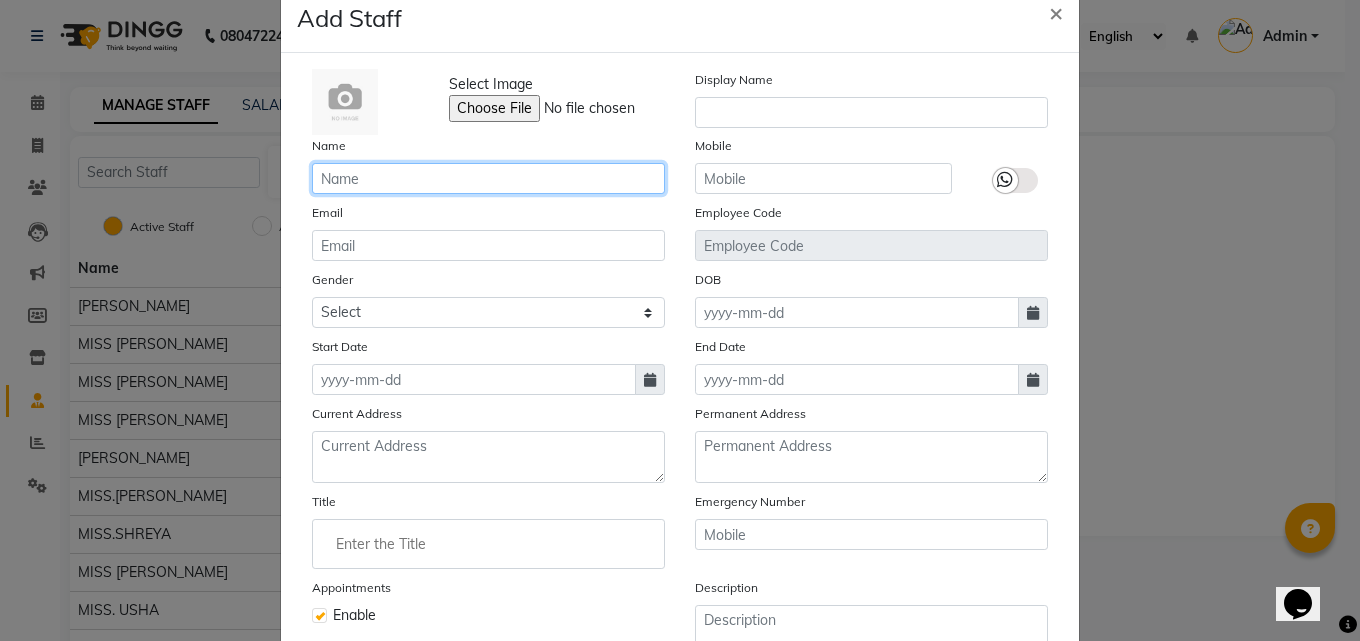 scroll, scrollTop: 0, scrollLeft: 0, axis: both 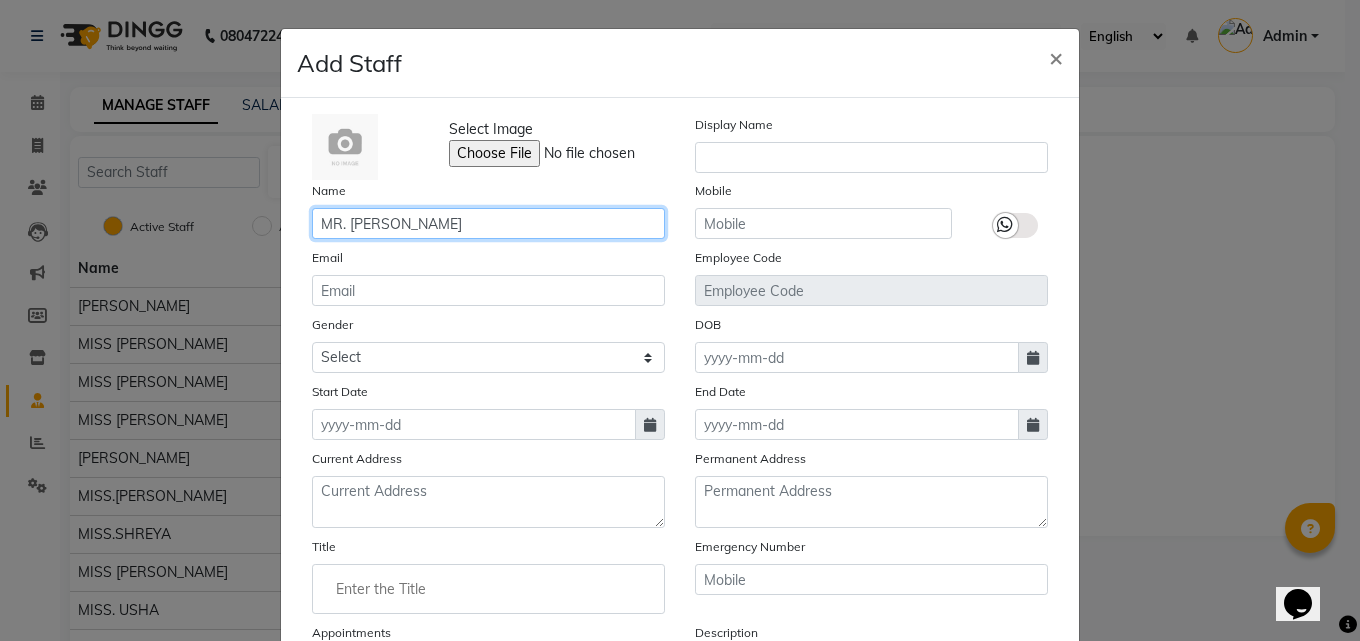 type on "MR. [PERSON_NAME]" 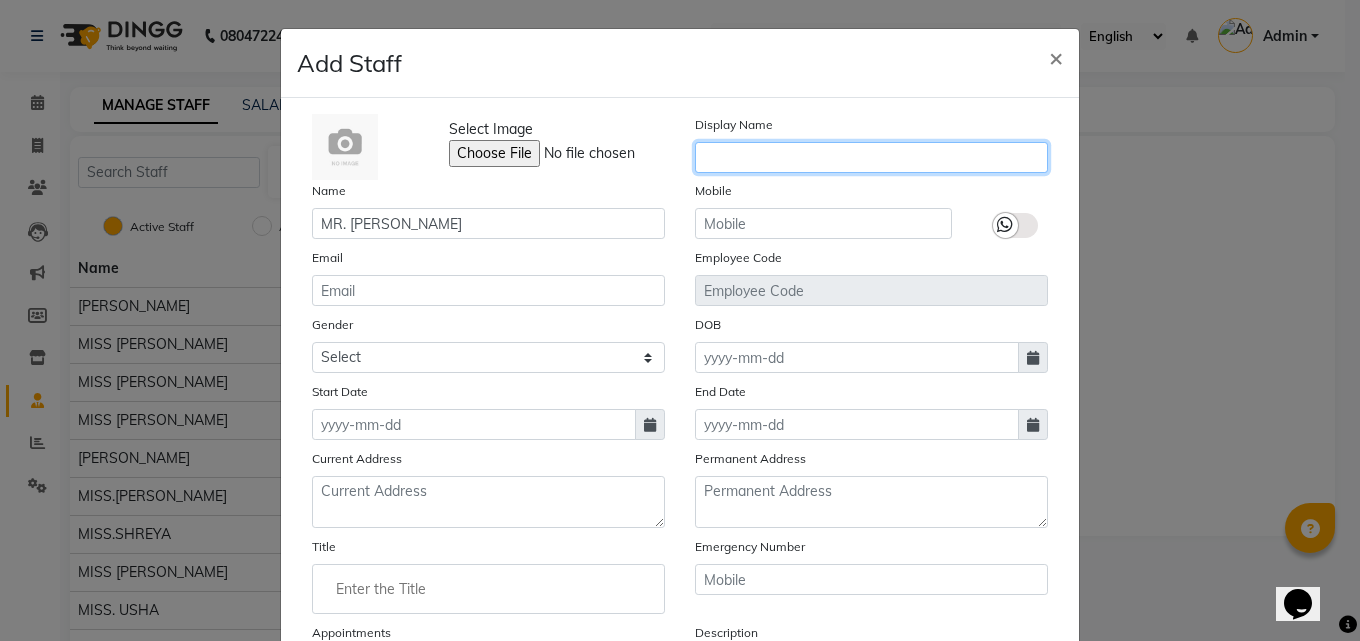 click 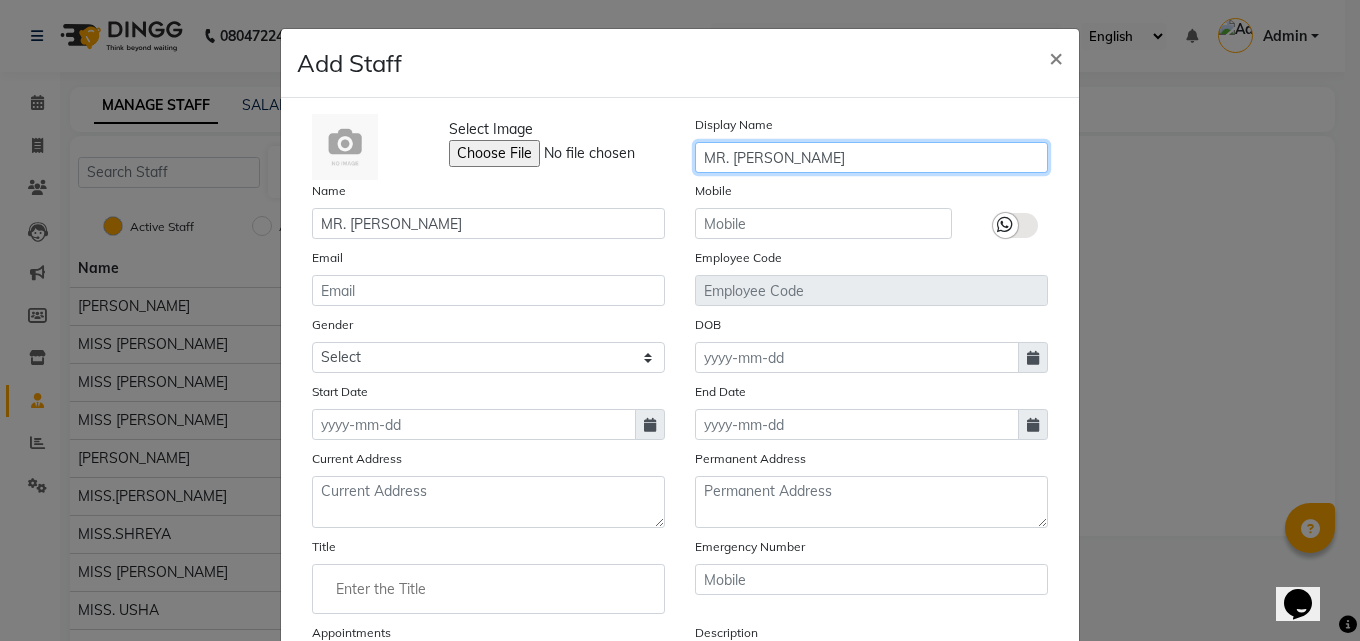 type on "MR. [PERSON_NAME]" 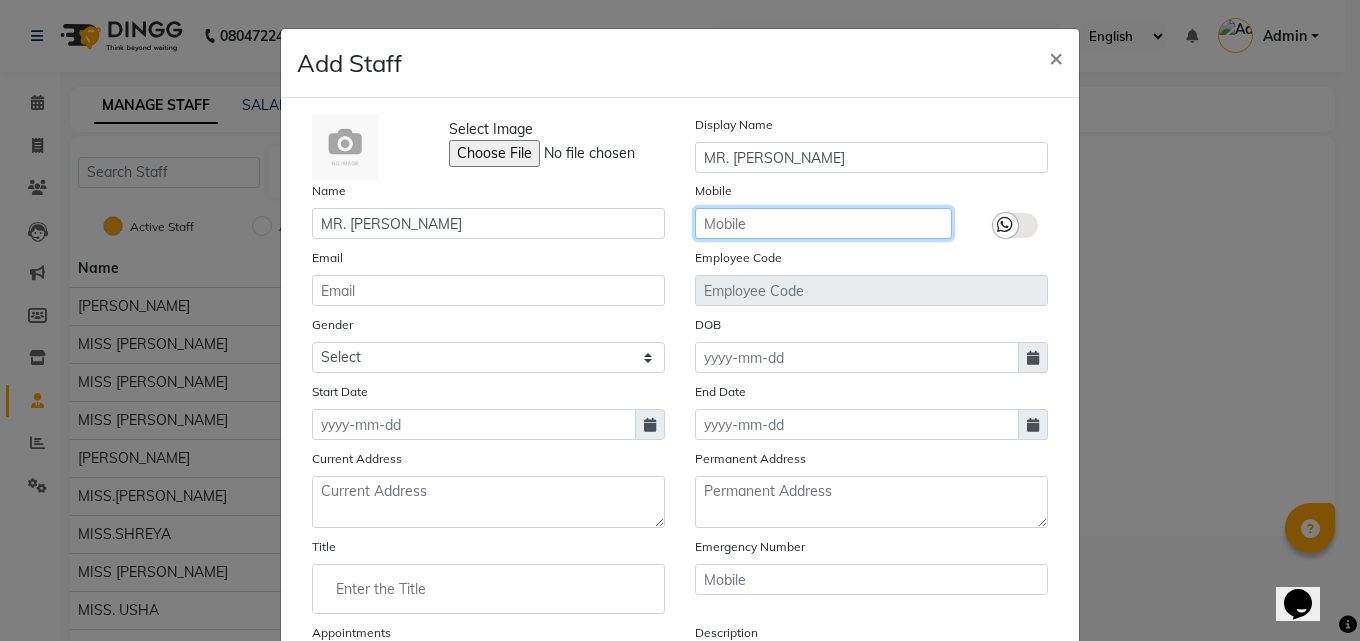 click 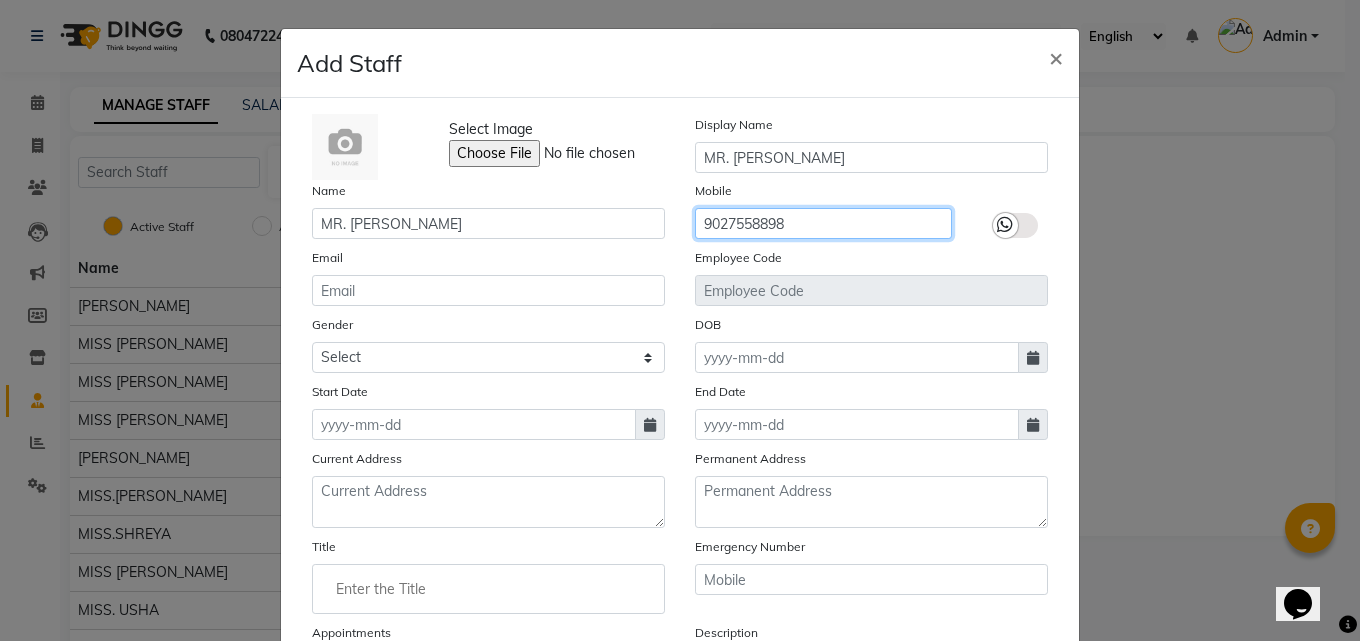 type on "9027558898" 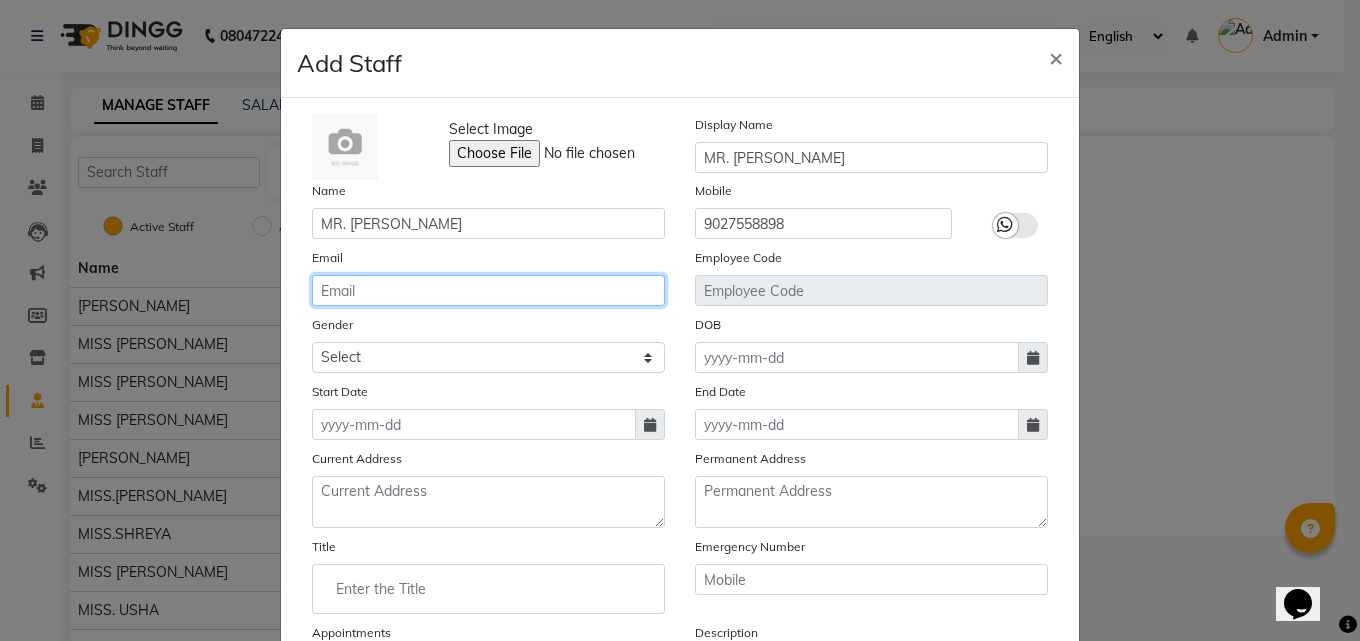 click 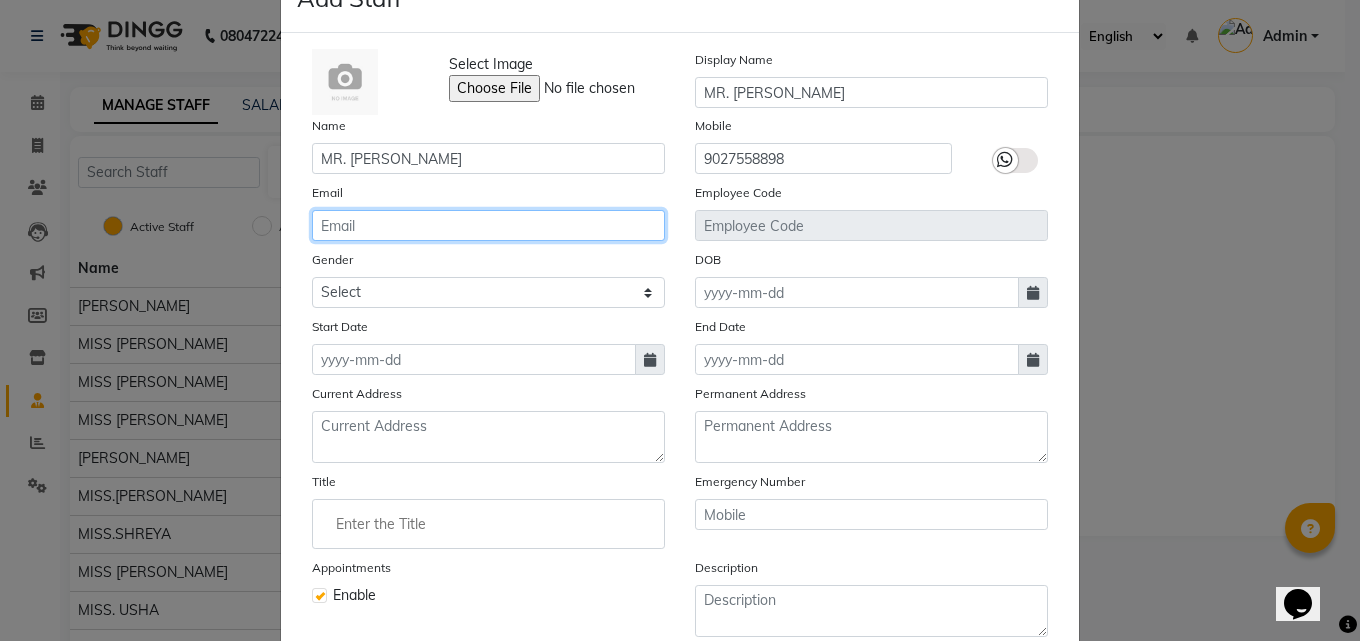 scroll, scrollTop: 100, scrollLeft: 0, axis: vertical 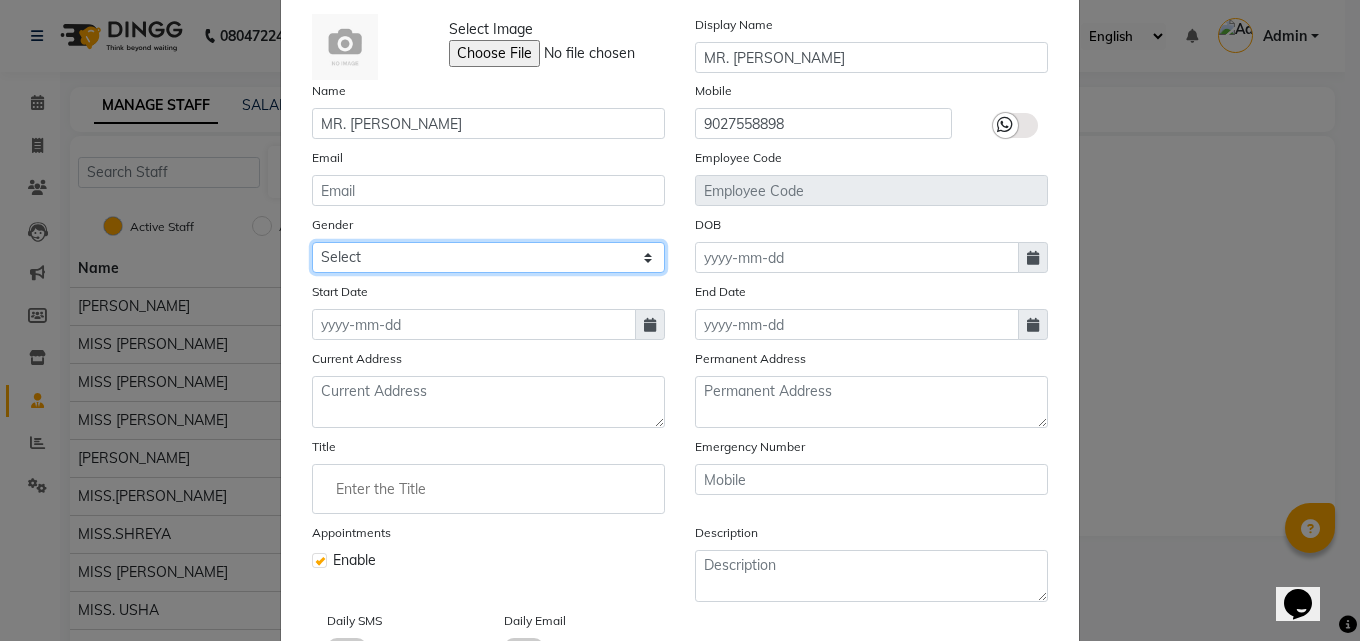 click on "Select Male Female Other Prefer Not To Say" 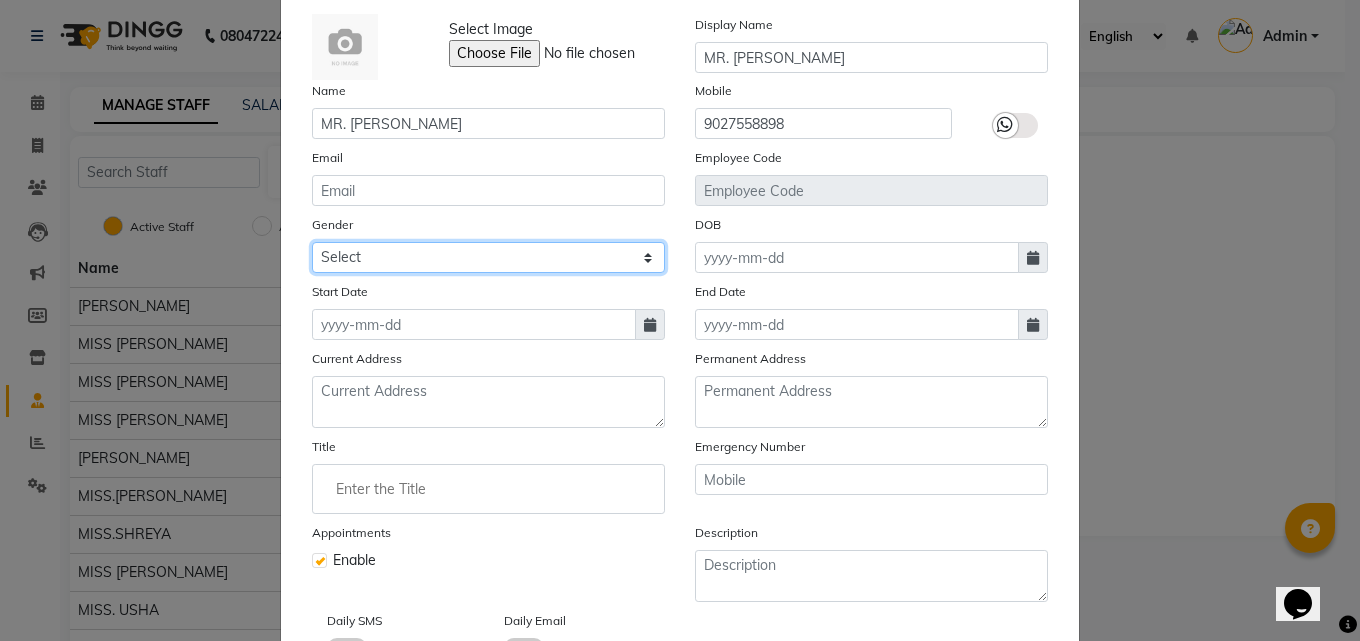 select on "male" 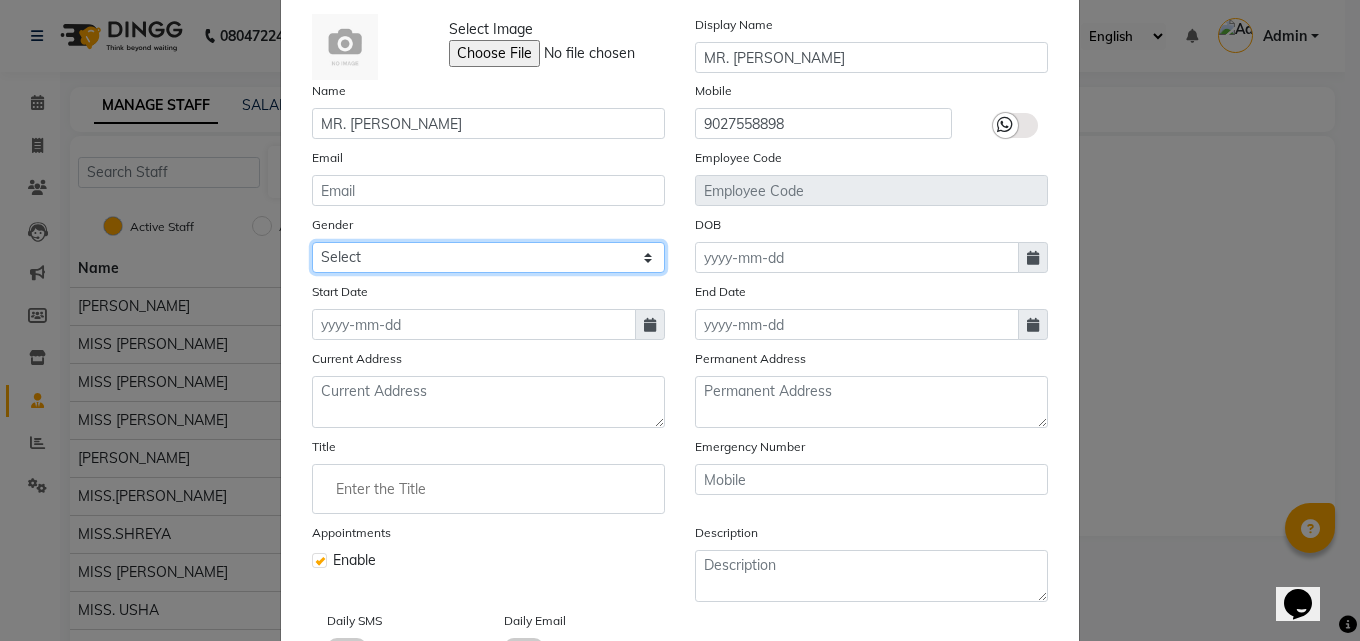 click on "Select Male Female Other Prefer Not To Say" 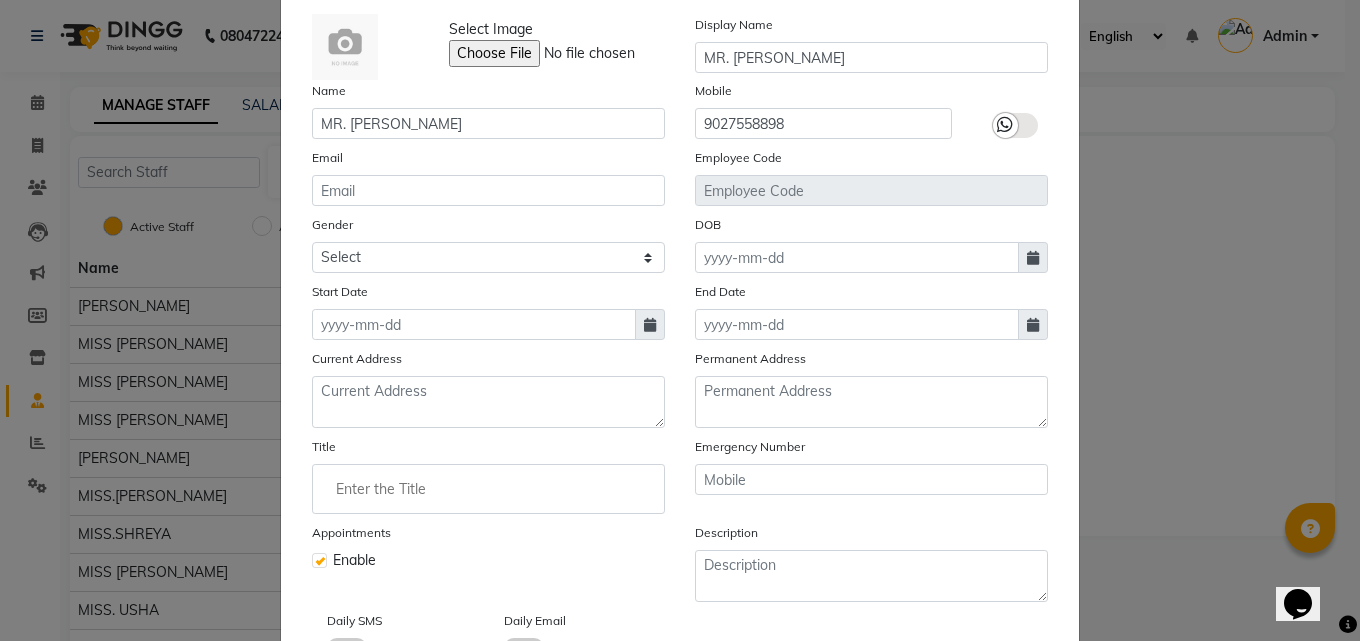 click on "Start Date" 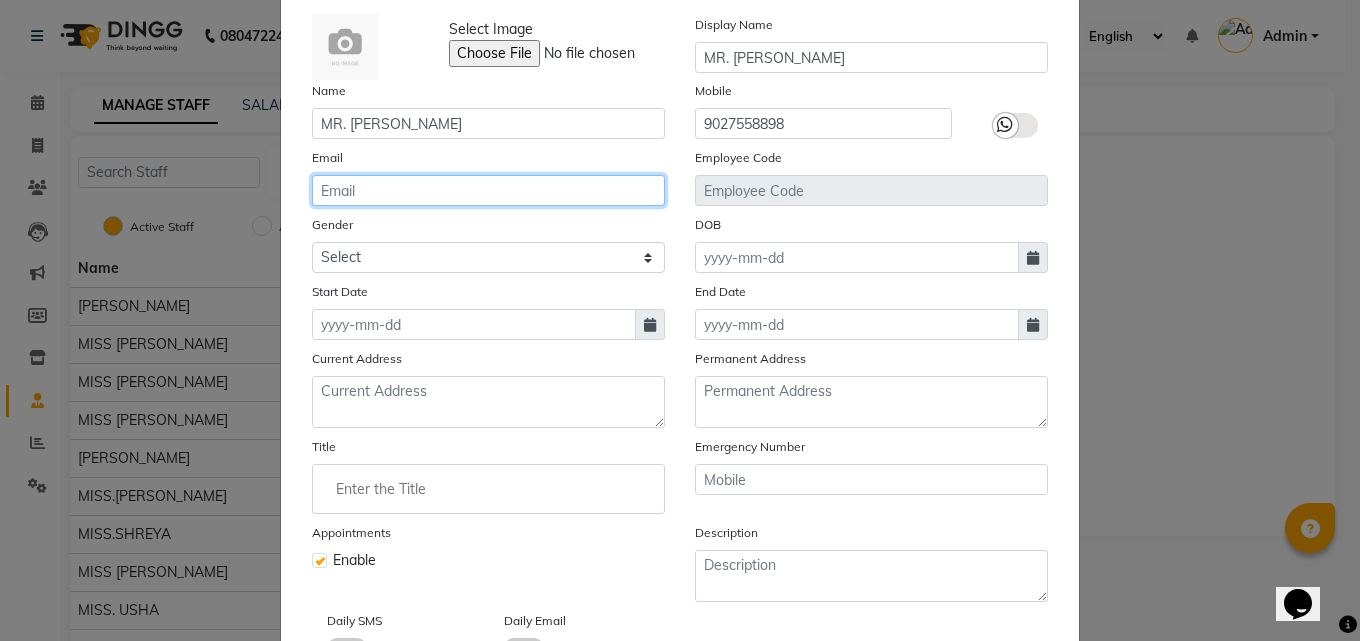 click 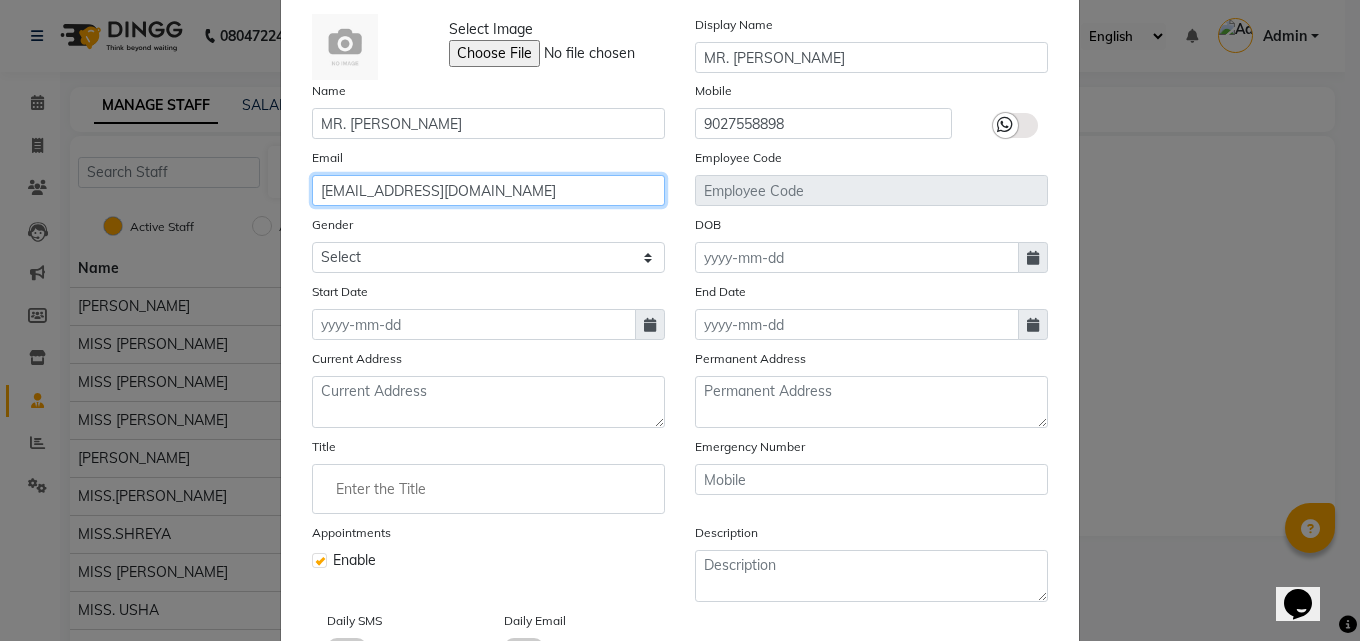 type on "sameerturk7055@gmail.com" 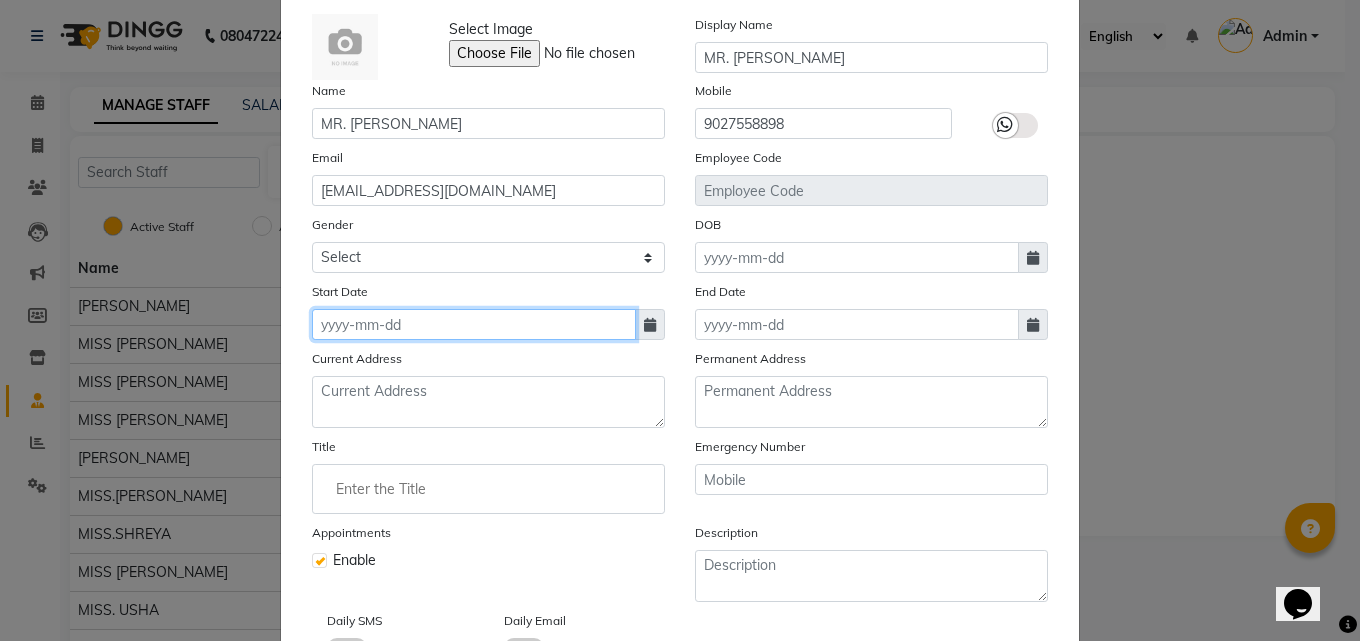 click 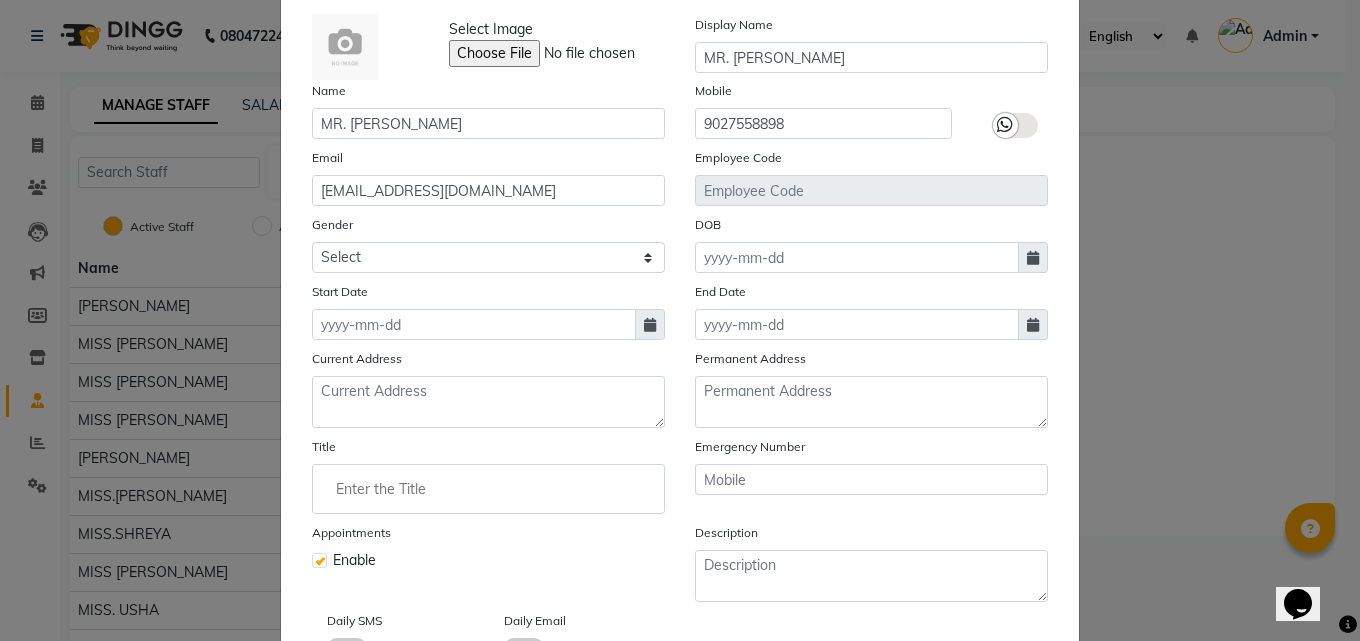 select on "7" 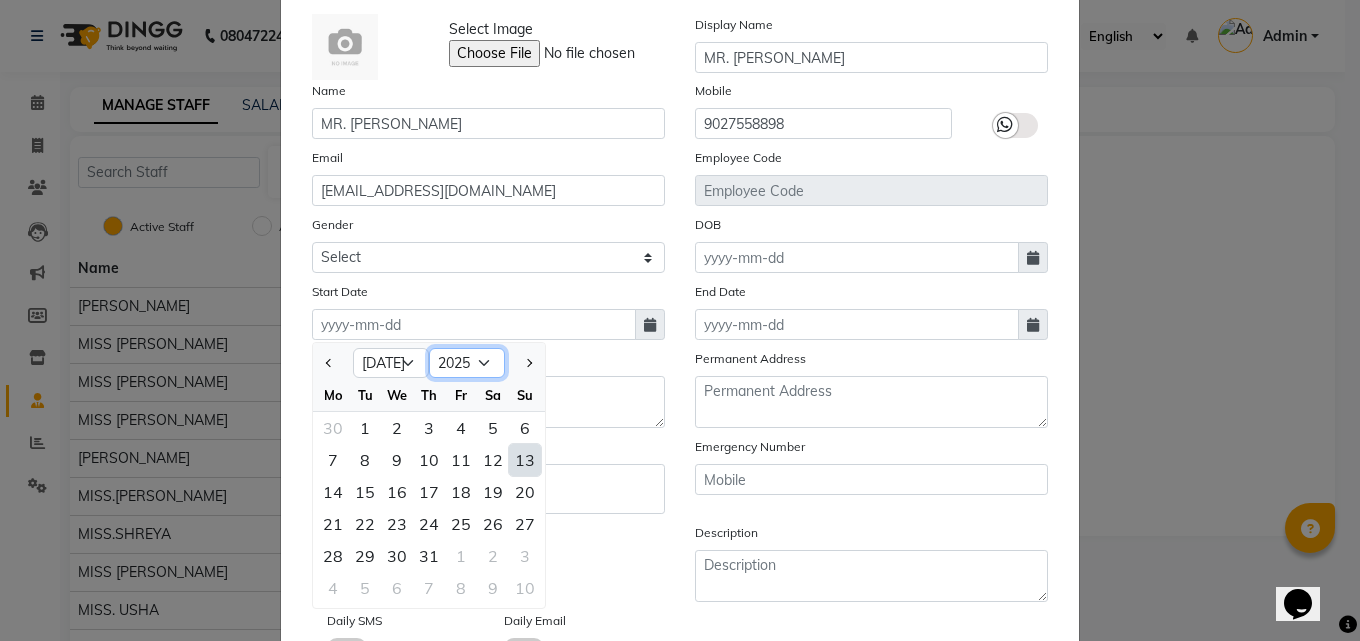 click on "2015 2016 2017 2018 2019 2020 2021 2022 2023 2024 2025 2026 2027 2028 2029 2030 2031 2032 2033 2034 2035" 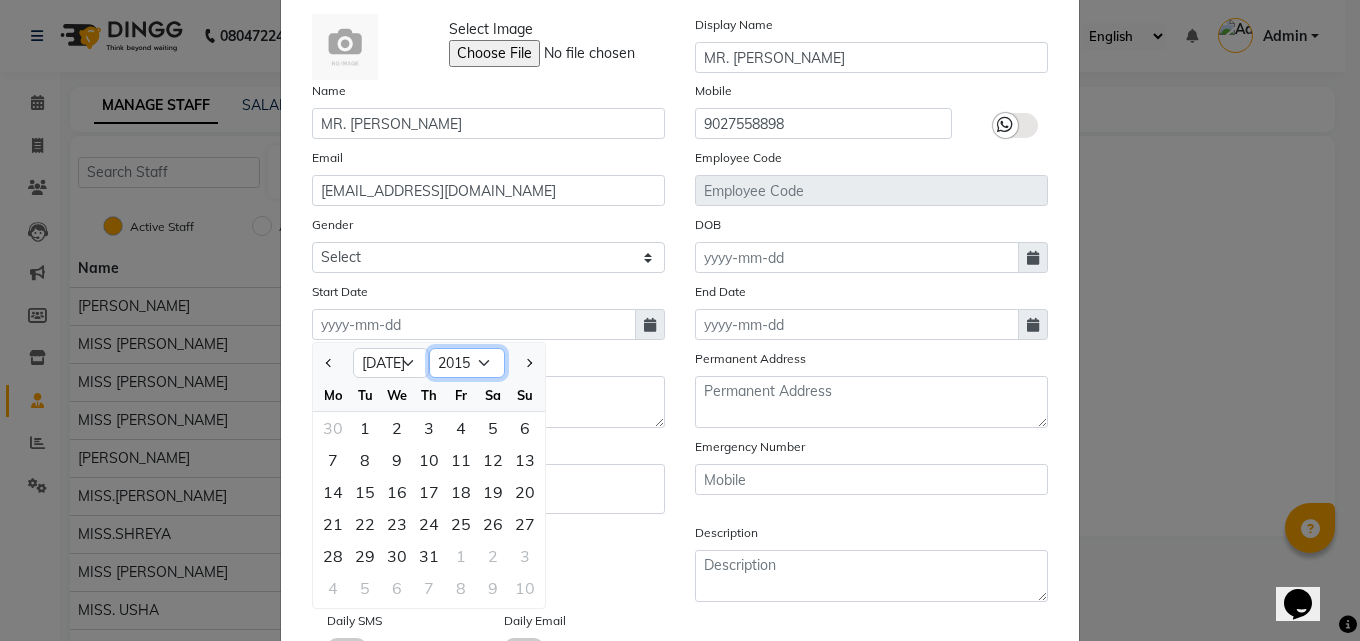 click on "2015 2016 2017 2018 2019 2020 2021 2022 2023 2024 2025 2026 2027 2028 2029 2030 2031 2032 2033 2034 2035" 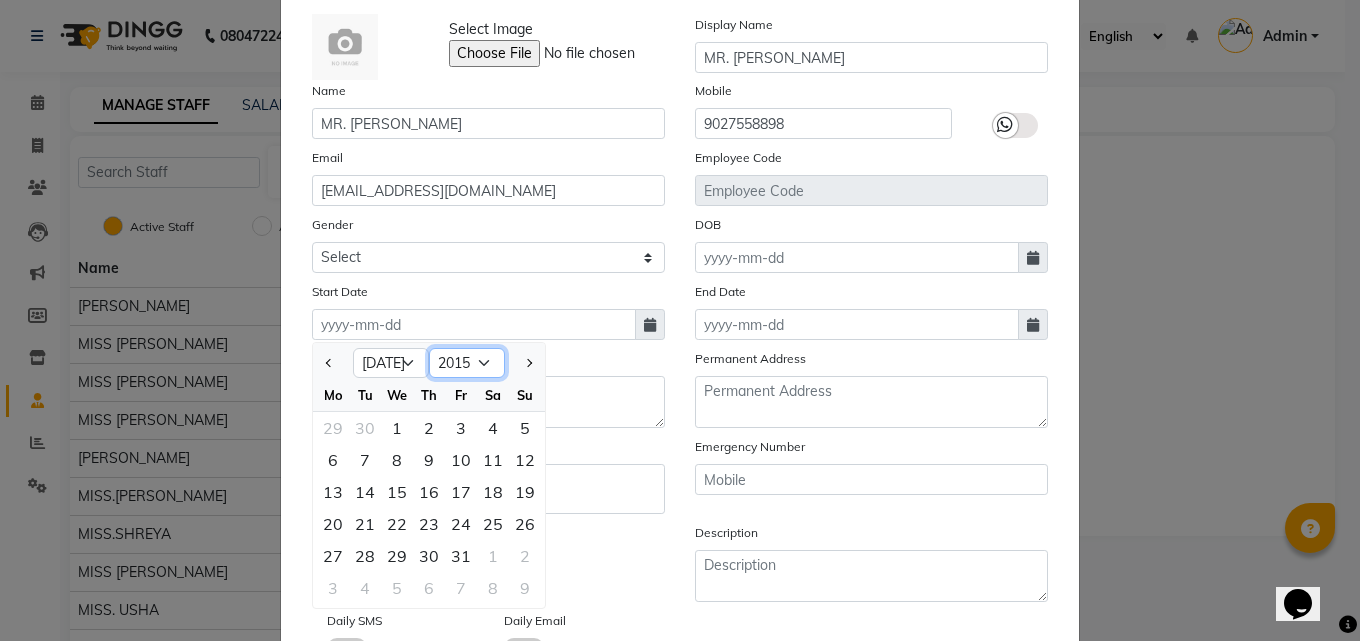 click on "2005 2006 2007 2008 2009 2010 2011 2012 2013 2014 2015 2016 2017 2018 2019 2020 2021 2022 2023 2024 2025" 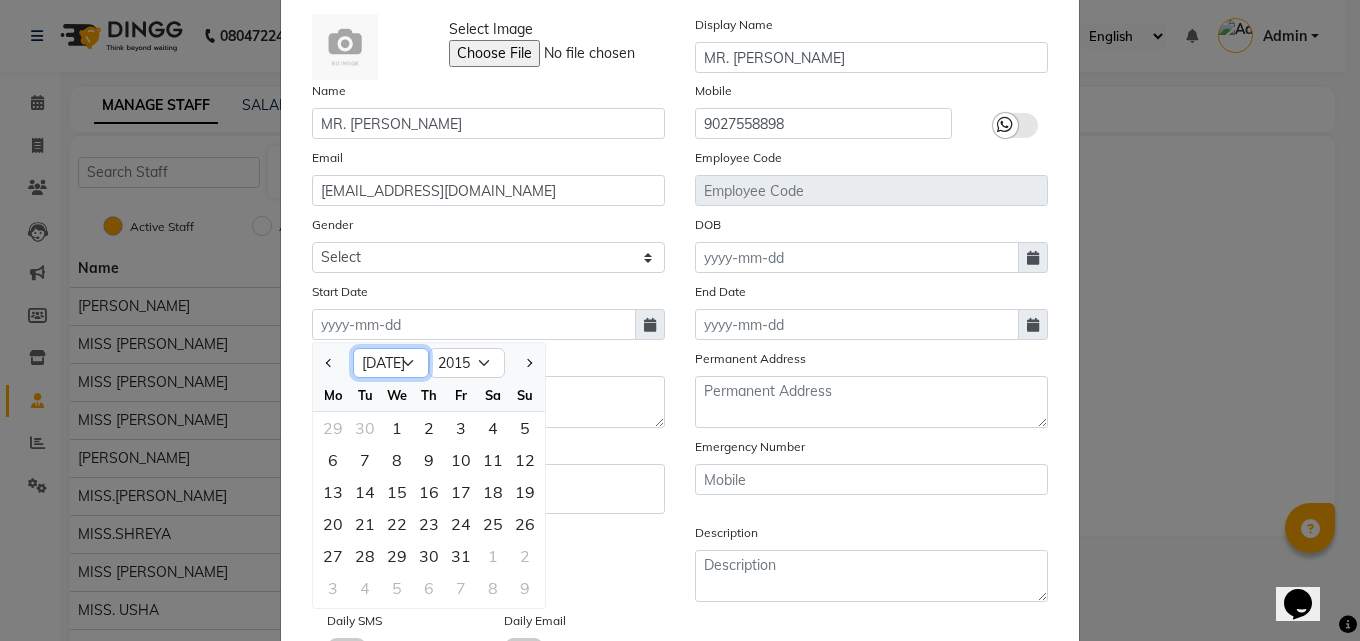 click on "Jan Feb Mar Apr May Jun Jul Aug Sep Oct Nov Dec" 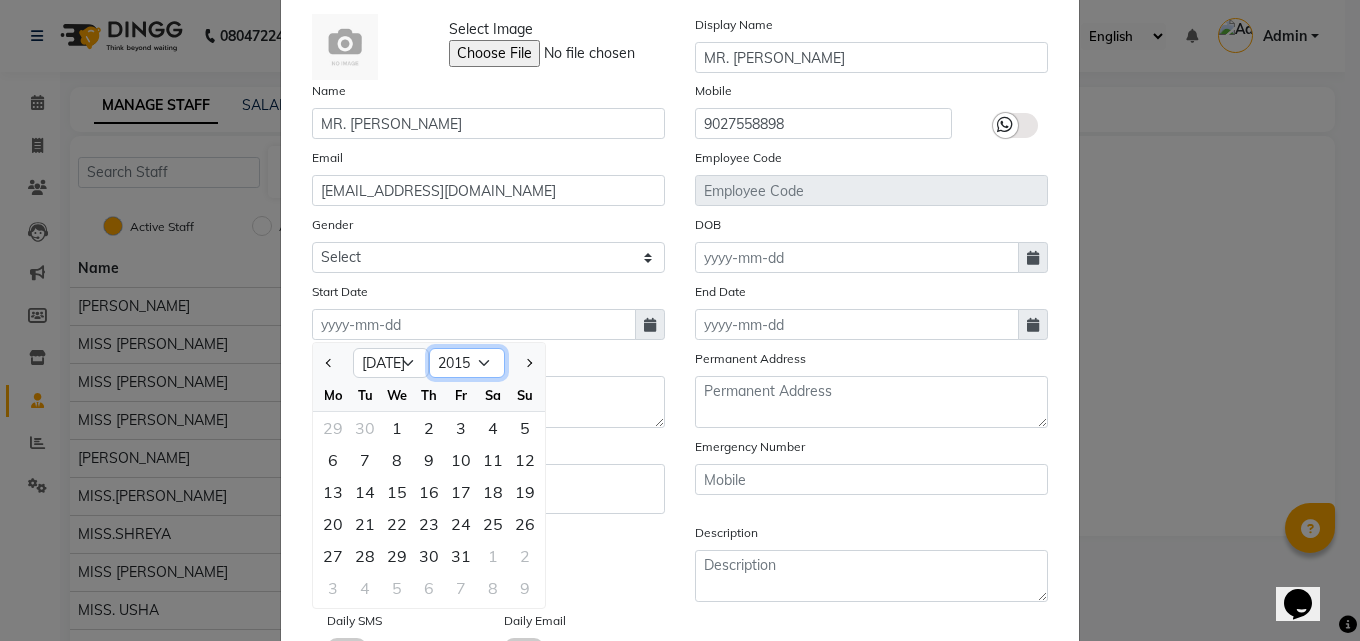 click on "2005 2006 2007 2008 2009 2010 2011 2012 2013 2014 2015 2016 2017 2018 2019 2020 2021 2022 2023 2024 2025" 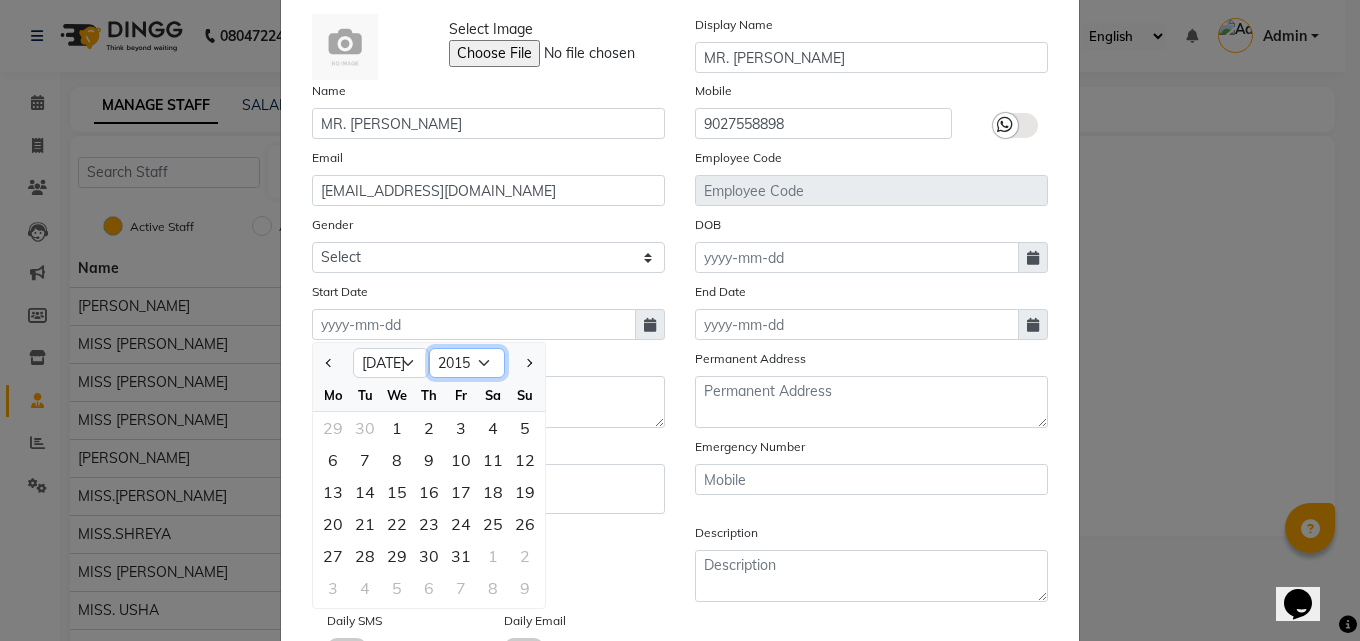 select on "2007" 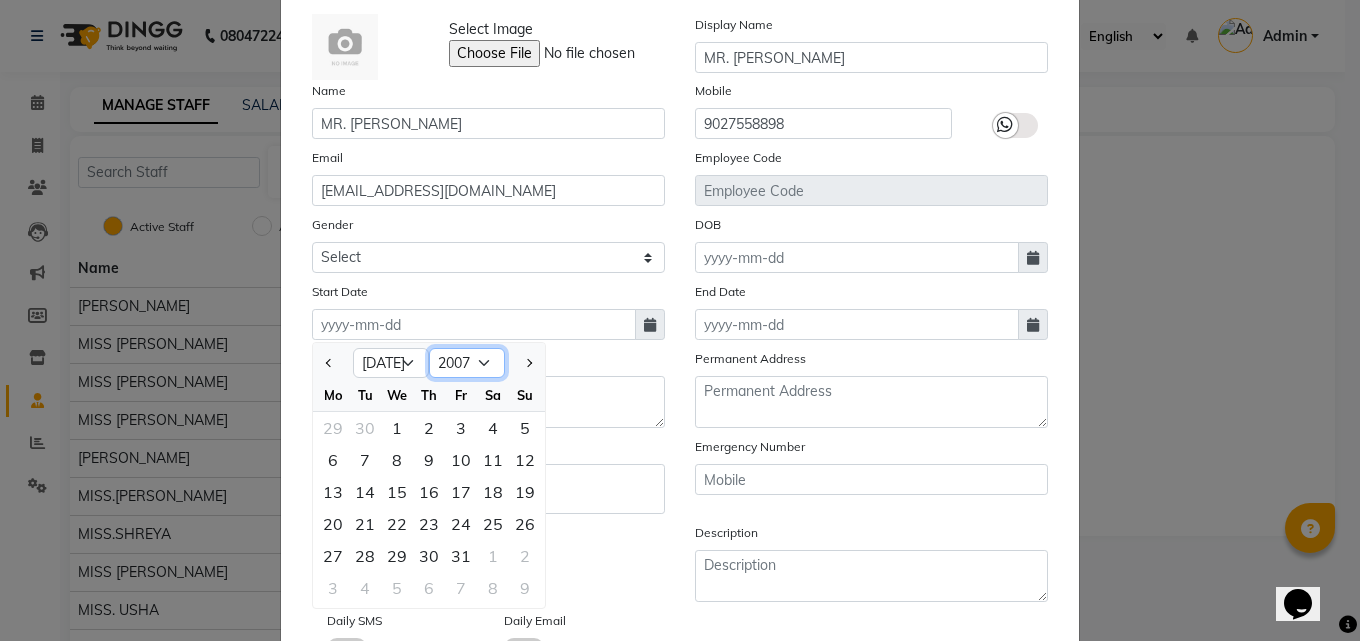 click on "2005 2006 2007 2008 2009 2010 2011 2012 2013 2014 2015 2016 2017 2018 2019 2020 2021 2022 2023 2024 2025" 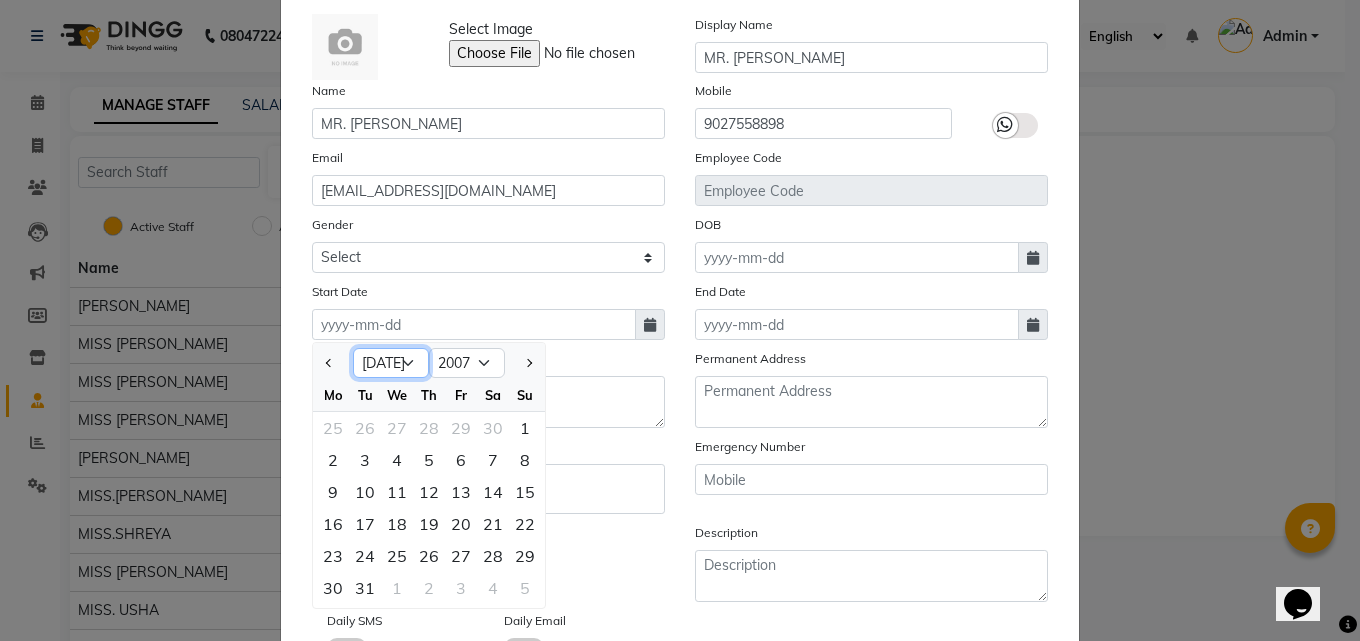 click on "Jan Feb Mar Apr May Jun Jul Aug Sep Oct Nov Dec" 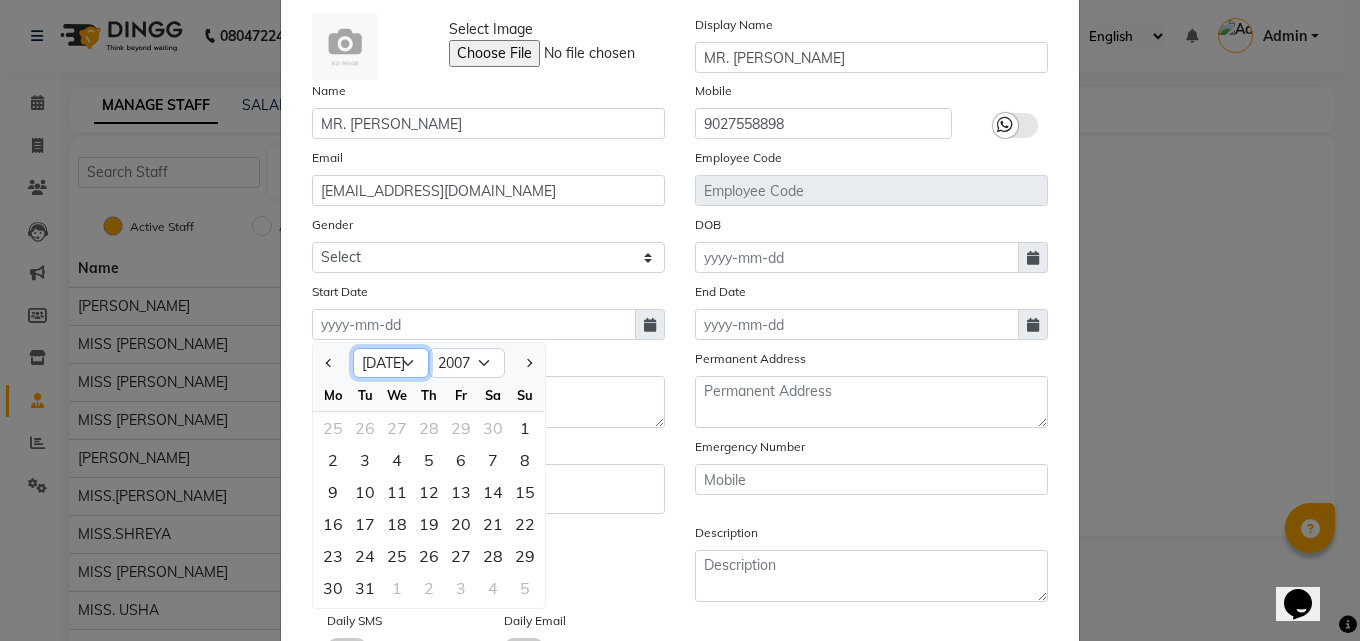 select on "1" 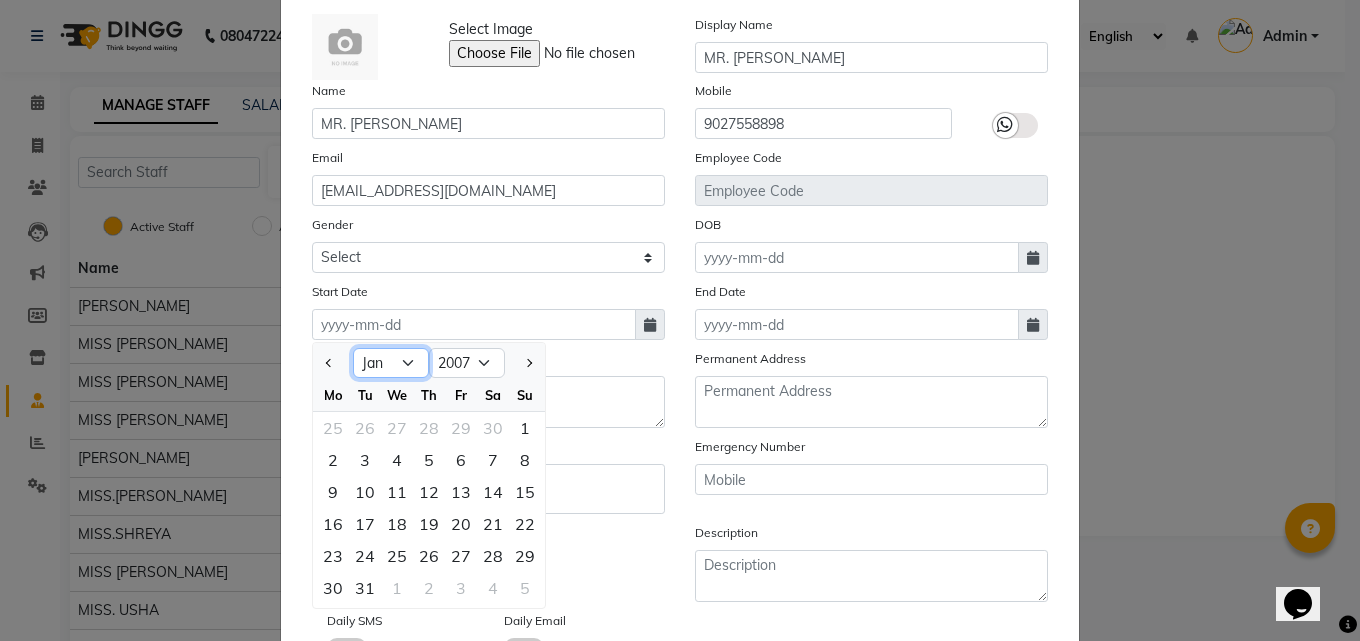 click on "Jan Feb Mar Apr May Jun Jul Aug Sep Oct Nov Dec" 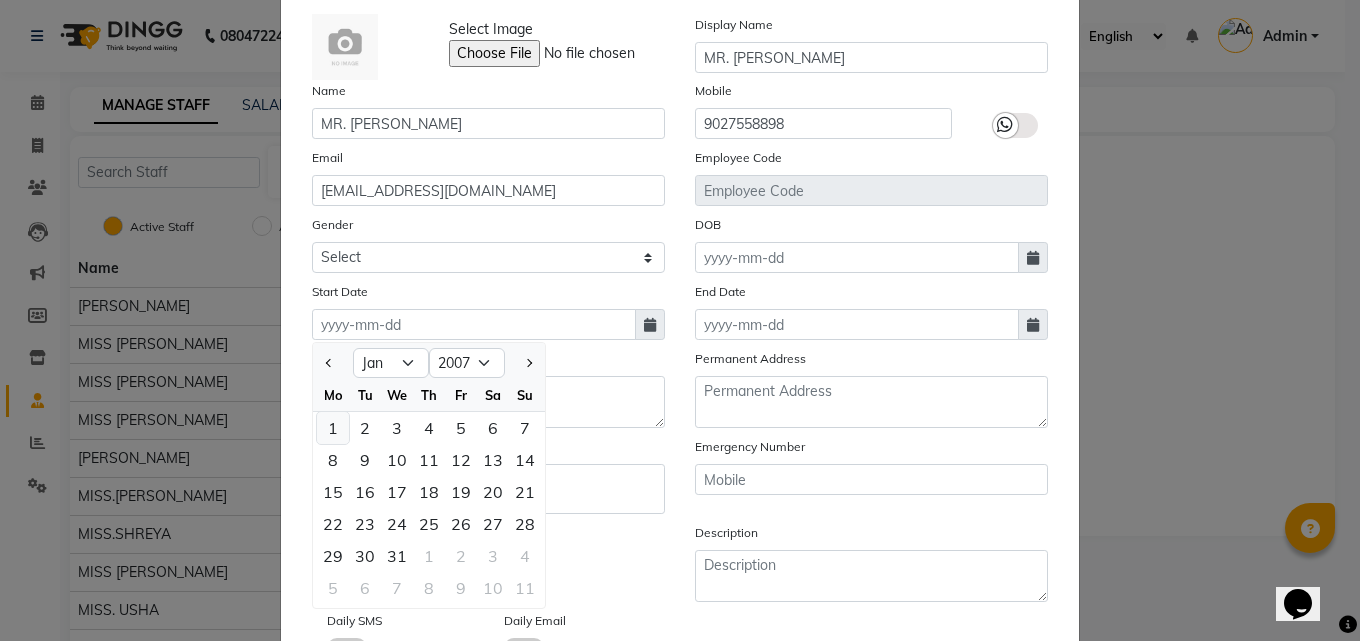 click on "1" 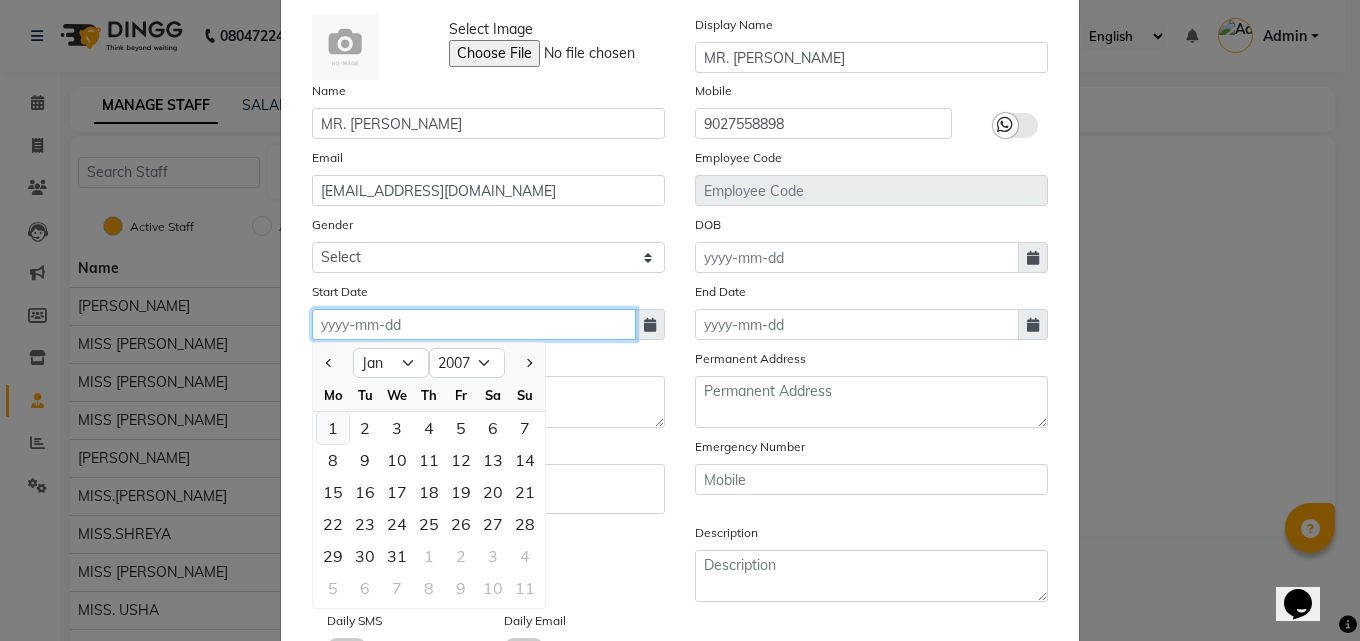 type on "01-01-2007" 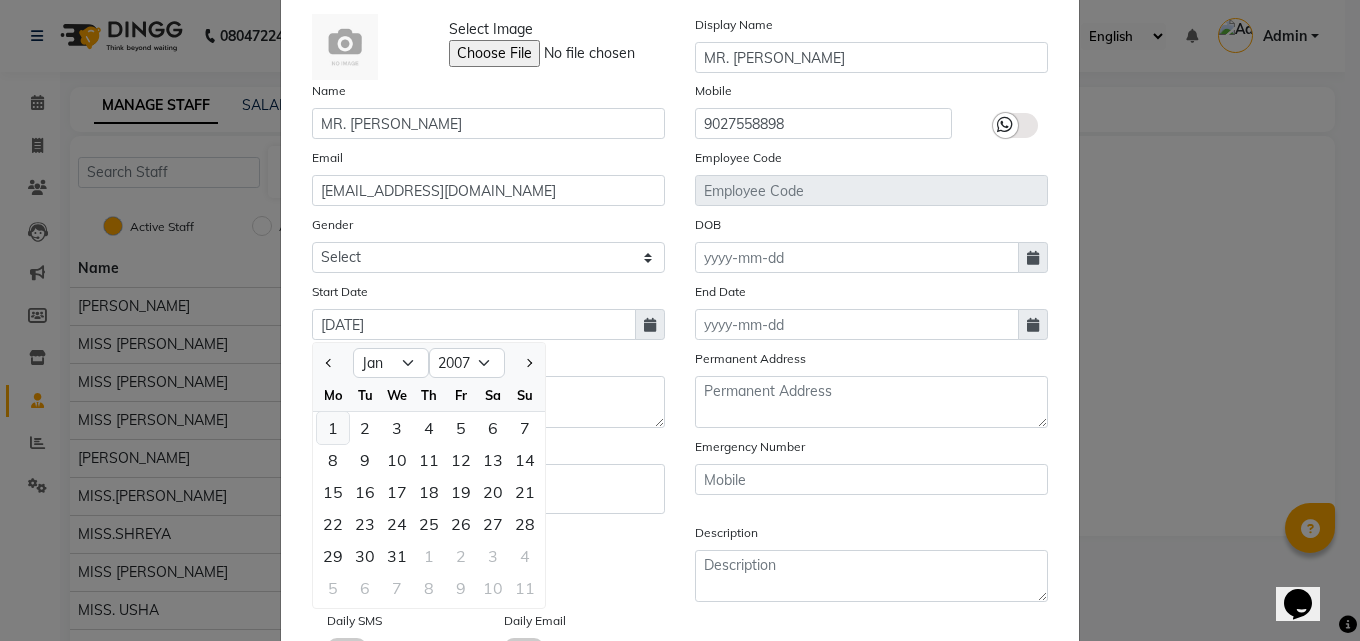 click on "Select Image  Display Name MR. SAM Name MR. SAM Mobile 9027558898 Email sameerturk7055@gmail.com Employee Code Gender Select Male Female Other Prefer Not To Say DOB Start Date 01-01-2007 Jan Feb Mar Apr May Jun Jul Aug Sep Oct Nov Dec 1997 1998 1999 2000 2001 2002 2003 2004 2005 2006 2007 2008 2009 2010 2011 2012 2013 2014 2015 2016 2017 Mo Tu We Th Fr Sa Su 1 2 3 4 5 6 7 8 9 10 11 12 13 14 15 16 17 18 19 20 21 22 23 24 25 26 27 28 29 30 31 1 2 3 4 5 6 7 8 9 10 11 End Date Current Address Permanent Address Title Emergency Number Appointments Enable Description Daily SMS Daily Email" 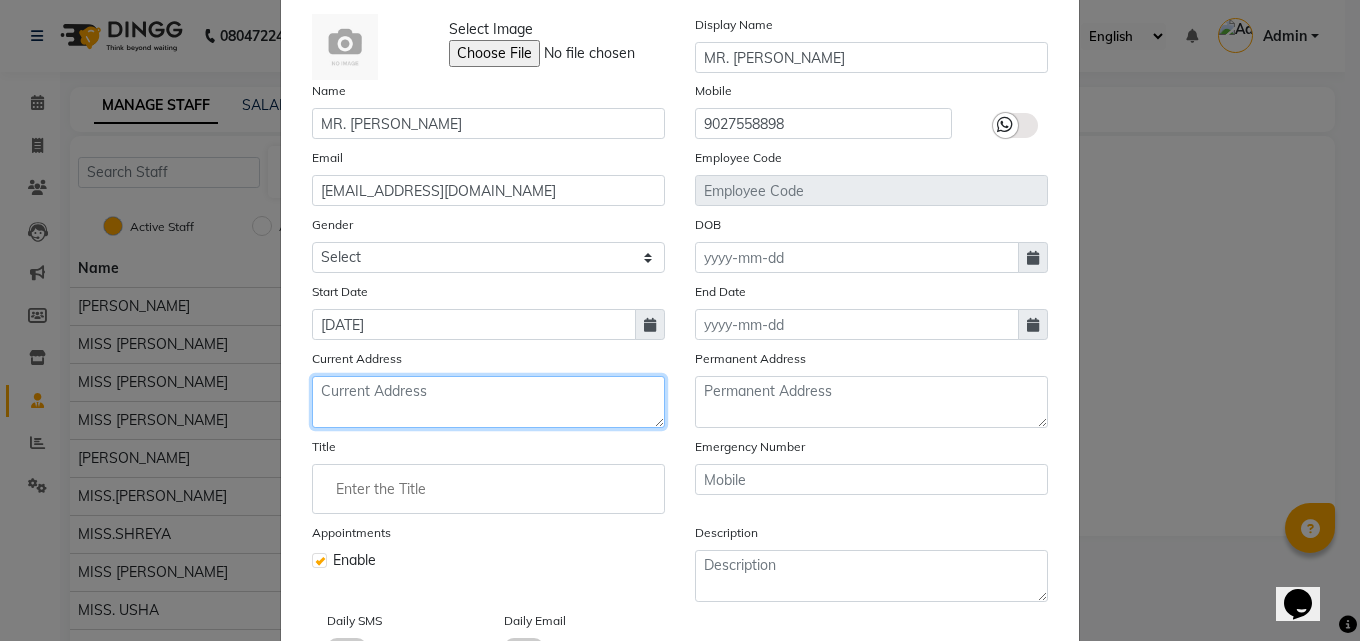 click 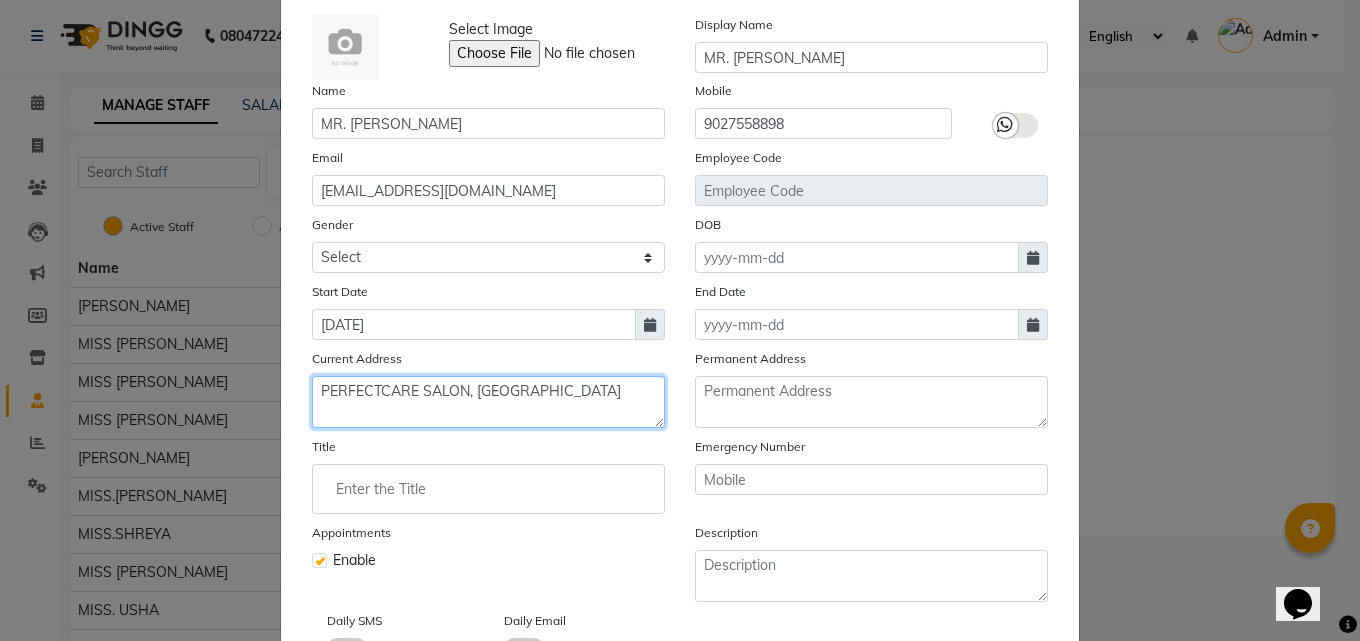 type on "PERFECTCARE SALON, DDU NAGAR" 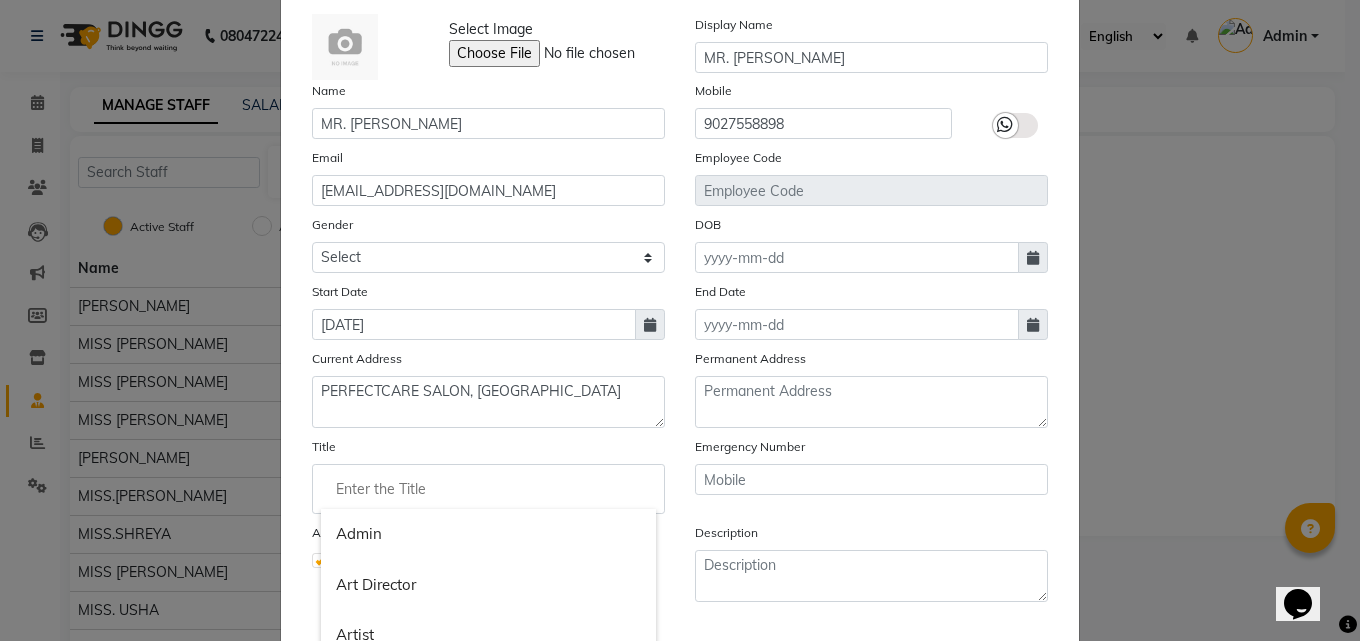 click 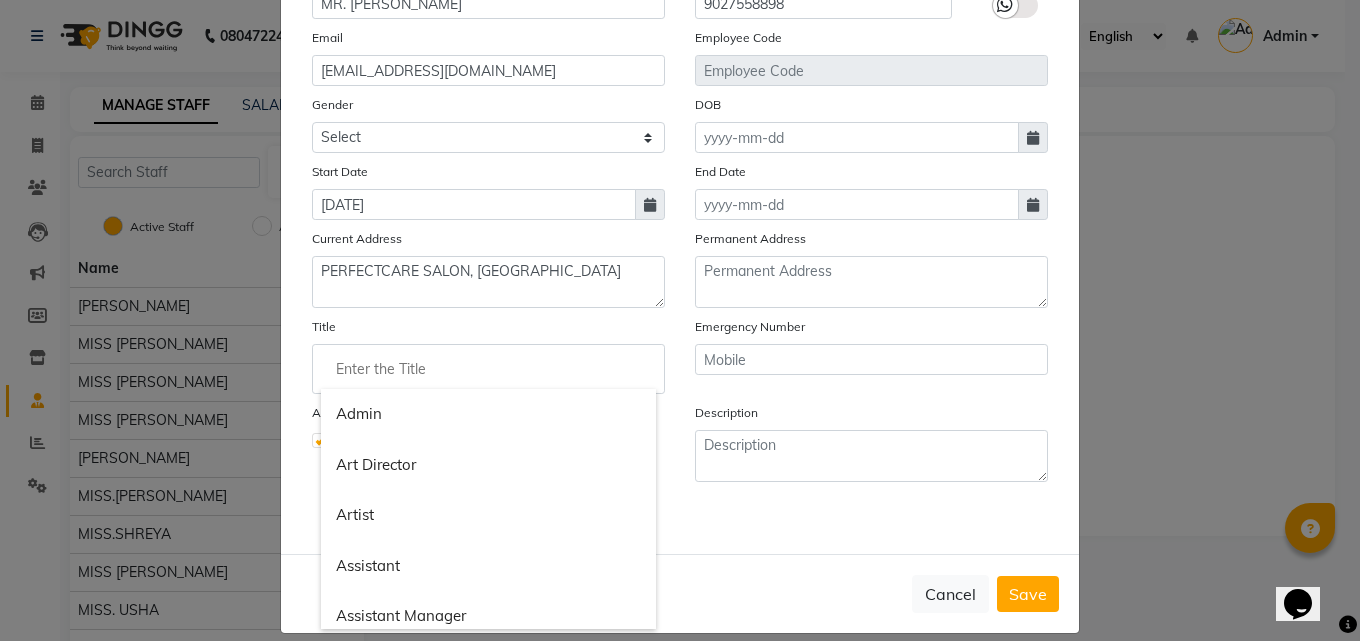 scroll, scrollTop: 241, scrollLeft: 0, axis: vertical 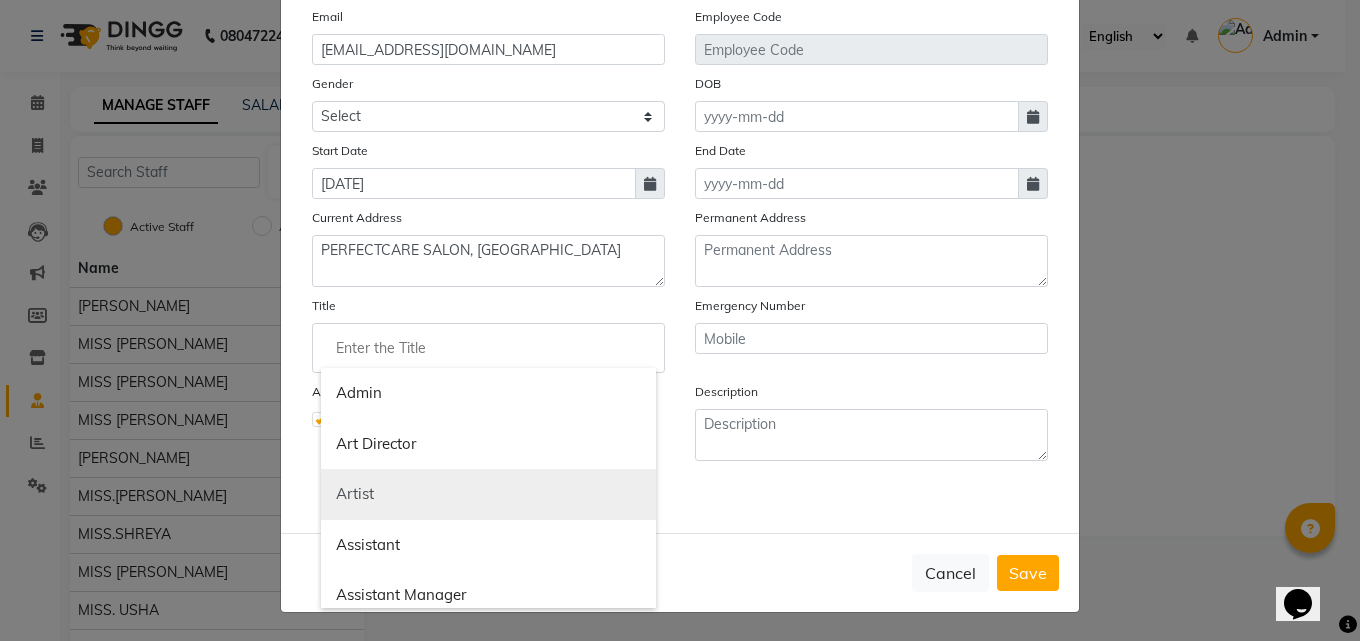 click on "Artist" at bounding box center [488, 494] 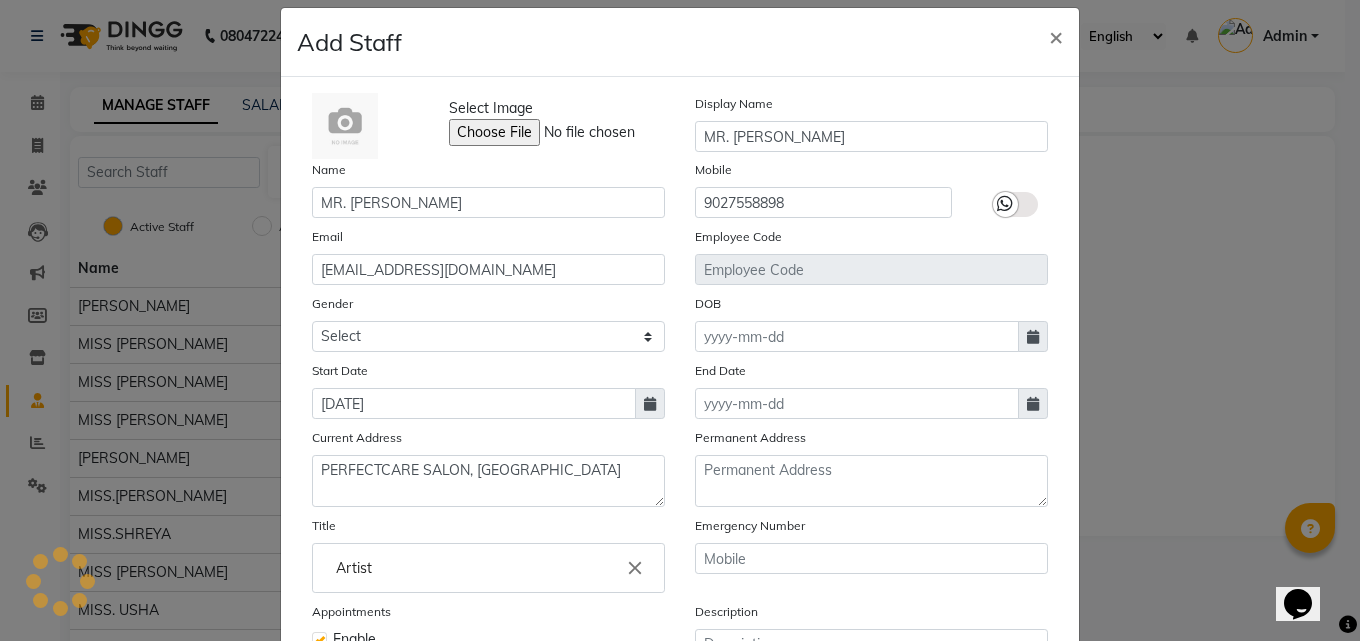 scroll, scrollTop: 0, scrollLeft: 0, axis: both 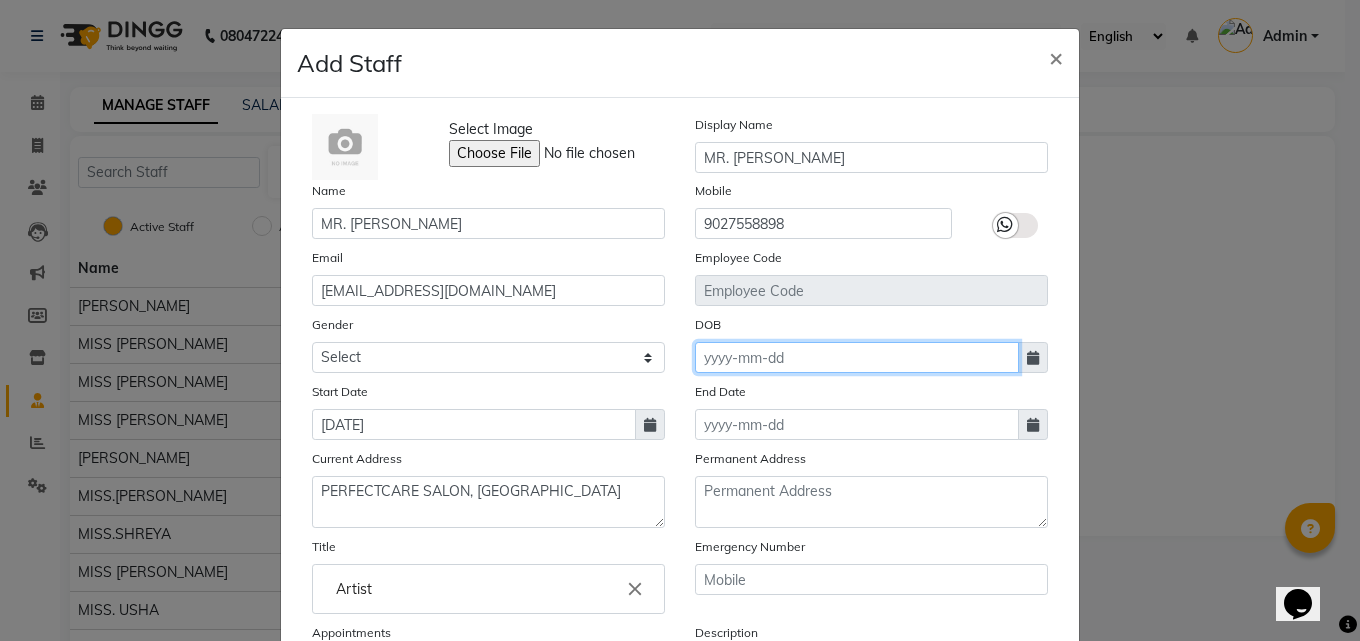 click 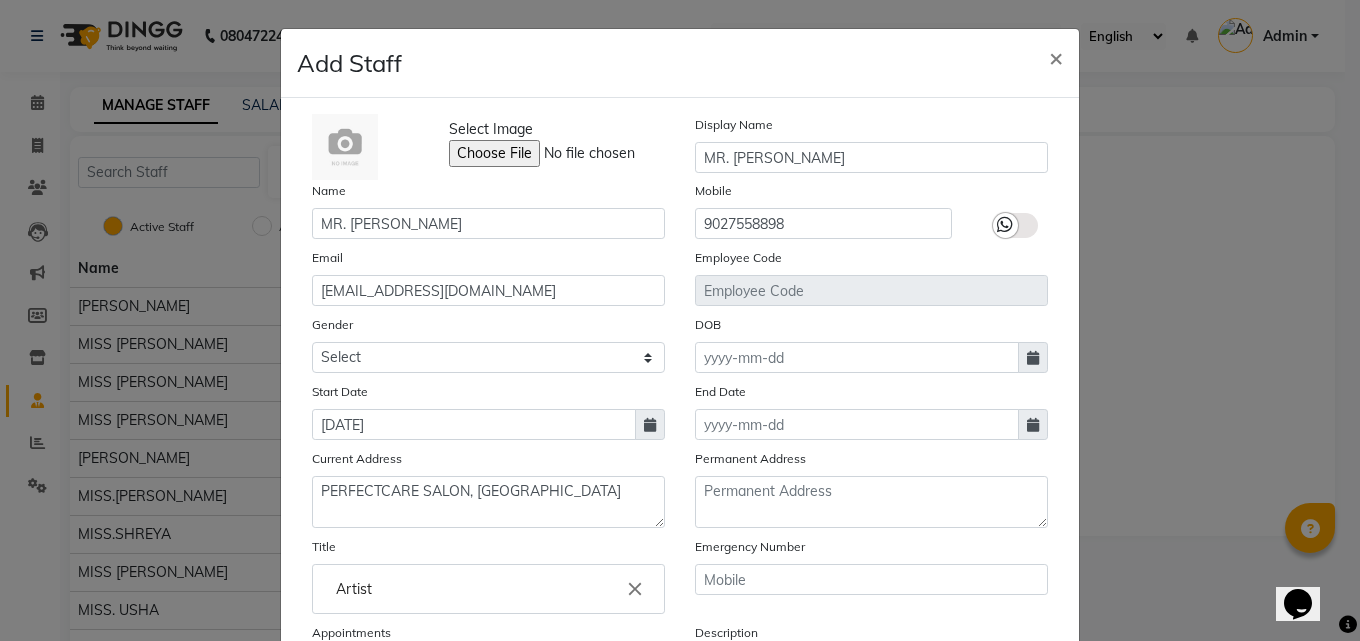 select on "7" 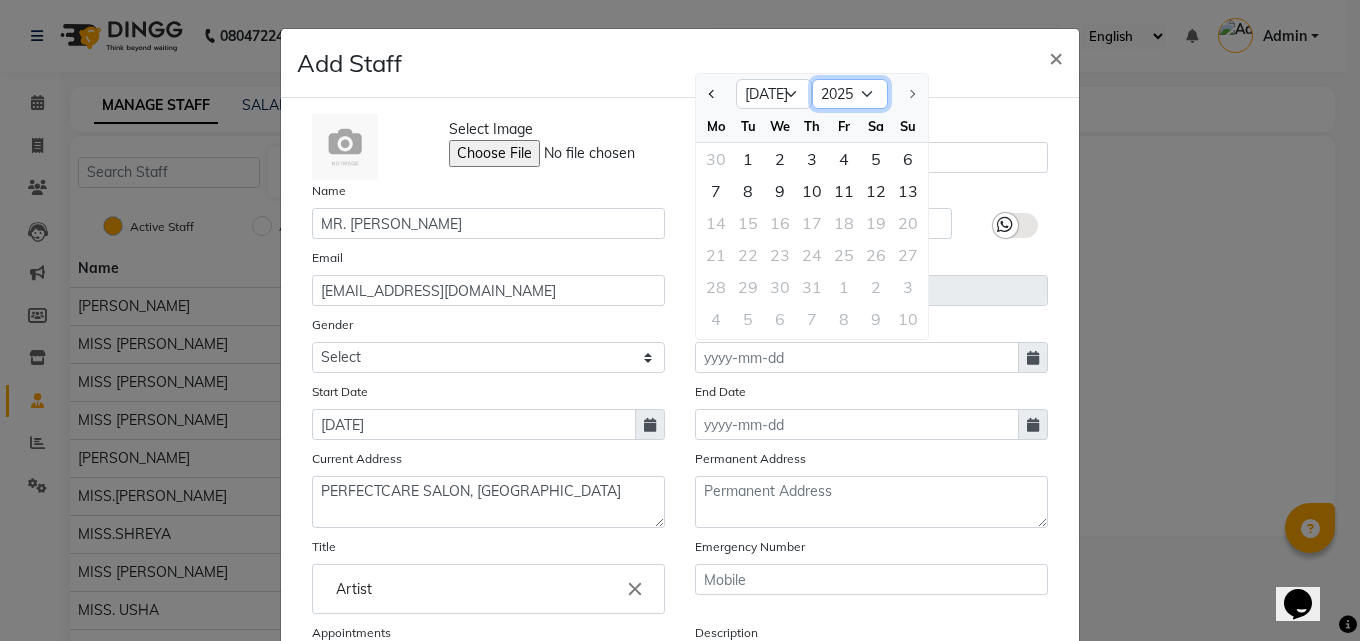 select on "2007" 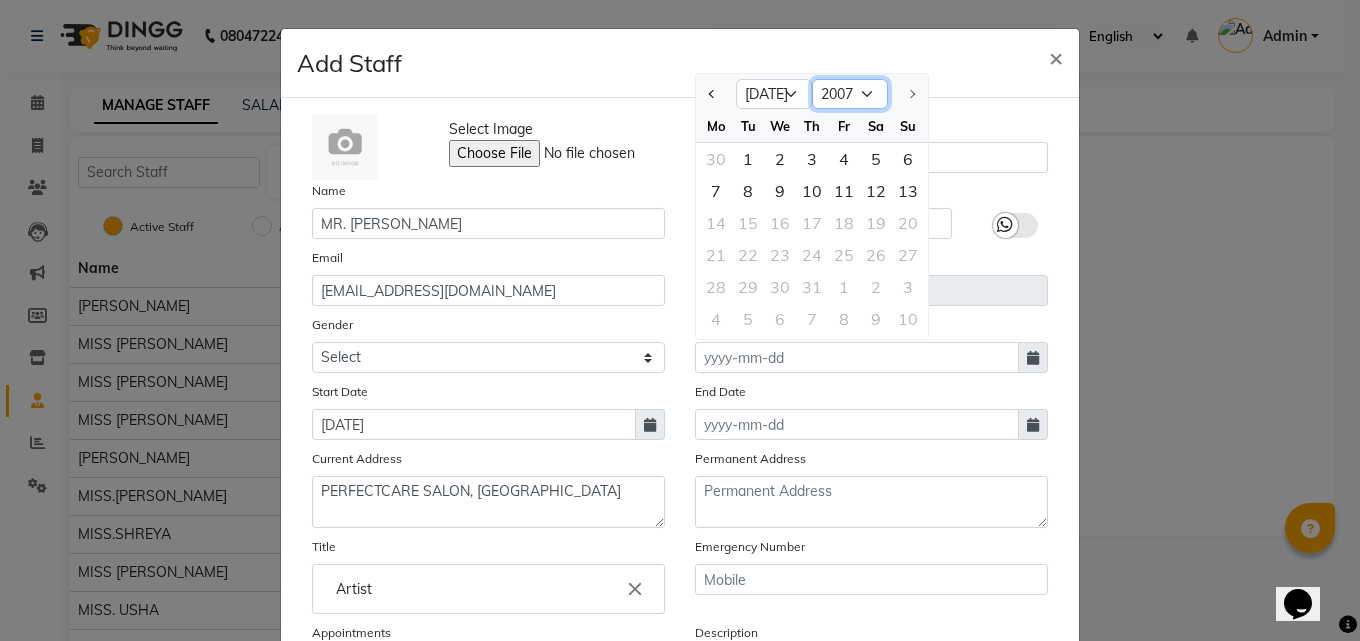click on "1920 1921 1922 1923 1924 1925 1926 1927 1928 1929 1930 1931 1932 1933 1934 1935 1936 1937 1938 1939 1940 1941 1942 1943 1944 1945 1946 1947 1948 1949 1950 1951 1952 1953 1954 1955 1956 1957 1958 1959 1960 1961 1962 1963 1964 1965 1966 1967 1968 1969 1970 1971 1972 1973 1974 1975 1976 1977 1978 1979 1980 1981 1982 1983 1984 1985 1986 1987 1988 1989 1990 1991 1992 1993 1994 1995 1996 1997 1998 1999 2000 2001 2002 2003 2004 2005 2006 2007 2008 2009 2010 2011 2012 2013 2014 2015 2016 2017 2018 2019 2020 2021 2022 2023 2024 2025" 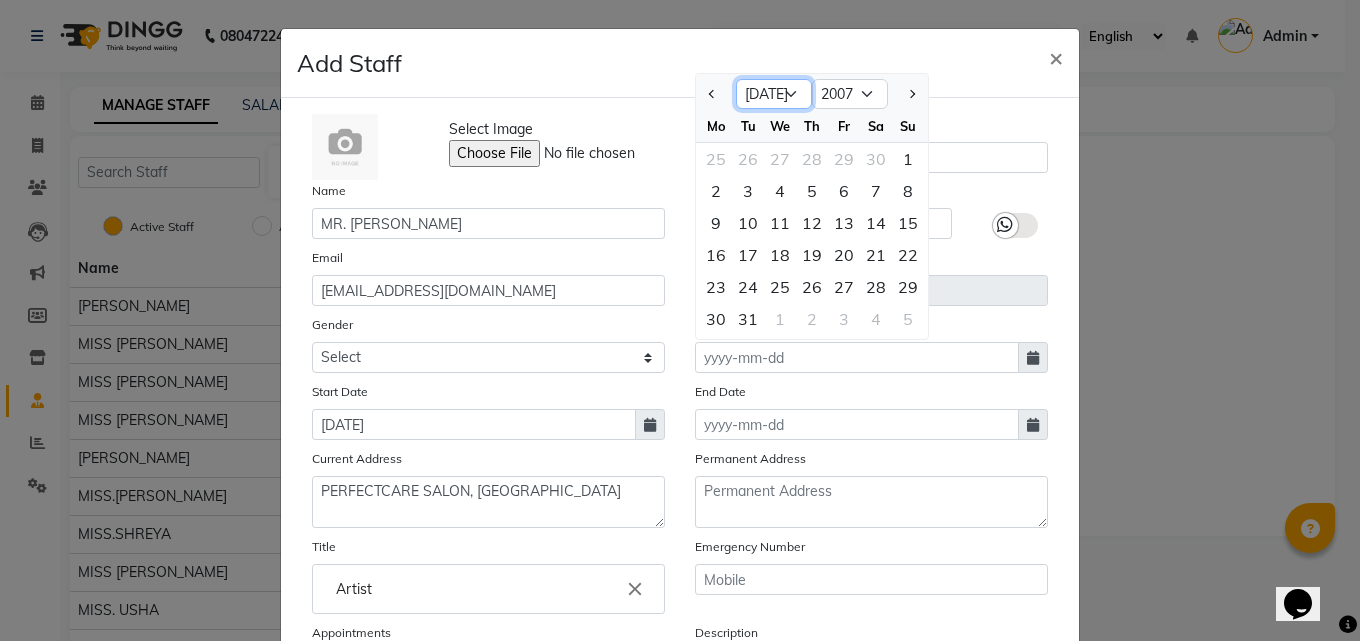 click on "Jan Feb Mar Apr May Jun Jul Aug Sep Oct Nov Dec" 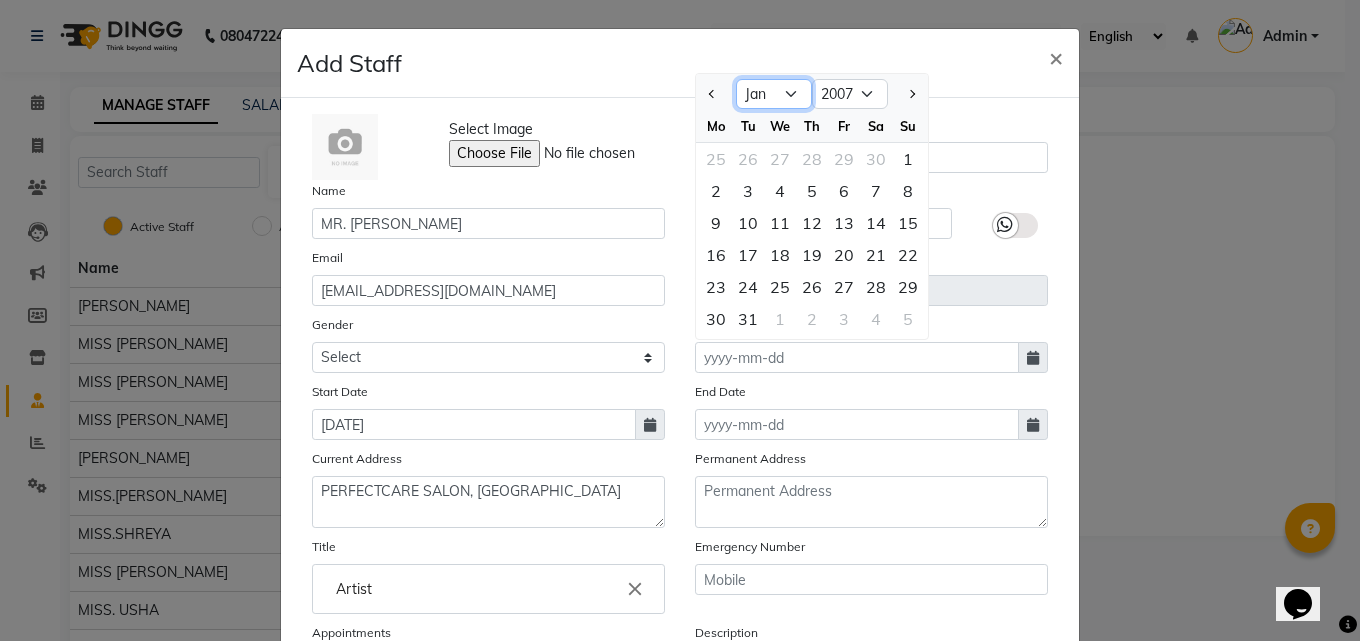click on "Jan Feb Mar Apr May Jun Jul Aug Sep Oct Nov Dec" 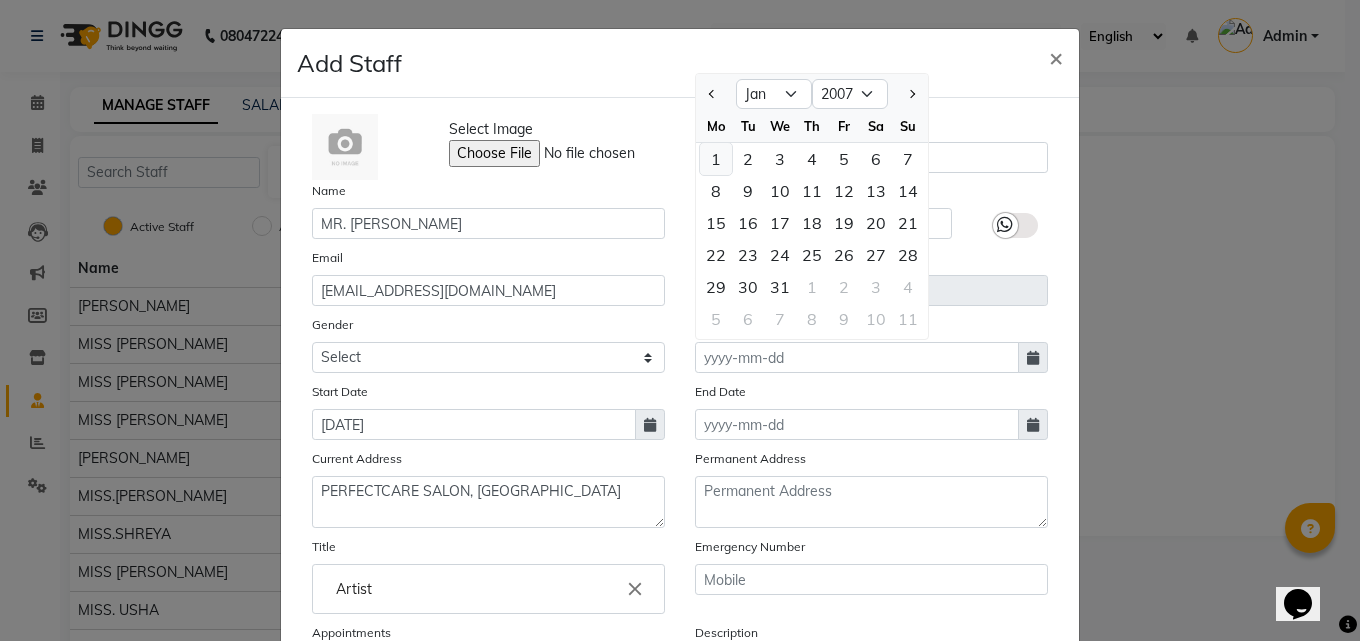 click on "1" 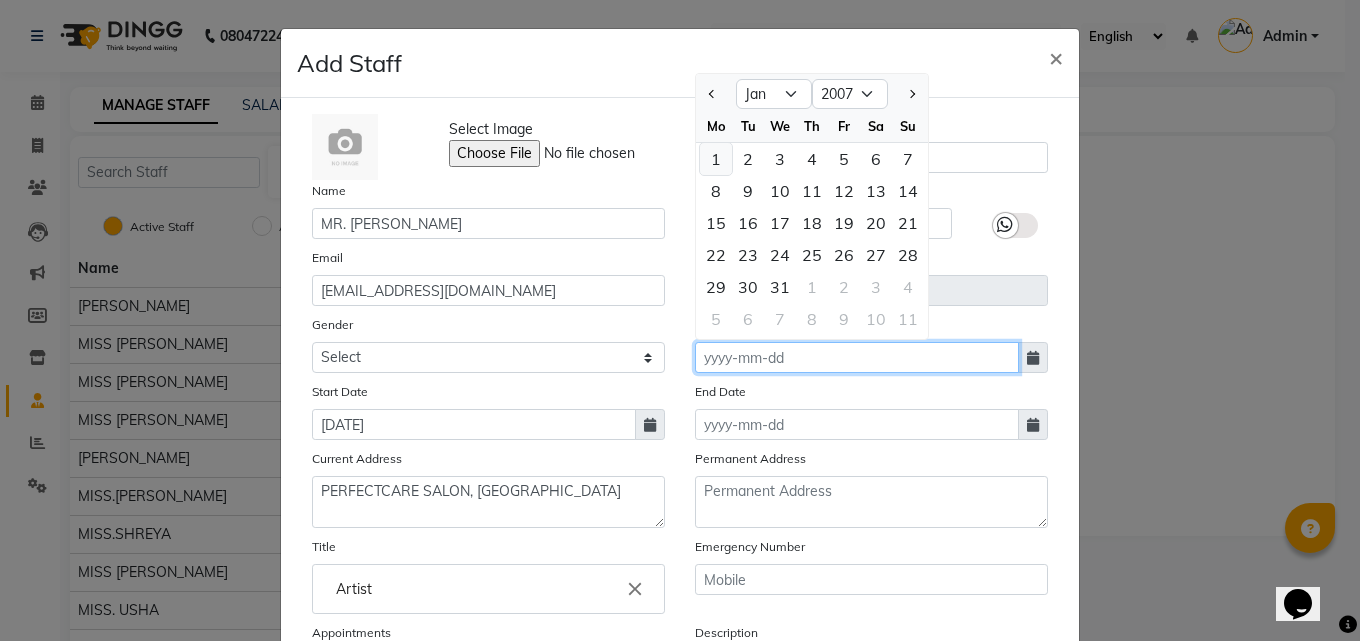 type on "01-01-2007" 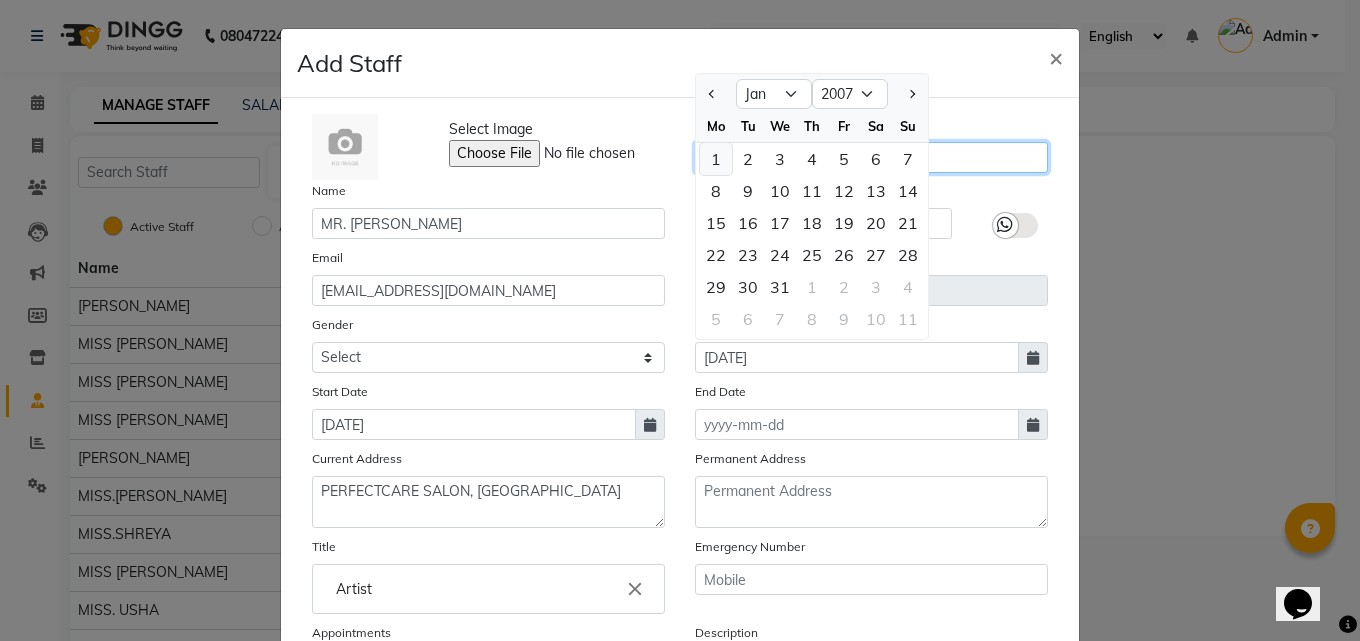 click on "MR. [PERSON_NAME]" 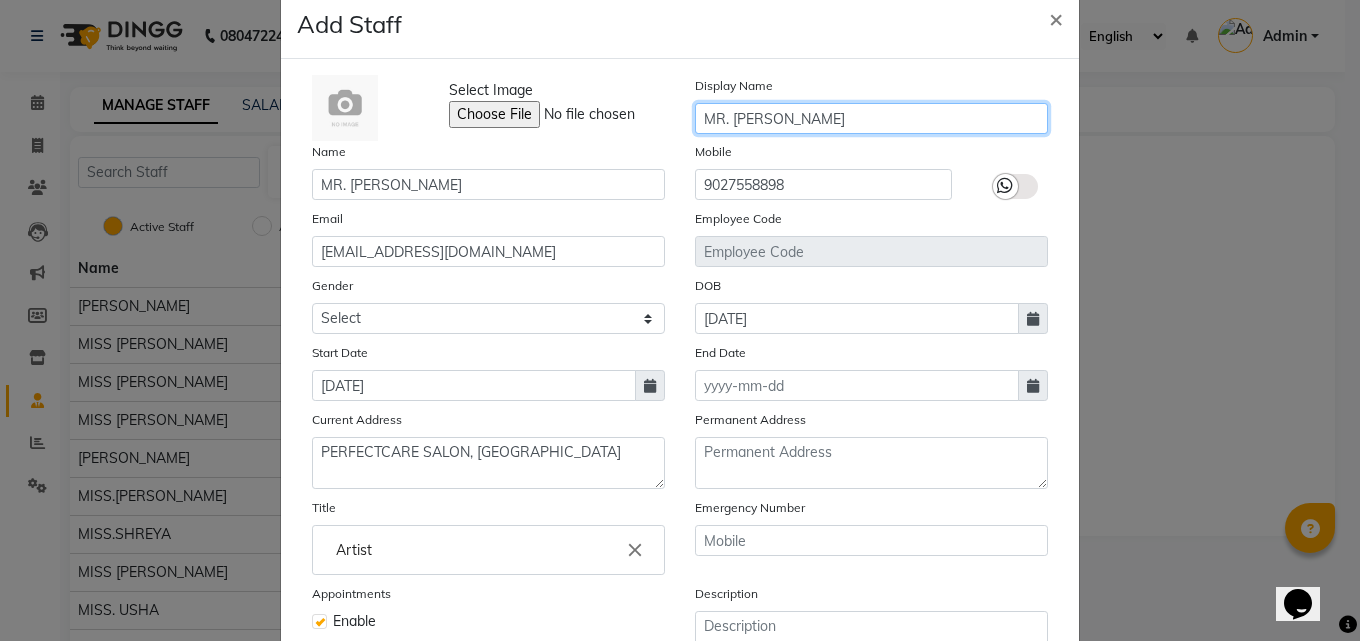 scroll, scrollTop: 0, scrollLeft: 0, axis: both 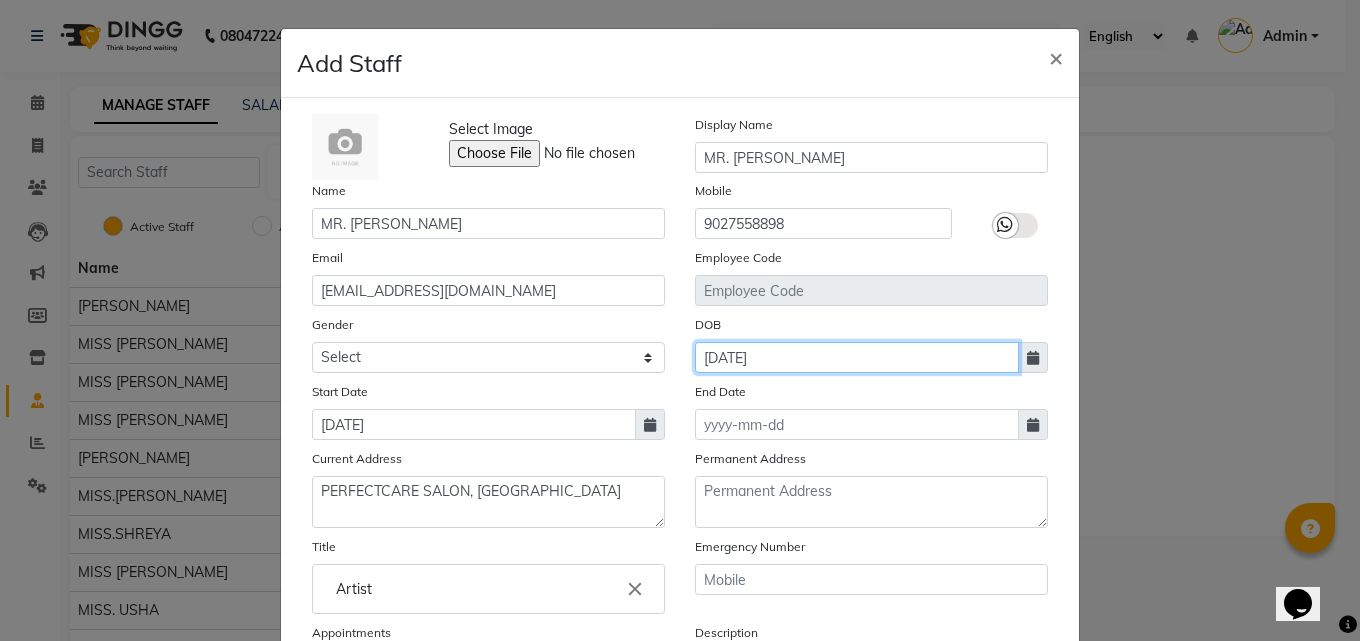 click on "01-01-2007" 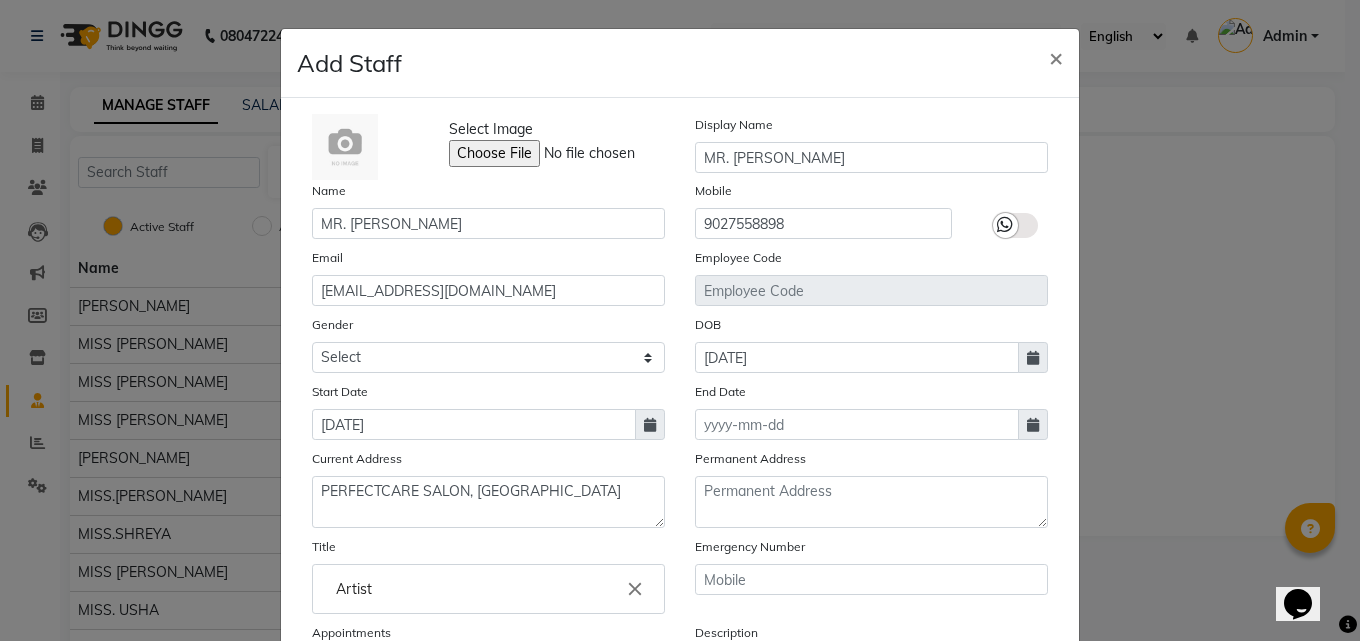 select on "2007" 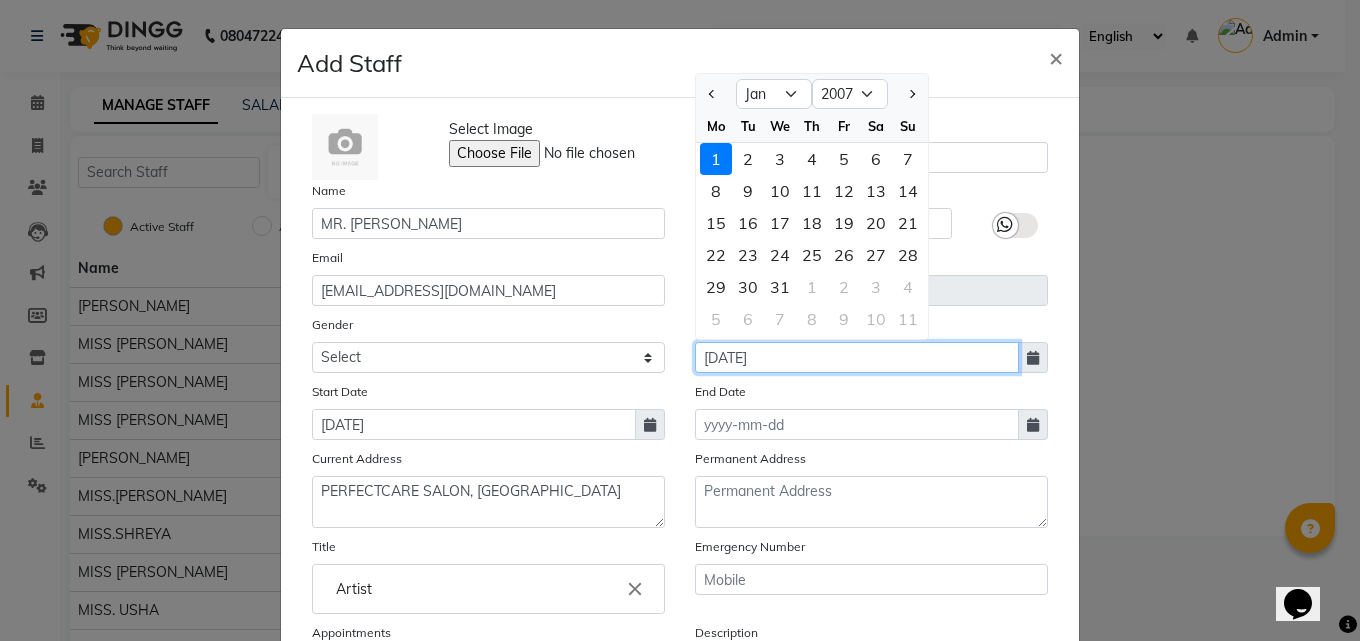 click on "01-01-2007" 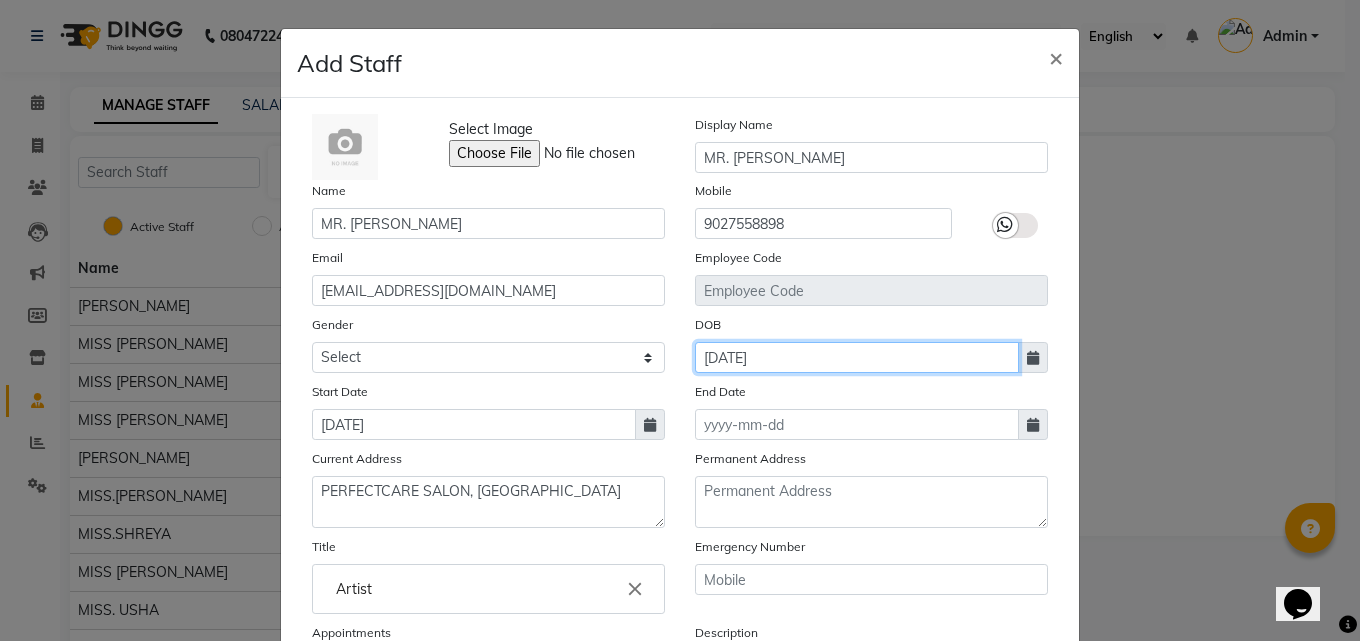 click on "01-01-2007" 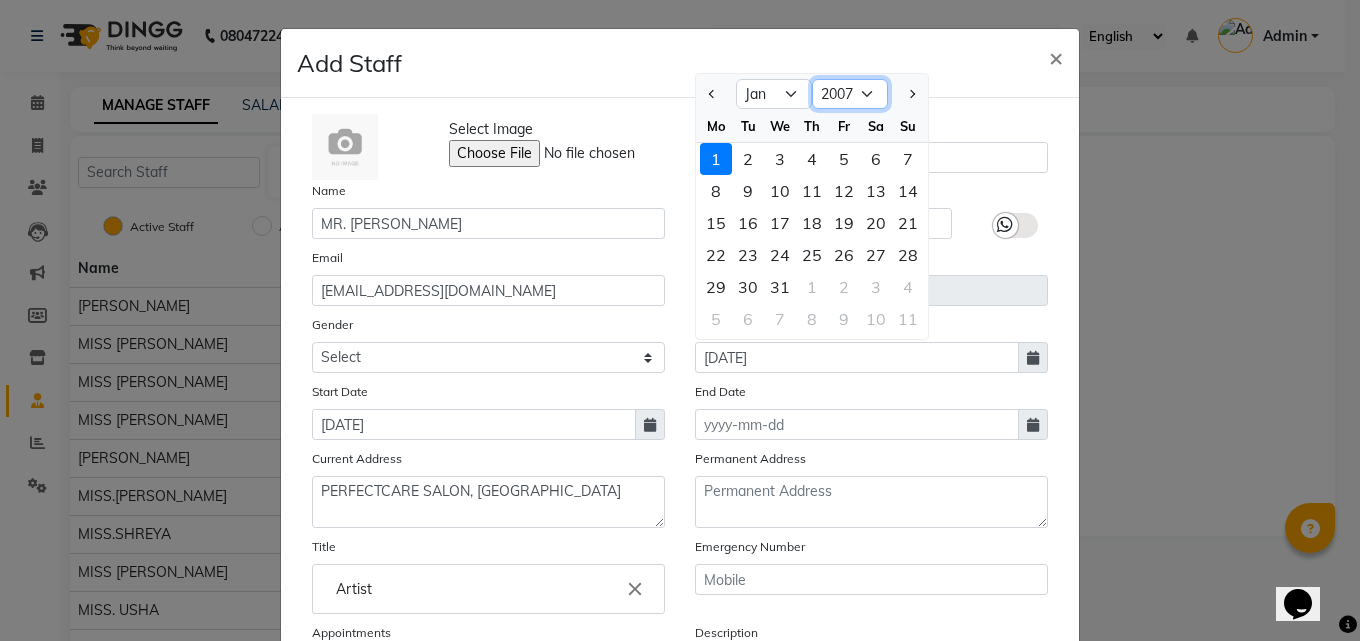 click on "1920 1921 1922 1923 1924 1925 1926 1927 1928 1929 1930 1931 1932 1933 1934 1935 1936 1937 1938 1939 1940 1941 1942 1943 1944 1945 1946 1947 1948 1949 1950 1951 1952 1953 1954 1955 1956 1957 1958 1959 1960 1961 1962 1963 1964 1965 1966 1967 1968 1969 1970 1971 1972 1973 1974 1975 1976 1977 1978 1979 1980 1981 1982 1983 1984 1985 1986 1987 1988 1989 1990 1991 1992 1993 1994 1995 1996 1997 1998 1999 2000 2001 2002 2003 2004 2005 2006 2007 2008 2009 2010 2011 2012 2013 2014 2015 2016 2017 2018 2019 2020 2021 2022 2023 2024 2025" 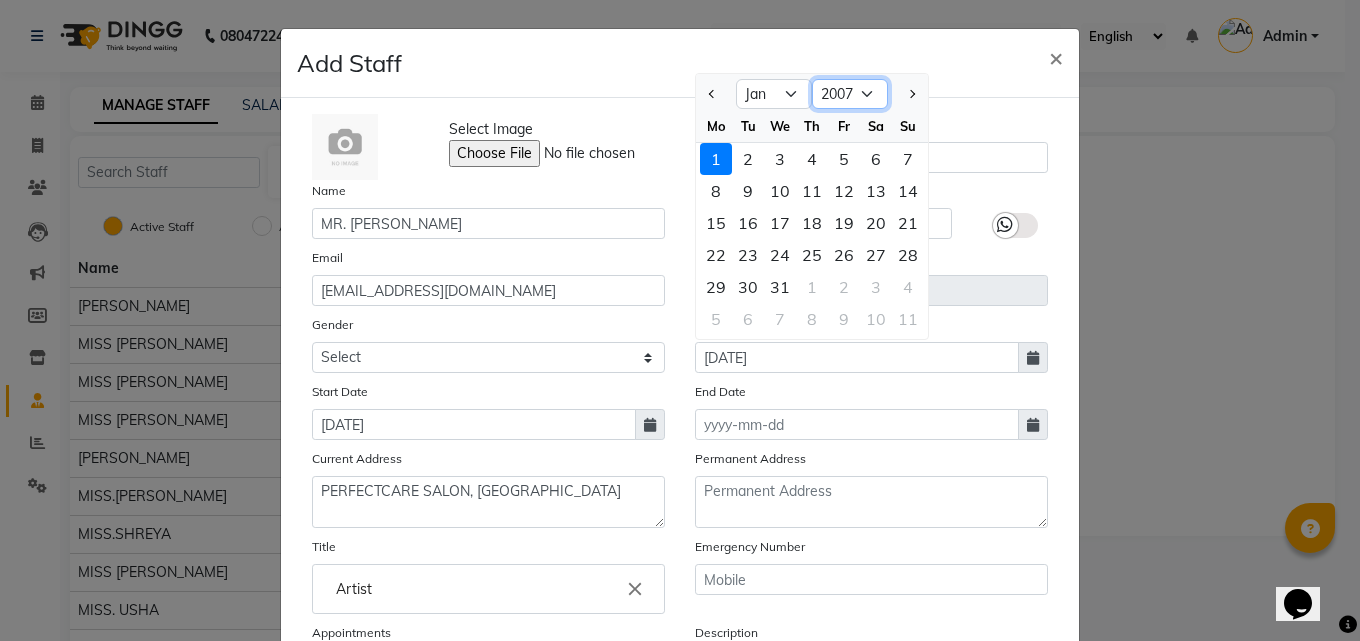 select on "2025" 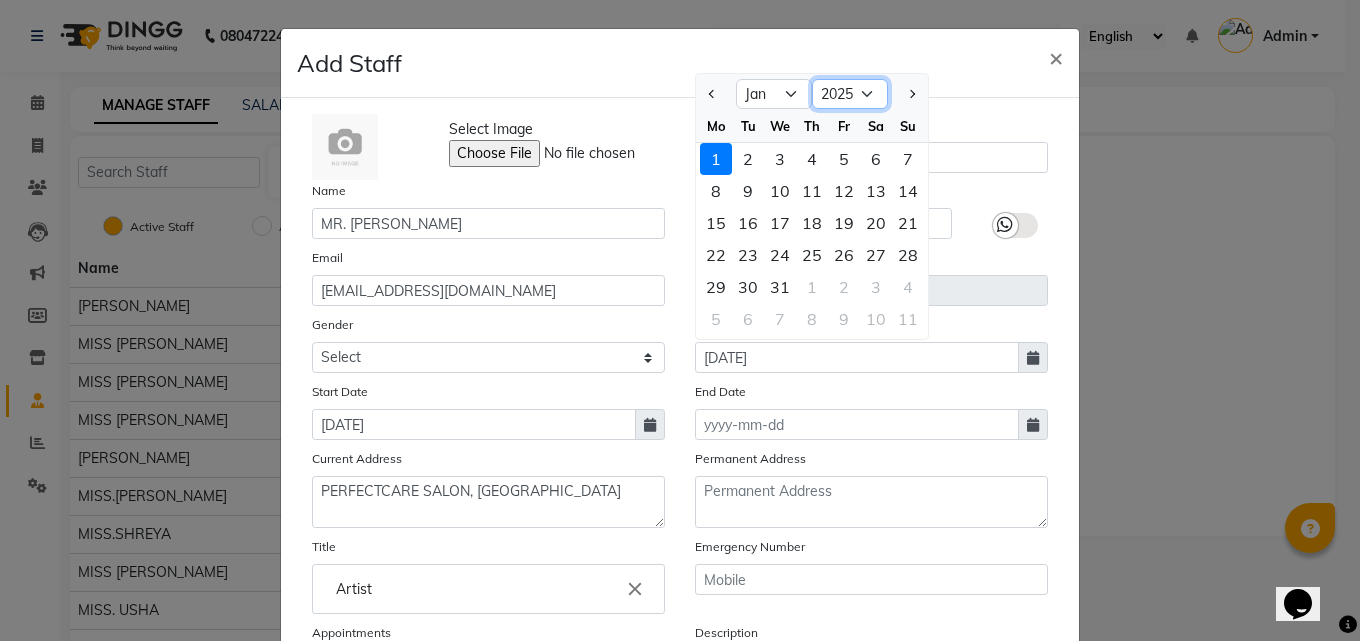 click on "1920 1921 1922 1923 1924 1925 1926 1927 1928 1929 1930 1931 1932 1933 1934 1935 1936 1937 1938 1939 1940 1941 1942 1943 1944 1945 1946 1947 1948 1949 1950 1951 1952 1953 1954 1955 1956 1957 1958 1959 1960 1961 1962 1963 1964 1965 1966 1967 1968 1969 1970 1971 1972 1973 1974 1975 1976 1977 1978 1979 1980 1981 1982 1983 1984 1985 1986 1987 1988 1989 1990 1991 1992 1993 1994 1995 1996 1997 1998 1999 2000 2001 2002 2003 2004 2005 2006 2007 2008 2009 2010 2011 2012 2013 2014 2015 2016 2017 2018 2019 2020 2021 2022 2023 2024 2025" 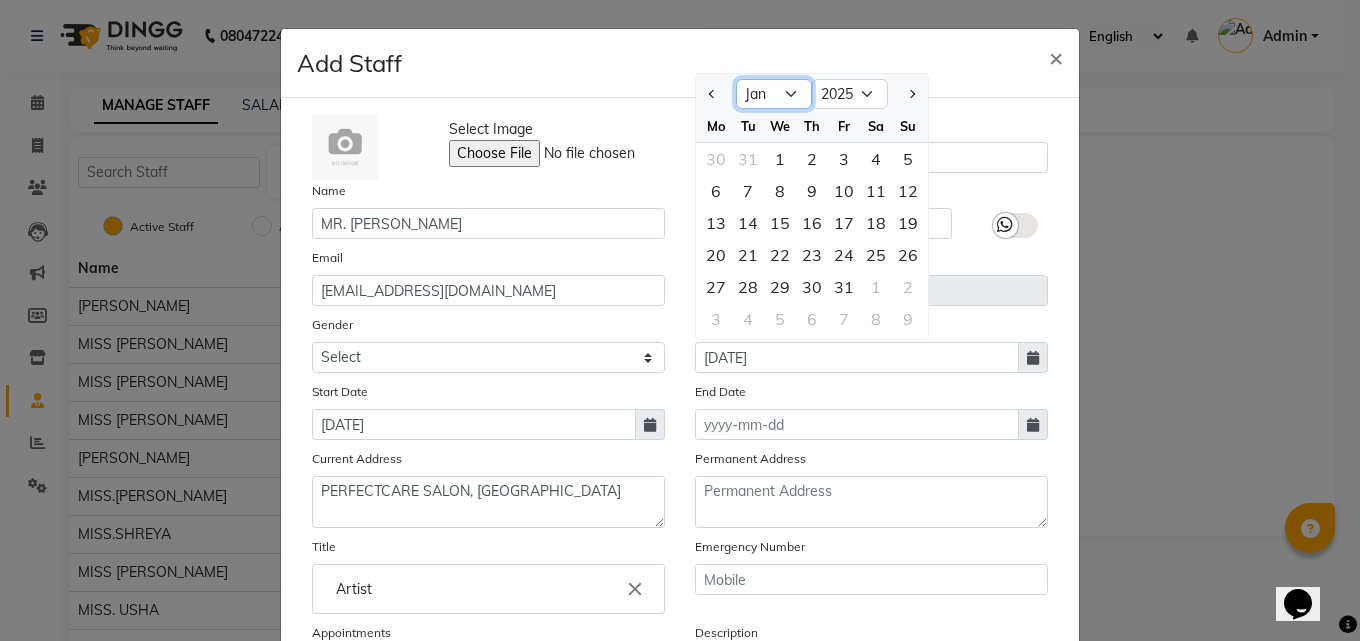 click on "Jan Feb Mar Apr May Jun Jul" 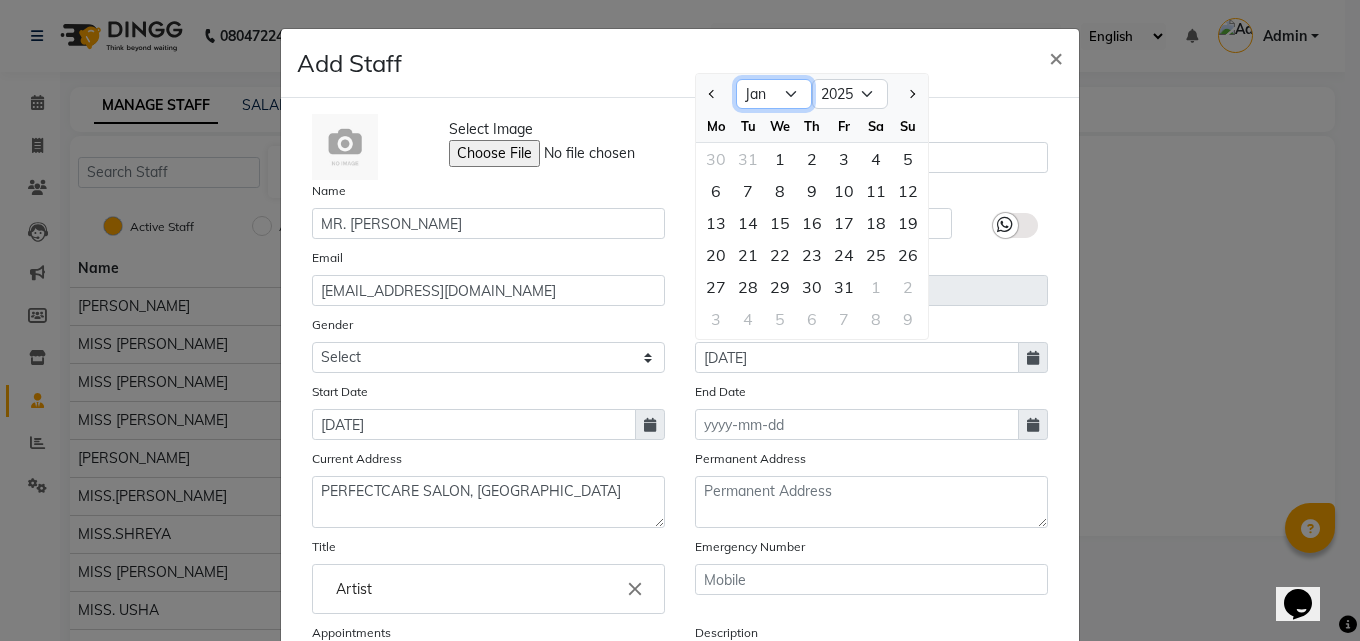 select on "6" 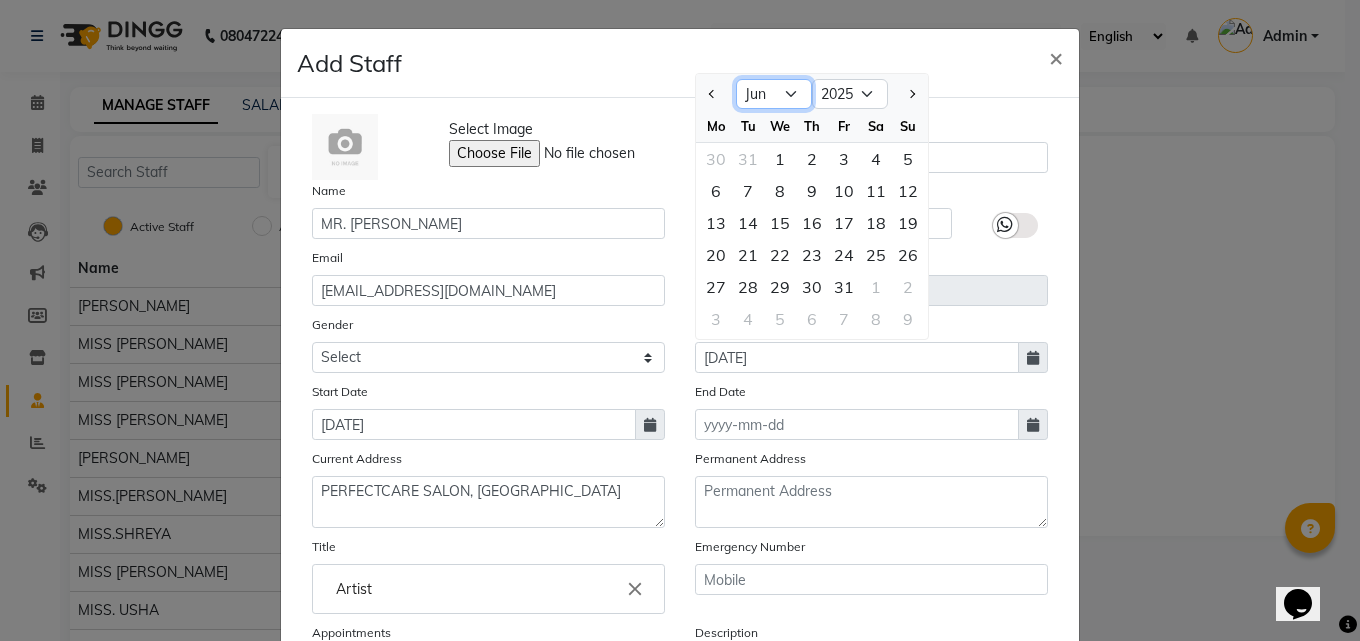 click on "Jan Feb Mar Apr May Jun Jul" 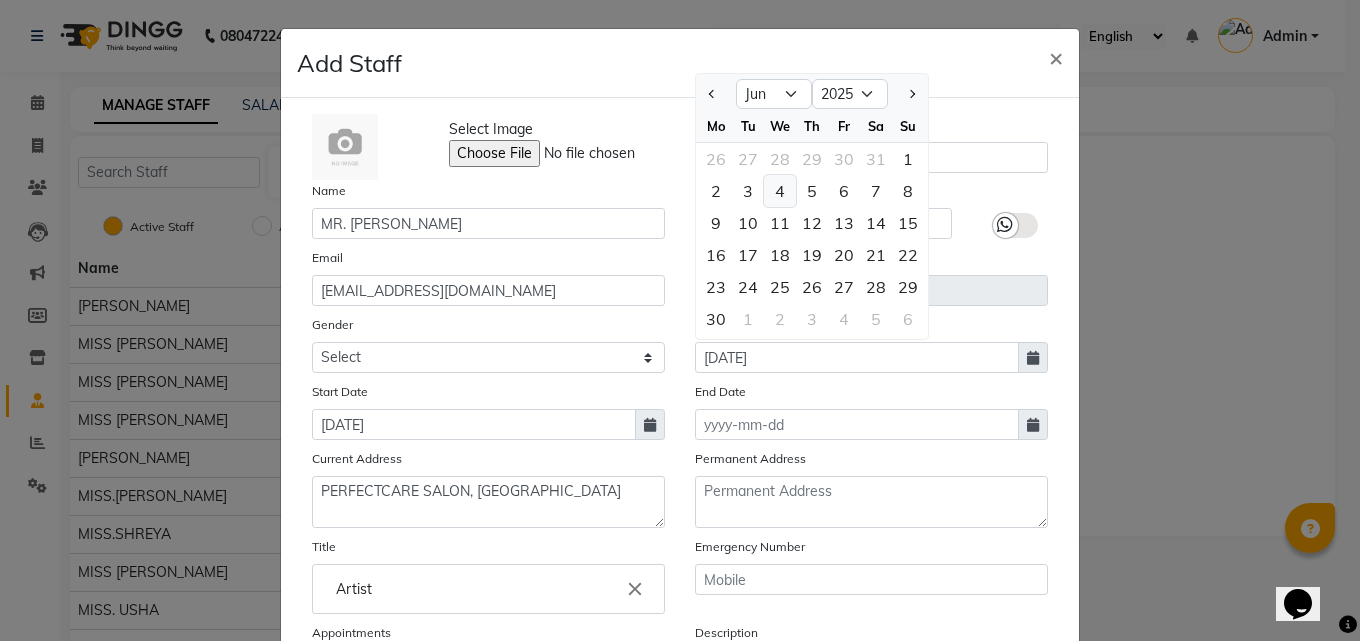 click on "4" 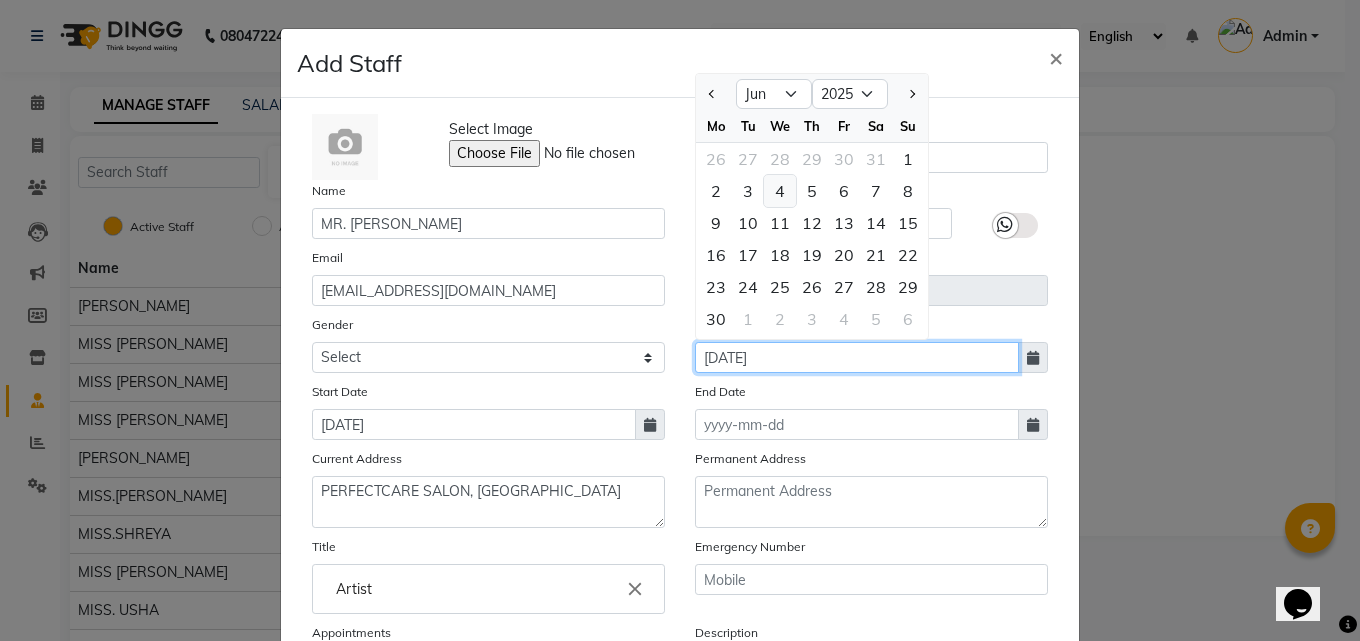 type on "04-06-2025" 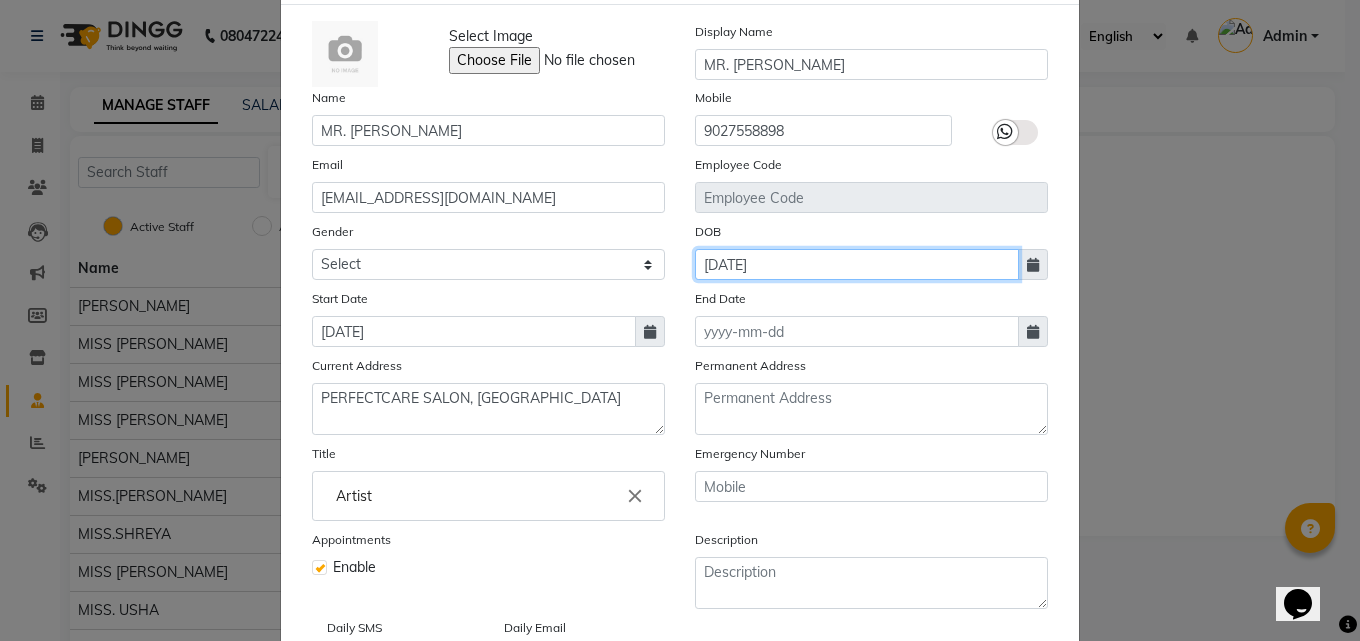 scroll, scrollTop: 200, scrollLeft: 0, axis: vertical 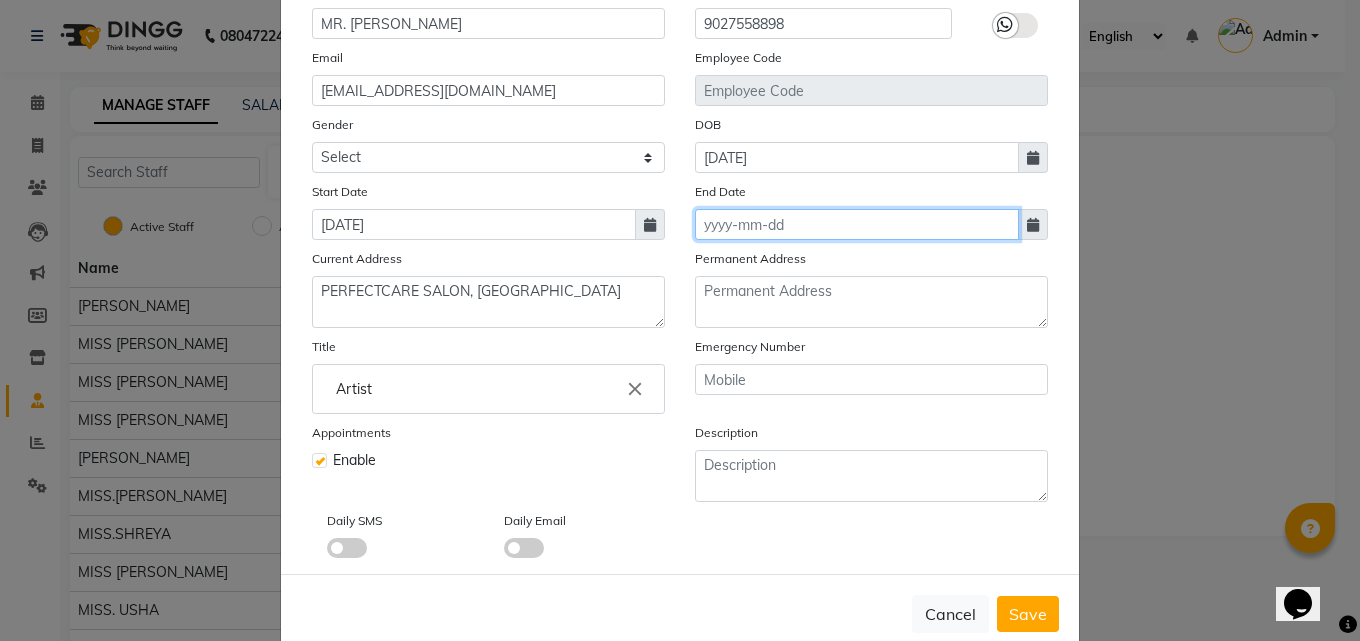 click 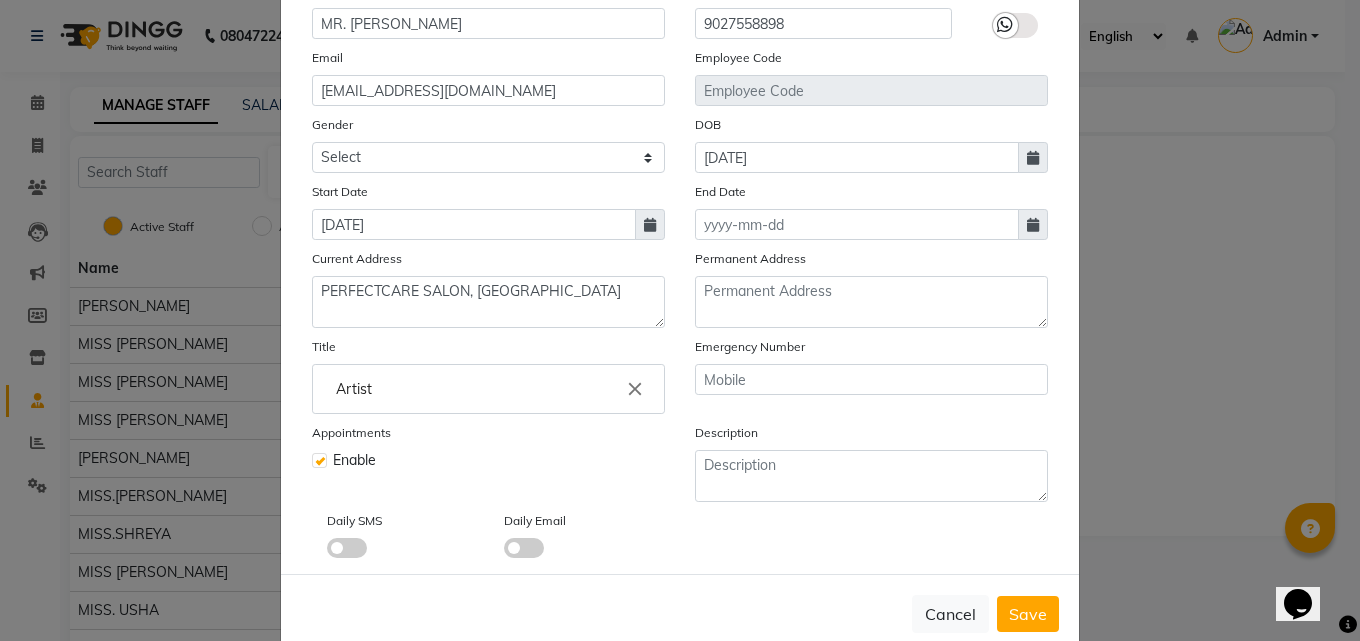 select on "7" 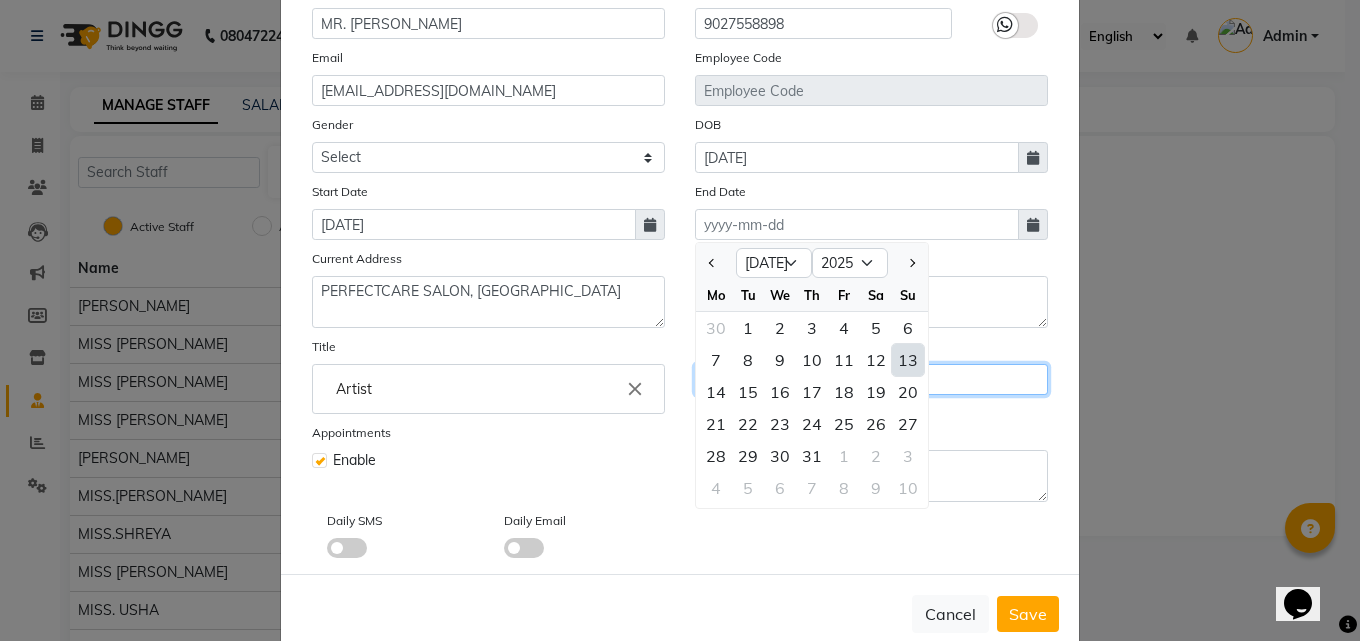 click 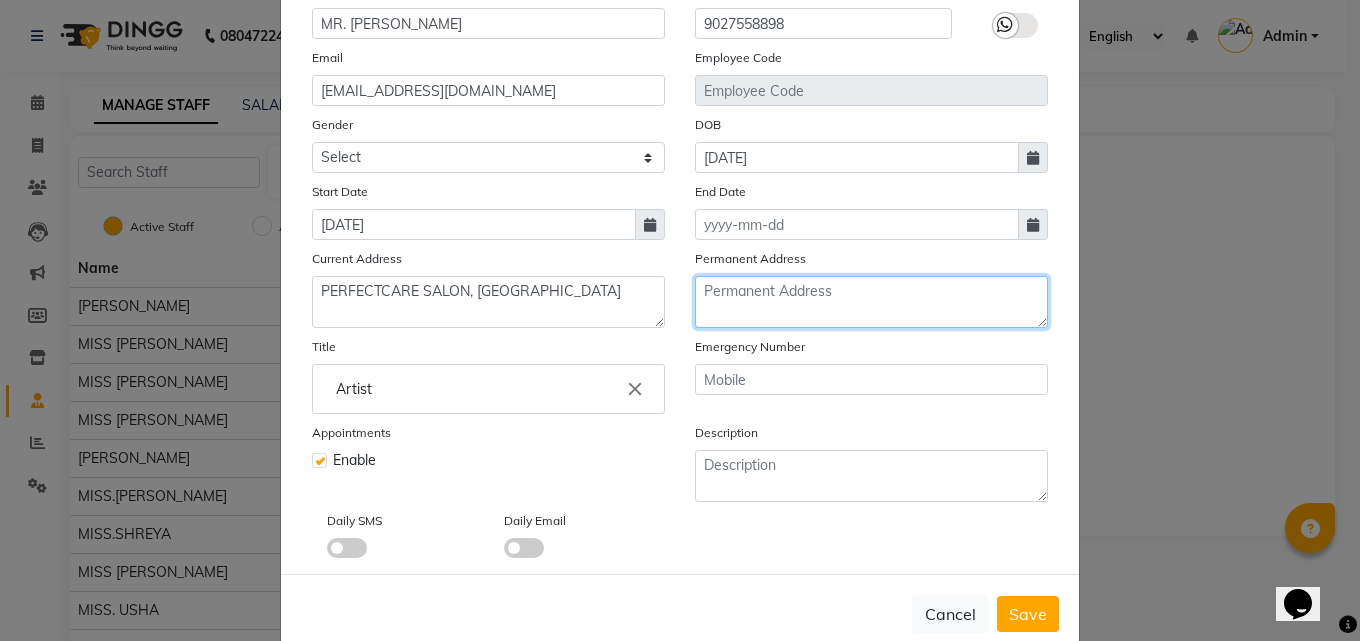 click 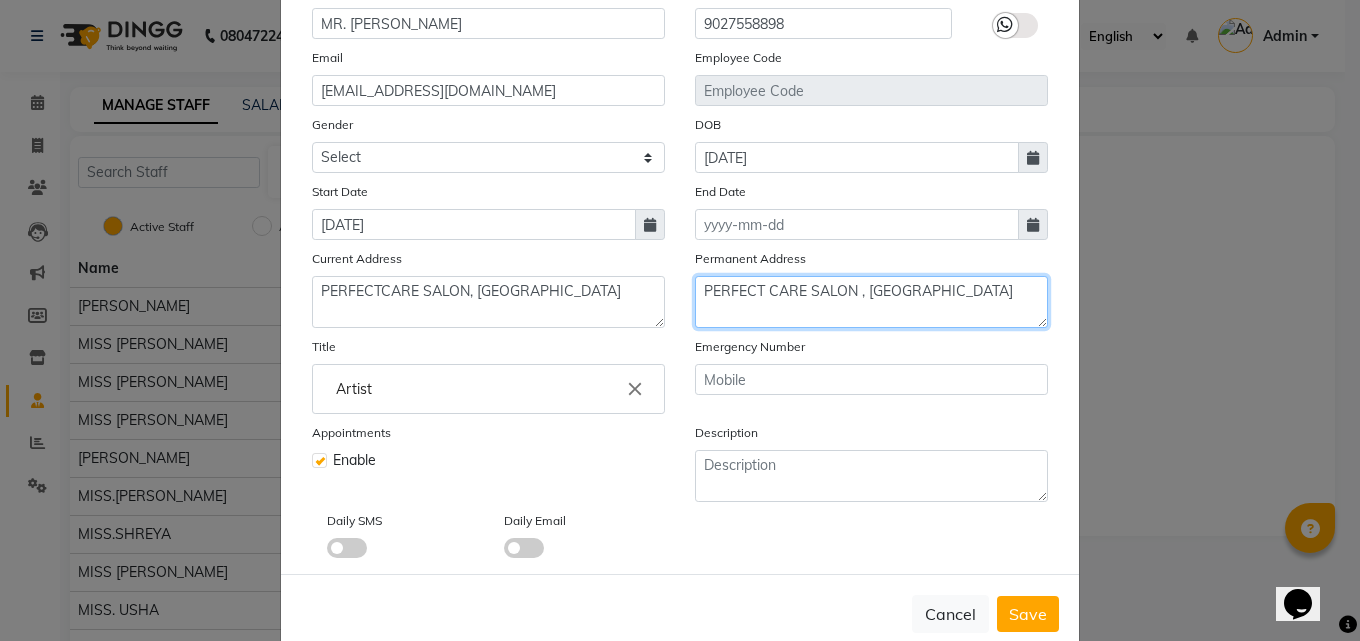 type on "PERFECT CARE SALON , DDU NAGAR" 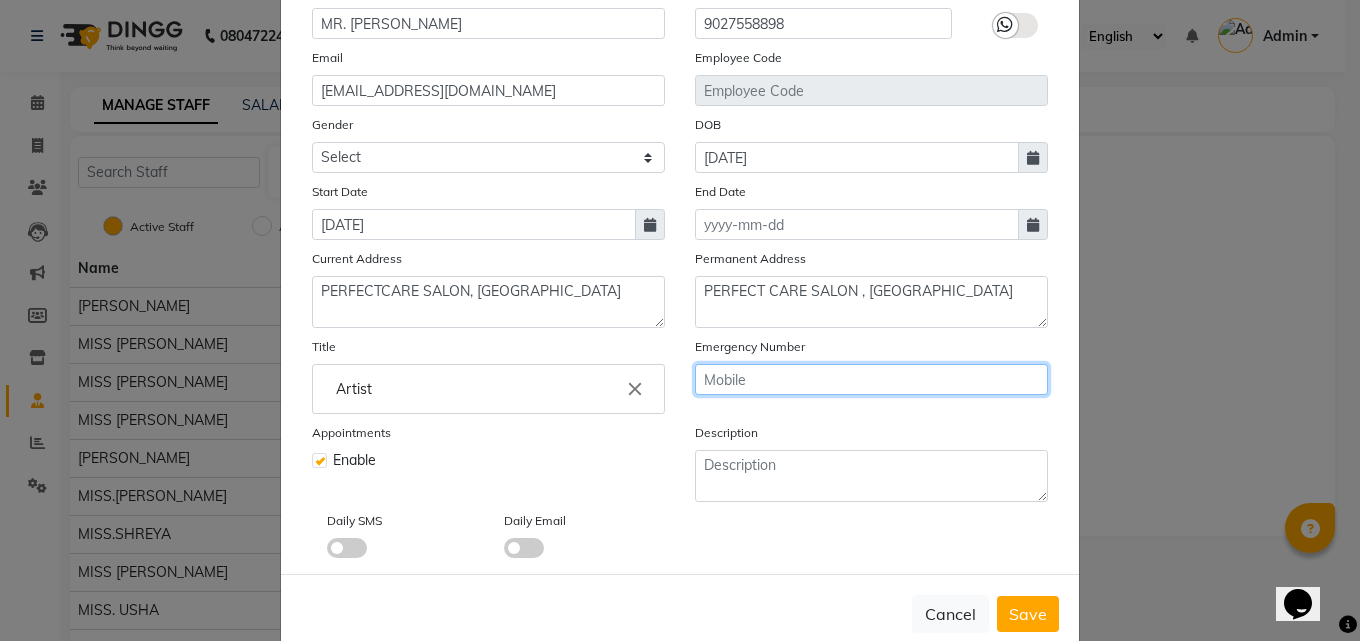 drag, startPoint x: 732, startPoint y: 379, endPoint x: 700, endPoint y: 383, distance: 32.24903 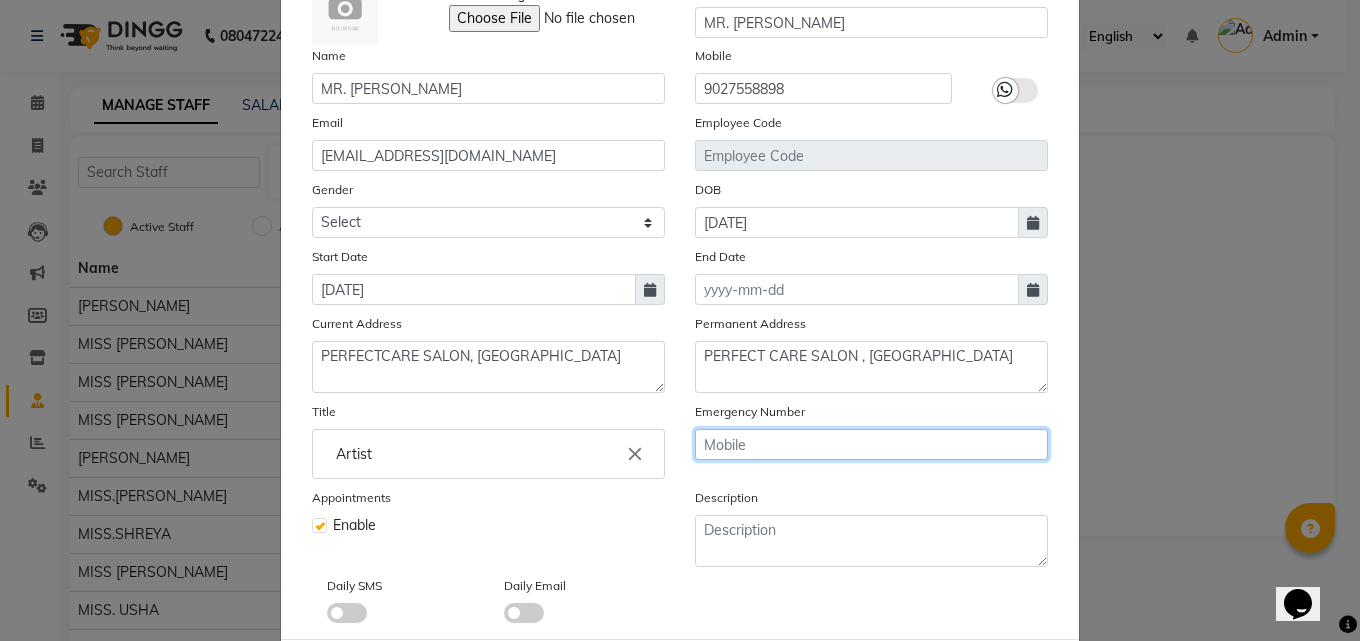 scroll, scrollTop: 100, scrollLeft: 0, axis: vertical 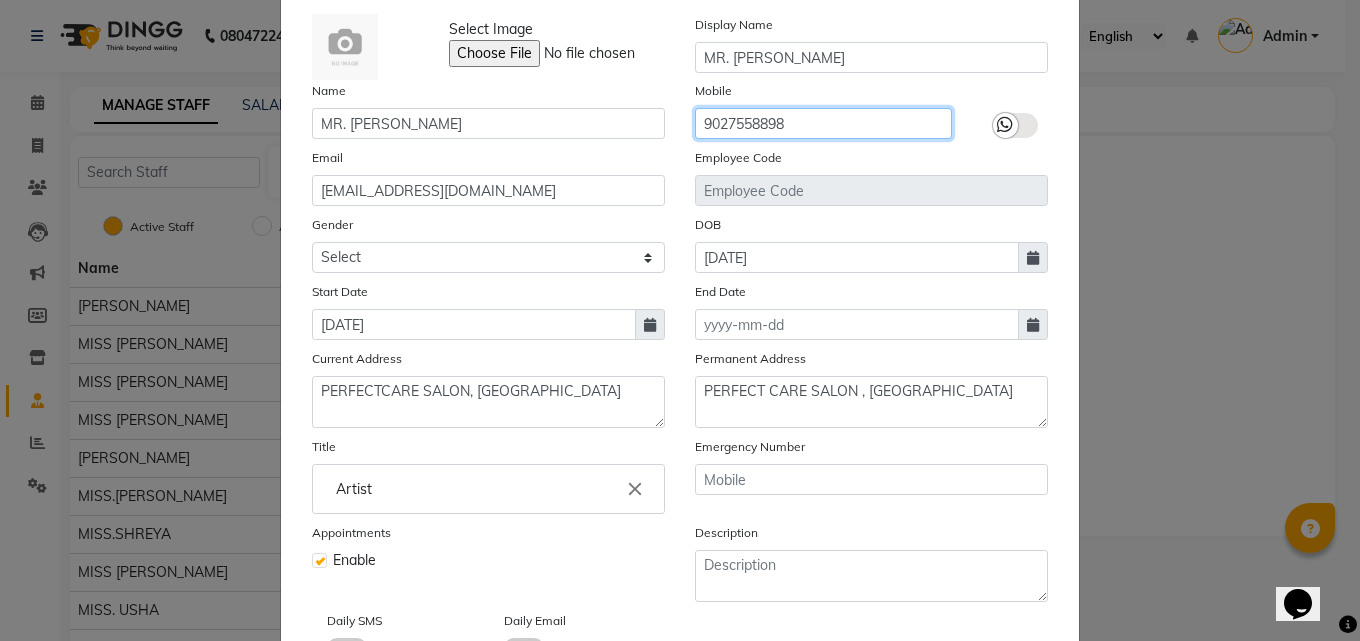 drag, startPoint x: 693, startPoint y: 125, endPoint x: 788, endPoint y: 116, distance: 95.42536 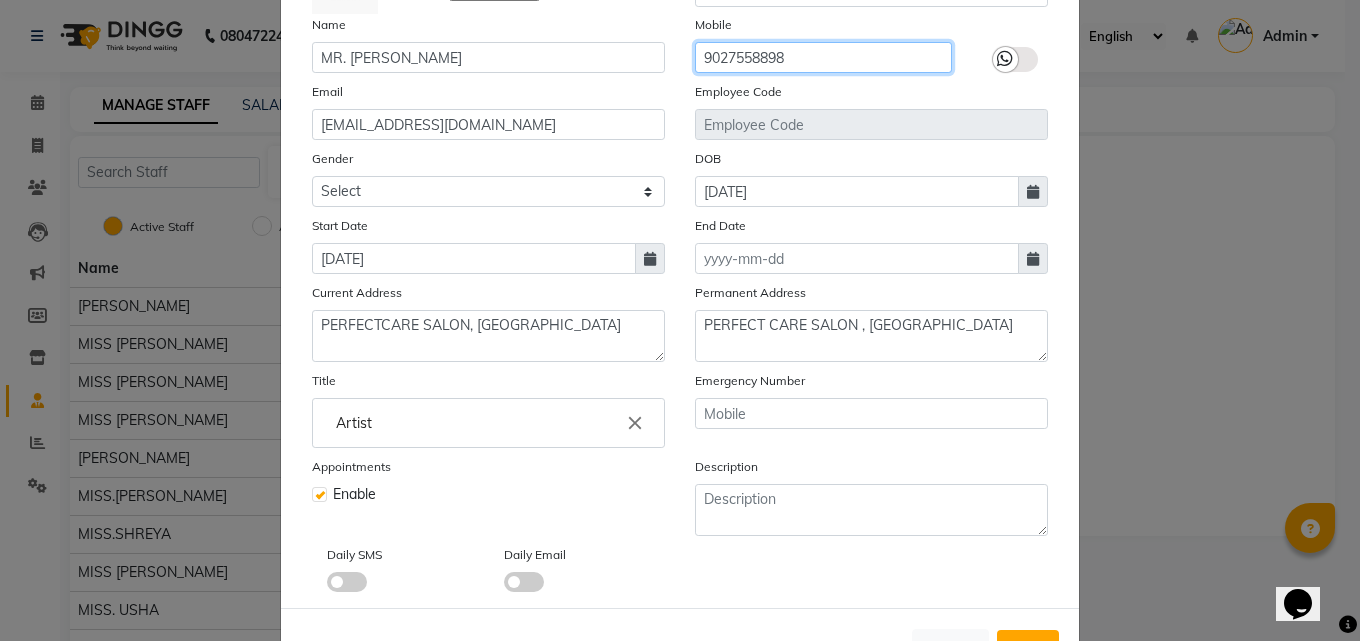 scroll, scrollTop: 200, scrollLeft: 0, axis: vertical 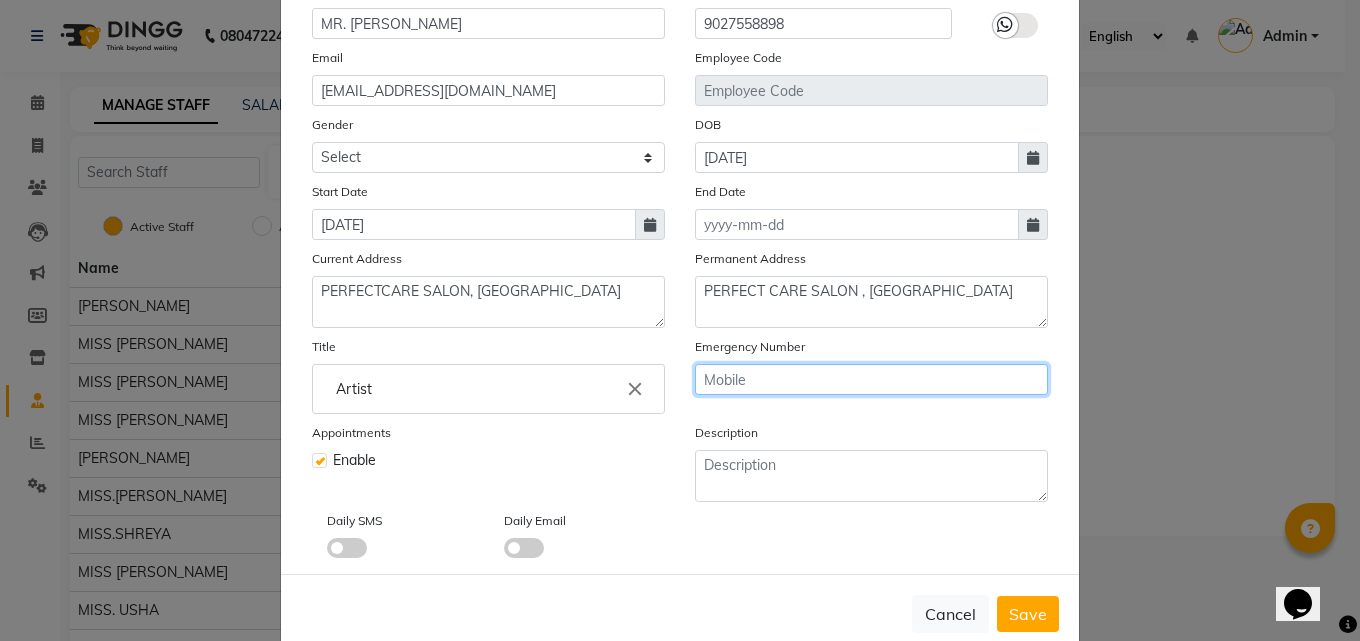 click 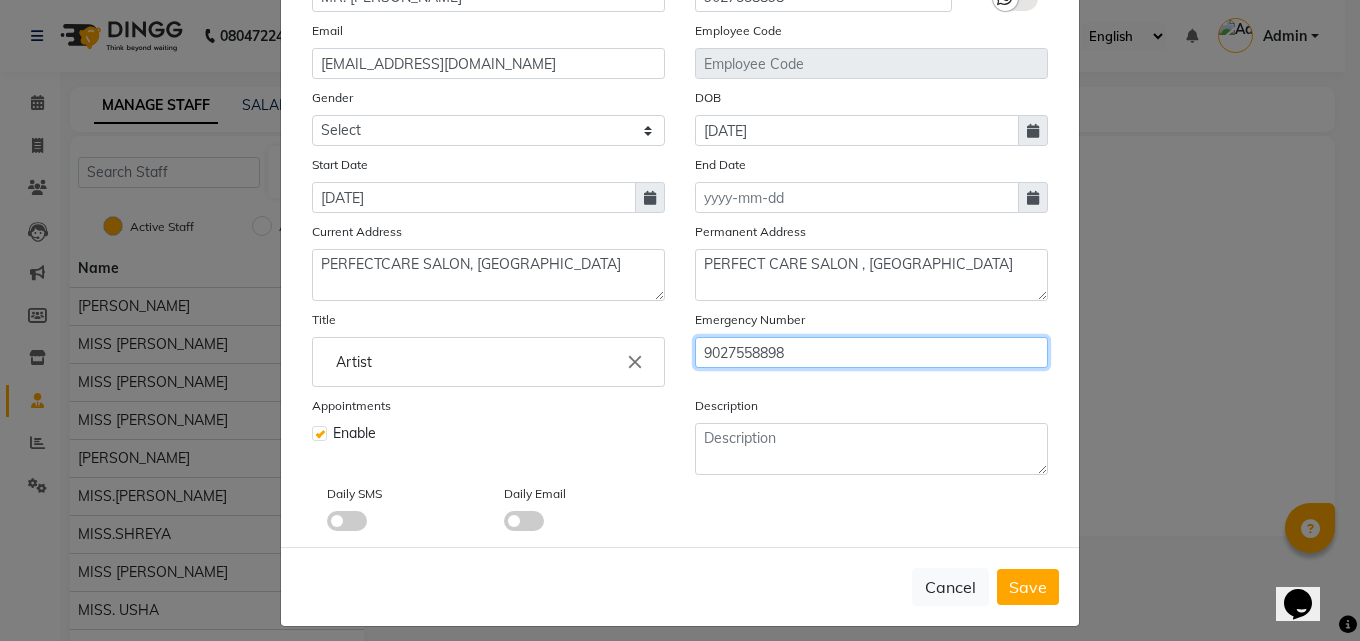 scroll, scrollTop: 241, scrollLeft: 0, axis: vertical 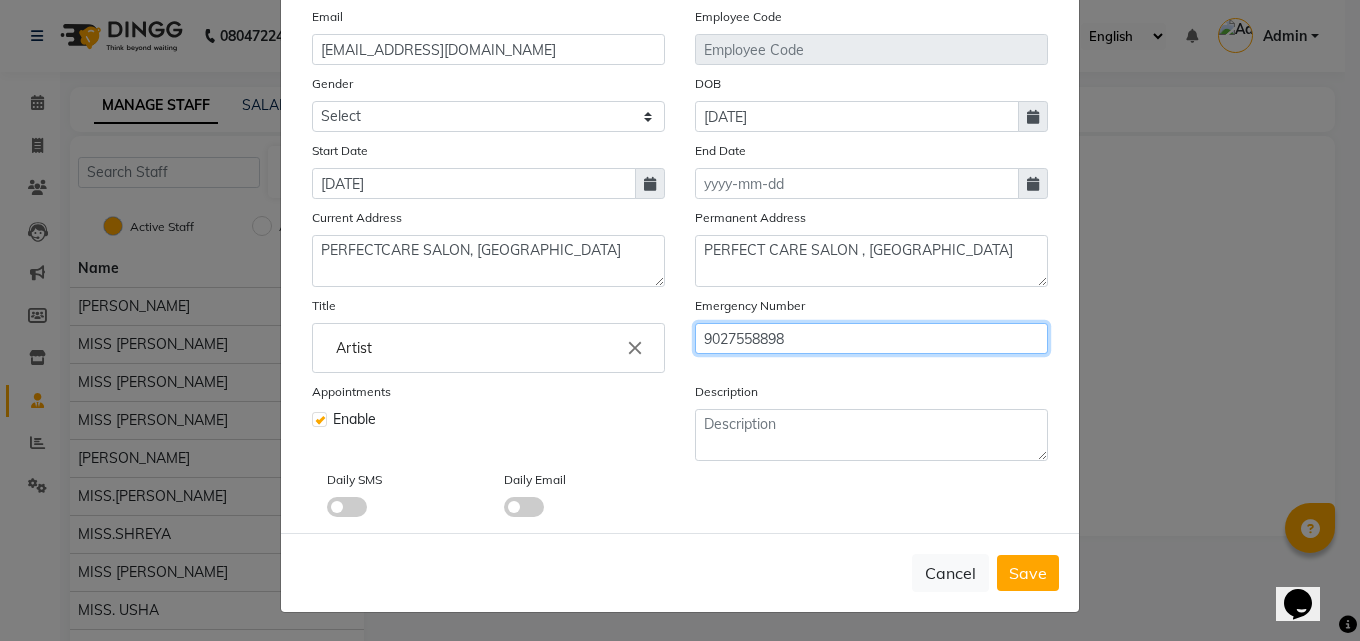 type on "9027558898" 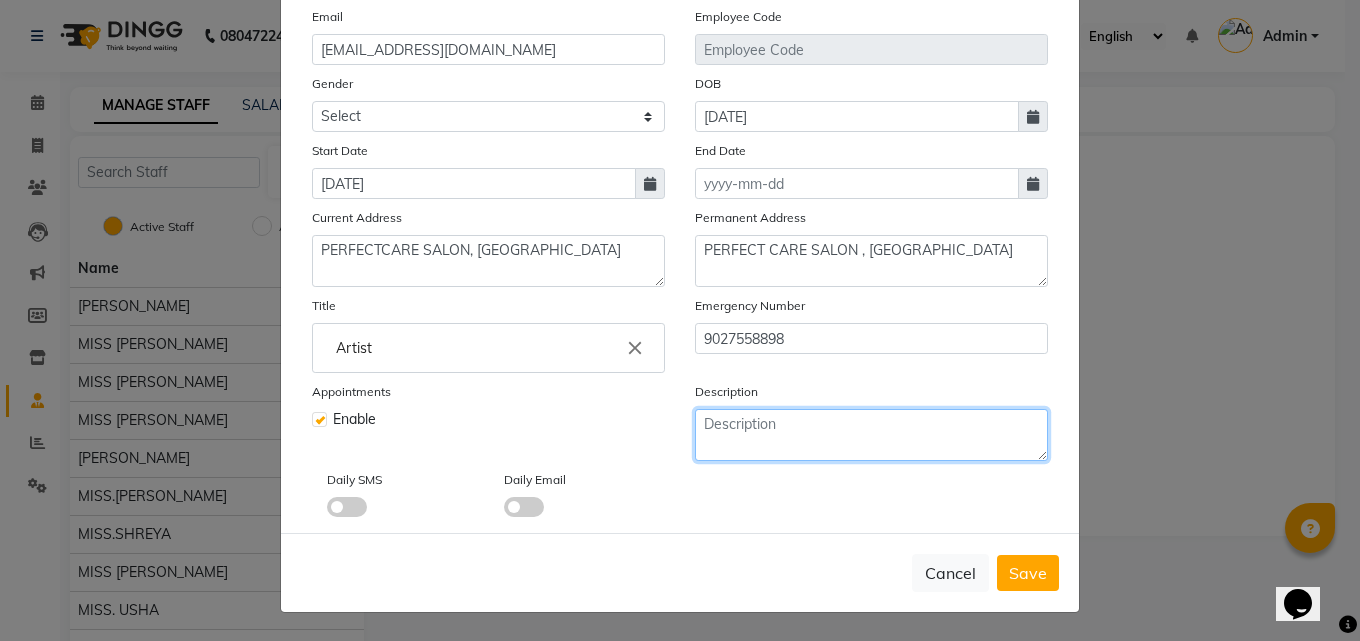 click 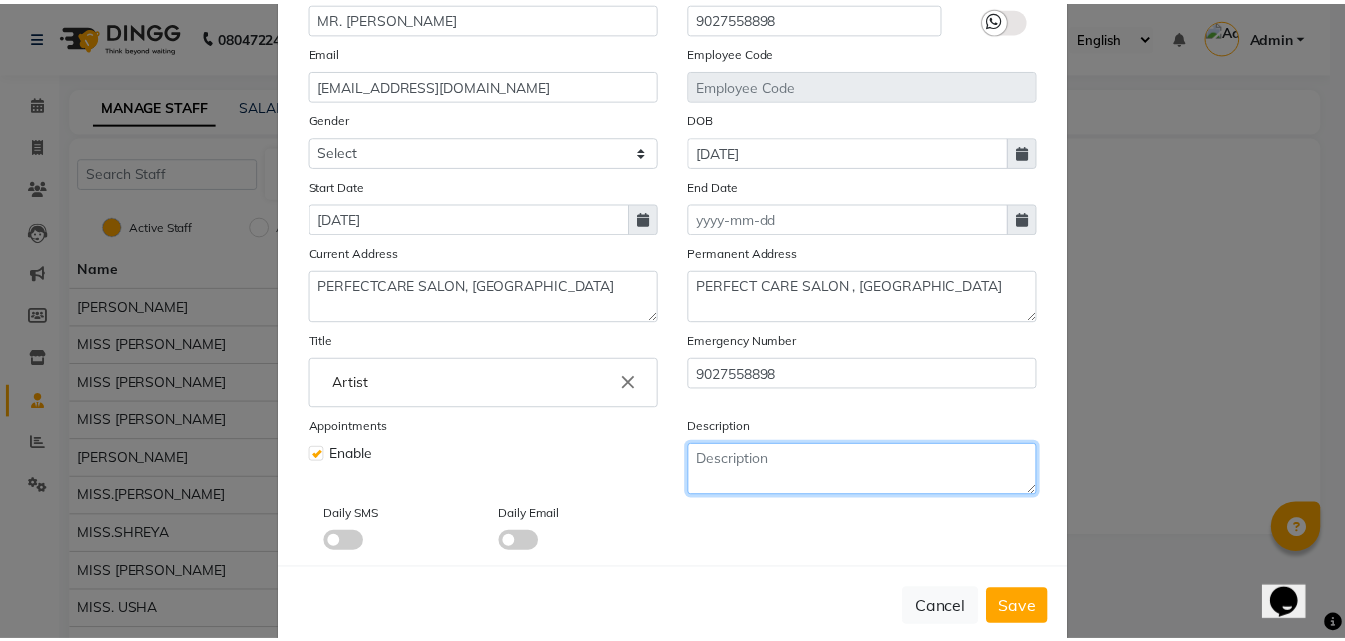 scroll, scrollTop: 241, scrollLeft: 0, axis: vertical 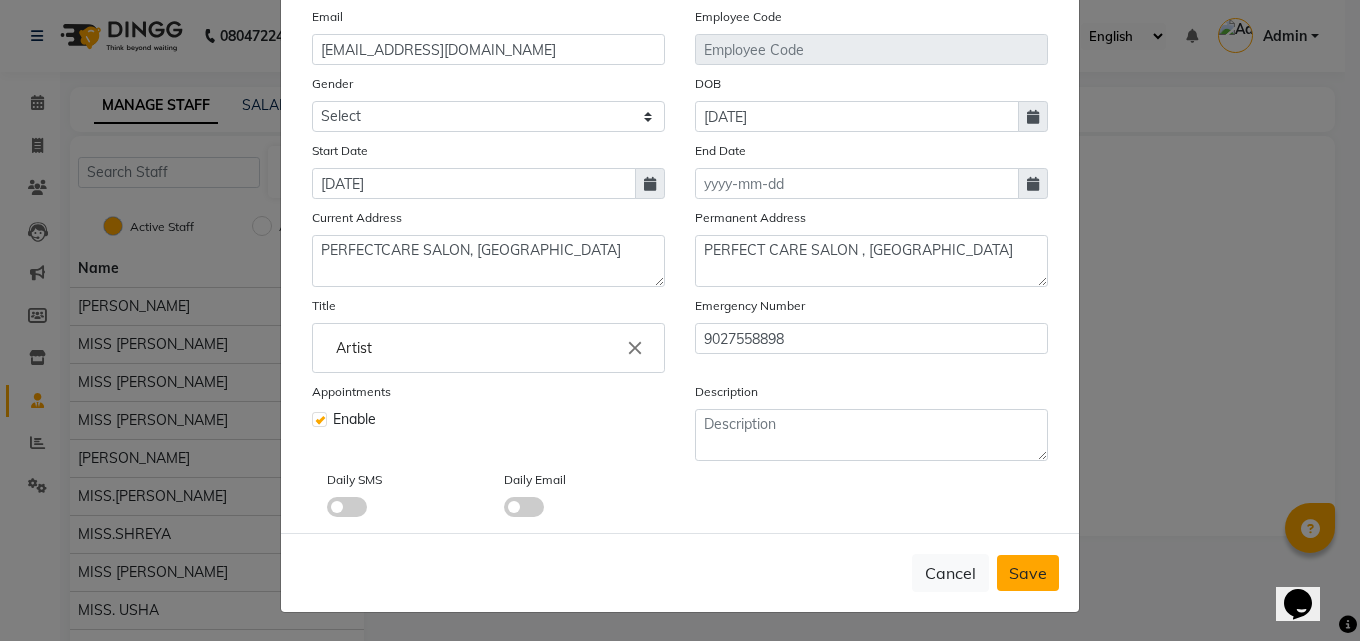 click on "Save" at bounding box center [1028, 573] 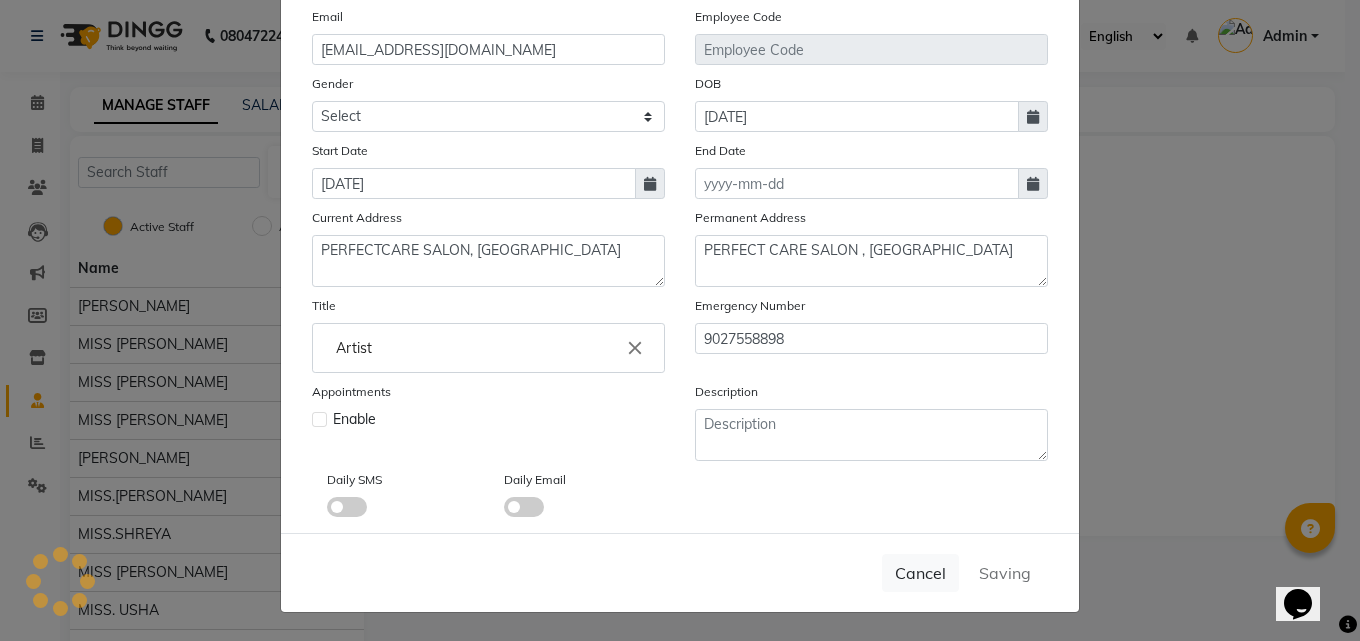 type 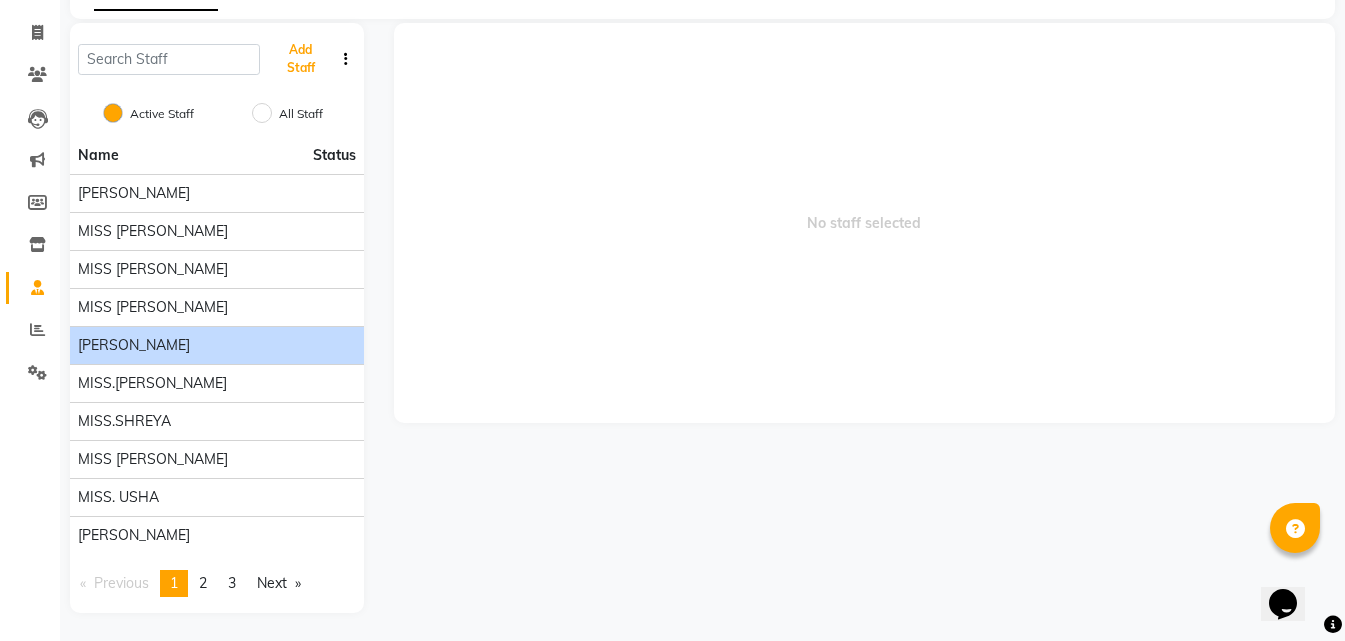 scroll, scrollTop: 115, scrollLeft: 0, axis: vertical 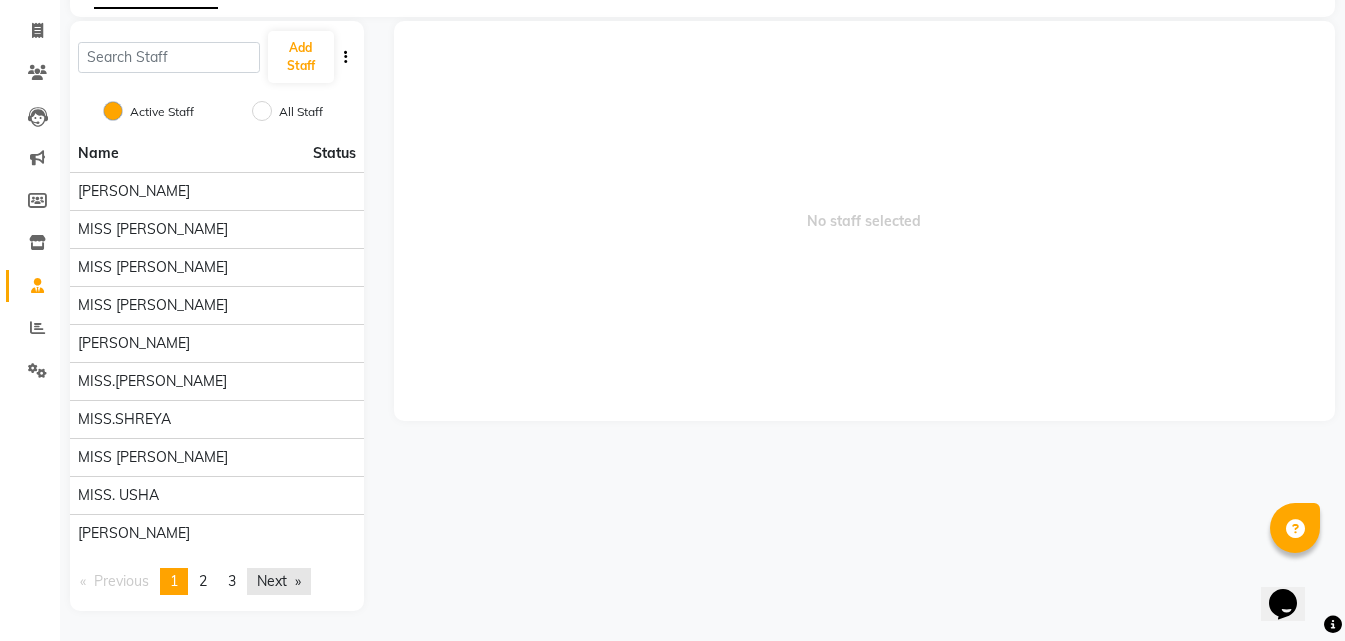 click on "Next  page" at bounding box center [279, 581] 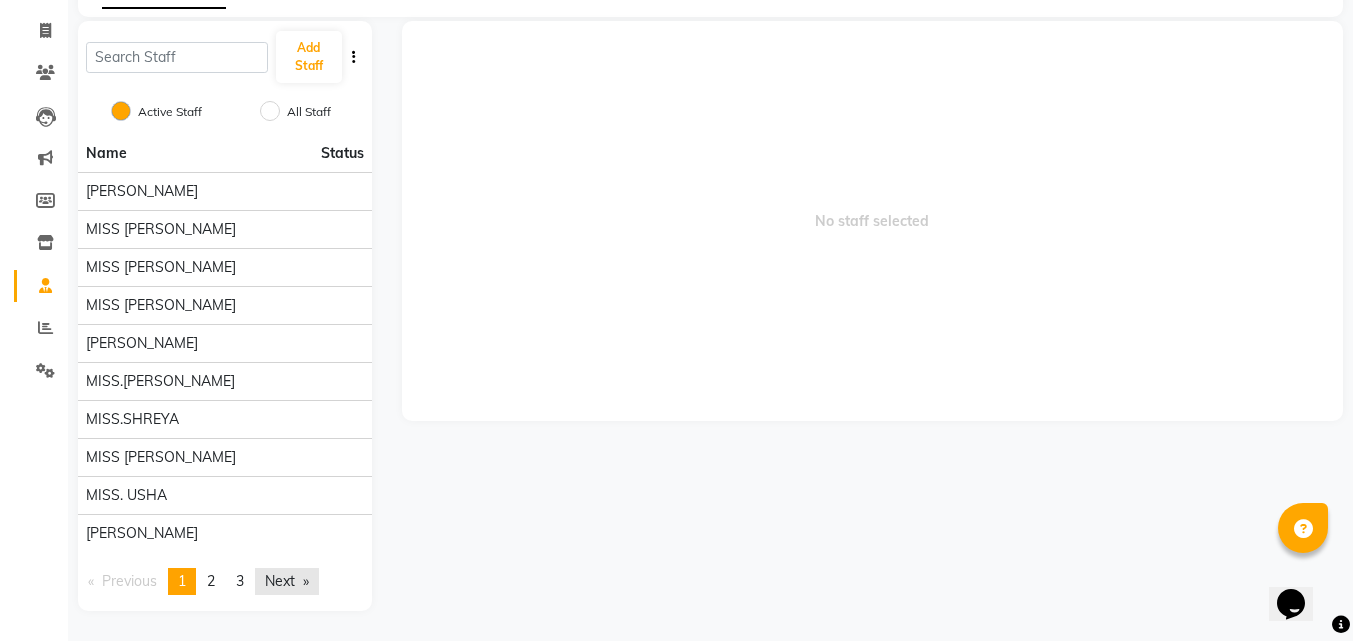 scroll, scrollTop: 39, scrollLeft: 0, axis: vertical 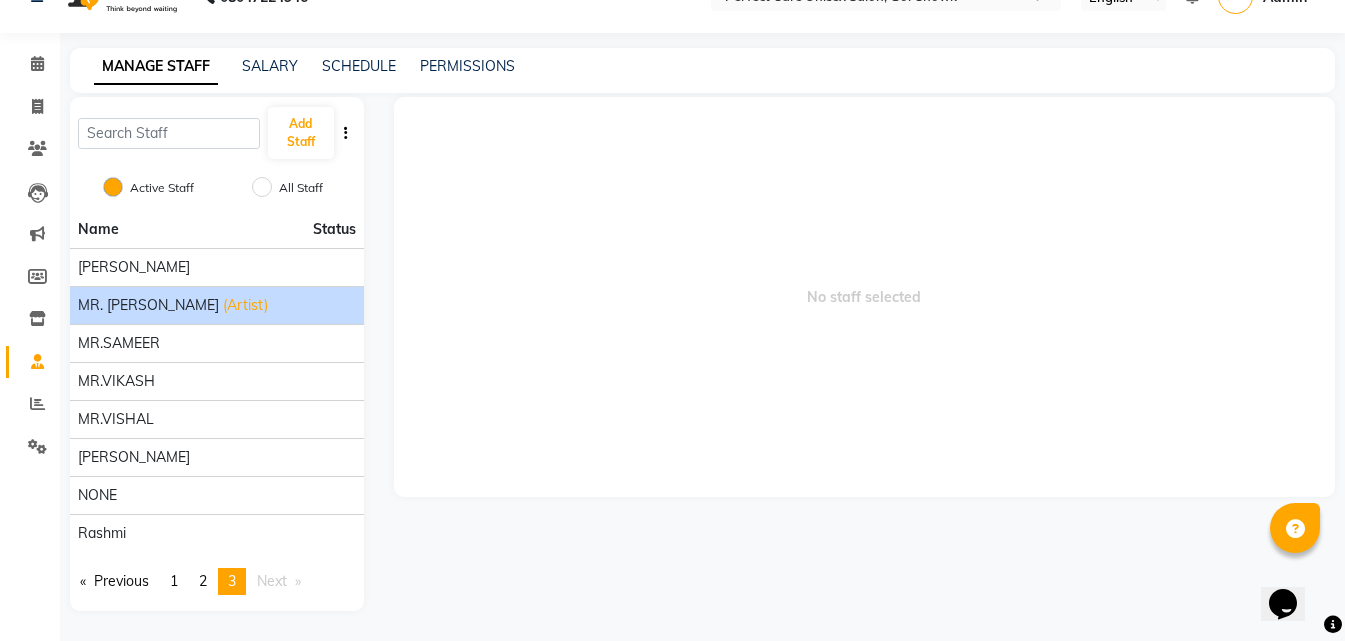 click on "(Artist)" 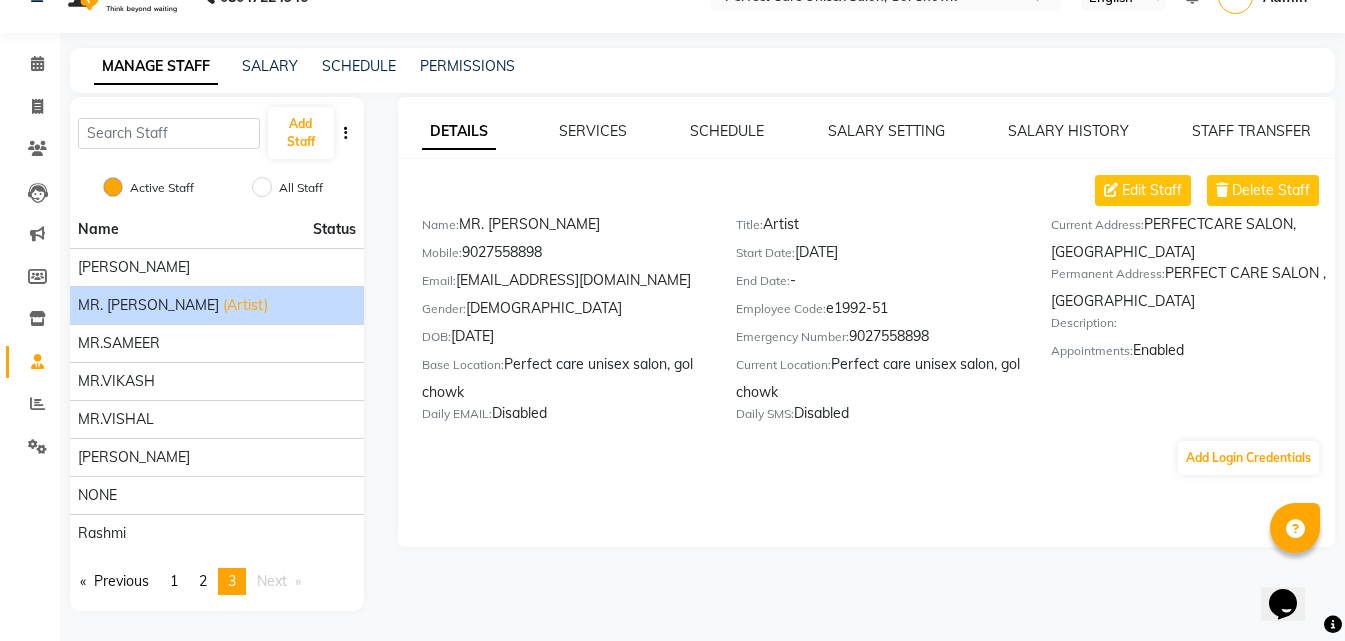 click on "Start Date:   01-01-2007" 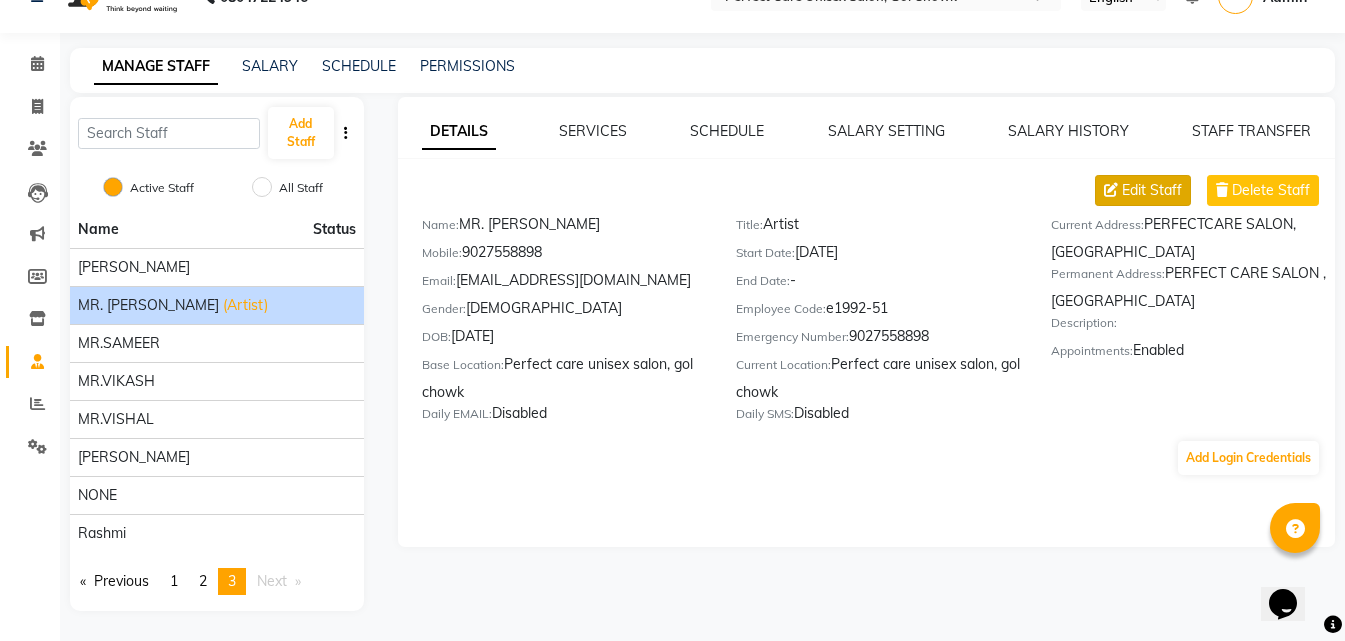 click on "Edit Staff" 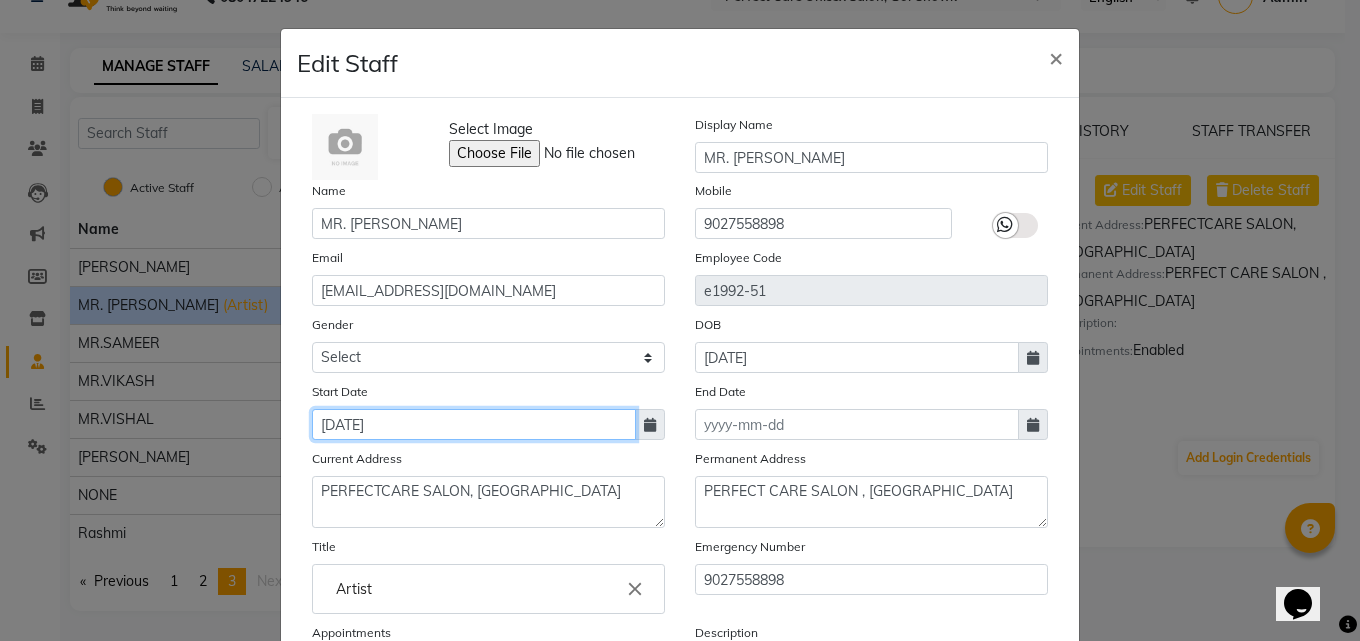 click on "01-01-2007" 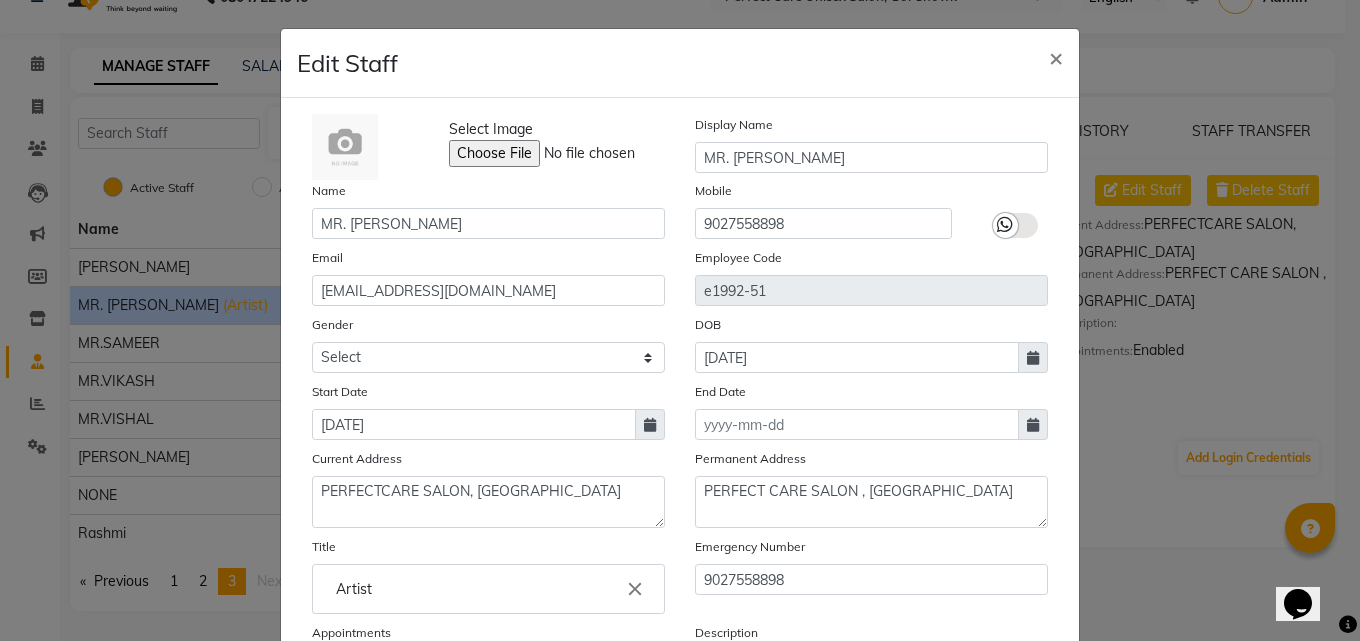 select on "2007" 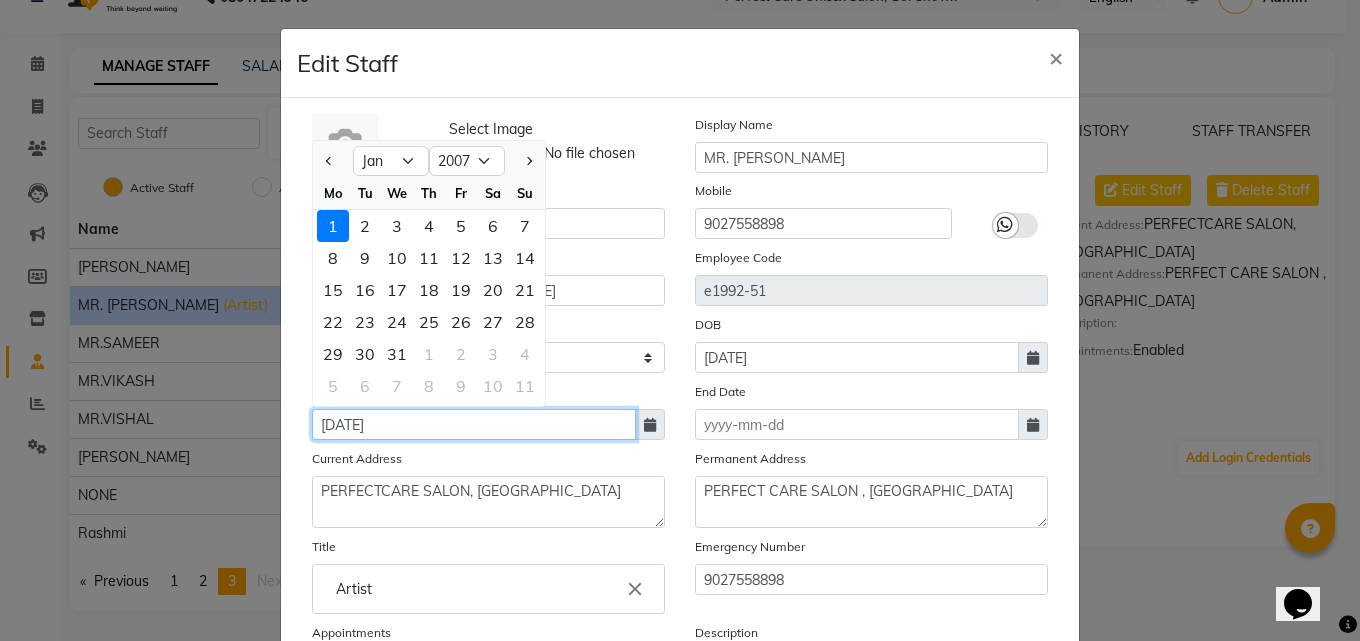 click on "01-01-2007" 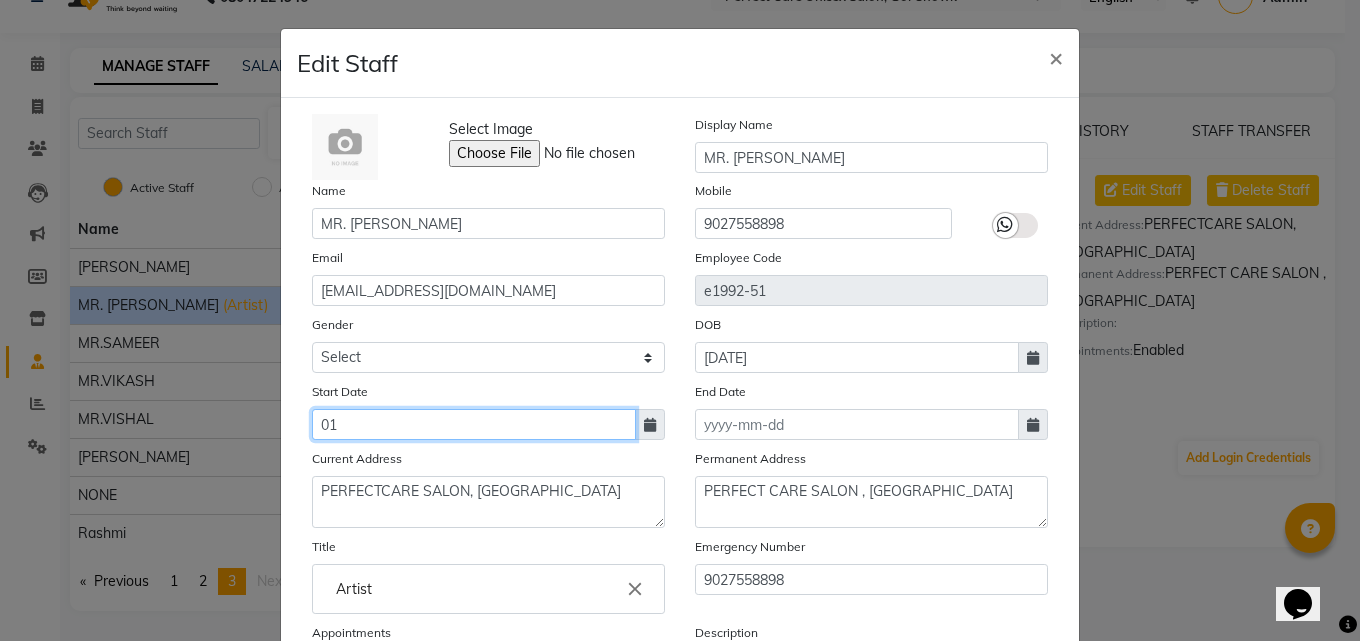 type on "0" 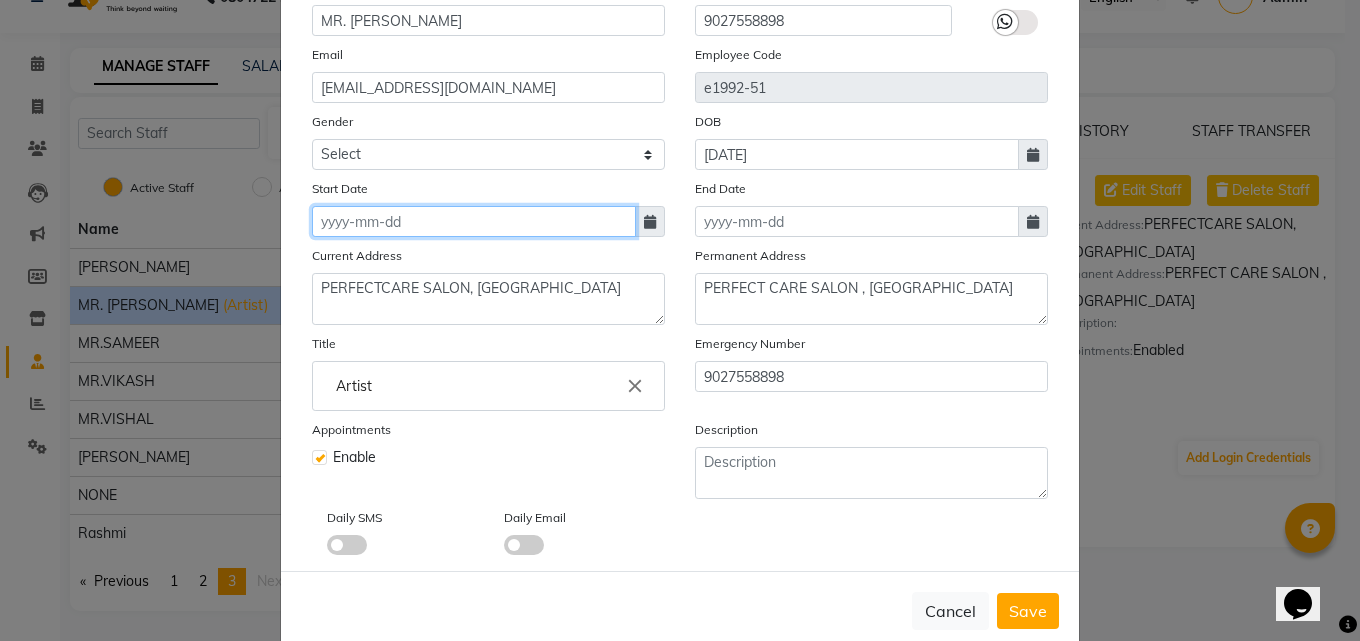 scroll, scrollTop: 241, scrollLeft: 0, axis: vertical 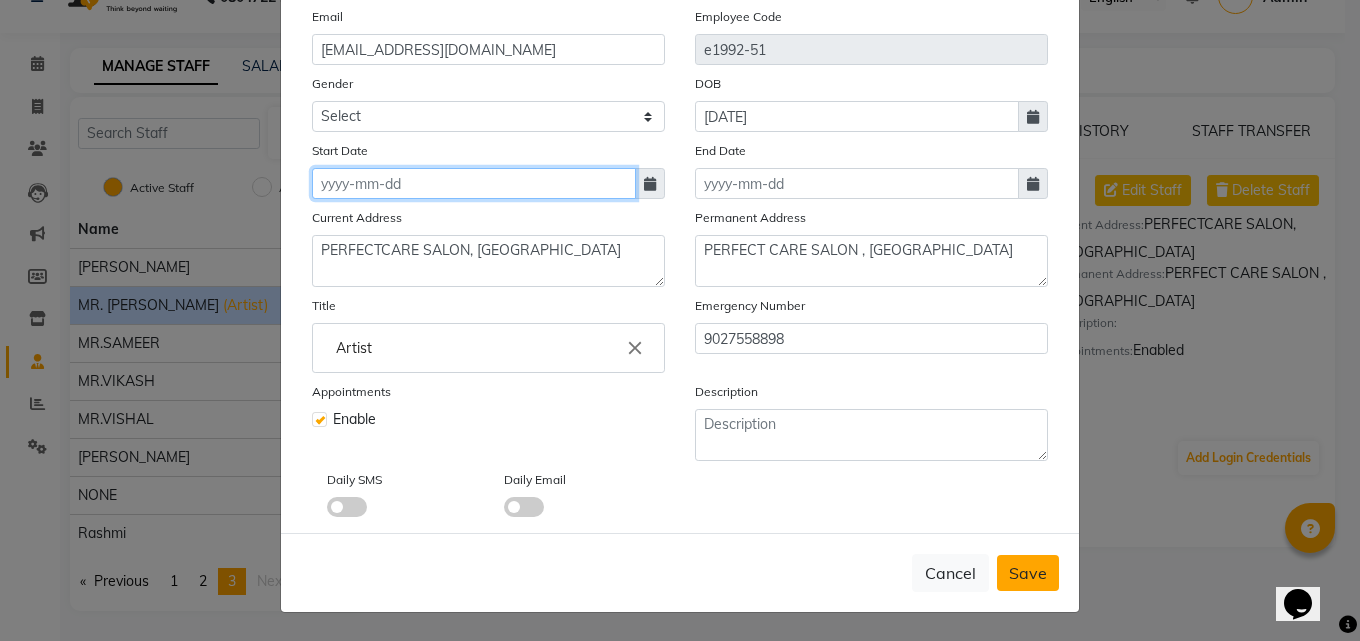 type 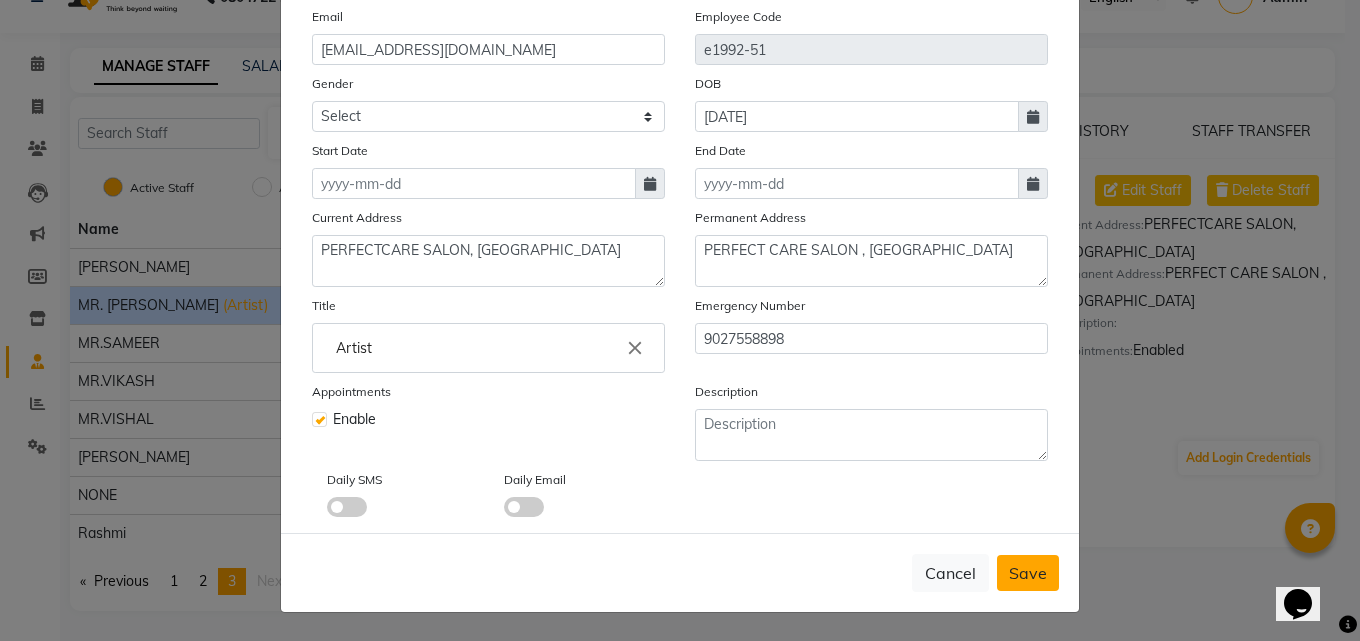 click on "Save" at bounding box center (1028, 573) 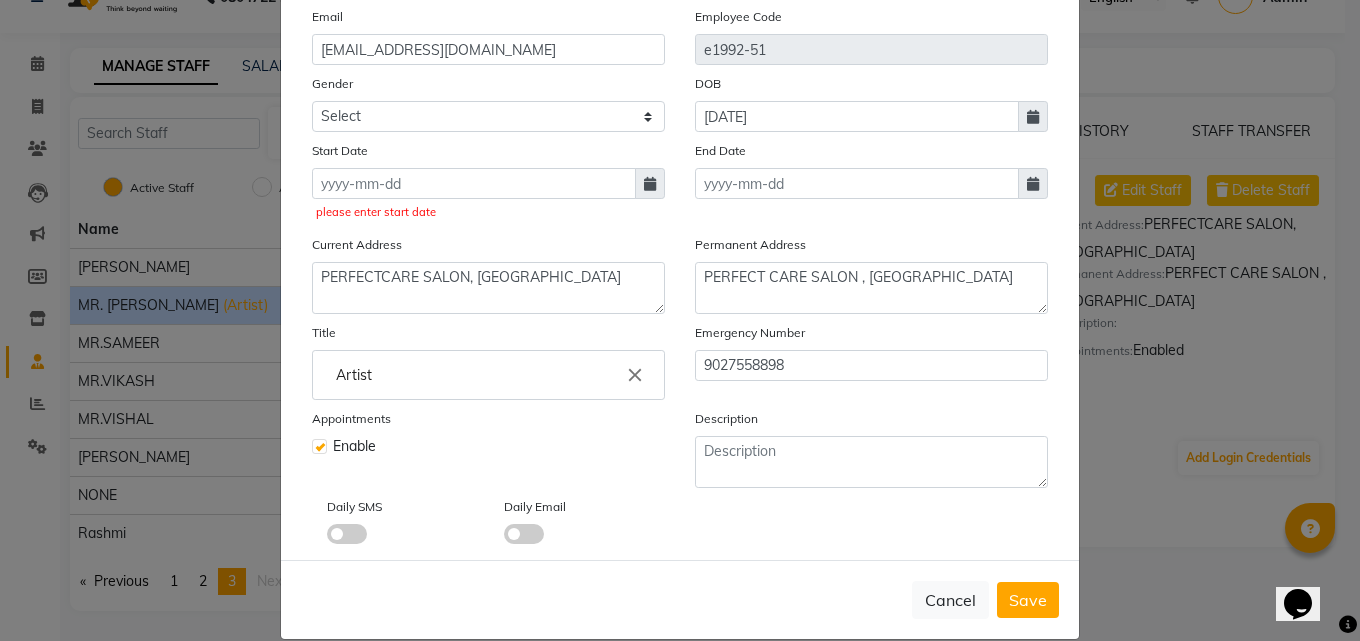 scroll, scrollTop: 141, scrollLeft: 0, axis: vertical 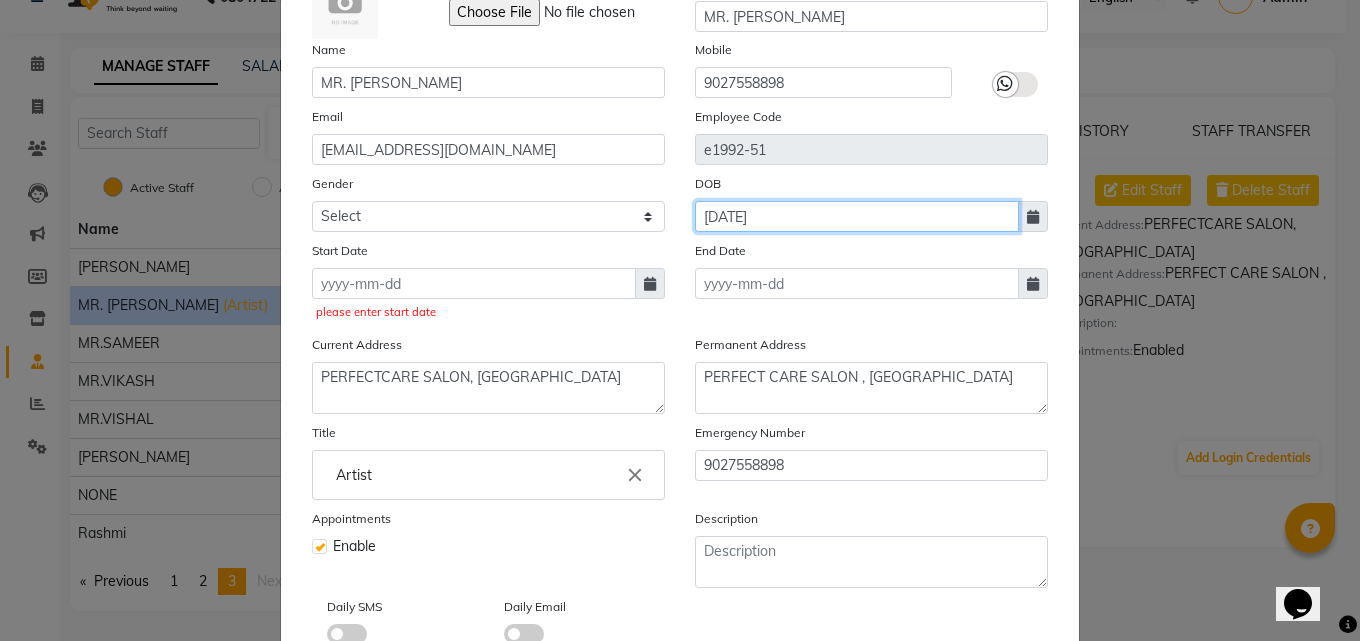 click on "04-06-2025" 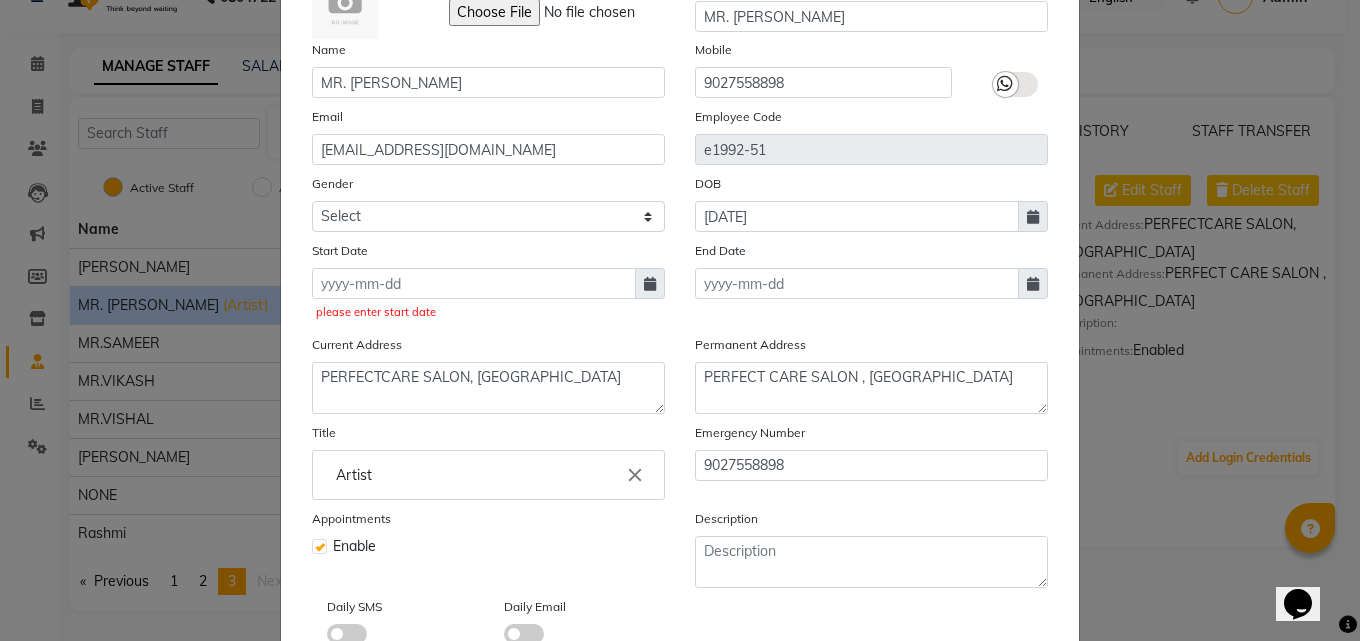 select on "6" 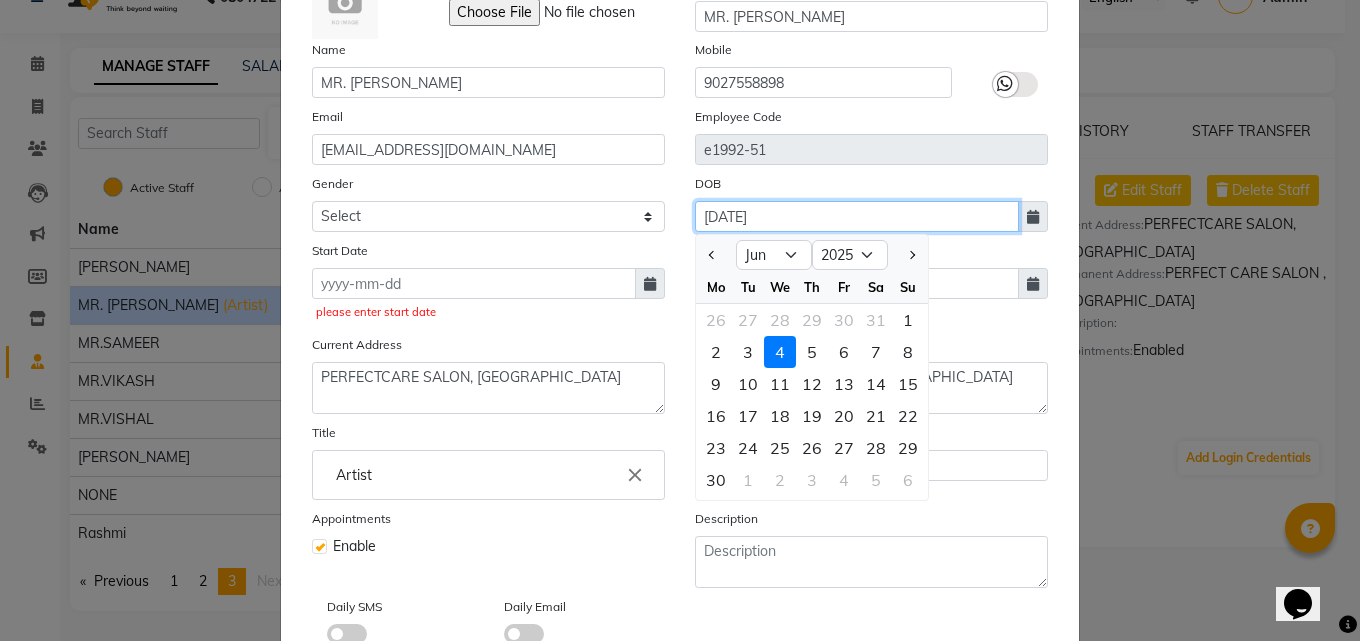 click on "04-06-2025" 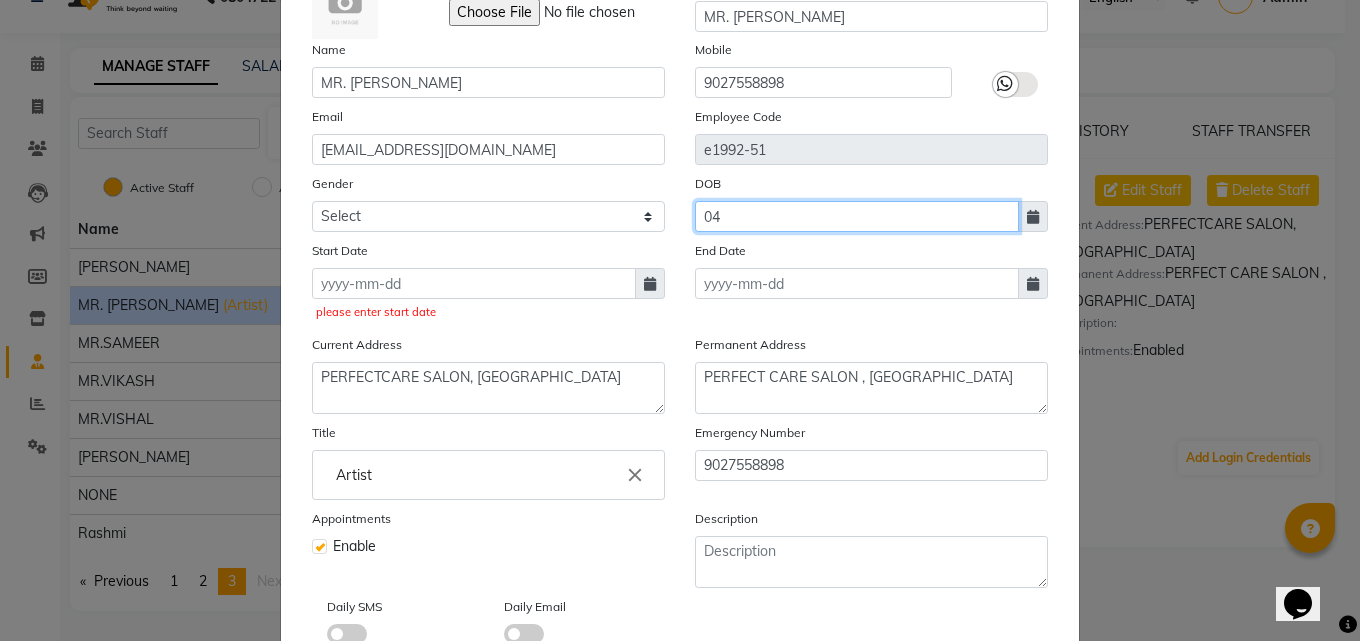 type on "0" 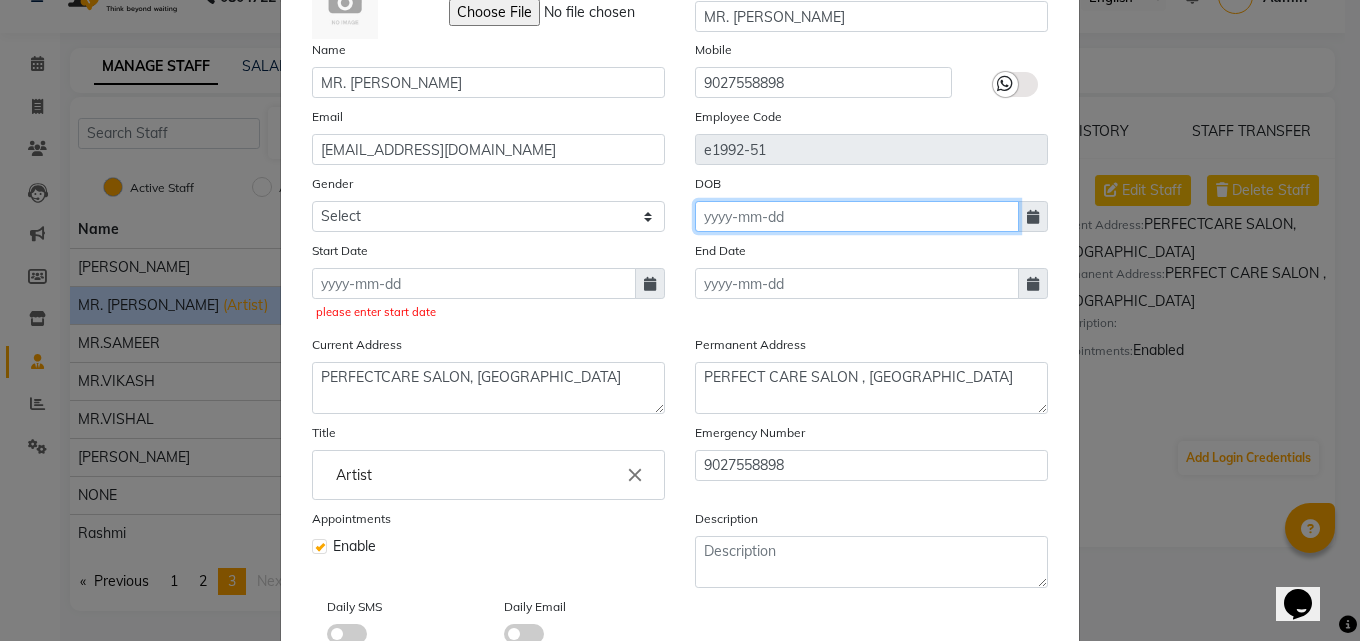 type 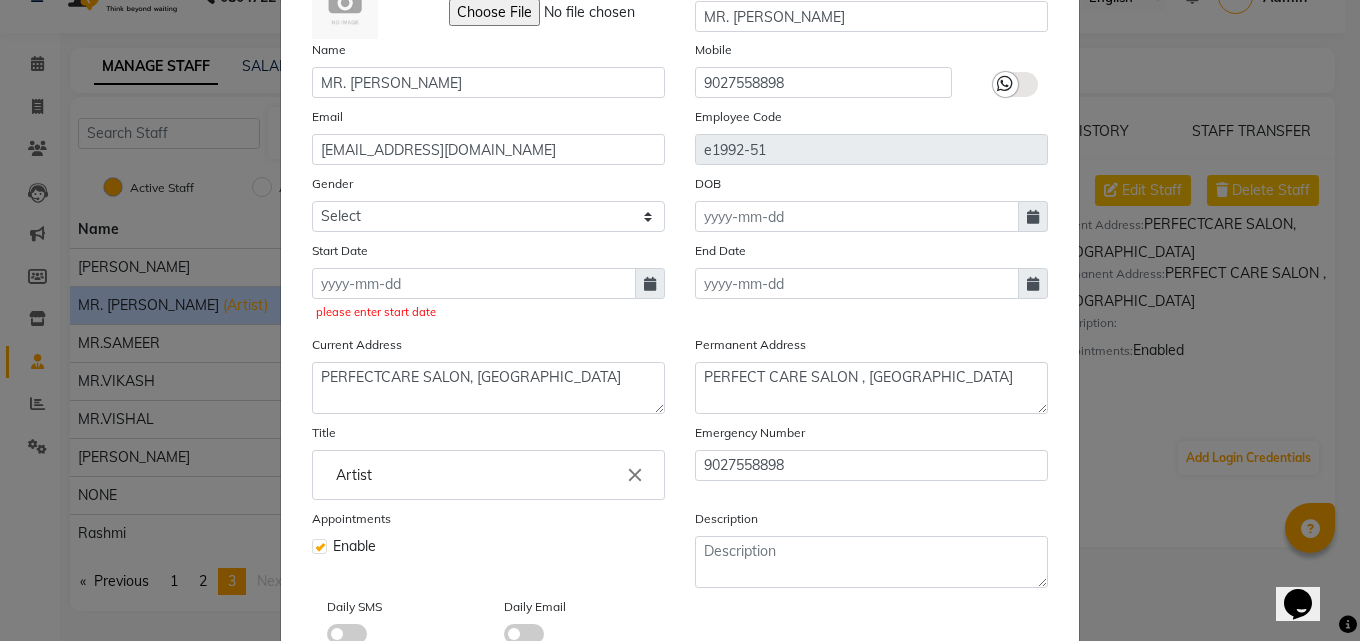 click 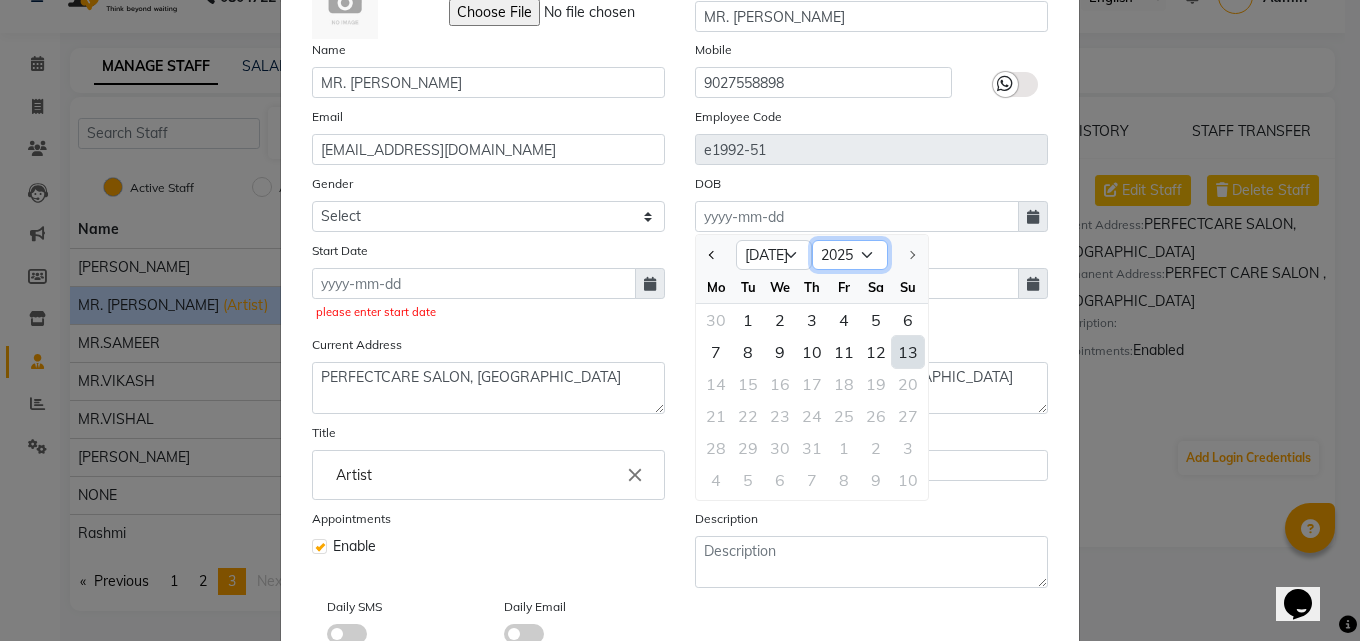 click on "1920 1921 1922 1923 1924 1925 1926 1927 1928 1929 1930 1931 1932 1933 1934 1935 1936 1937 1938 1939 1940 1941 1942 1943 1944 1945 1946 1947 1948 1949 1950 1951 1952 1953 1954 1955 1956 1957 1958 1959 1960 1961 1962 1963 1964 1965 1966 1967 1968 1969 1970 1971 1972 1973 1974 1975 1976 1977 1978 1979 1980 1981 1982 1983 1984 1985 1986 1987 1988 1989 1990 1991 1992 1993 1994 1995 1996 1997 1998 1999 2000 2001 2002 2003 2004 2005 2006 2007 2008 2009 2010 2011 2012 2013 2014 2015 2016 2017 2018 2019 2020 2021 2022 2023 2024 2025" 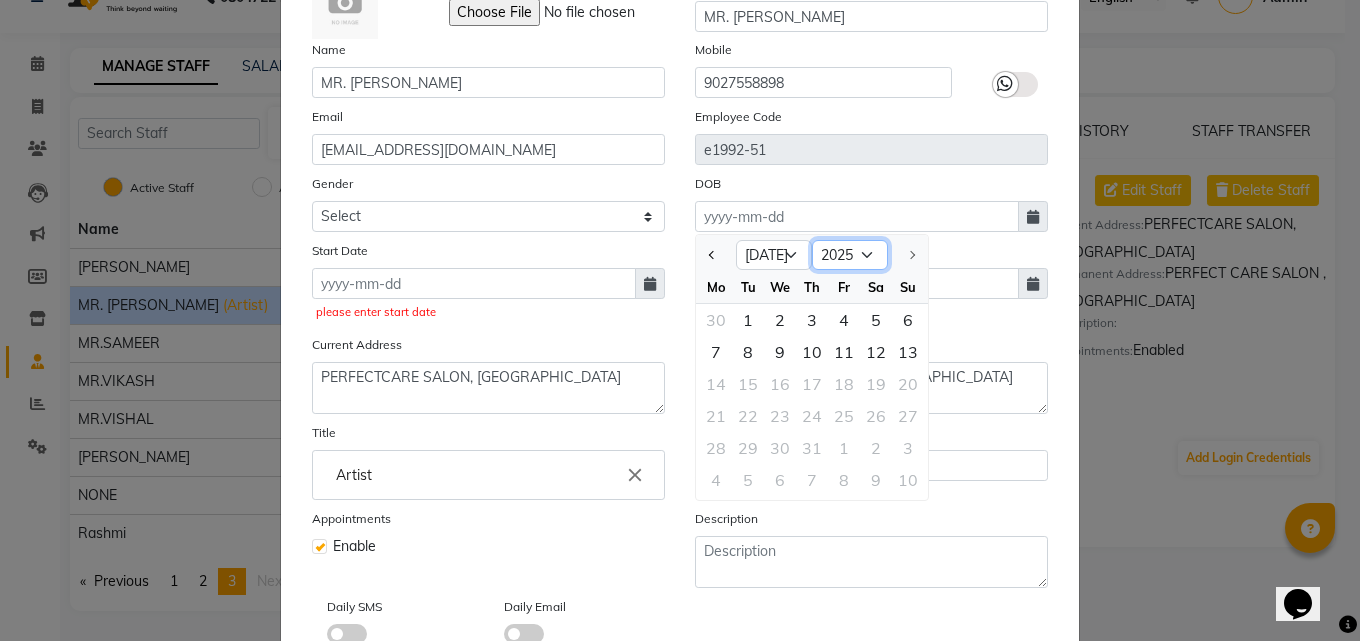 select on "2007" 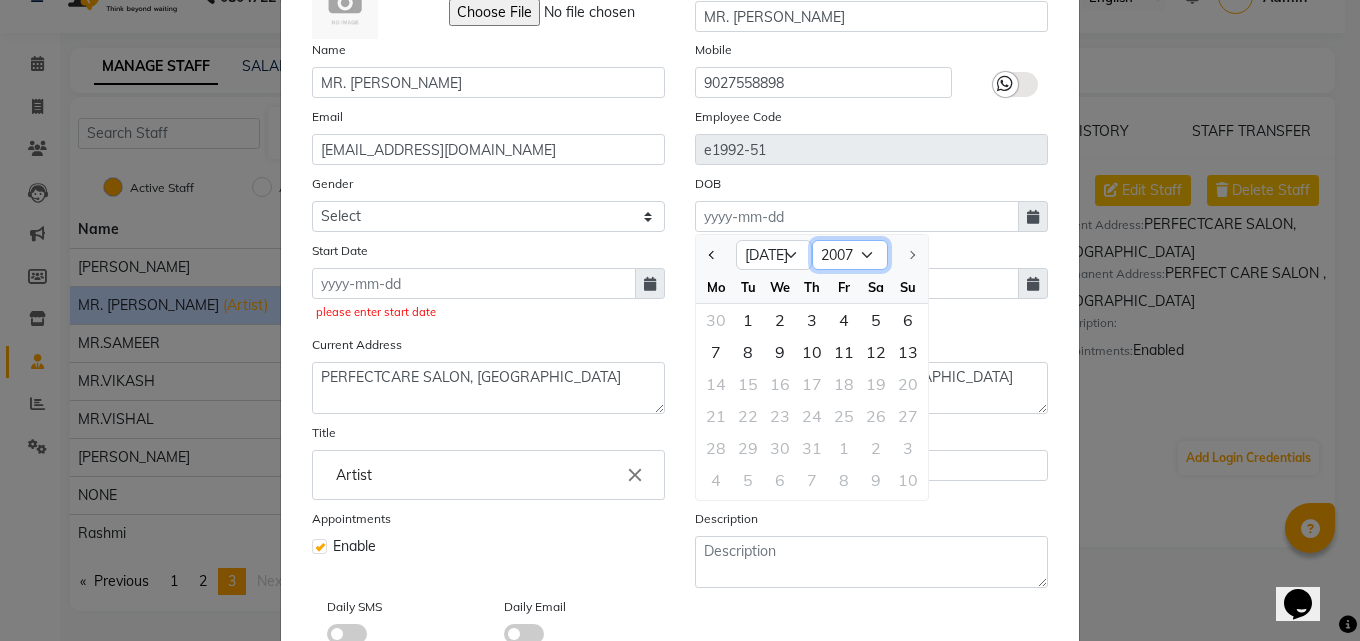 click on "1920 1921 1922 1923 1924 1925 1926 1927 1928 1929 1930 1931 1932 1933 1934 1935 1936 1937 1938 1939 1940 1941 1942 1943 1944 1945 1946 1947 1948 1949 1950 1951 1952 1953 1954 1955 1956 1957 1958 1959 1960 1961 1962 1963 1964 1965 1966 1967 1968 1969 1970 1971 1972 1973 1974 1975 1976 1977 1978 1979 1980 1981 1982 1983 1984 1985 1986 1987 1988 1989 1990 1991 1992 1993 1994 1995 1996 1997 1998 1999 2000 2001 2002 2003 2004 2005 2006 2007 2008 2009 2010 2011 2012 2013 2014 2015 2016 2017 2018 2019 2020 2021 2022 2023 2024 2025" 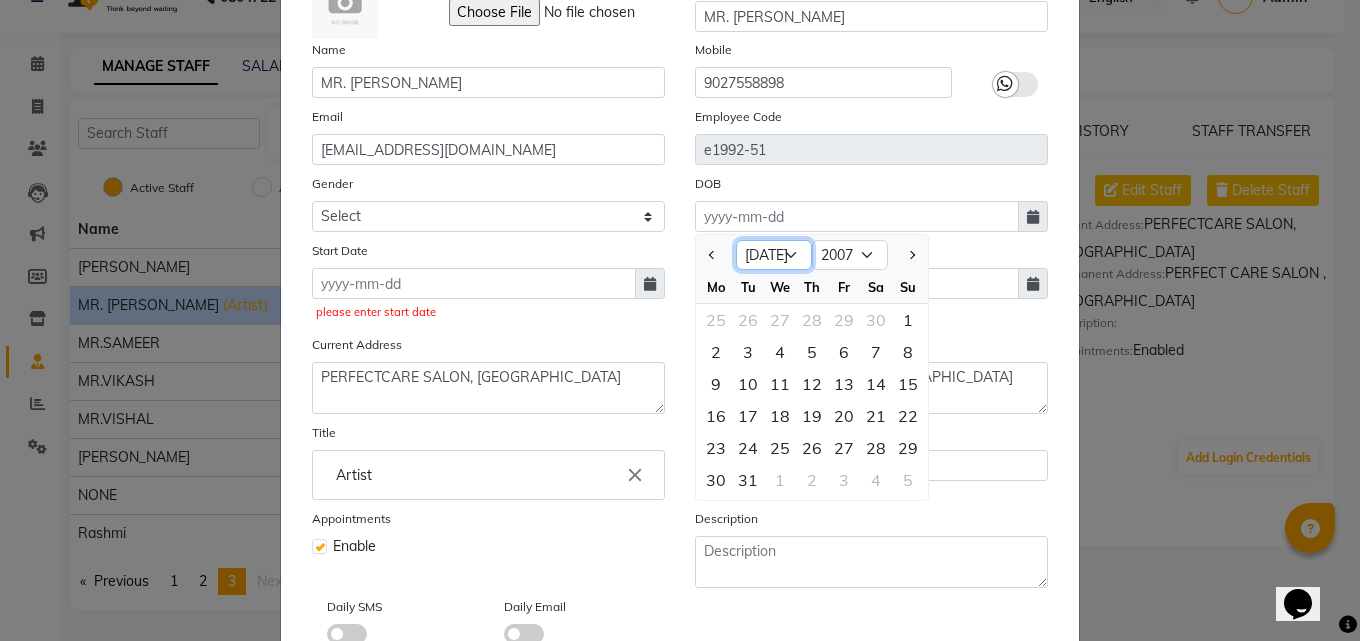 click on "Jan Feb Mar Apr May Jun Jul Aug Sep Oct Nov Dec" 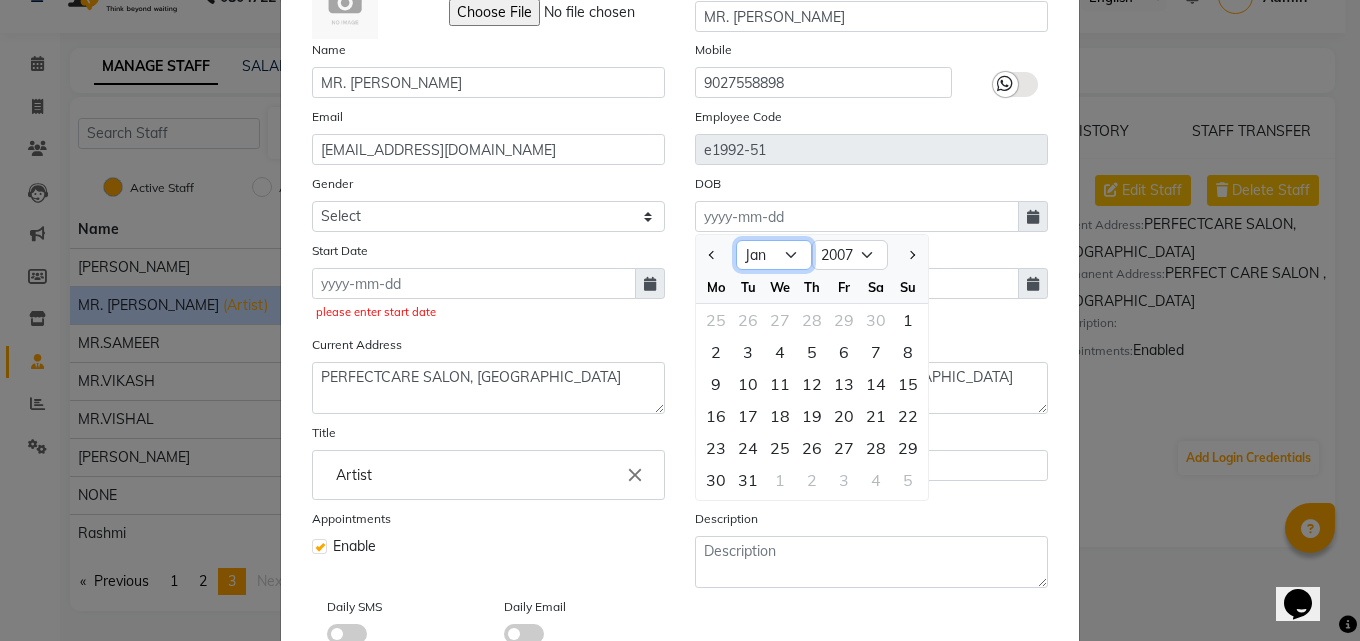 click on "Jan Feb Mar Apr May Jun Jul Aug Sep Oct Nov Dec" 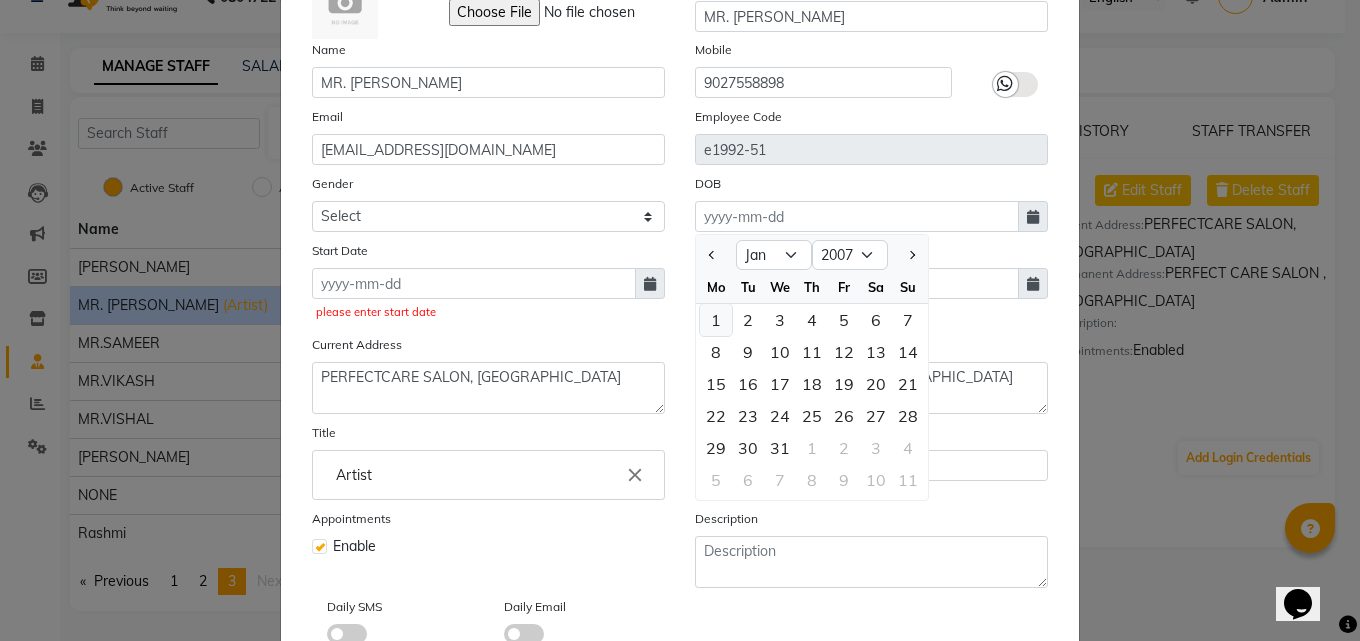 click on "1" 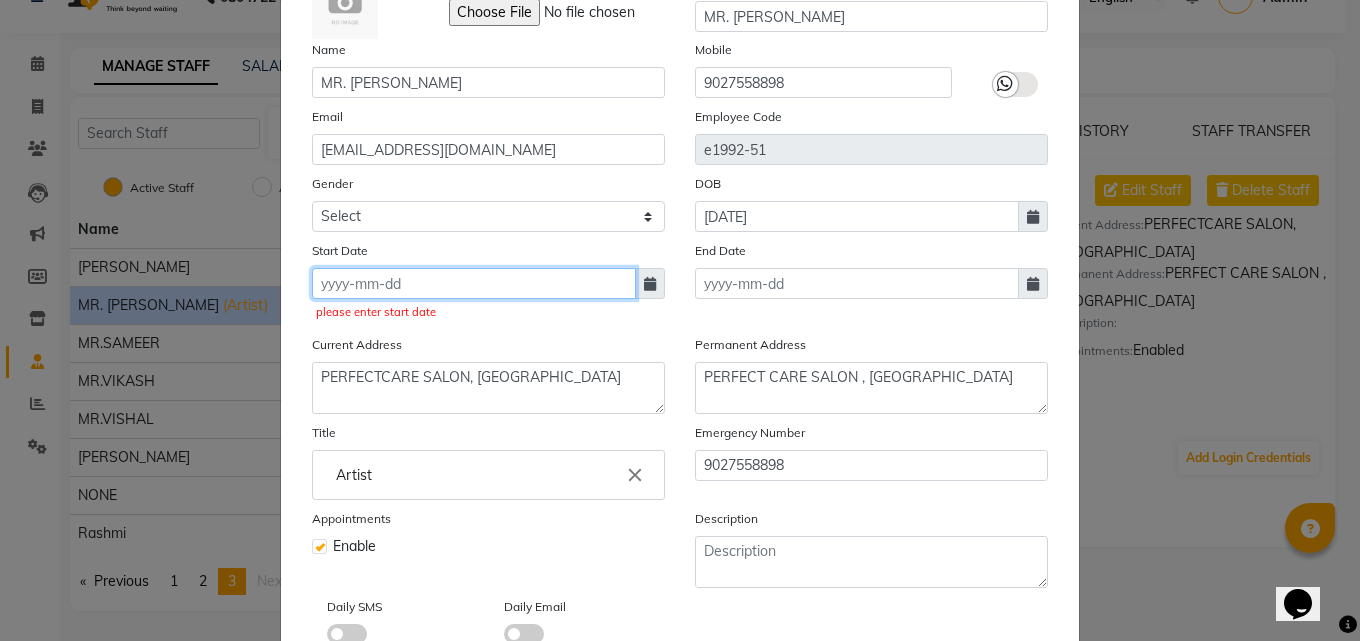 click 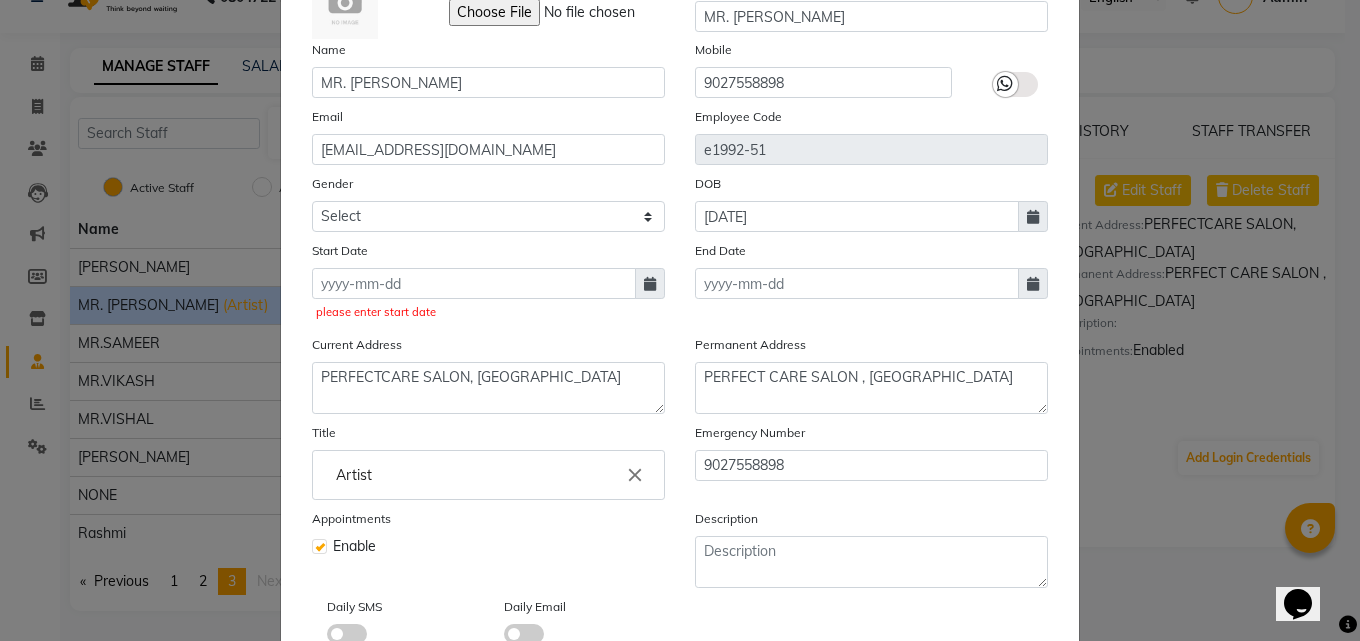select on "7" 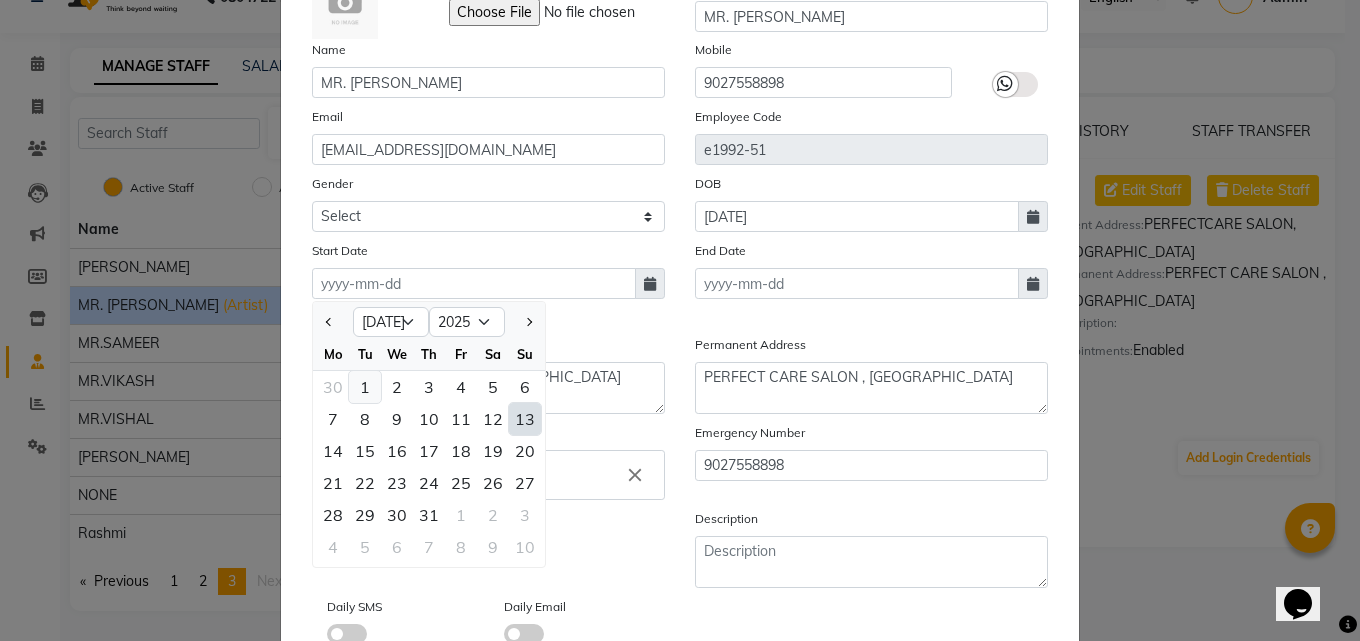 click on "1" 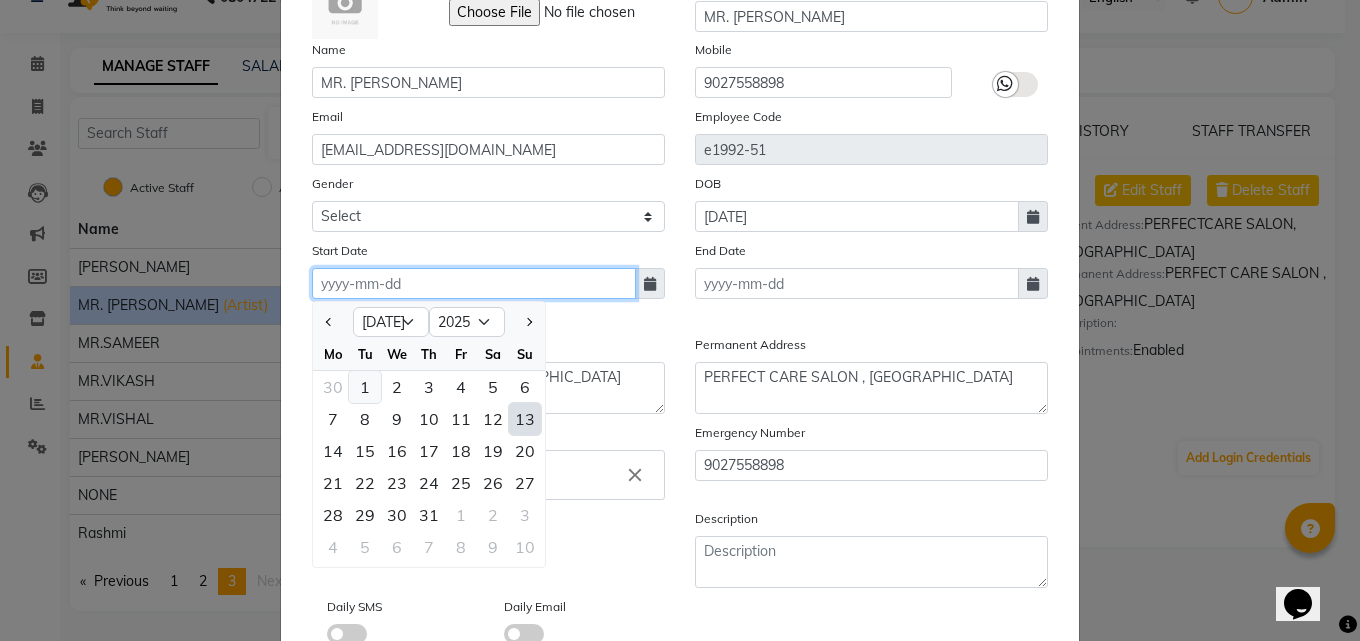 type on "01-07-2025" 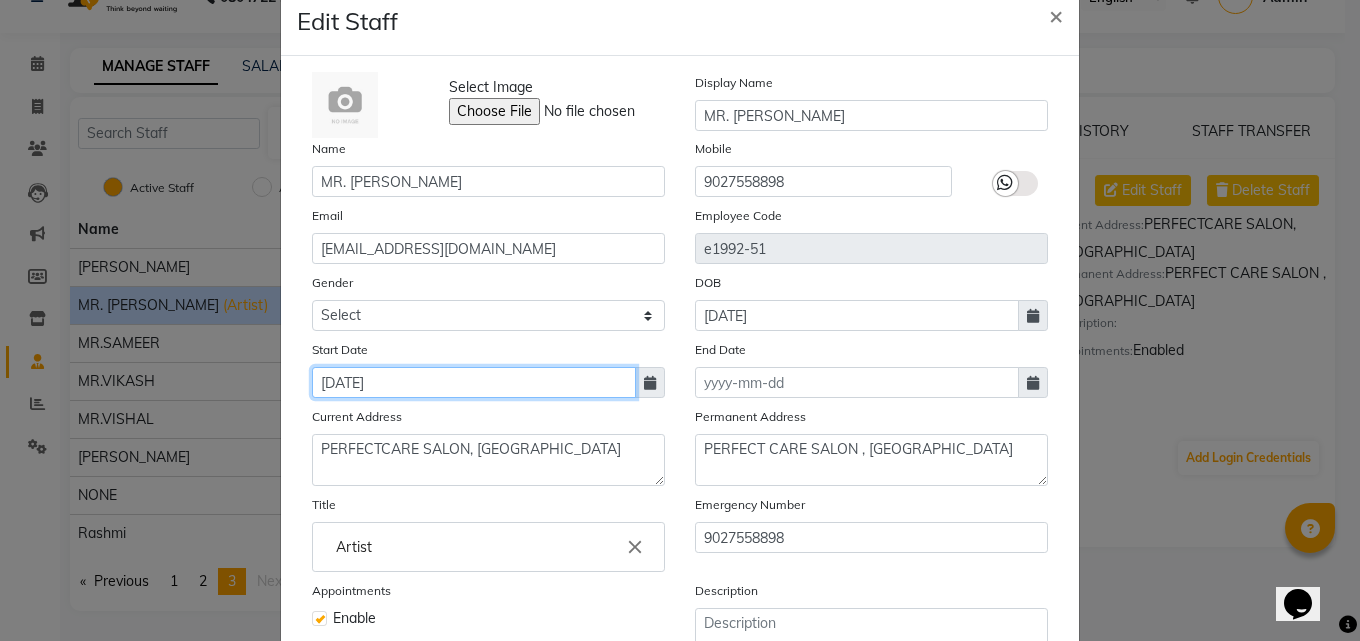 scroll, scrollTop: 41, scrollLeft: 0, axis: vertical 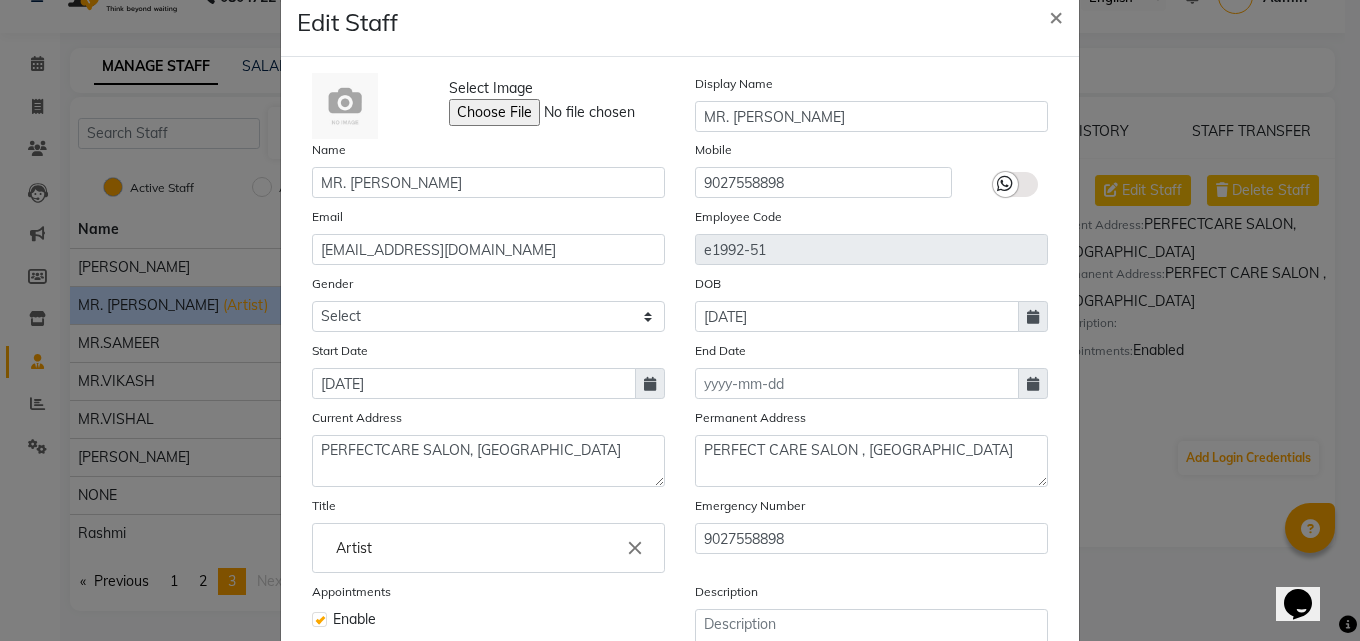 click 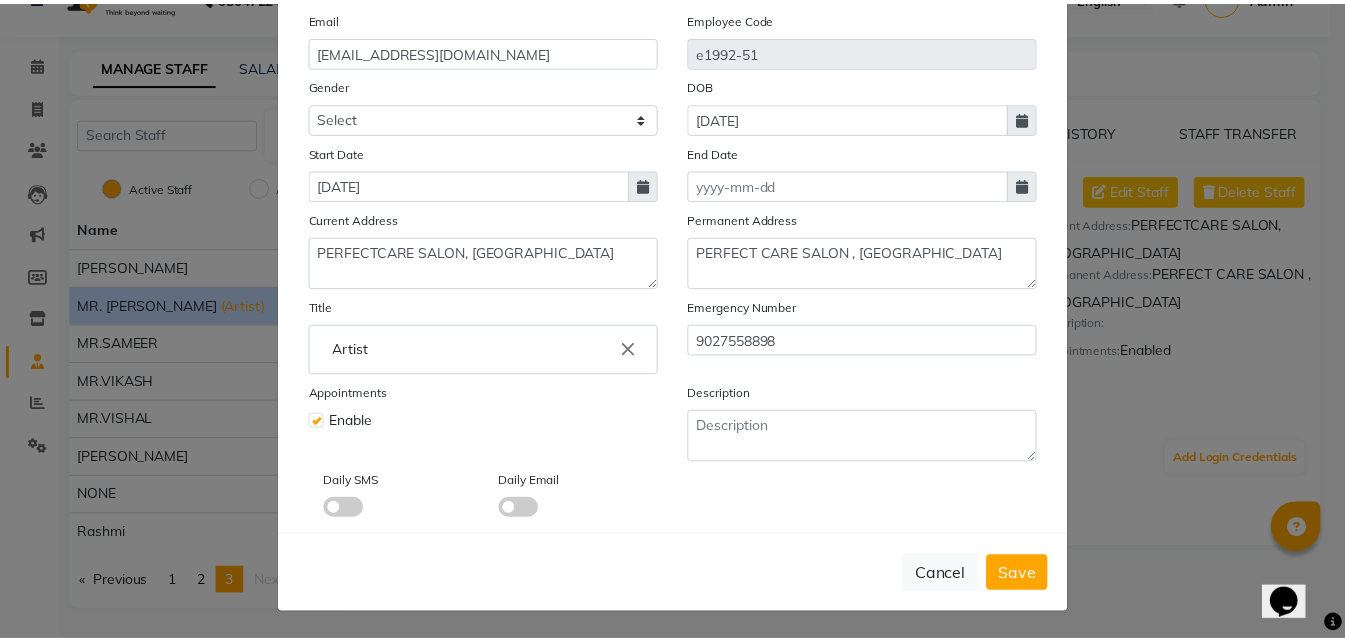 scroll, scrollTop: 241, scrollLeft: 0, axis: vertical 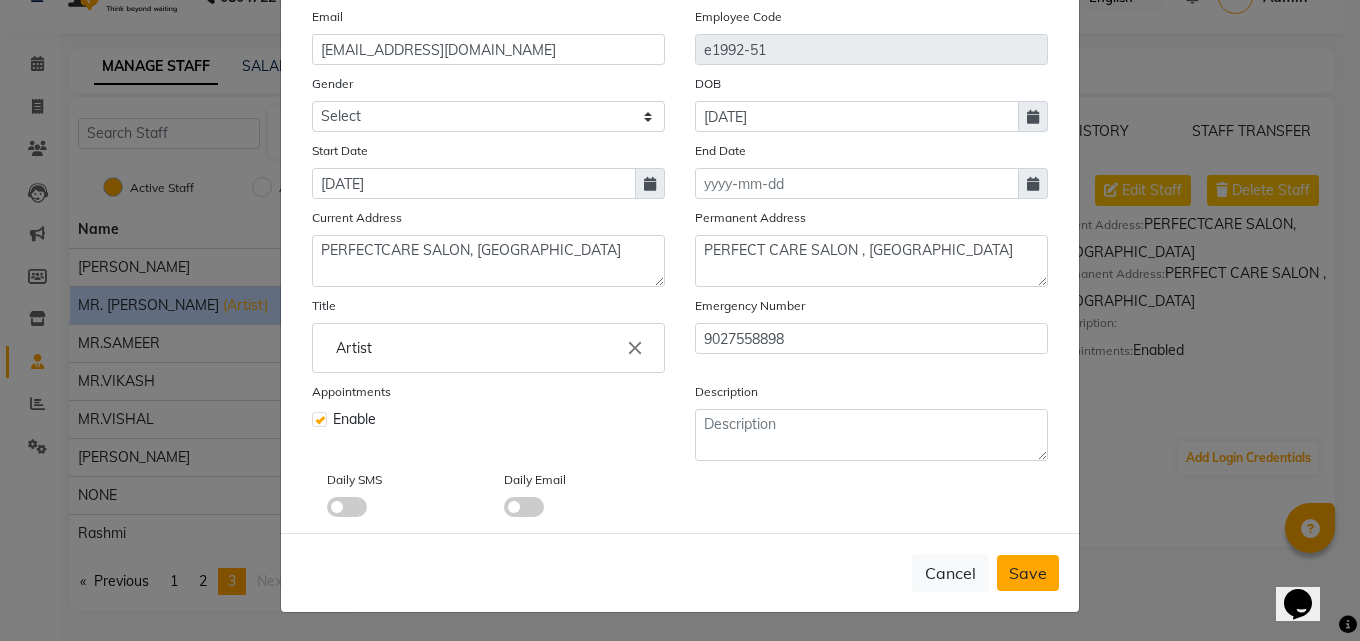click on "Save" at bounding box center (1028, 573) 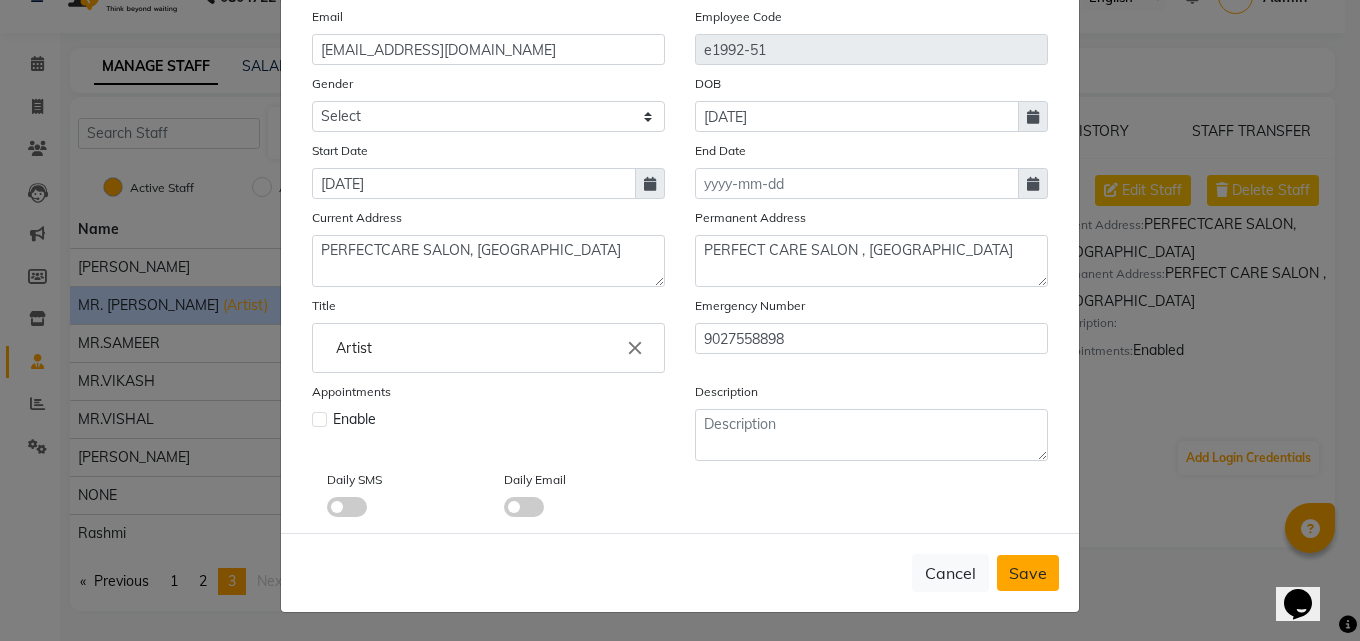 type 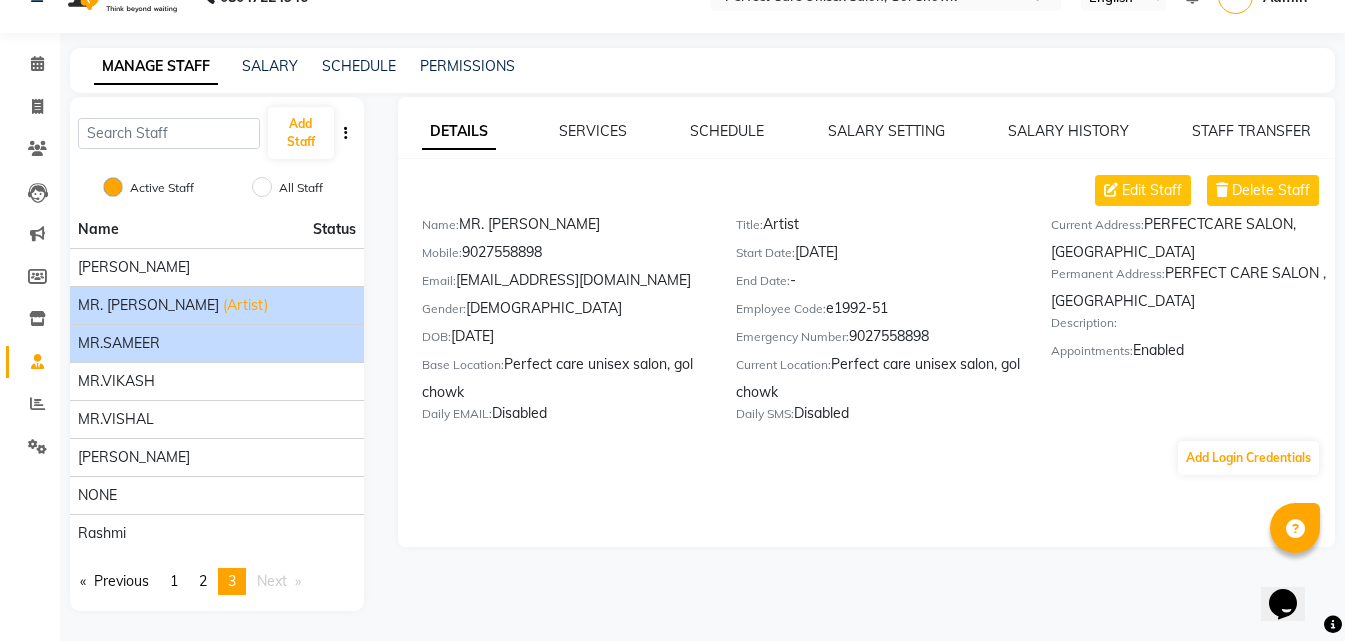 click on "MR.SAMEER" 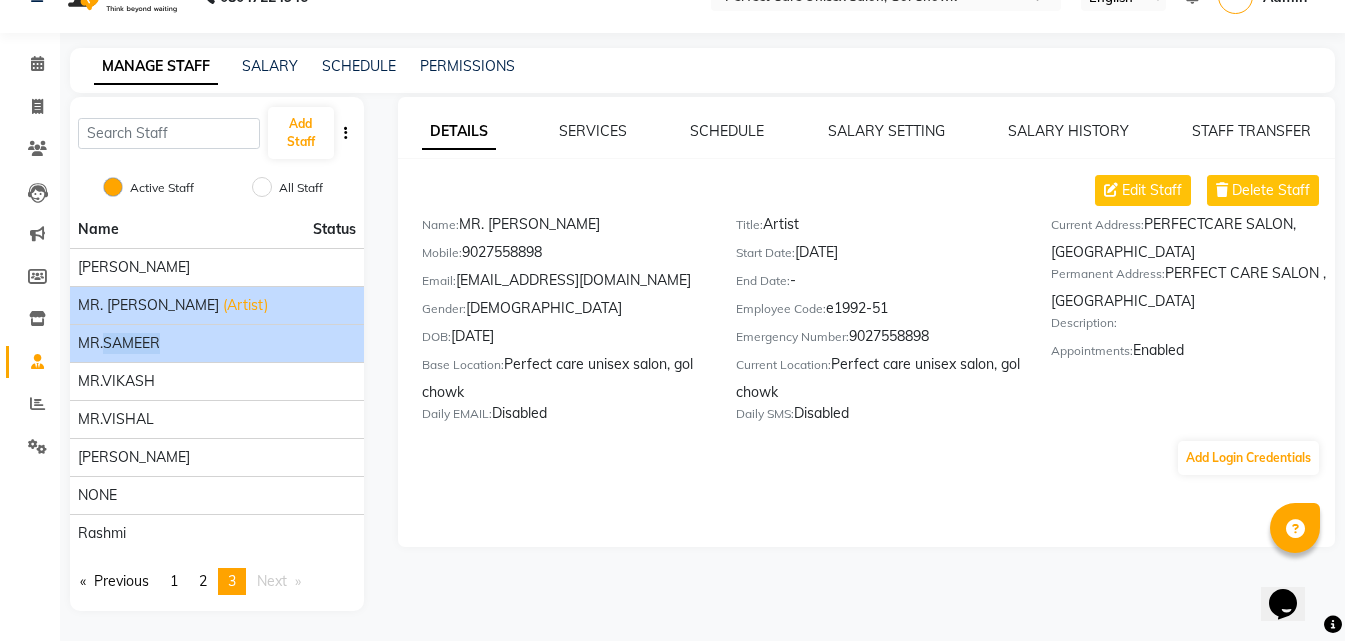click on "MR.SAMEER" 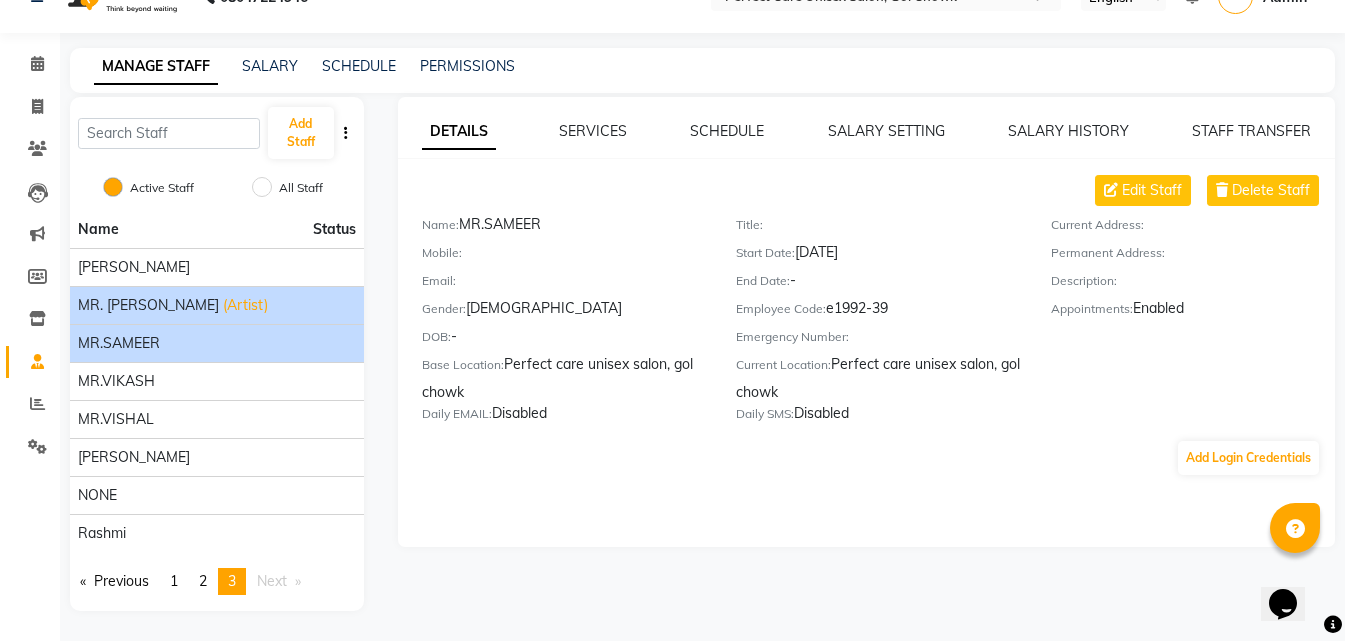 click on "MR. SAM (Artist)" 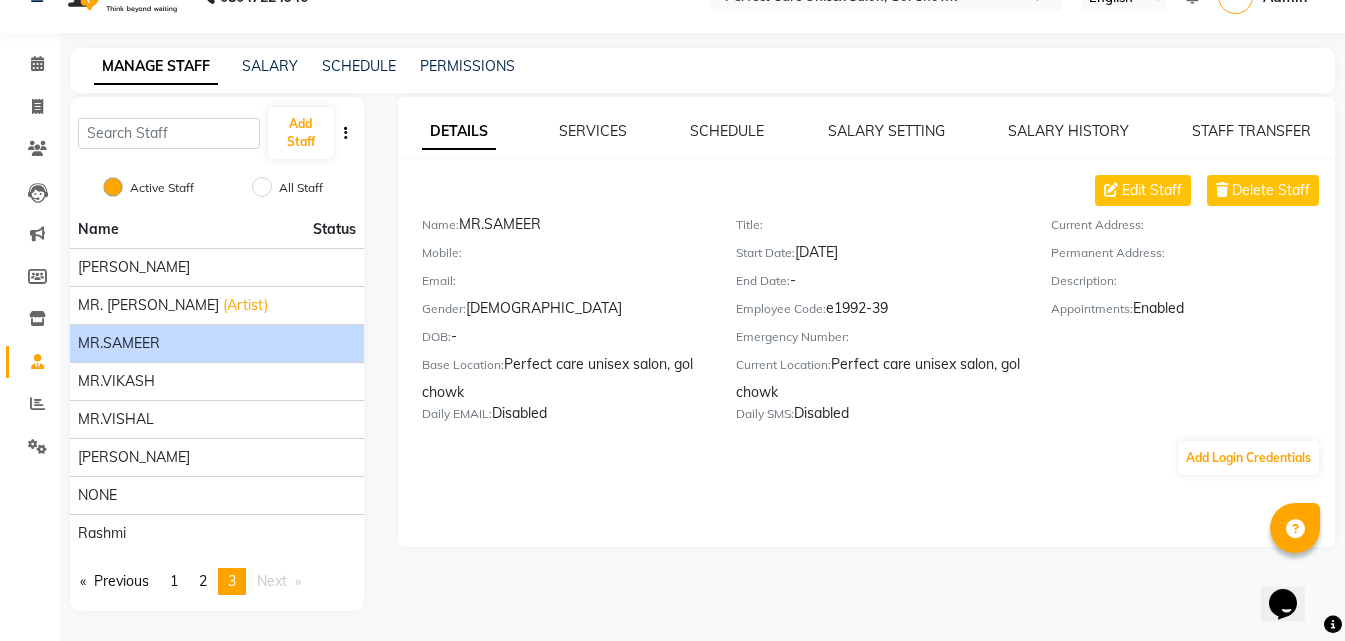 click on "MR.SAMEER" 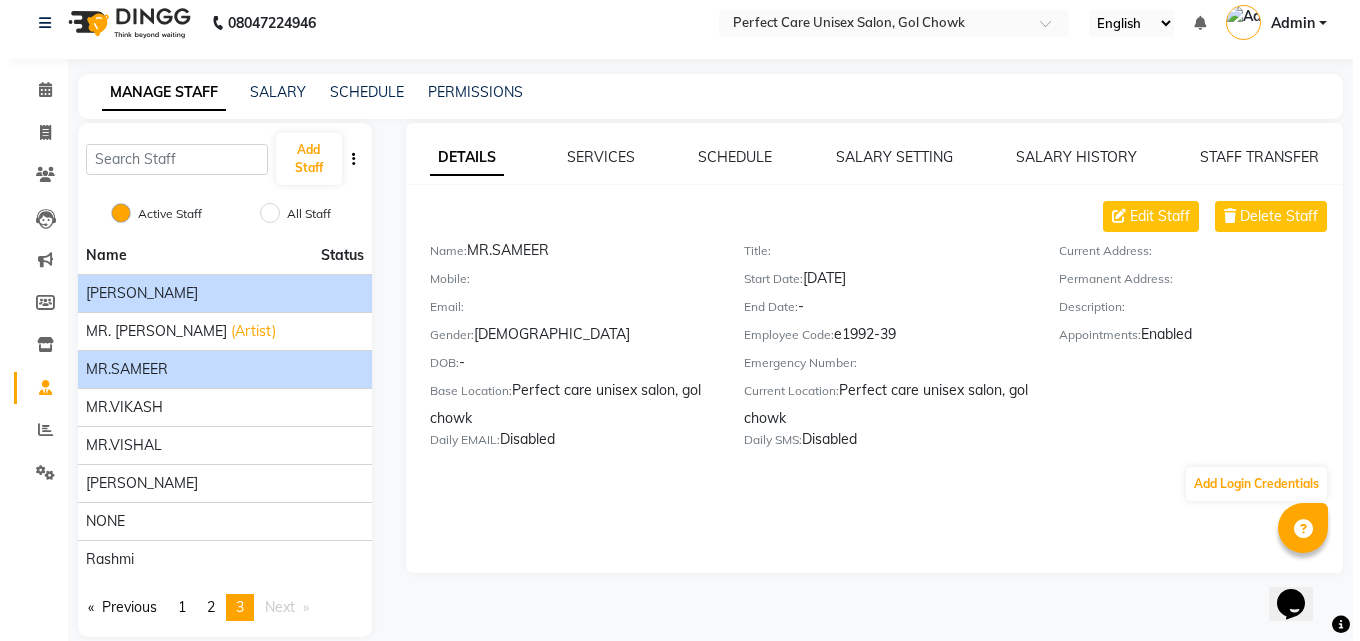 scroll, scrollTop: 0, scrollLeft: 0, axis: both 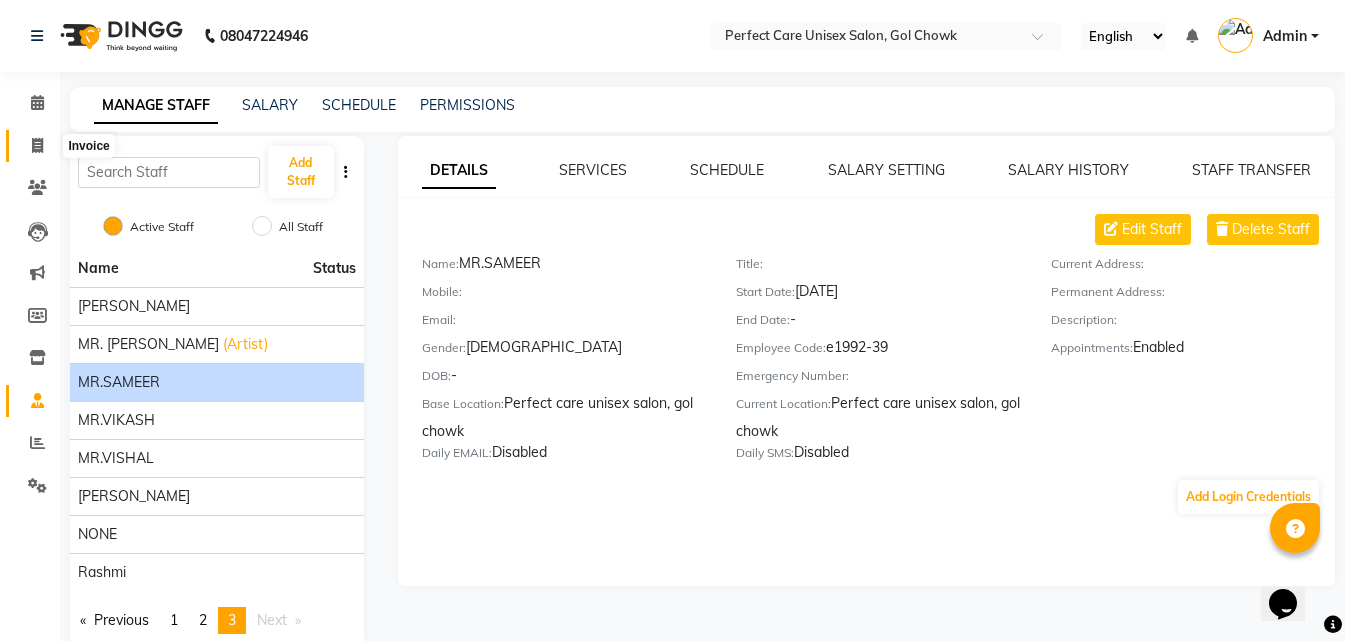 click 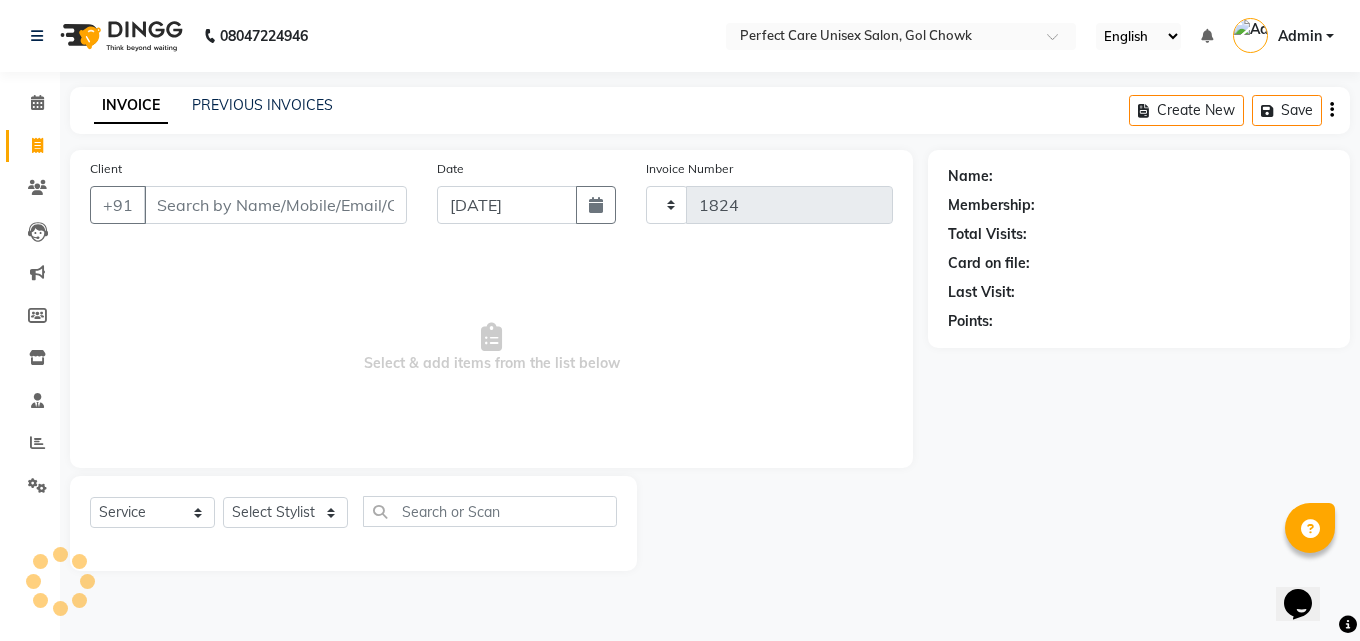 click 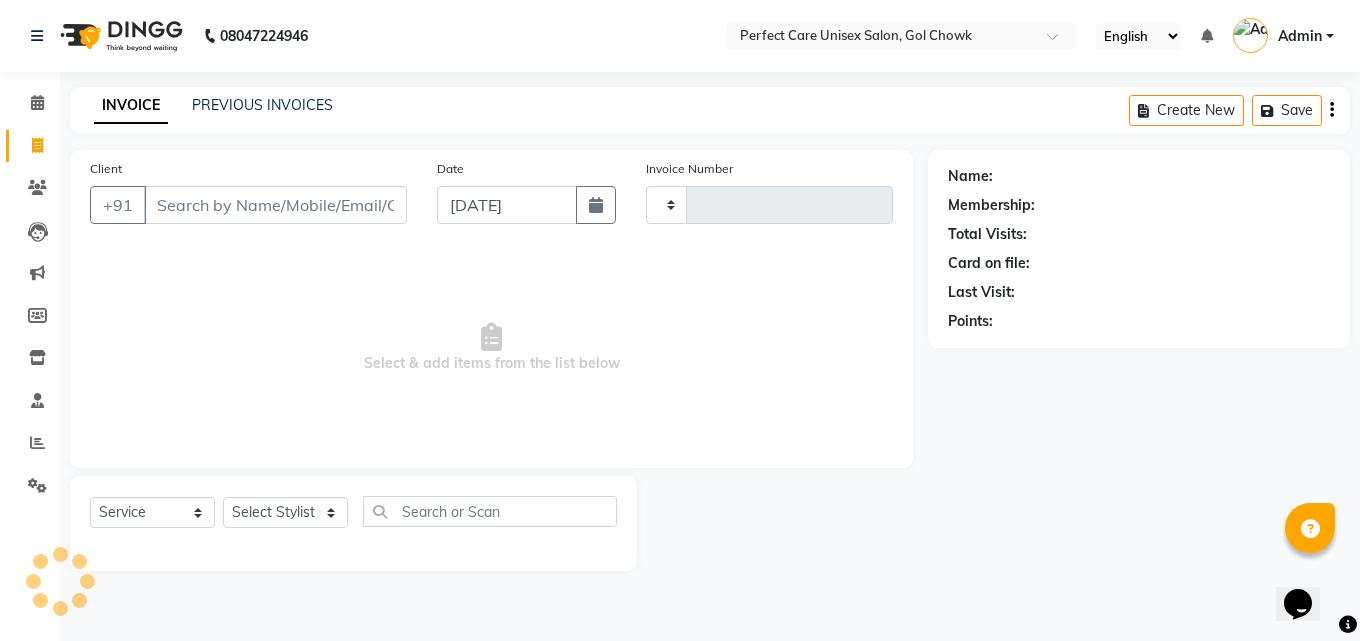 type on "1824" 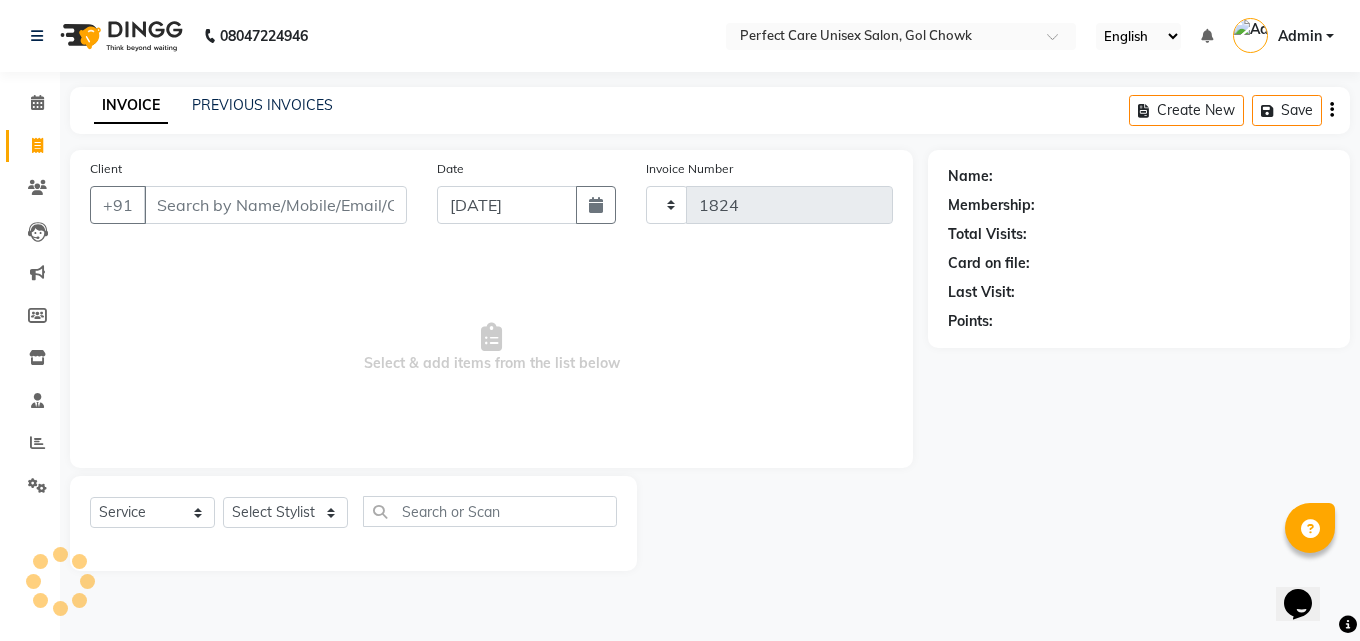 select on "4751" 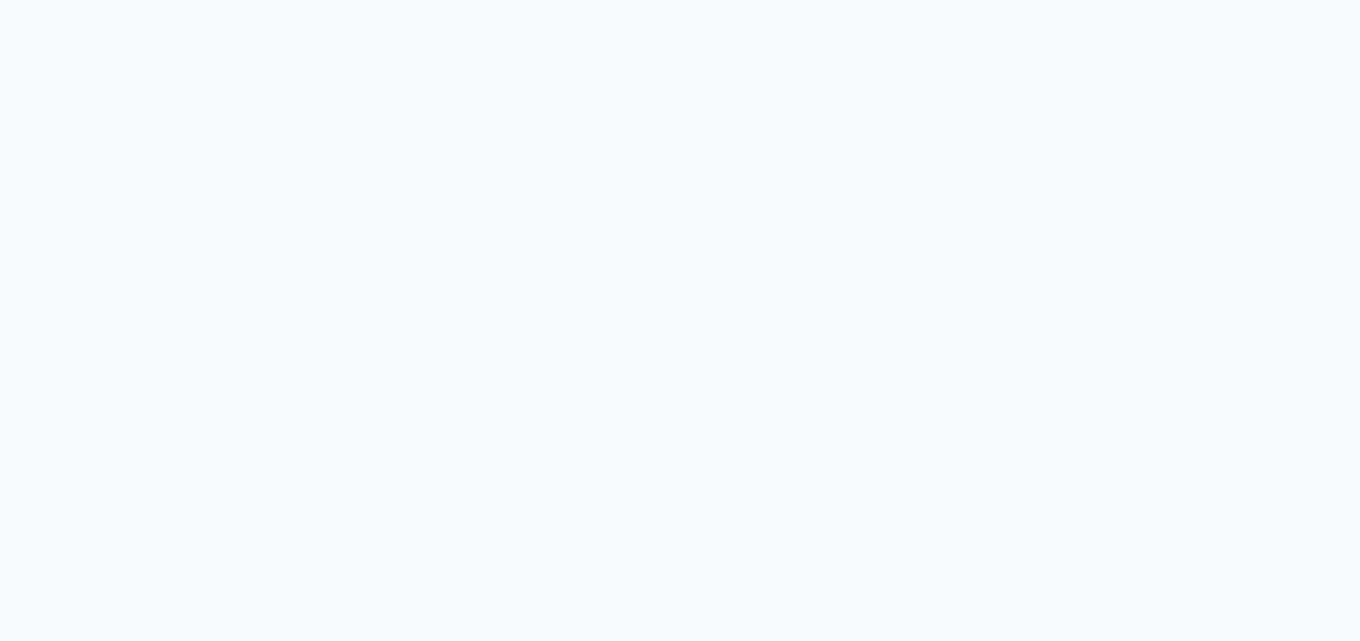 scroll, scrollTop: 0, scrollLeft: 0, axis: both 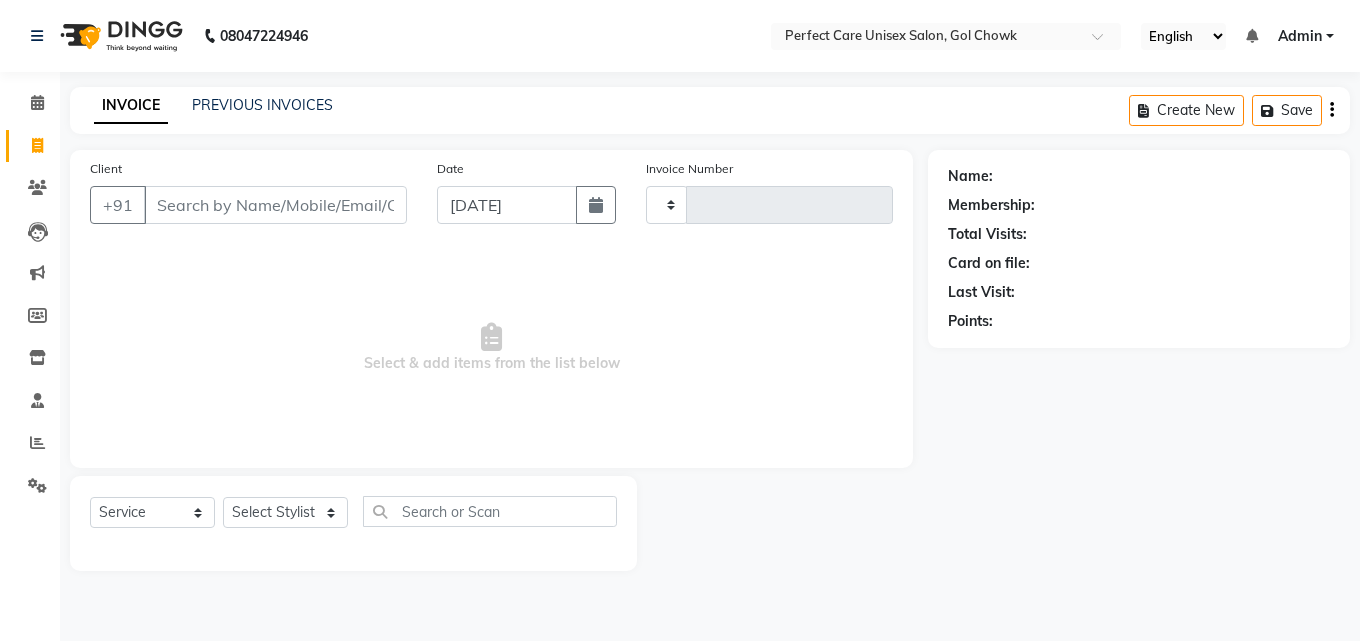type on "1830" 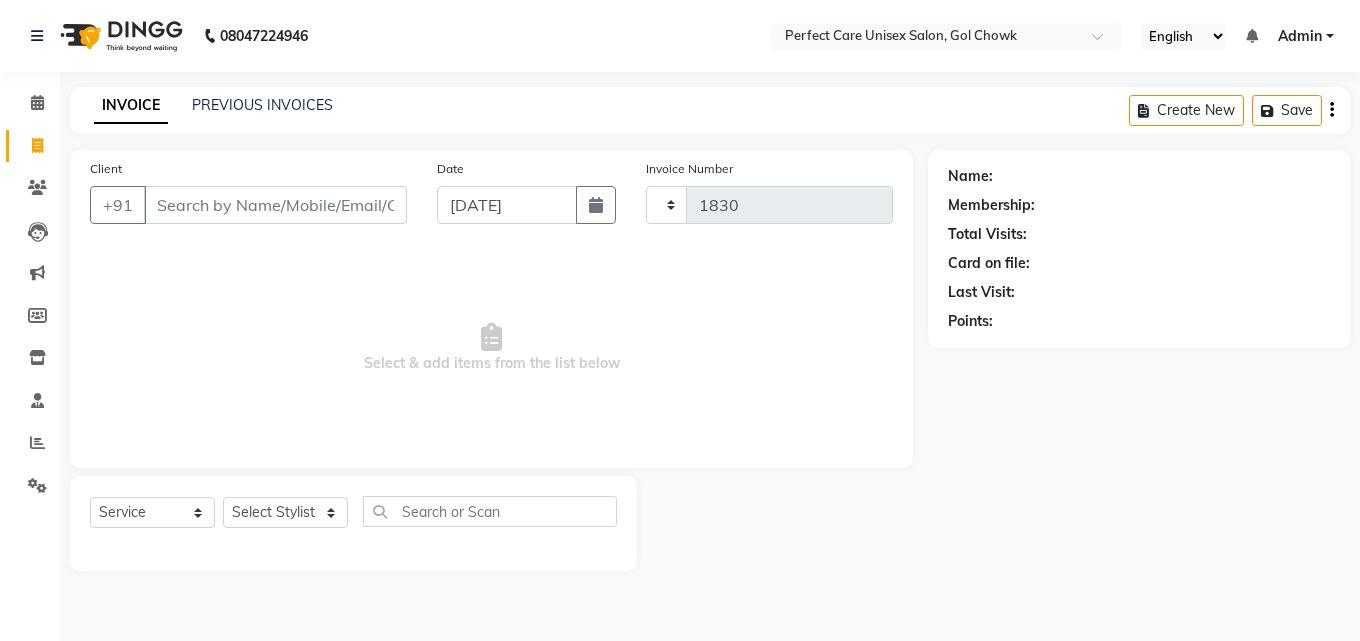 select on "4751" 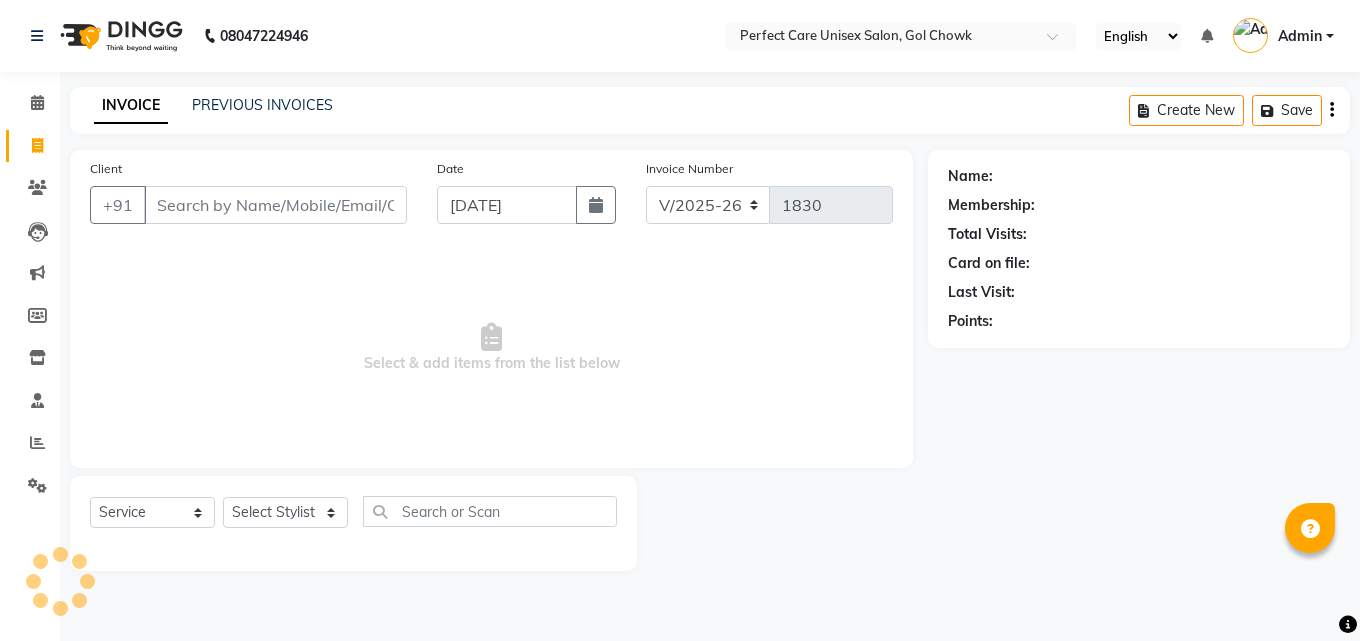 type on "6" 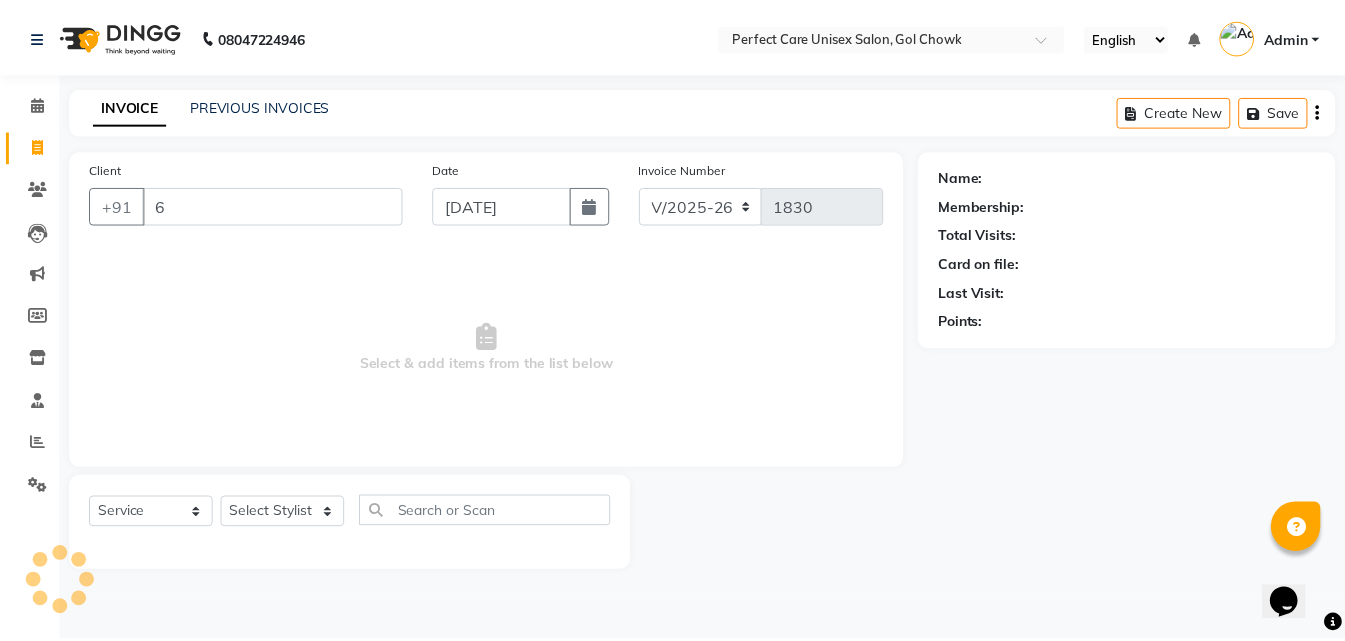scroll, scrollTop: 0, scrollLeft: 0, axis: both 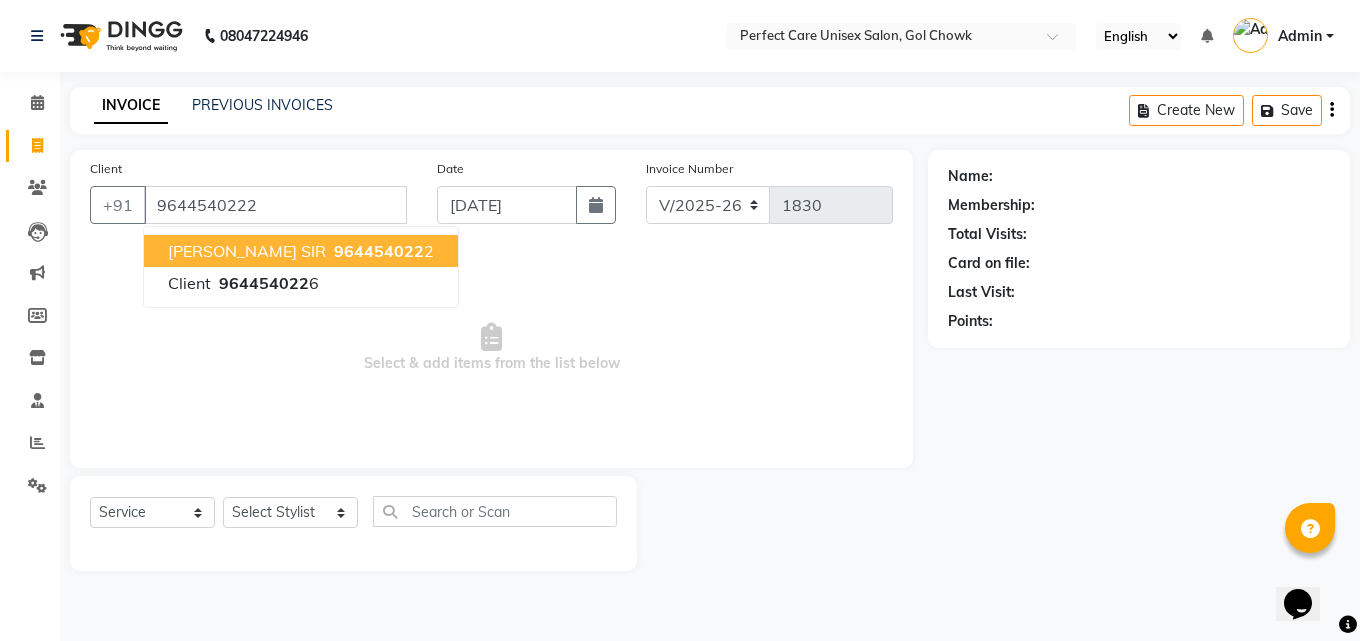 type on "9644540222" 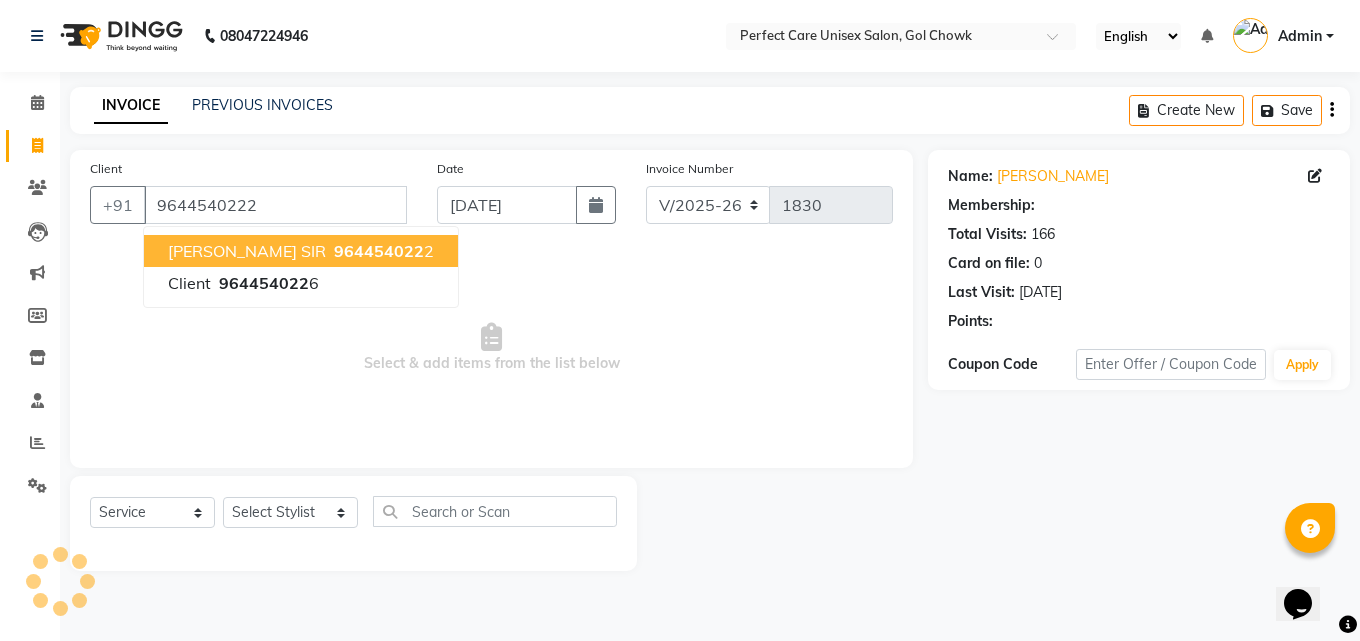 select on "1: Object" 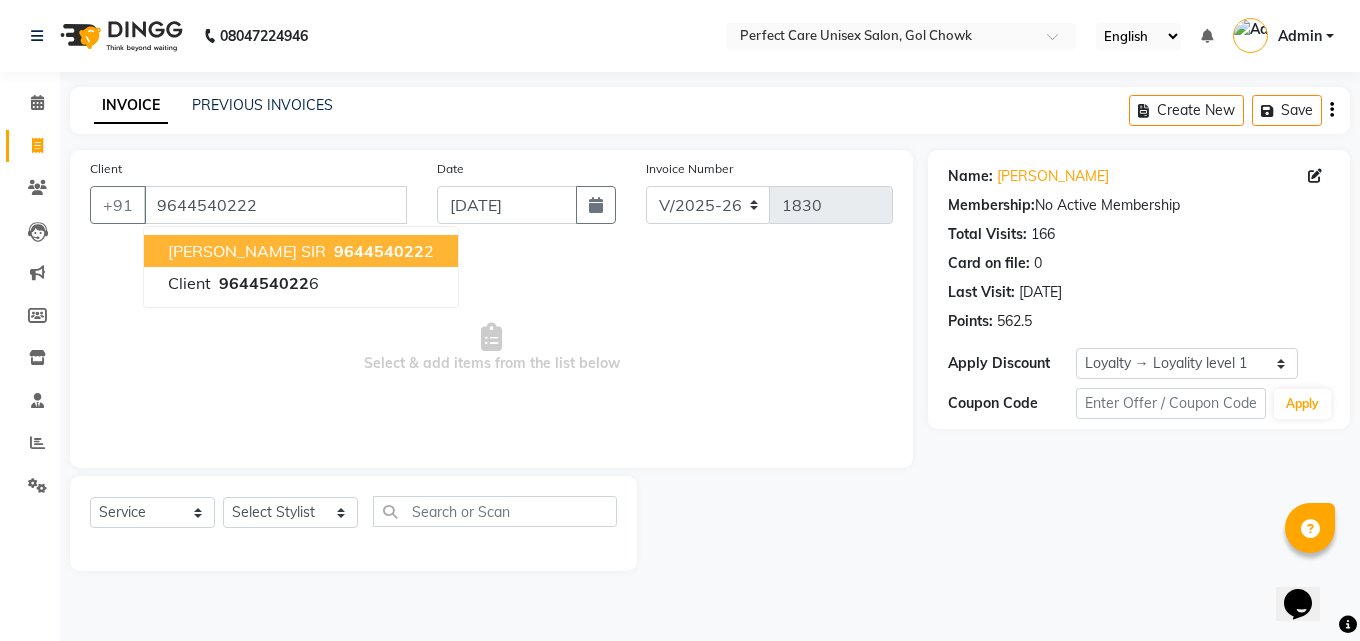 click on "NAGESH SIR" at bounding box center (247, 251) 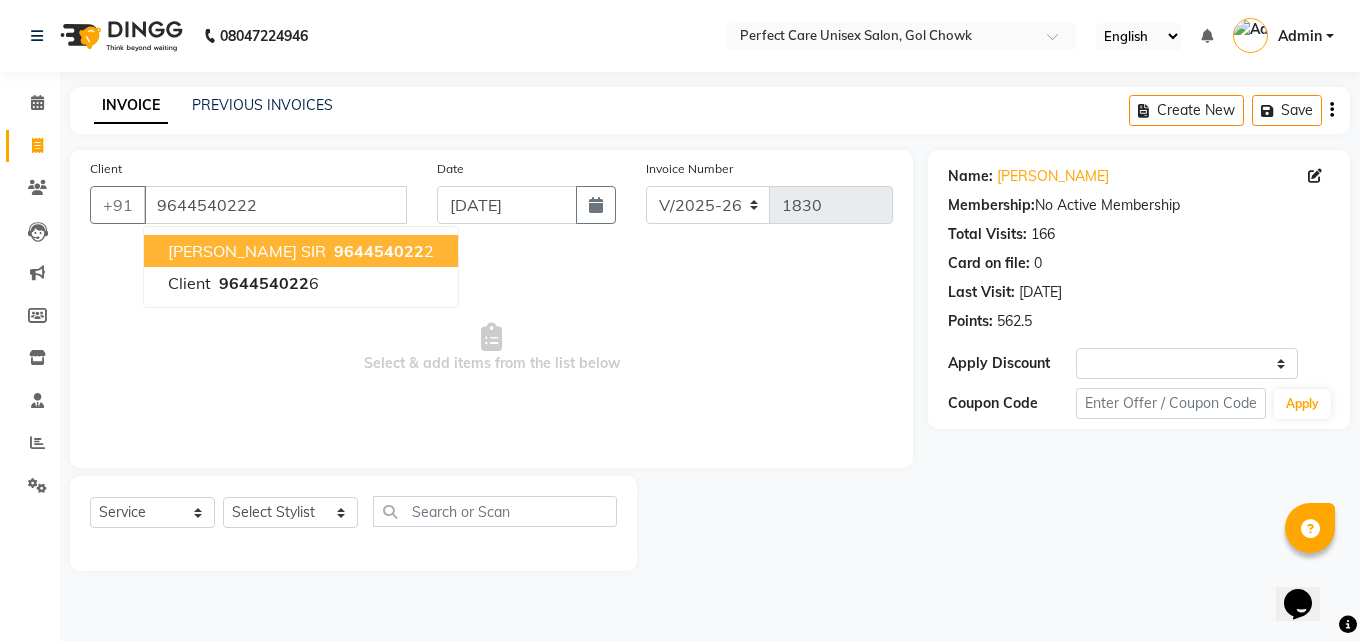 select on "1: Object" 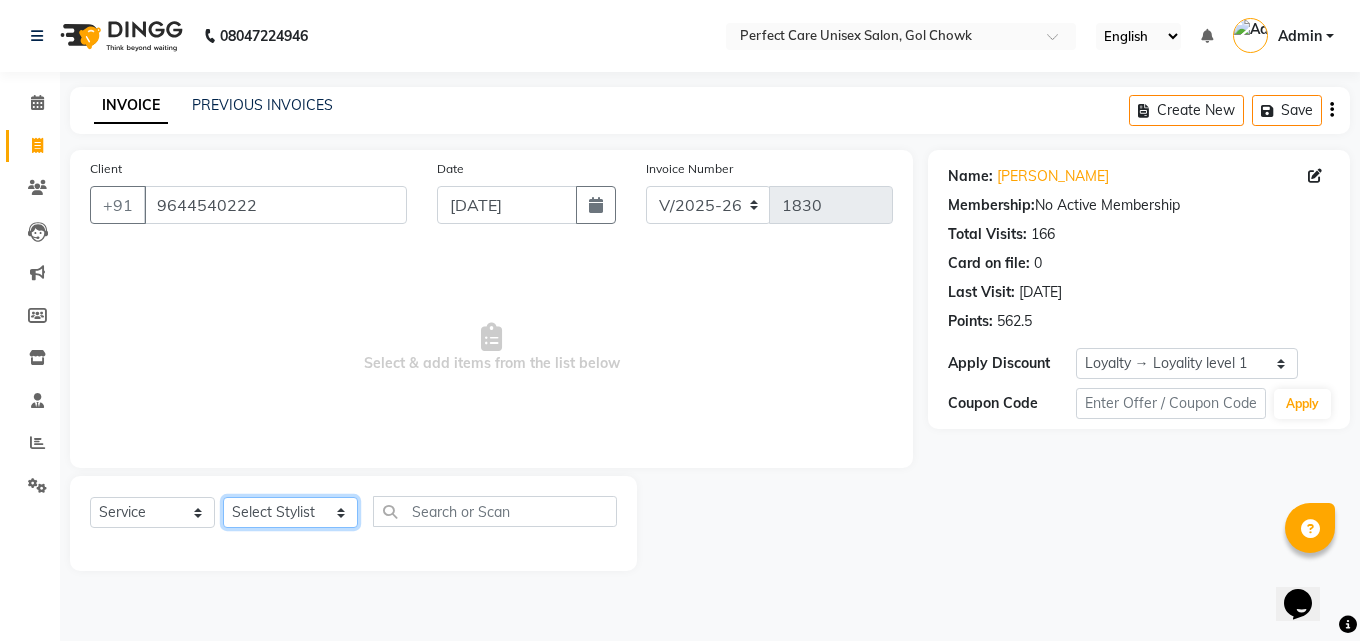 click on "Select Stylist MISS CHANDA MISS KAYNAT MISS KRITIKA  MISS PIHU MISS POOJA MISS.SHRADDHA MISS.SHREYA  MISS SUDHA  MISS. USHA MISS YAMINI mohbat MR. AARIF MR.ANGAD MR. ARUN  MR ARYAN MR. AVINASH MR. FARMAN MR.KARAN MR.KASIM MR. NAUSHAD MR.NAZIM MR. SAM MR.SAMEER MR.VIKASH MR.VISHAL MS RAMCHARAN NONE rashmi" 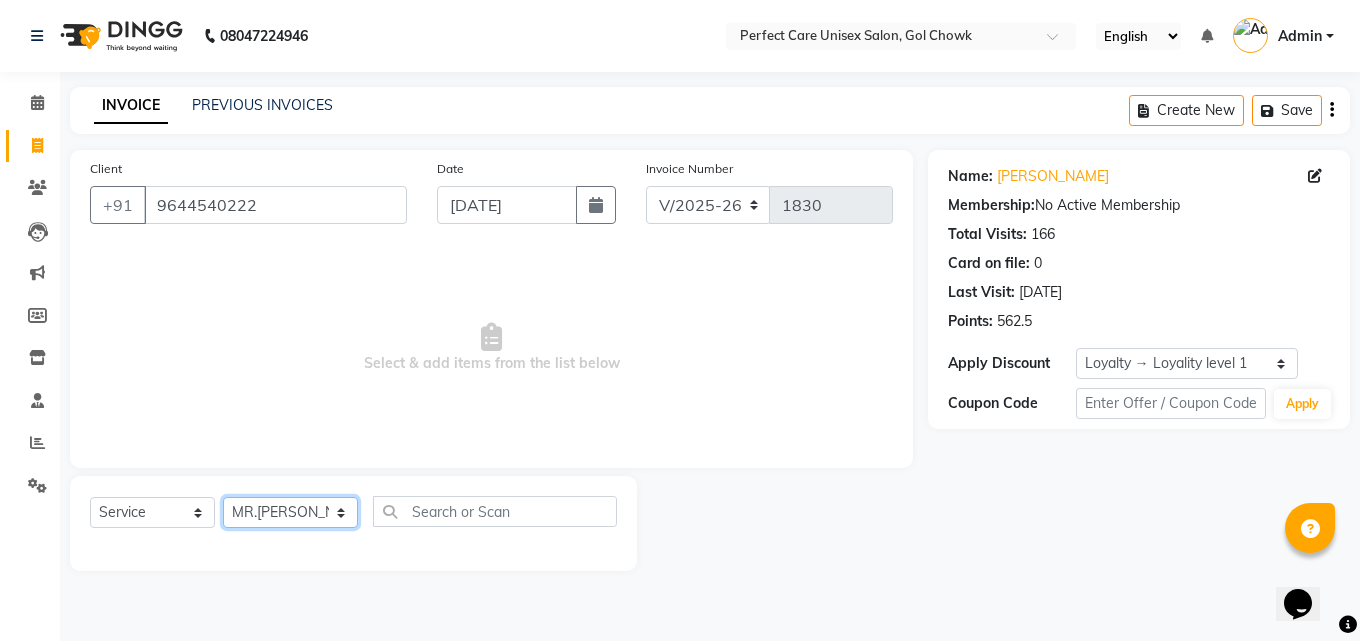click on "Select Stylist [PERSON_NAME] MISS [PERSON_NAME] MISS [PERSON_NAME]  MISS [PERSON_NAME] [PERSON_NAME] MISS.[PERSON_NAME] MISS.[PERSON_NAME]  MISS [PERSON_NAME]  MISS. USHA [PERSON_NAME] [PERSON_NAME] MR.[PERSON_NAME] MR. [PERSON_NAME]  MR [PERSON_NAME] MR. AVINASH [PERSON_NAME] [PERSON_NAME] [PERSON_NAME] [PERSON_NAME] [PERSON_NAME] MR. [PERSON_NAME] MR.[PERSON_NAME] [PERSON_NAME] MR.[PERSON_NAME] [PERSON_NAME] NONE rashmi" 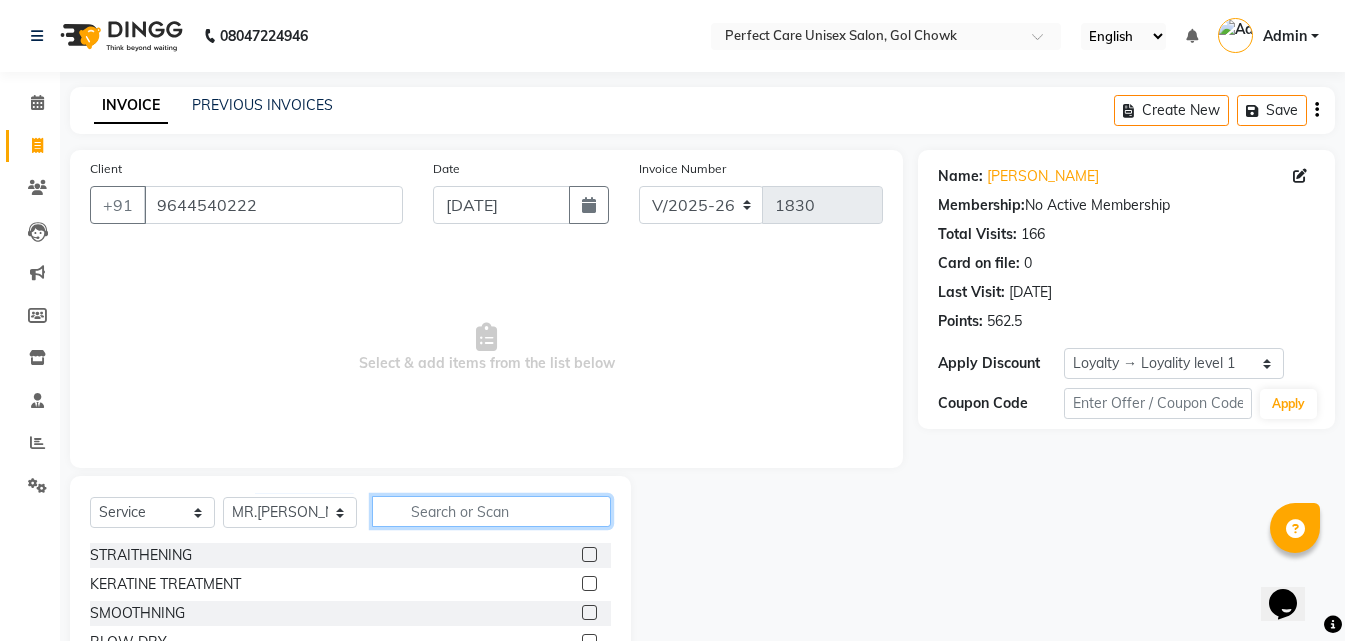 click 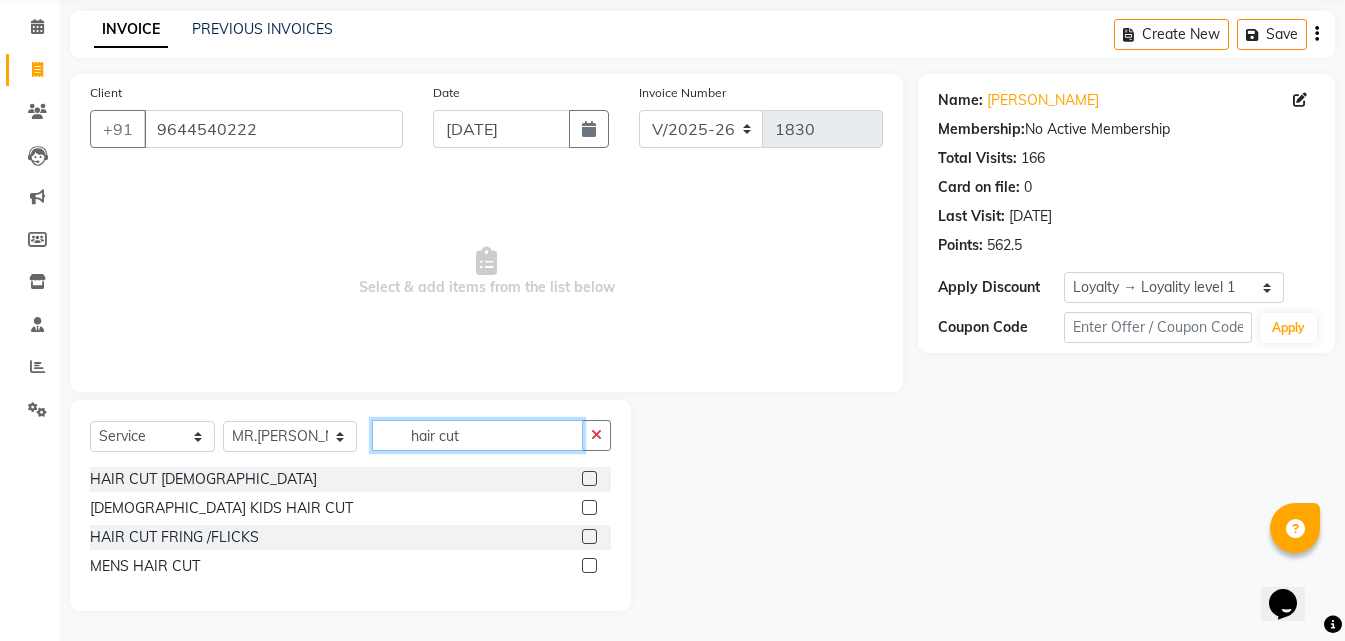 scroll, scrollTop: 76, scrollLeft: 0, axis: vertical 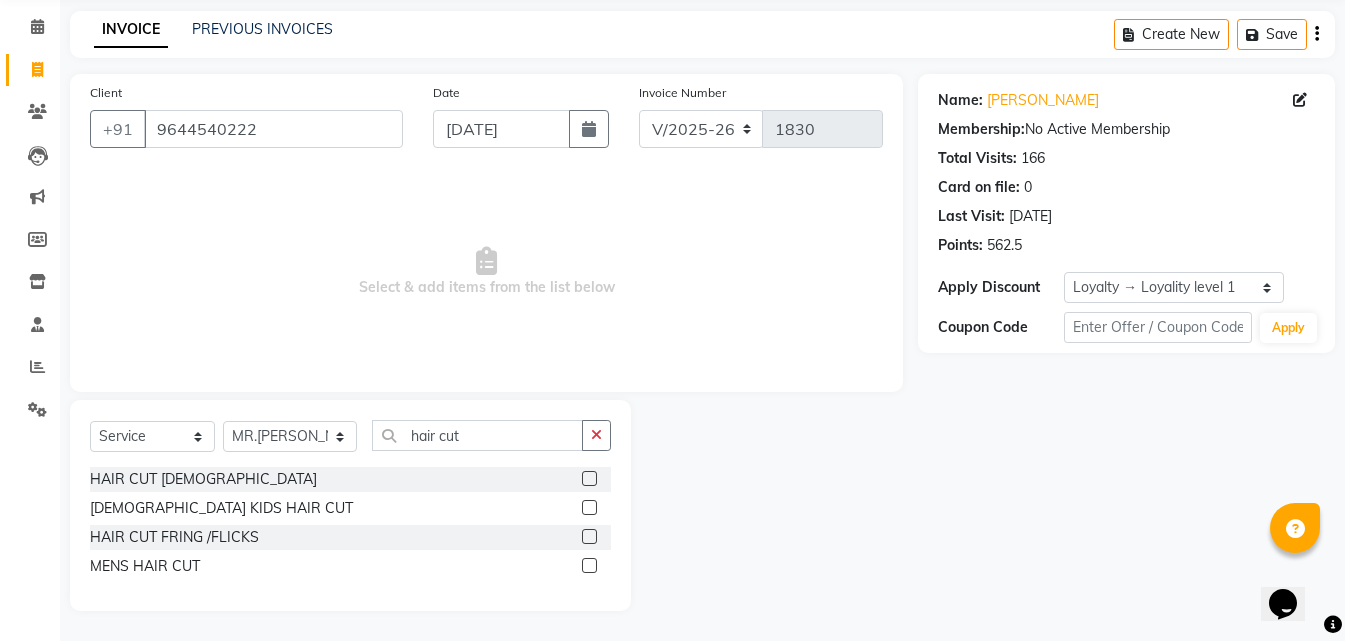 click 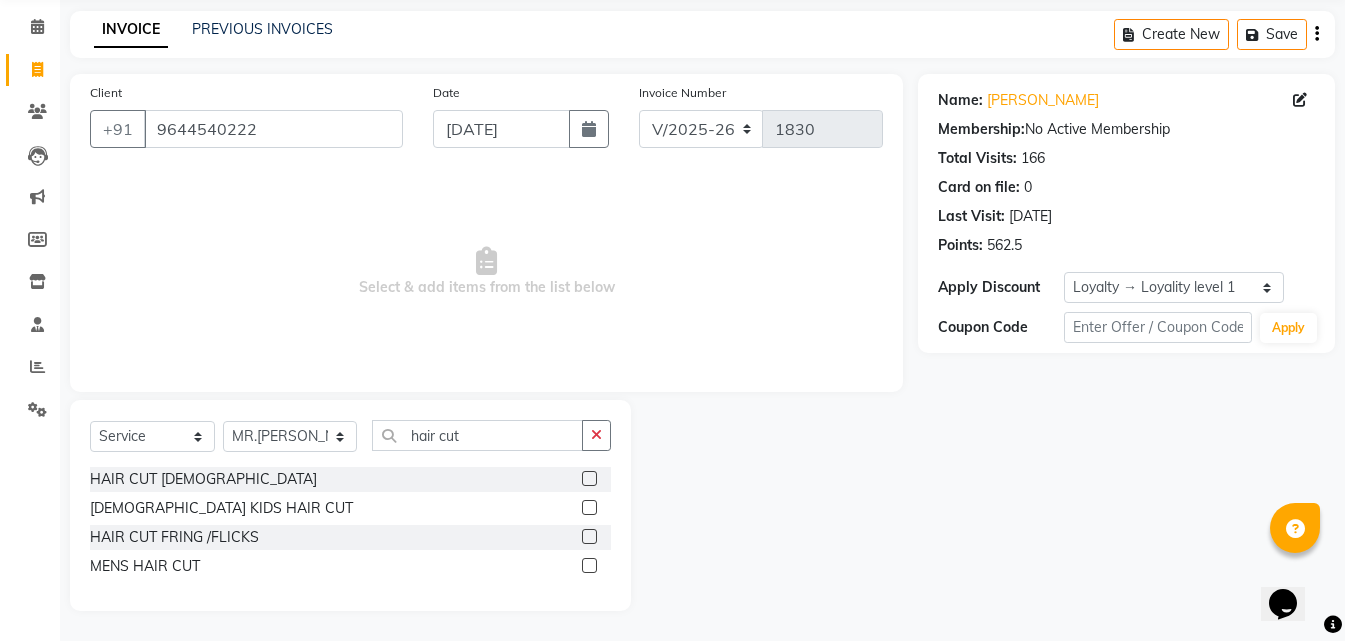 click 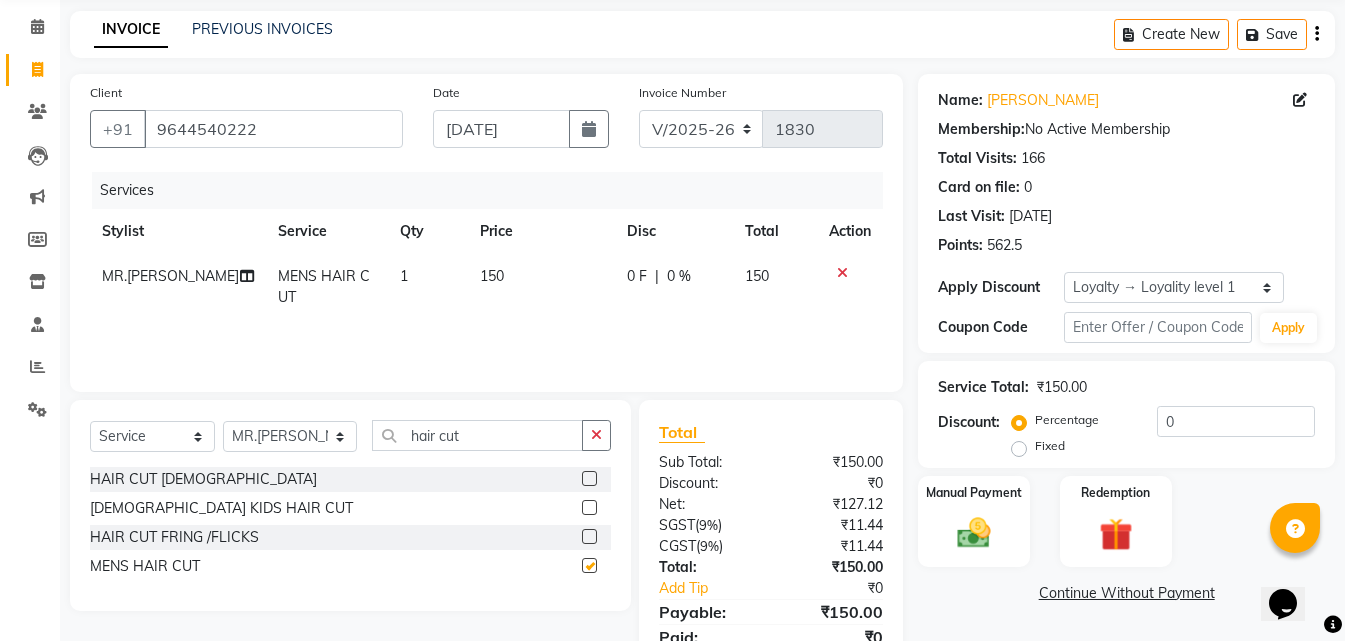 checkbox on "false" 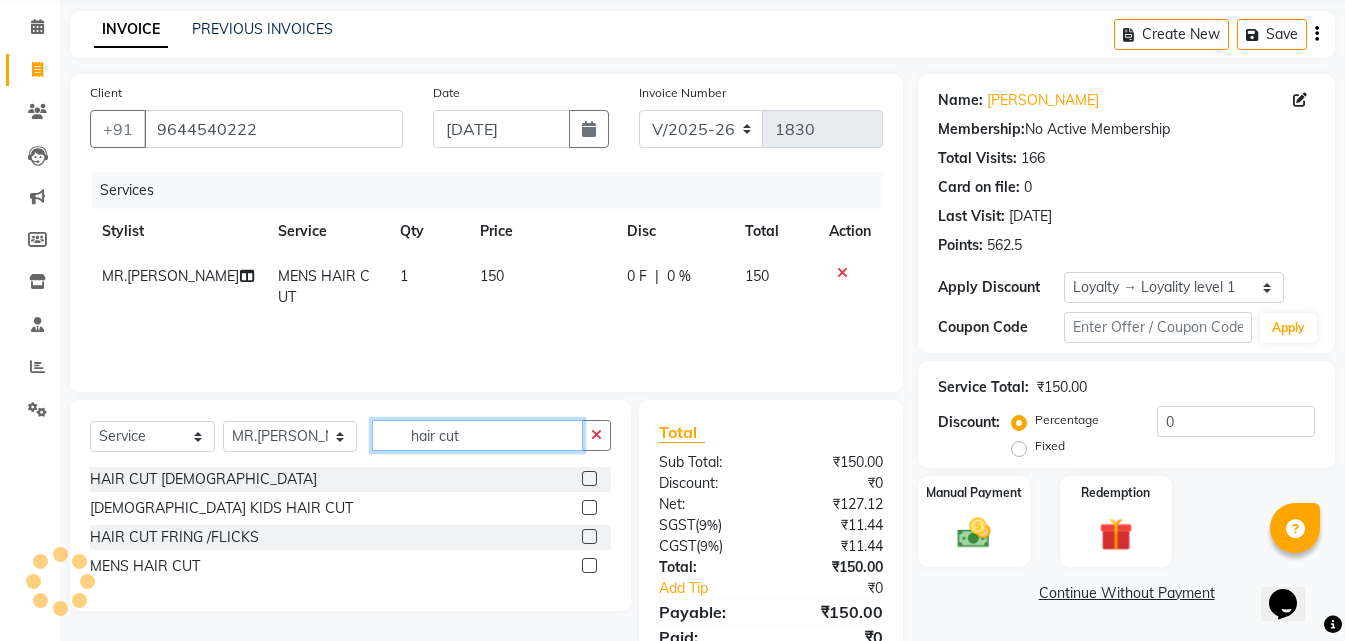click on "hair cut" 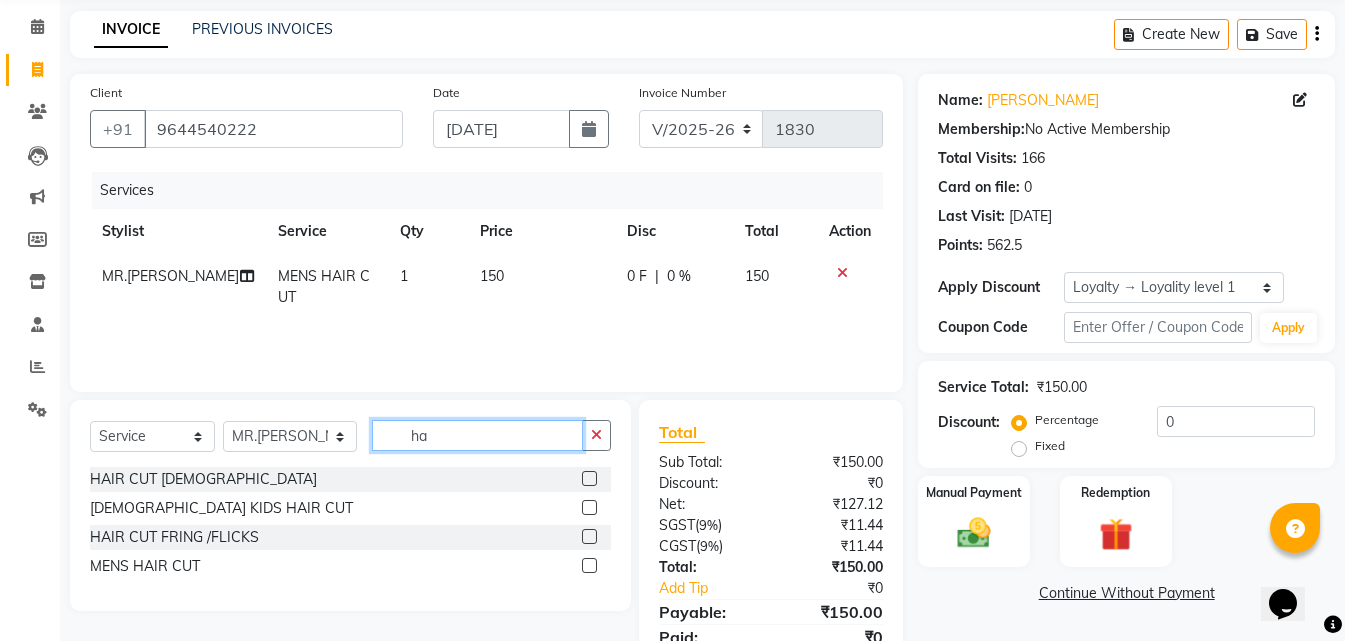 type on "h" 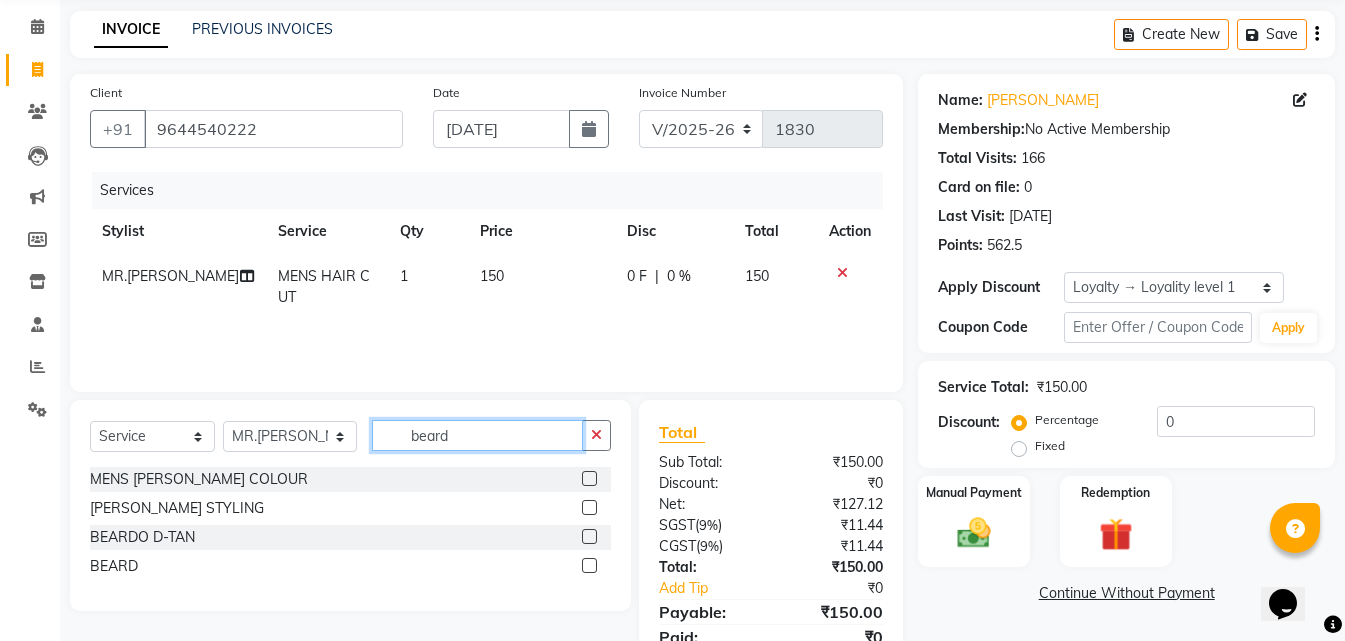 type on "beard" 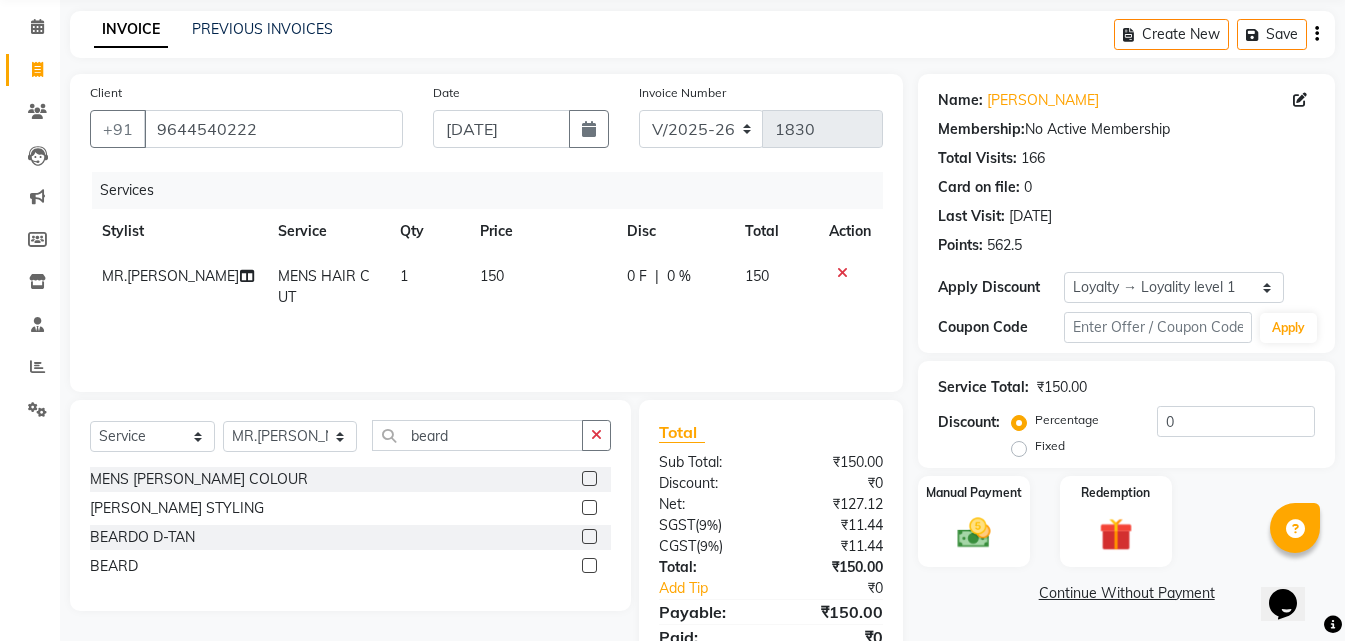 click 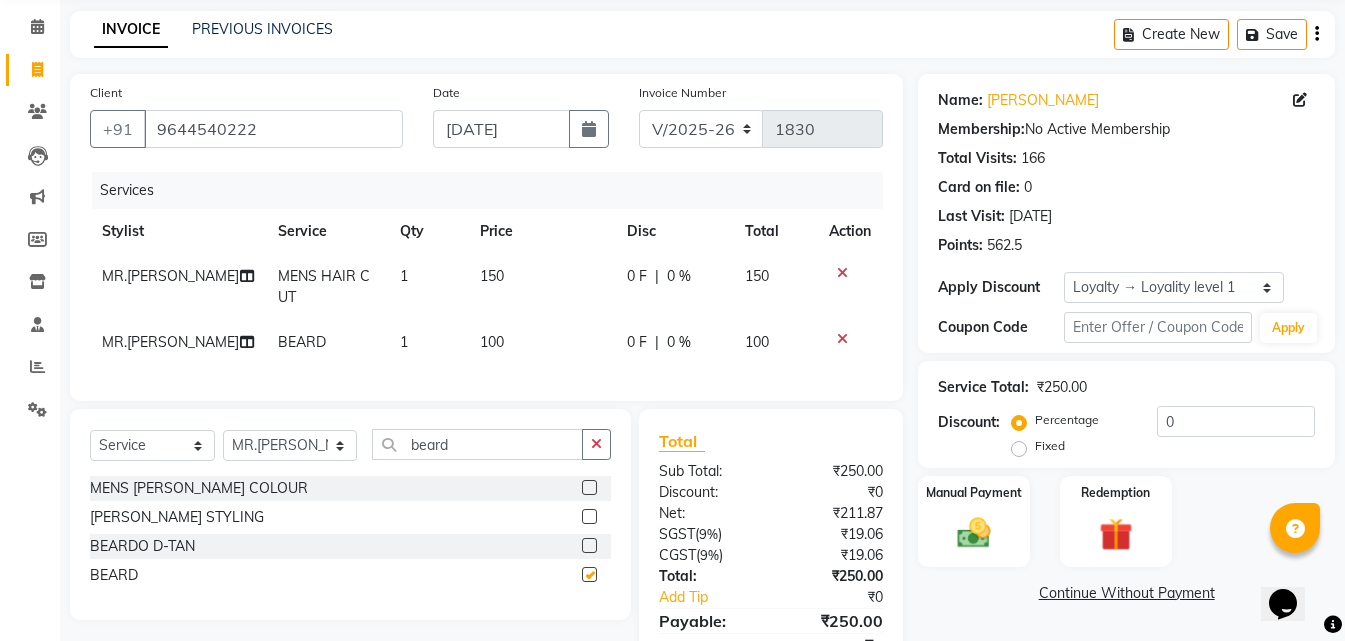 checkbox on "false" 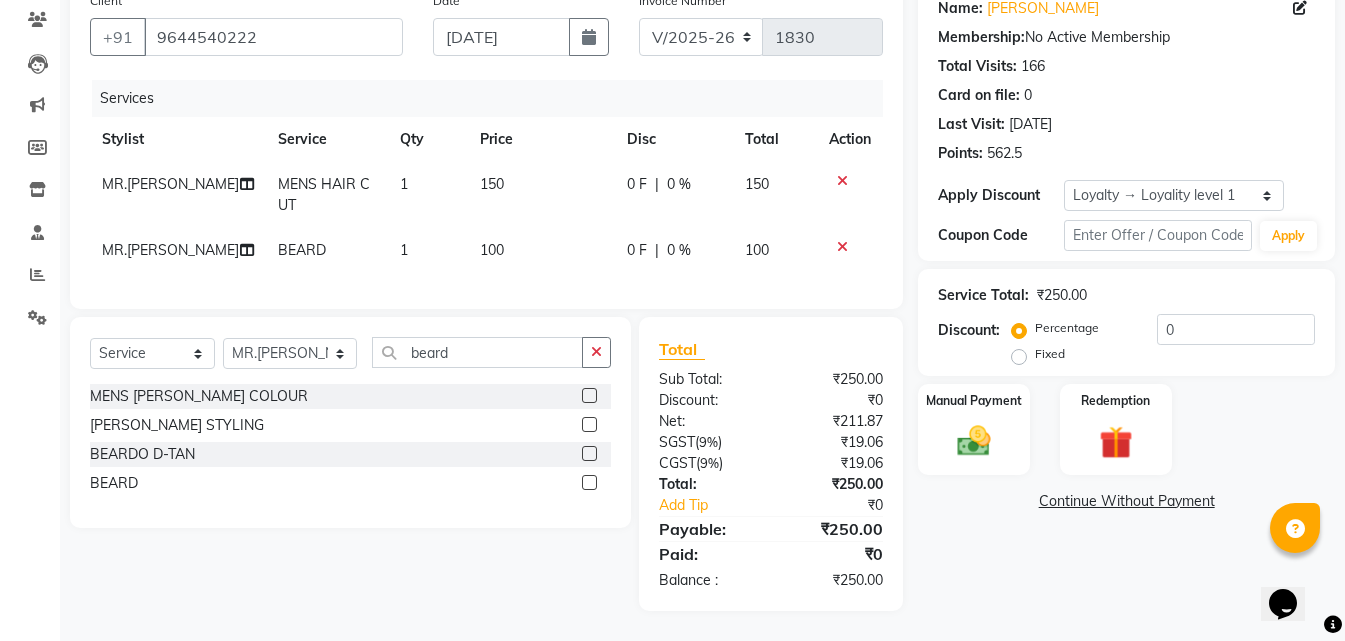 scroll, scrollTop: 183, scrollLeft: 0, axis: vertical 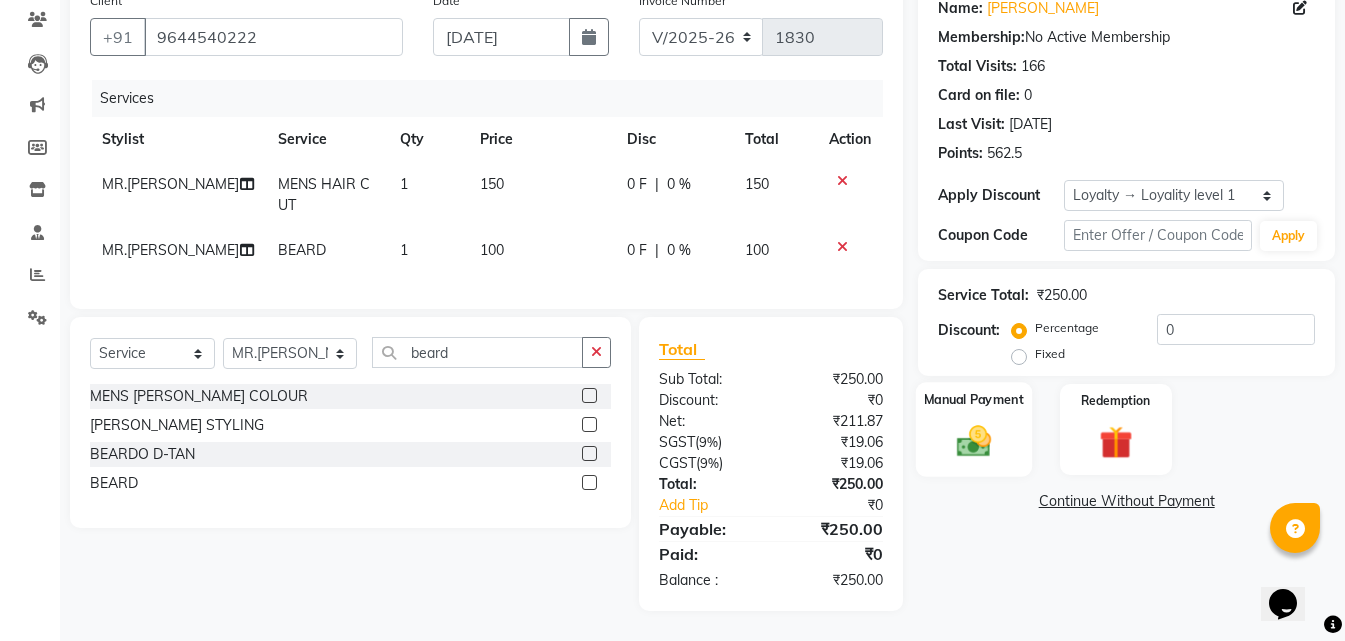 click 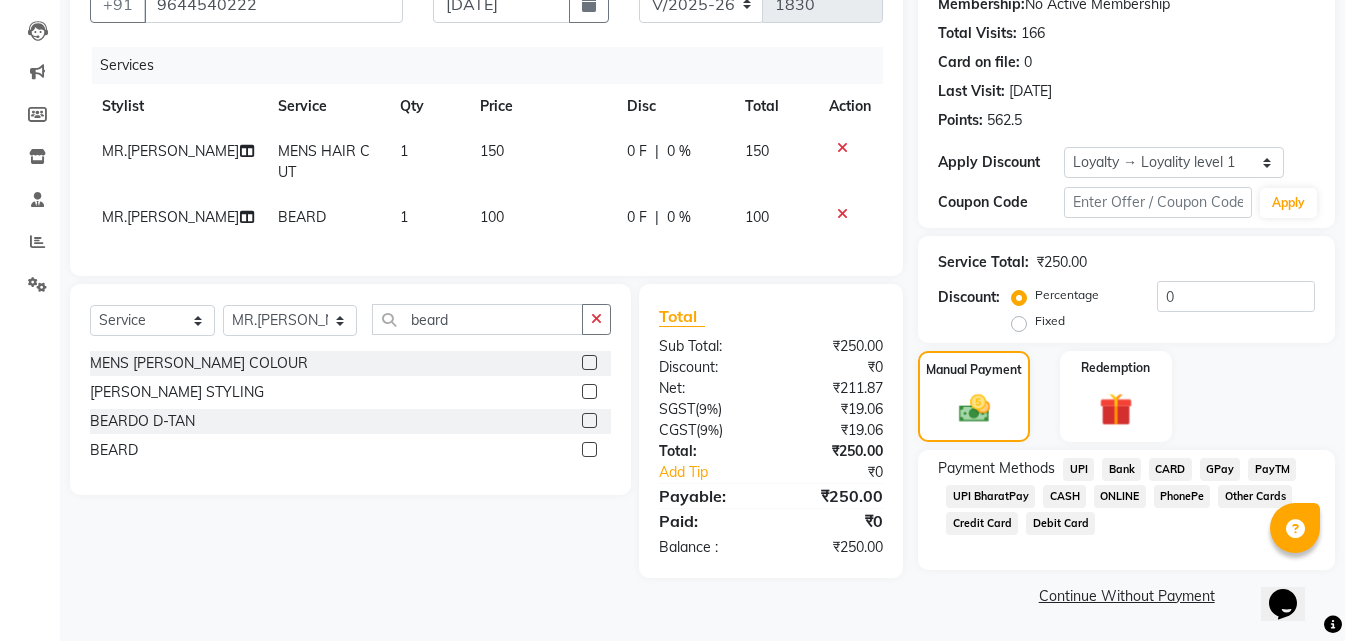 scroll, scrollTop: 101, scrollLeft: 0, axis: vertical 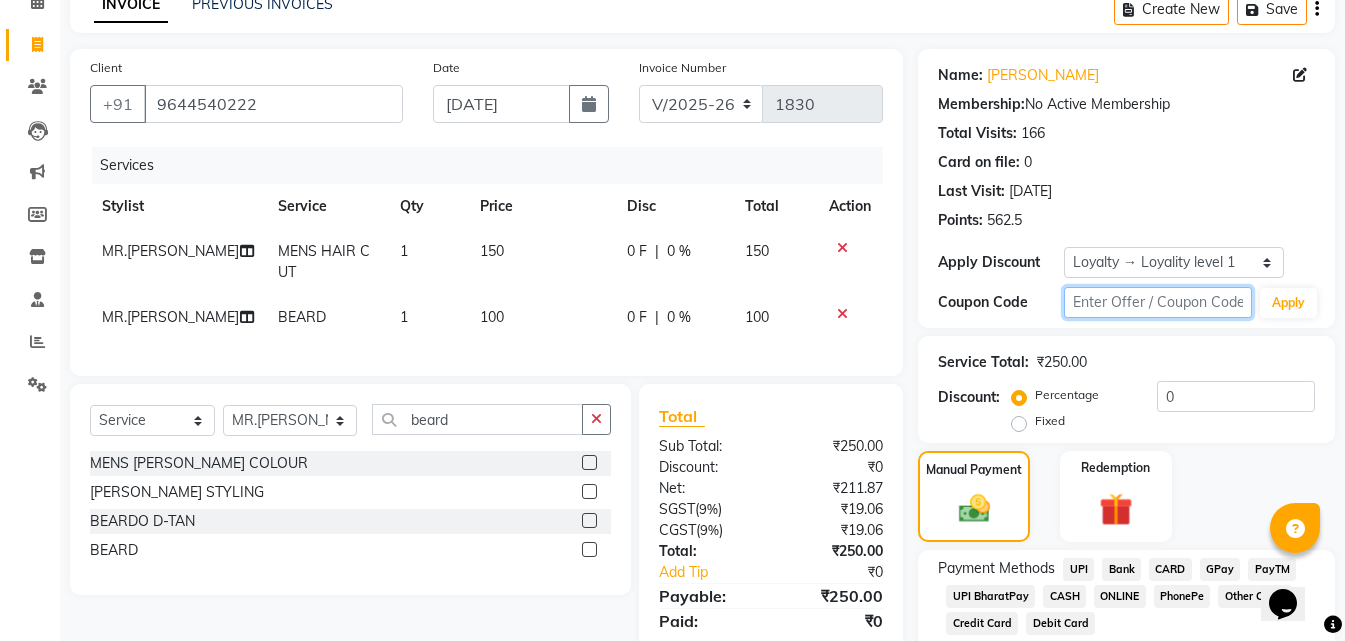 click 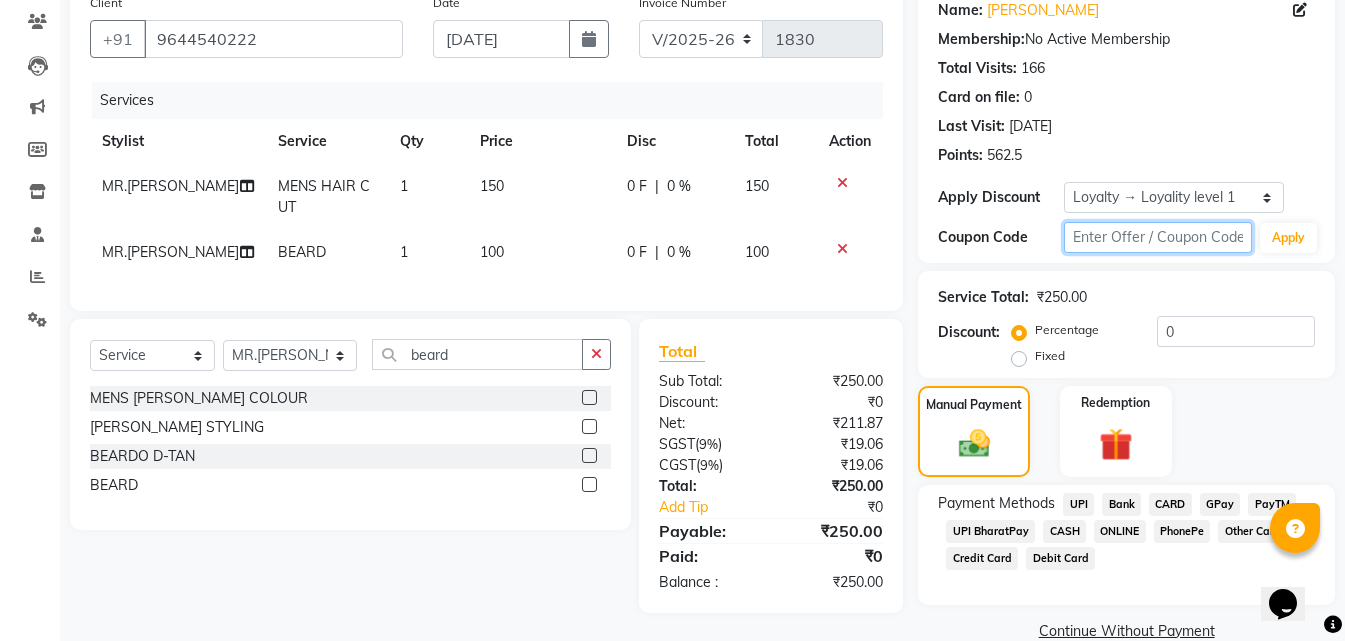 scroll, scrollTop: 201, scrollLeft: 0, axis: vertical 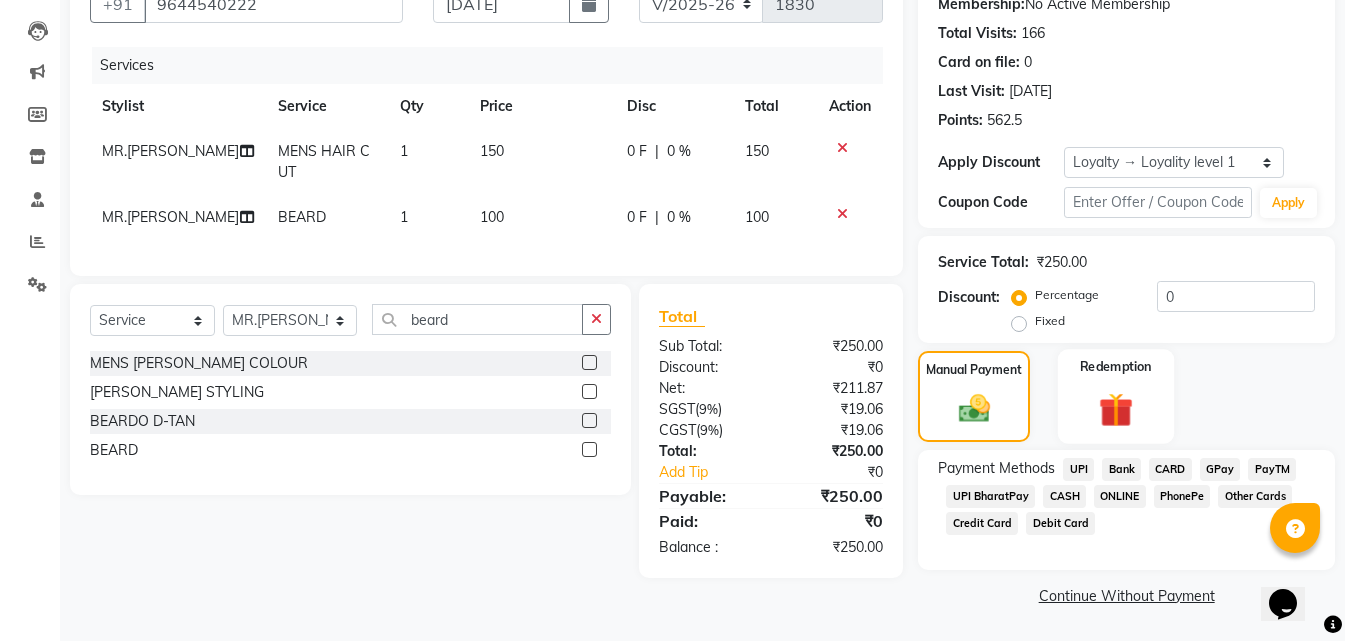 click 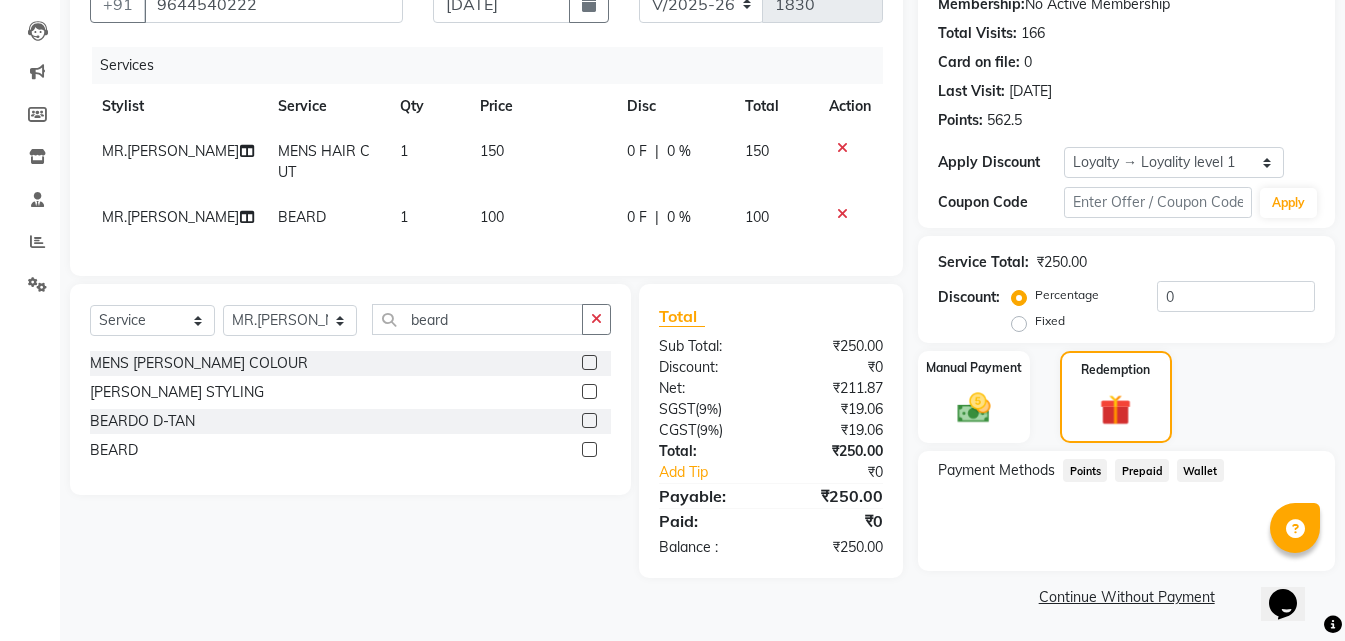 click on "Points" 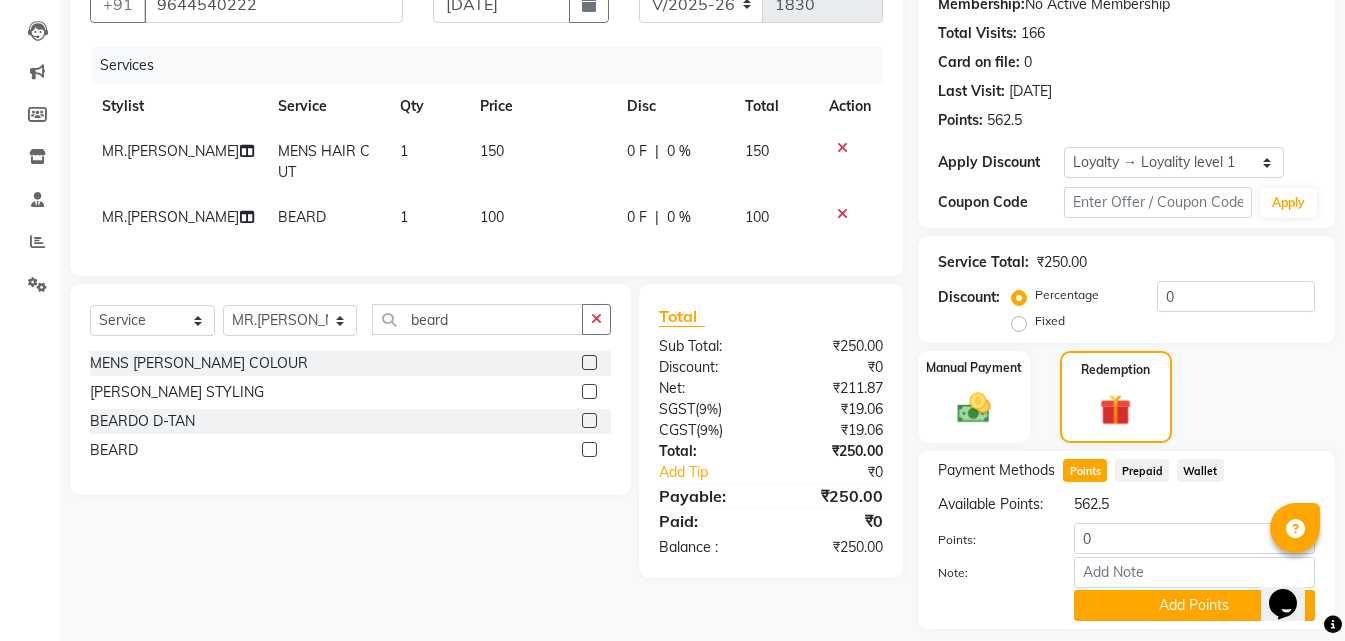 scroll, scrollTop: 281, scrollLeft: 0, axis: vertical 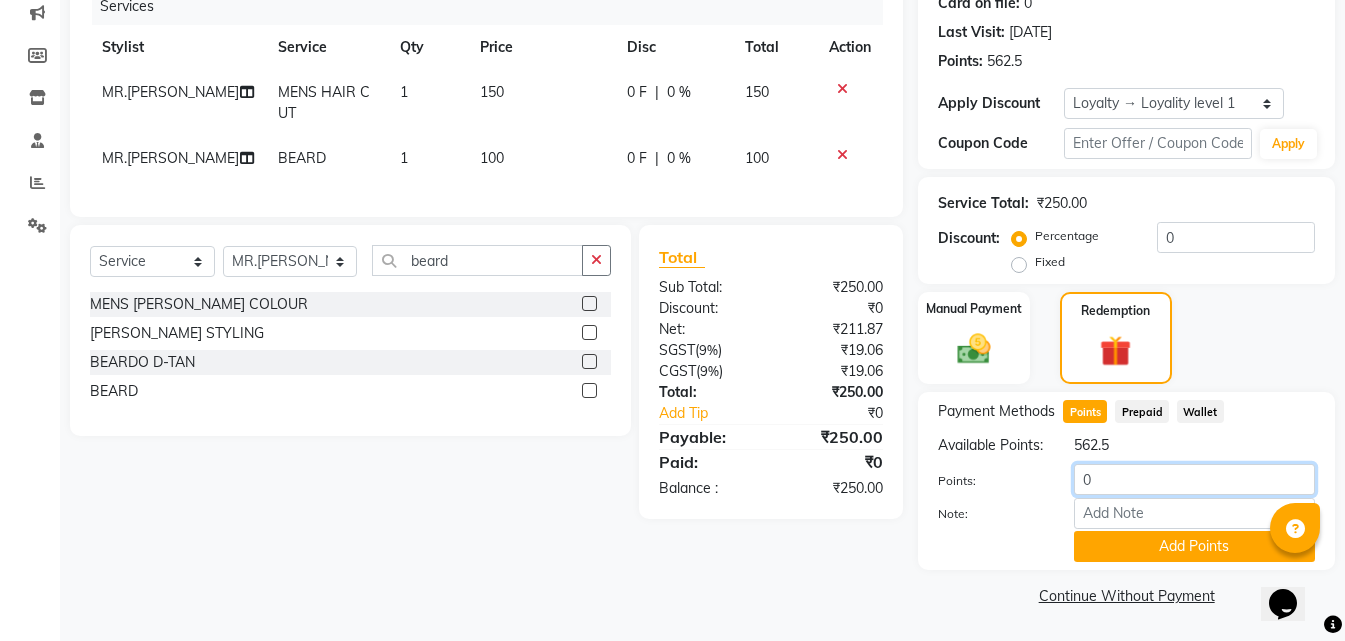 click on "0" 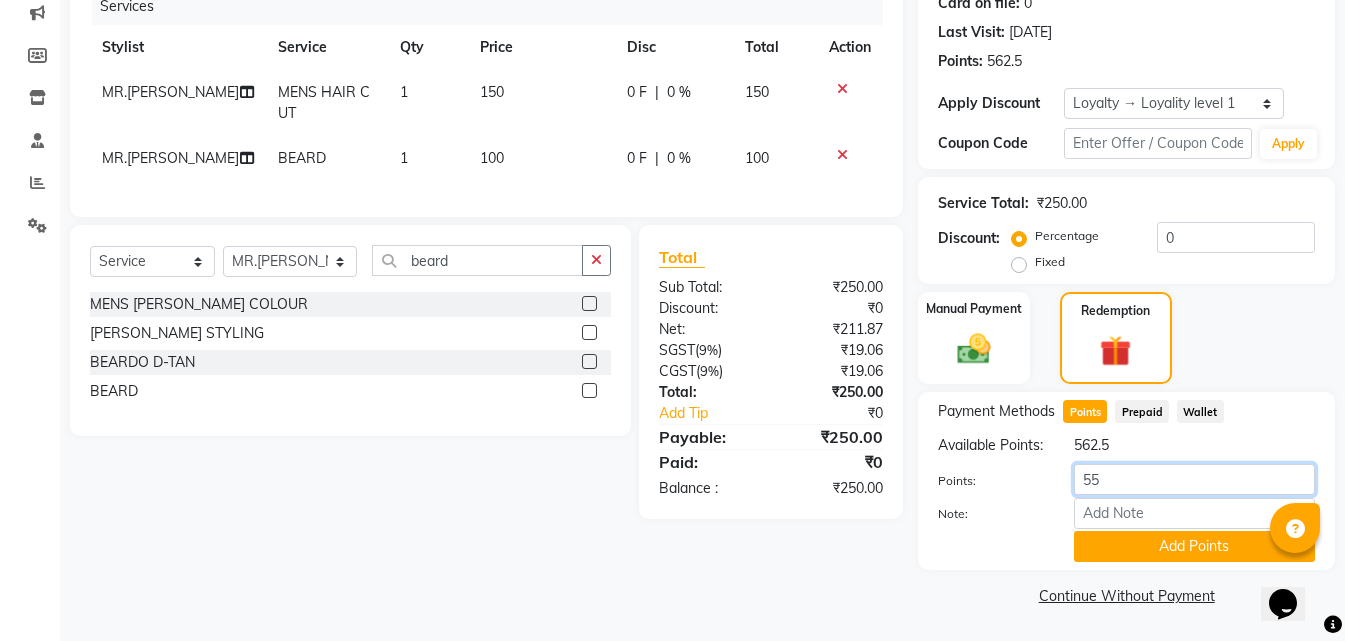 type on "5" 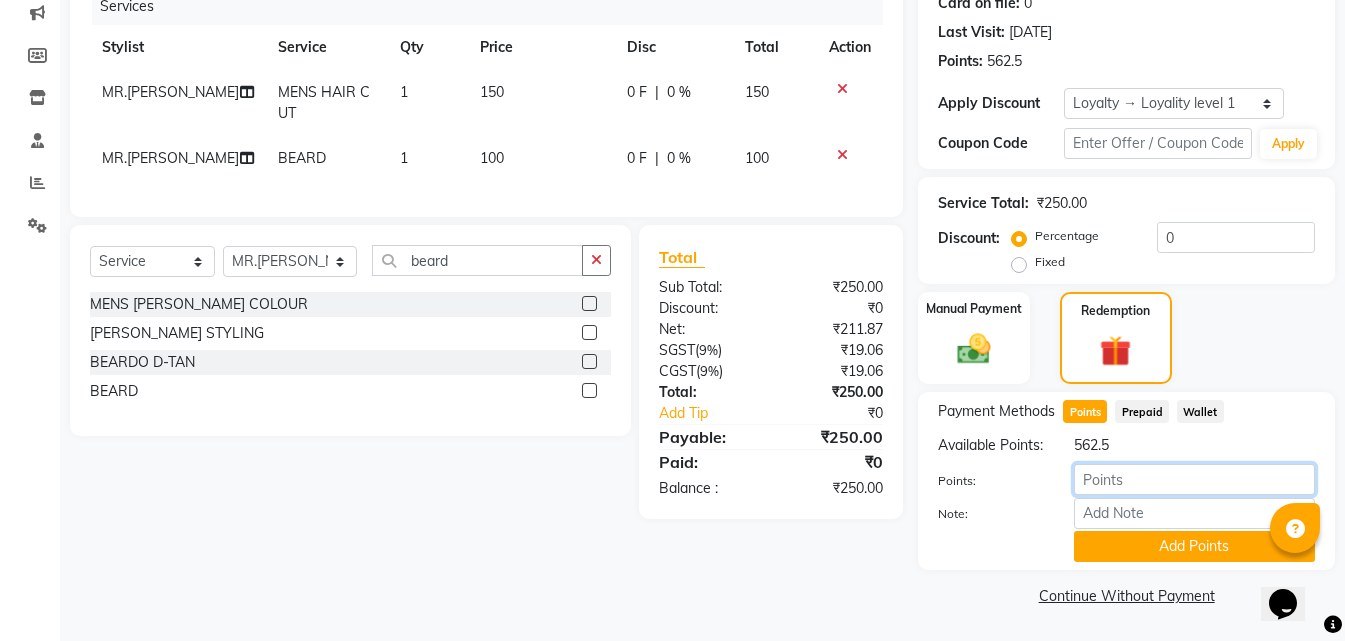 type 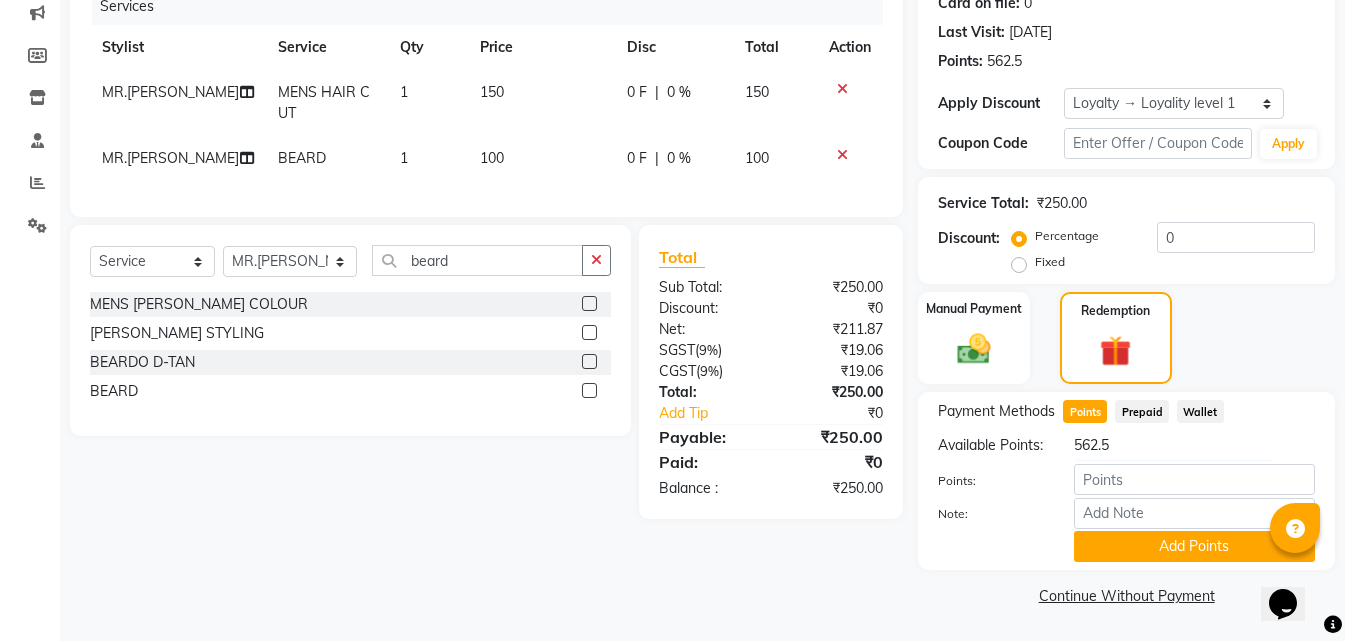 click on "562.5" 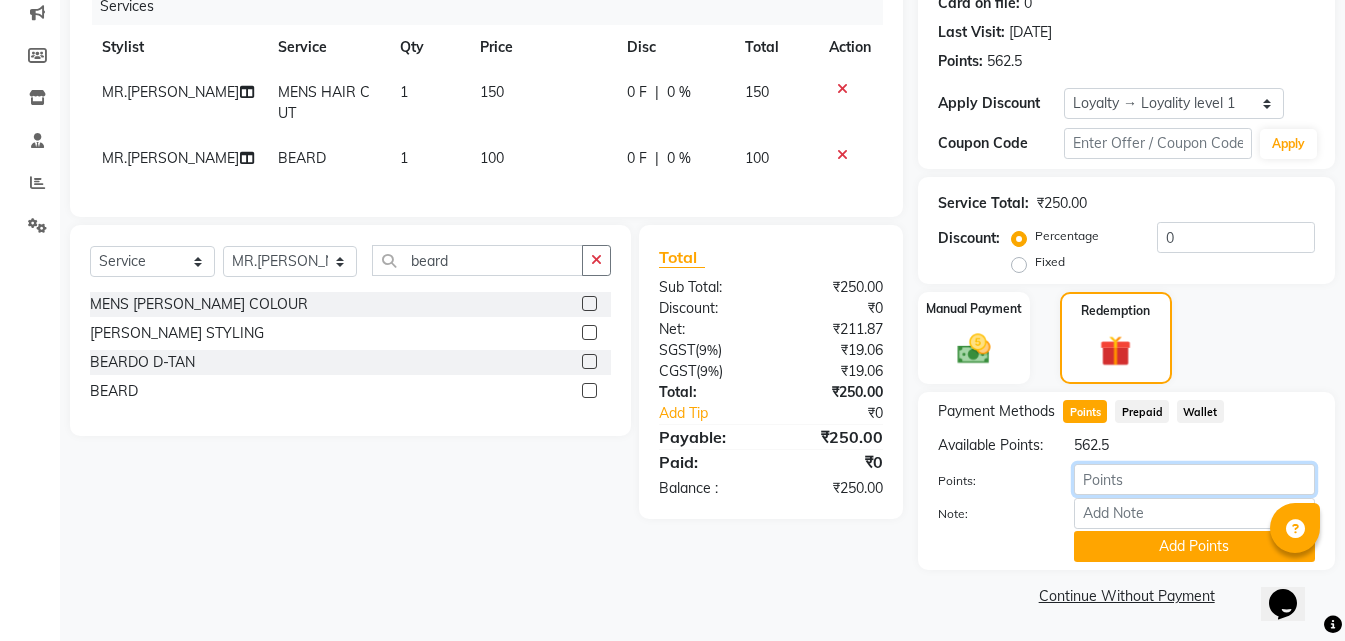 click 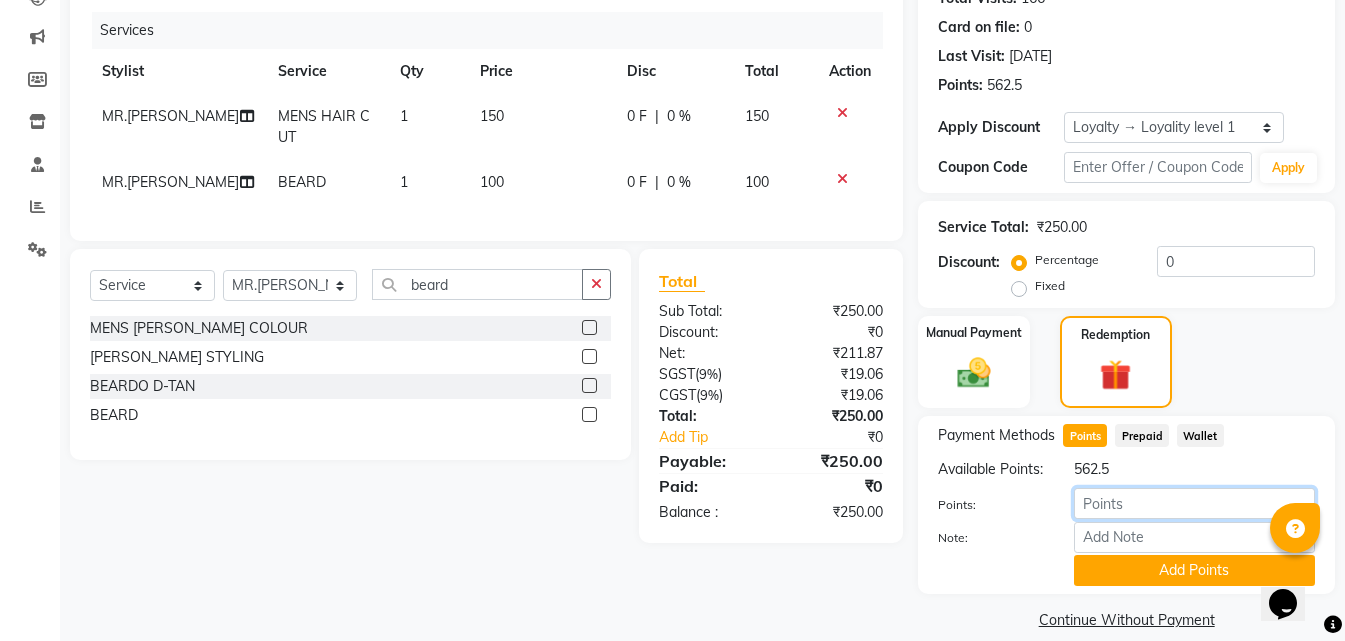 scroll, scrollTop: 281, scrollLeft: 0, axis: vertical 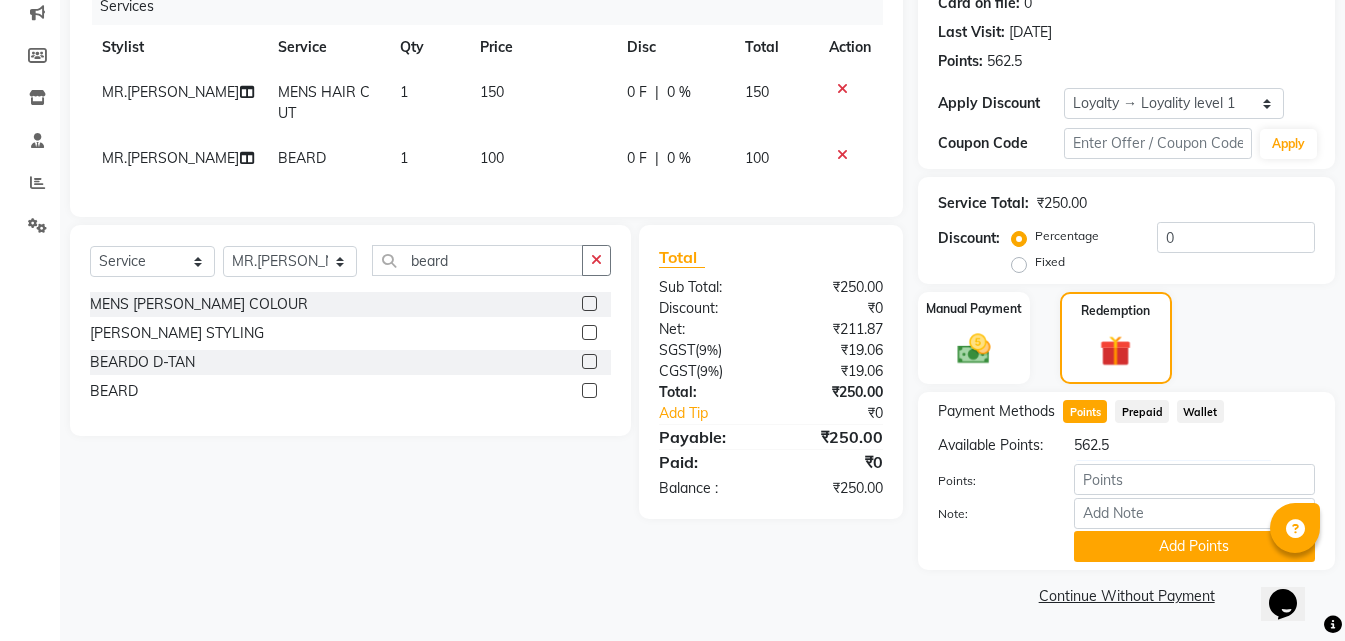 click on "Prepaid" 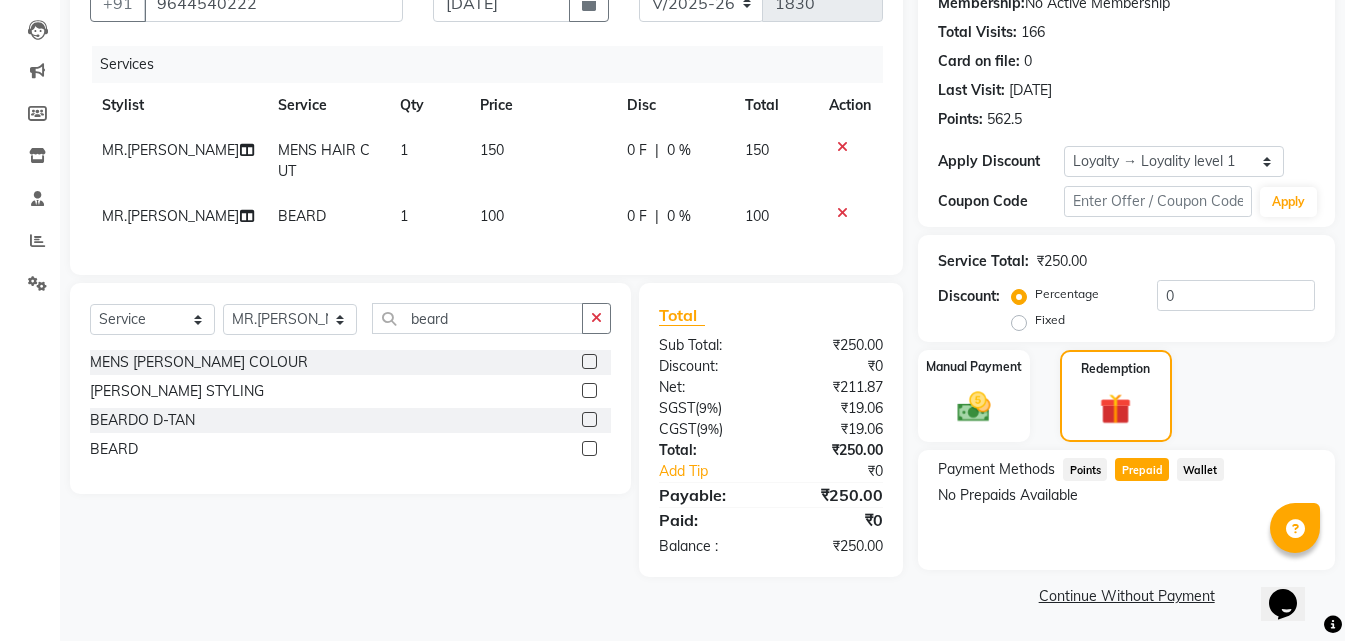 click on "Wallet" 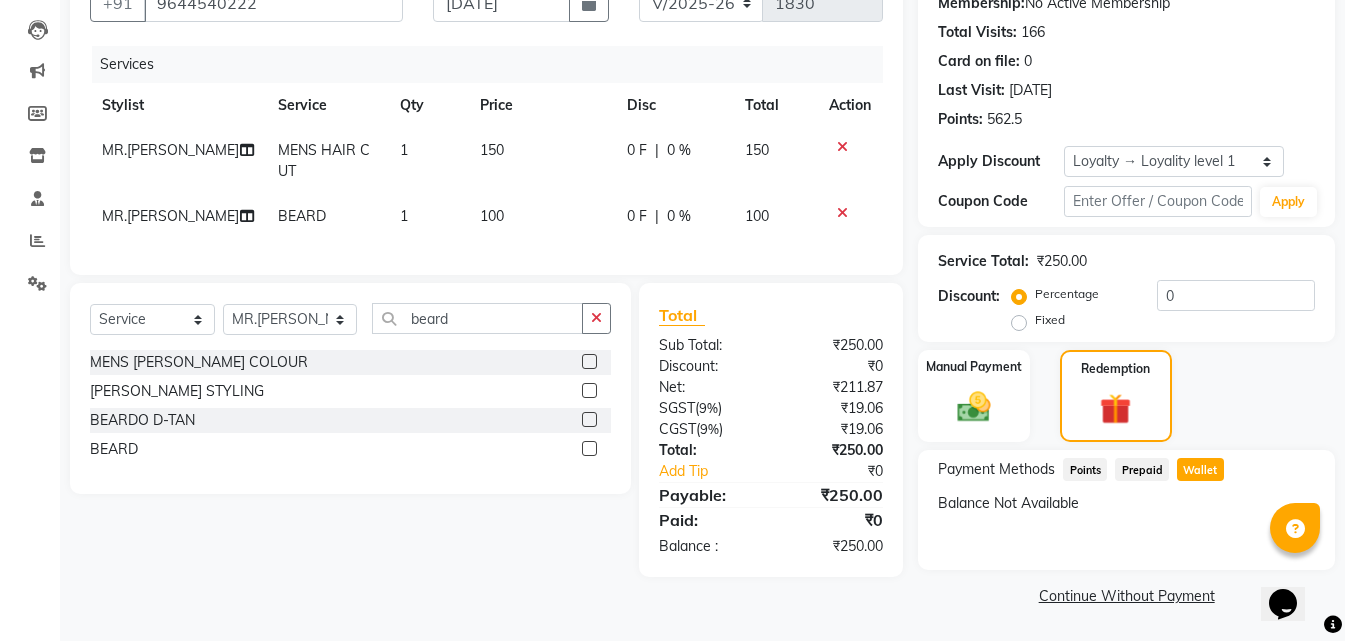click on "Points" 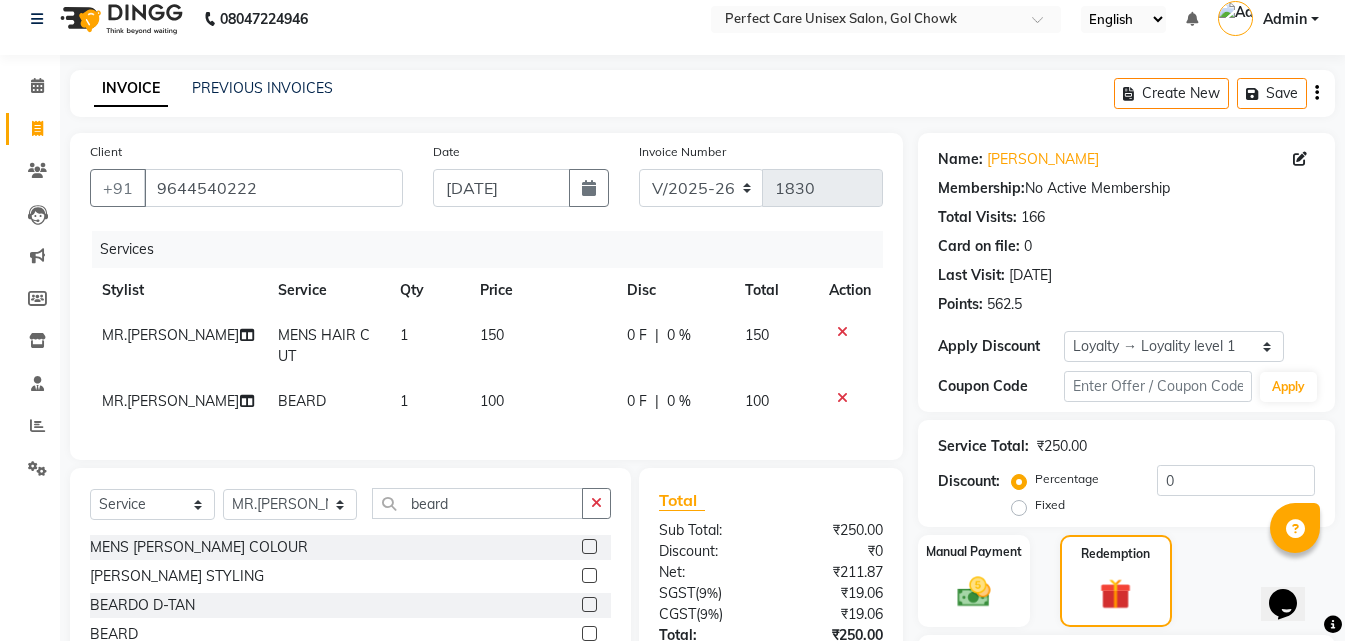 scroll, scrollTop: 0, scrollLeft: 0, axis: both 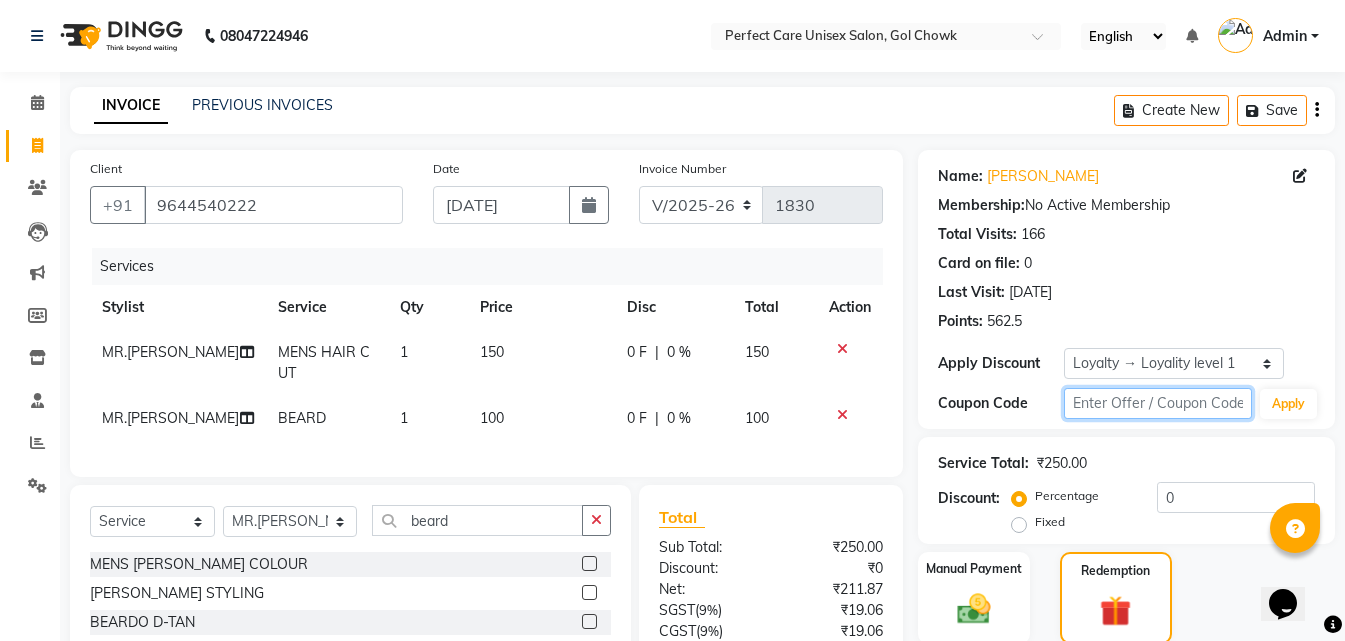 click 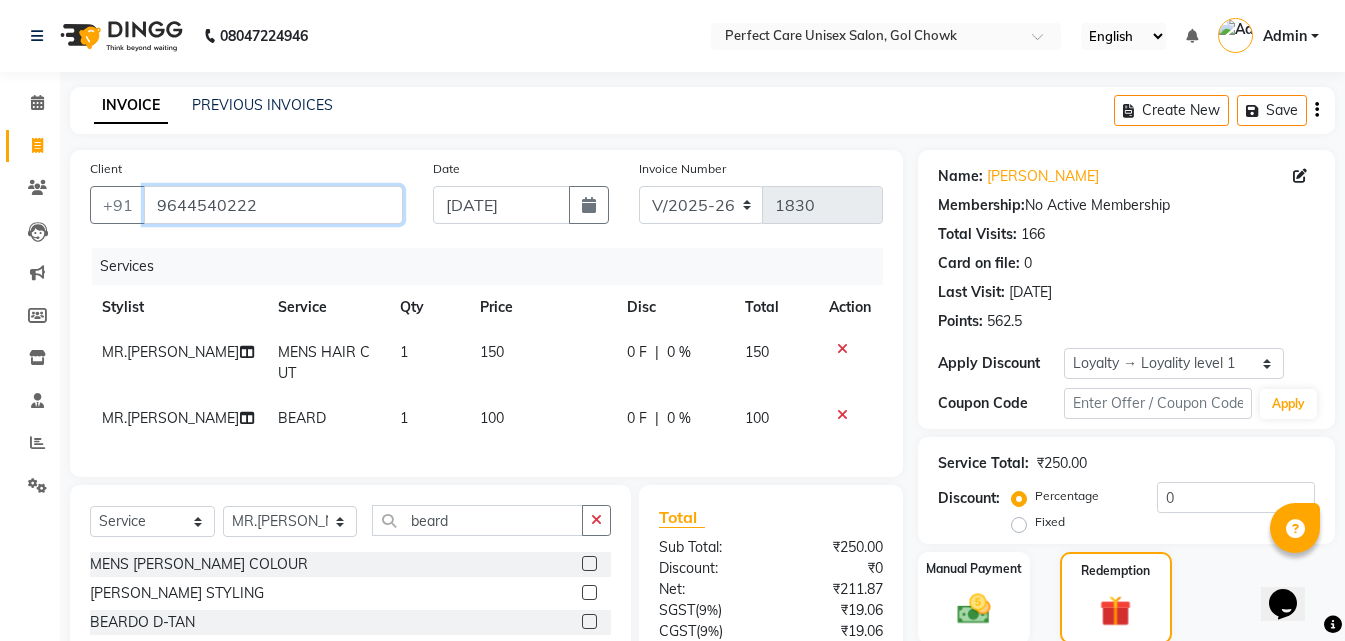 click on "9644540222" at bounding box center (273, 205) 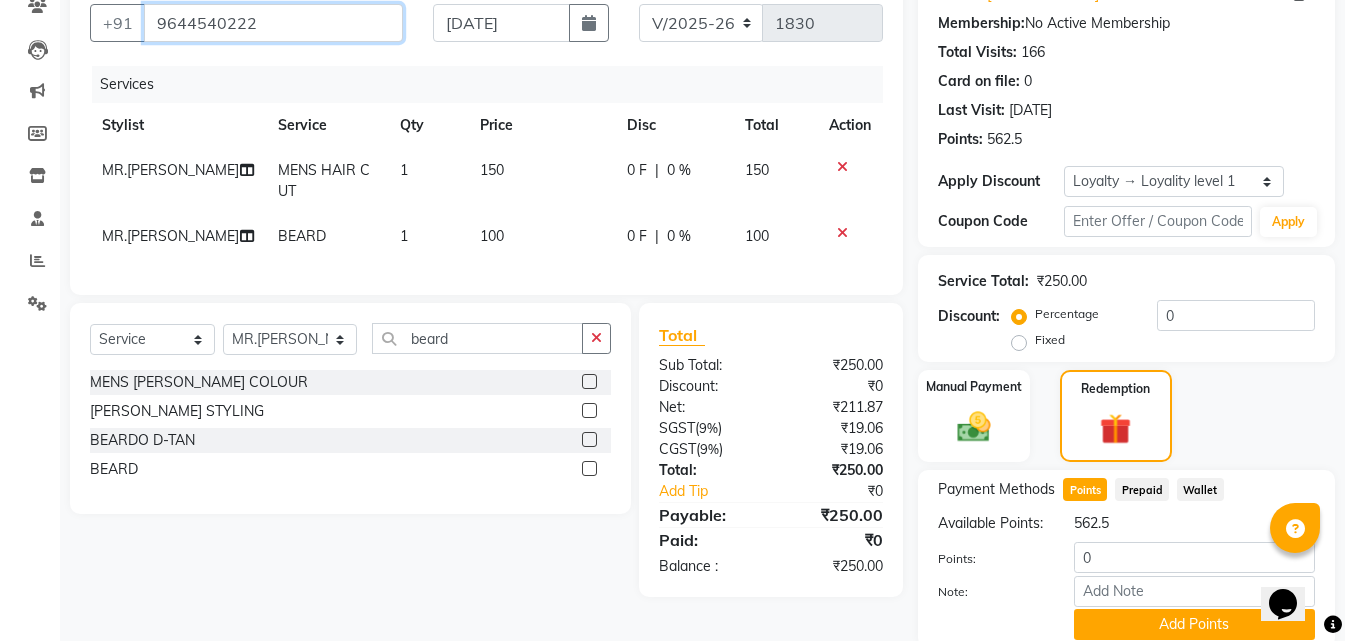 scroll, scrollTop: 181, scrollLeft: 0, axis: vertical 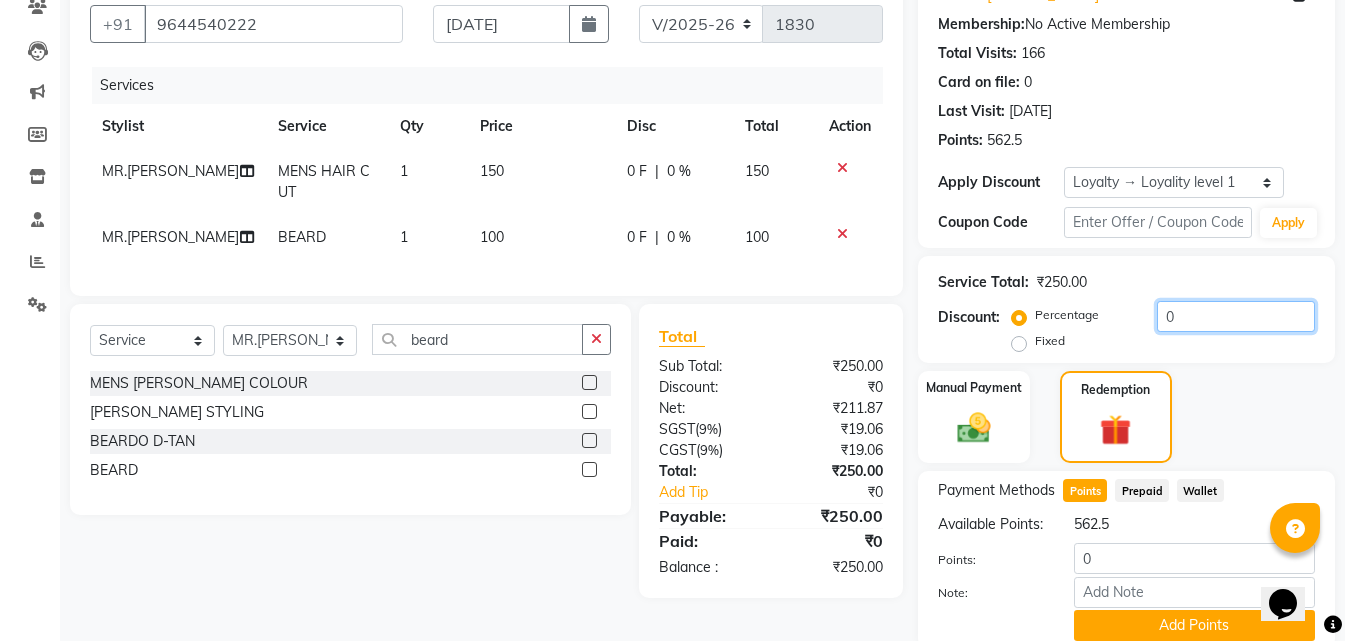 click on "0" 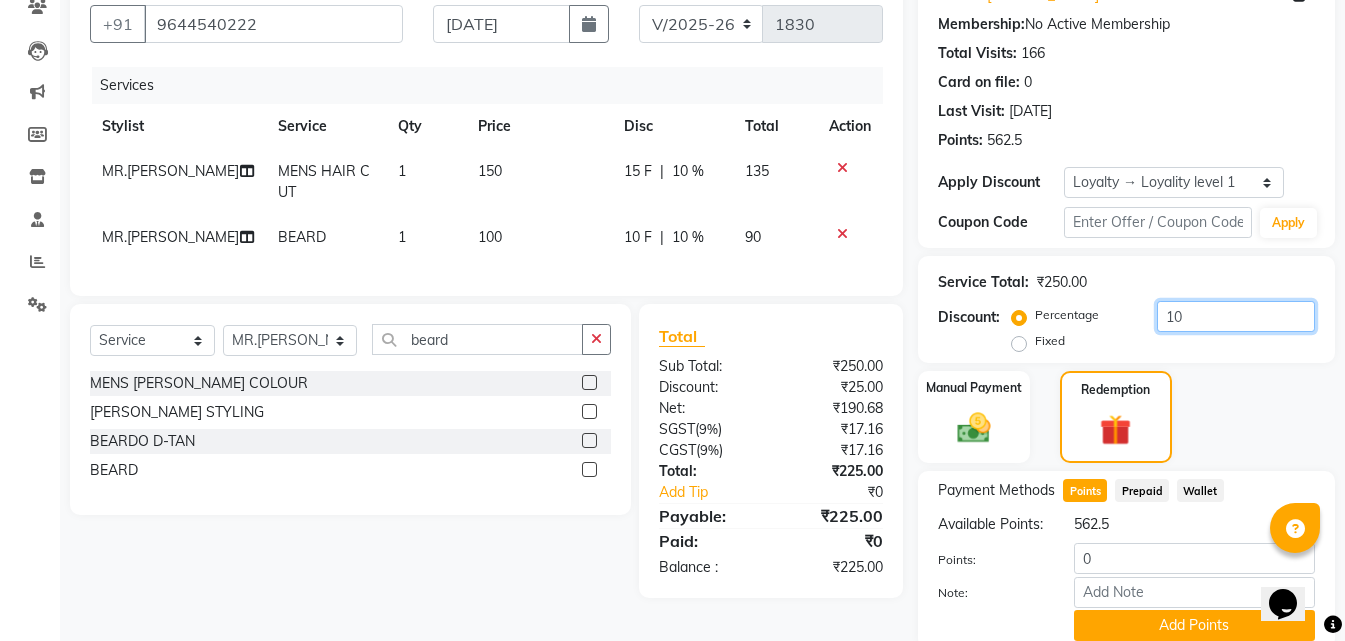 type on "1" 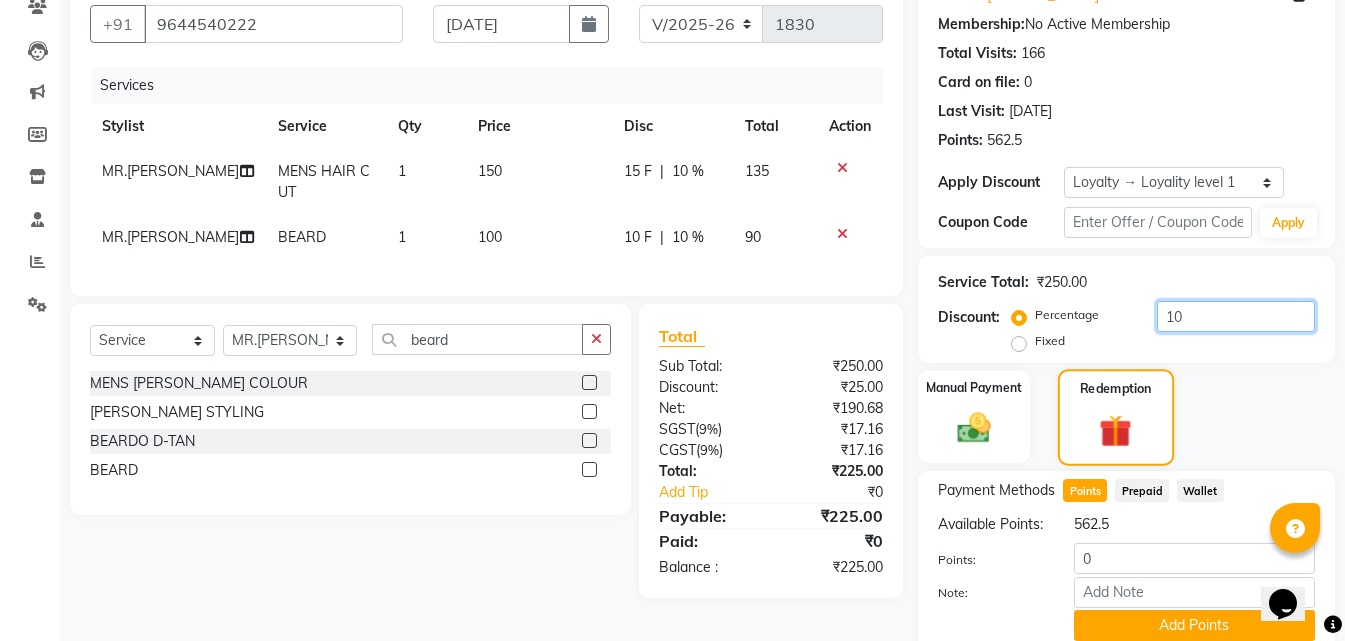 type on "1" 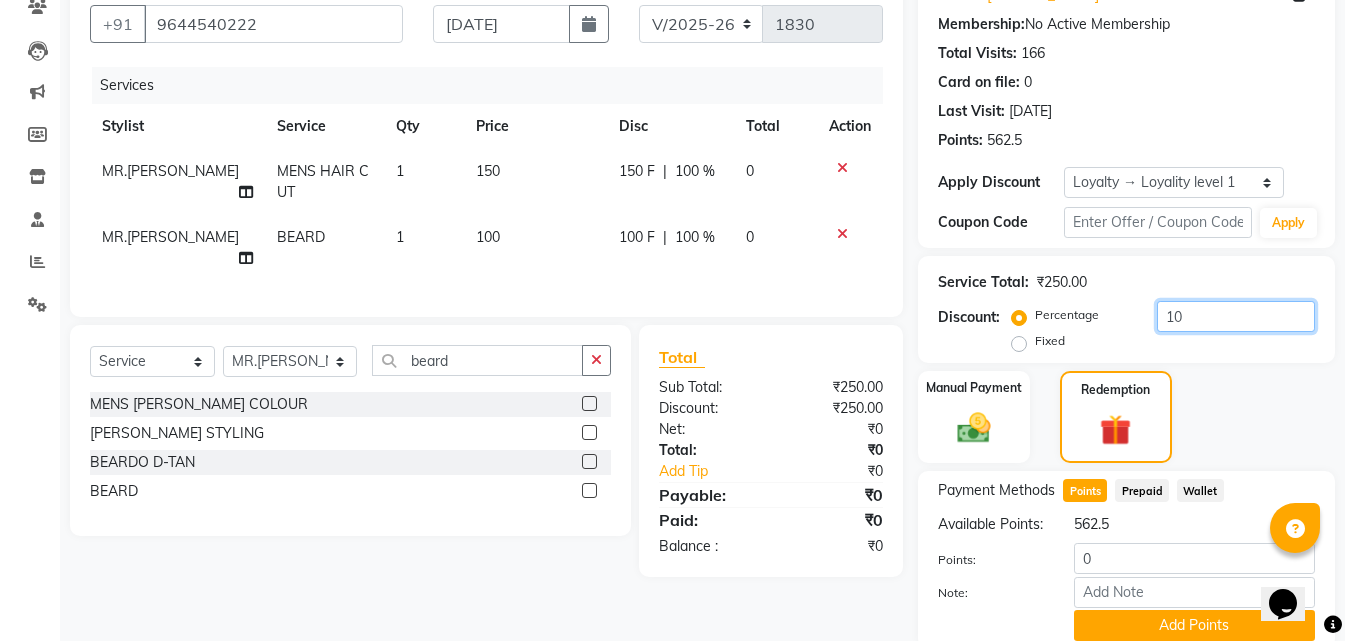 type on "1" 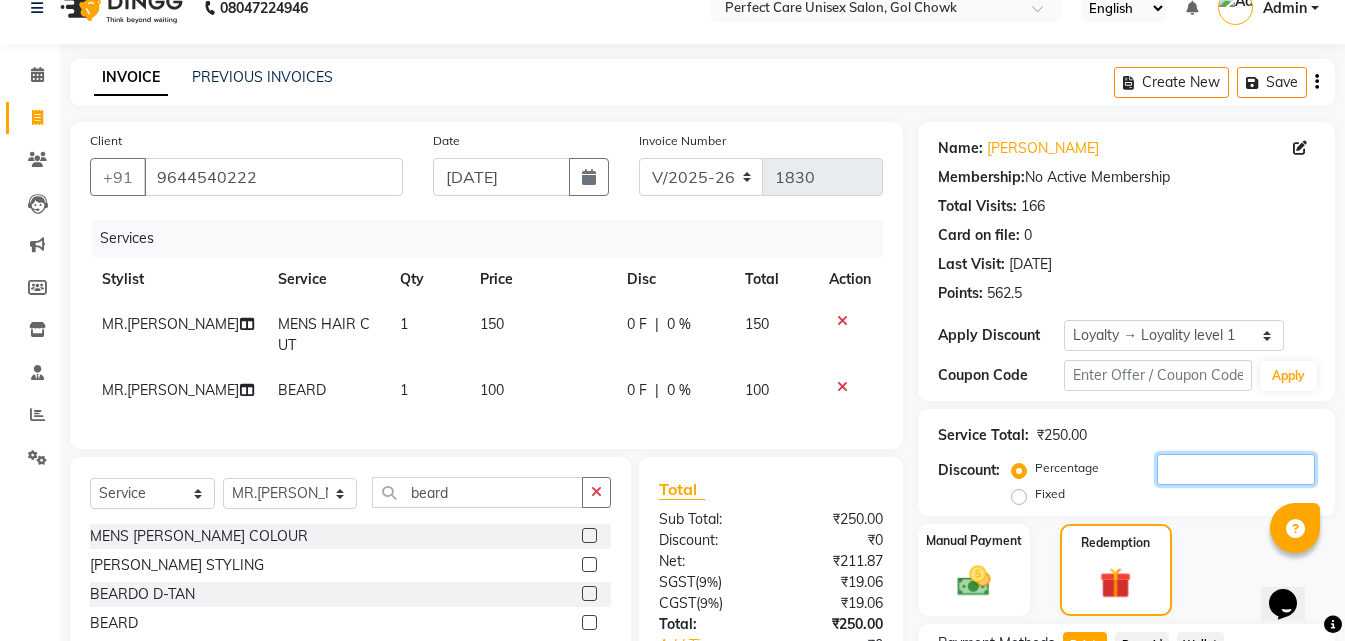 scroll, scrollTop: 0, scrollLeft: 0, axis: both 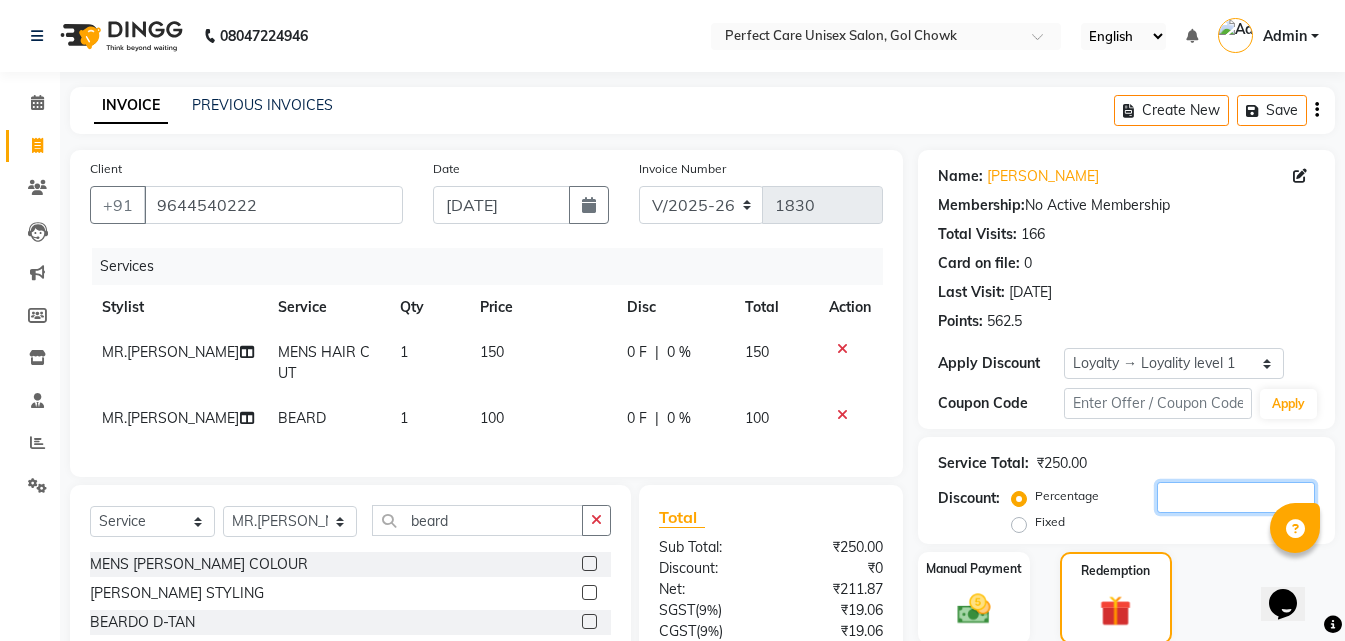 type 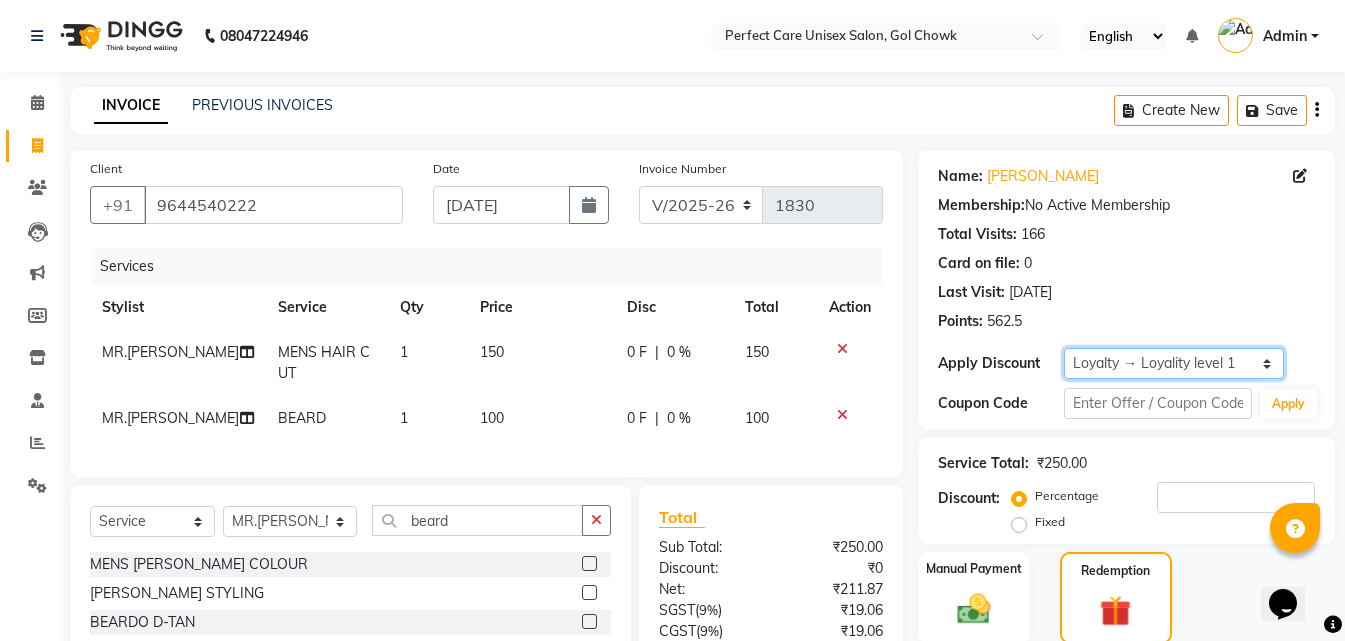 click on "Select  Loyalty → Loyality level 1" 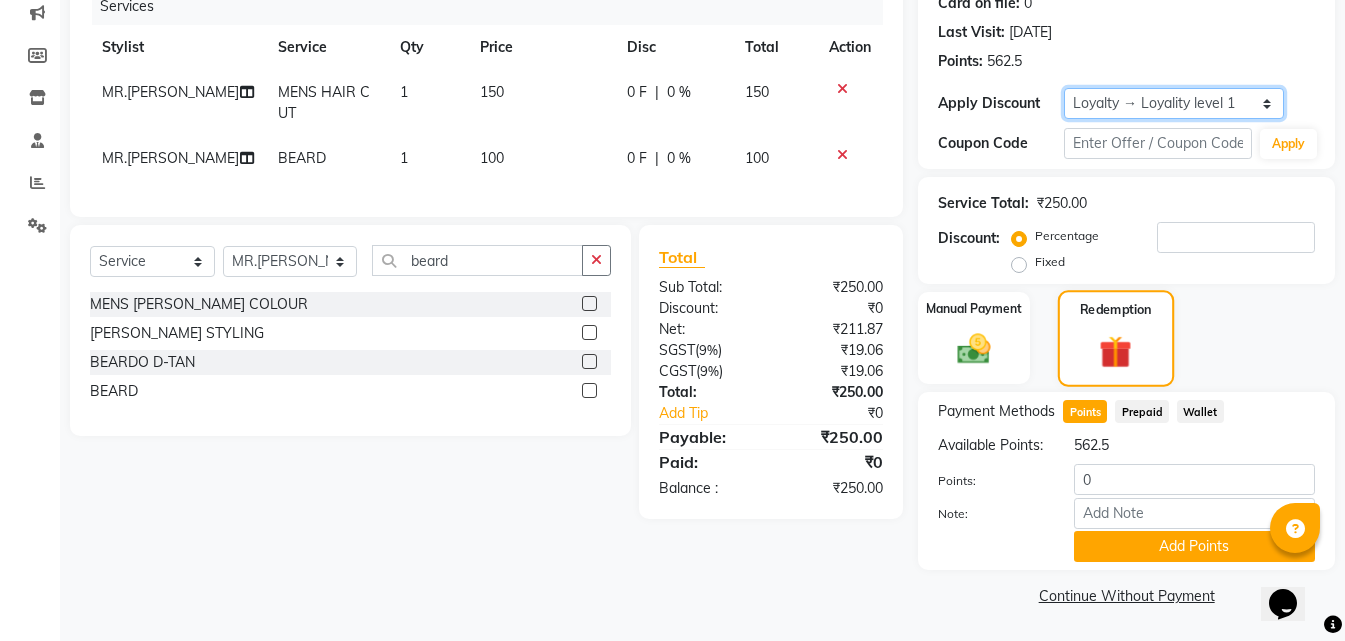 scroll, scrollTop: 281, scrollLeft: 0, axis: vertical 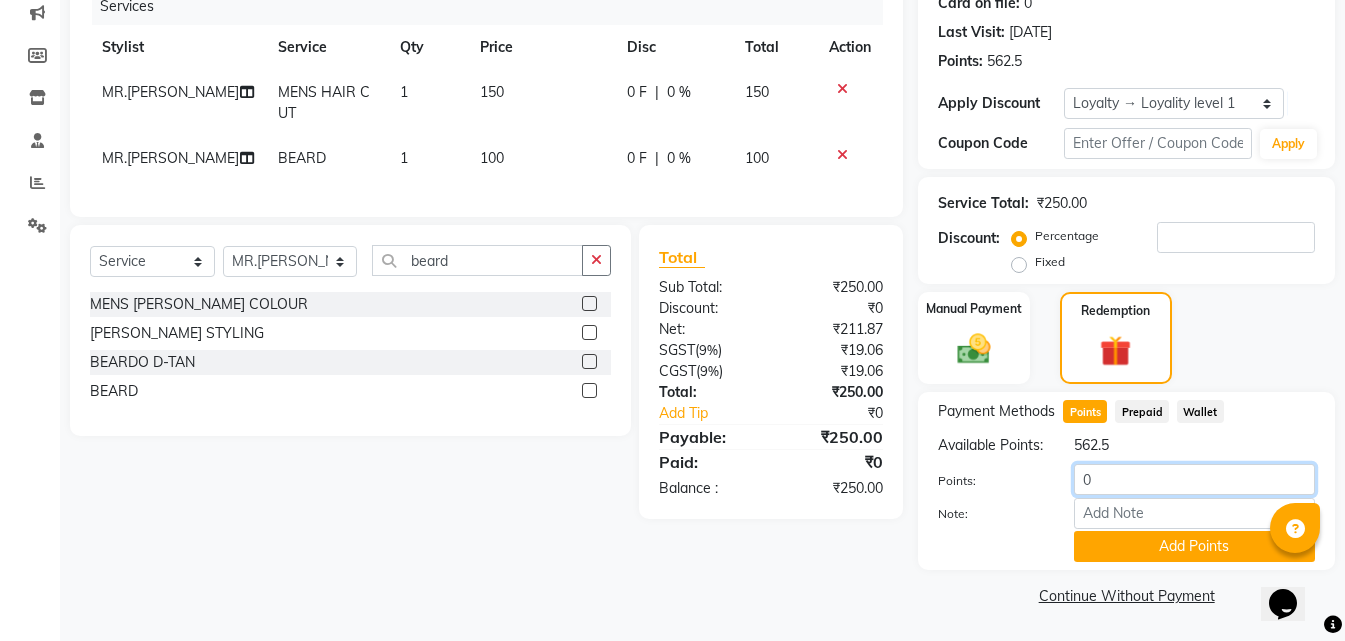 click on "0" 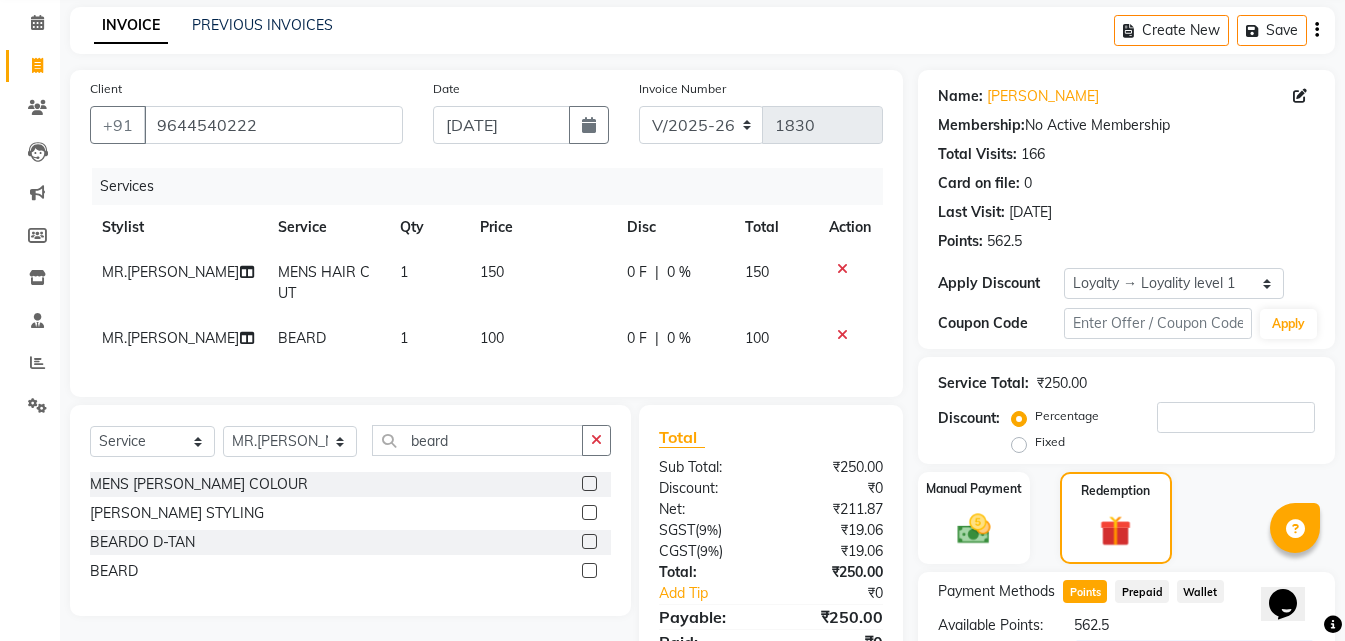 scroll, scrollTop: 0, scrollLeft: 0, axis: both 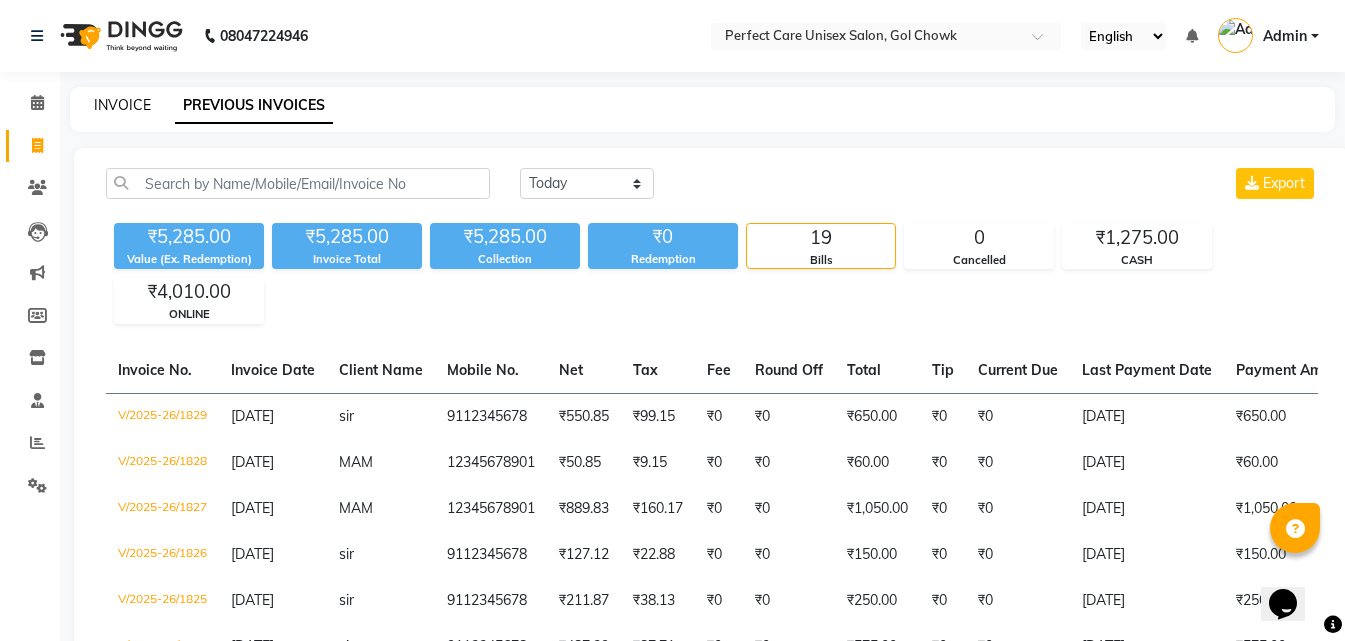 click on "INVOICE" 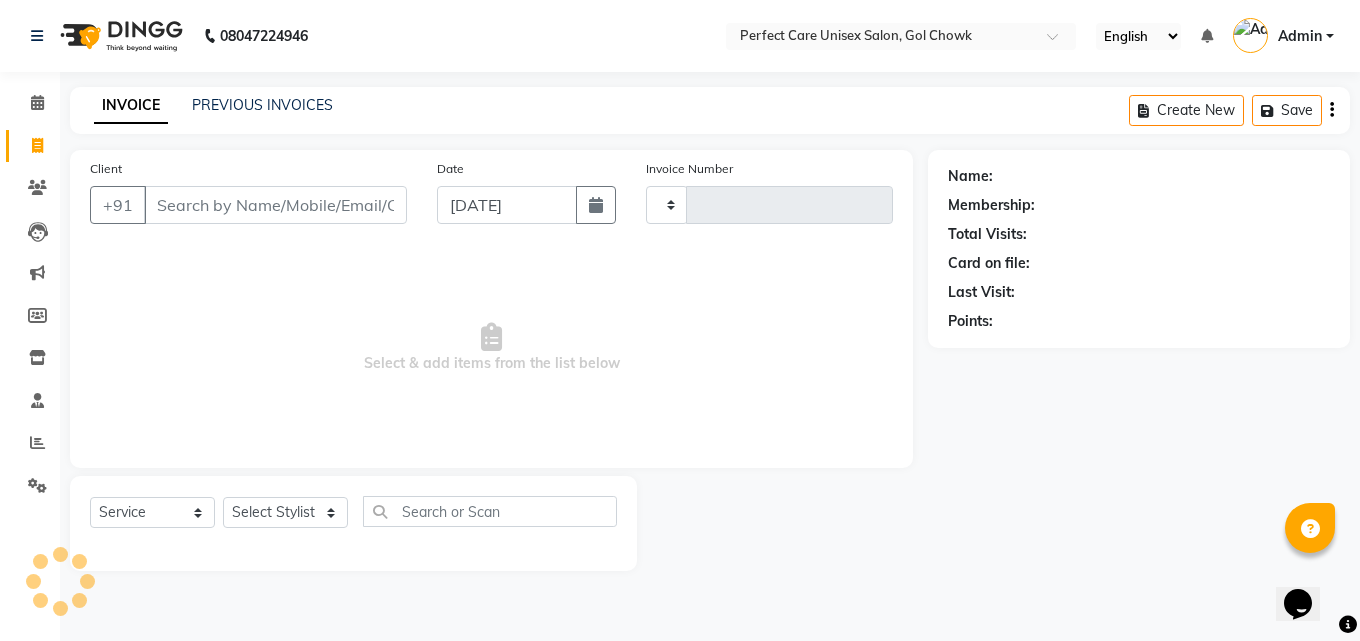 type on "1830" 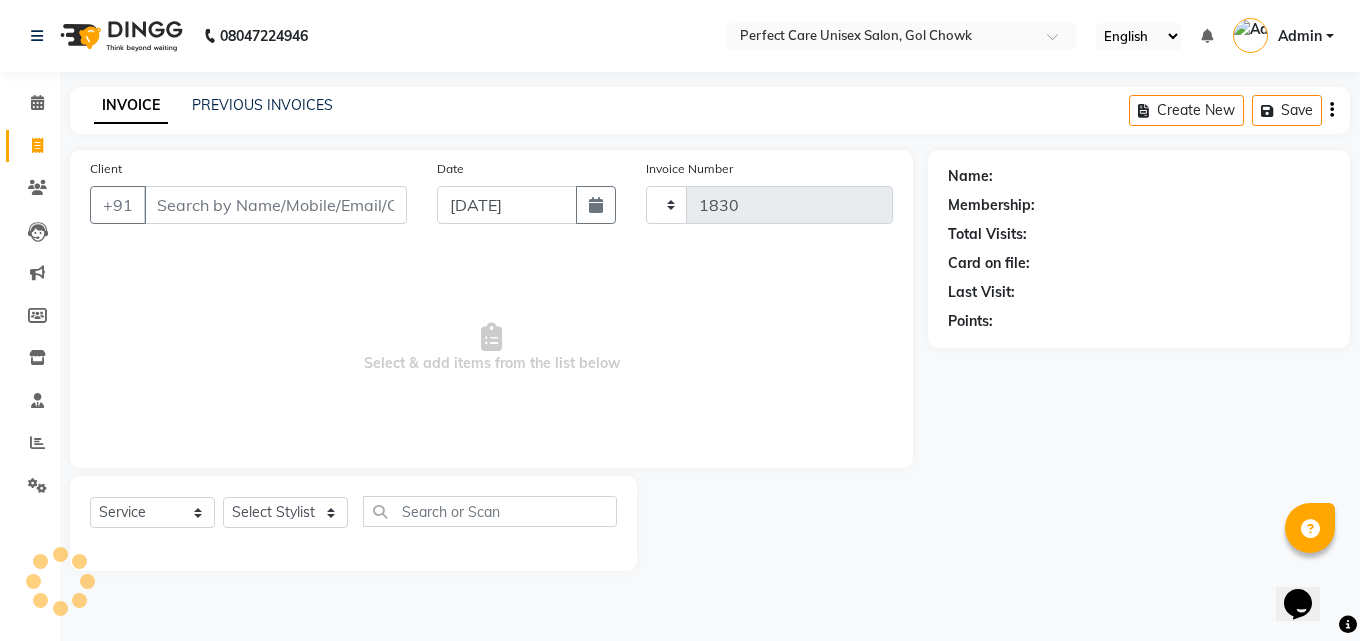 select on "4751" 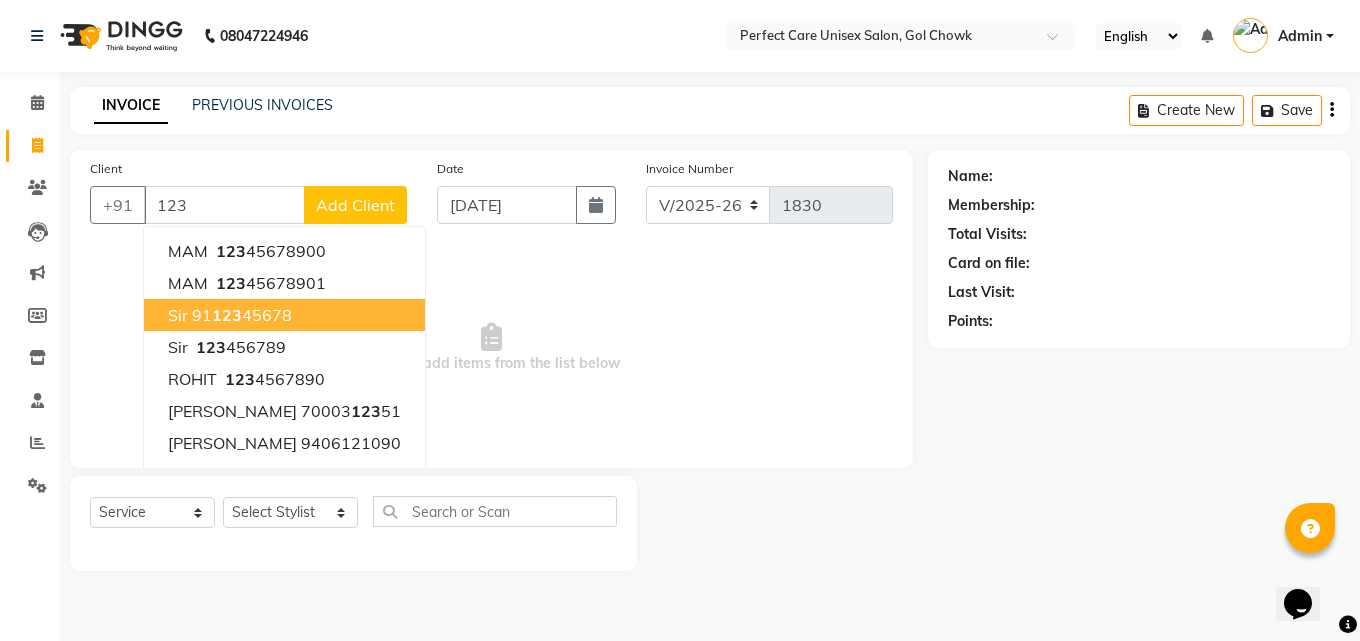 click on "91 123 45678" at bounding box center (242, 315) 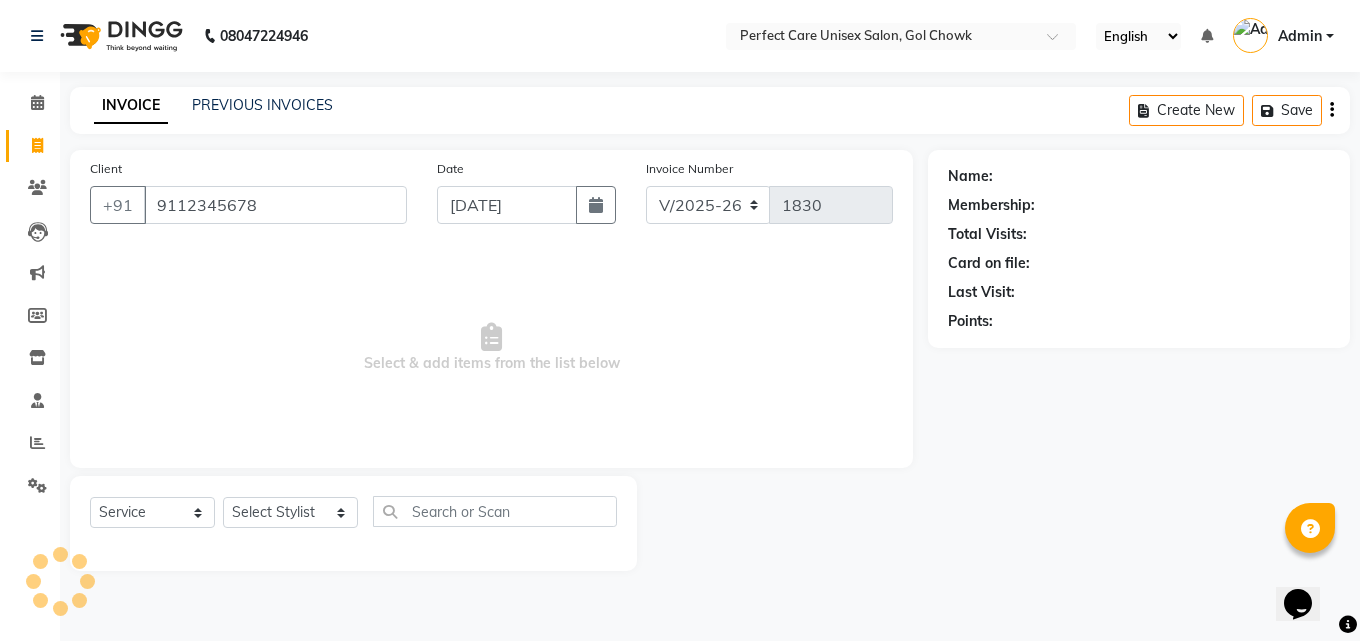 type on "9112345678" 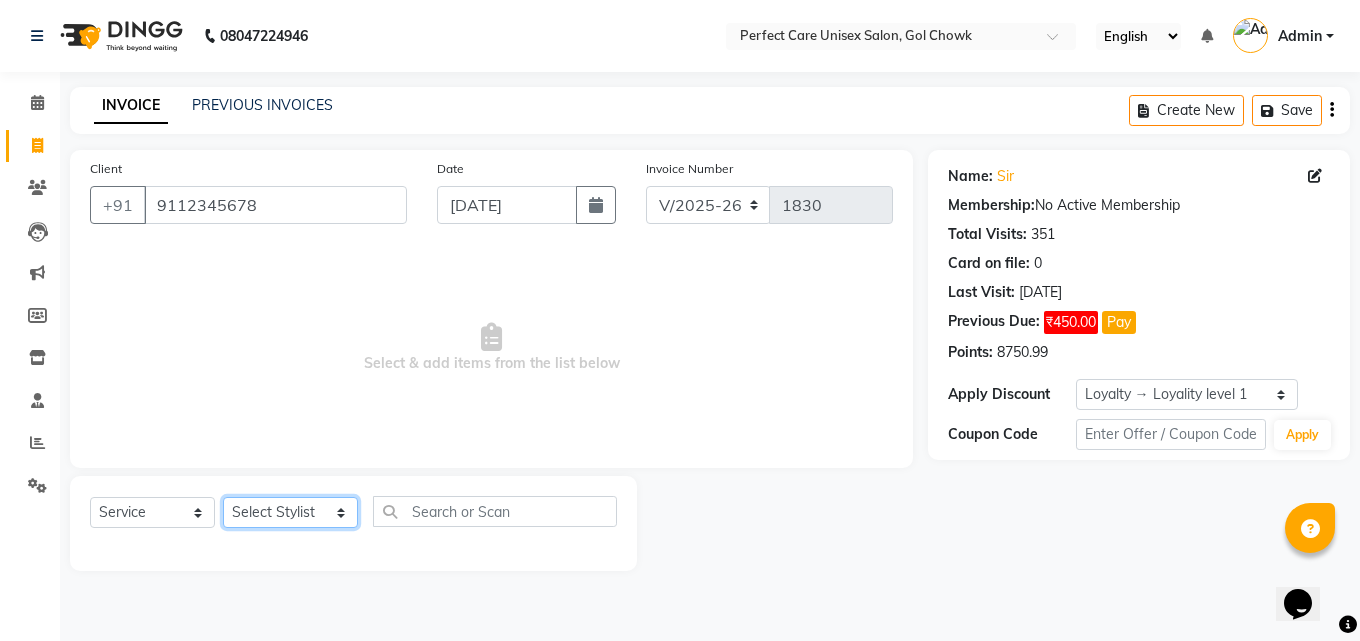 click on "Select Stylist [PERSON_NAME] MISS [PERSON_NAME] MISS [PERSON_NAME]  MISS [PERSON_NAME] [PERSON_NAME] MISS.[PERSON_NAME] MISS.[PERSON_NAME]  MISS [PERSON_NAME]  MISS. USHA [PERSON_NAME] [PERSON_NAME] MR.[PERSON_NAME] MR. [PERSON_NAME]  MR [PERSON_NAME] MR. AVINASH [PERSON_NAME] [PERSON_NAME] [PERSON_NAME] [PERSON_NAME] [PERSON_NAME] MR. [PERSON_NAME] MR.[PERSON_NAME] [PERSON_NAME] MR.[PERSON_NAME] [PERSON_NAME] NONE rashmi" 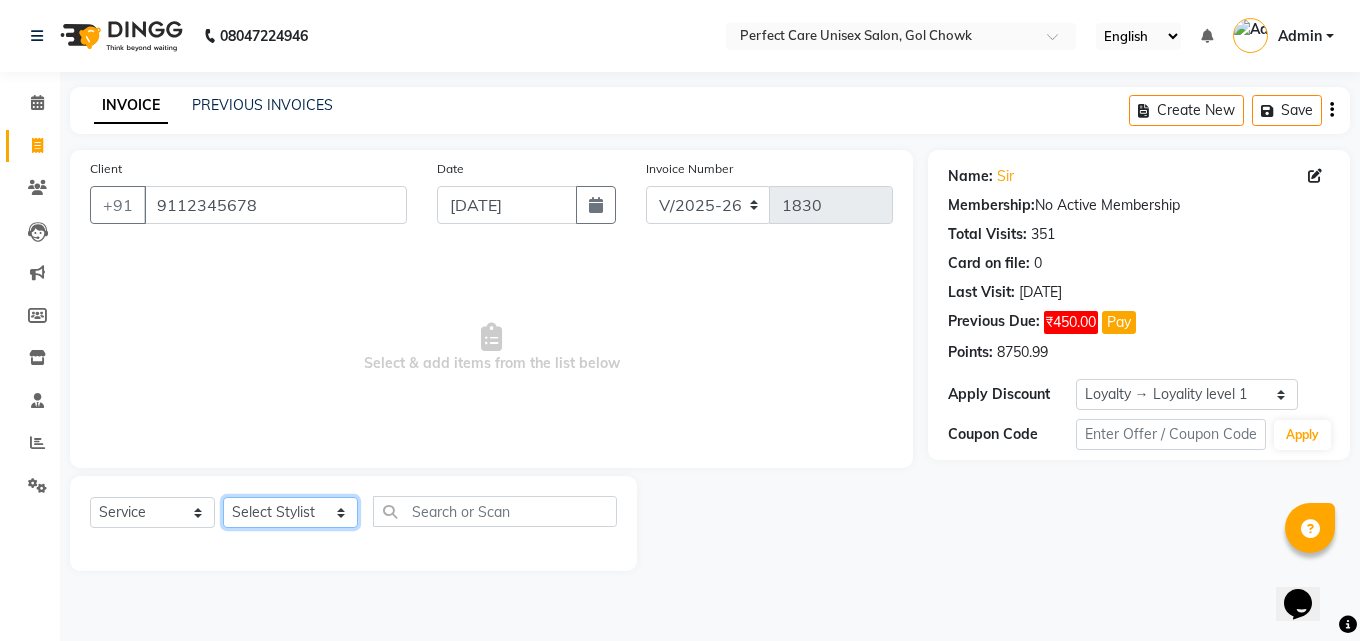 select on "28404" 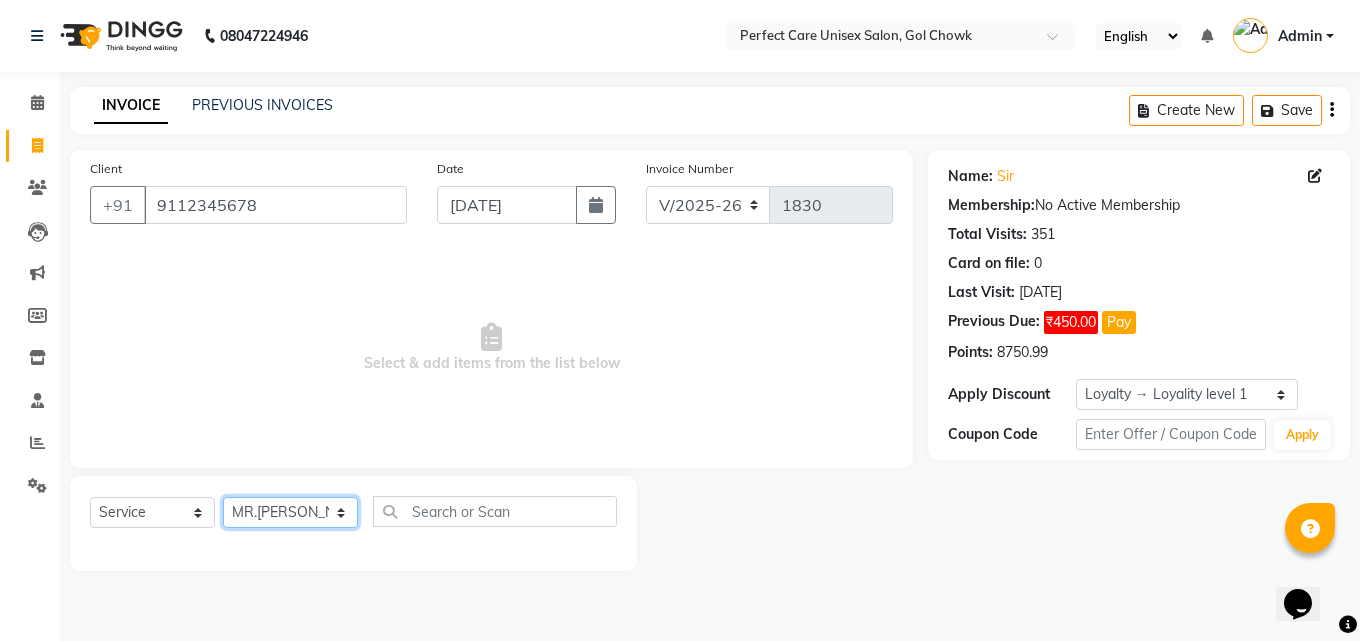 click on "Select Stylist [PERSON_NAME] MISS [PERSON_NAME] MISS [PERSON_NAME]  MISS [PERSON_NAME] [PERSON_NAME] MISS.[PERSON_NAME] MISS.[PERSON_NAME]  MISS [PERSON_NAME]  MISS. USHA [PERSON_NAME] [PERSON_NAME] MR.[PERSON_NAME] MR. [PERSON_NAME]  MR [PERSON_NAME] MR. AVINASH [PERSON_NAME] [PERSON_NAME] [PERSON_NAME] [PERSON_NAME] [PERSON_NAME] MR. [PERSON_NAME] MR.[PERSON_NAME] [PERSON_NAME] MR.[PERSON_NAME] [PERSON_NAME] NONE rashmi" 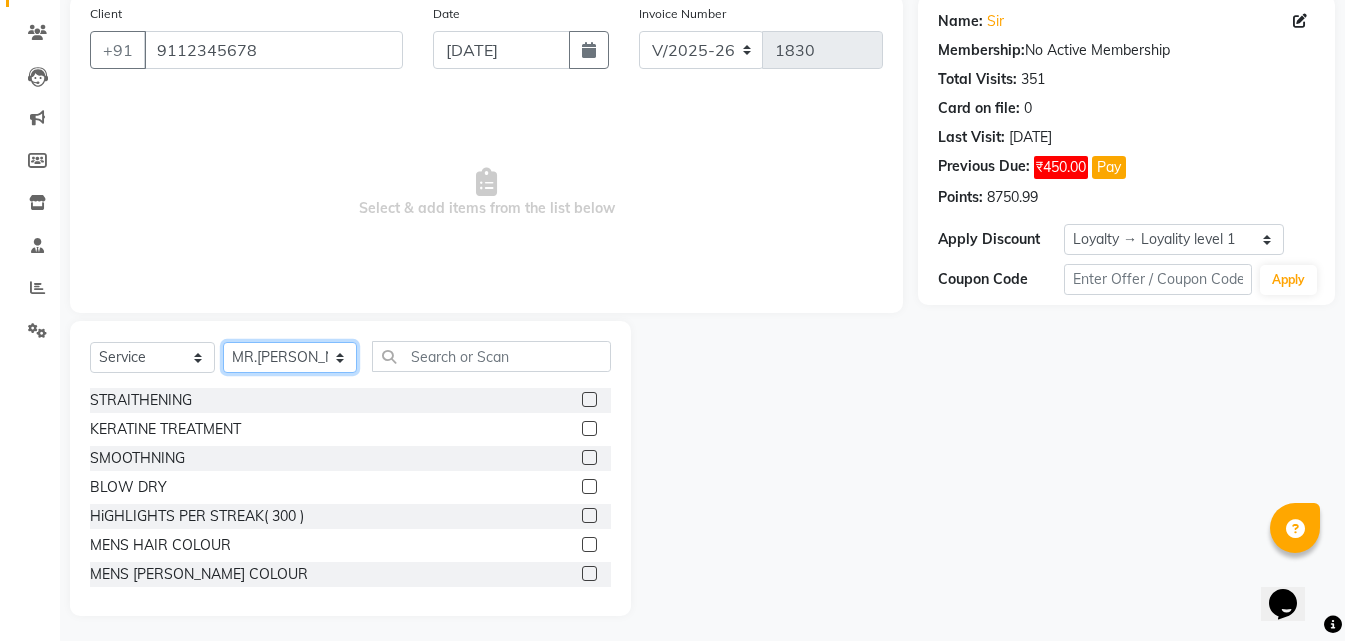 scroll, scrollTop: 160, scrollLeft: 0, axis: vertical 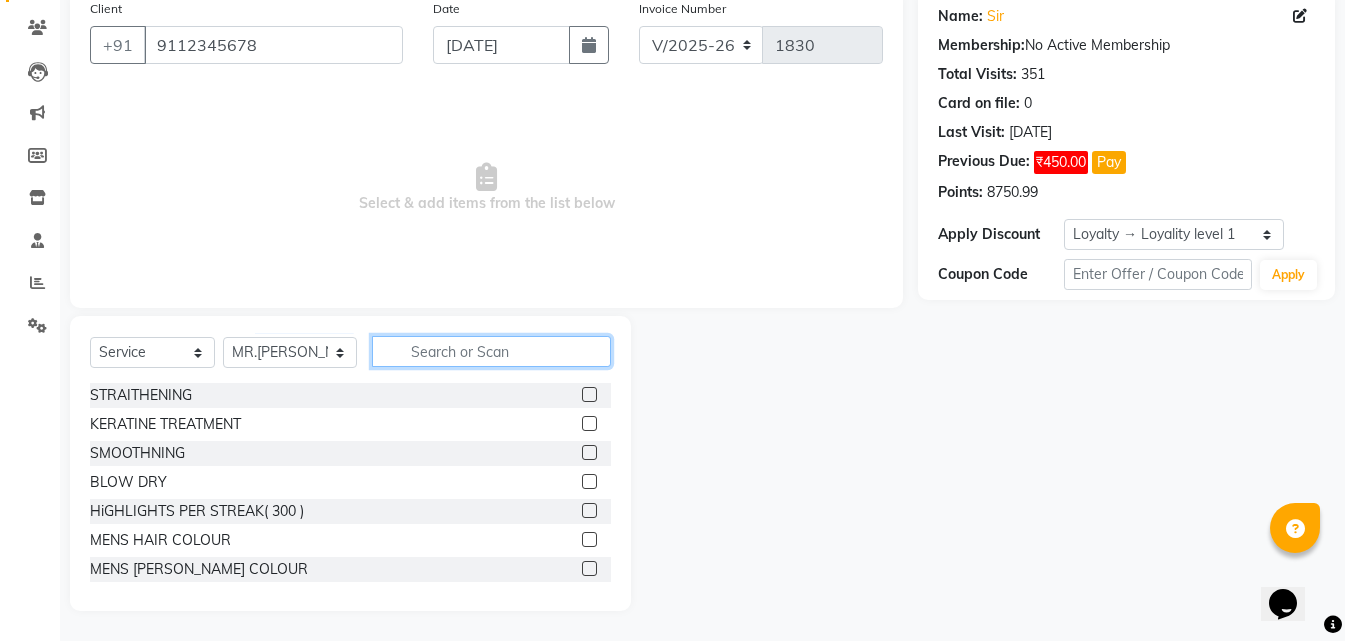 click 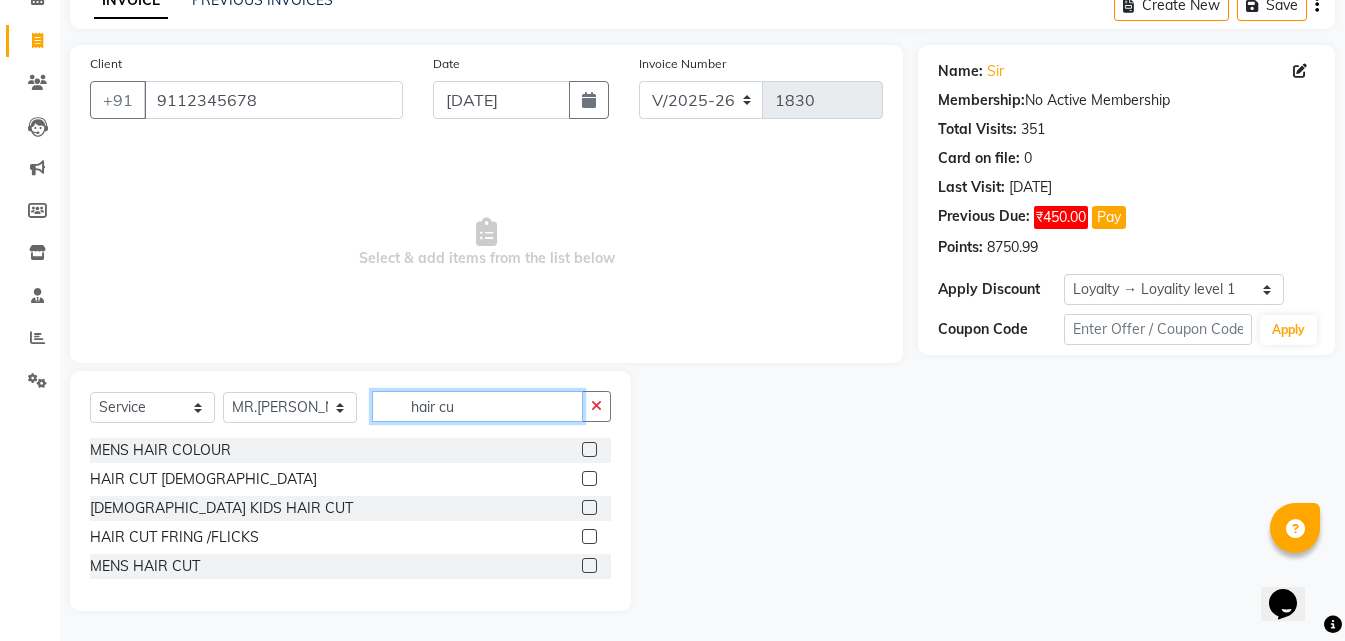 scroll, scrollTop: 76, scrollLeft: 0, axis: vertical 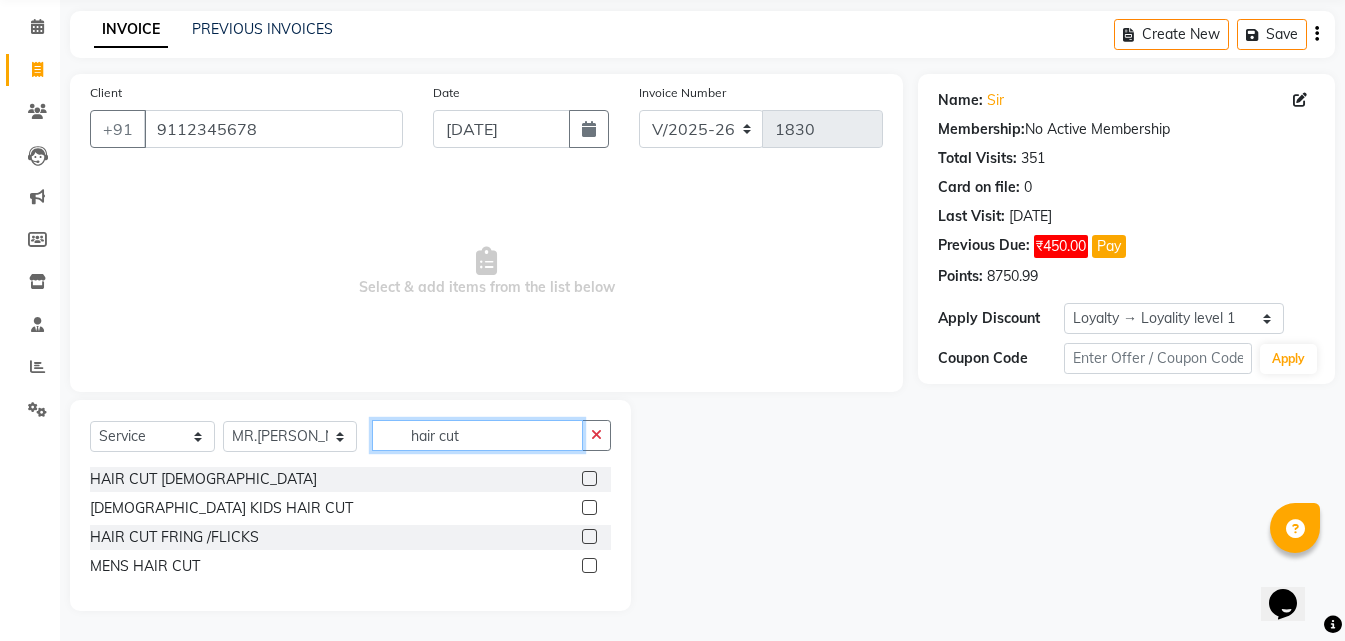 type on "hair cut" 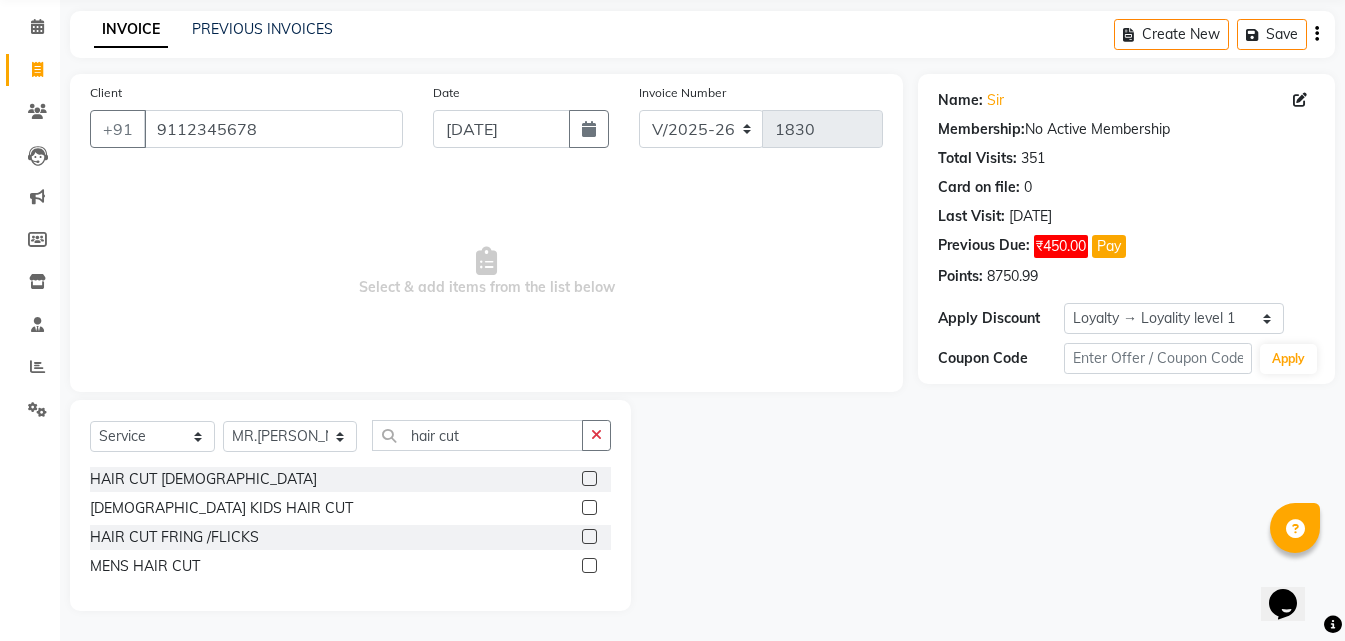 click 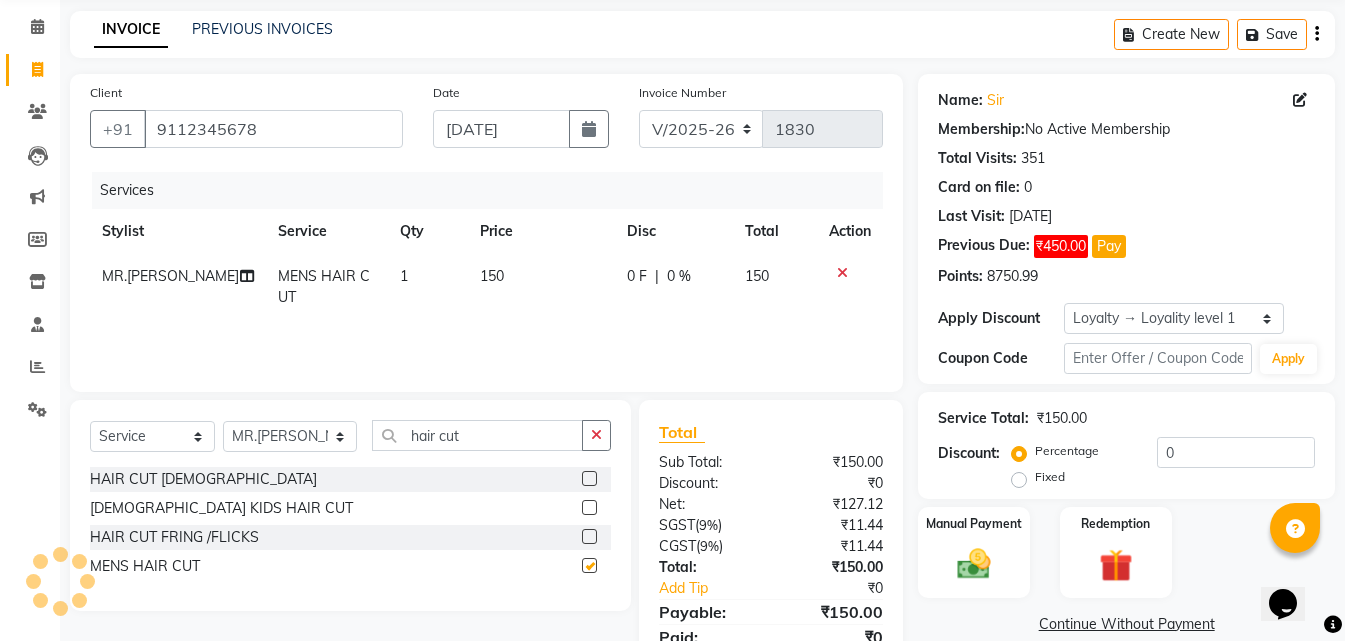 checkbox on "false" 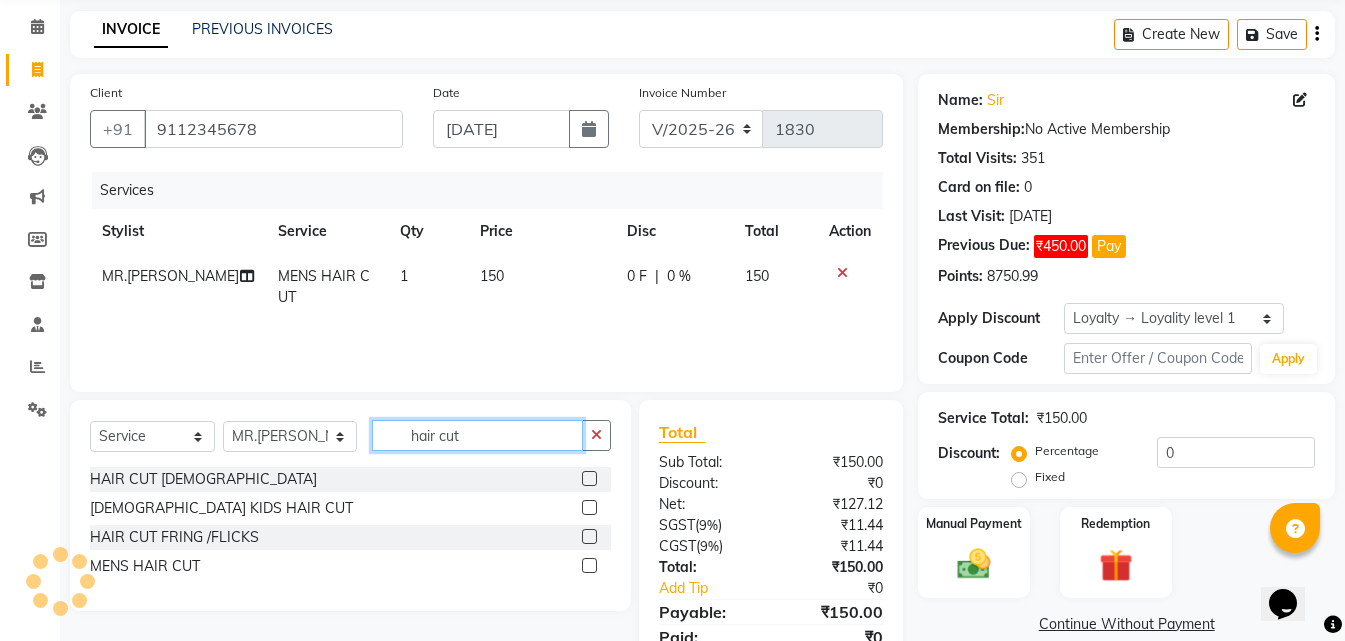 click on "hair cut" 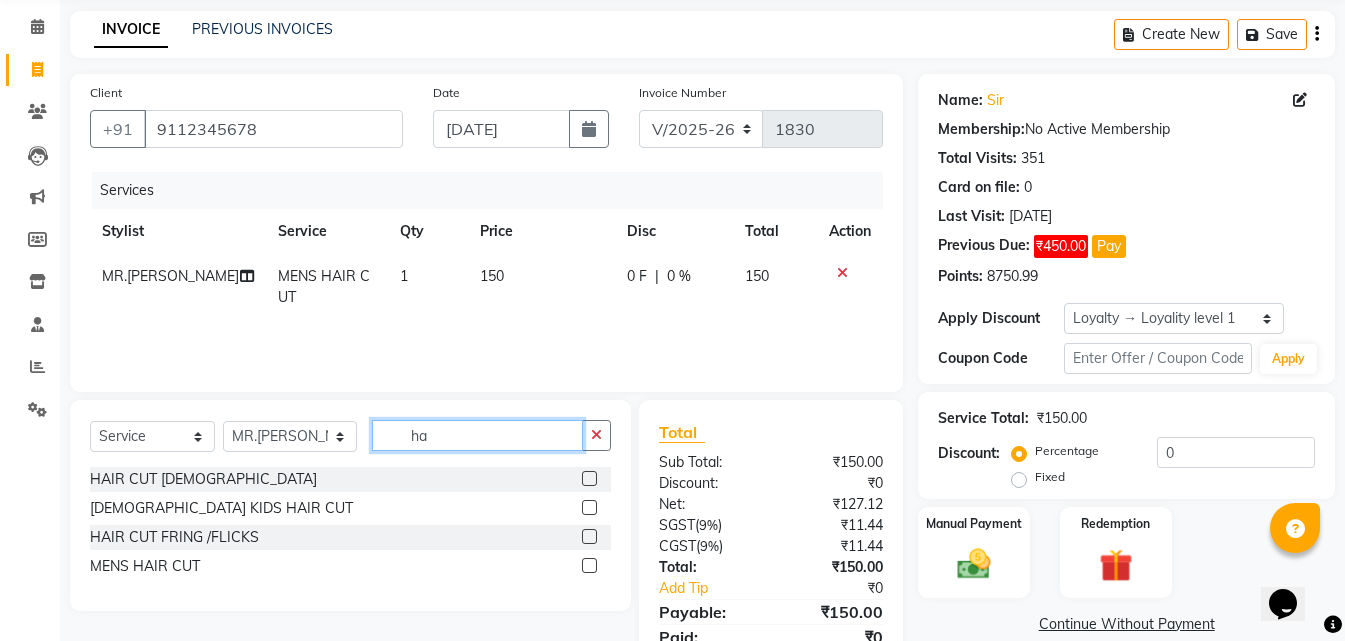 type on "h" 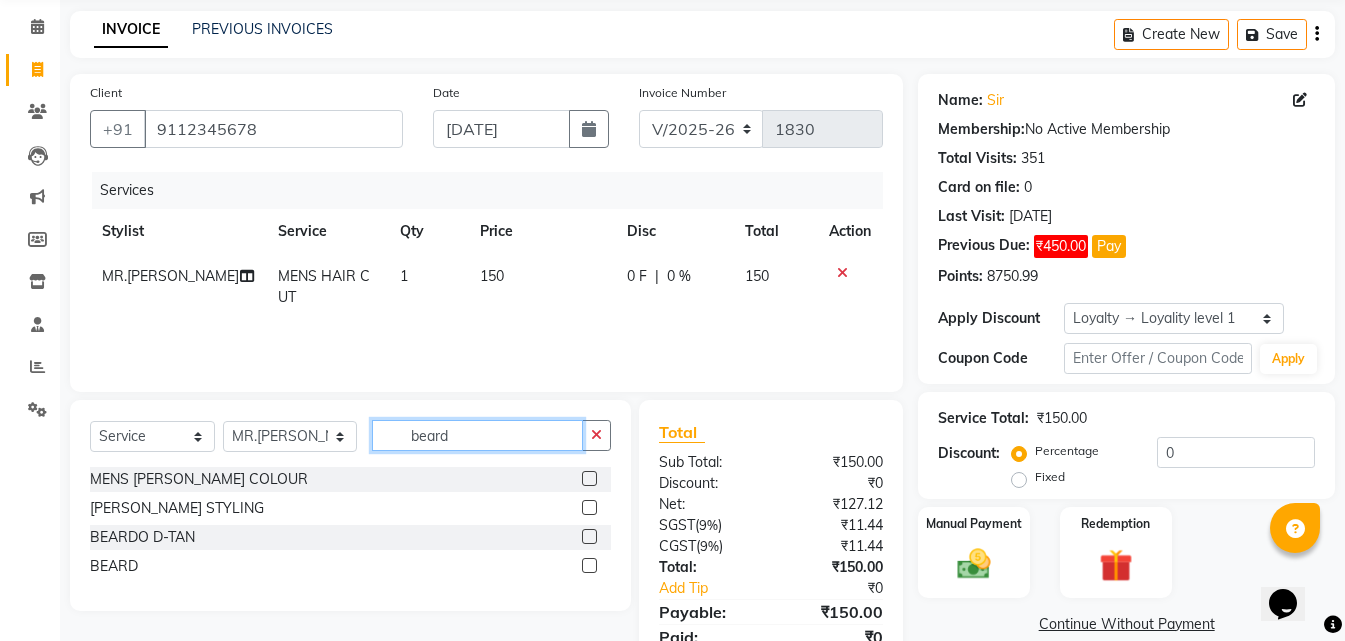 type on "beard" 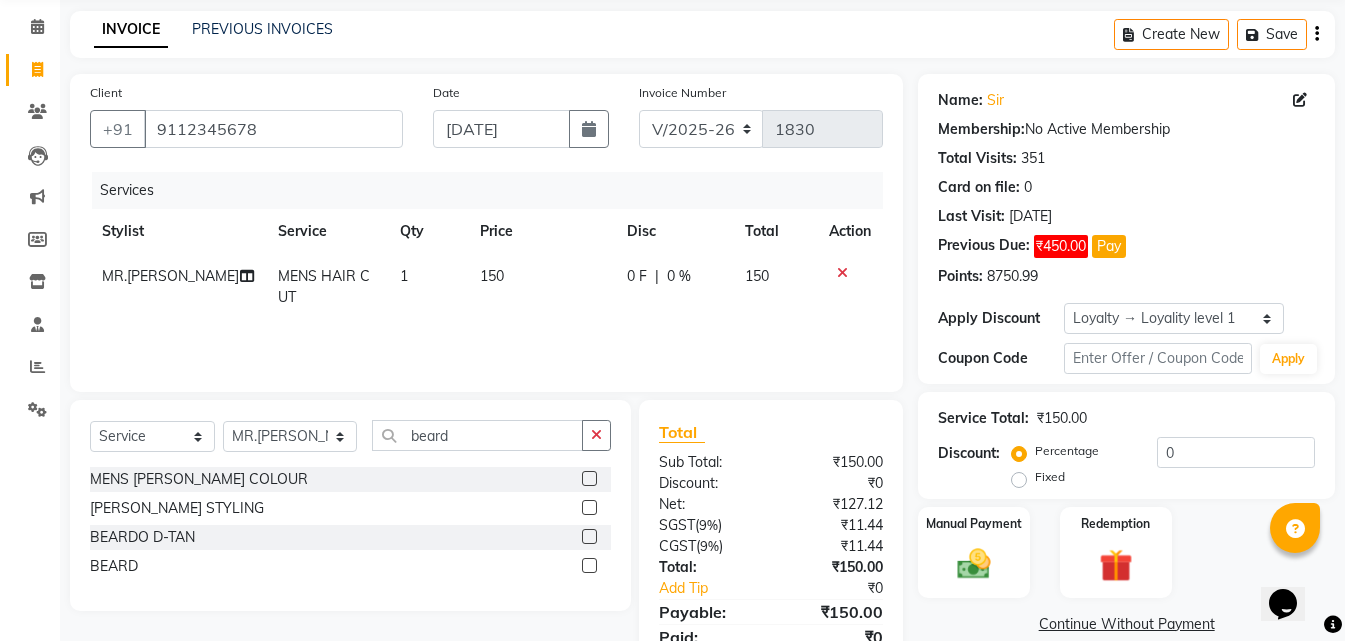 click 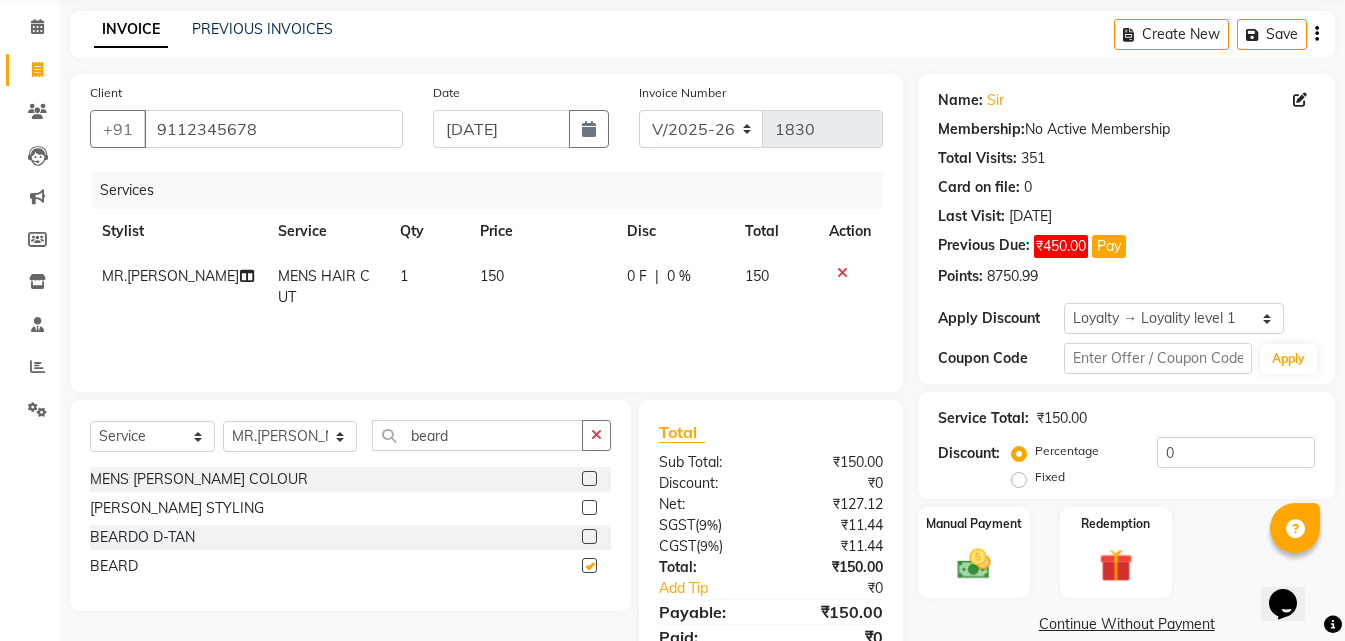 click 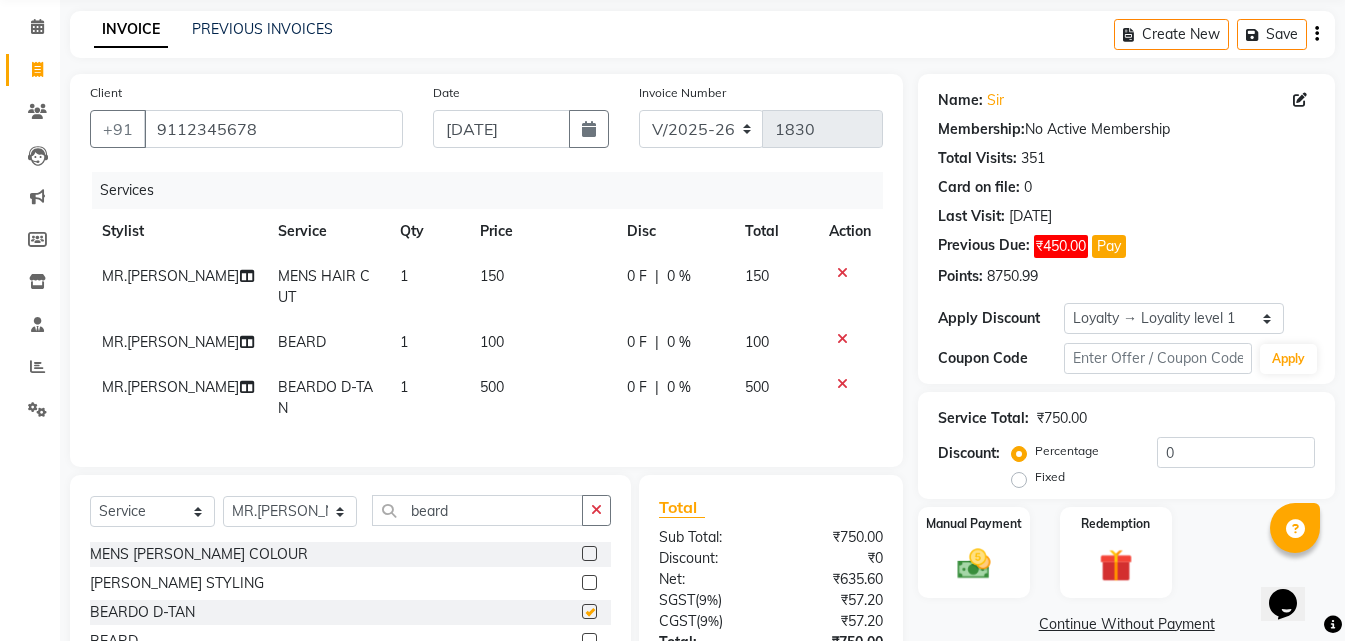 checkbox on "false" 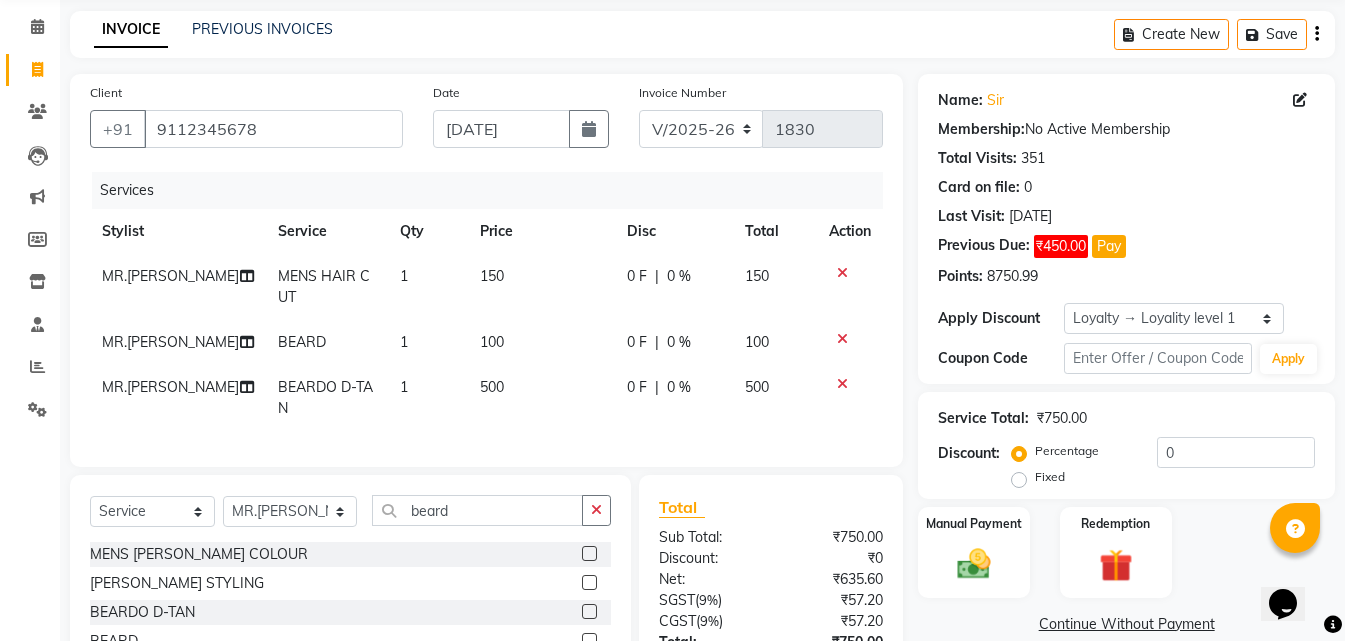 checkbox on "false" 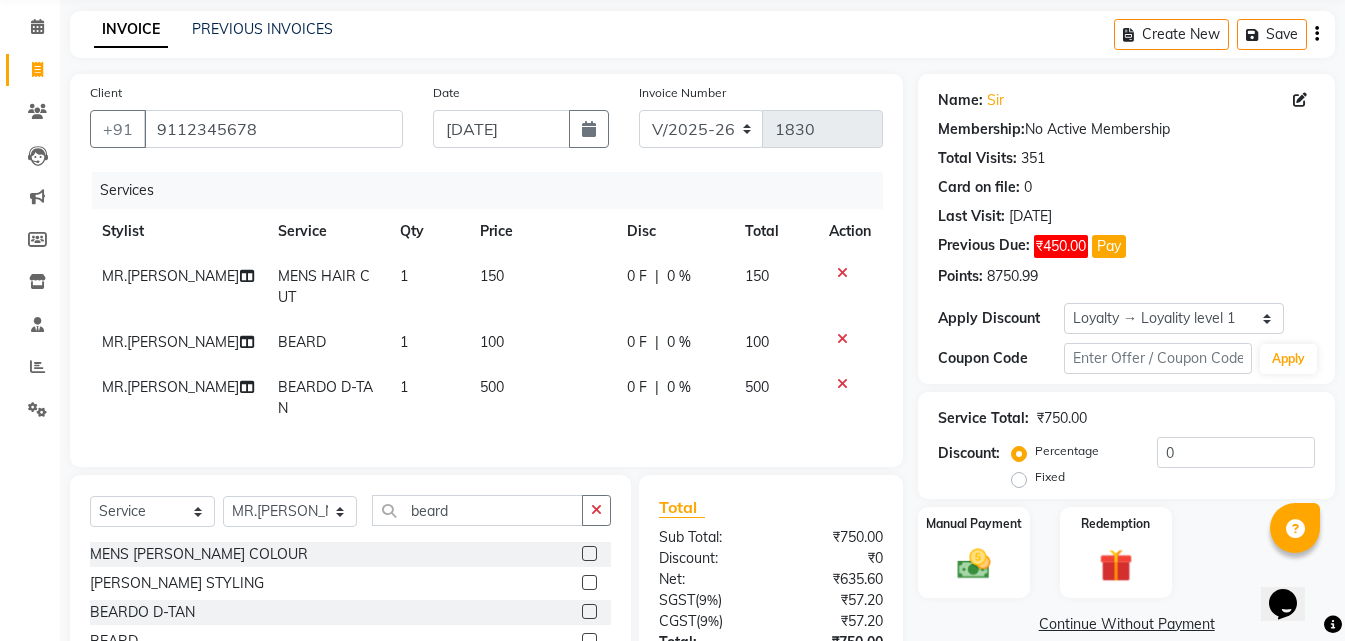 click 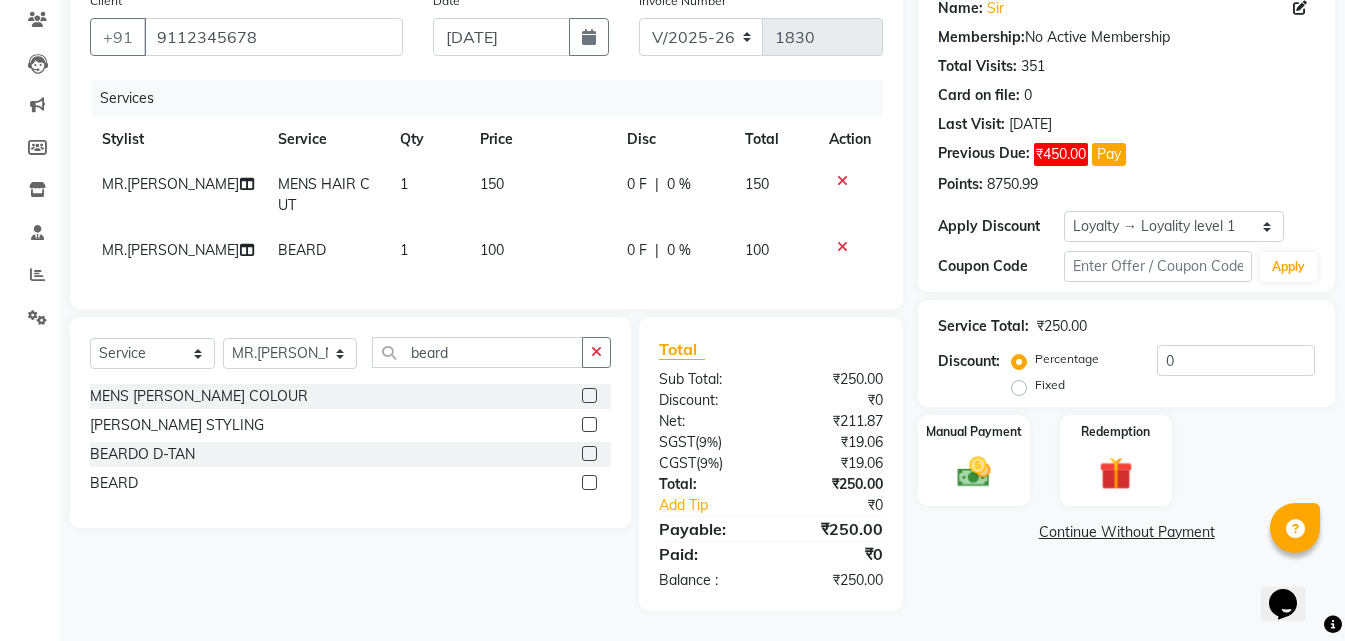 scroll, scrollTop: 183, scrollLeft: 0, axis: vertical 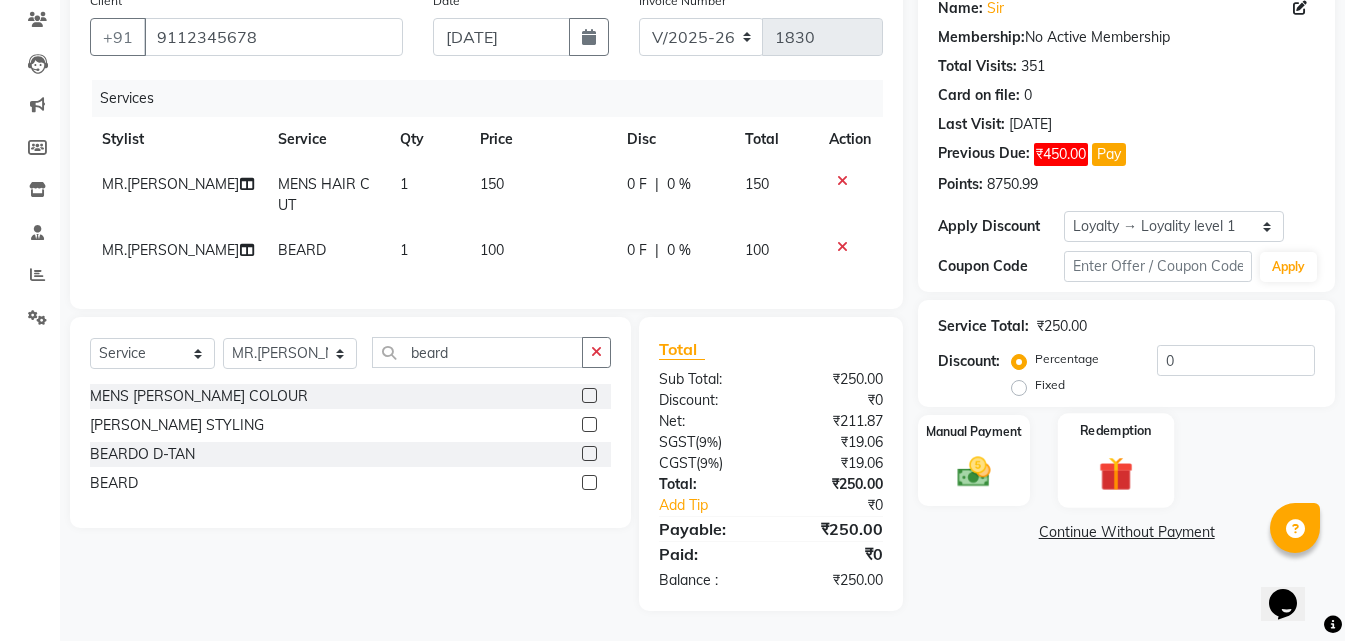 click on "Redemption" 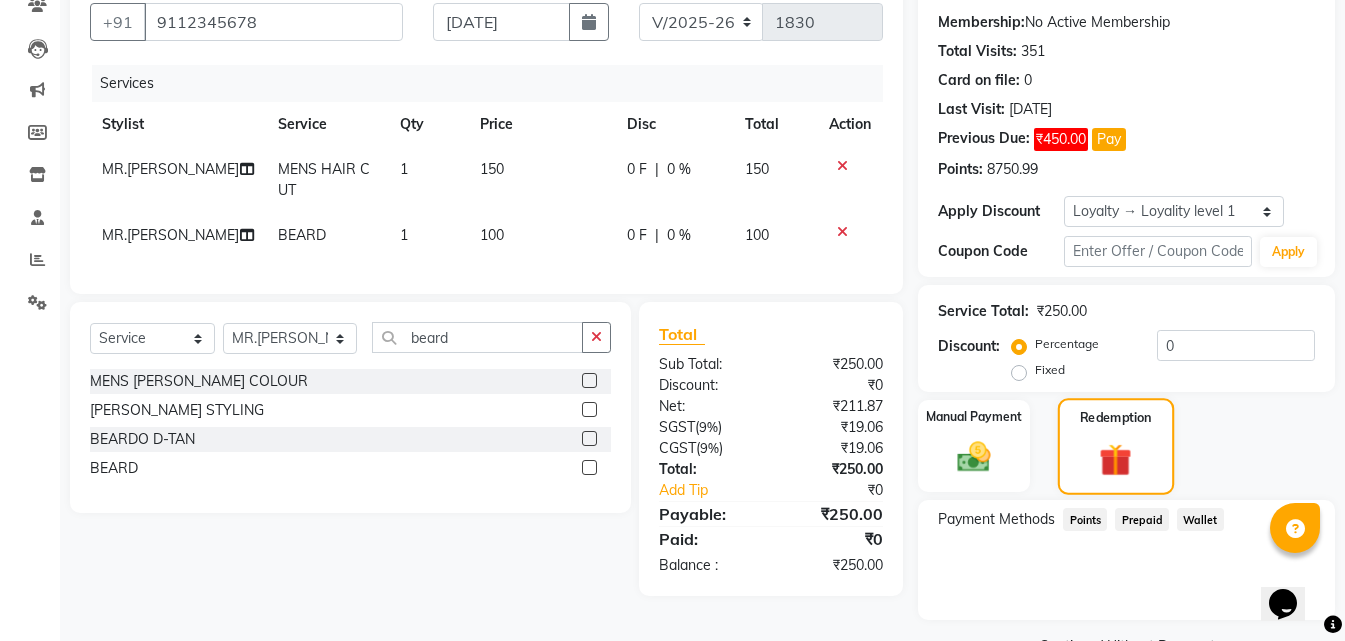 scroll, scrollTop: 233, scrollLeft: 0, axis: vertical 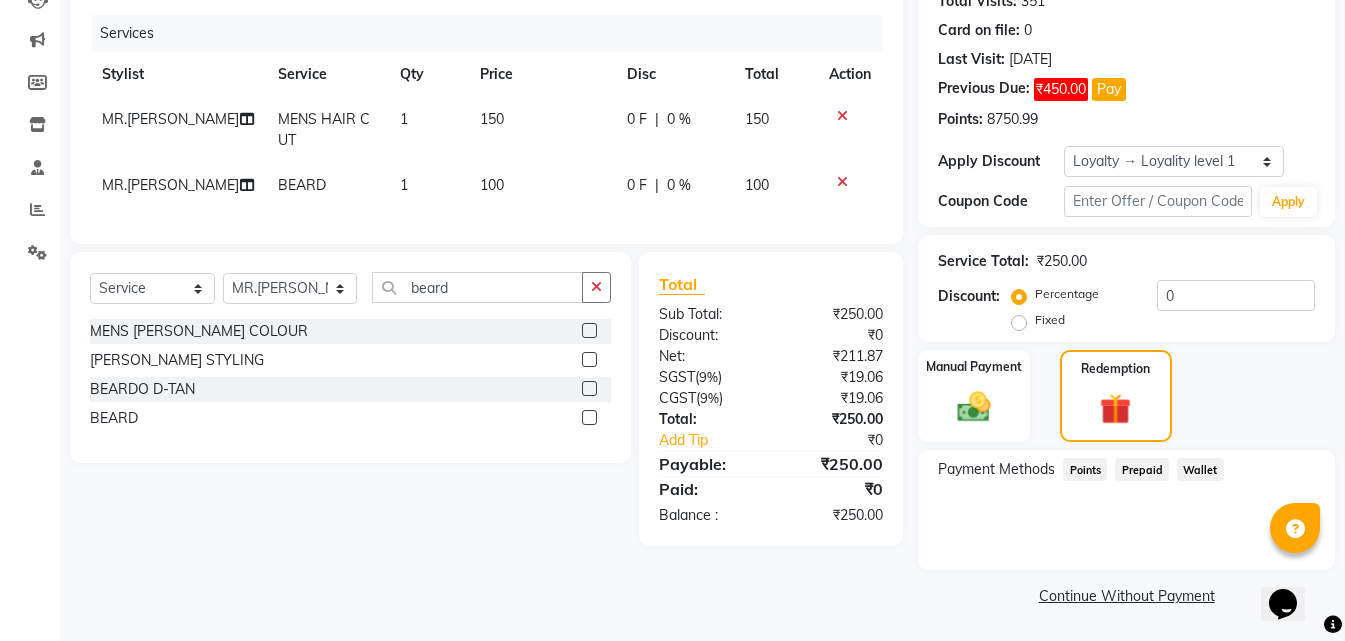 click on "Points" 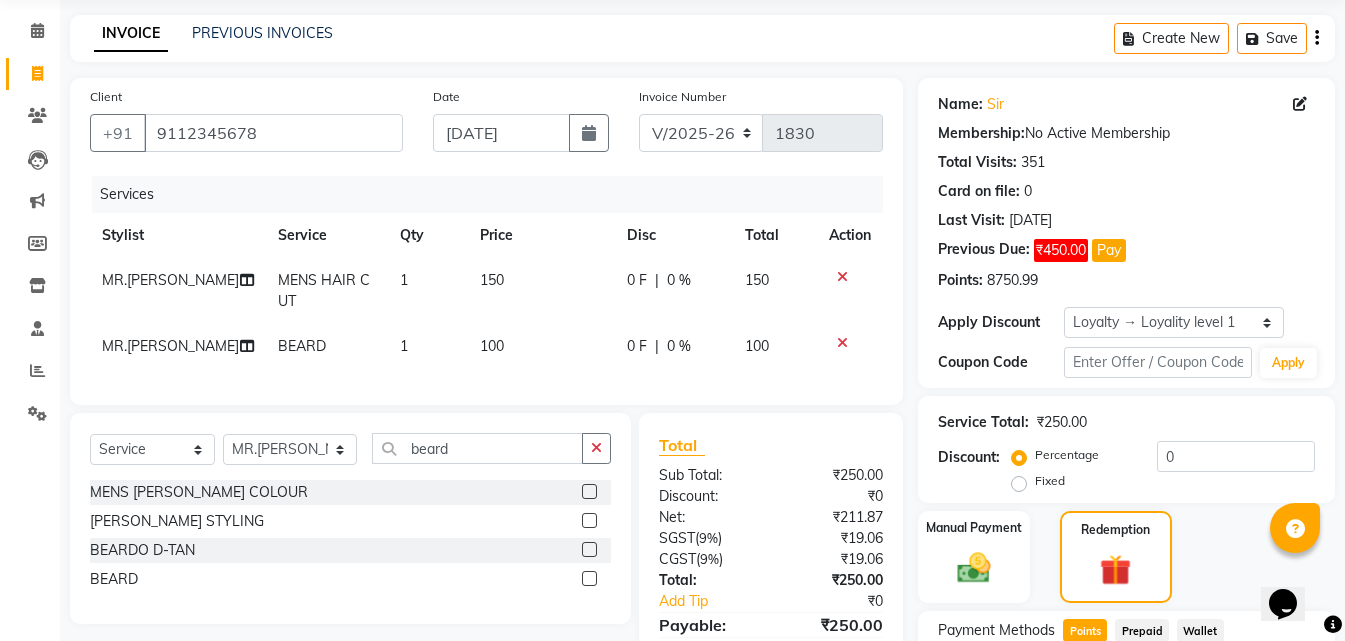 scroll, scrollTop: 0, scrollLeft: 0, axis: both 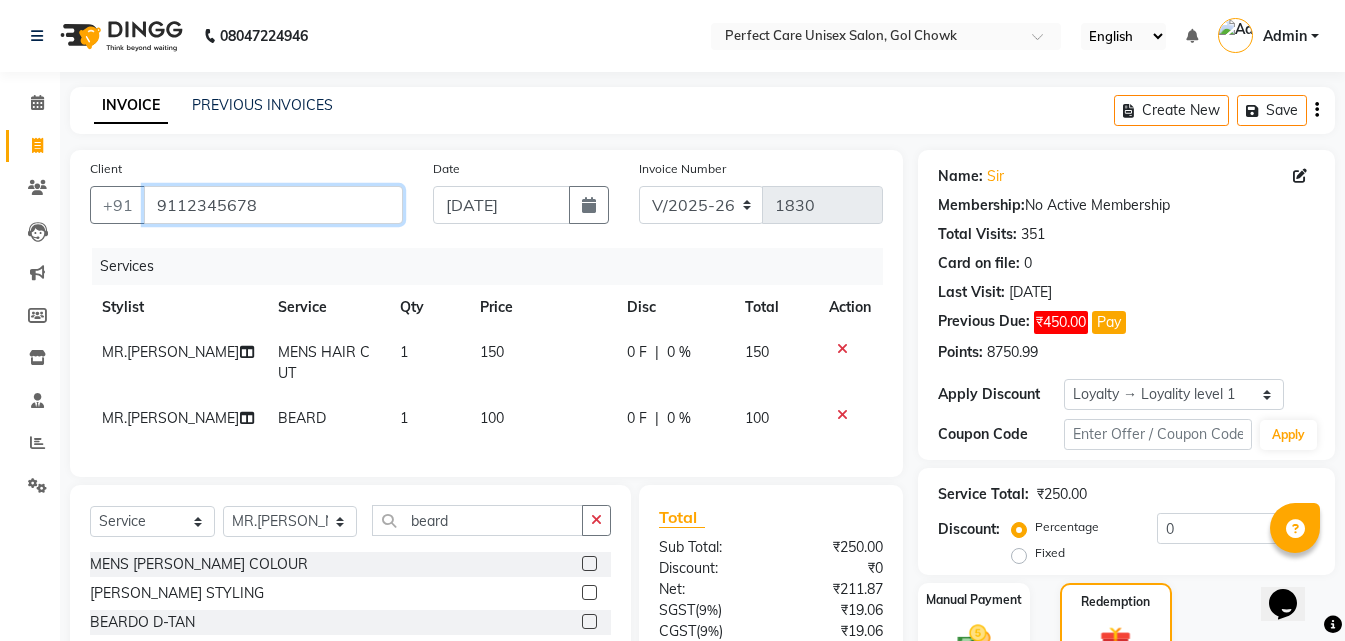click on "9112345678" at bounding box center [273, 205] 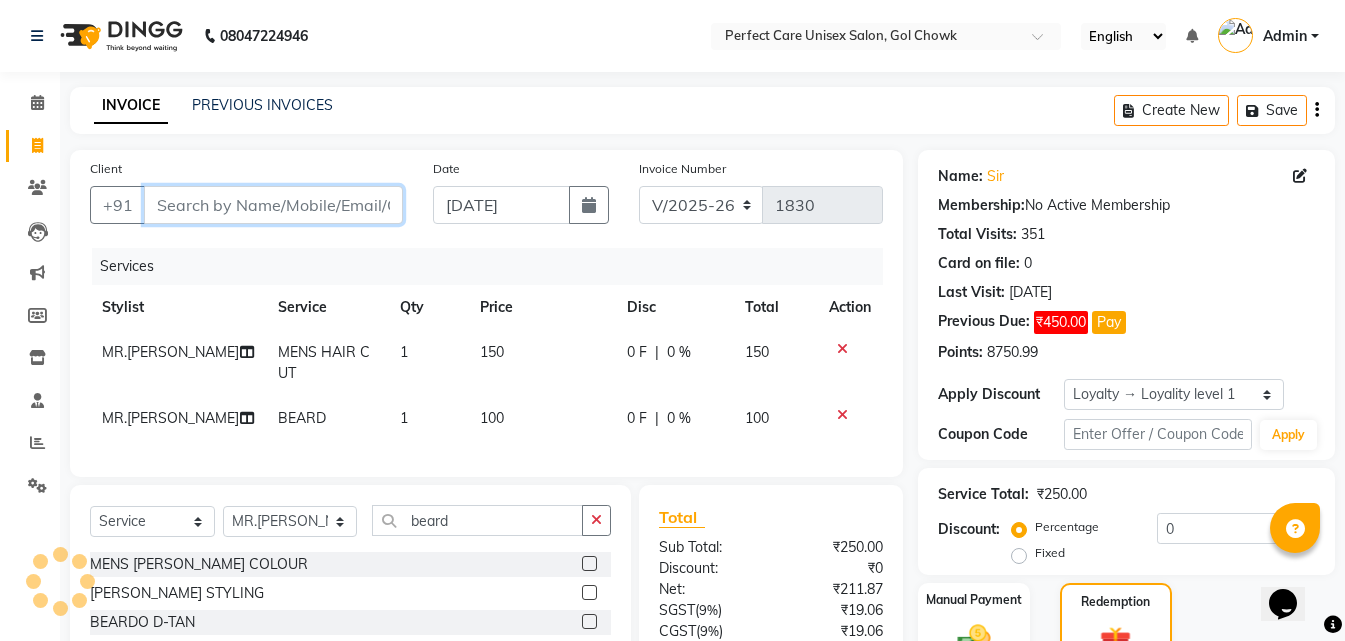 paste on "9644540222" 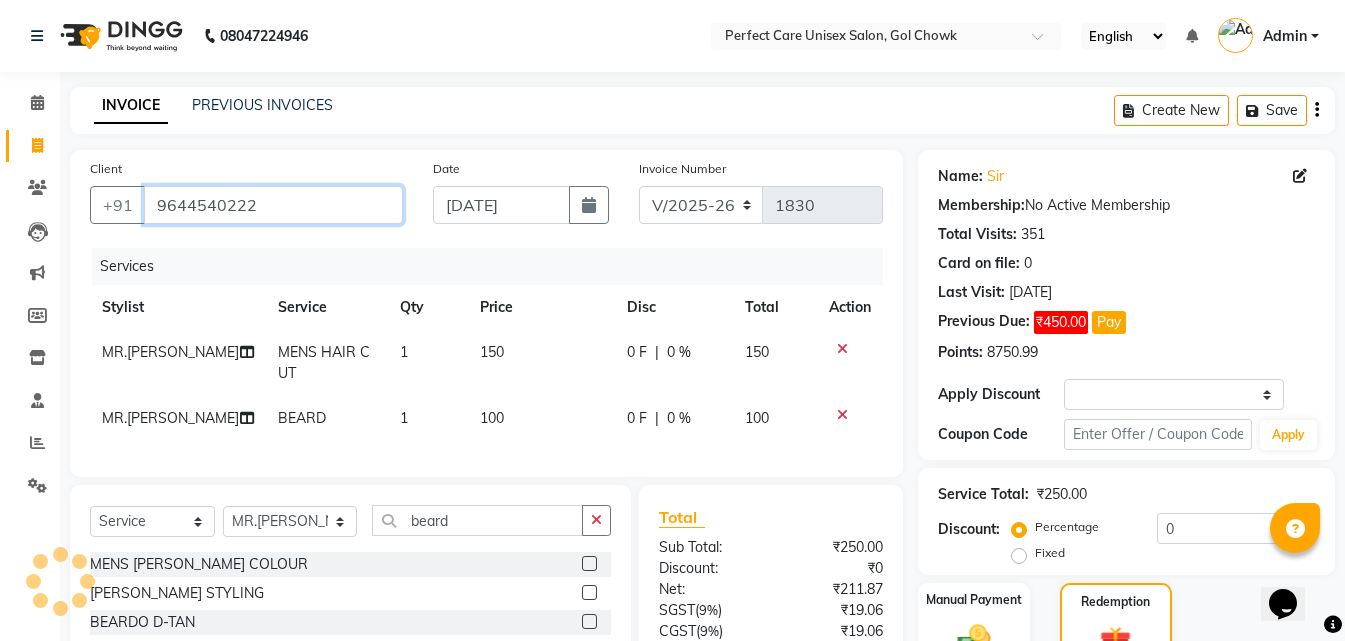 type on "9644540222" 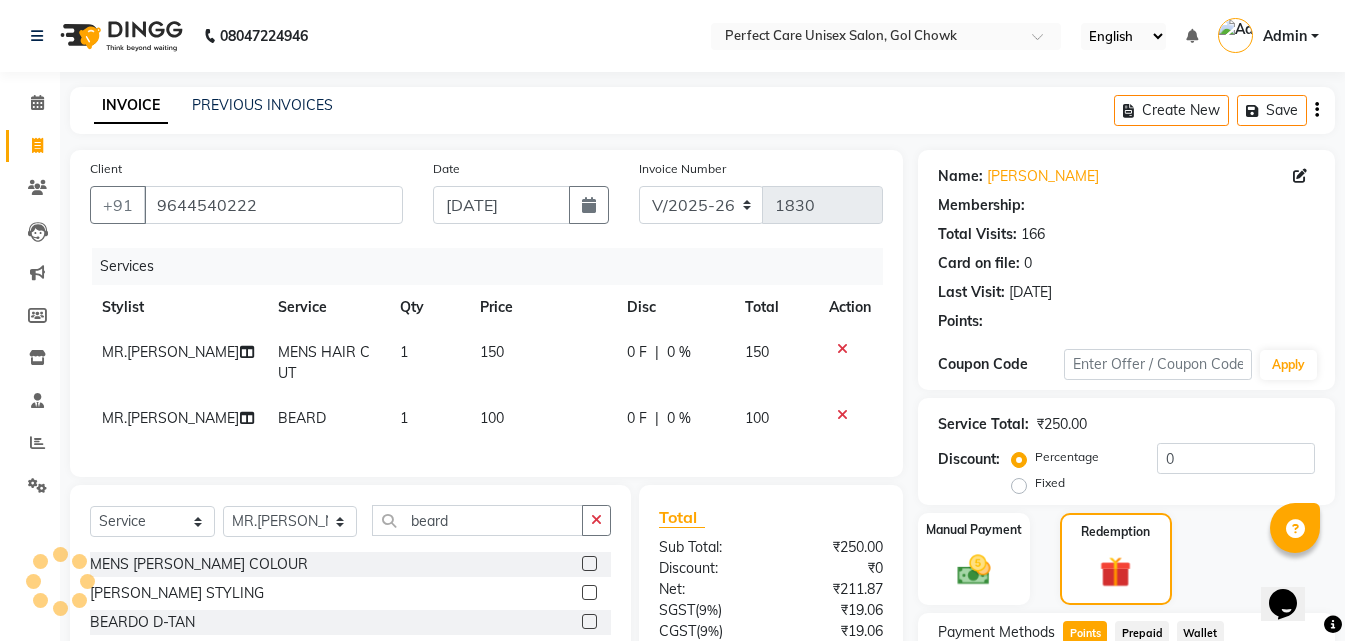 select on "1: Object" 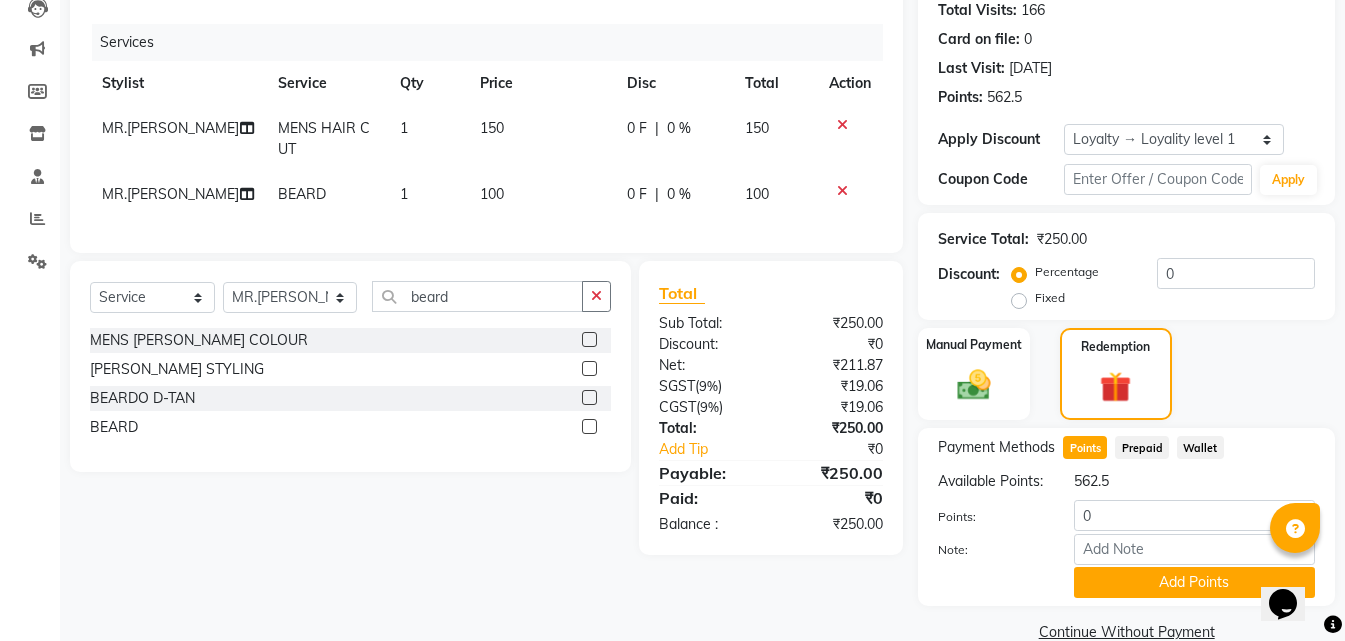 scroll, scrollTop: 281, scrollLeft: 0, axis: vertical 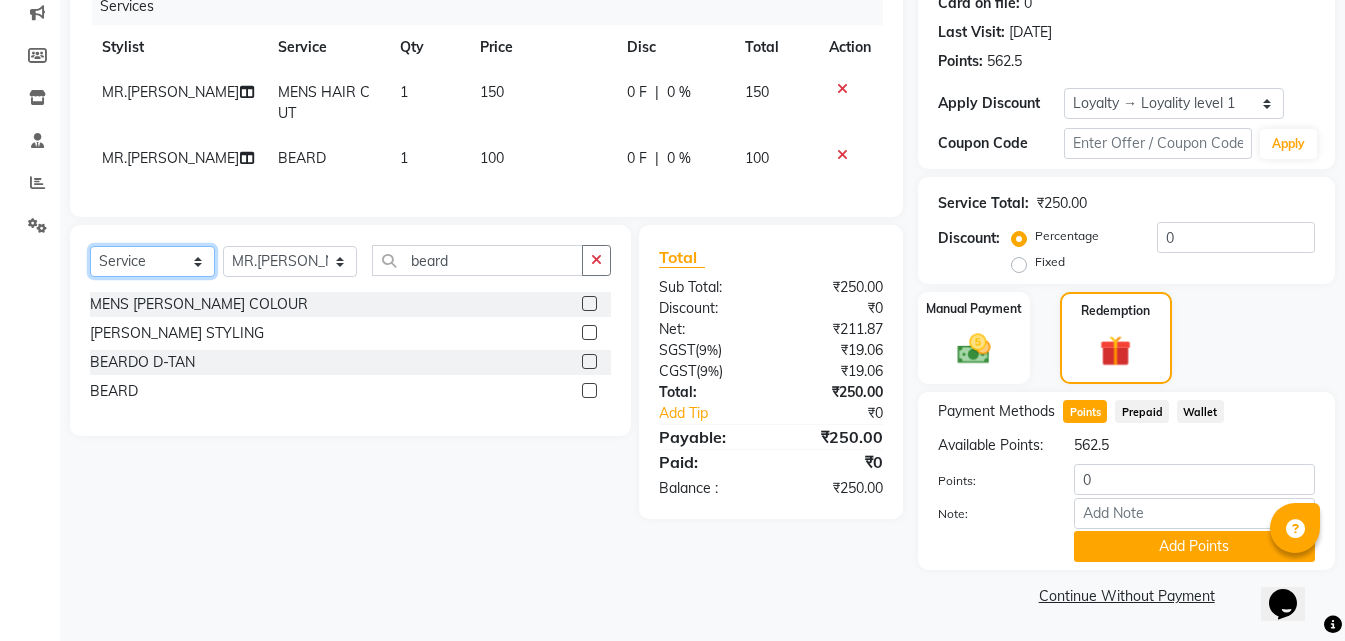 click on "Select  Service  Product  Membership  Package Voucher Prepaid Gift Card" 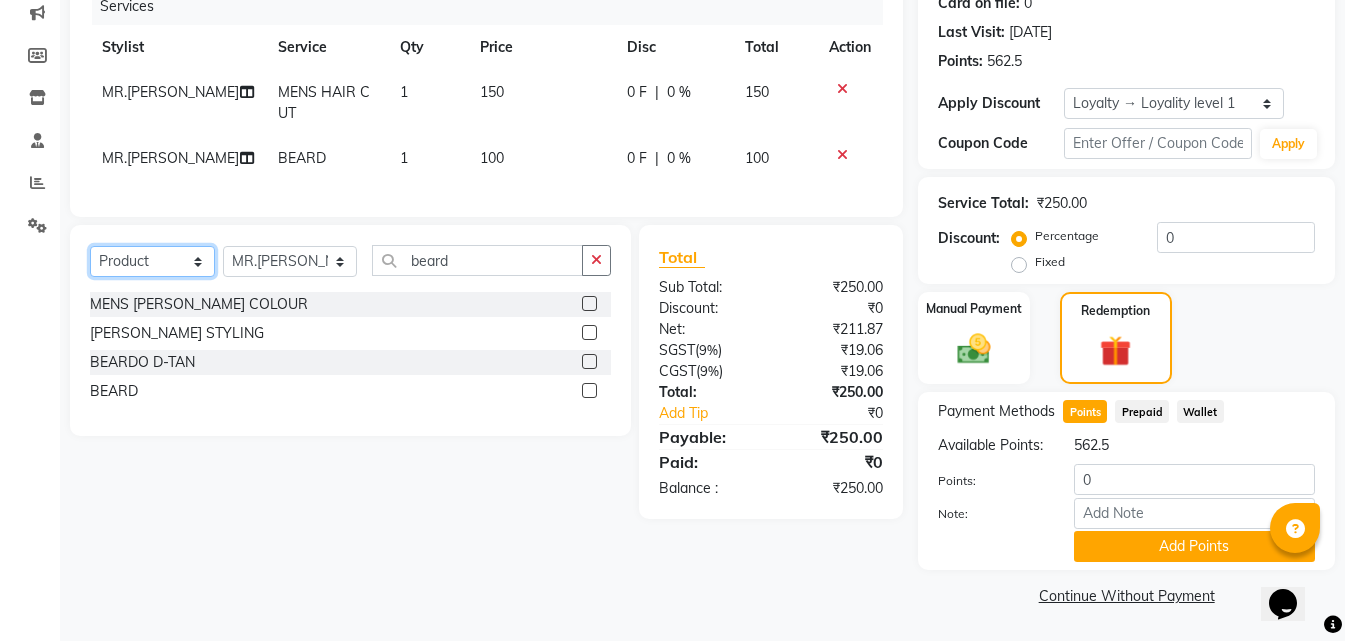 click on "Select  Service  Product  Membership  Package Voucher Prepaid Gift Card" 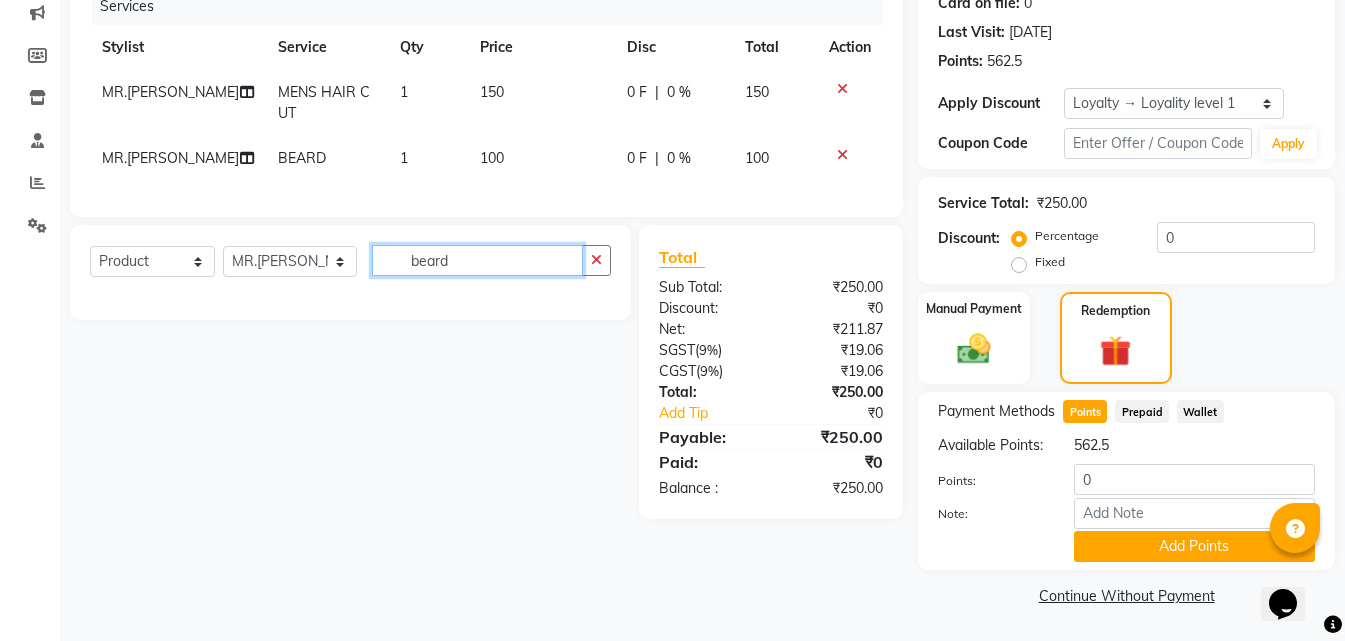 click on "beard" 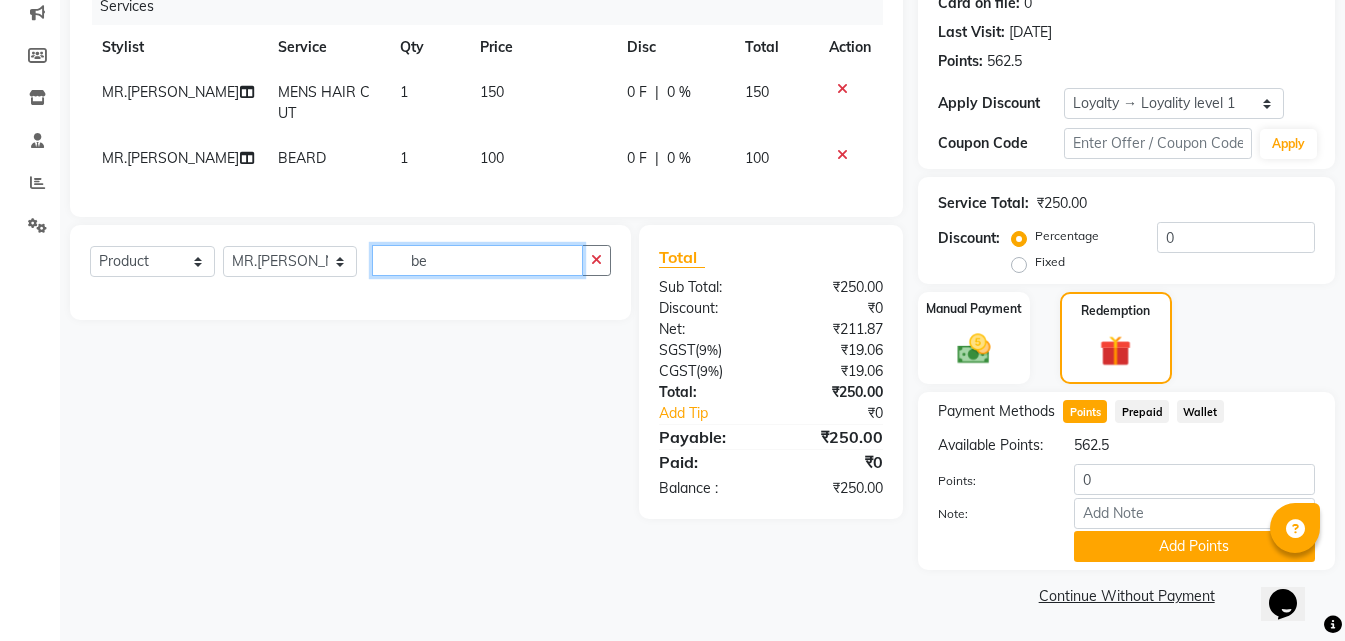 type on "b" 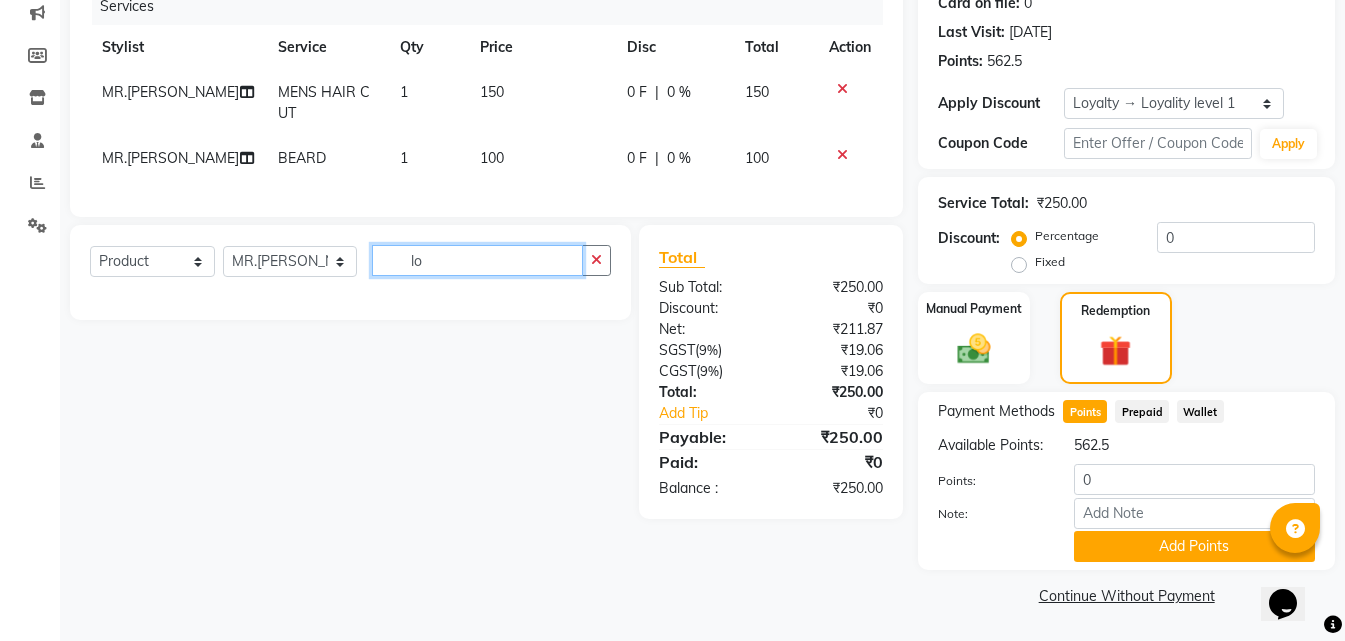 type on "l" 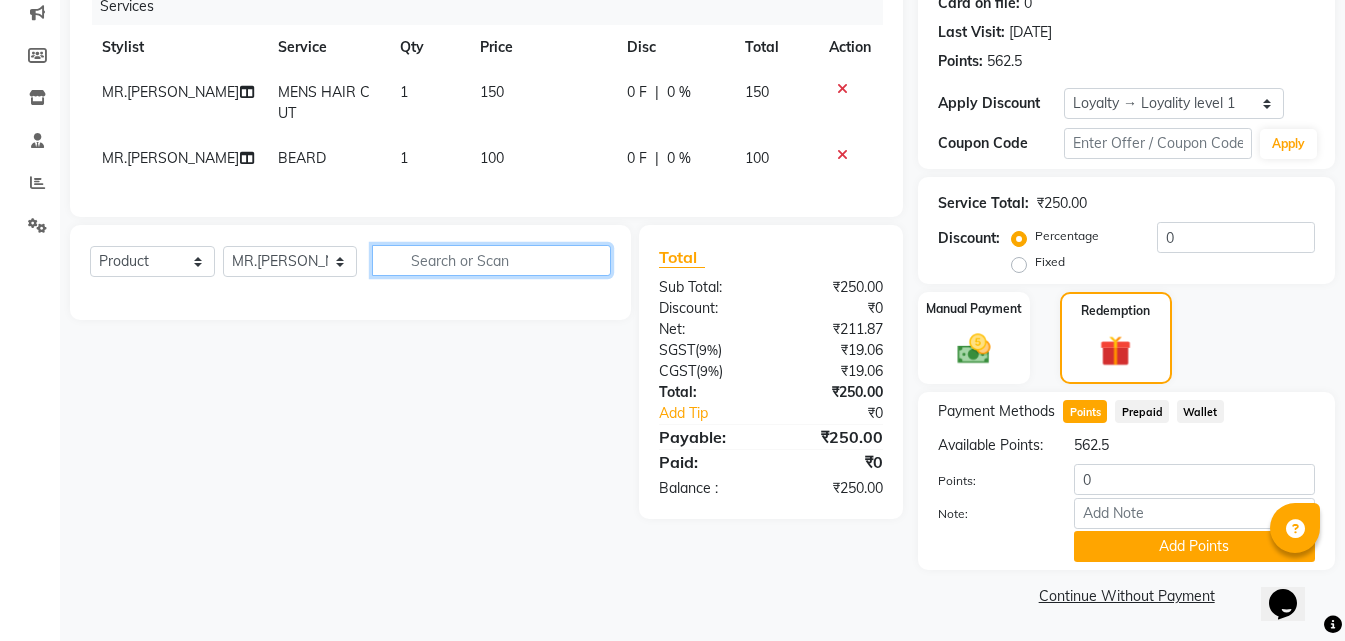 type 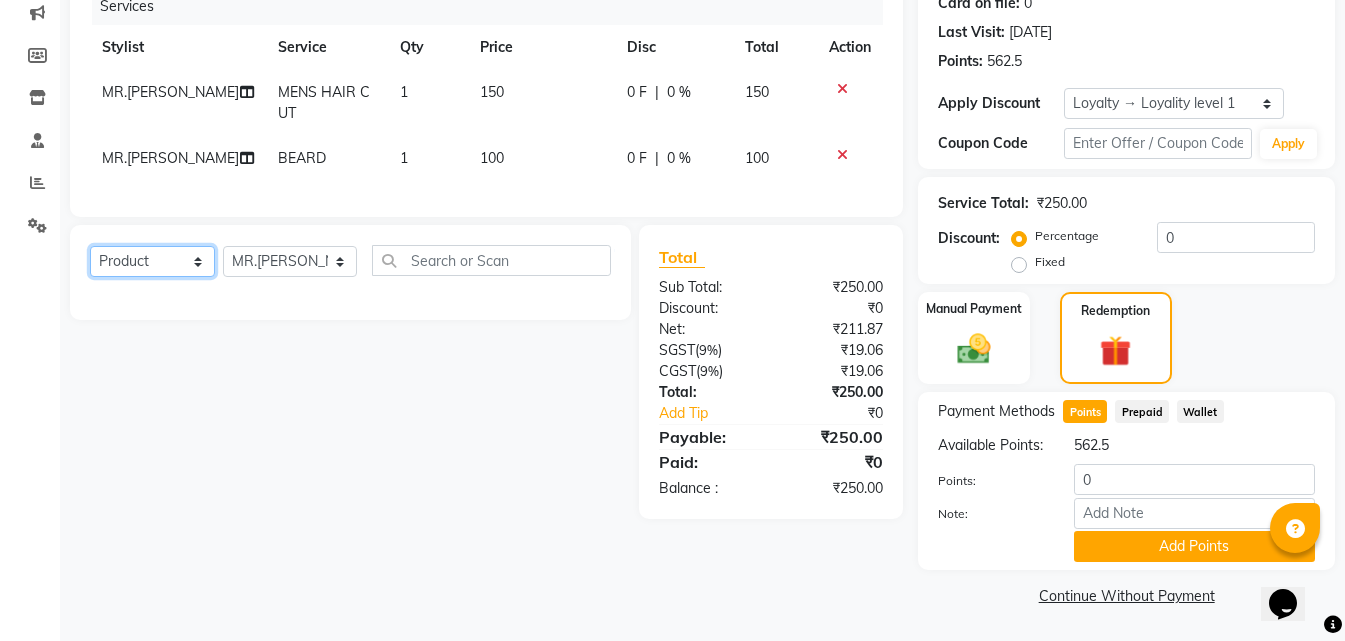 click on "Select  Service  Product  Membership  Package Voucher Prepaid Gift Card" 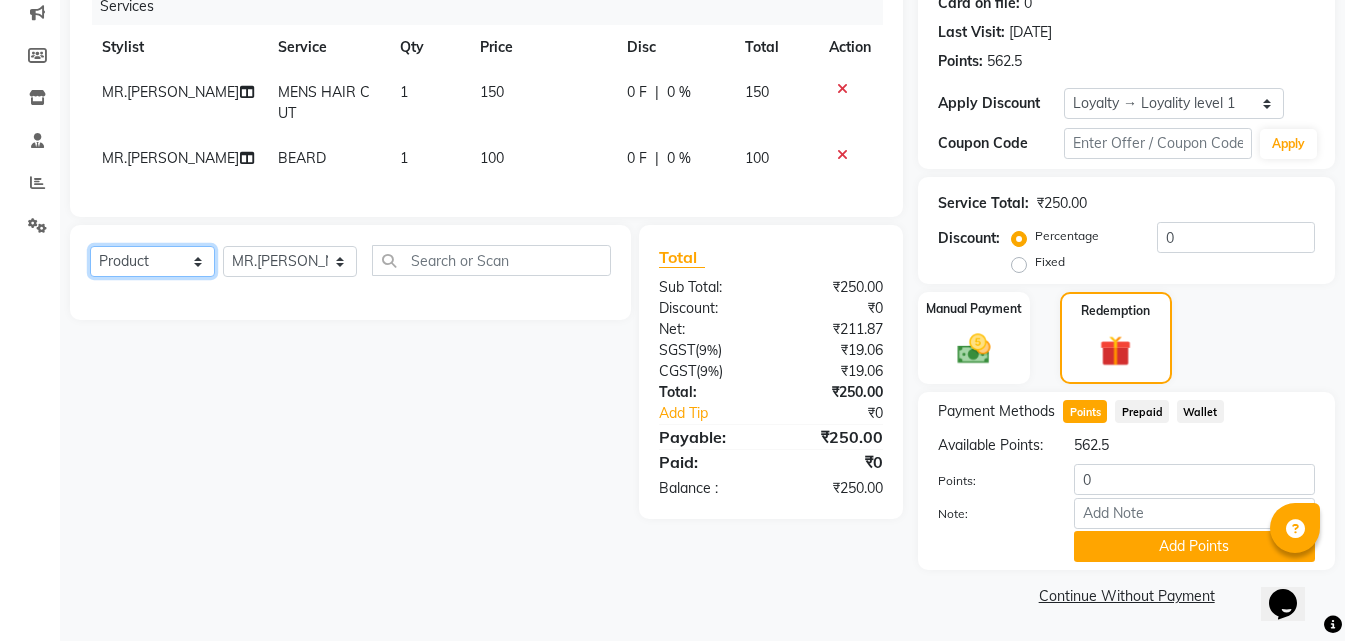 select on "service" 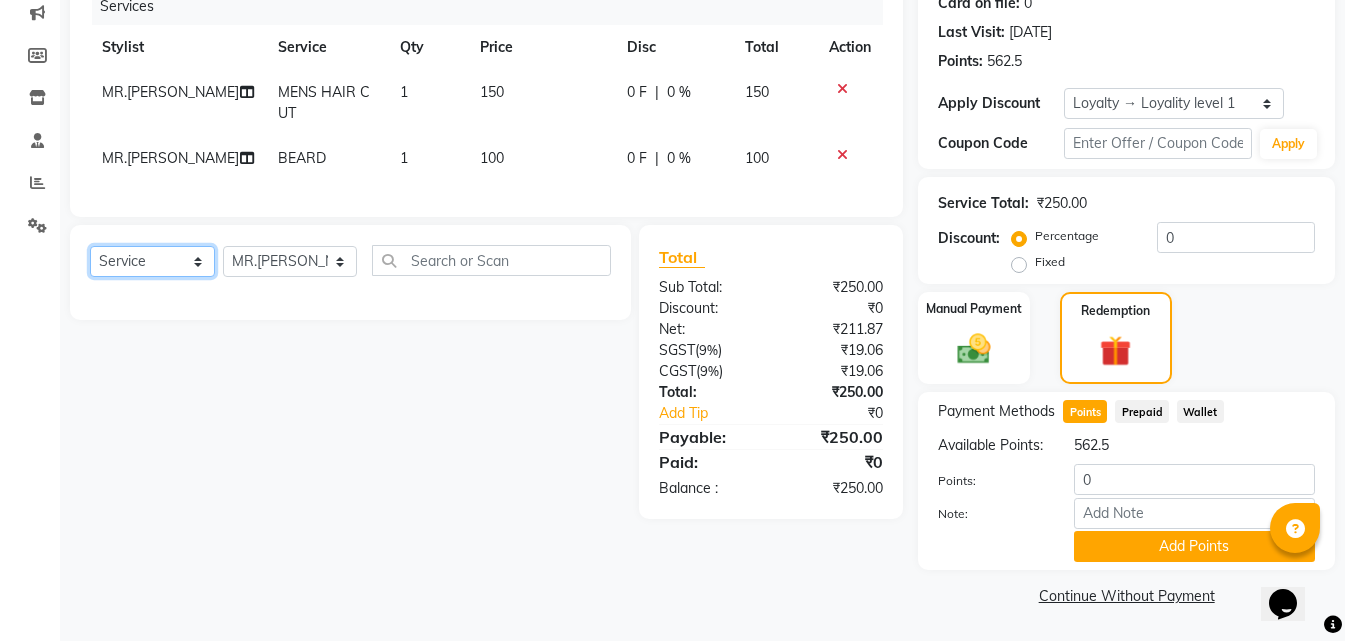click on "Select  Service  Product  Membership  Package Voucher Prepaid Gift Card" 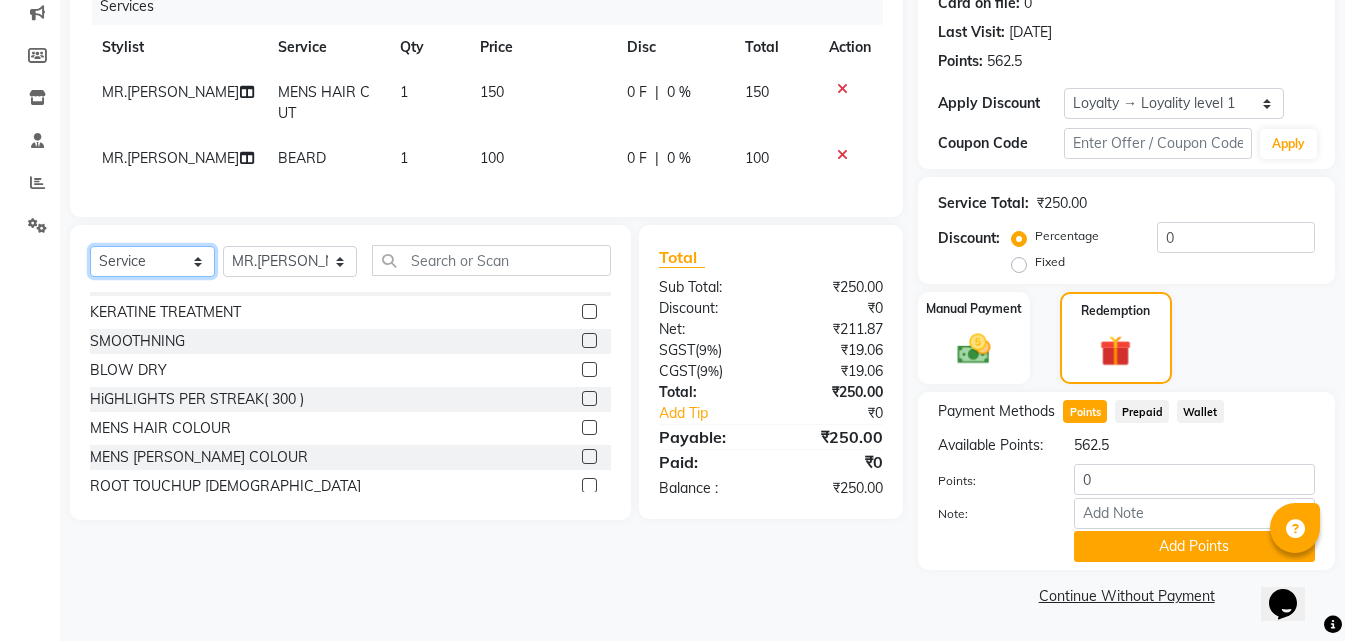 scroll, scrollTop: 0, scrollLeft: 0, axis: both 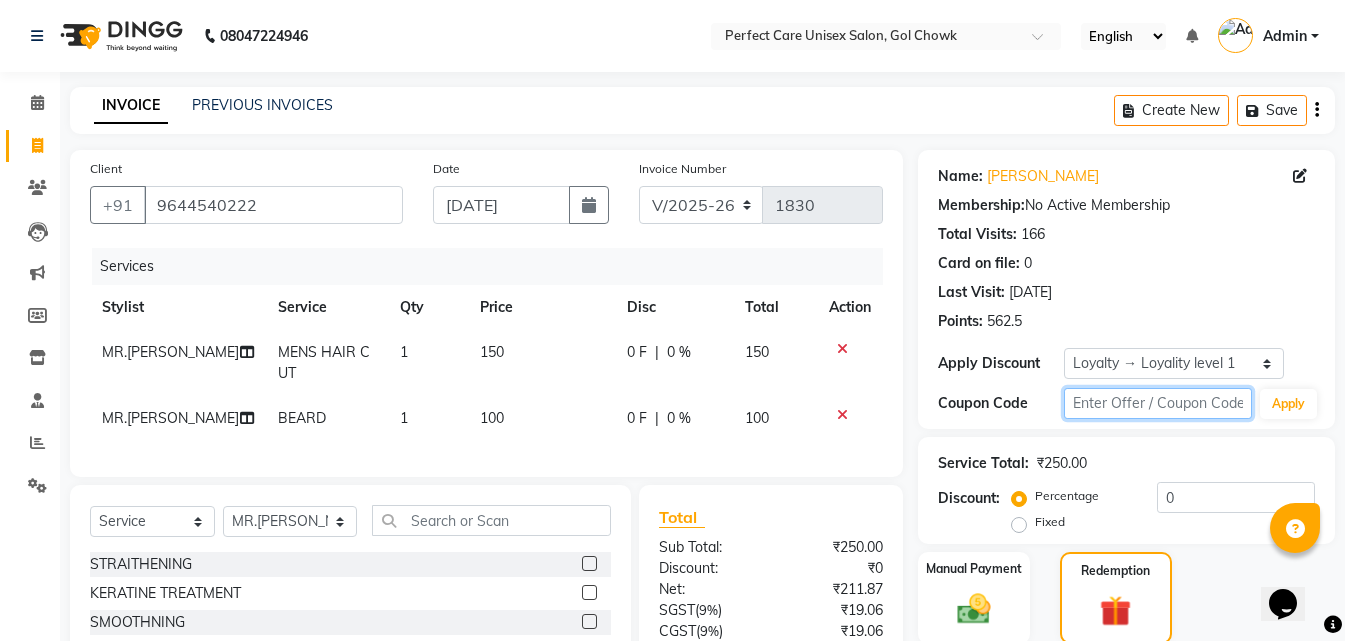 click 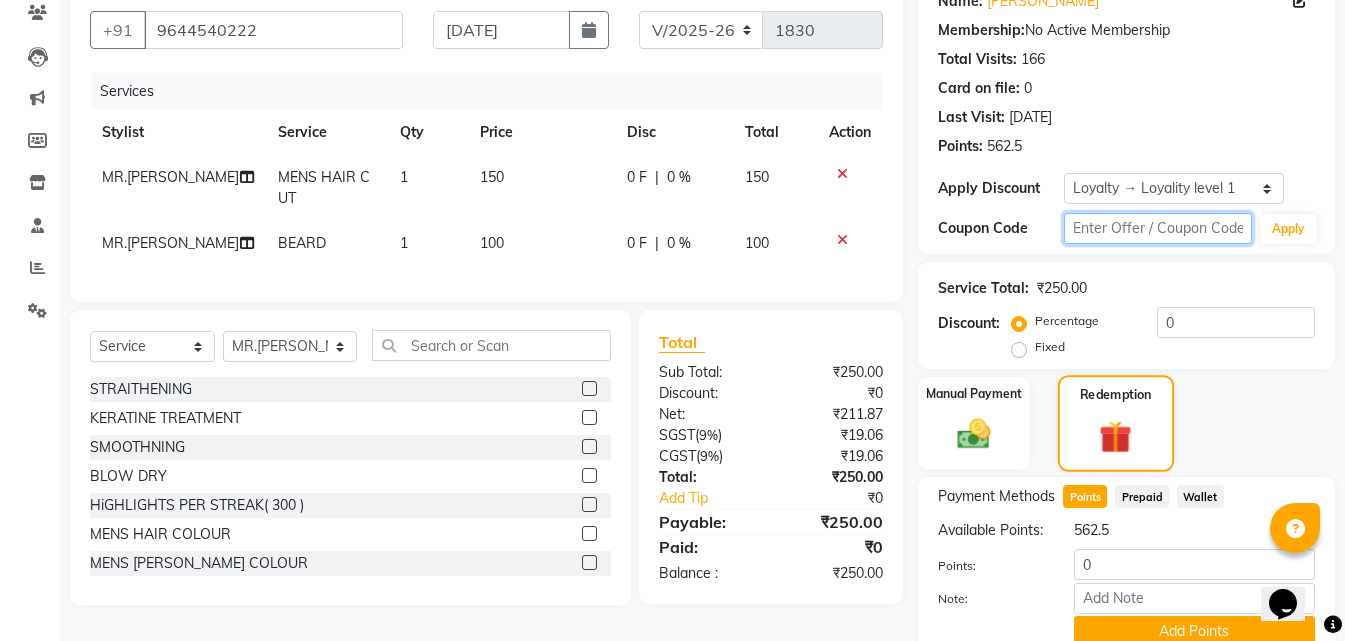 scroll, scrollTop: 200, scrollLeft: 0, axis: vertical 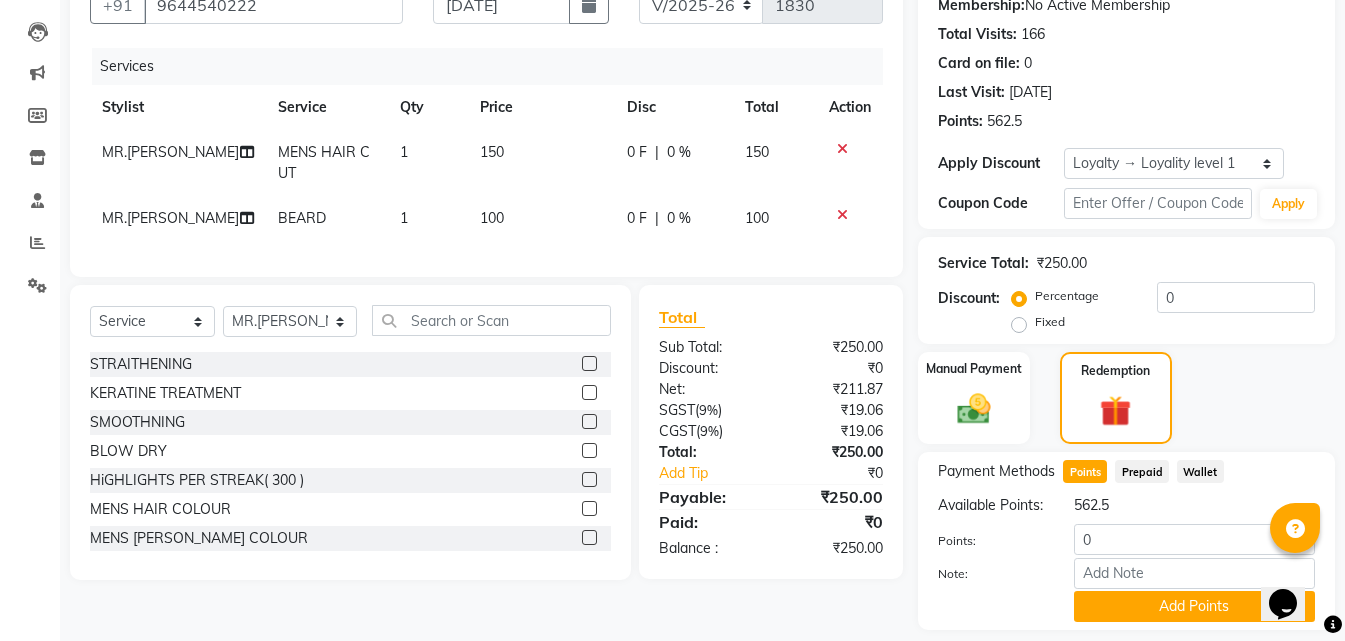 click on "Fixed" 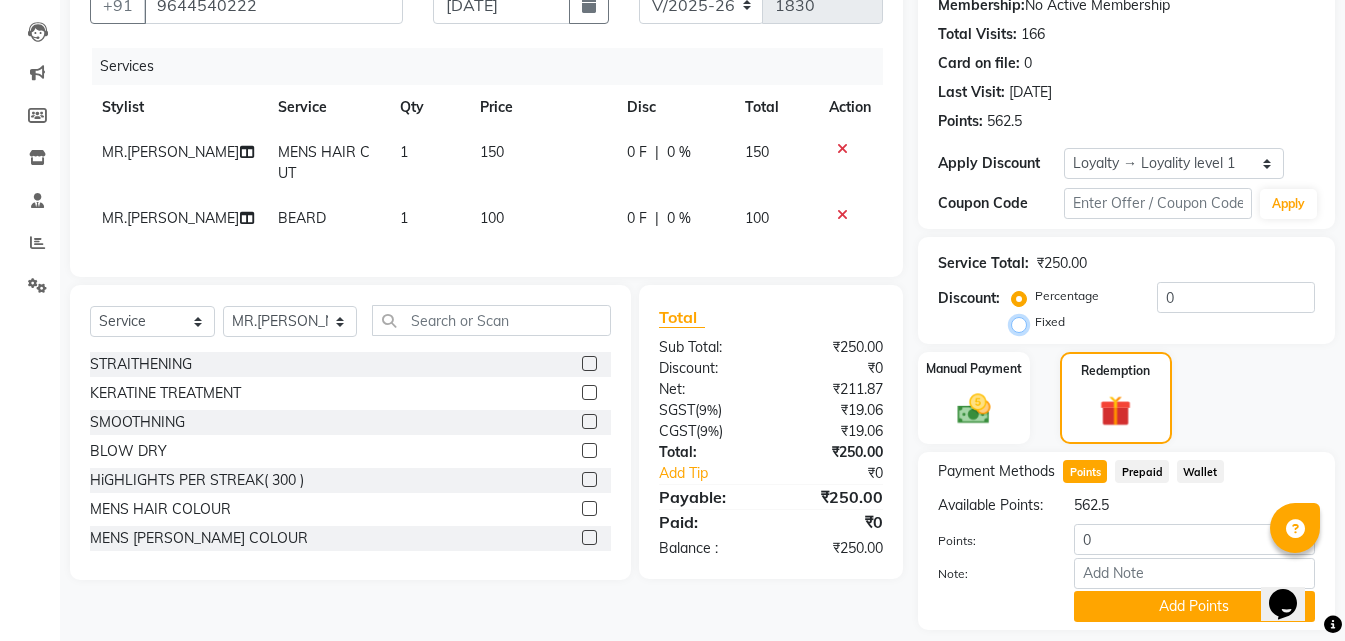 click on "Fixed" at bounding box center (1023, 322) 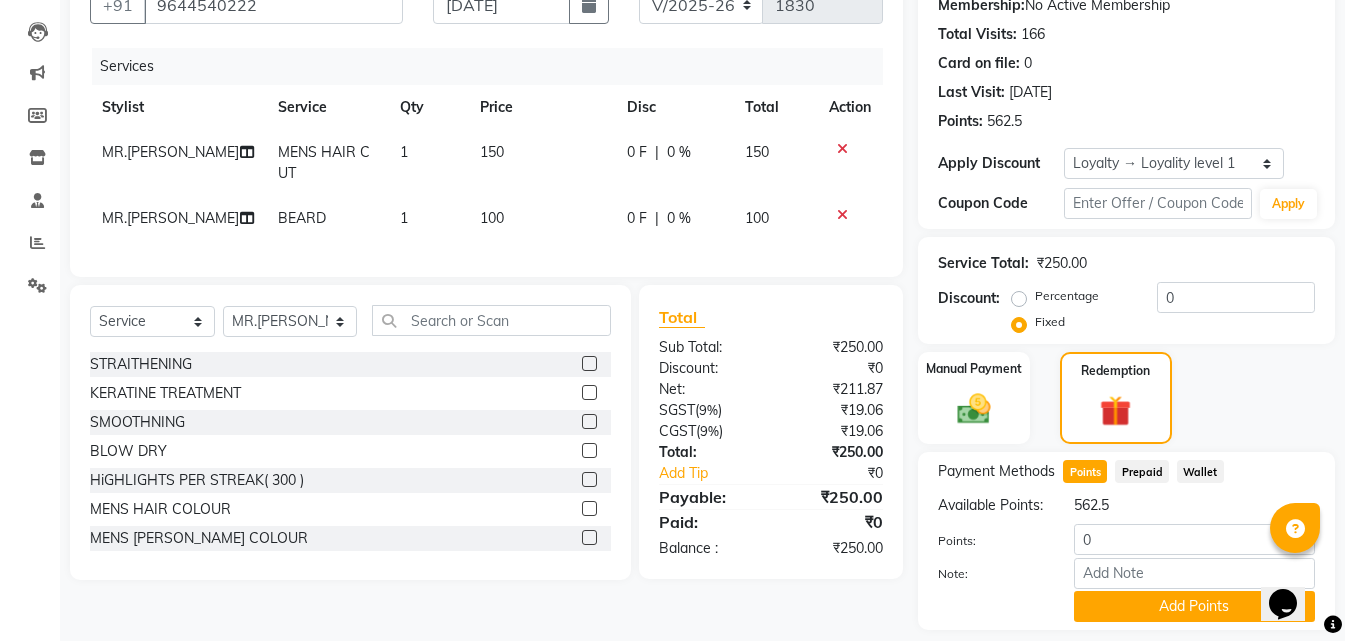 click on "Percentage" 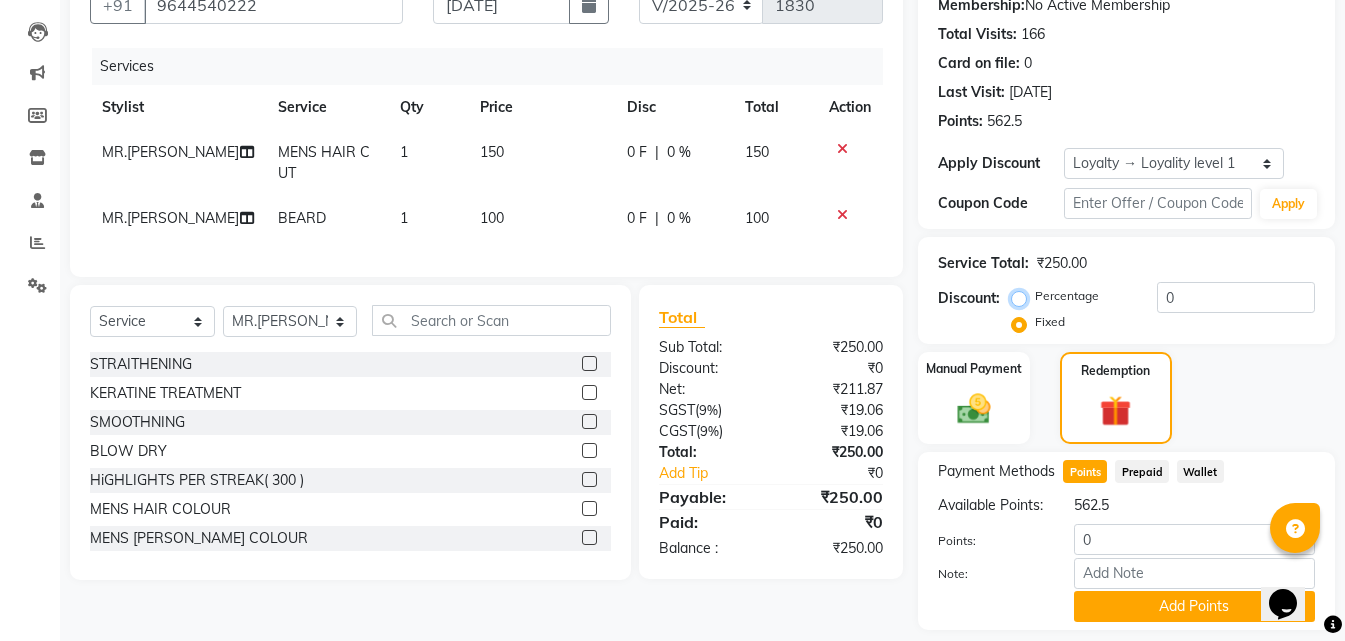 click on "Percentage" at bounding box center [1023, 296] 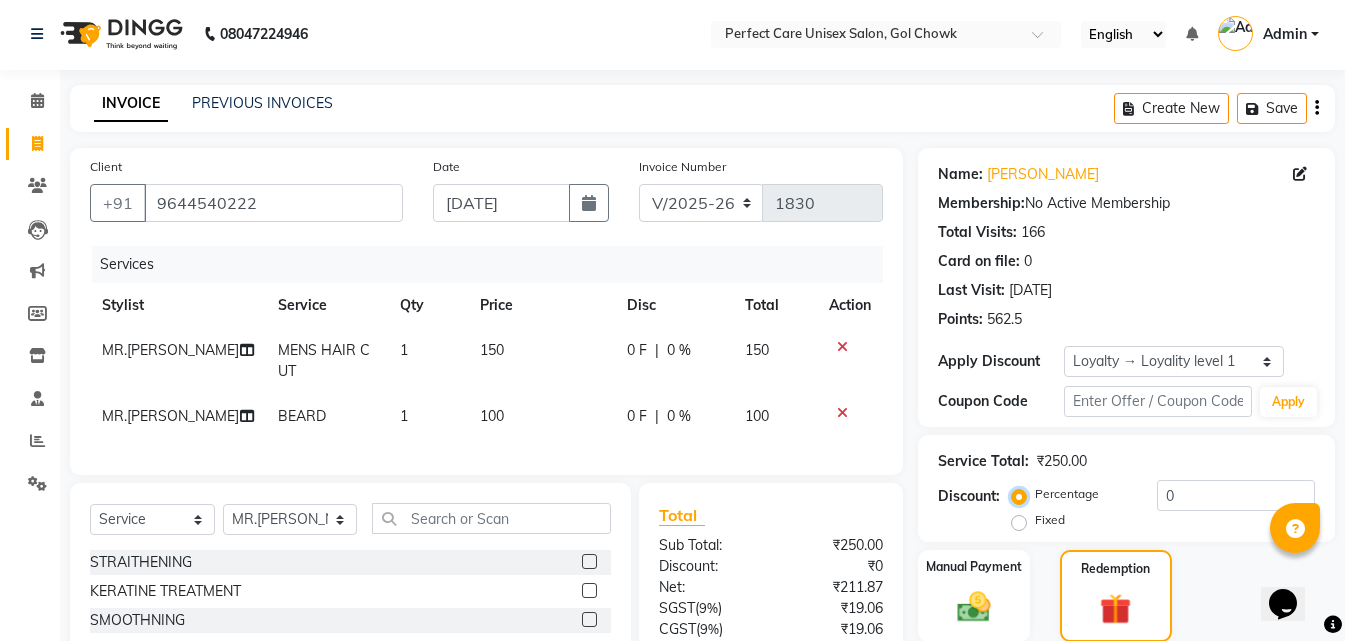 scroll, scrollTop: 0, scrollLeft: 0, axis: both 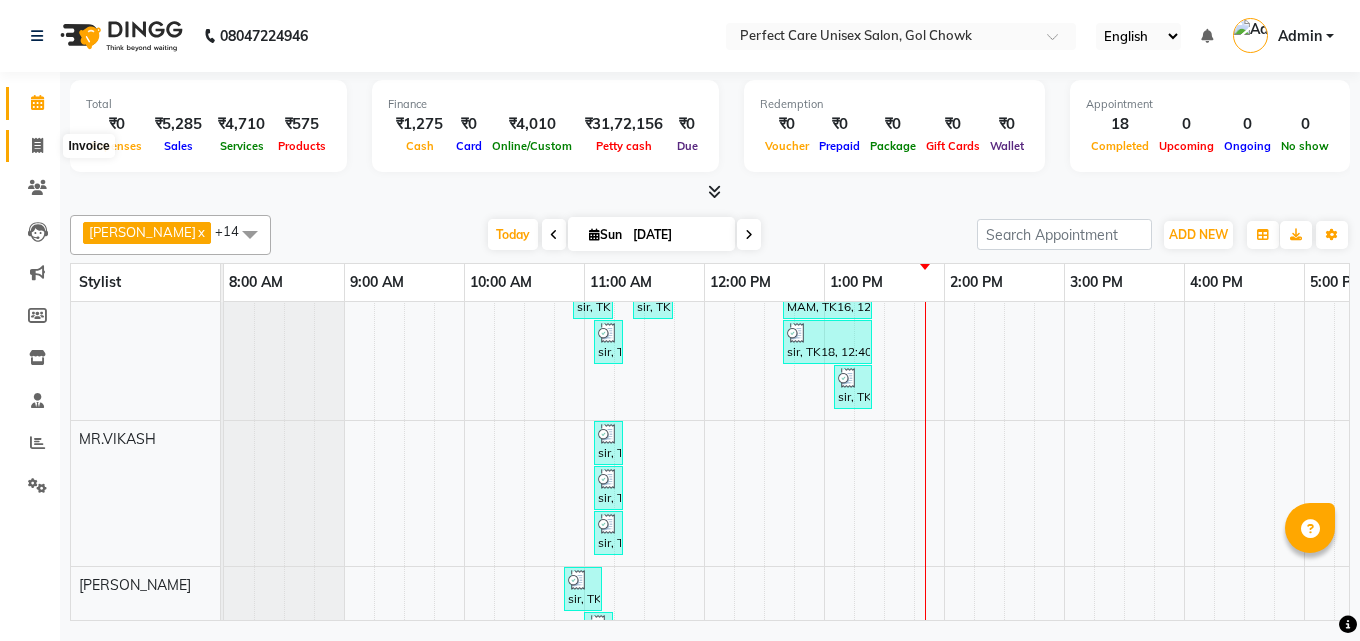 click 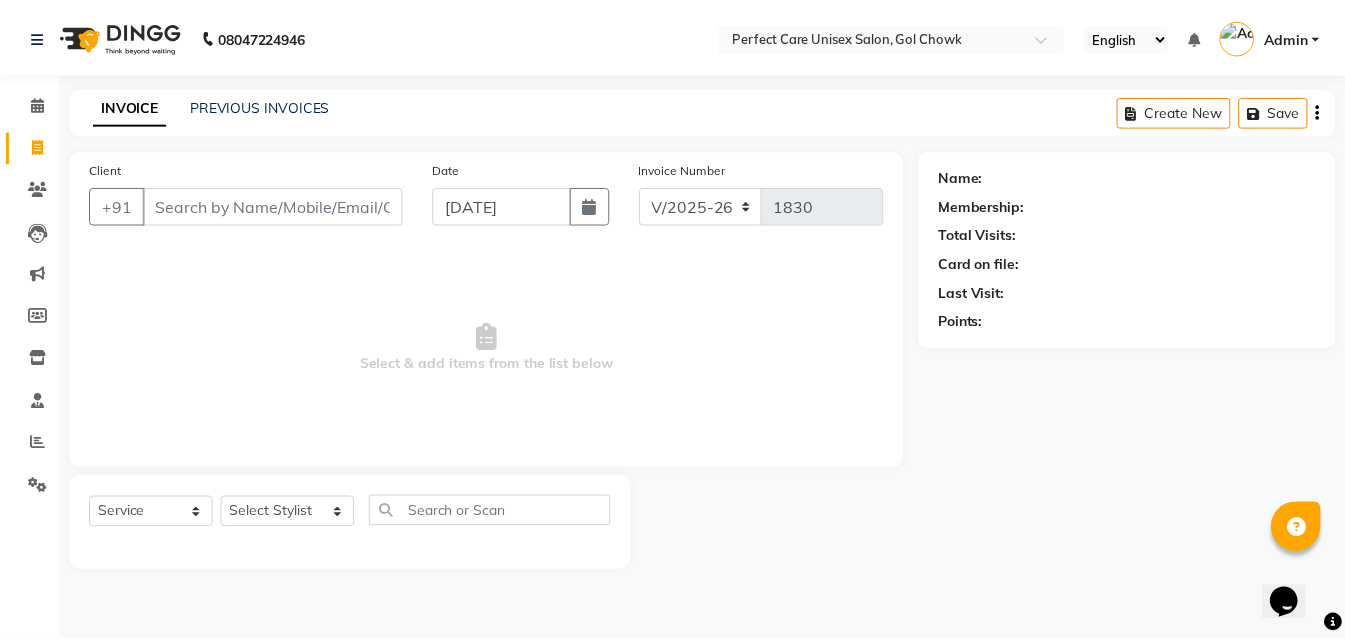 scroll, scrollTop: 0, scrollLeft: 0, axis: both 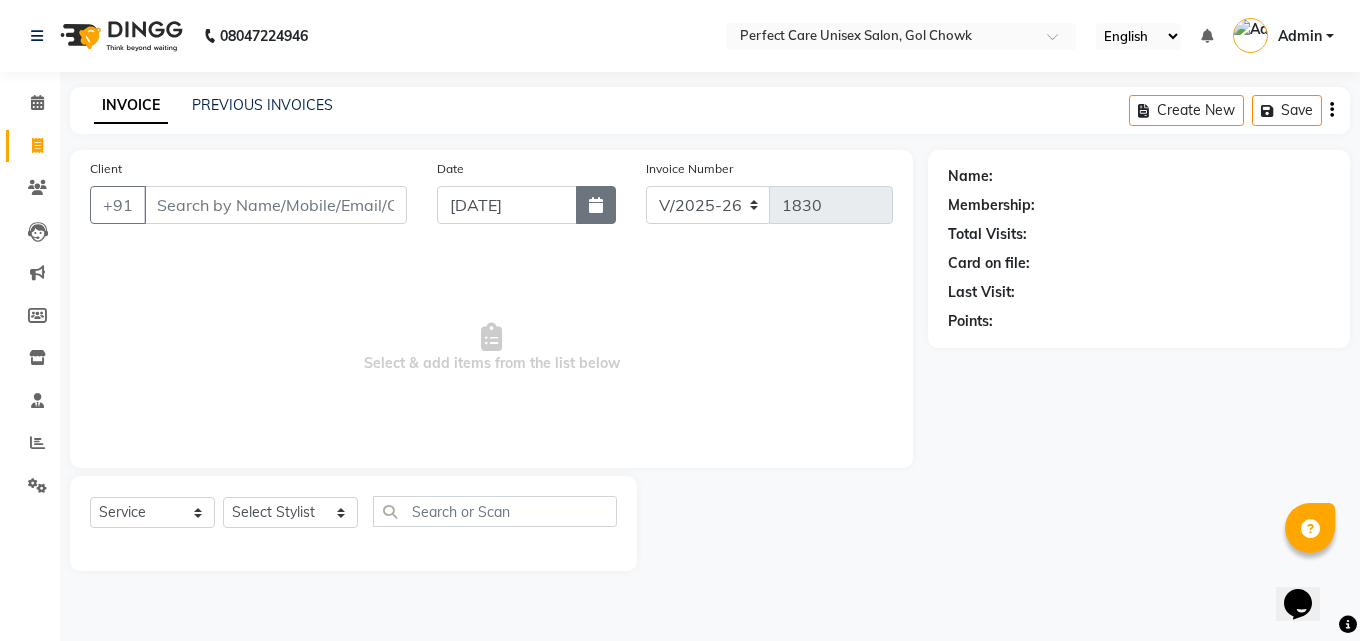 click 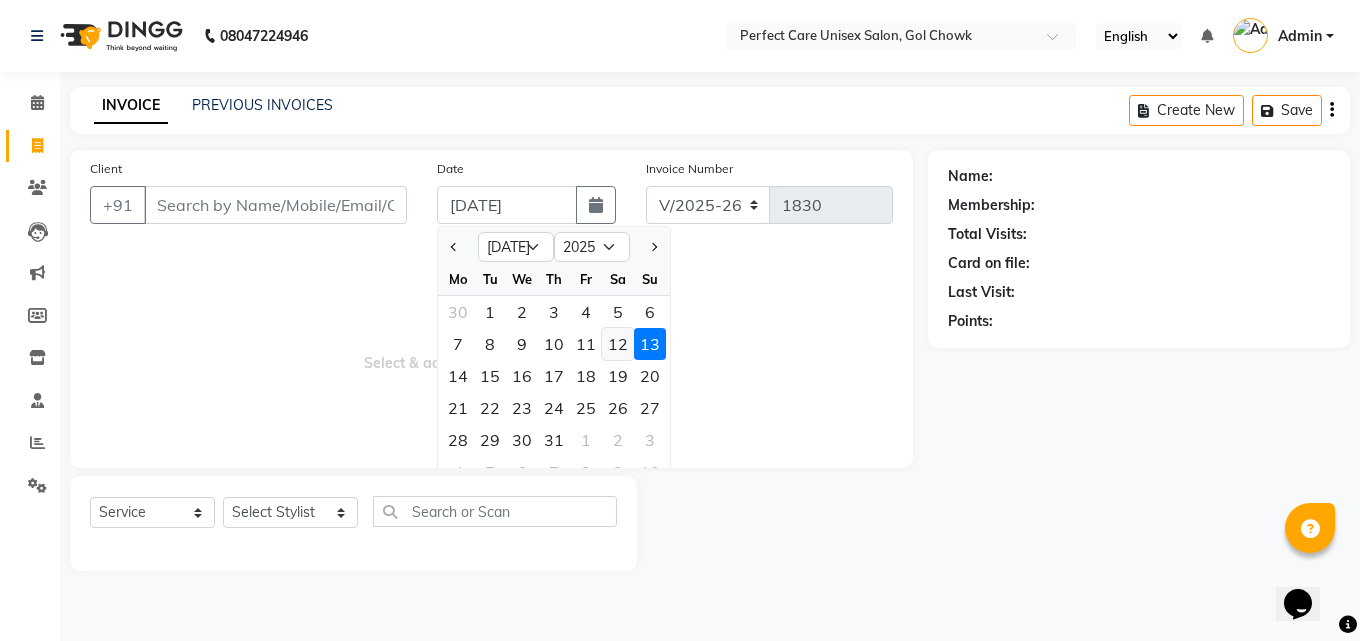 click on "12" 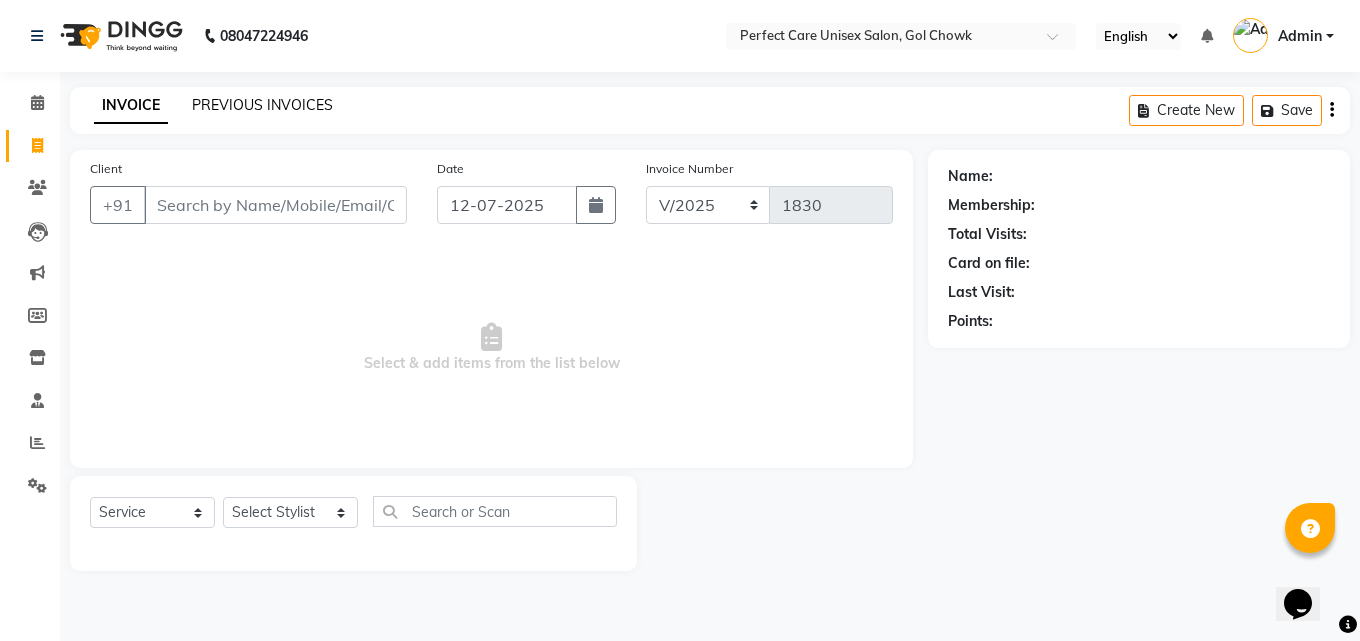 click on "PREVIOUS INVOICES" 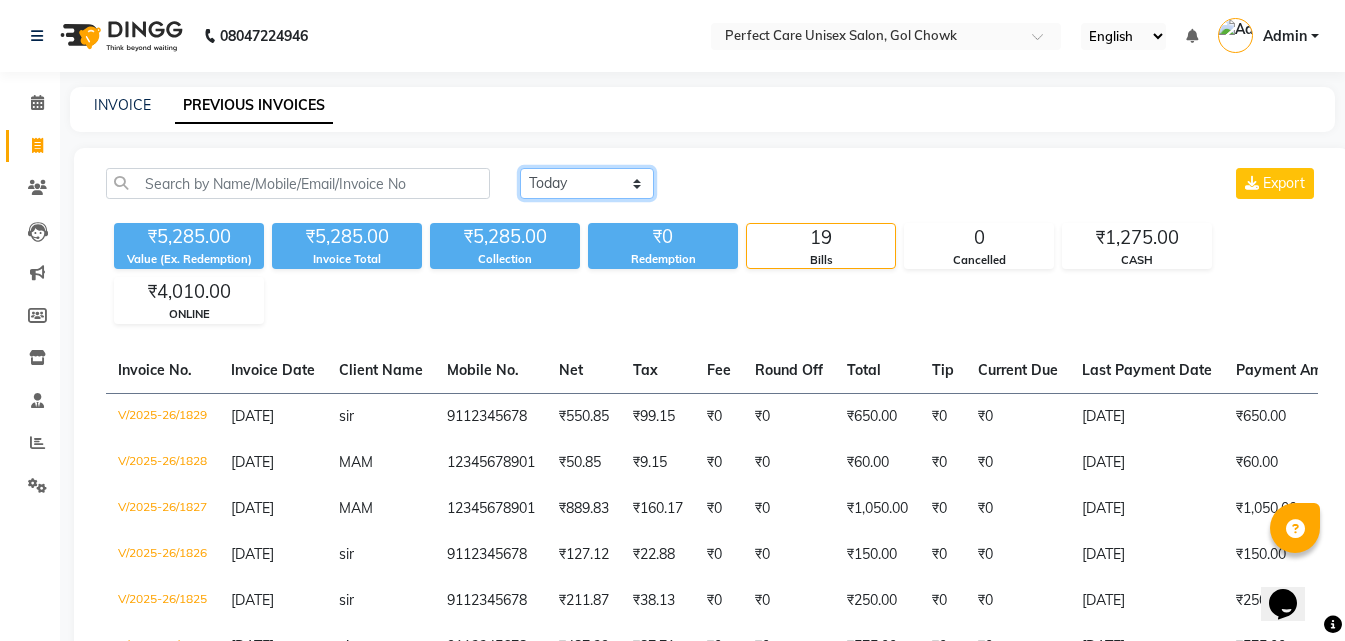 click on "Today Yesterday Custom Range" 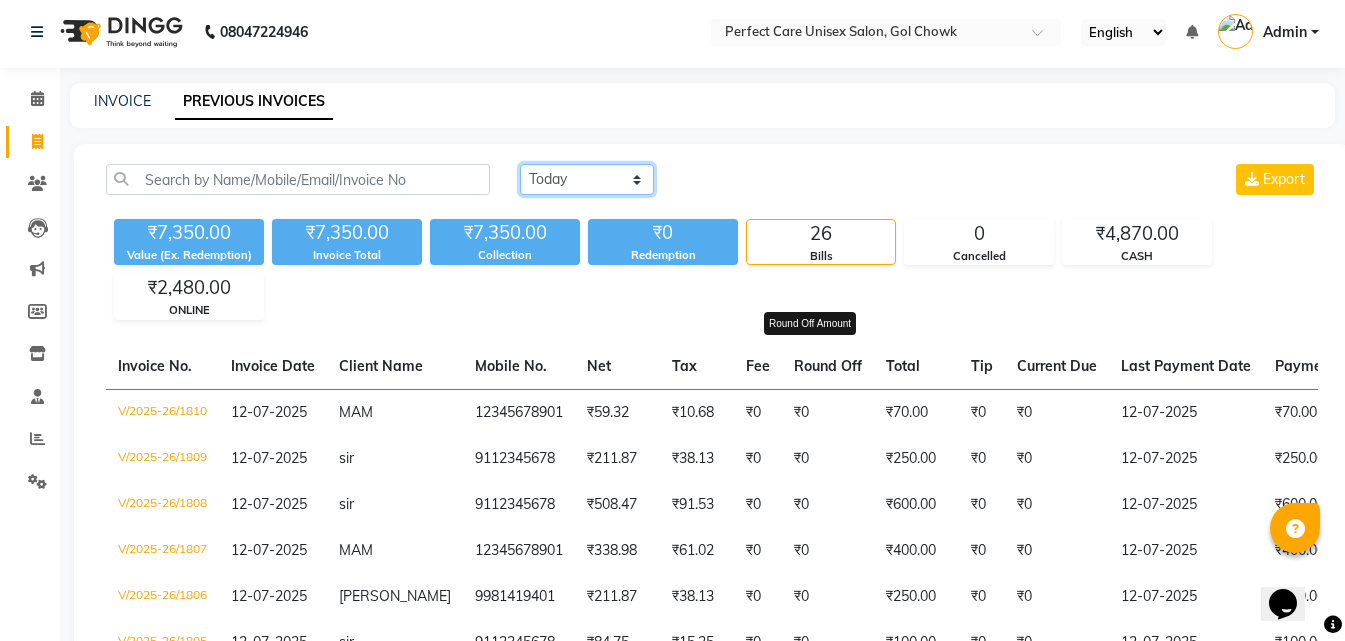 scroll, scrollTop: 0, scrollLeft: 0, axis: both 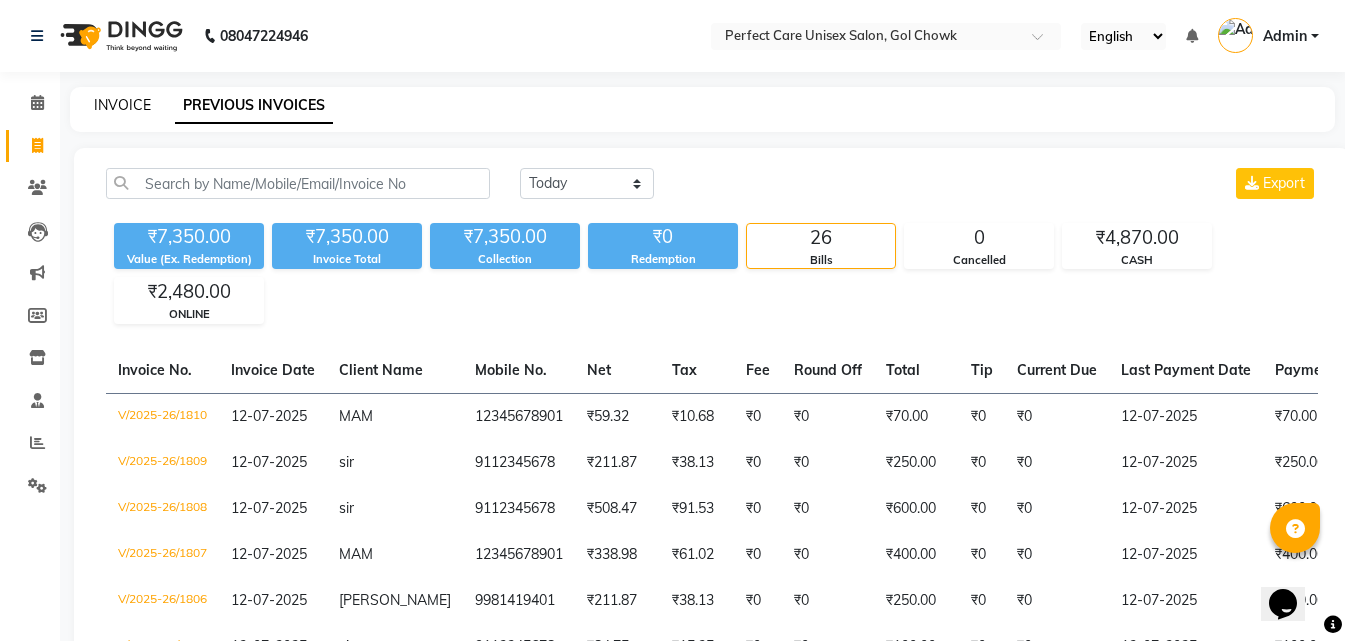 click on "INVOICE" 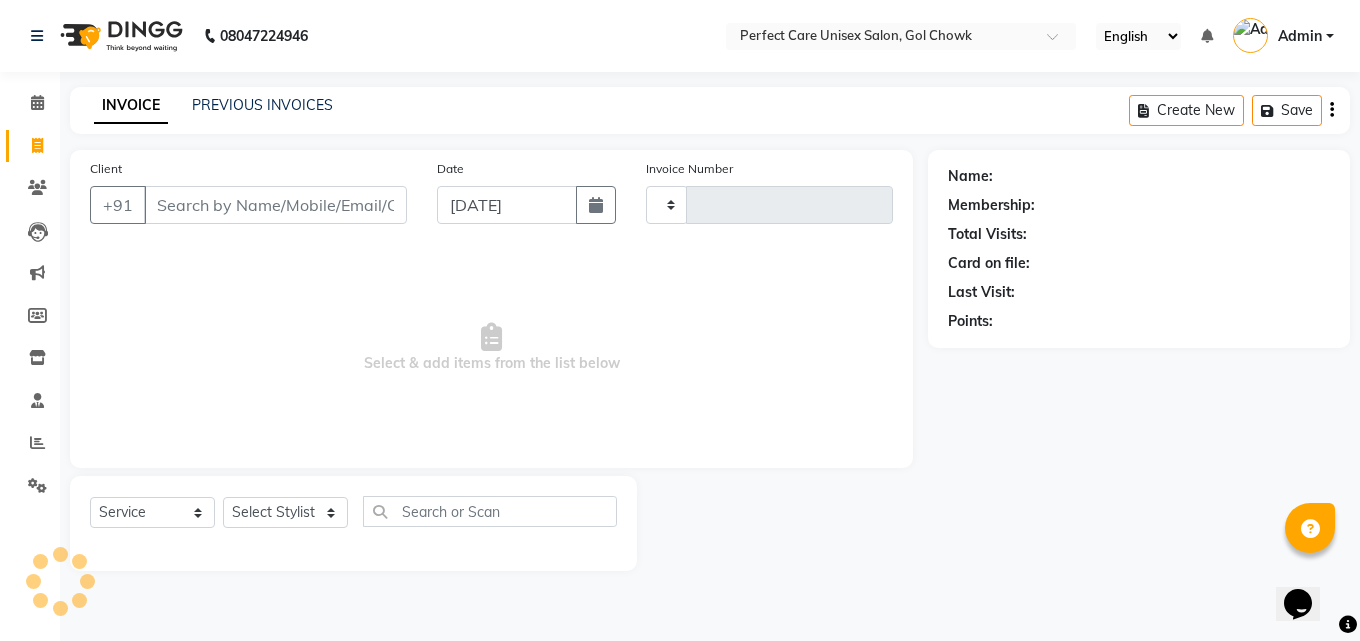 type on "1830" 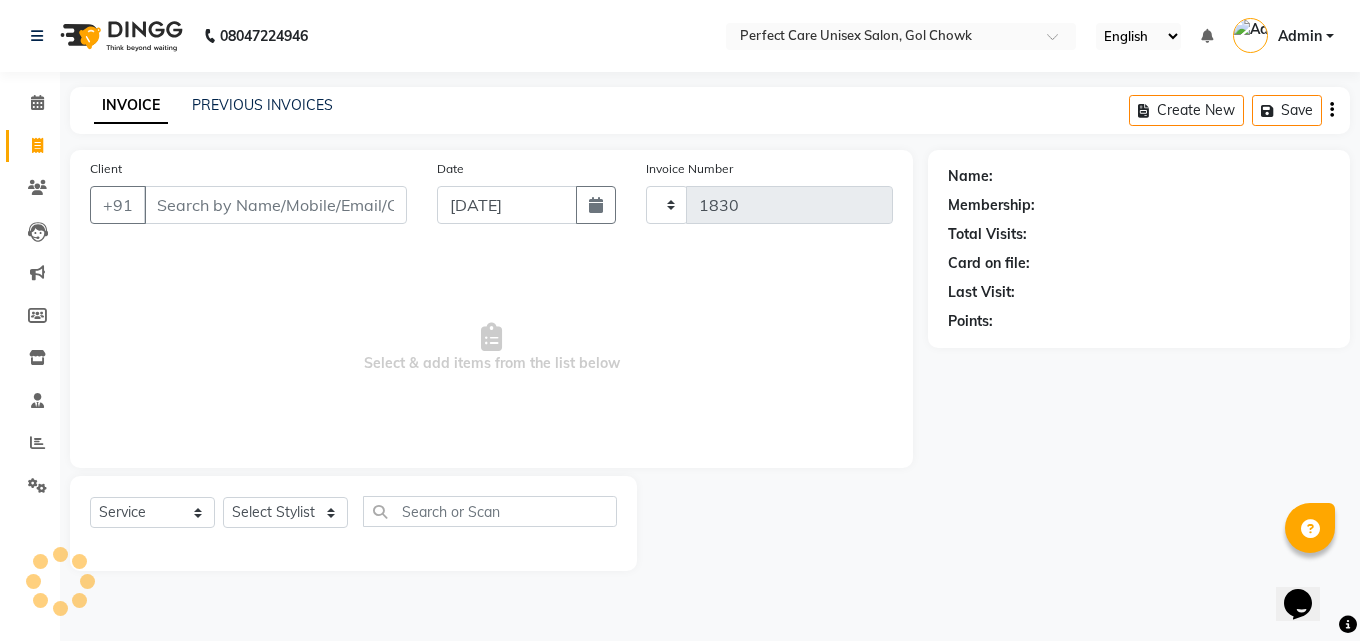select on "4751" 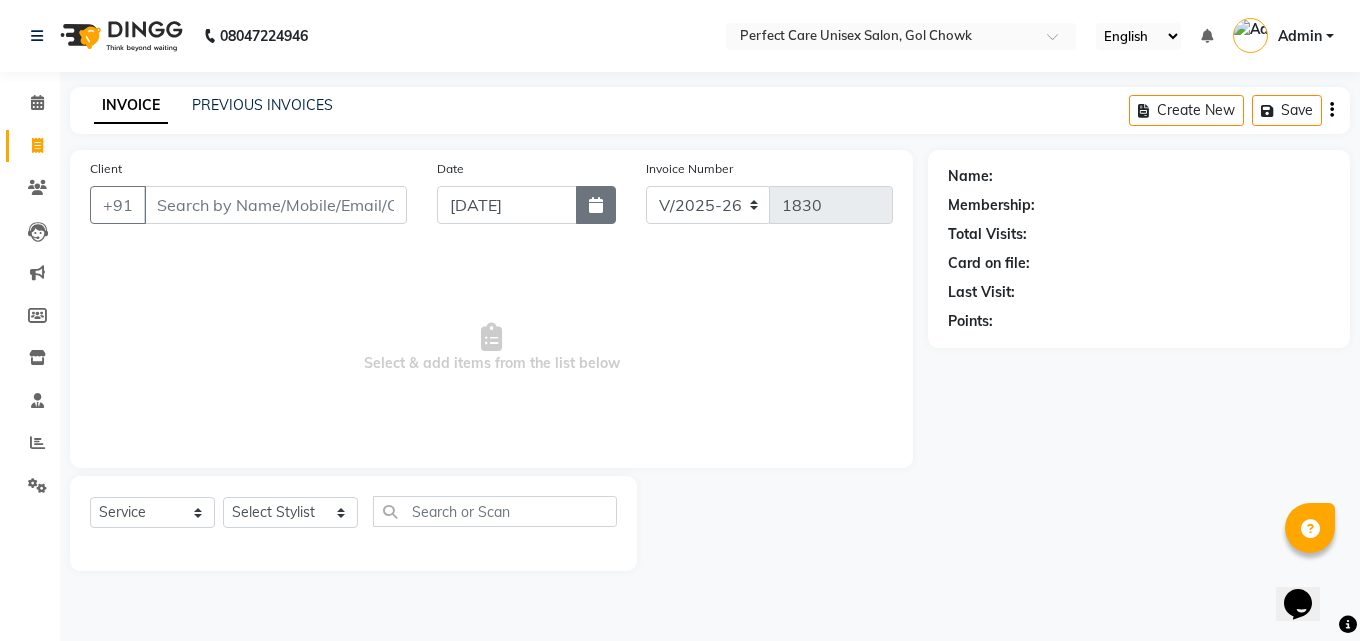 click 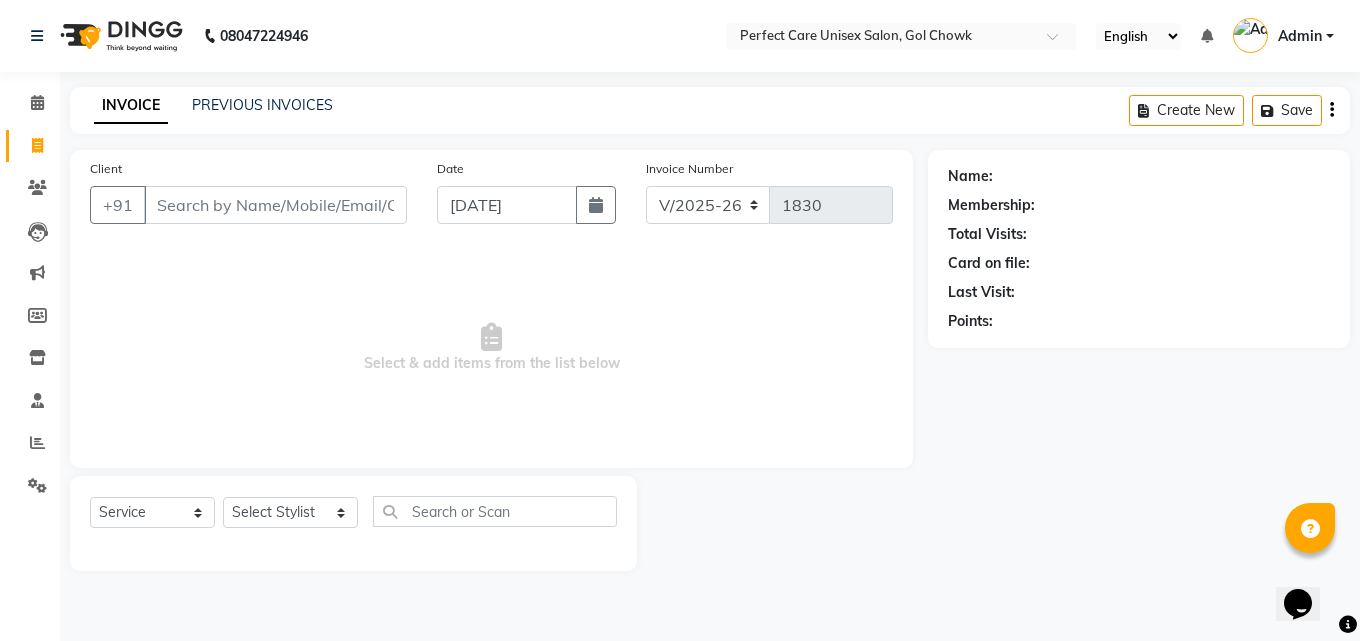select on "7" 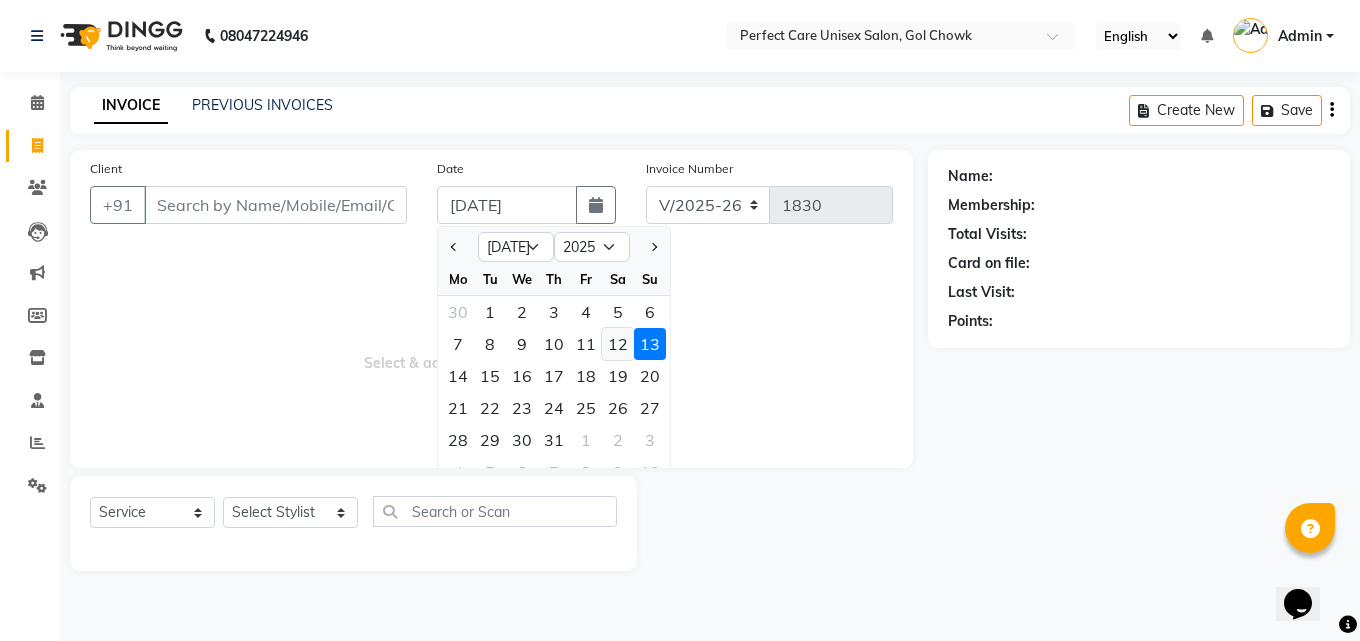 click on "12" 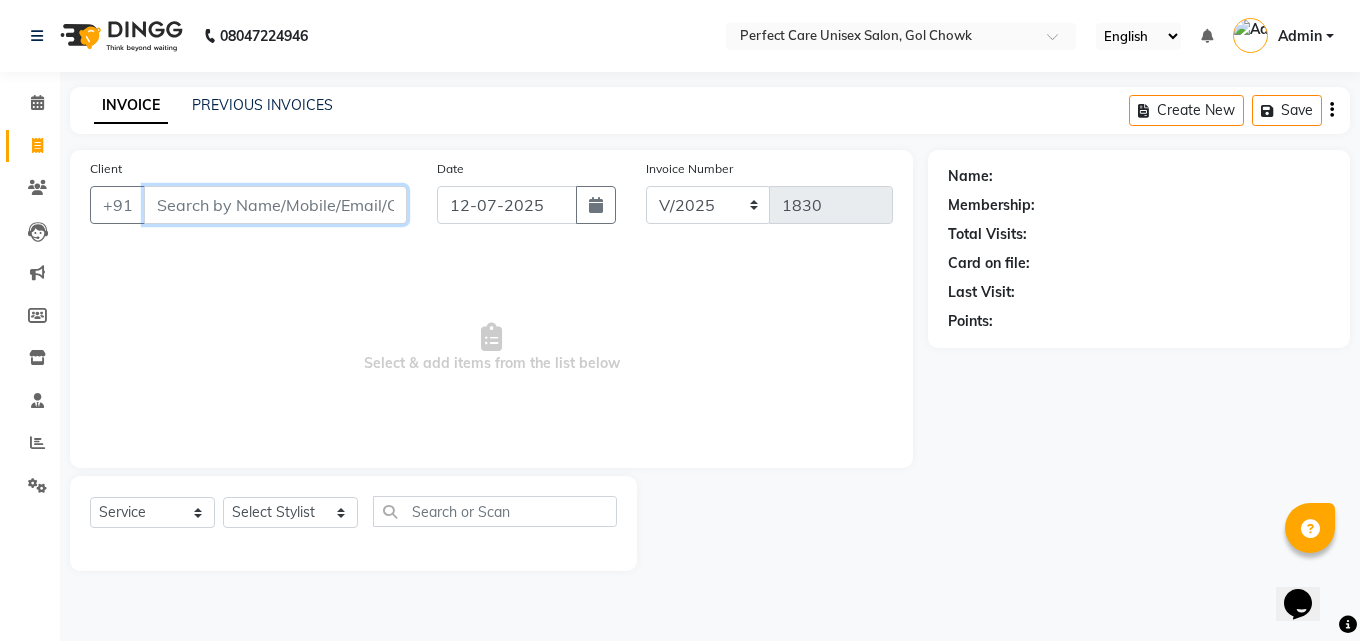 click on "Client" at bounding box center [275, 205] 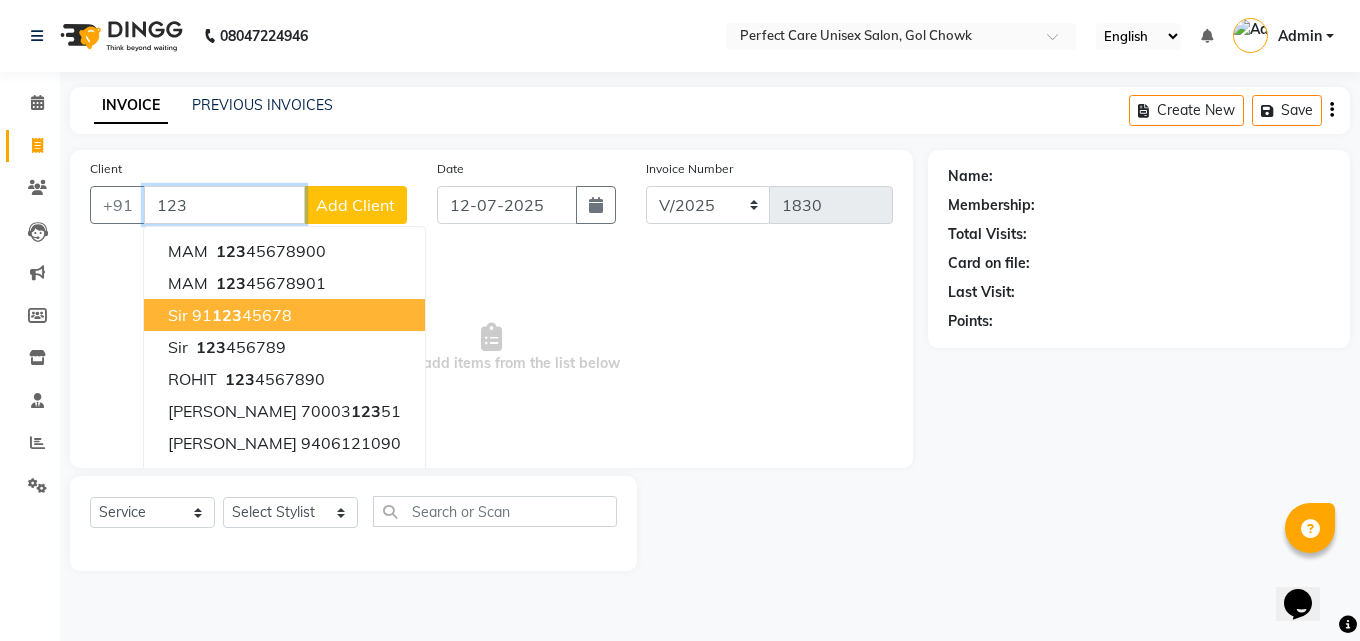 click on "sir  91 123 45678" at bounding box center [284, 315] 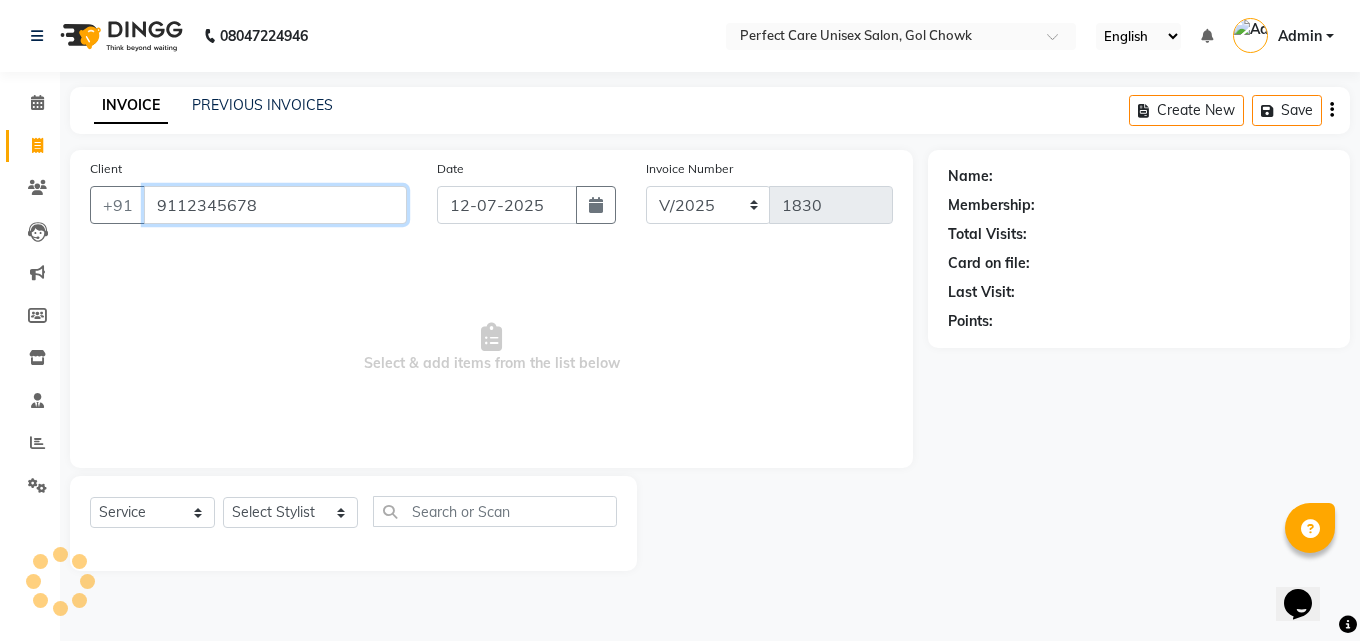 type on "9112345678" 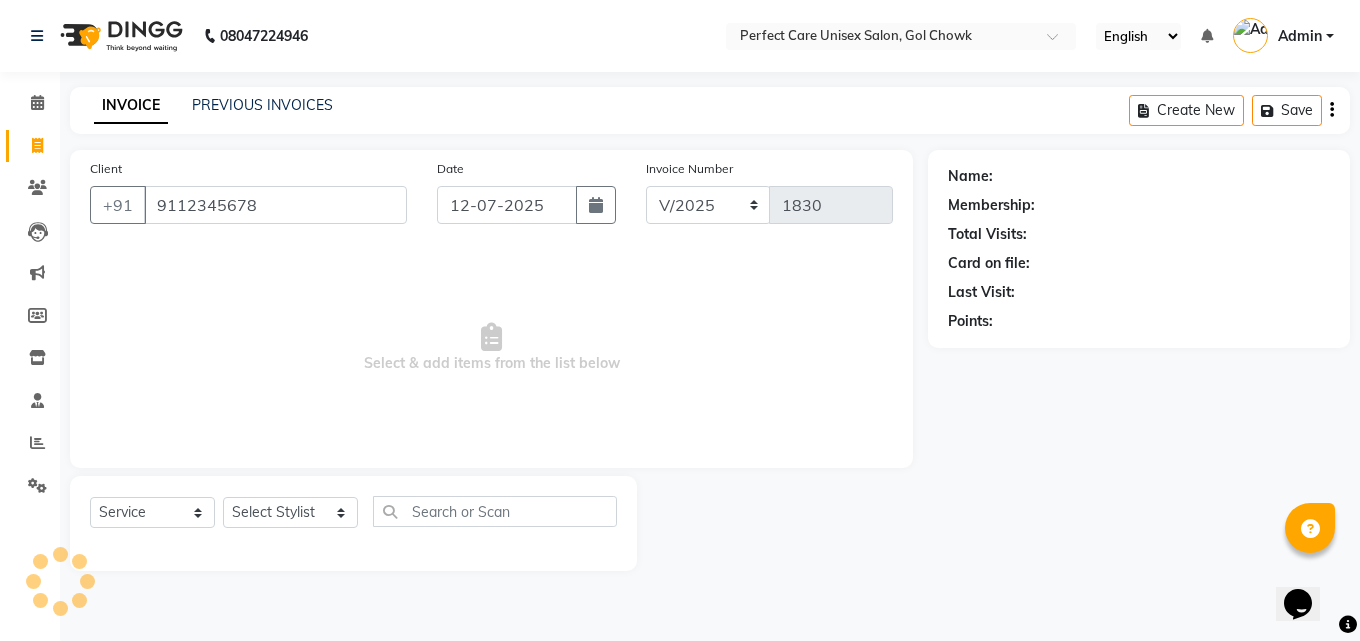 select on "1: Object" 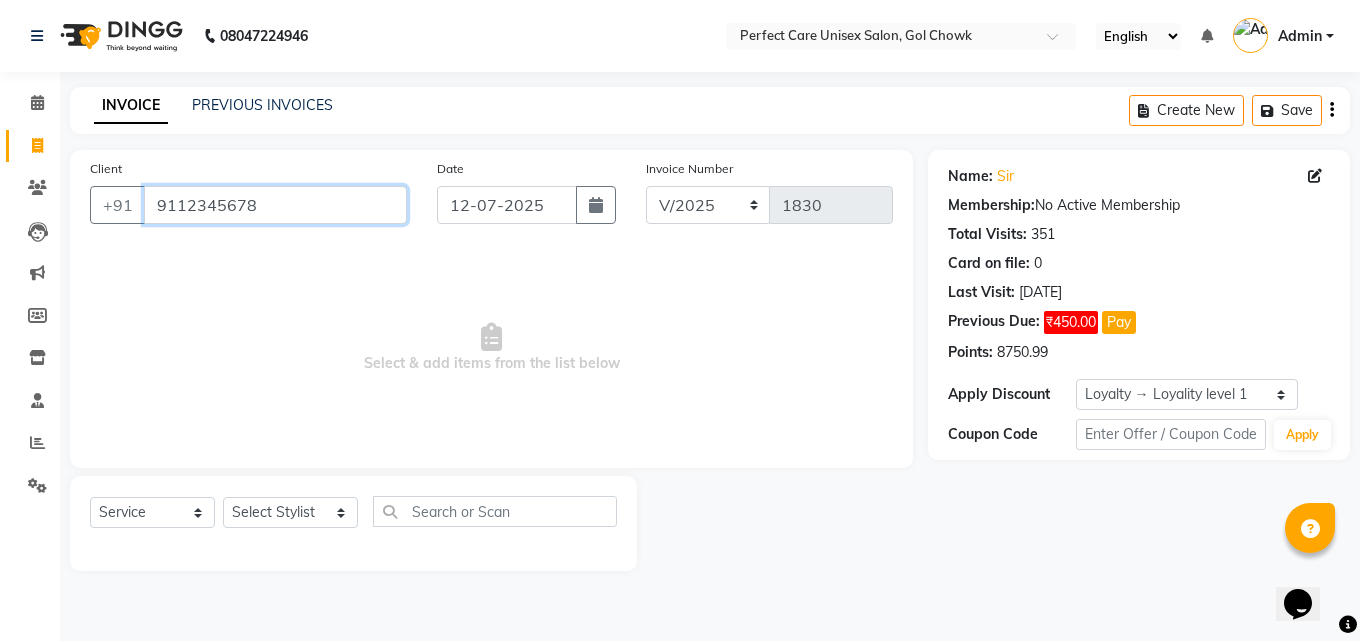 click on "9112345678" at bounding box center [275, 205] 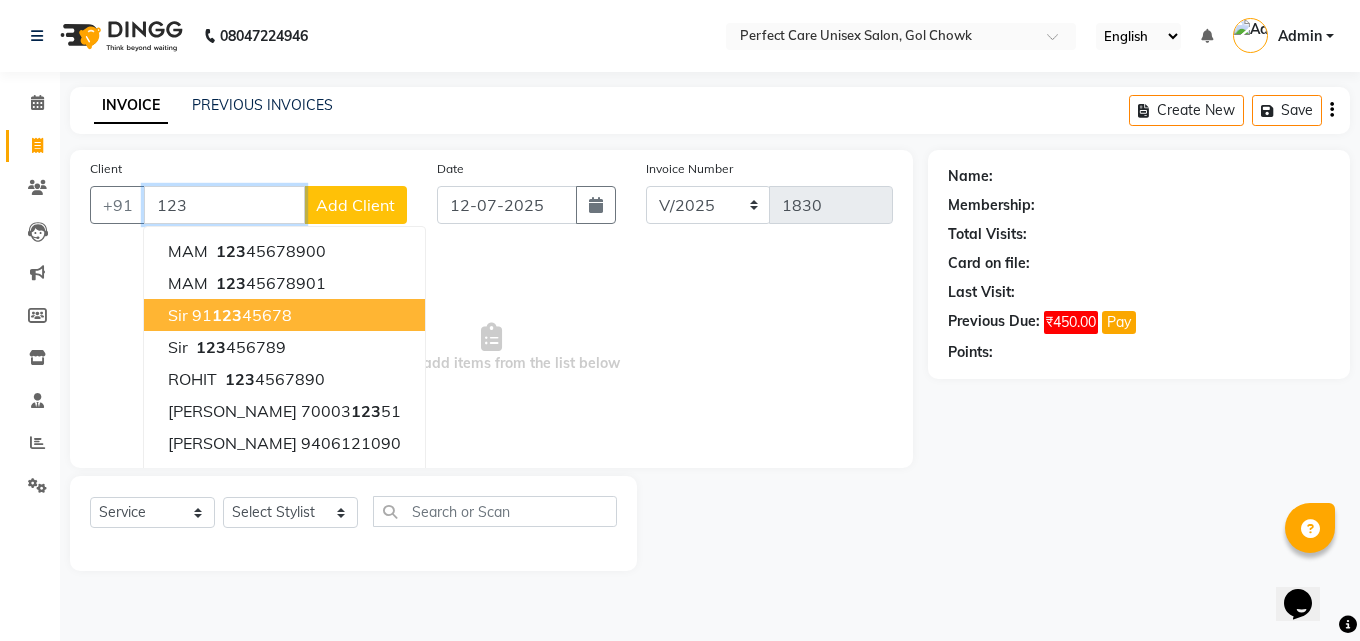 click on "91 123 45678" at bounding box center (242, 315) 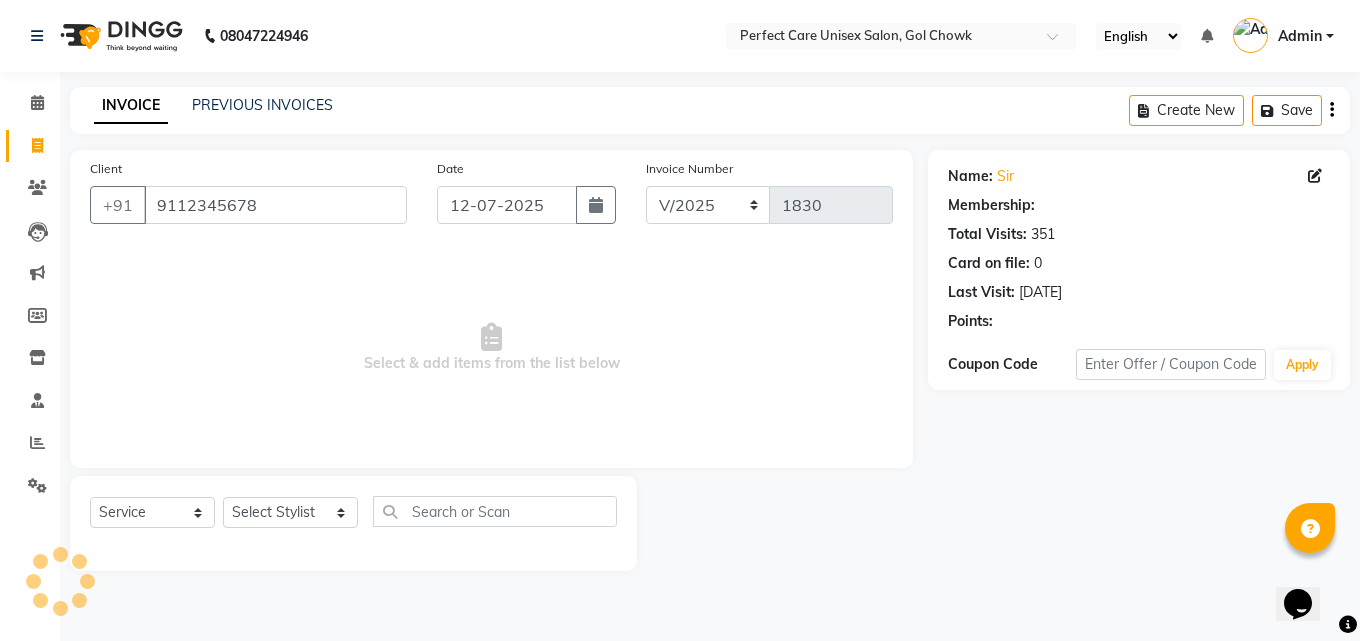 select on "1: Object" 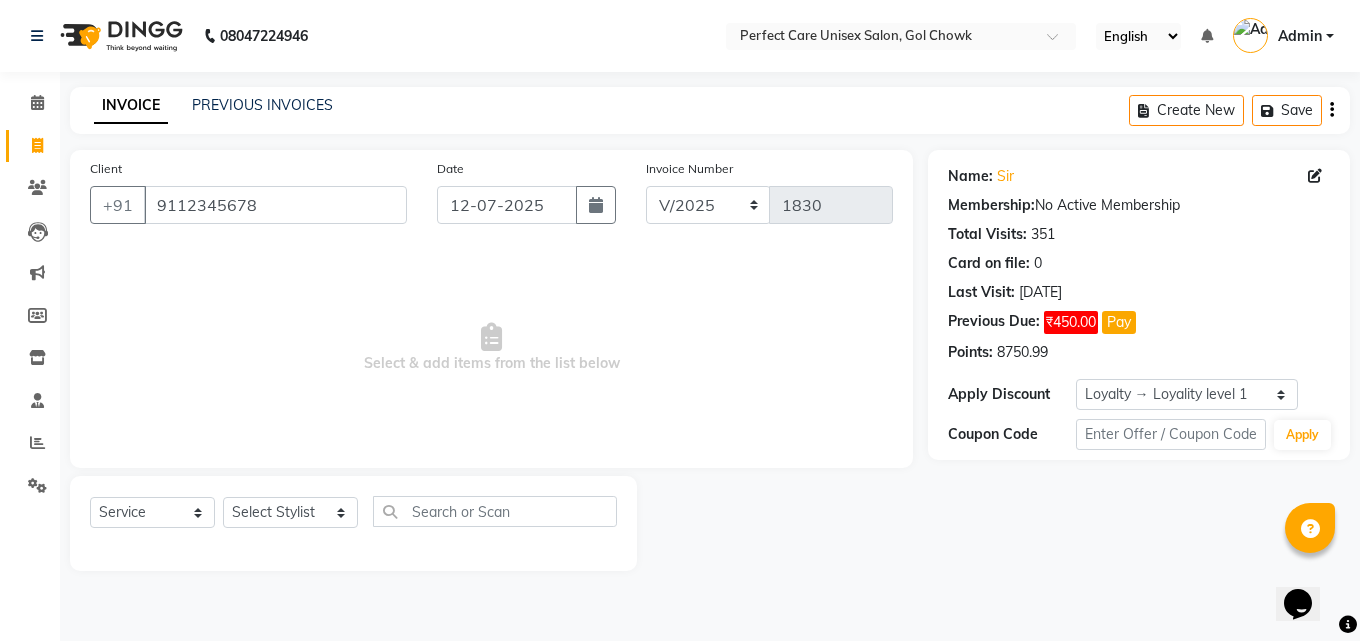 drag, startPoint x: 290, startPoint y: 206, endPoint x: 246, endPoint y: 261, distance: 70.434364 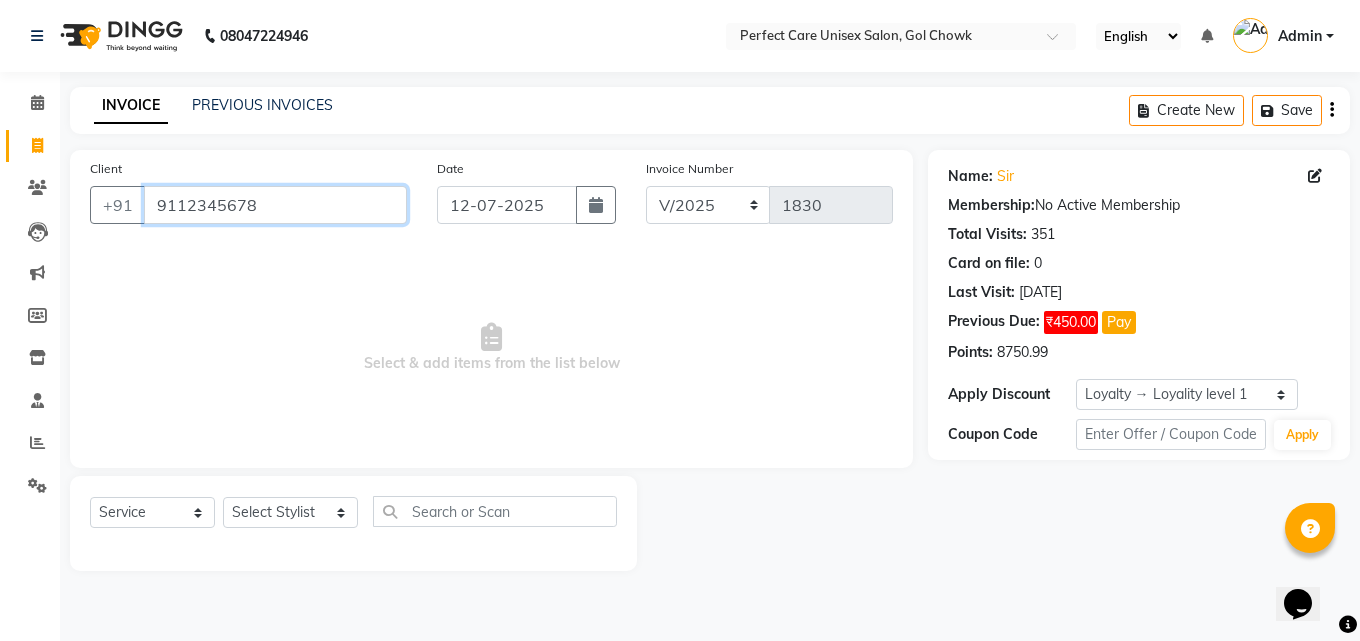 click on "9112345678" at bounding box center (275, 205) 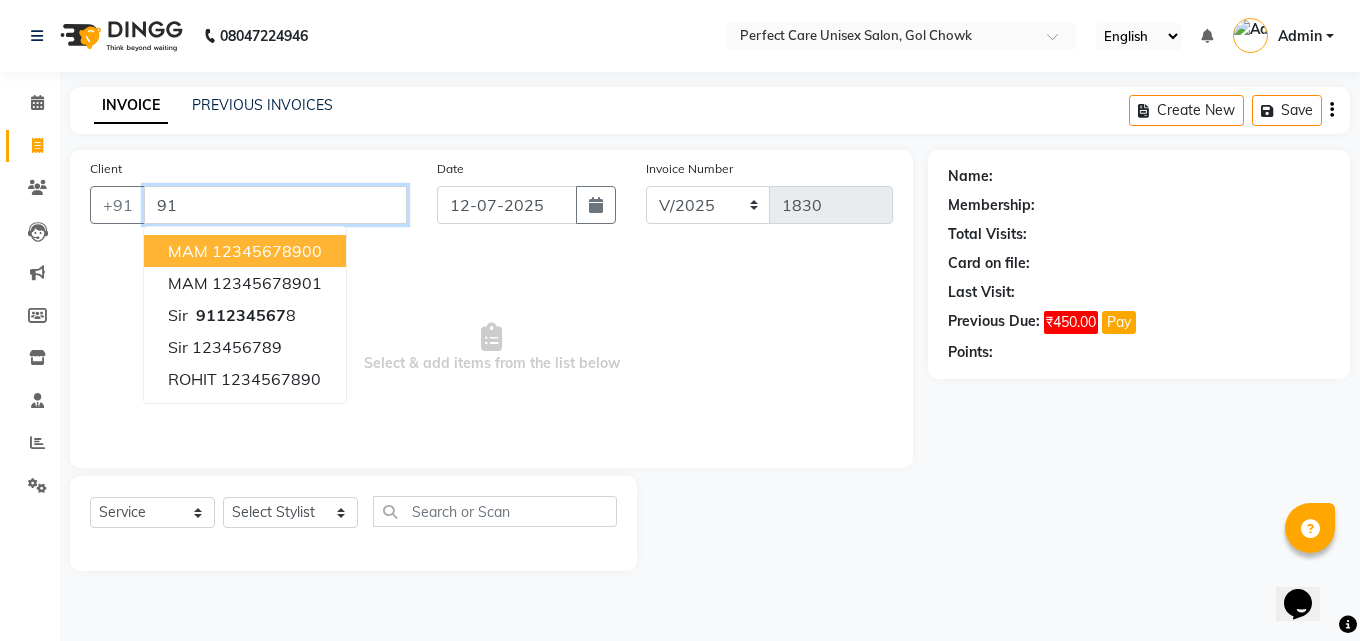 type on "9" 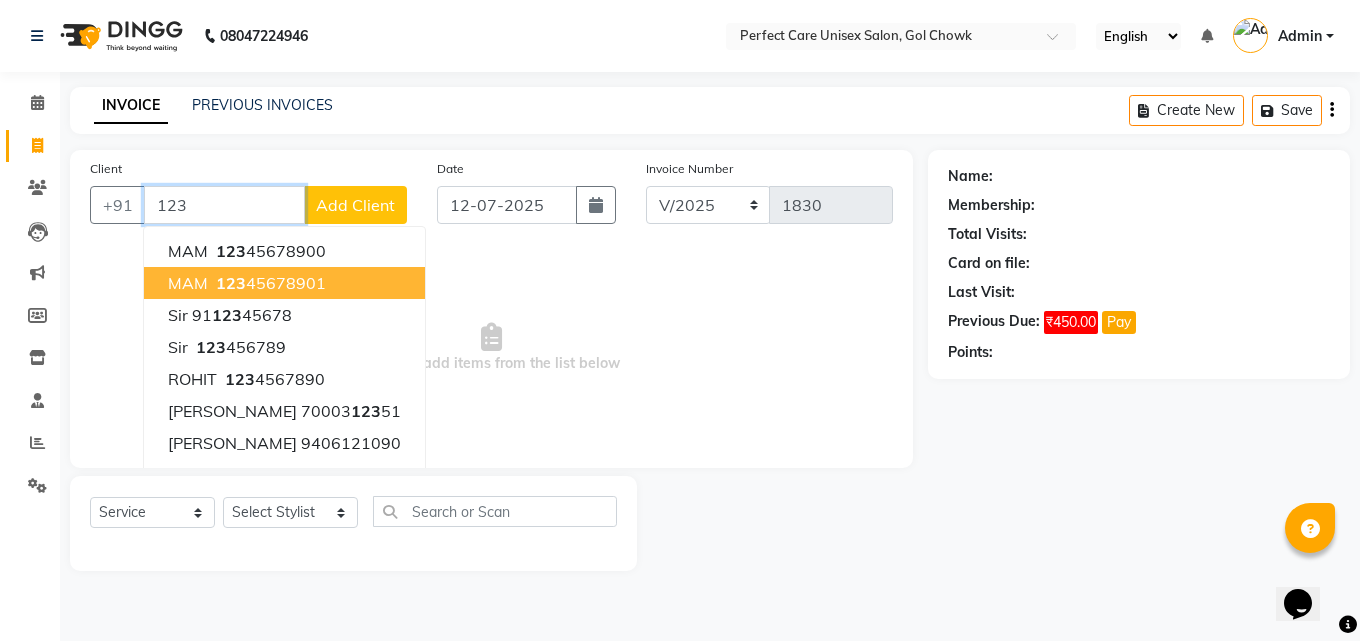 click on "MAM   123 45678901" at bounding box center [284, 283] 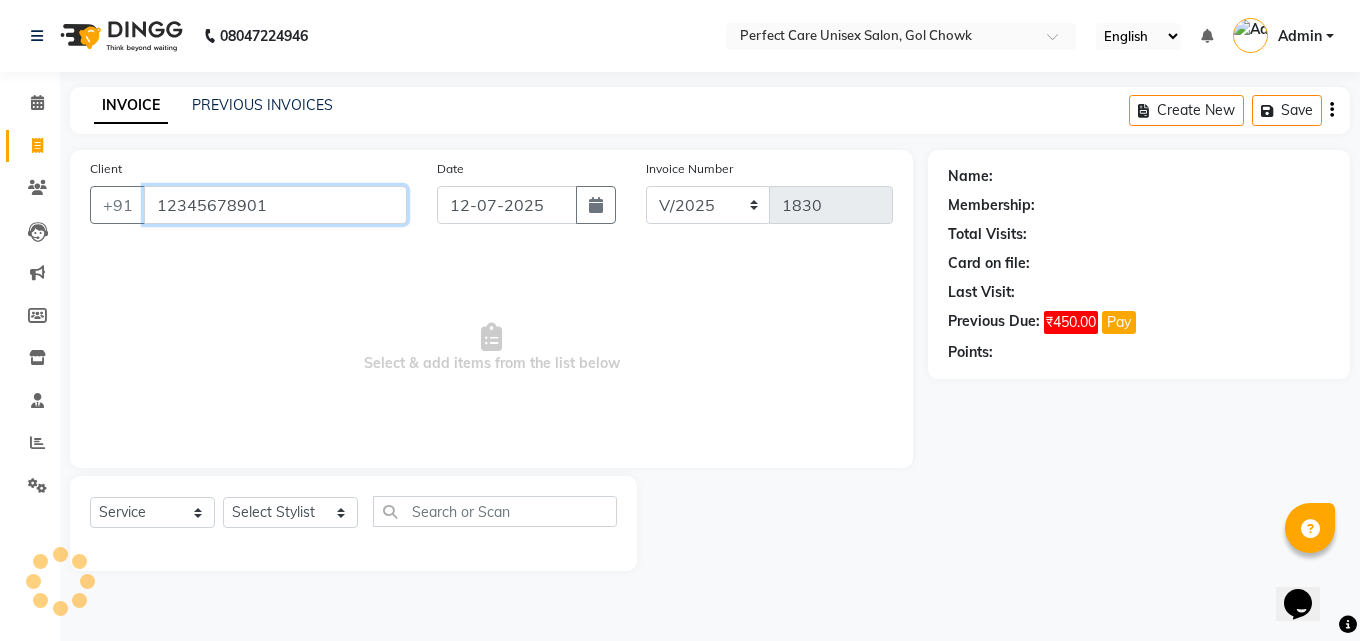 type on "12345678901" 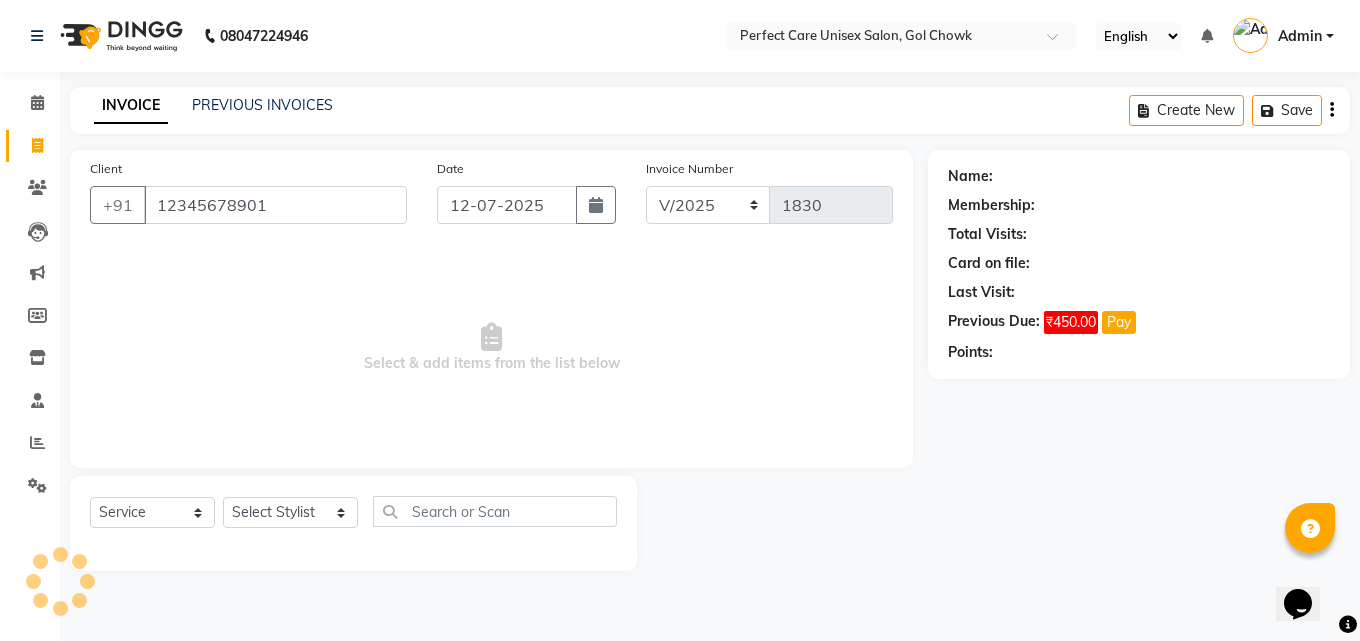 select on "1: Object" 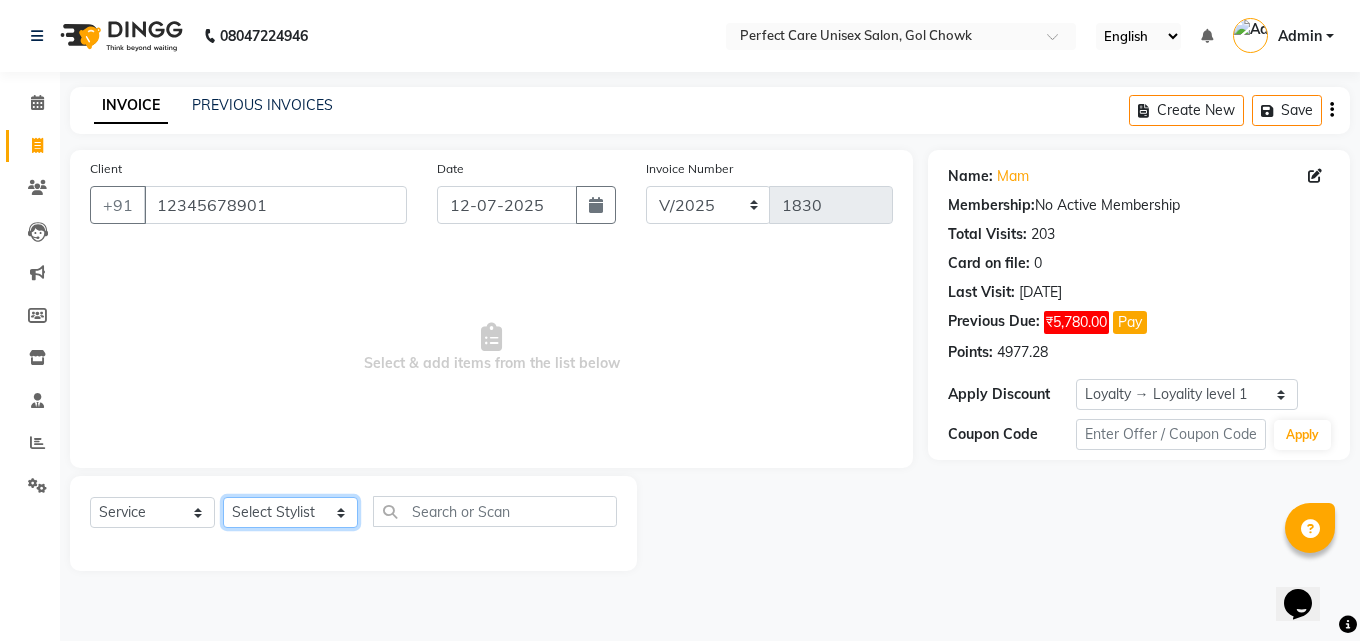 click on "Select Stylist [PERSON_NAME] MISS [PERSON_NAME] MISS [PERSON_NAME]  MISS [PERSON_NAME] [PERSON_NAME] MISS.[PERSON_NAME] MISS.[PERSON_NAME]  MISS [PERSON_NAME]  MISS. USHA [PERSON_NAME] [PERSON_NAME] MR.[PERSON_NAME] MR. [PERSON_NAME]  MR [PERSON_NAME] MR. AVINASH [PERSON_NAME] [PERSON_NAME] [PERSON_NAME] [PERSON_NAME] [PERSON_NAME] MR. [PERSON_NAME] MR.[PERSON_NAME] [PERSON_NAME] MR.[PERSON_NAME] [PERSON_NAME] NONE rashmi" 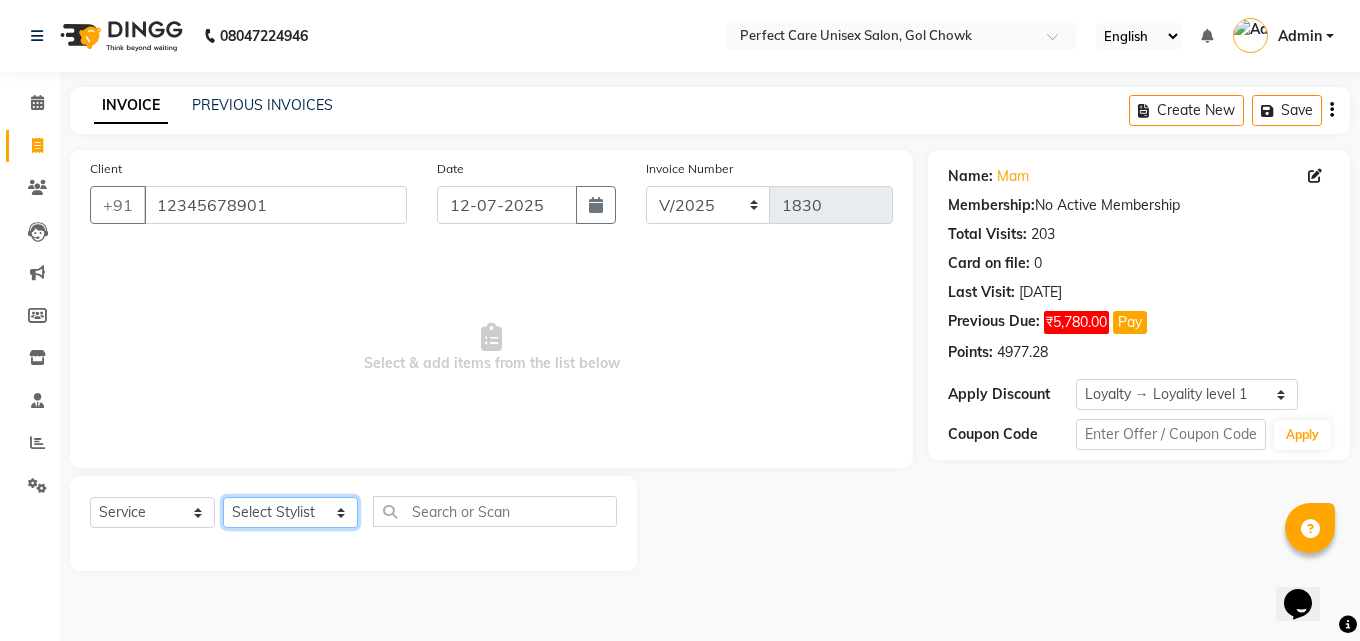 select on "78640" 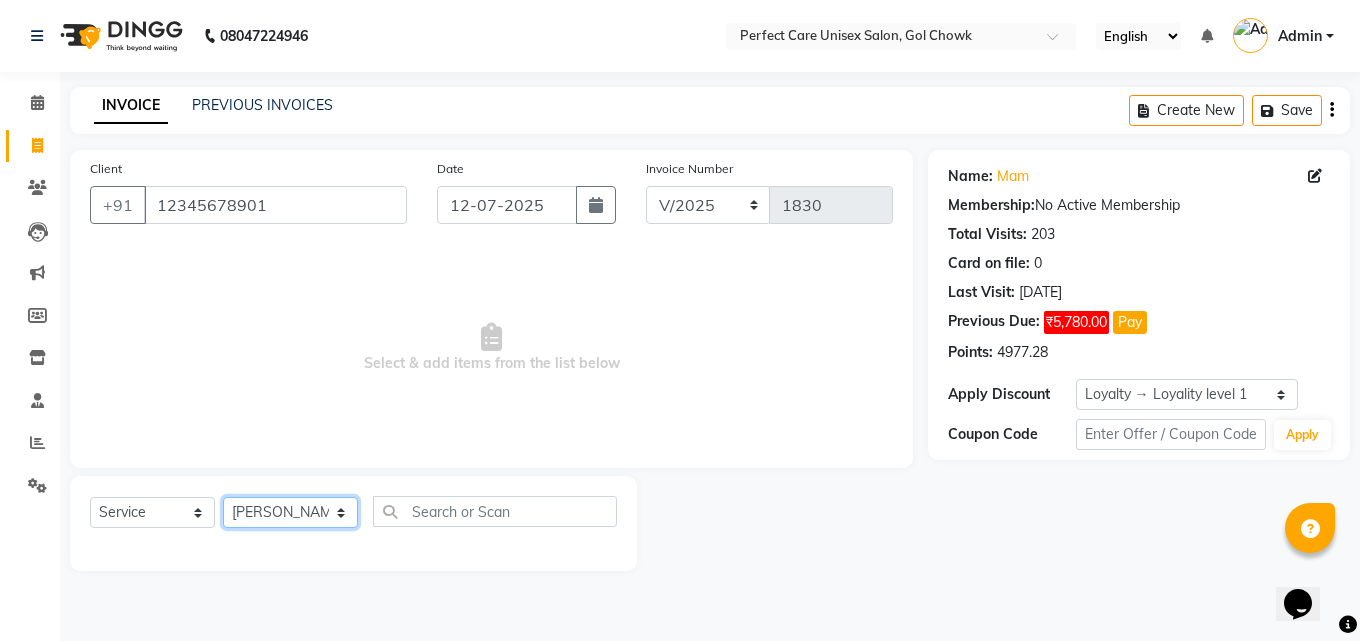 click on "Select Stylist [PERSON_NAME] MISS [PERSON_NAME] MISS [PERSON_NAME]  MISS [PERSON_NAME] [PERSON_NAME] MISS.[PERSON_NAME] MISS.[PERSON_NAME]  MISS [PERSON_NAME]  MISS. USHA [PERSON_NAME] [PERSON_NAME] MR.[PERSON_NAME] MR. [PERSON_NAME]  MR [PERSON_NAME] MR. AVINASH [PERSON_NAME] [PERSON_NAME] [PERSON_NAME] [PERSON_NAME] [PERSON_NAME] MR. [PERSON_NAME] MR.[PERSON_NAME] [PERSON_NAME] MR.[PERSON_NAME] [PERSON_NAME] NONE rashmi" 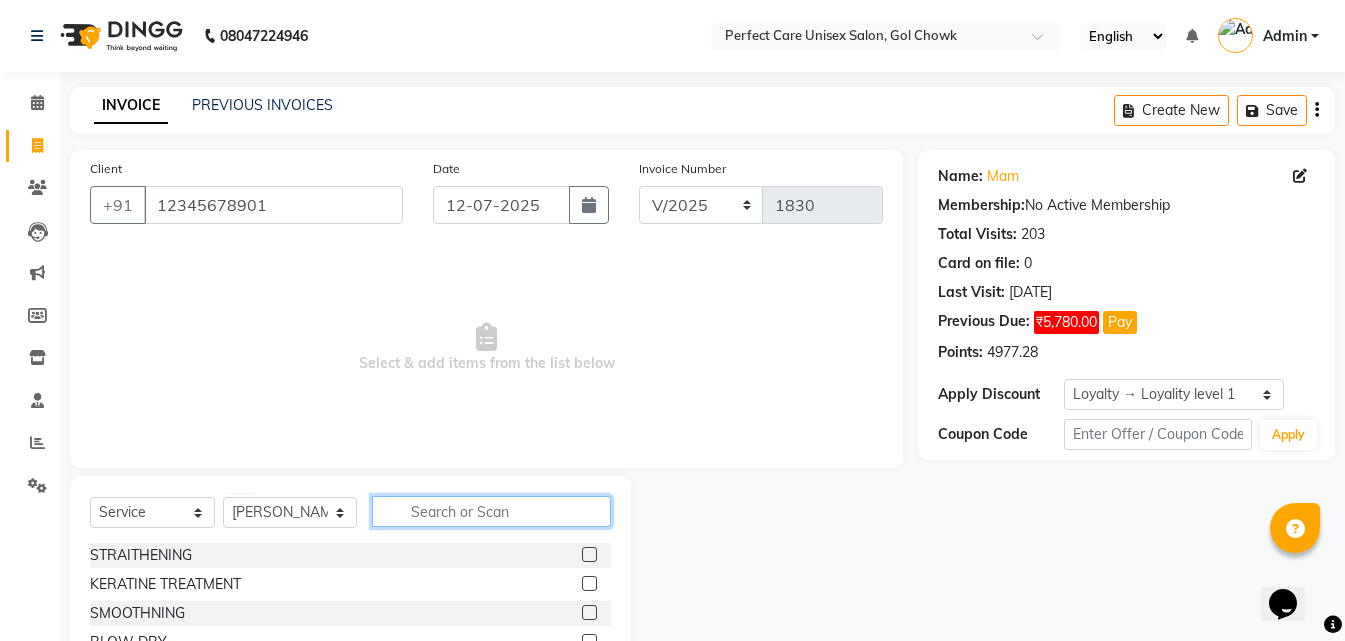 click 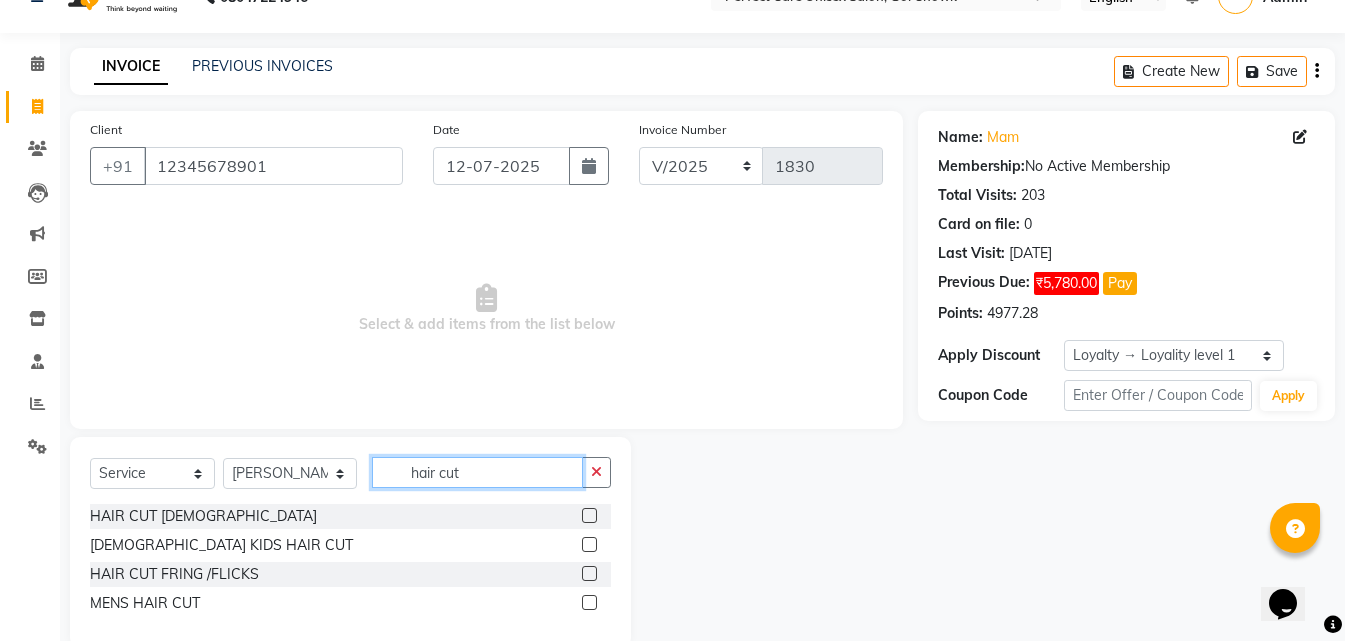 scroll, scrollTop: 76, scrollLeft: 0, axis: vertical 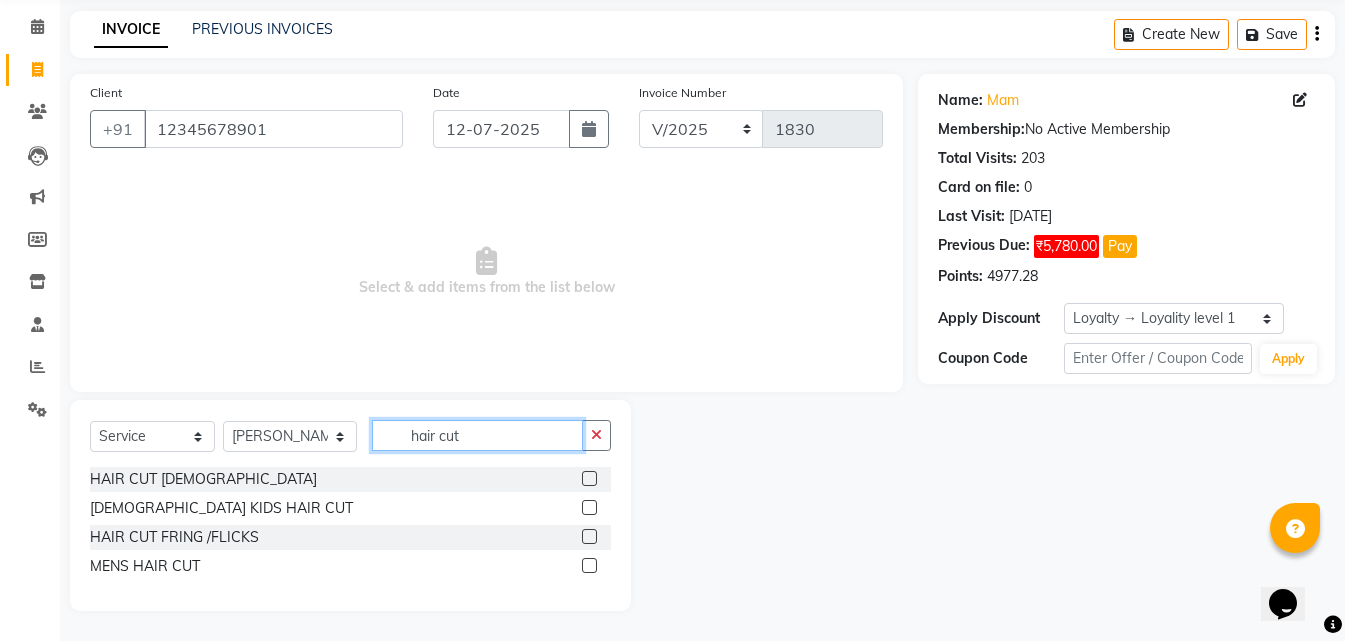 type on "hair cut" 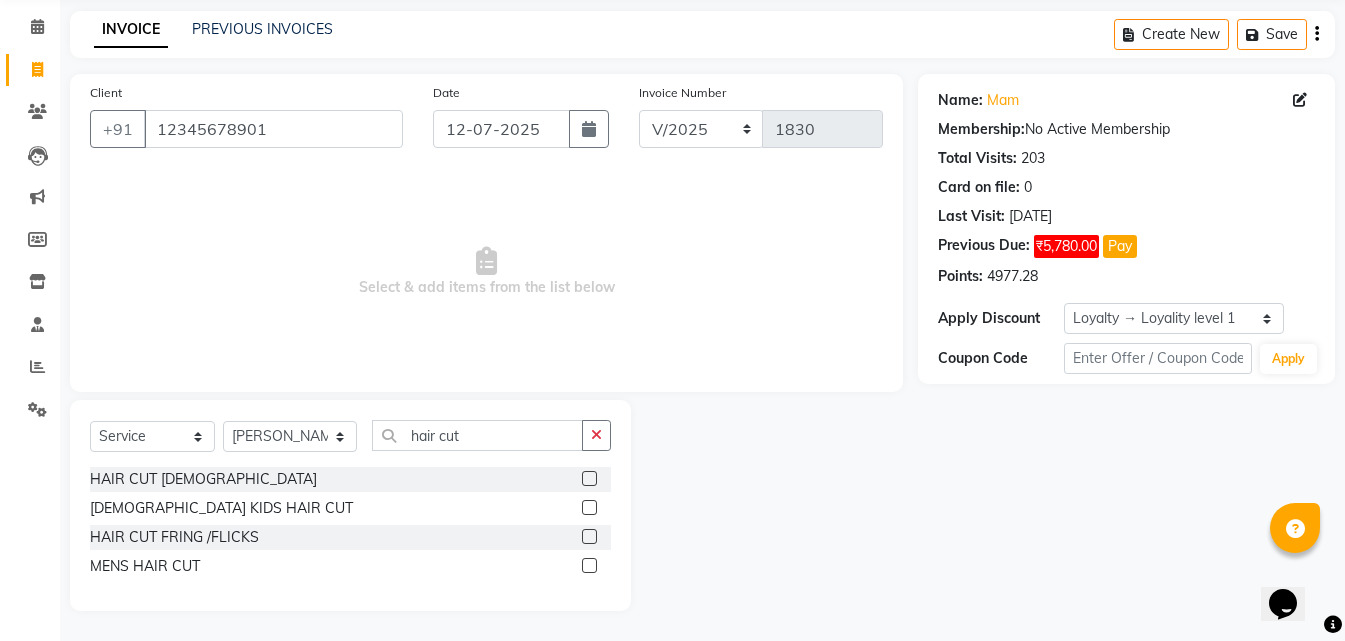 click 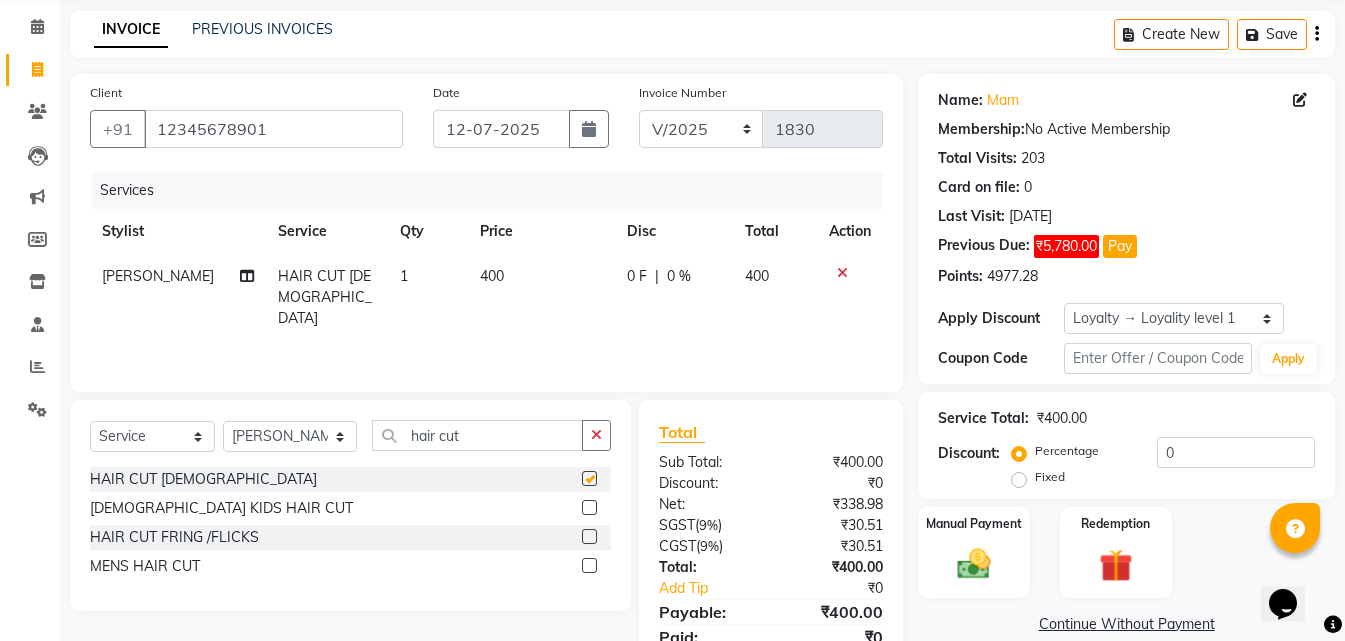 checkbox on "false" 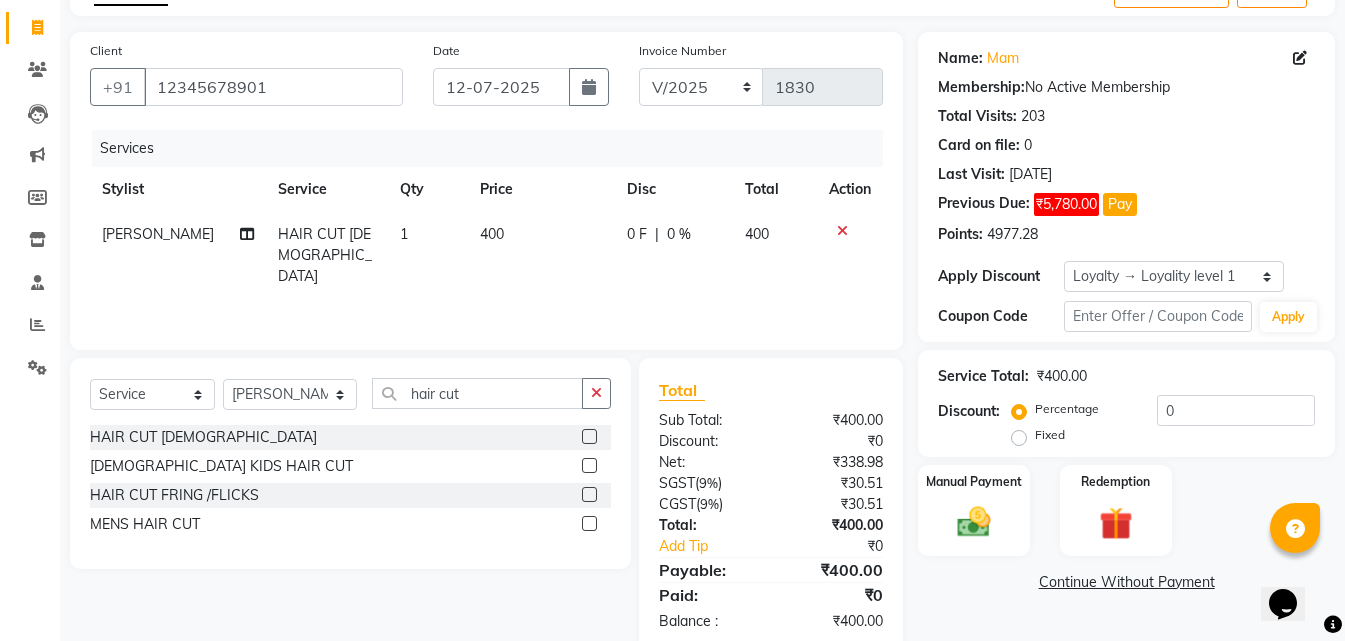 scroll, scrollTop: 159, scrollLeft: 0, axis: vertical 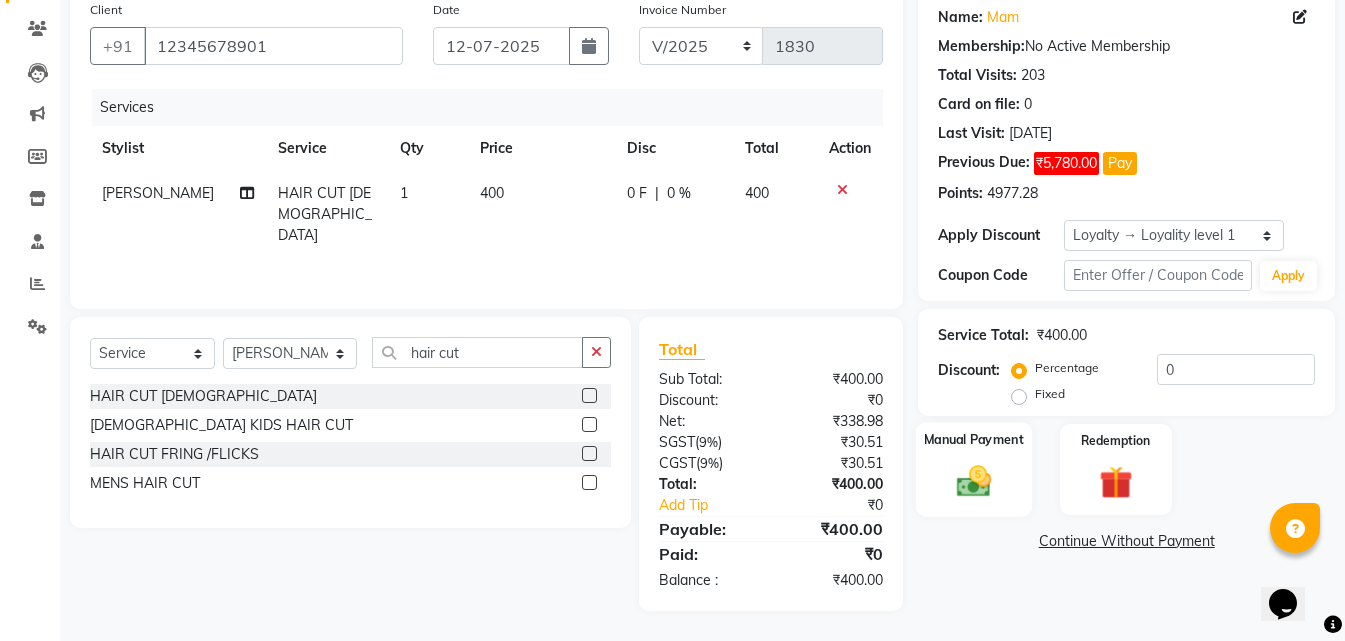 click 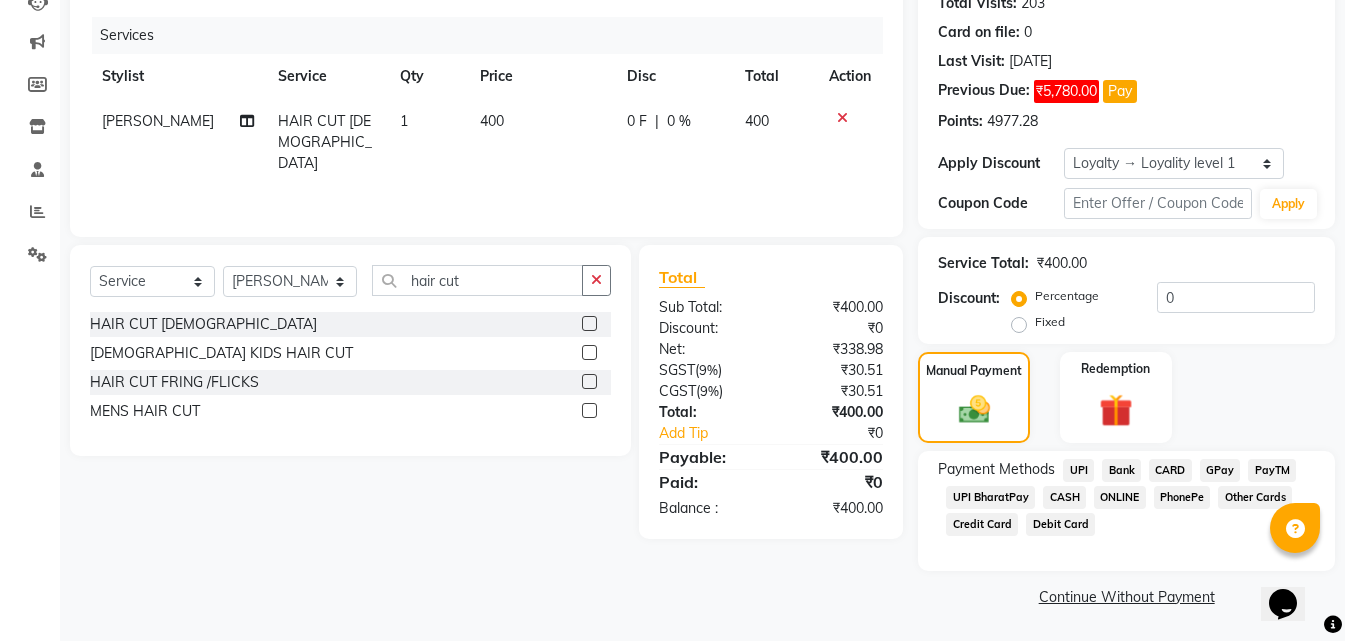 scroll, scrollTop: 232, scrollLeft: 0, axis: vertical 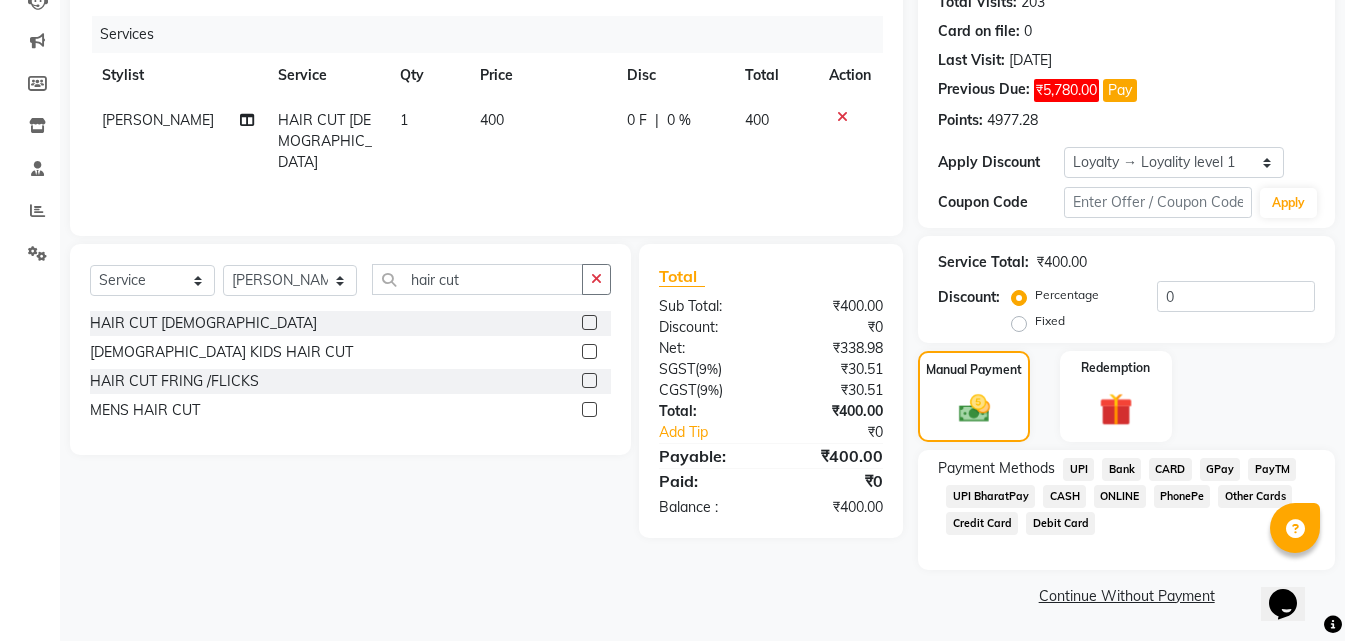 click on "ONLINE" 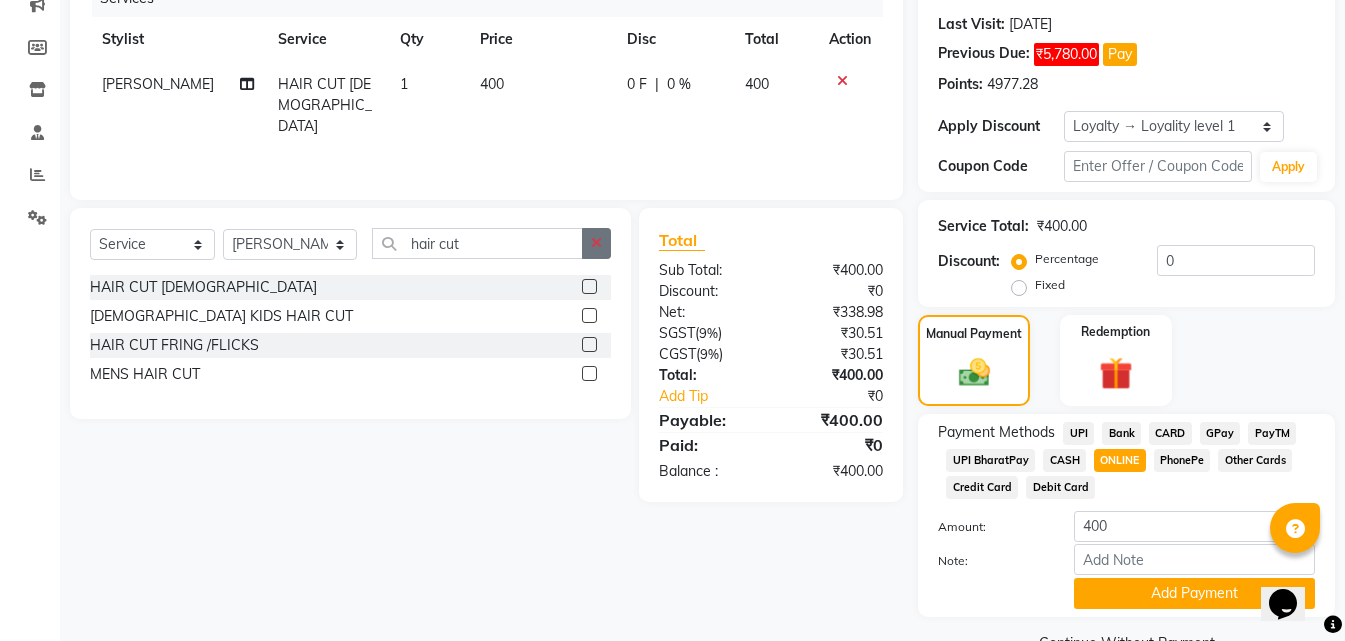 scroll, scrollTop: 315, scrollLeft: 0, axis: vertical 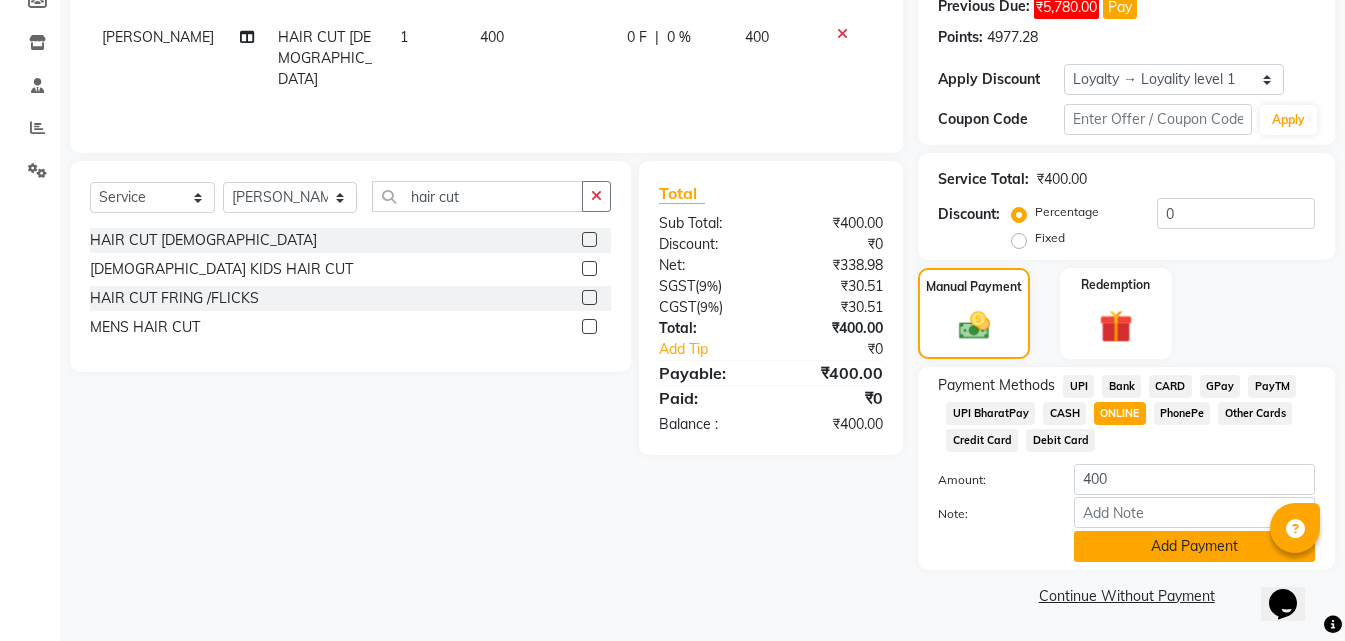 click on "Add Payment" 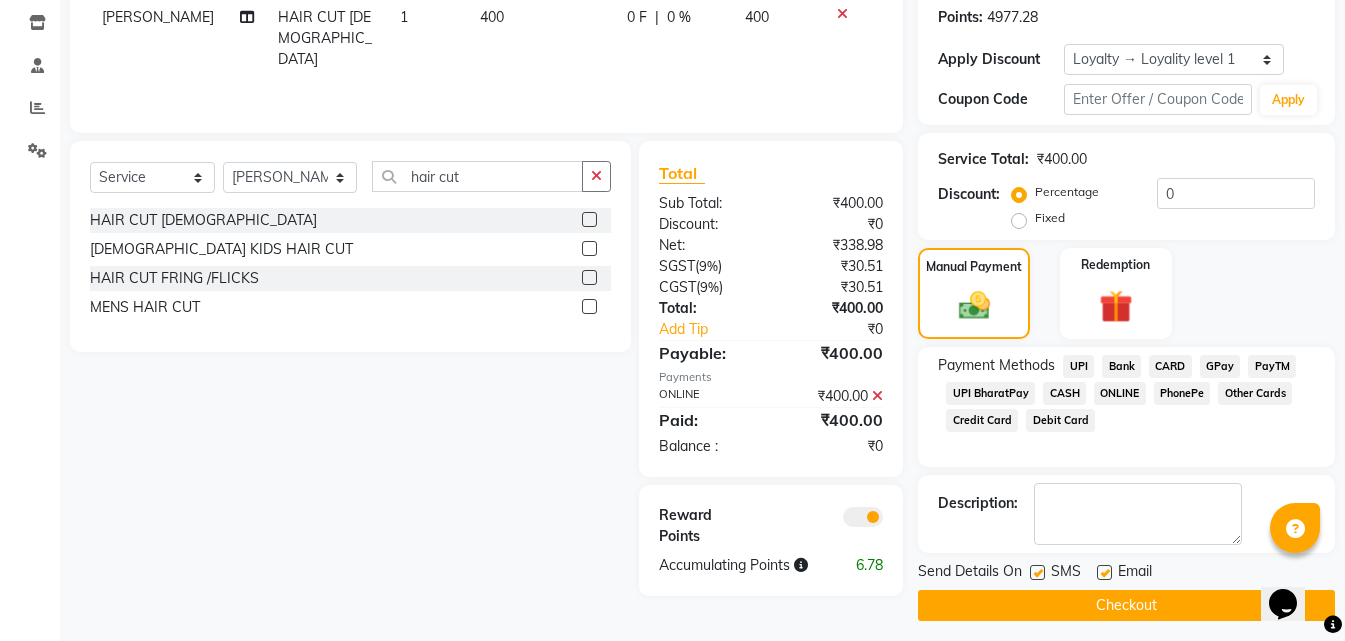 scroll, scrollTop: 345, scrollLeft: 0, axis: vertical 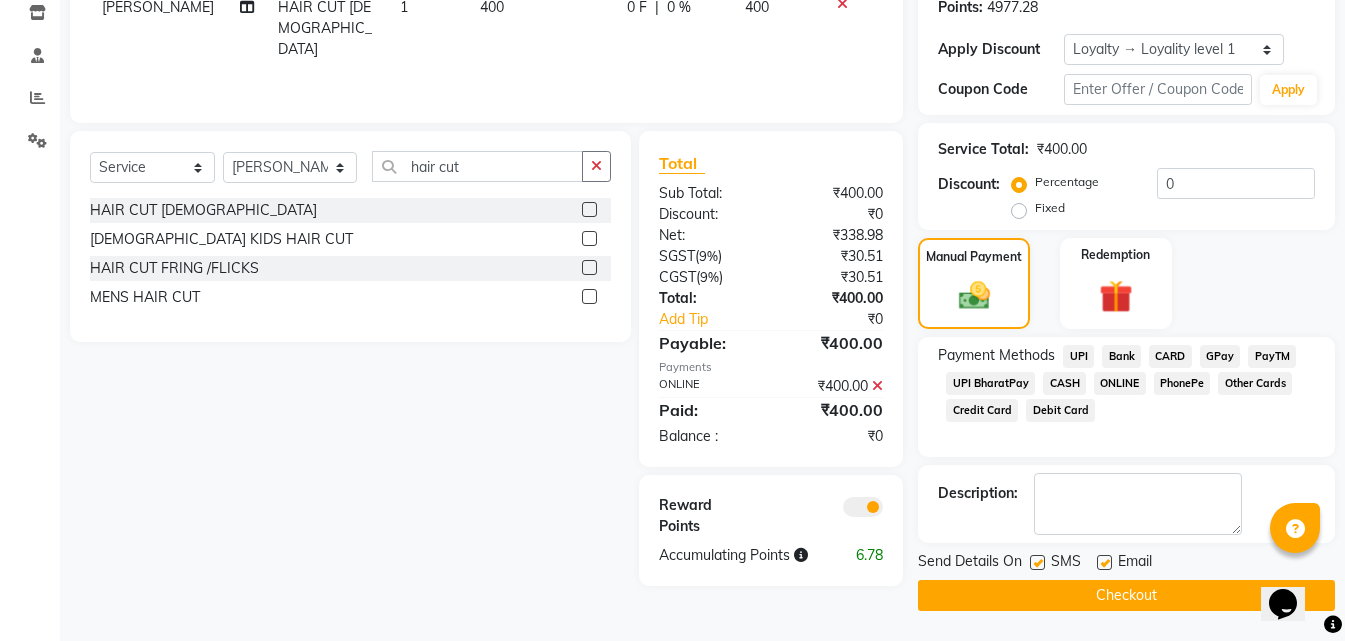click on "Checkout" 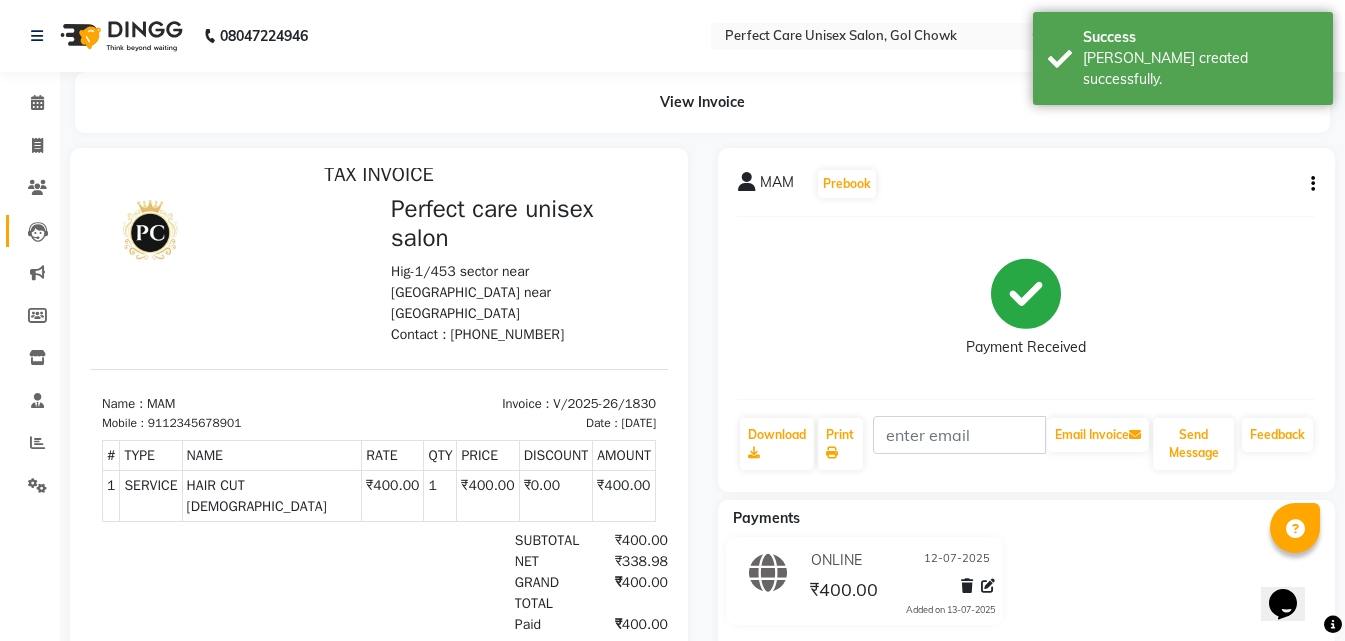 scroll, scrollTop: 16, scrollLeft: 0, axis: vertical 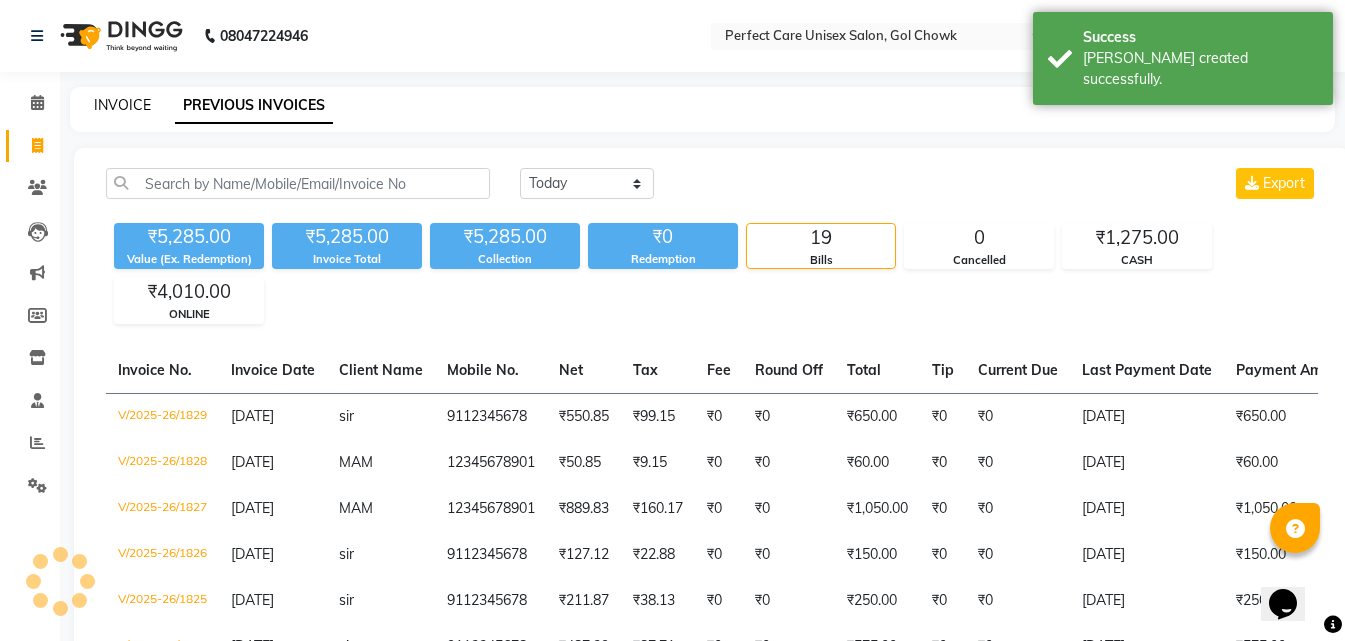 click on "INVOICE" 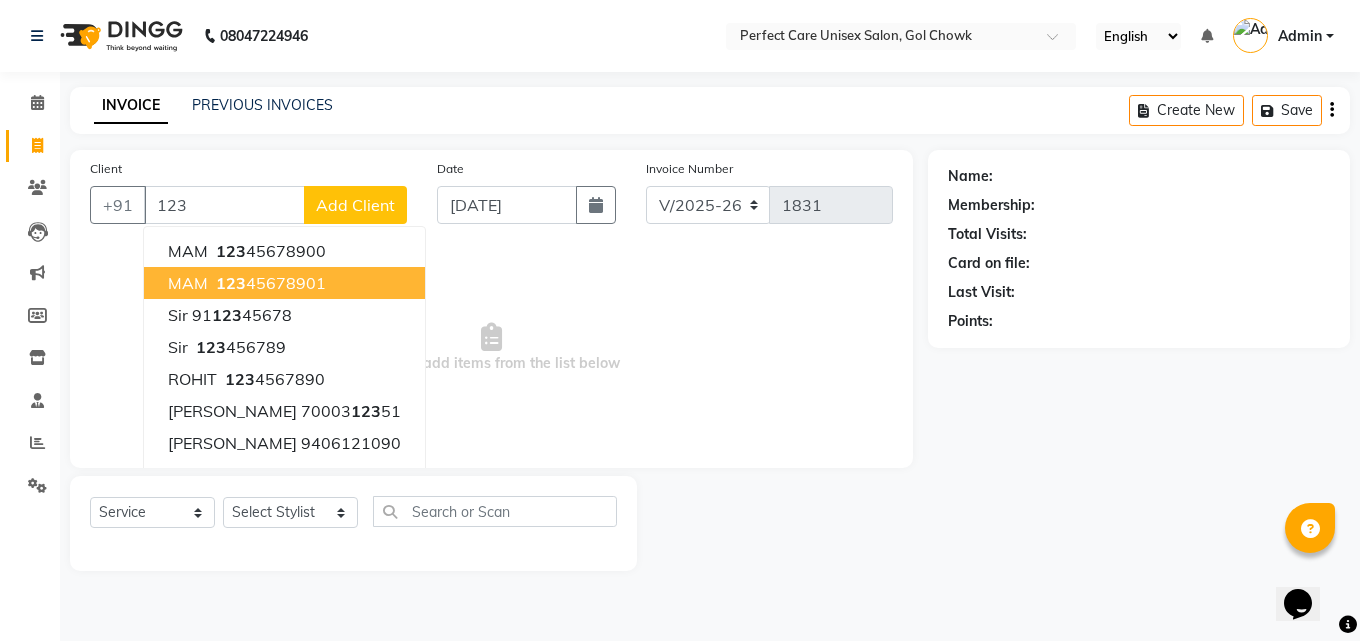click on "123 45678901" at bounding box center (269, 283) 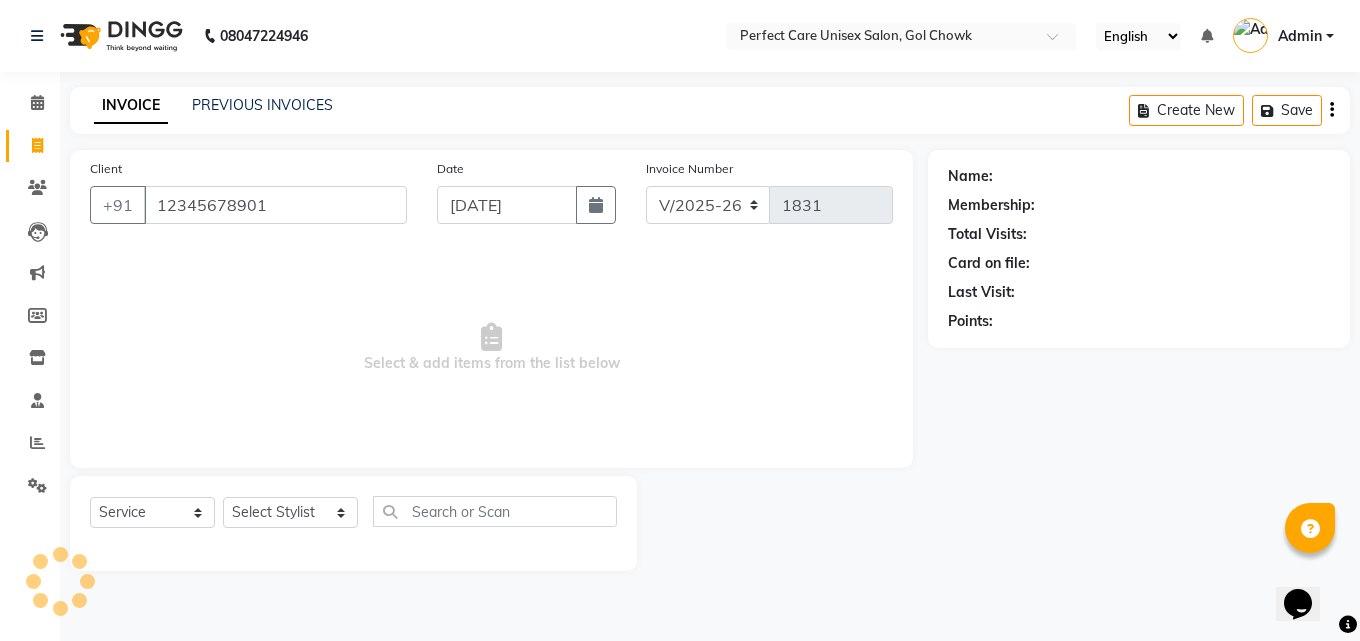 type on "12345678901" 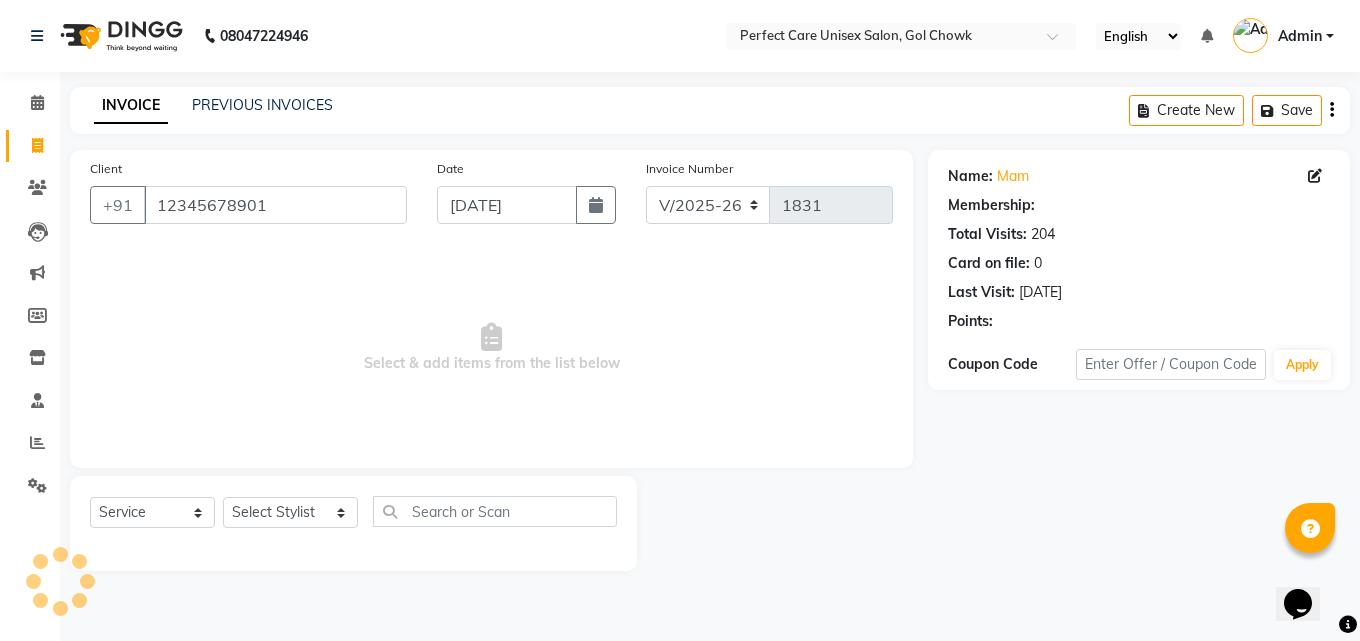 select on "1: Object" 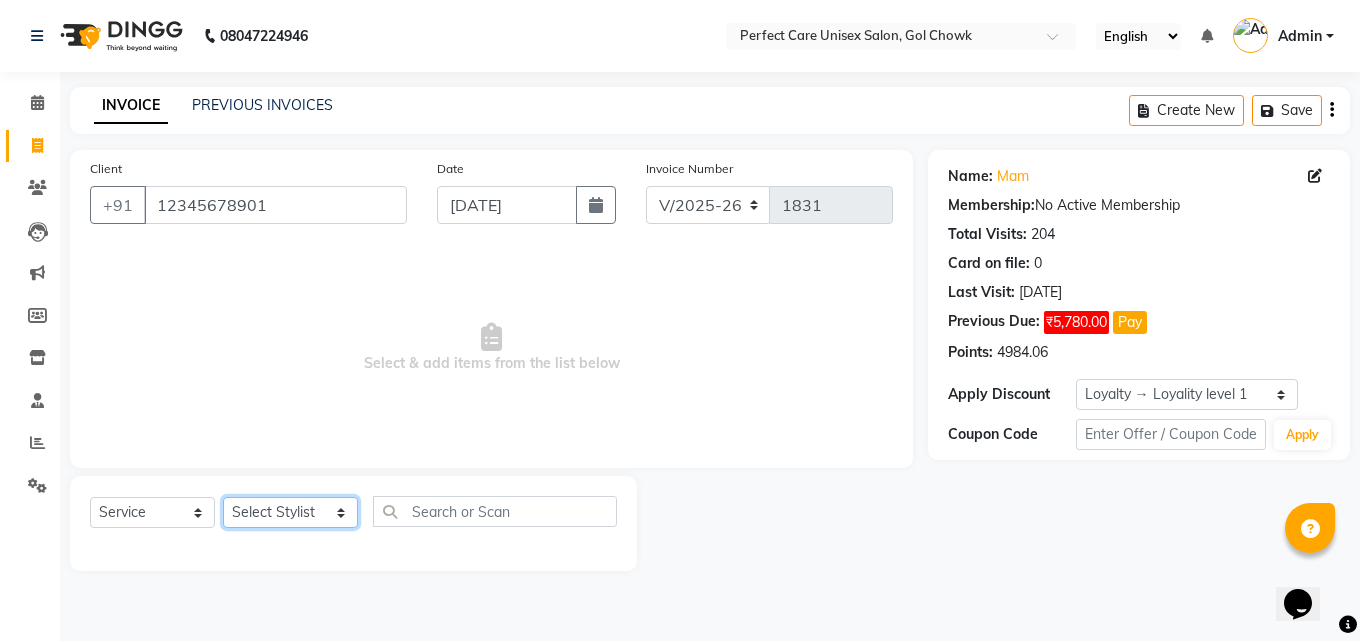 click on "Select Stylist [PERSON_NAME] MISS [PERSON_NAME] MISS [PERSON_NAME]  MISS [PERSON_NAME] [PERSON_NAME] MISS.[PERSON_NAME] MISS.[PERSON_NAME]  MISS [PERSON_NAME]  MISS. USHA [PERSON_NAME] [PERSON_NAME] MR.[PERSON_NAME] MR. [PERSON_NAME]  MR [PERSON_NAME] MR. AVINASH [PERSON_NAME] [PERSON_NAME] [PERSON_NAME] [PERSON_NAME] [PERSON_NAME] MR. [PERSON_NAME] MR.[PERSON_NAME] [PERSON_NAME] MR.[PERSON_NAME] [PERSON_NAME] NONE rashmi" 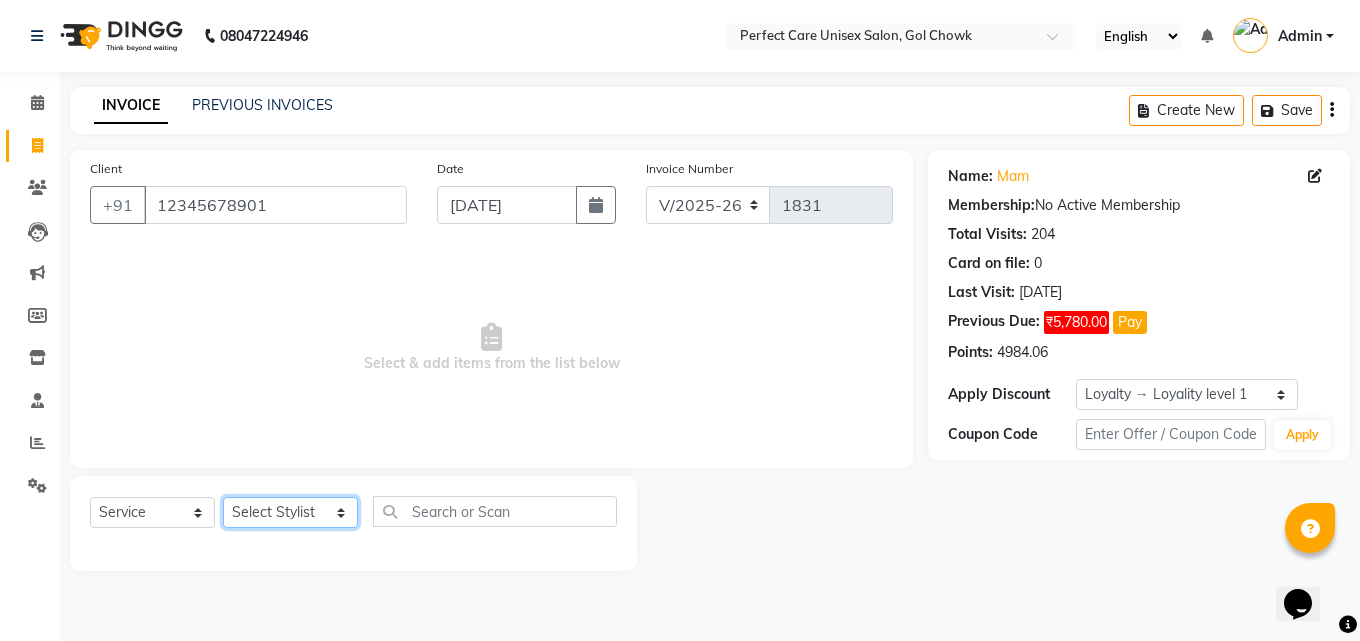 select on "31463" 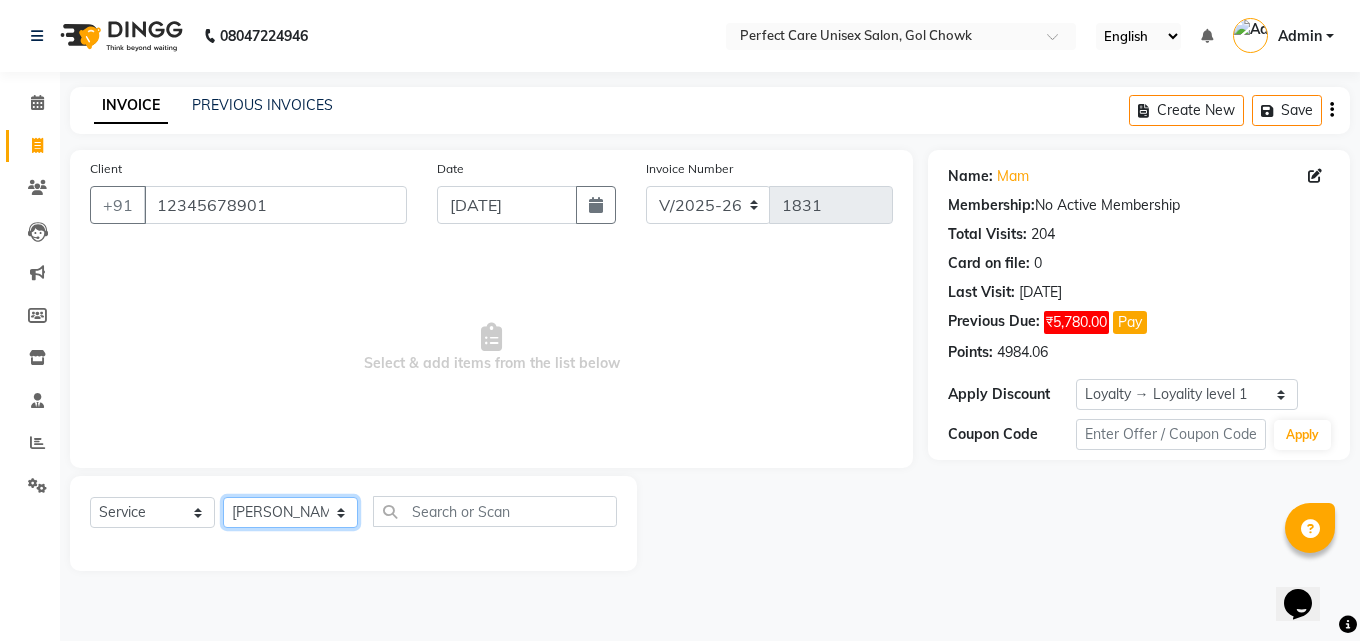 click on "Select Stylist [PERSON_NAME] MISS [PERSON_NAME] MISS [PERSON_NAME]  MISS [PERSON_NAME] [PERSON_NAME] MISS.[PERSON_NAME] MISS.[PERSON_NAME]  MISS [PERSON_NAME]  MISS. USHA [PERSON_NAME] [PERSON_NAME] MR.[PERSON_NAME] MR. [PERSON_NAME]  MR [PERSON_NAME] MR. AVINASH [PERSON_NAME] [PERSON_NAME] [PERSON_NAME] [PERSON_NAME] [PERSON_NAME] MR. [PERSON_NAME] MR.[PERSON_NAME] [PERSON_NAME] MR.[PERSON_NAME] [PERSON_NAME] NONE rashmi" 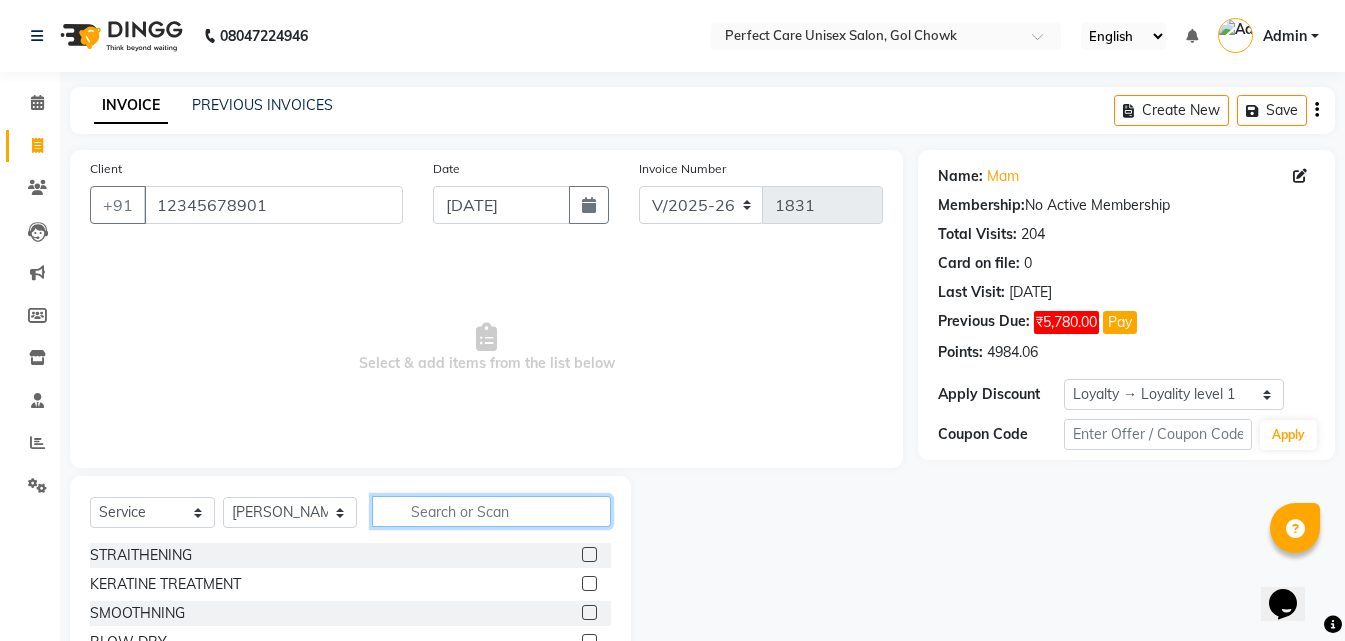 click 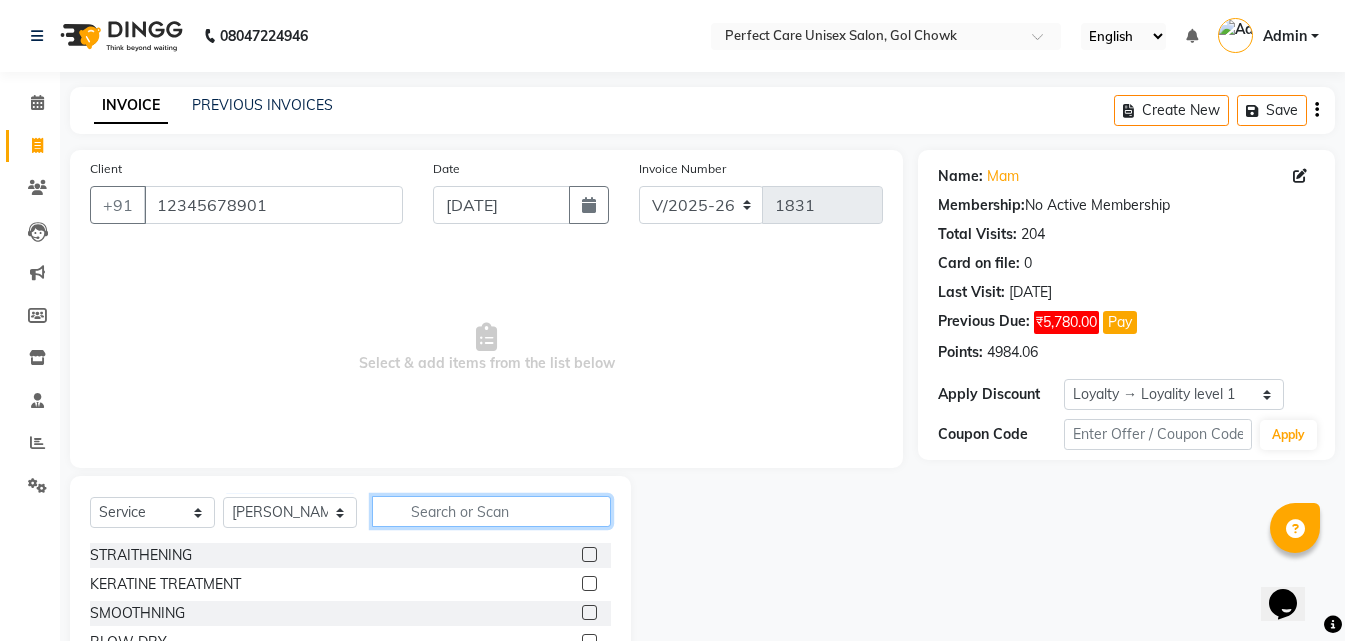 click 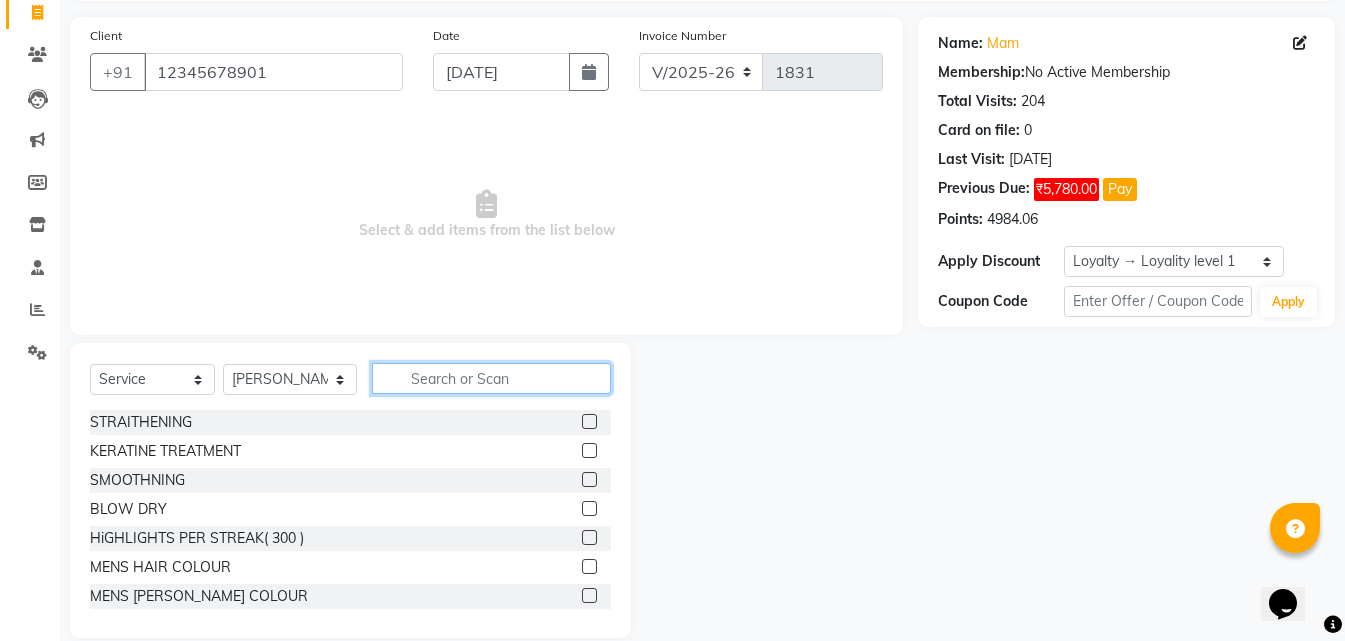 scroll, scrollTop: 160, scrollLeft: 0, axis: vertical 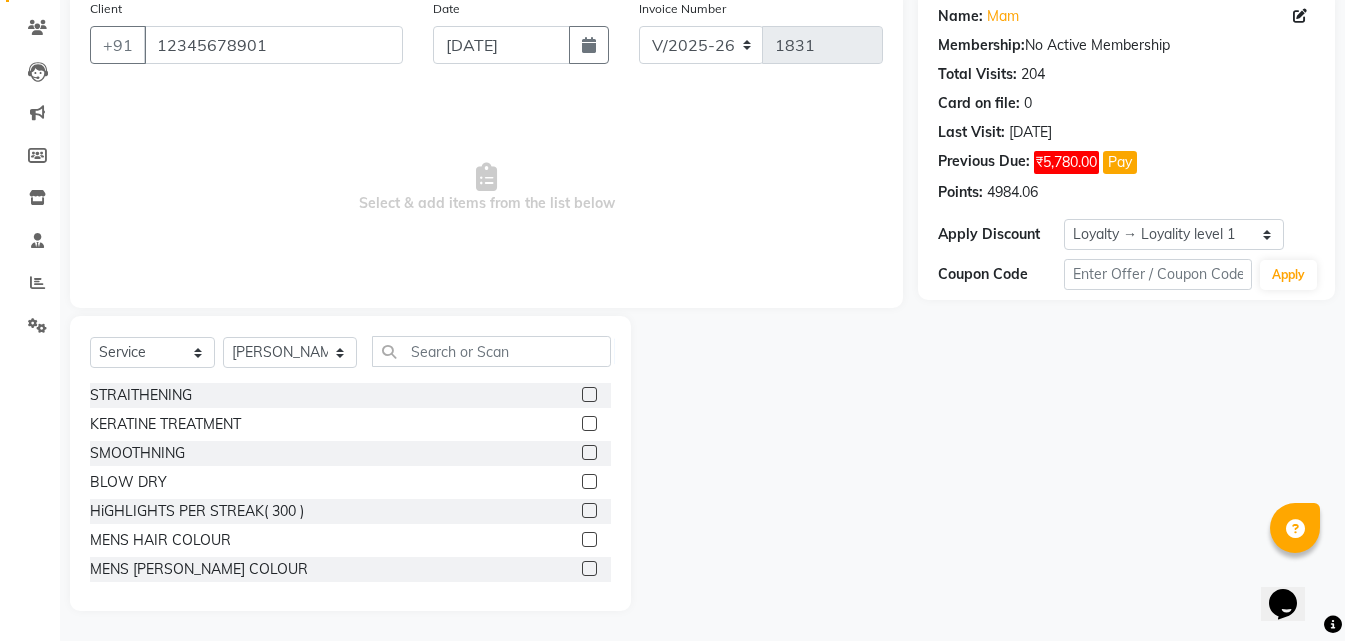 click 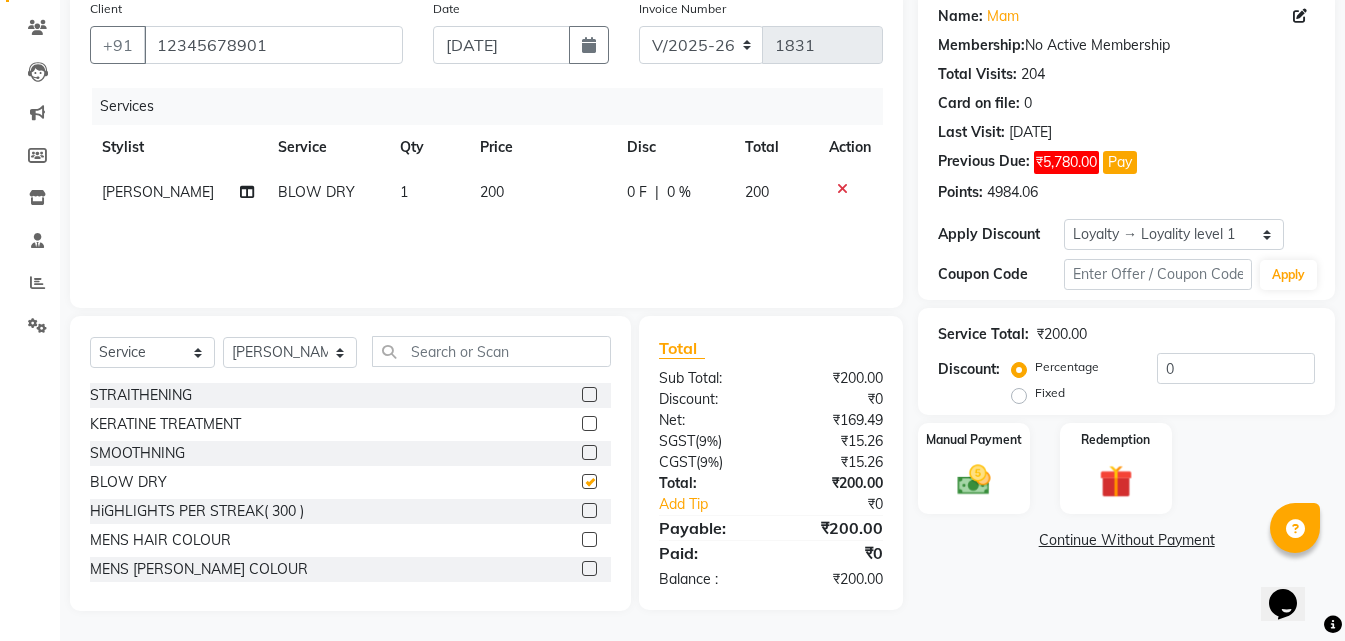 checkbox on "false" 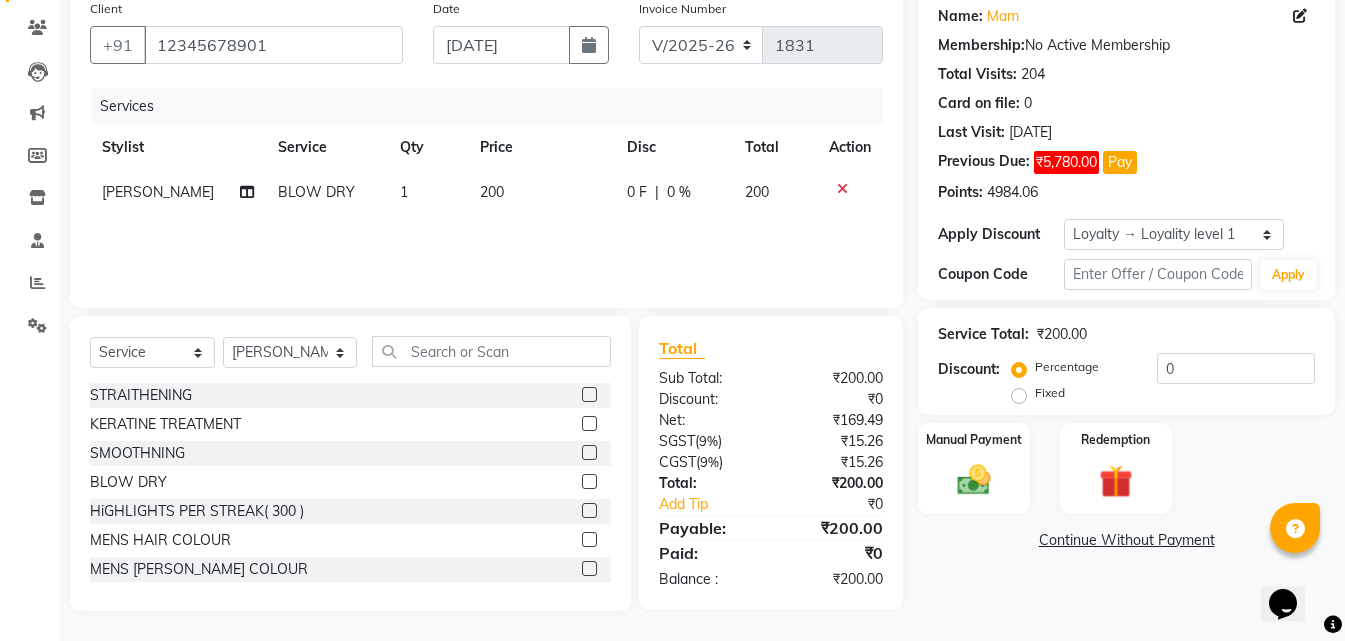 click 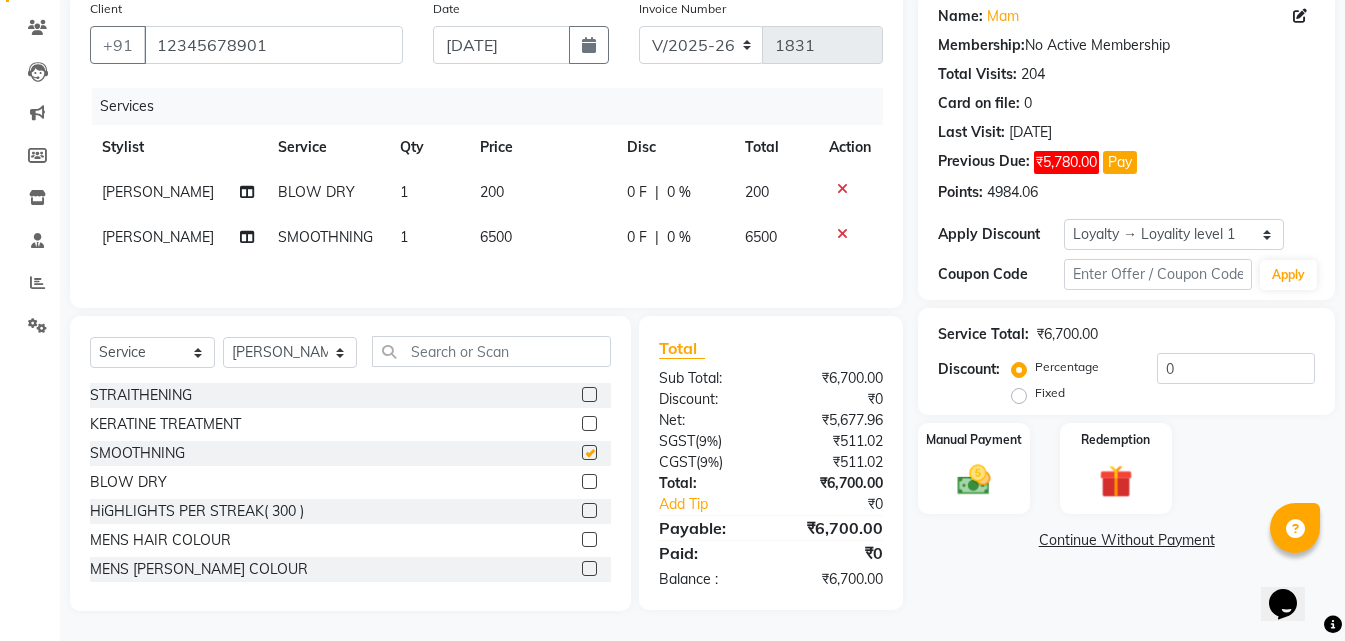 checkbox on "false" 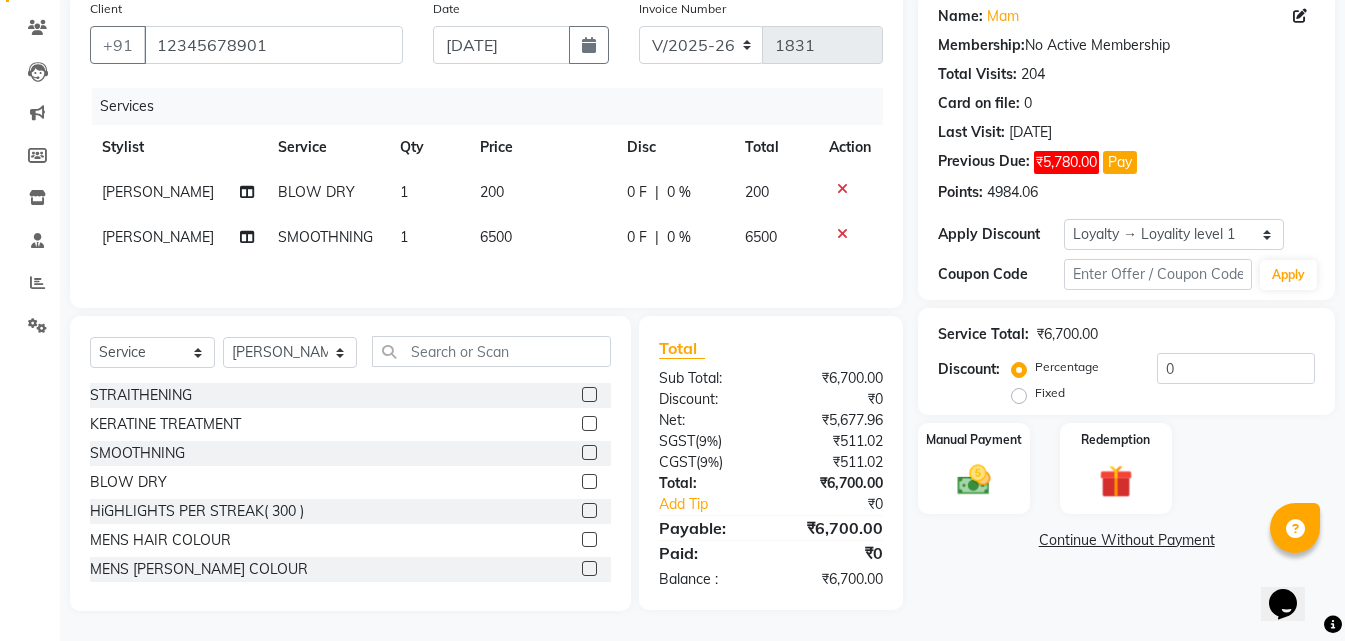 click 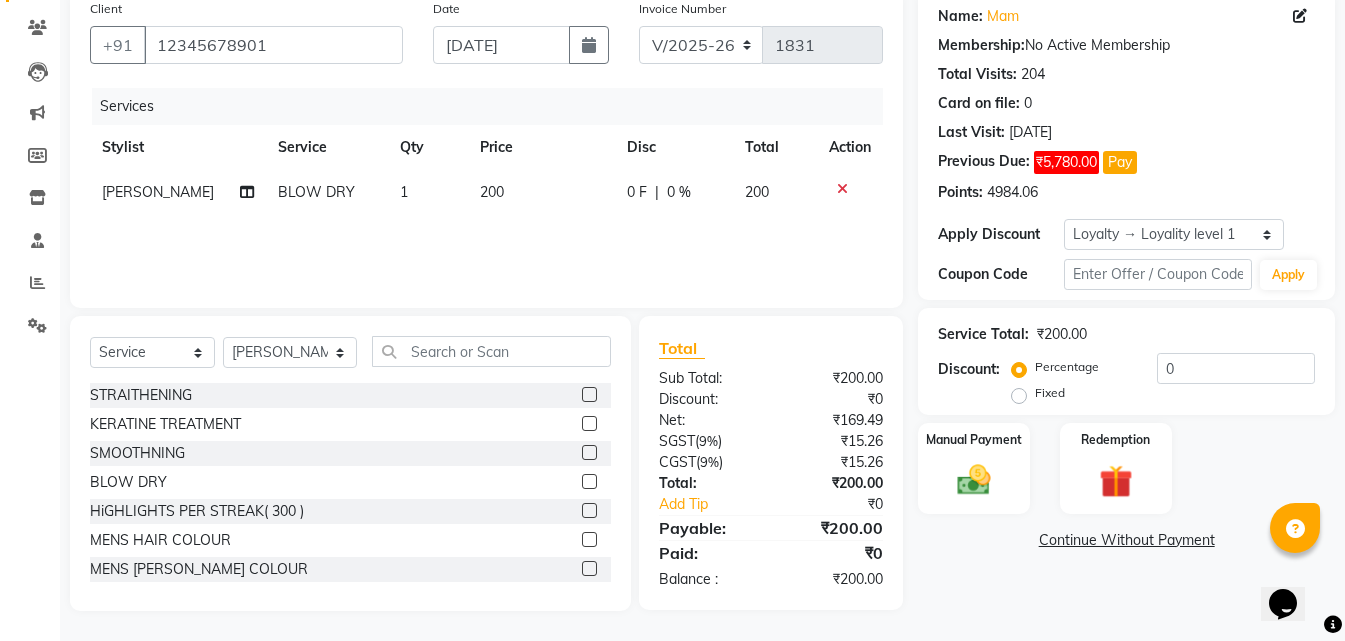 click on "200" 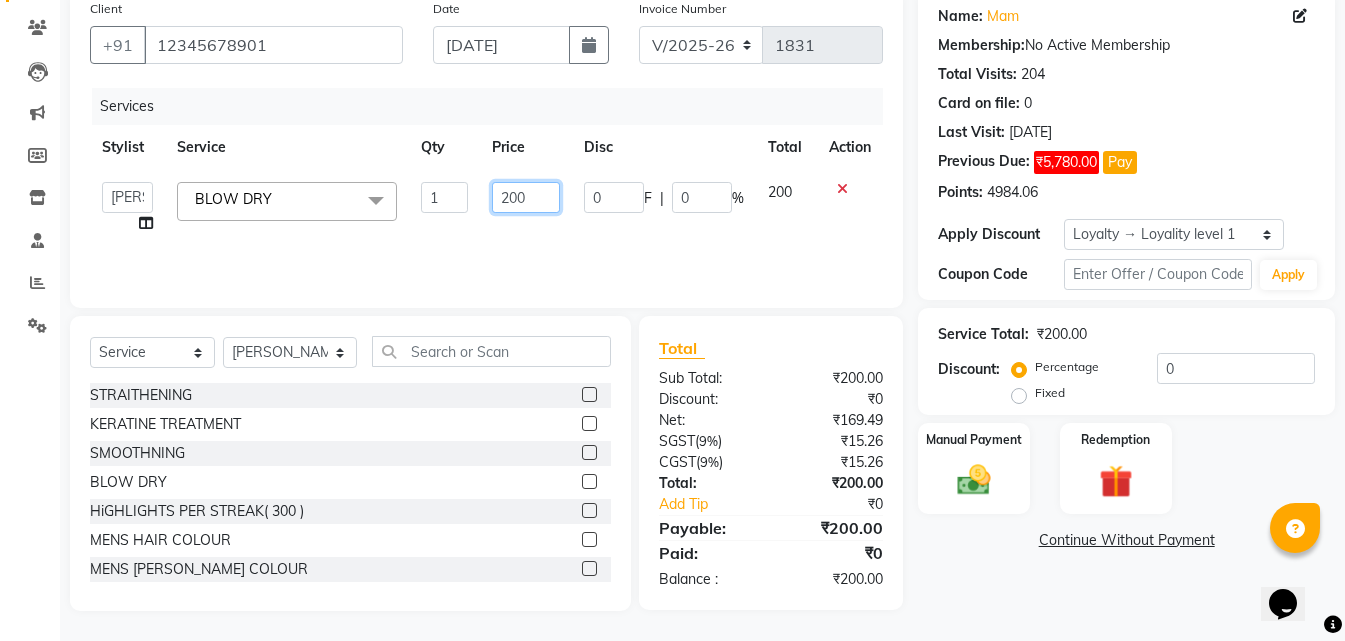 click on "200" 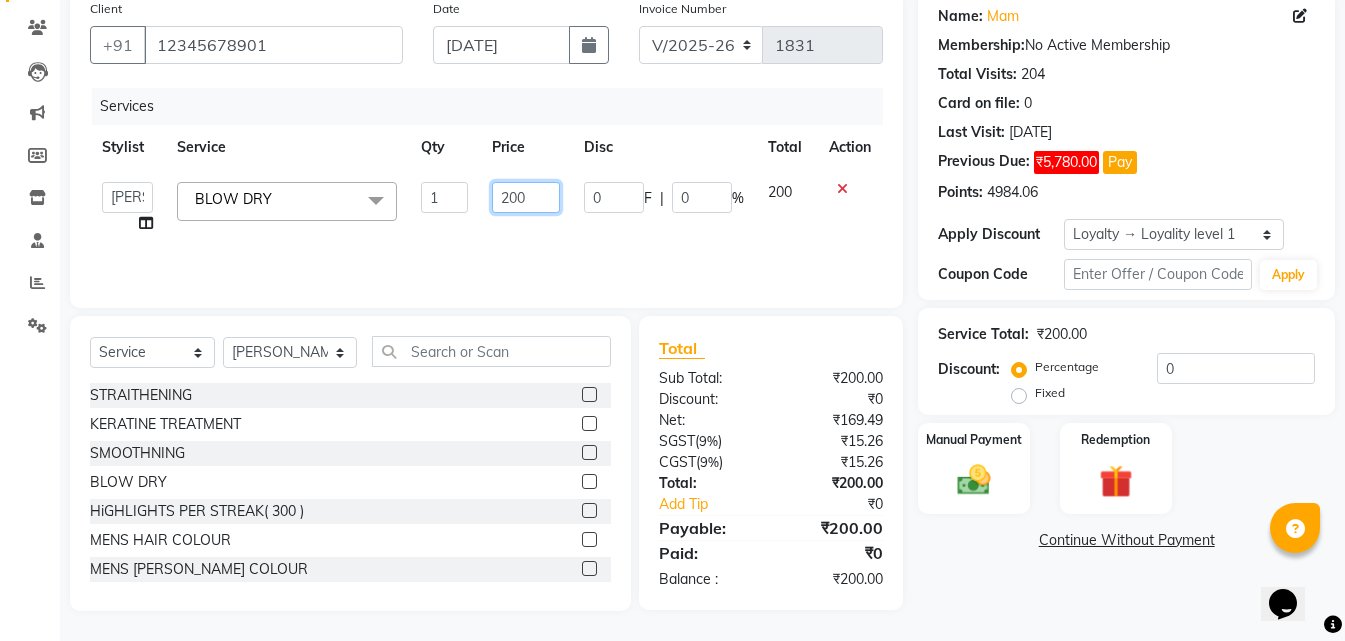 click on "200" 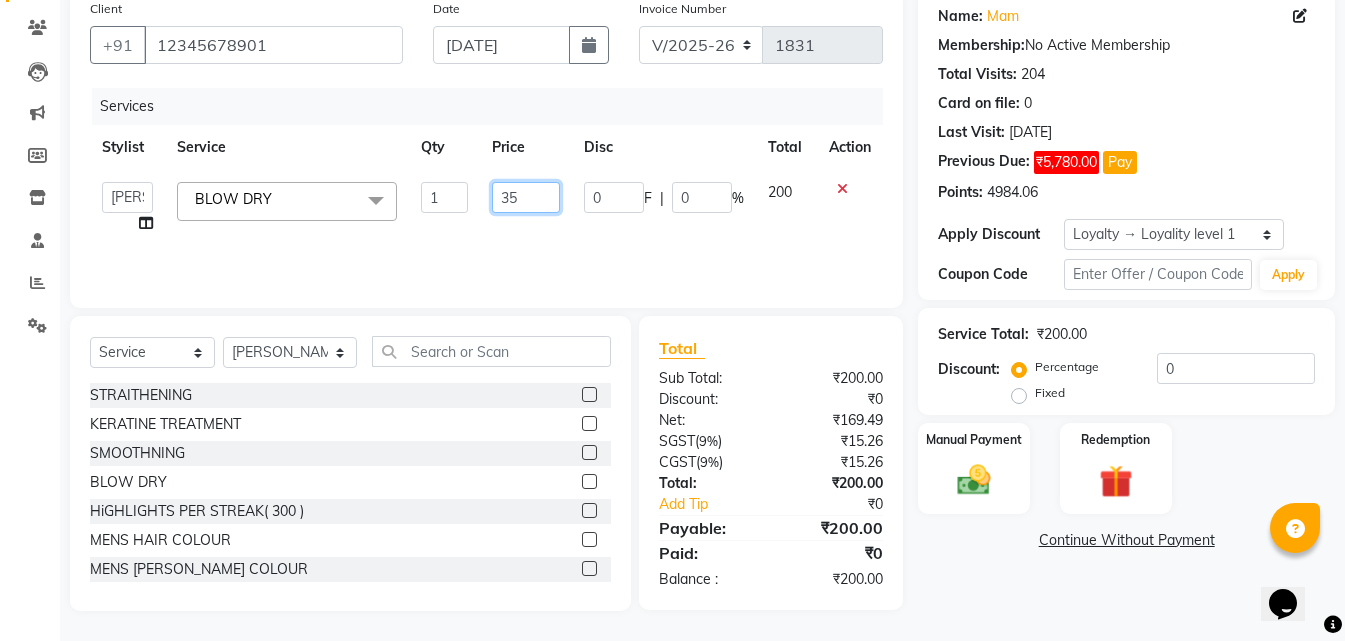 type on "350" 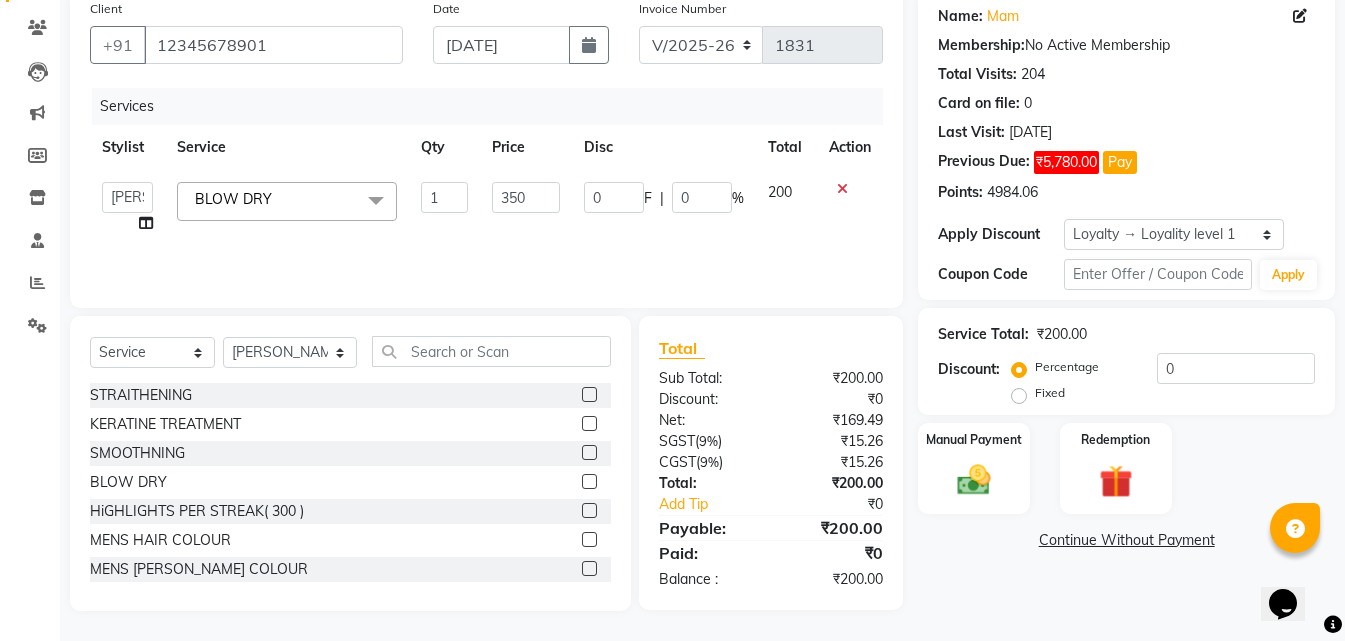 click on "Services Stylist Service Qty Price Disc Total Action  MISS CHANDA   MISS KAYNAT   MISS KRITIKA    MISS PIHU   MISS POOJA   MISS.SHRADDHA   MISS.SHREYA    MISS SUDHA    MISS. USHA   MISS YAMINI   mohbat   MR. AARIF   MR.ANGAD   MR. ARUN    MR ARYAN   MR. AVINASH   MR. FARMAN   MR.KARAN   MR.KASIM   MR. NAUSHAD   MR.NAZIM   MR. SAM   MR.SAMEER   MR.VIKASH   MR.VISHAL   MS RAMCHARAN   NONE   rashmi  BLOW DRY  x STRAITHENING KERATINE TREATMENT  SMOOTHNING BLOW DRY HiGHLIGHTS  PER STREAK( 300 ) MENS HAIR COLOUR  MENS BEARD COLOUR  ROOT TOUCHUP FEMALE FULL HAND  CHOCLATE WAX FULL LEG CHOCLATE WAX UNDERARMS CHOCLATE WAX FULL HAND NORMAL WAX UNDERARMS NORMAL WAX FULL LEG NORMAL WAX FULL HAND RICA WAX FULL LEG RICA WAX EYE BROWS  UPPER LIP FOR HEAD  CHIN SIDE LOCK NORMAL WAX SIDE LOCK THREAD SIDE LOCK RICA WAX  HAIR SPA HAIR IRONING  FEMALE HAIR WASH  FEMALE HAIR DO  NOSE WAX HAIR CUT FEMALE TOUCH-UP FACIAL BLEACH BODY POLISH BEARD STYLING GLOBAL COLOR B WAXING HALF LEG RICA WAX UNDERARMS RICA WAX AMINEXIL TREATMENT" 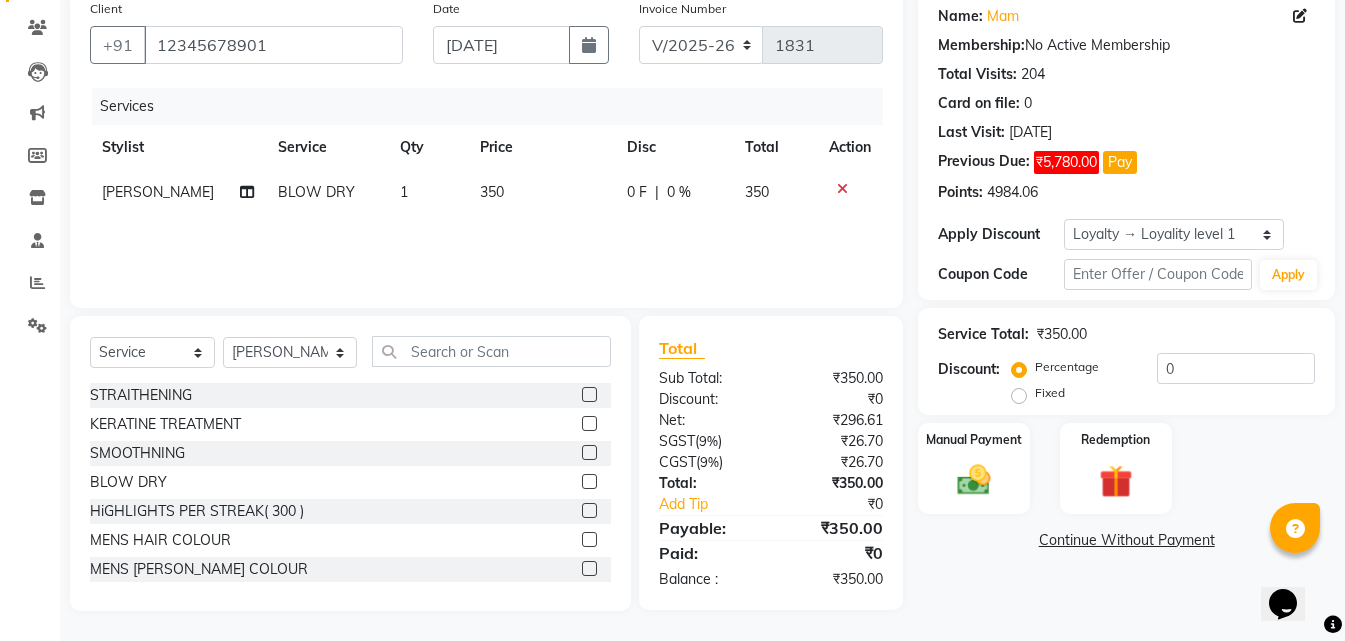click on "Services Stylist Service Qty Price Disc Total Action MISS CHANDA BLOW DRY 1 350 0 F | 0 % 350" 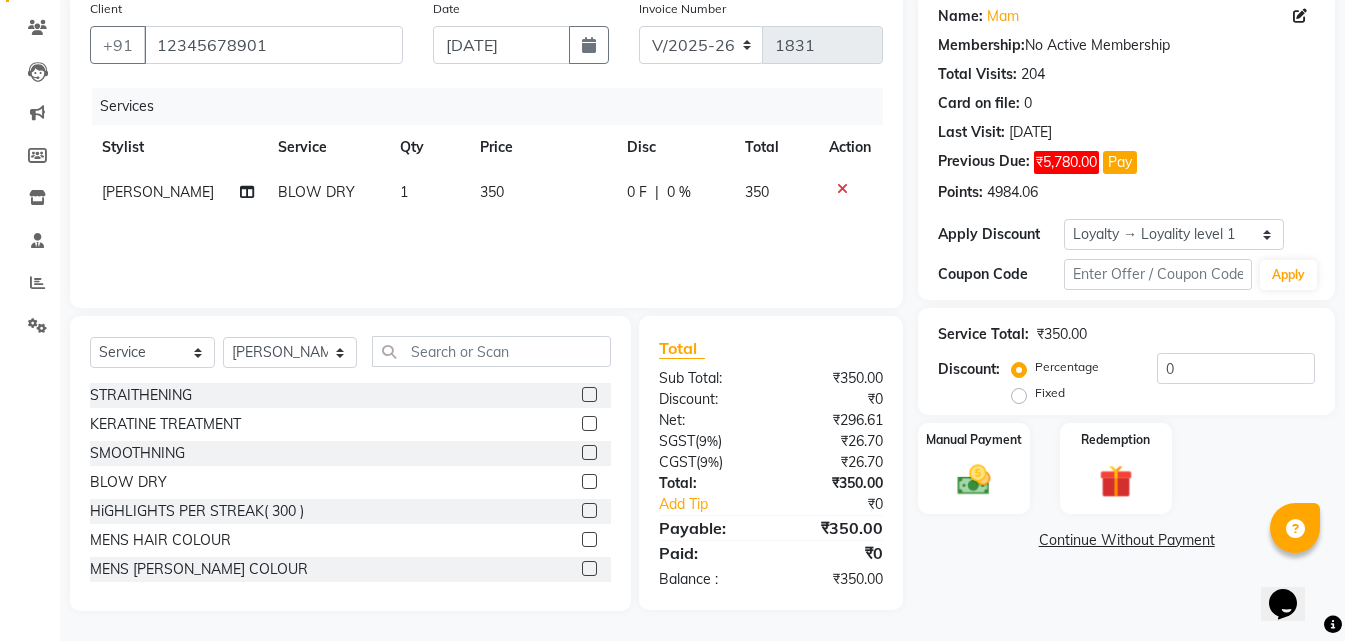 click on "350" 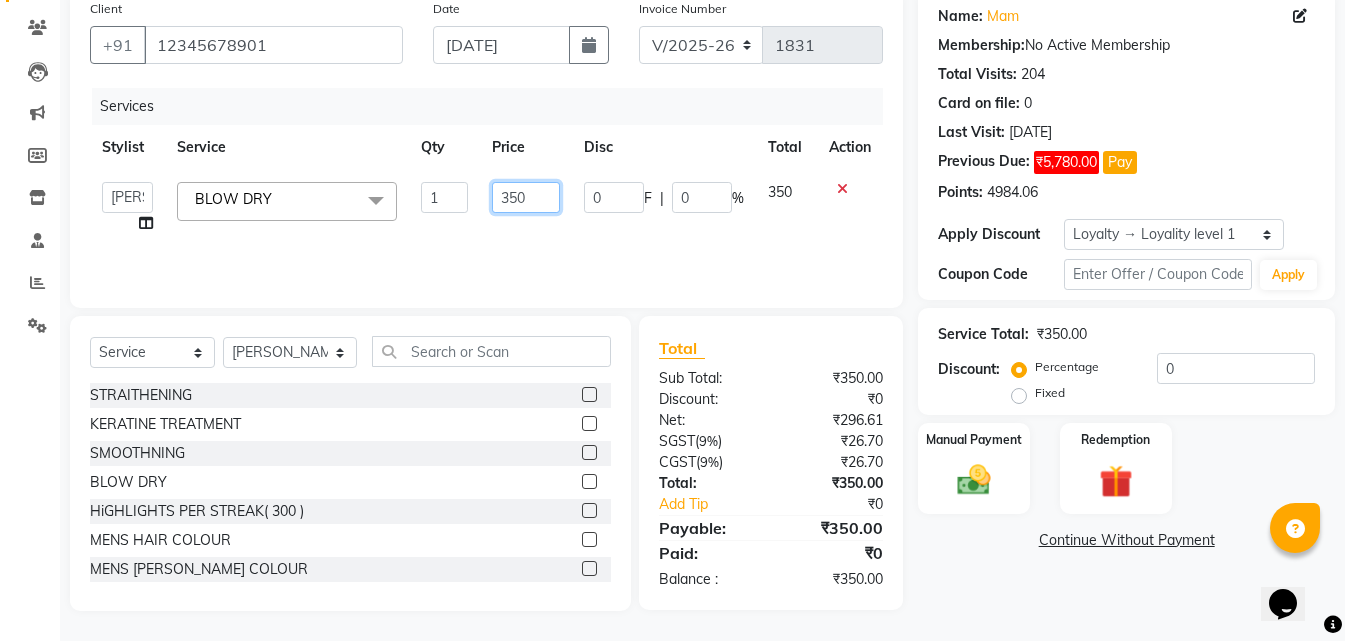 click on "350" 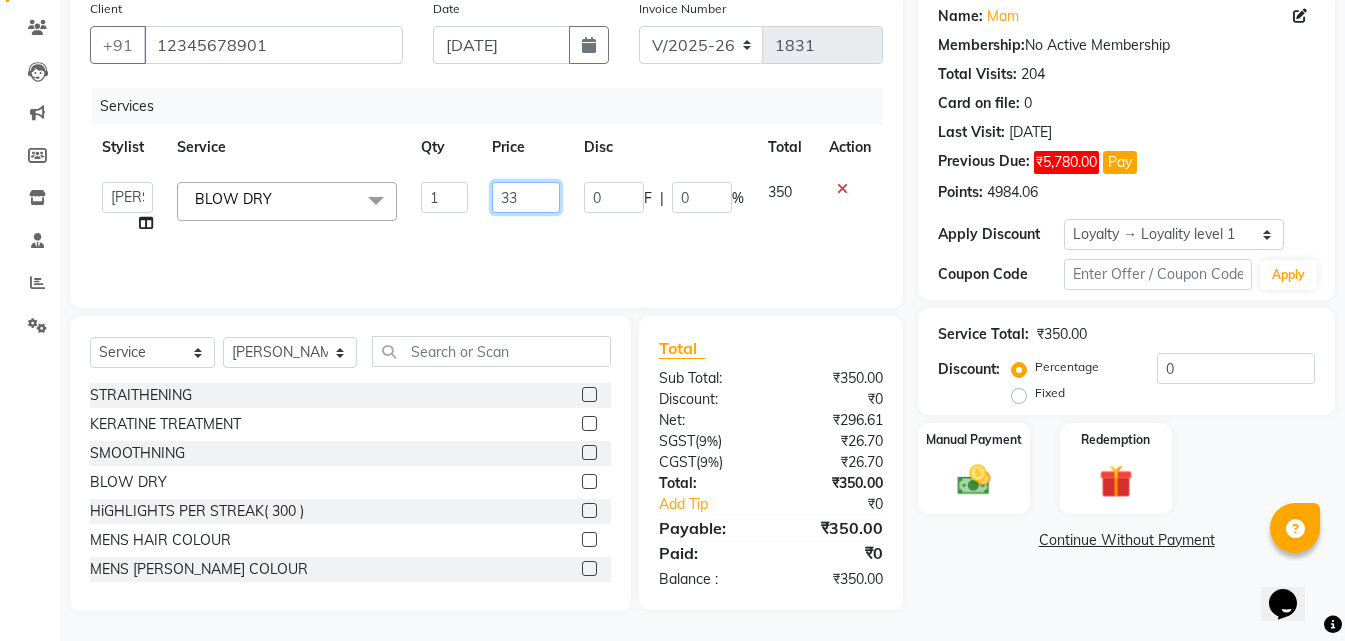 type on "330" 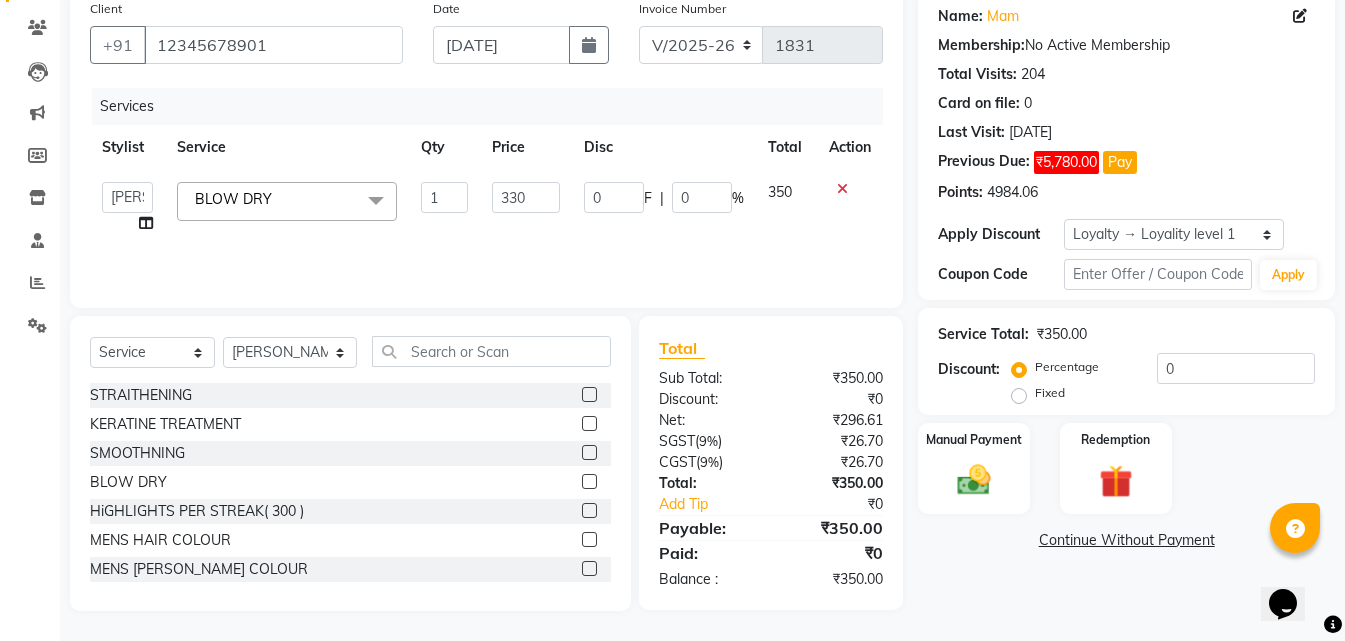 click on "Services Stylist Service Qty Price Disc Total Action  MISS CHANDA   MISS KAYNAT   MISS KRITIKA    MISS PIHU   MISS POOJA   MISS.SHRADDHA   MISS.SHREYA    MISS SUDHA    MISS. USHA   MISS YAMINI   mohbat   MR. AARIF   MR.ANGAD   MR. ARUN    MR ARYAN   MR. AVINASH   MR. FARMAN   MR.KARAN   MR.KASIM   MR. NAUSHAD   MR.NAZIM   MR. SAM   MR.SAMEER   MR.VIKASH   MR.VISHAL   MS RAMCHARAN   NONE   rashmi  BLOW DRY  x STRAITHENING KERATINE TREATMENT  SMOOTHNING BLOW DRY HiGHLIGHTS  PER STREAK( 300 ) MENS HAIR COLOUR  MENS BEARD COLOUR  ROOT TOUCHUP FEMALE FULL HAND  CHOCLATE WAX FULL LEG CHOCLATE WAX UNDERARMS CHOCLATE WAX FULL HAND NORMAL WAX UNDERARMS NORMAL WAX FULL LEG NORMAL WAX FULL HAND RICA WAX FULL LEG RICA WAX EYE BROWS  UPPER LIP FOR HEAD  CHIN SIDE LOCK NORMAL WAX SIDE LOCK THREAD SIDE LOCK RICA WAX  HAIR SPA HAIR IRONING  FEMALE HAIR WASH  FEMALE HAIR DO  NOSE WAX HAIR CUT FEMALE TOUCH-UP FACIAL BLEACH BODY POLISH BEARD STYLING GLOBAL COLOR B WAXING HALF LEG RICA WAX UNDERARMS RICA WAX AMINEXIL TREATMENT" 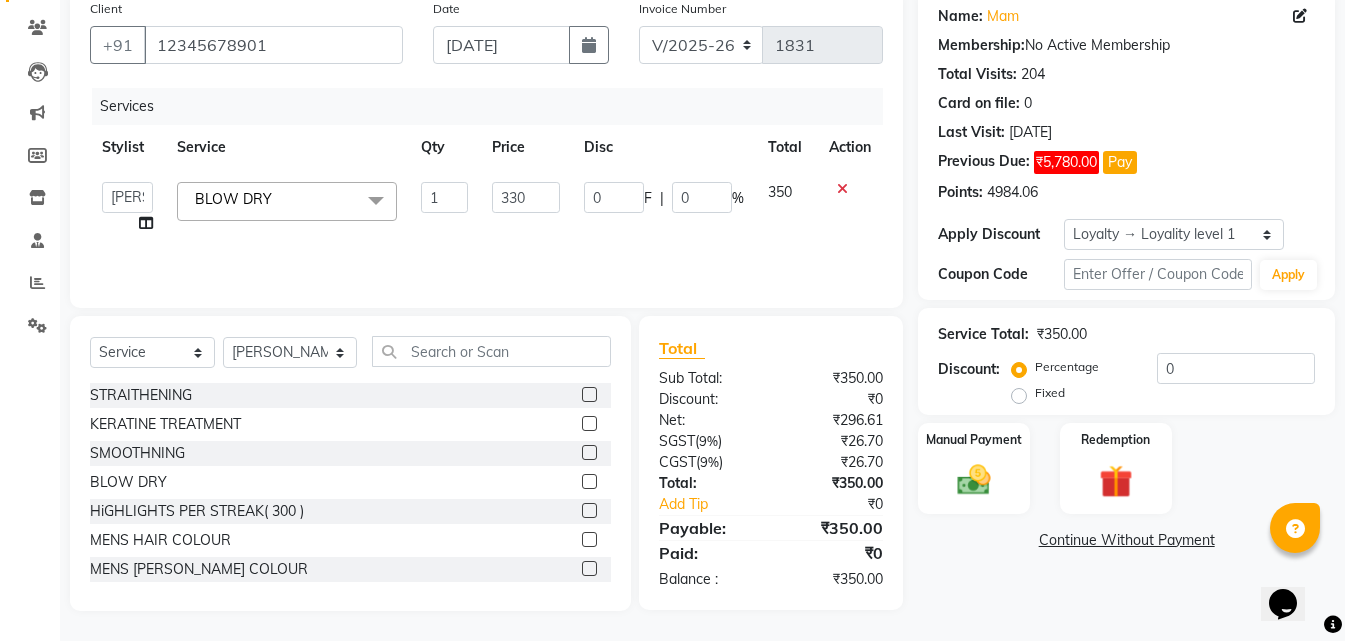click on "Services Stylist Service Qty Price Disc Total Action  MISS CHANDA   MISS KAYNAT   MISS KRITIKA    MISS PIHU   MISS POOJA   MISS.SHRADDHA   MISS.SHREYA    MISS SUDHA    MISS. USHA   MISS YAMINI   mohbat   MR. AARIF   MR.ANGAD   MR. ARUN    MR ARYAN   MR. AVINASH   MR. FARMAN   MR.KARAN   MR.KASIM   MR. NAUSHAD   MR.NAZIM   MR. SAM   MR.SAMEER   MR.VIKASH   MR.VISHAL   MS RAMCHARAN   NONE   rashmi  BLOW DRY  x STRAITHENING KERATINE TREATMENT  SMOOTHNING BLOW DRY HiGHLIGHTS  PER STREAK( 300 ) MENS HAIR COLOUR  MENS BEARD COLOUR  ROOT TOUCHUP FEMALE FULL HAND  CHOCLATE WAX FULL LEG CHOCLATE WAX UNDERARMS CHOCLATE WAX FULL HAND NORMAL WAX UNDERARMS NORMAL WAX FULL LEG NORMAL WAX FULL HAND RICA WAX FULL LEG RICA WAX EYE BROWS  UPPER LIP FOR HEAD  CHIN SIDE LOCK NORMAL WAX SIDE LOCK THREAD SIDE LOCK RICA WAX  HAIR SPA HAIR IRONING  FEMALE HAIR WASH  FEMALE HAIR DO  NOSE WAX HAIR CUT FEMALE TOUCH-UP FACIAL BLEACH BODY POLISH BEARD STYLING GLOBAL COLOR B WAXING HALF LEG RICA WAX UNDERARMS RICA WAX AMINEXIL TREATMENT" 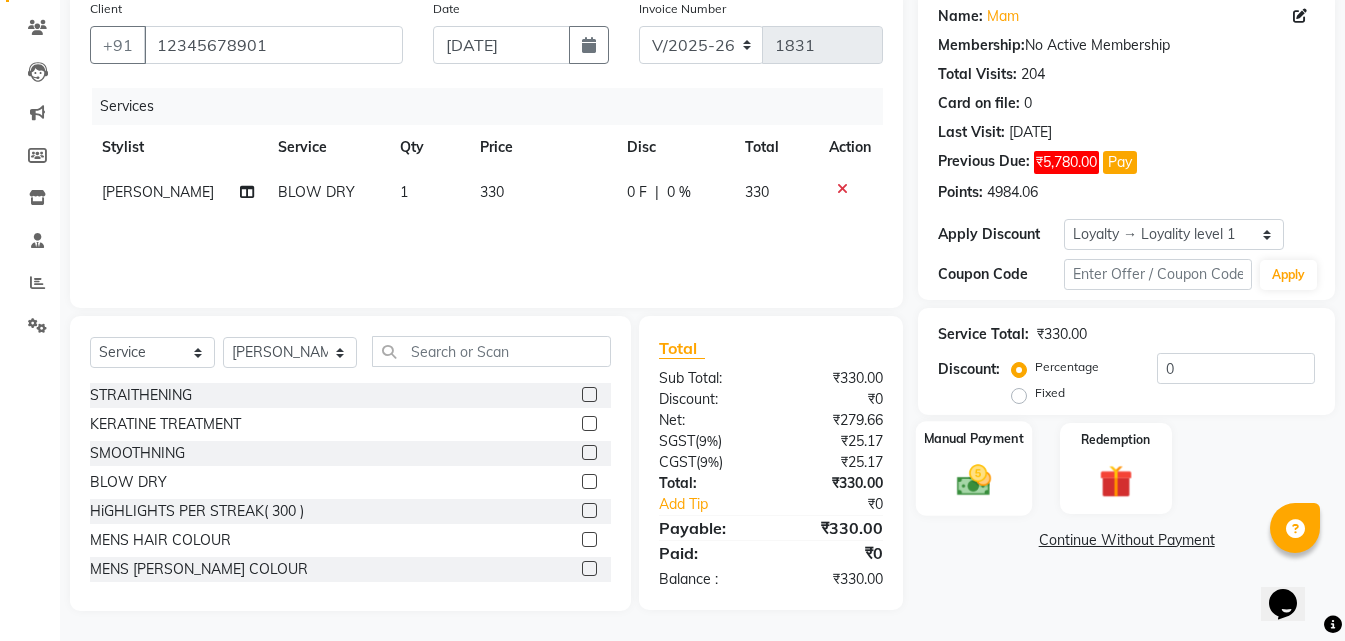 click on "Manual Payment" 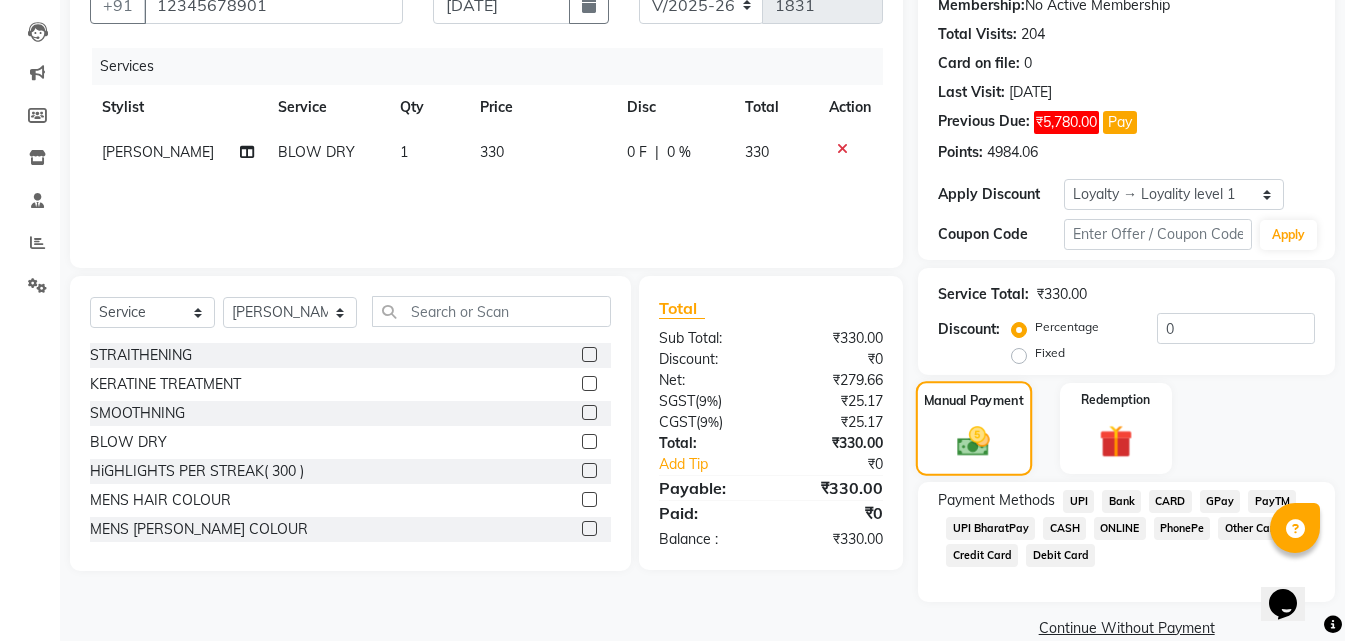scroll, scrollTop: 232, scrollLeft: 0, axis: vertical 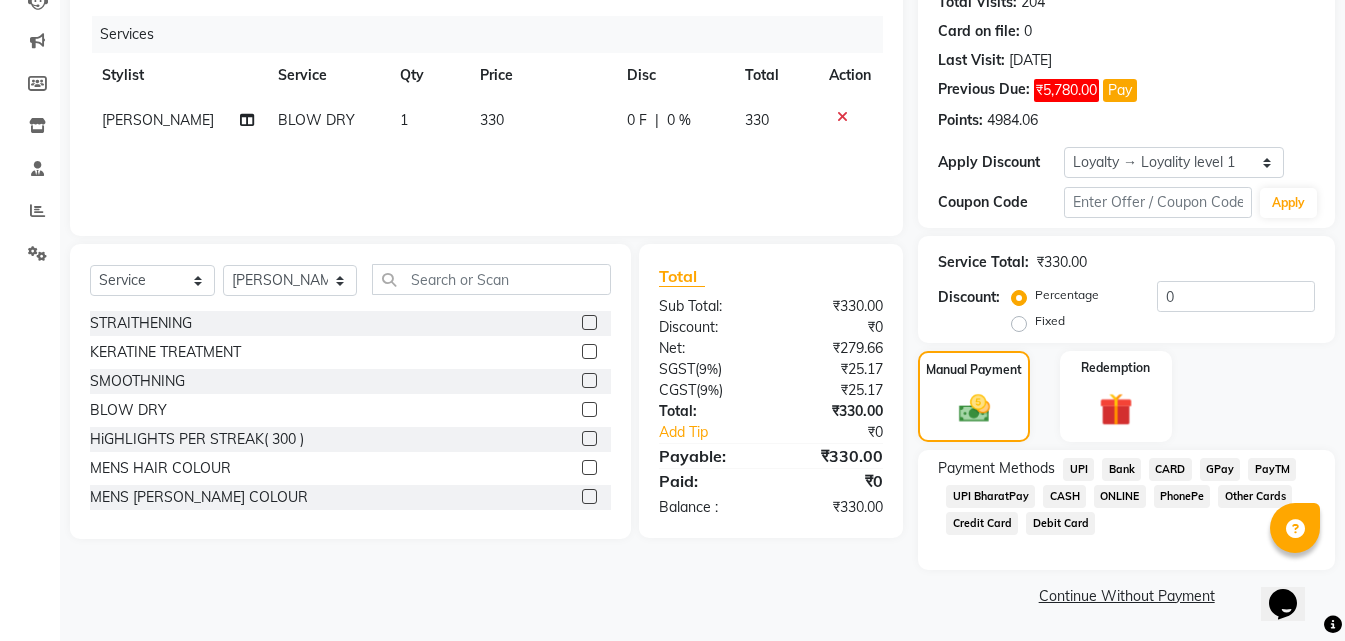 click on "ONLINE" 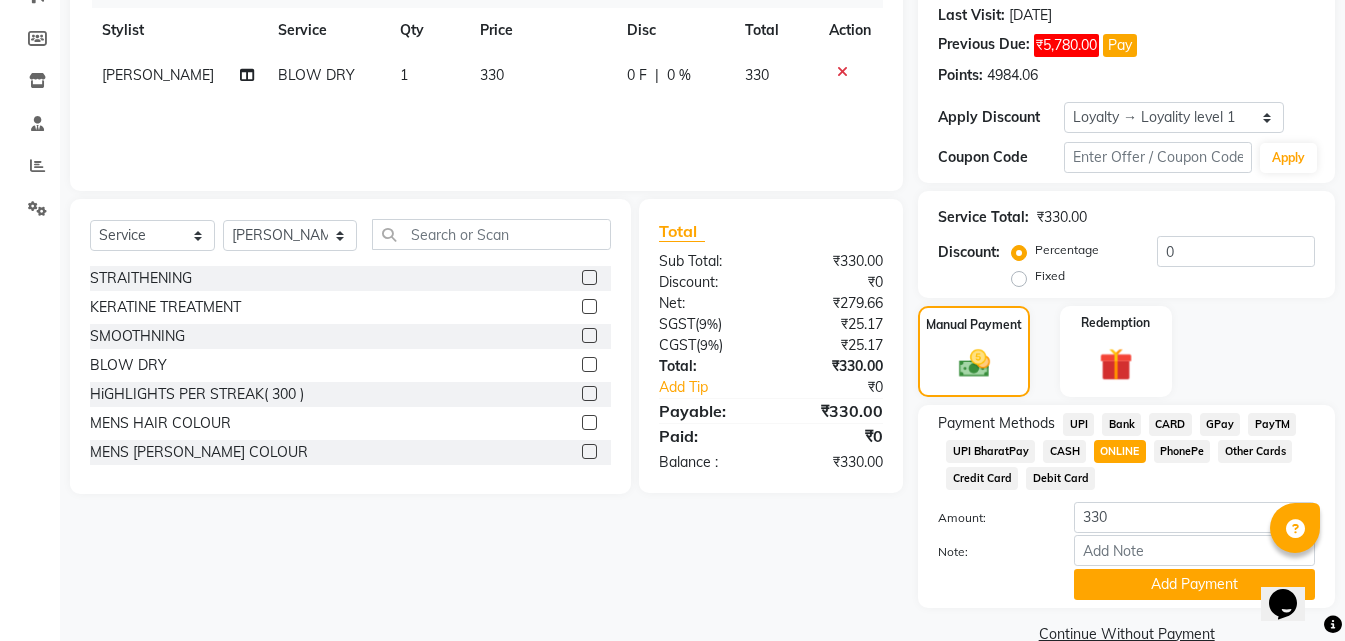 scroll, scrollTop: 315, scrollLeft: 0, axis: vertical 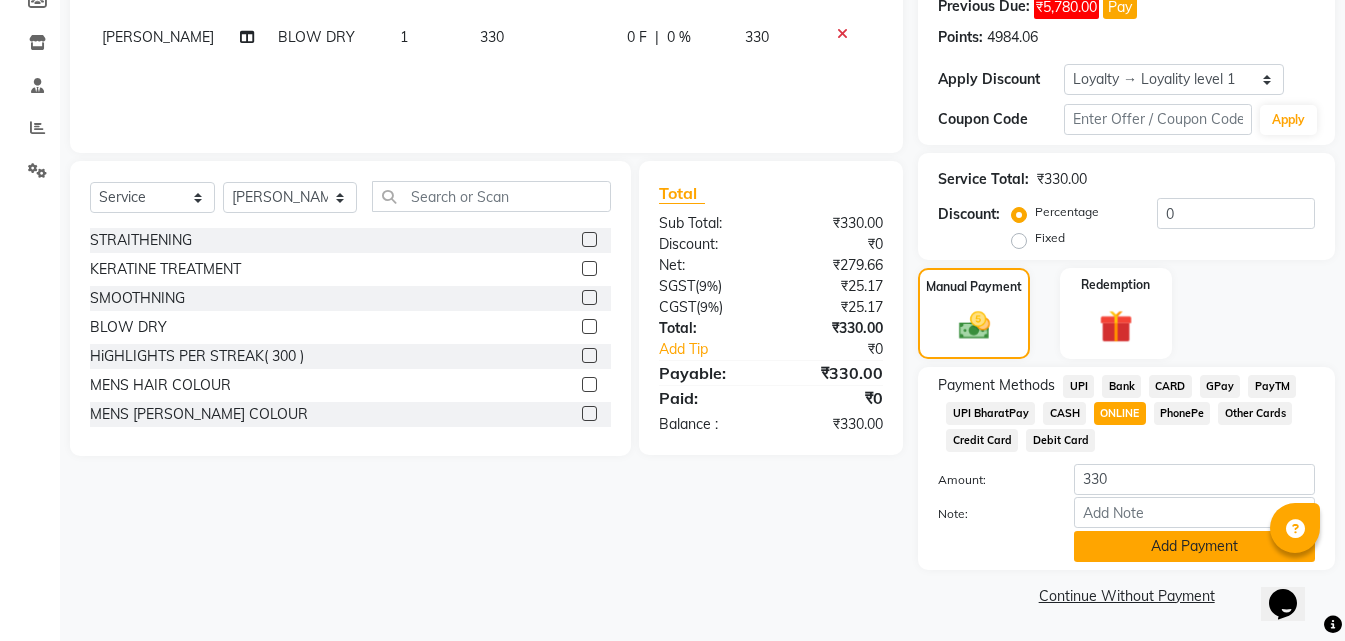 click on "Add Payment" 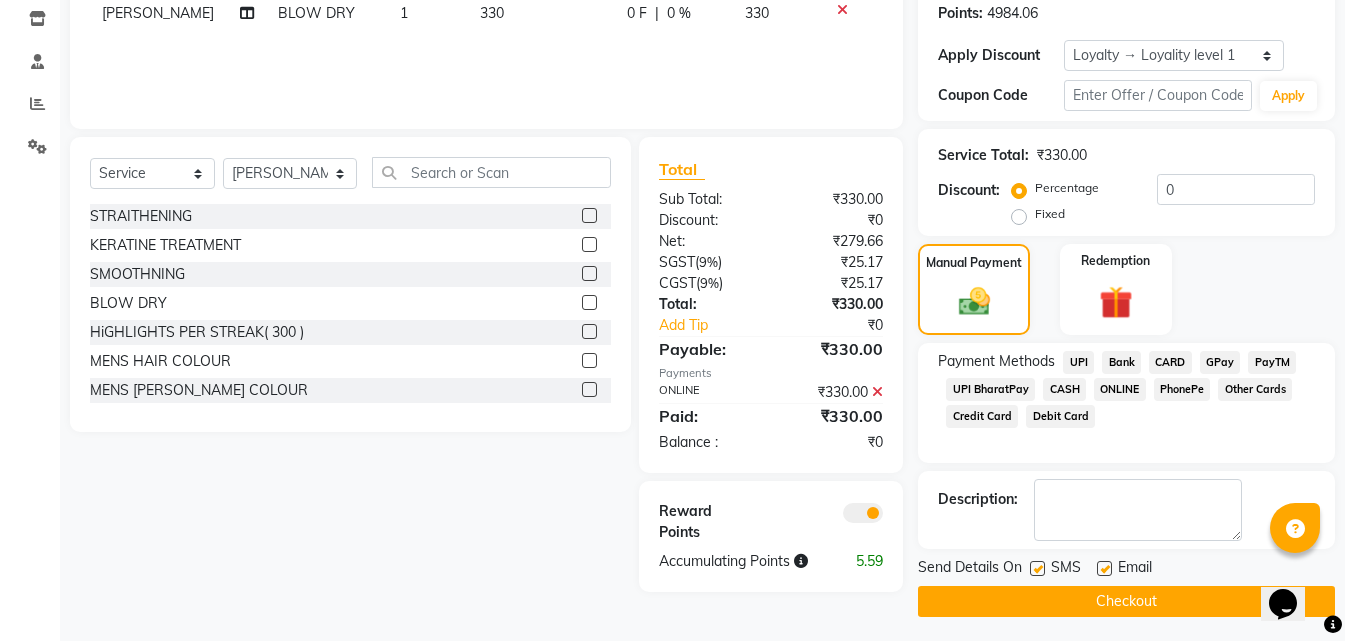 scroll, scrollTop: 345, scrollLeft: 0, axis: vertical 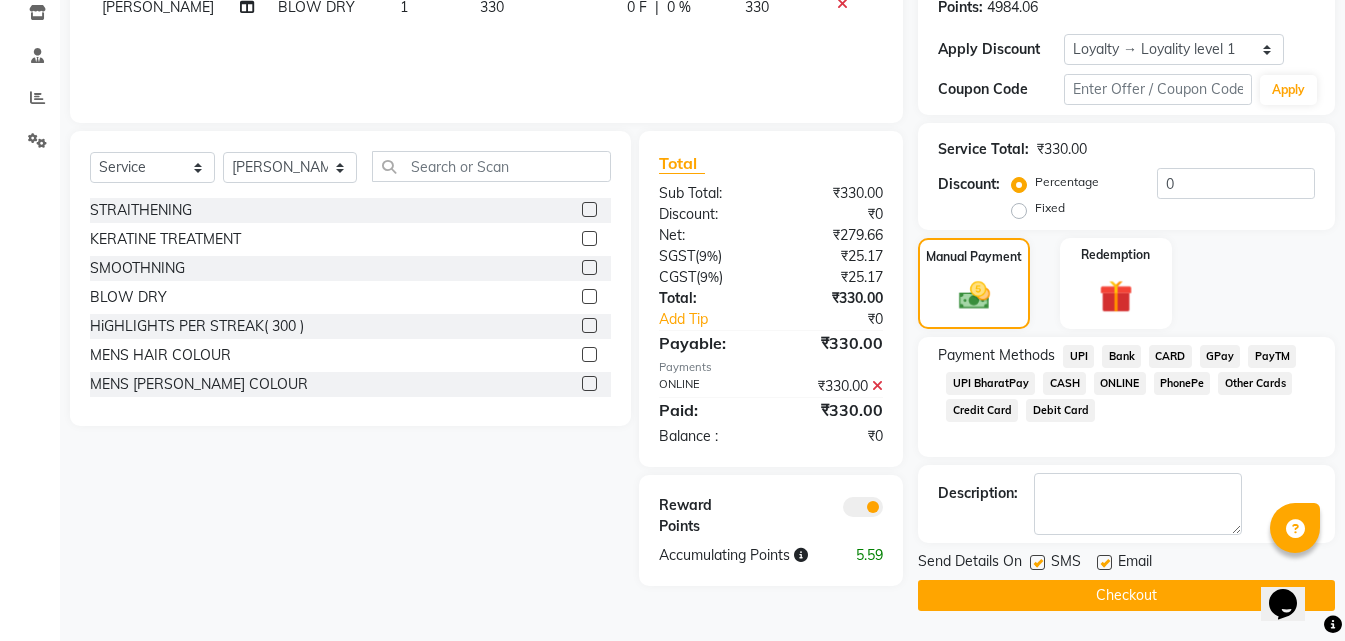 click on "Checkout" 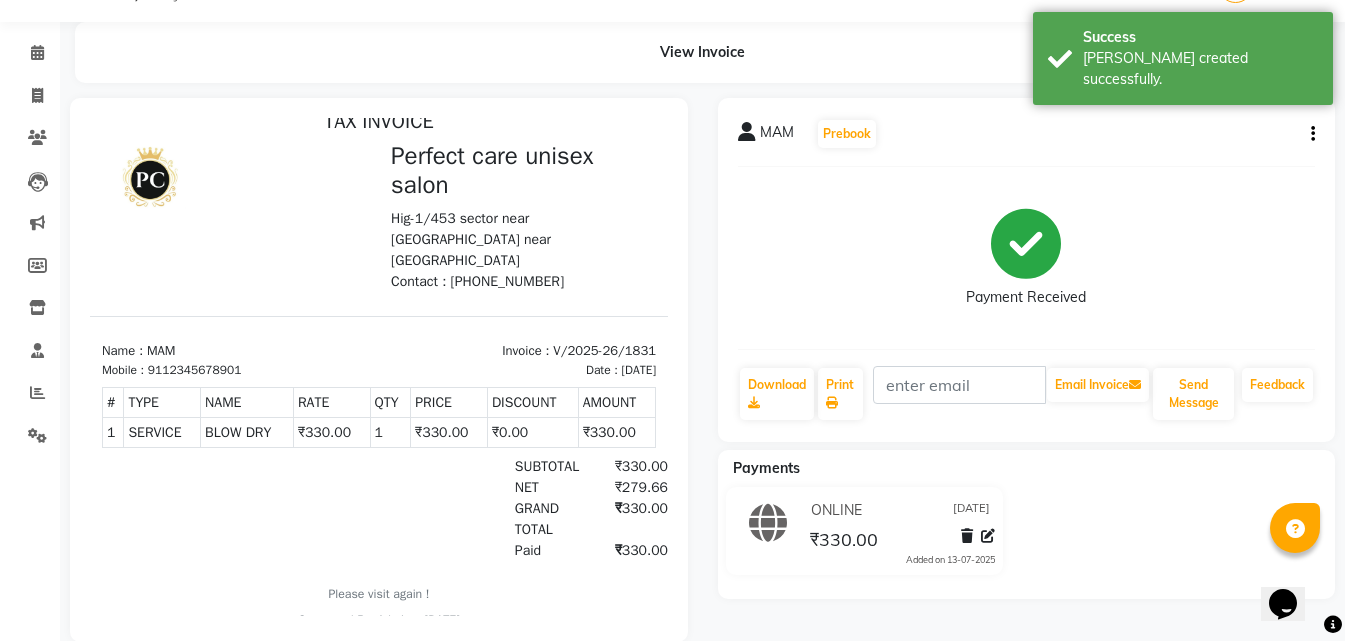 scroll, scrollTop: 96, scrollLeft: 0, axis: vertical 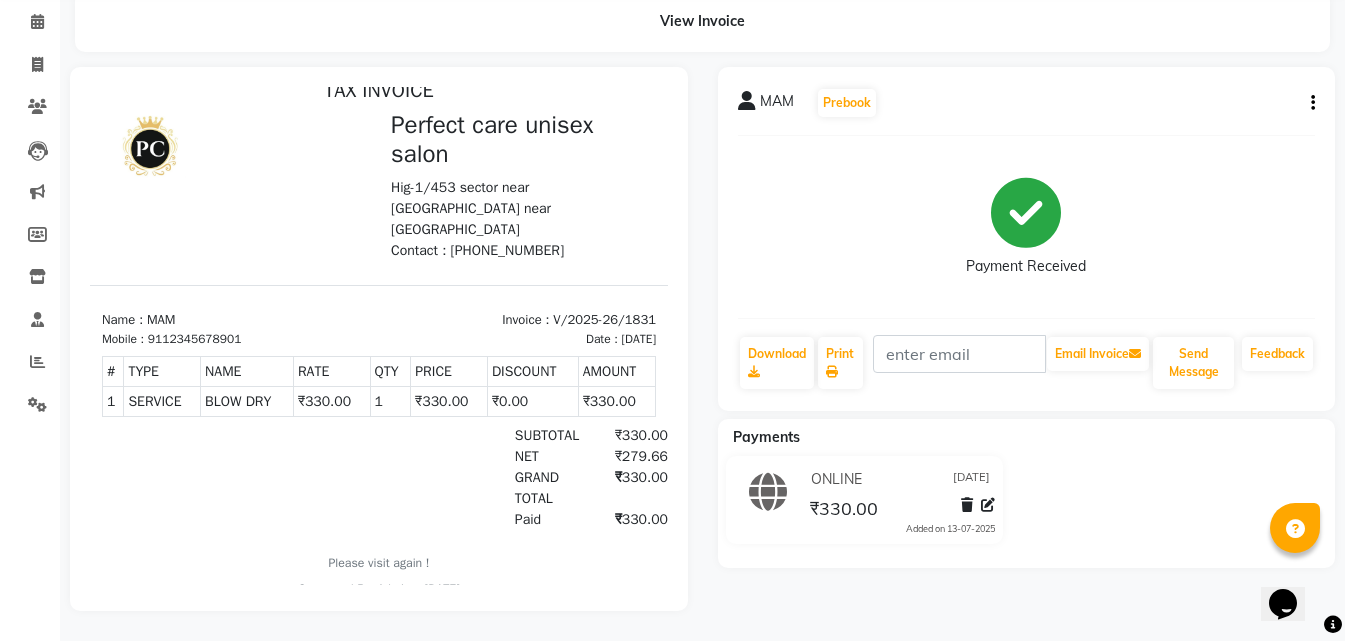 click 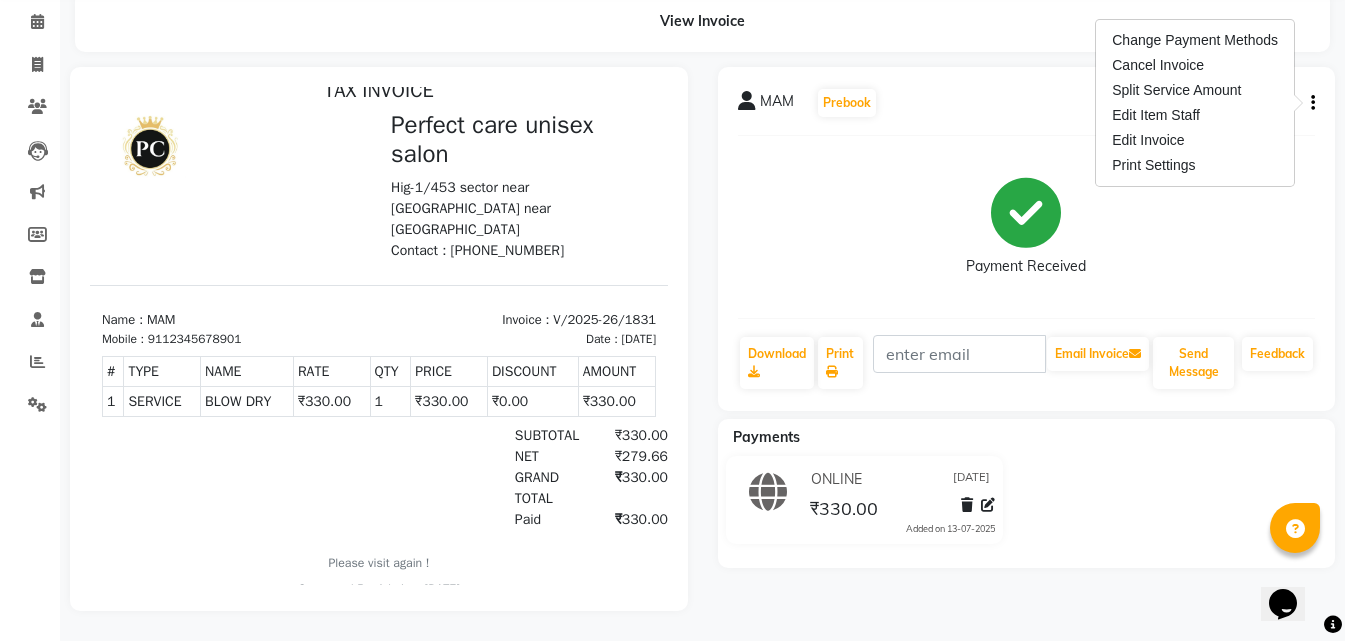 click 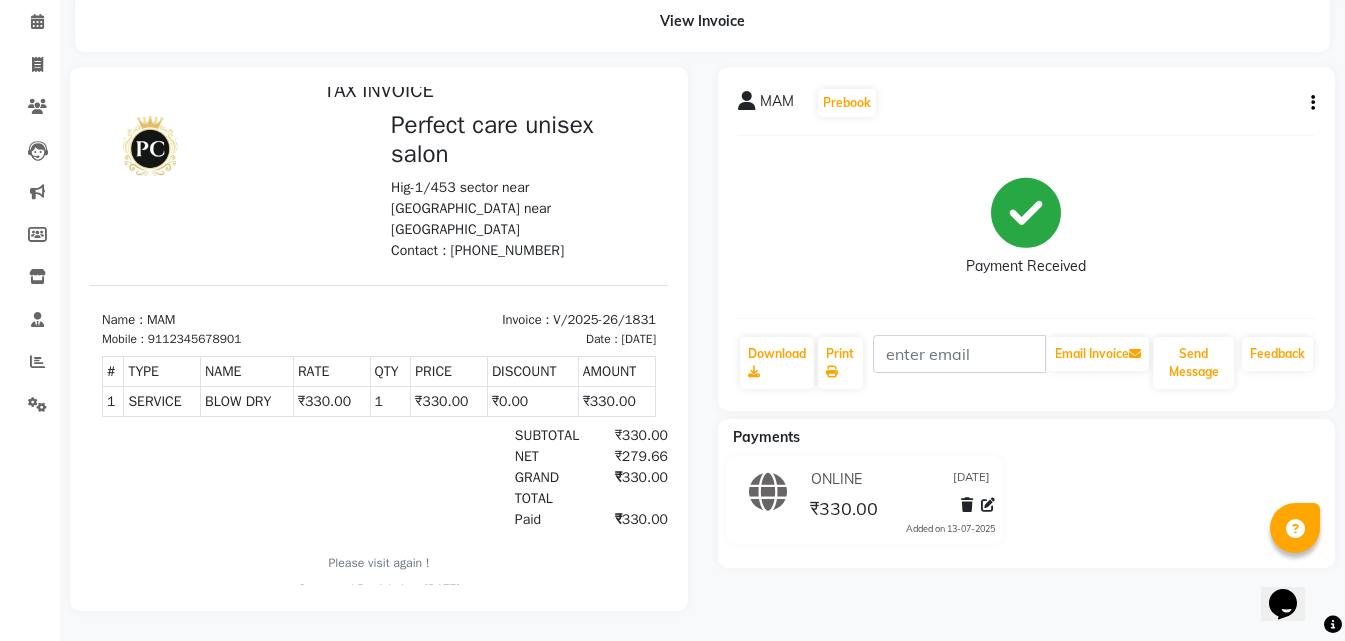 click 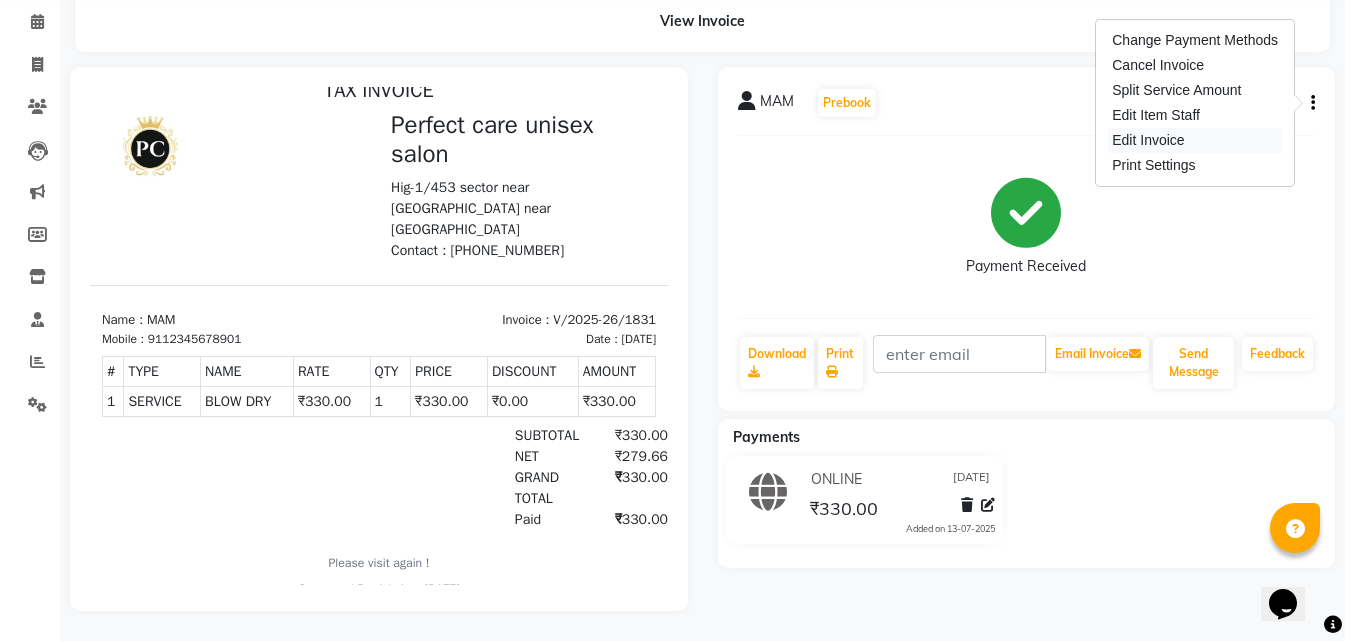 click on "Edit Invoice" at bounding box center (1195, 140) 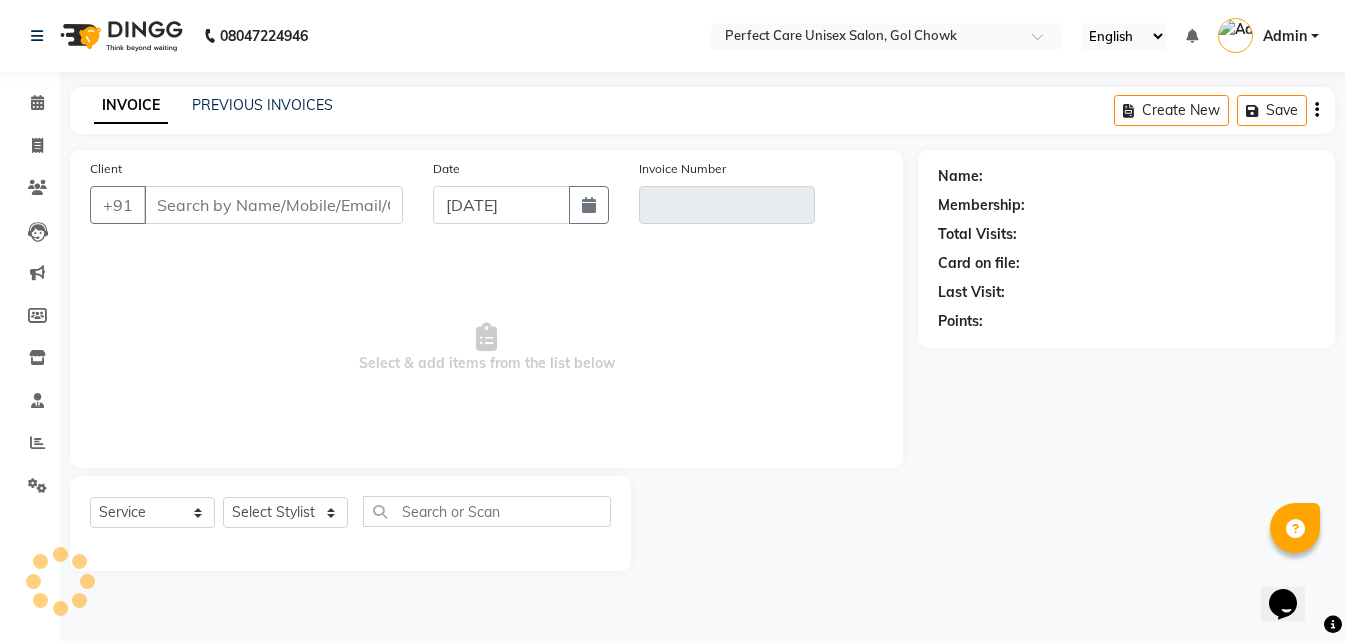scroll, scrollTop: 0, scrollLeft: 0, axis: both 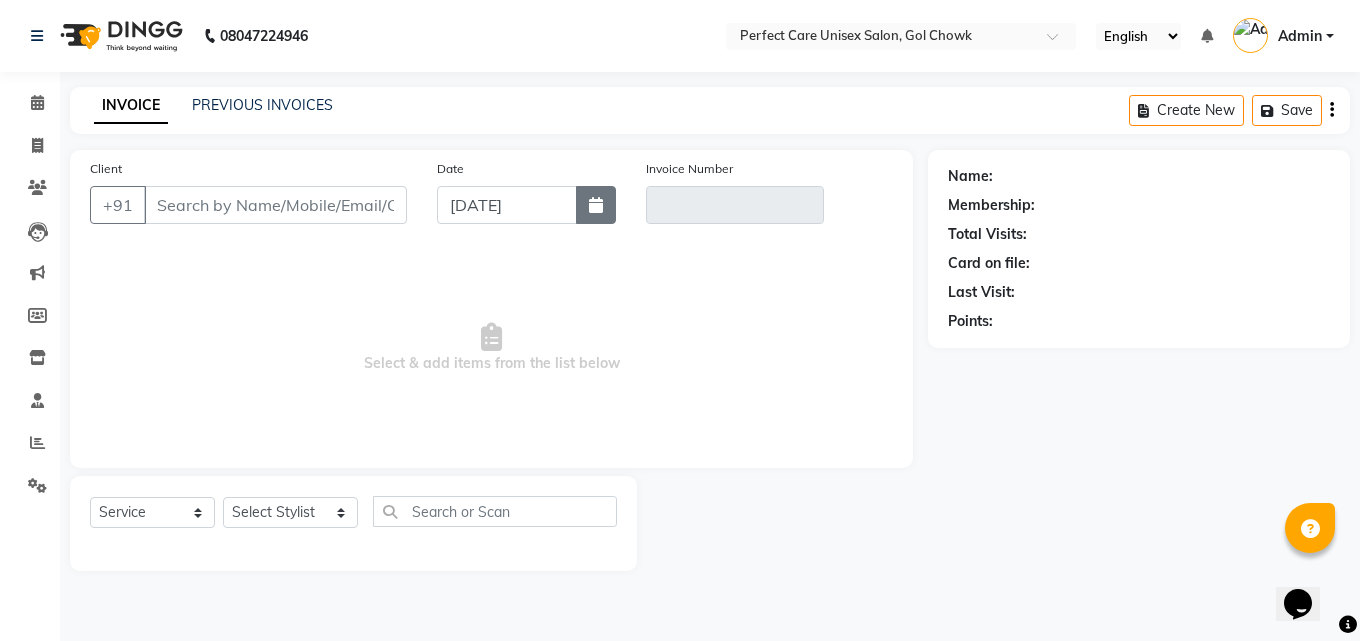 click 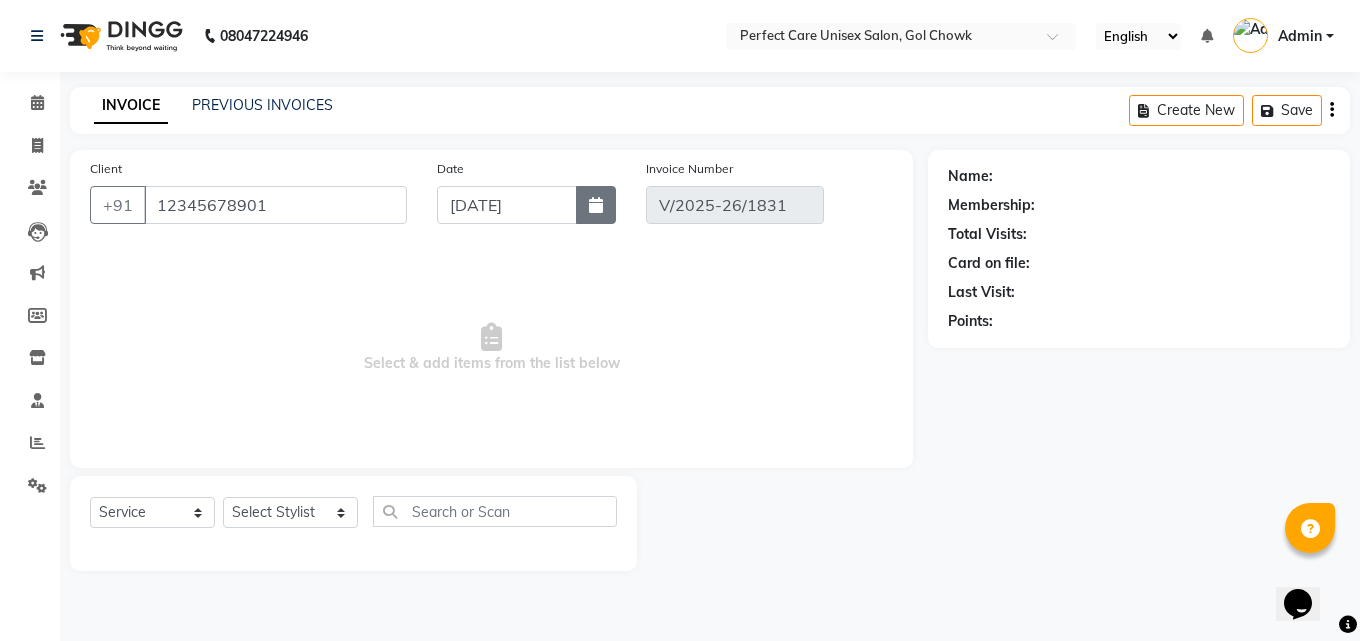 select on "7" 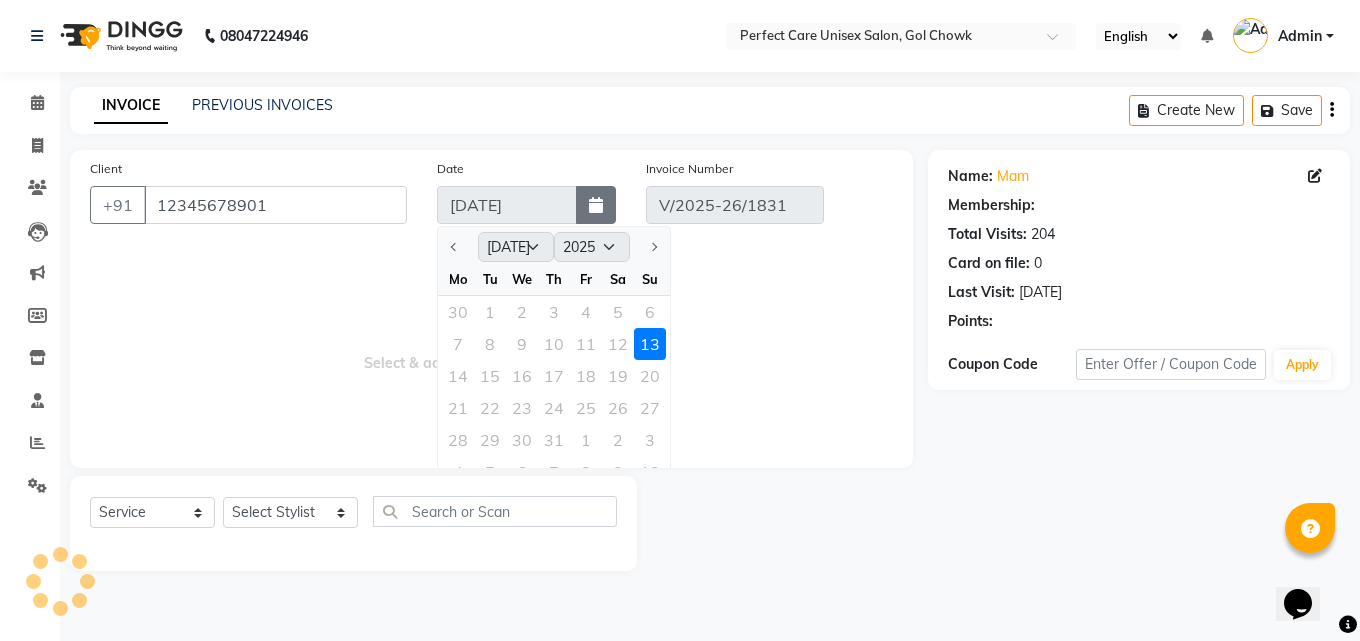select on "select" 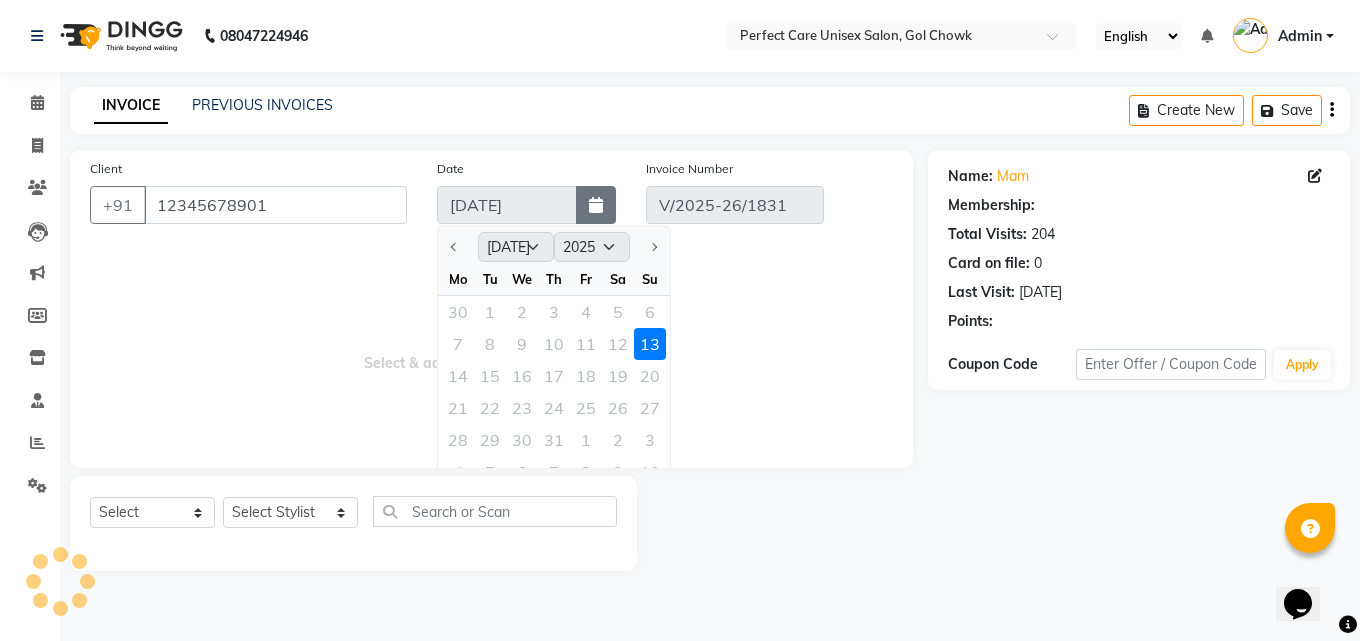 select on "1: Object" 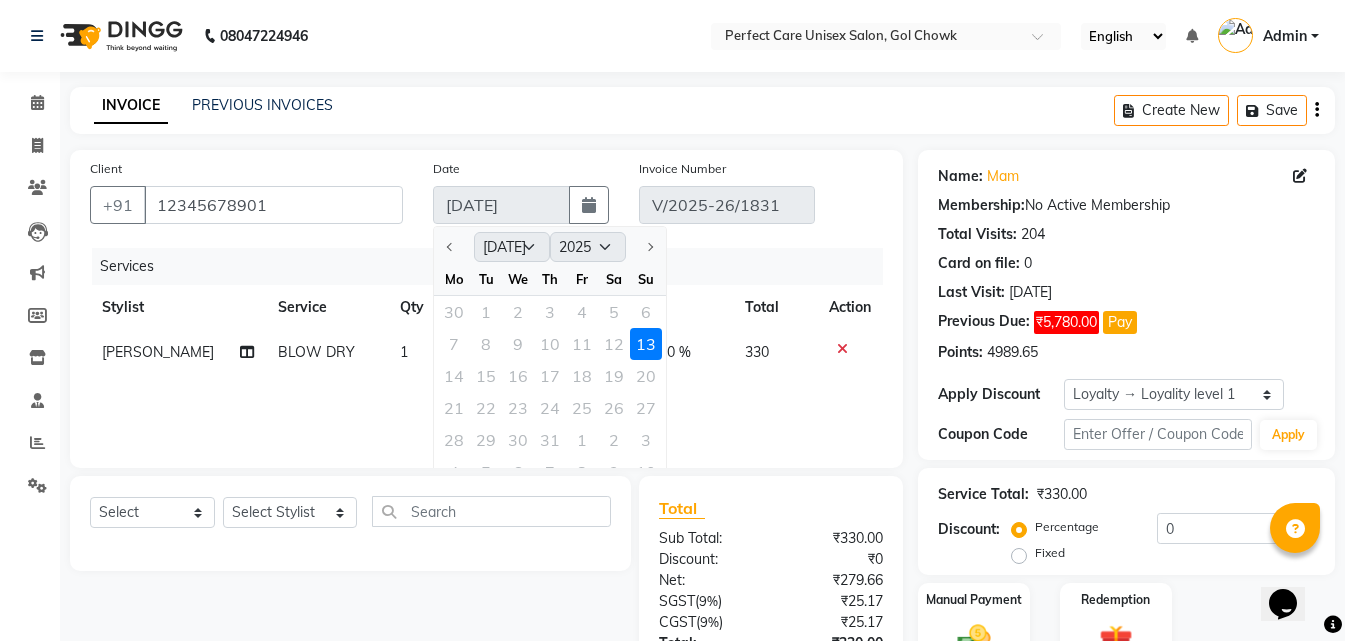 click on "7 8 9 10 11 12 13" 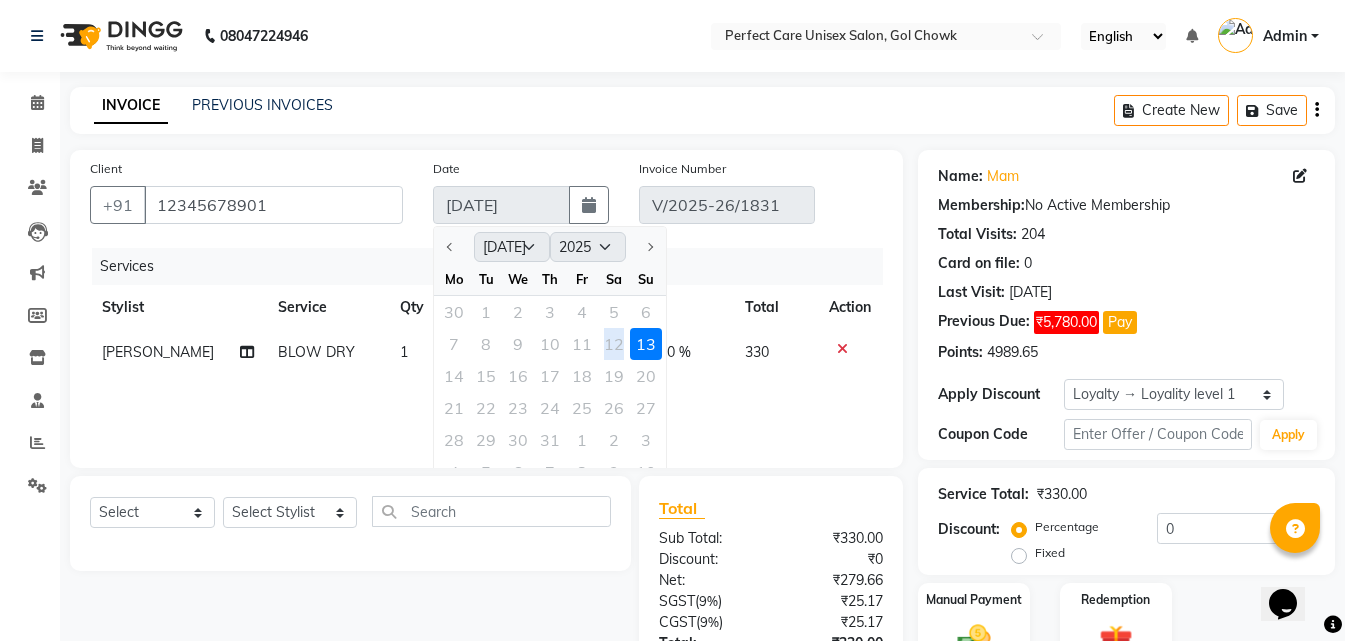 click on "7 8 9 10 11 12 13" 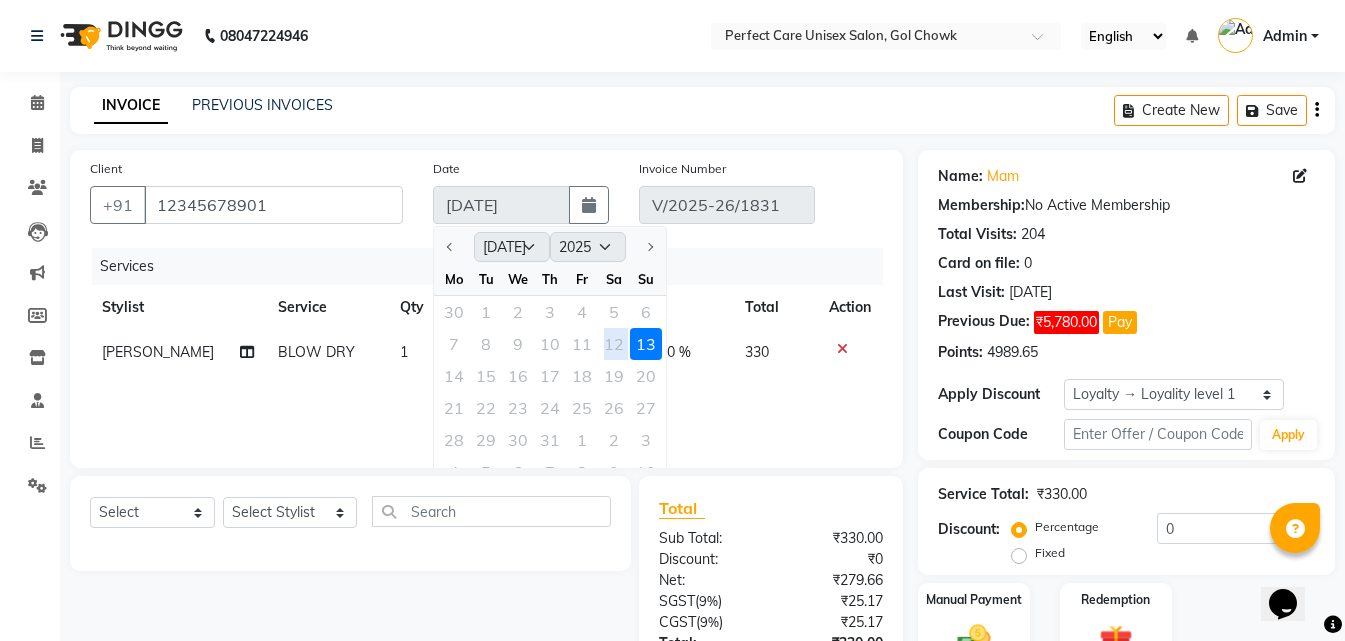 click on "7 8 9 10 11 12 13" 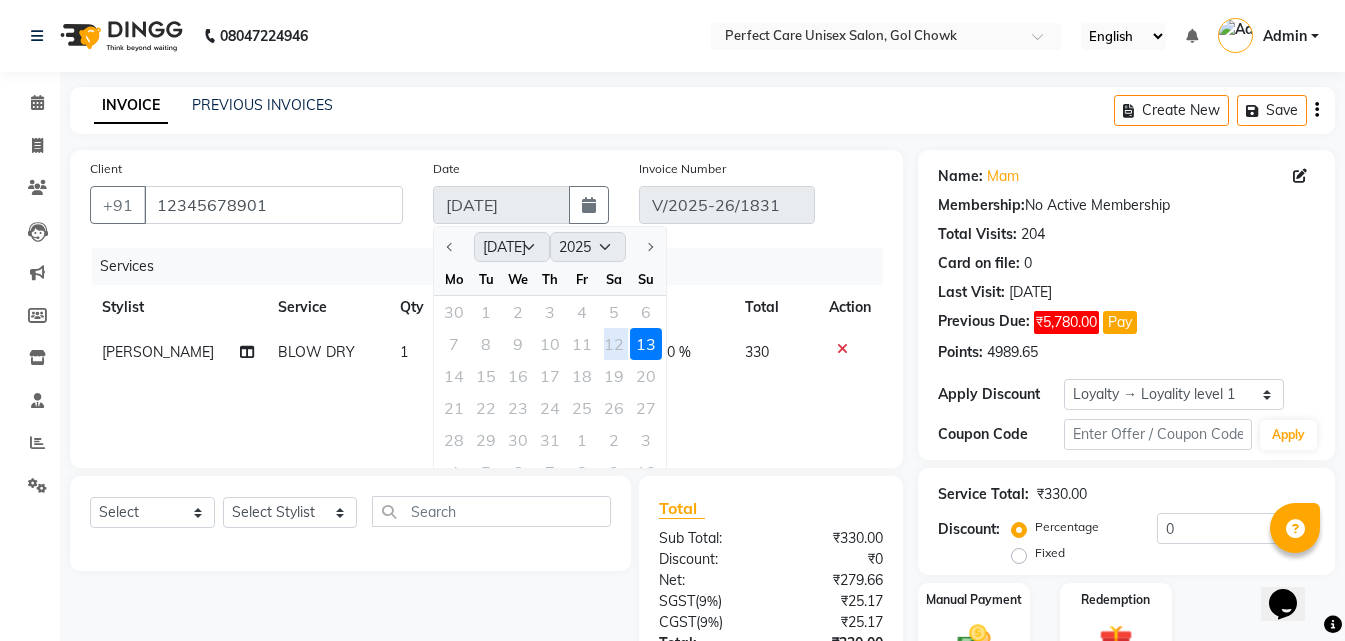 click on "7 8 9 10 11 12 13" 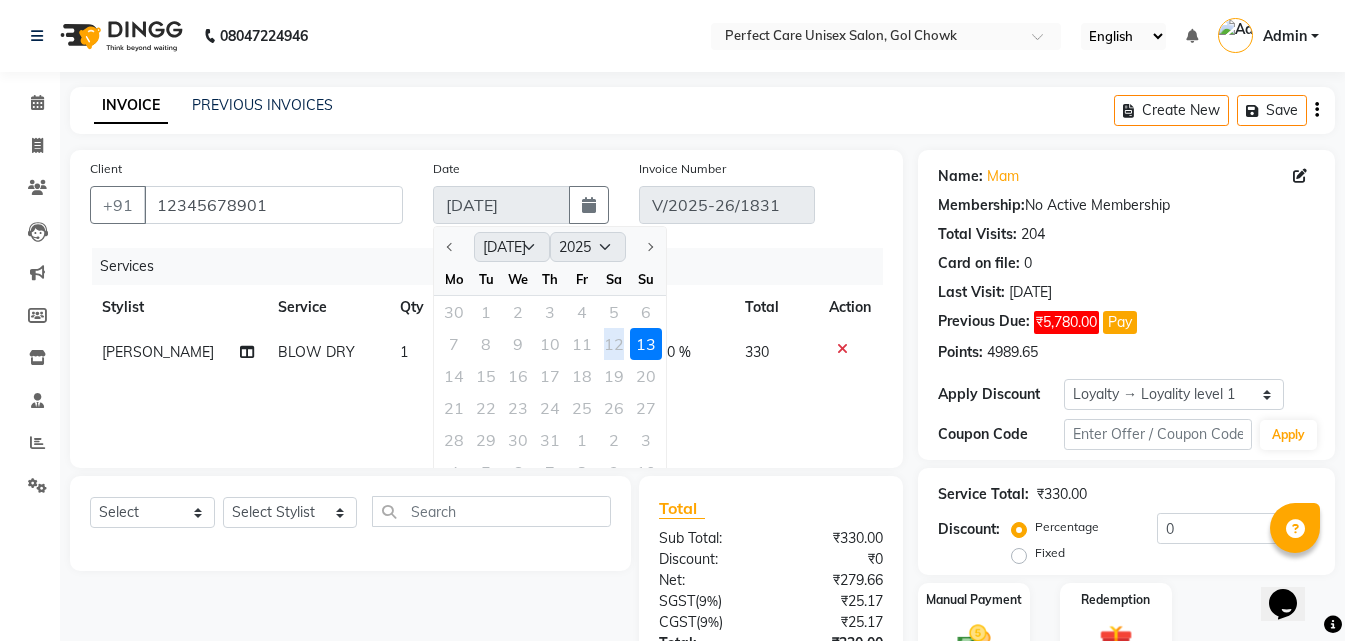 click on "7 8 9 10 11 12 13" 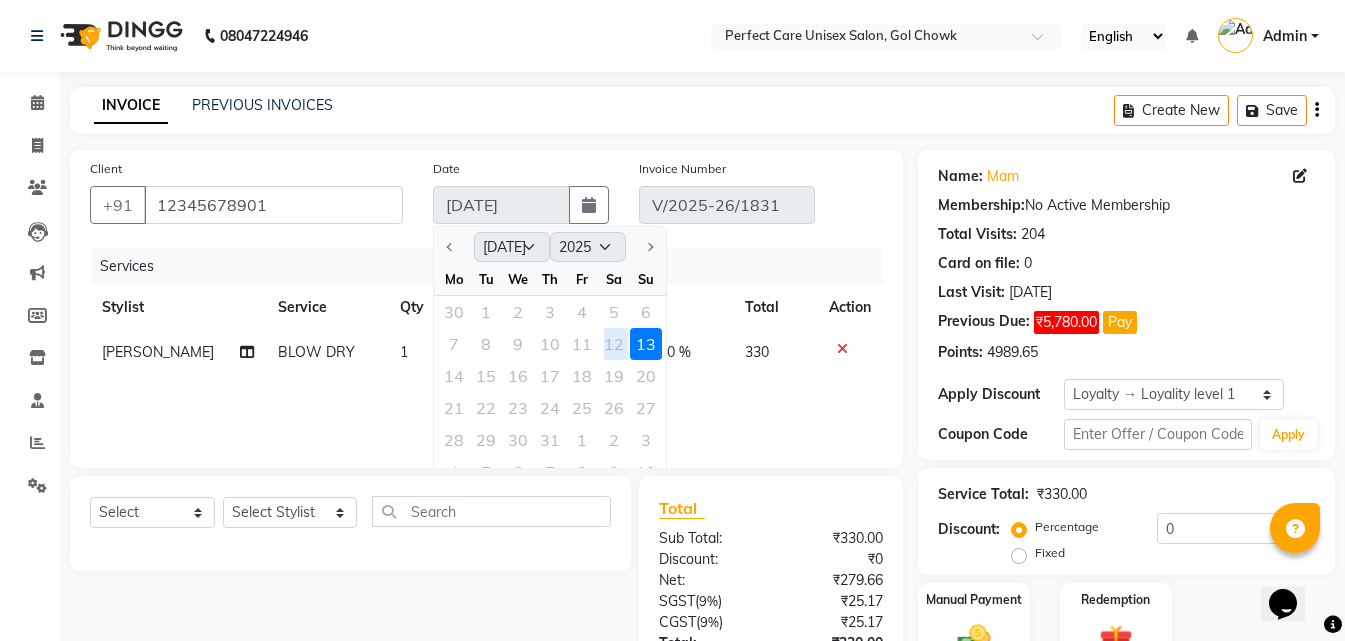 click on "7 8 9 10 11 12 13" 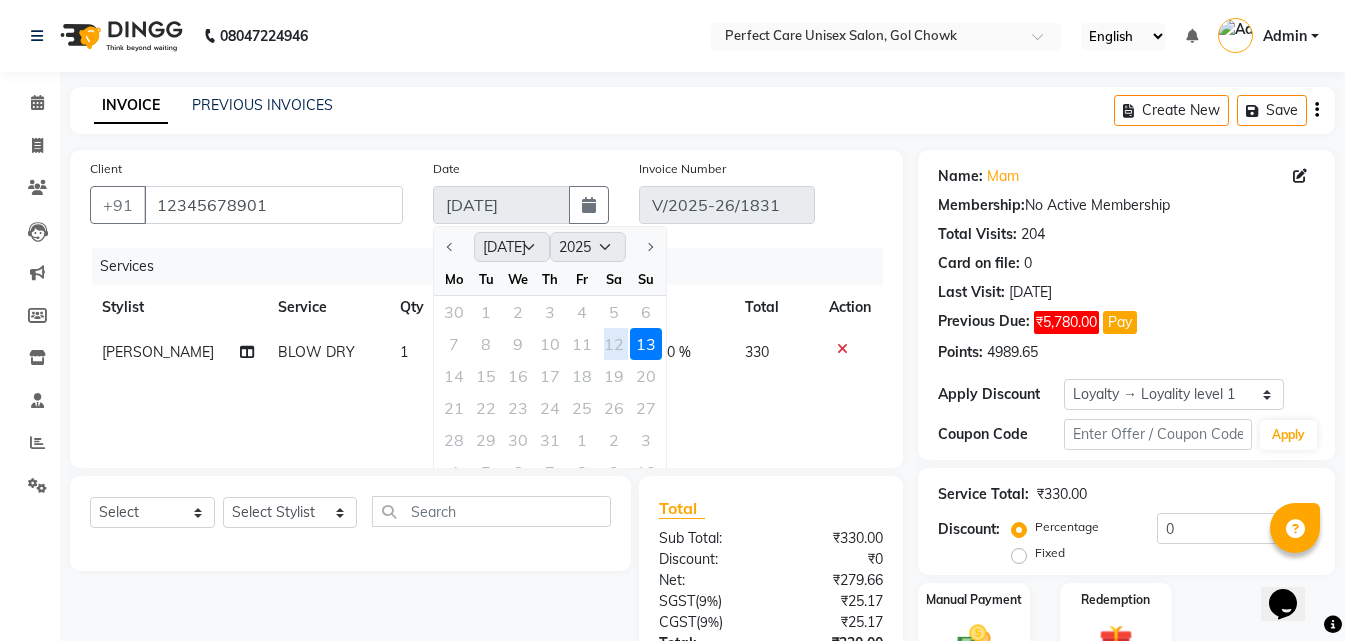 click on "[DATE]" 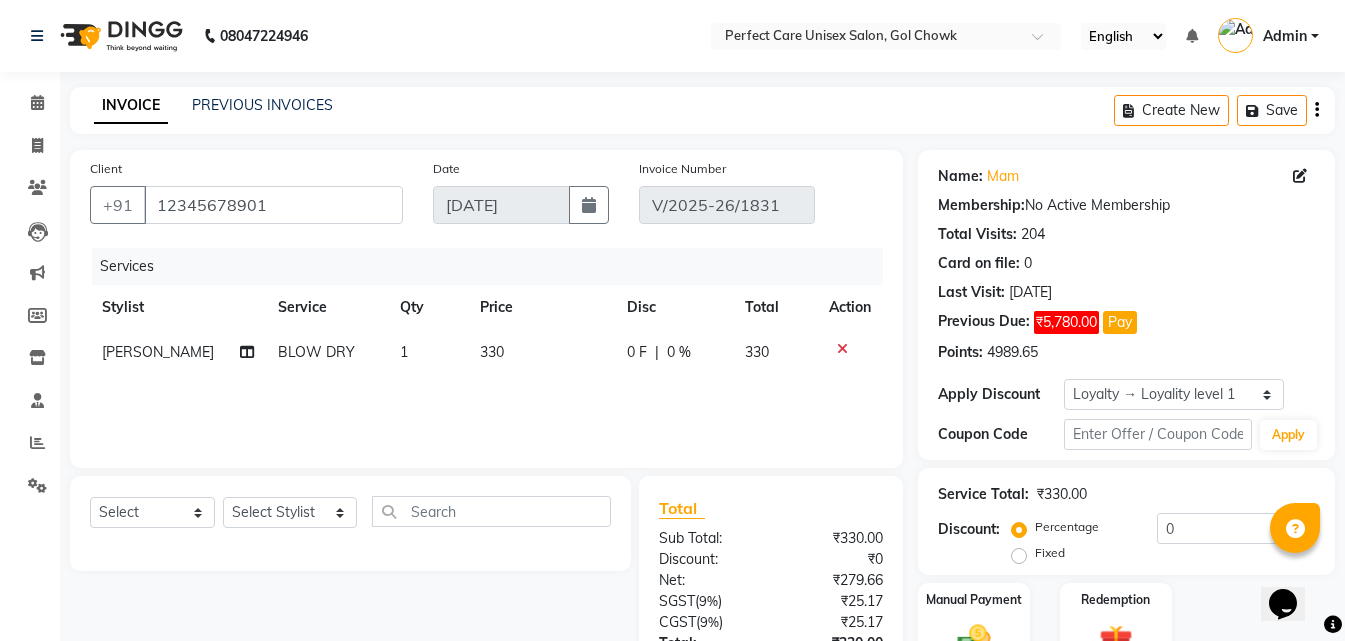 click on "[DATE]" 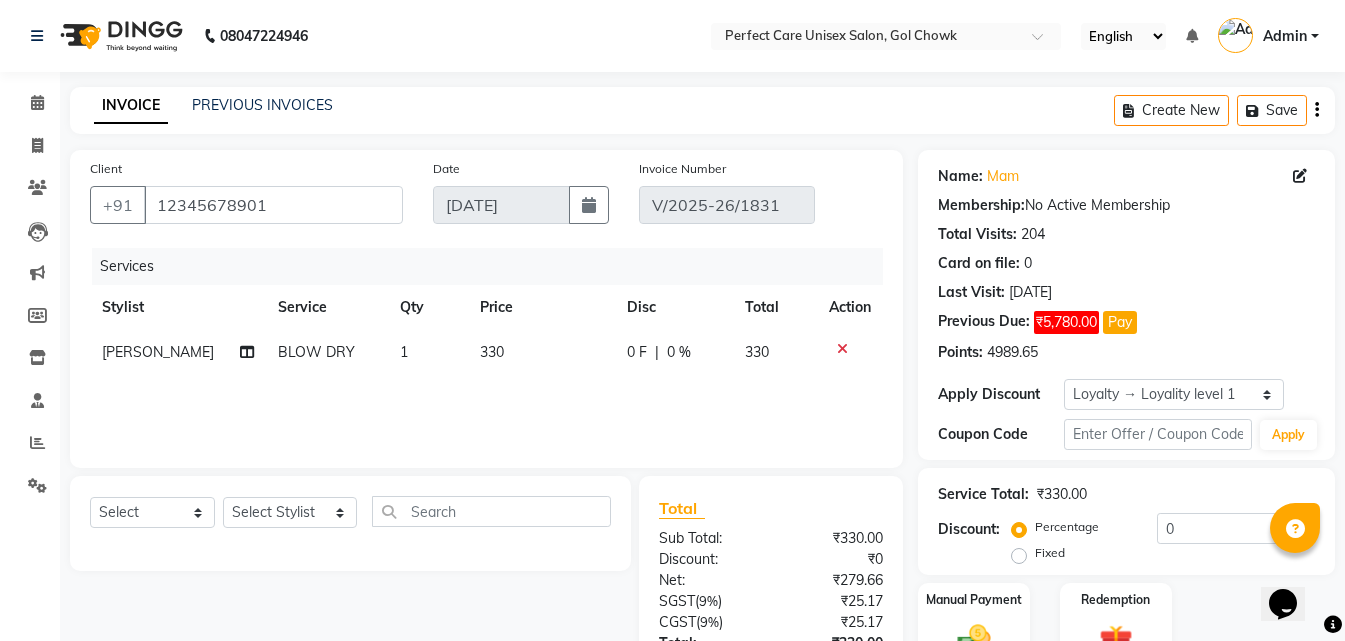 click on "Name: Mam  Membership:  No Active Membership  Total Visits:  204 Card on file:  0 Last Visit:   13-07-2025 Previous Due:  ₹5,780.00 Pay Points:   4989.65" 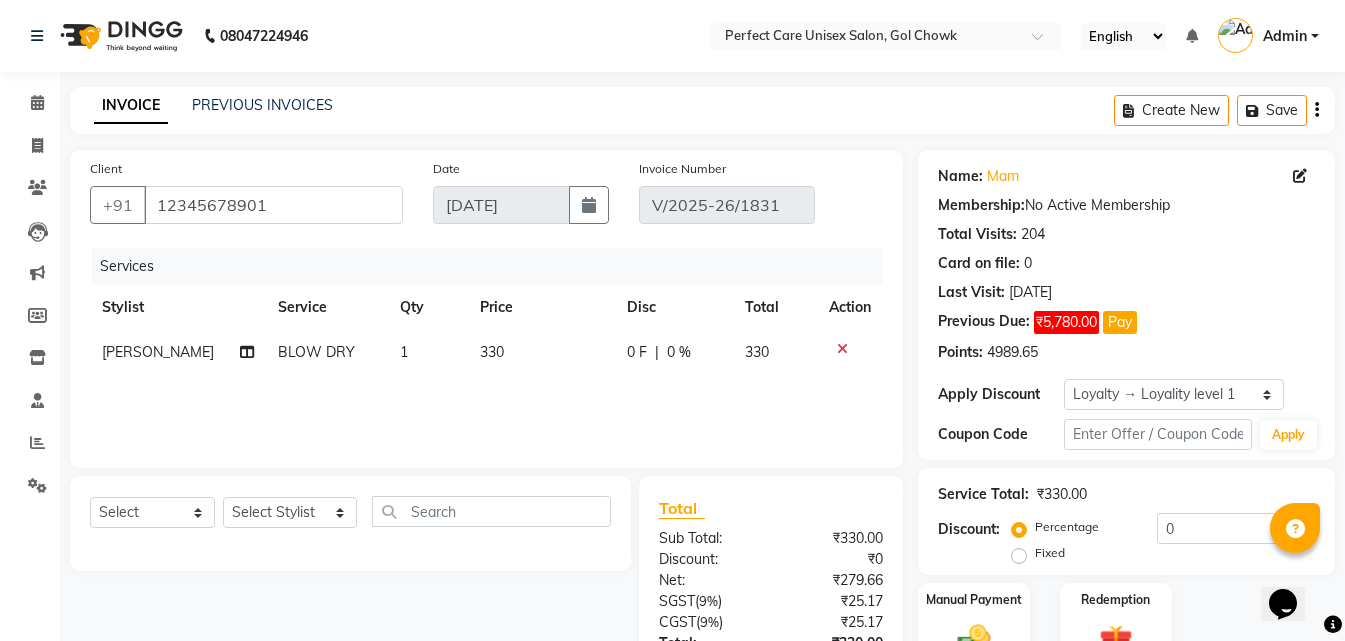 click 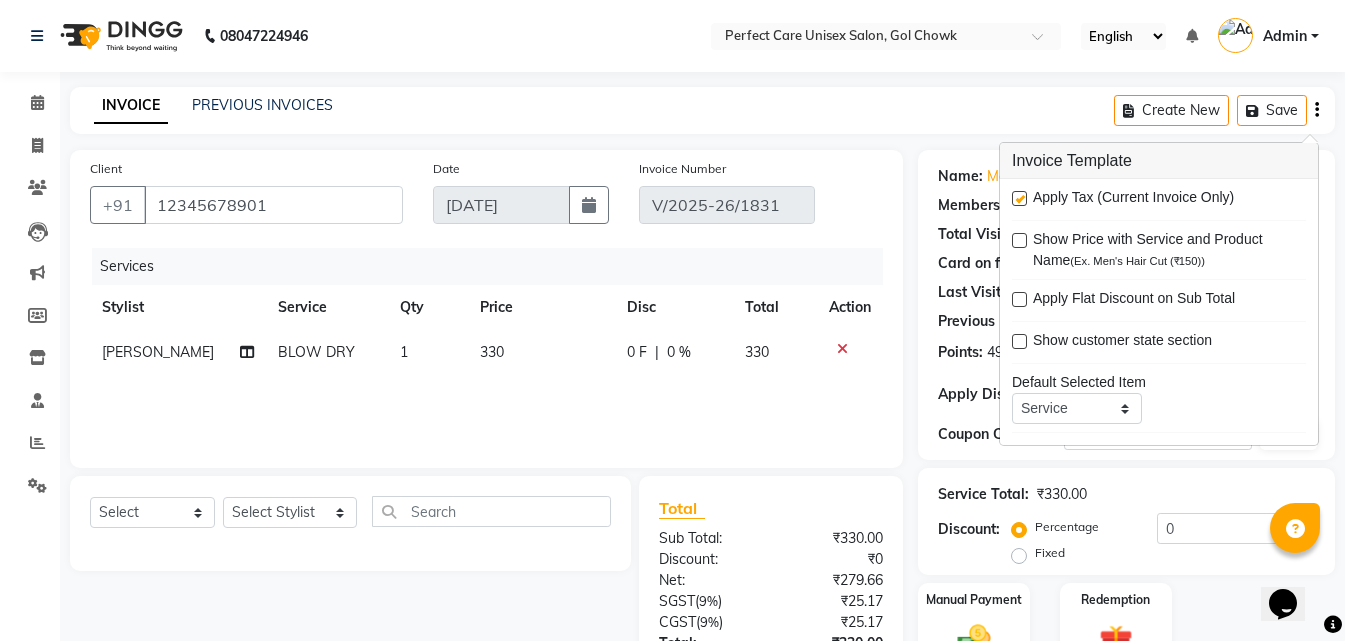 click 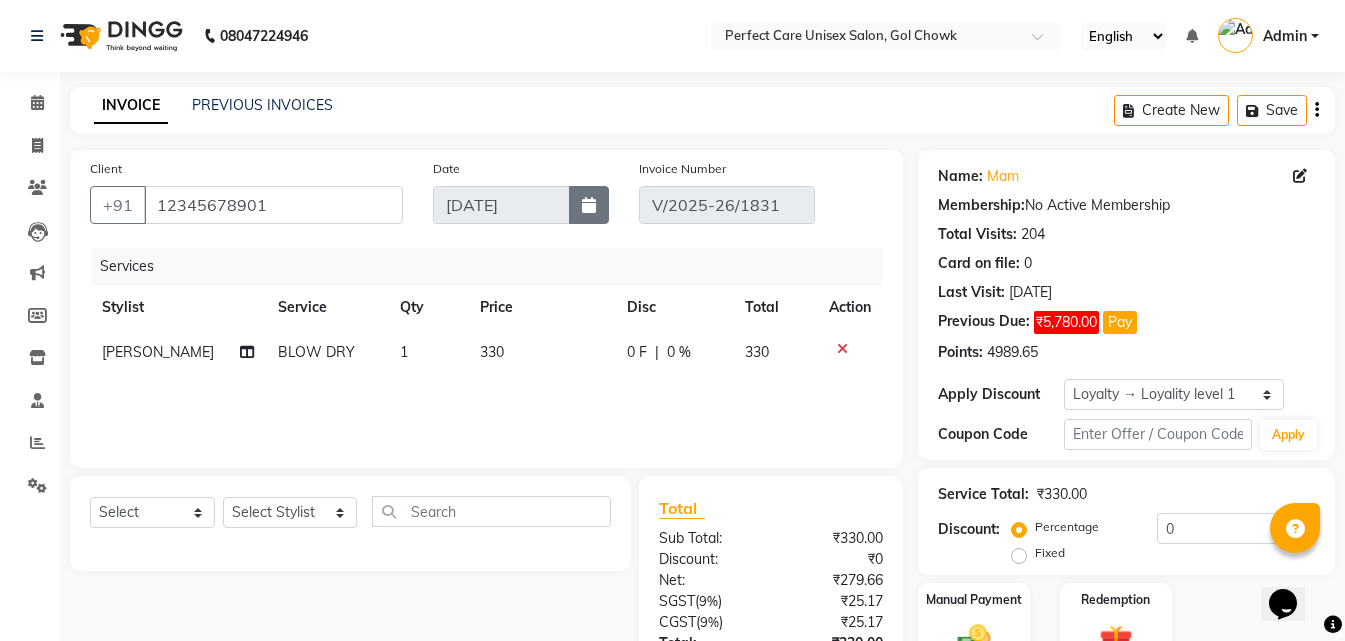 click 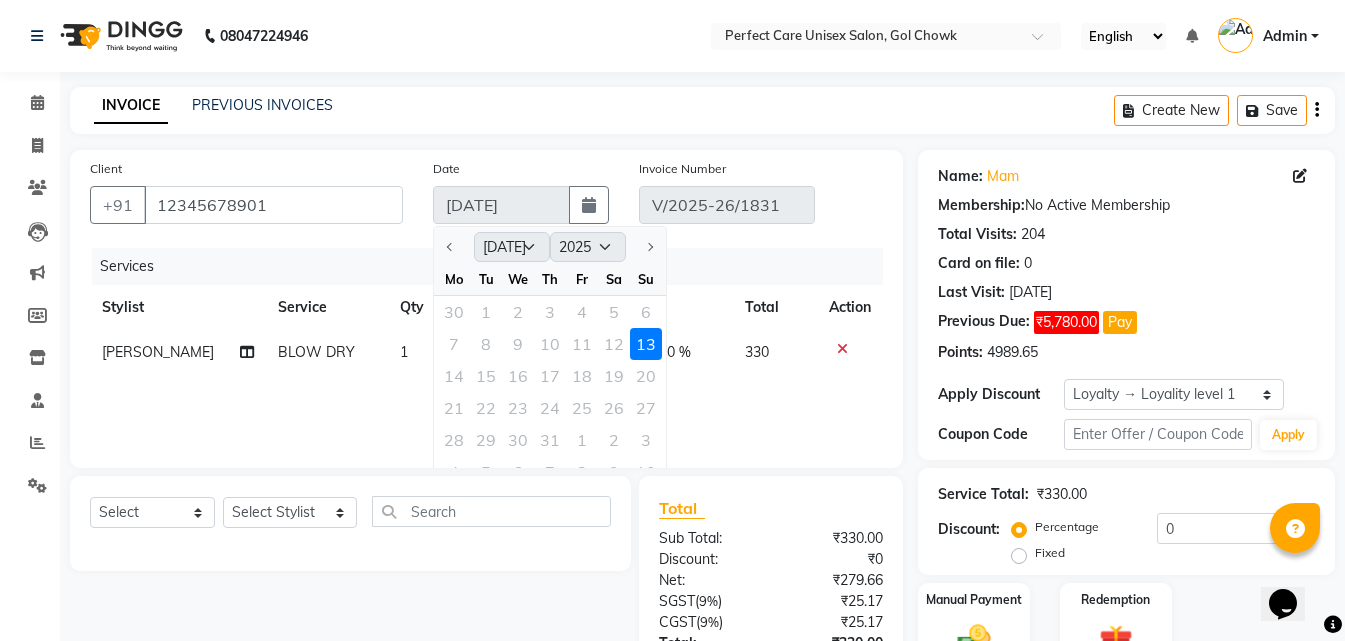 click on "7 8 9 10 11 12 13" 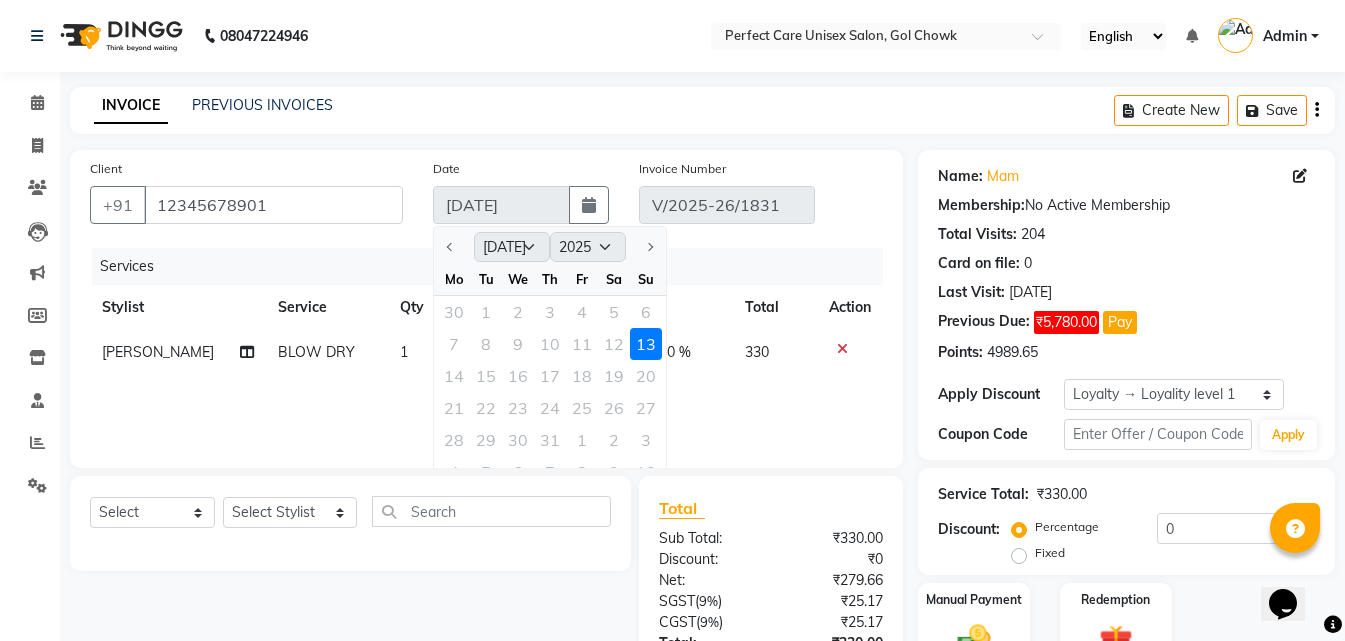 click on "7 8 9 10 11 12 13" 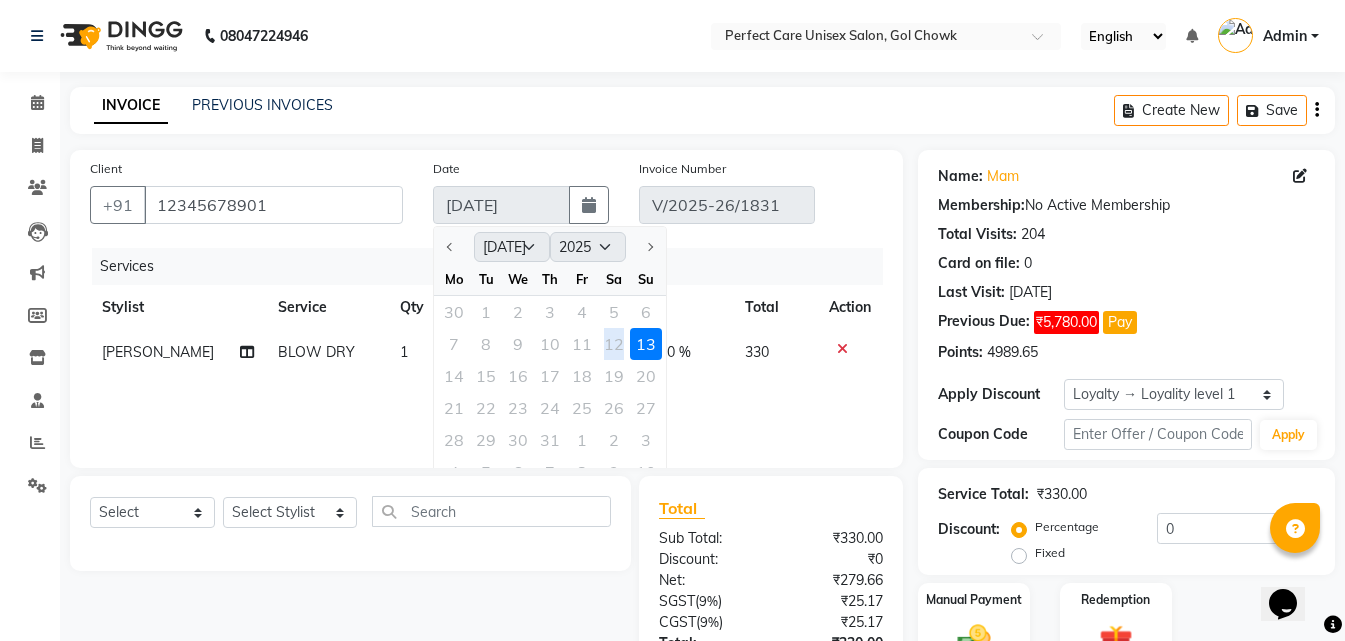 click on "7 8 9 10 11 12 13" 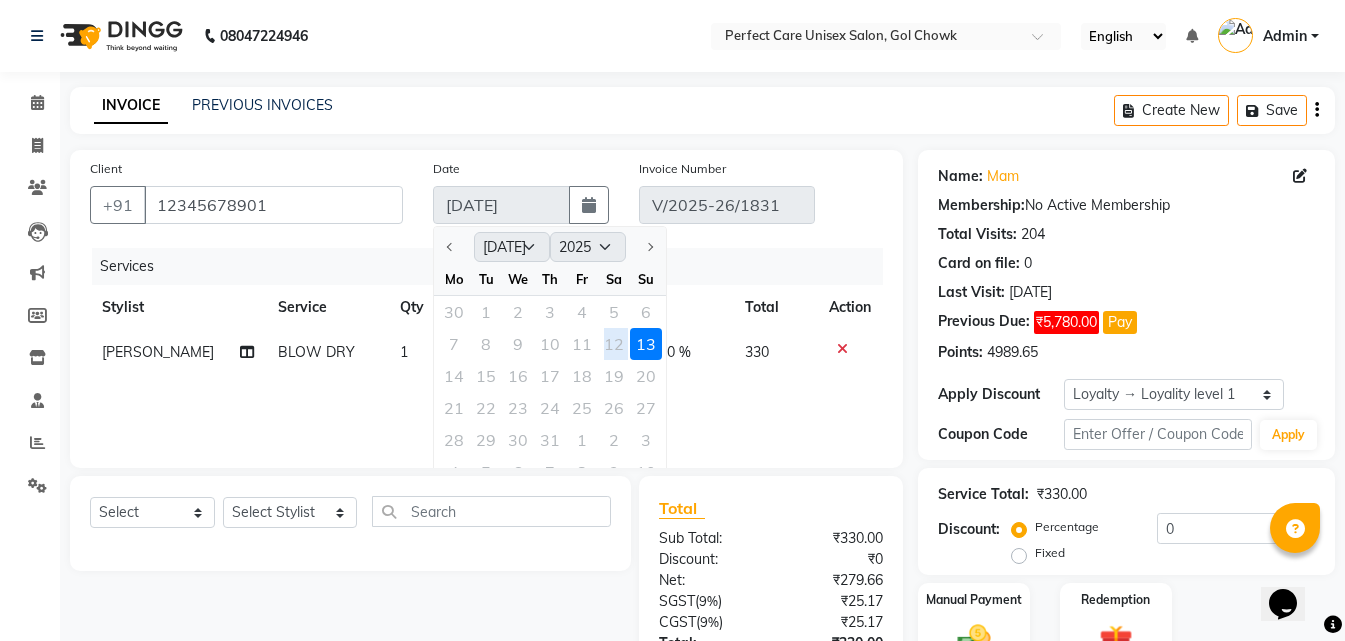 click on "7 8 9 10 11 12 13" 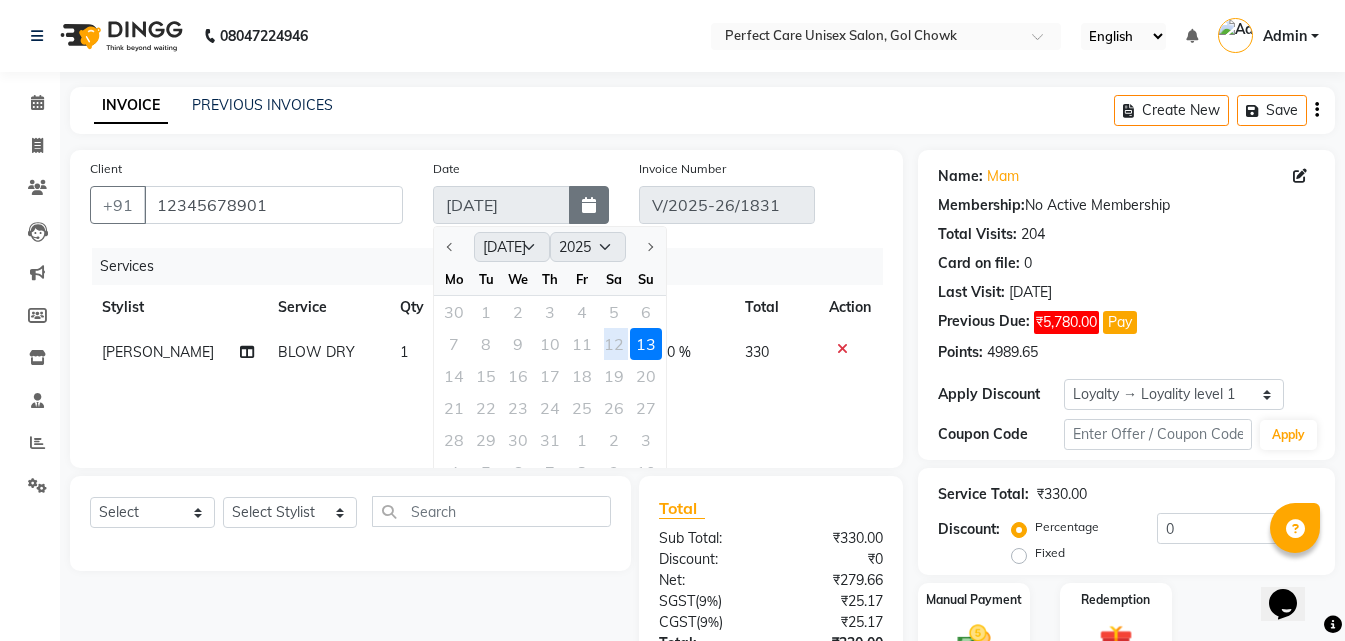 click 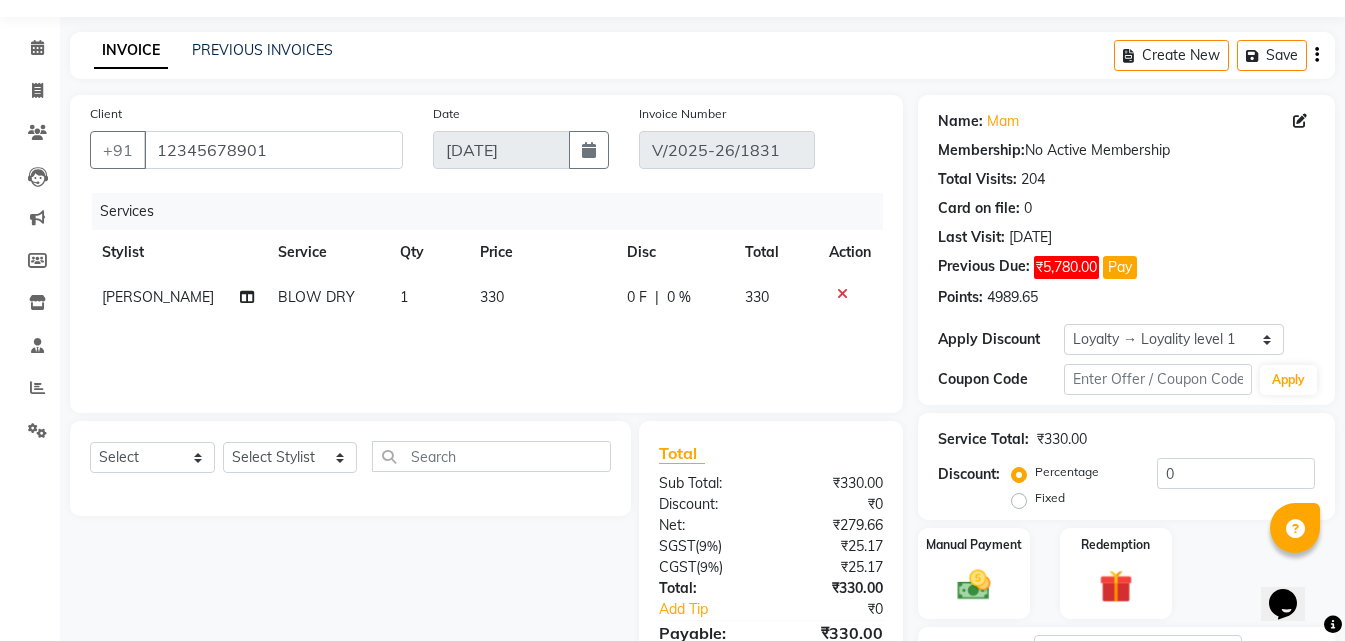 scroll, scrollTop: 0, scrollLeft: 0, axis: both 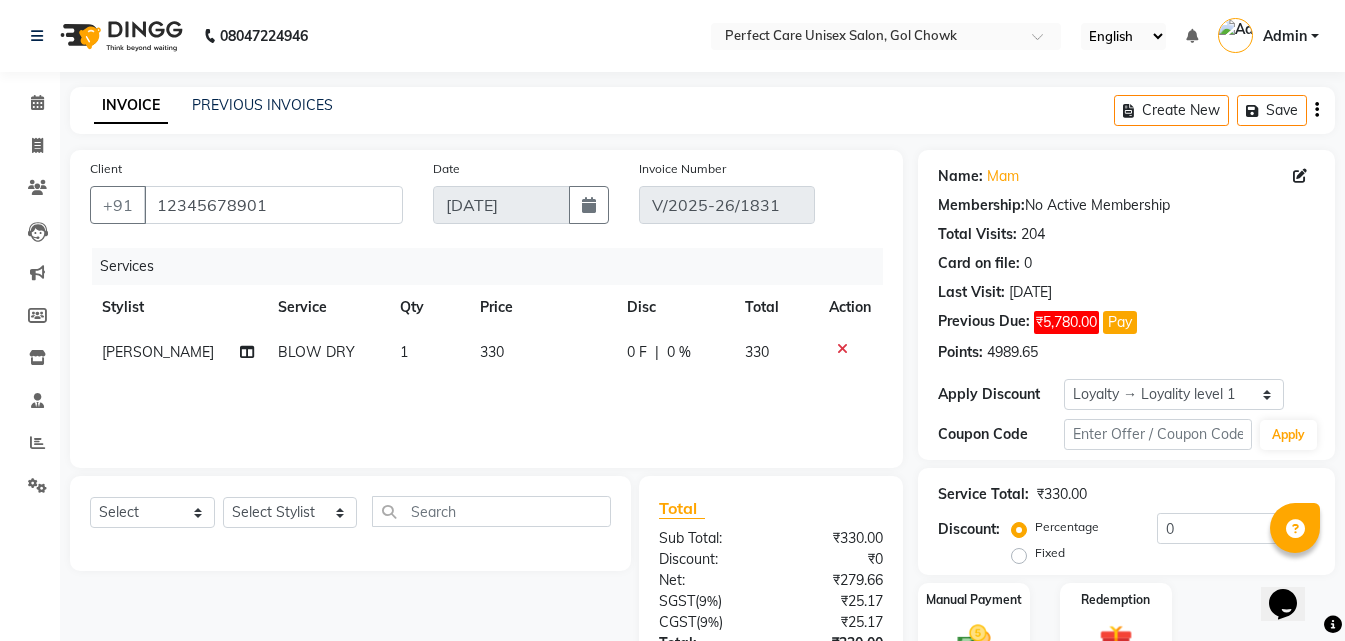 click 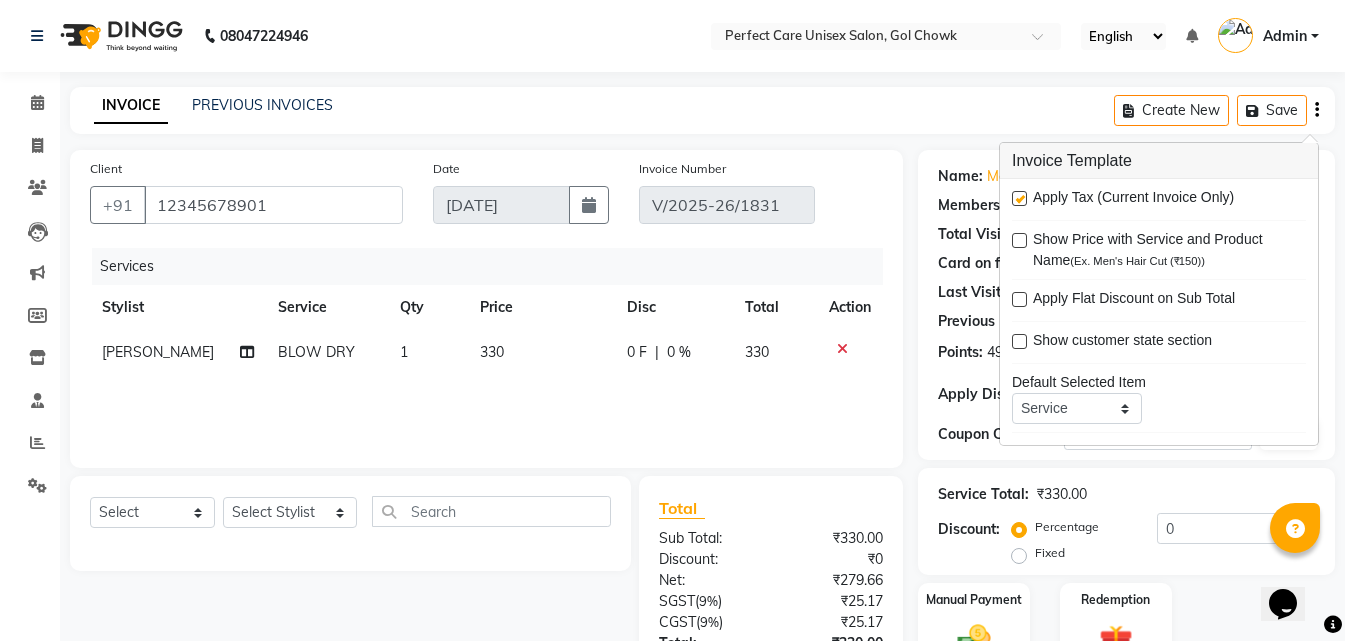 click 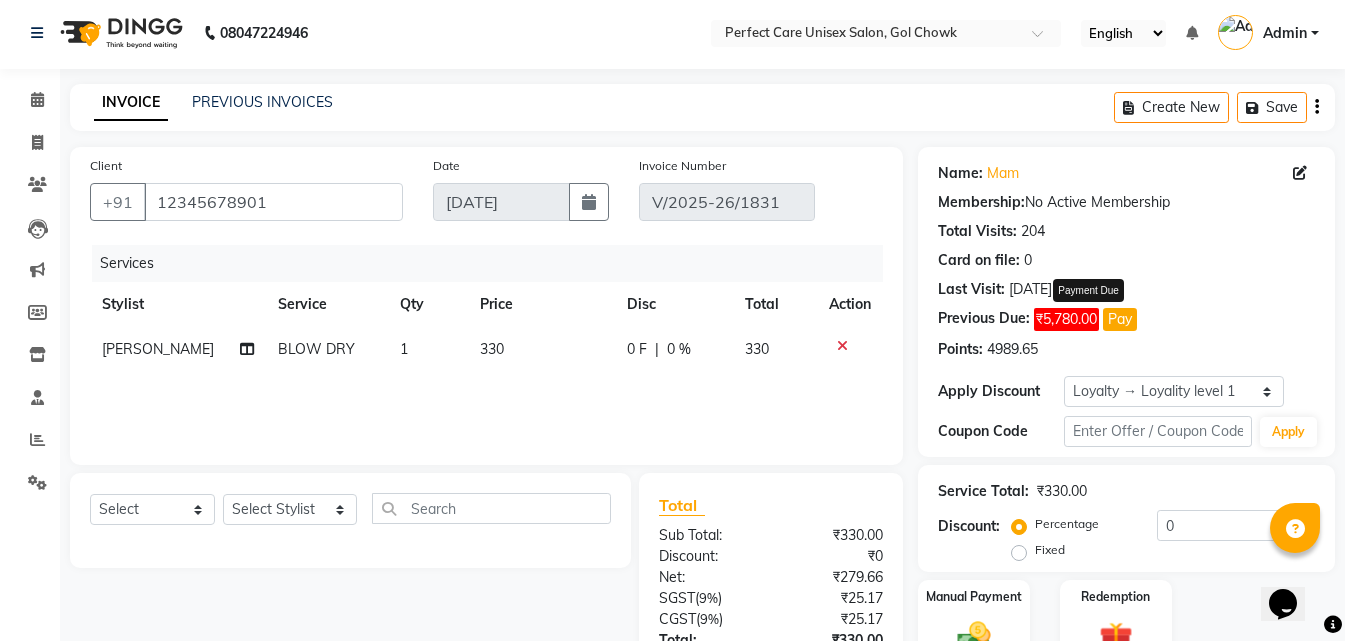 scroll, scrollTop: 0, scrollLeft: 0, axis: both 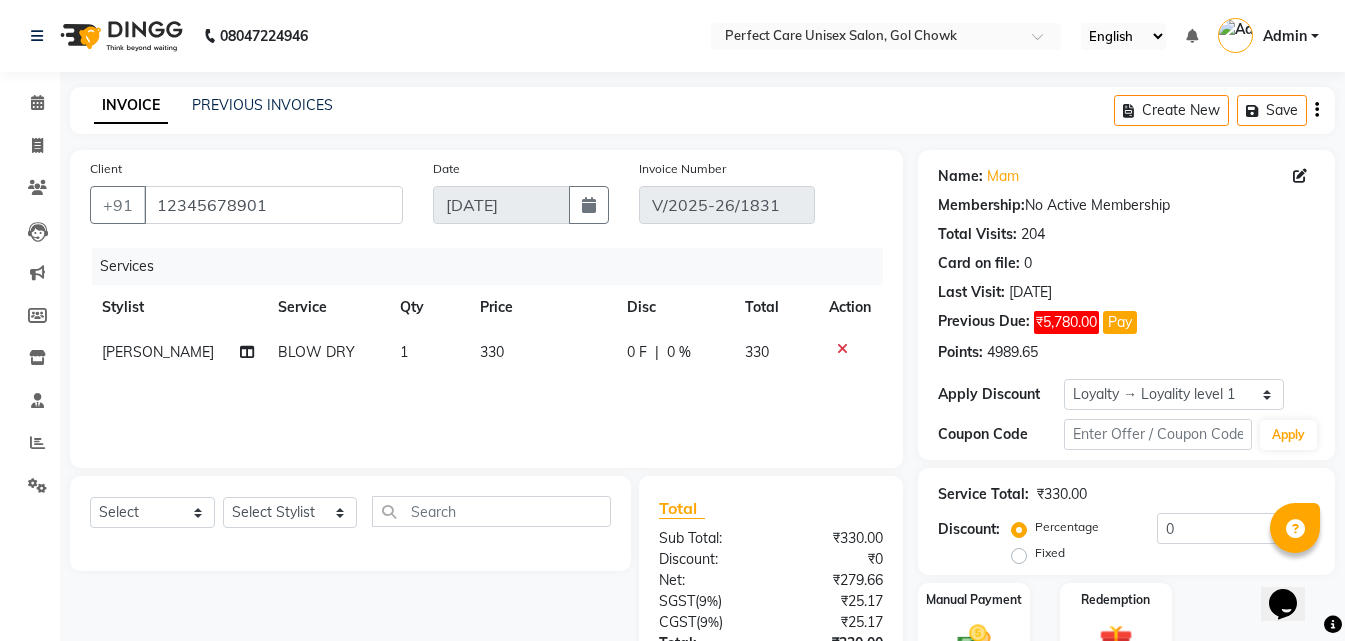 click 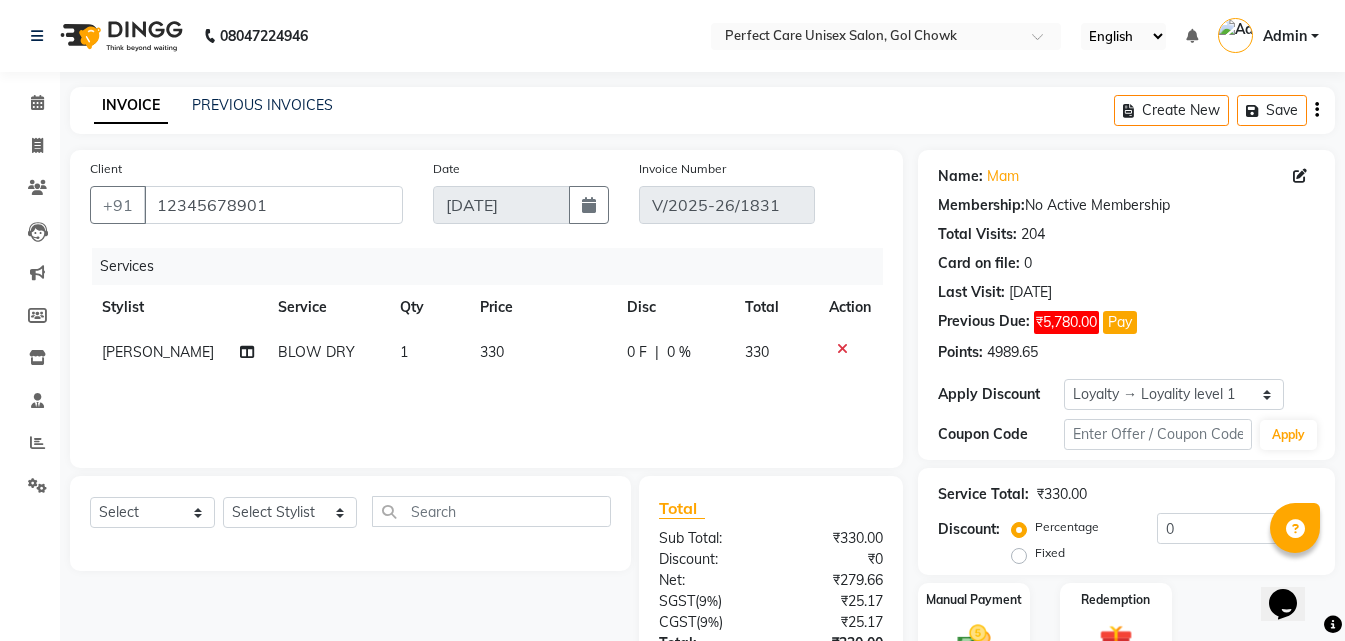 click 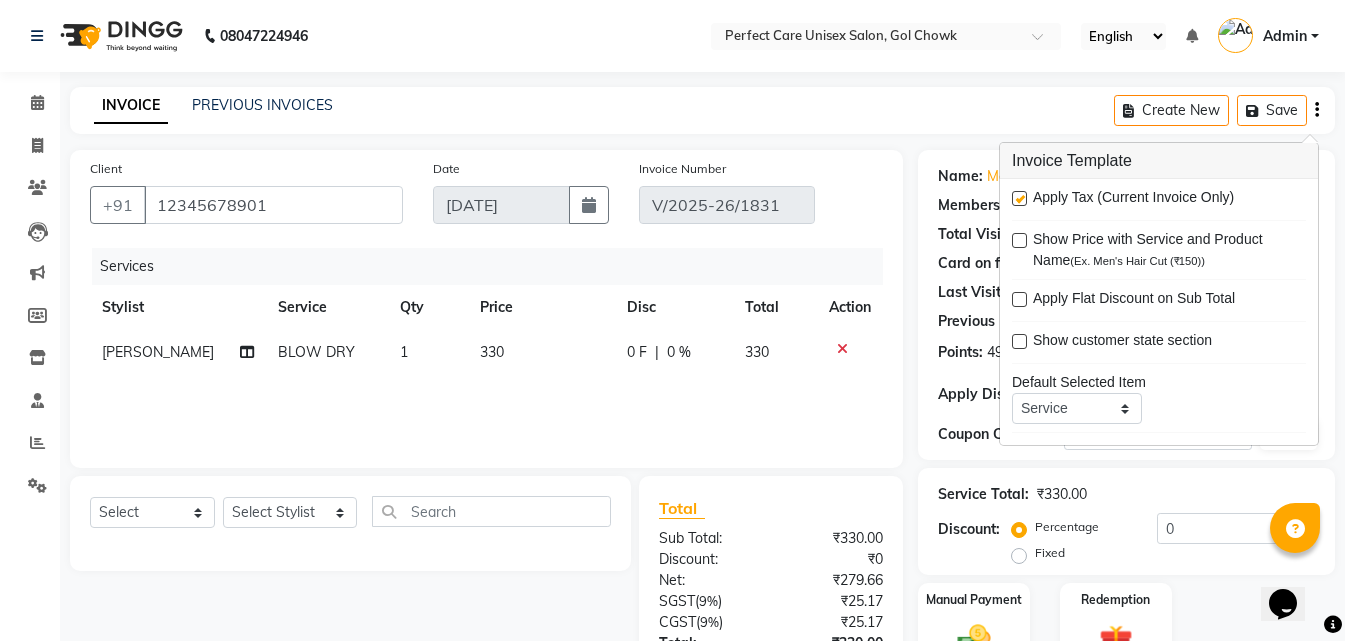 click 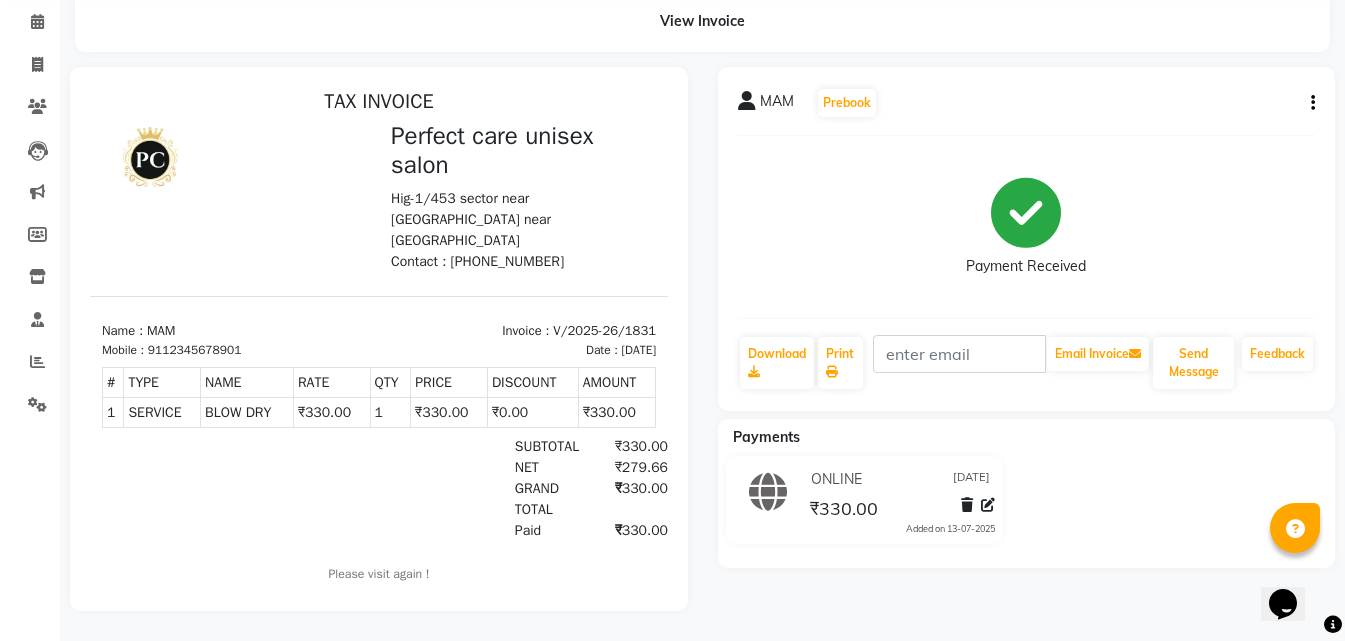 scroll, scrollTop: 0, scrollLeft: 0, axis: both 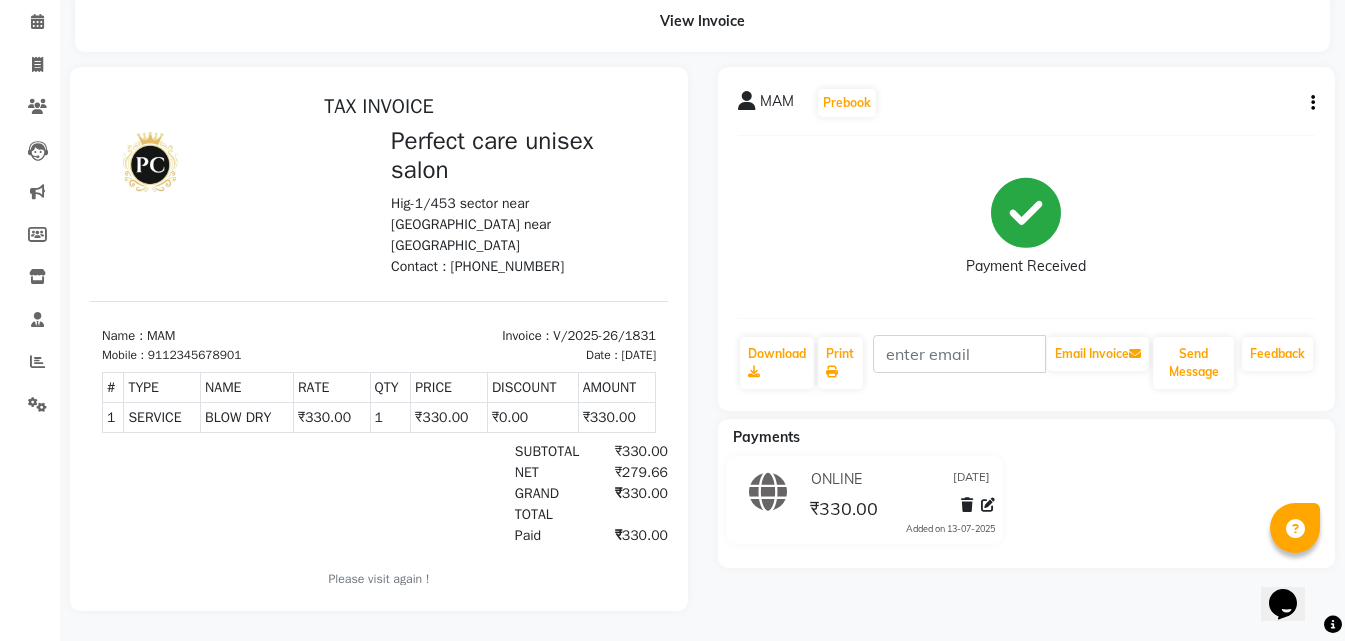 click 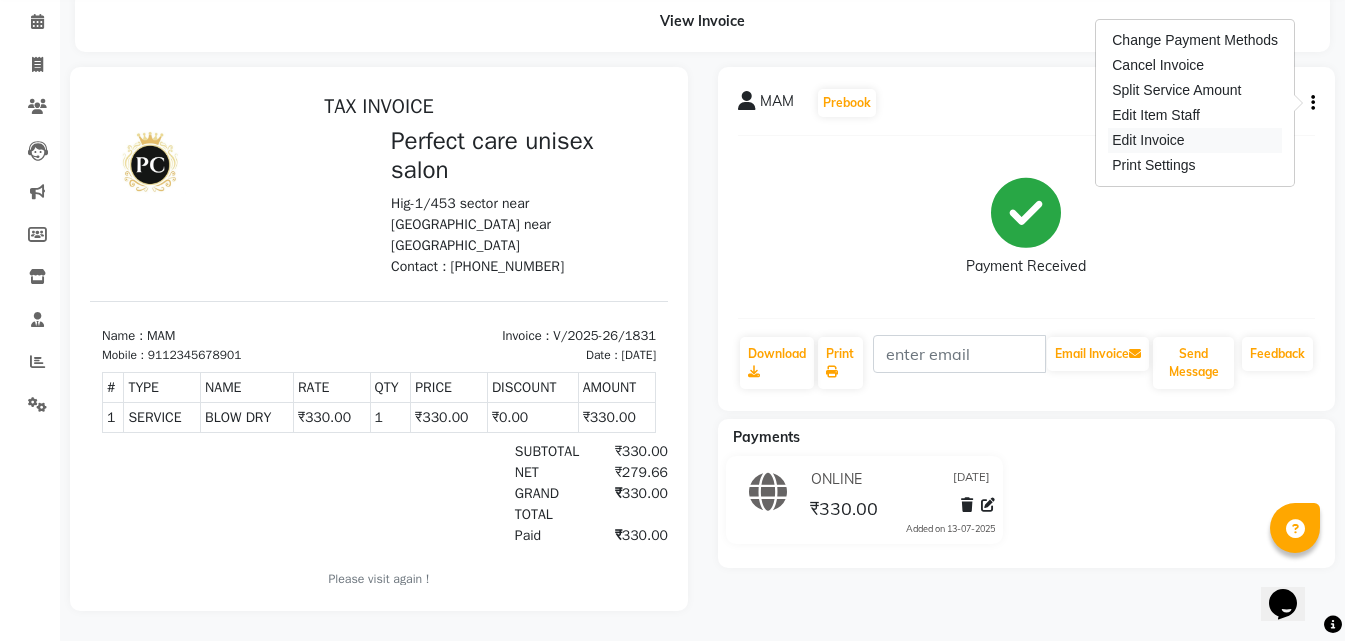 click on "Edit Invoice" at bounding box center [1195, 140] 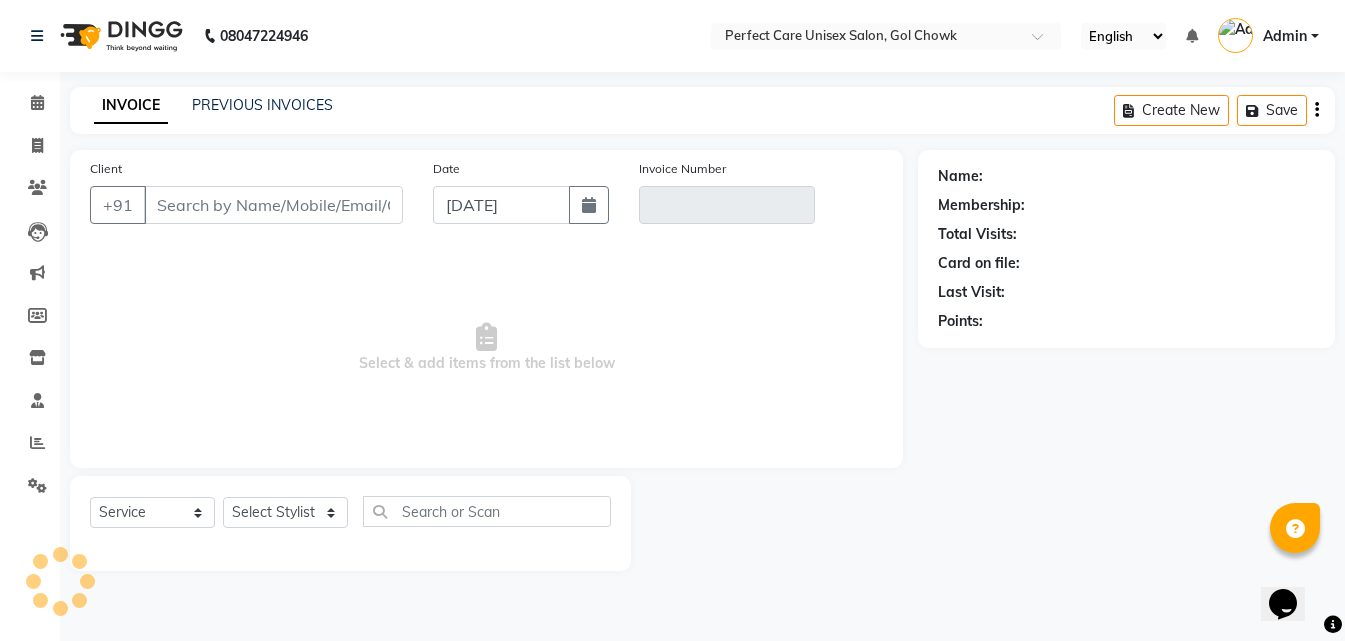 scroll, scrollTop: 0, scrollLeft: 0, axis: both 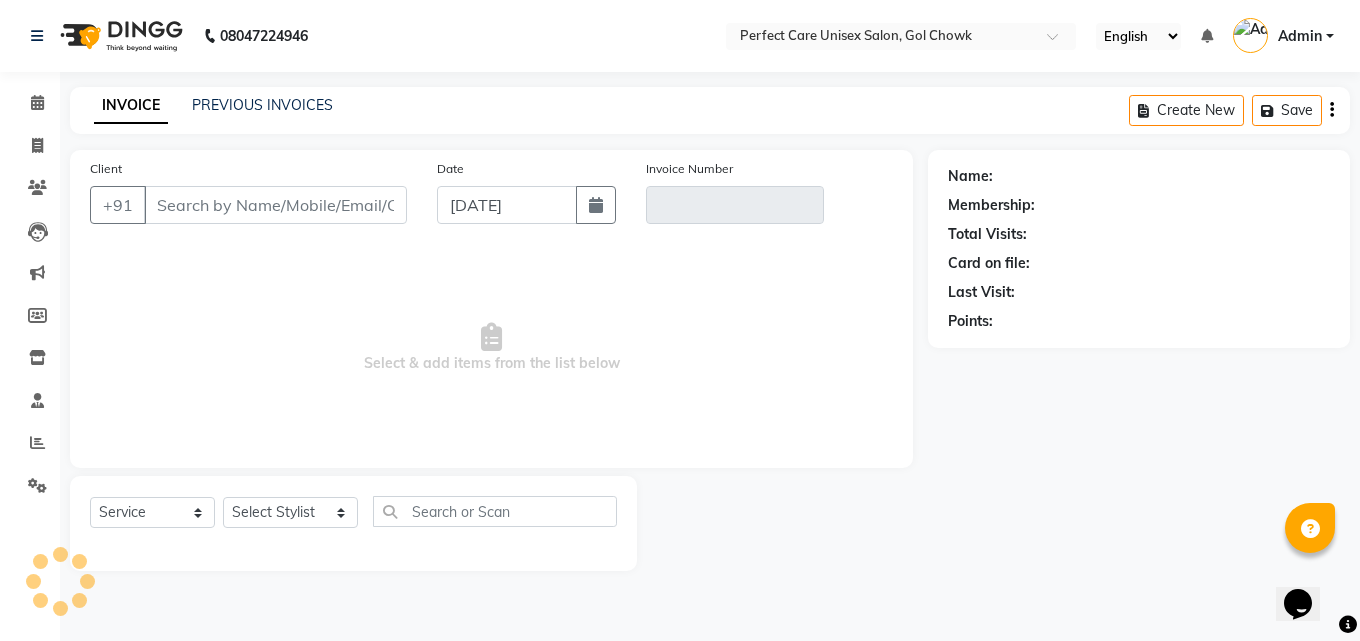 type on "12345678901" 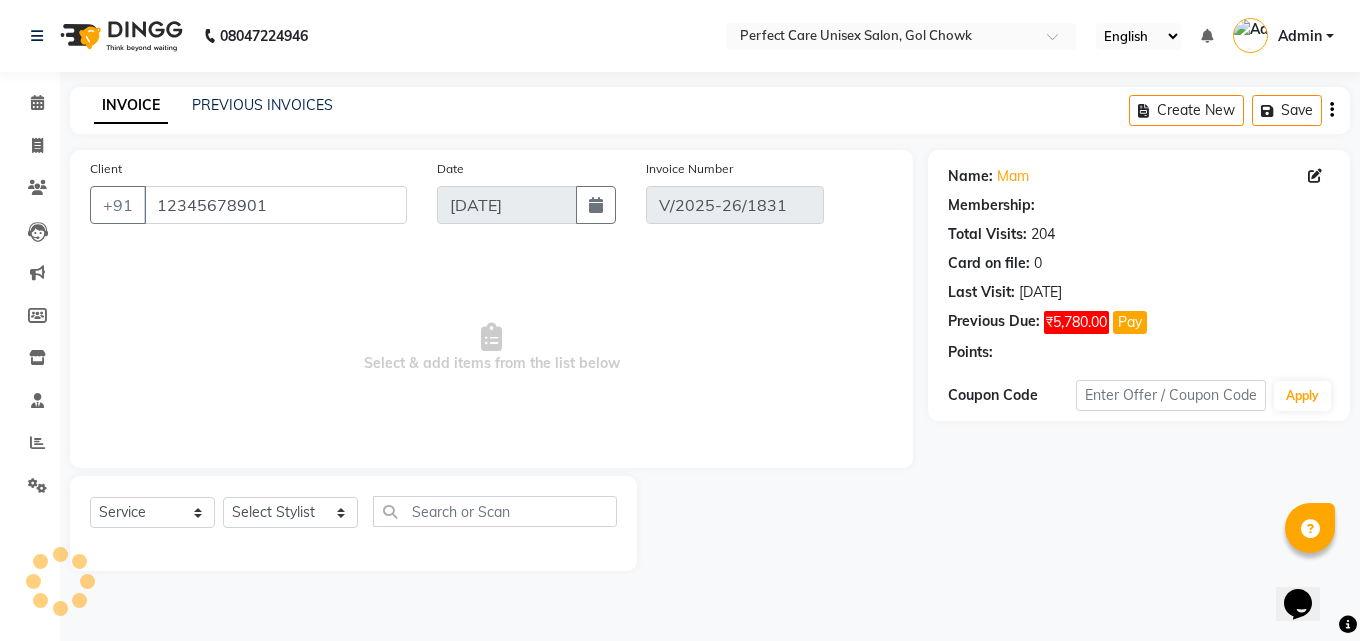 select on "select" 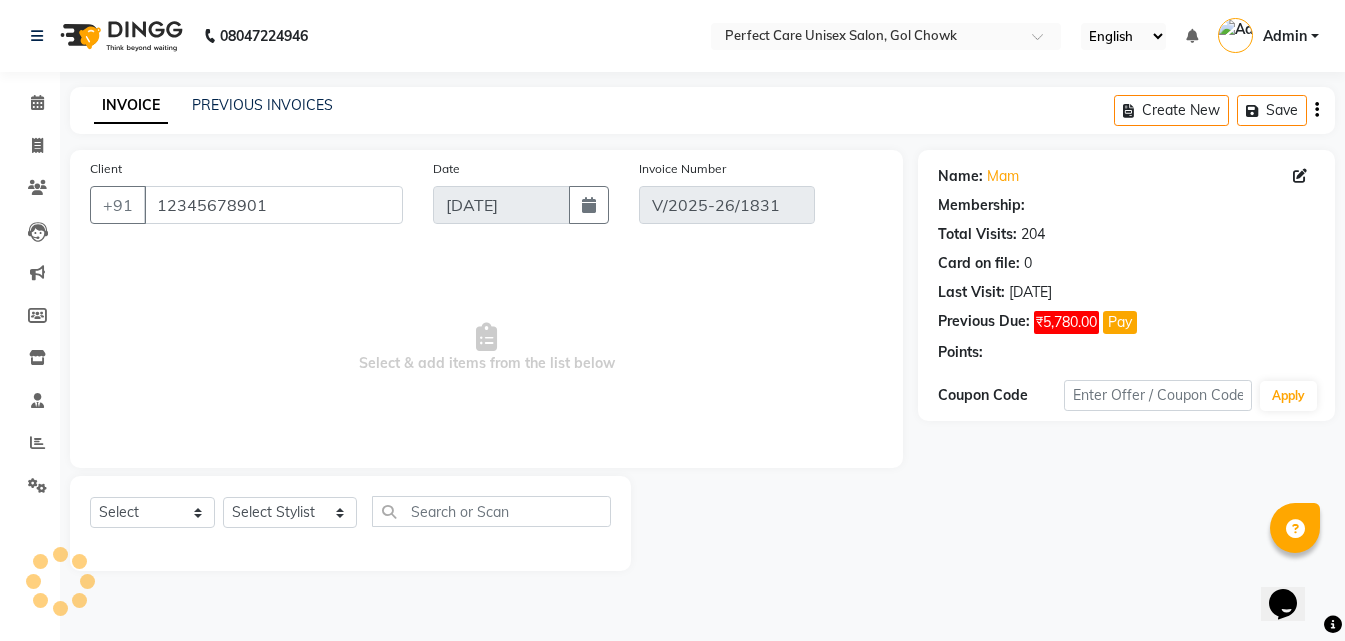 select on "1: Object" 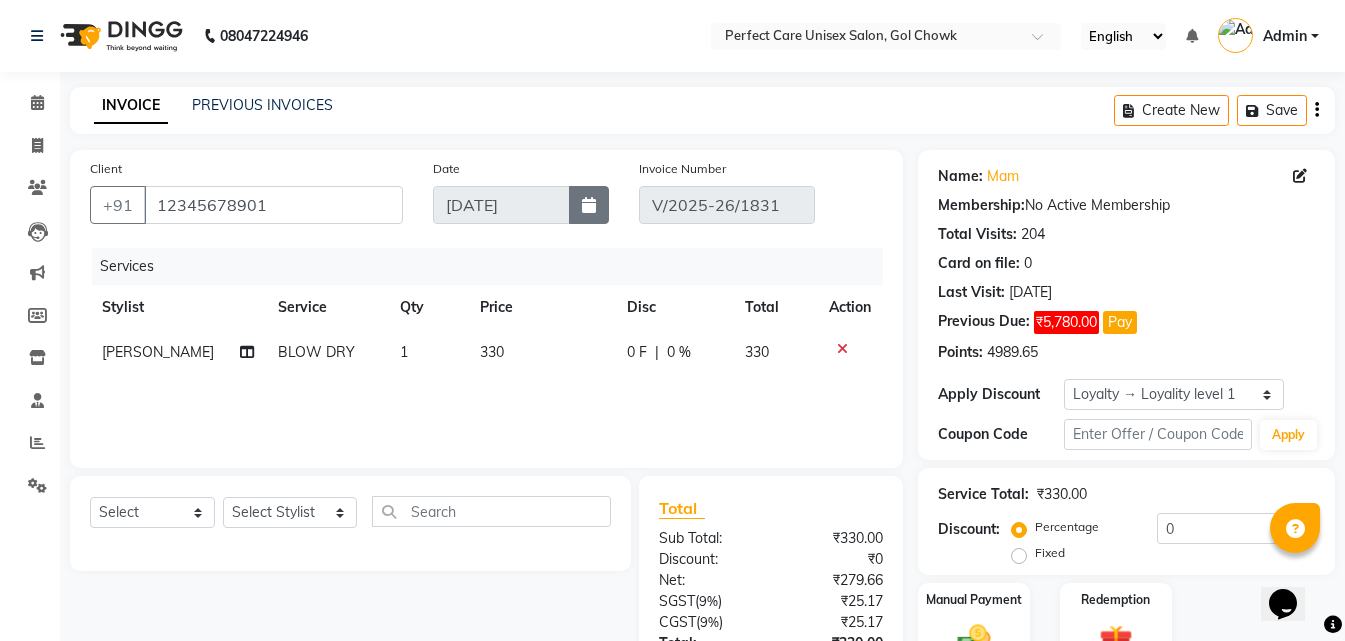 click 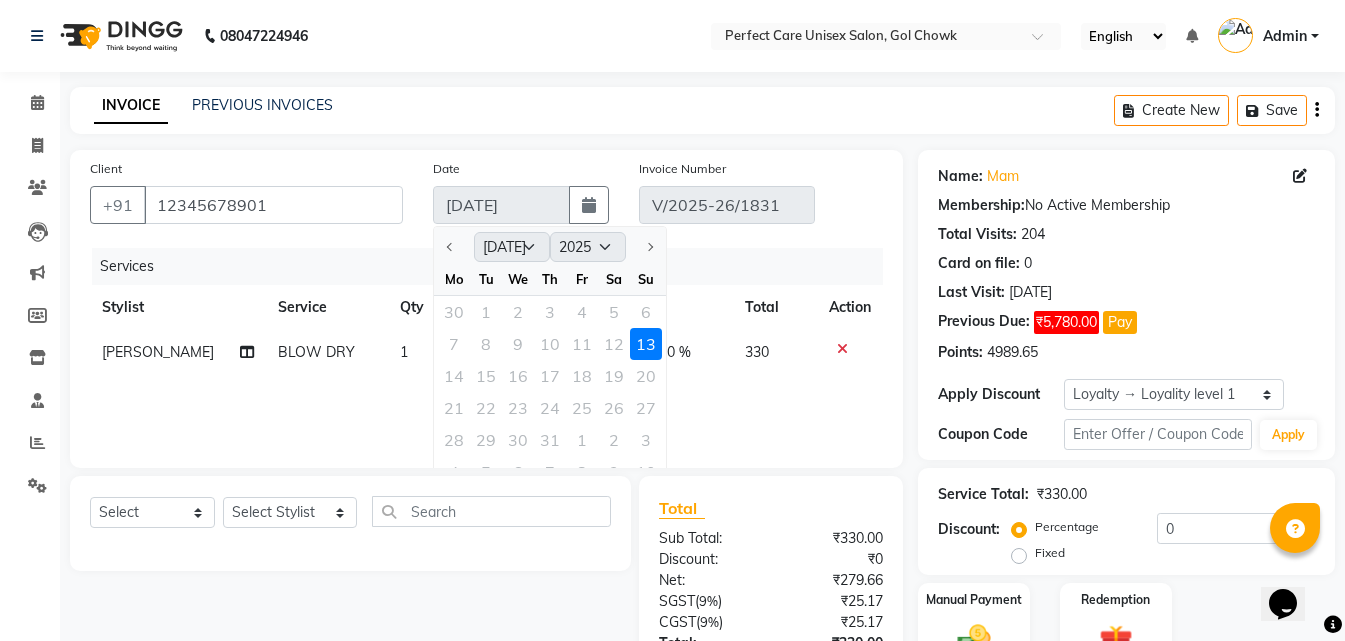 click on "7 8 9 10 11 12 13" 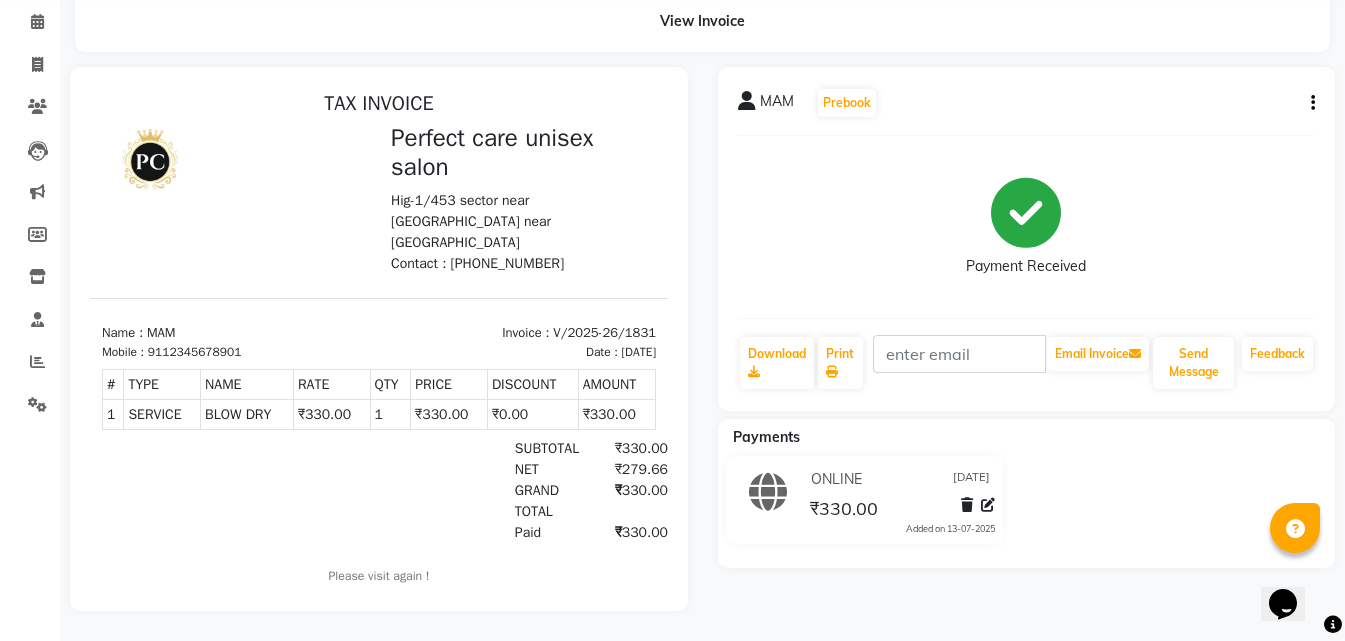 scroll, scrollTop: 0, scrollLeft: 0, axis: both 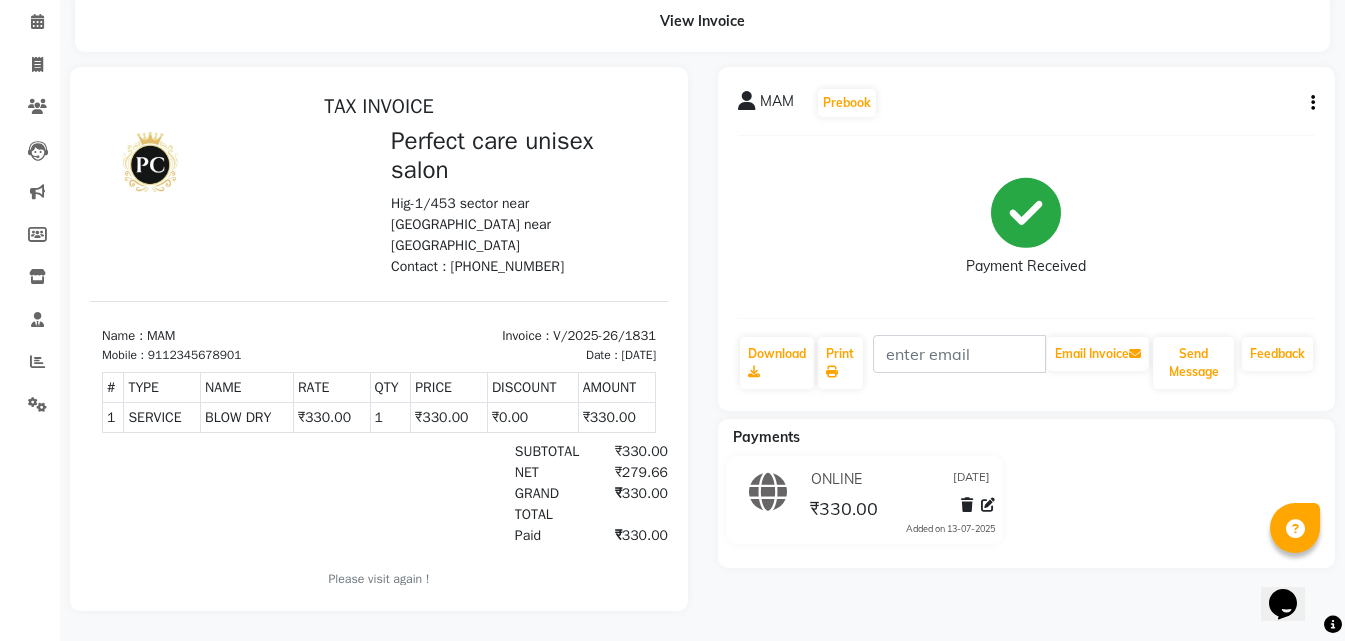 click on "MAM   Prebook   Payment Received  Download  Print   Email Invoice   Send Message Feedback" 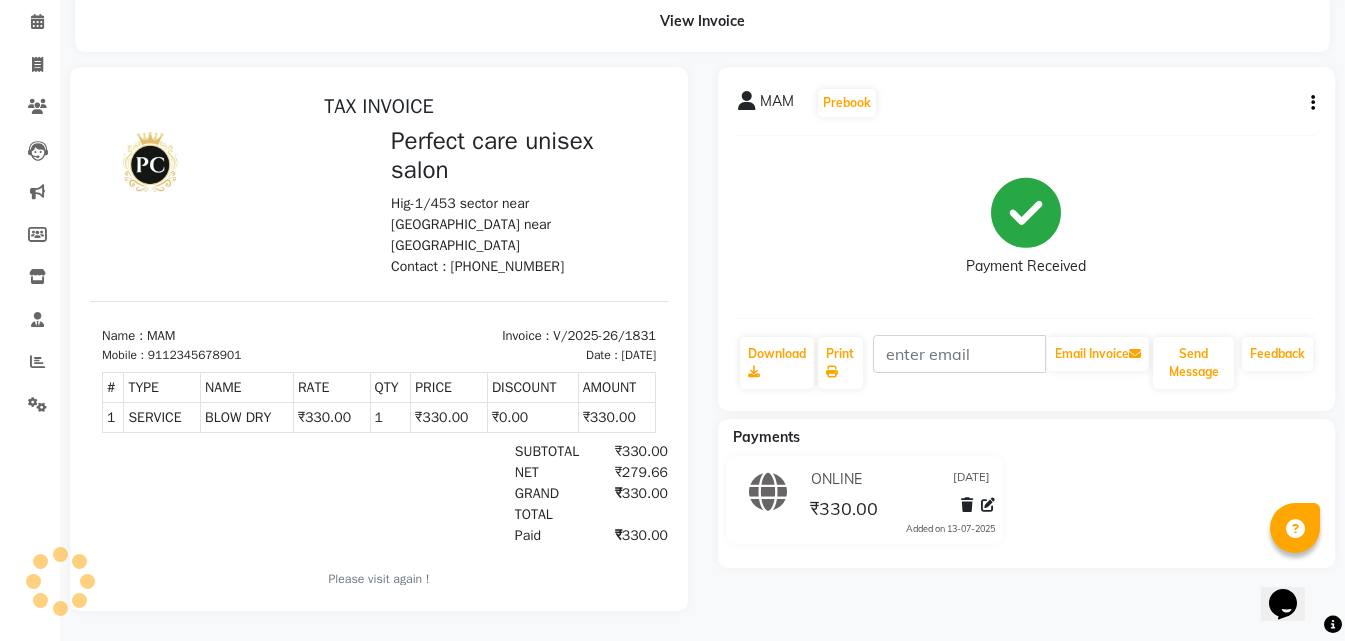 click 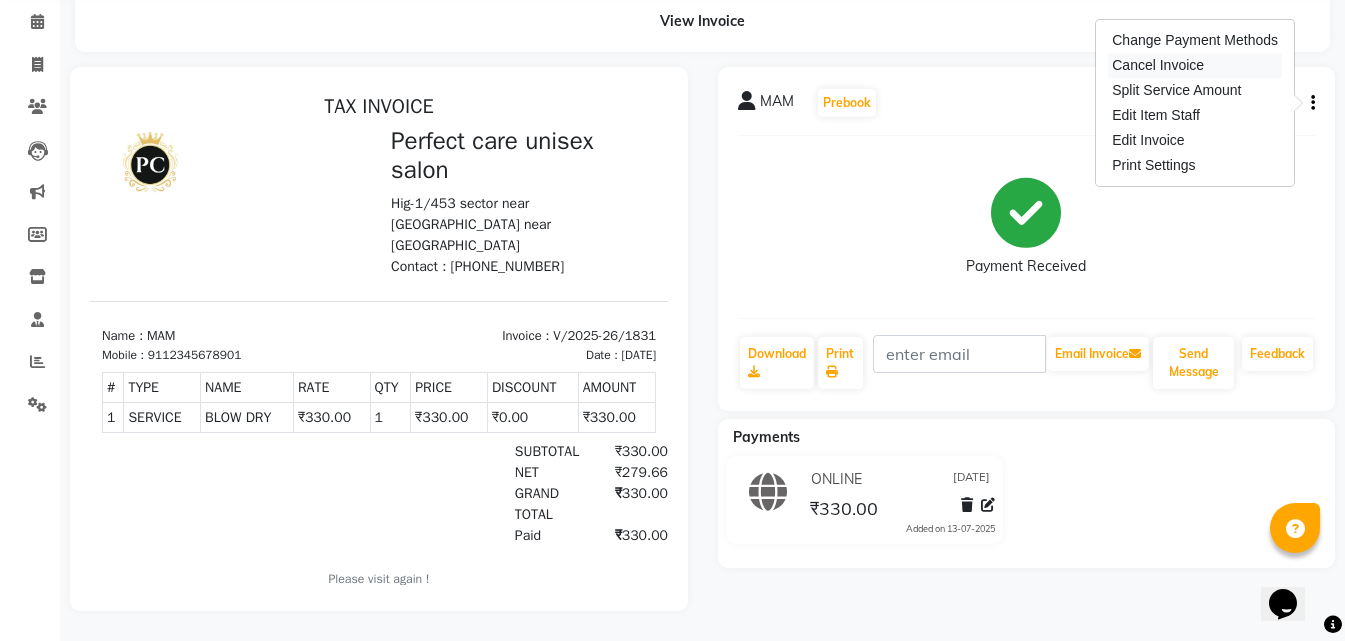 click on "Cancel Invoice" at bounding box center [1195, 65] 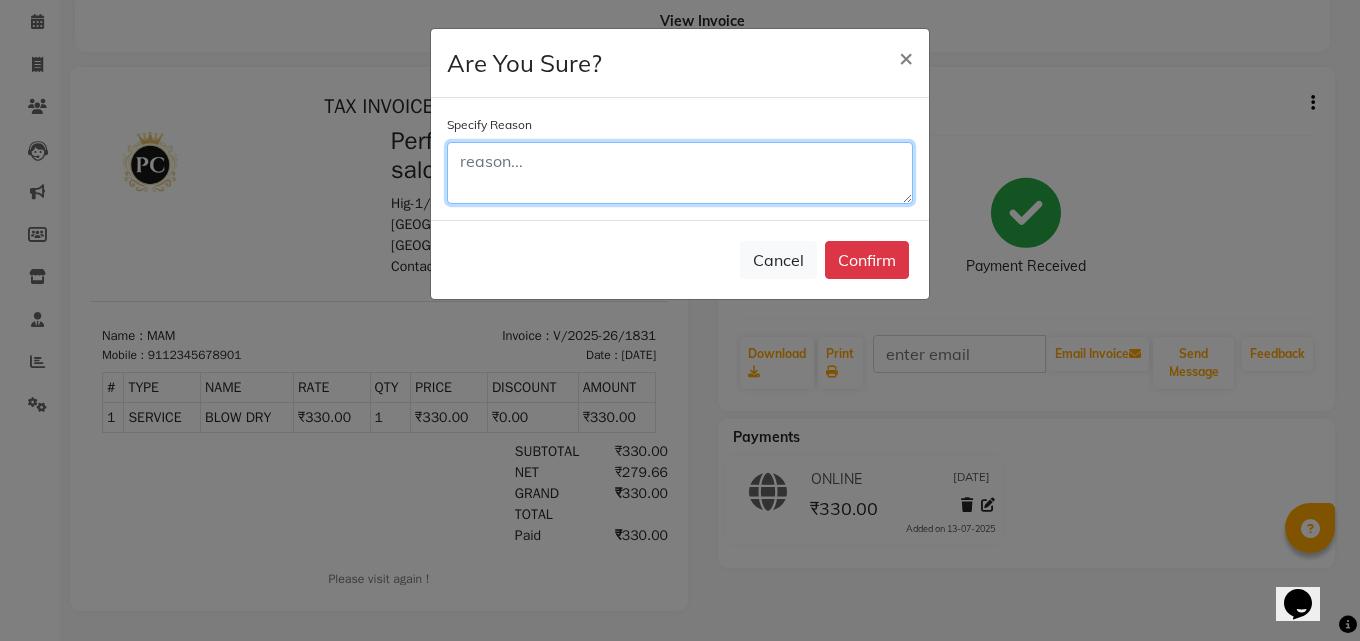 click 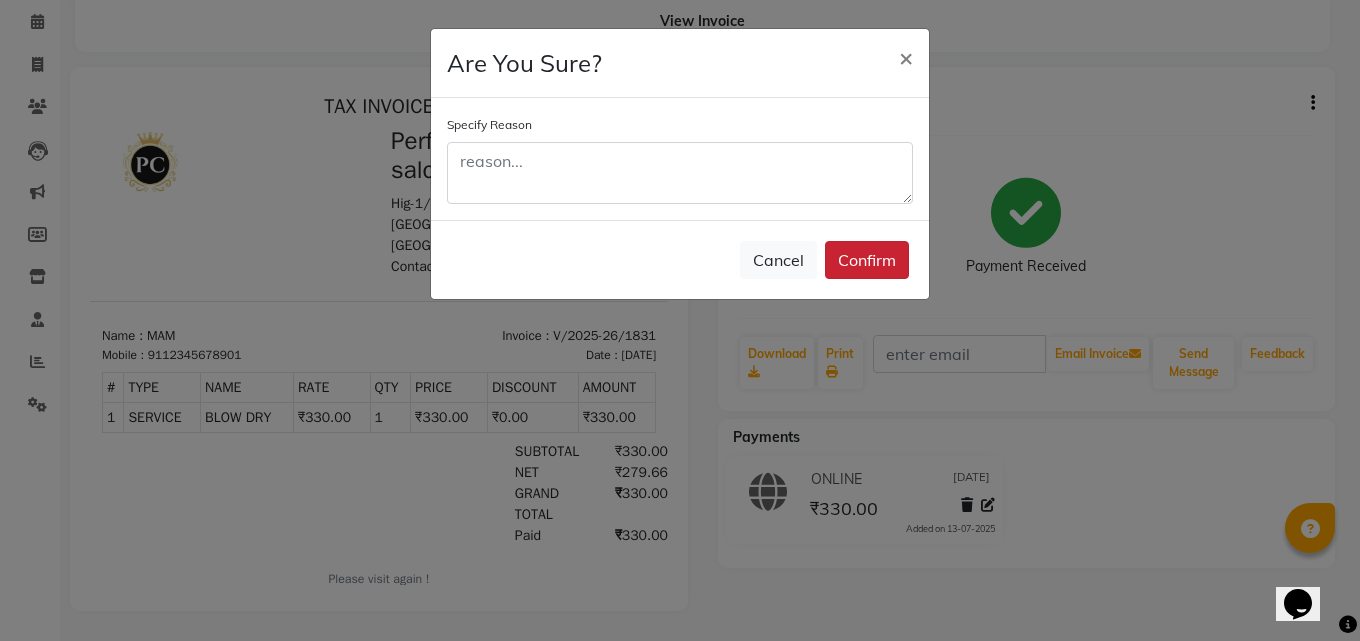 click on "Confirm" 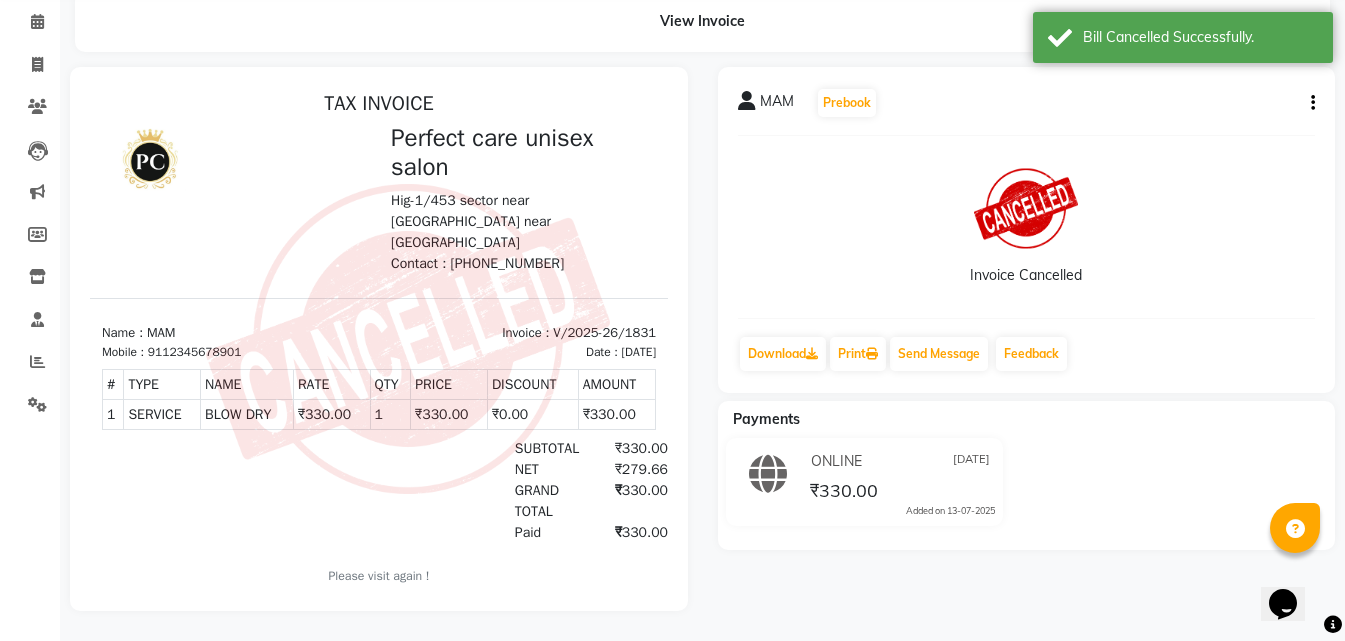scroll, scrollTop: 0, scrollLeft: 0, axis: both 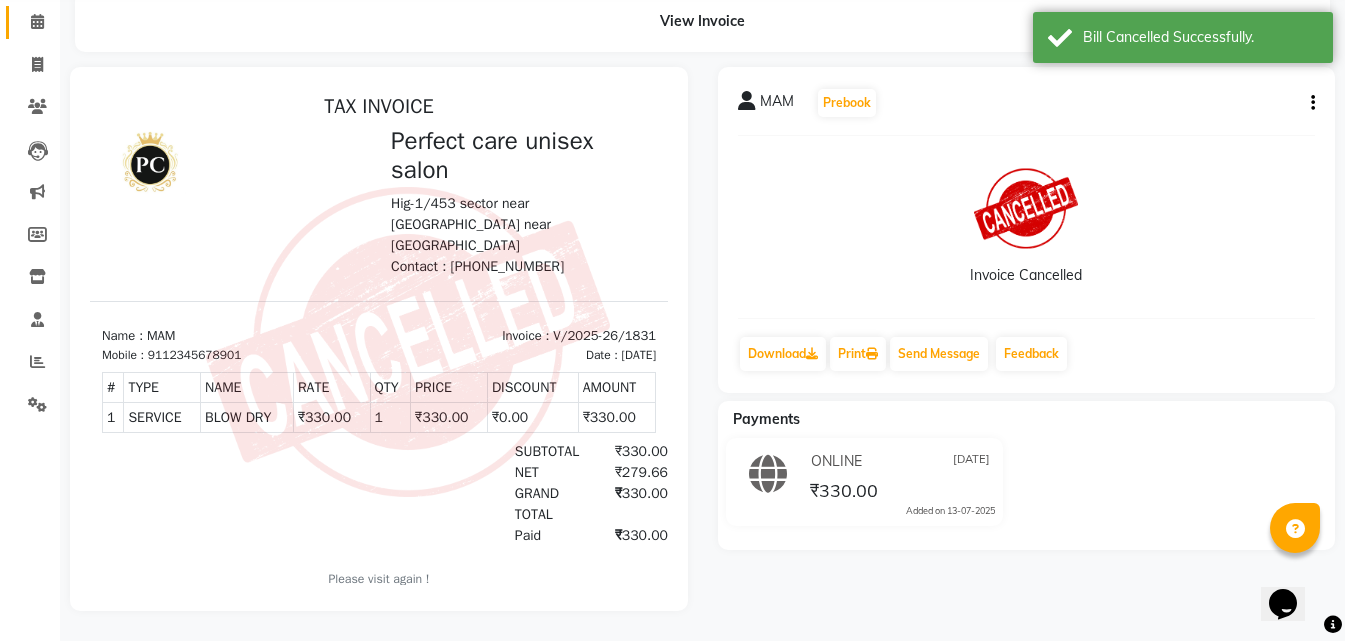 select on "4751" 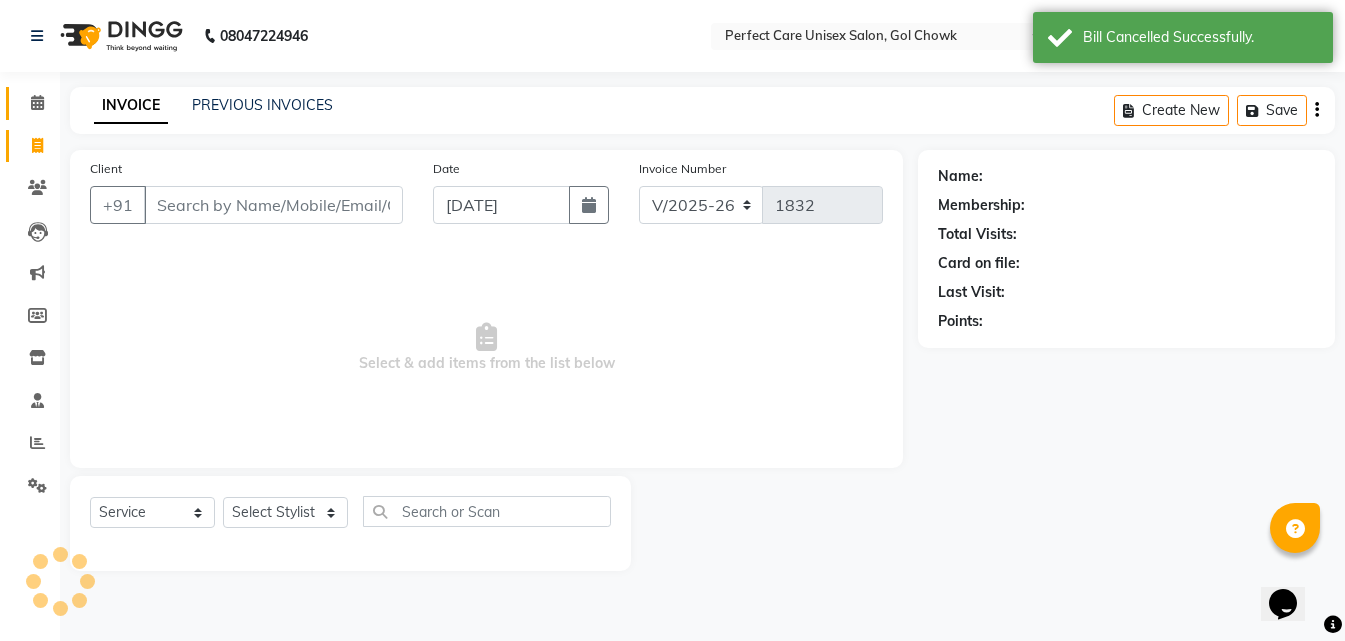 scroll, scrollTop: 0, scrollLeft: 0, axis: both 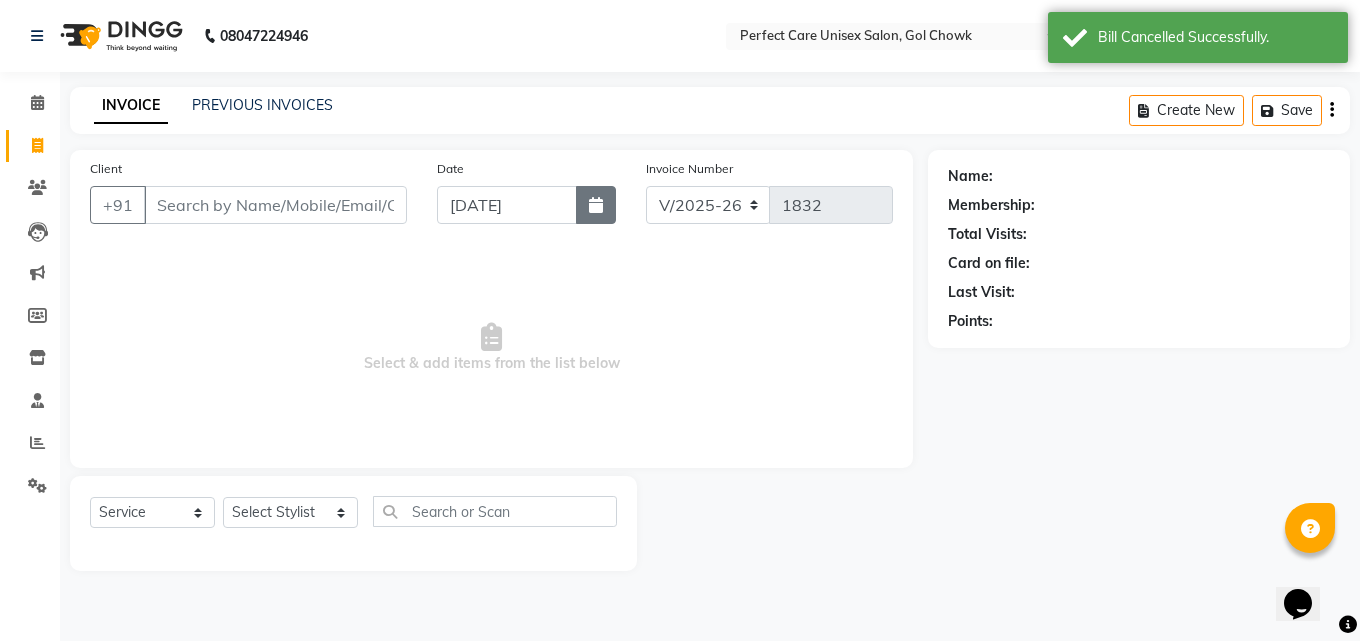 click 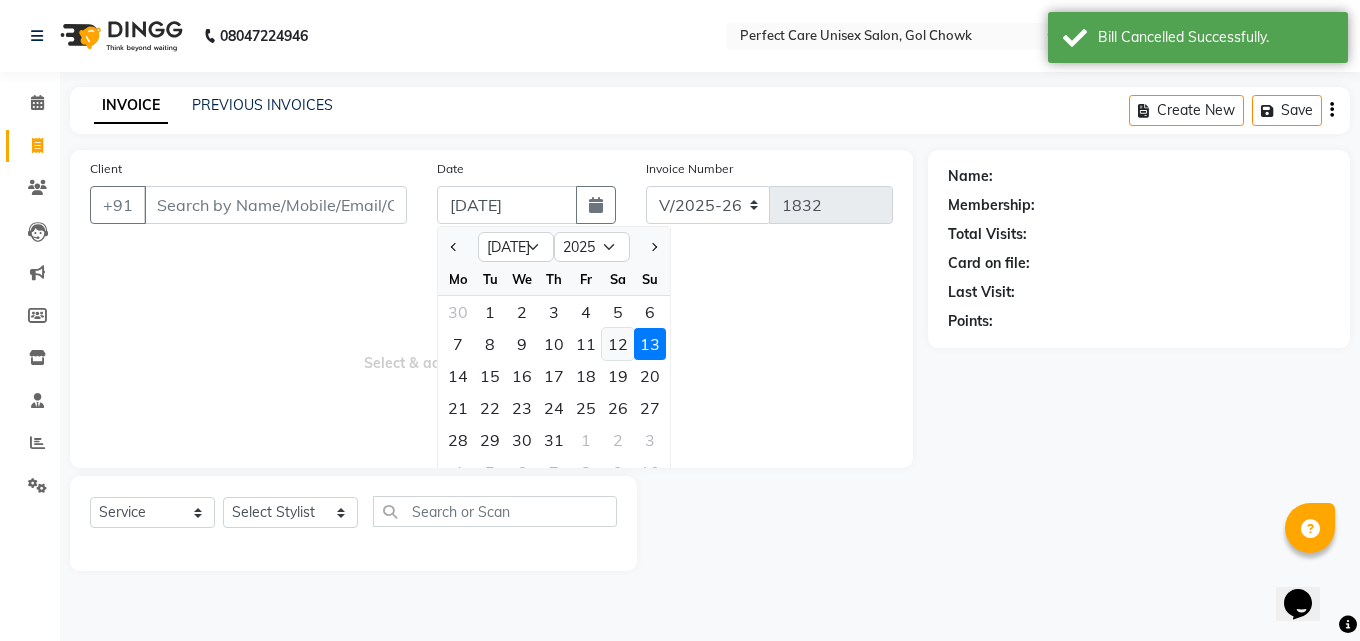 click on "12" 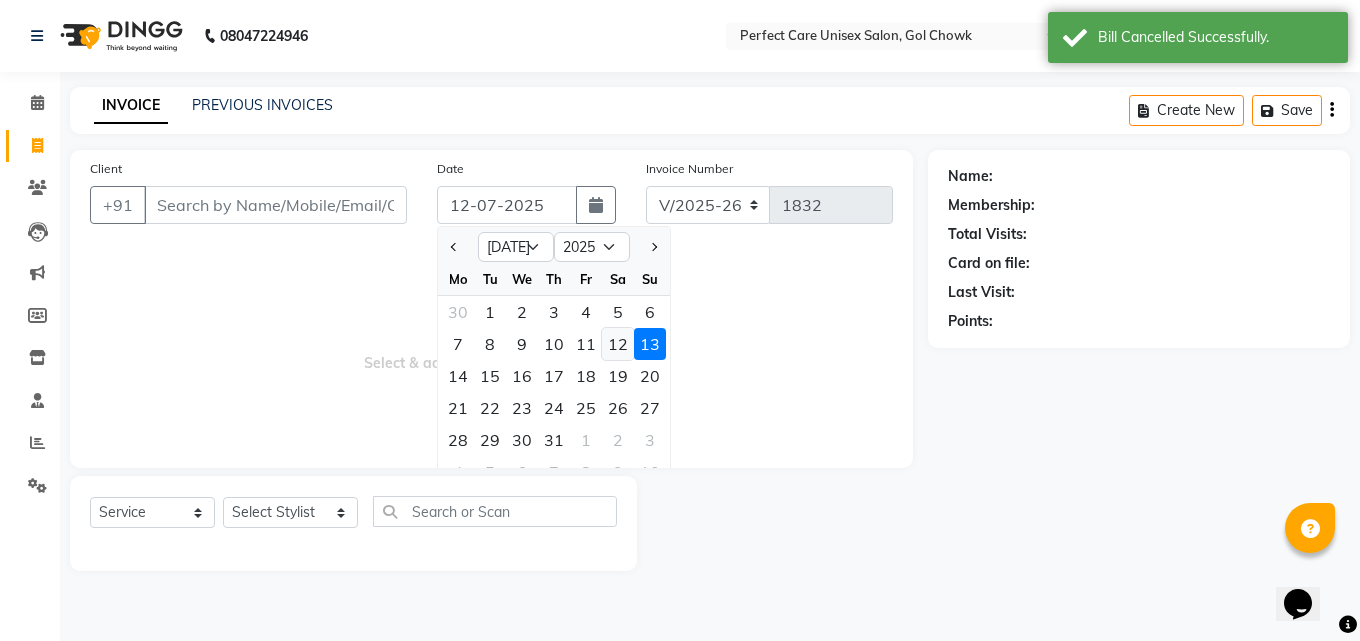 click on "Select & add items from the list below" at bounding box center [491, 348] 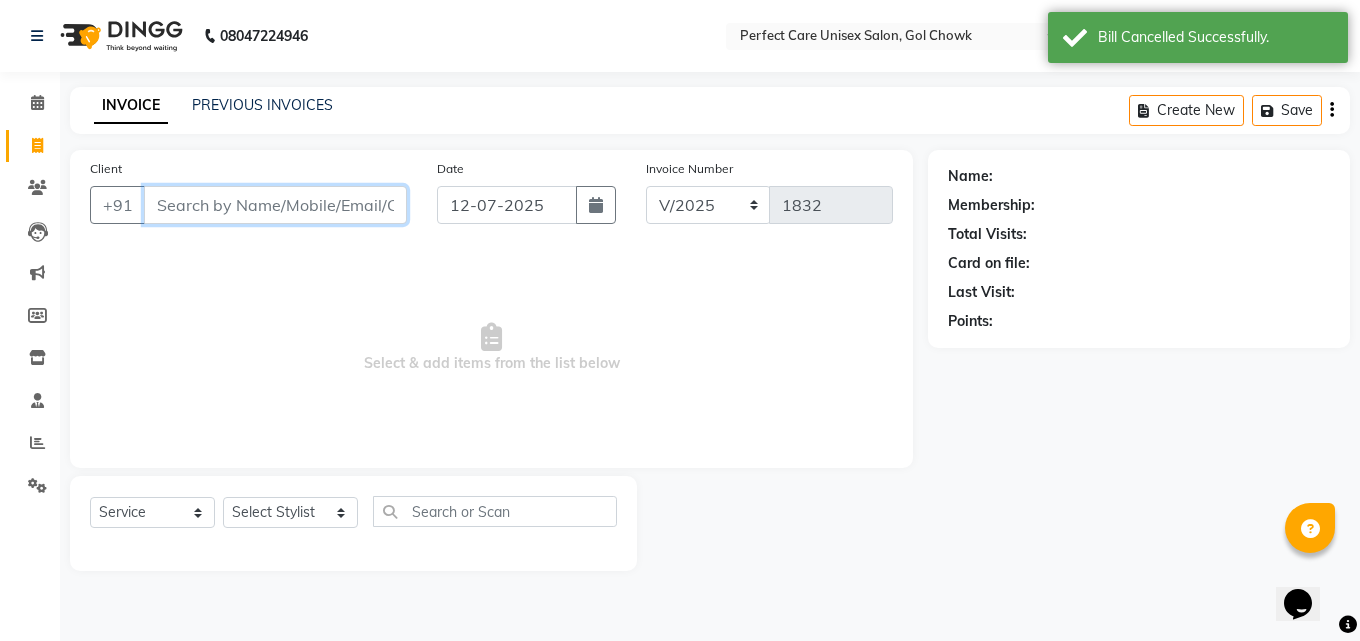 click on "Client" at bounding box center (275, 205) 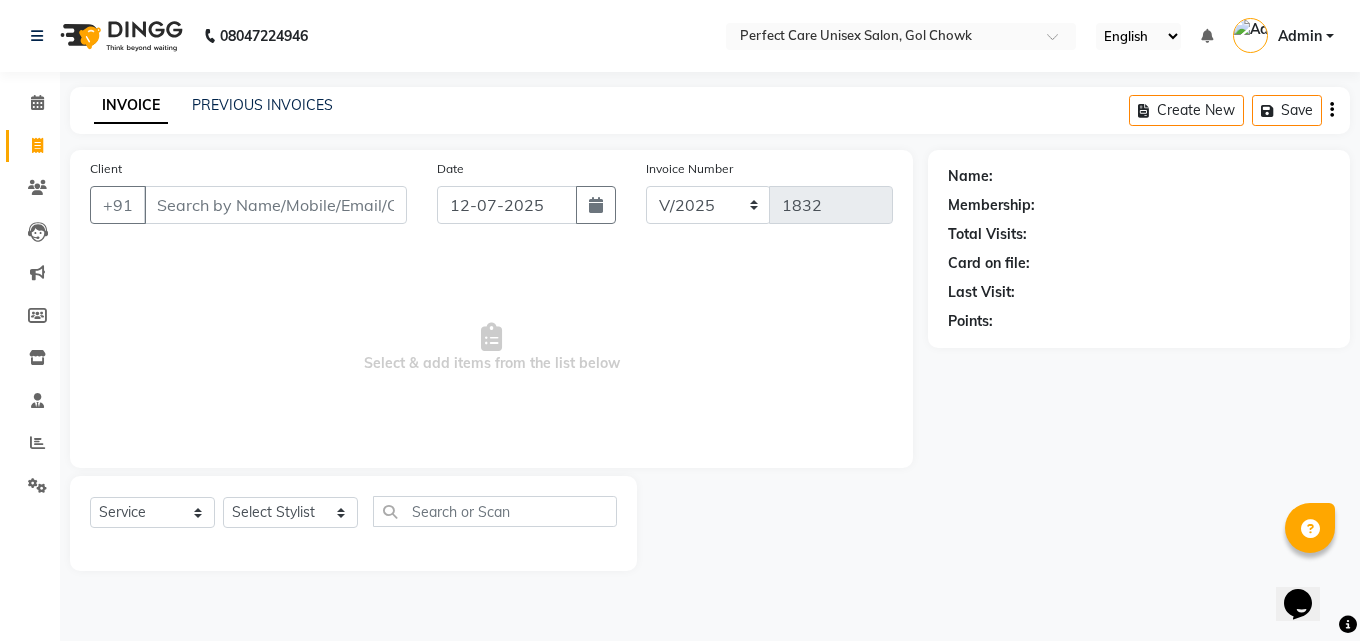 drag, startPoint x: 352, startPoint y: 213, endPoint x: 254, endPoint y: 287, distance: 122.80065 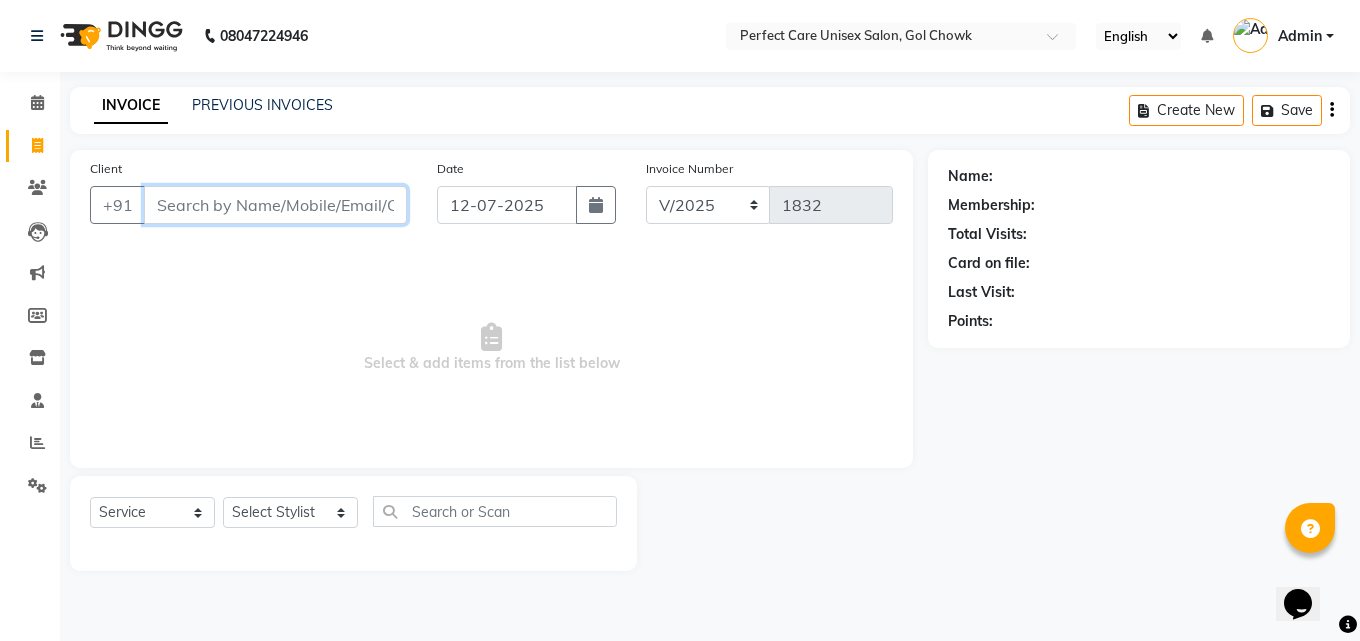click on "Client" at bounding box center (275, 205) 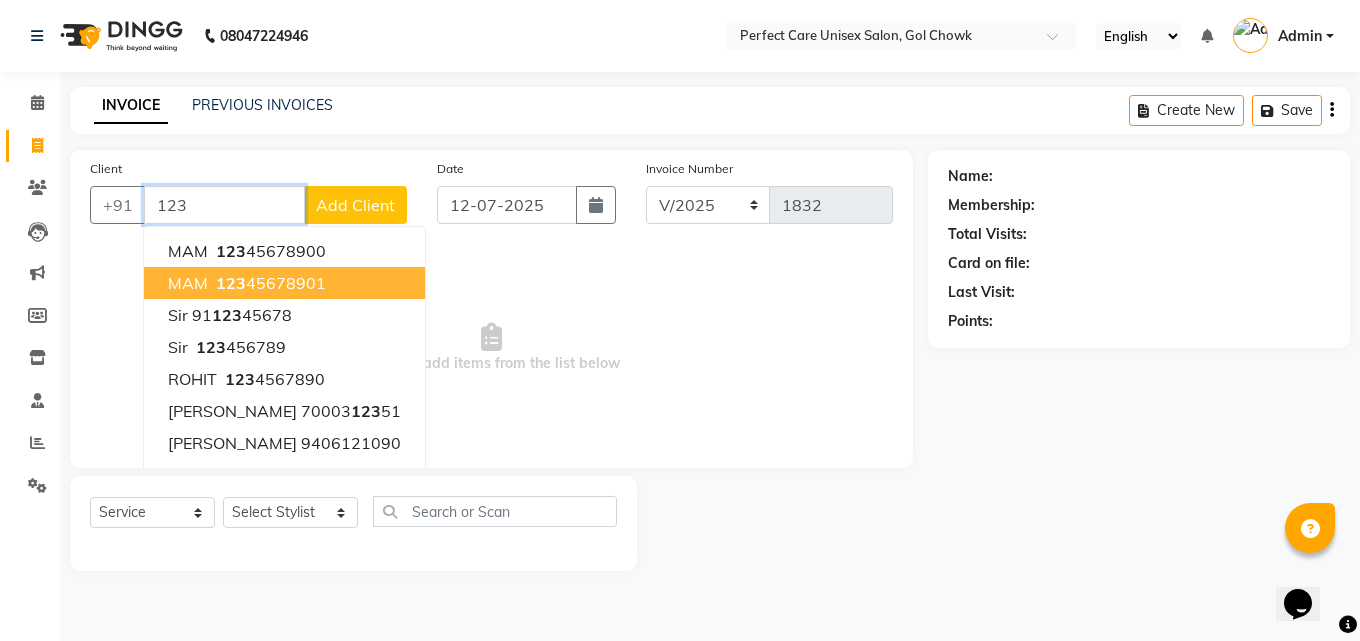 click on "123 45678901" at bounding box center [269, 283] 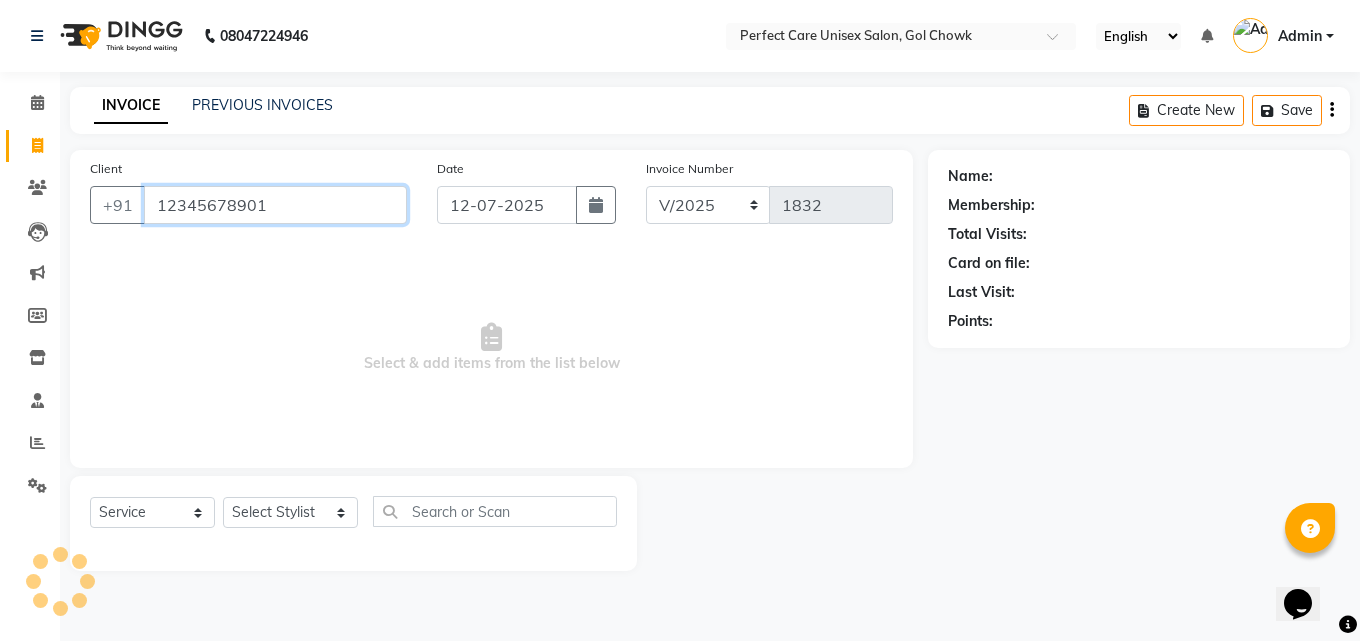 type on "12345678901" 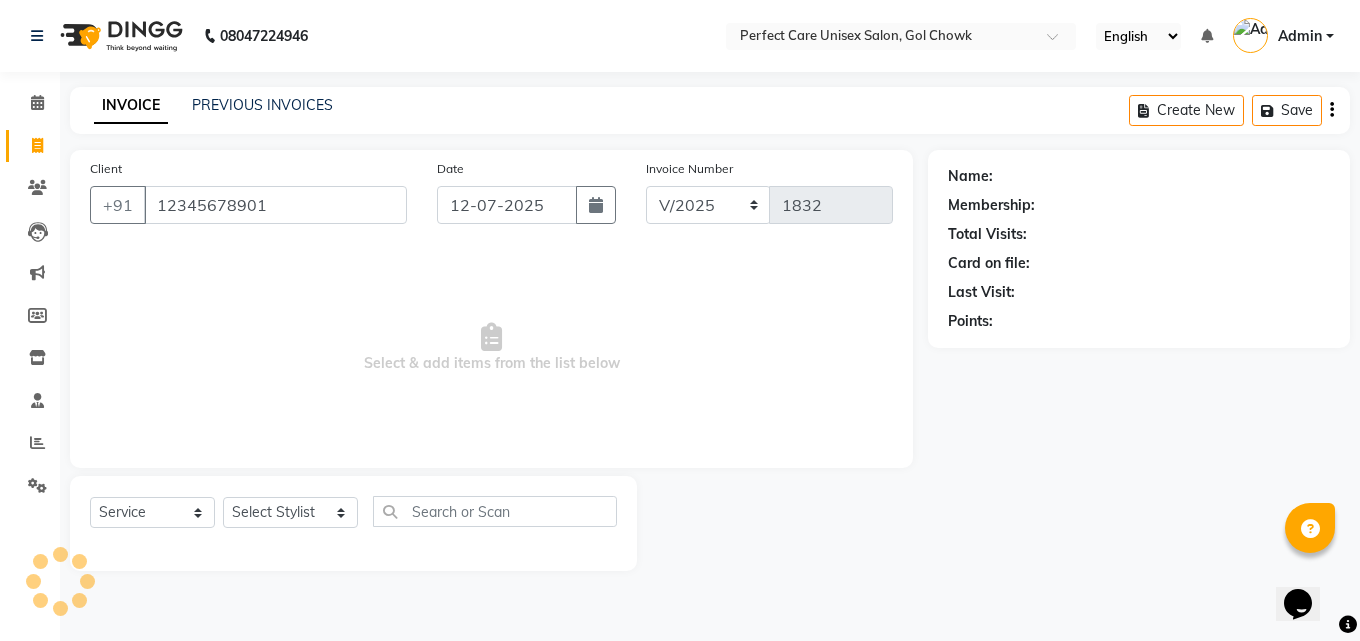select on "1: Object" 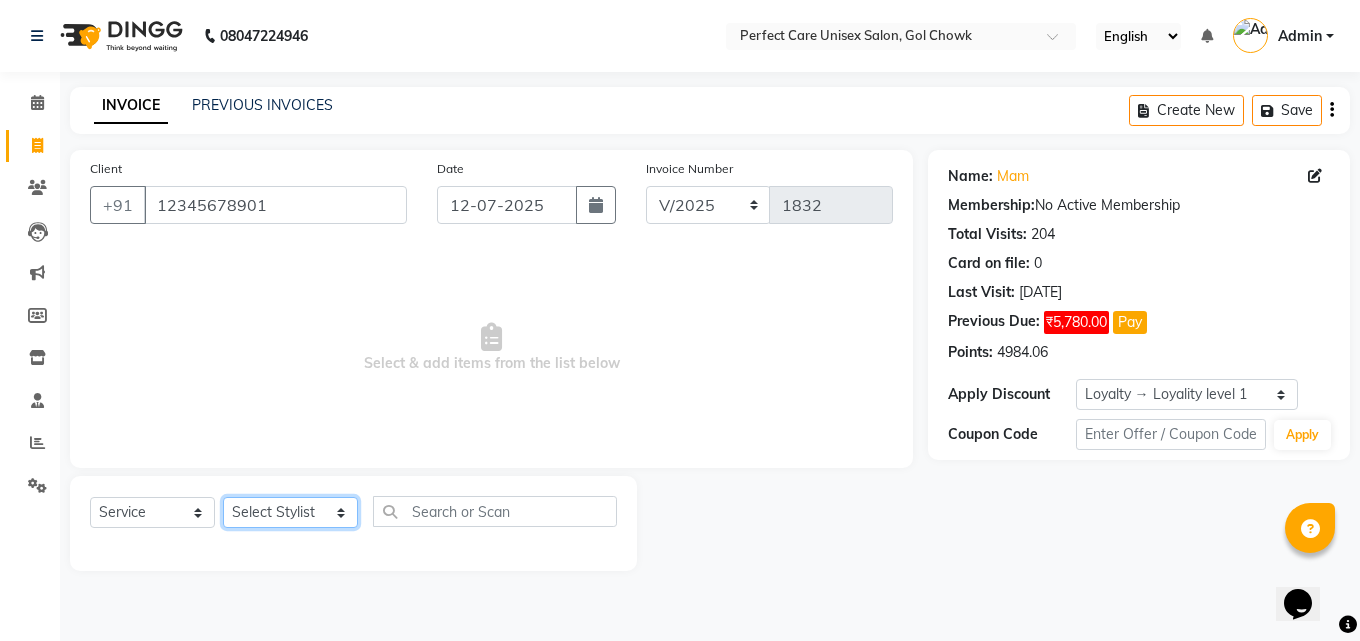 click on "Select Stylist [PERSON_NAME] MISS [PERSON_NAME] MISS [PERSON_NAME]  MISS [PERSON_NAME] [PERSON_NAME] MISS.[PERSON_NAME] MISS.[PERSON_NAME]  MISS [PERSON_NAME]  MISS. USHA [PERSON_NAME] [PERSON_NAME] MR.[PERSON_NAME] MR. [PERSON_NAME]  MR [PERSON_NAME] MR. AVINASH [PERSON_NAME] [PERSON_NAME] [PERSON_NAME] [PERSON_NAME] [PERSON_NAME] MR. [PERSON_NAME] MR.[PERSON_NAME] [PERSON_NAME] MR.[PERSON_NAME] [PERSON_NAME] NONE rashmi" 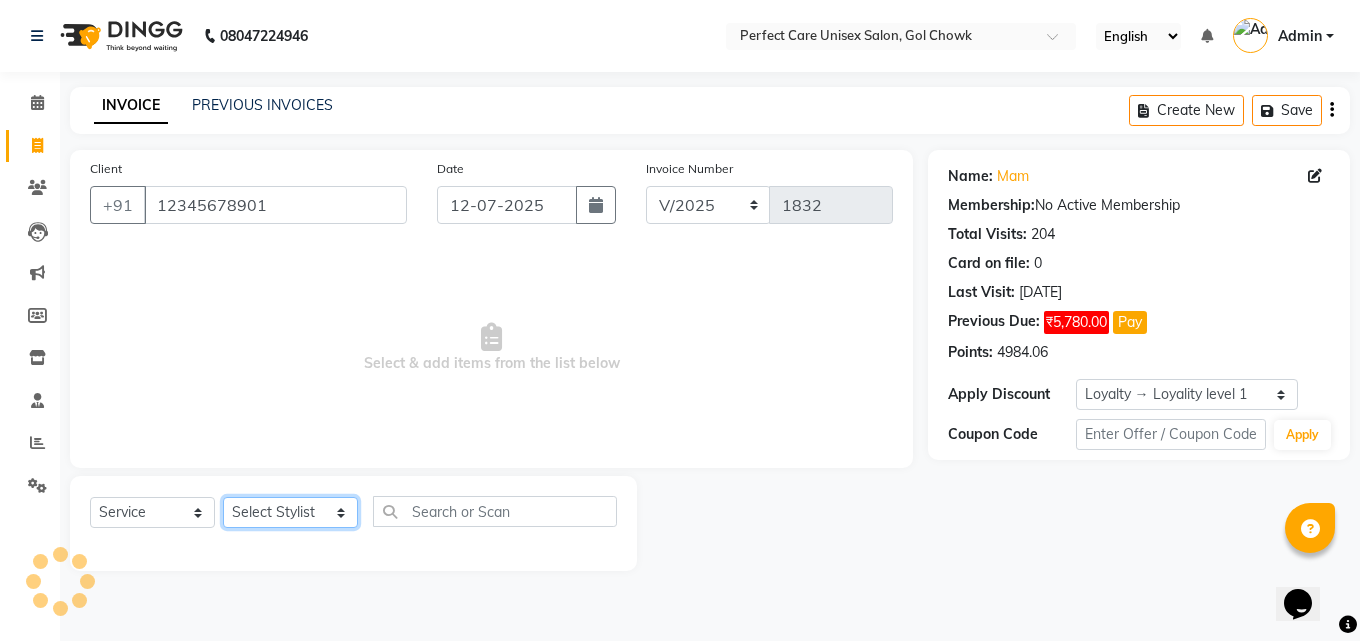 select on "31463" 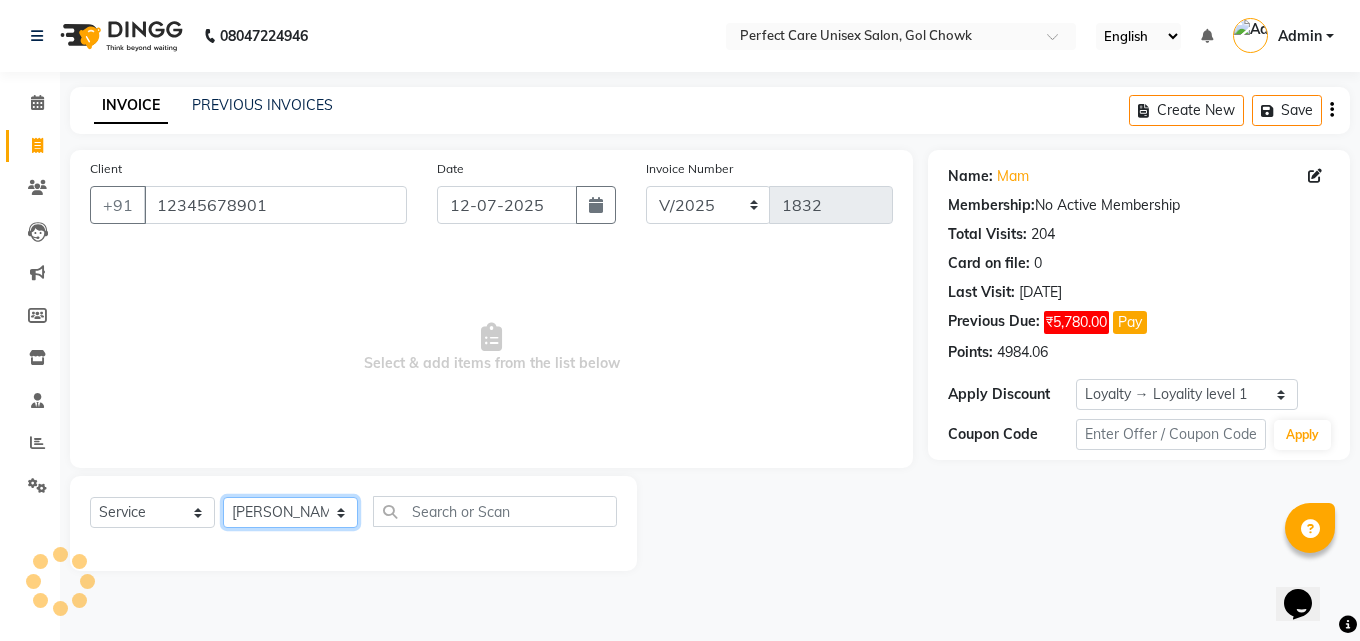 click on "Select Stylist [PERSON_NAME] MISS [PERSON_NAME] MISS [PERSON_NAME]  MISS [PERSON_NAME] [PERSON_NAME] MISS.[PERSON_NAME] MISS.[PERSON_NAME]  MISS [PERSON_NAME]  MISS. USHA [PERSON_NAME] [PERSON_NAME] MR.[PERSON_NAME] MR. [PERSON_NAME]  MR [PERSON_NAME] MR. AVINASH [PERSON_NAME] [PERSON_NAME] [PERSON_NAME] [PERSON_NAME] [PERSON_NAME] MR. [PERSON_NAME] MR.[PERSON_NAME] [PERSON_NAME] MR.[PERSON_NAME] [PERSON_NAME] NONE rashmi" 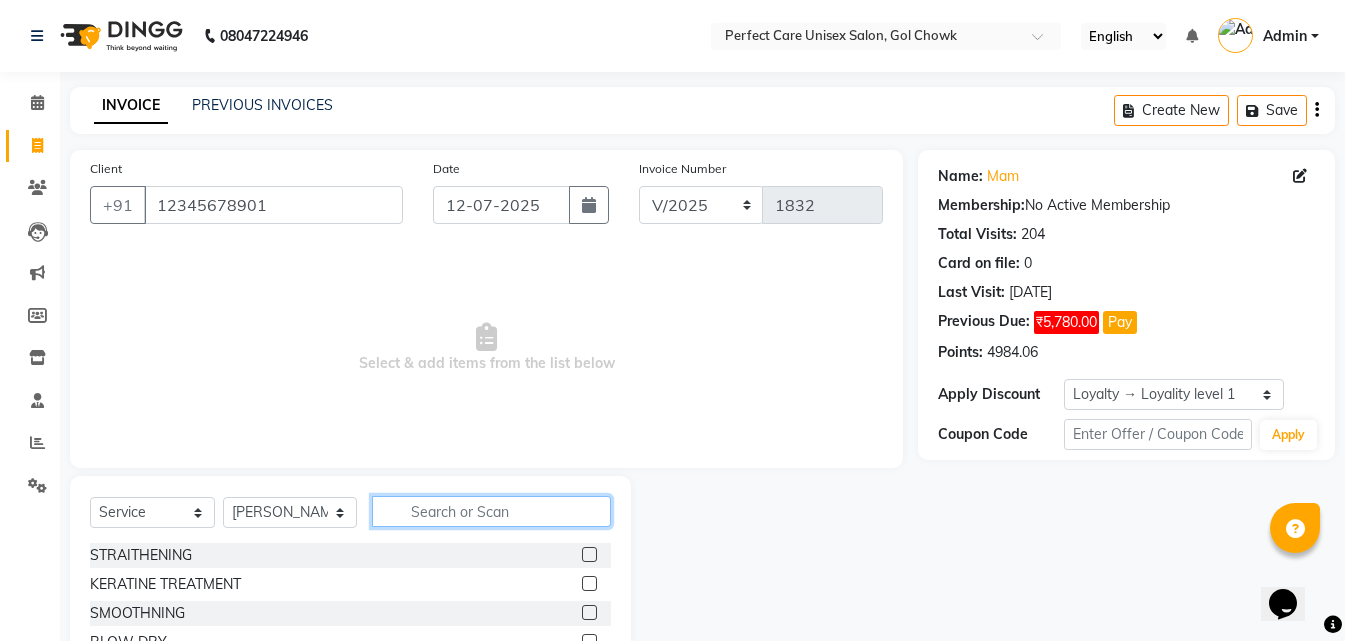 click 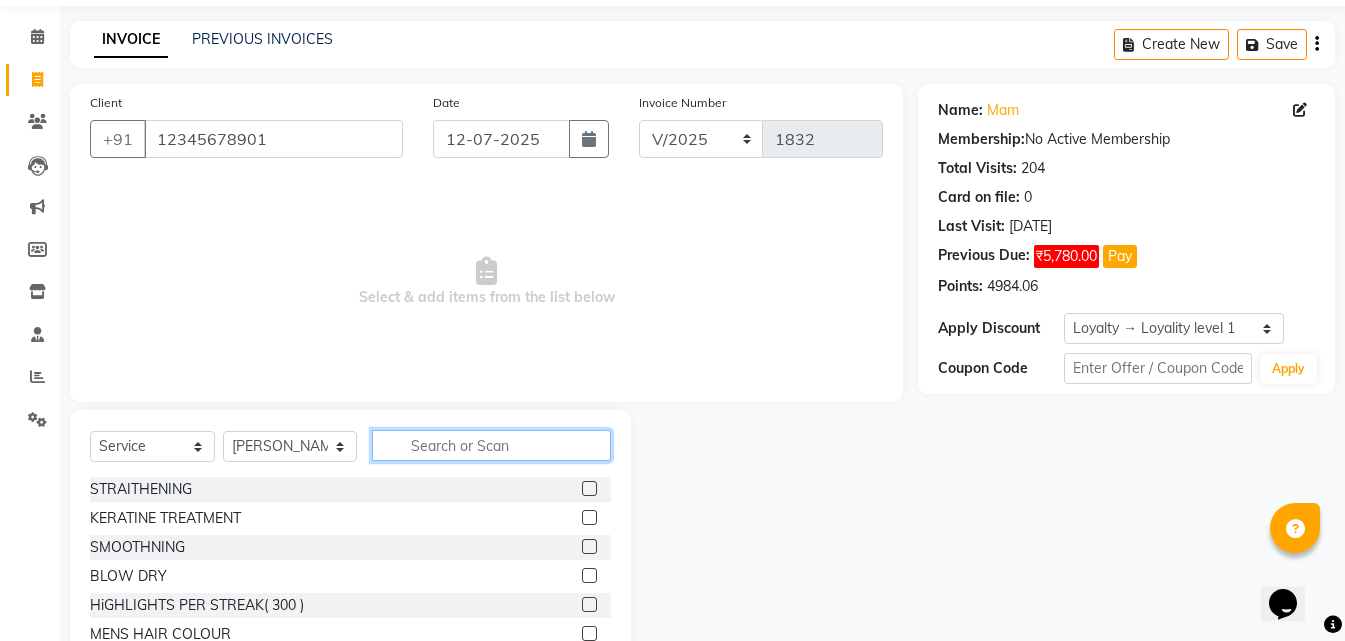 scroll, scrollTop: 160, scrollLeft: 0, axis: vertical 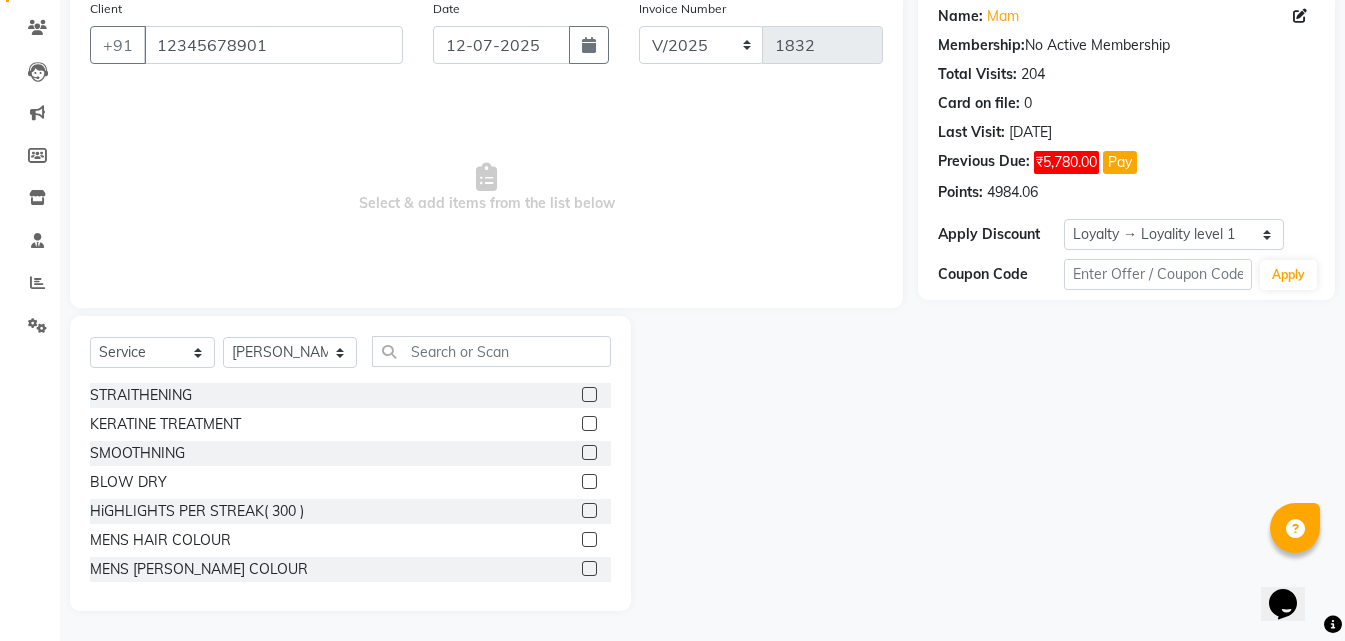 click 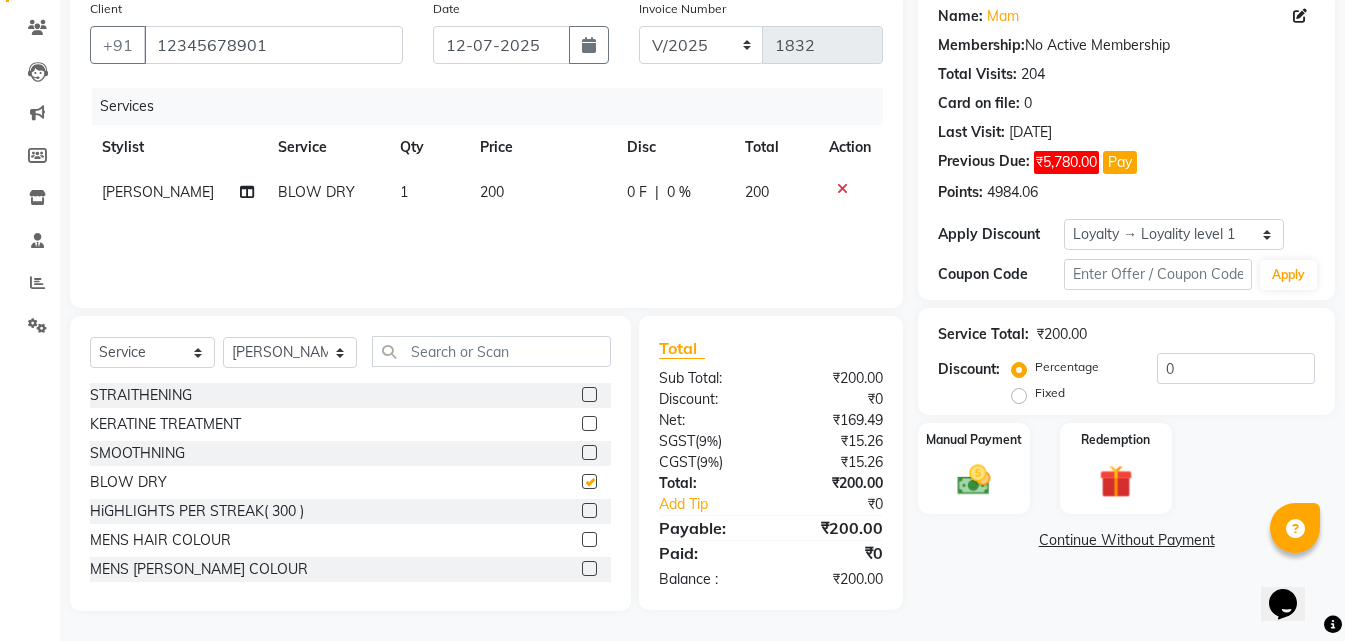 checkbox on "false" 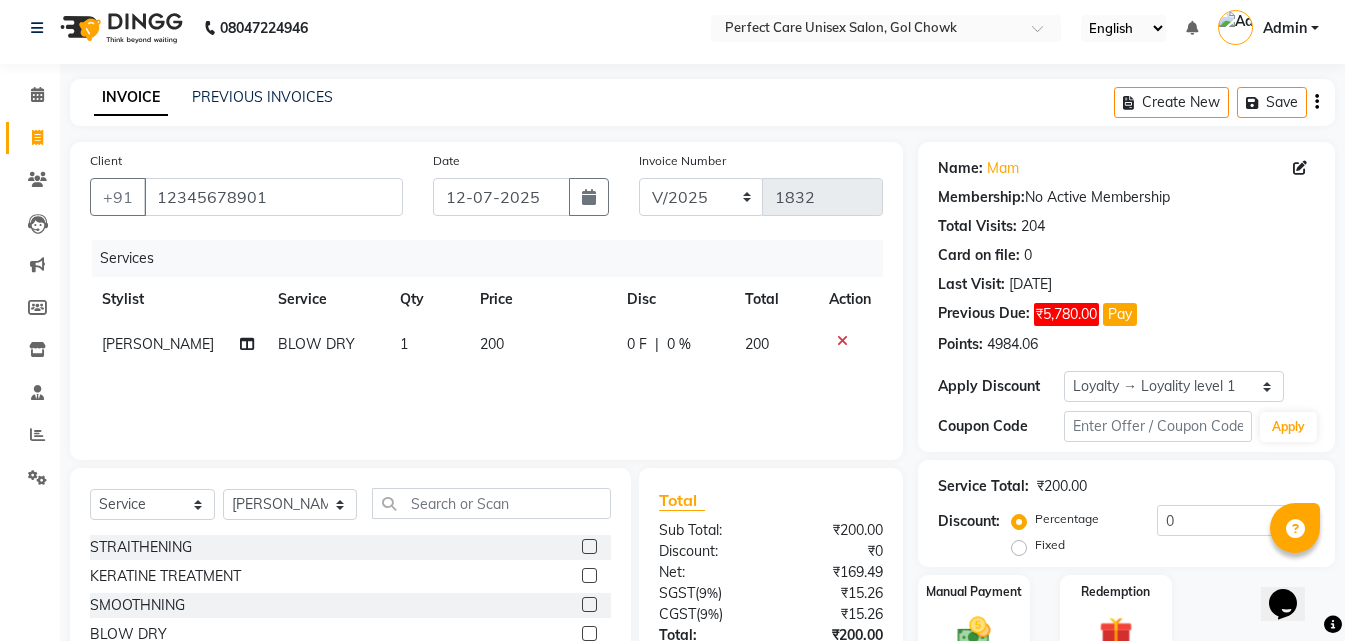 scroll, scrollTop: 0, scrollLeft: 0, axis: both 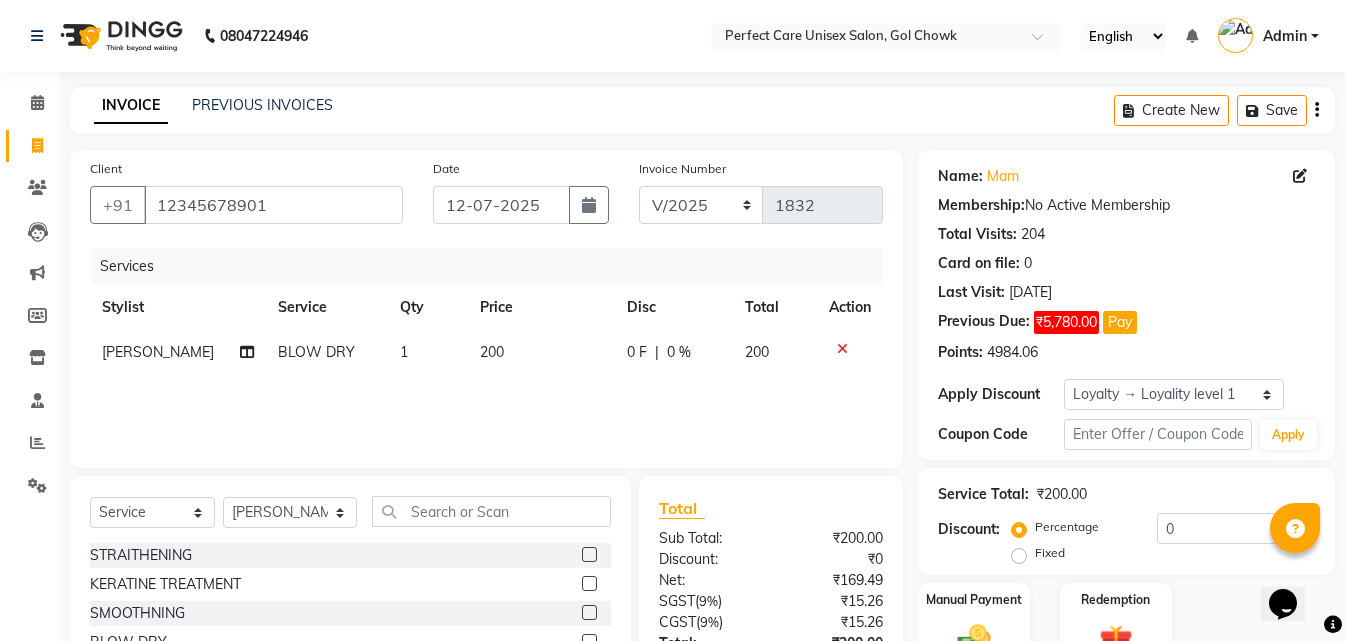 click on "200" 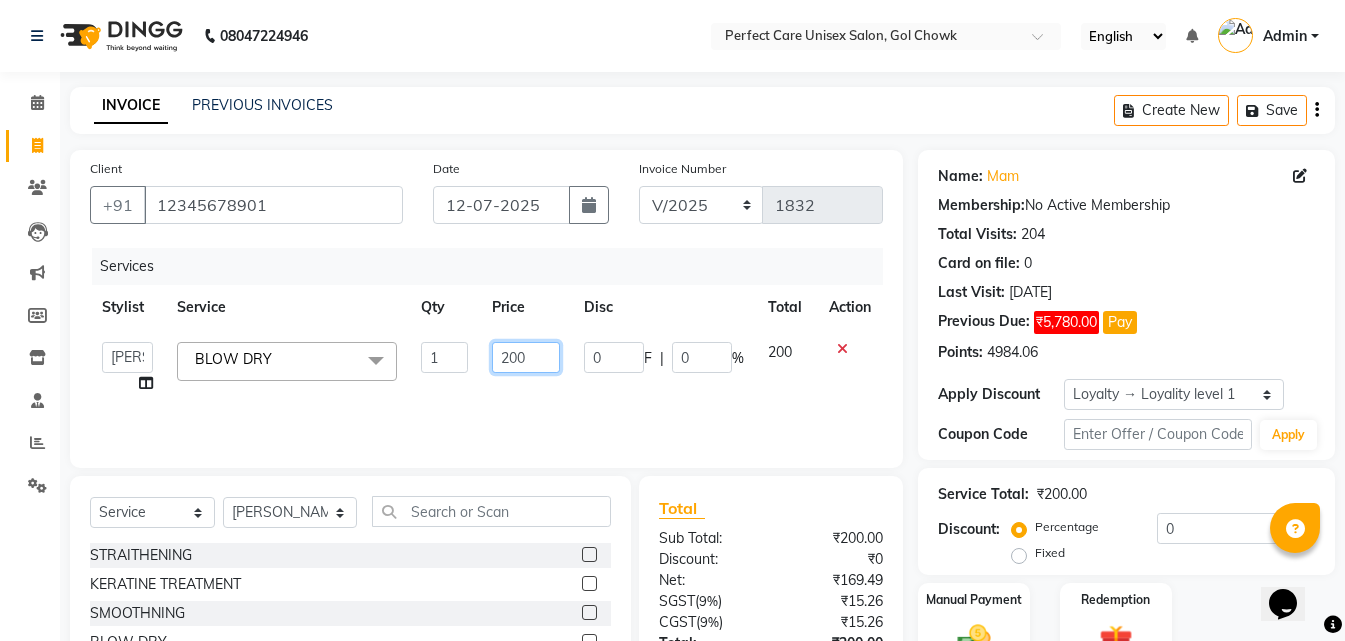 click on "200" 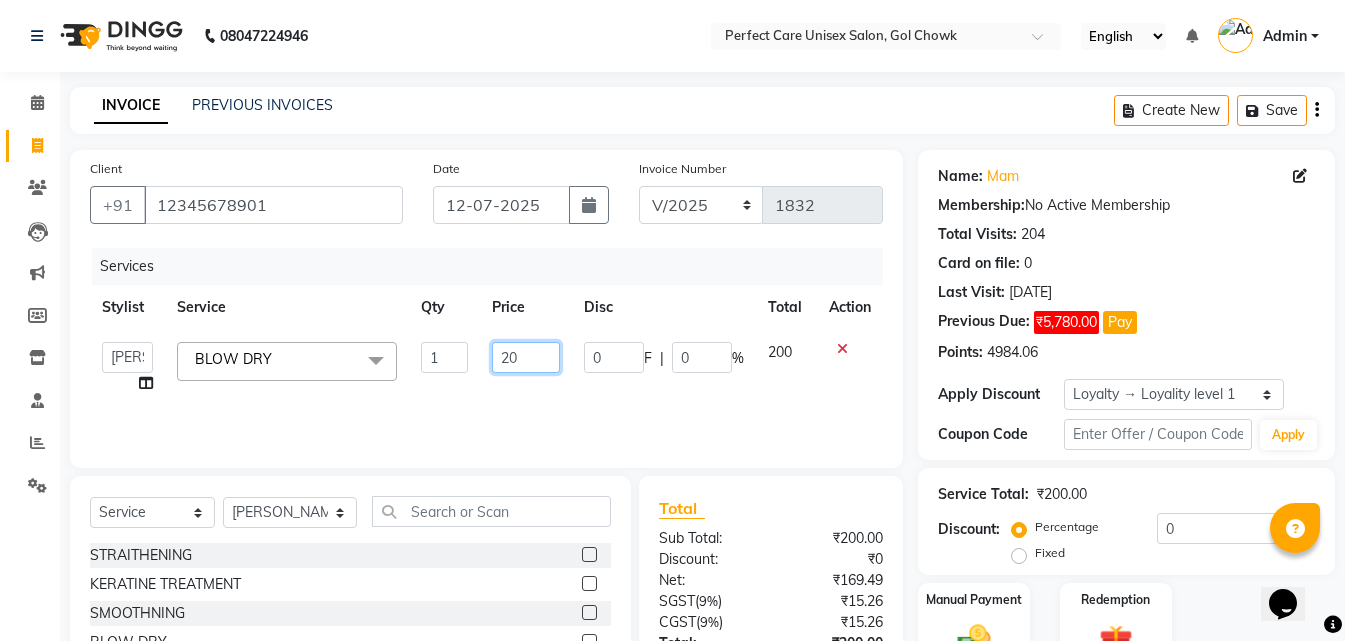 type on "2" 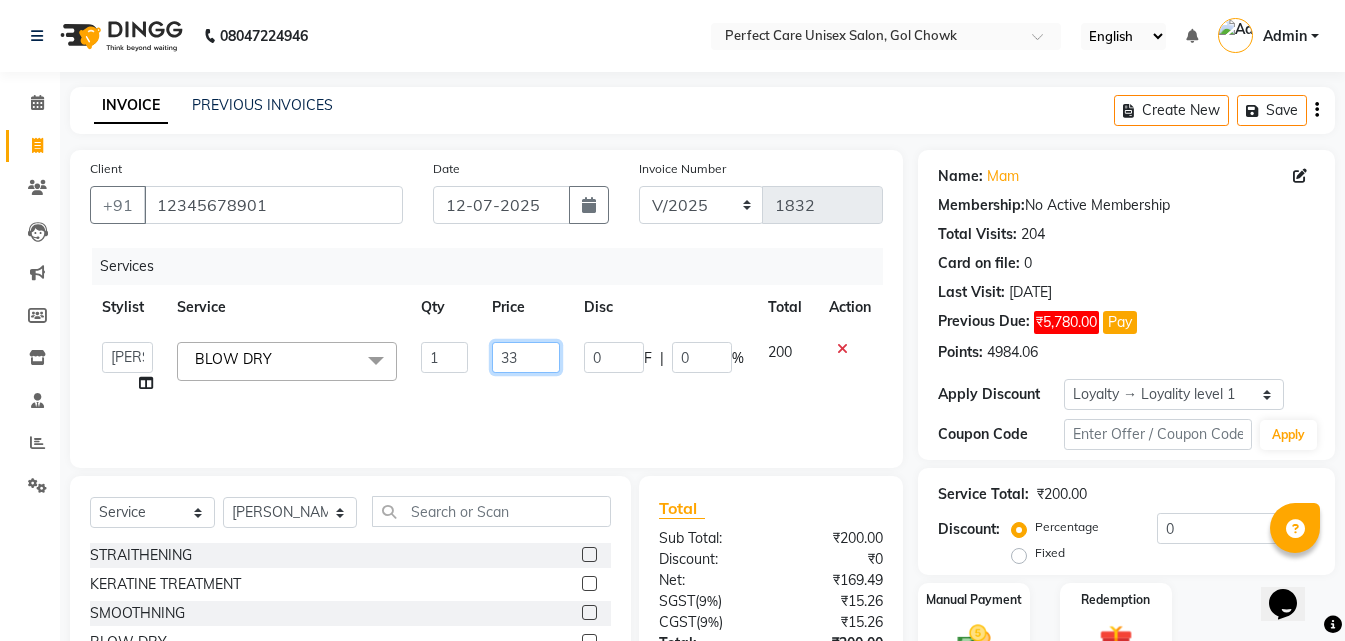 type on "330" 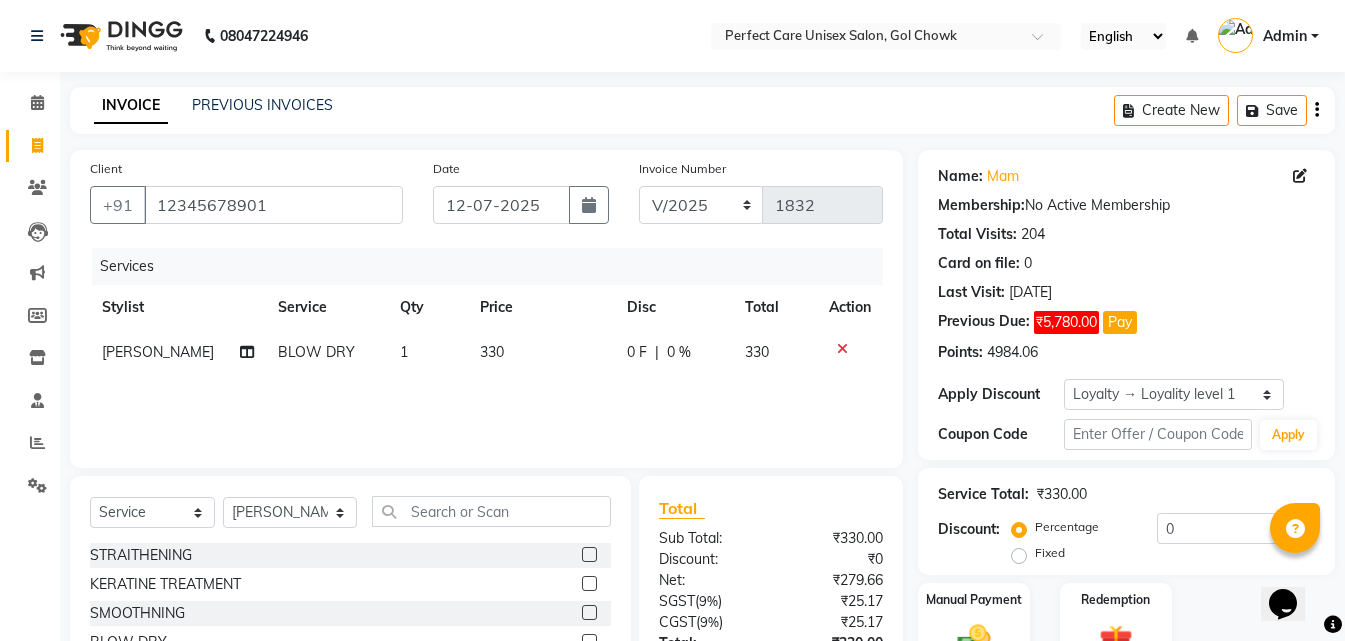 click on "Services Stylist Service Qty Price Disc Total Action MISS CHANDA BLOW DRY 1 330 0 F | 0 % 330" 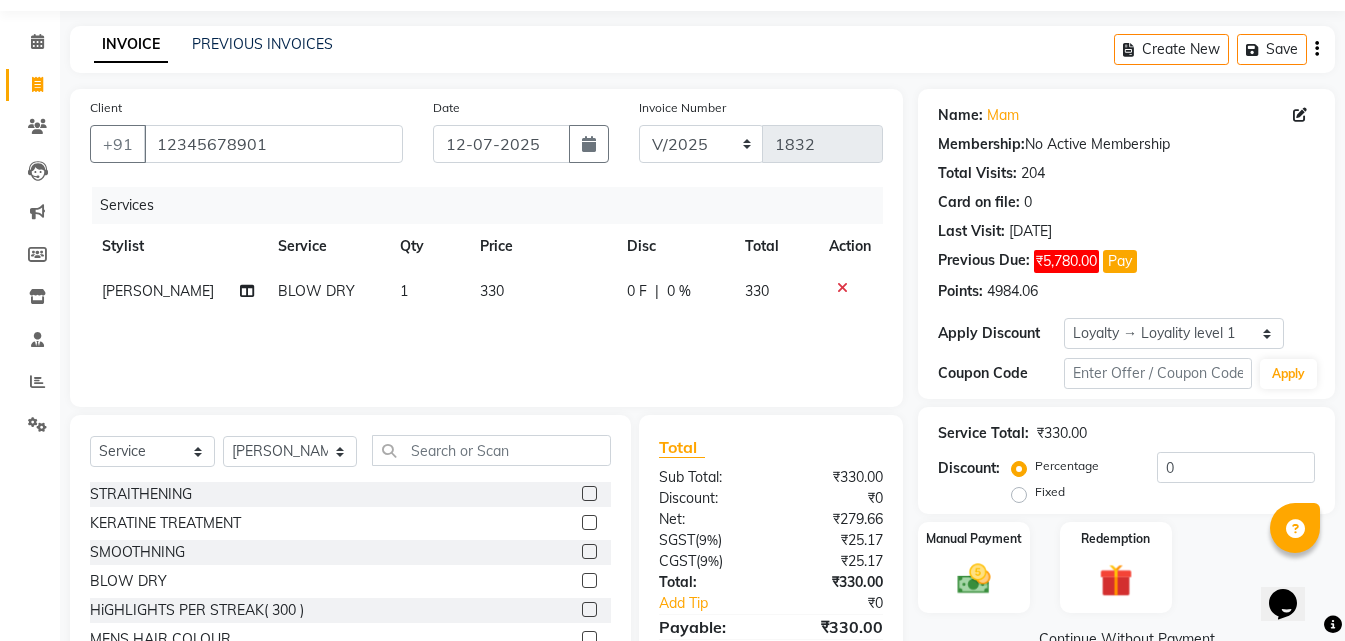 scroll, scrollTop: 160, scrollLeft: 0, axis: vertical 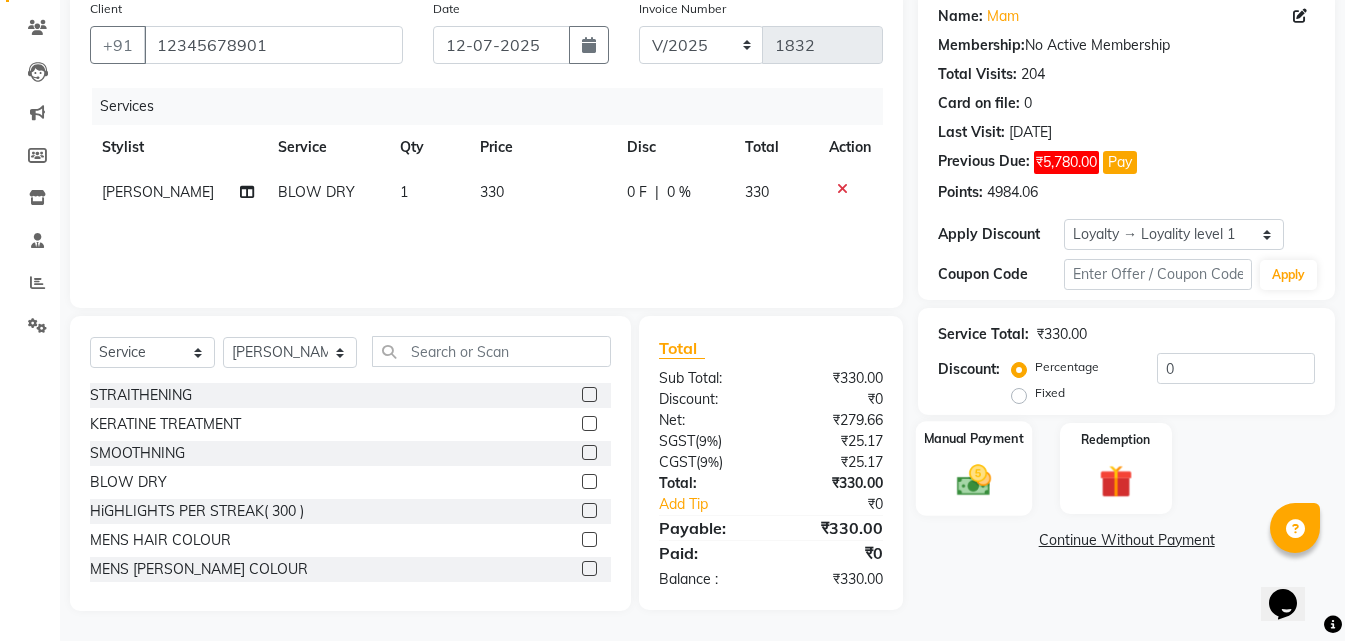 click on "Manual Payment" 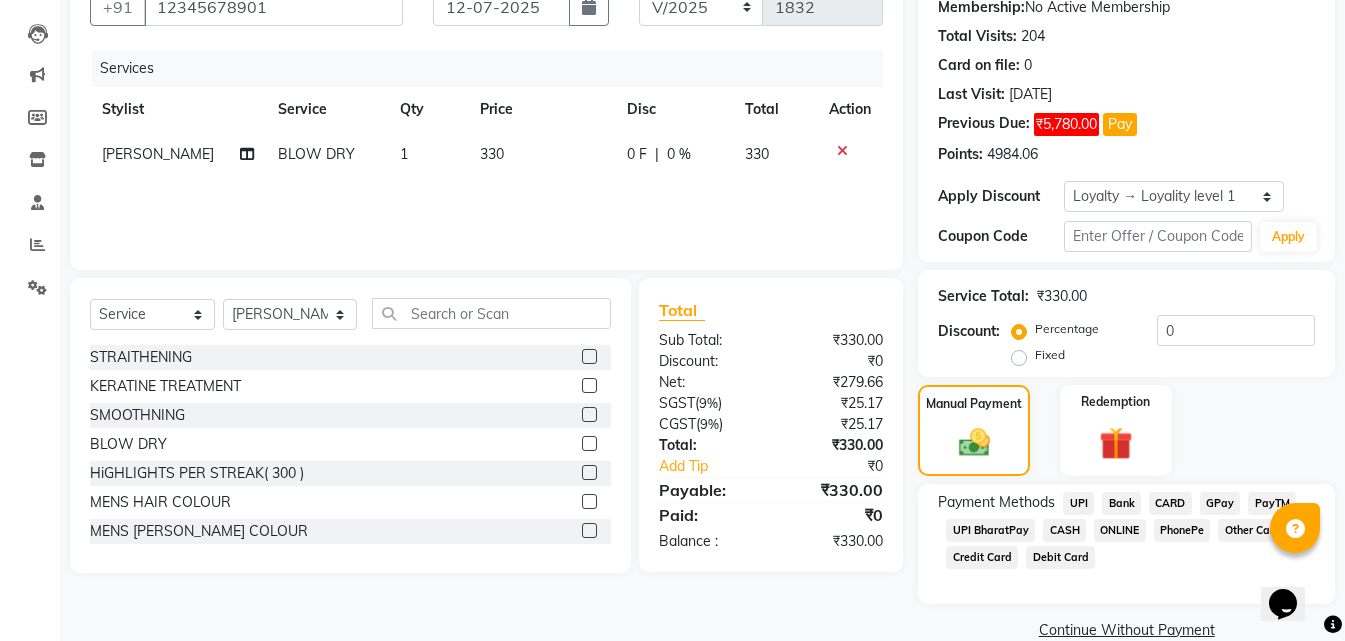 scroll, scrollTop: 232, scrollLeft: 0, axis: vertical 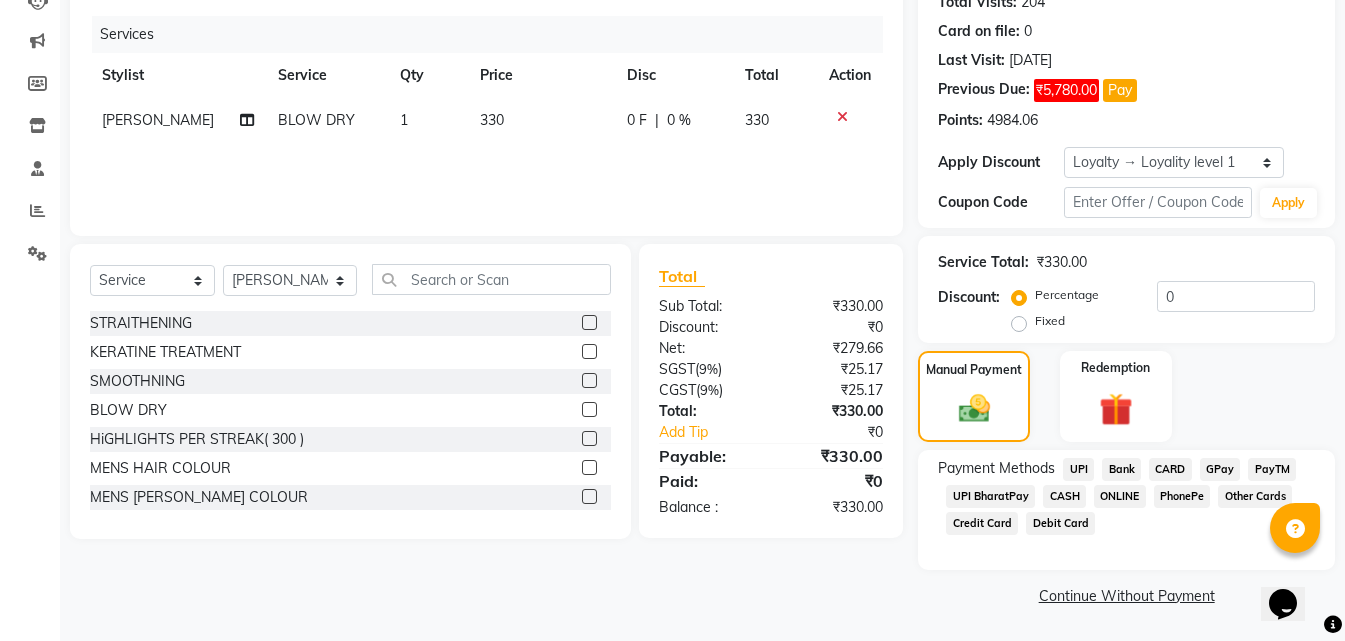 click on "ONLINE" 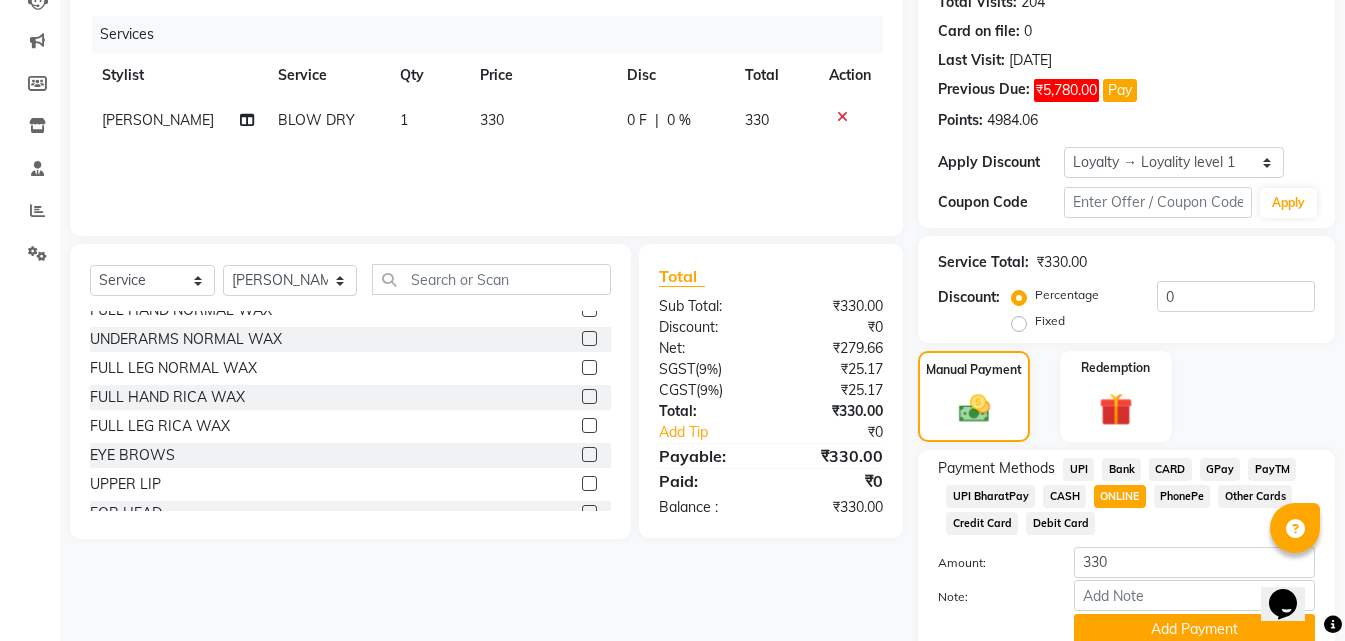 scroll, scrollTop: 0, scrollLeft: 0, axis: both 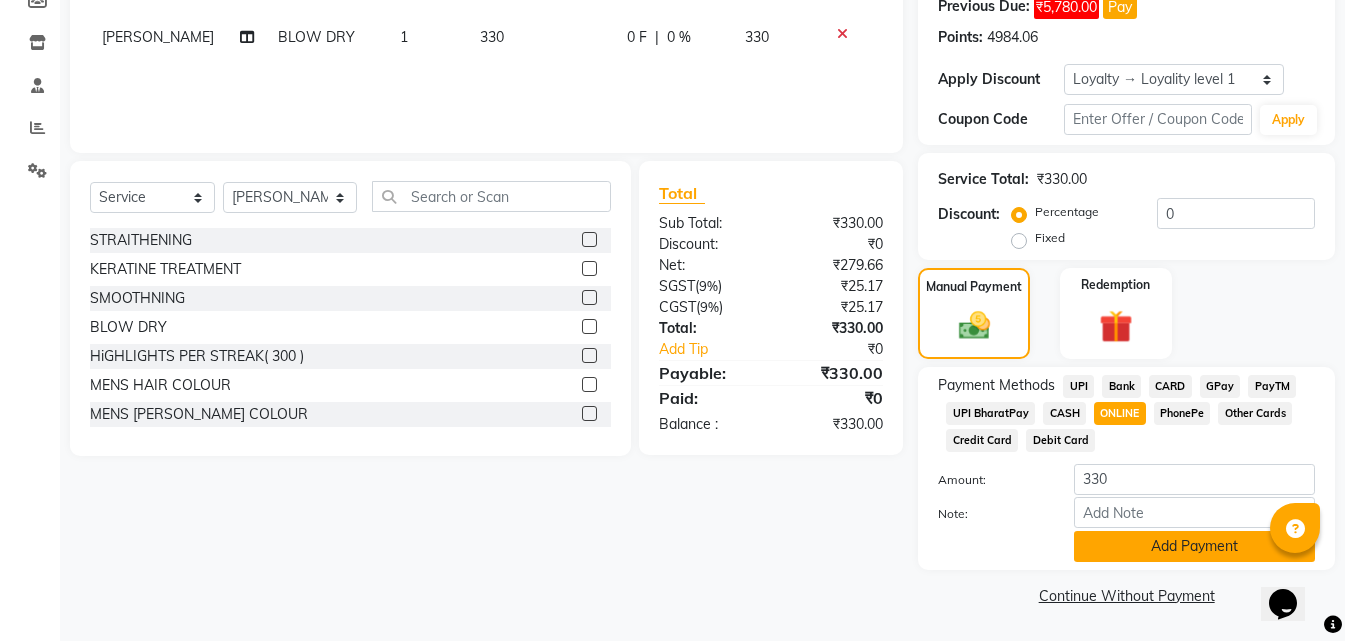 click on "Add Payment" 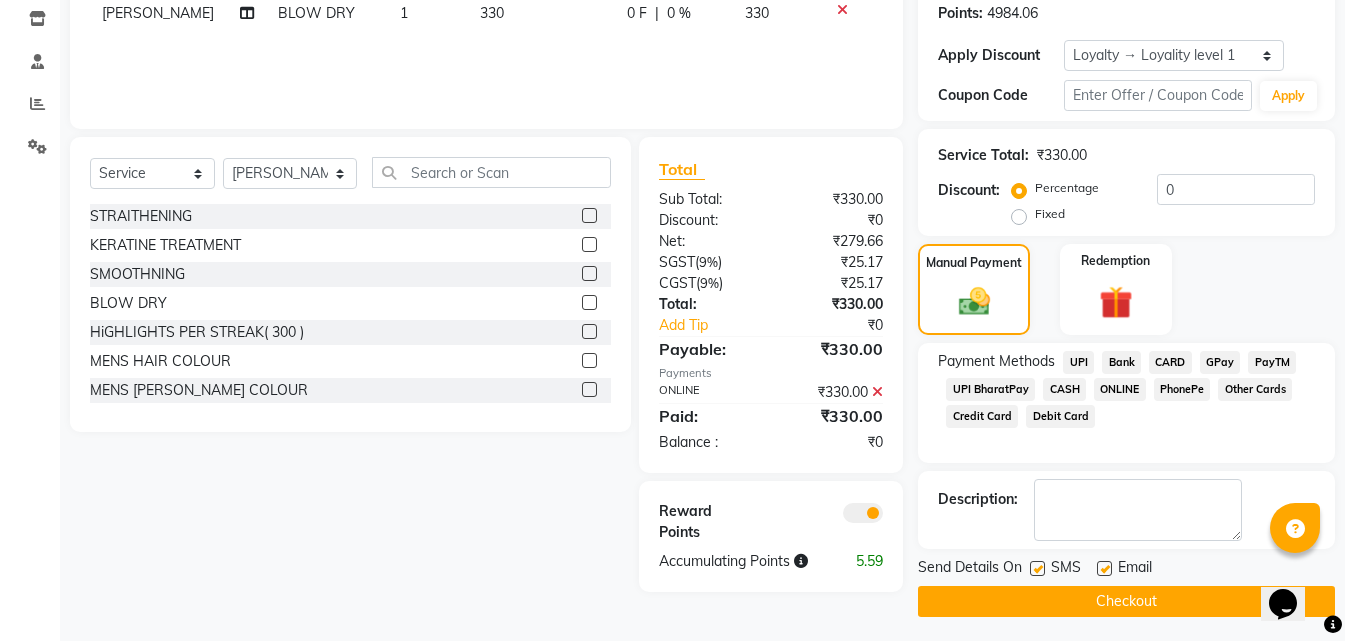 scroll, scrollTop: 345, scrollLeft: 0, axis: vertical 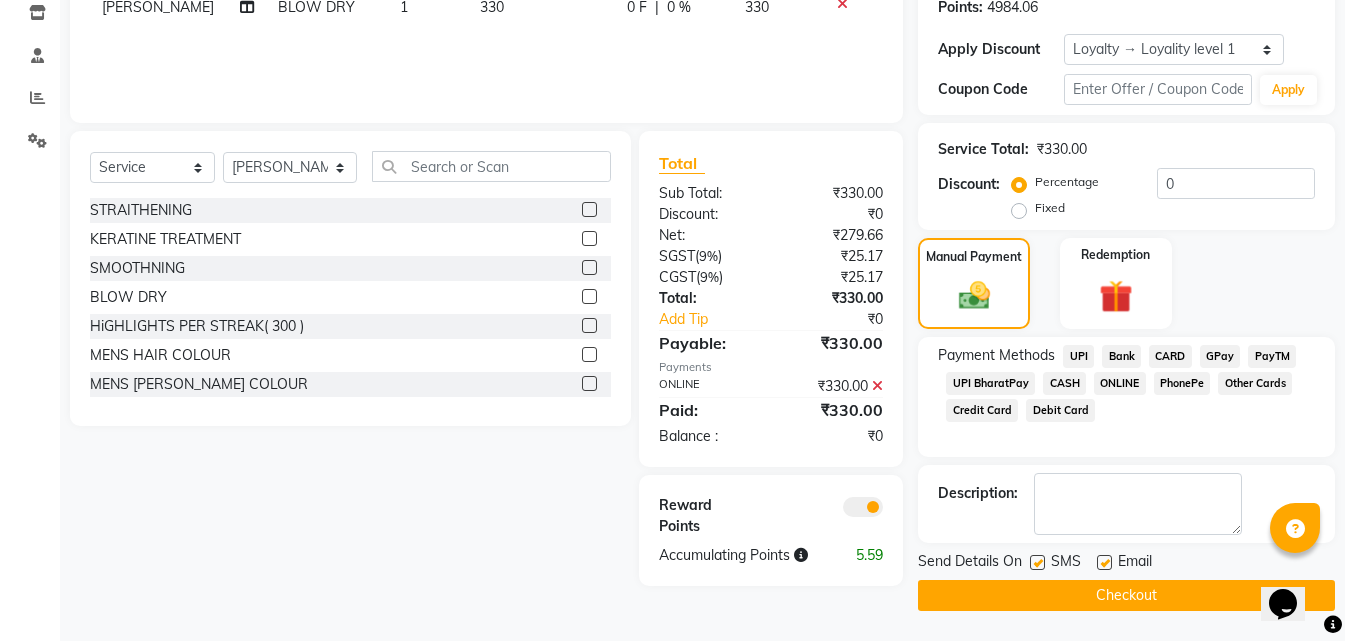 click on "Checkout" 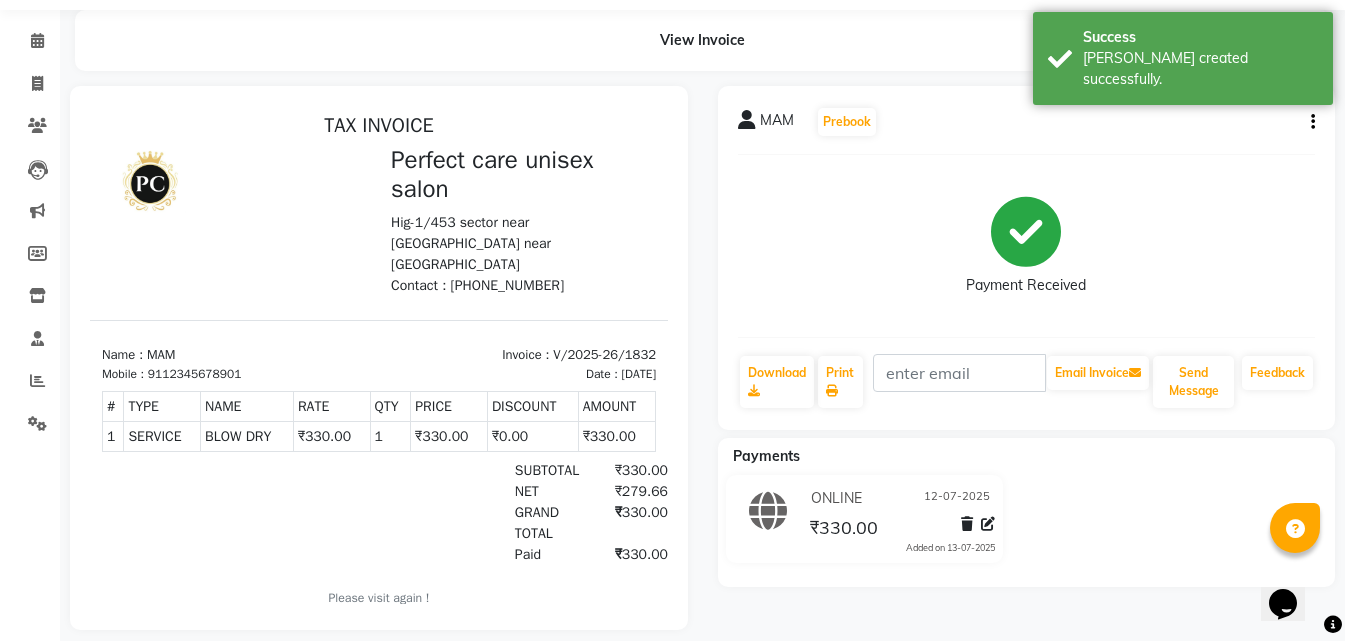 scroll, scrollTop: 96, scrollLeft: 0, axis: vertical 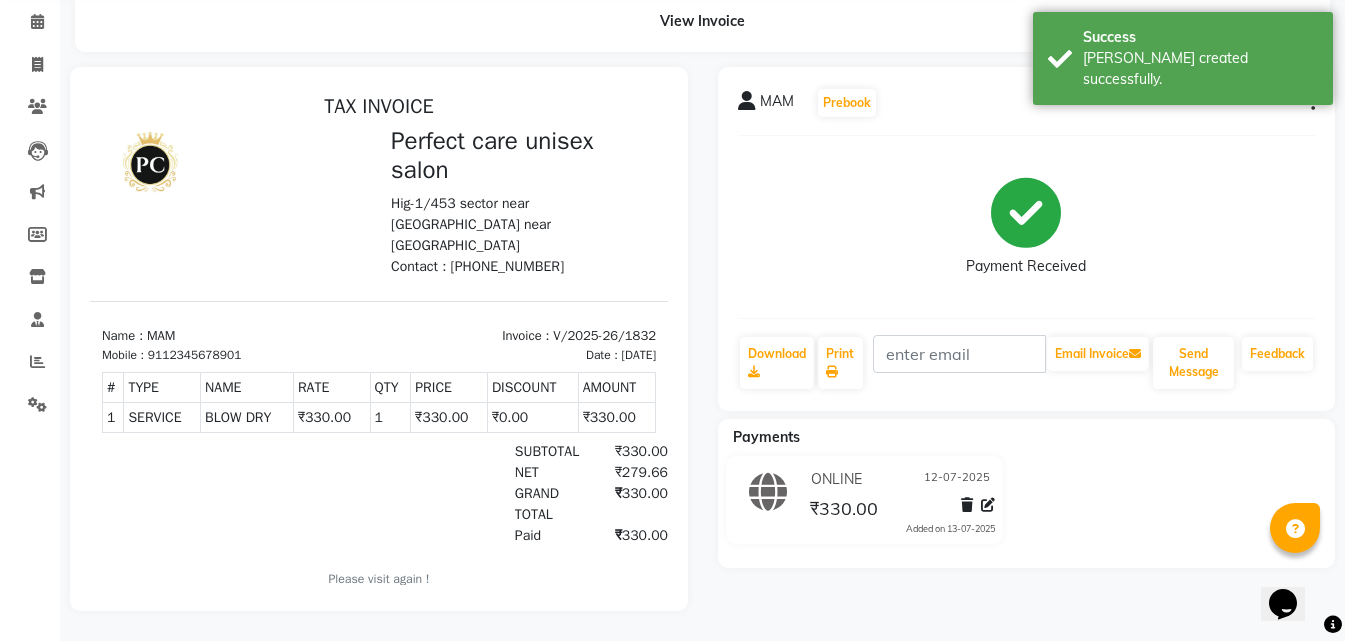 select on "service" 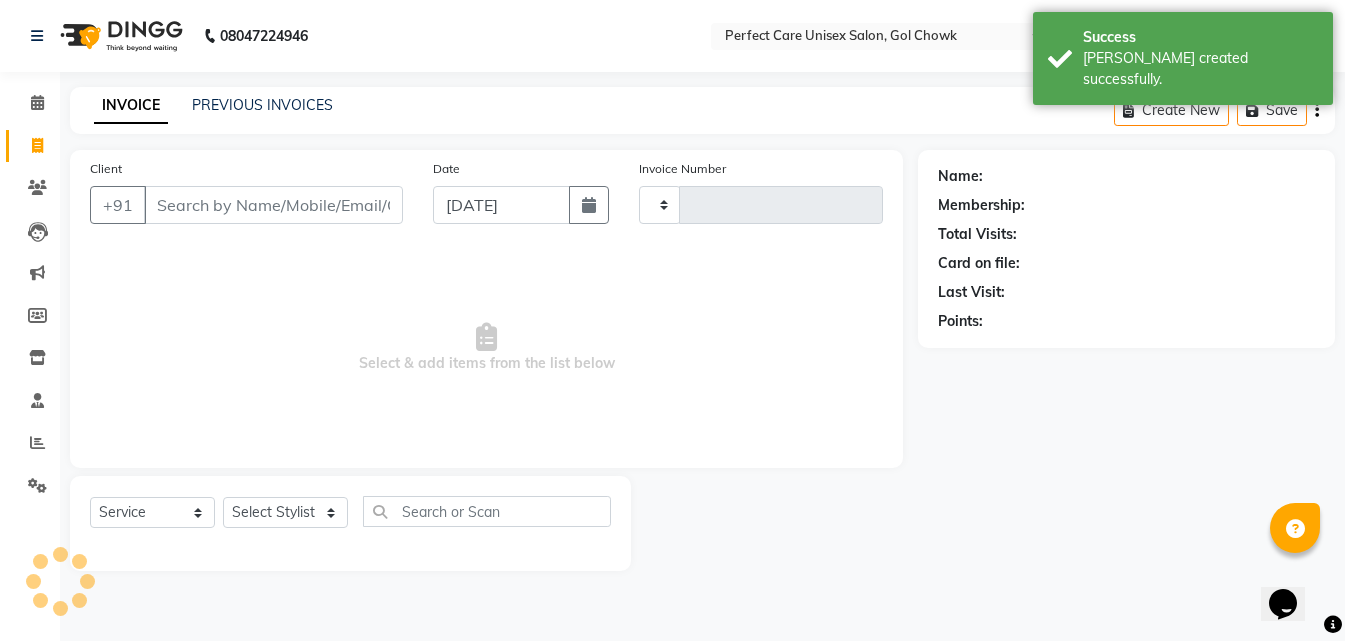 scroll, scrollTop: 0, scrollLeft: 0, axis: both 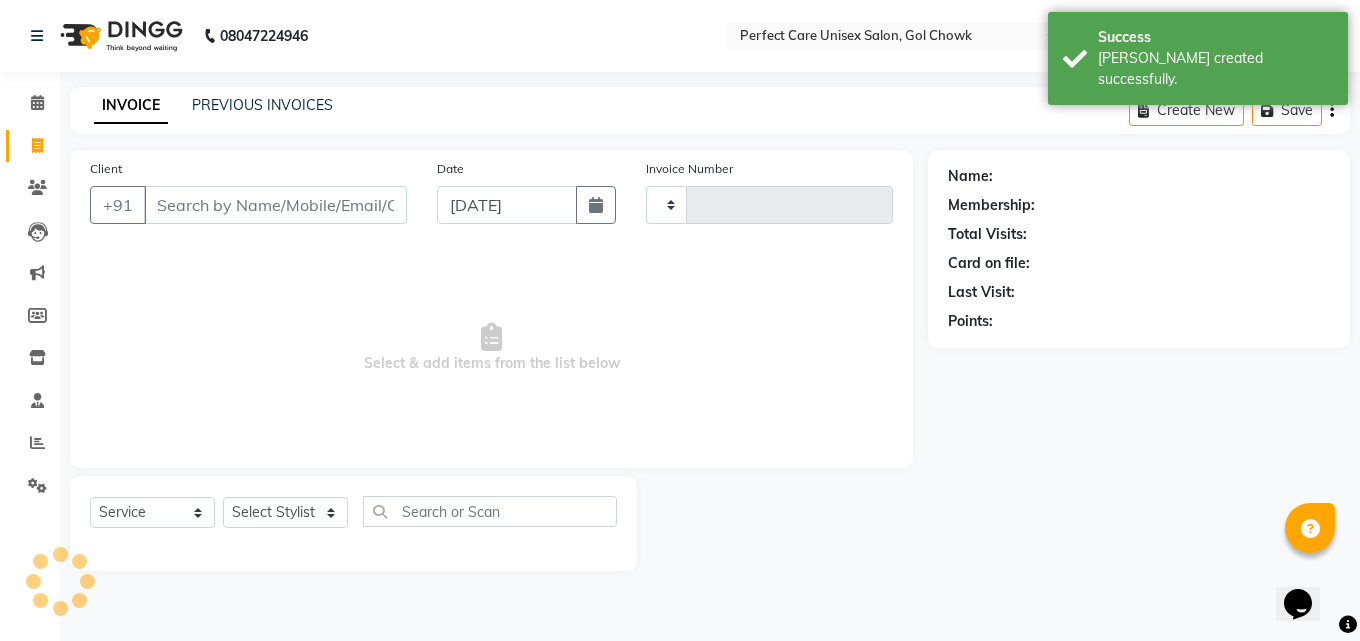 type on "1833" 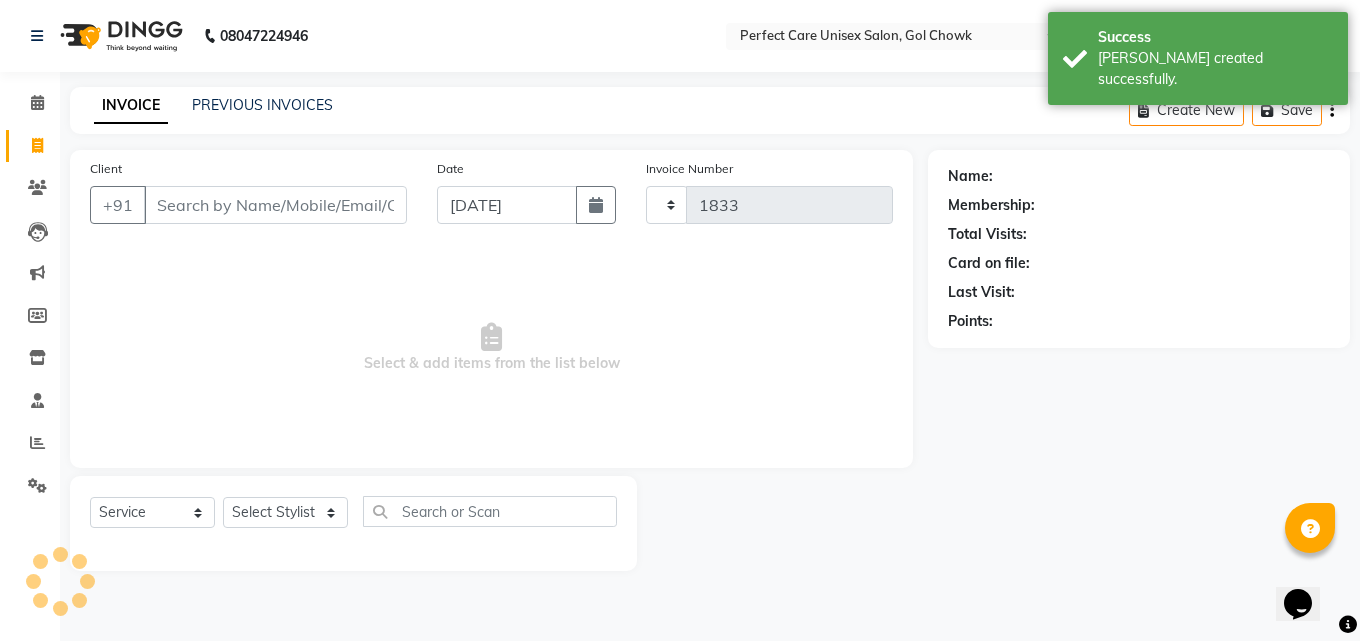 select on "4751" 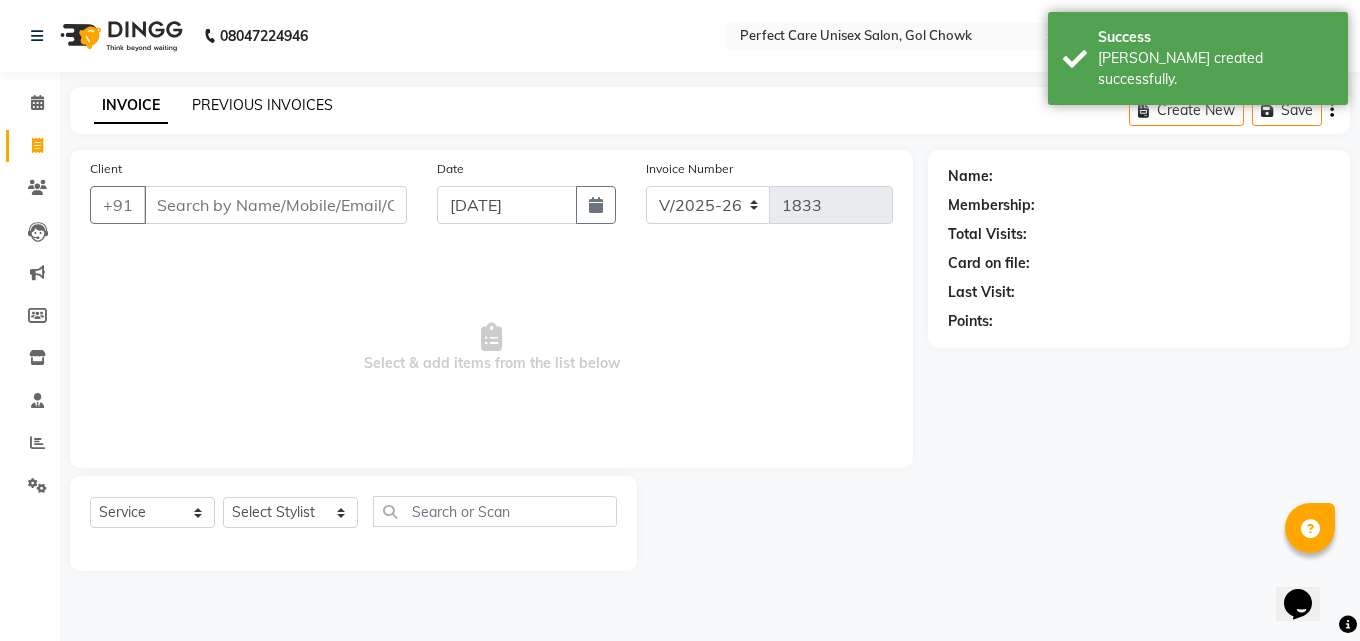 click on "PREVIOUS INVOICES" 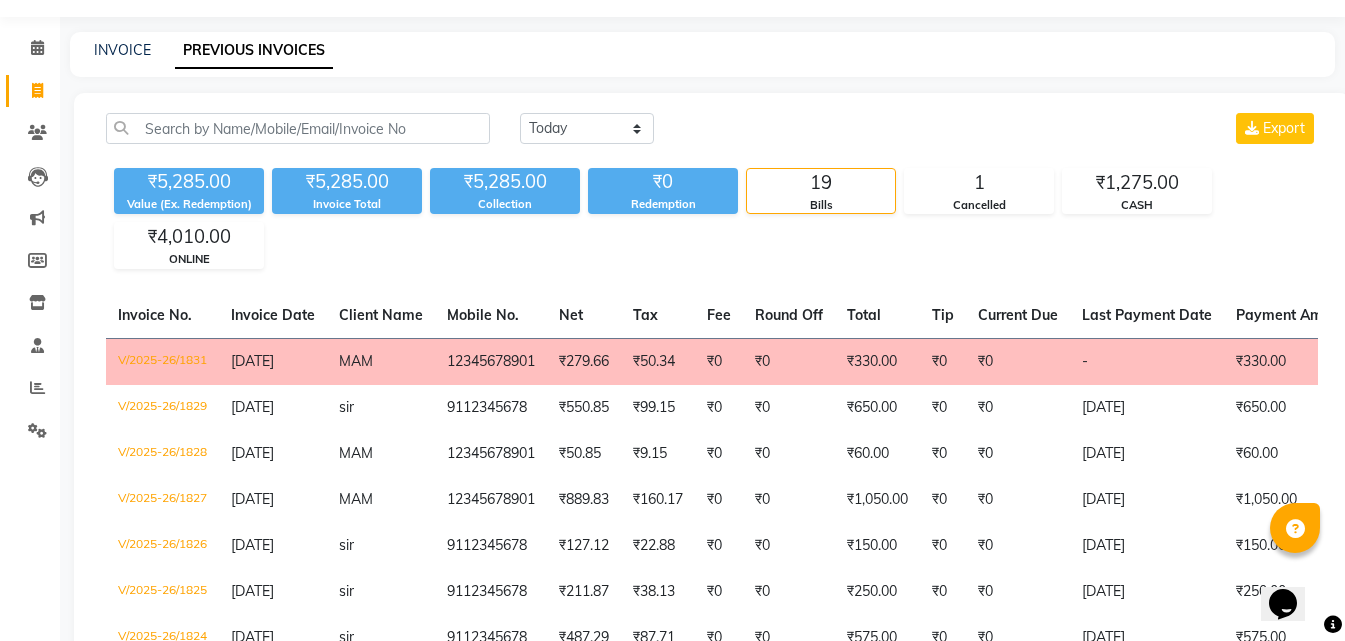 scroll, scrollTop: 100, scrollLeft: 0, axis: vertical 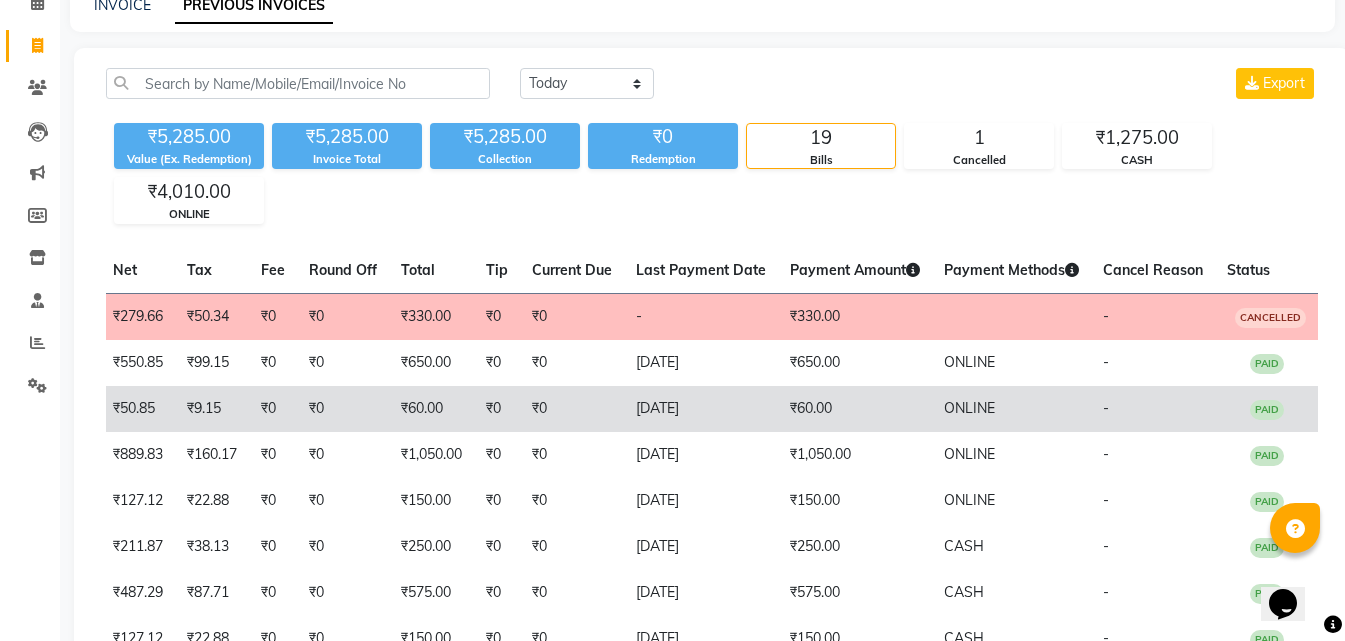 drag, startPoint x: 666, startPoint y: 388, endPoint x: 733, endPoint y: 393, distance: 67.18631 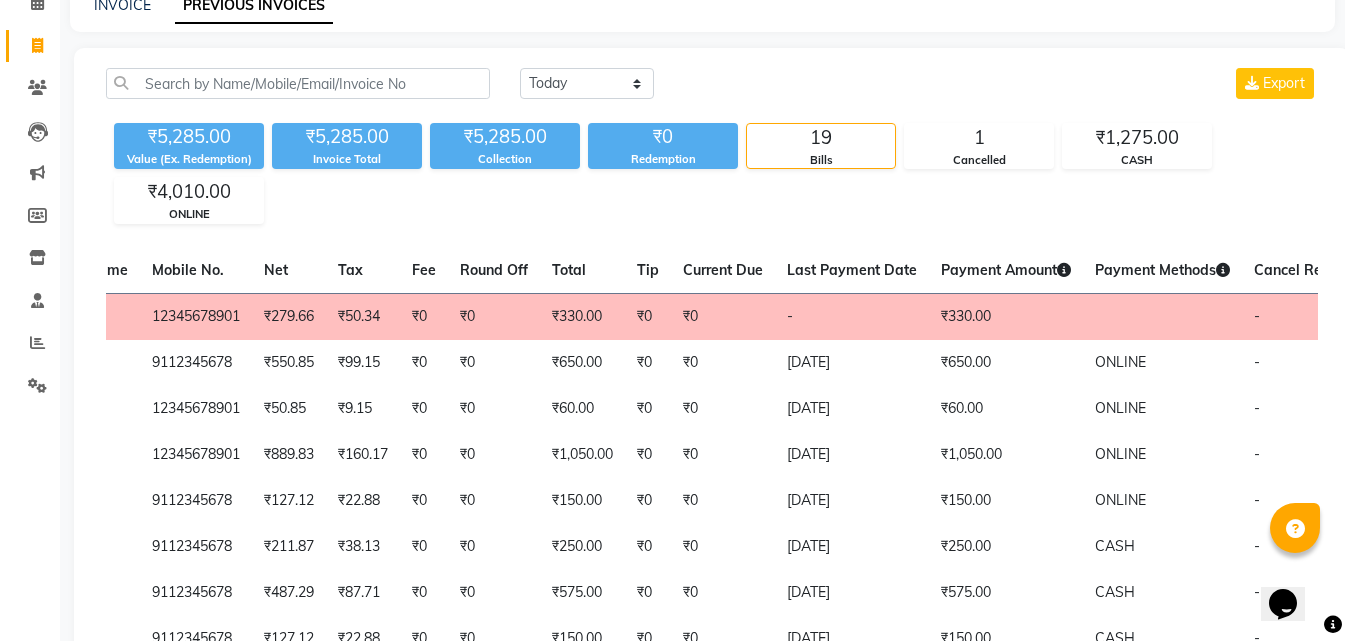 scroll, scrollTop: 0, scrollLeft: 0, axis: both 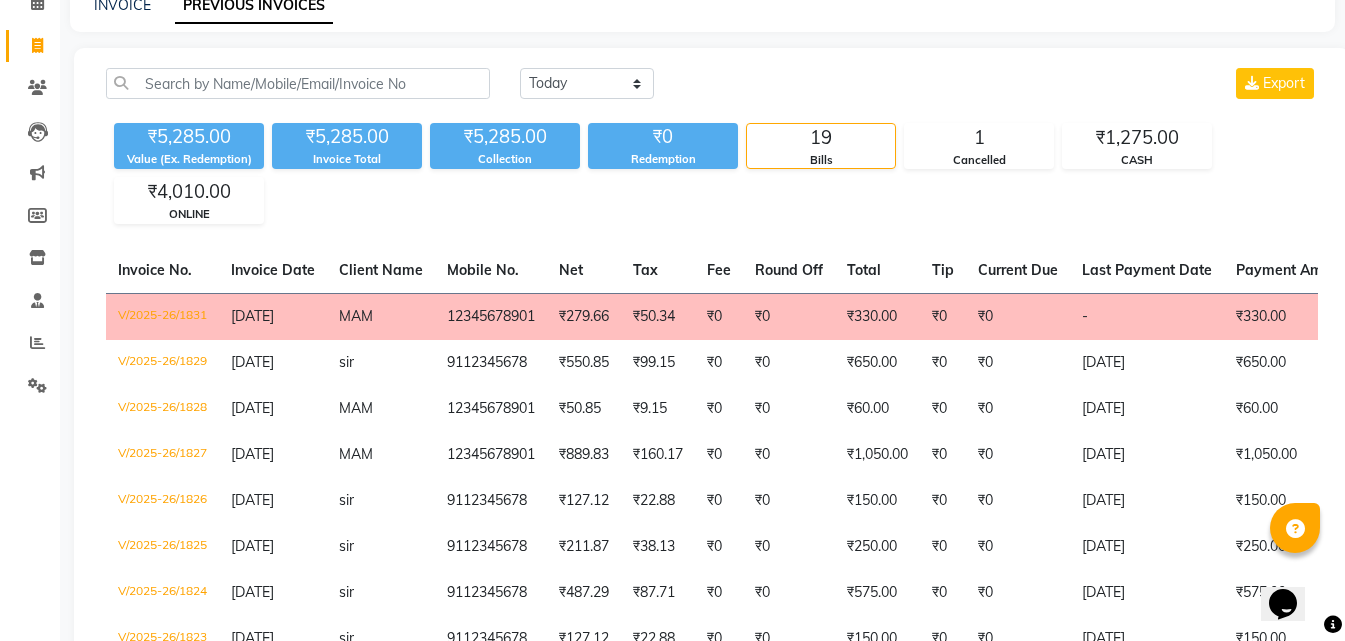 drag, startPoint x: 871, startPoint y: 335, endPoint x: 571, endPoint y: 324, distance: 300.2016 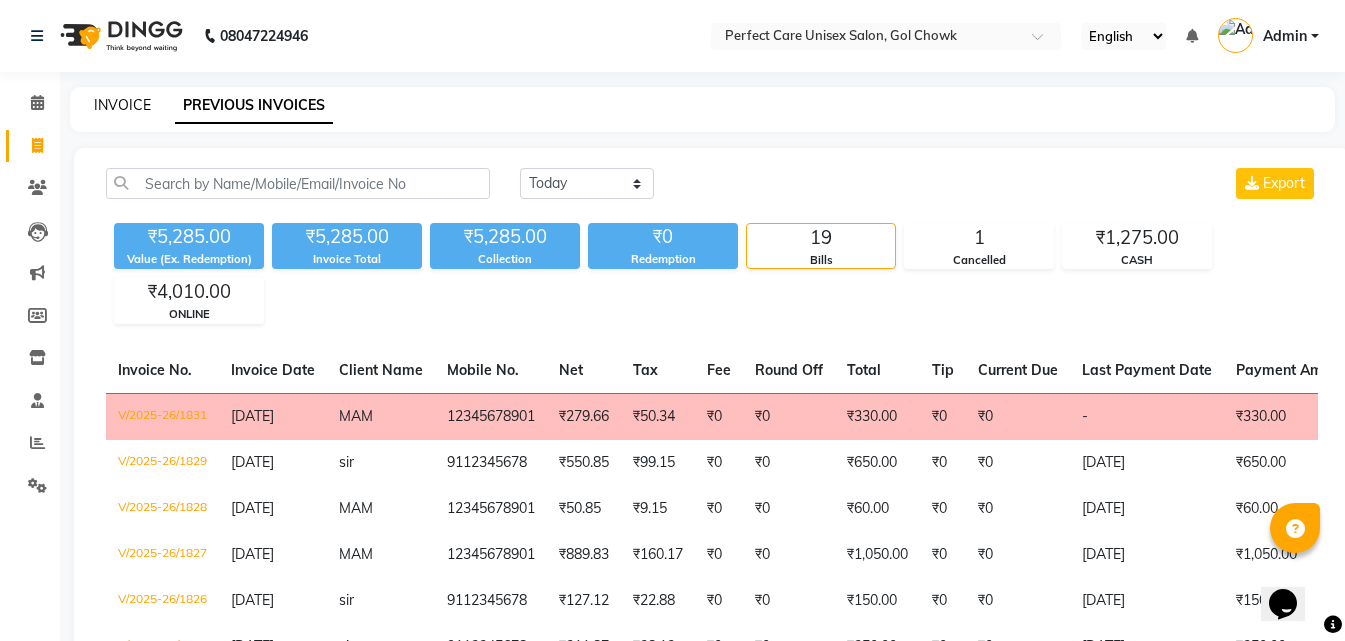 click on "INVOICE" 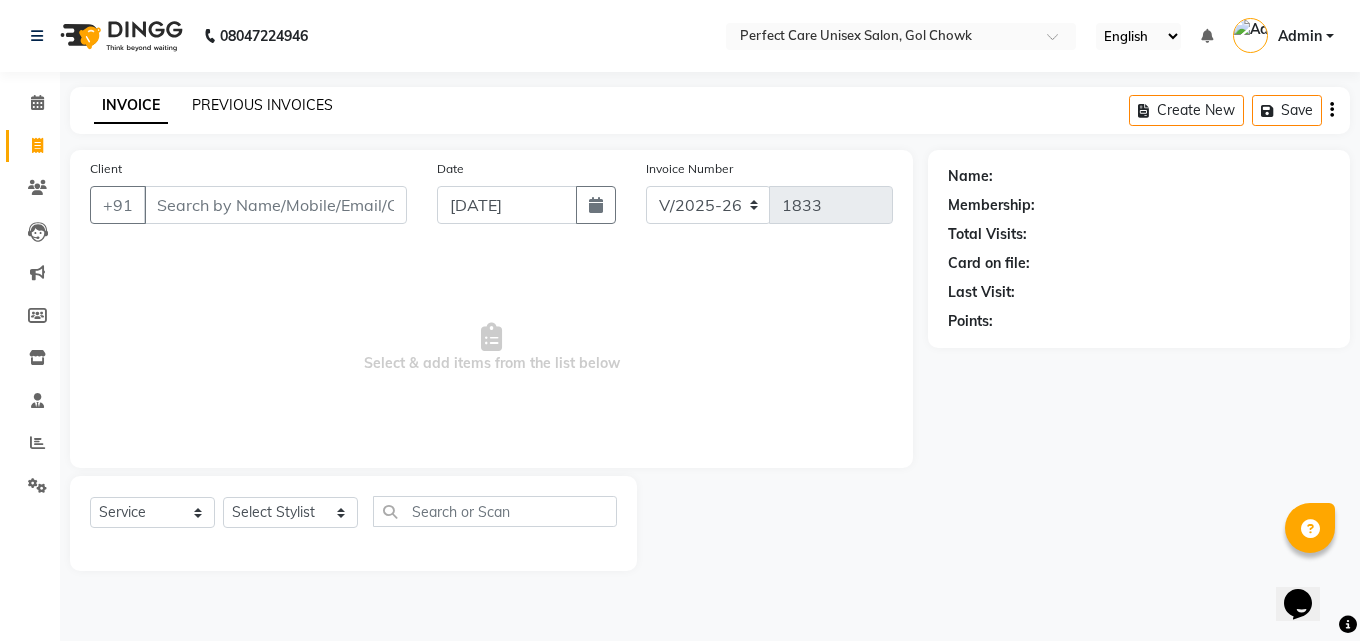 click on "PREVIOUS INVOICES" 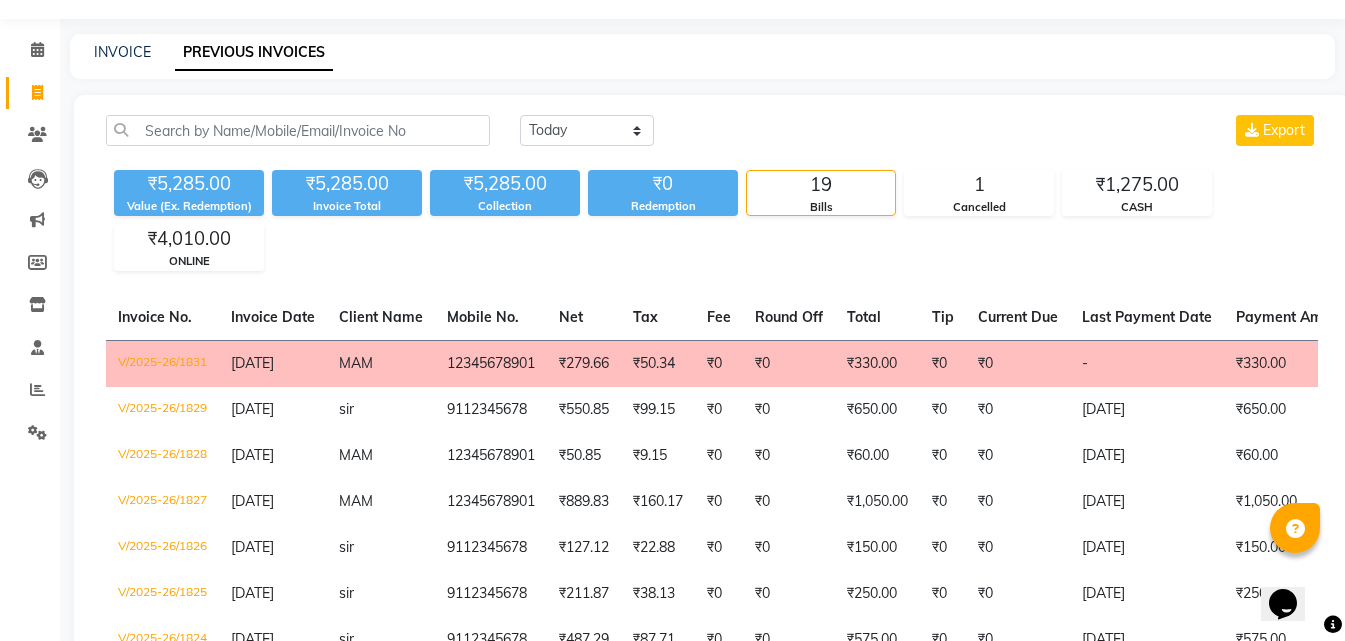 scroll, scrollTop: 100, scrollLeft: 0, axis: vertical 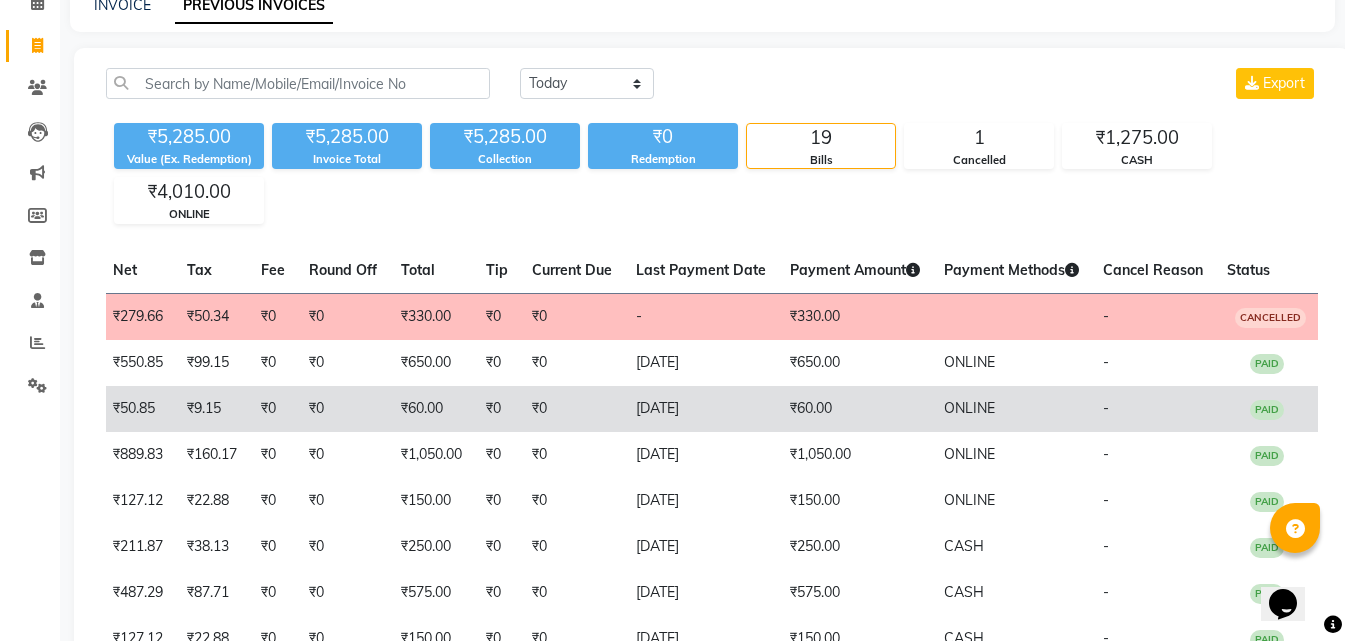 drag, startPoint x: 568, startPoint y: 386, endPoint x: 666, endPoint y: 386, distance: 98 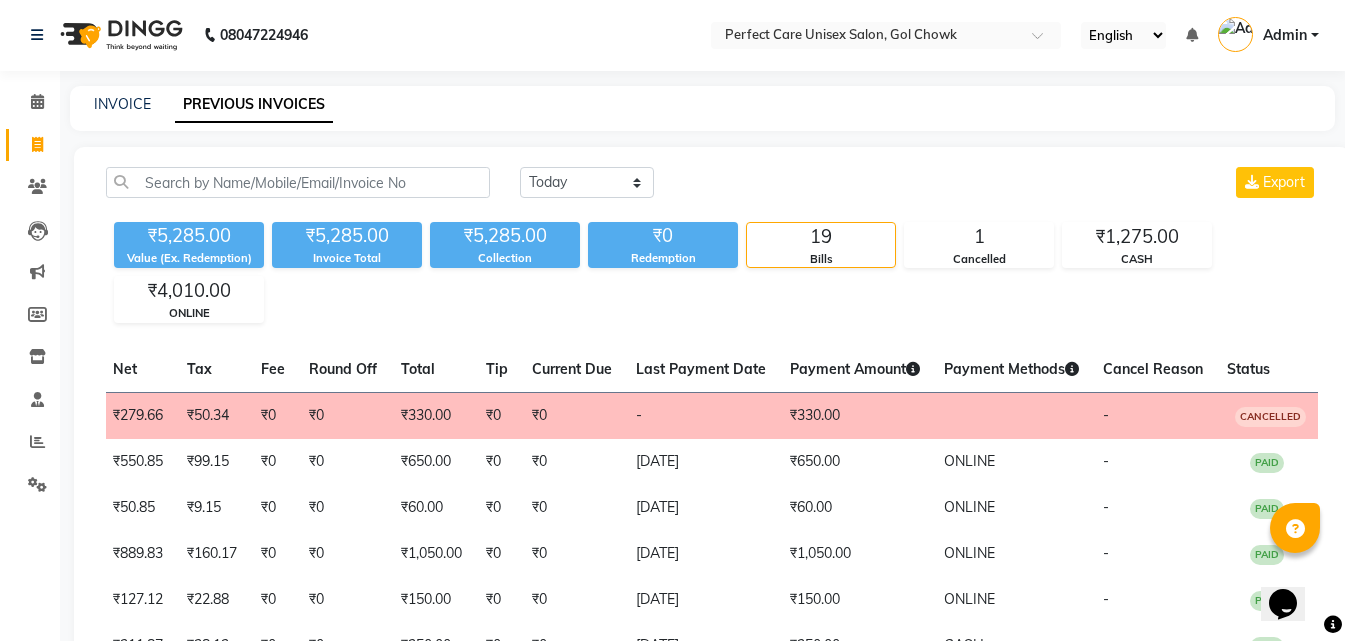 scroll, scrollTop: 0, scrollLeft: 0, axis: both 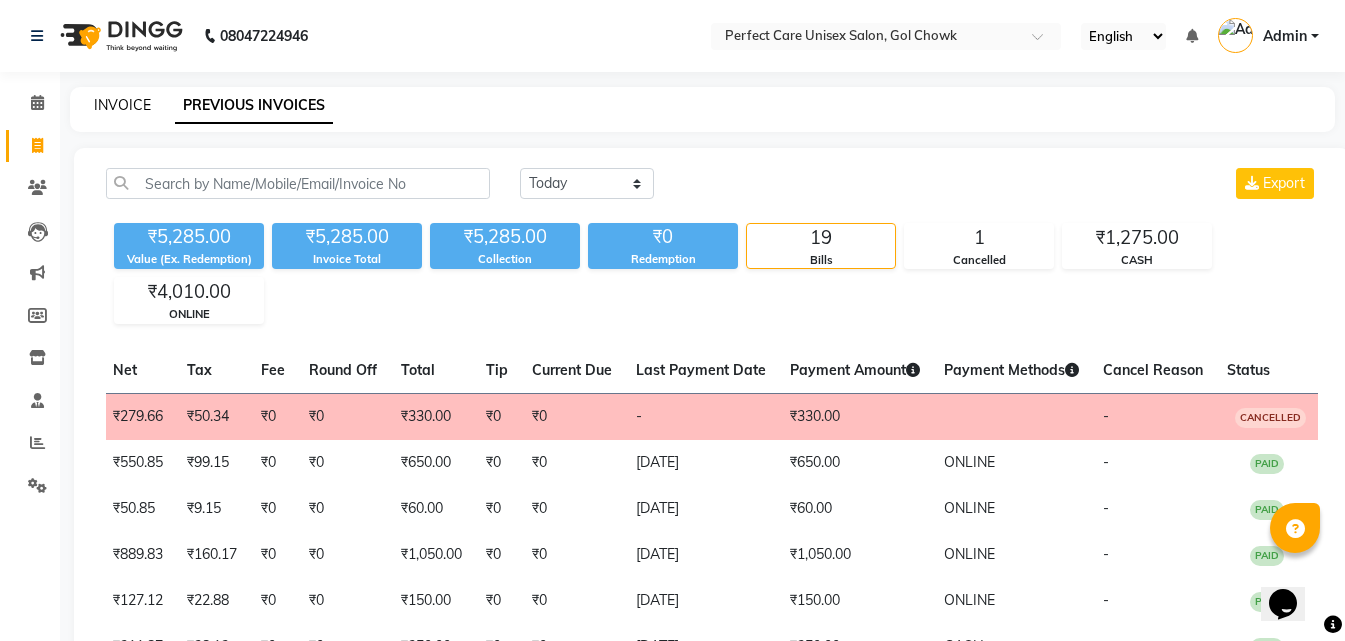 click on "INVOICE" 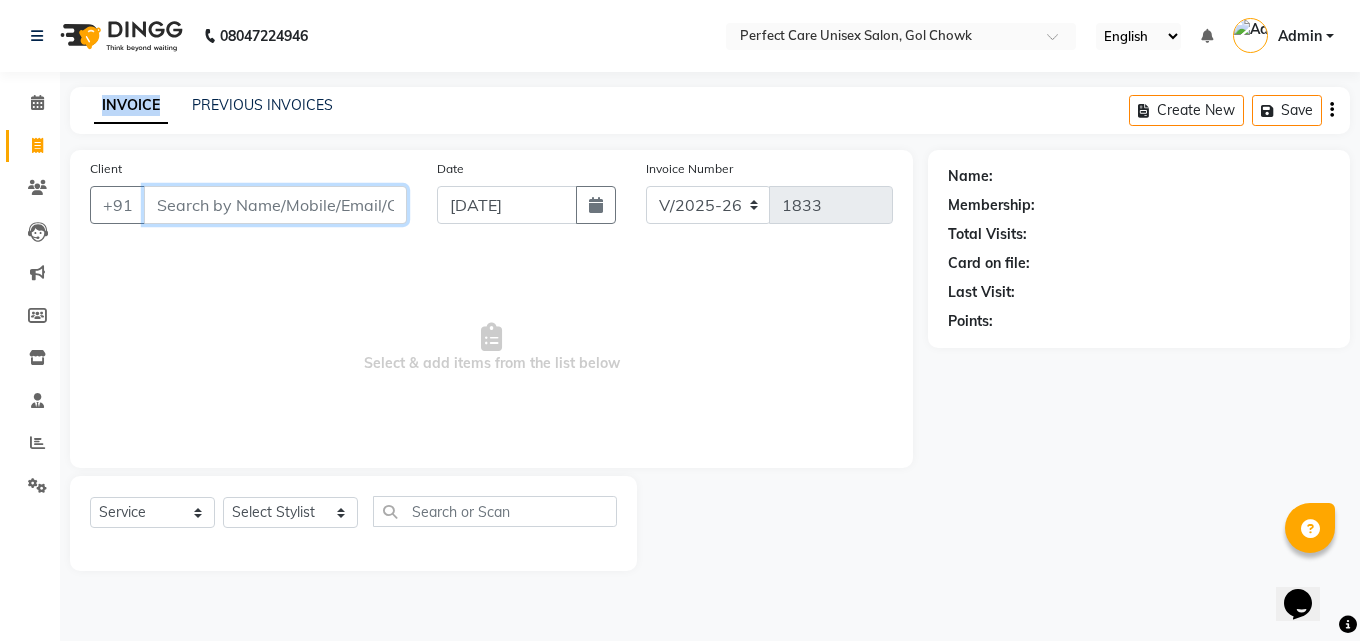 click on "Client" at bounding box center [275, 205] 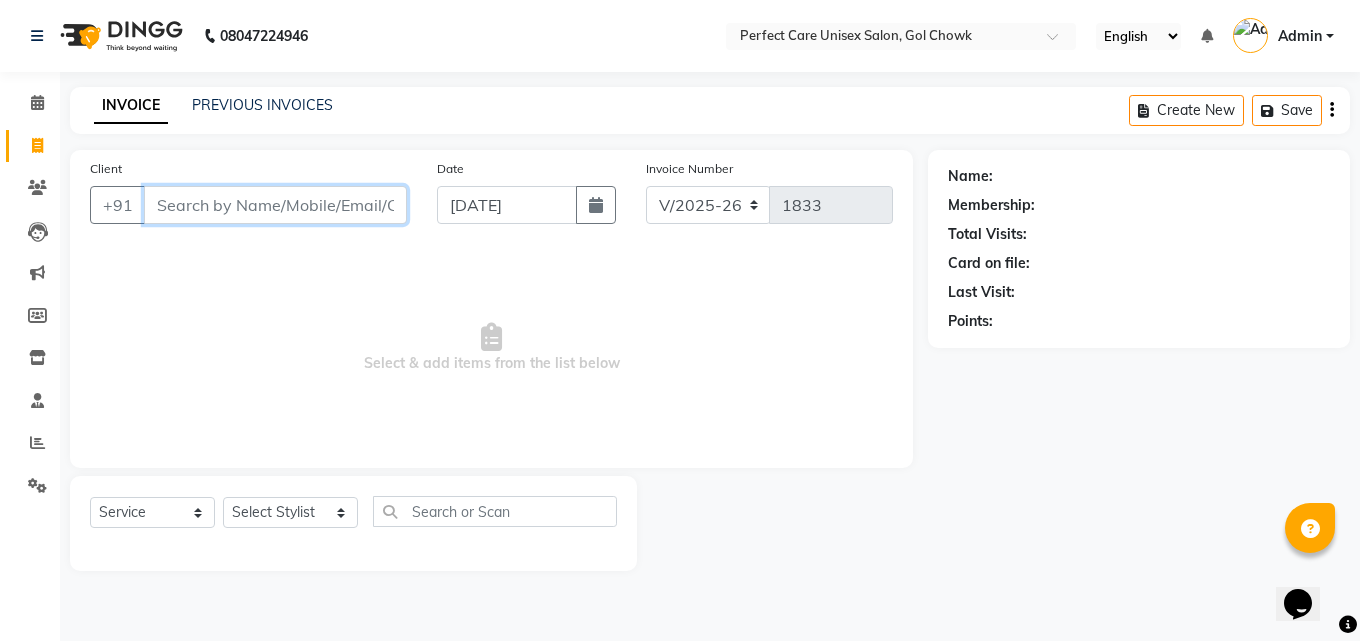 click on "Client" at bounding box center [275, 205] 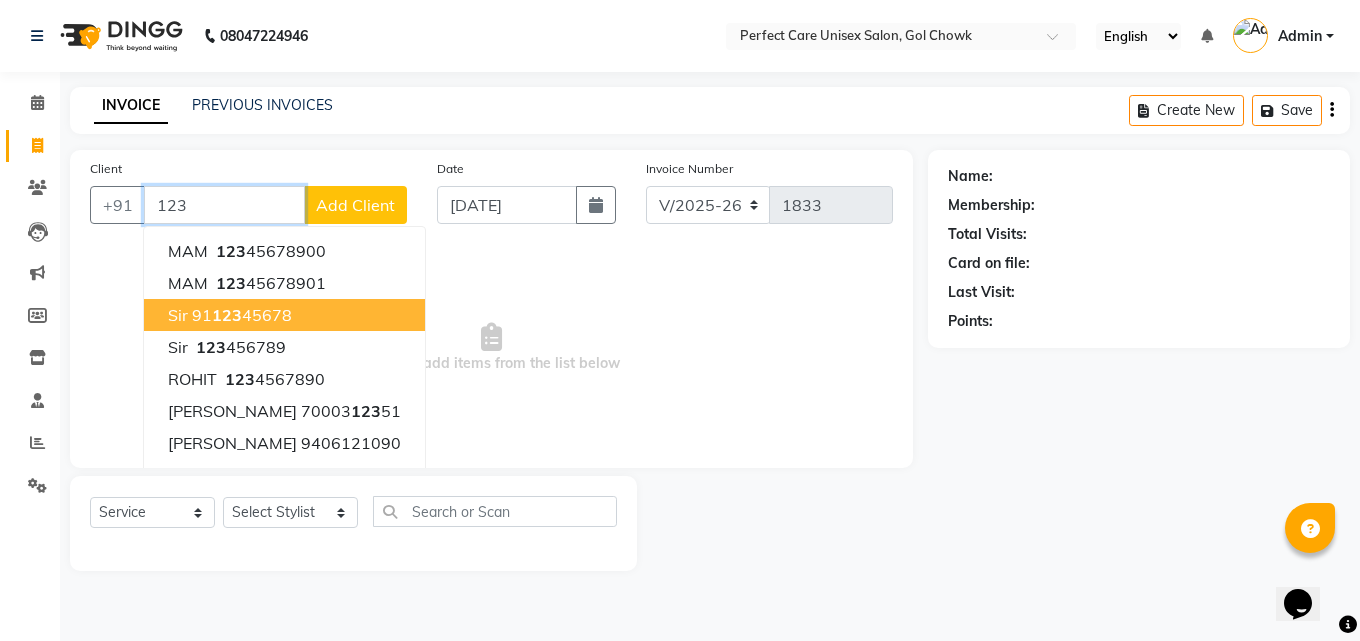 click on "123" at bounding box center (227, 315) 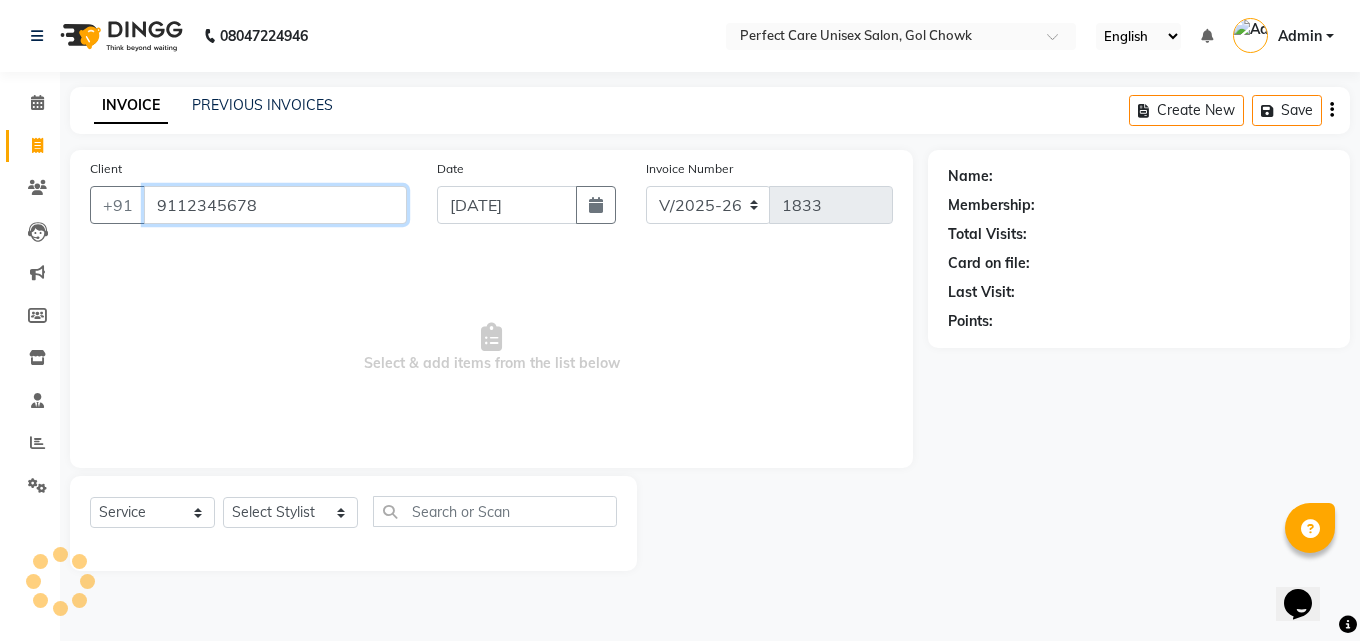 type on "9112345678" 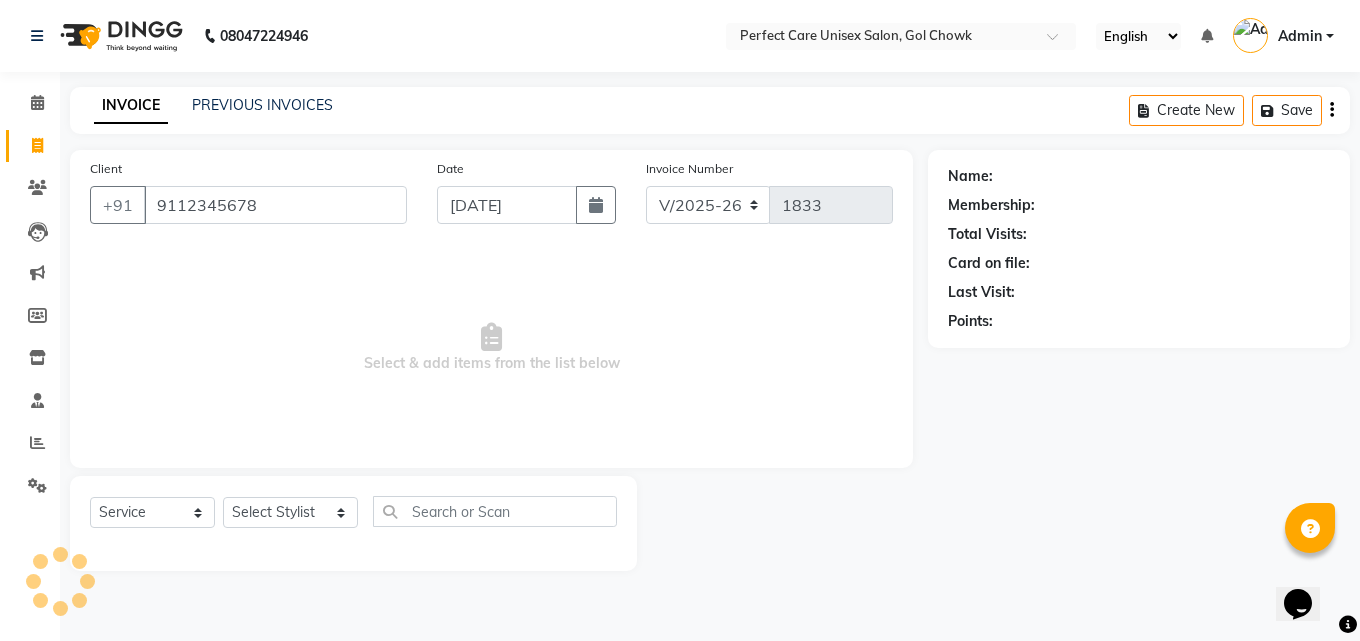 select on "1: Object" 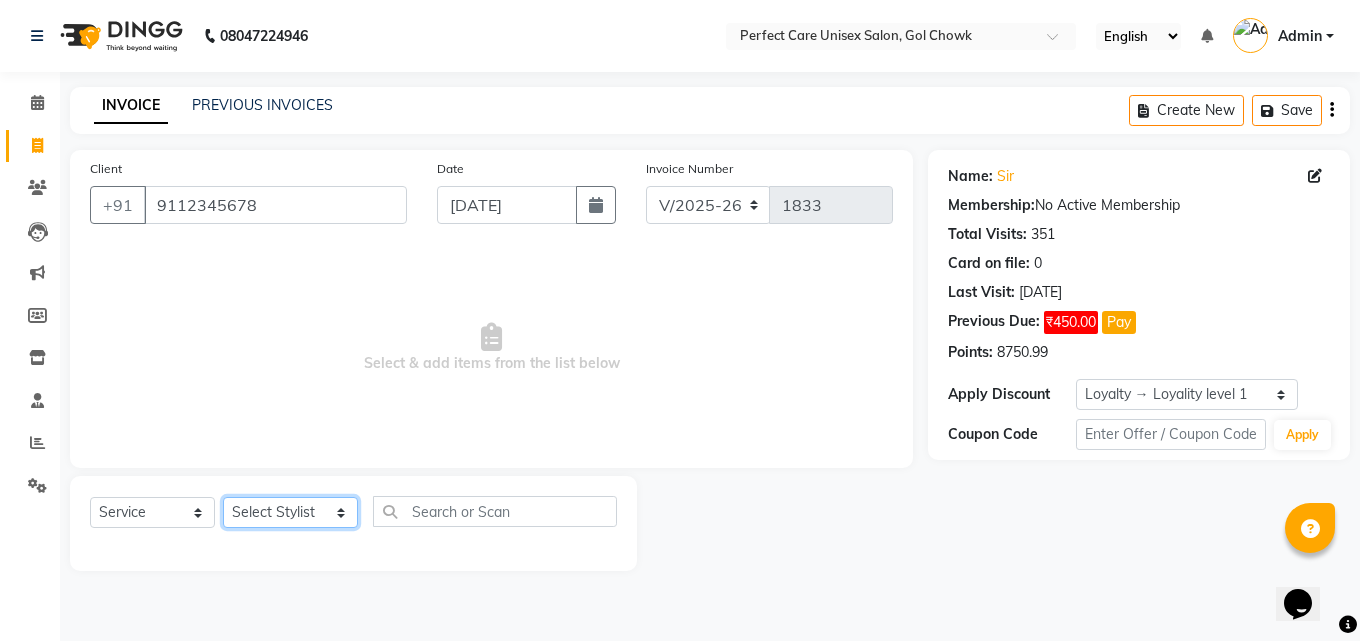 click on "Select Stylist [PERSON_NAME] MISS [PERSON_NAME] MISS [PERSON_NAME]  MISS [PERSON_NAME] [PERSON_NAME] MISS.[PERSON_NAME] MISS.[PERSON_NAME]  MISS [PERSON_NAME]  MISS. USHA [PERSON_NAME] [PERSON_NAME] MR.[PERSON_NAME] MR. [PERSON_NAME]  MR [PERSON_NAME] MR. AVINASH [PERSON_NAME] [PERSON_NAME] [PERSON_NAME] [PERSON_NAME] [PERSON_NAME] MR. [PERSON_NAME] MR.[PERSON_NAME] [PERSON_NAME] MR.[PERSON_NAME] [PERSON_NAME] NONE rashmi" 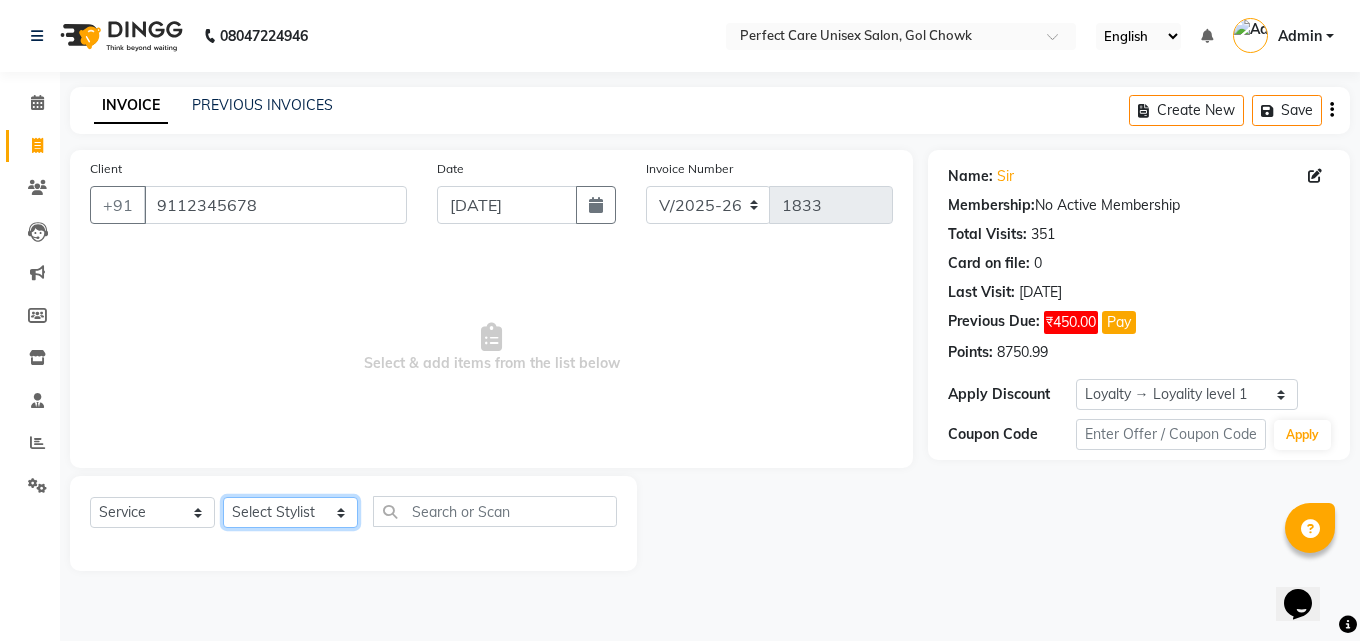 select on "86125" 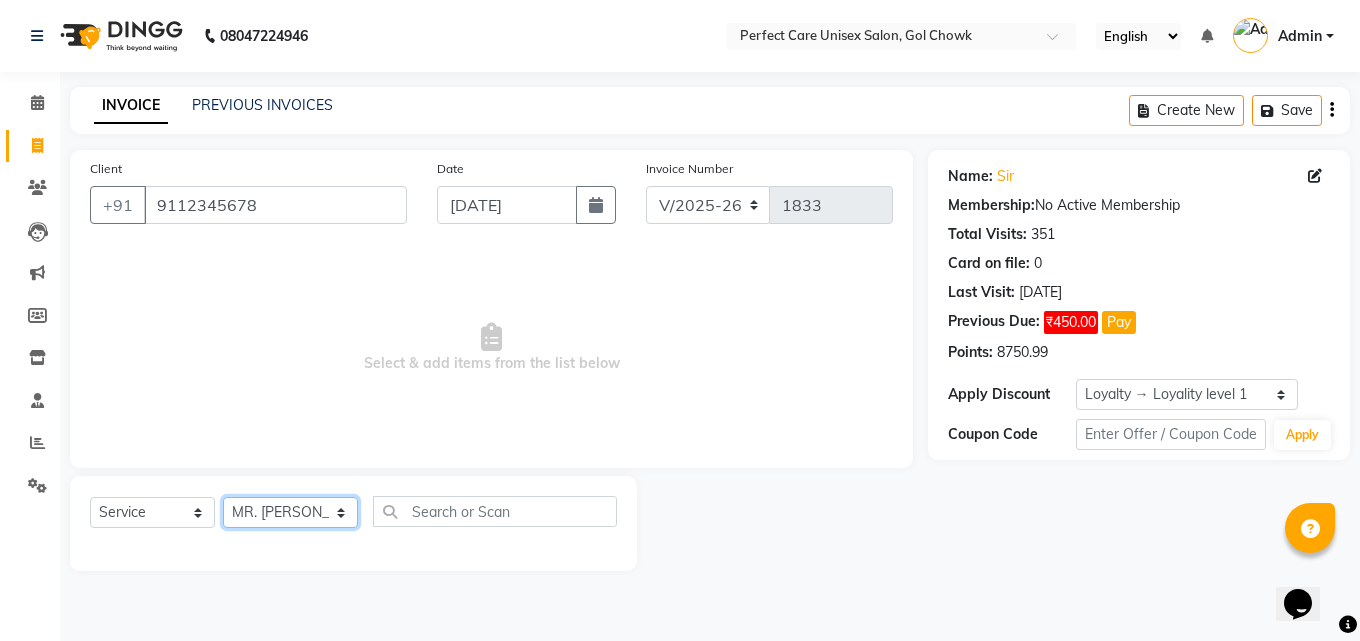 click on "Select Stylist [PERSON_NAME] MISS [PERSON_NAME] MISS [PERSON_NAME]  MISS [PERSON_NAME] [PERSON_NAME] MISS.[PERSON_NAME] MISS.[PERSON_NAME]  MISS [PERSON_NAME]  MISS. USHA [PERSON_NAME] [PERSON_NAME] MR.[PERSON_NAME] MR. [PERSON_NAME]  MR [PERSON_NAME] MR. AVINASH [PERSON_NAME] [PERSON_NAME] [PERSON_NAME] [PERSON_NAME] [PERSON_NAME] MR. [PERSON_NAME] MR.[PERSON_NAME] [PERSON_NAME] MR.[PERSON_NAME] [PERSON_NAME] NONE rashmi" 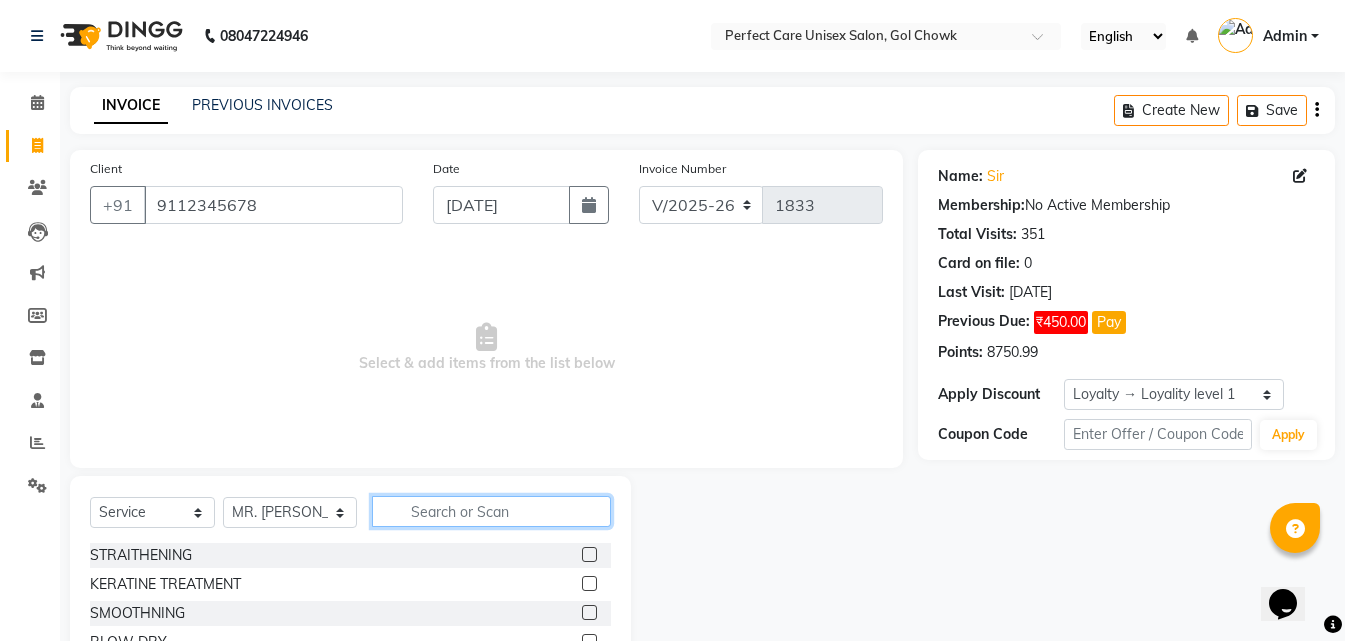 click 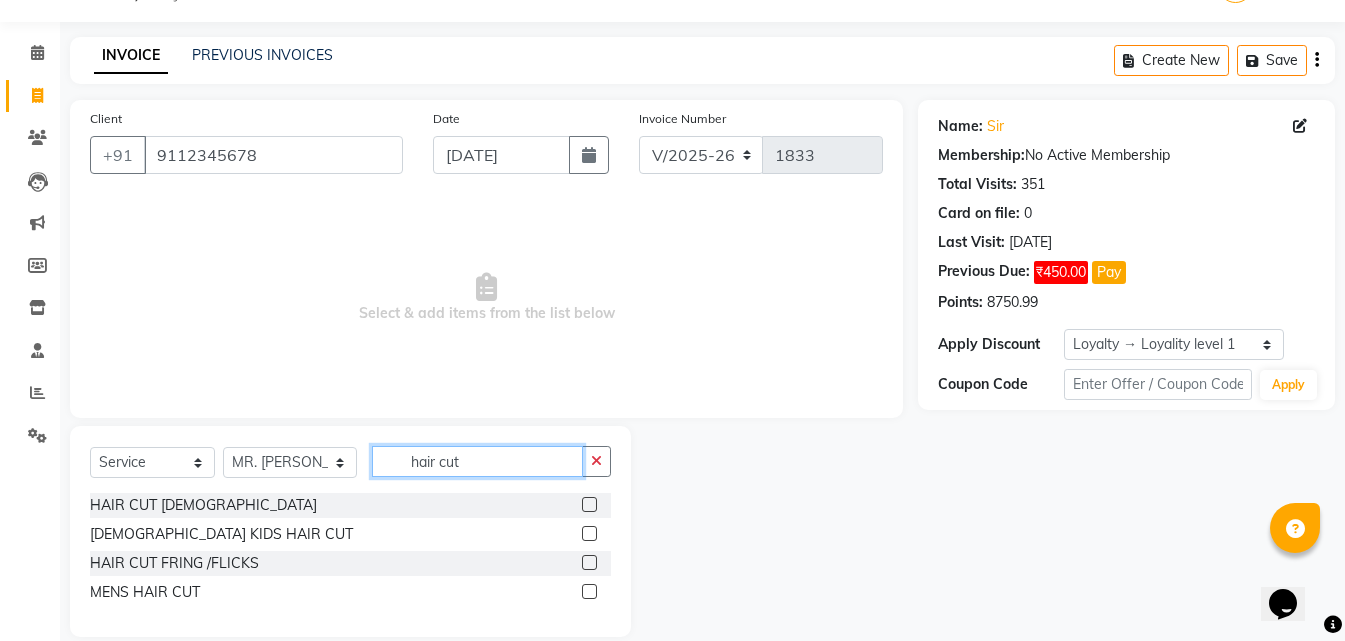 scroll, scrollTop: 76, scrollLeft: 0, axis: vertical 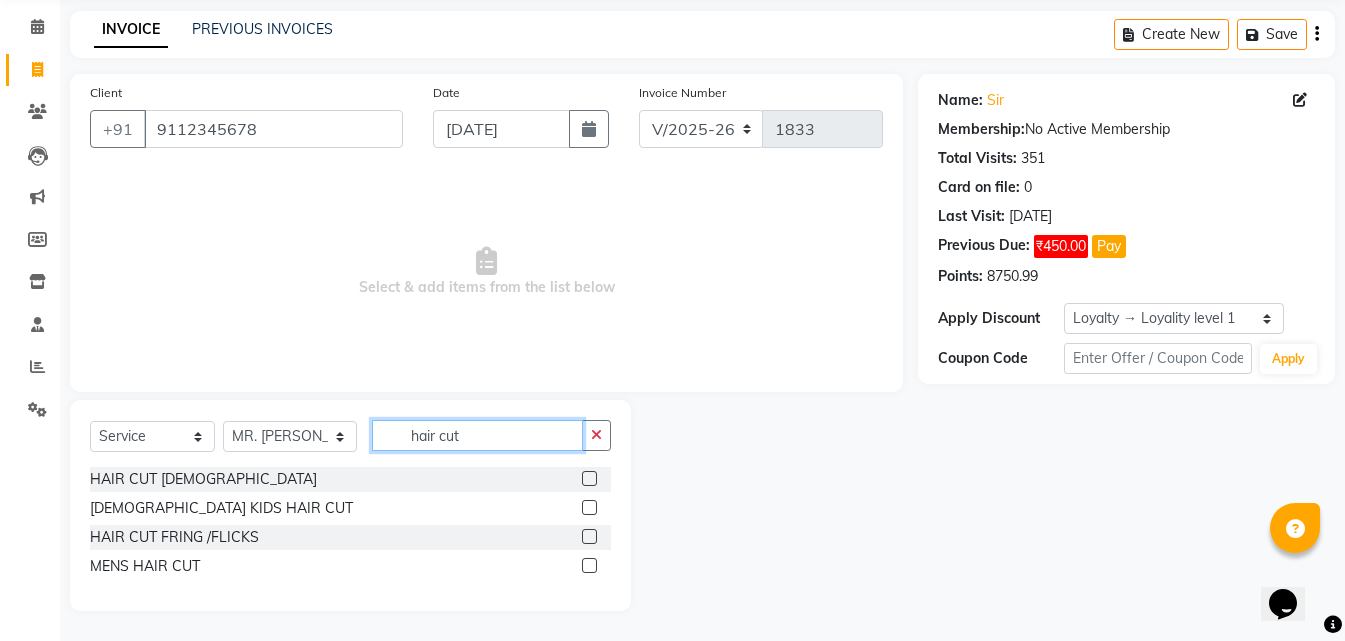 type on "hair cut" 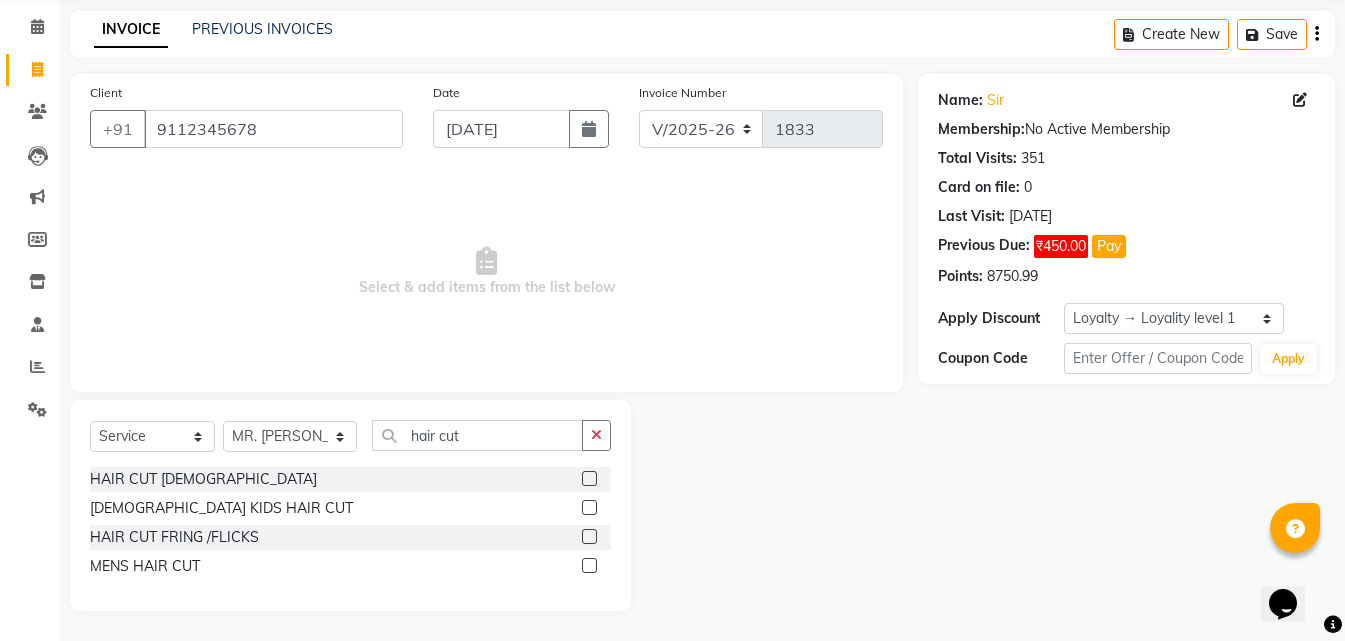 click 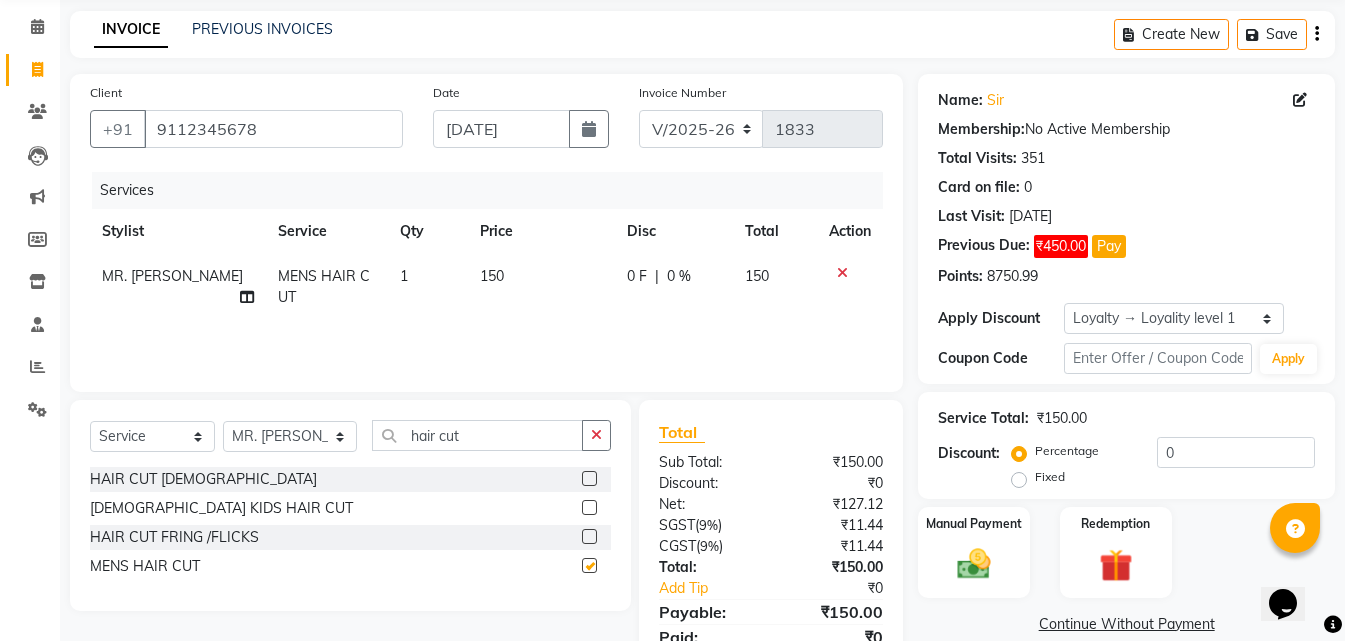 checkbox on "false" 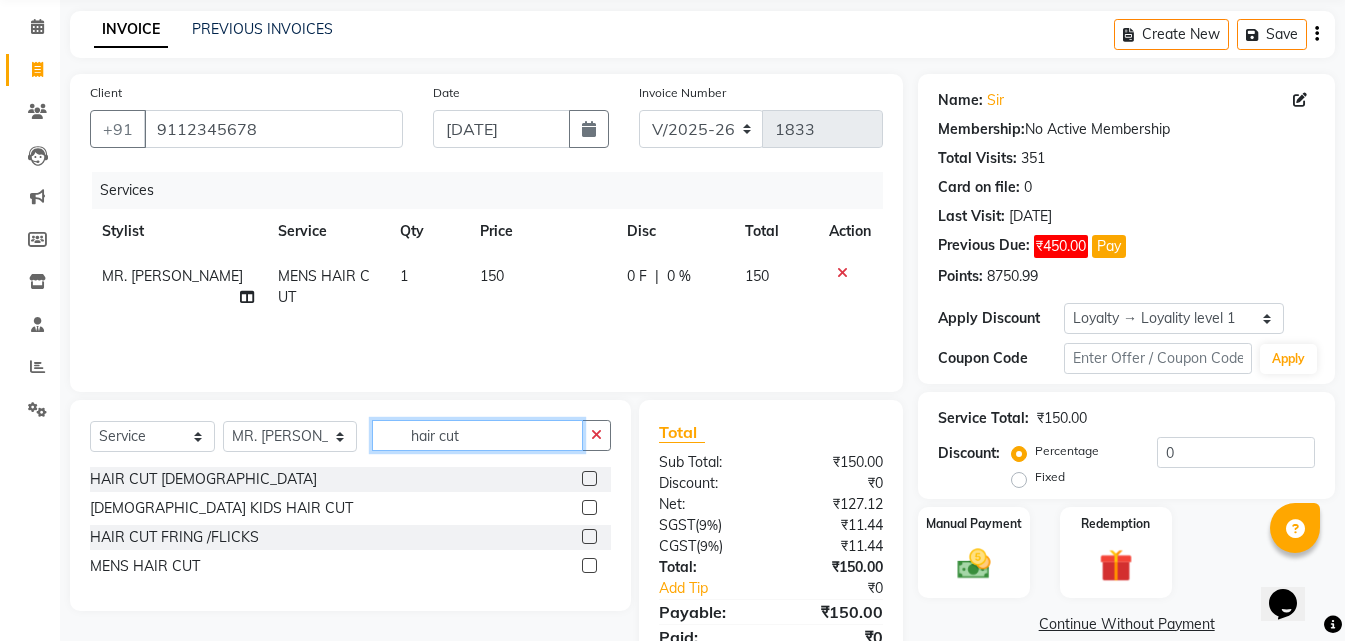 click on "hair cut" 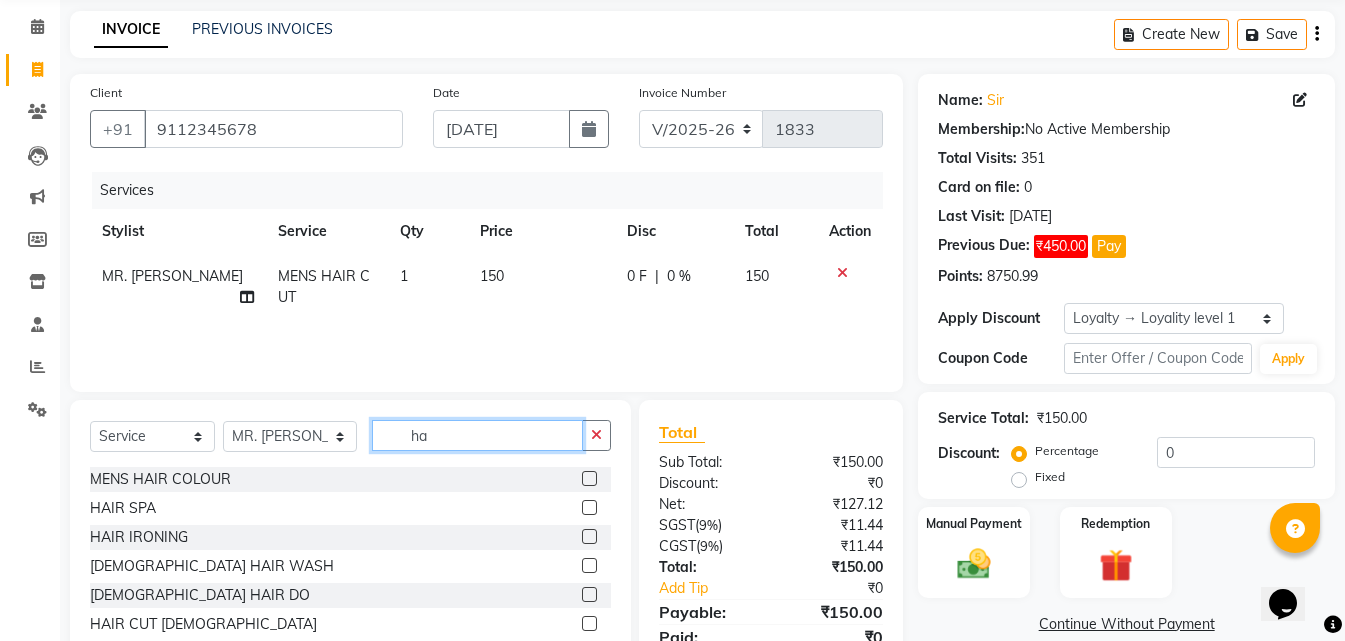 type on "h" 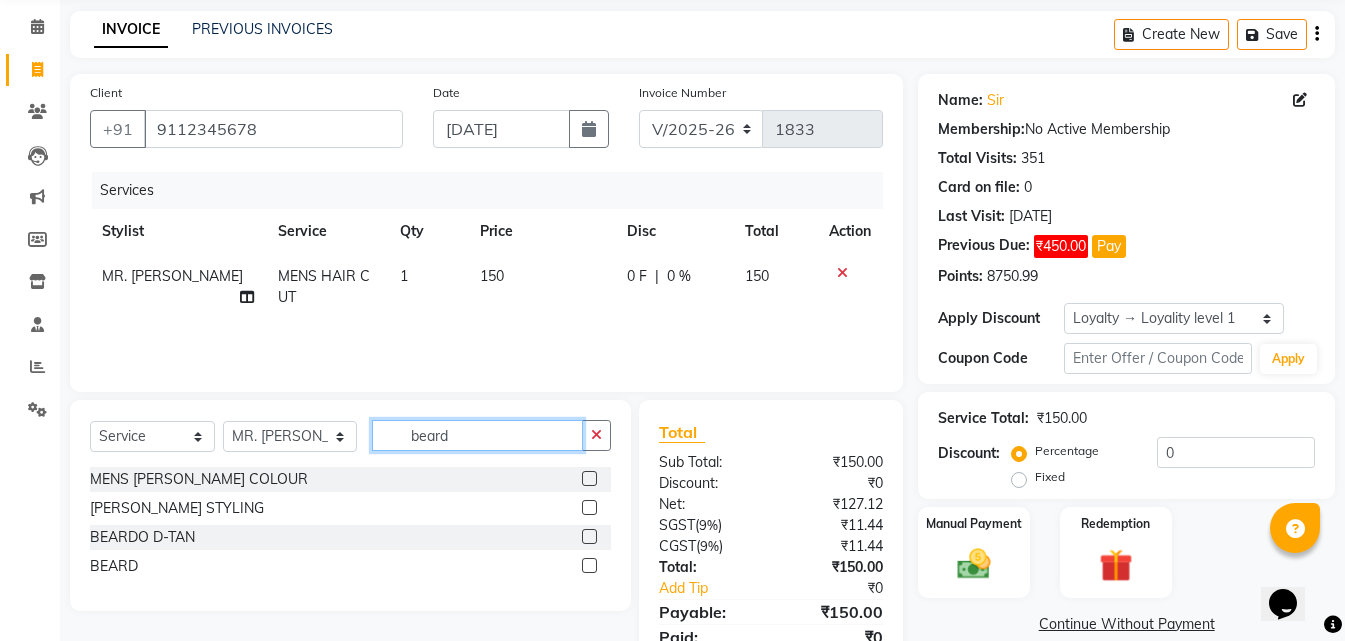 scroll, scrollTop: 159, scrollLeft: 0, axis: vertical 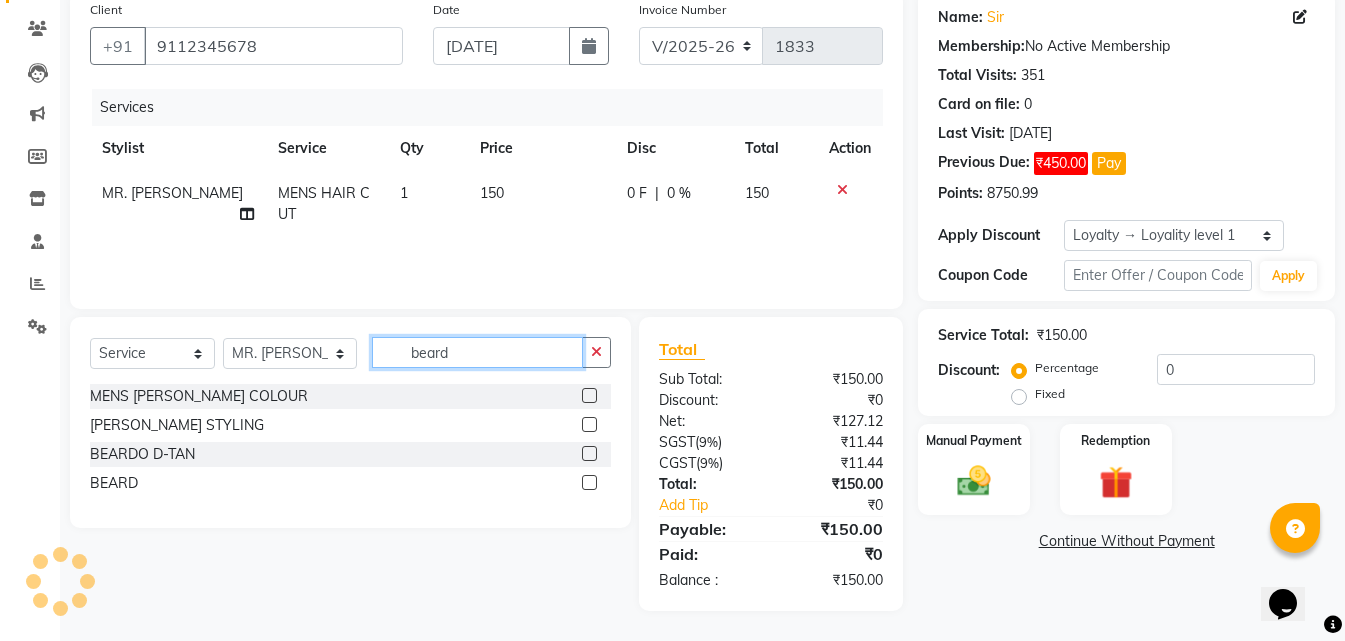 type on "beard" 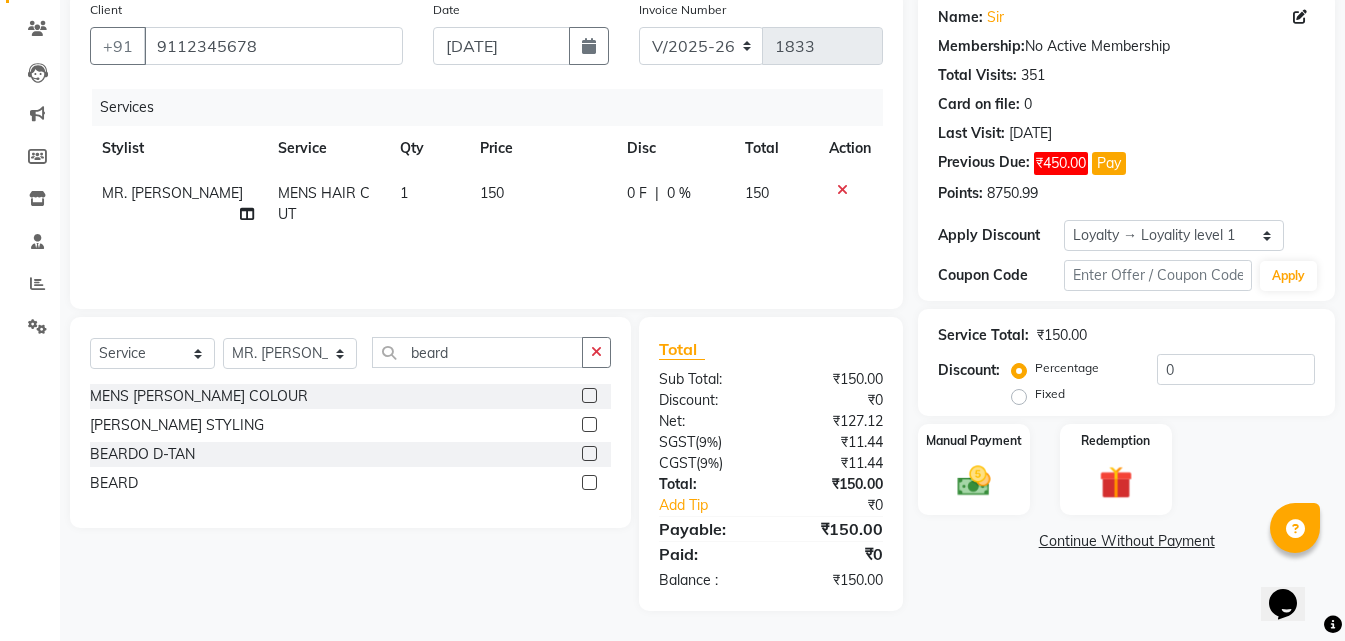 click 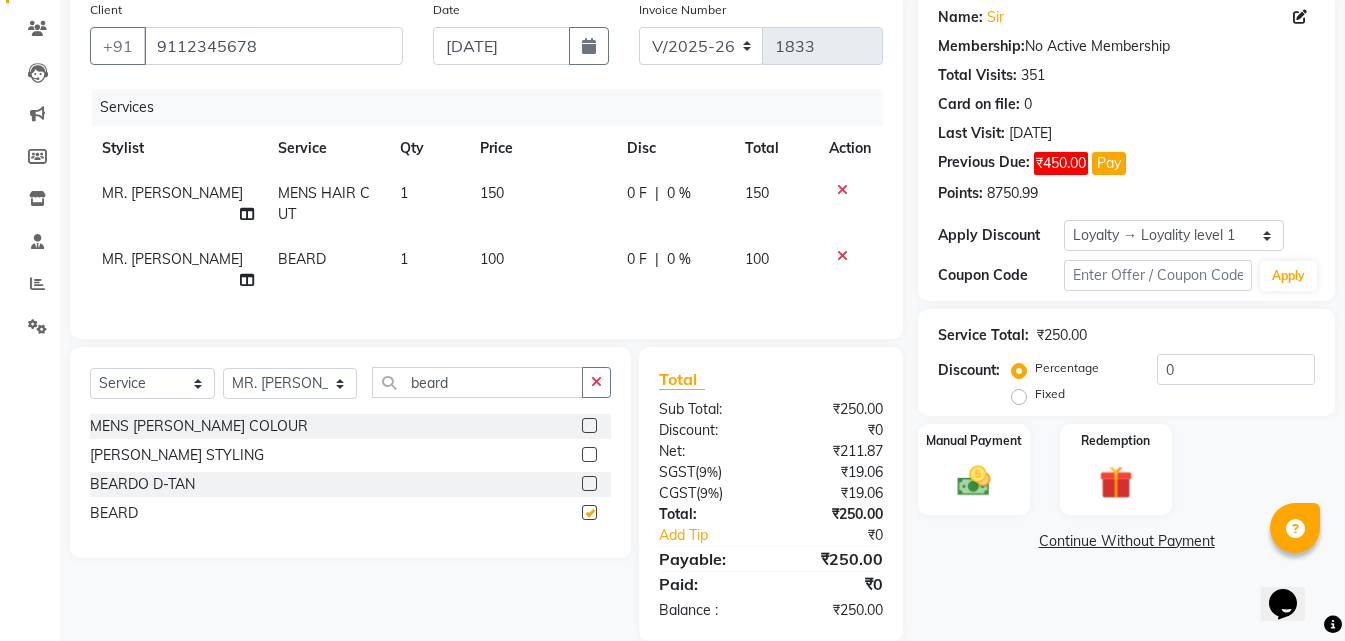 checkbox on "false" 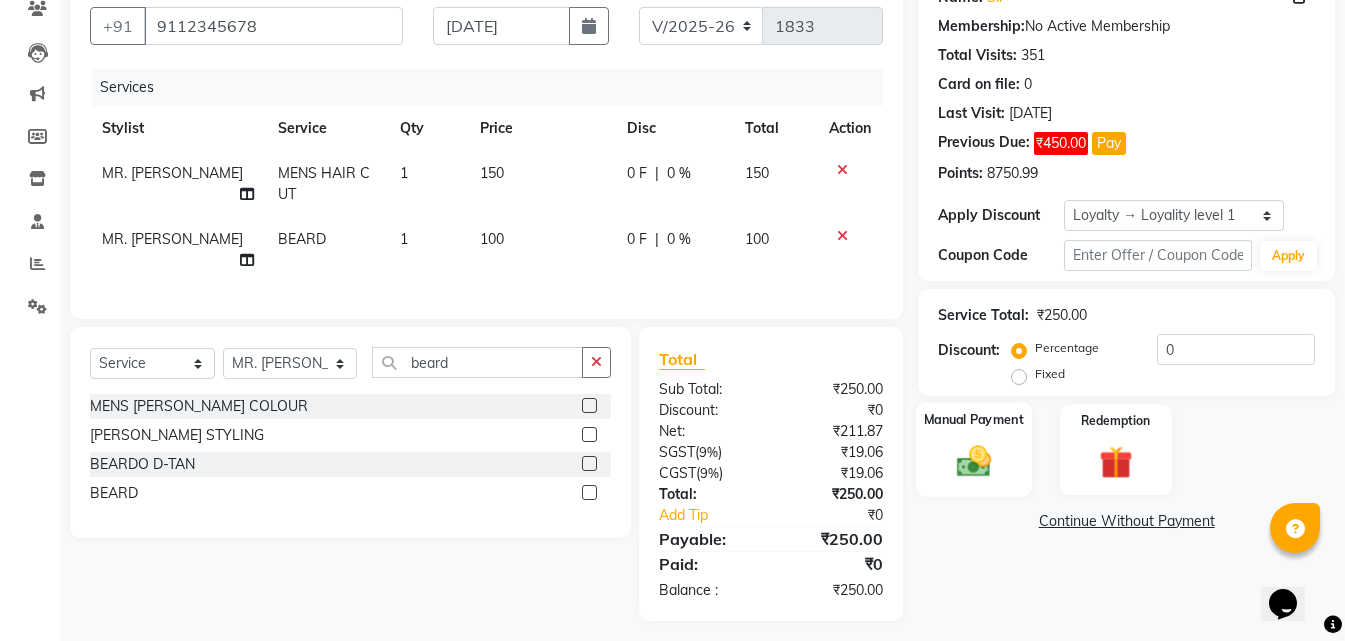 scroll, scrollTop: 183, scrollLeft: 0, axis: vertical 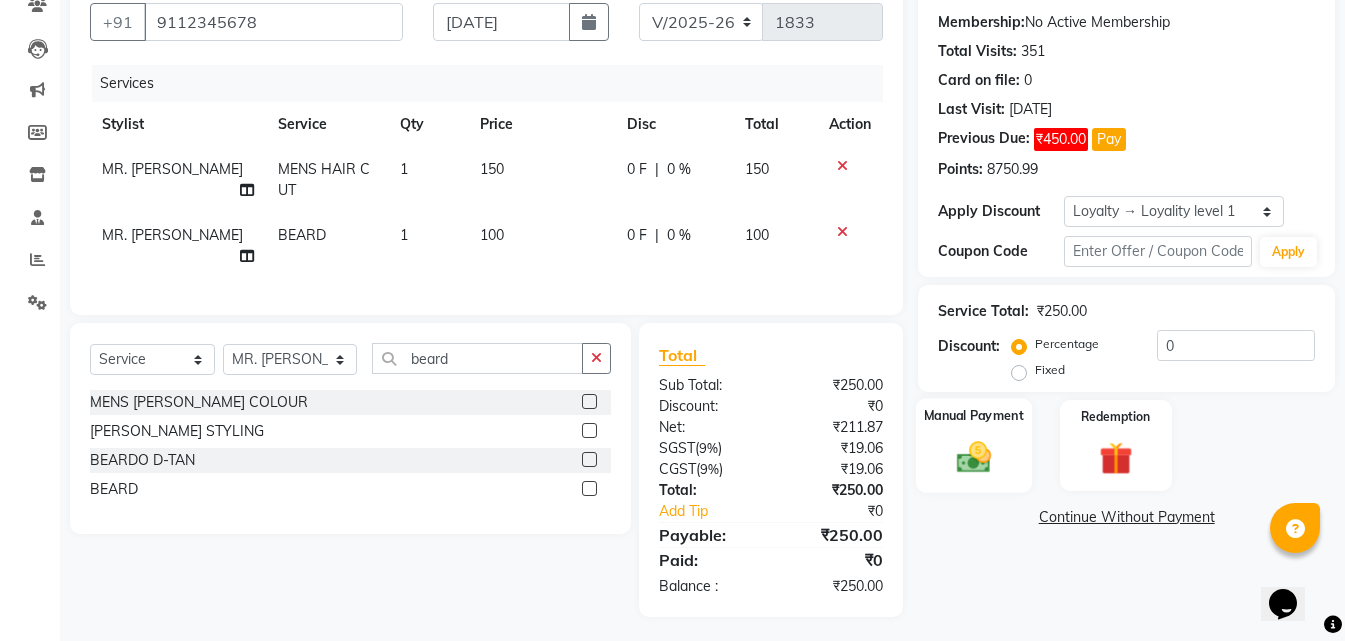 click 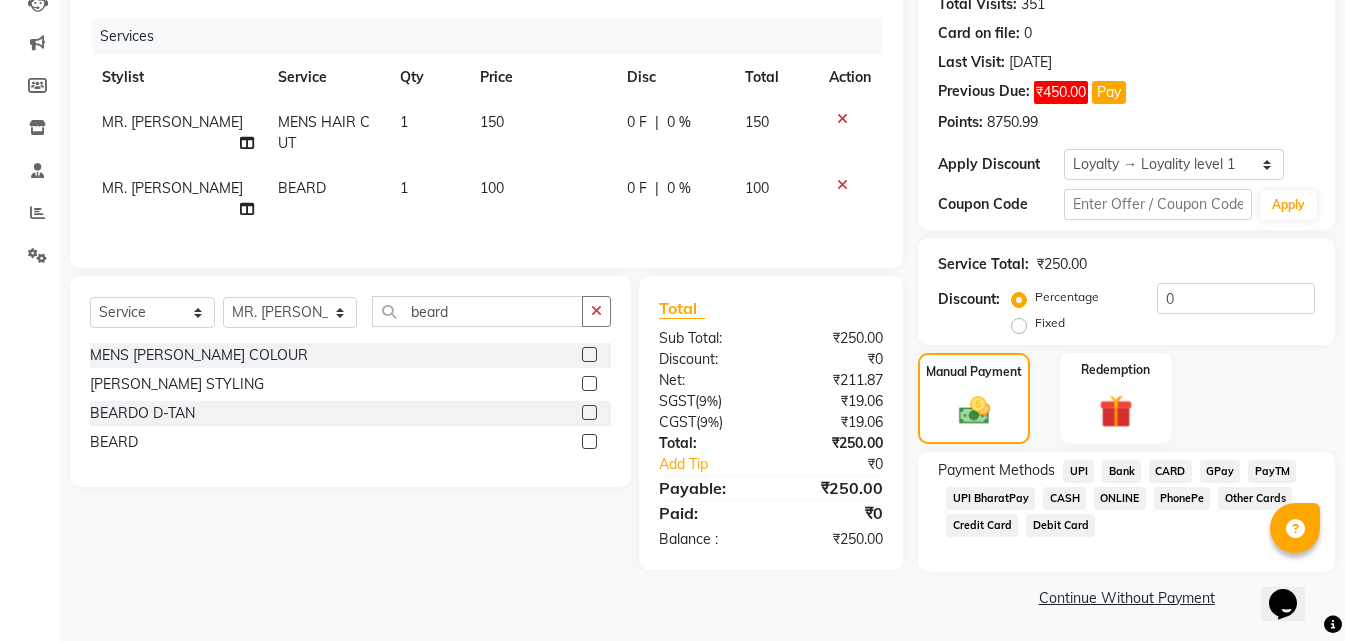 scroll, scrollTop: 232, scrollLeft: 0, axis: vertical 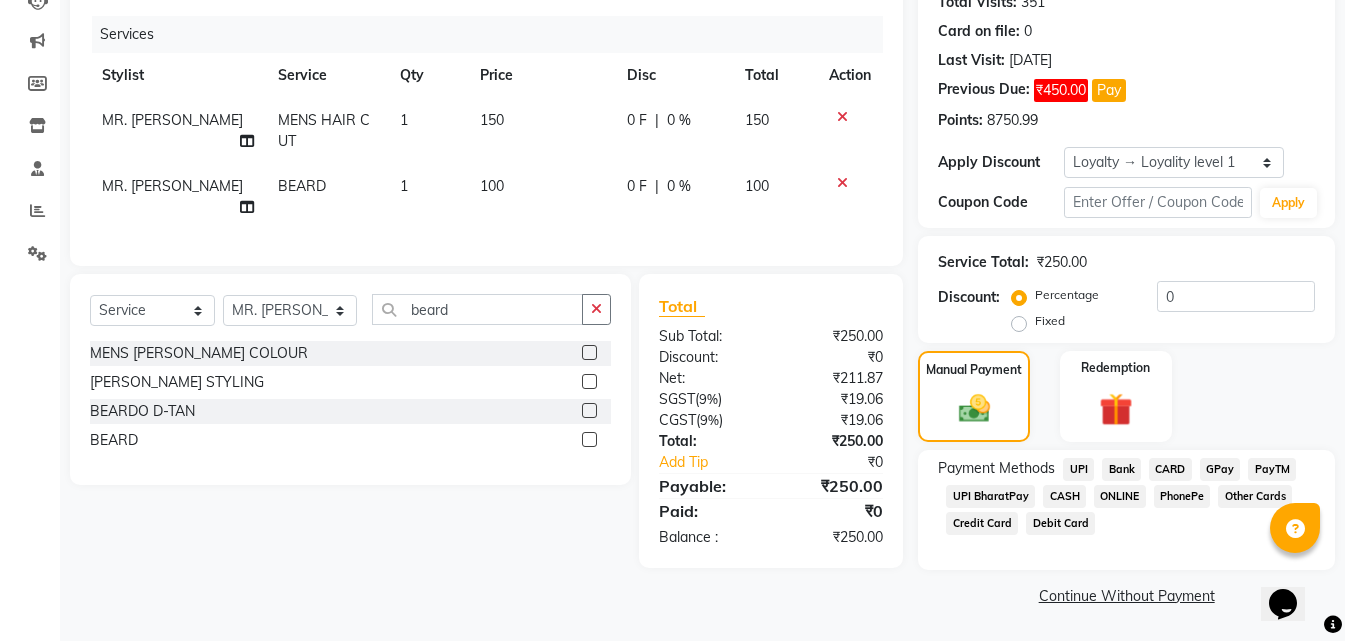 click on "ONLINE" 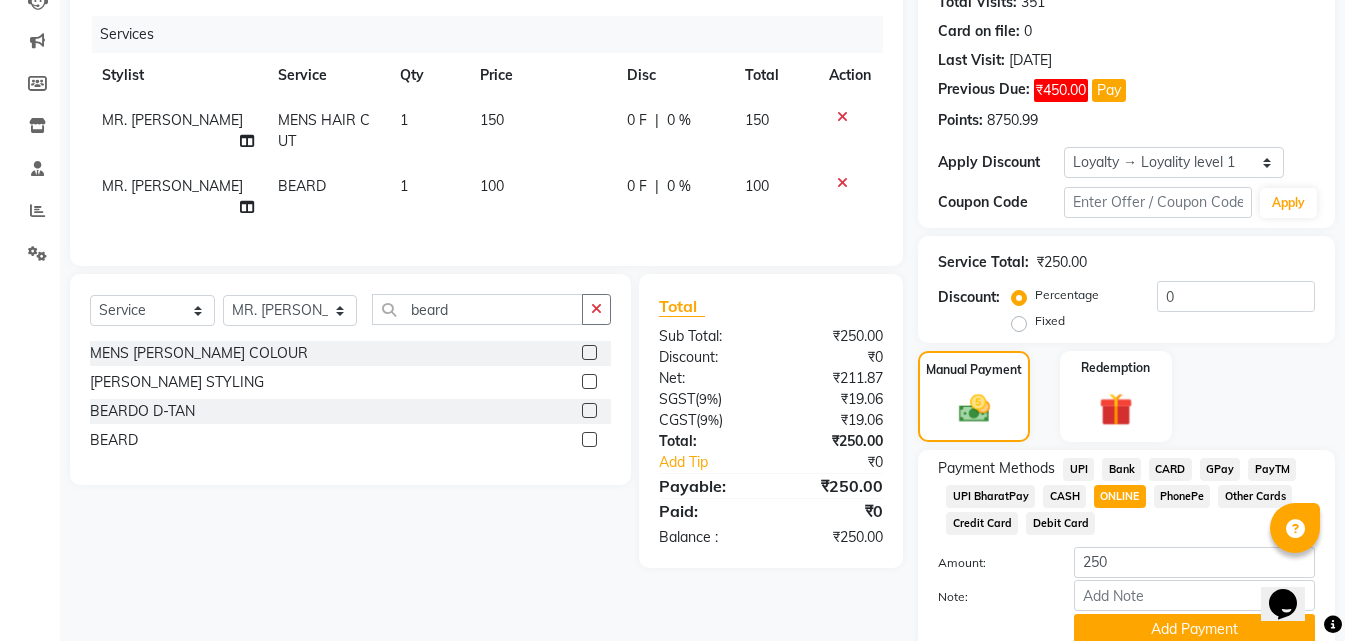 scroll, scrollTop: 315, scrollLeft: 0, axis: vertical 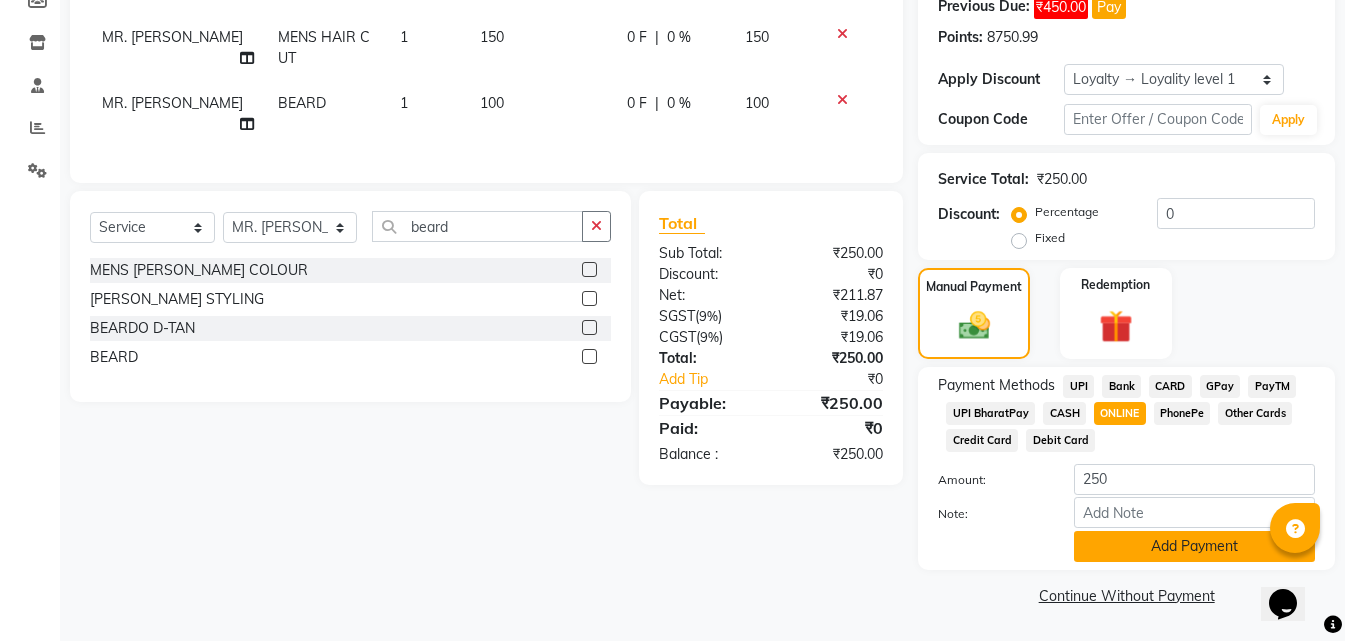 click on "Add Payment" 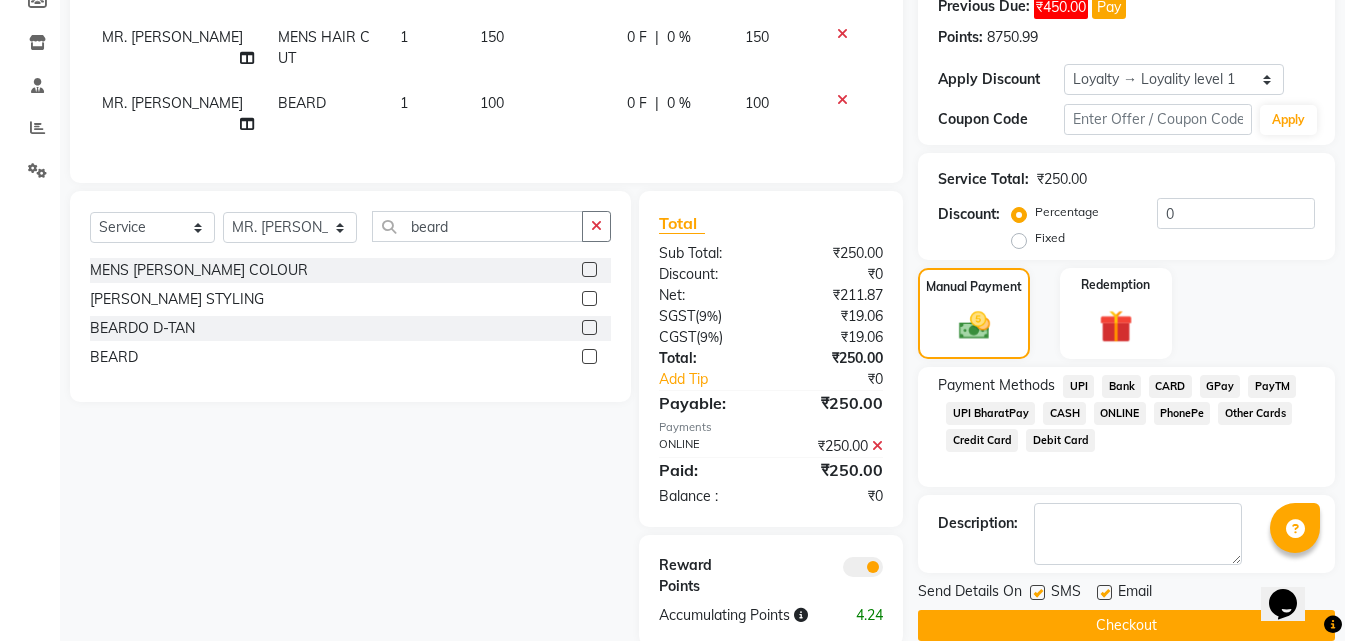 scroll, scrollTop: 345, scrollLeft: 0, axis: vertical 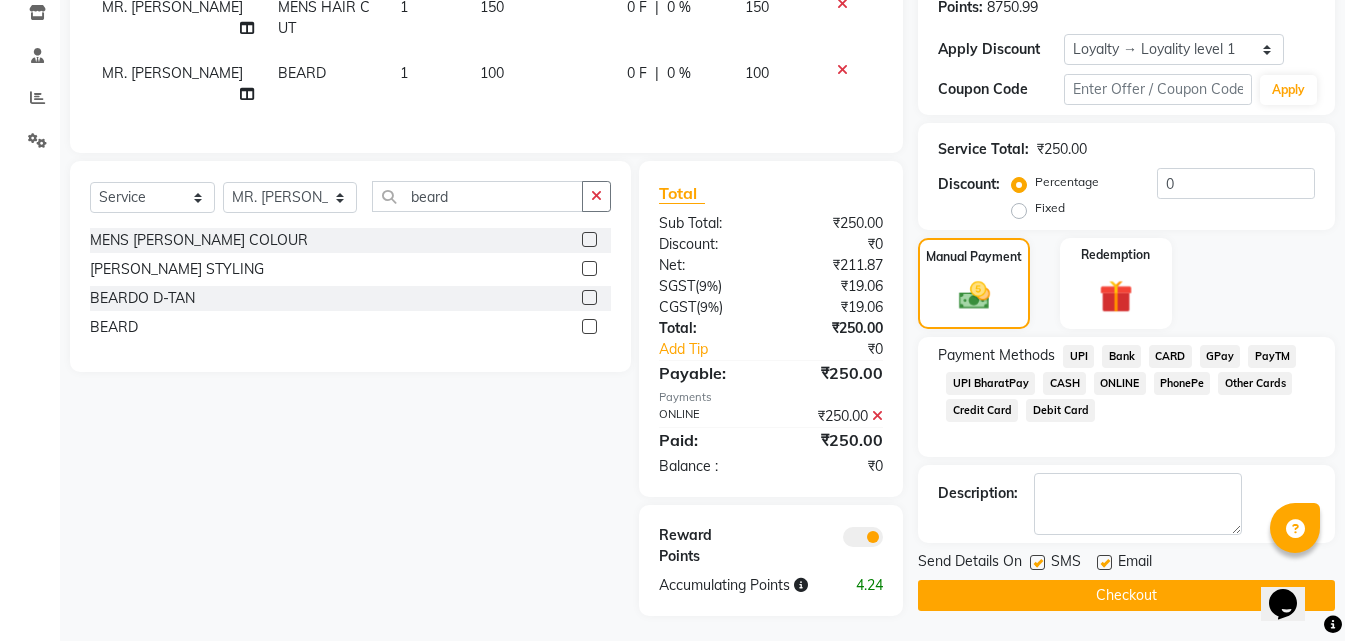 click on "Checkout" 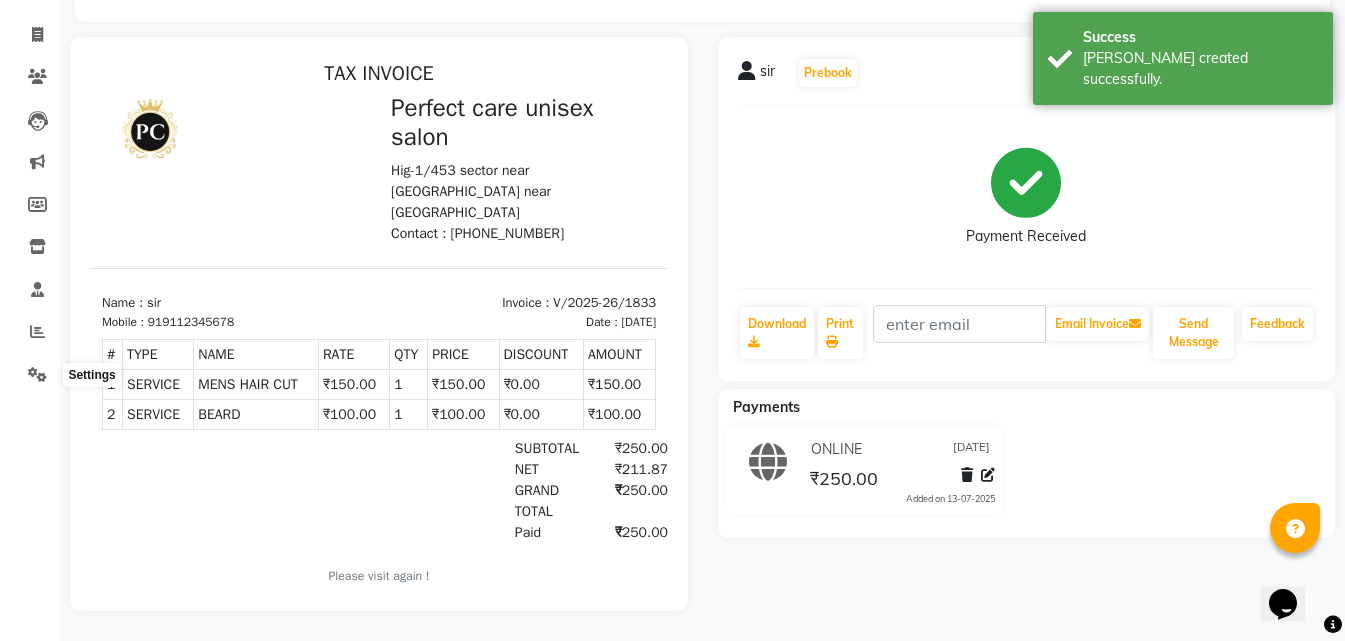 scroll, scrollTop: 0, scrollLeft: 0, axis: both 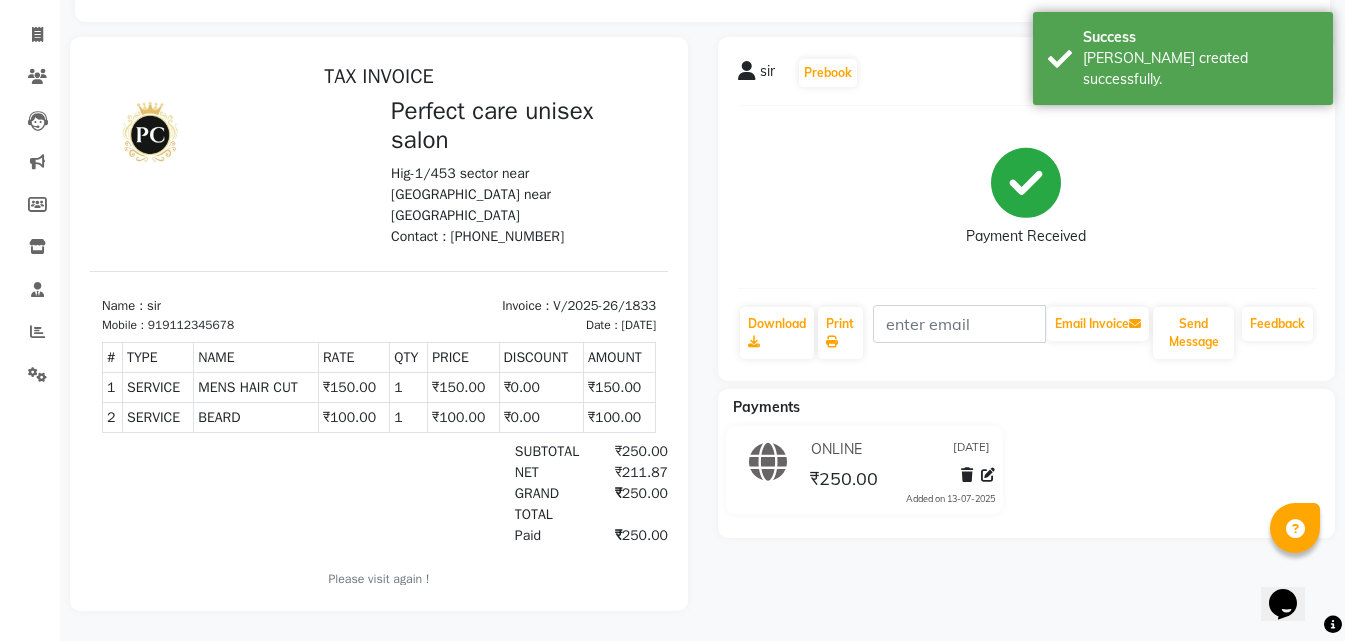 select on "4751" 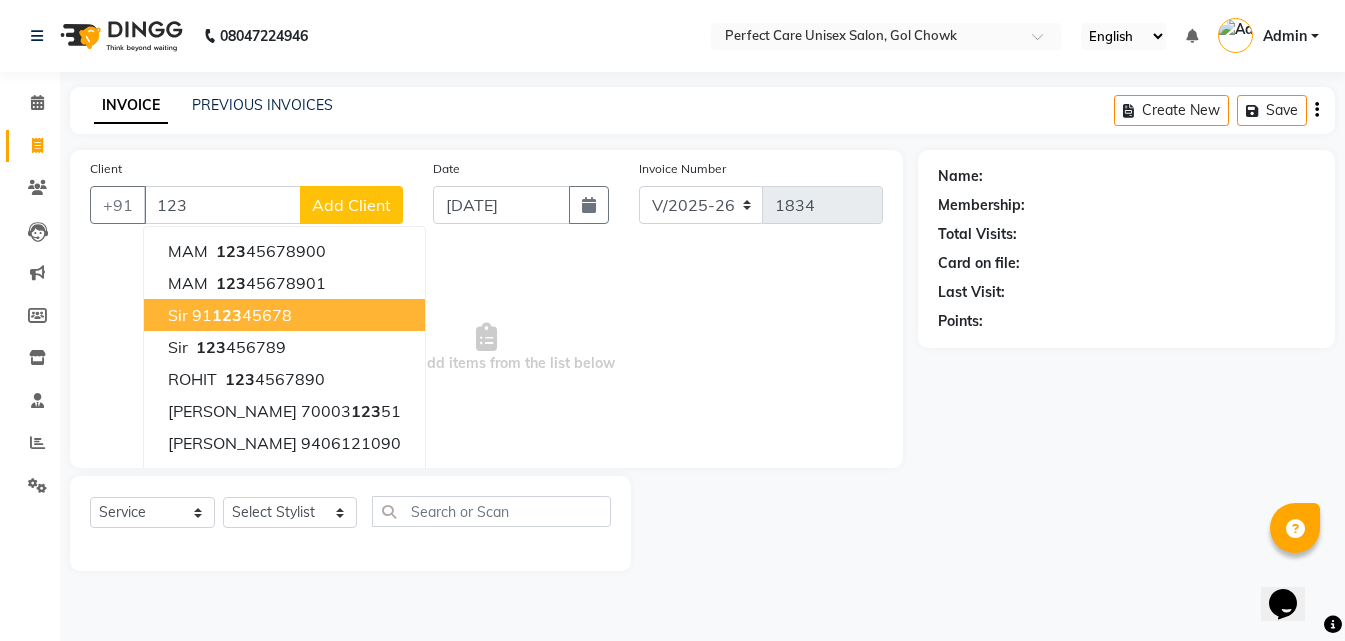 click on "+91 123 MAM   123 45678900 MAM   123 45678901 sir  91 123 45678 Sir   123 456789 ROHIT   123 4567890 HIMANSHU EKKA  70003 123 51 SARITA BAIS  9406121090 MANI  9131345462 NAKUL VERMA  8602 123 747 PRATYUSH  887 123 4441 Add Client" 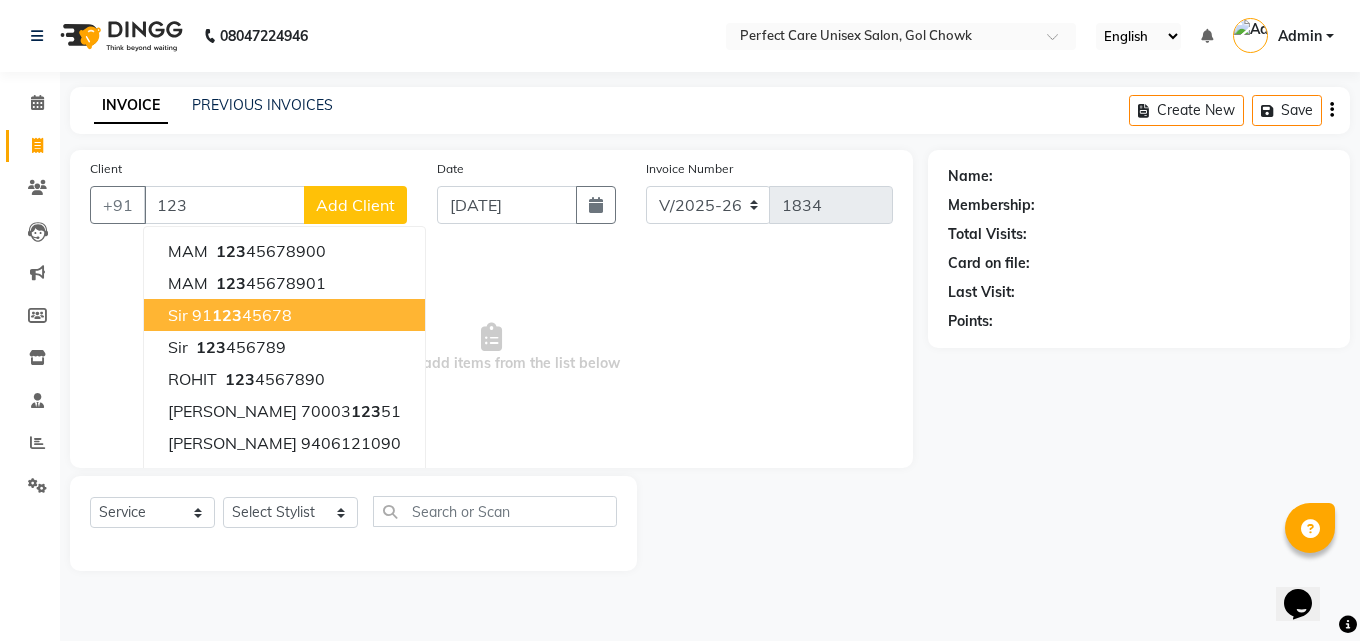 click on "123" at bounding box center (227, 315) 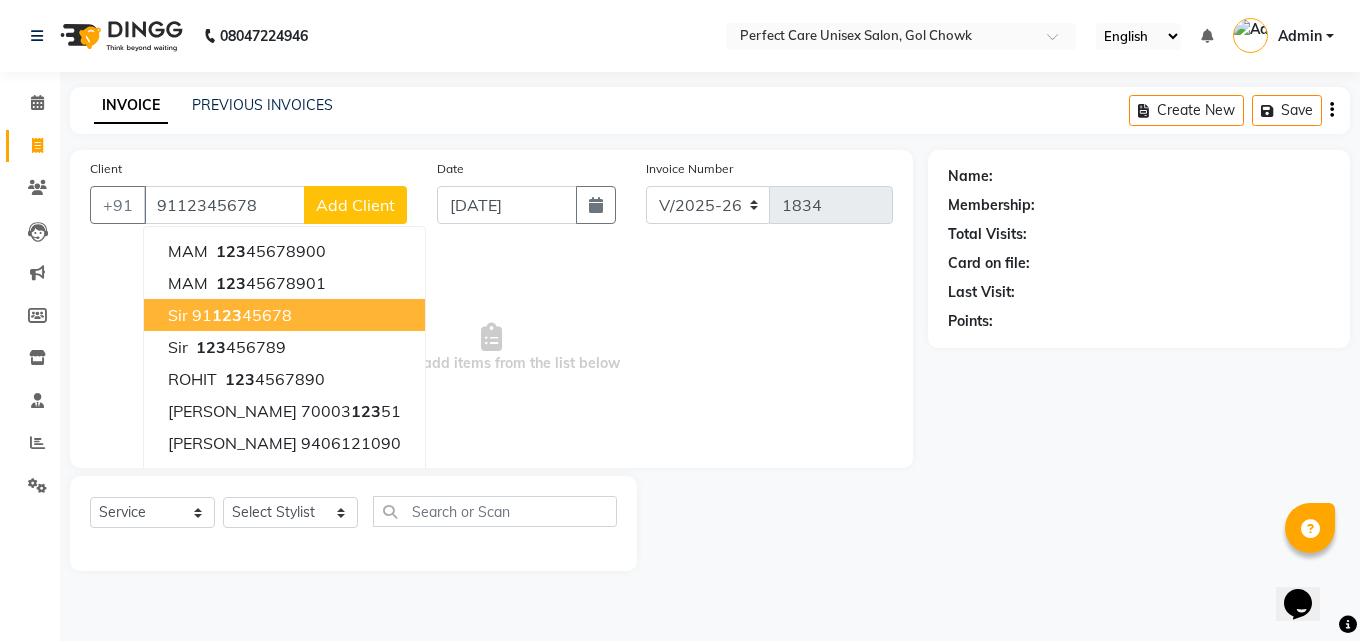 type on "9112345678" 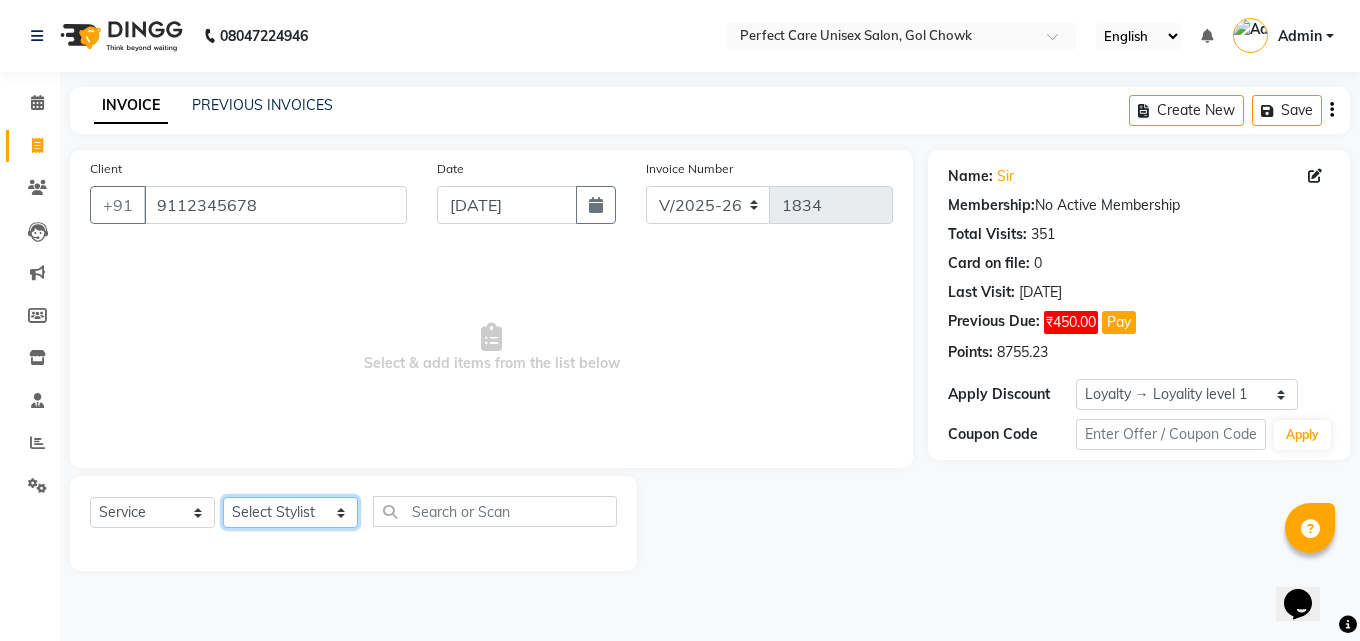 click on "Select Stylist [PERSON_NAME] MISS [PERSON_NAME] MISS [PERSON_NAME]  MISS [PERSON_NAME] [PERSON_NAME] MISS.[PERSON_NAME] MISS.[PERSON_NAME]  MISS [PERSON_NAME]  MISS. USHA [PERSON_NAME] [PERSON_NAME] MR.[PERSON_NAME] MR. [PERSON_NAME]  MR [PERSON_NAME] MR. AVINASH [PERSON_NAME] [PERSON_NAME] [PERSON_NAME] [PERSON_NAME] [PERSON_NAME] MR. [PERSON_NAME] MR.[PERSON_NAME] [PERSON_NAME] MR.[PERSON_NAME] [PERSON_NAME] NONE rashmi" 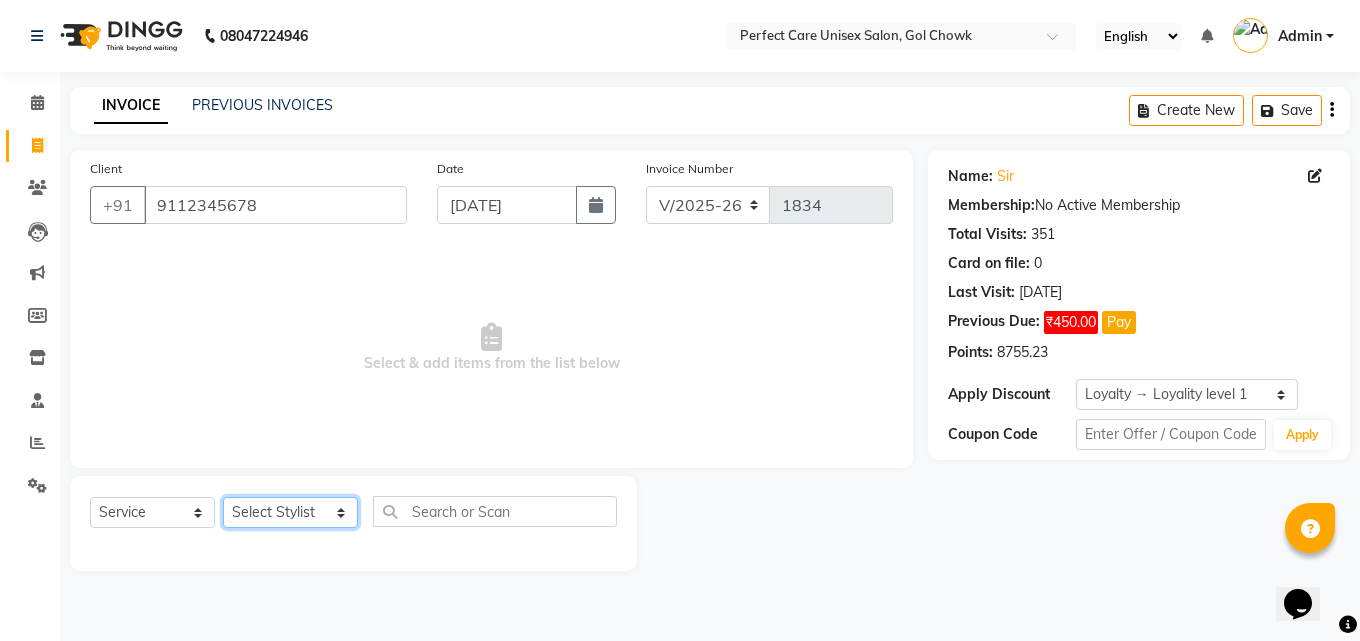 select on "52316" 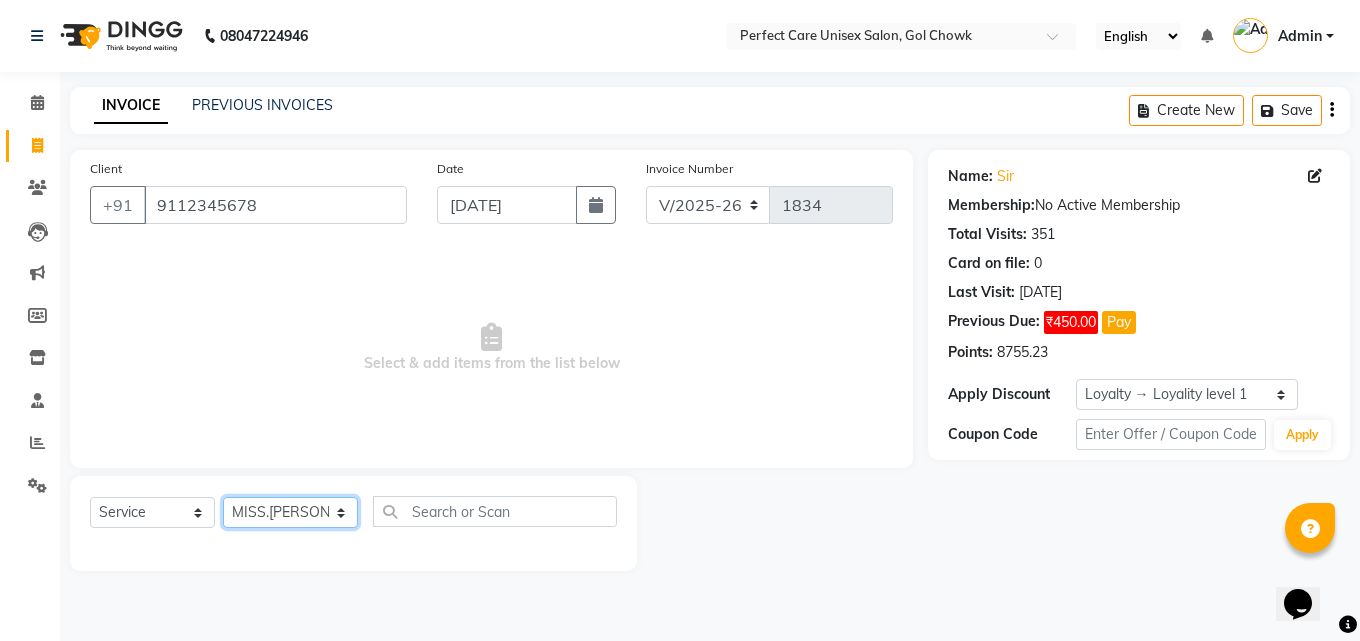 click on "Select Stylist [PERSON_NAME] MISS [PERSON_NAME] MISS [PERSON_NAME]  MISS [PERSON_NAME] [PERSON_NAME] MISS.[PERSON_NAME] MISS.[PERSON_NAME]  MISS [PERSON_NAME]  MISS. USHA [PERSON_NAME] [PERSON_NAME] MR.[PERSON_NAME] MR. [PERSON_NAME]  MR [PERSON_NAME] MR. AVINASH [PERSON_NAME] [PERSON_NAME] [PERSON_NAME] [PERSON_NAME] [PERSON_NAME] MR. [PERSON_NAME] MR.[PERSON_NAME] [PERSON_NAME] MR.[PERSON_NAME] [PERSON_NAME] NONE rashmi" 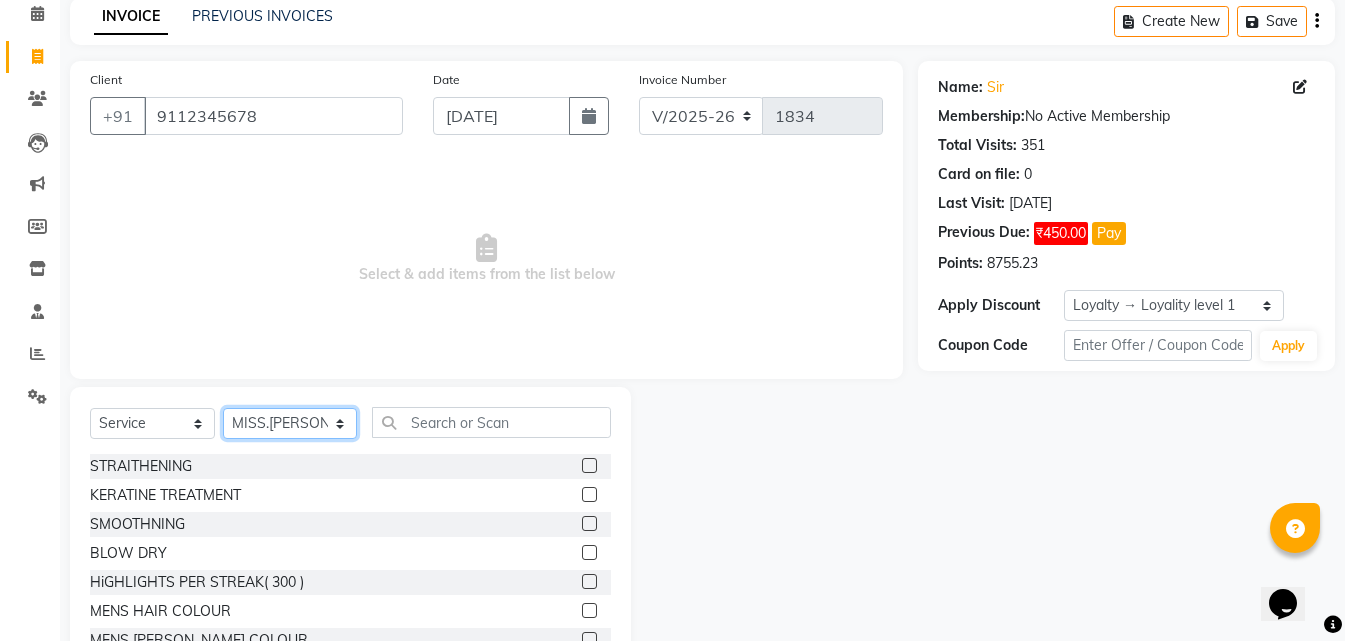 scroll, scrollTop: 160, scrollLeft: 0, axis: vertical 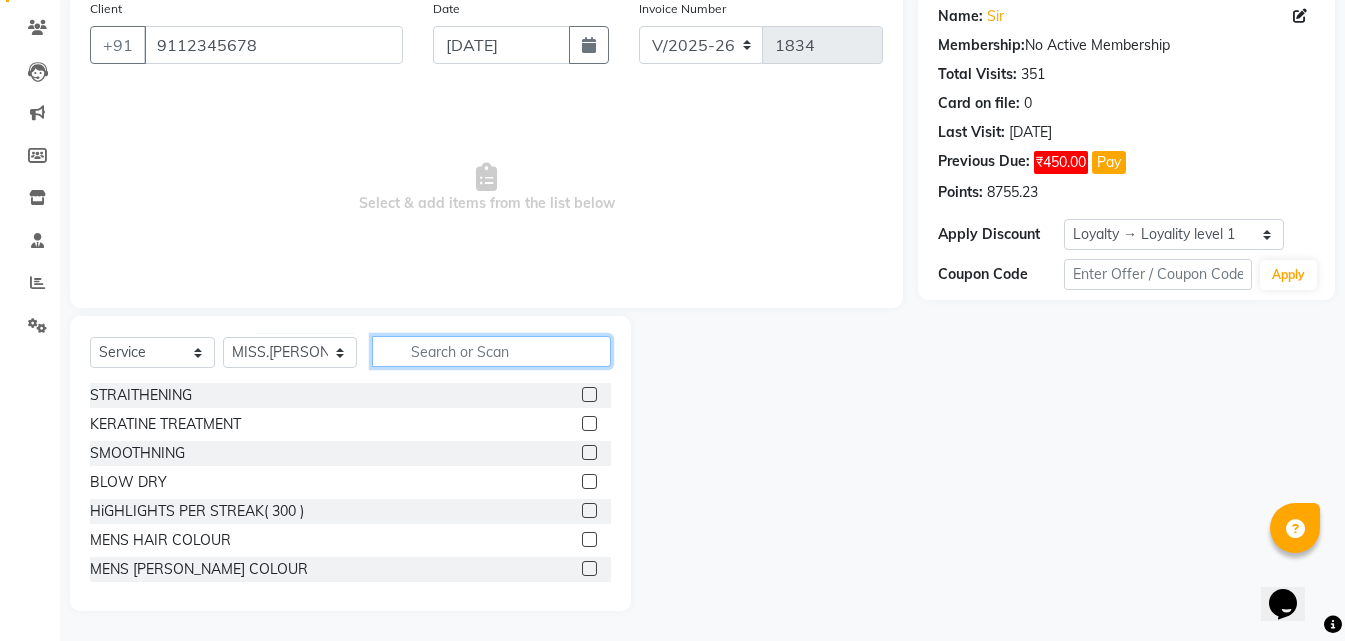 click 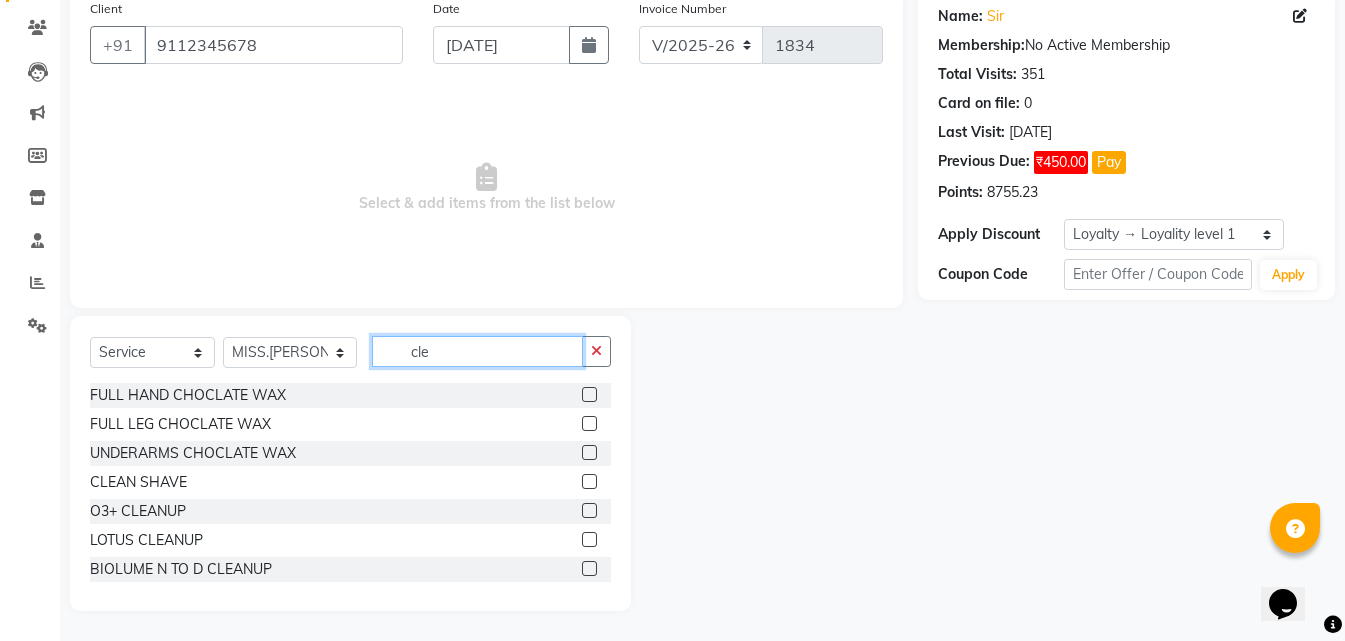 scroll, scrollTop: 134, scrollLeft: 0, axis: vertical 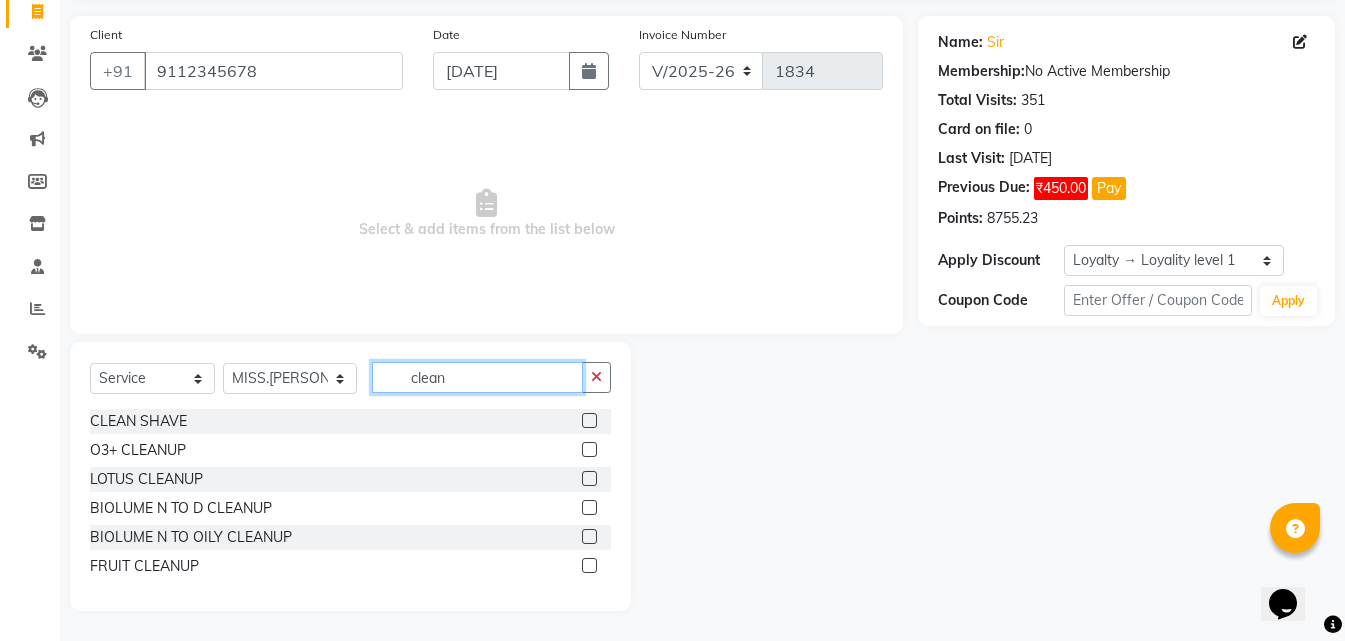 type on "clean" 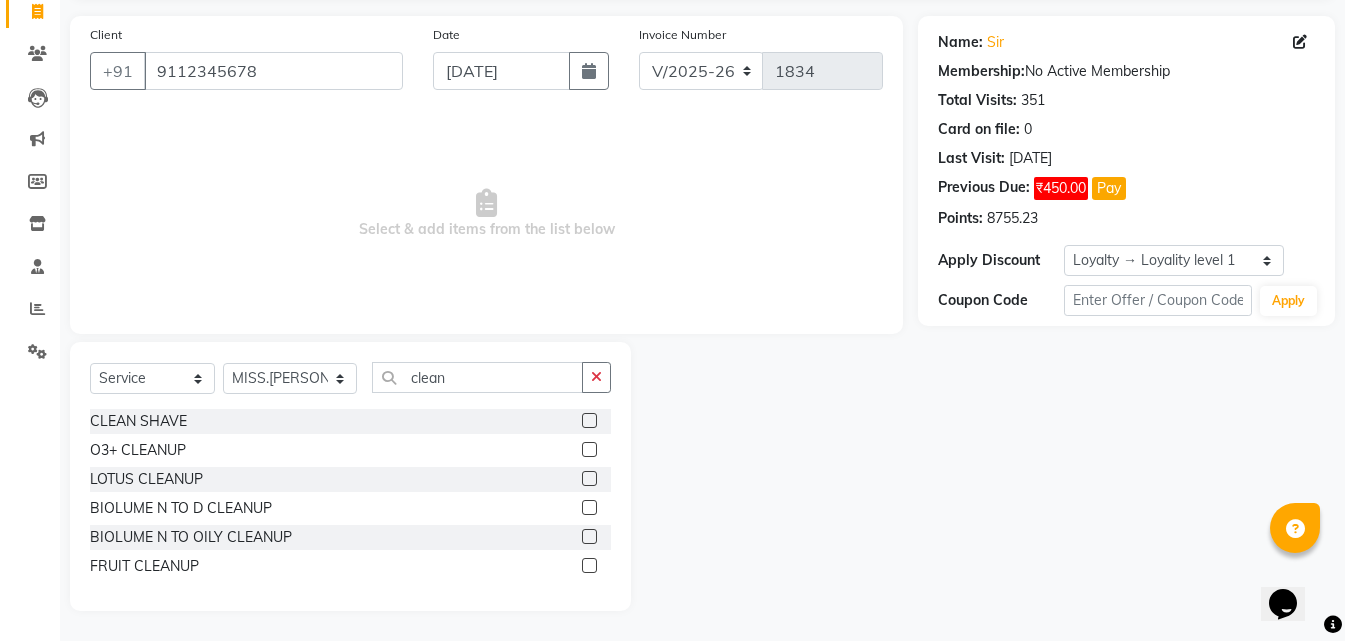click 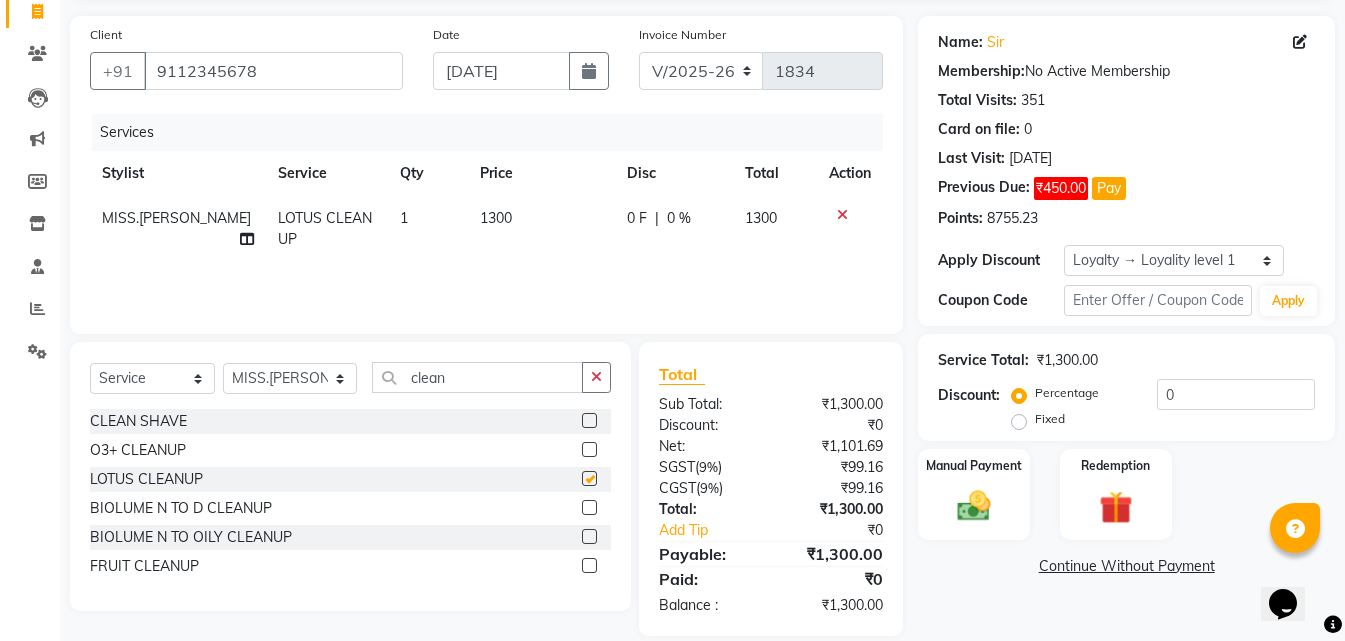 checkbox on "false" 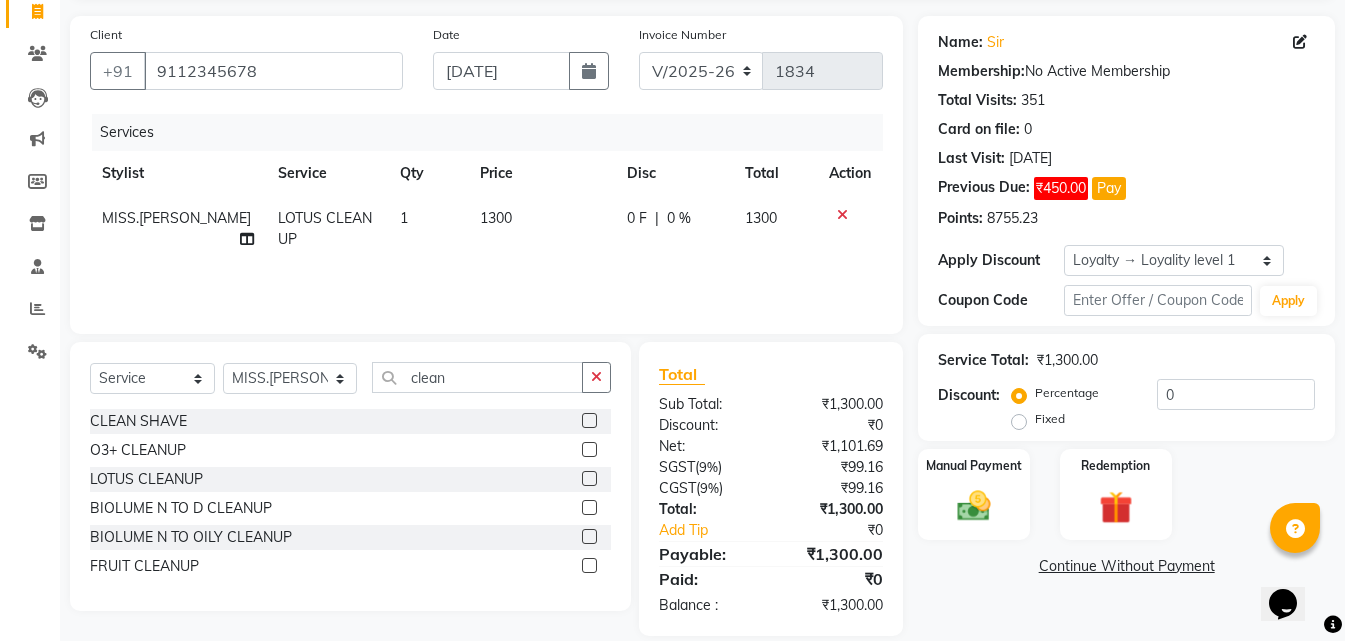 click 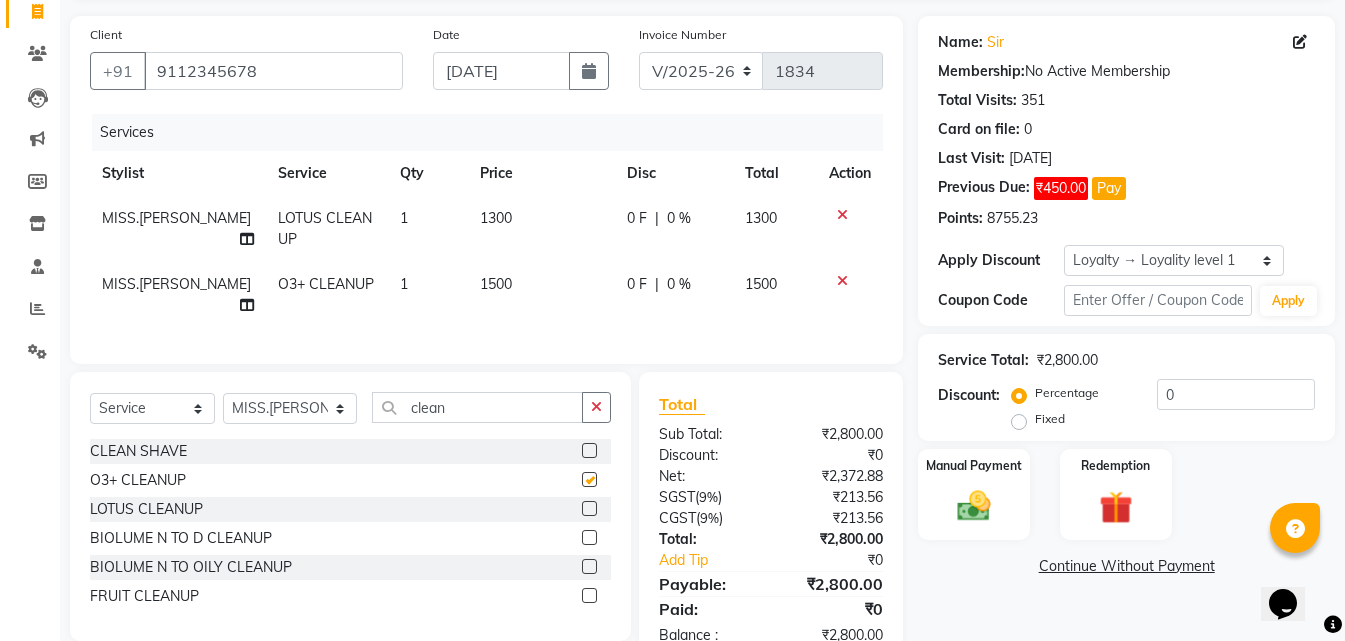checkbox on "false" 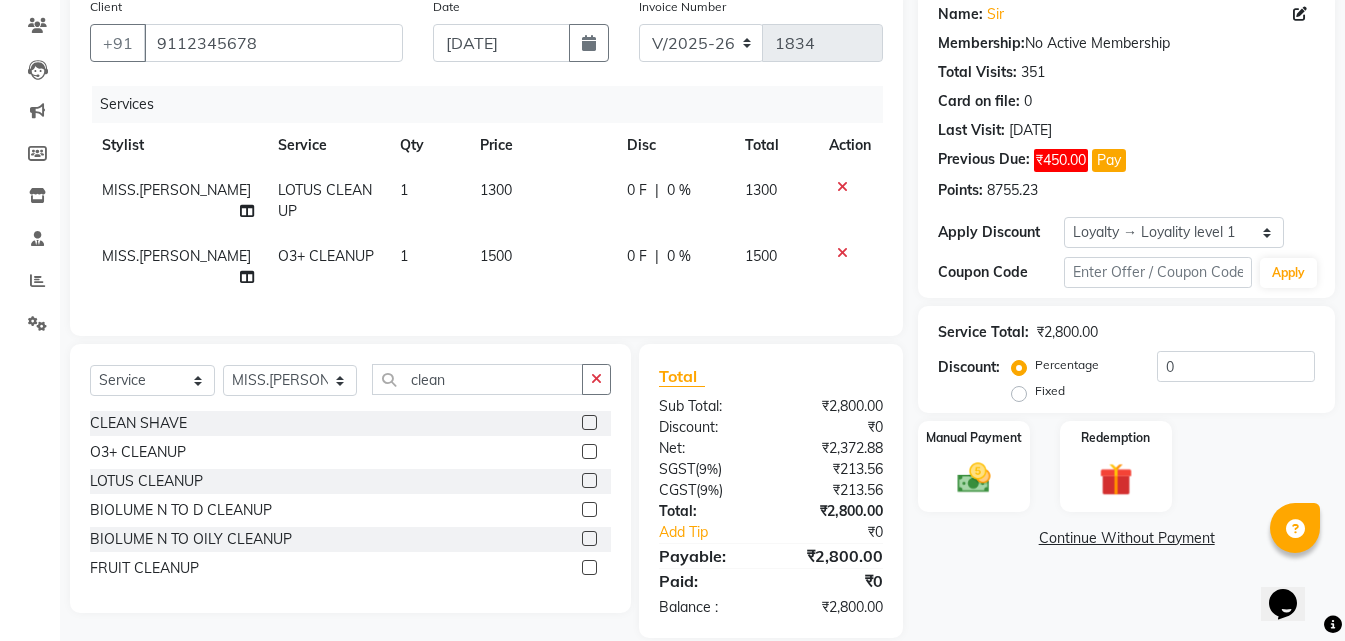 scroll, scrollTop: 183, scrollLeft: 0, axis: vertical 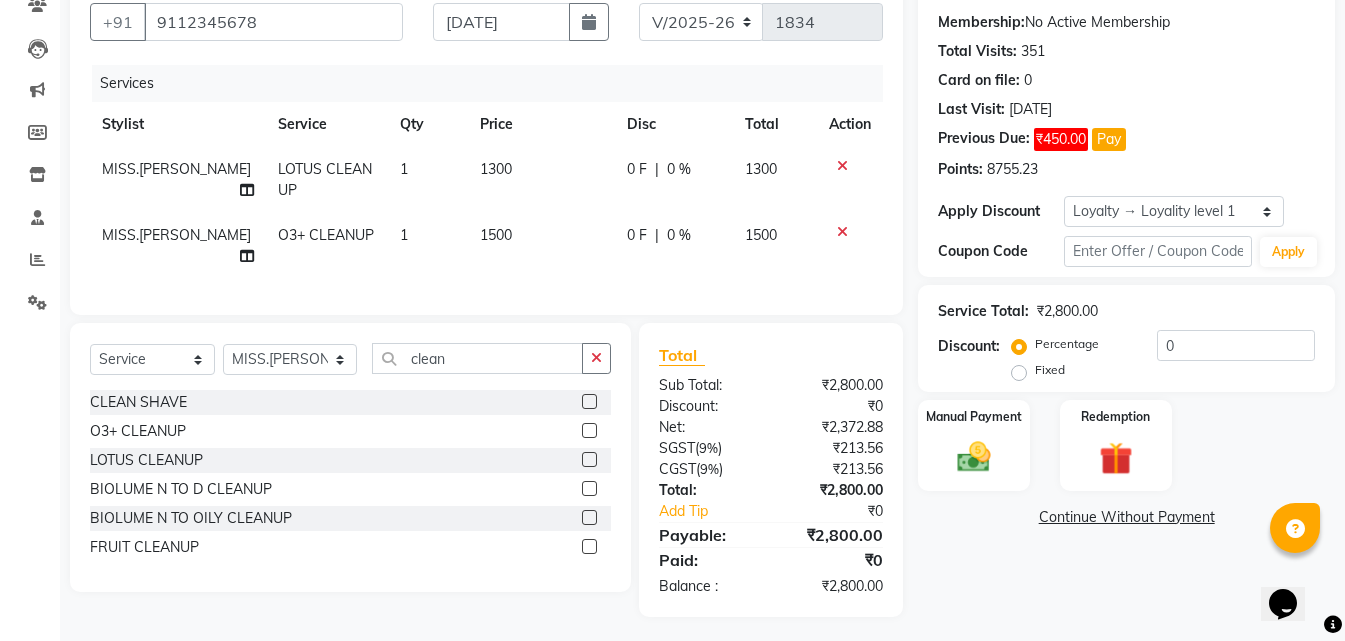 click 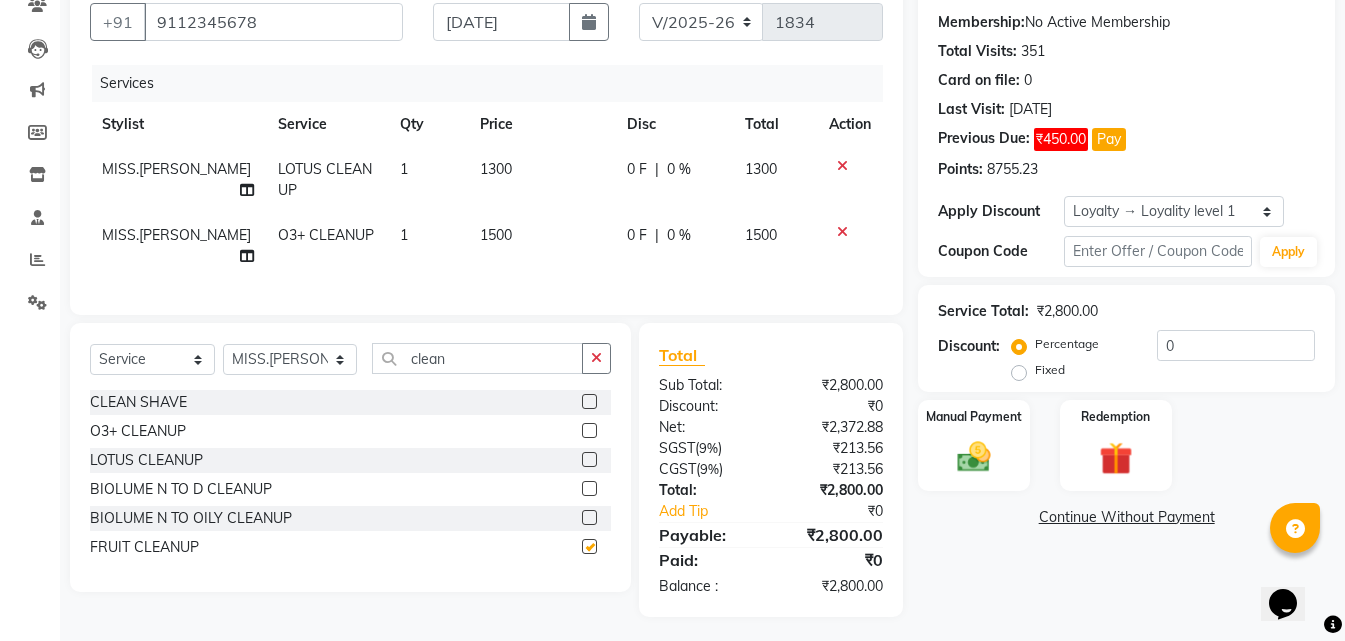 click 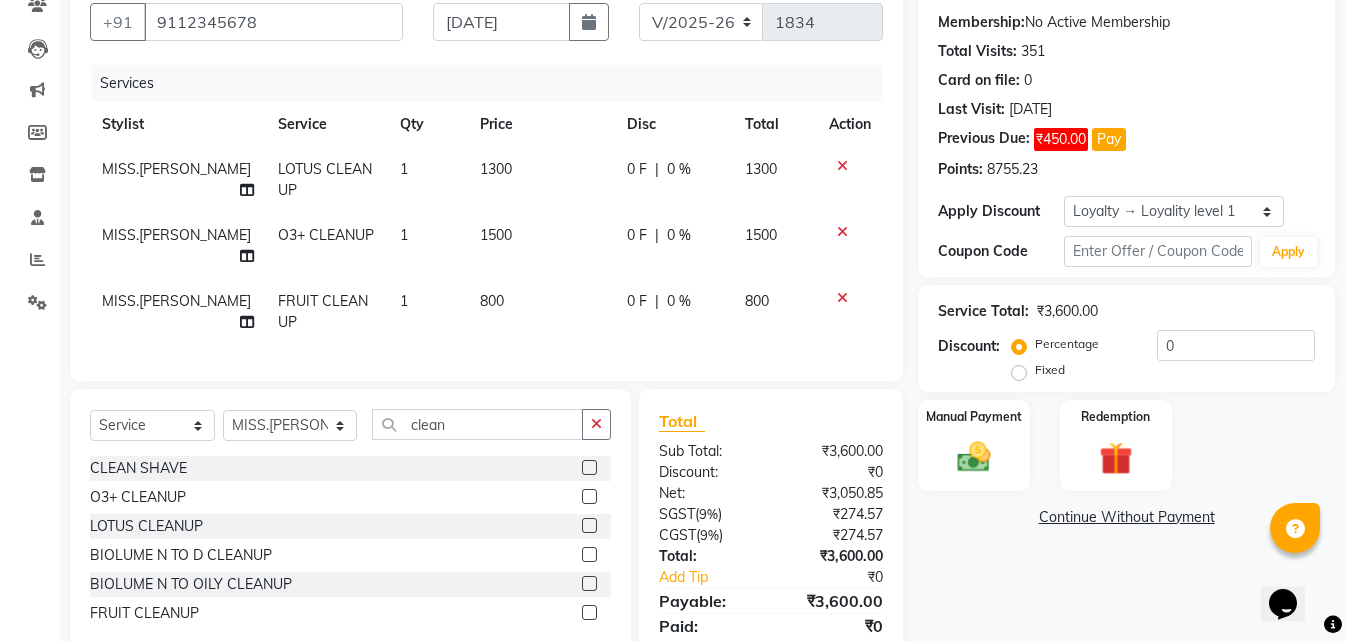 checkbox on "false" 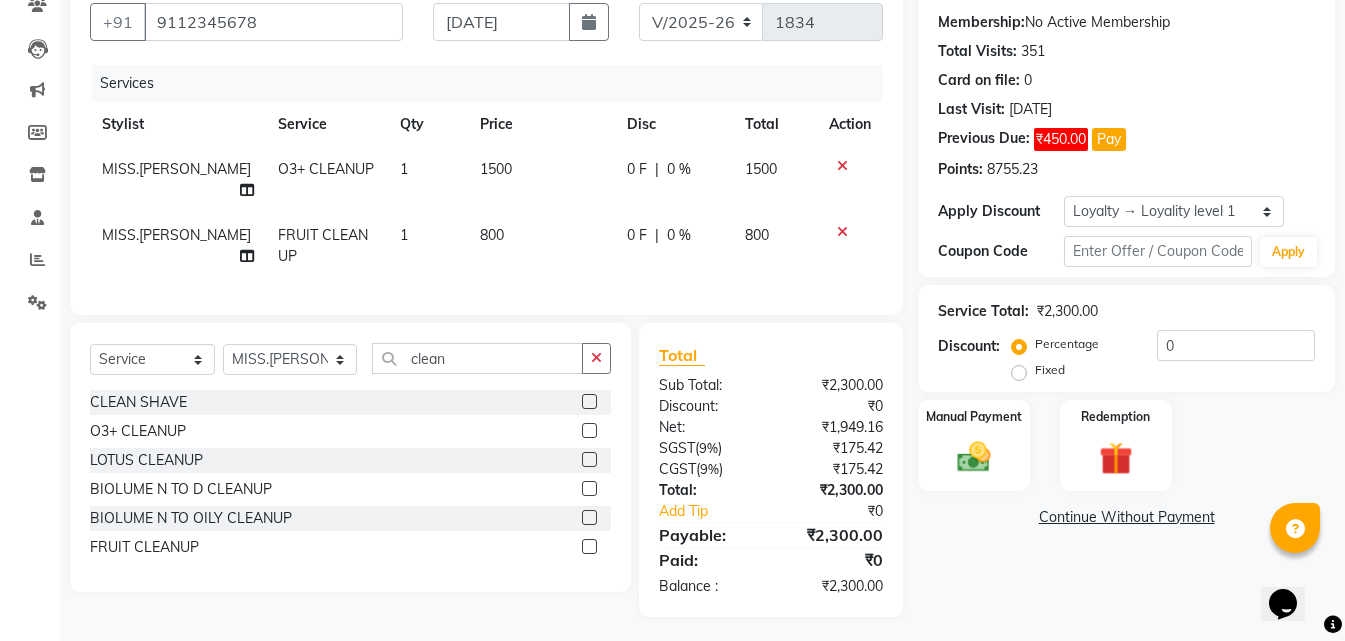 click 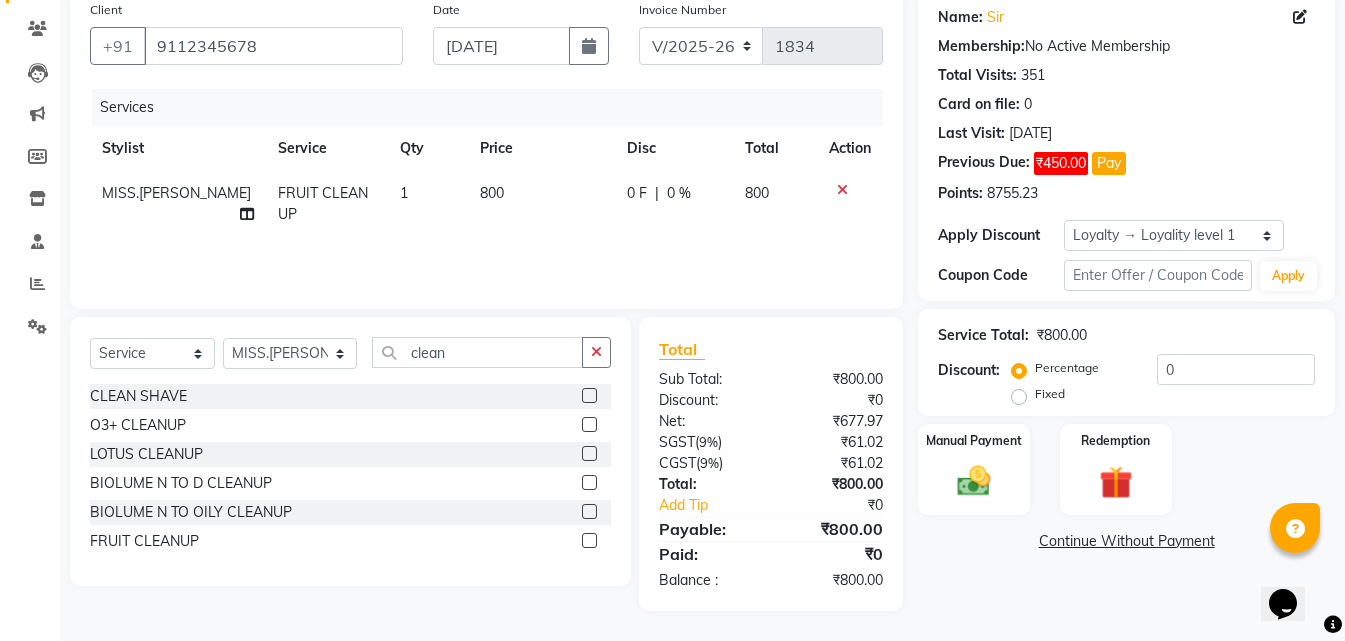 click on "800" 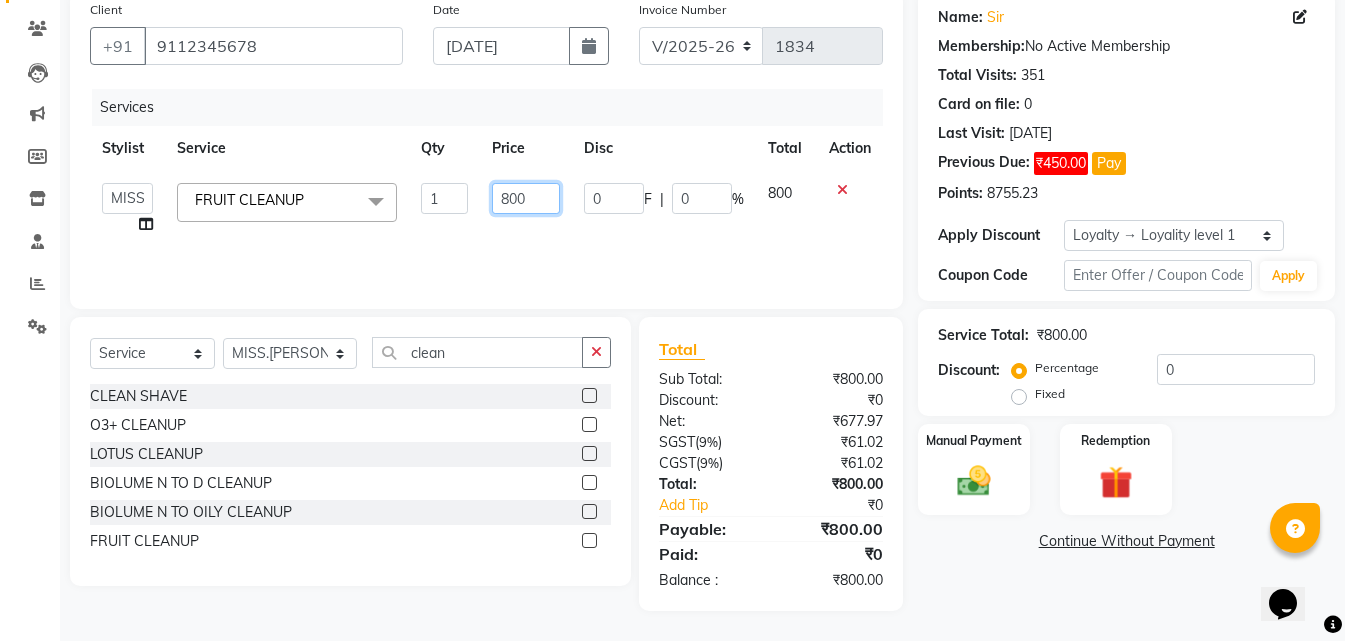 click on "800" 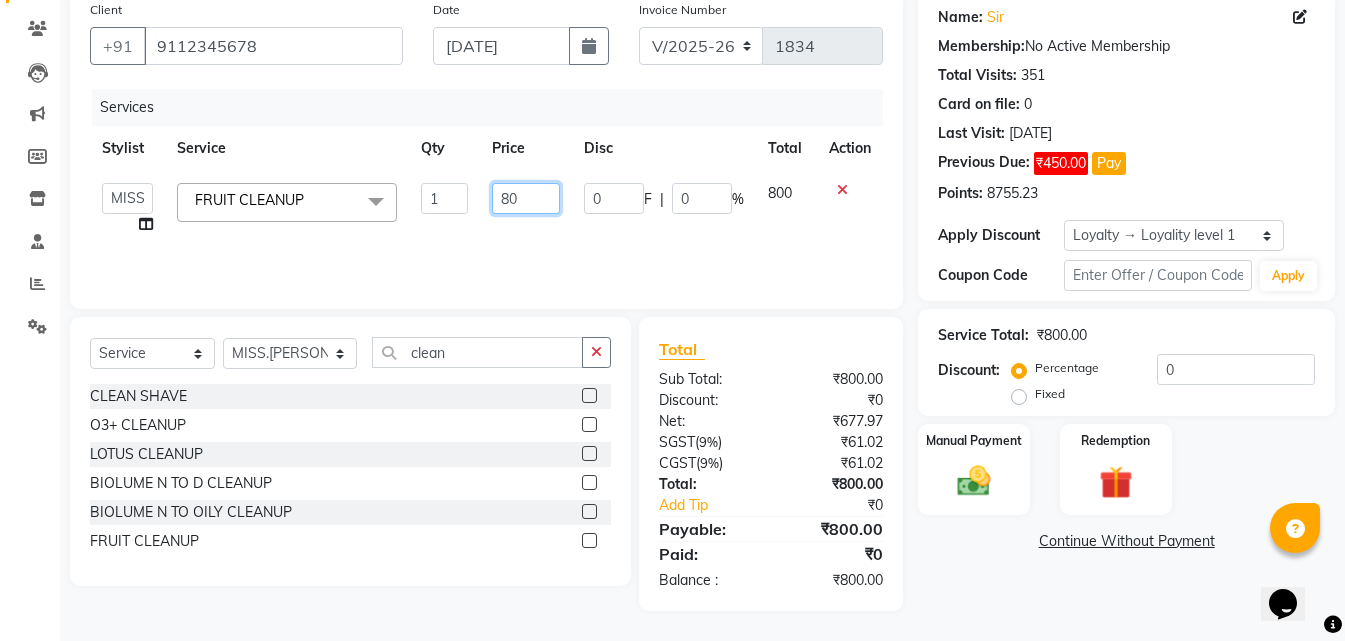 type on "8" 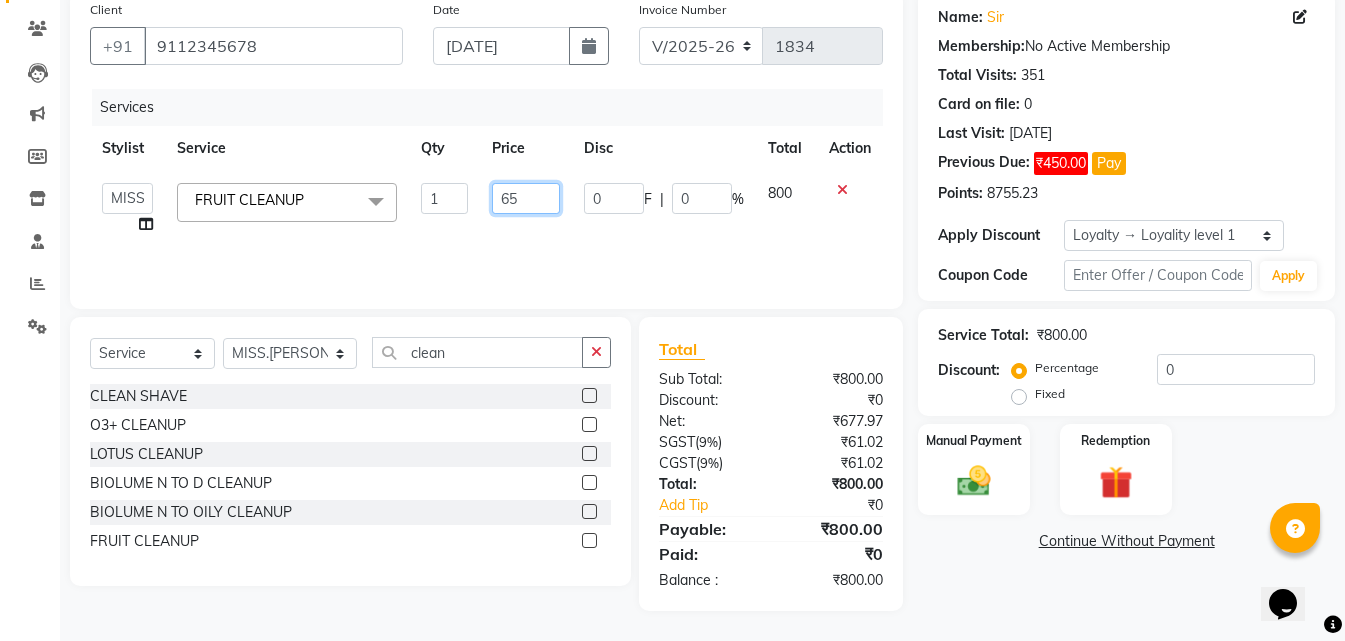 type on "650" 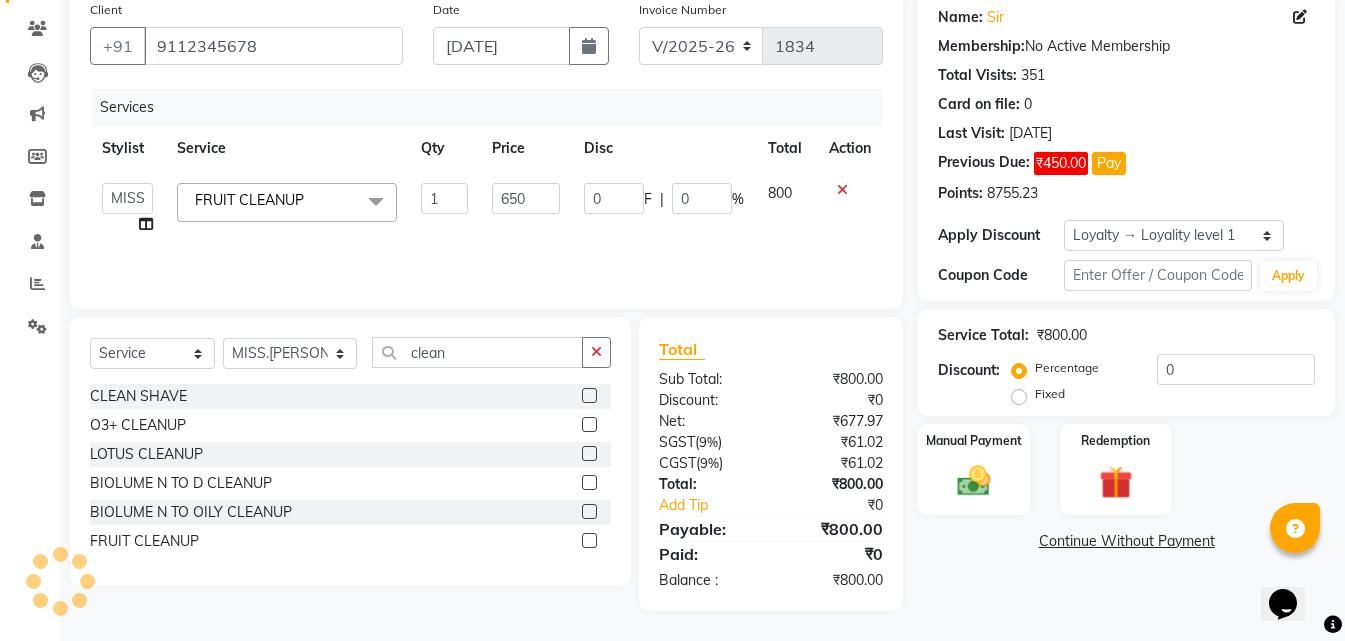 click on "Services Stylist Service Qty Price Disc Total Action  MISS CHANDA   MISS KAYNAT   MISS KRITIKA    MISS PIHU   MISS POOJA   MISS.SHRADDHA   MISS.SHREYA    MISS SUDHA    MISS. USHA   MISS YAMINI   mohbat   MR. AARIF   MR.ANGAD   MR. ARUN    MR ARYAN   MR. AVINASH   MR. FARMAN   MR.KARAN   MR.KASIM   MR. NAUSHAD   MR.NAZIM   MR. SAM   MR.SAMEER   MR.VIKASH   MR.VISHAL   MS RAMCHARAN   NONE   rashmi  FRUIT CLEANUP  x STRAITHENING KERATINE TREATMENT  SMOOTHNING BLOW DRY HiGHLIGHTS  PER STREAK( 300 ) MENS HAIR COLOUR  MENS BEARD COLOUR  ROOT TOUCHUP FEMALE FULL HAND  CHOCLATE WAX FULL LEG CHOCLATE WAX UNDERARMS CHOCLATE WAX FULL HAND NORMAL WAX UNDERARMS NORMAL WAX FULL LEG NORMAL WAX FULL HAND RICA WAX FULL LEG RICA WAX EYE BROWS  UPPER LIP FOR HEAD  CHIN SIDE LOCK NORMAL WAX SIDE LOCK THREAD SIDE LOCK RICA WAX  HAIR SPA HAIR IRONING  FEMALE HAIR WASH  FEMALE HAIR DO  NOSE WAX HAIR CUT FEMALE TOUCH-UP FACIAL BLEACH BODY POLISH BEARD STYLING GLOBAL COLOR B WAXING HALF LEG RICA WAX UNDERARMS RICA WAX FULL FACE WAX" 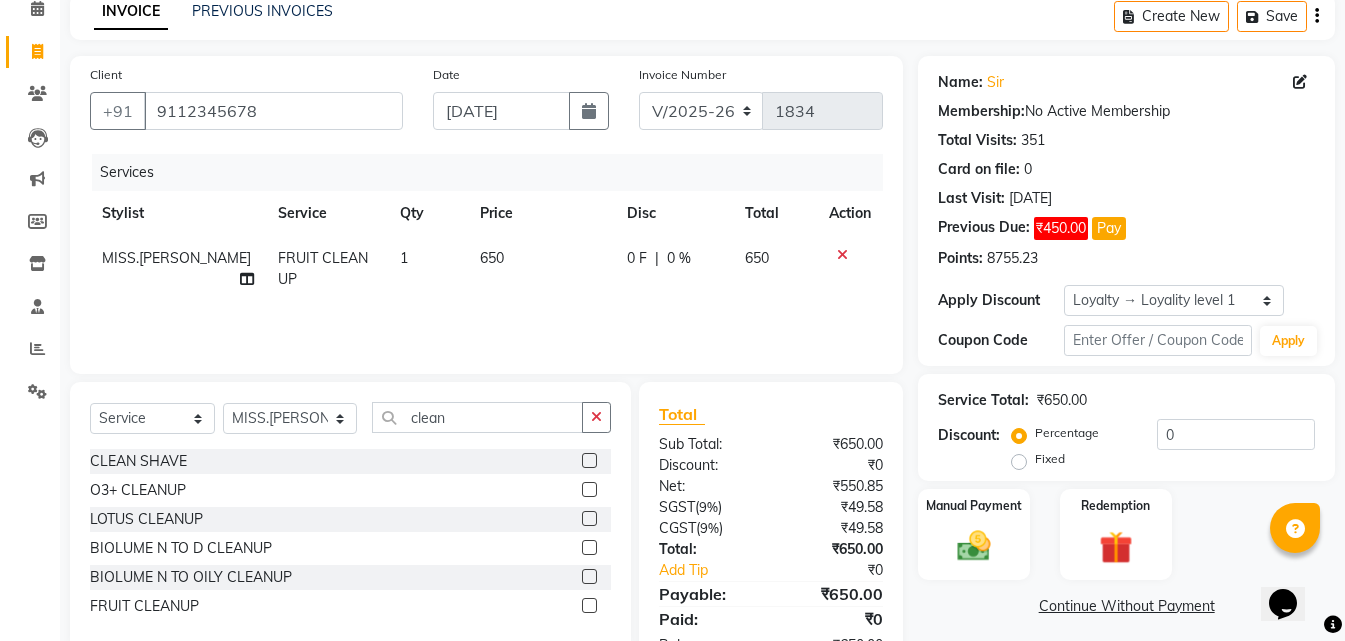 scroll, scrollTop: 159, scrollLeft: 0, axis: vertical 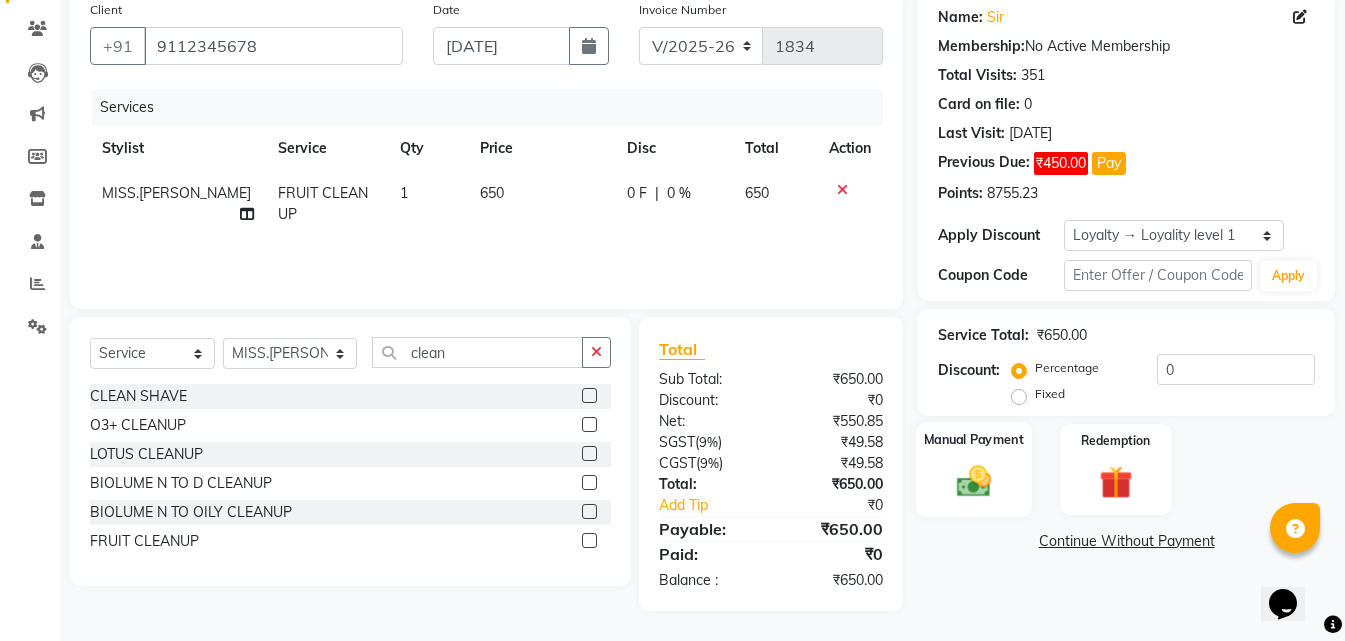 click on "Manual Payment" 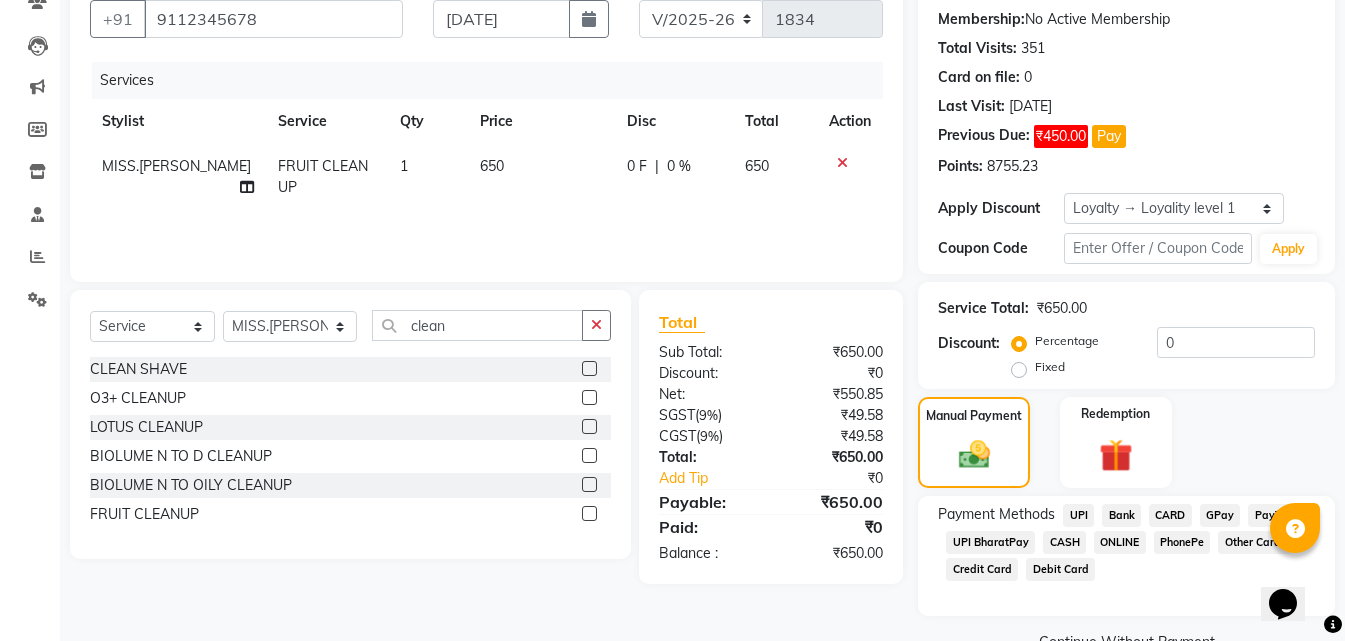 scroll, scrollTop: 232, scrollLeft: 0, axis: vertical 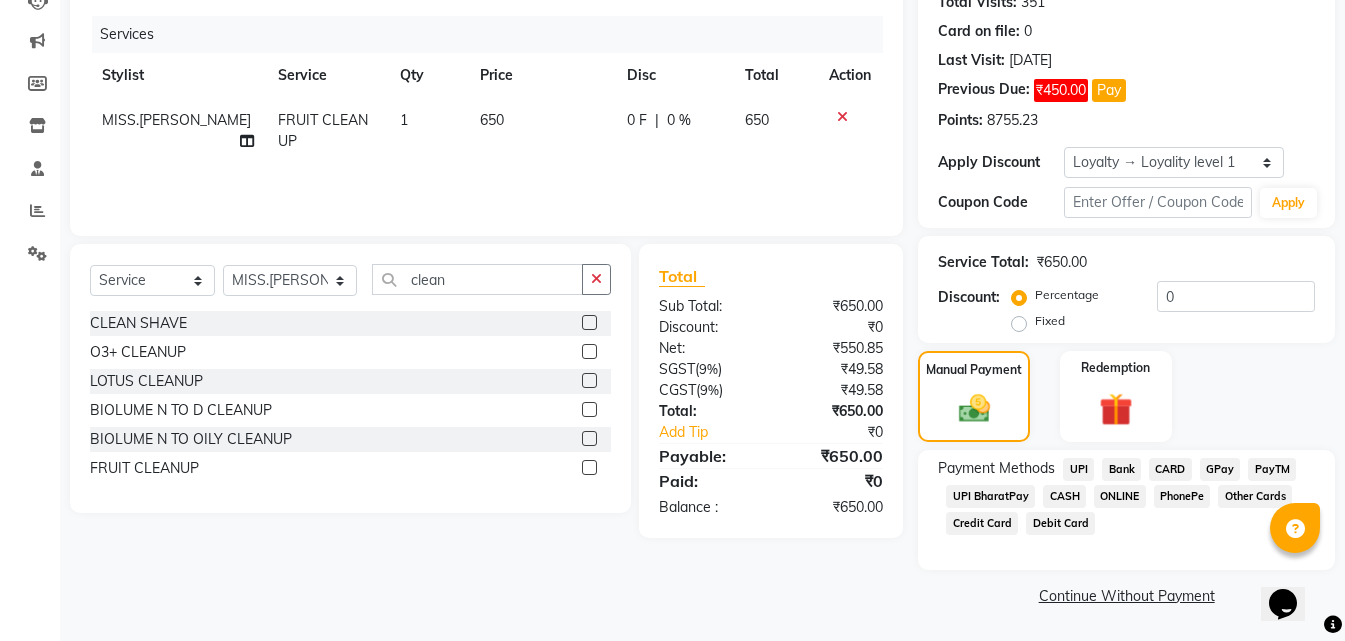click on "ONLINE" 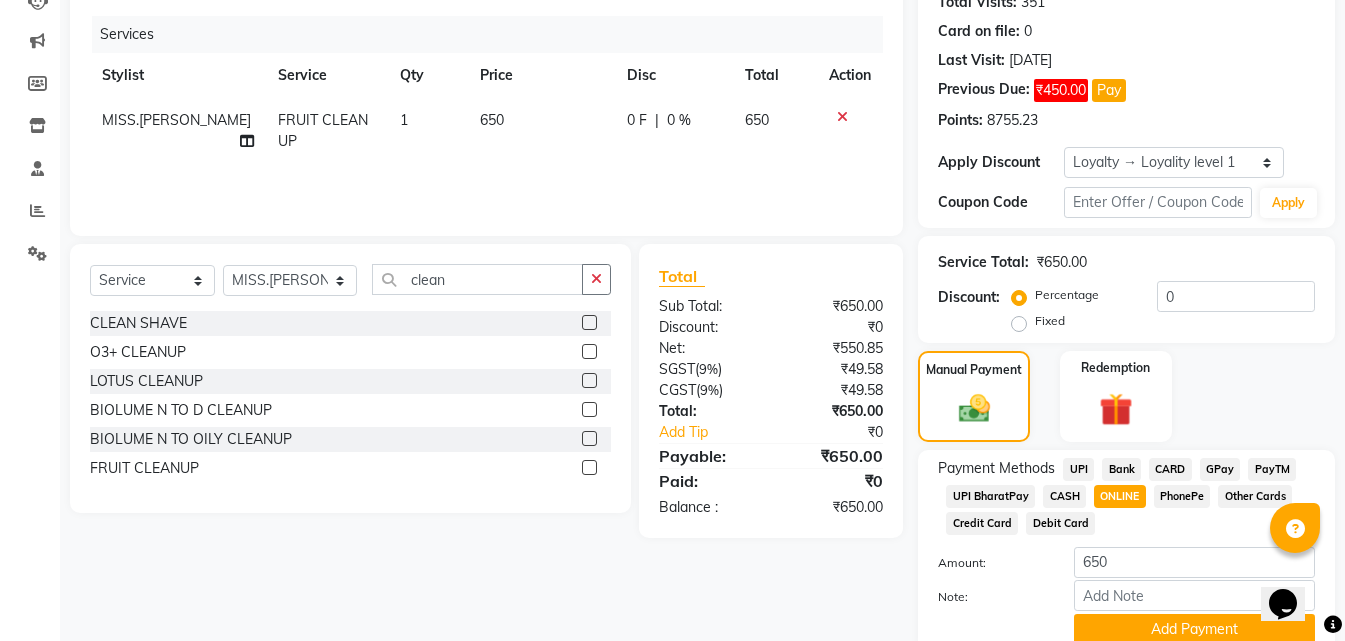 click on "ONLINE" 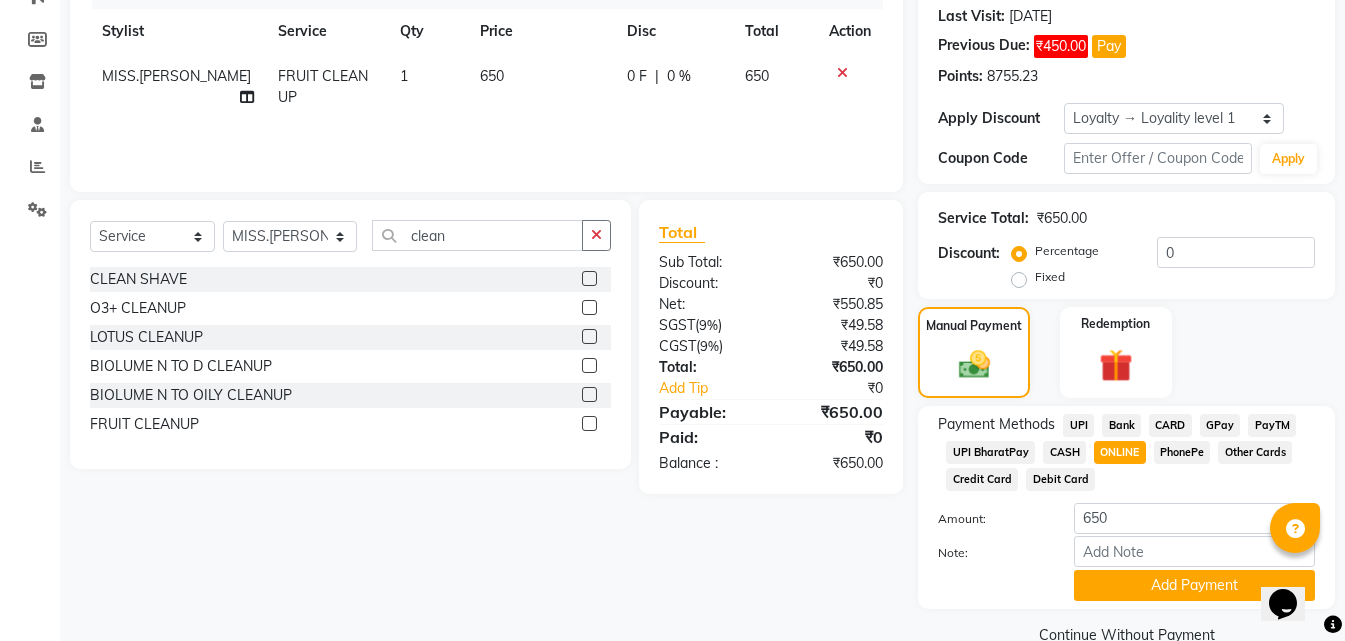 scroll, scrollTop: 315, scrollLeft: 0, axis: vertical 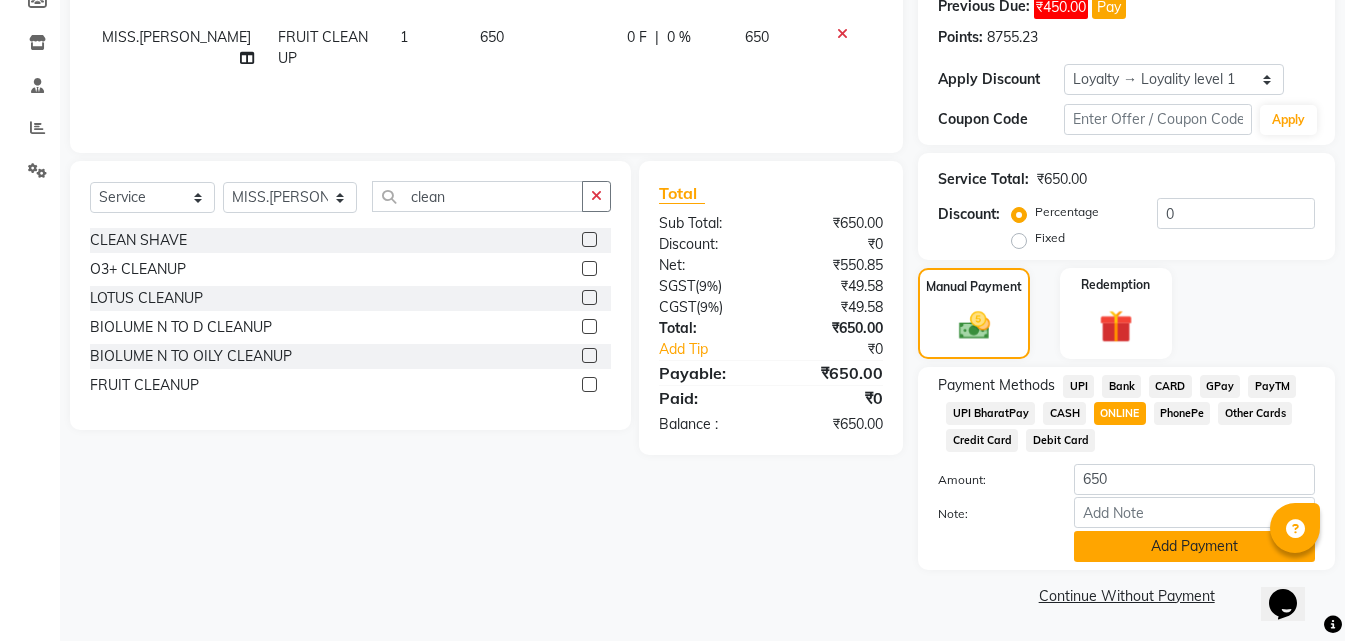 click on "Add Payment" 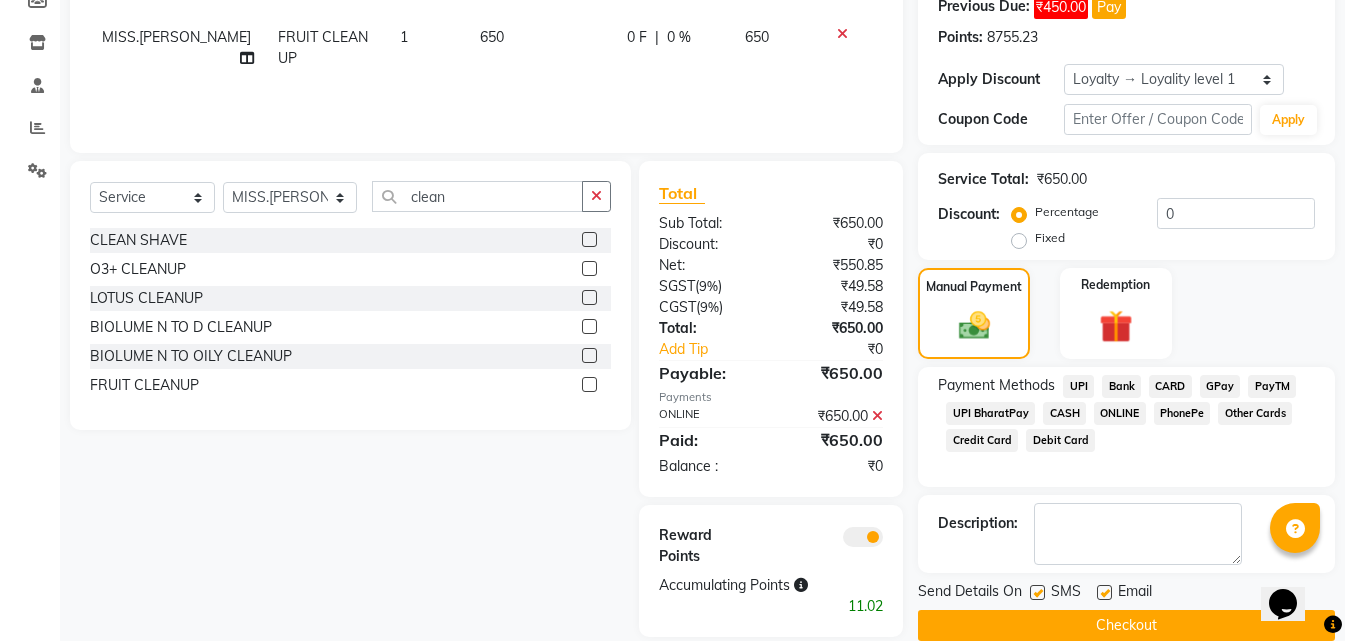 scroll, scrollTop: 345, scrollLeft: 0, axis: vertical 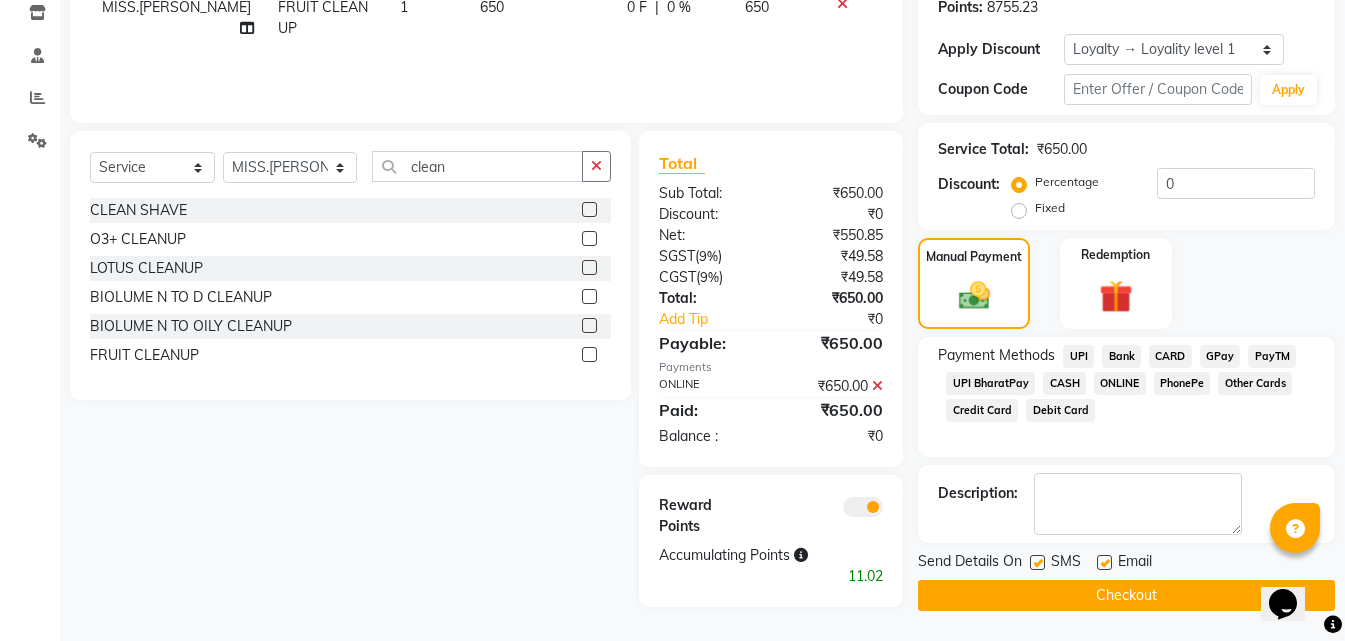 click on "Checkout" 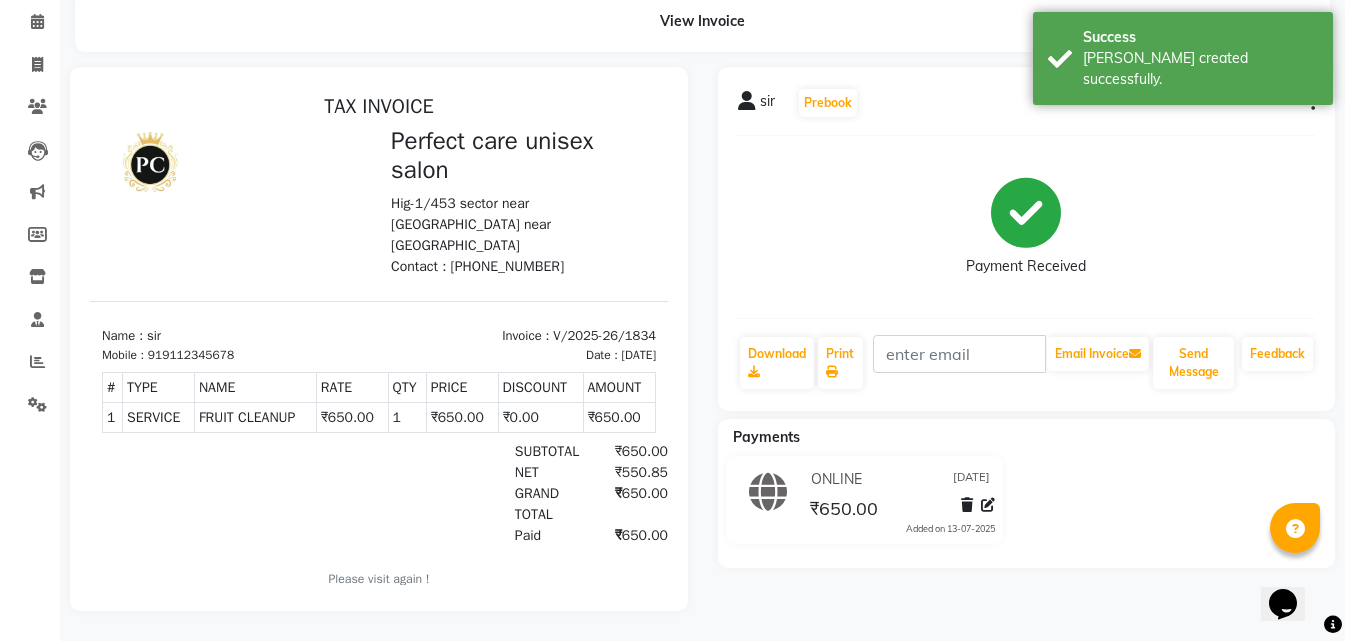 scroll, scrollTop: 0, scrollLeft: 0, axis: both 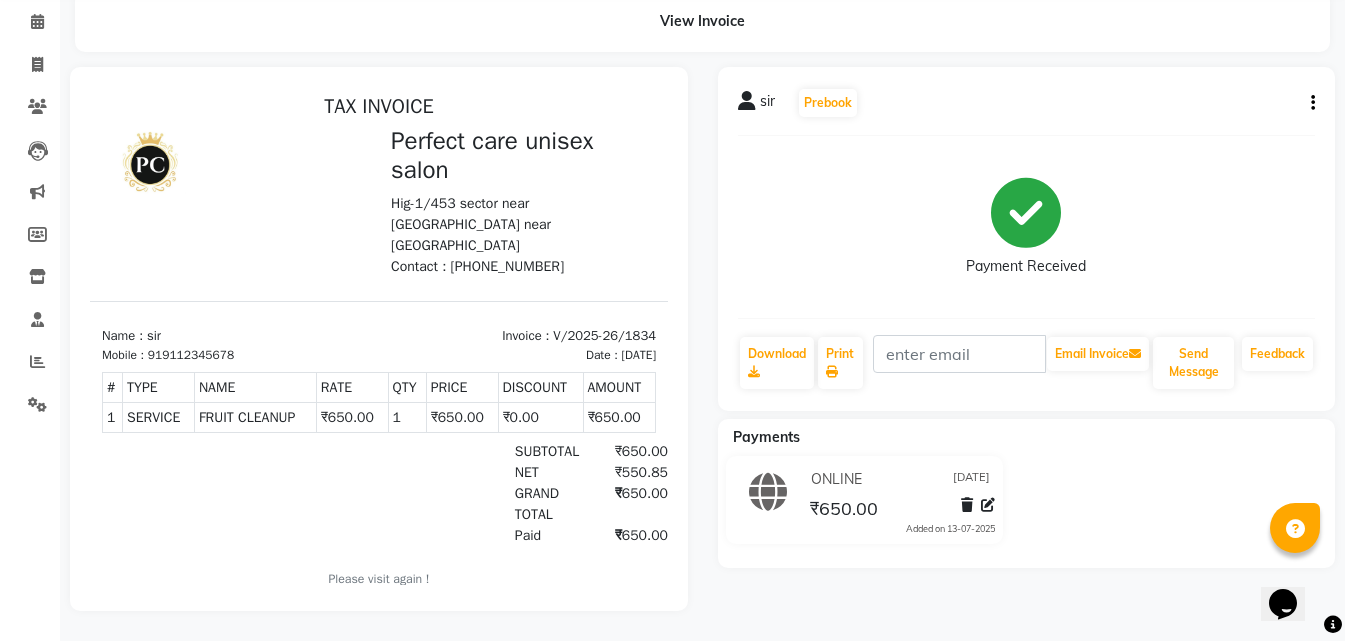 select on "service" 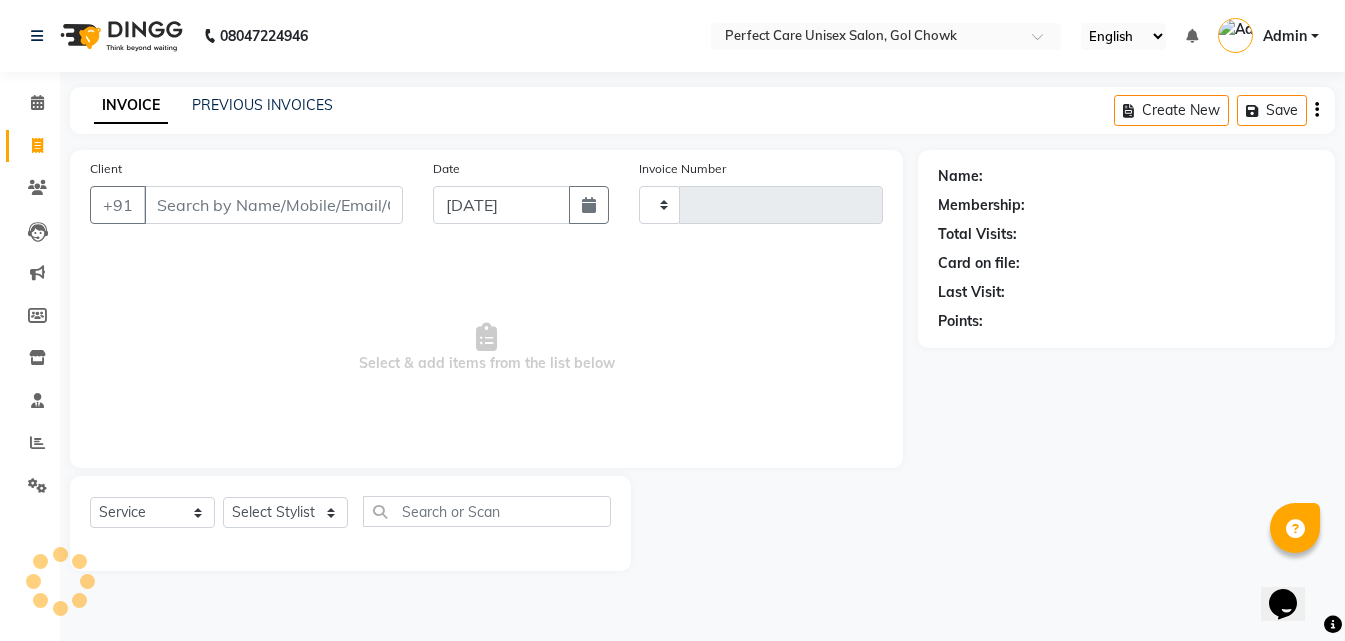 type on "1835" 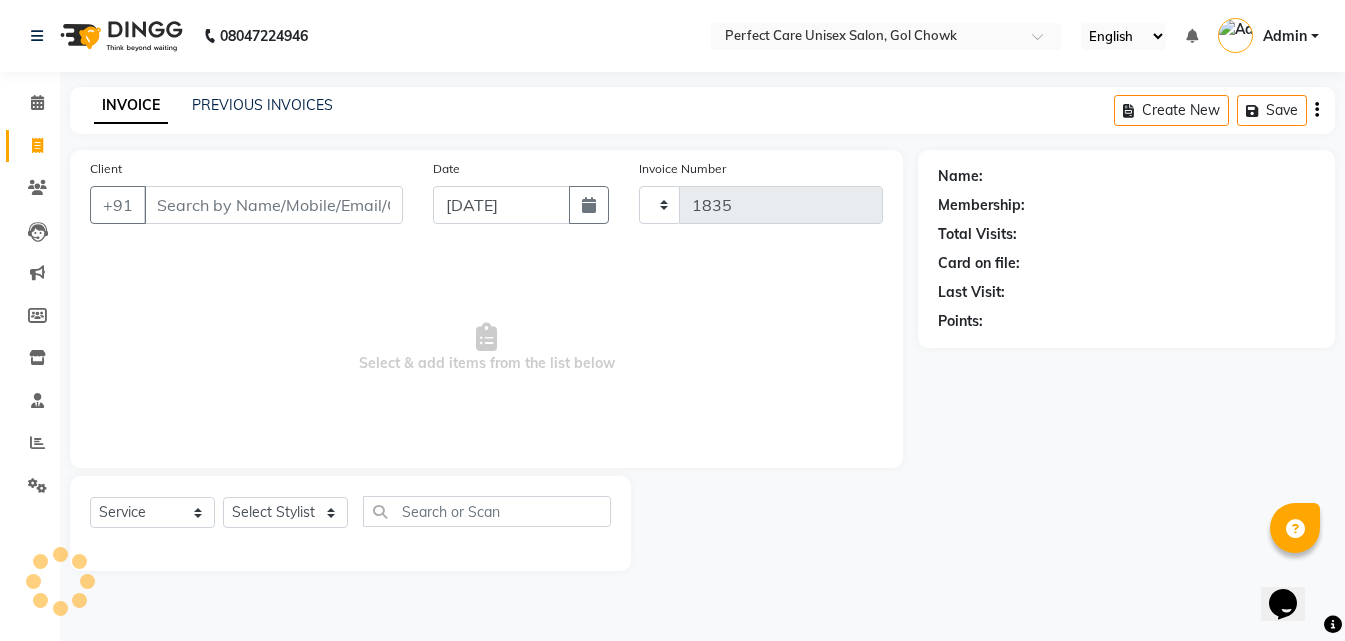 select on "4751" 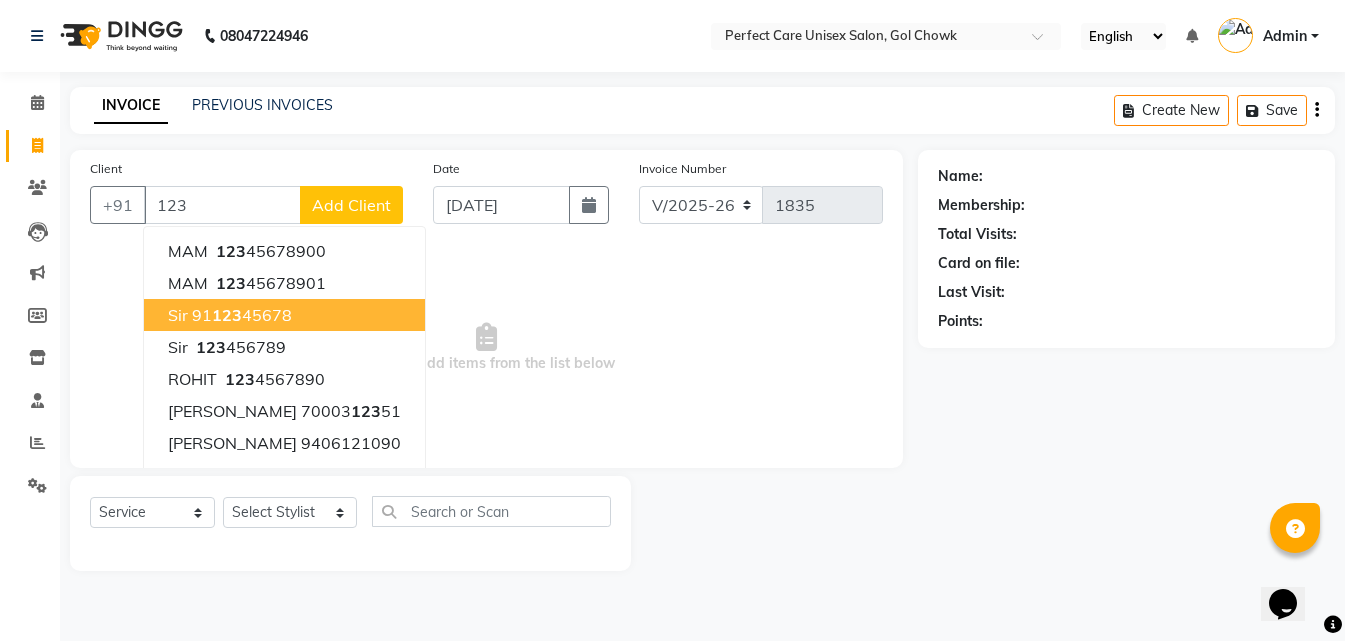 click on "+91 123 MAM   123 45678900 MAM   123 45678901 sir  91 123 45678 Sir   123 456789 ROHIT   123 4567890 HIMANSHU EKKA  70003 123 51 SARITA BAIS  9406121090 MANI  9131345462 NAKUL VERMA  8602 123 747 PRATYUSH  887 123 4441 Add Client" 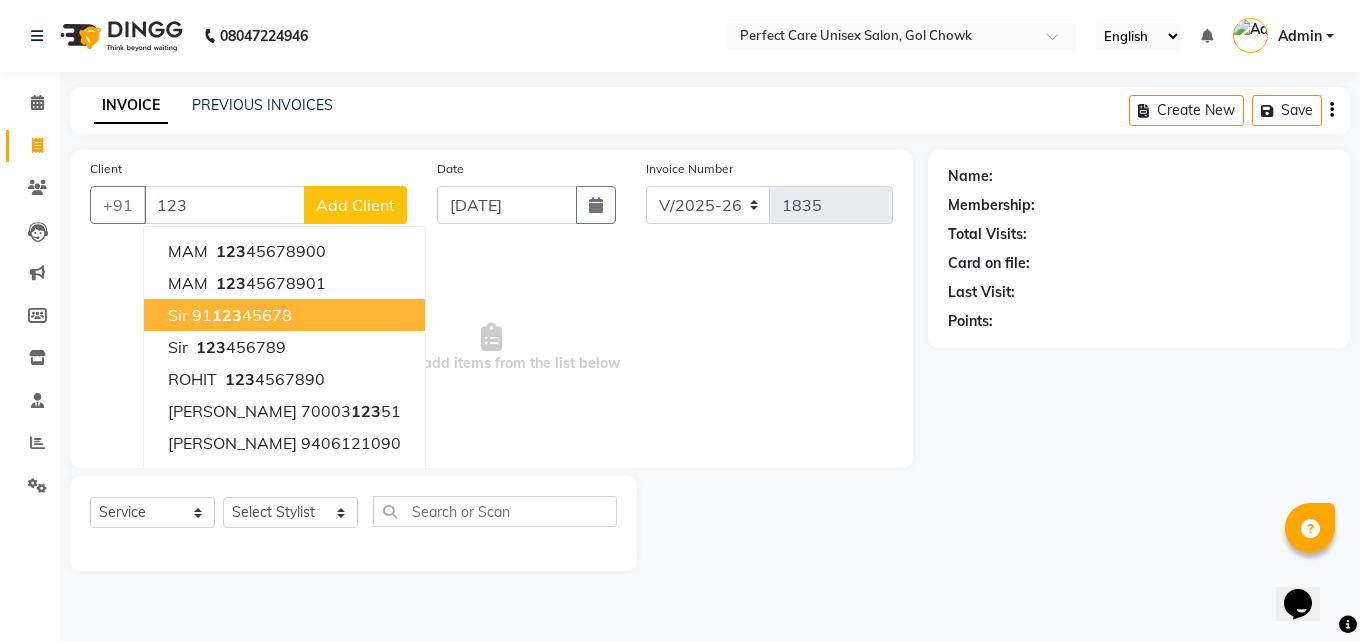 click on "91 123 45678" at bounding box center (242, 315) 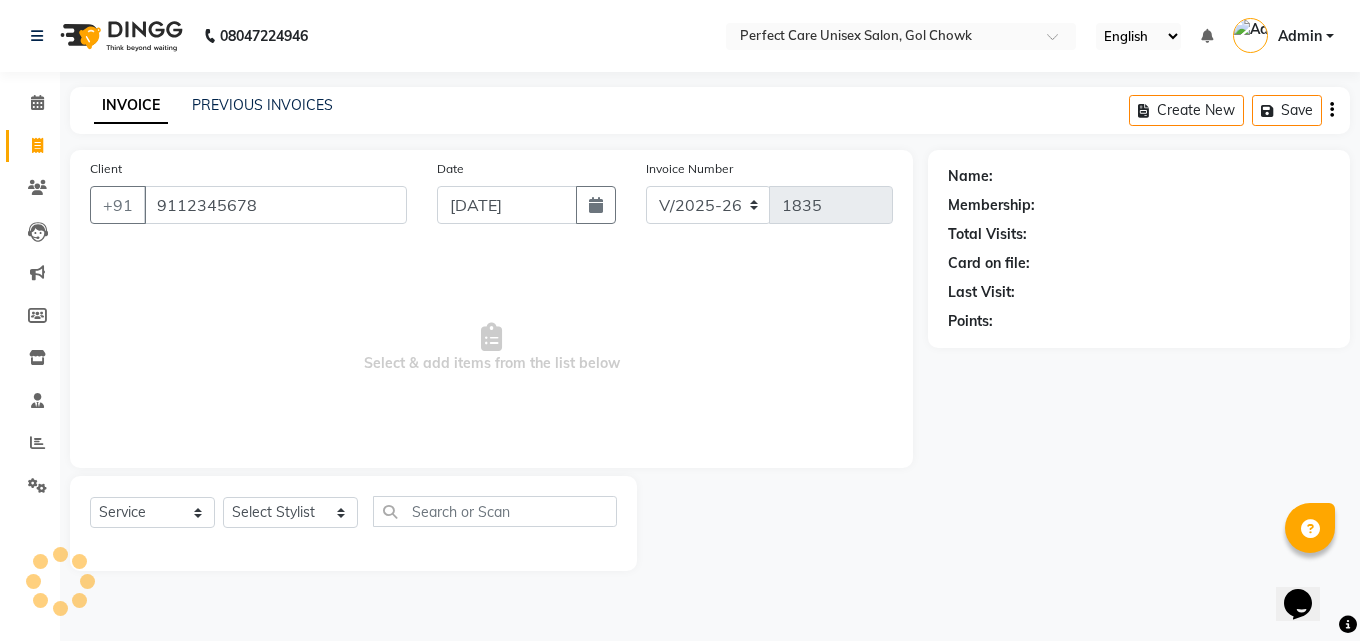 type on "9112345678" 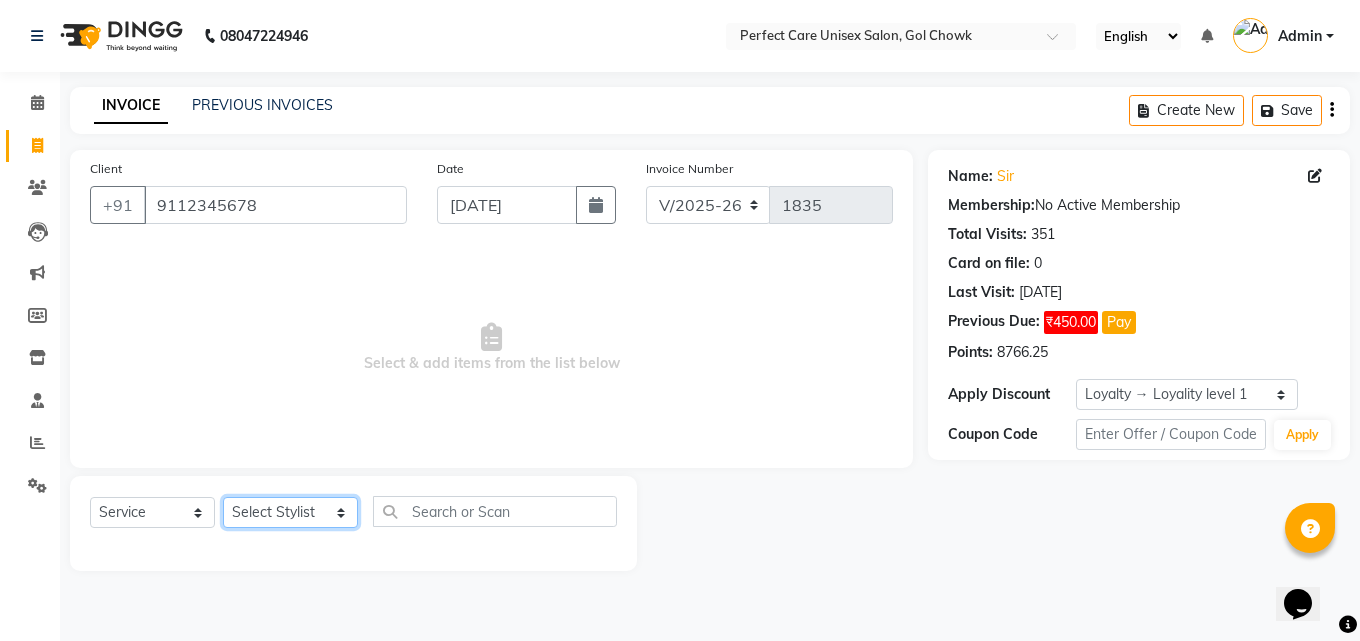 click on "Select Stylist [PERSON_NAME] MISS [PERSON_NAME] MISS [PERSON_NAME]  MISS [PERSON_NAME] [PERSON_NAME] MISS.[PERSON_NAME] MISS.[PERSON_NAME]  MISS [PERSON_NAME]  MISS. USHA [PERSON_NAME] [PERSON_NAME] MR.[PERSON_NAME] MR. [PERSON_NAME]  MR [PERSON_NAME] MR. AVINASH [PERSON_NAME] [PERSON_NAME] [PERSON_NAME] [PERSON_NAME] [PERSON_NAME] MR. [PERSON_NAME] MR.[PERSON_NAME] [PERSON_NAME] MR.[PERSON_NAME] [PERSON_NAME] NONE rashmi" 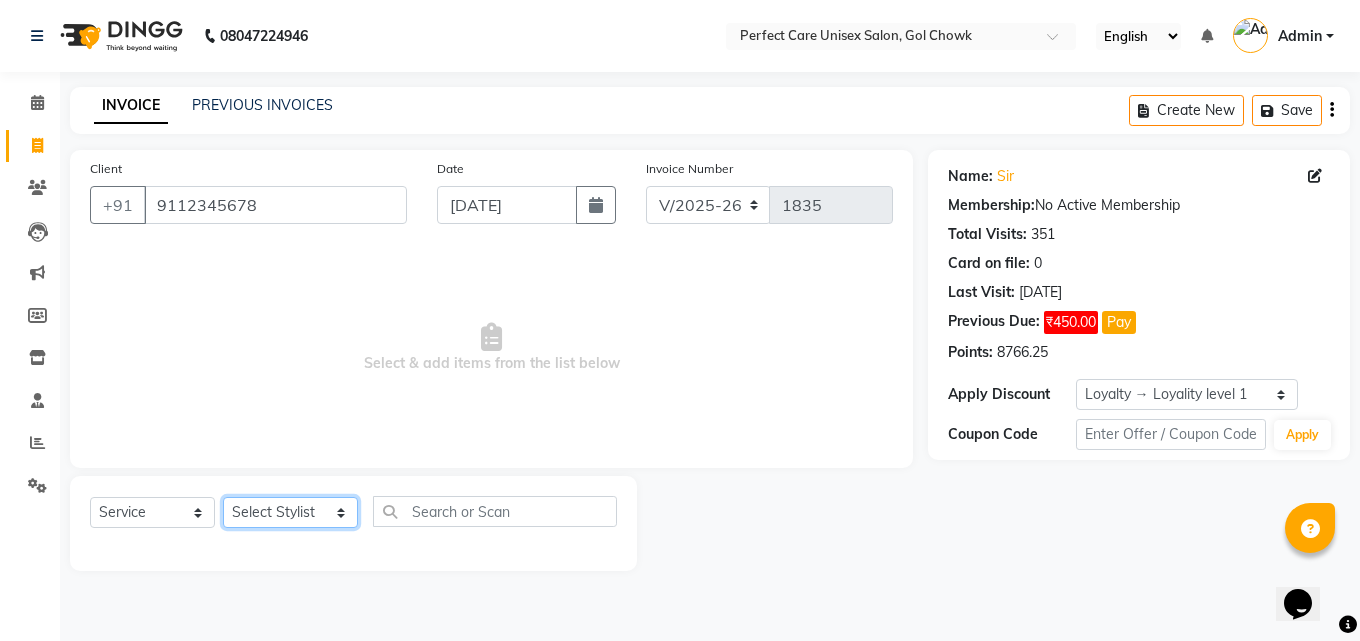 select on "78640" 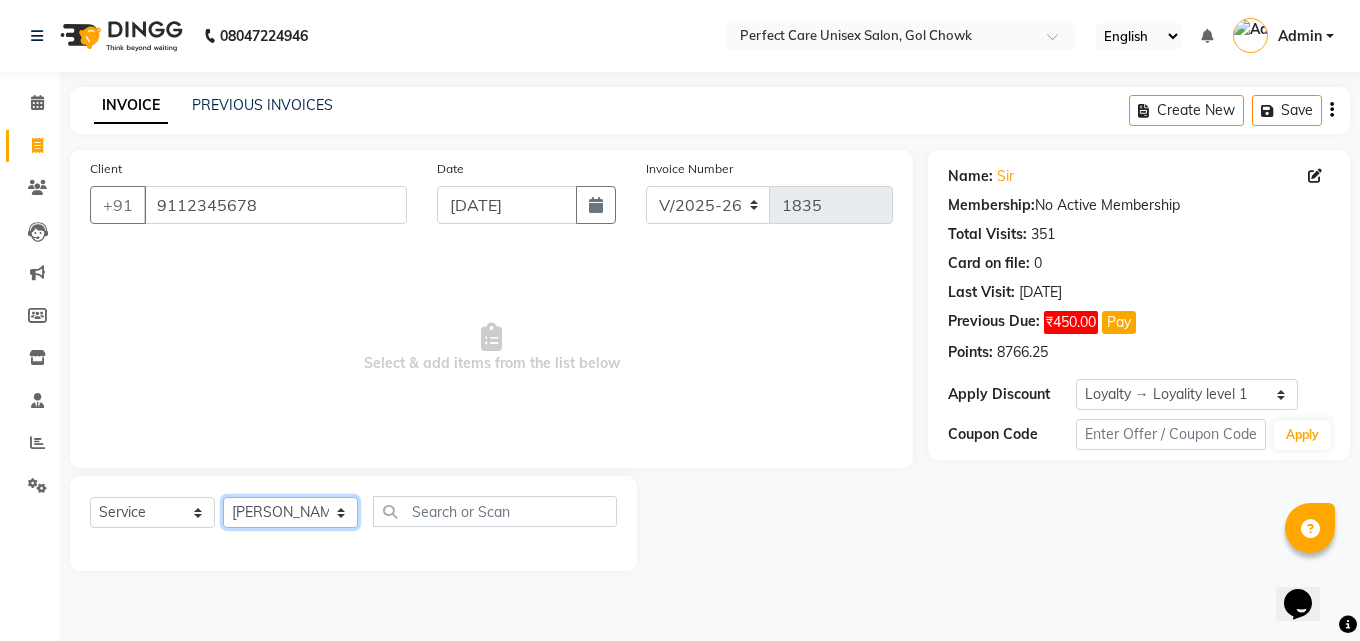 click on "Select Stylist [PERSON_NAME] MISS [PERSON_NAME] MISS [PERSON_NAME]  MISS [PERSON_NAME] [PERSON_NAME] MISS.[PERSON_NAME] MISS.[PERSON_NAME]  MISS [PERSON_NAME]  MISS. USHA [PERSON_NAME] [PERSON_NAME] MR.[PERSON_NAME] MR. [PERSON_NAME]  MR [PERSON_NAME] MR. AVINASH [PERSON_NAME] [PERSON_NAME] [PERSON_NAME] [PERSON_NAME] [PERSON_NAME] MR. [PERSON_NAME] MR.[PERSON_NAME] [PERSON_NAME] MR.[PERSON_NAME] [PERSON_NAME] NONE rashmi" 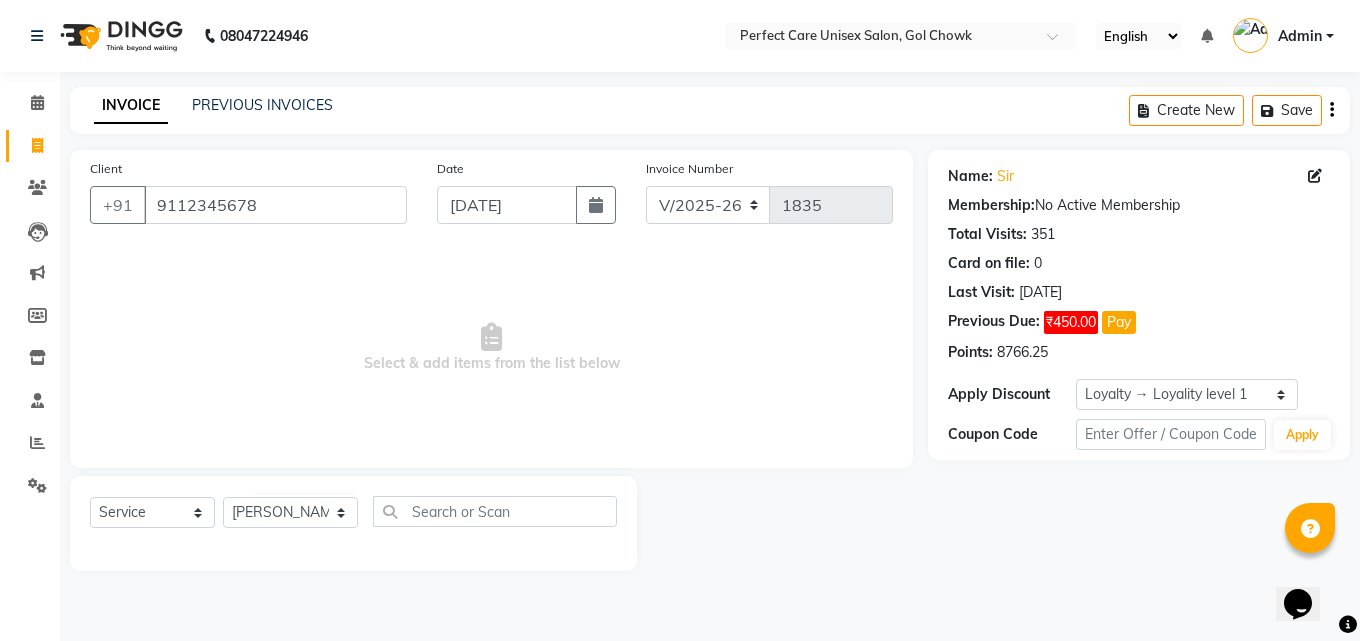 click on "Select & add items from the list below" at bounding box center (491, 348) 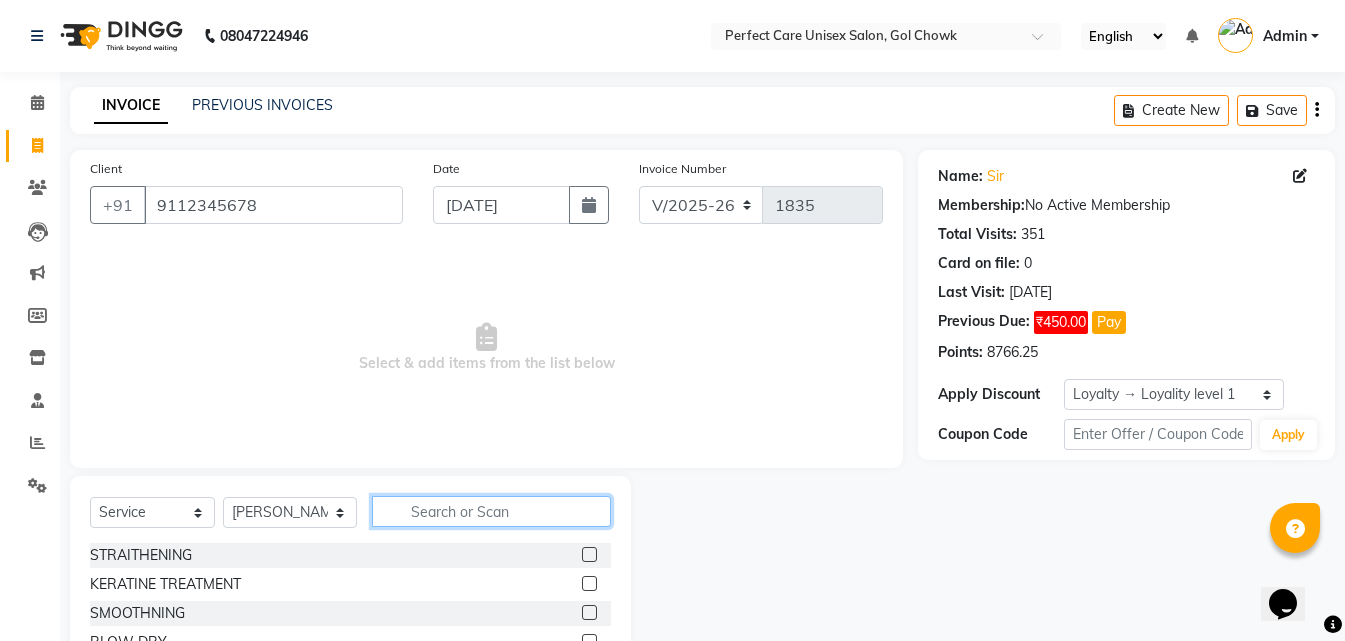 drag, startPoint x: 435, startPoint y: 512, endPoint x: 435, endPoint y: 524, distance: 12 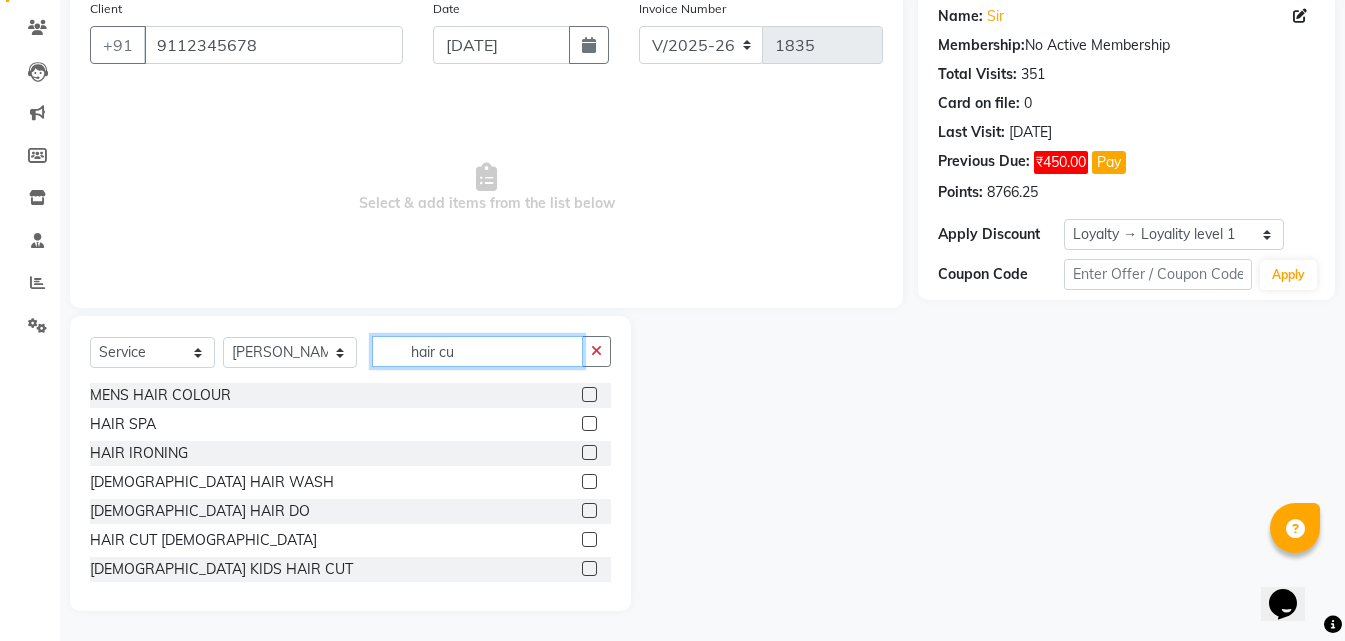 scroll, scrollTop: 76, scrollLeft: 0, axis: vertical 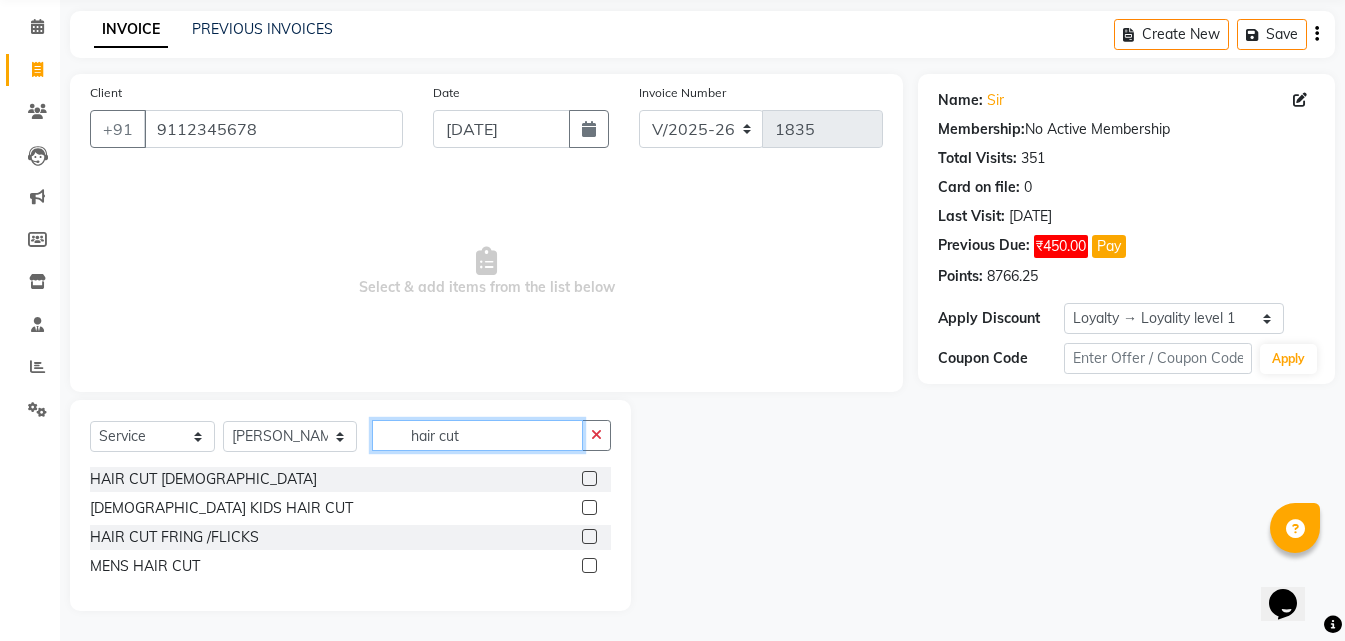 type on "hair cut" 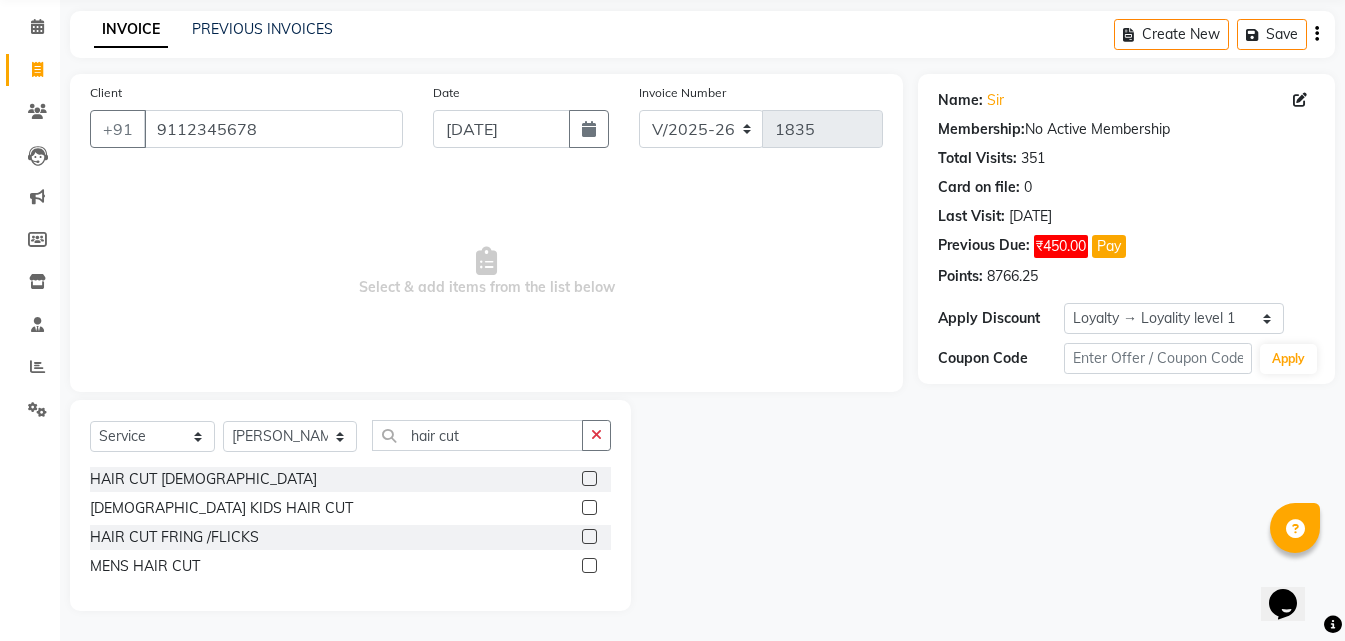 click 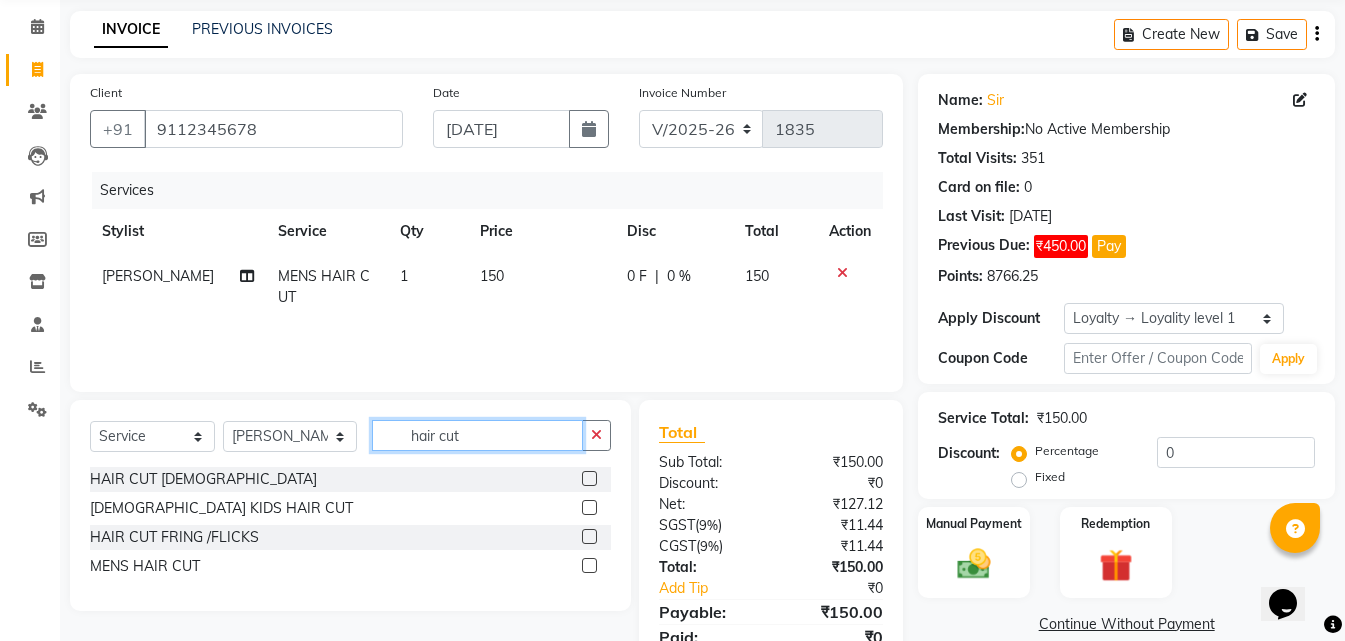 click on "hair cut" 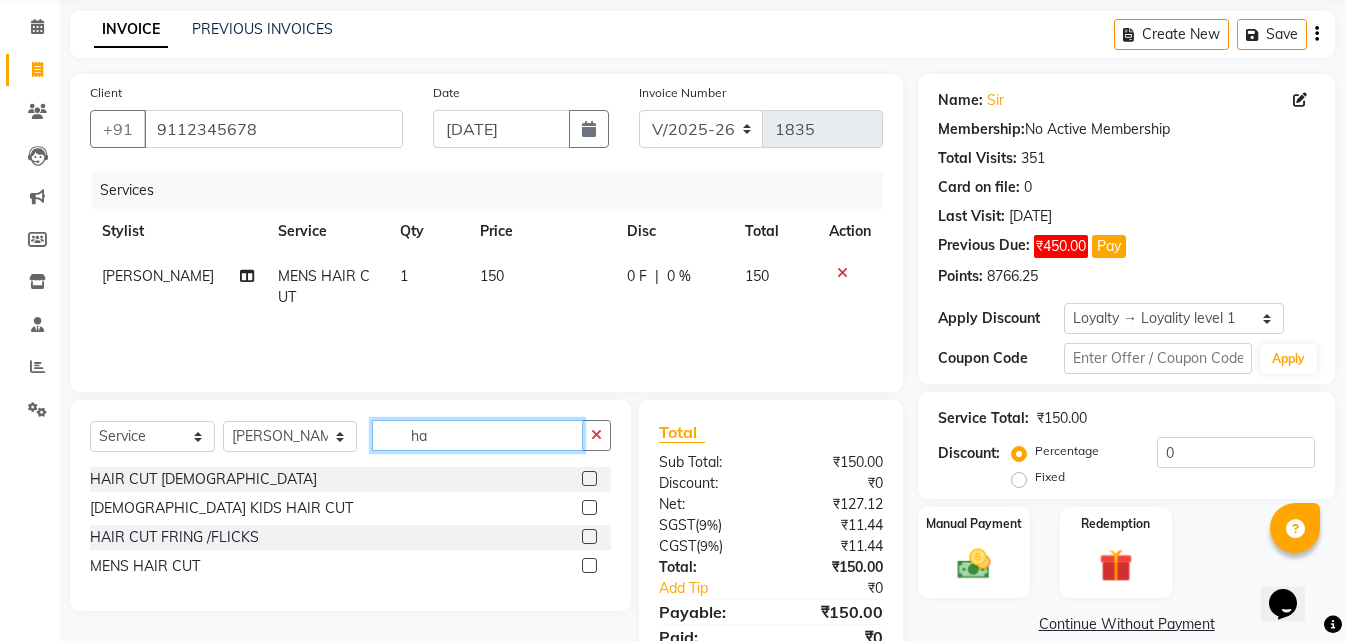 type on "h" 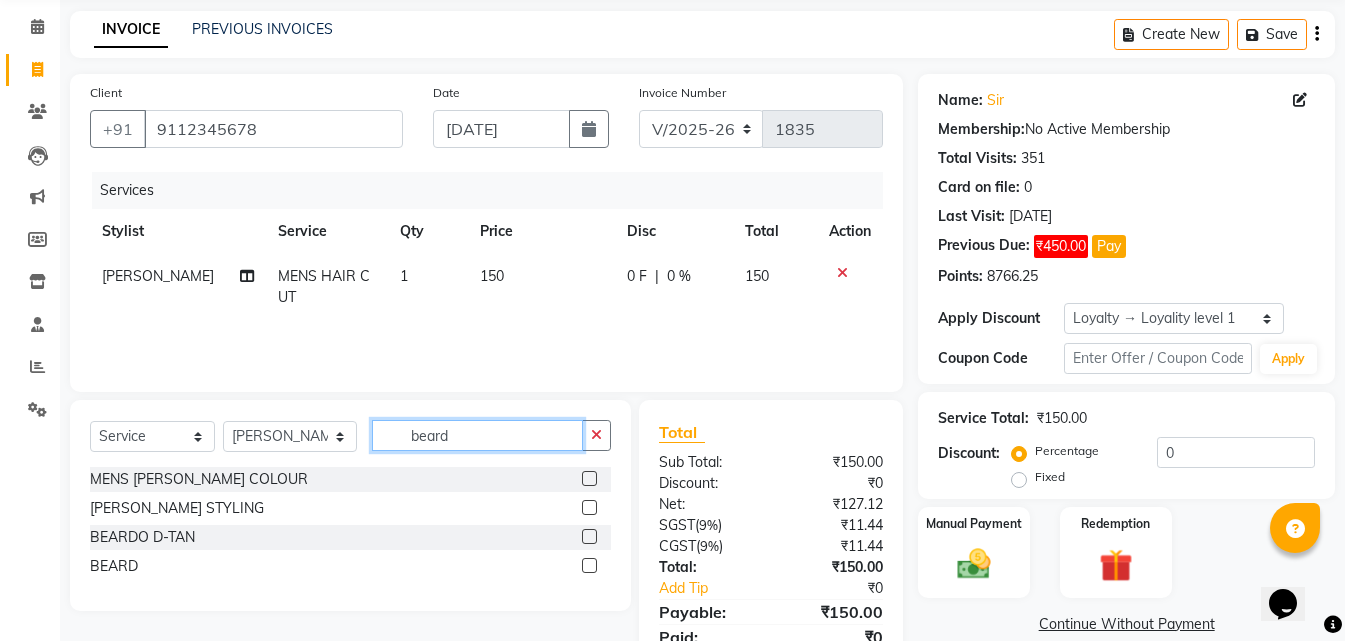 type on "beard" 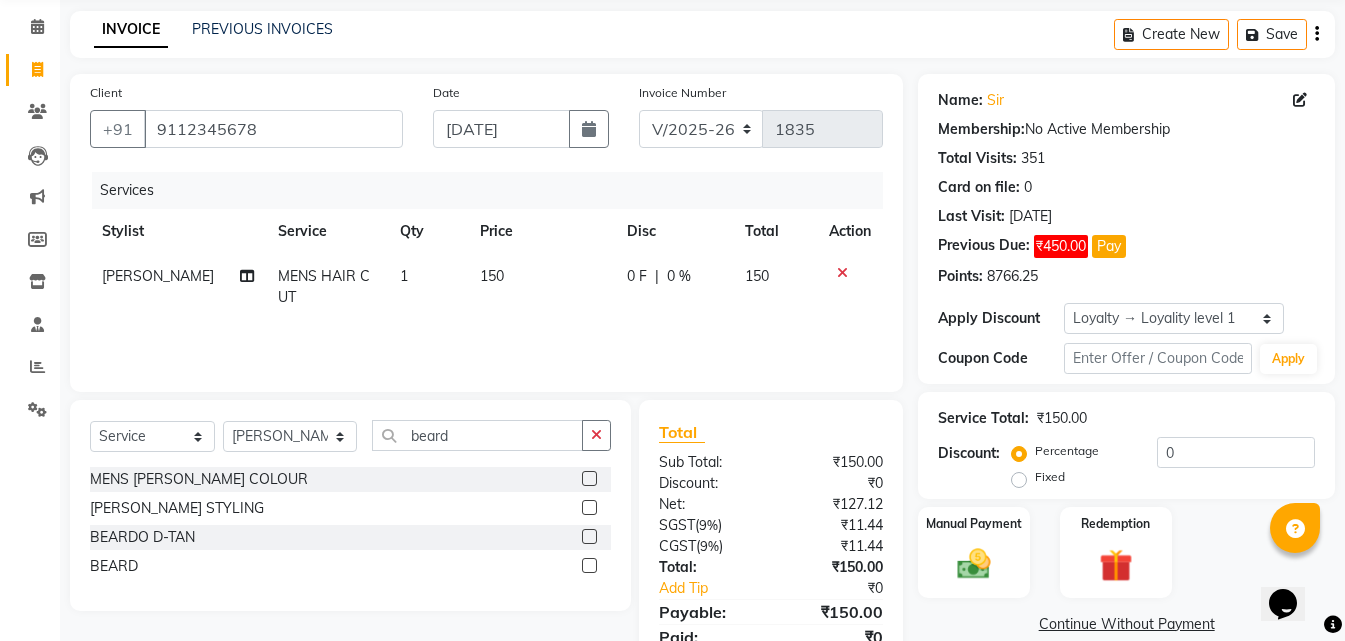 click 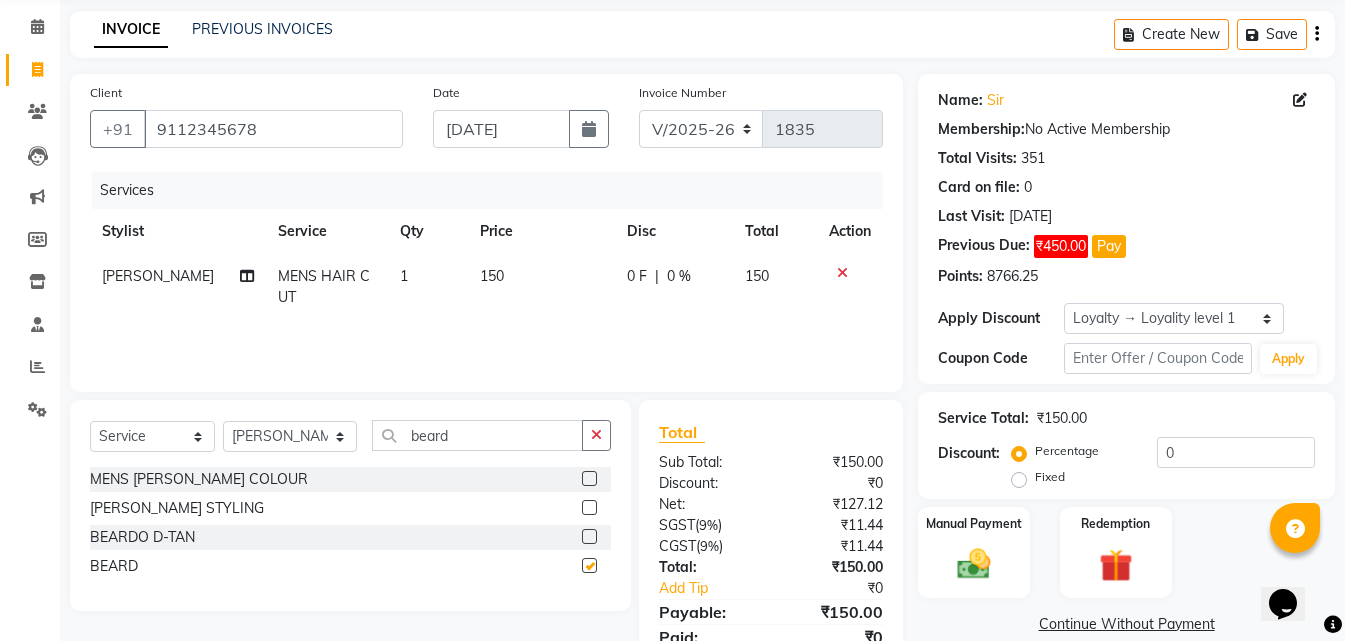 click 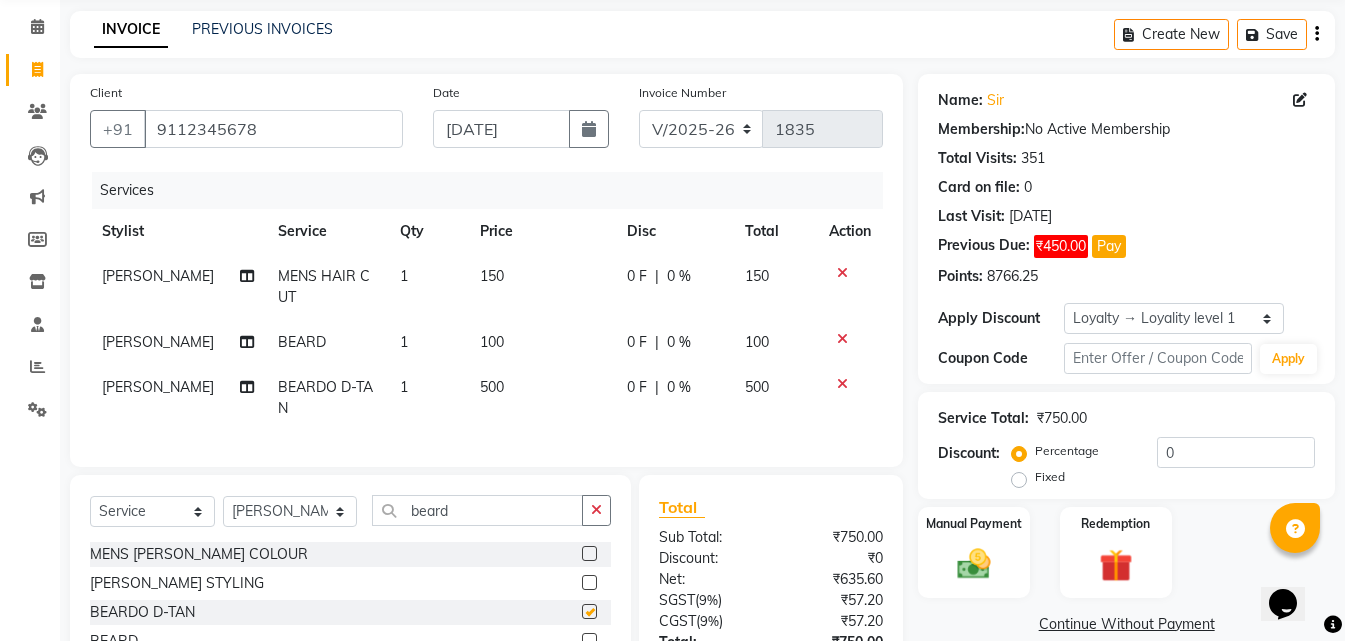 checkbox on "false" 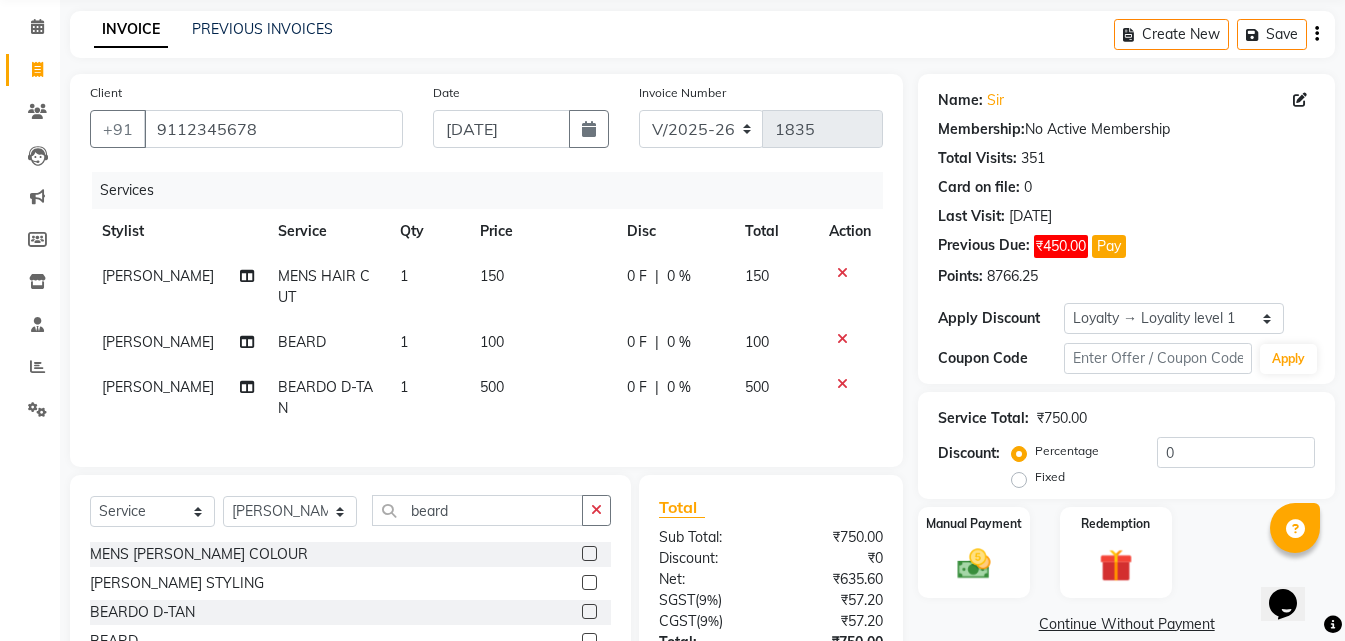 checkbox on "false" 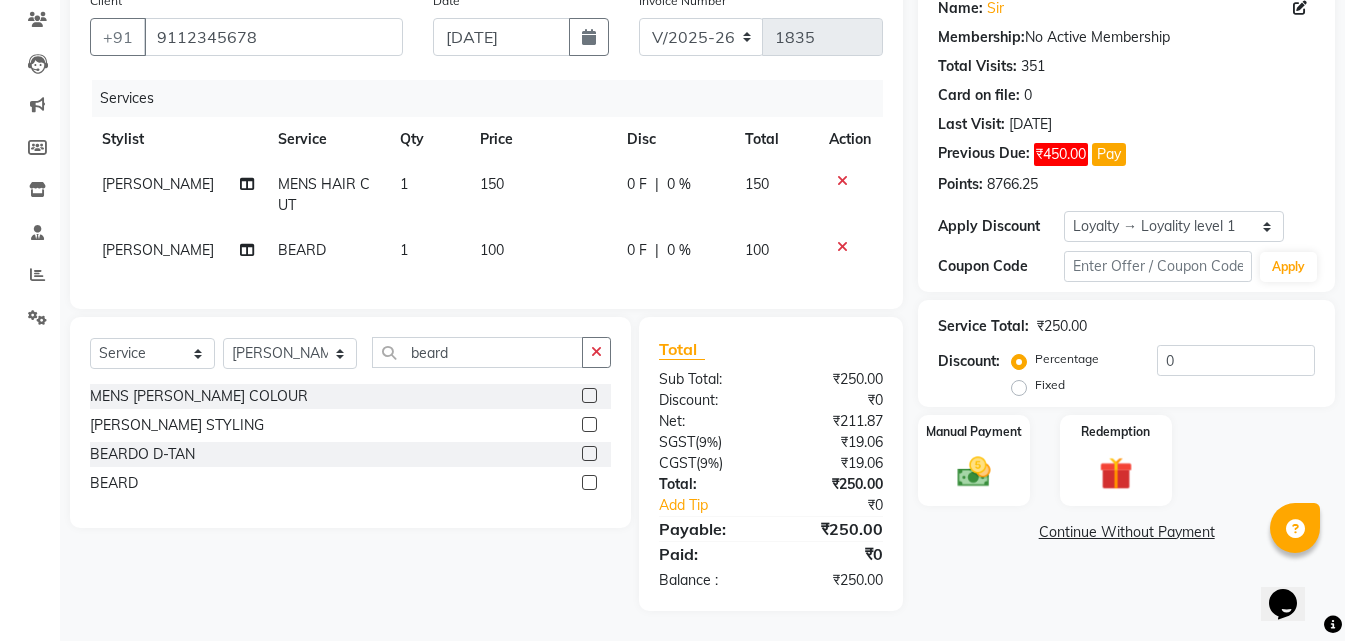 scroll, scrollTop: 183, scrollLeft: 0, axis: vertical 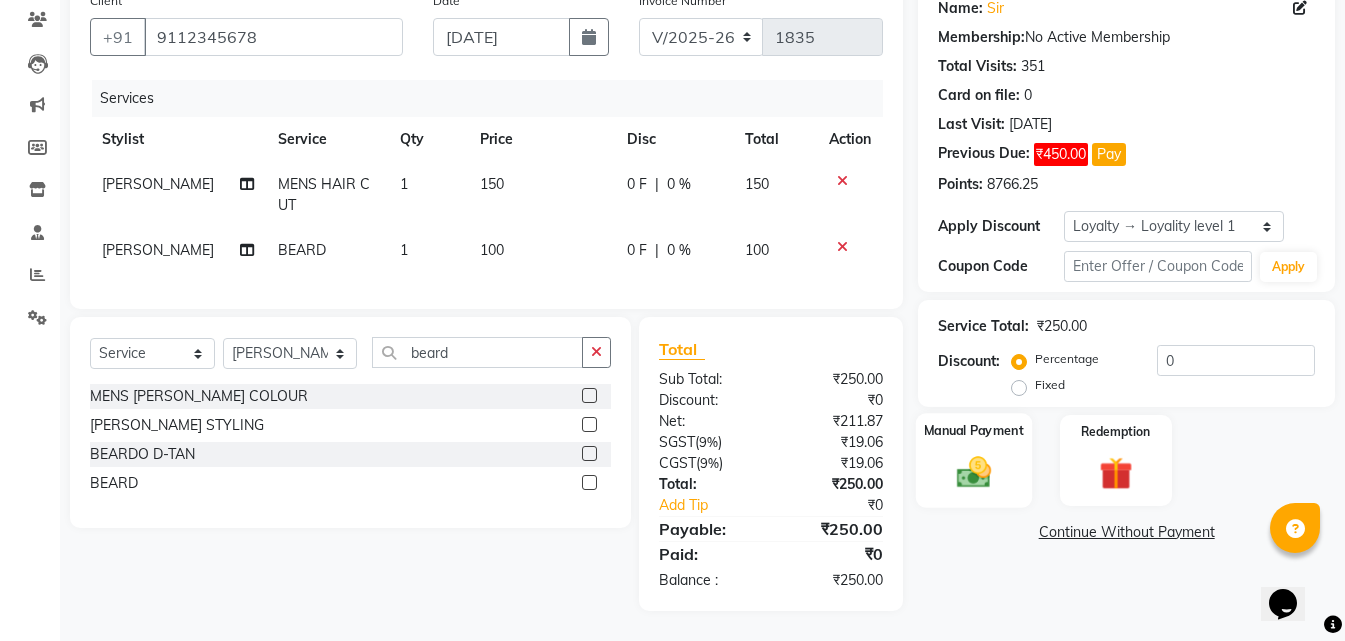 click 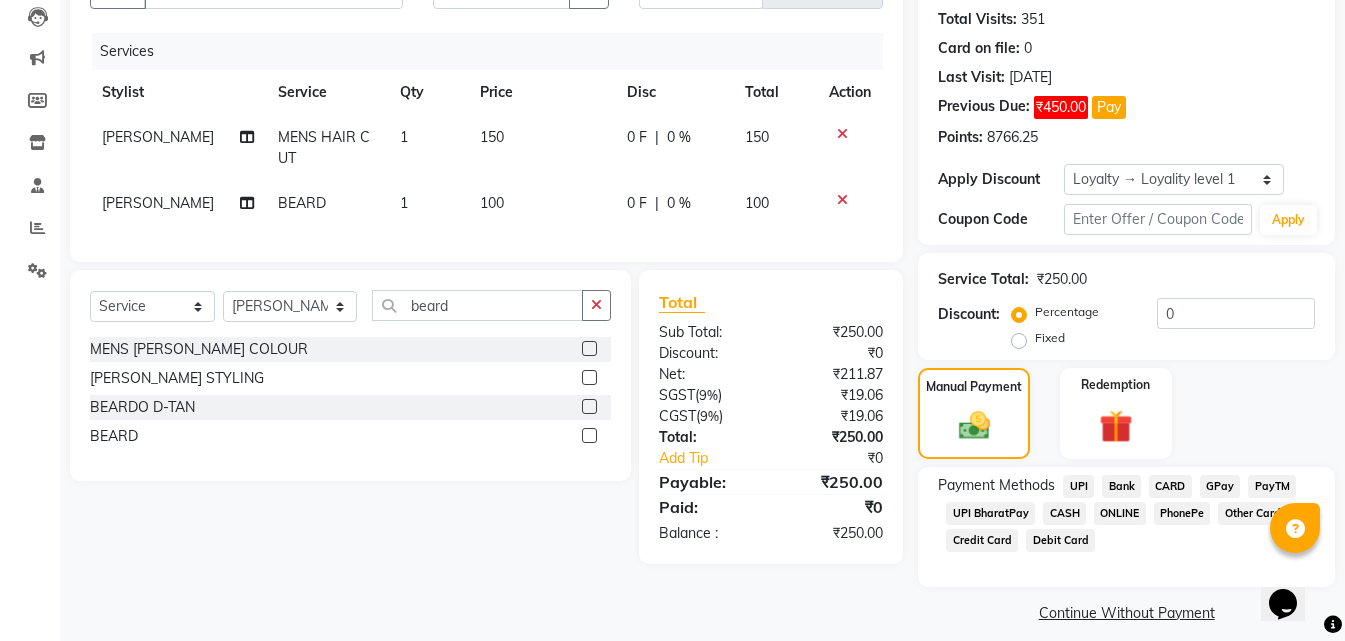 scroll, scrollTop: 232, scrollLeft: 0, axis: vertical 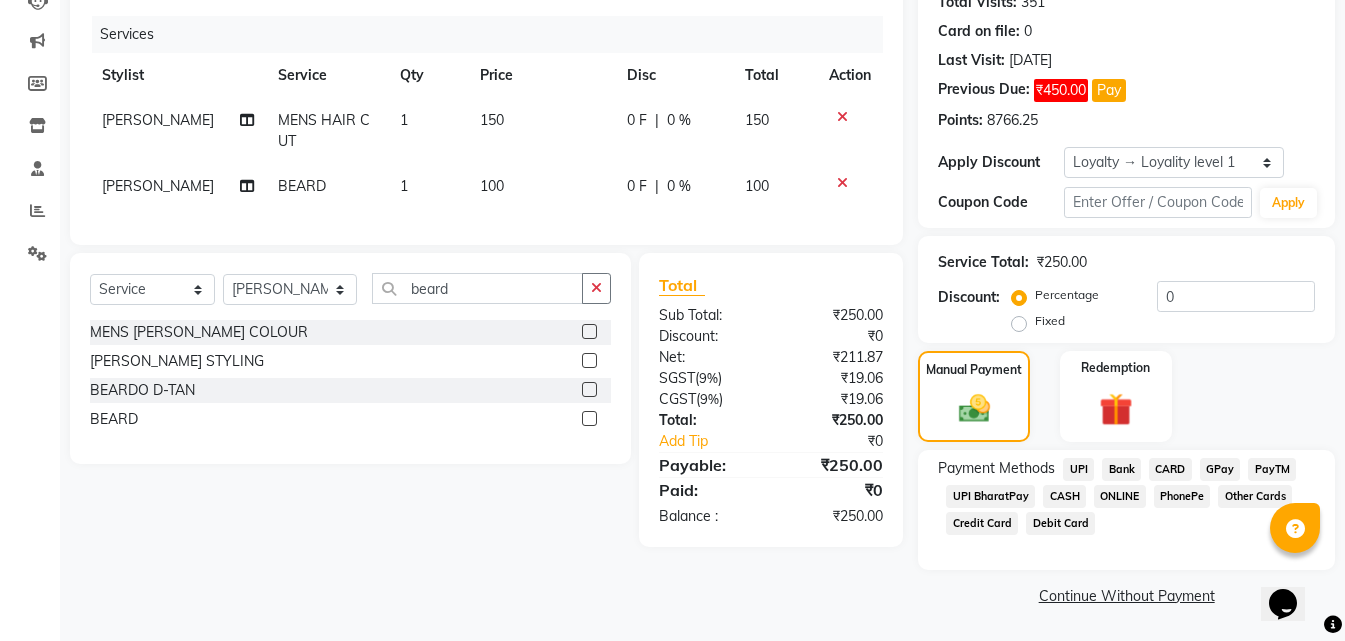 click on "ONLINE" 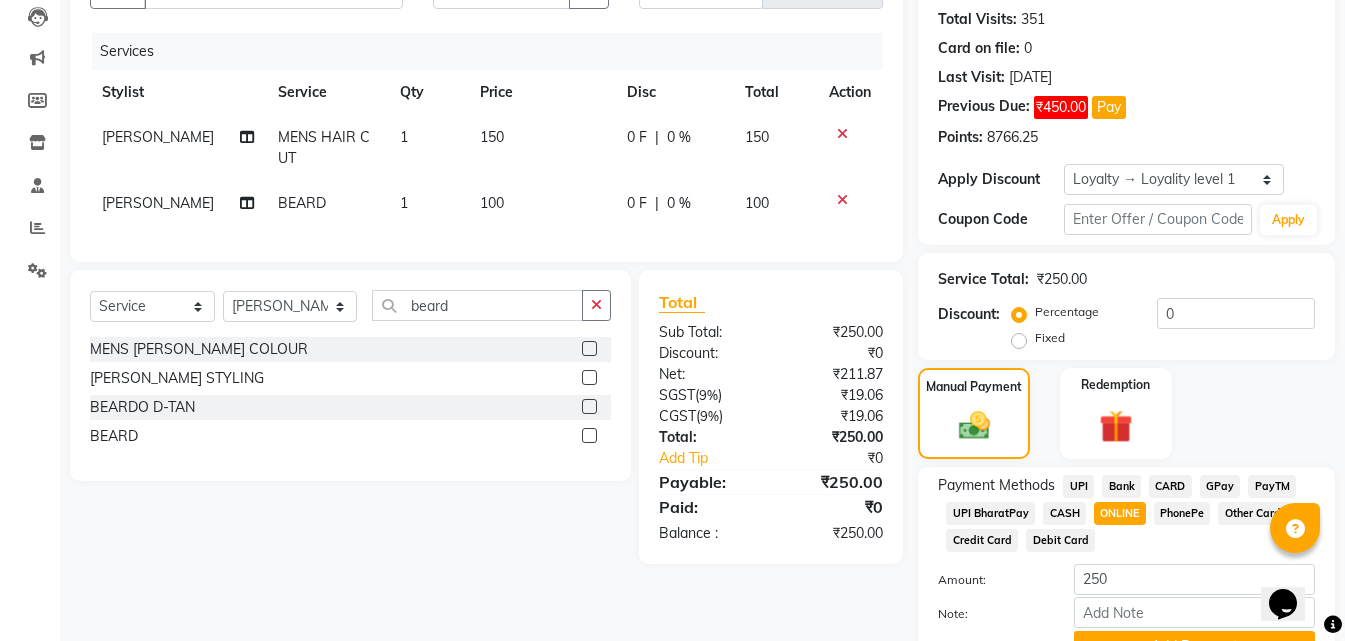 scroll, scrollTop: 315, scrollLeft: 0, axis: vertical 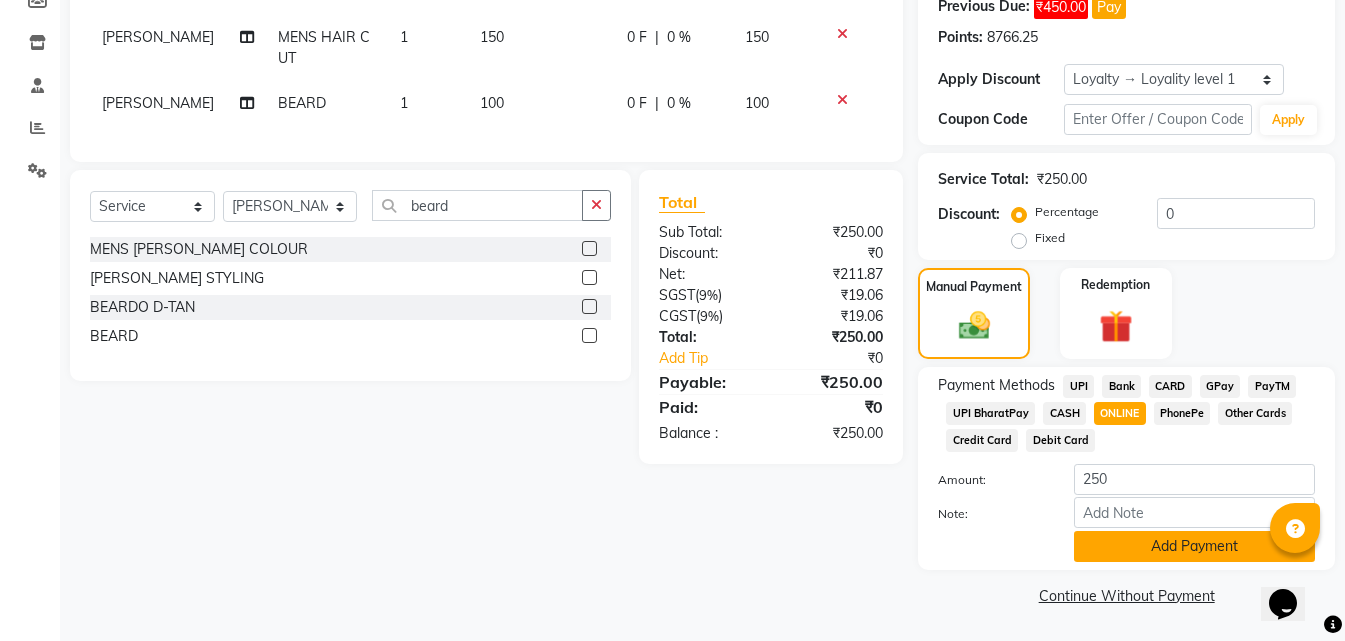 click on "Add Payment" 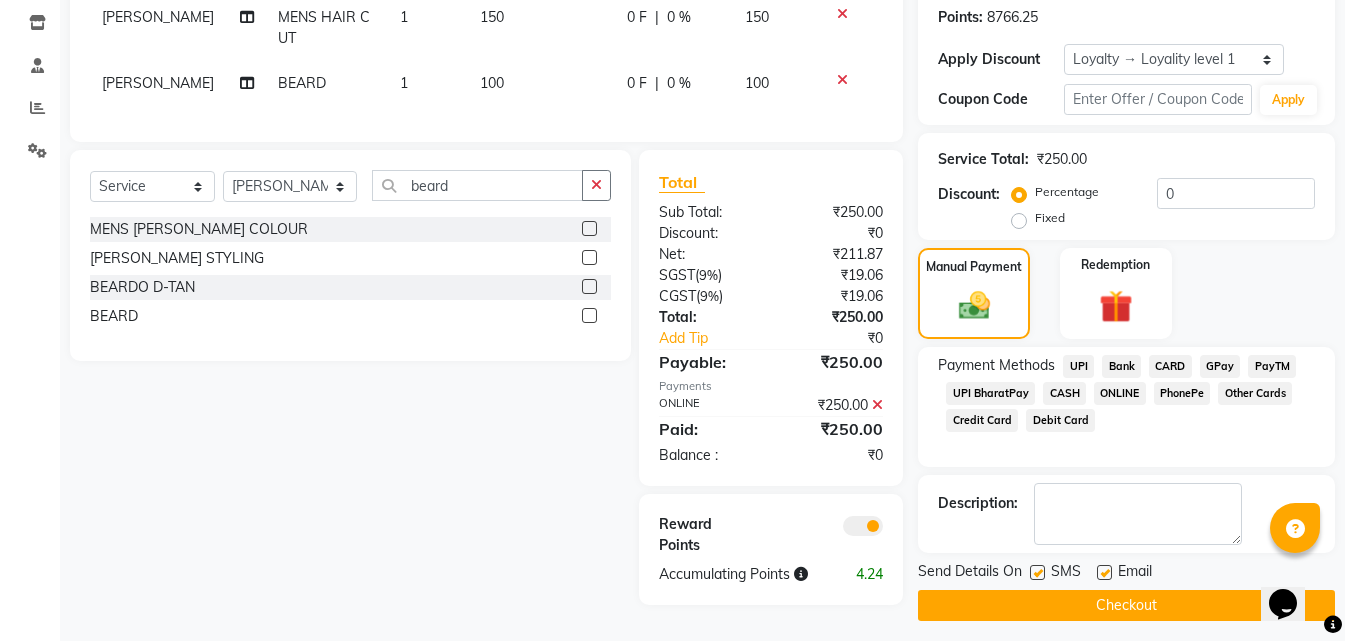 scroll, scrollTop: 345, scrollLeft: 0, axis: vertical 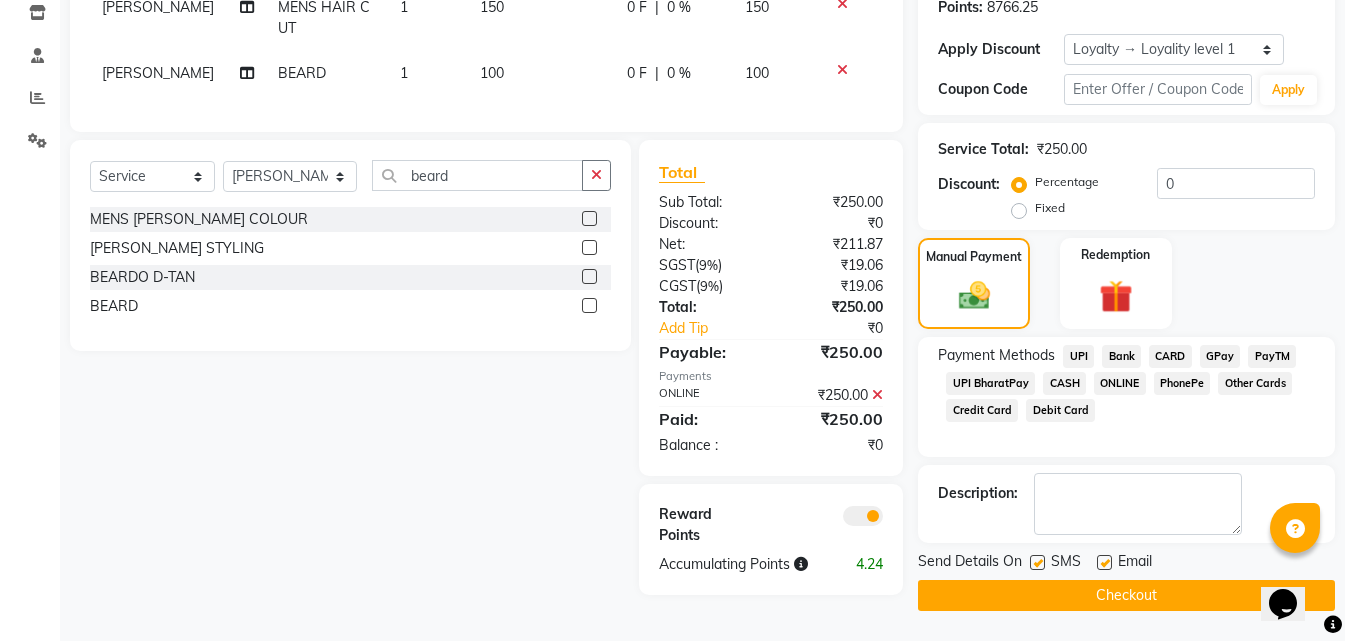 click on "Checkout" 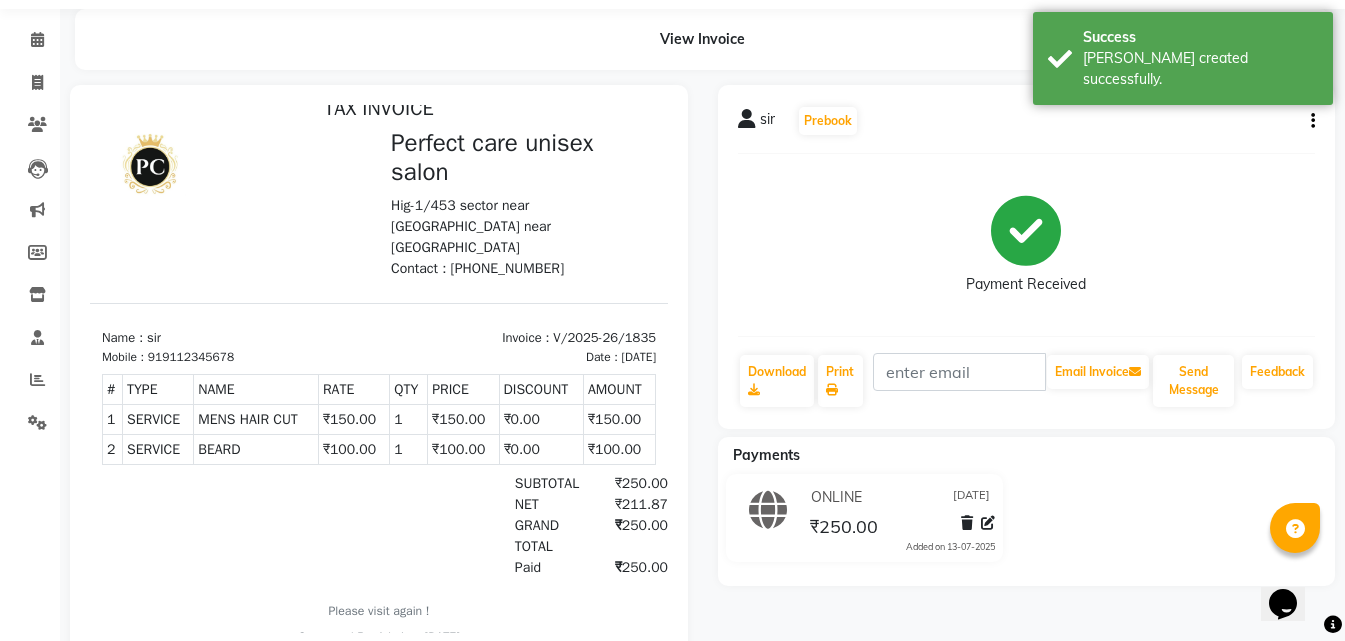 scroll, scrollTop: 126, scrollLeft: 0, axis: vertical 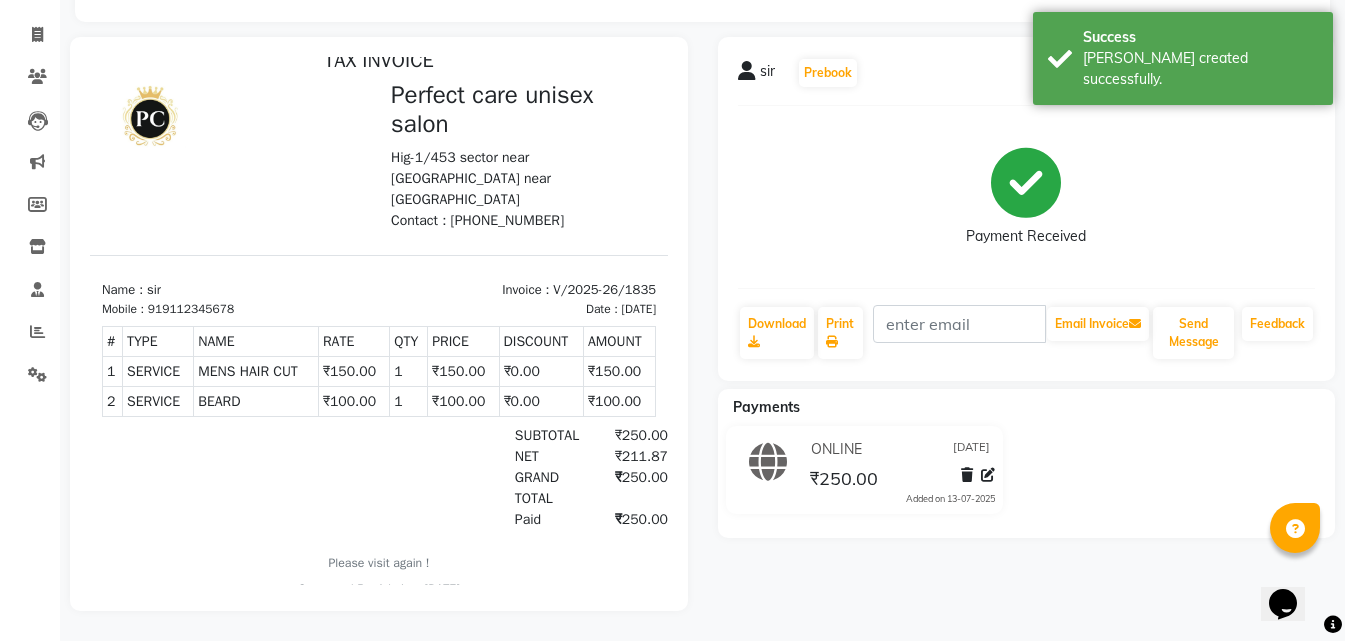 select on "4751" 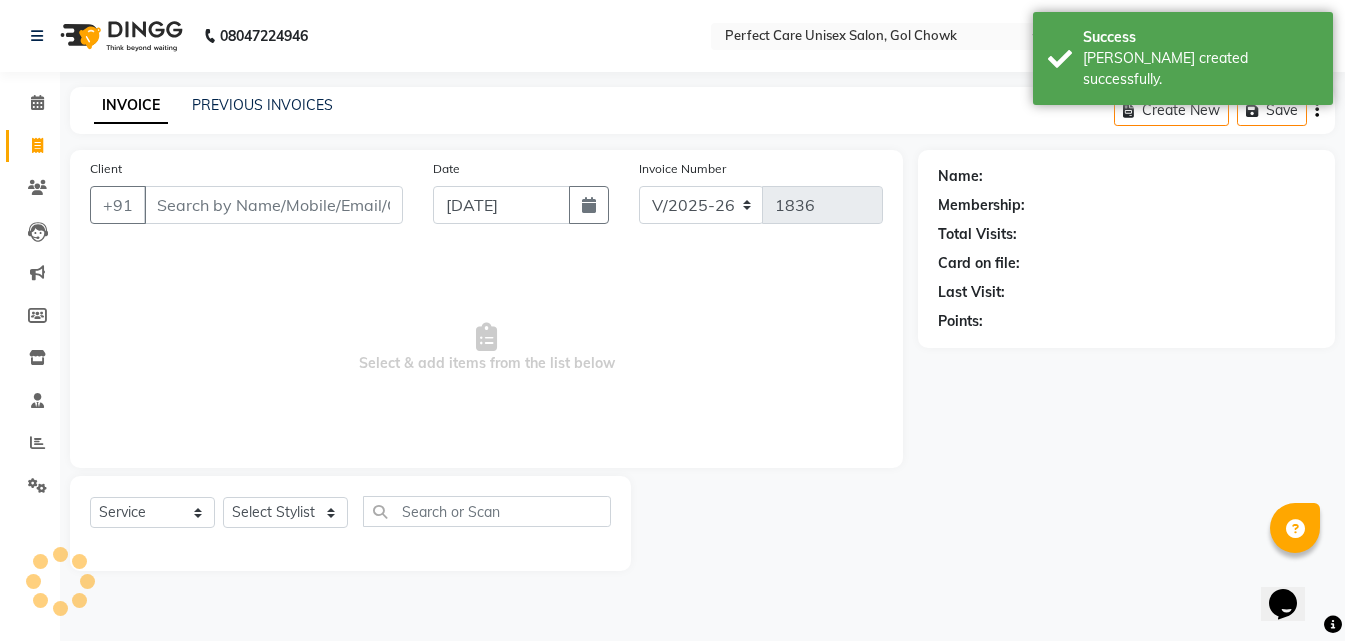 scroll, scrollTop: 0, scrollLeft: 0, axis: both 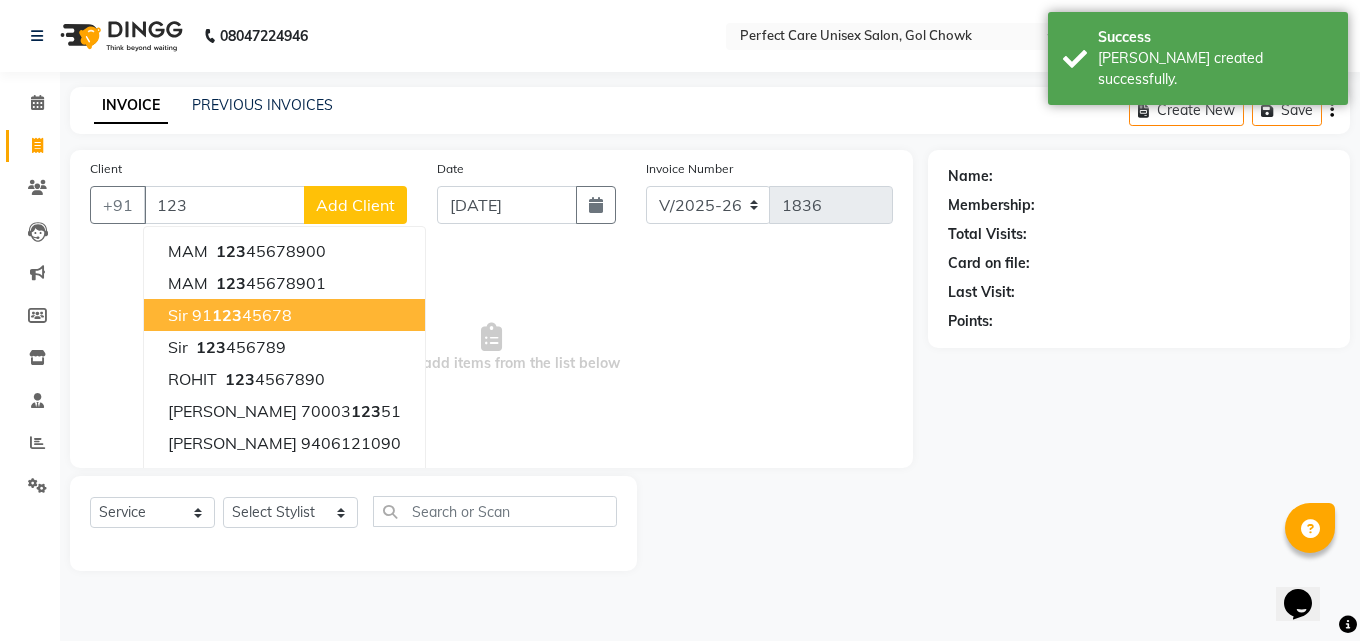 click on "123" at bounding box center (227, 315) 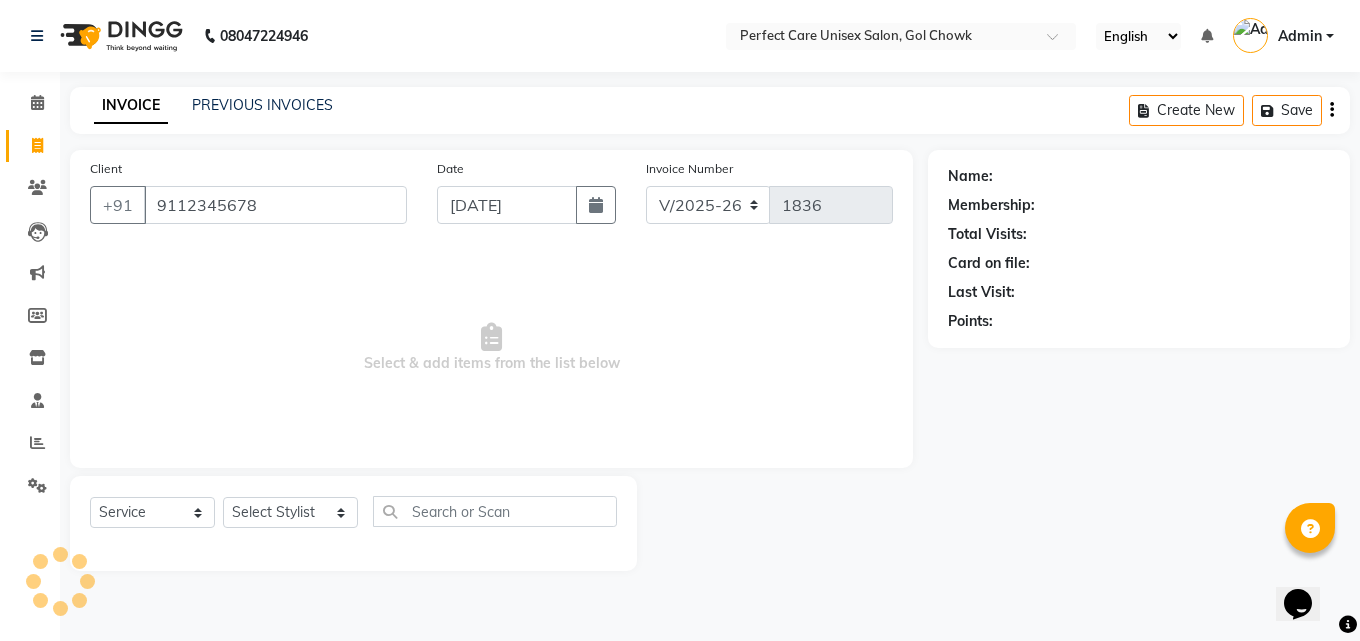 type on "9112345678" 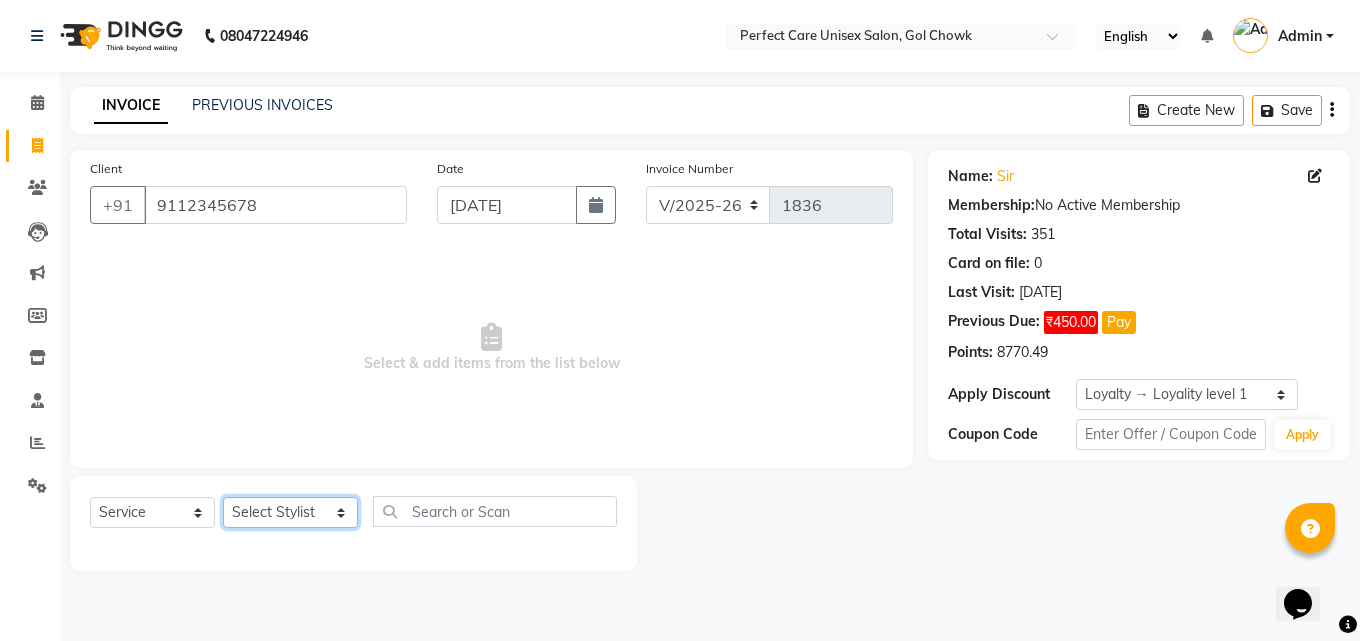 click on "Select Stylist [PERSON_NAME] MISS [PERSON_NAME] MISS [PERSON_NAME]  MISS [PERSON_NAME] [PERSON_NAME] MISS.[PERSON_NAME] MISS.[PERSON_NAME]  MISS [PERSON_NAME]  MISS. USHA [PERSON_NAME] [PERSON_NAME] MR.[PERSON_NAME] MR. [PERSON_NAME]  MR [PERSON_NAME] MR. AVINASH [PERSON_NAME] [PERSON_NAME] [PERSON_NAME] [PERSON_NAME] [PERSON_NAME] MR. [PERSON_NAME] MR.[PERSON_NAME] [PERSON_NAME] MR.[PERSON_NAME] [PERSON_NAME] NONE rashmi" 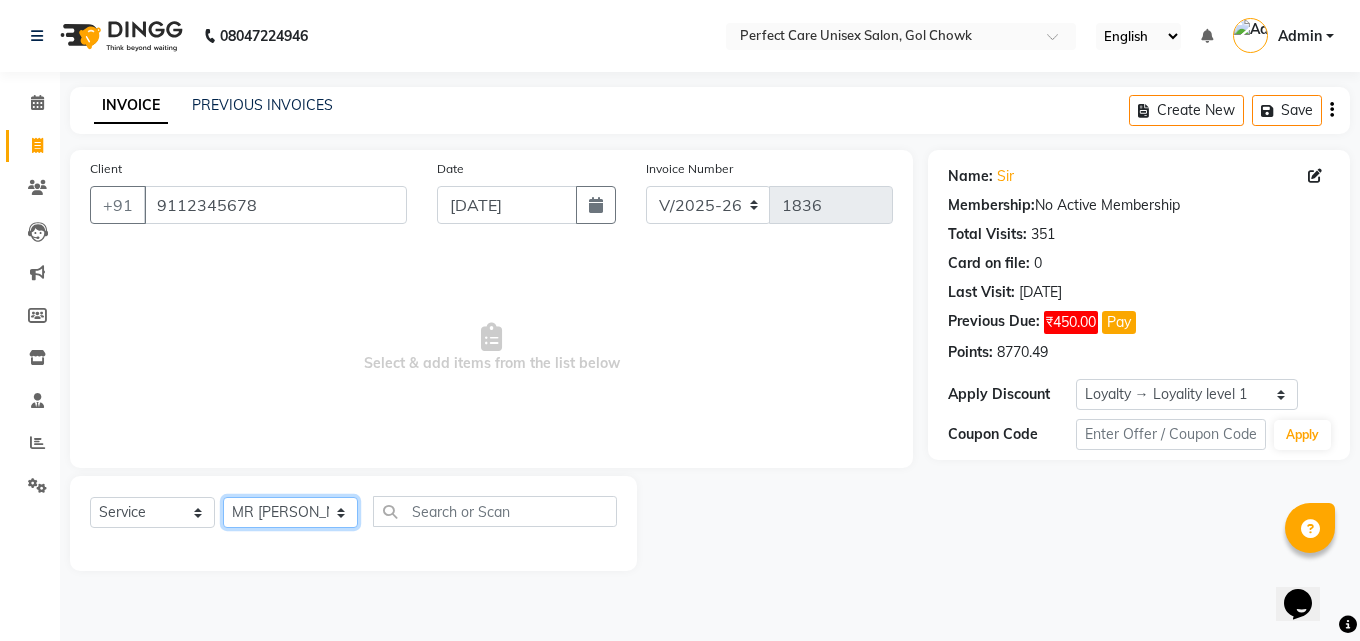 click on "Select Stylist [PERSON_NAME] MISS [PERSON_NAME] MISS [PERSON_NAME]  MISS [PERSON_NAME] [PERSON_NAME] MISS.[PERSON_NAME] MISS.[PERSON_NAME]  MISS [PERSON_NAME]  MISS. USHA [PERSON_NAME] [PERSON_NAME] MR.[PERSON_NAME] MR. [PERSON_NAME]  MR [PERSON_NAME] MR. AVINASH [PERSON_NAME] [PERSON_NAME] [PERSON_NAME] [PERSON_NAME] [PERSON_NAME] MR. [PERSON_NAME] MR.[PERSON_NAME] [PERSON_NAME] MR.[PERSON_NAME] [PERSON_NAME] NONE rashmi" 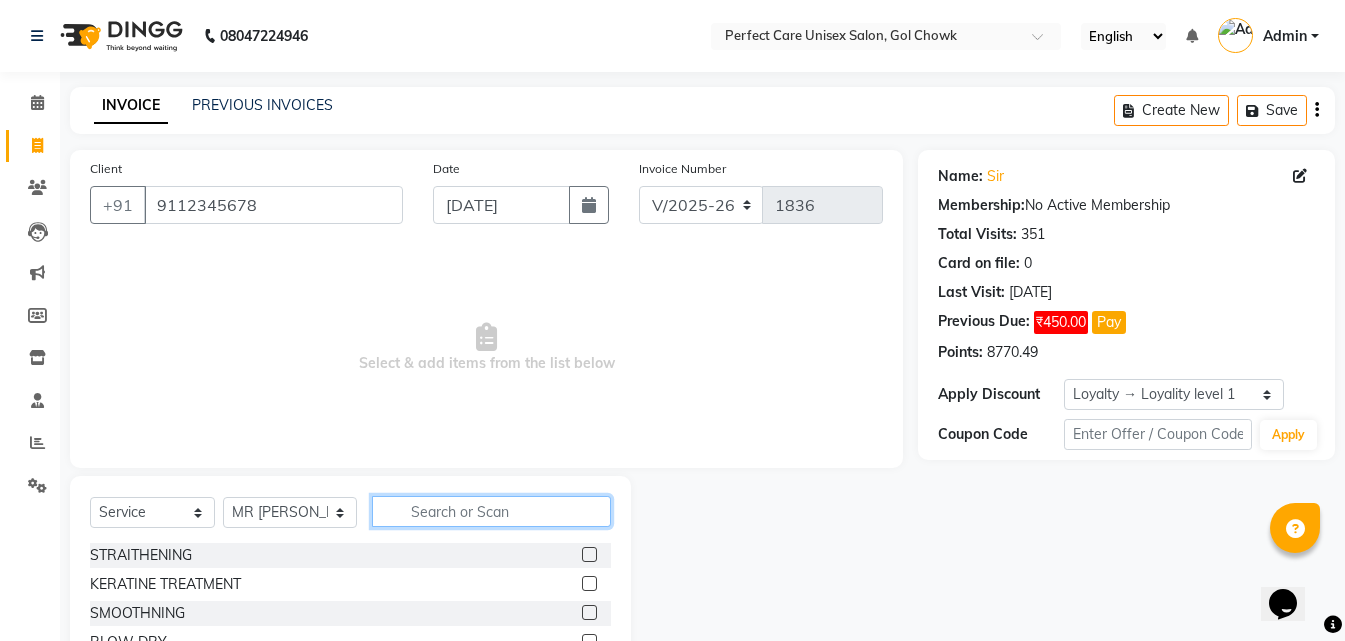 click 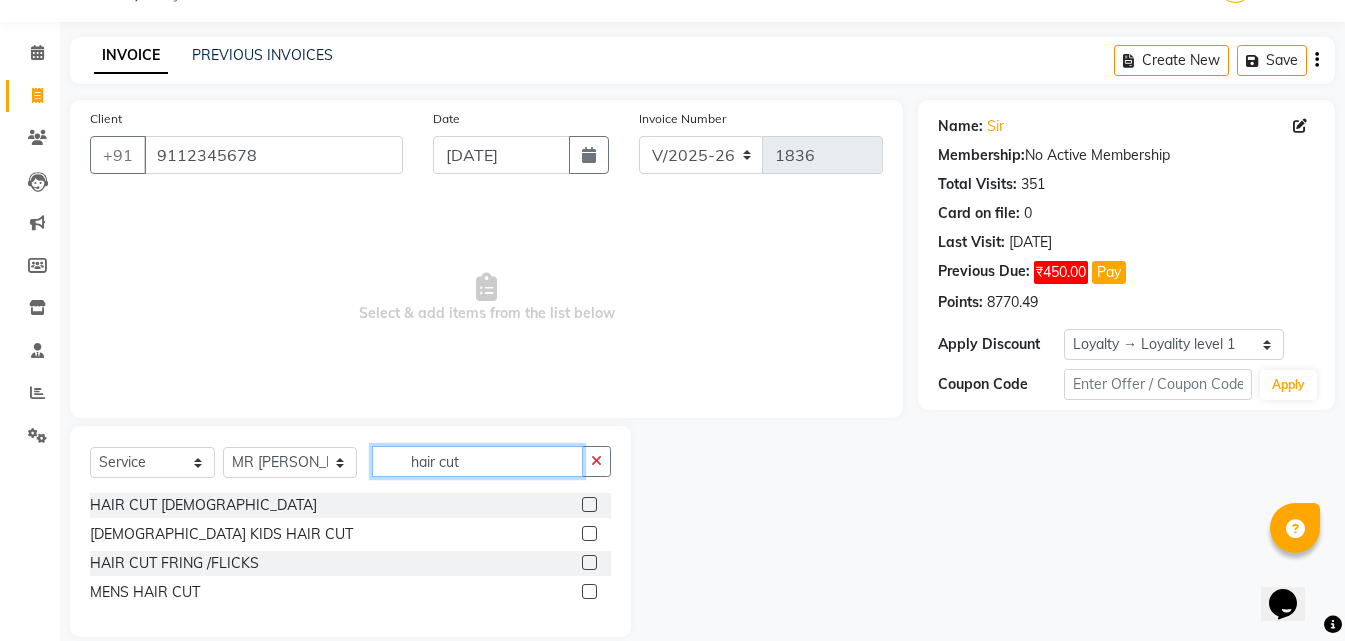 scroll, scrollTop: 76, scrollLeft: 0, axis: vertical 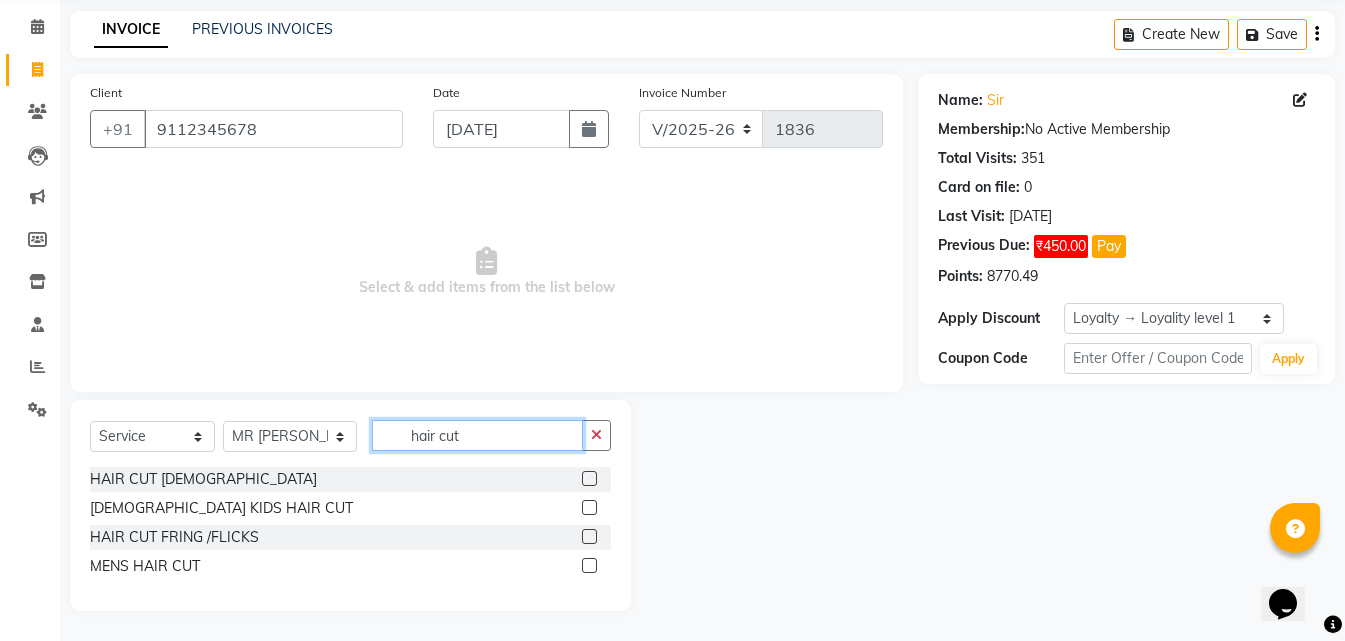 type on "hair cut" 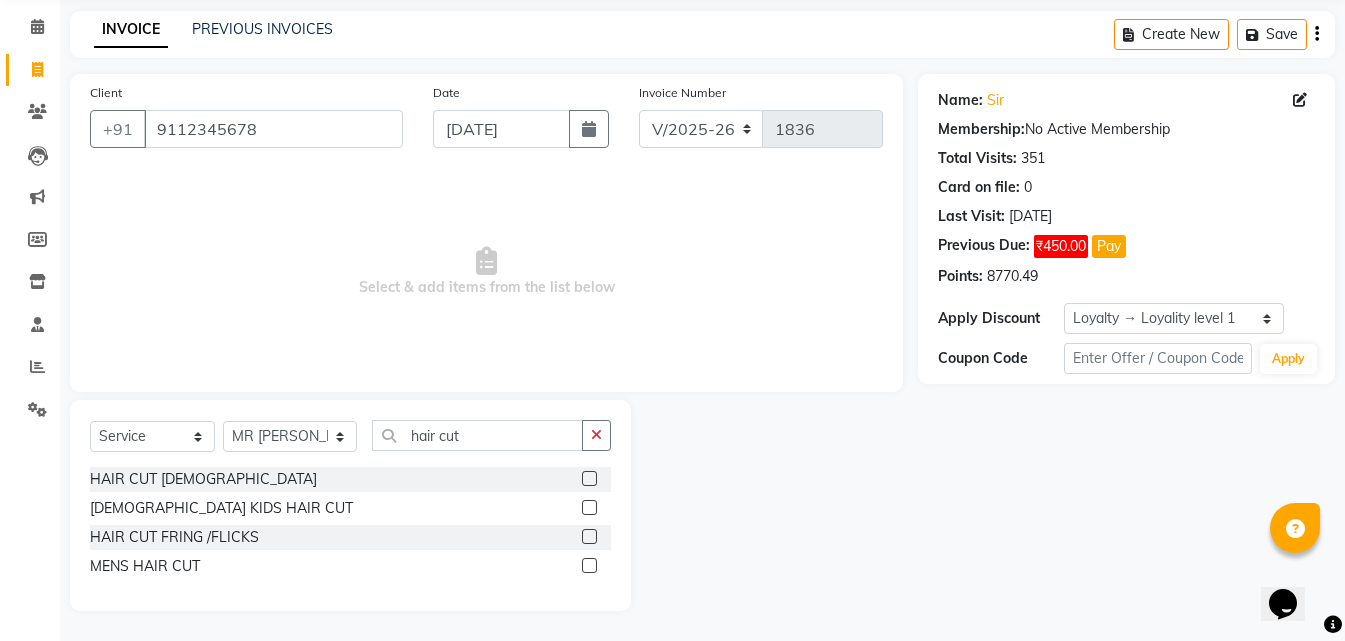 click 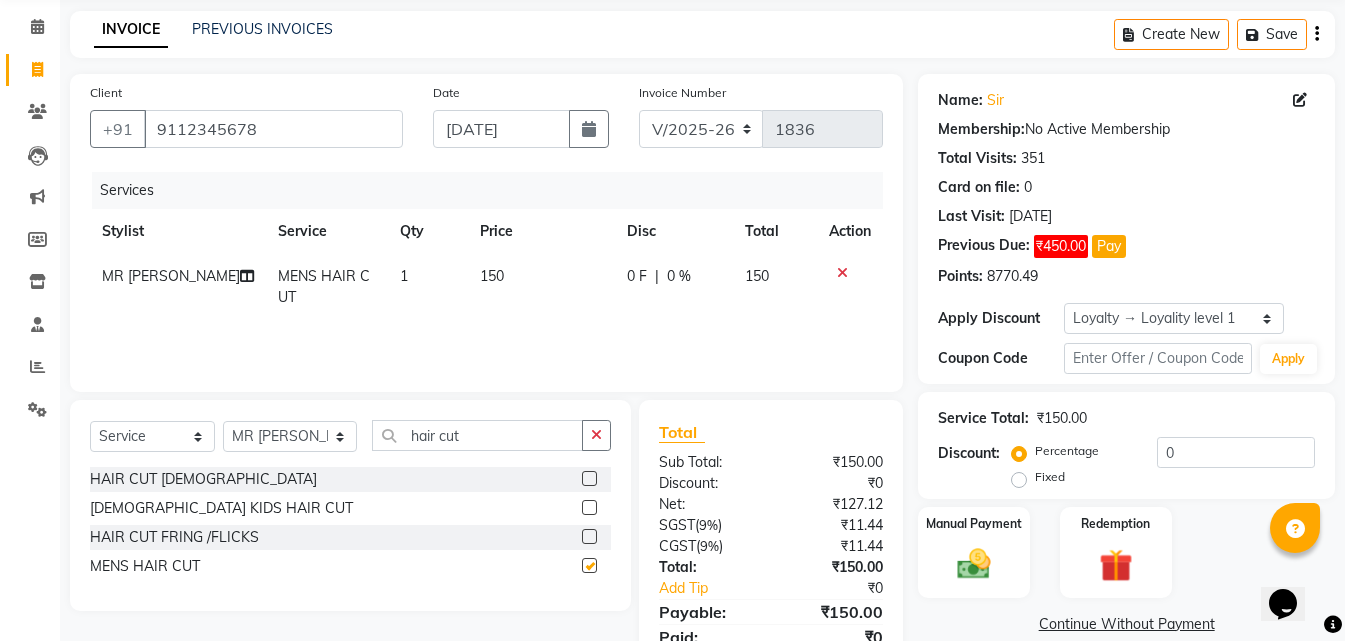 checkbox on "false" 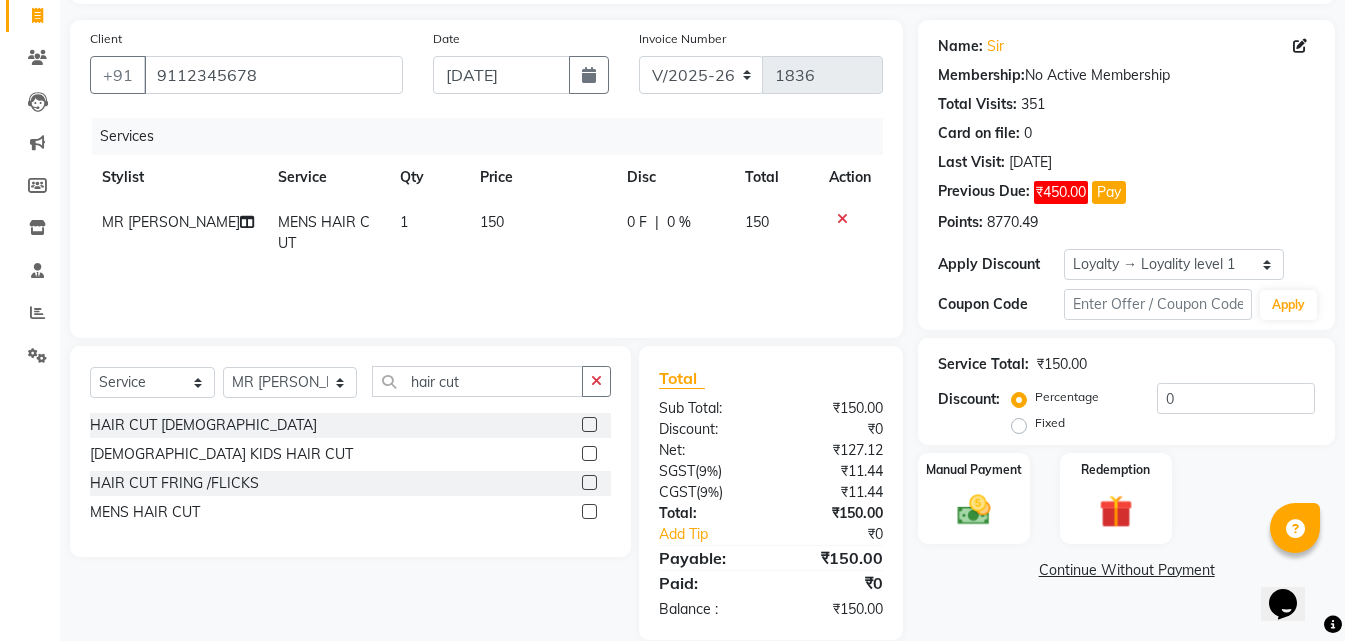 scroll, scrollTop: 159, scrollLeft: 0, axis: vertical 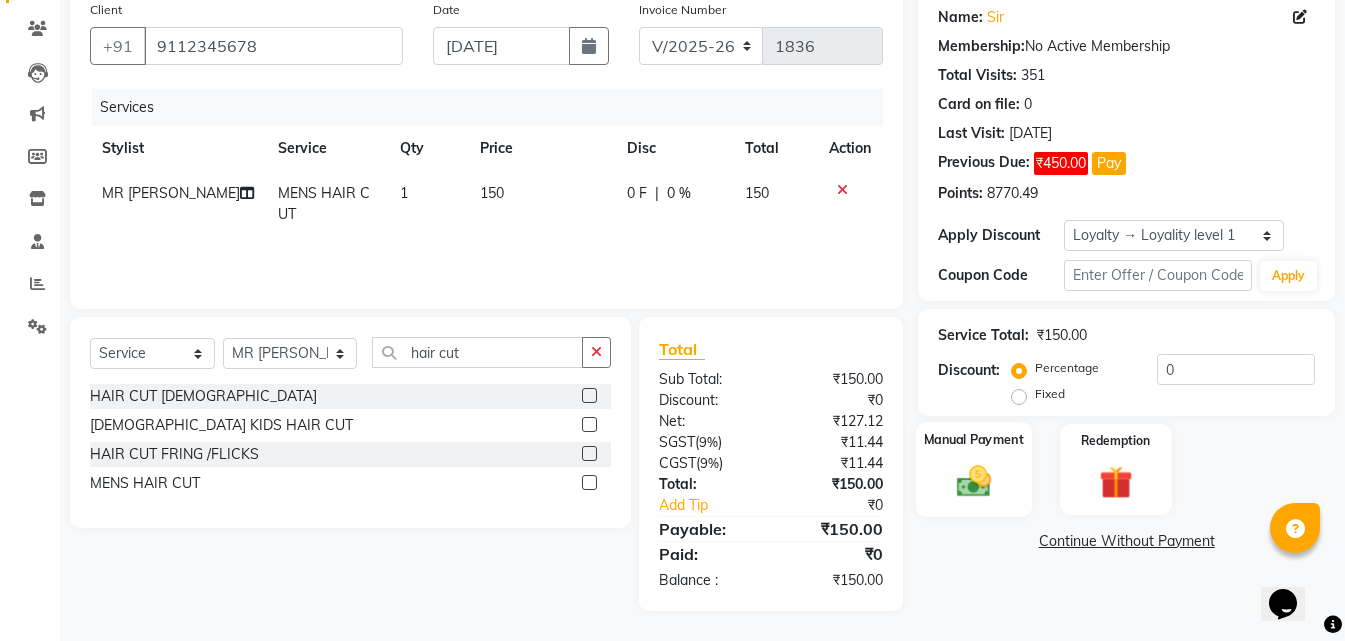 click on "Manual Payment" 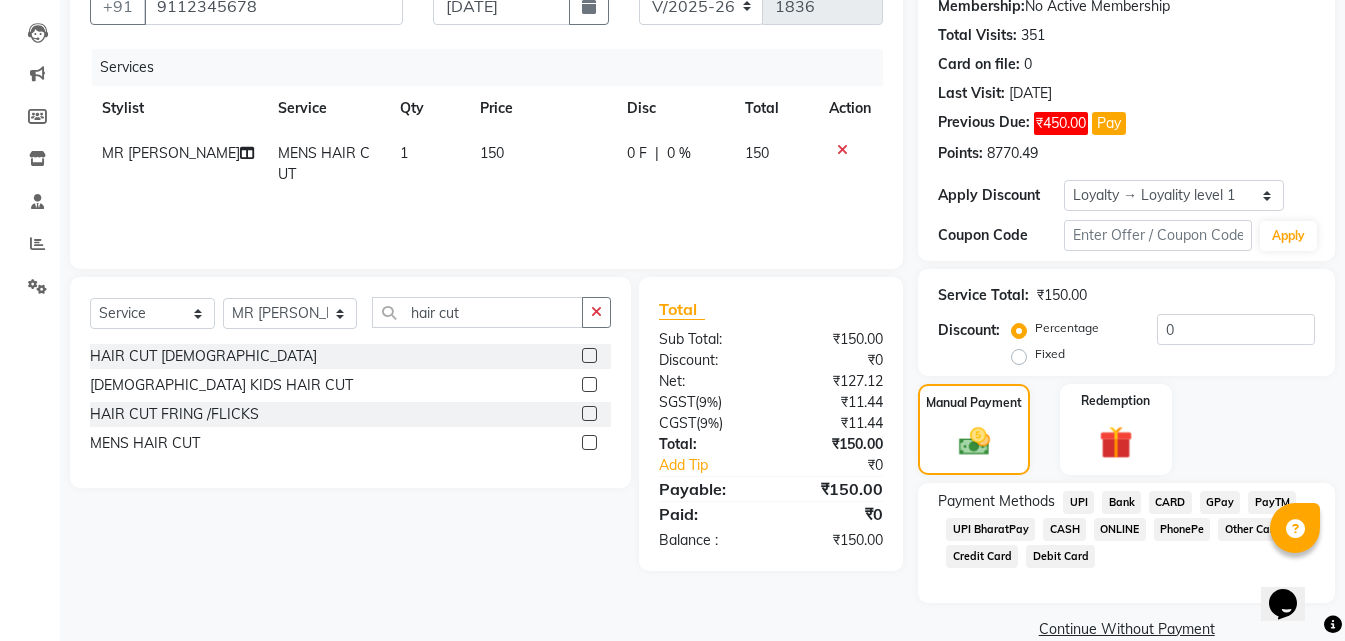 scroll, scrollTop: 232, scrollLeft: 0, axis: vertical 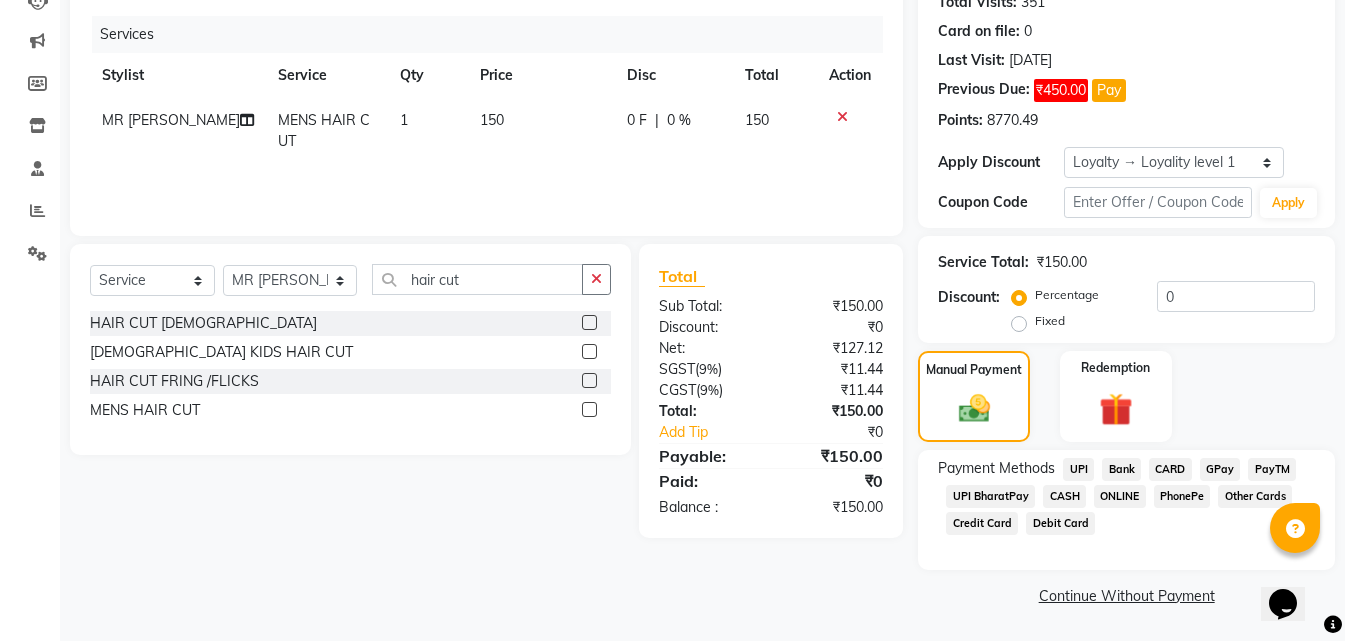 click on "ONLINE" 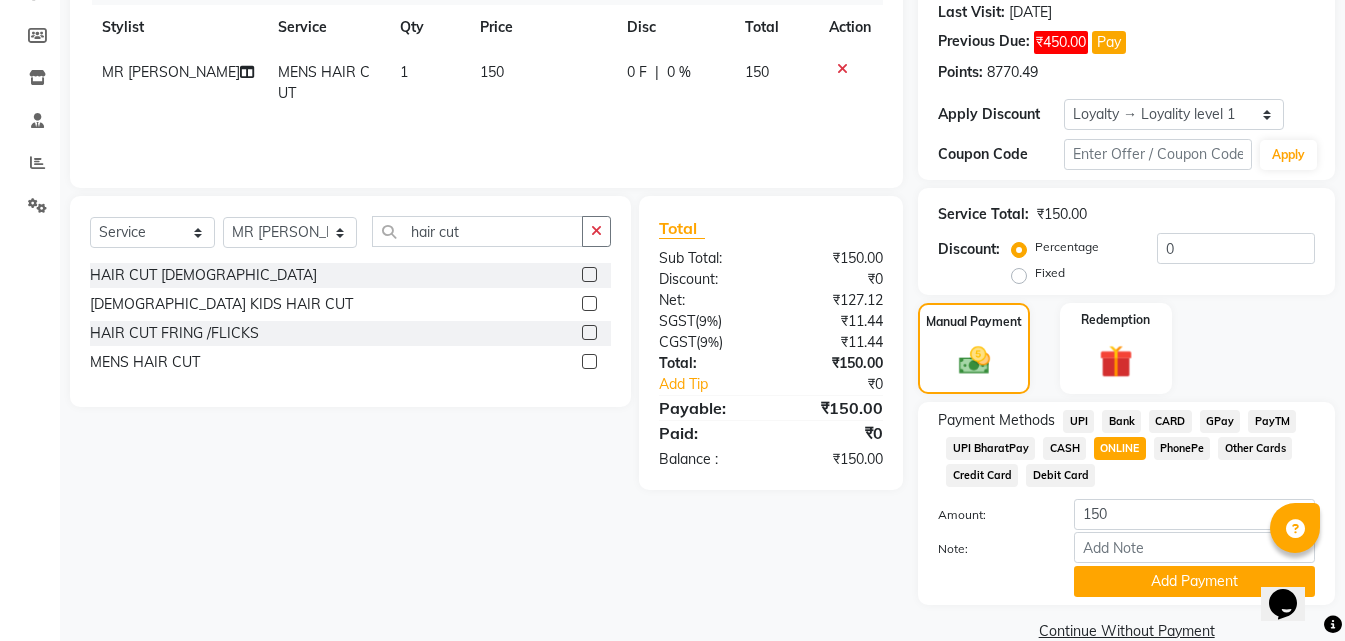 scroll, scrollTop: 315, scrollLeft: 0, axis: vertical 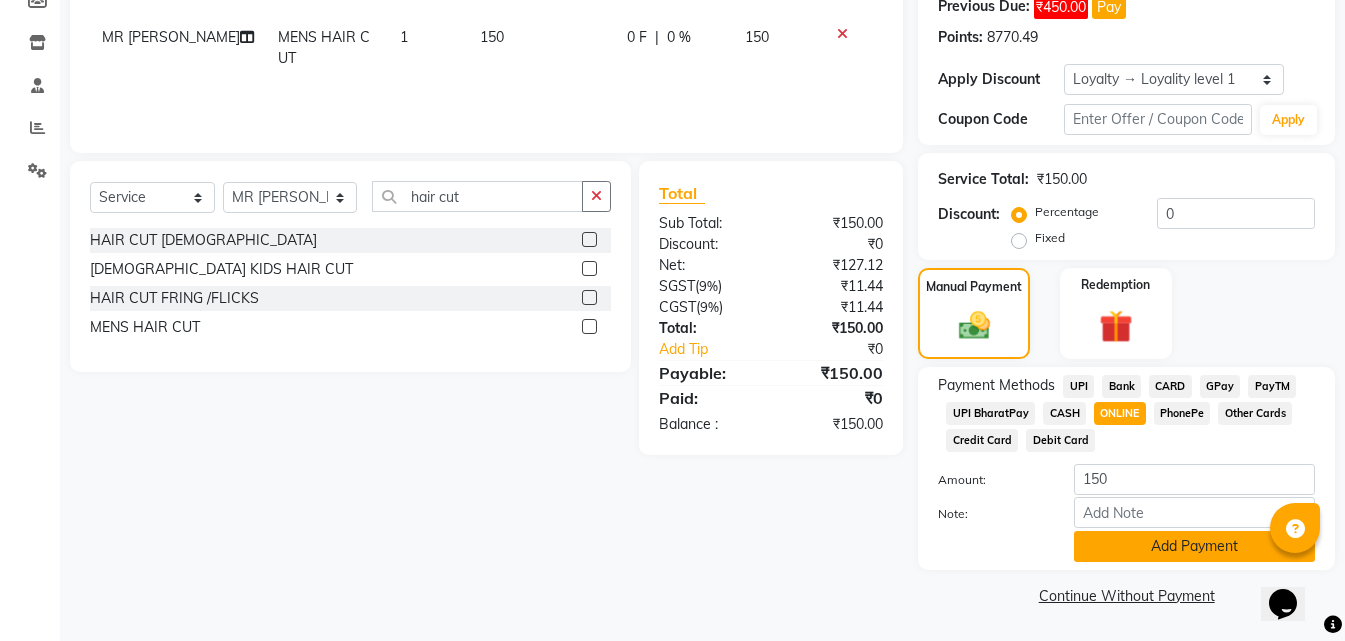 click on "Add Payment" 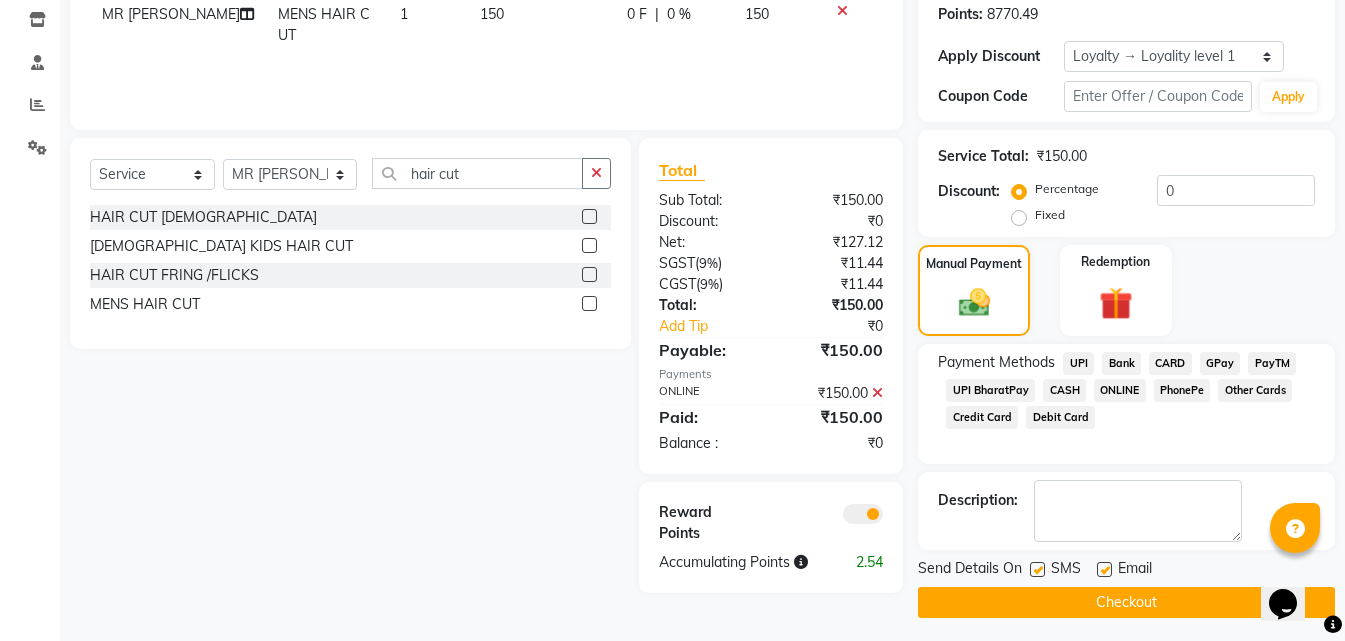scroll, scrollTop: 345, scrollLeft: 0, axis: vertical 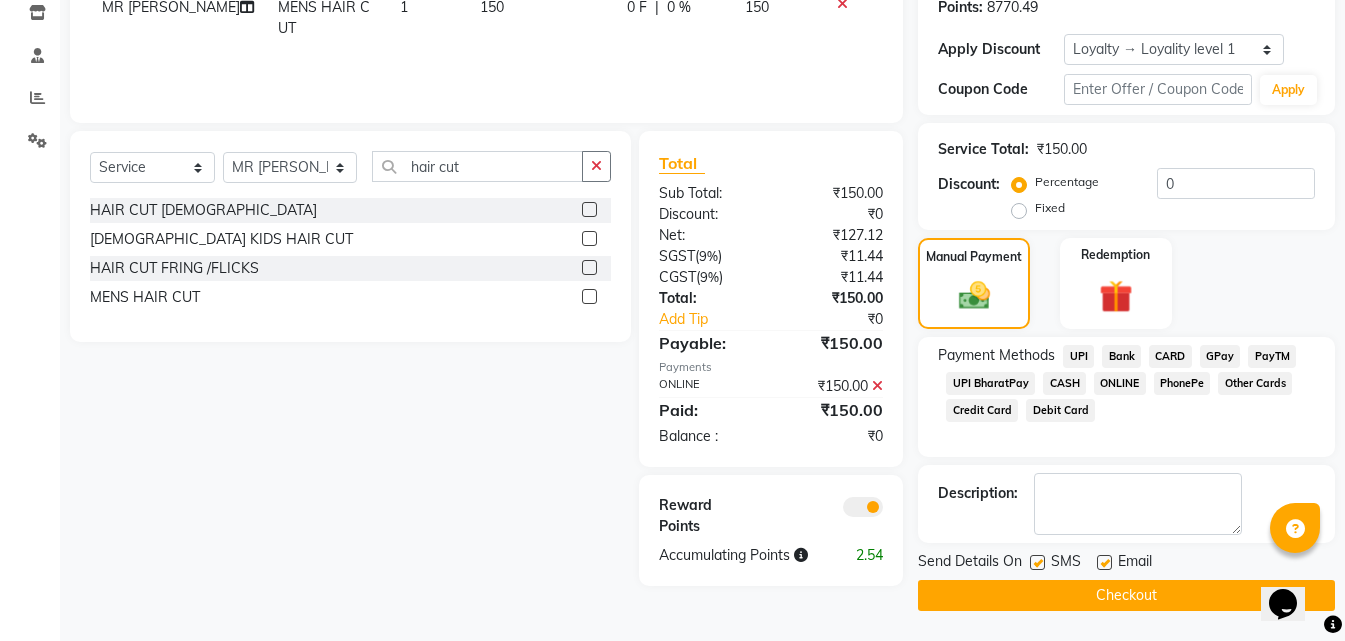 click on "Checkout" 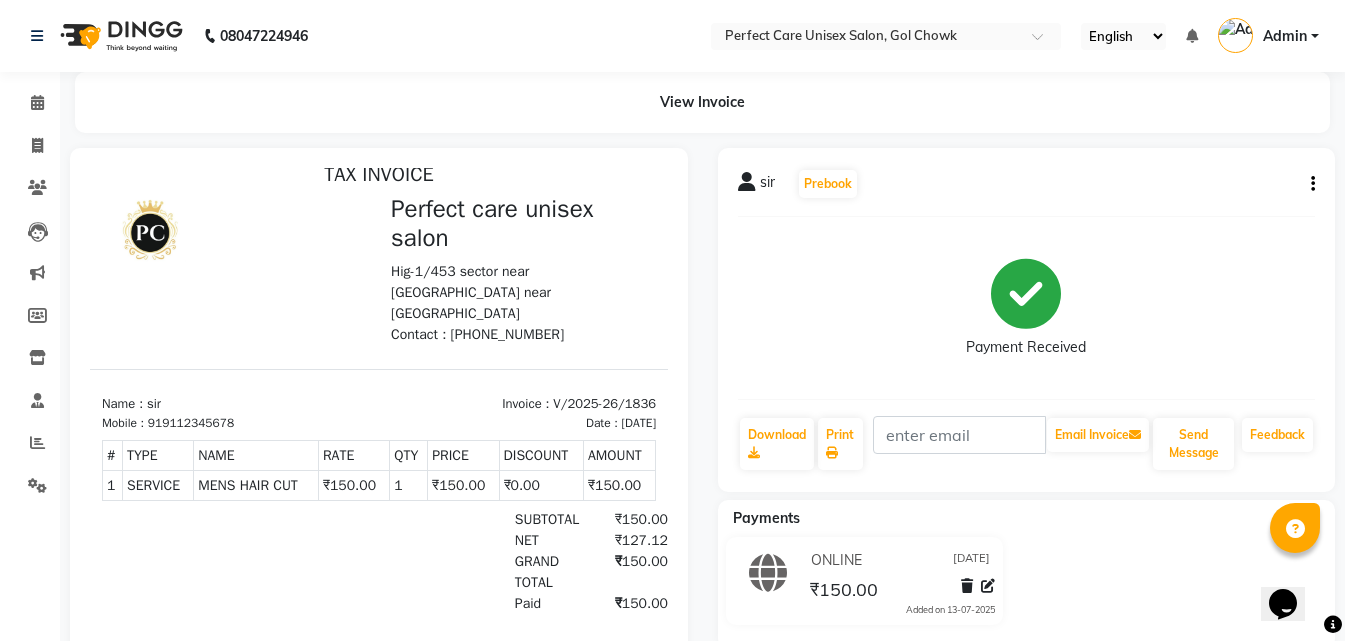 scroll, scrollTop: 16, scrollLeft: 0, axis: vertical 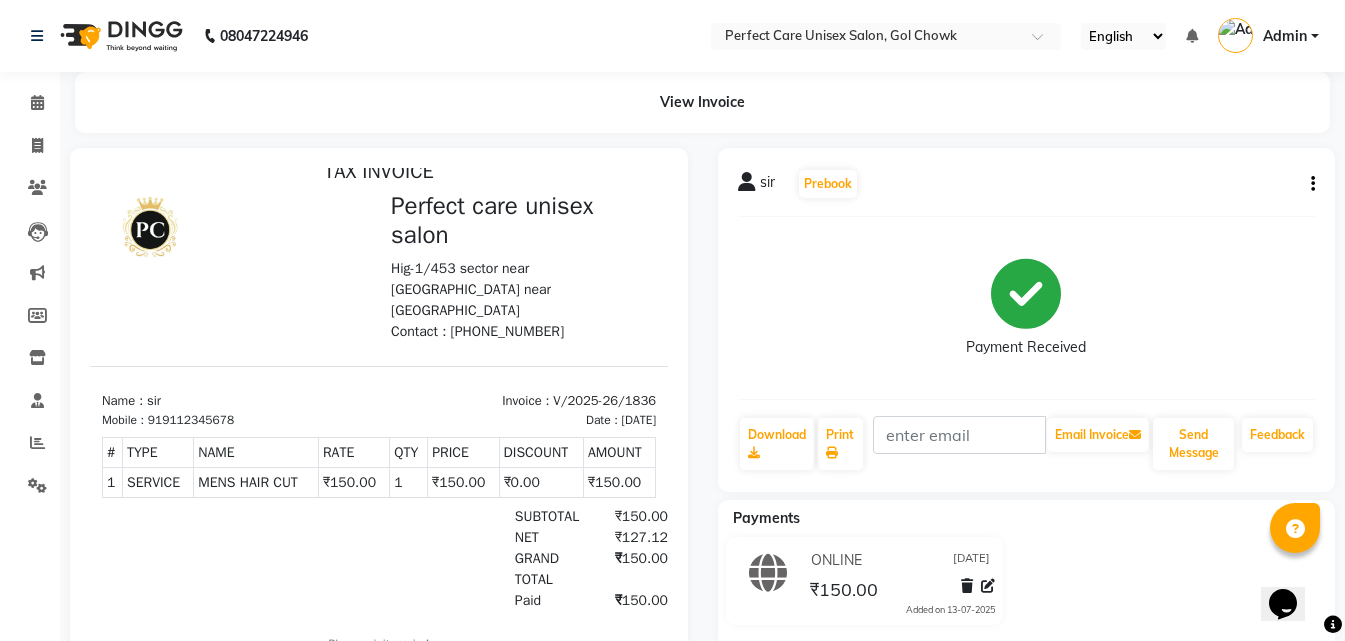 select on "service" 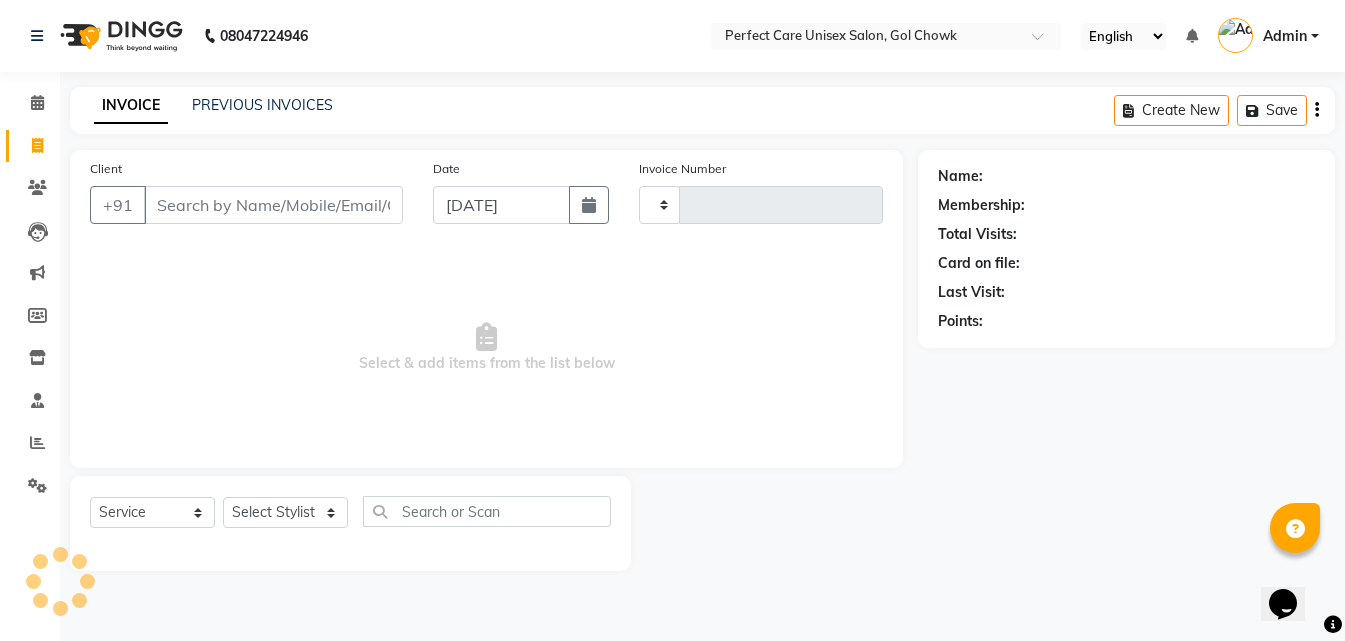 type on "1837" 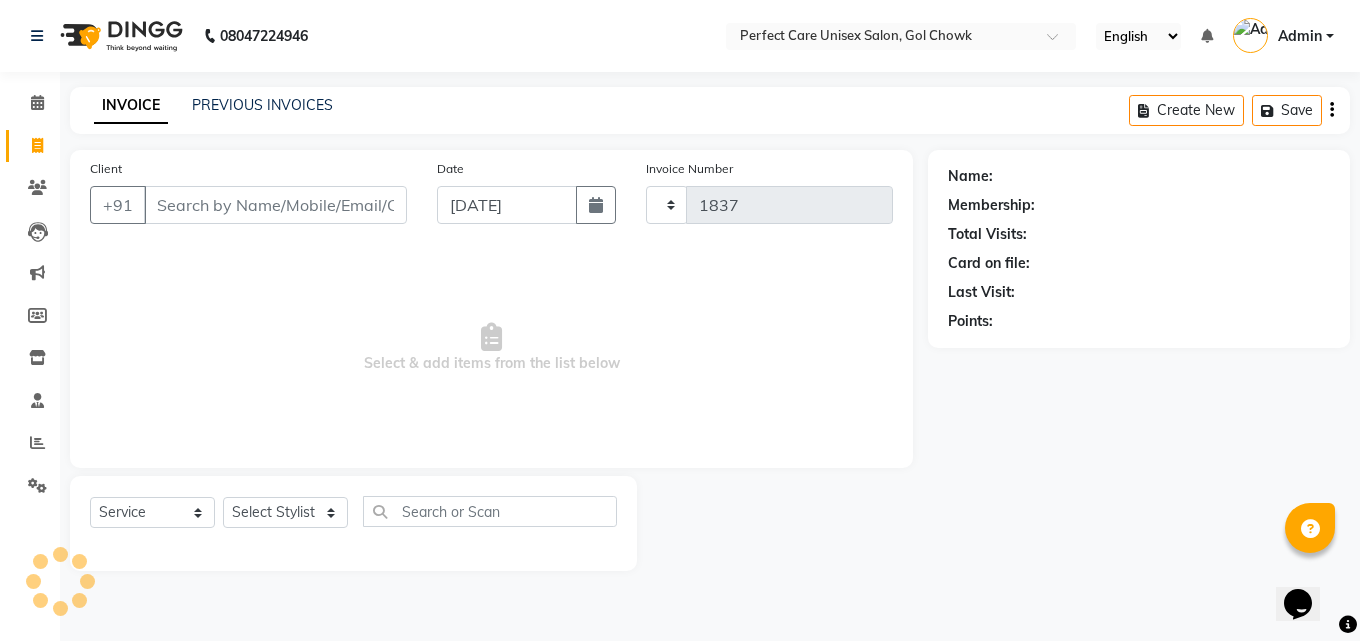 select on "4751" 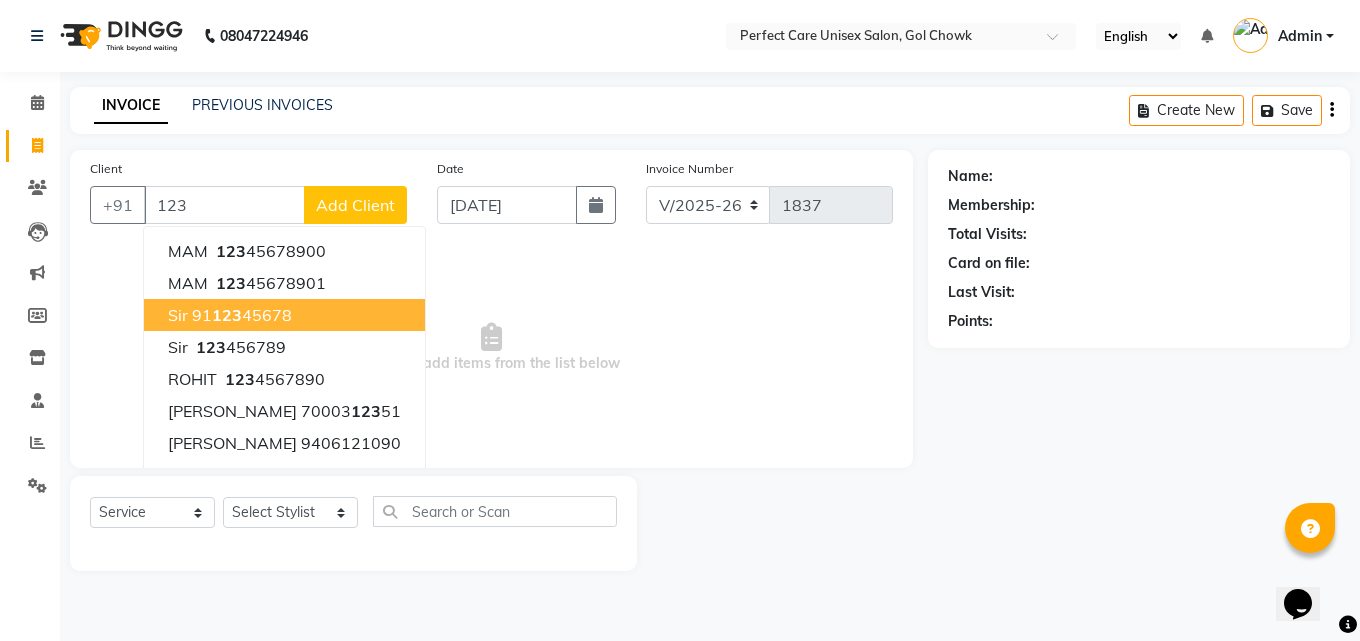 click on "123" at bounding box center (227, 315) 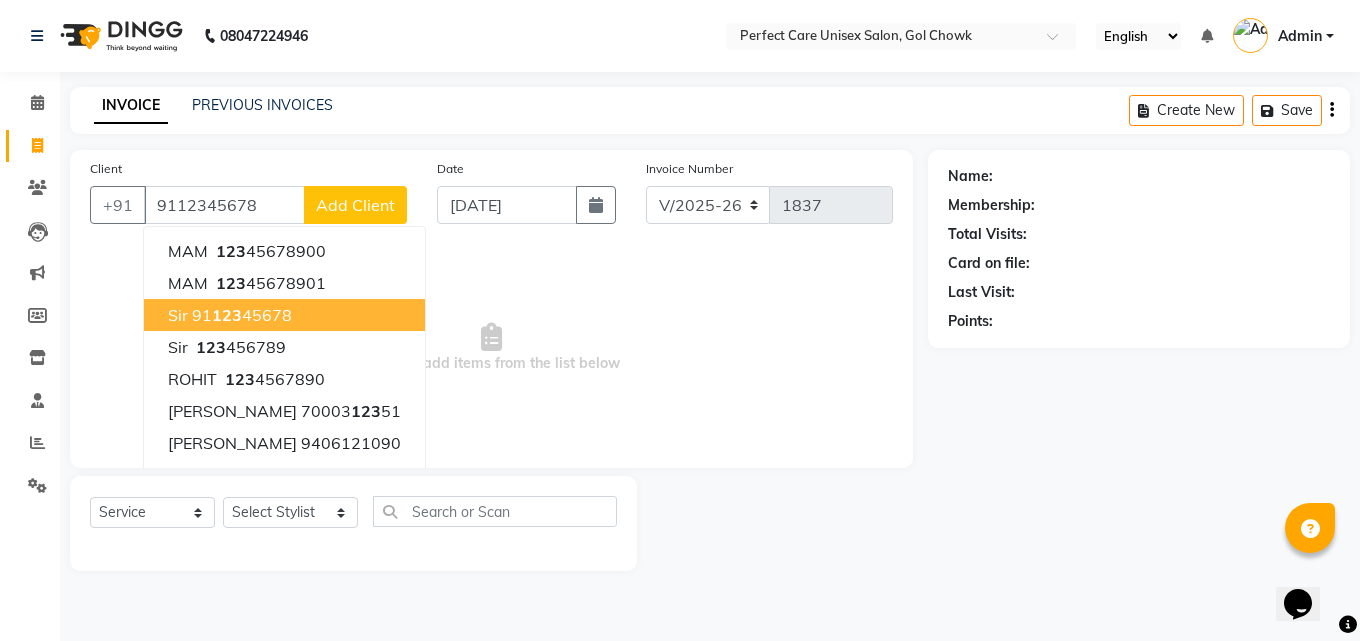 type on "9112345678" 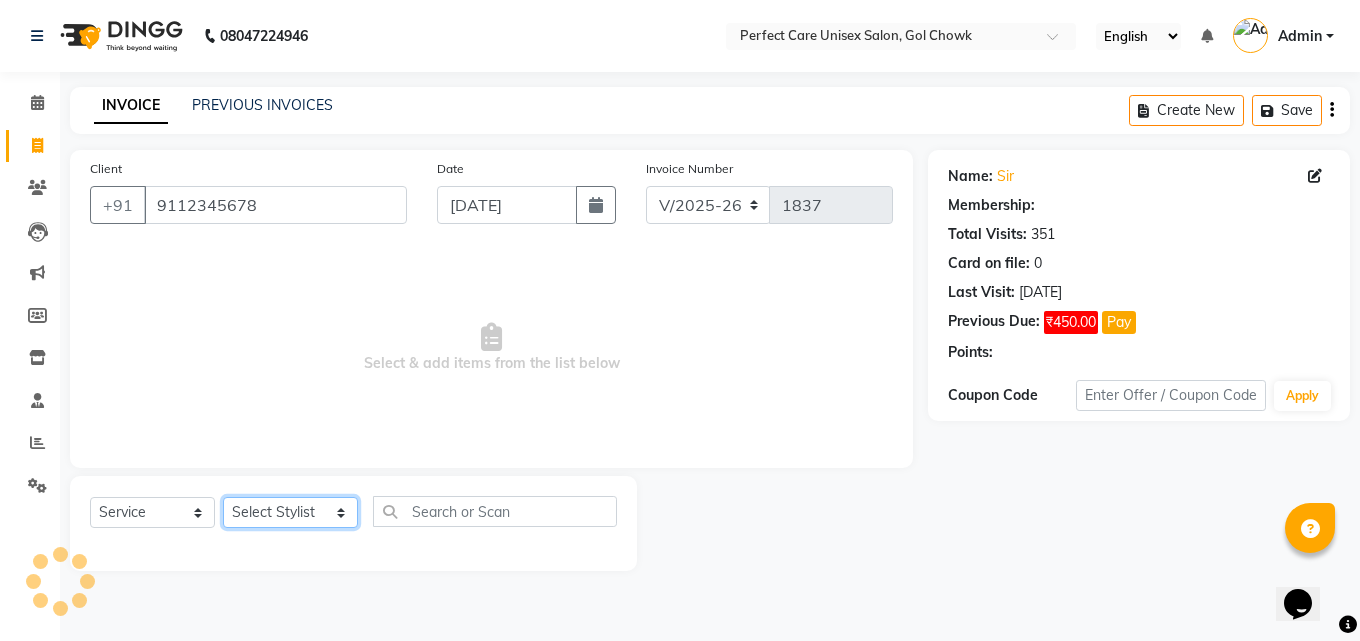 click on "Select Stylist [PERSON_NAME] MISS [PERSON_NAME] MISS [PERSON_NAME]  MISS [PERSON_NAME] [PERSON_NAME] MISS.[PERSON_NAME] MISS.[PERSON_NAME]  MISS [PERSON_NAME]  MISS. USHA [PERSON_NAME] [PERSON_NAME] MR.[PERSON_NAME] MR. [PERSON_NAME]  MR [PERSON_NAME] MR. AVINASH [PERSON_NAME] [PERSON_NAME] [PERSON_NAME] [PERSON_NAME] [PERSON_NAME] MR. [PERSON_NAME] MR.[PERSON_NAME] [PERSON_NAME] MR.[PERSON_NAME] [PERSON_NAME] NONE rashmi" 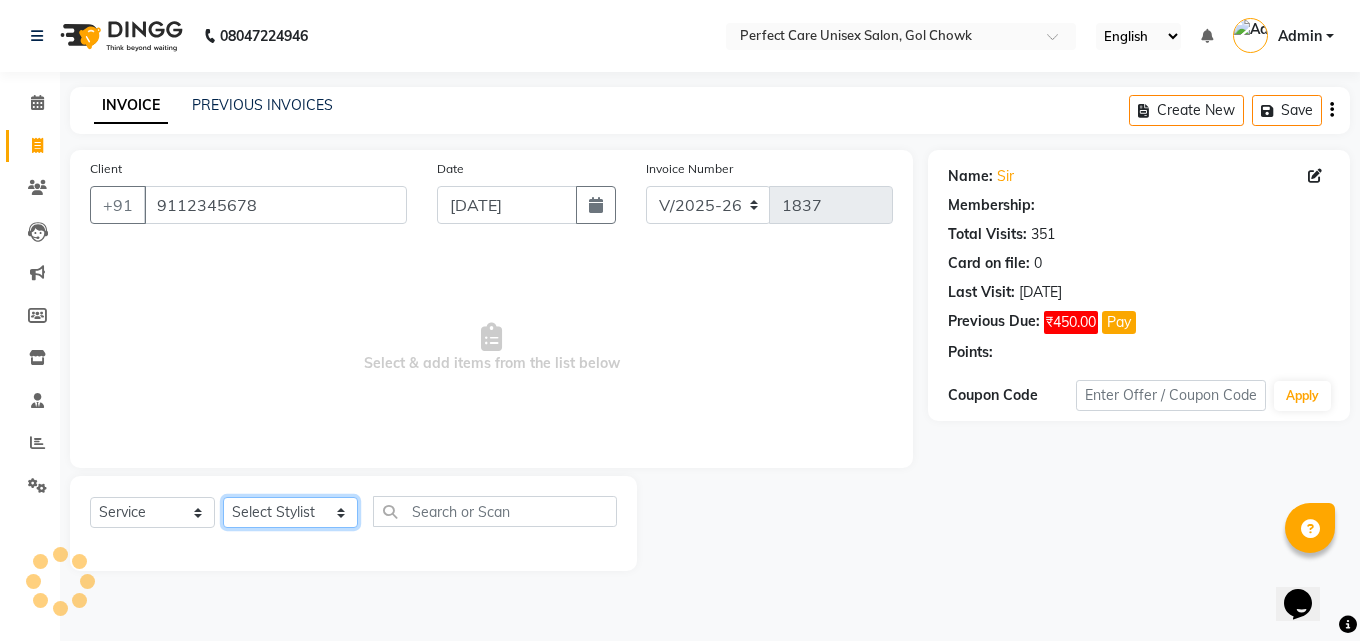 select on "1: Object" 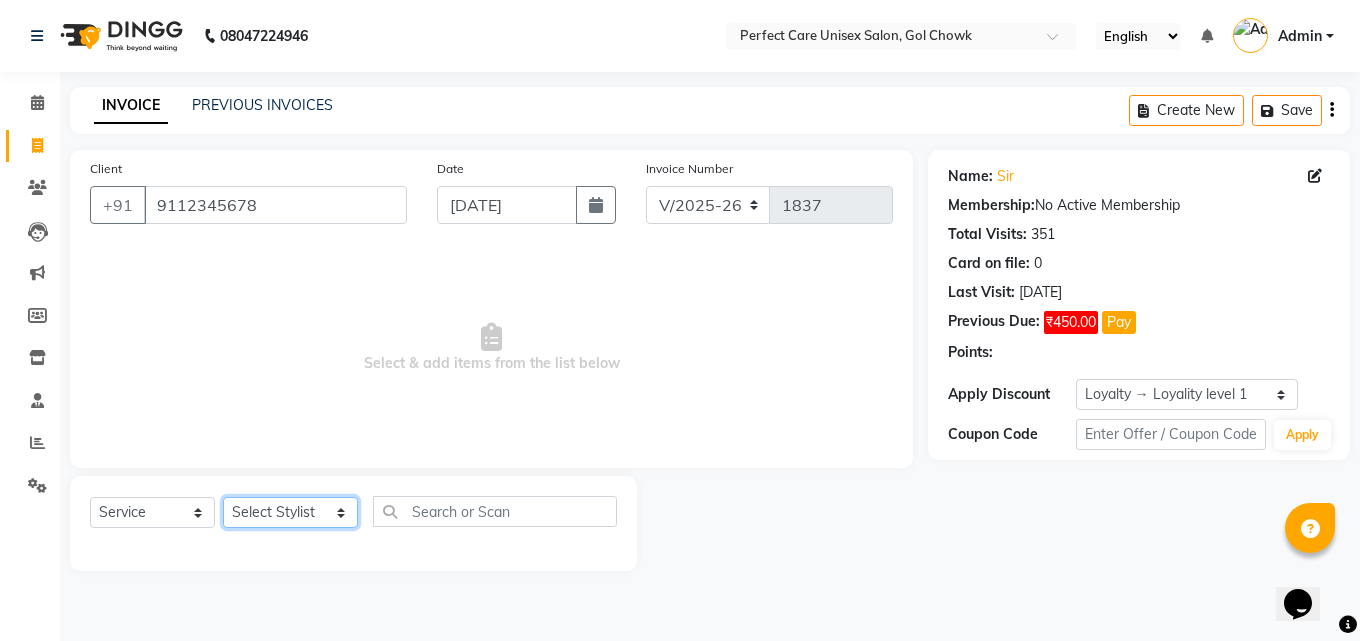 select on "78640" 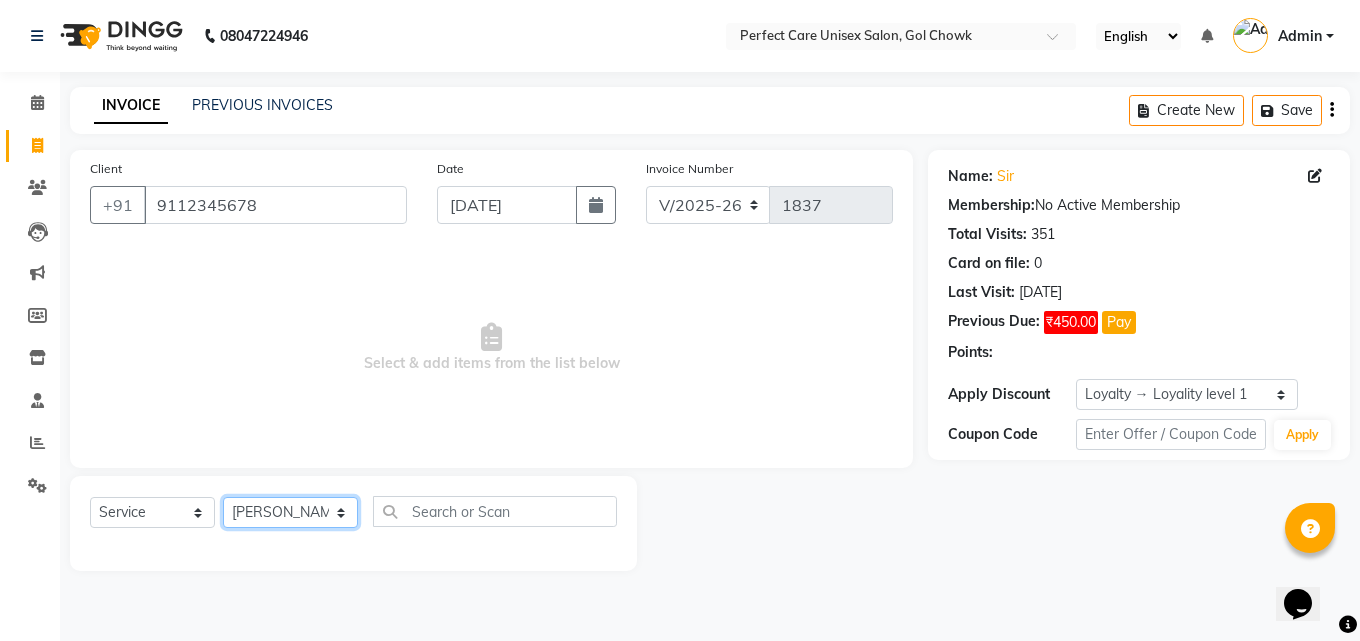 click on "Select Stylist [PERSON_NAME] MISS [PERSON_NAME] MISS [PERSON_NAME]  MISS [PERSON_NAME] [PERSON_NAME] MISS.[PERSON_NAME] MISS.[PERSON_NAME]  MISS [PERSON_NAME]  MISS. USHA [PERSON_NAME] [PERSON_NAME] MR.[PERSON_NAME] MR. [PERSON_NAME]  MR [PERSON_NAME] MR. AVINASH [PERSON_NAME] [PERSON_NAME] [PERSON_NAME] [PERSON_NAME] [PERSON_NAME] MR. [PERSON_NAME] MR.[PERSON_NAME] [PERSON_NAME] MR.[PERSON_NAME] [PERSON_NAME] NONE rashmi" 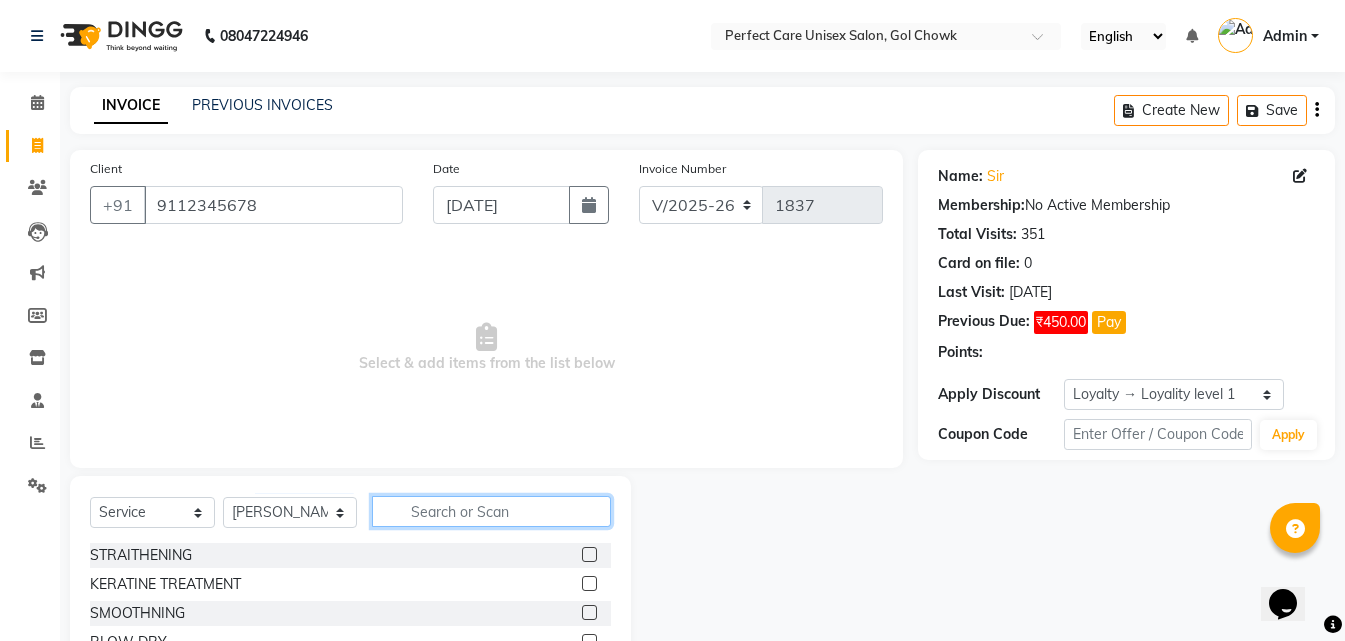 click 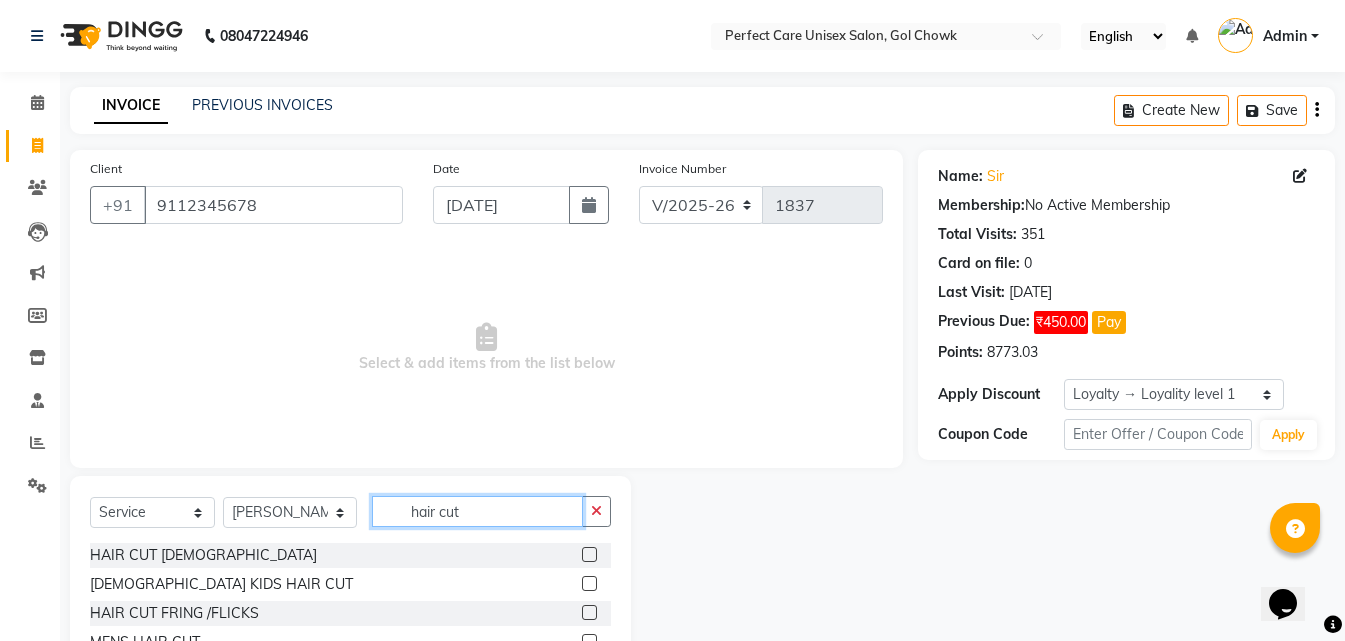 scroll, scrollTop: 76, scrollLeft: 0, axis: vertical 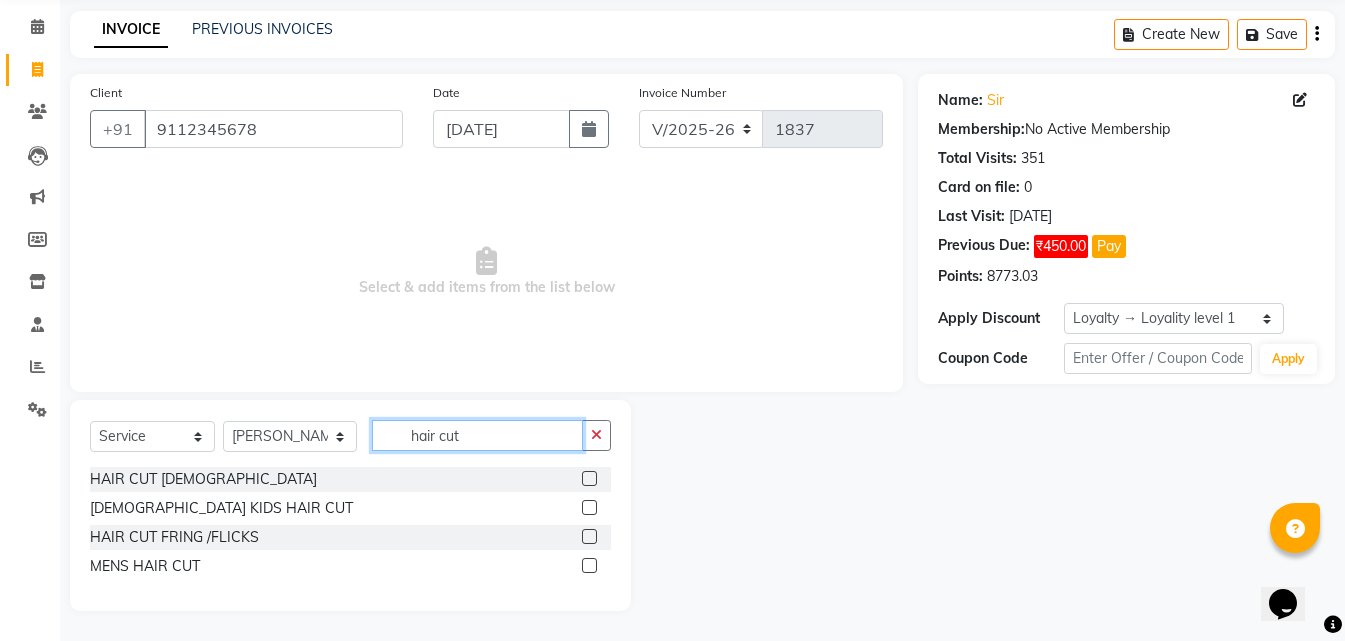 type on "hair cut" 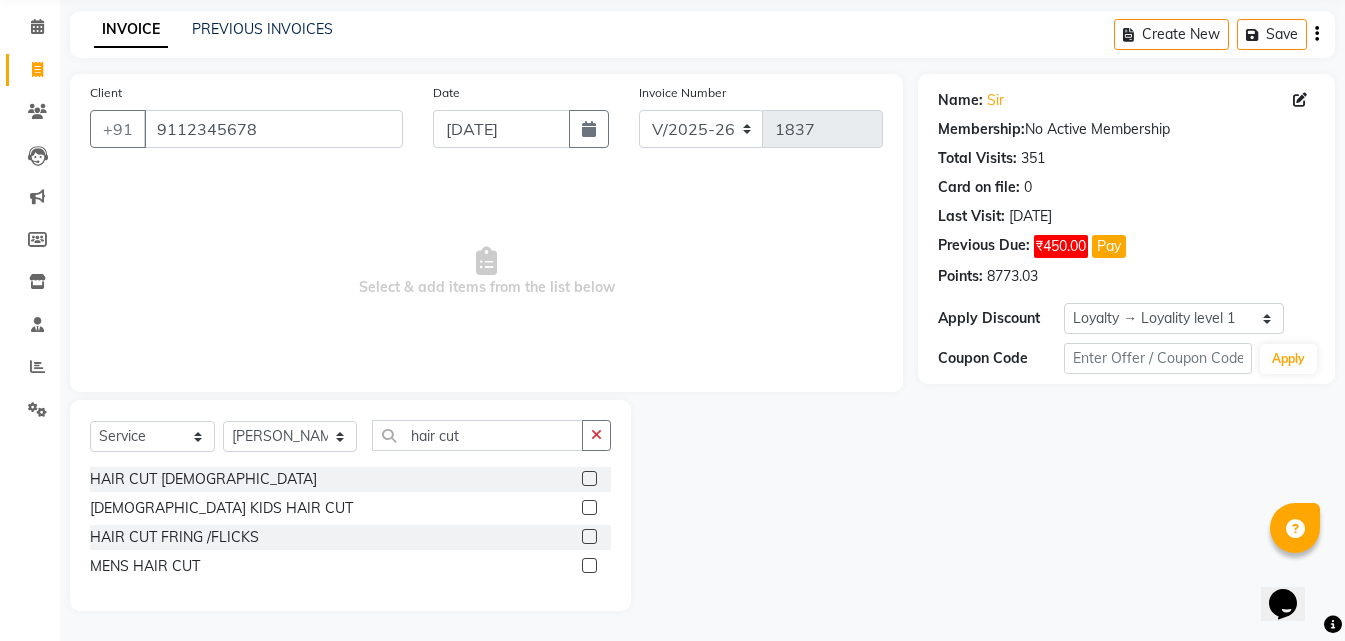 click 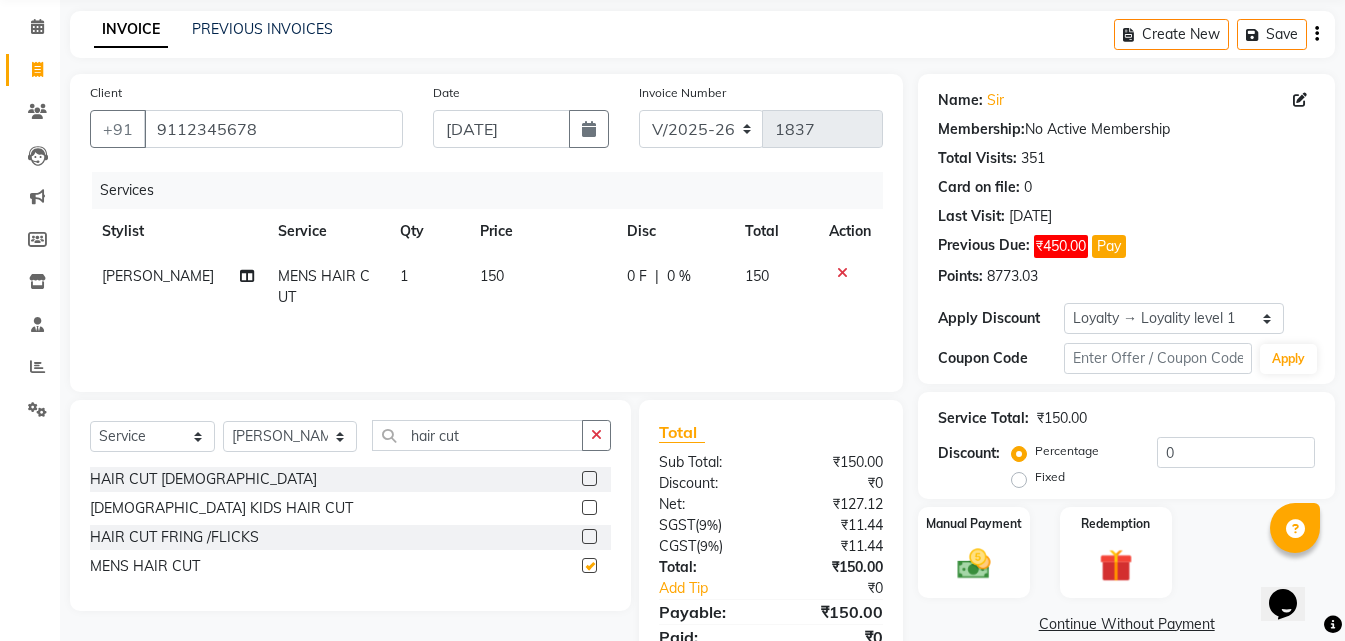 checkbox on "false" 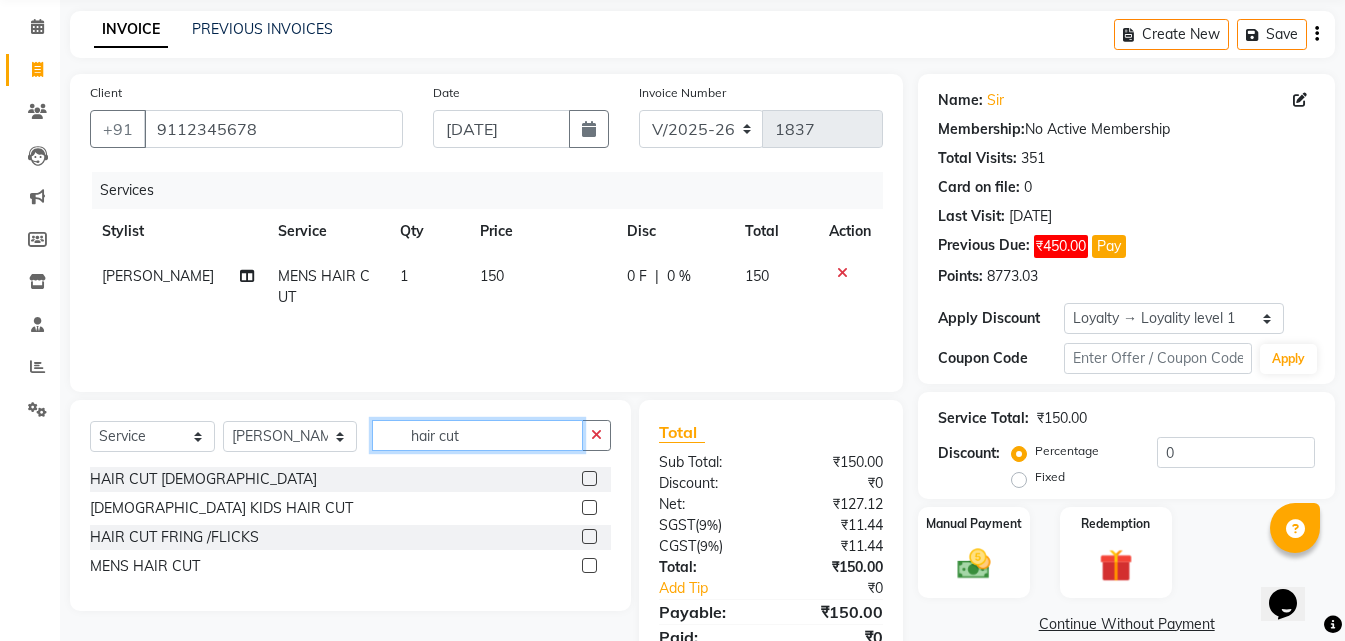 click on "hair cut" 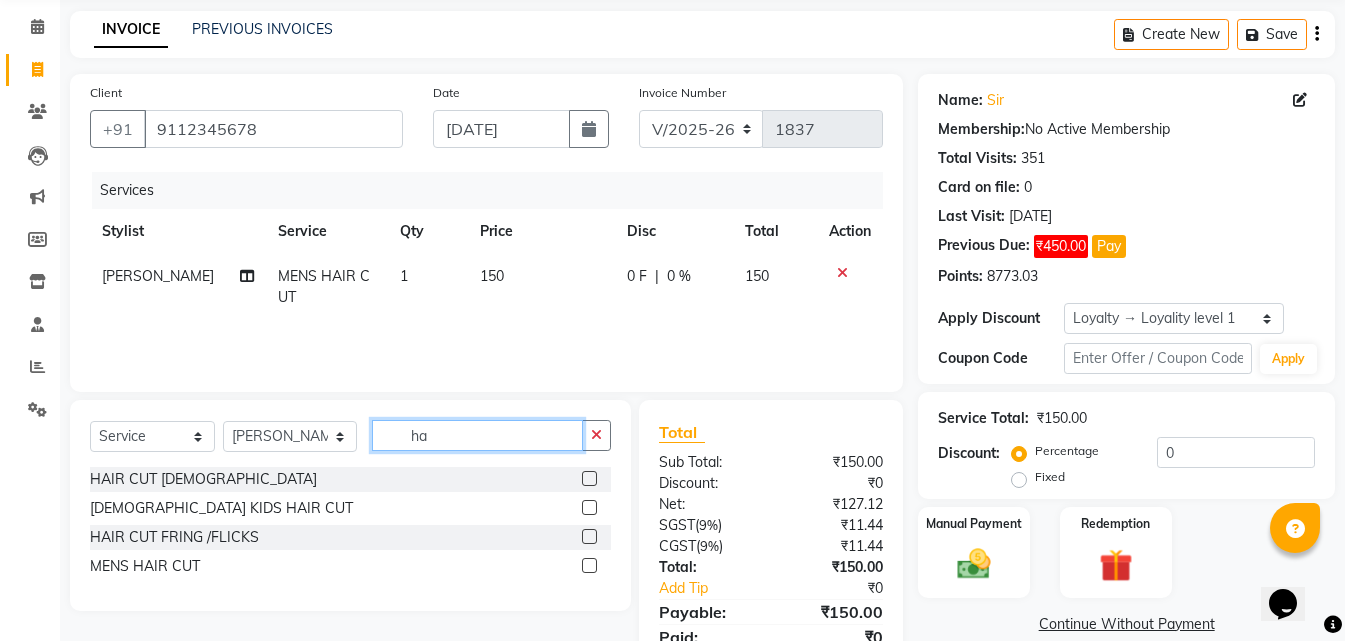 type on "h" 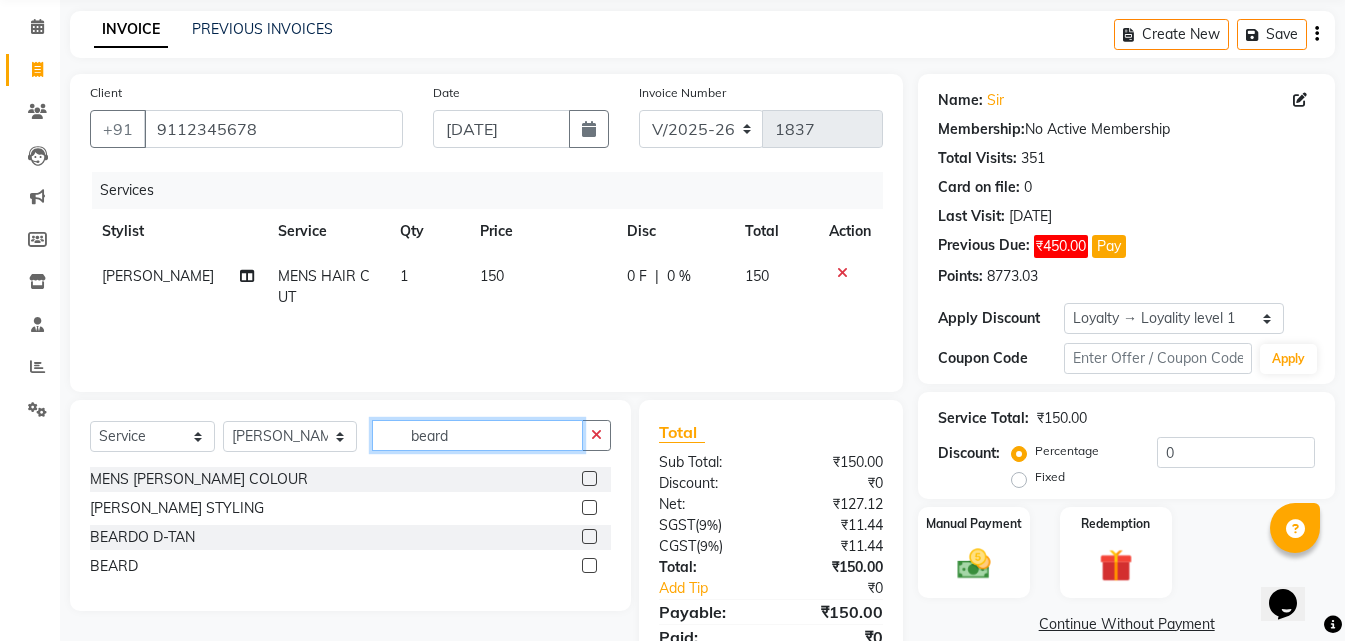 type on "beard" 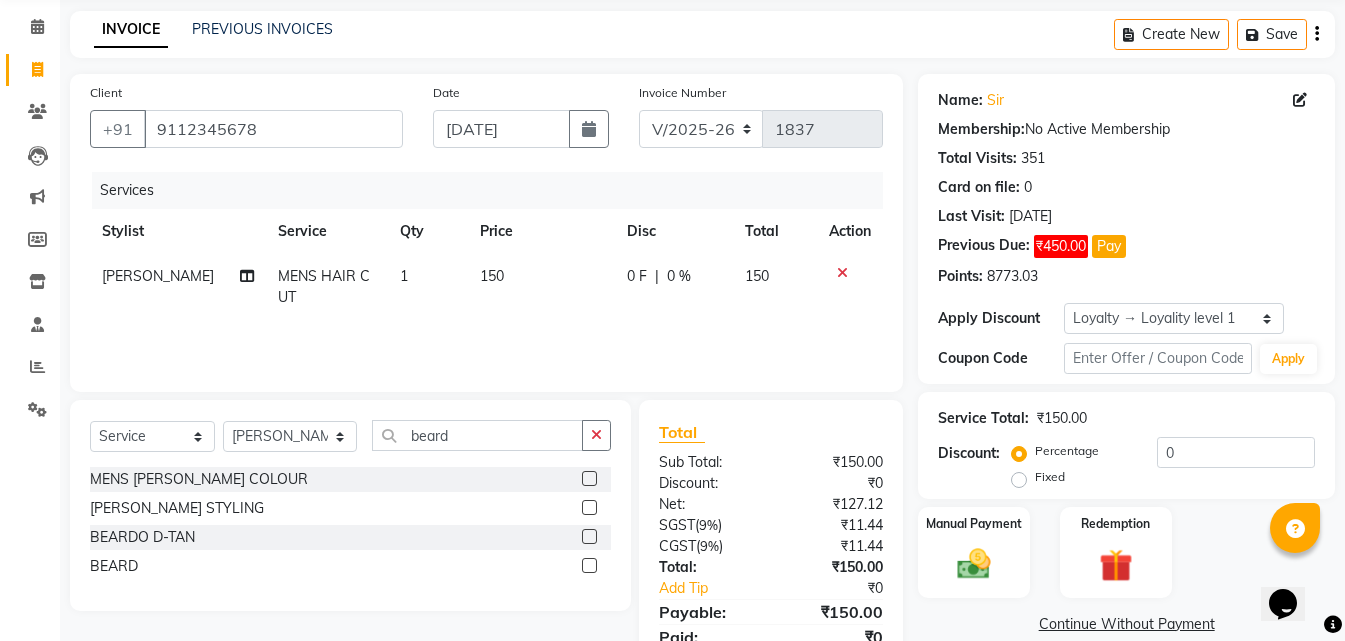 click 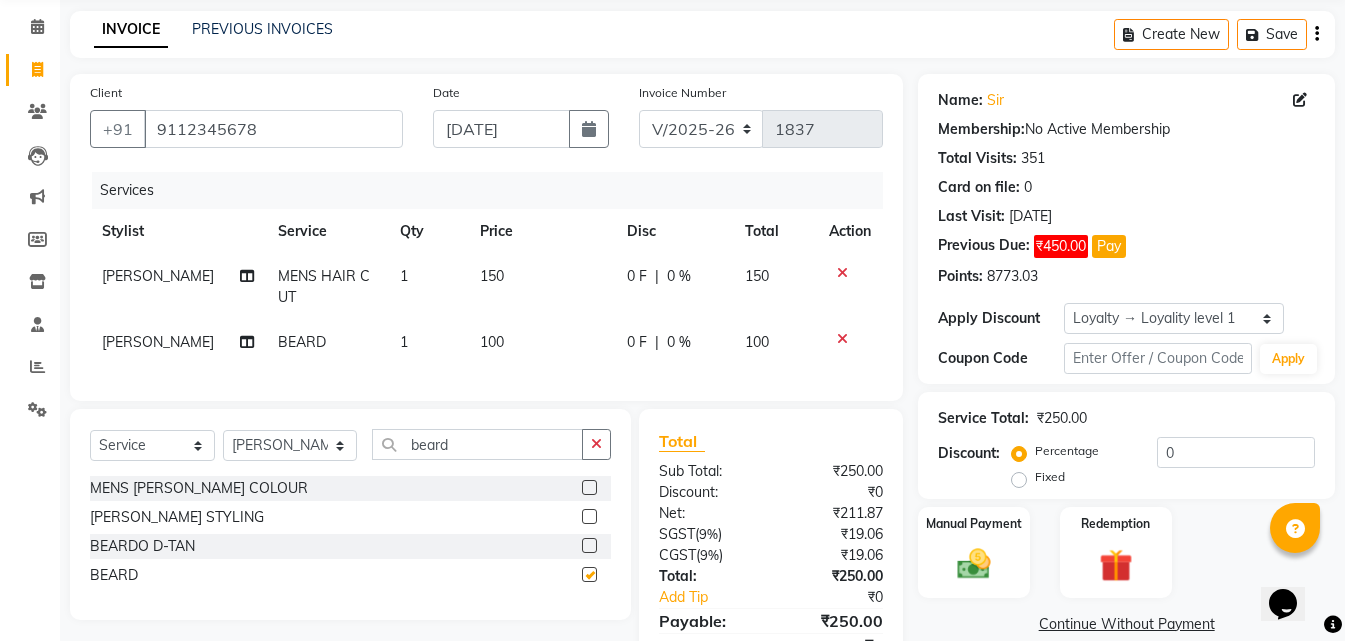 checkbox on "false" 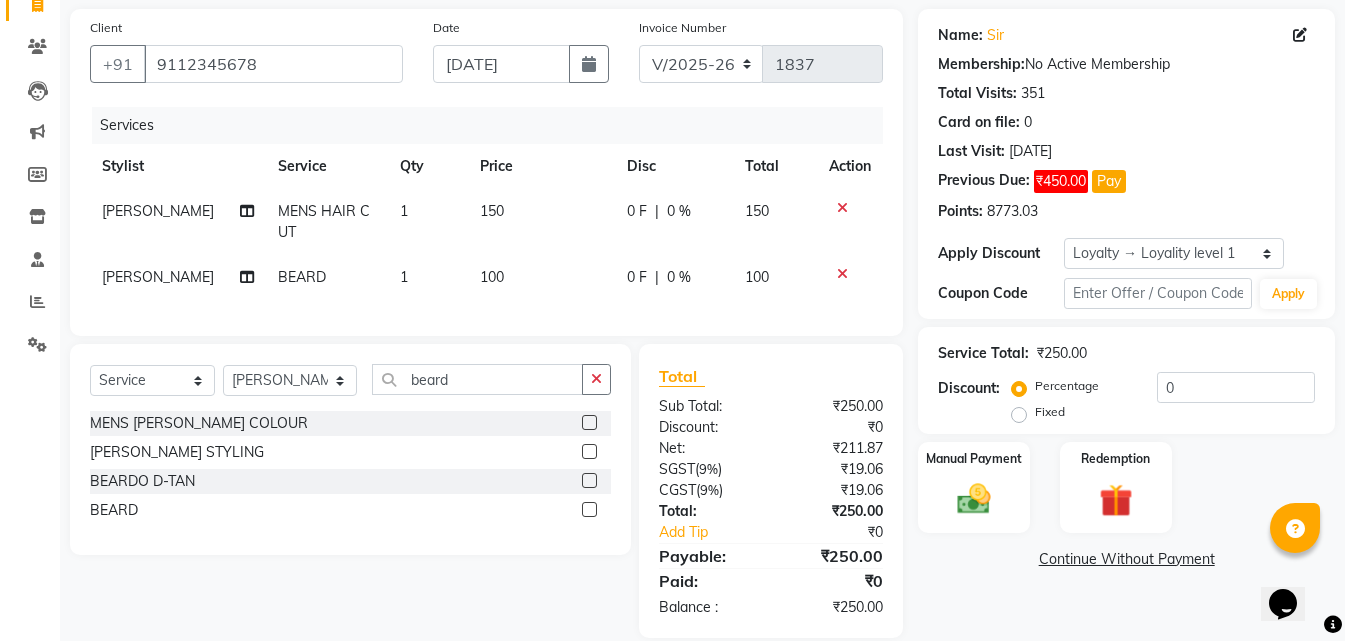 scroll, scrollTop: 183, scrollLeft: 0, axis: vertical 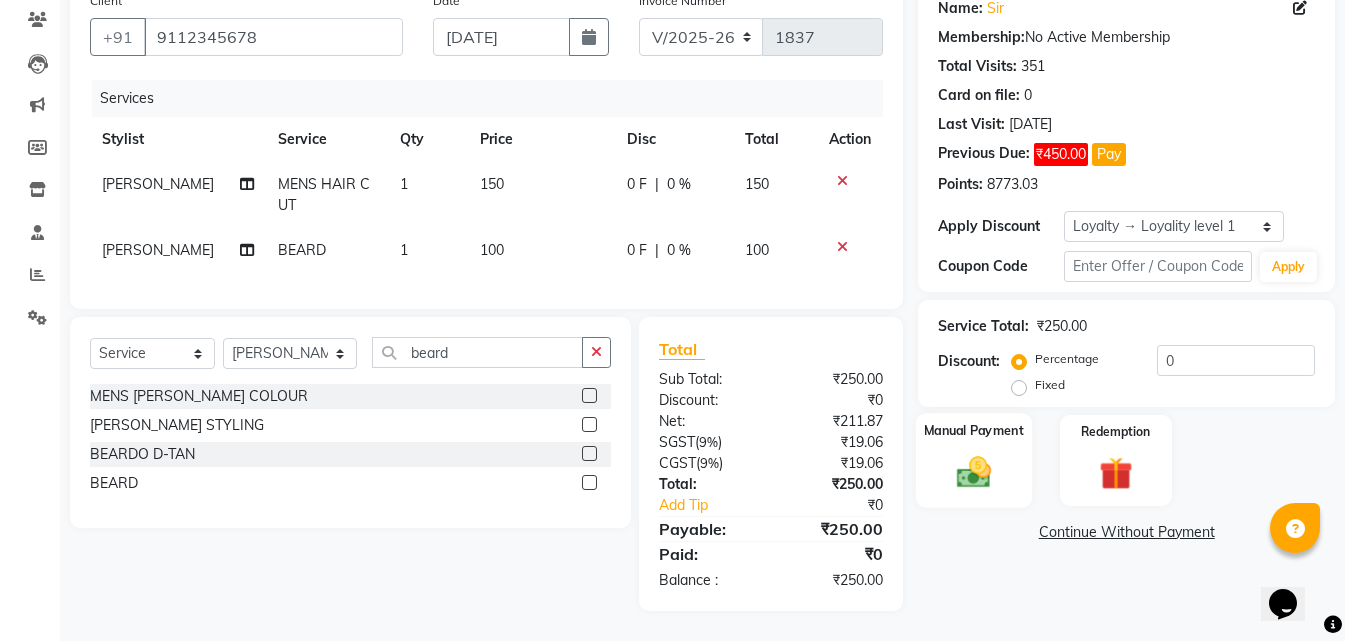click 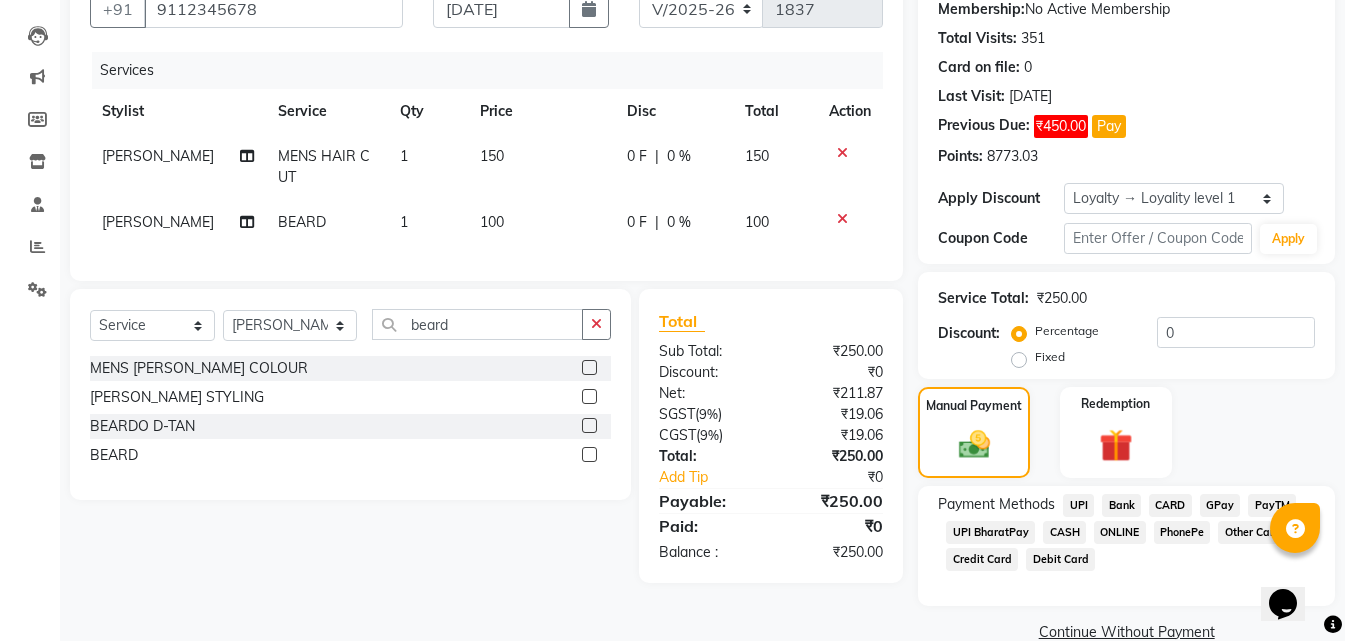 scroll, scrollTop: 232, scrollLeft: 0, axis: vertical 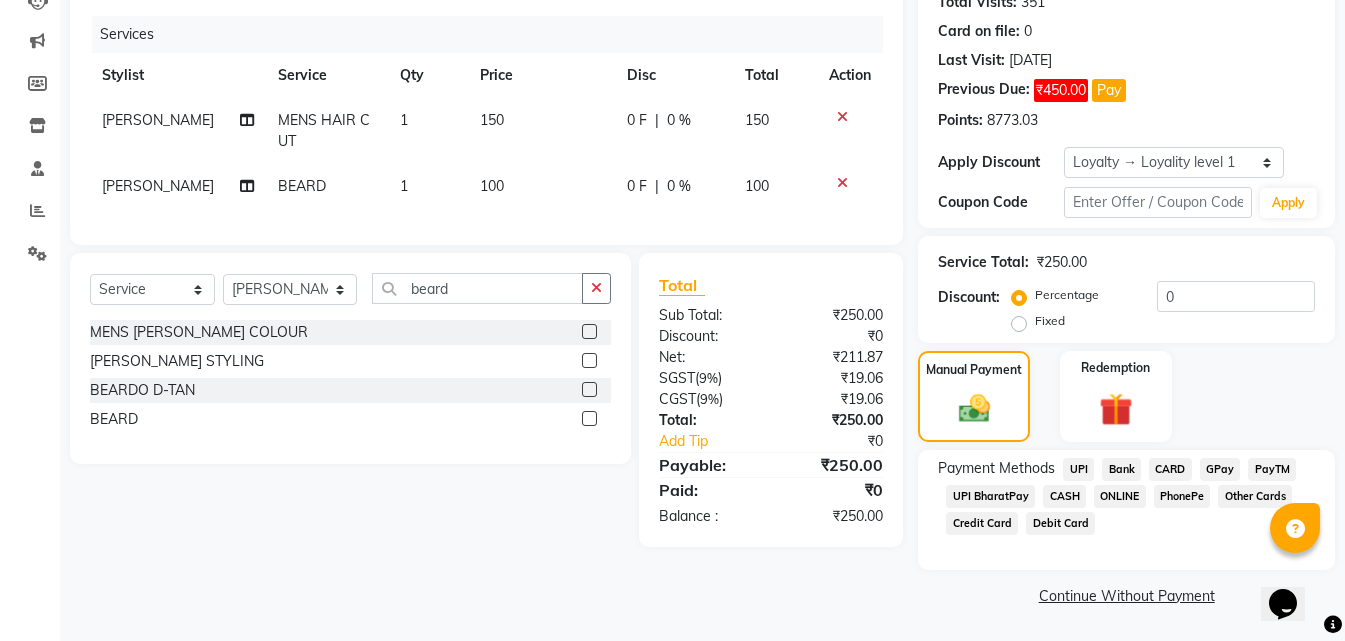 click on "ONLINE" 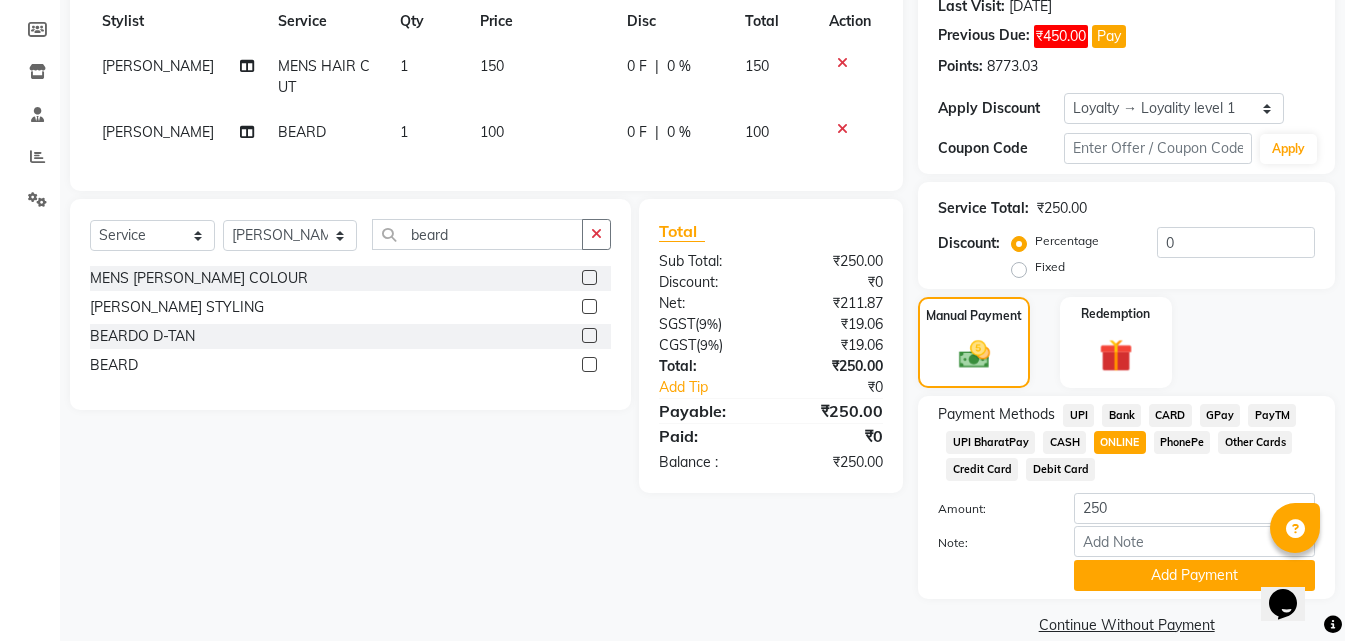 scroll, scrollTop: 315, scrollLeft: 0, axis: vertical 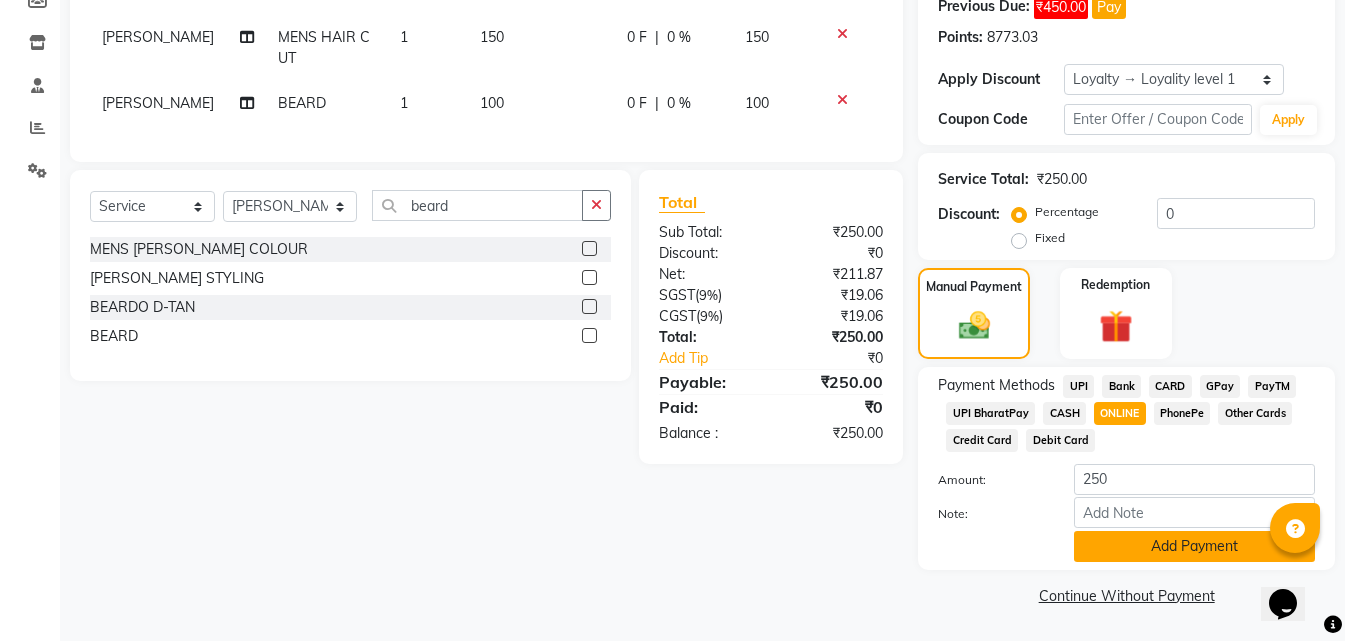 click on "Add Payment" 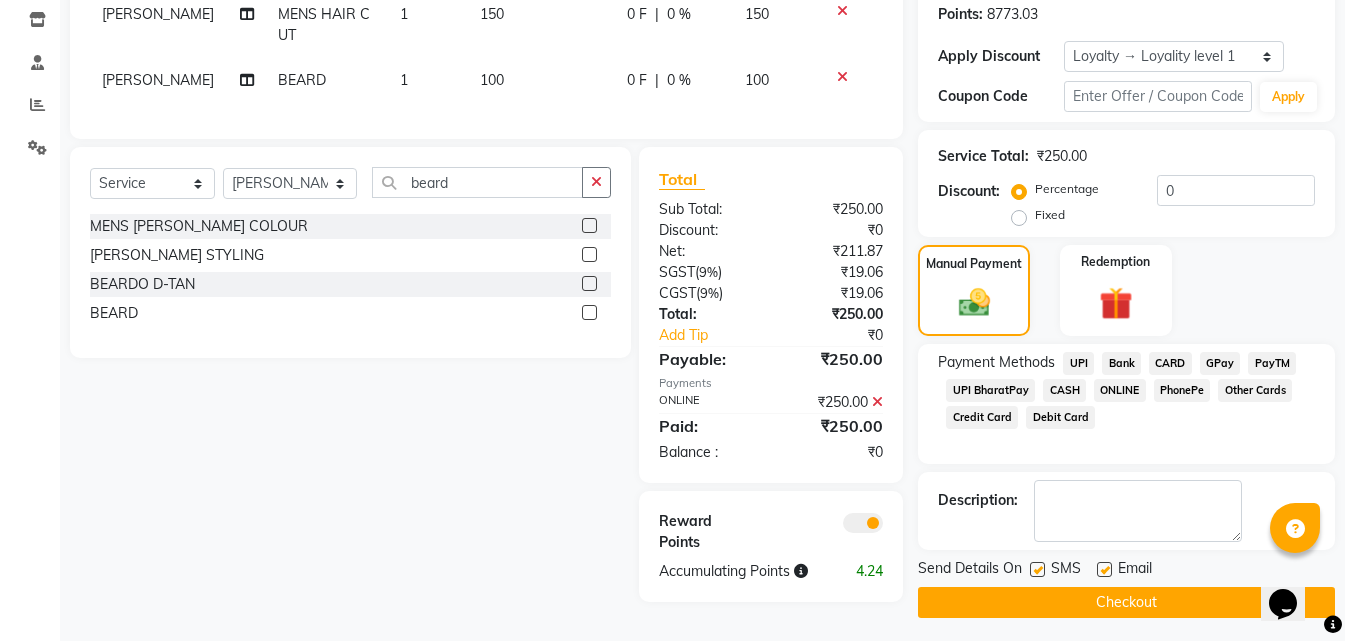 scroll, scrollTop: 345, scrollLeft: 0, axis: vertical 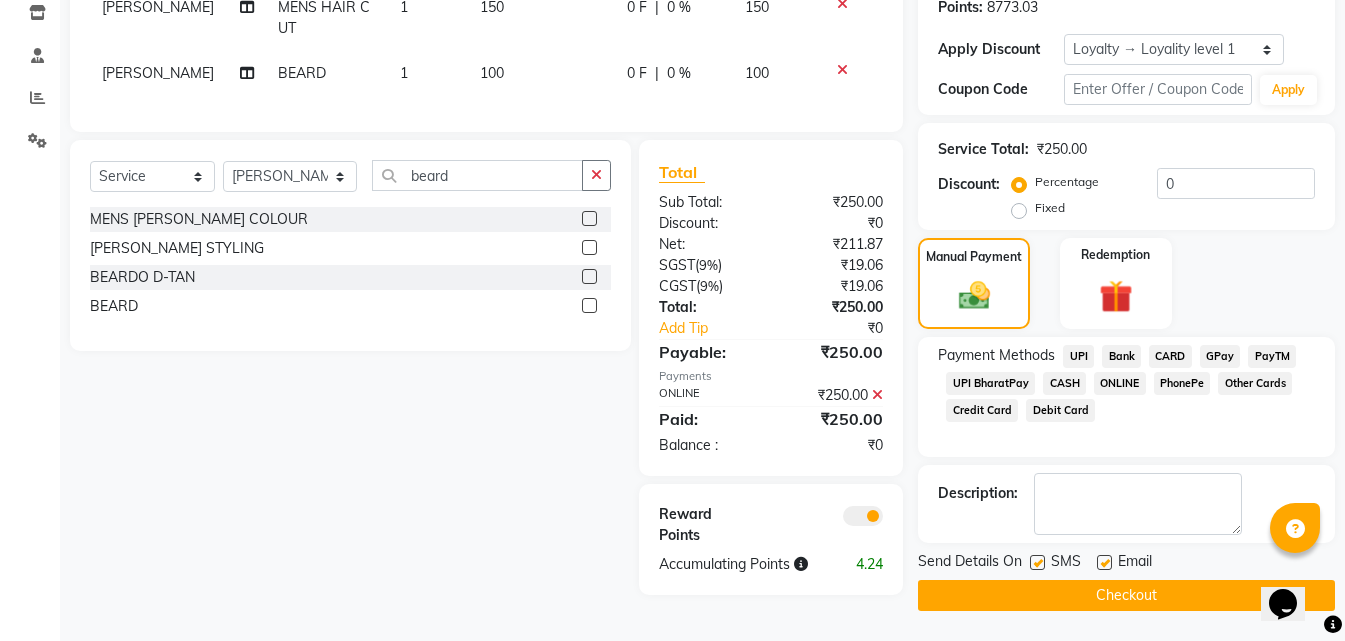 click on "Checkout" 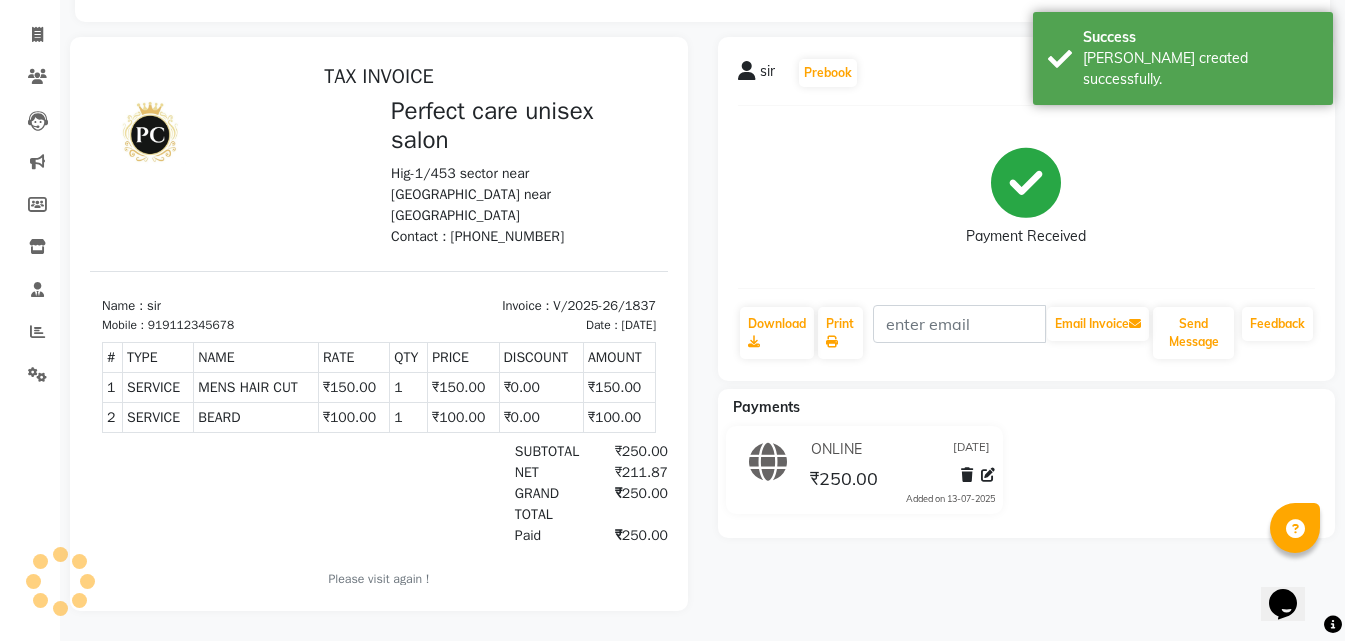 scroll, scrollTop: 126, scrollLeft: 0, axis: vertical 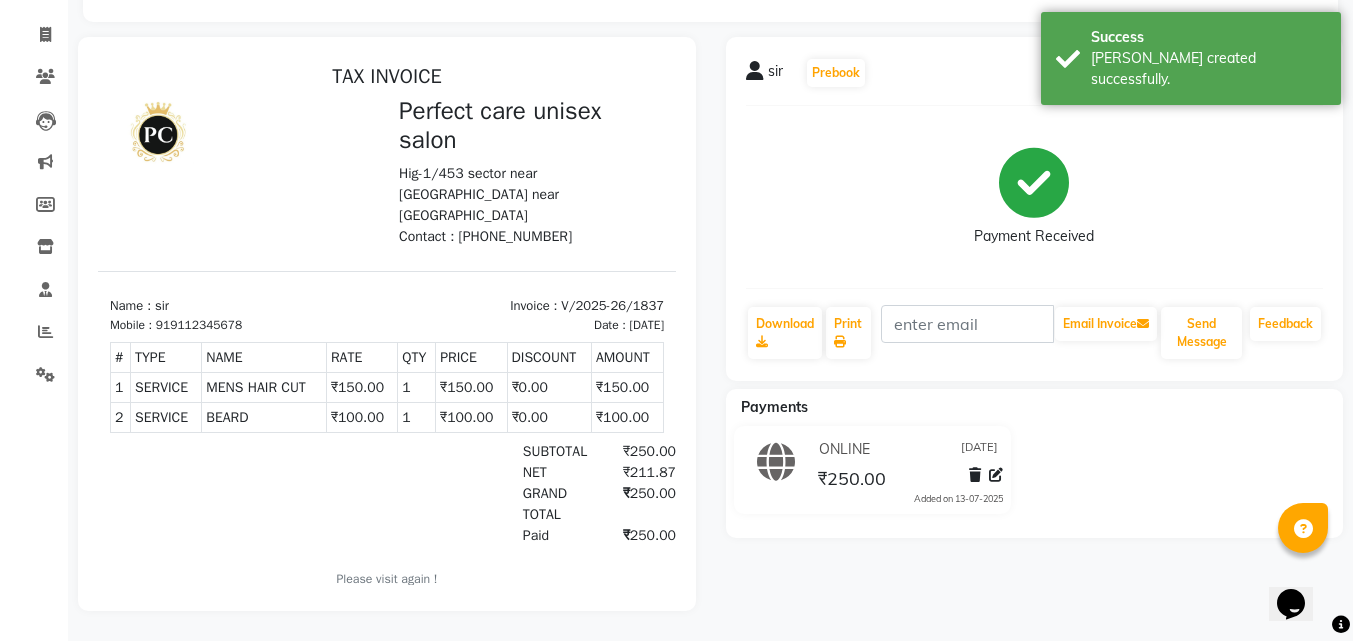 select on "4751" 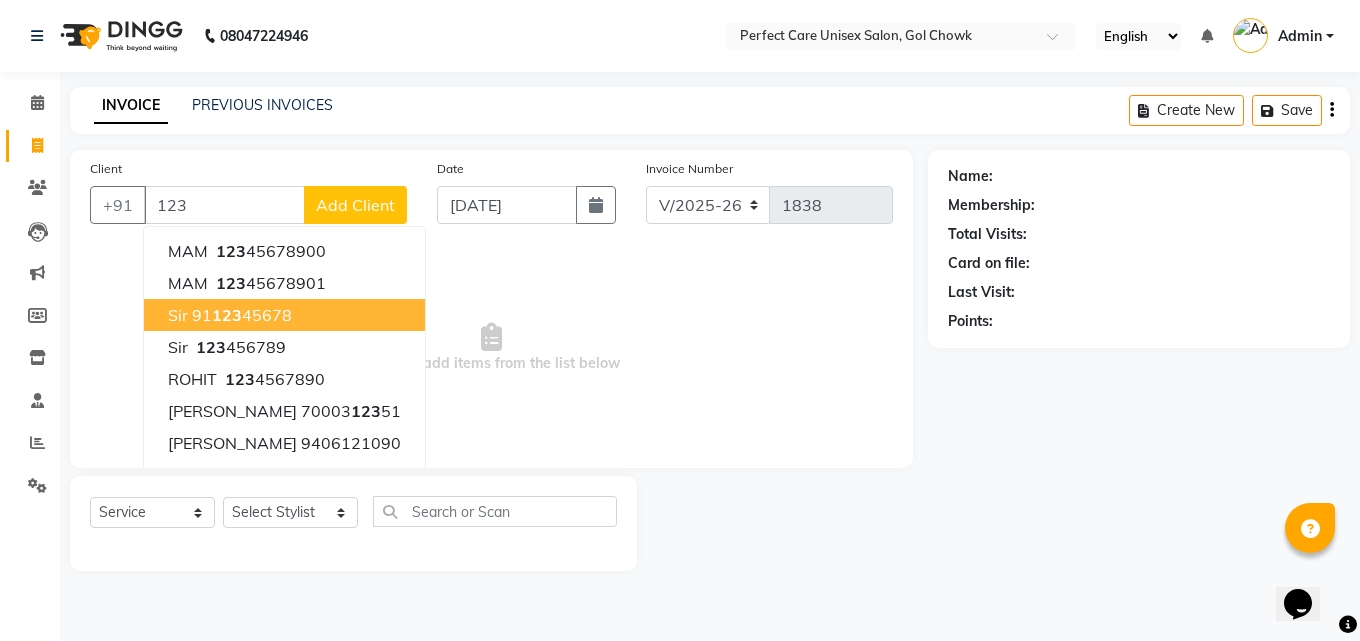 click on "123" at bounding box center [227, 315] 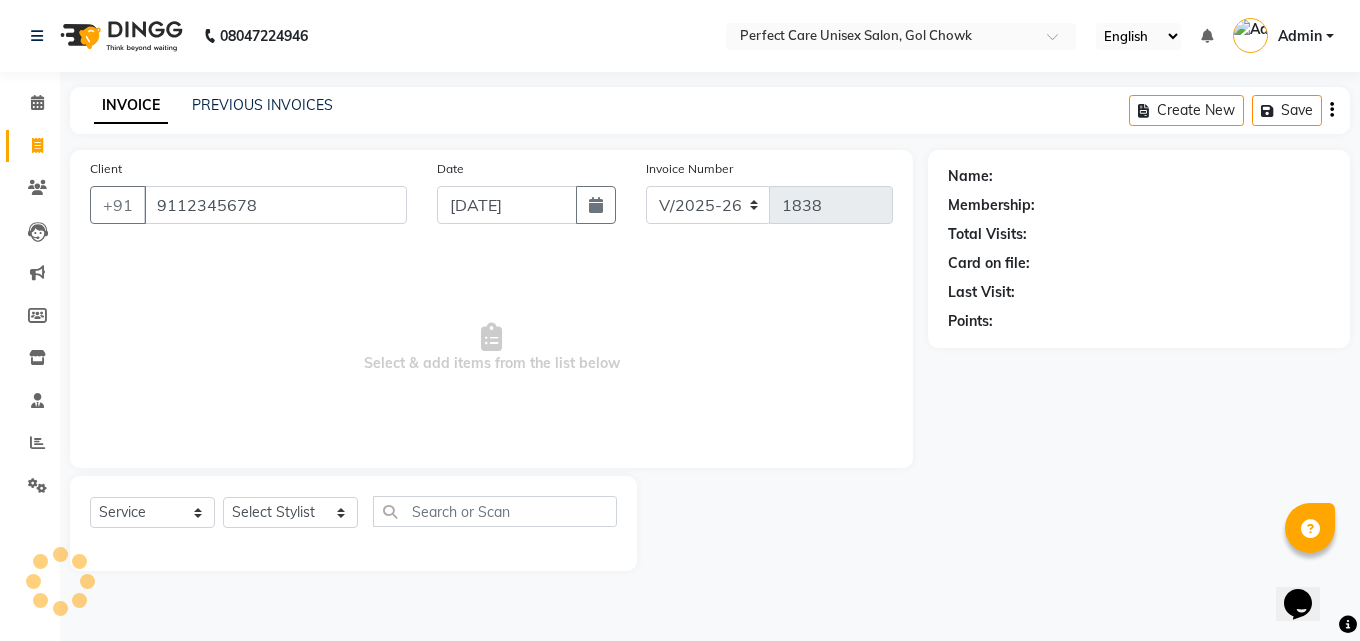 type on "9112345678" 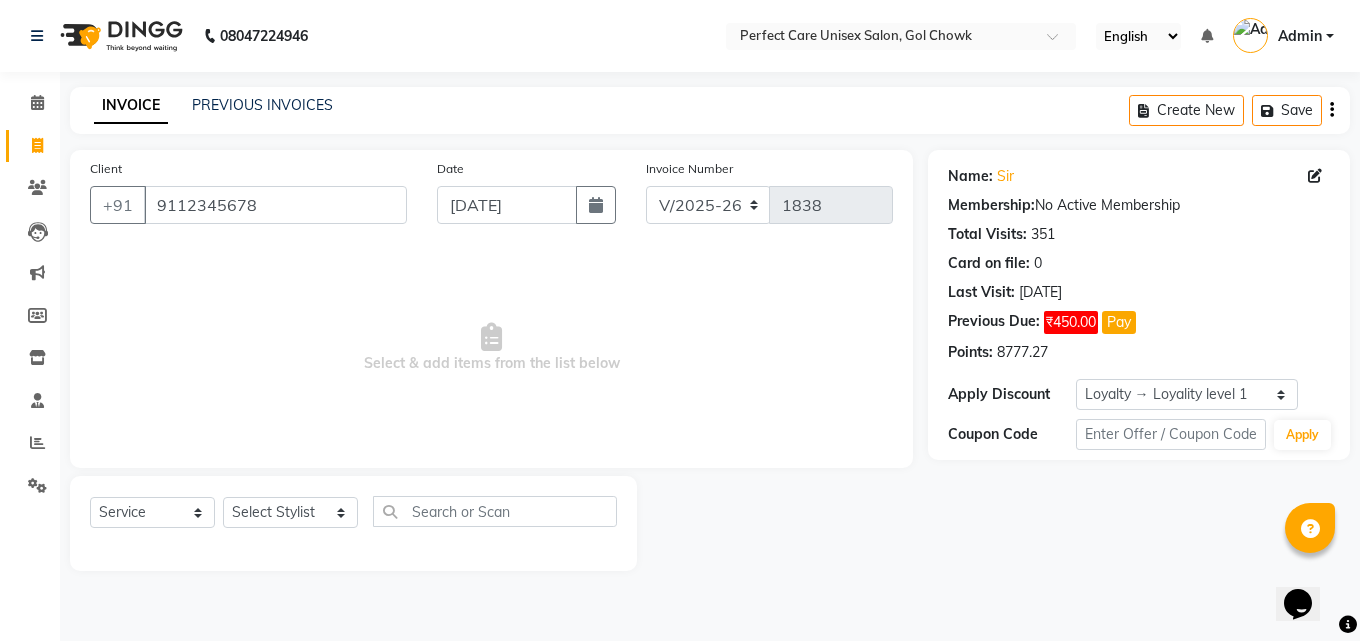 click on "Select & add items from the list below" at bounding box center (491, 348) 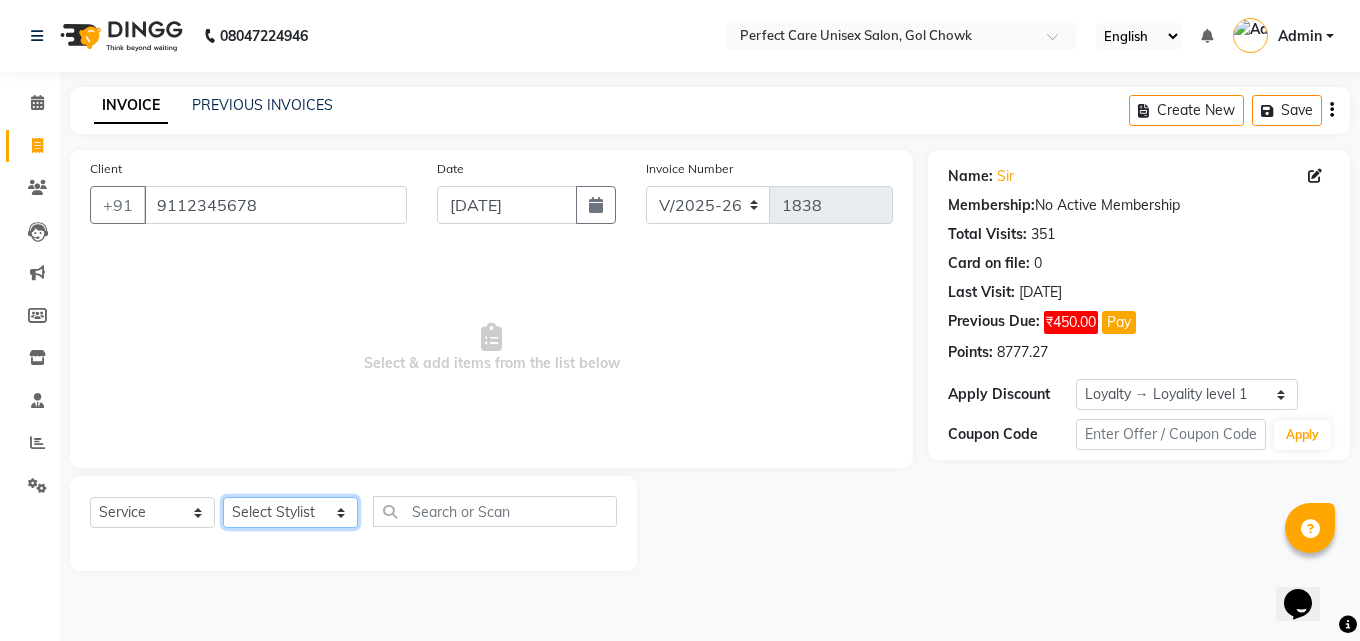 click on "Select Stylist MISS CHANDA MISS KAYNAT MISS KRITIKA  MISS PIHU MISS POOJA MISS.SHRADDHA MISS.SHREYA  MISS SUDHA  MISS. USHA MISS YAMINI mohbat MR. AARIF MR.ANGAD MR. ARUN  MR ARYAN MR. AVINASH MR. FARMAN MR.KARAN MR.KASIM MR. NAUSHAD MR.NAZIM MR. SAM MR.SAMEER MR.VIKASH MR.VISHAL MS RAMCHARAN NONE rashmi" 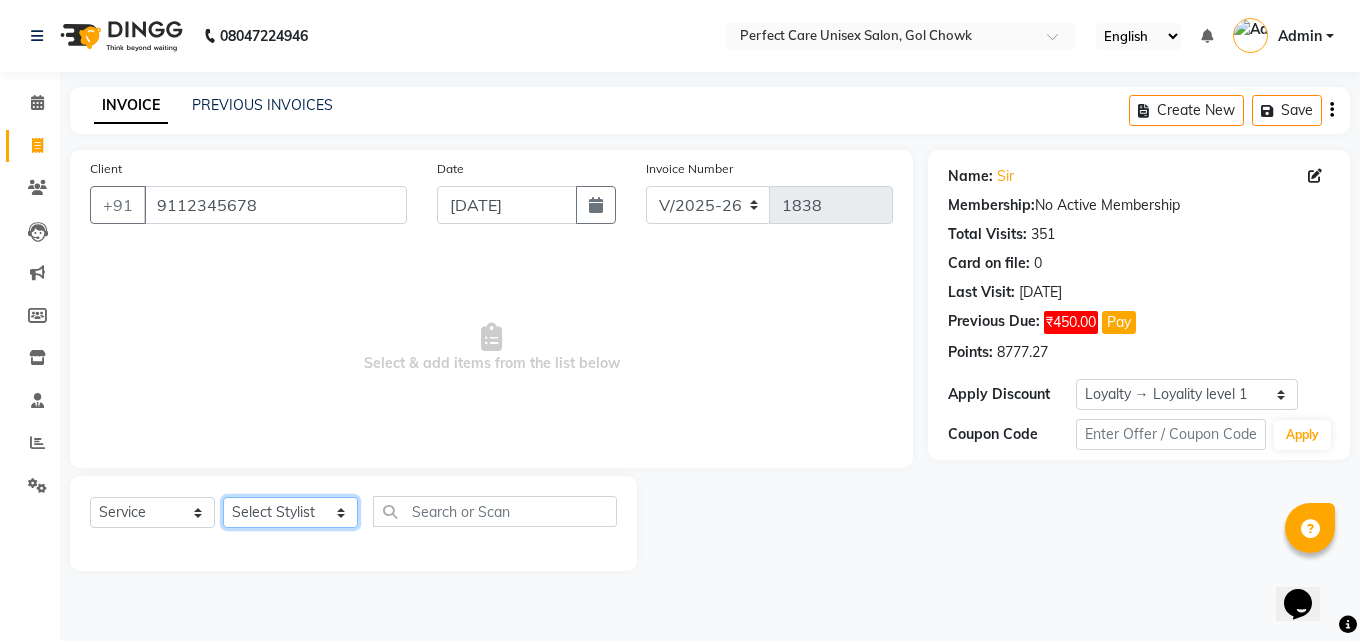 select on "31463" 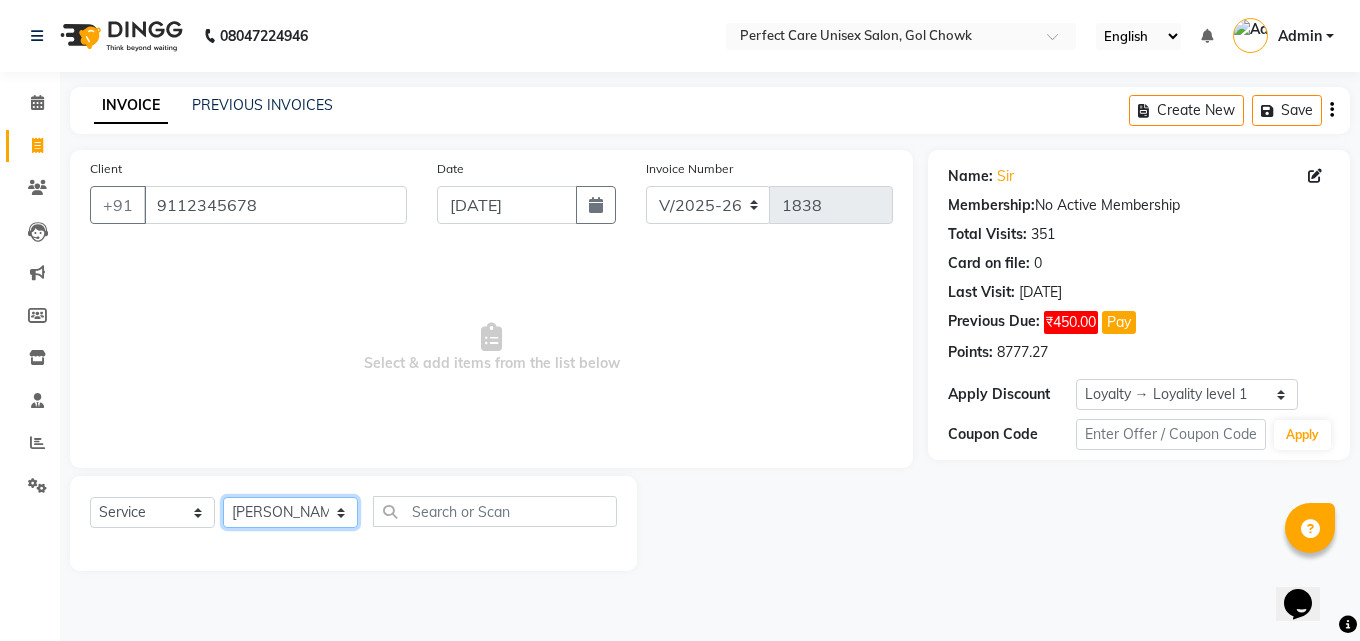 click on "Select Stylist MISS CHANDA MISS KAYNAT MISS KRITIKA  MISS PIHU MISS POOJA MISS.SHRADDHA MISS.SHREYA  MISS SUDHA  MISS. USHA MISS YAMINI mohbat MR. AARIF MR.ANGAD MR. ARUN  MR ARYAN MR. AVINASH MR. FARMAN MR.KARAN MR.KASIM MR. NAUSHAD MR.NAZIM MR. SAM MR.SAMEER MR.VIKASH MR.VISHAL MS RAMCHARAN NONE rashmi" 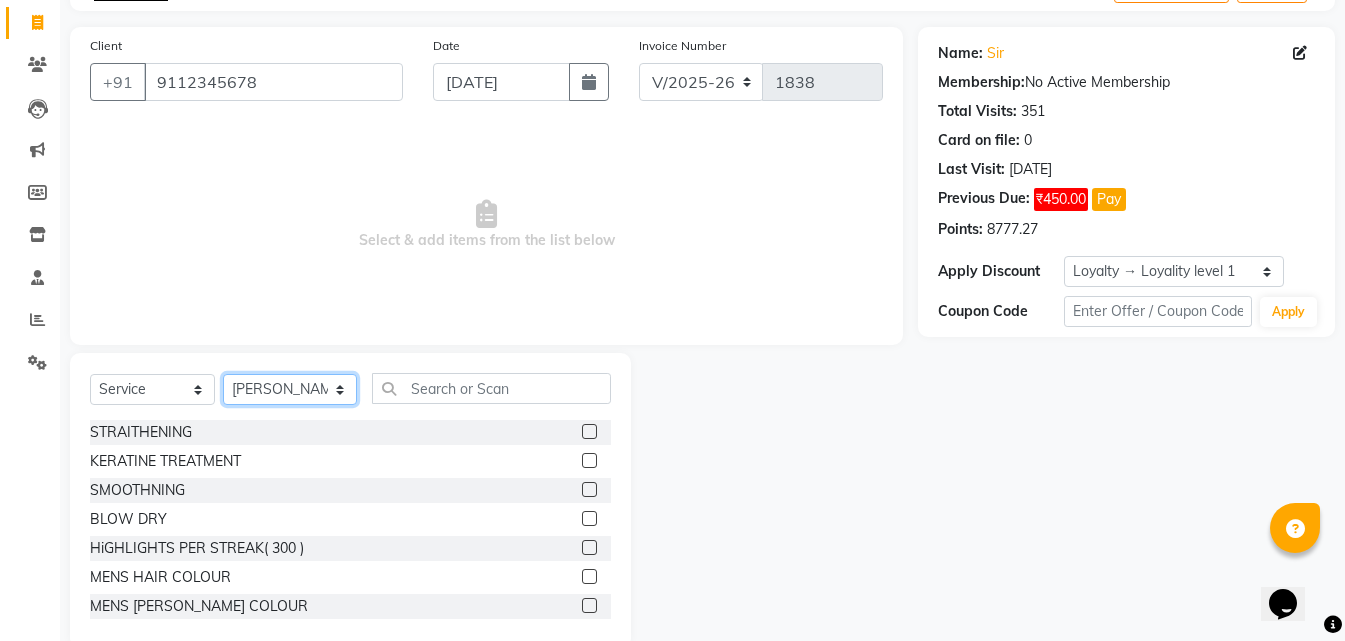 scroll, scrollTop: 160, scrollLeft: 0, axis: vertical 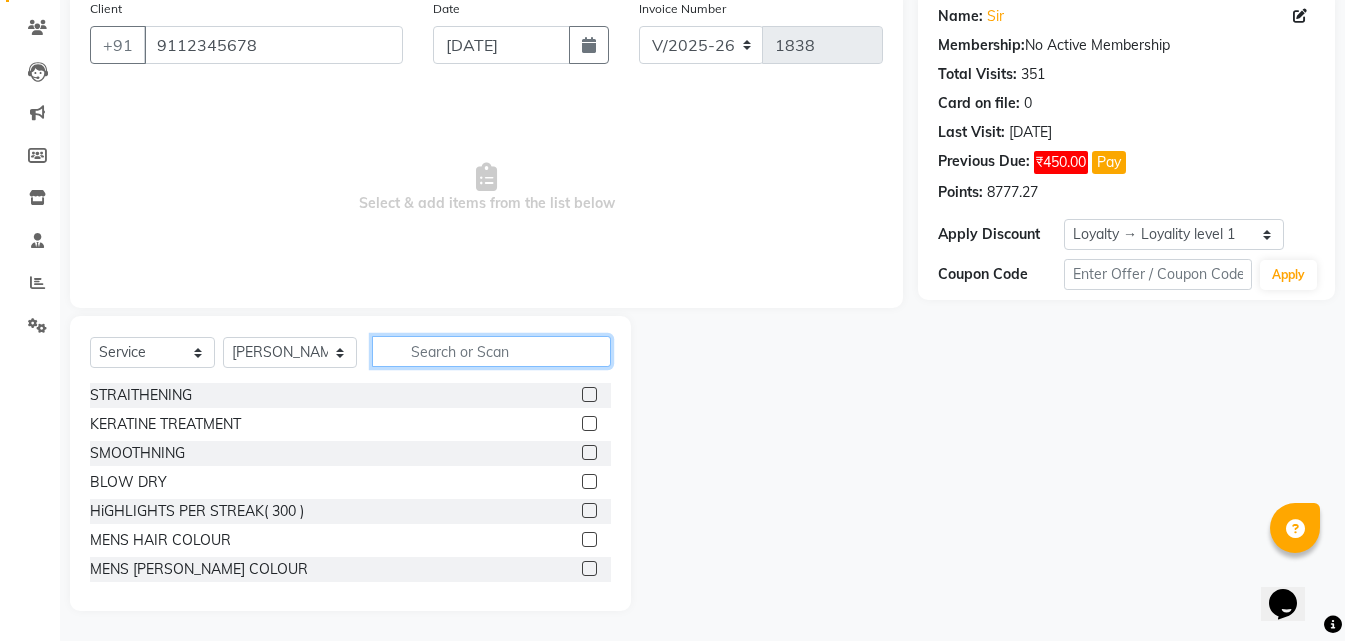 click 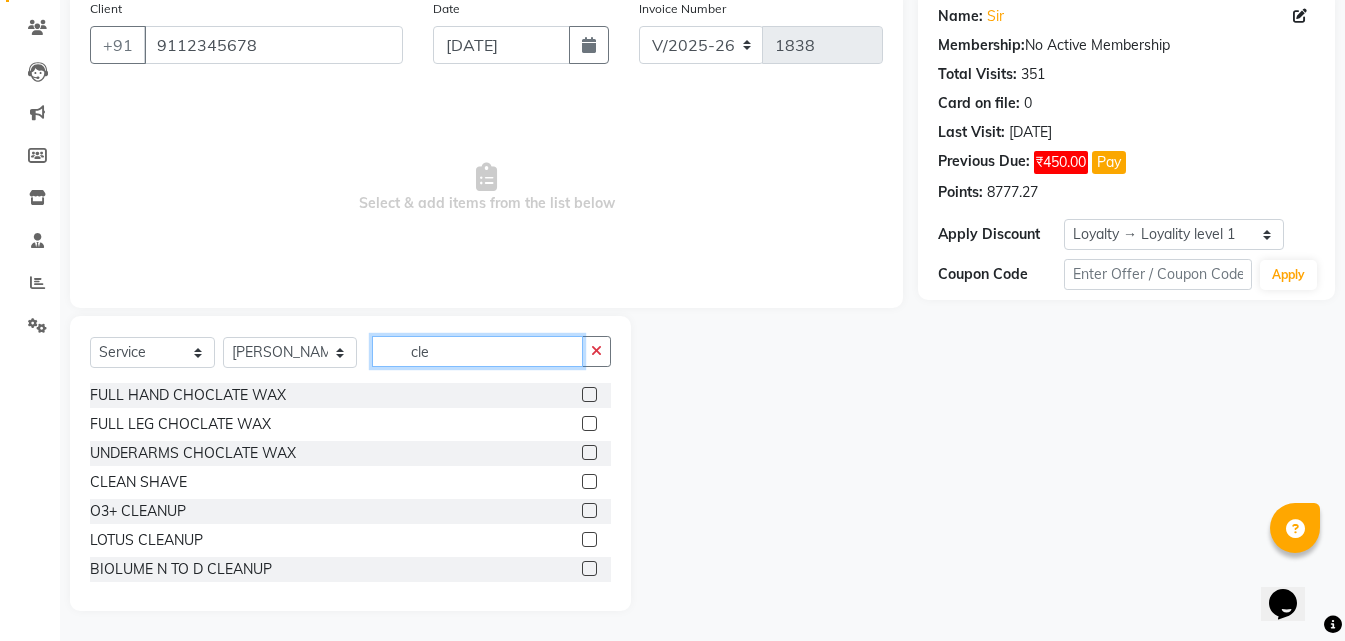 scroll, scrollTop: 134, scrollLeft: 0, axis: vertical 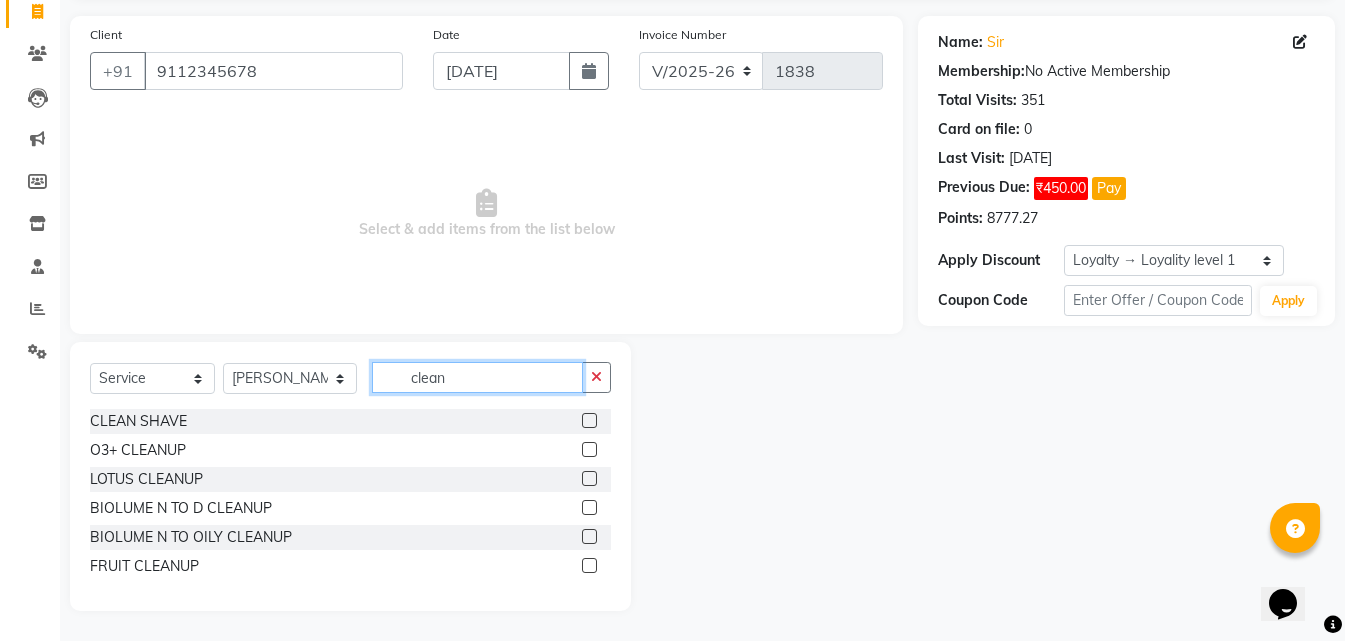type on "clean" 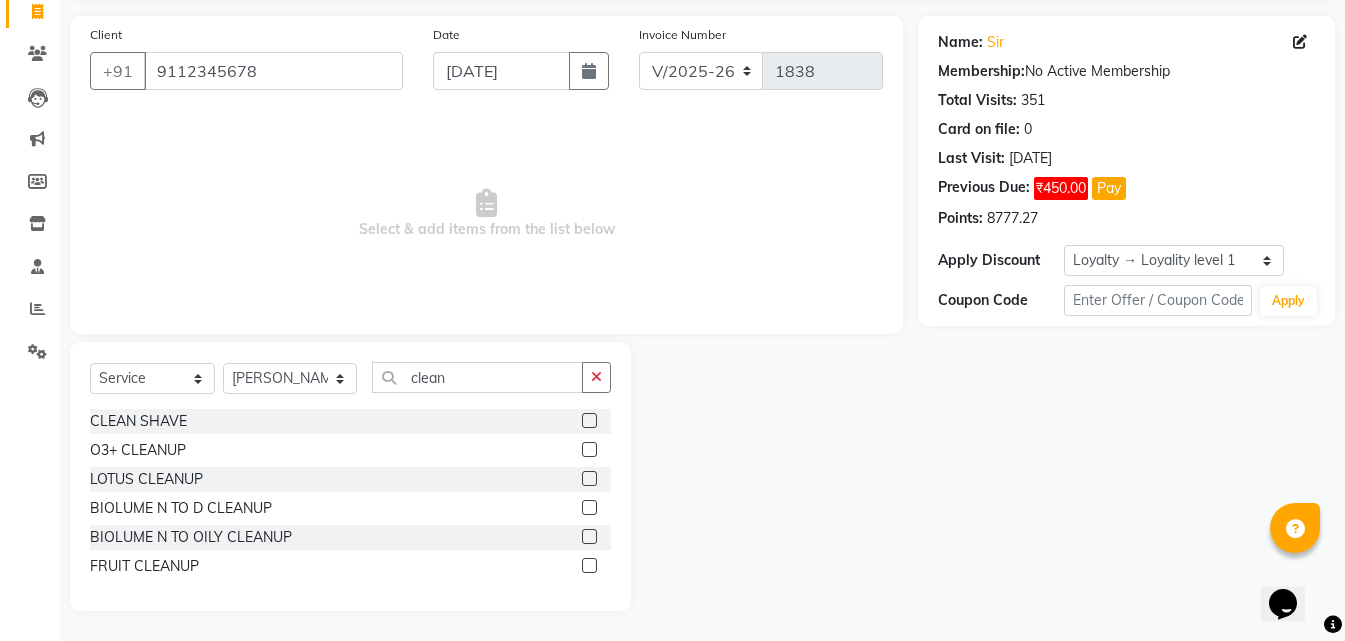 click 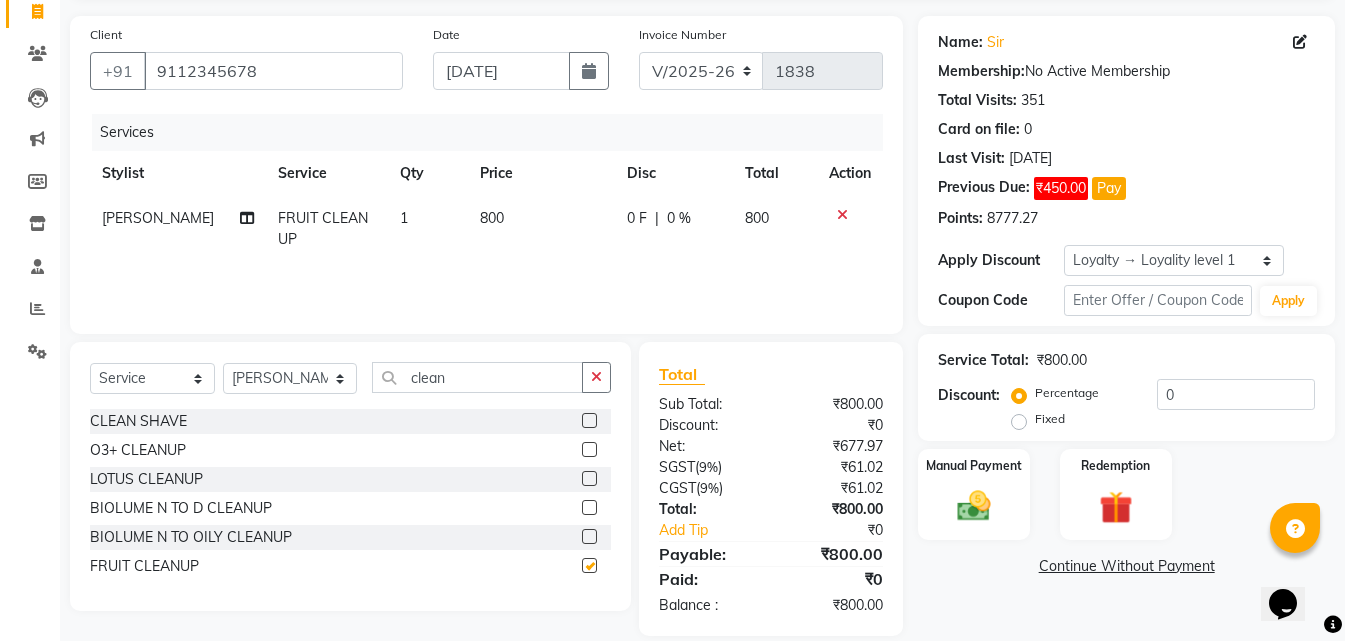 click 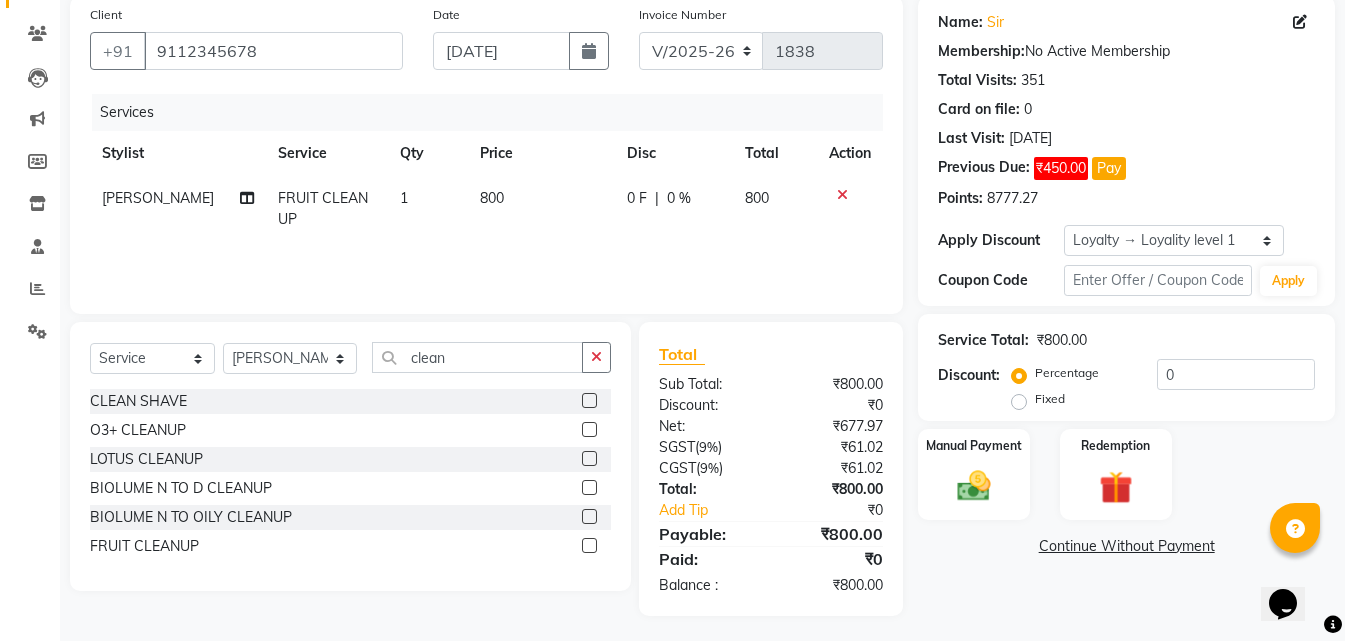scroll, scrollTop: 159, scrollLeft: 0, axis: vertical 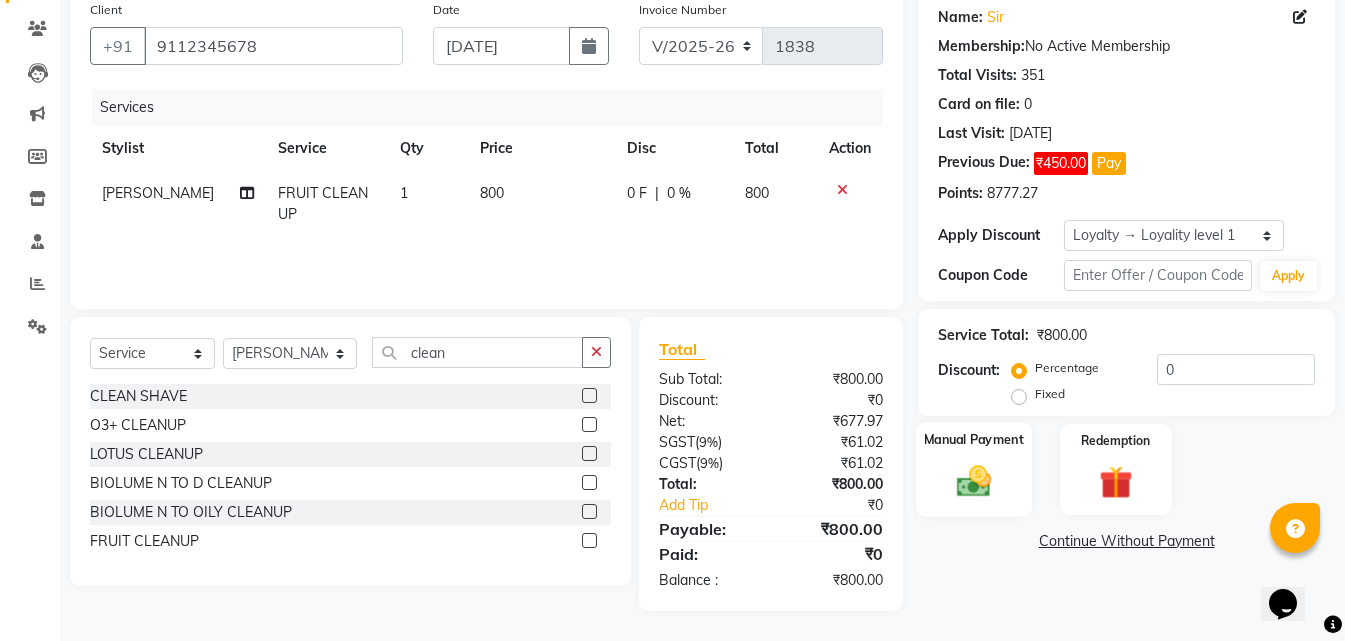 click 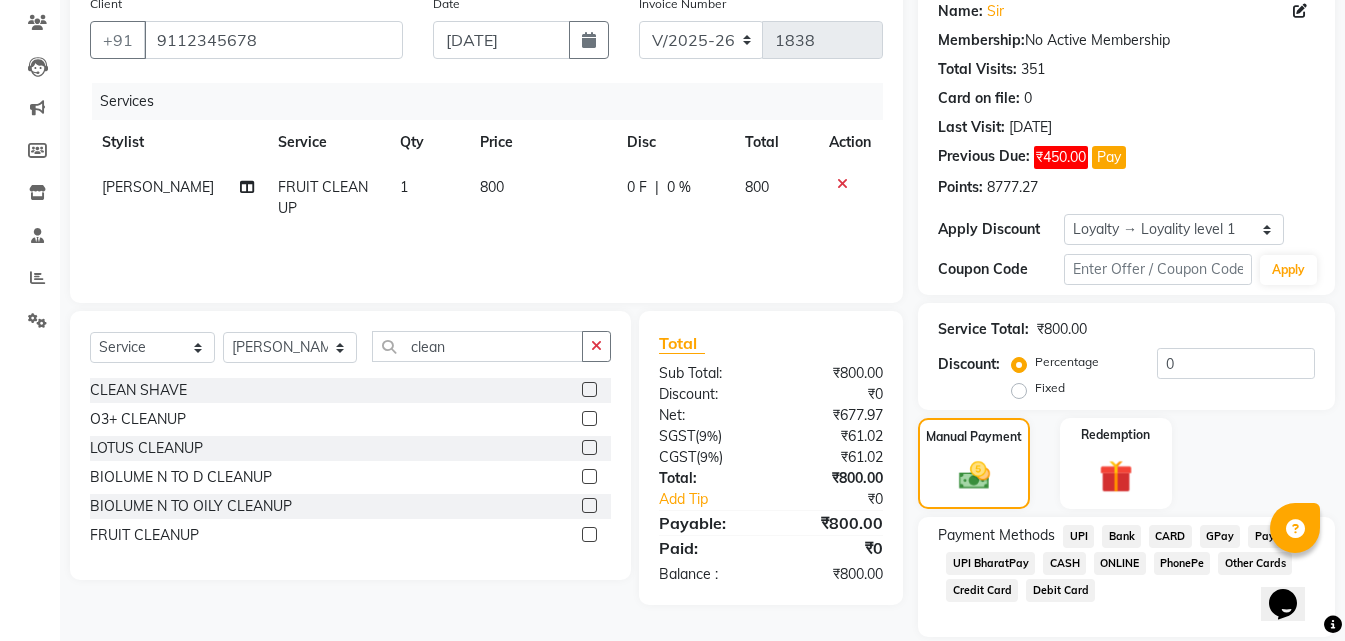 scroll, scrollTop: 200, scrollLeft: 0, axis: vertical 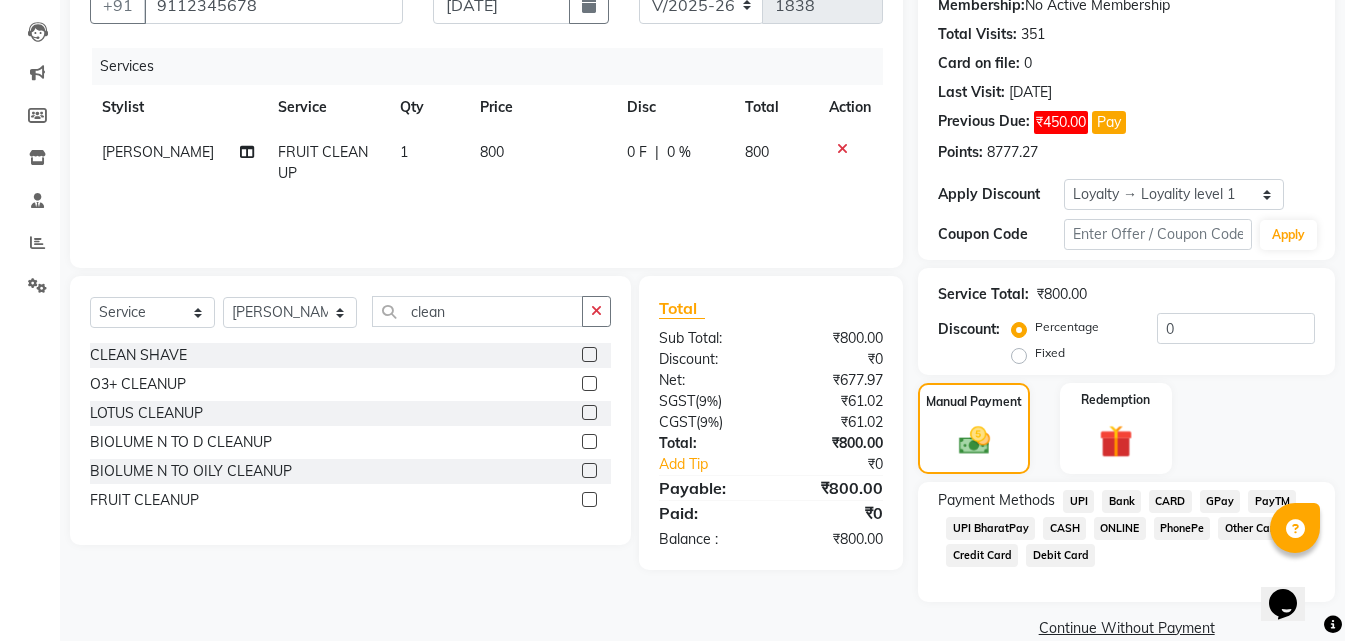 click on "ONLINE" 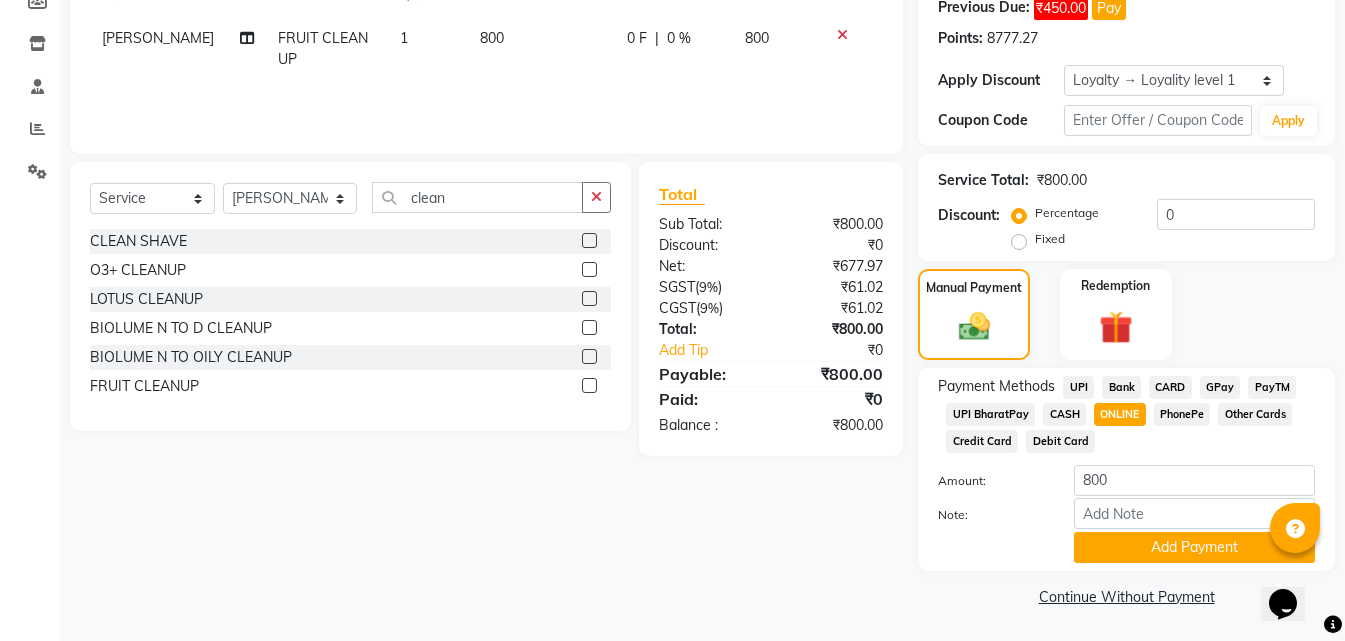 scroll, scrollTop: 315, scrollLeft: 0, axis: vertical 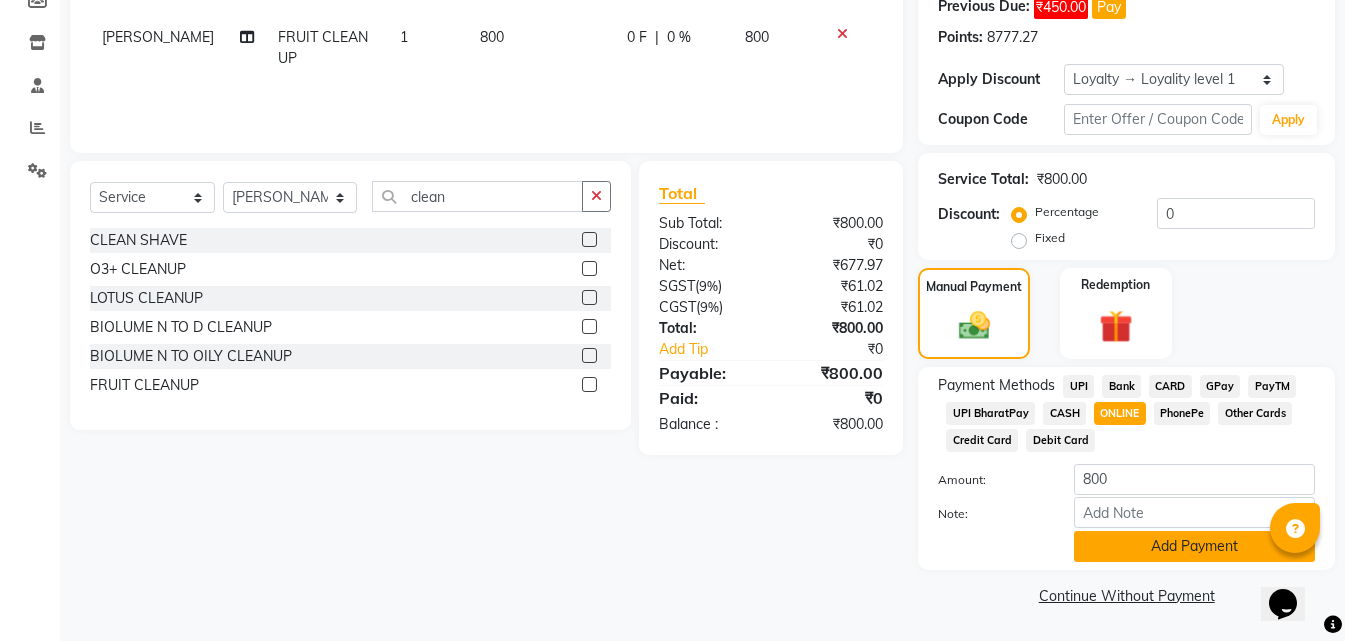 click on "Add Payment" 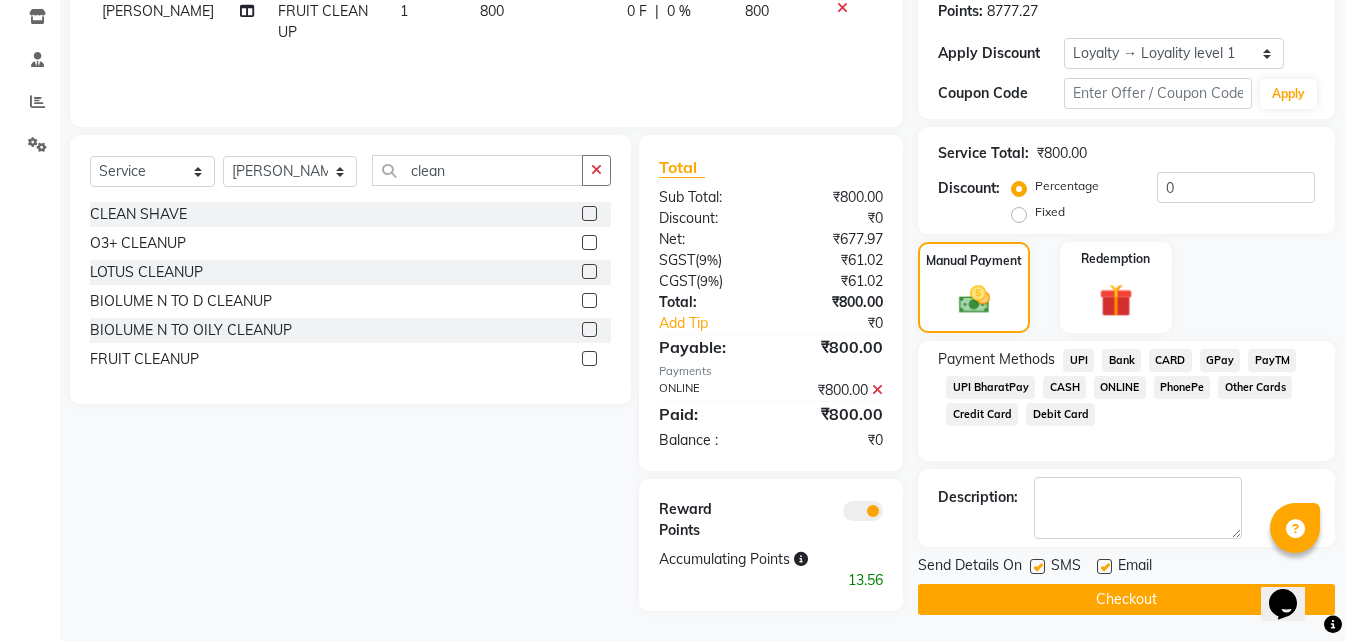 scroll, scrollTop: 345, scrollLeft: 0, axis: vertical 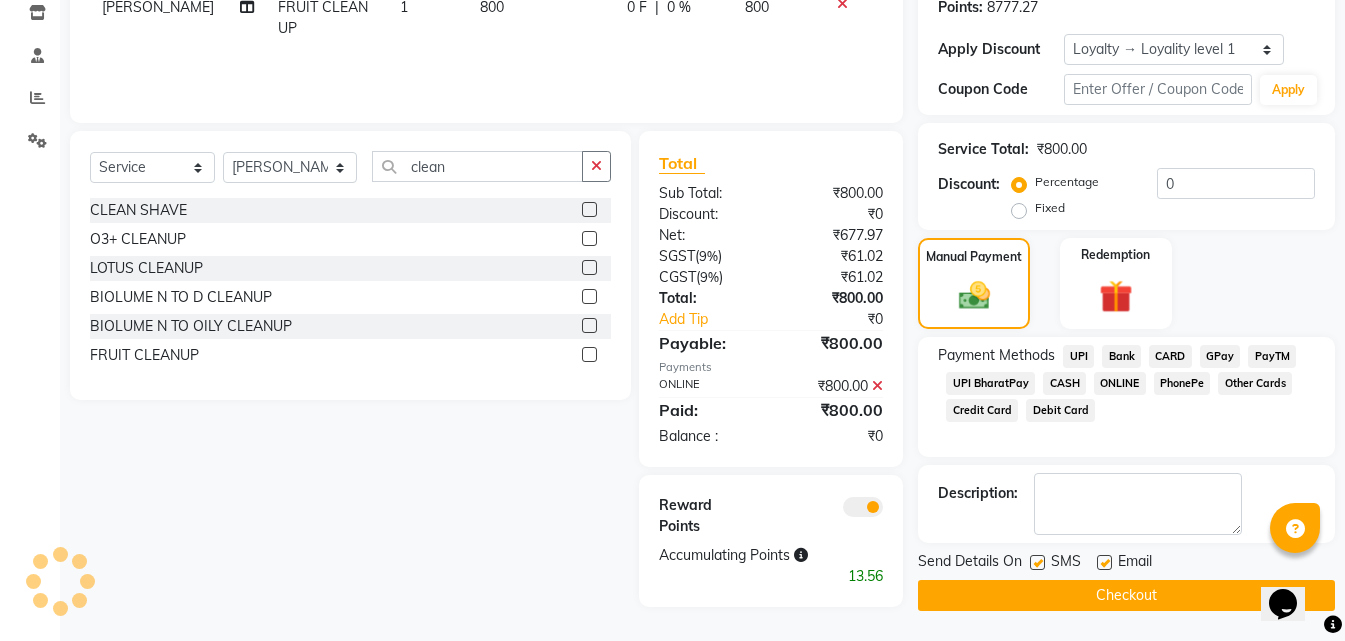 click on "Checkout" 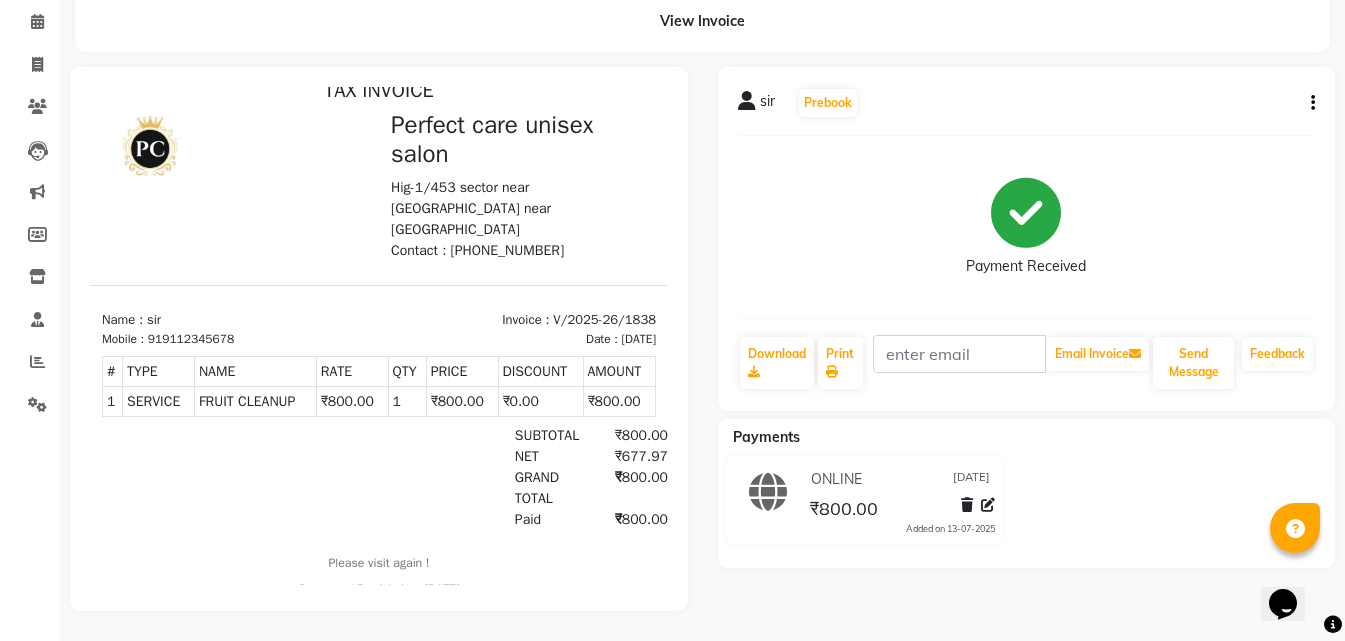 scroll, scrollTop: 96, scrollLeft: 0, axis: vertical 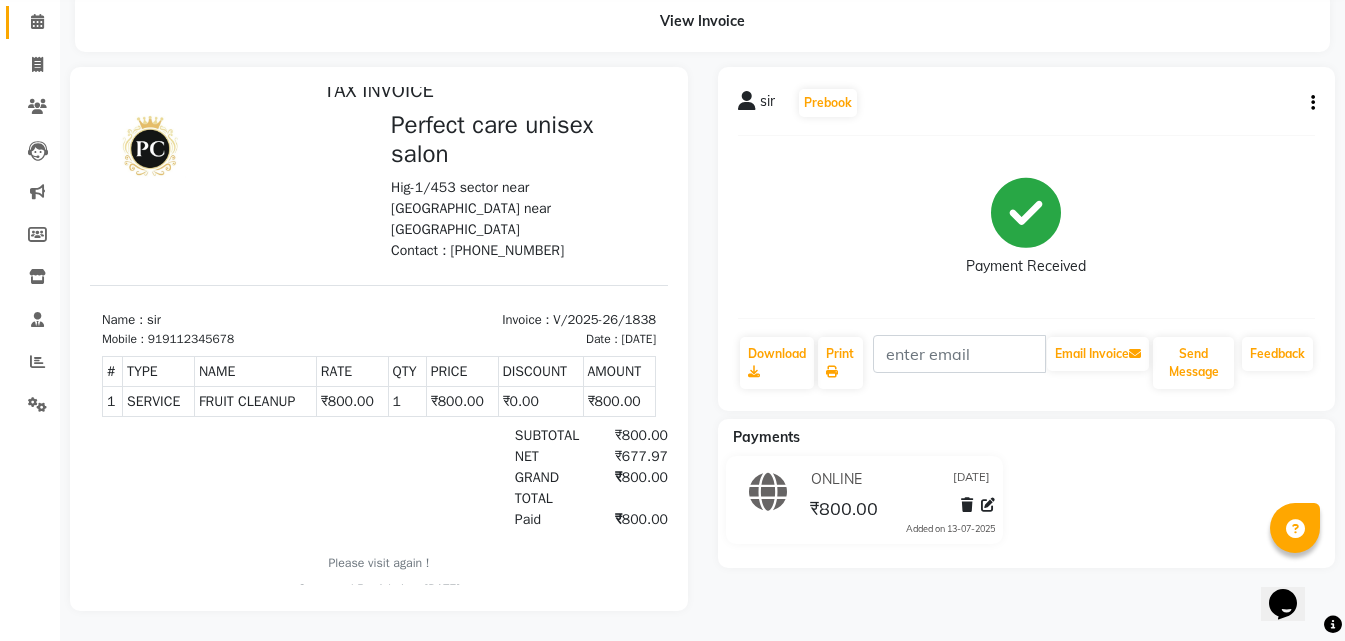 select on "service" 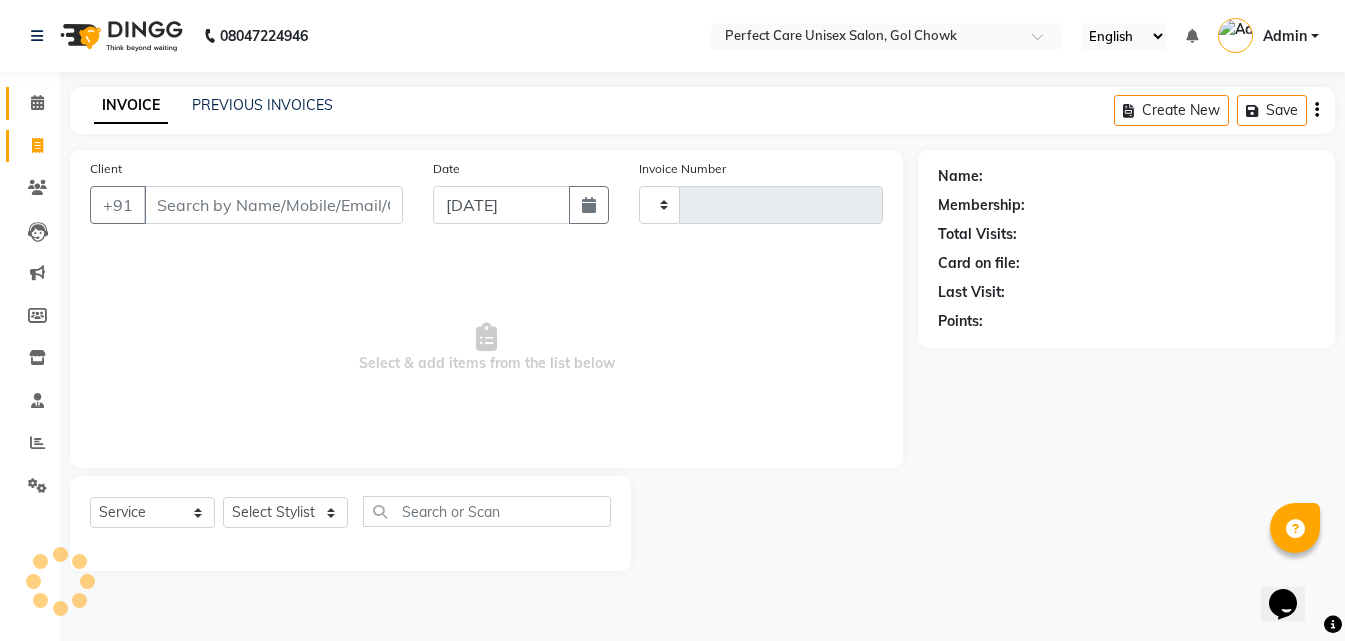 scroll, scrollTop: 0, scrollLeft: 0, axis: both 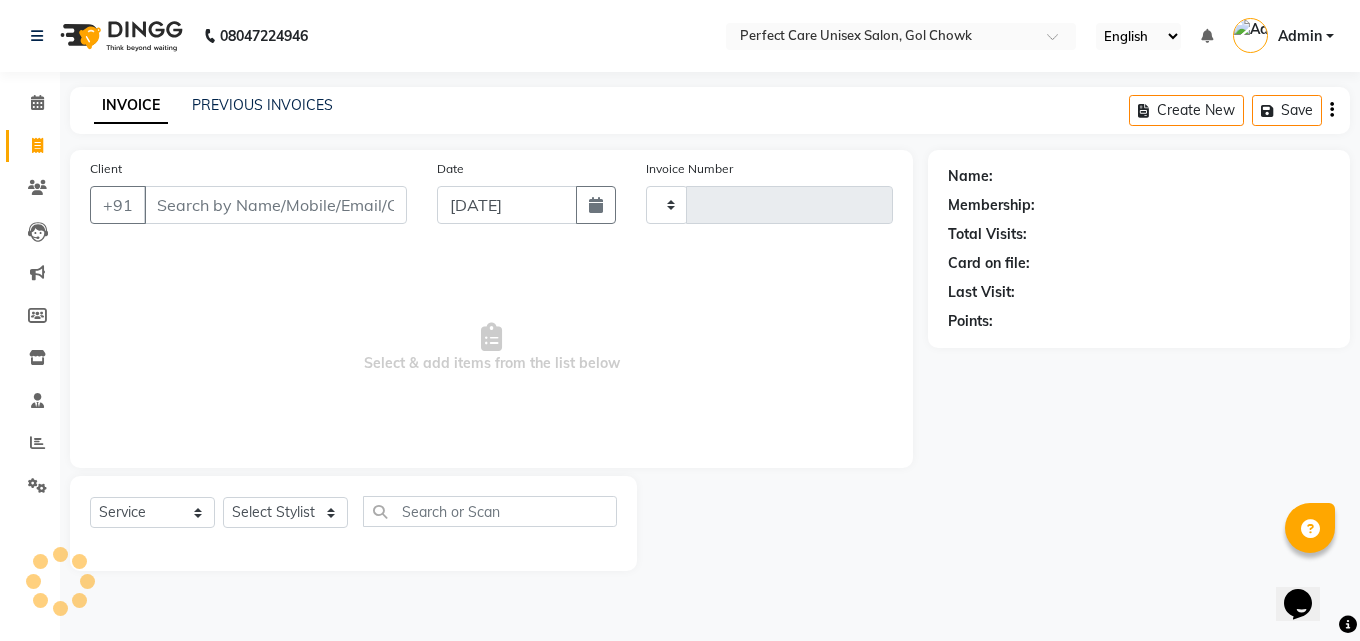 type on "1839" 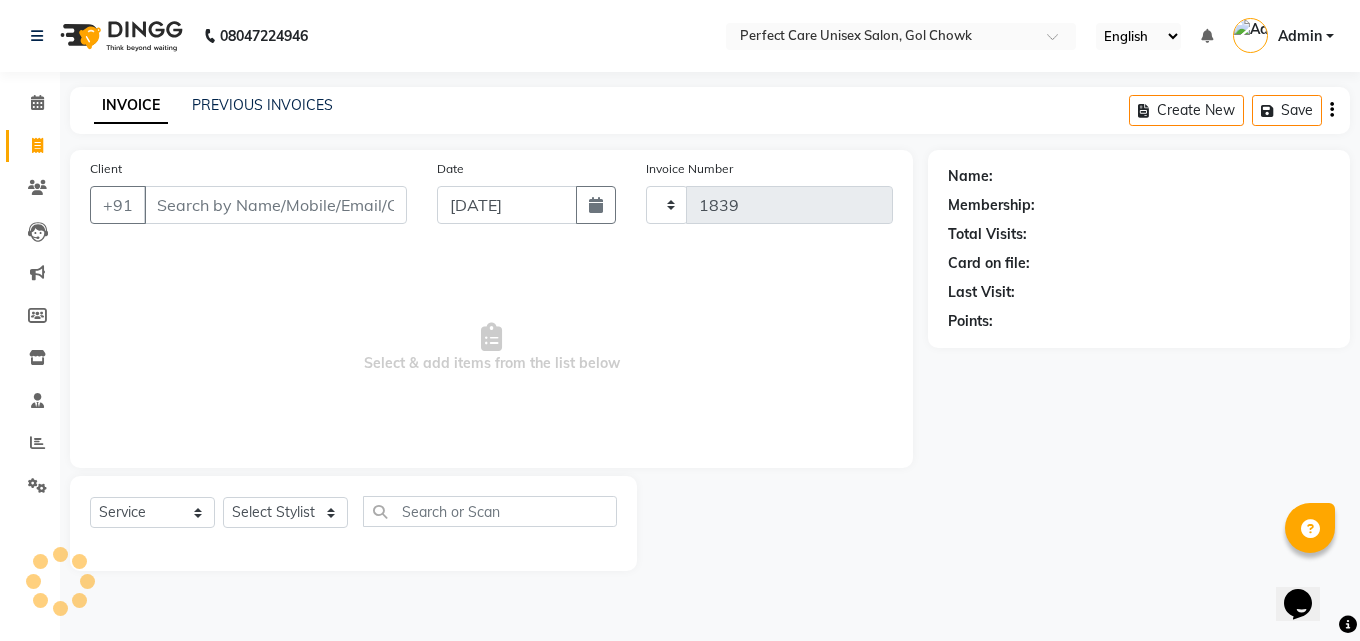 select on "4751" 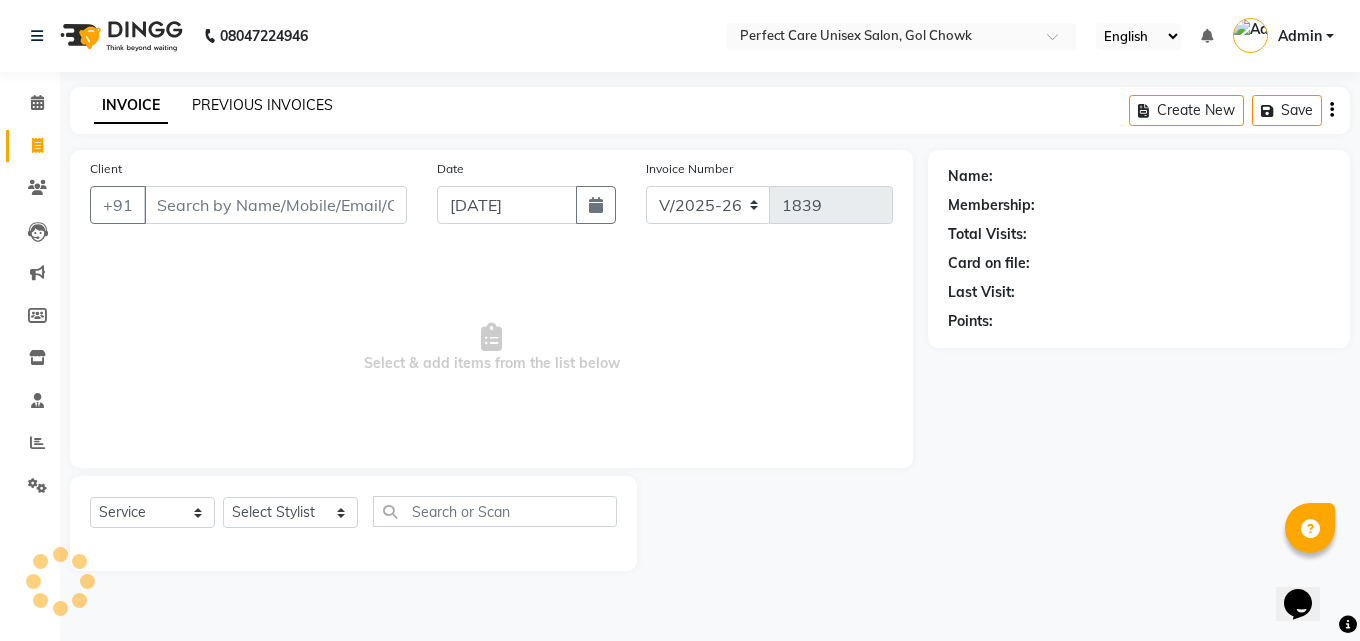 click on "PREVIOUS INVOICES" 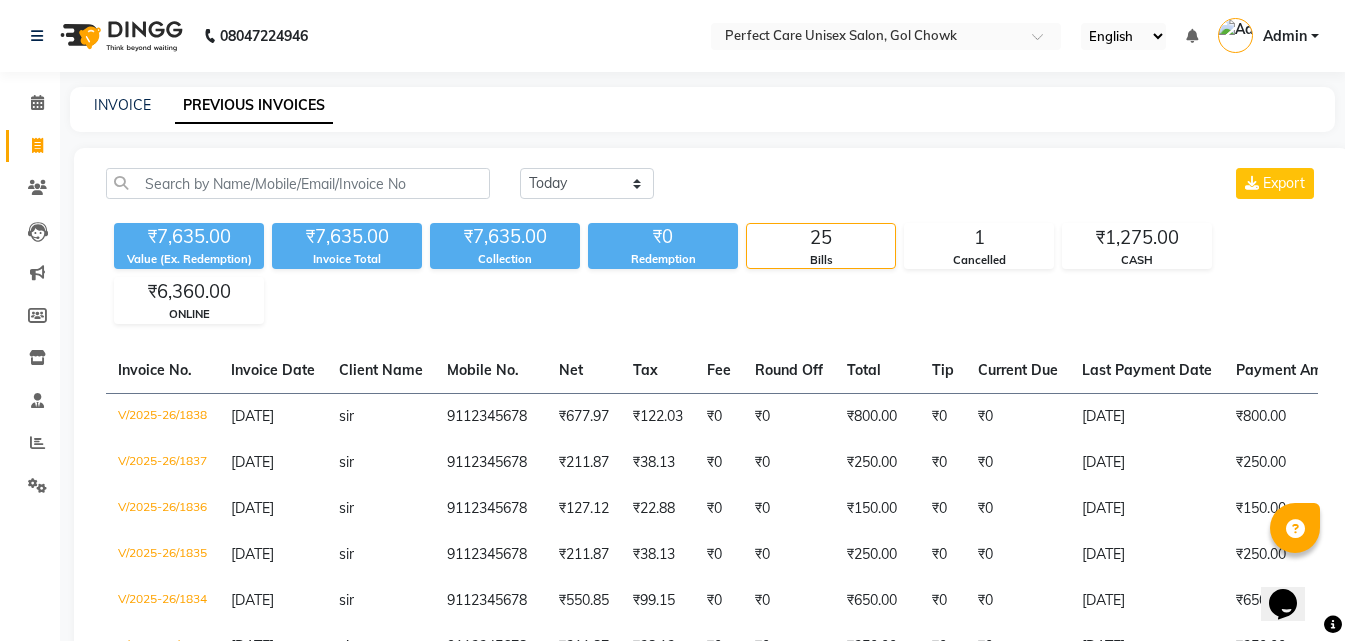 click on "Today Yesterday Custom Range Export ₹7,635.00 Value (Ex. Redemption) ₹7,635.00 Invoice Total  ₹7,635.00 Collection ₹0 Redemption 25 Bills 1 Cancelled ₹1,275.00 CASH ₹6,360.00 ONLINE  Invoice No.   Invoice Date   Client Name   Mobile No.   Net   Tax   Fee   Round Off   Total   Tip   Current Due   Last Payment Date   Payment Amount   Payment Methods   Cancel Reason   Status   V/2025-26/1838  13-07-2025 sir   9112345678 ₹677.97 ₹122.03  ₹0  ₹0 ₹800.00 ₹0 ₹0 13-07-2025 ₹800.00  ONLINE - PAID  V/2025-26/1837  13-07-2025 sir   9112345678 ₹211.87 ₹38.13  ₹0  ₹0 ₹250.00 ₹0 ₹0 13-07-2025 ₹250.00  ONLINE - PAID  V/2025-26/1836  13-07-2025 sir   9112345678 ₹127.12 ₹22.88  ₹0  ₹0 ₹150.00 ₹0 ₹0 13-07-2025 ₹150.00  ONLINE - PAID  V/2025-26/1835  13-07-2025 sir   9112345678 ₹211.87 ₹38.13  ₹0  ₹0 ₹250.00 ₹0 ₹0 13-07-2025 ₹250.00  ONLINE - PAID  V/2025-26/1834  13-07-2025 sir   9112345678 ₹550.85 ₹99.15  ₹0  ₹0 ₹650.00 ₹0 ₹0 13-07-2025" 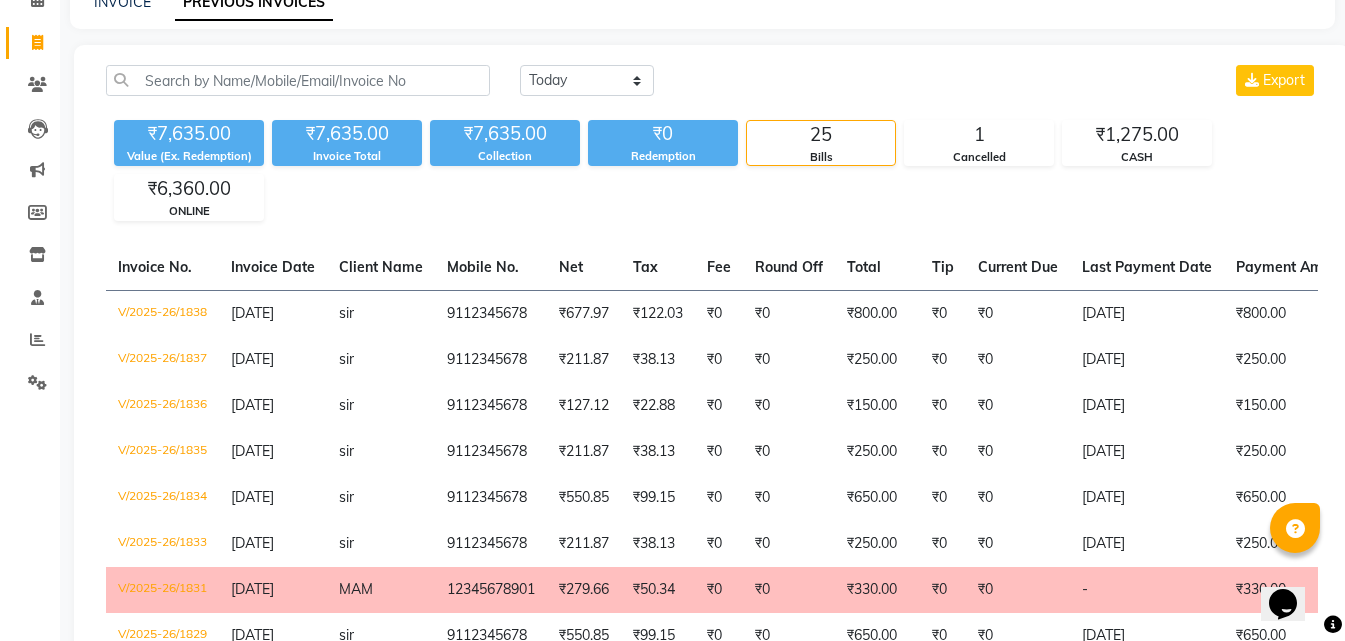scroll, scrollTop: 0, scrollLeft: 0, axis: both 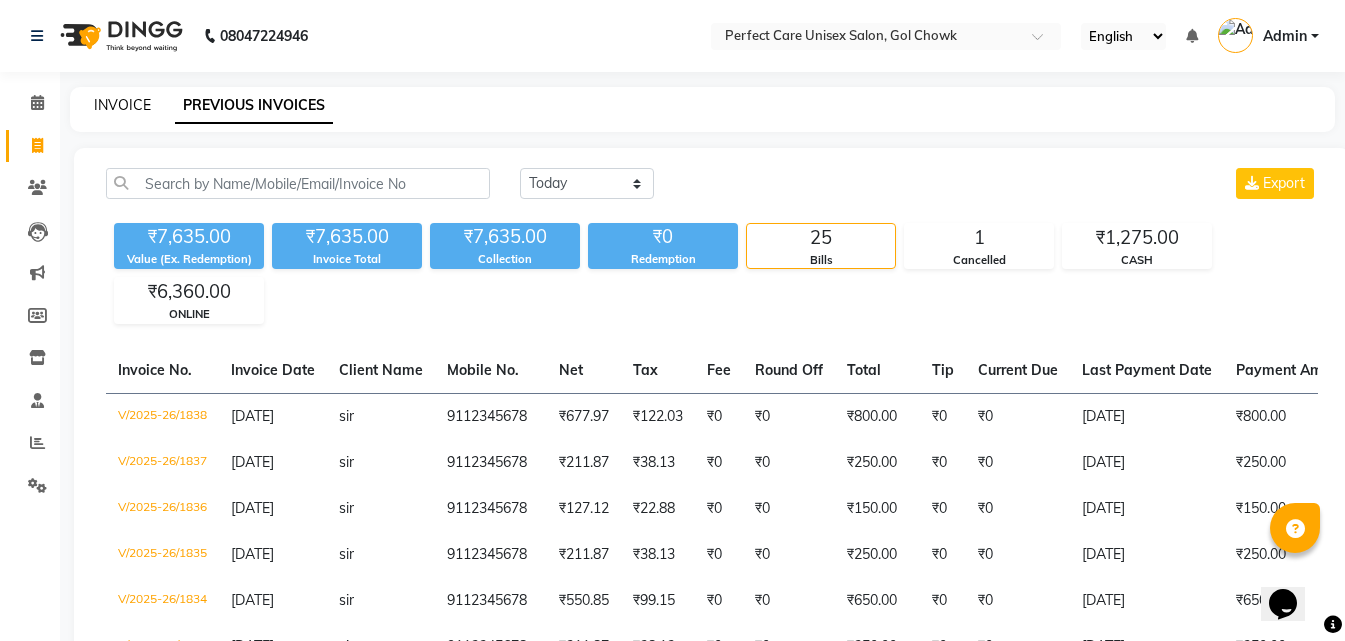 click on "INVOICE" 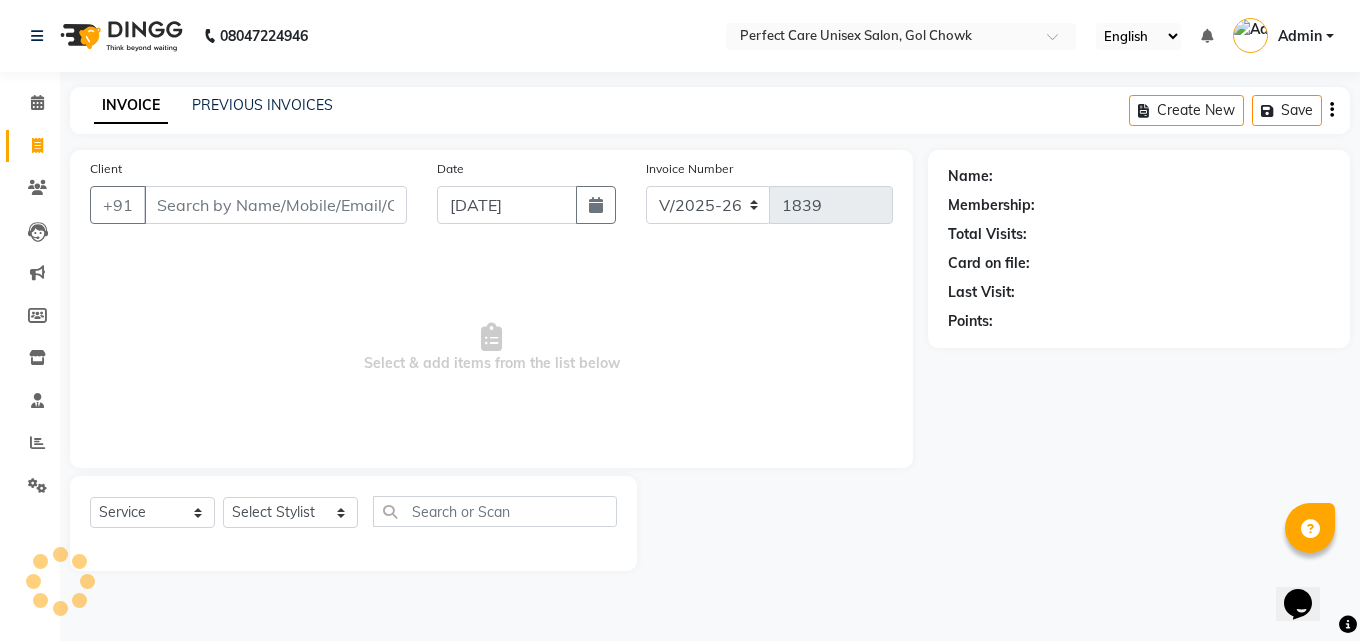 click on "Select & add items from the list below" at bounding box center [491, 348] 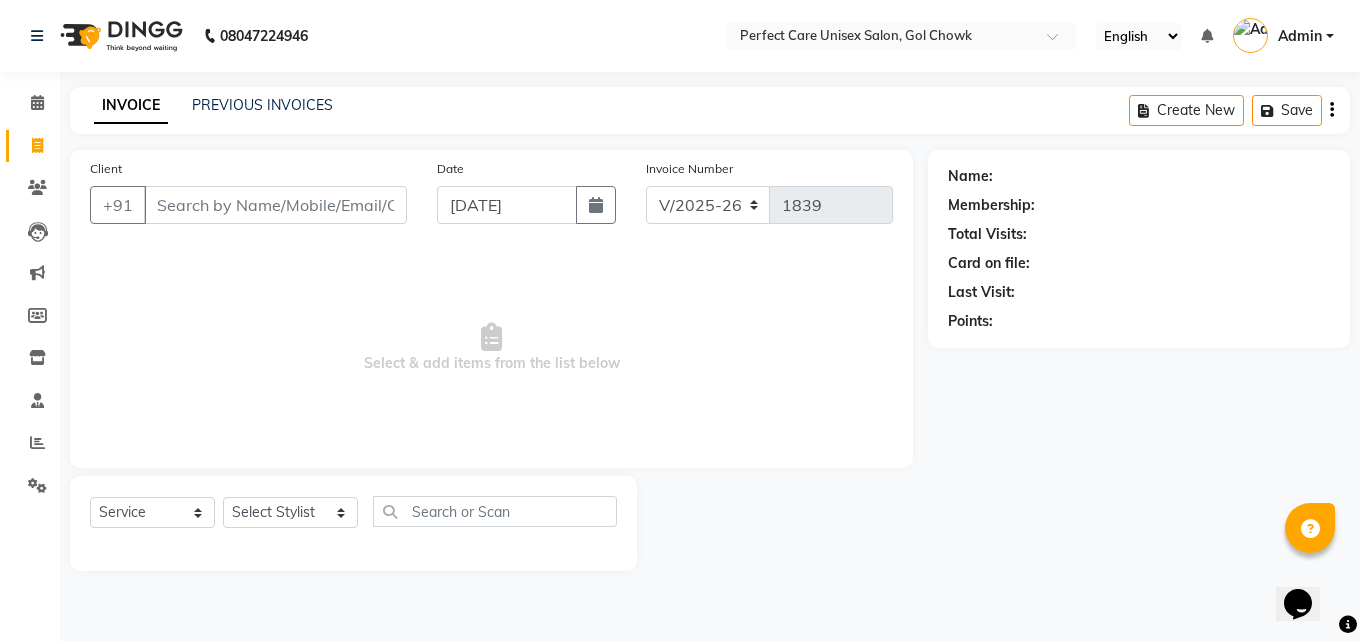 click on "Select & add items from the list below" at bounding box center (491, 348) 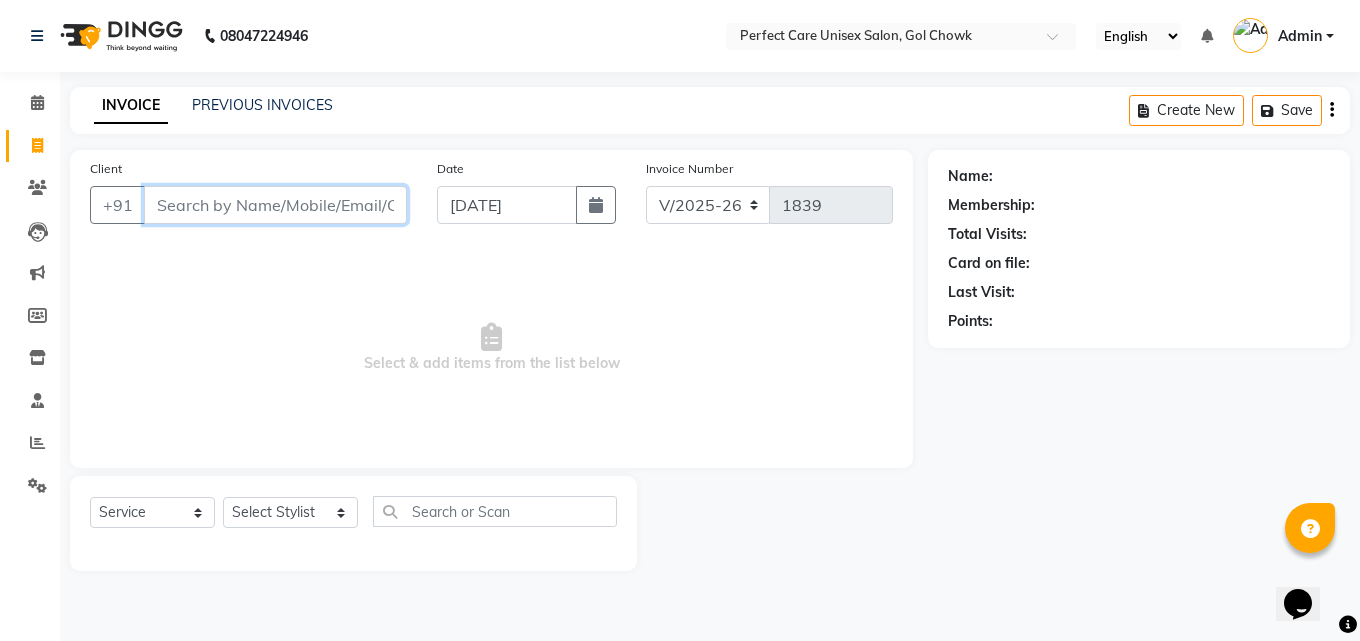 click on "Client" at bounding box center (275, 205) 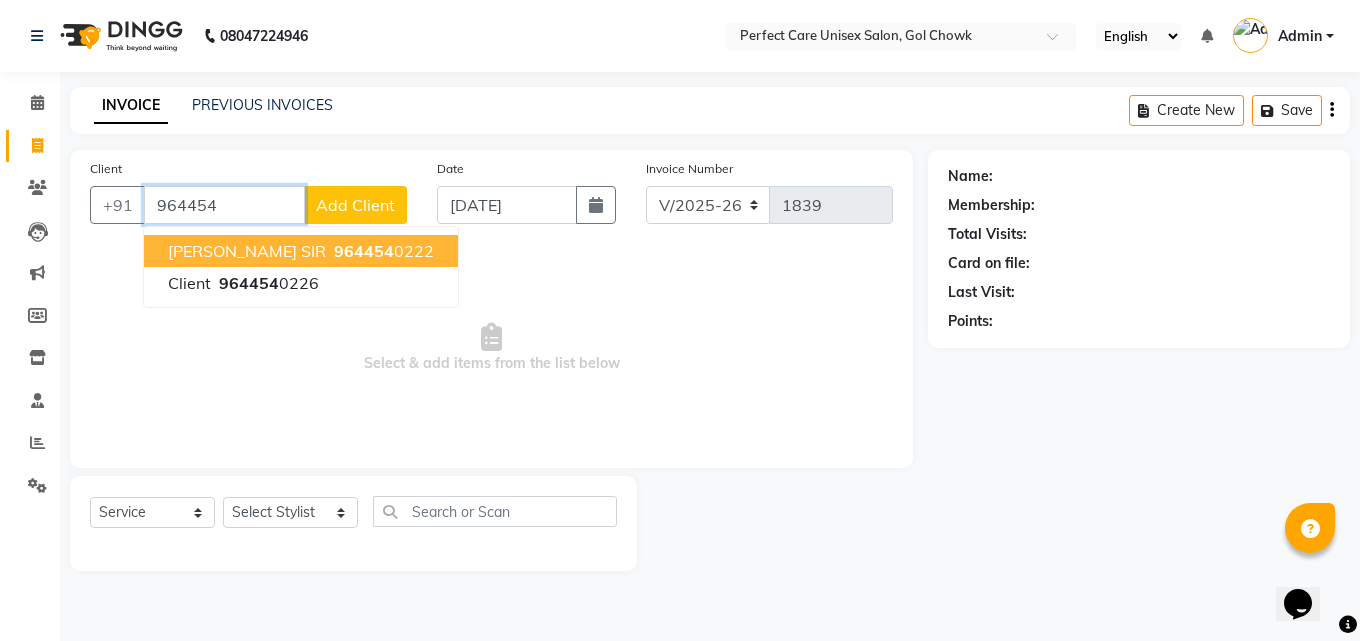 click on "[PERSON_NAME] SIR" at bounding box center (247, 251) 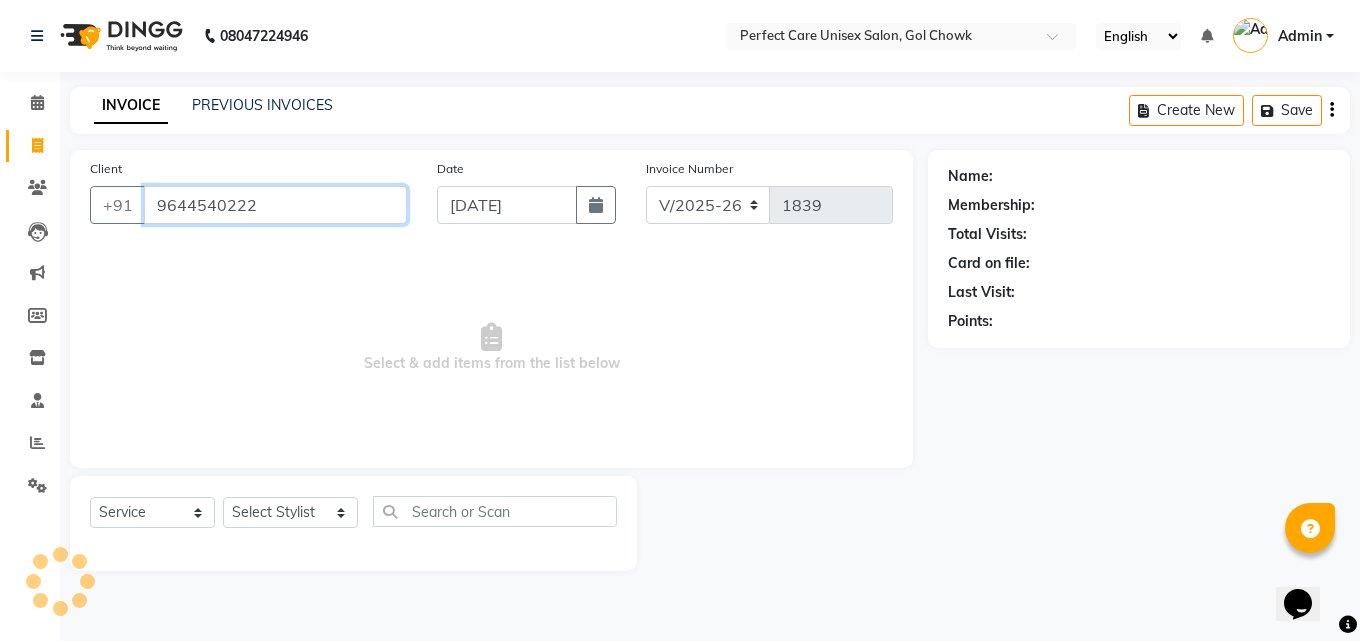 type on "9644540222" 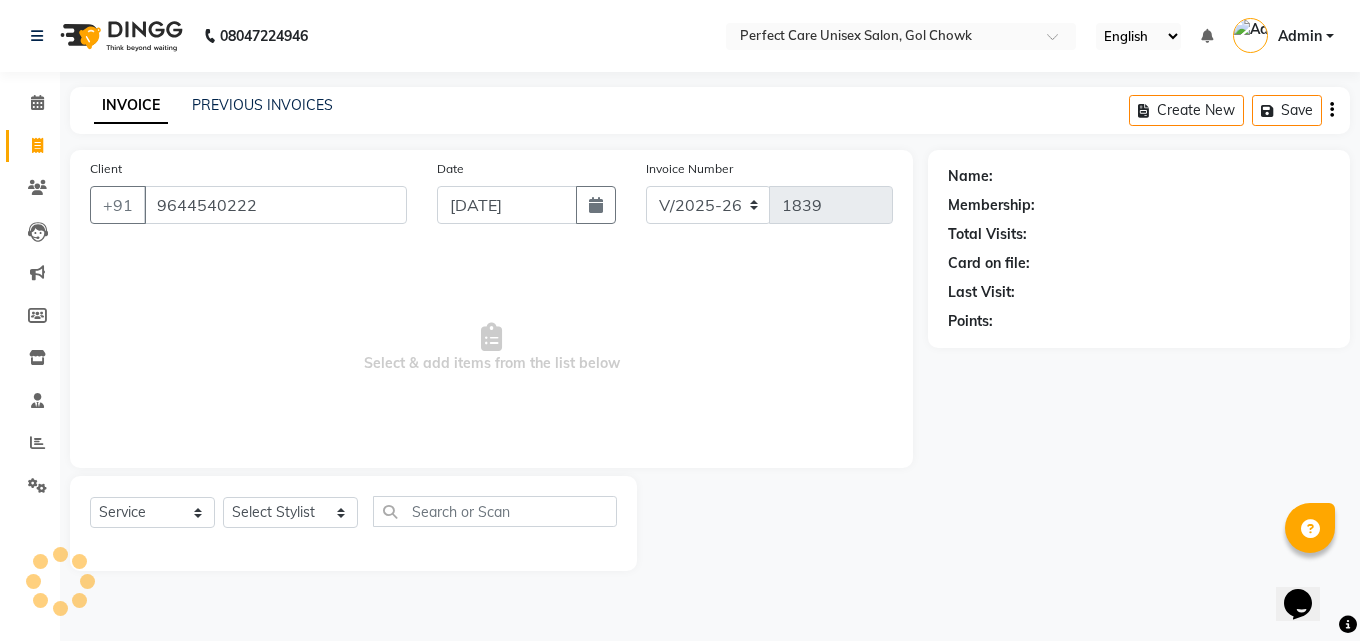 select on "1: Object" 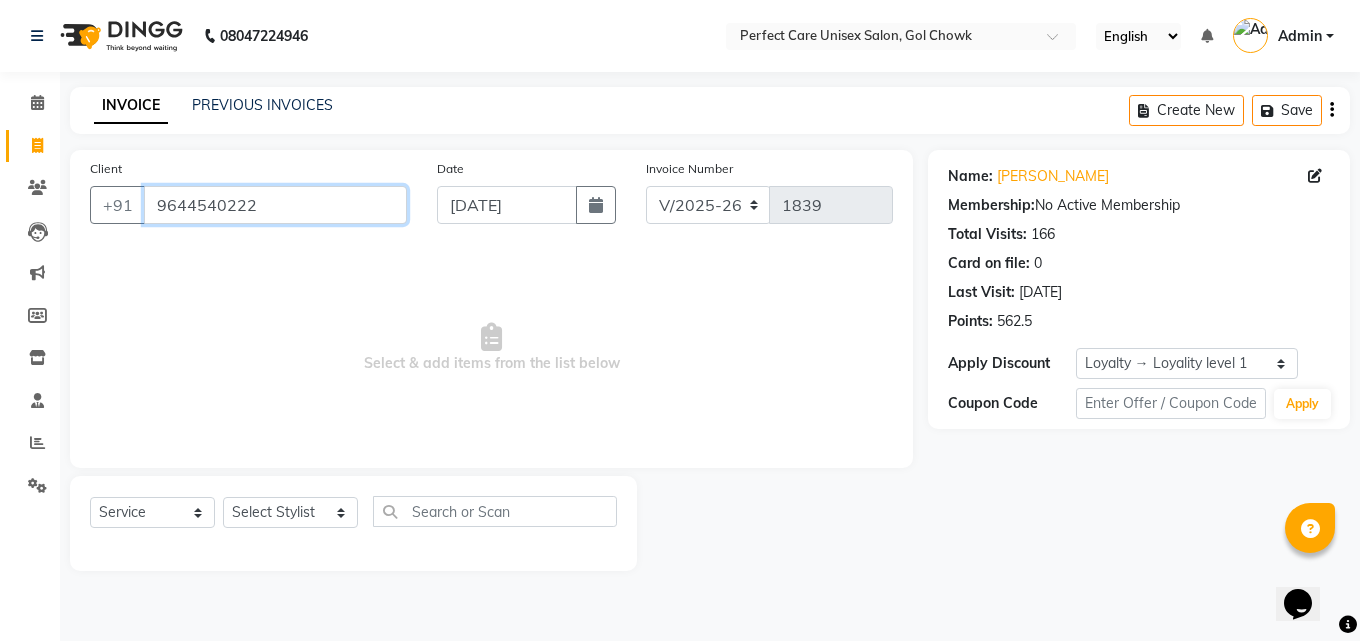 click on "9644540222" at bounding box center (275, 205) 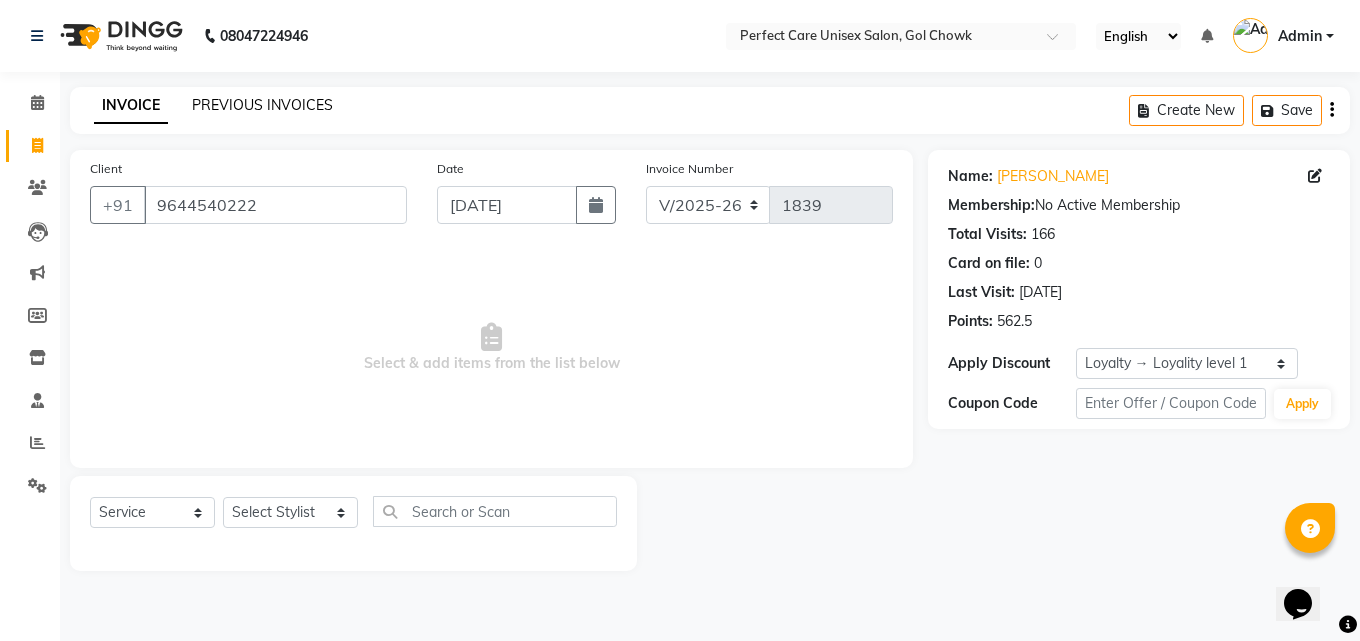 click on "PREVIOUS INVOICES" 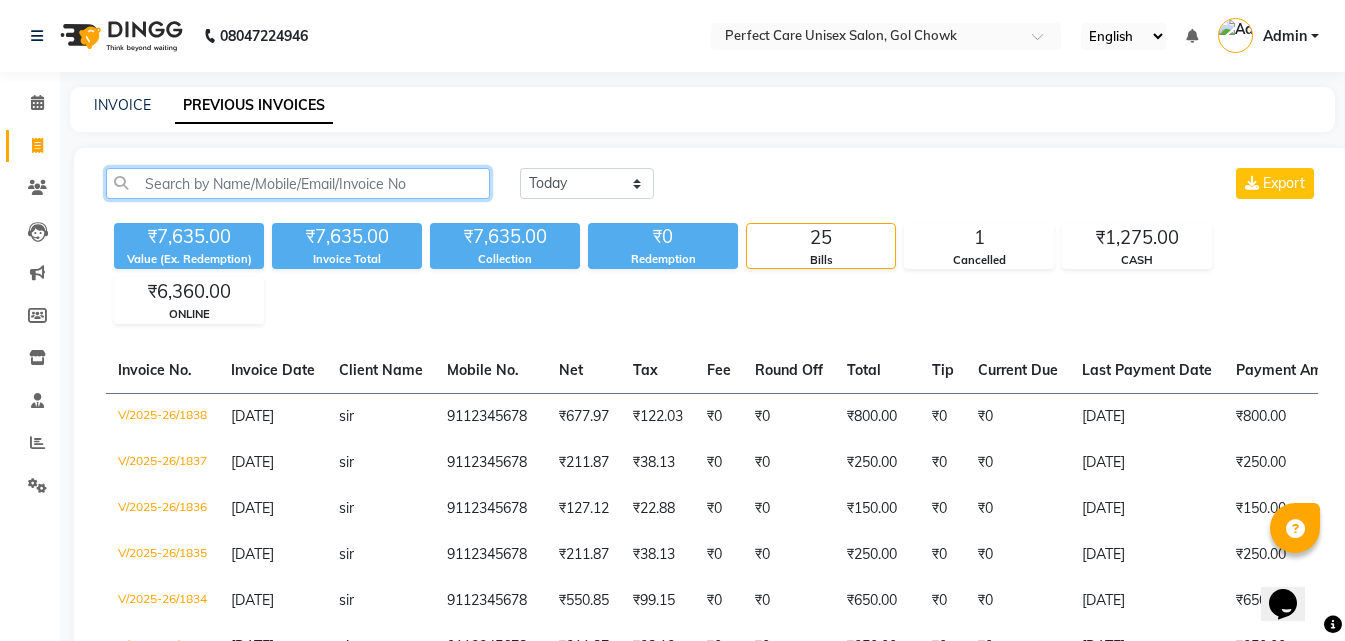 click 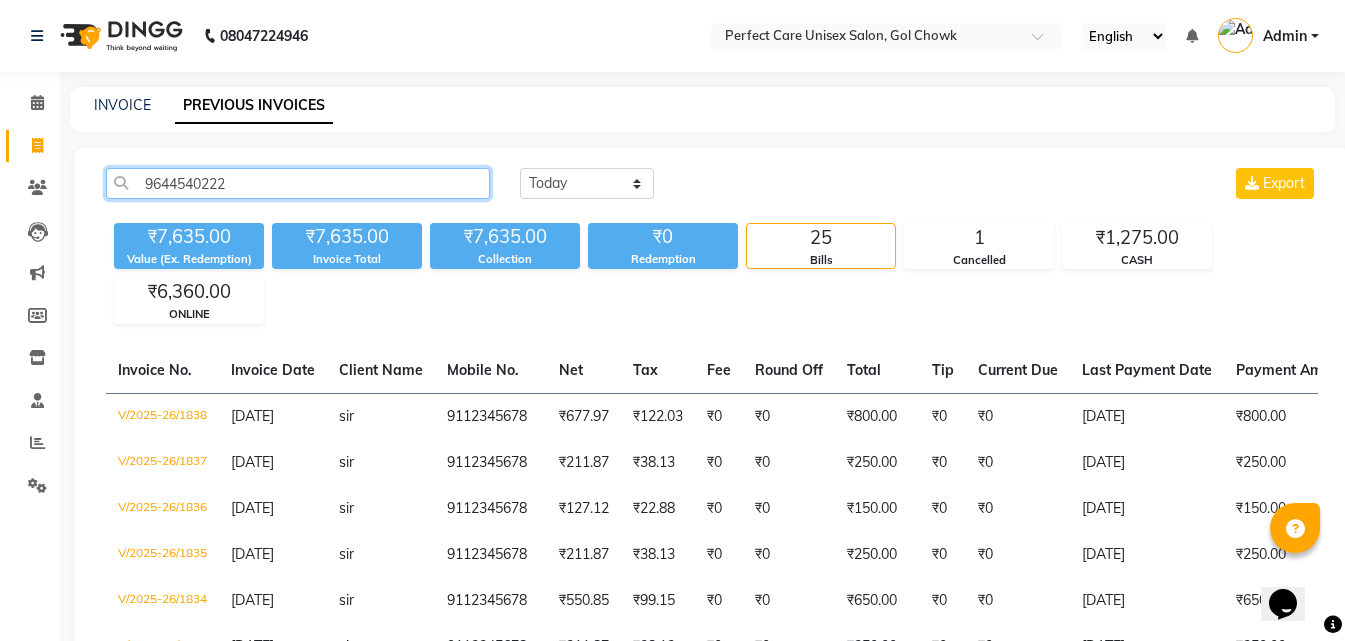 click on "9644540222" 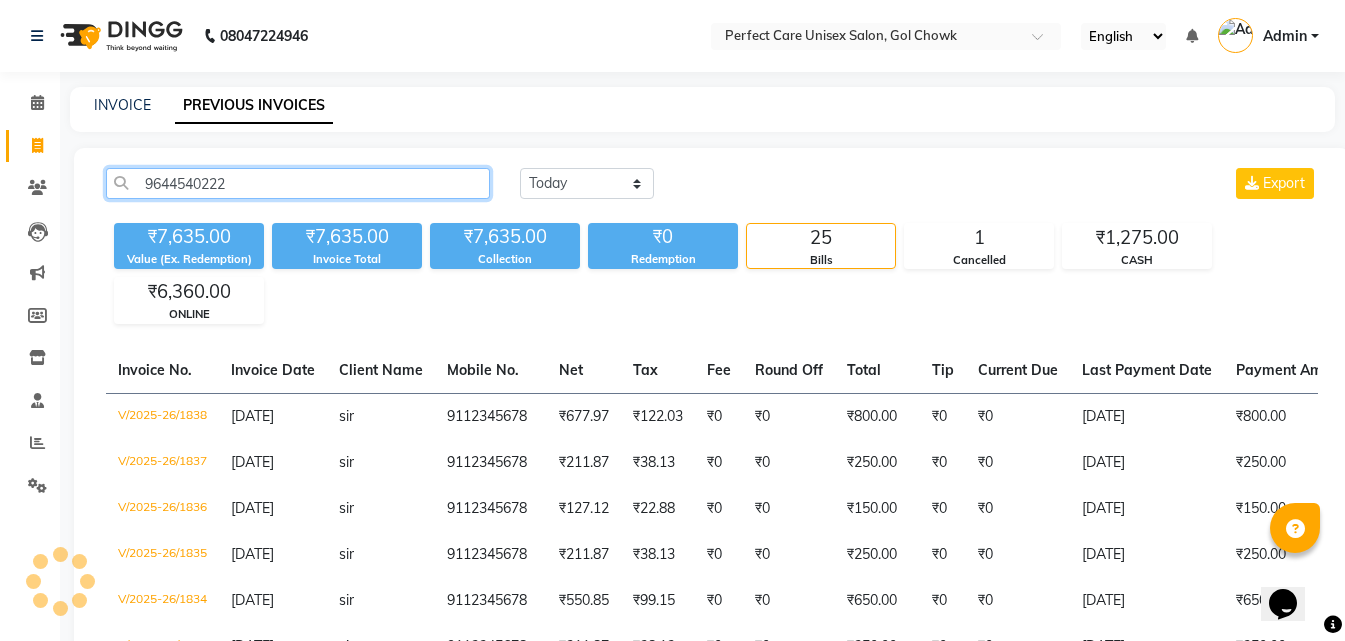 click on "9644540222" 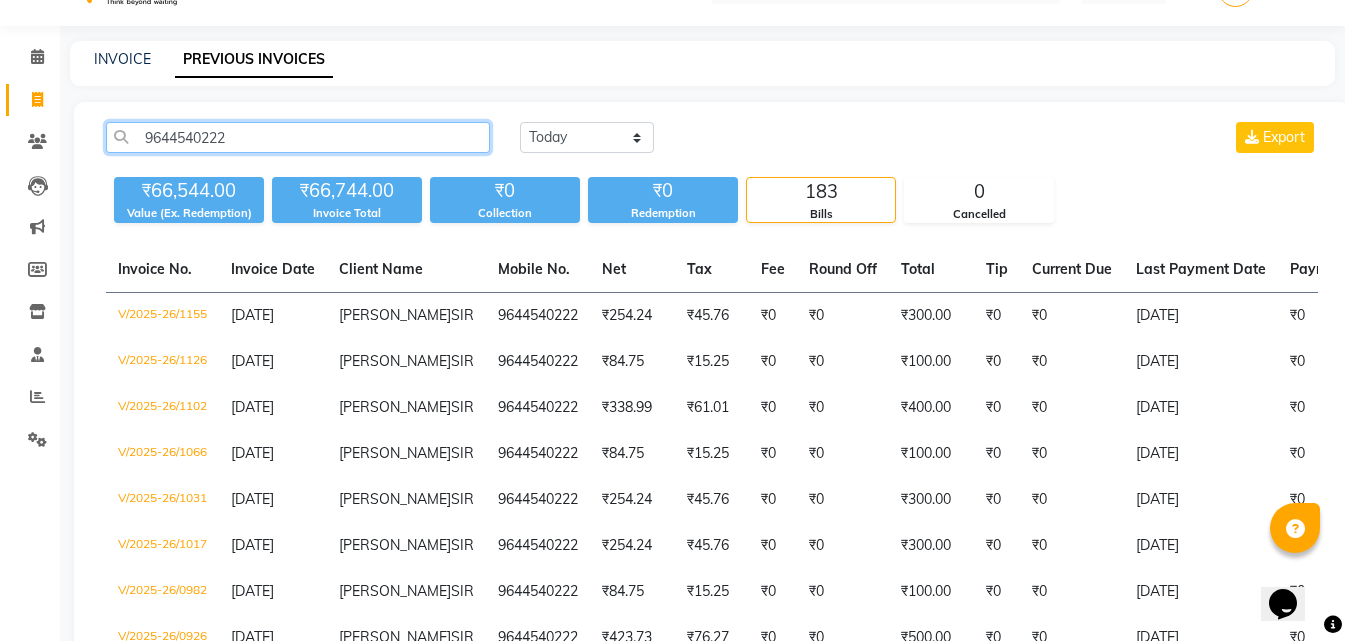 scroll, scrollTop: 0, scrollLeft: 0, axis: both 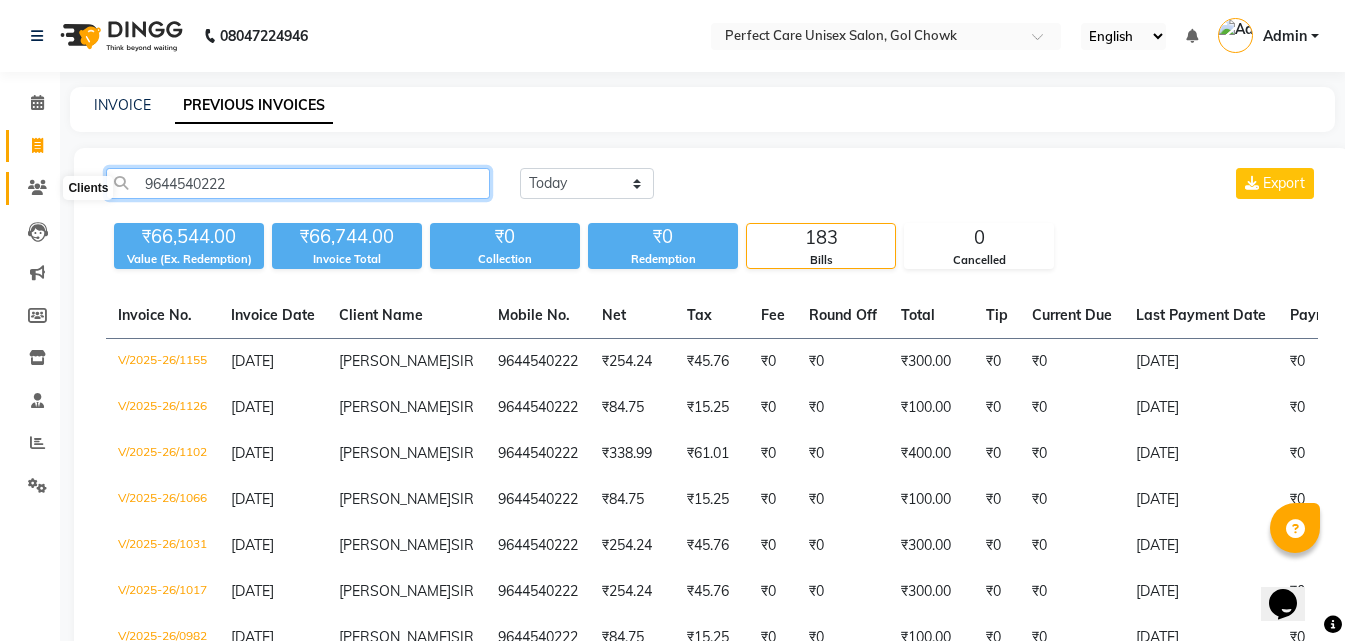 type on "9644540222" 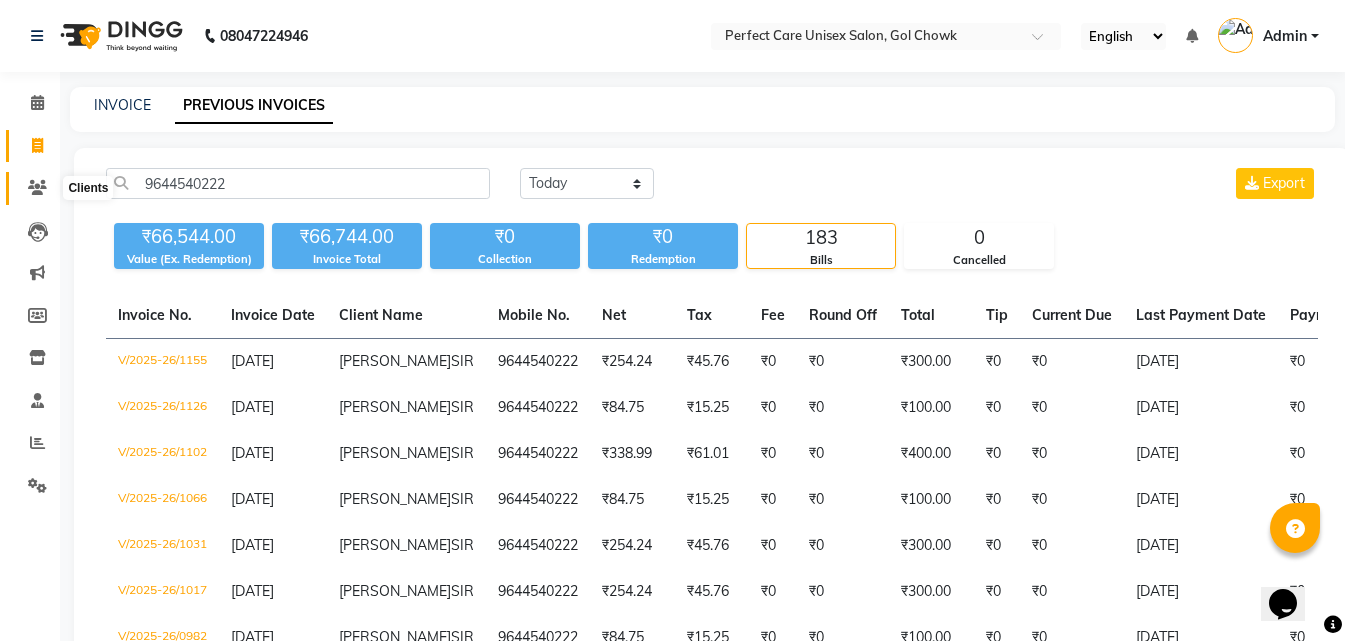 click 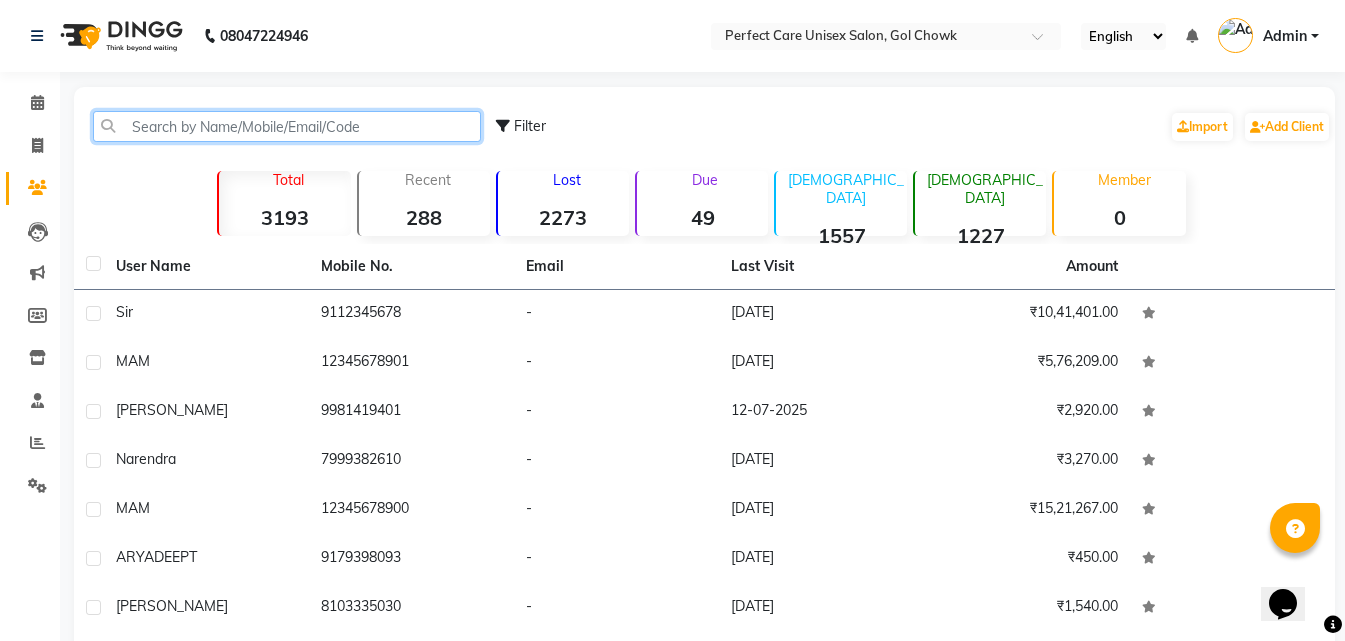 click 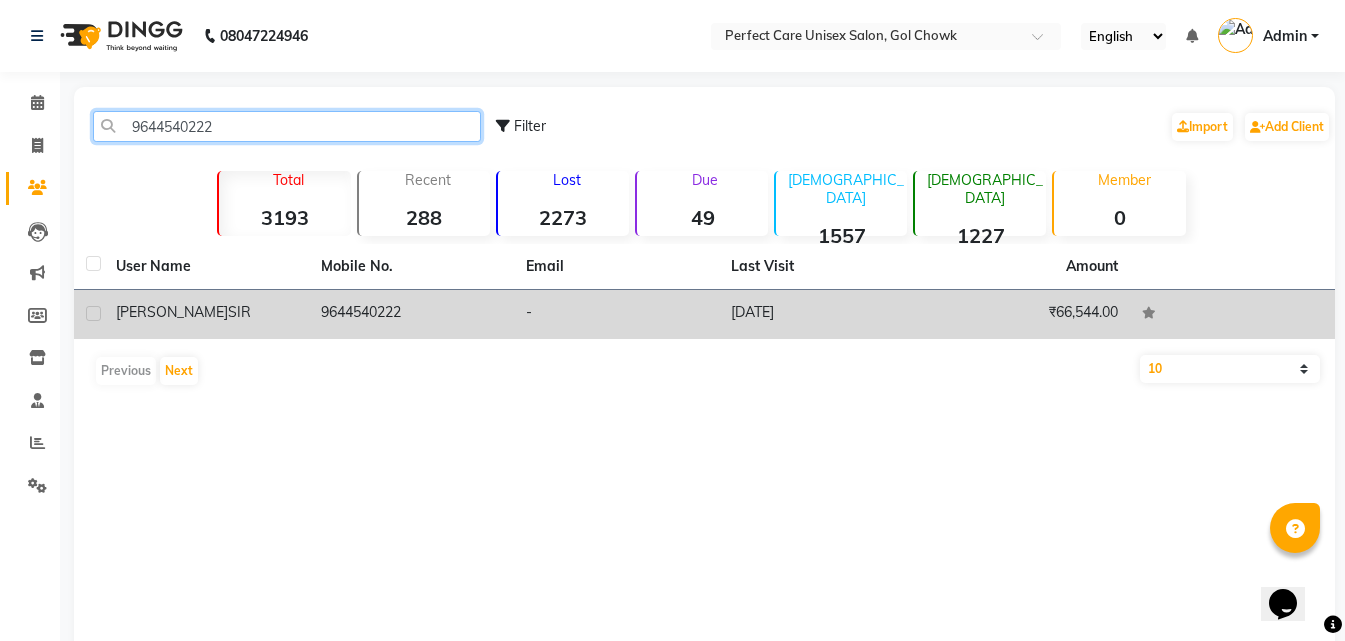 type on "9644540222" 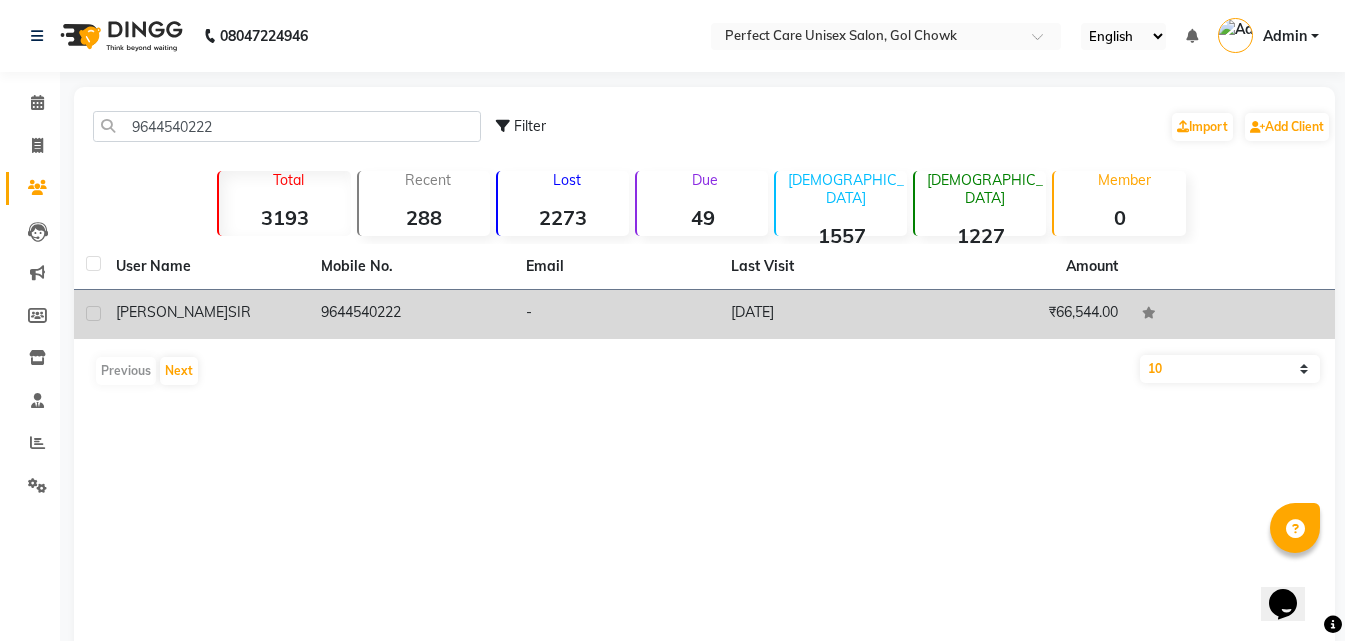 click on "NAGESH  SIR" 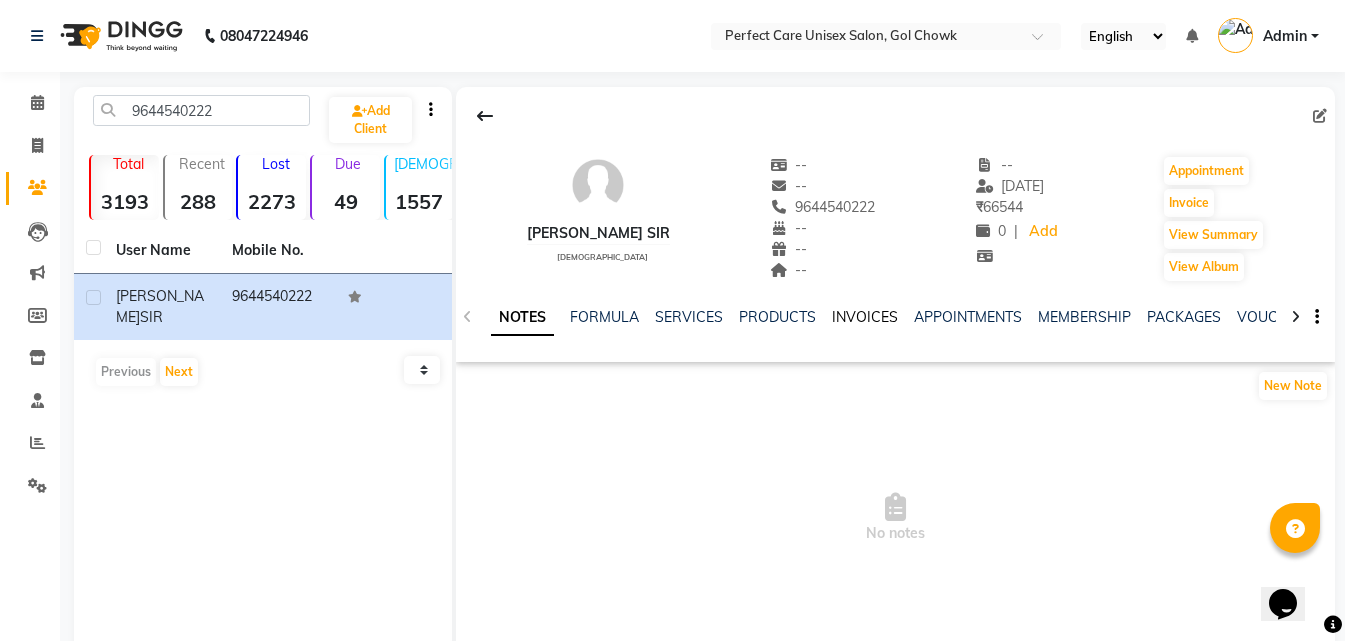click on "INVOICES" 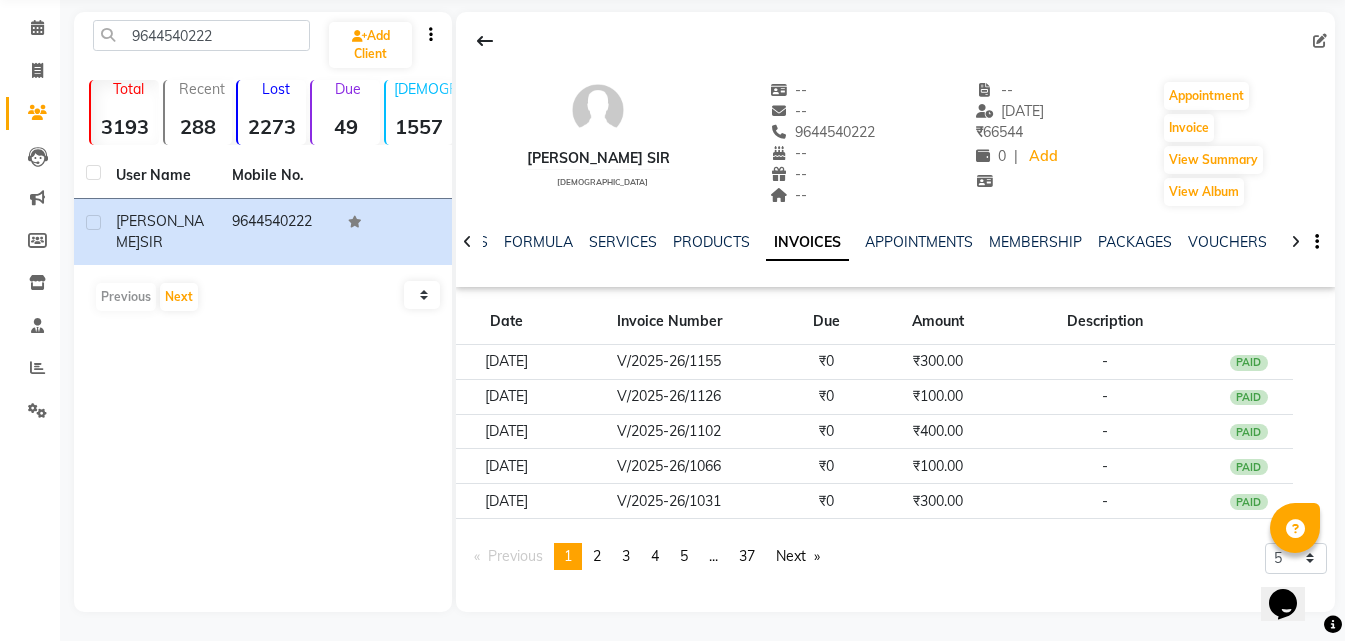 scroll, scrollTop: 76, scrollLeft: 0, axis: vertical 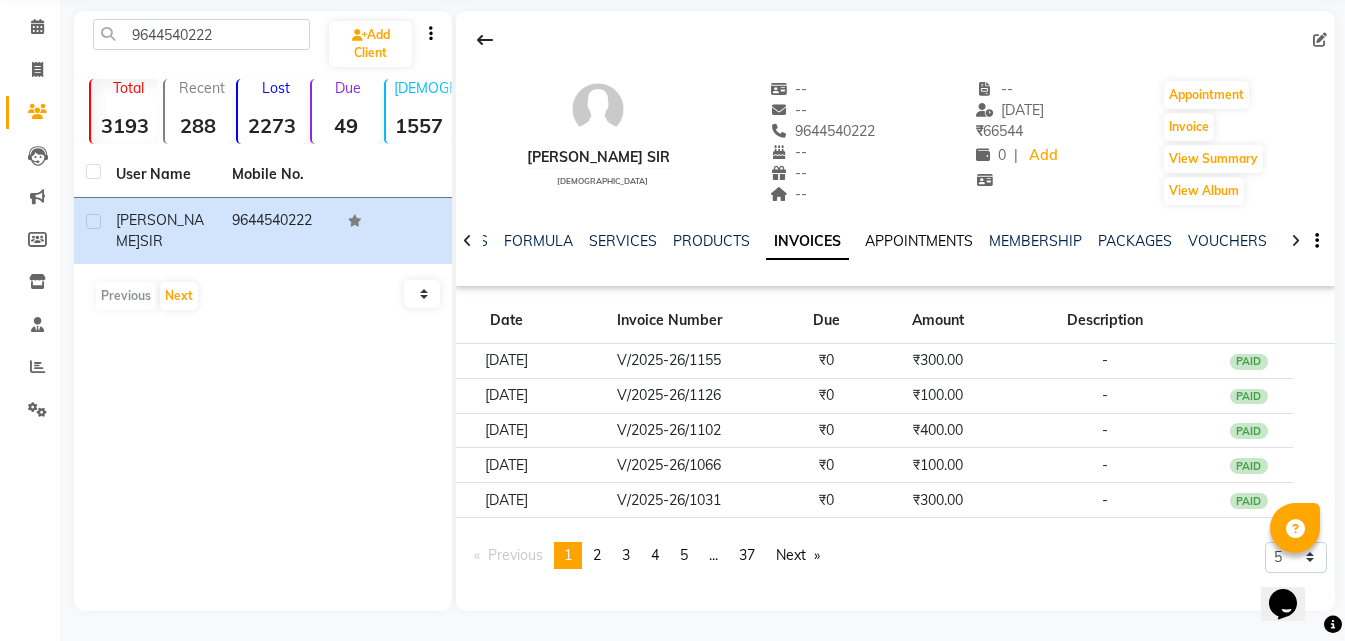 click on "APPOINTMENTS" 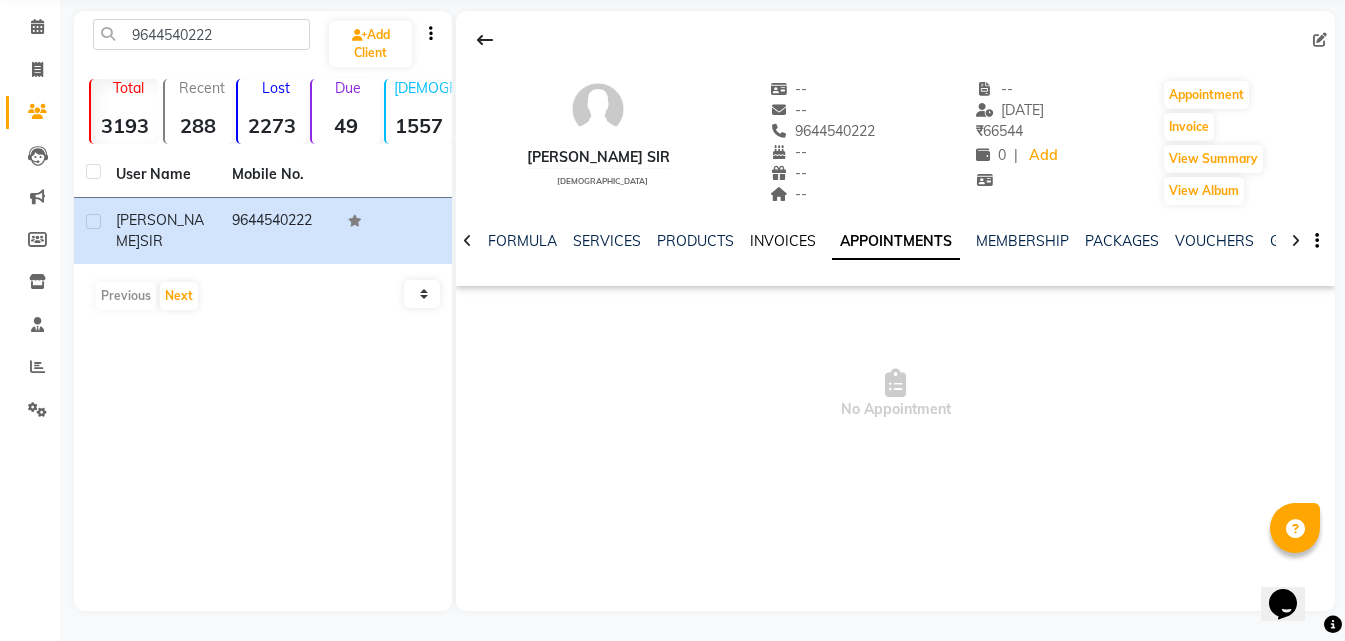 click on "INVOICES" 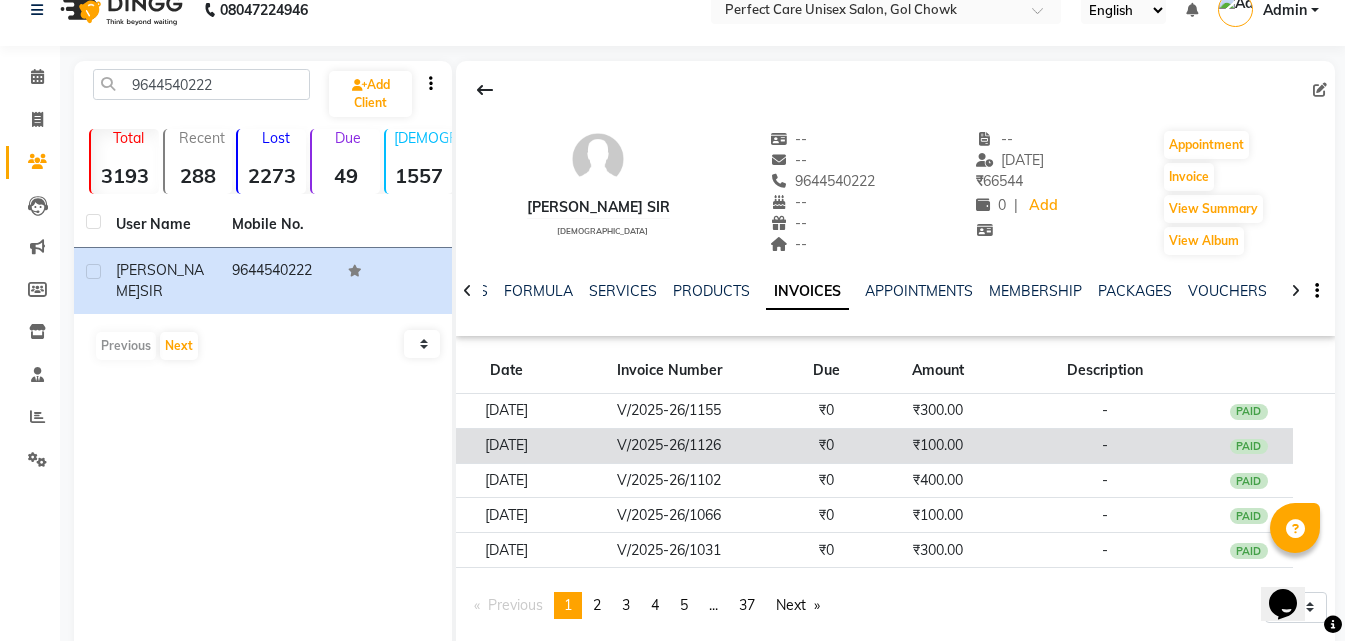 scroll, scrollTop: 0, scrollLeft: 0, axis: both 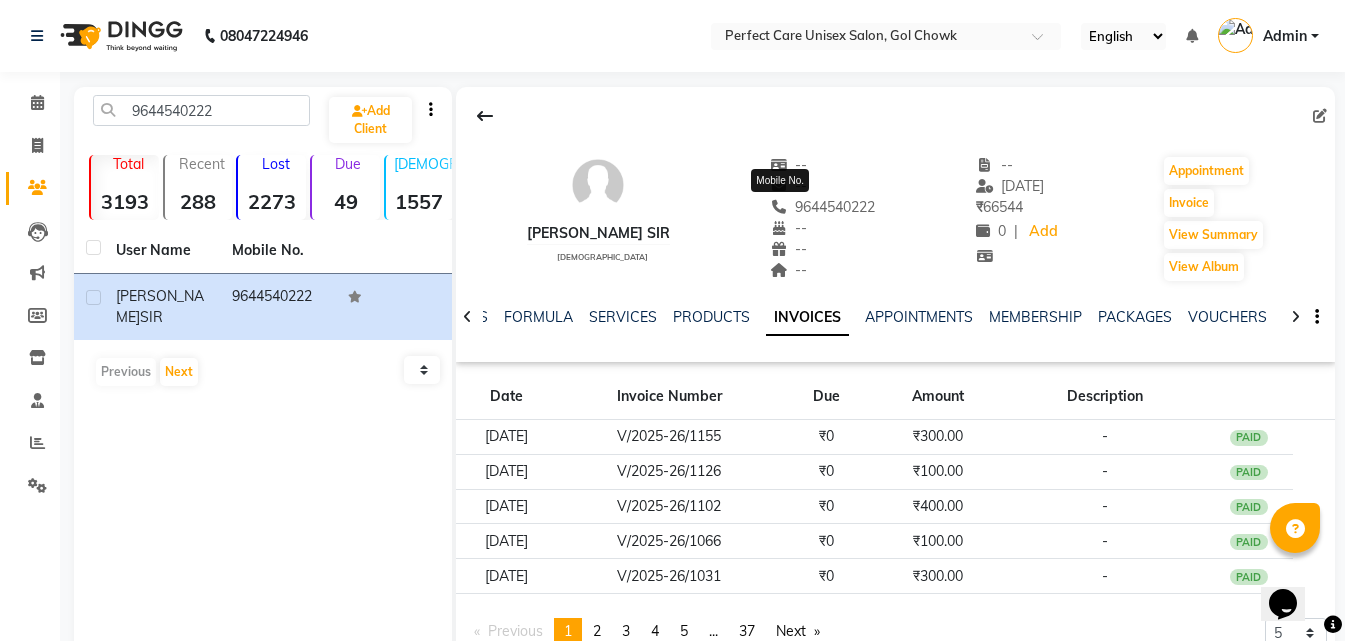 click on "9644540222" 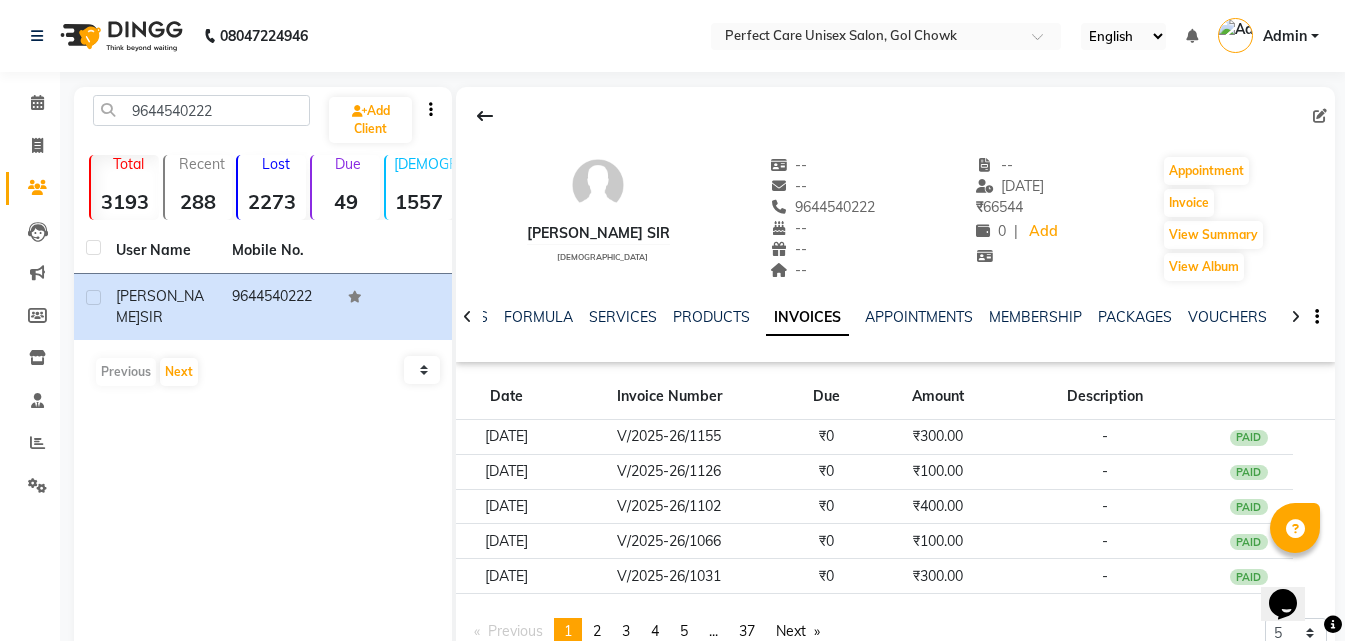 copy on "9644540222" 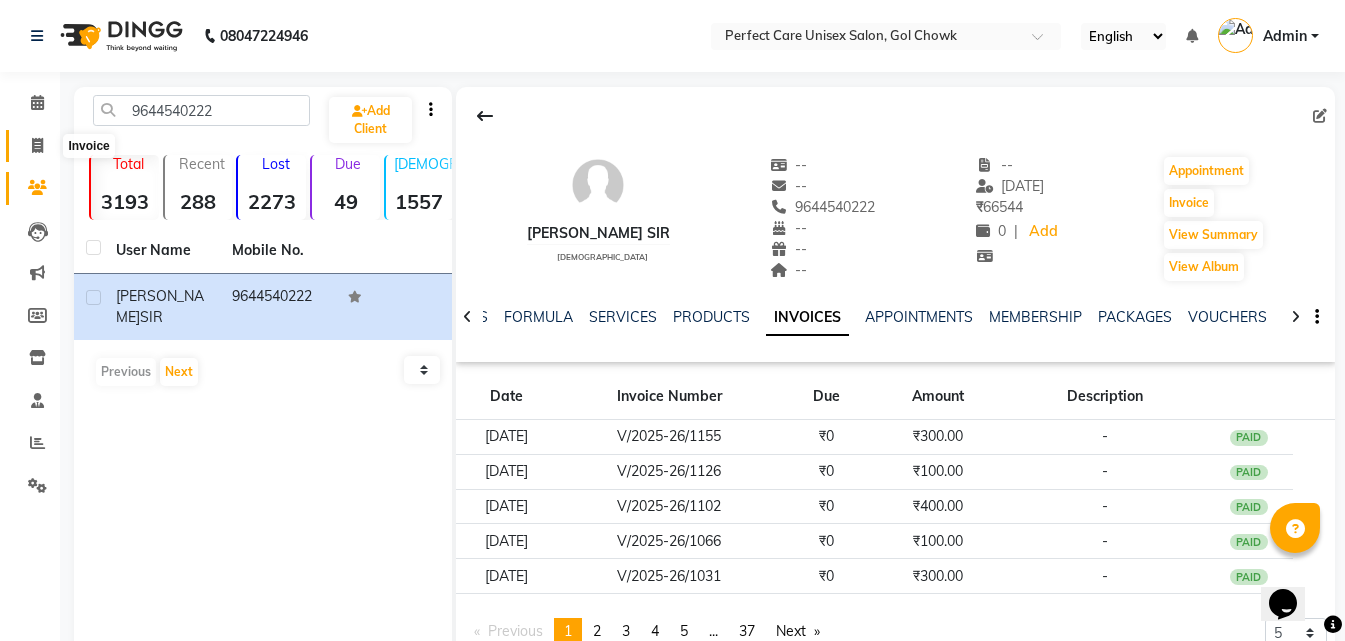 click 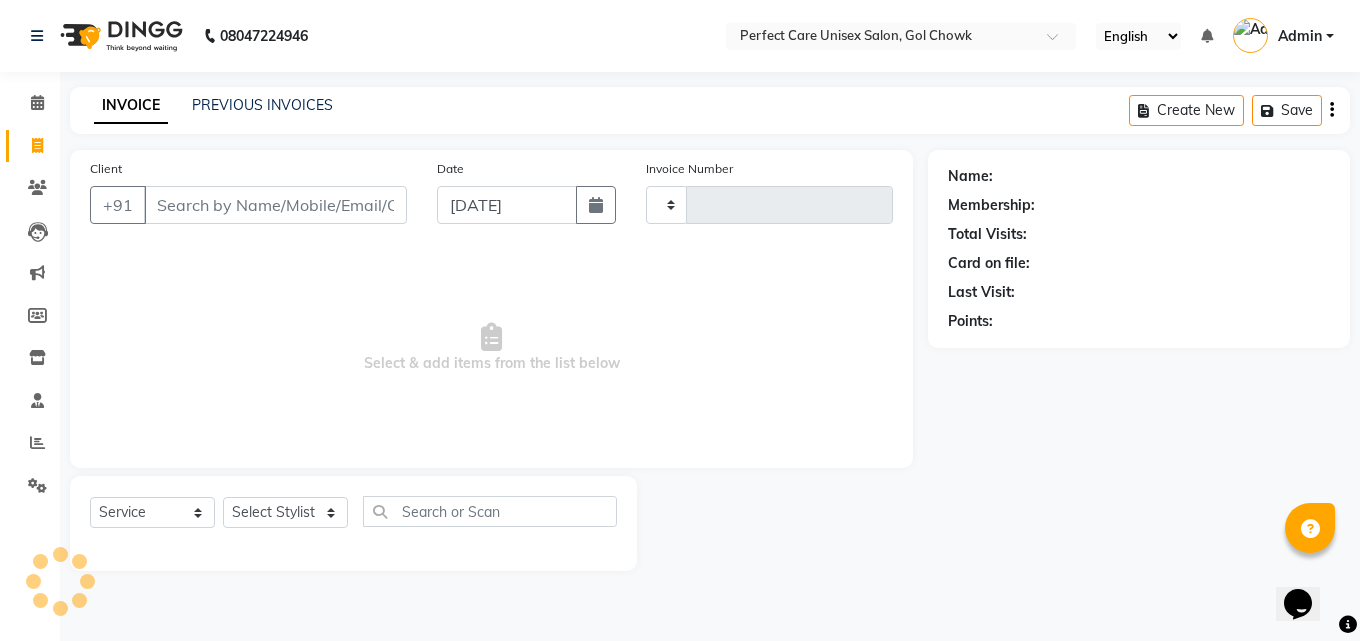 type on "1839" 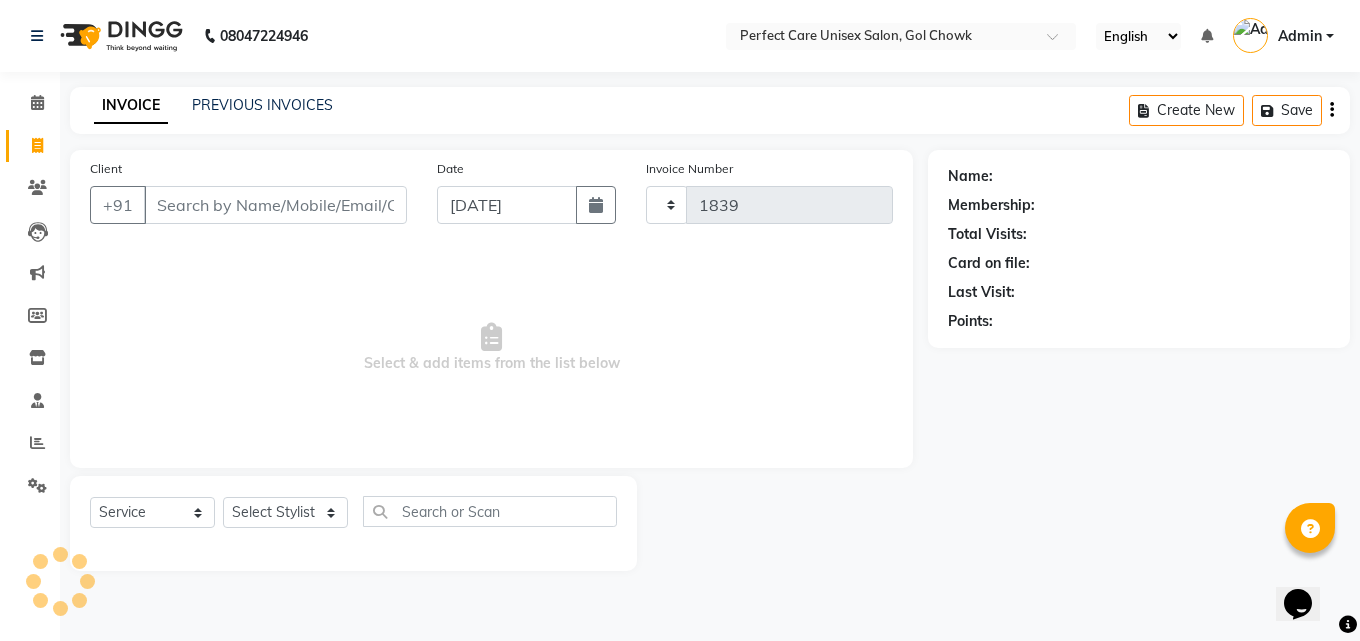 select on "4751" 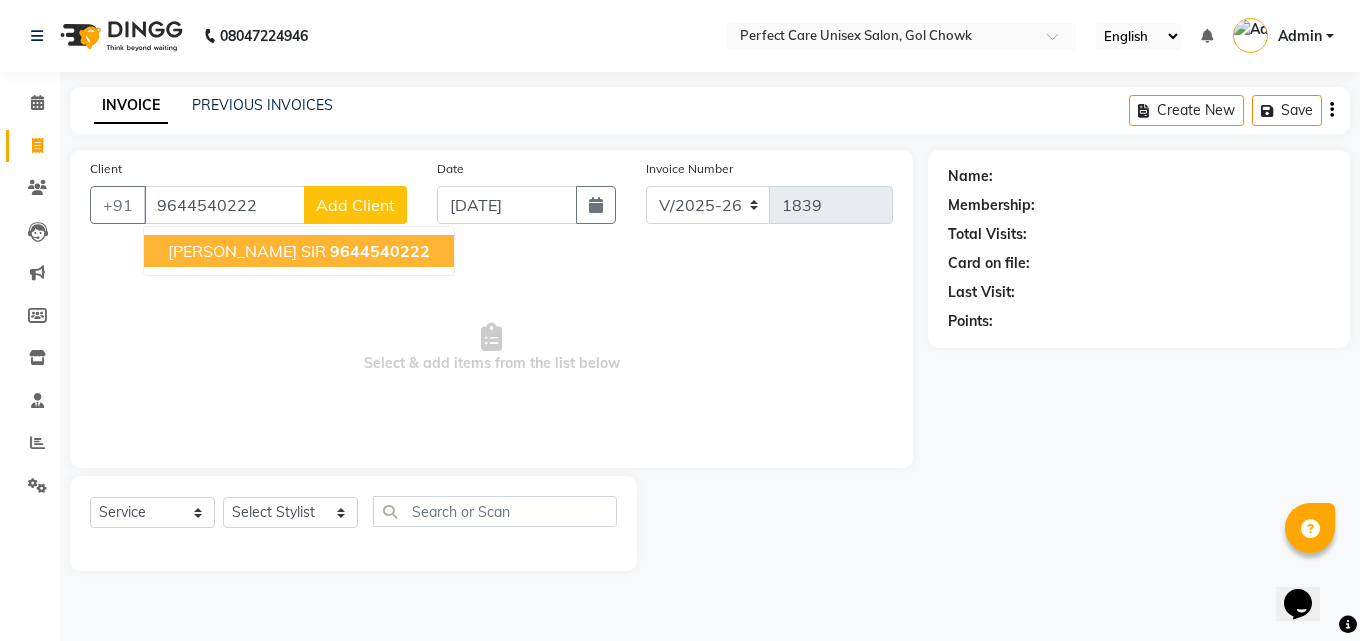 click on "9644540222" 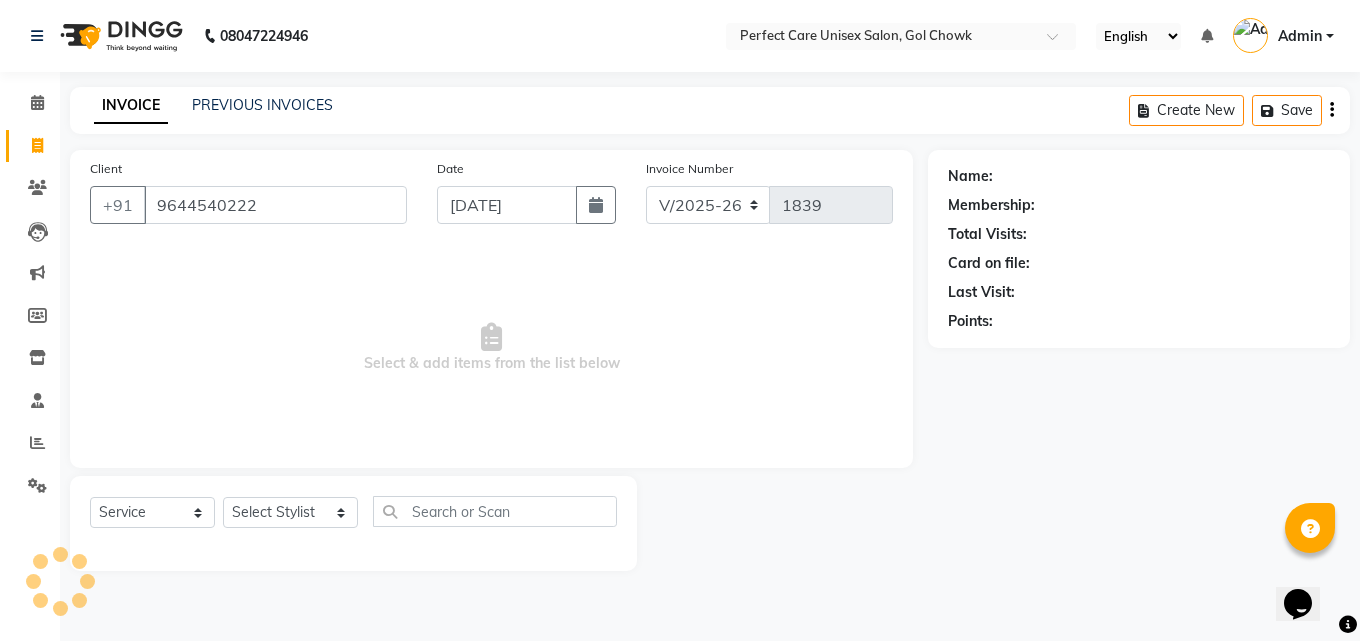 type on "9644540222" 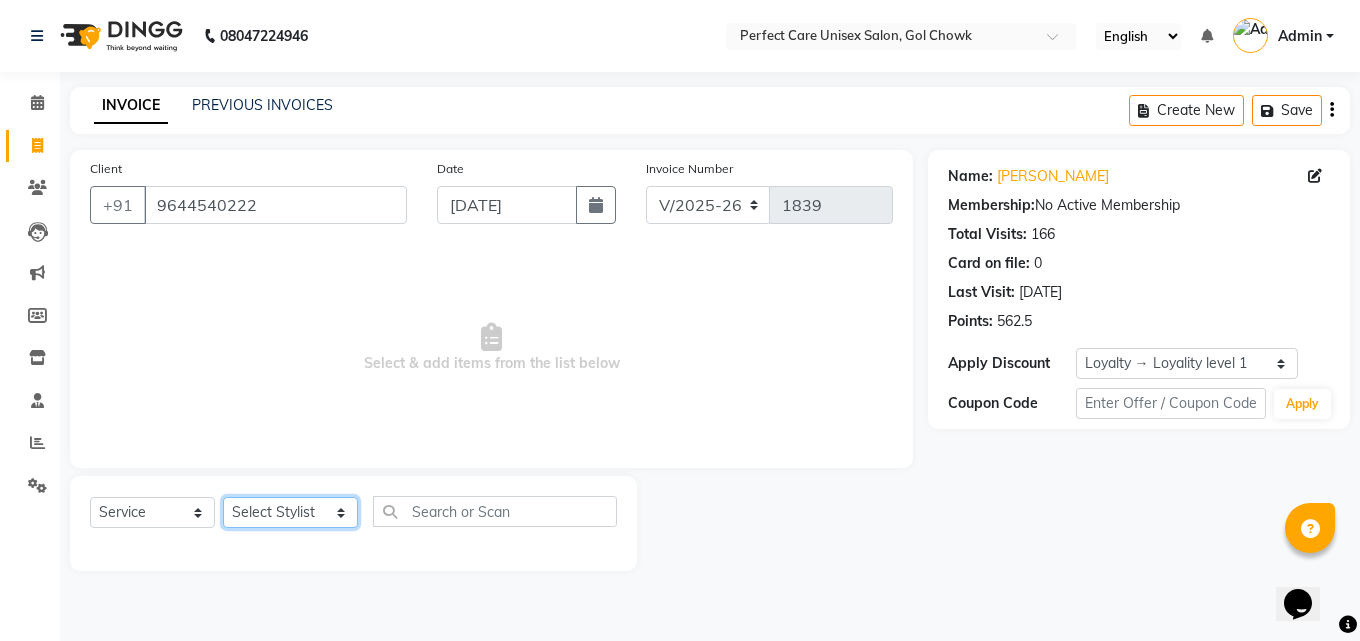 click on "Select Stylist MISS CHANDA MISS KAYNAT MISS KRITIKA  MISS PIHU MISS POOJA MISS.SHRADDHA MISS.SHREYA  MISS SUDHA  MISS. USHA MISS YAMINI mohbat MR. AARIF MR.ANGAD MR. ARUN  MR ARYAN MR. AVINASH MR. FARMAN MR.KARAN MR.KASIM MR. NAUSHAD MR.NAZIM MR. SAM MR.SAMEER MR.VIKASH MR.VISHAL MS RAMCHARAN NONE rashmi" 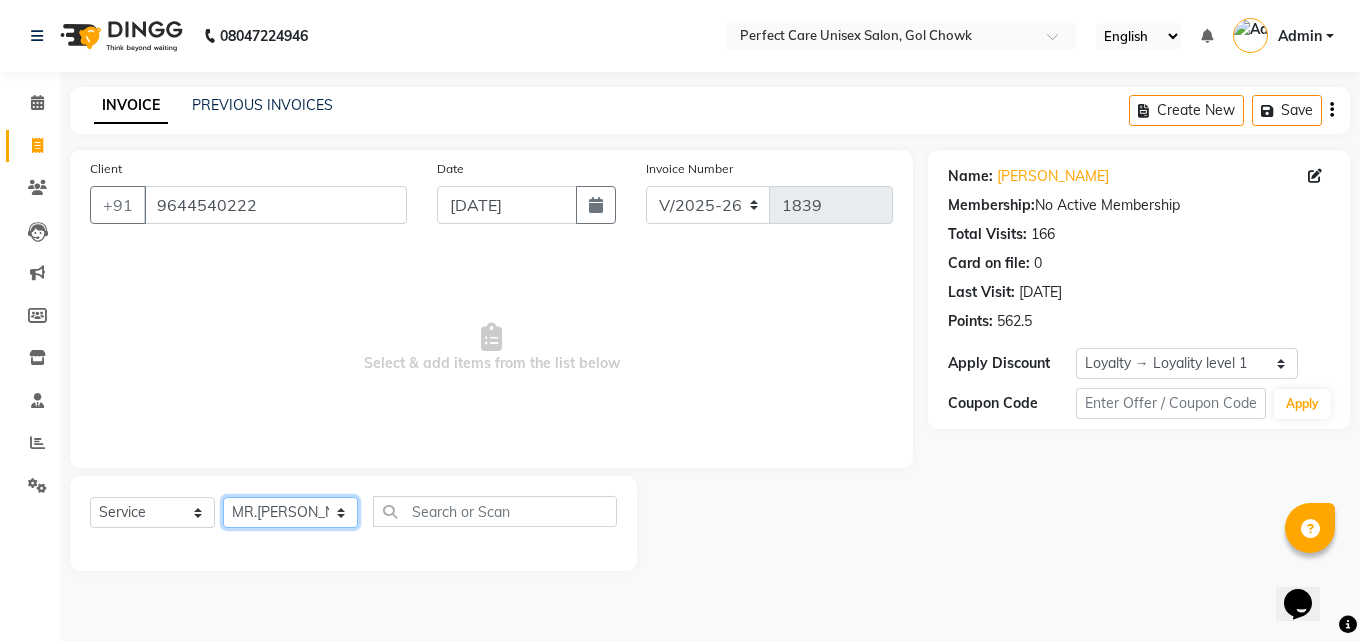 click on "Select Stylist MISS CHANDA MISS KAYNAT MISS KRITIKA  MISS PIHU MISS POOJA MISS.SHRADDHA MISS.SHREYA  MISS SUDHA  MISS. USHA MISS YAMINI mohbat MR. AARIF MR.ANGAD MR. ARUN  MR ARYAN MR. AVINASH MR. FARMAN MR.KARAN MR.KASIM MR. NAUSHAD MR.NAZIM MR. SAM MR.SAMEER MR.VIKASH MR.VISHAL MS RAMCHARAN NONE rashmi" 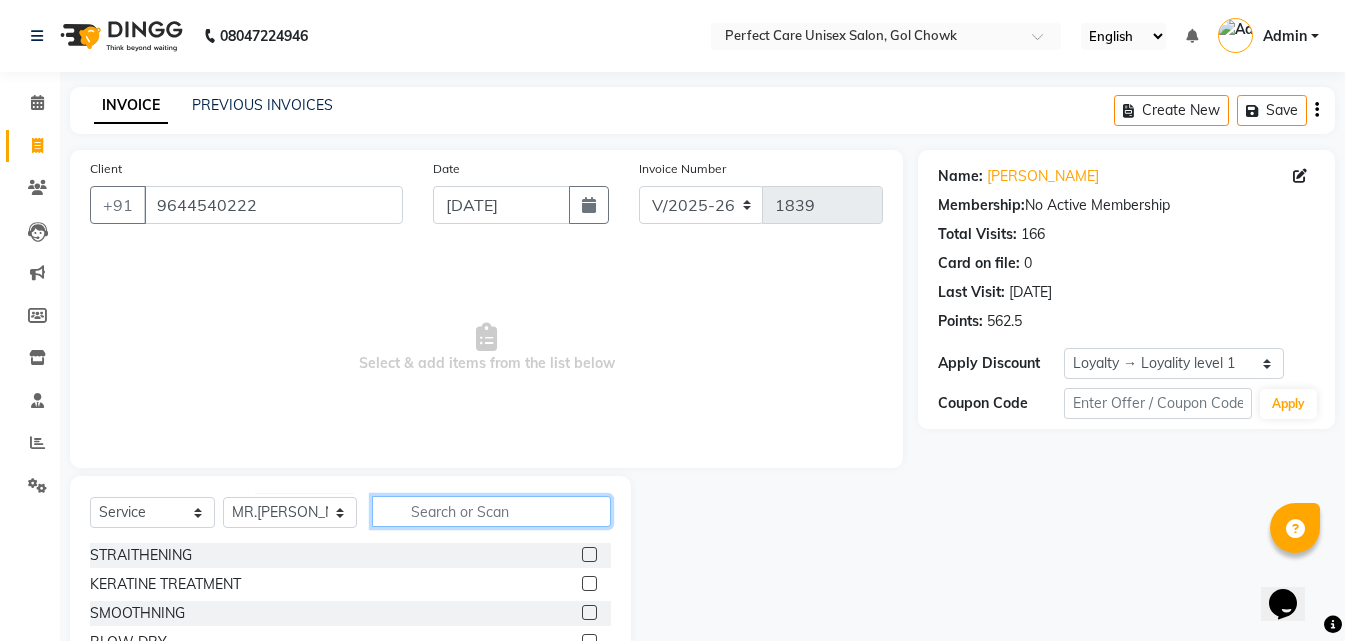 click 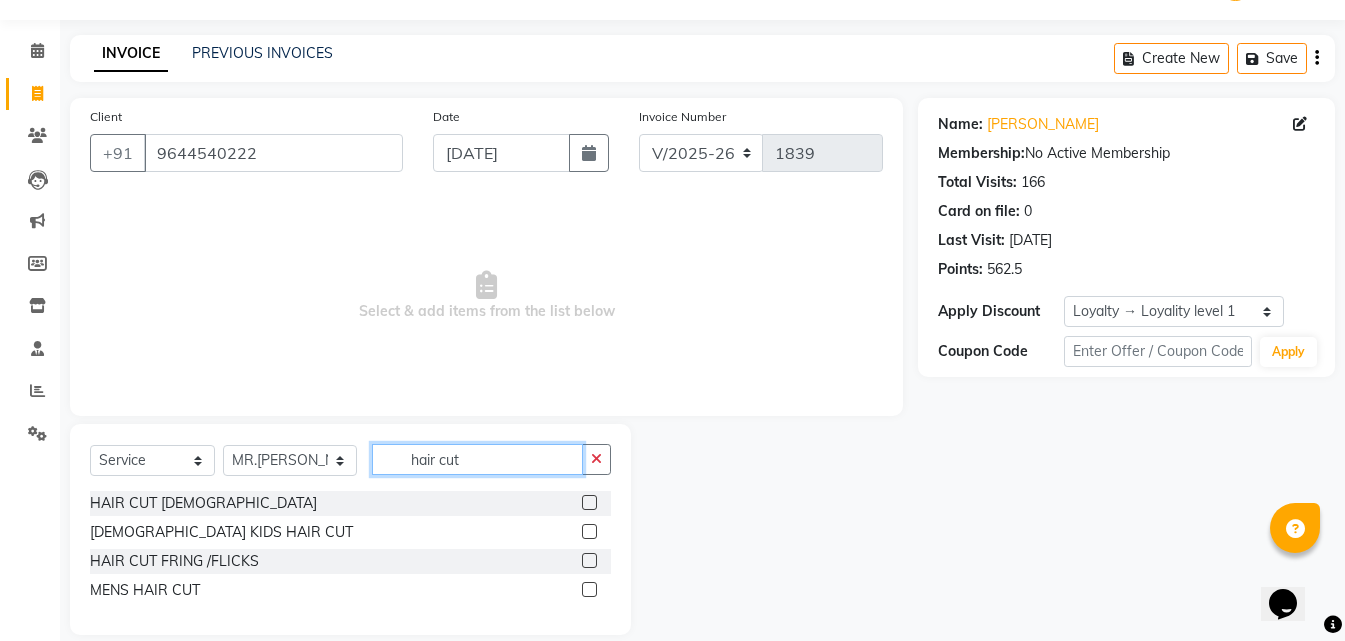 scroll, scrollTop: 76, scrollLeft: 0, axis: vertical 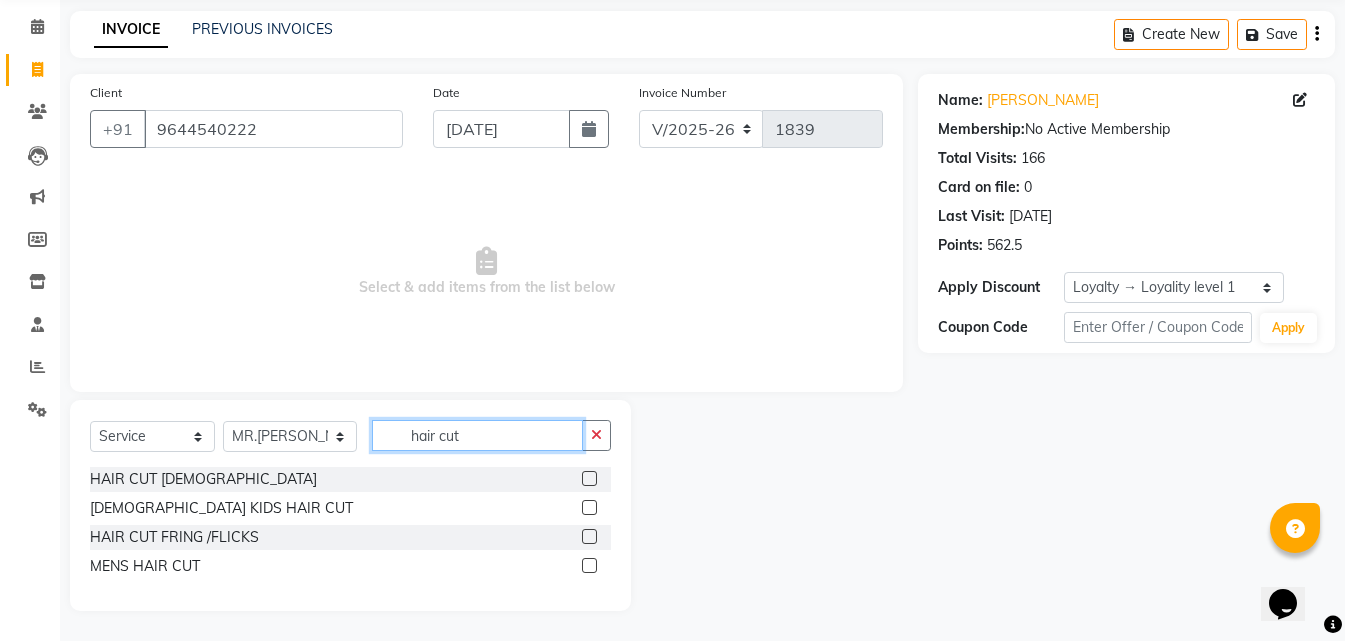 type on "hair cut" 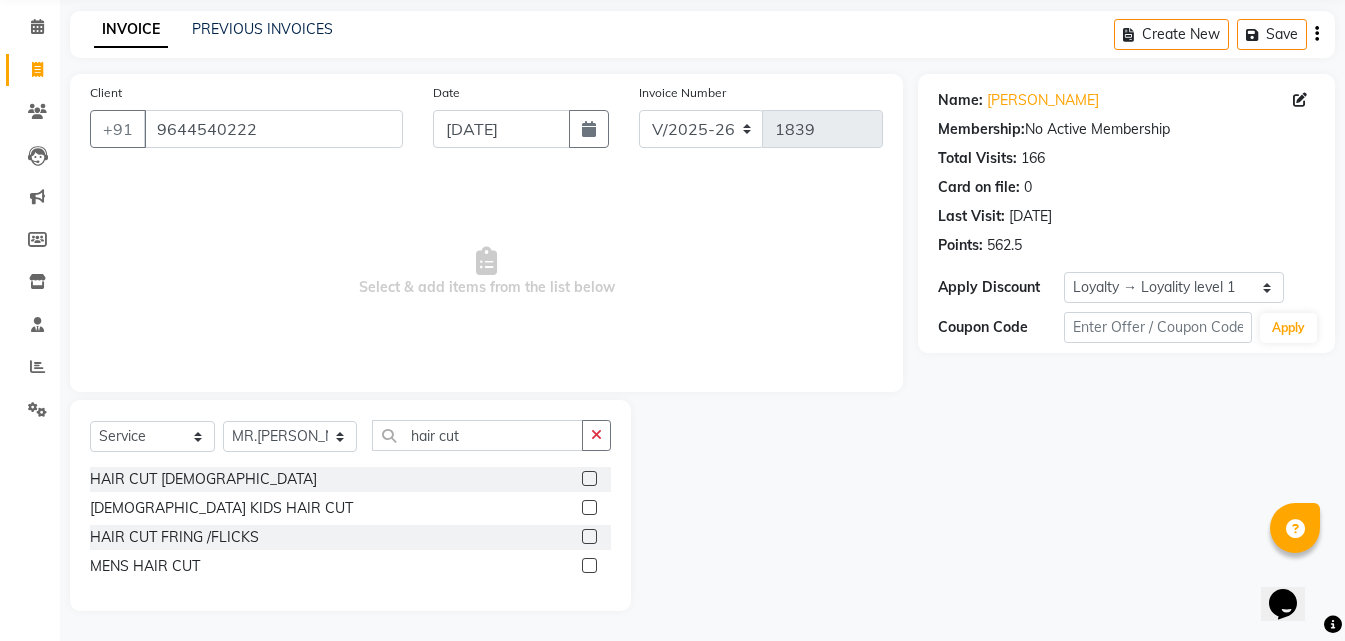 click 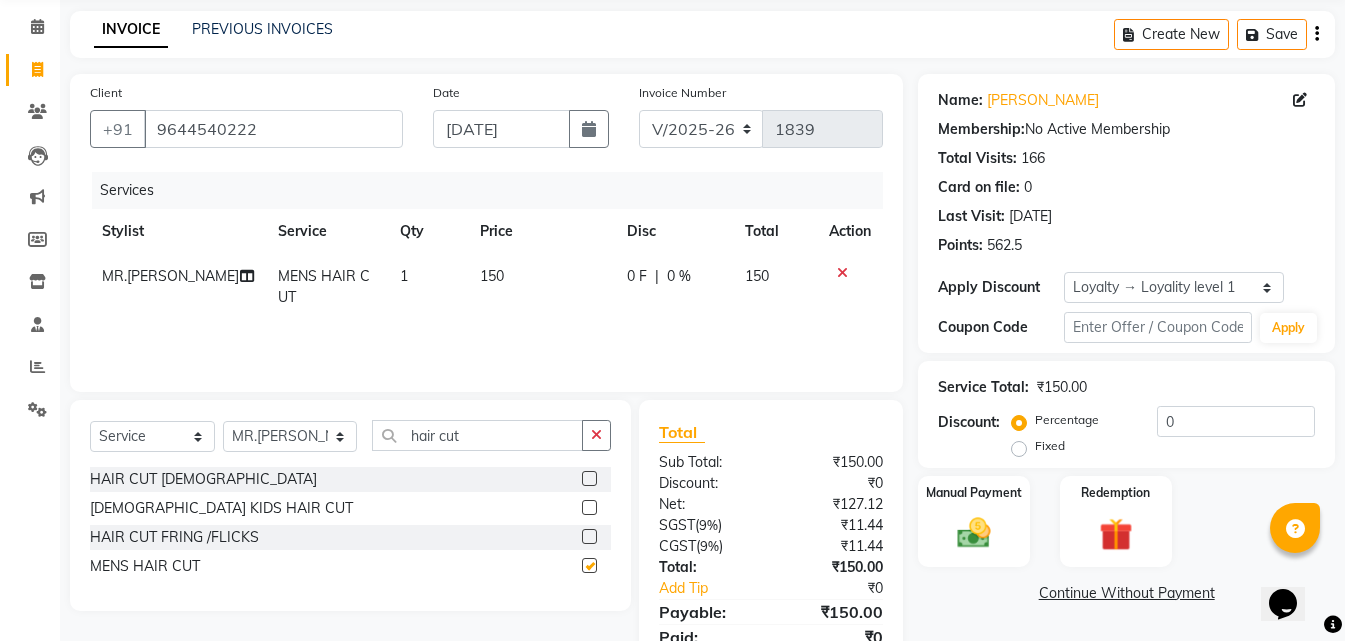 checkbox on "false" 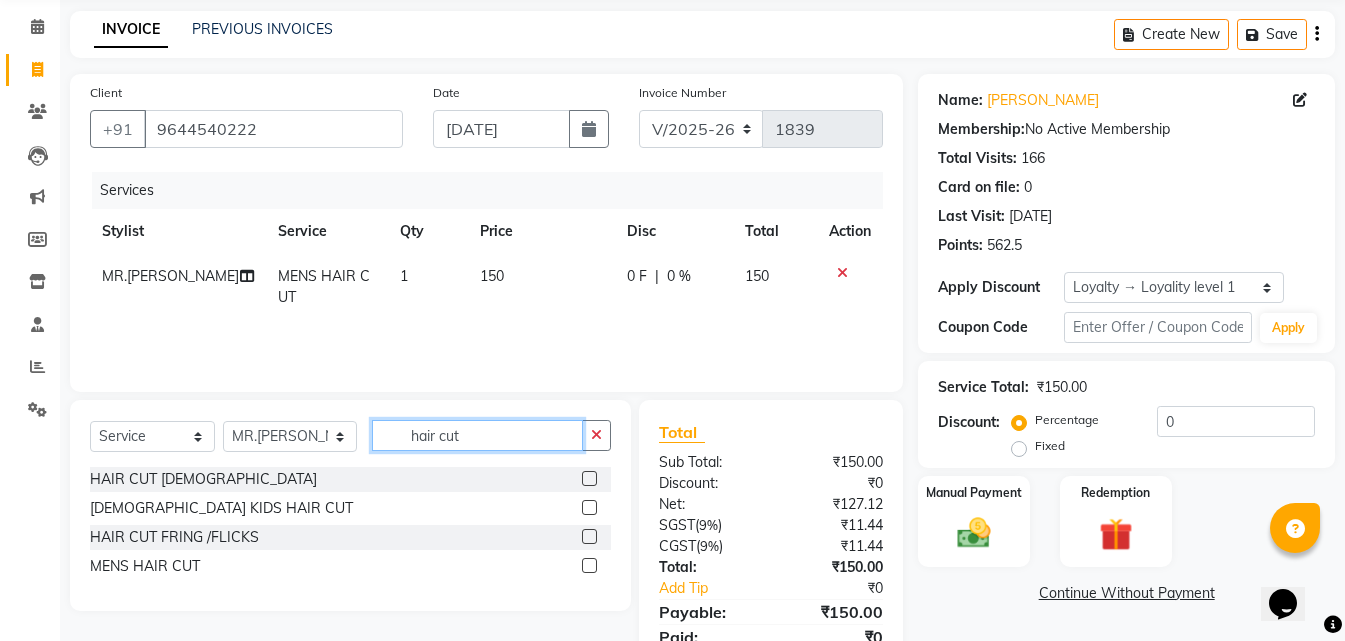 click on "hair cut" 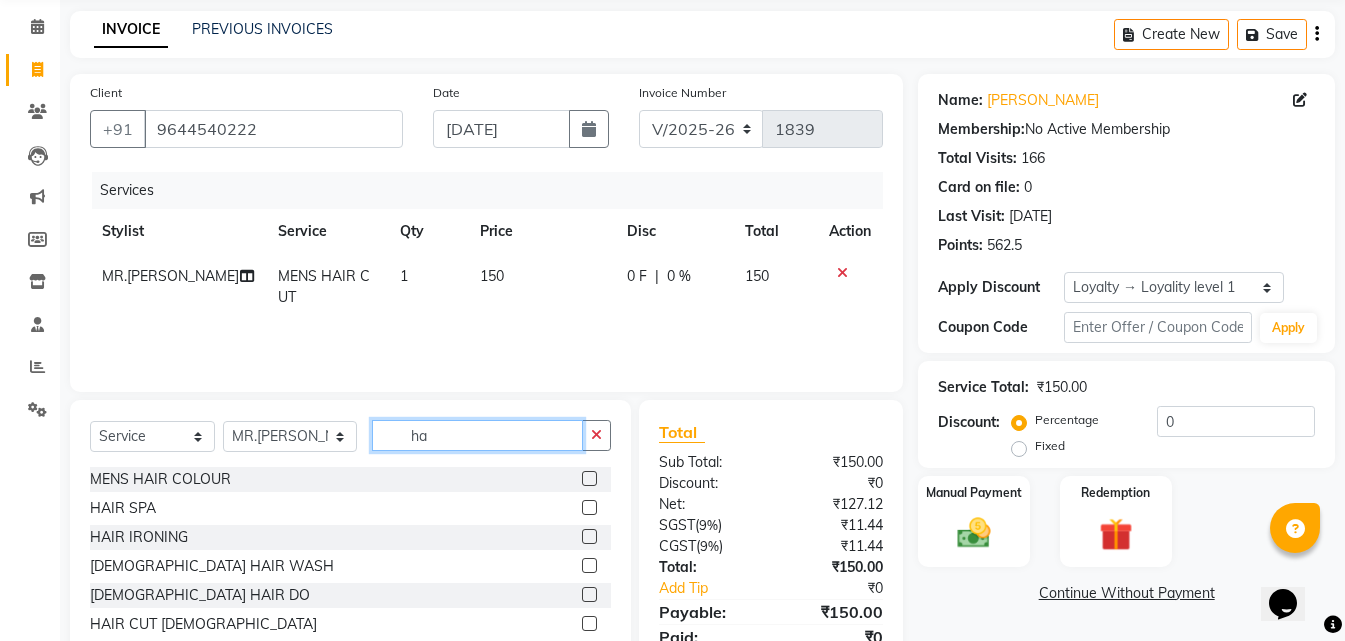 type on "h" 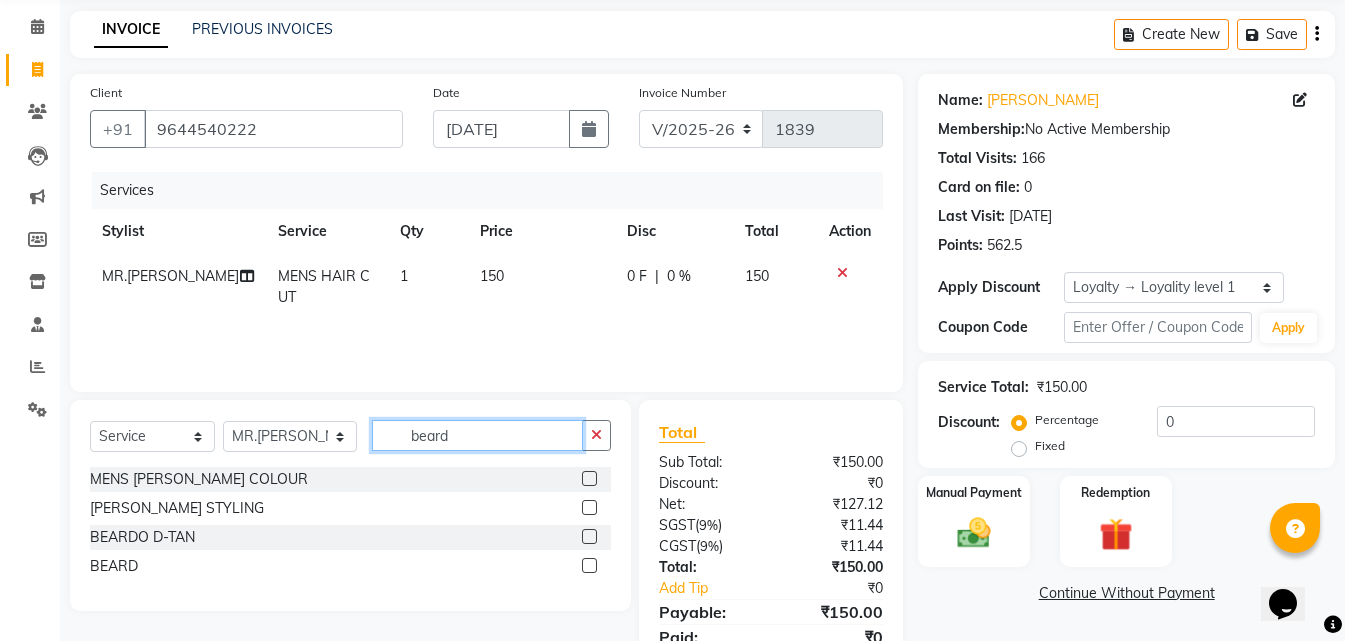 type on "beard" 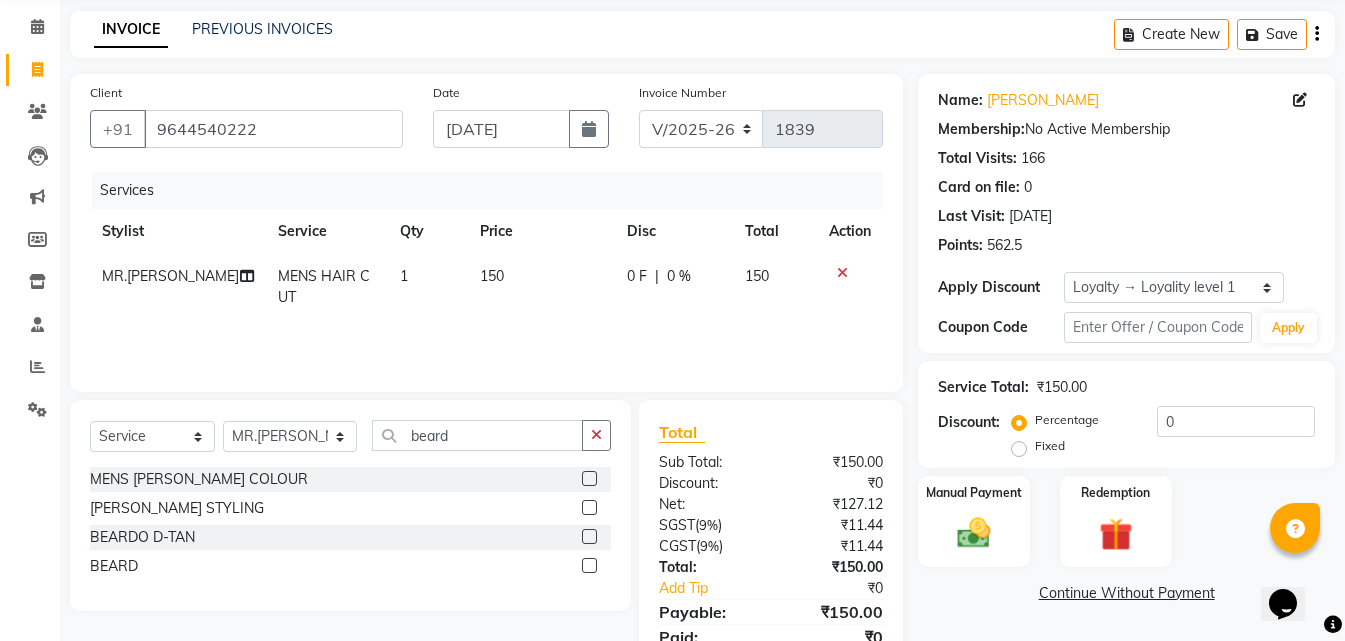 click 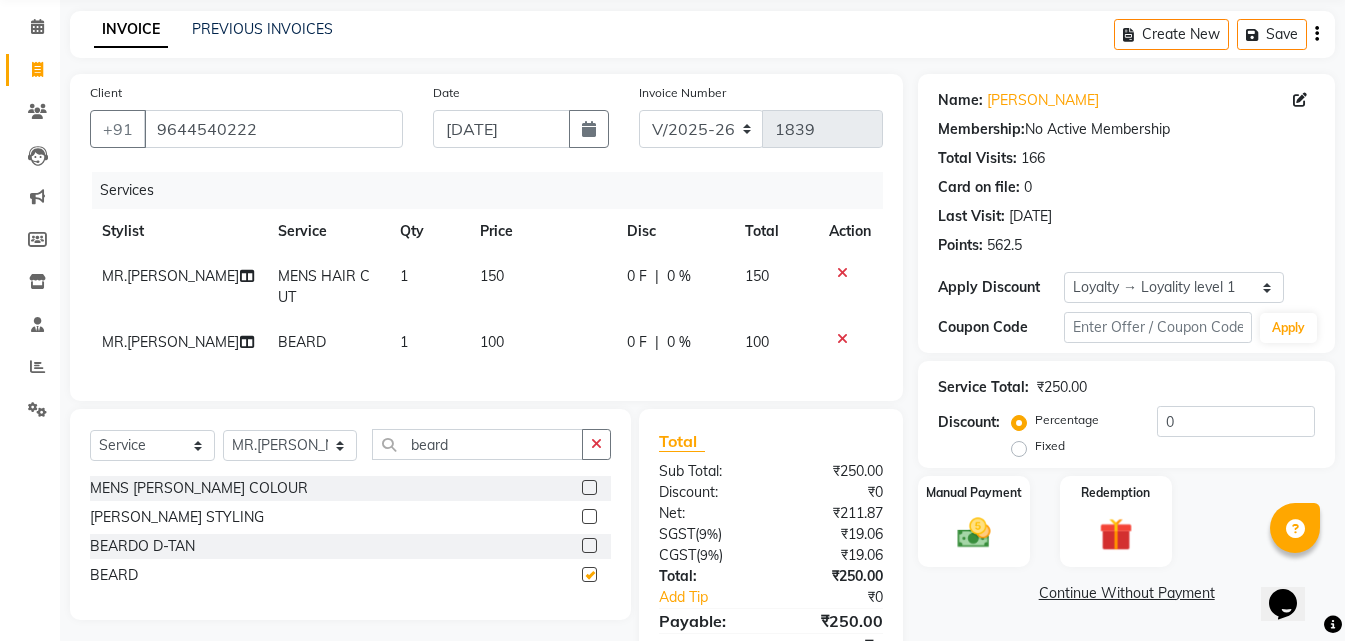 checkbox on "false" 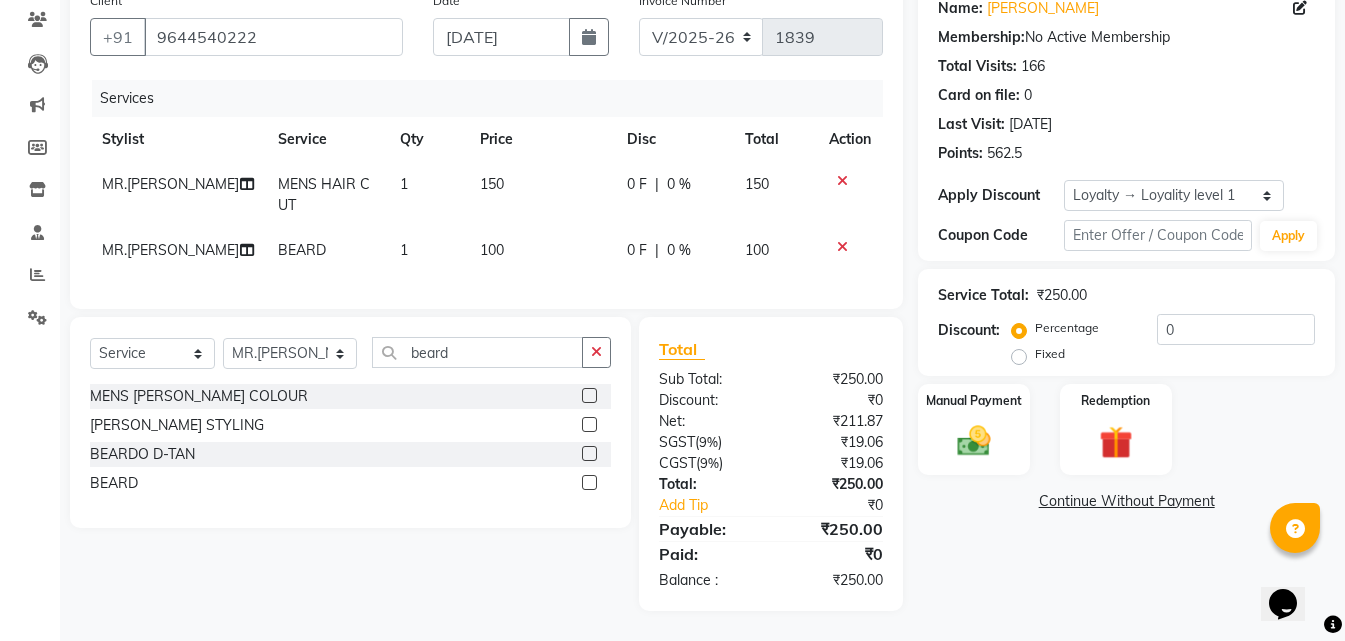 scroll, scrollTop: 183, scrollLeft: 0, axis: vertical 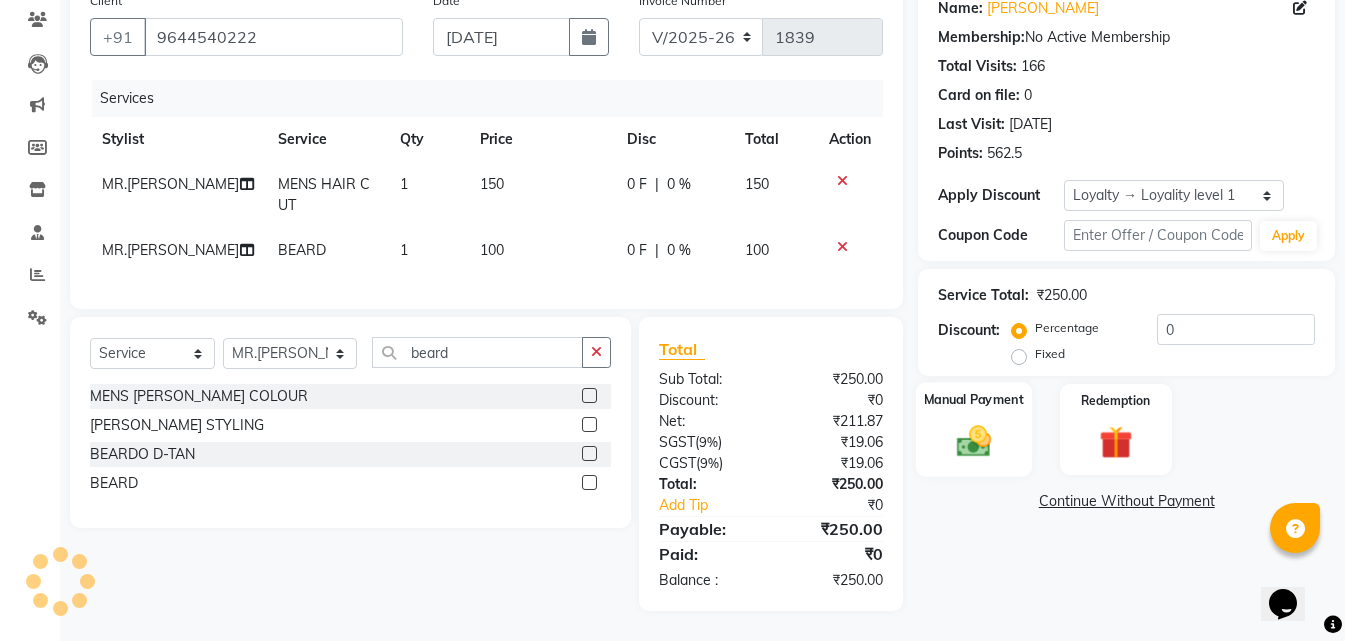 click 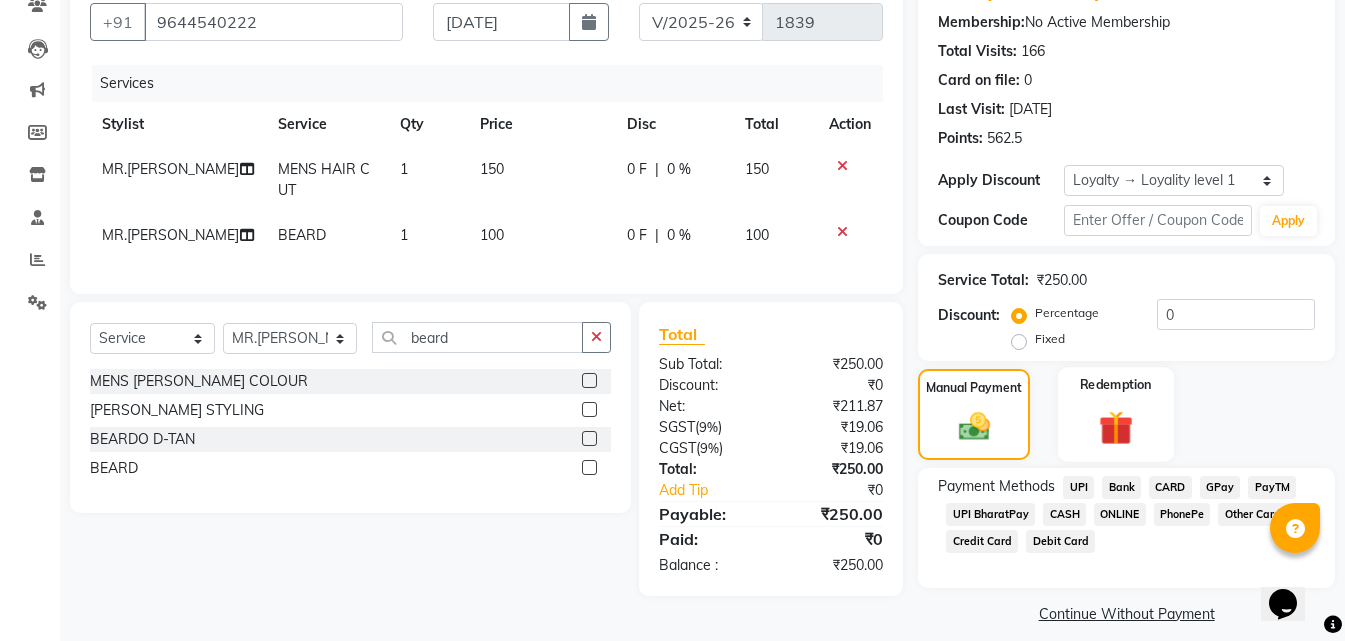 click 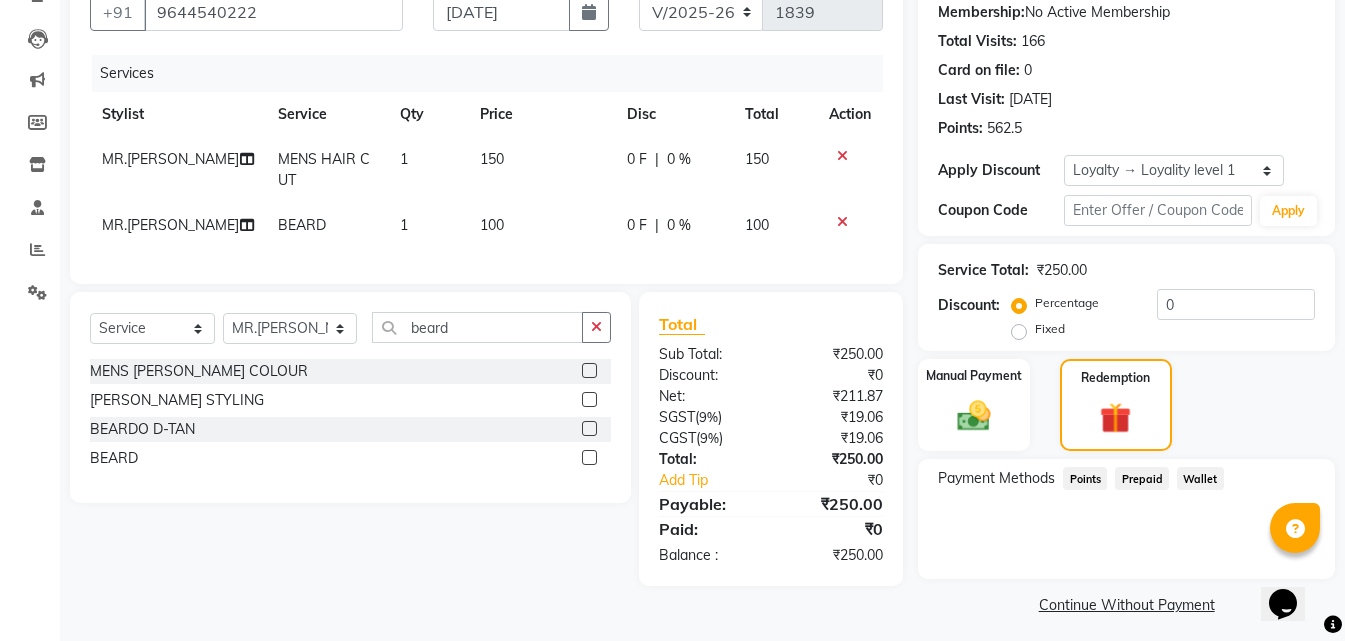scroll, scrollTop: 202, scrollLeft: 0, axis: vertical 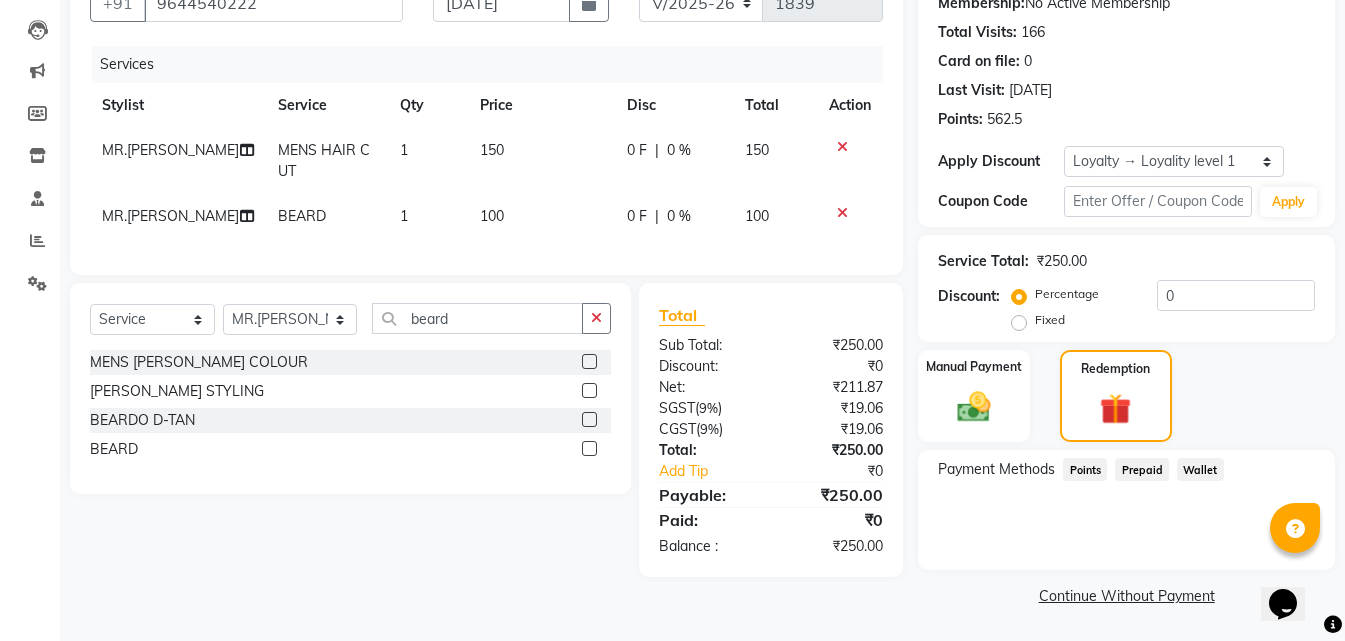 click on "Points" 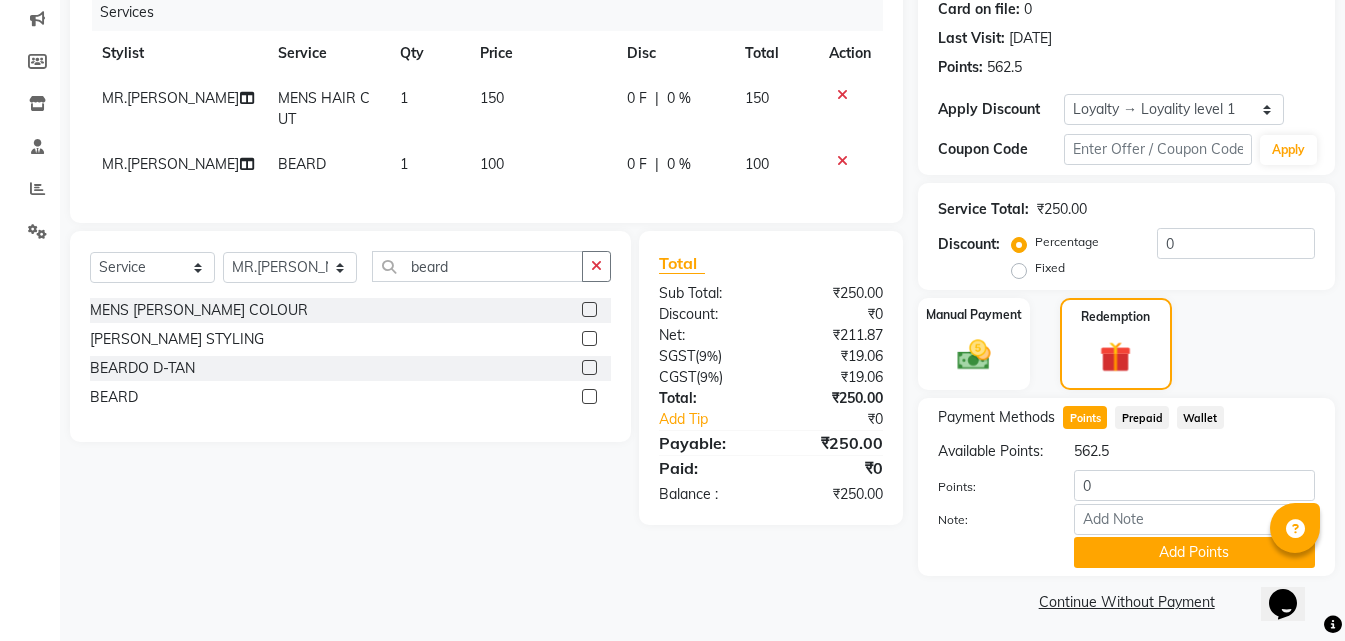 scroll, scrollTop: 281, scrollLeft: 0, axis: vertical 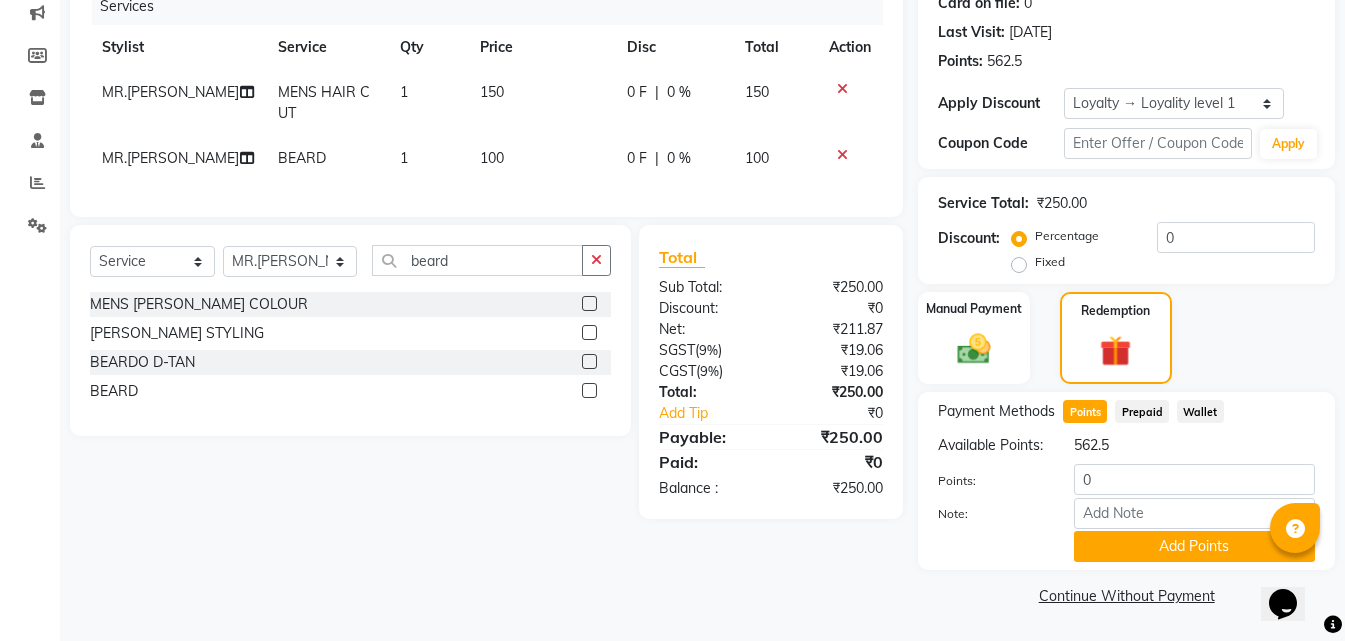 click on "562.5" 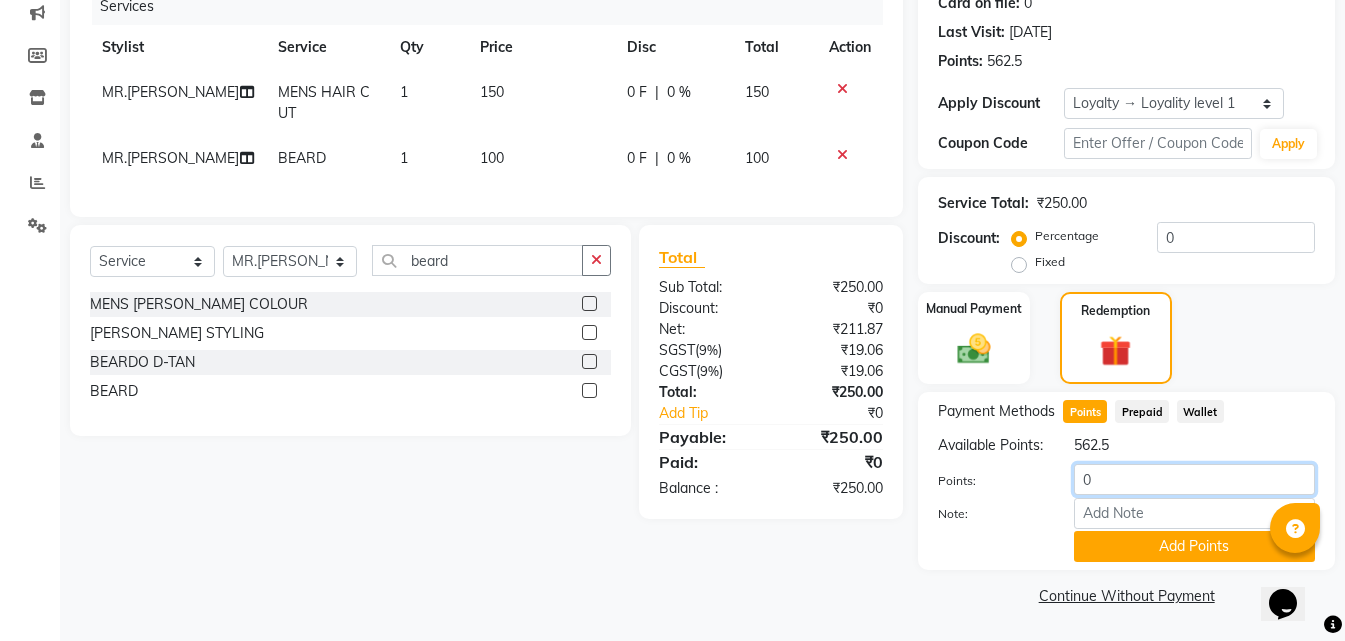 click on "0" 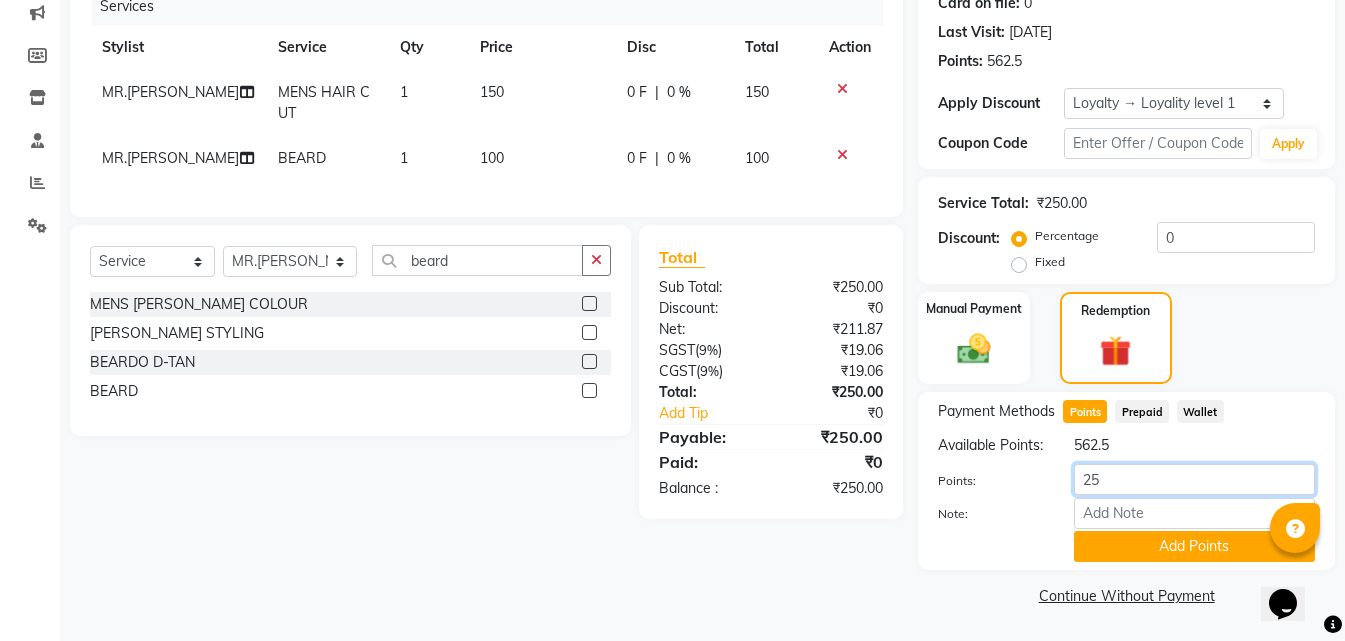 type on "250" 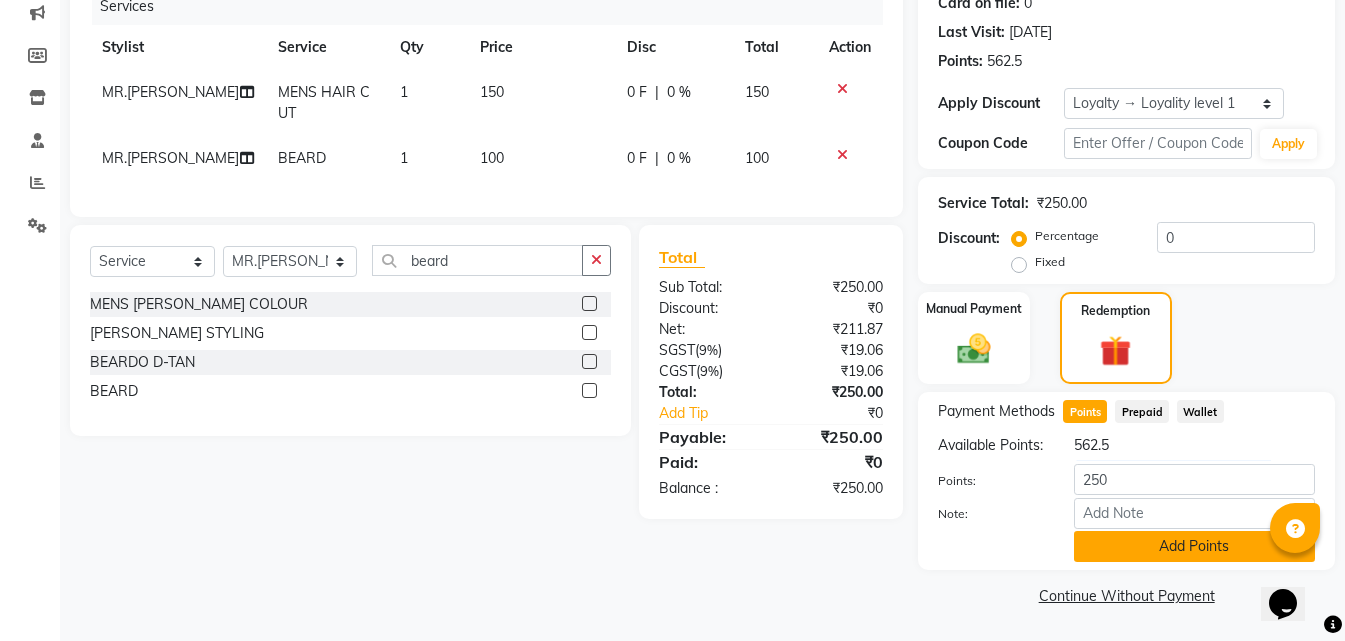 click on "Add Points" 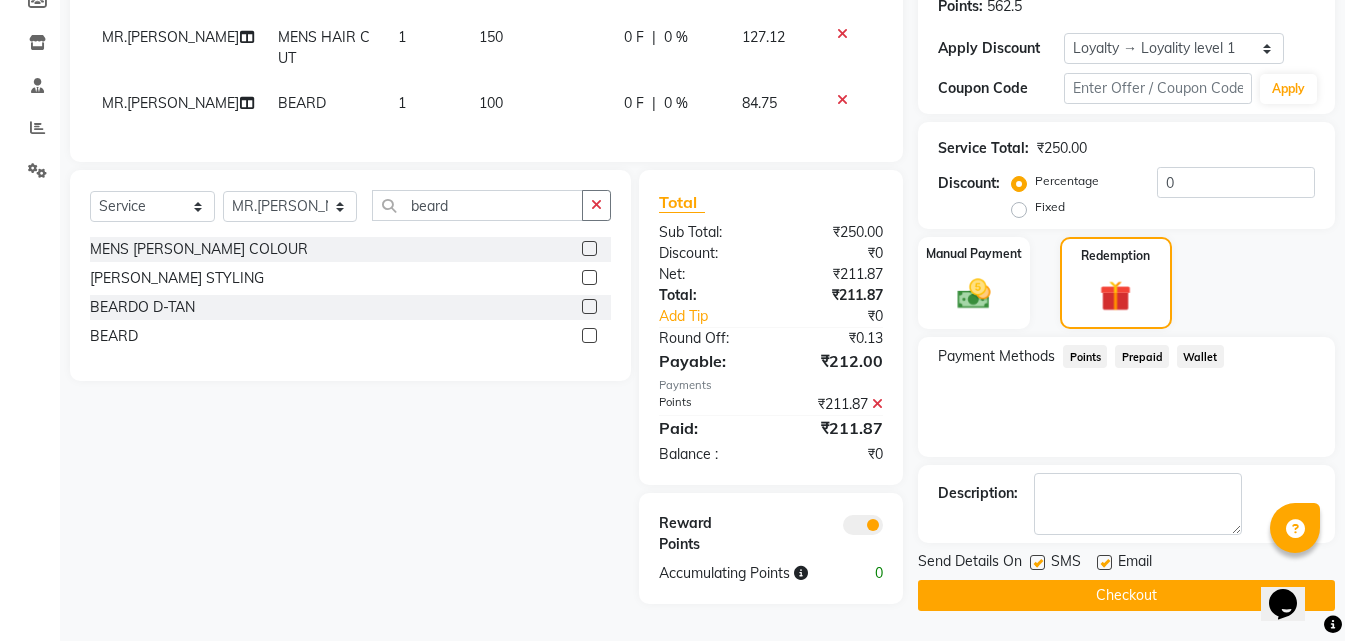scroll, scrollTop: 323, scrollLeft: 0, axis: vertical 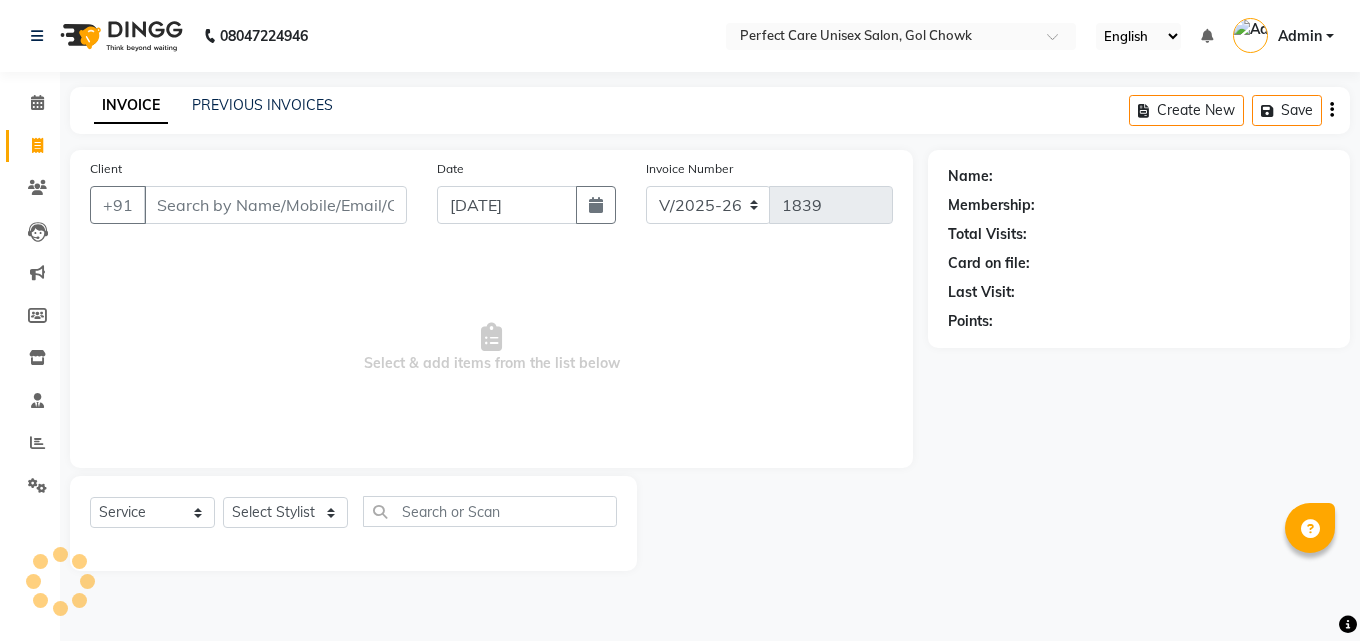 select on "4751" 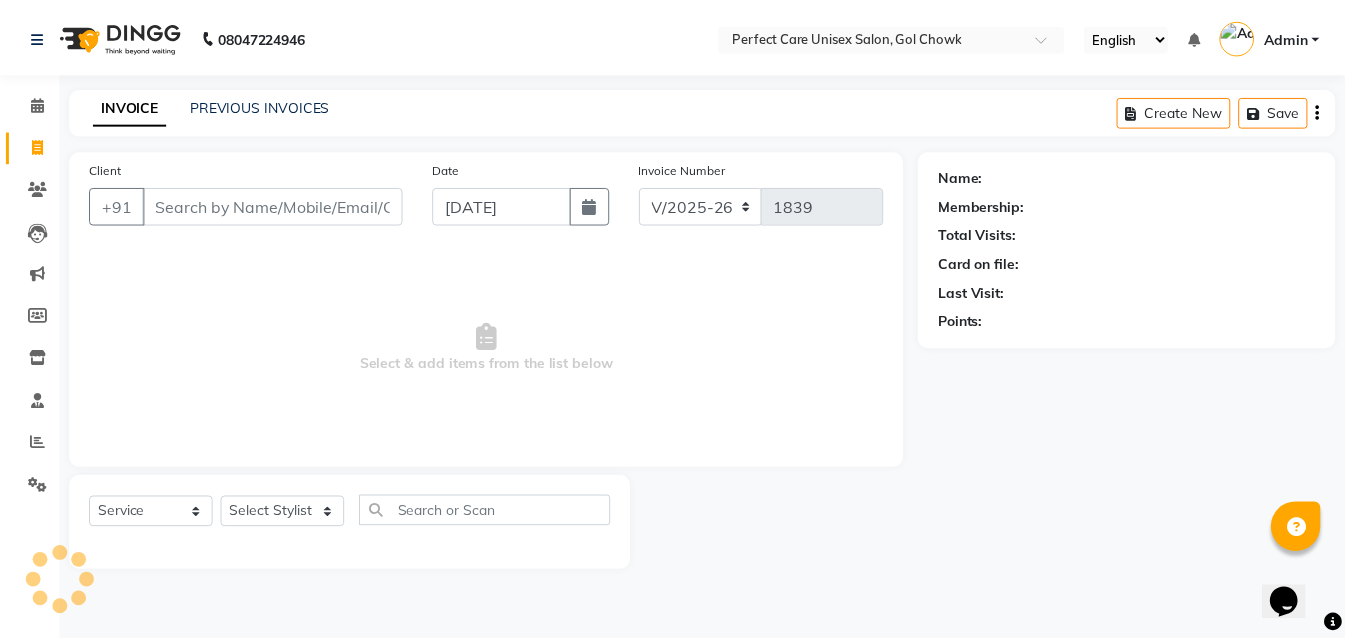 scroll, scrollTop: 0, scrollLeft: 0, axis: both 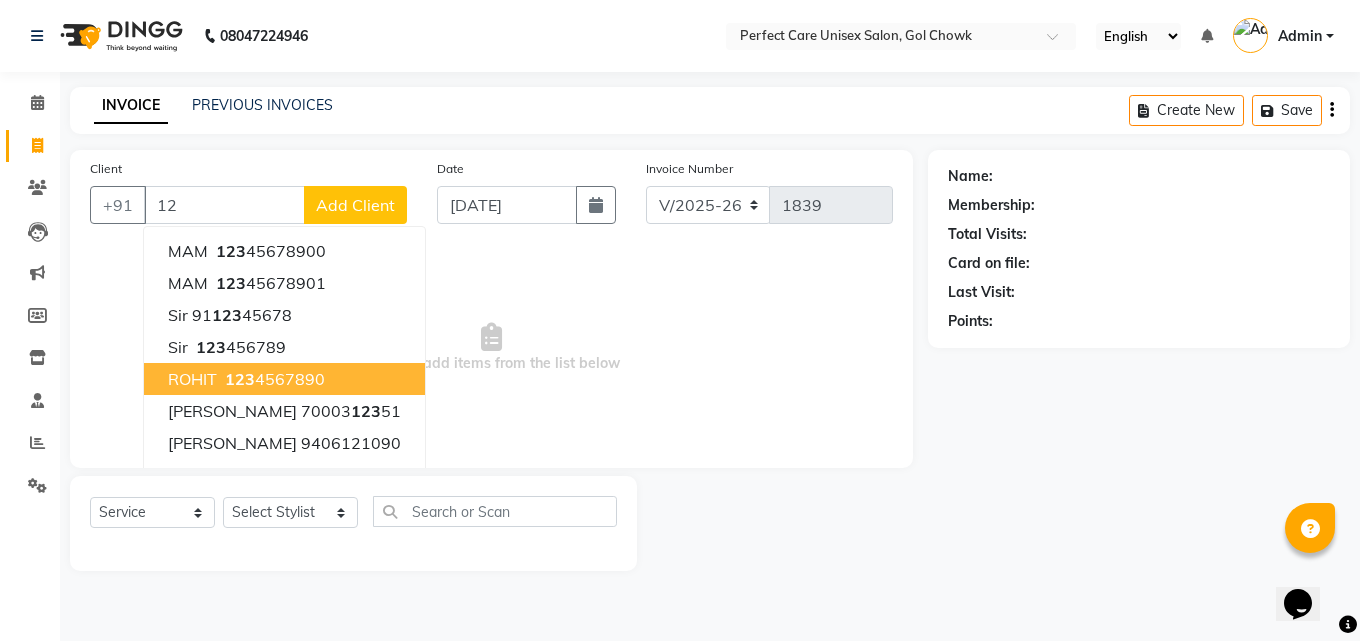 type on "1" 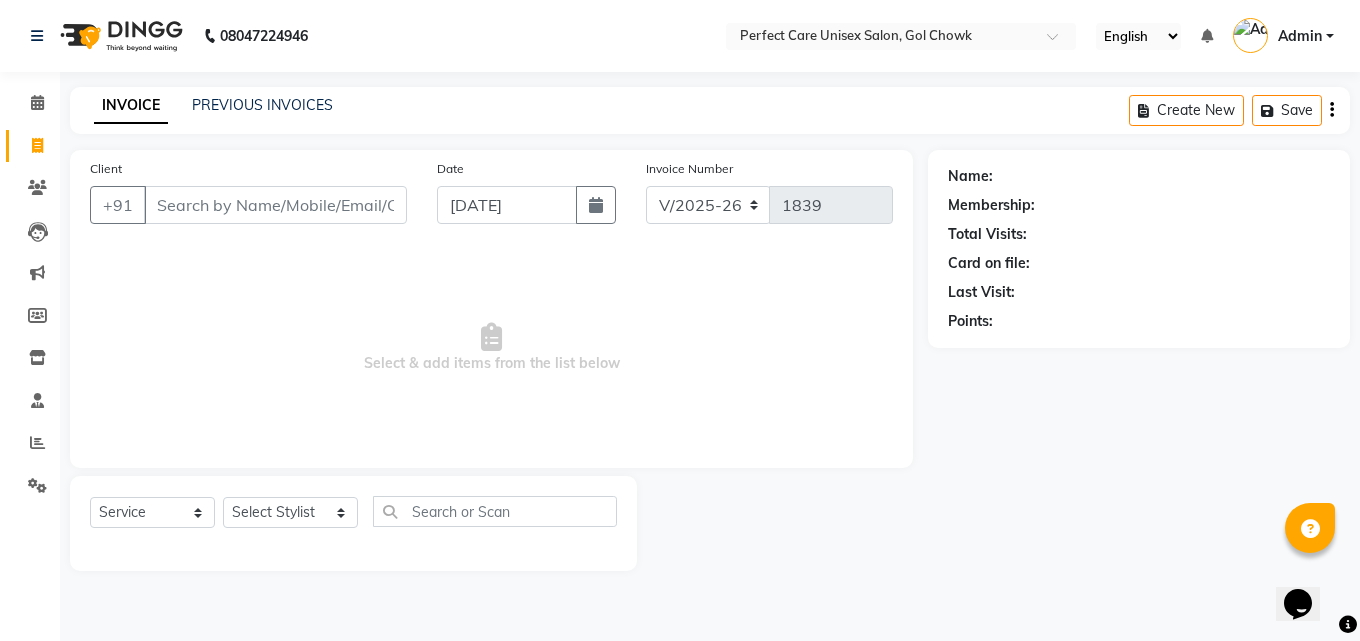 click on "Client" at bounding box center [275, 205] 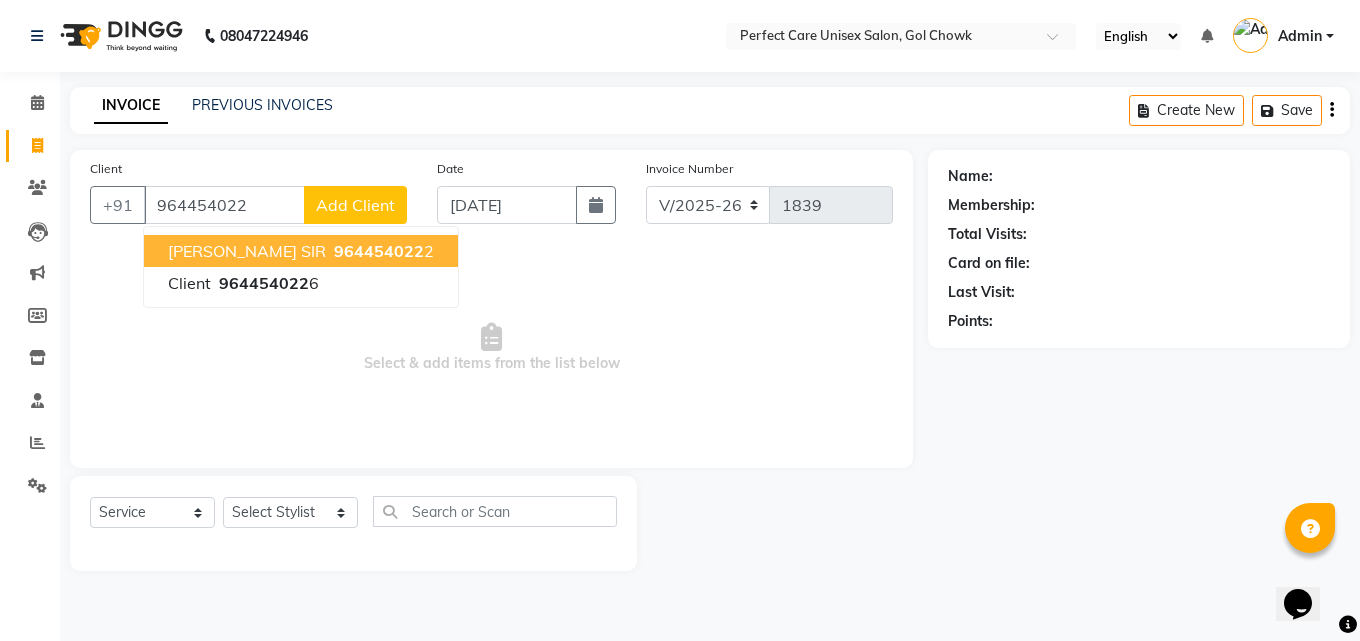 click on "964454022" at bounding box center (379, 251) 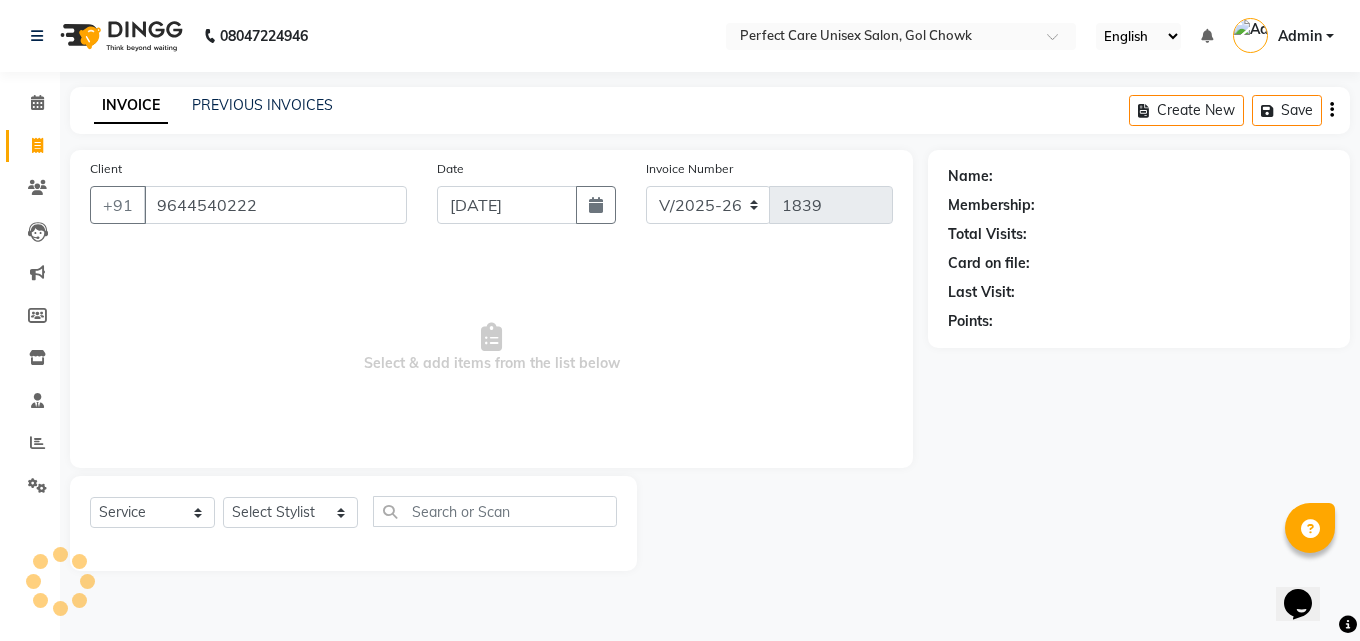 type on "9644540222" 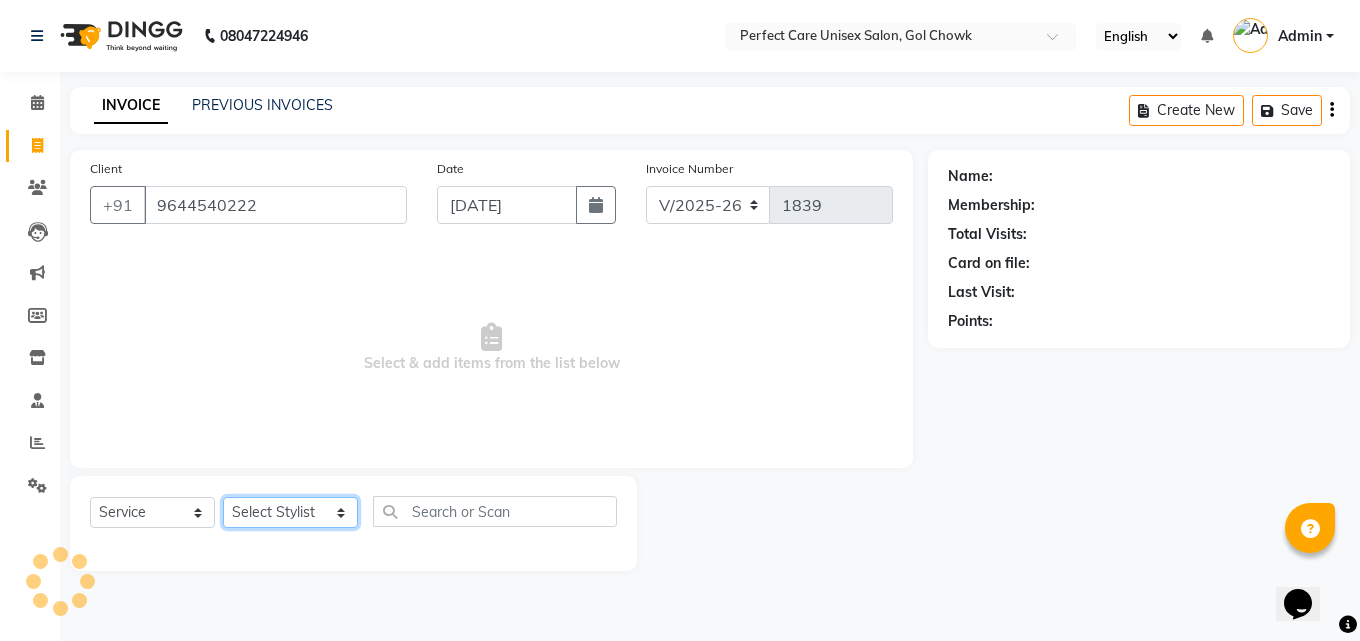click on "Select Stylist [PERSON_NAME] MISS [PERSON_NAME] MISS [PERSON_NAME]  MISS [PERSON_NAME] [PERSON_NAME] MISS.[PERSON_NAME] MISS.[PERSON_NAME]  MISS [PERSON_NAME]  MISS. USHA [PERSON_NAME] [PERSON_NAME] MR.[PERSON_NAME] MR. [PERSON_NAME]  MR [PERSON_NAME] MR. AVINASH [PERSON_NAME] [PERSON_NAME] [PERSON_NAME] [PERSON_NAME] [PERSON_NAME] MR. [PERSON_NAME] MR.[PERSON_NAME] [PERSON_NAME] MR.[PERSON_NAME] [PERSON_NAME] NONE rashmi" 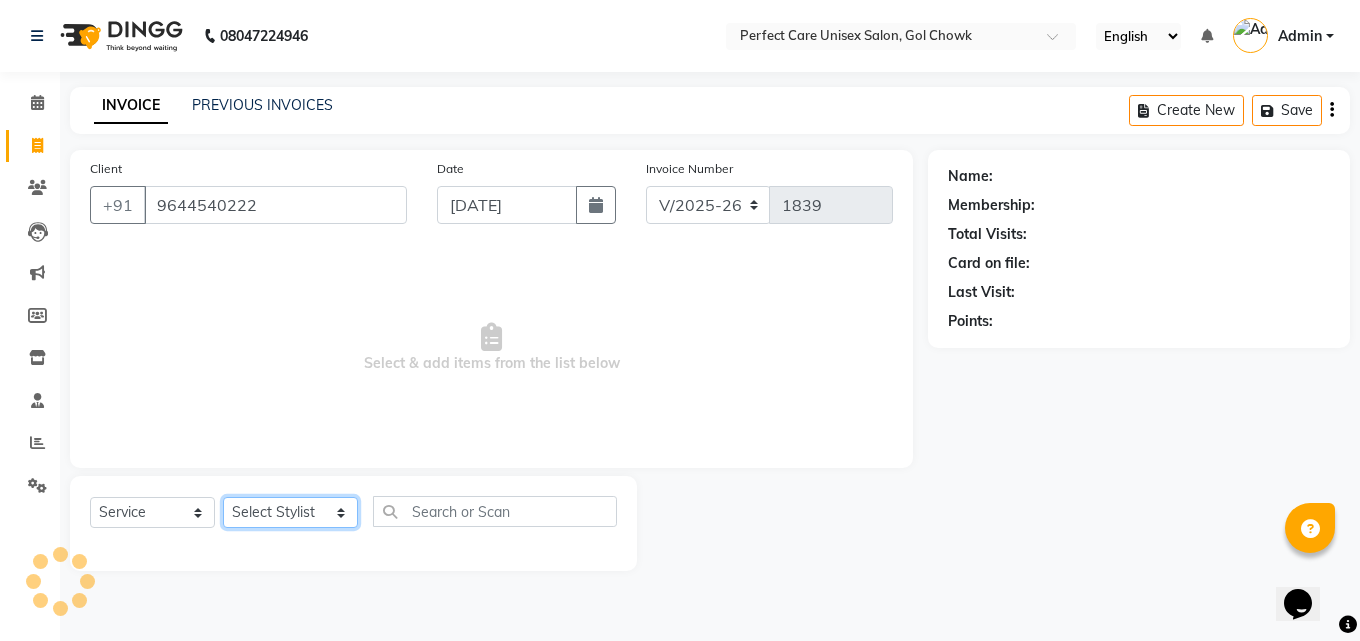 click on "Select Stylist [PERSON_NAME] MISS [PERSON_NAME] MISS [PERSON_NAME]  MISS [PERSON_NAME] [PERSON_NAME] MISS.[PERSON_NAME] MISS.[PERSON_NAME]  MISS [PERSON_NAME]  MISS. USHA [PERSON_NAME] [PERSON_NAME] MR.[PERSON_NAME] MR. [PERSON_NAME]  MR [PERSON_NAME] MR. AVINASH [PERSON_NAME] [PERSON_NAME] [PERSON_NAME] [PERSON_NAME] [PERSON_NAME] MR. [PERSON_NAME] MR.[PERSON_NAME] [PERSON_NAME] MR.[PERSON_NAME] [PERSON_NAME] NONE rashmi" 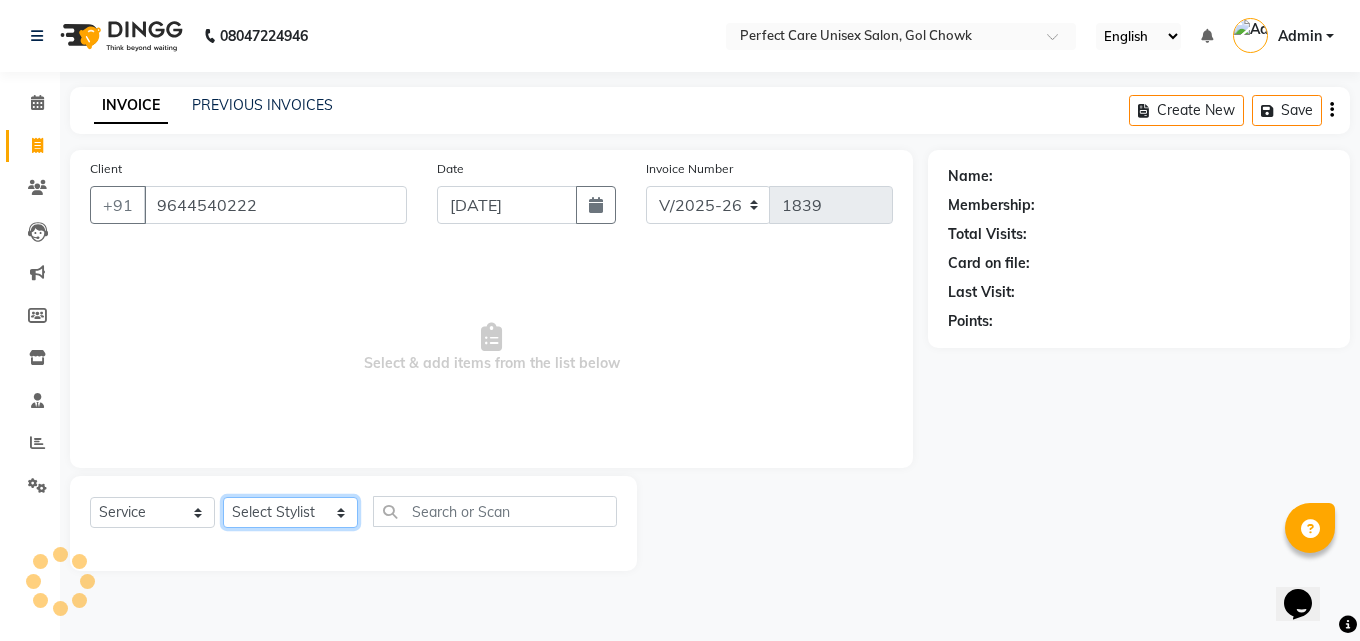 select on "28404" 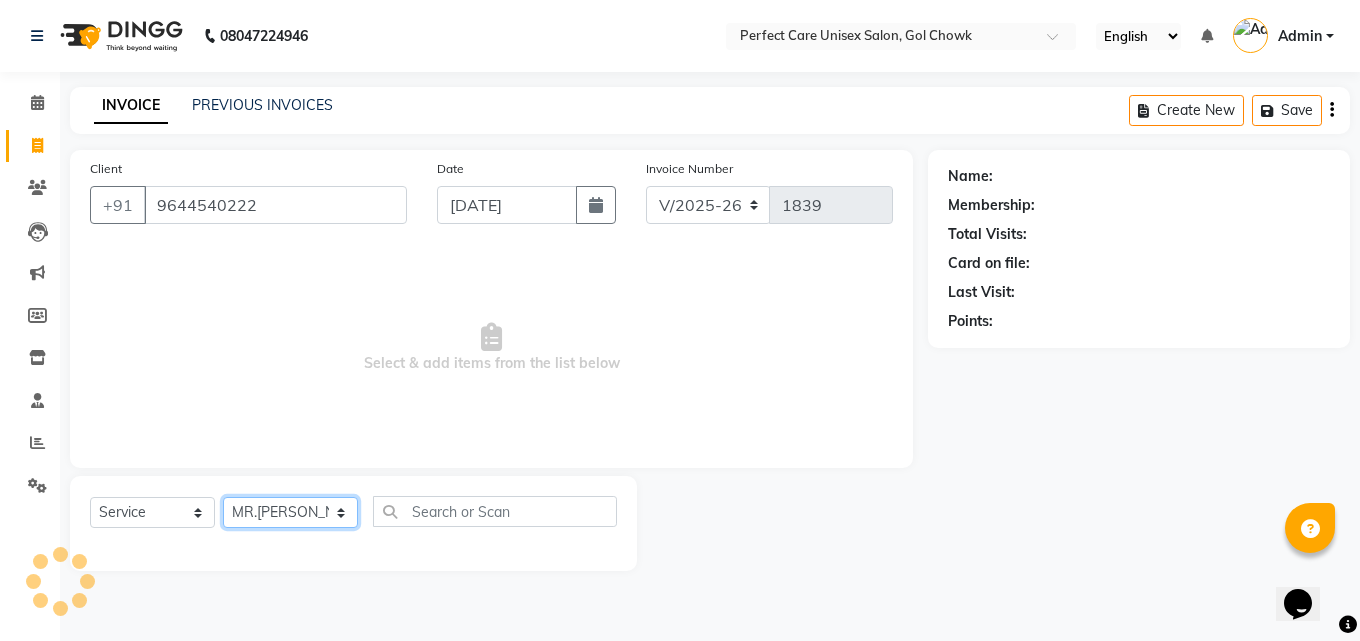 click on "Select Stylist [PERSON_NAME] MISS [PERSON_NAME] MISS [PERSON_NAME]  MISS [PERSON_NAME] [PERSON_NAME] MISS.[PERSON_NAME] MISS.[PERSON_NAME]  MISS [PERSON_NAME]  MISS. USHA [PERSON_NAME] [PERSON_NAME] MR.[PERSON_NAME] MR. [PERSON_NAME]  MR [PERSON_NAME] MR. AVINASH [PERSON_NAME] [PERSON_NAME] [PERSON_NAME] [PERSON_NAME] [PERSON_NAME] MR. [PERSON_NAME] MR.[PERSON_NAME] [PERSON_NAME] MR.[PERSON_NAME] [PERSON_NAME] NONE rashmi" 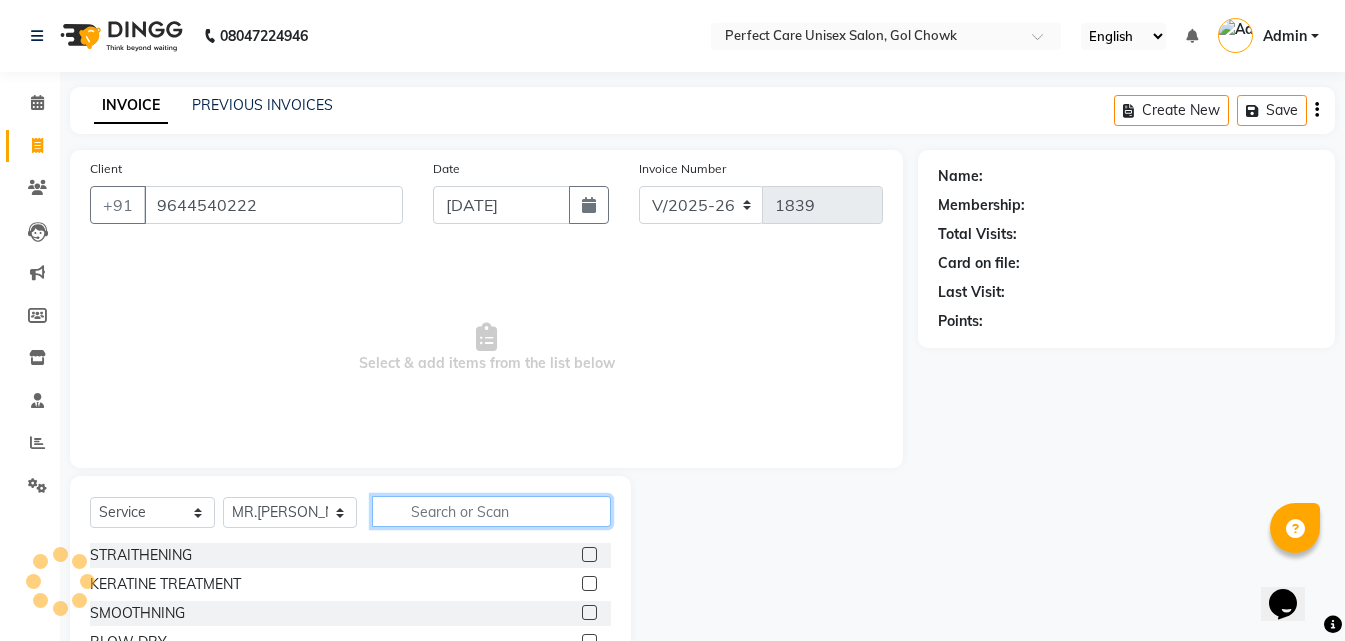 click 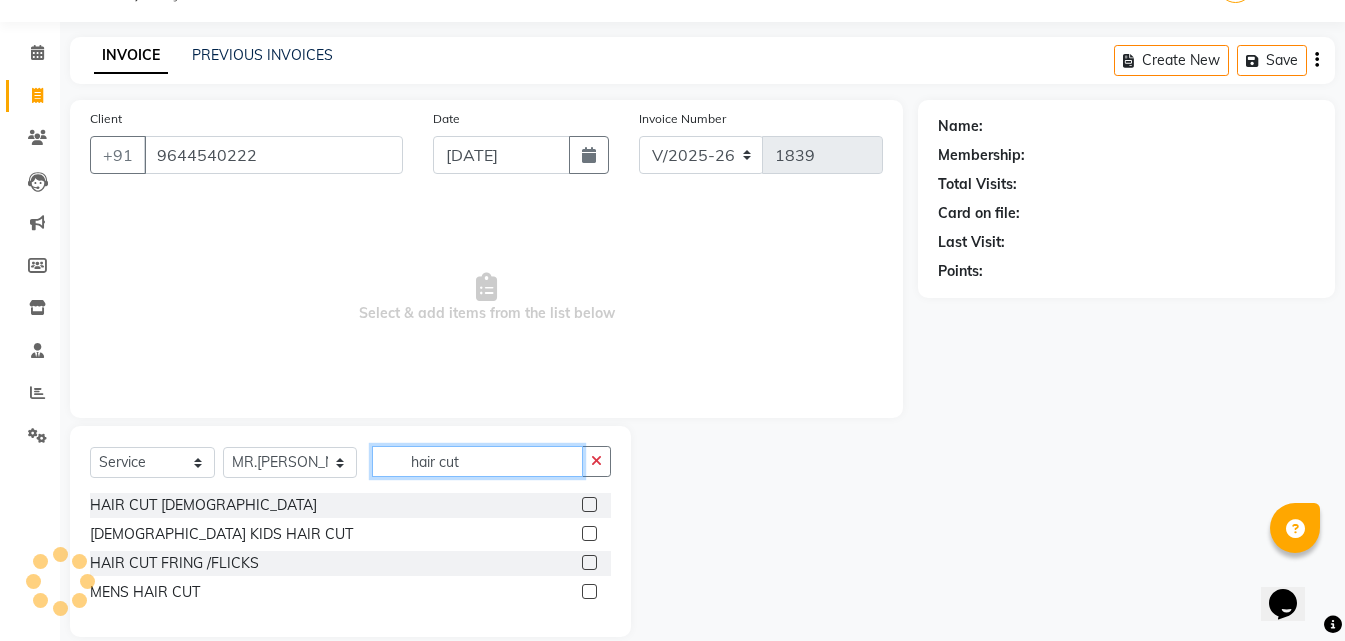 scroll, scrollTop: 76, scrollLeft: 0, axis: vertical 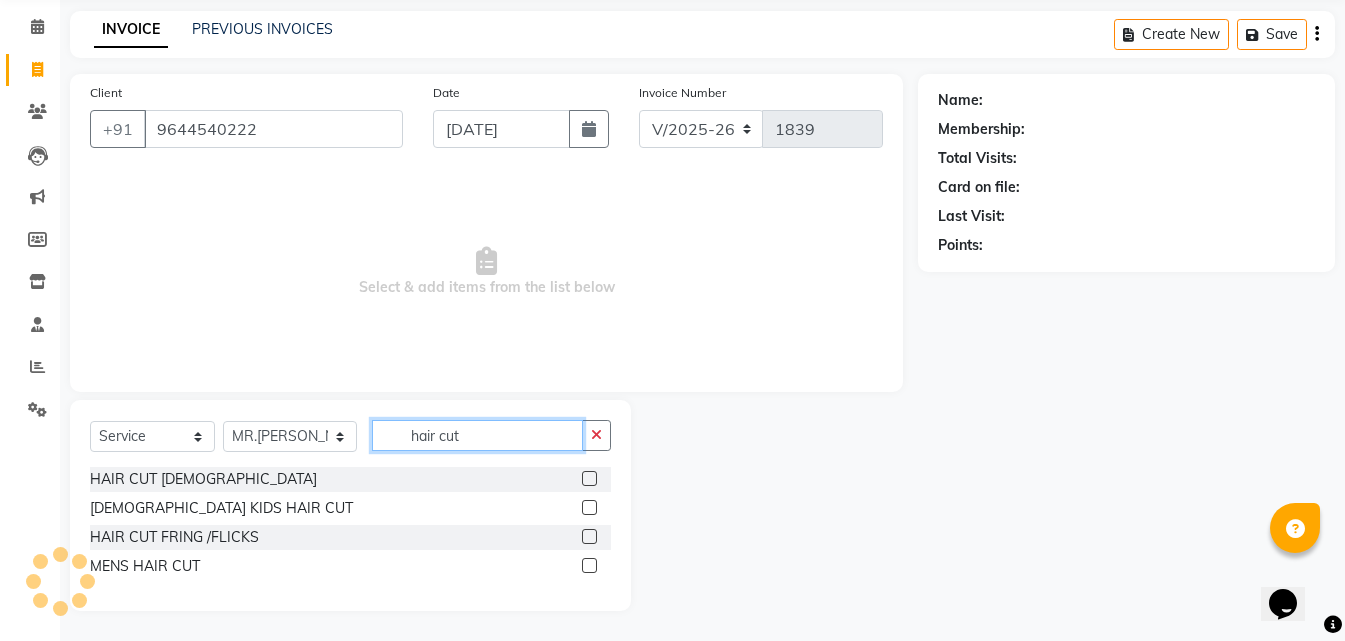 type on "hair cut" 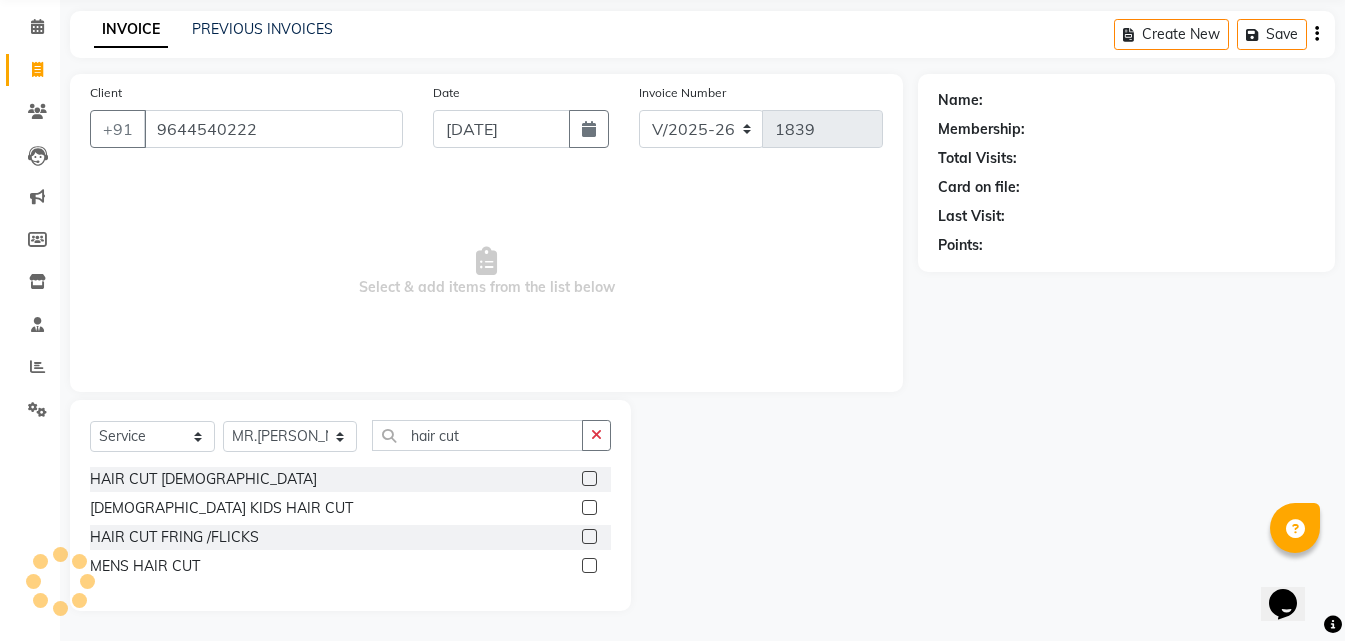 click 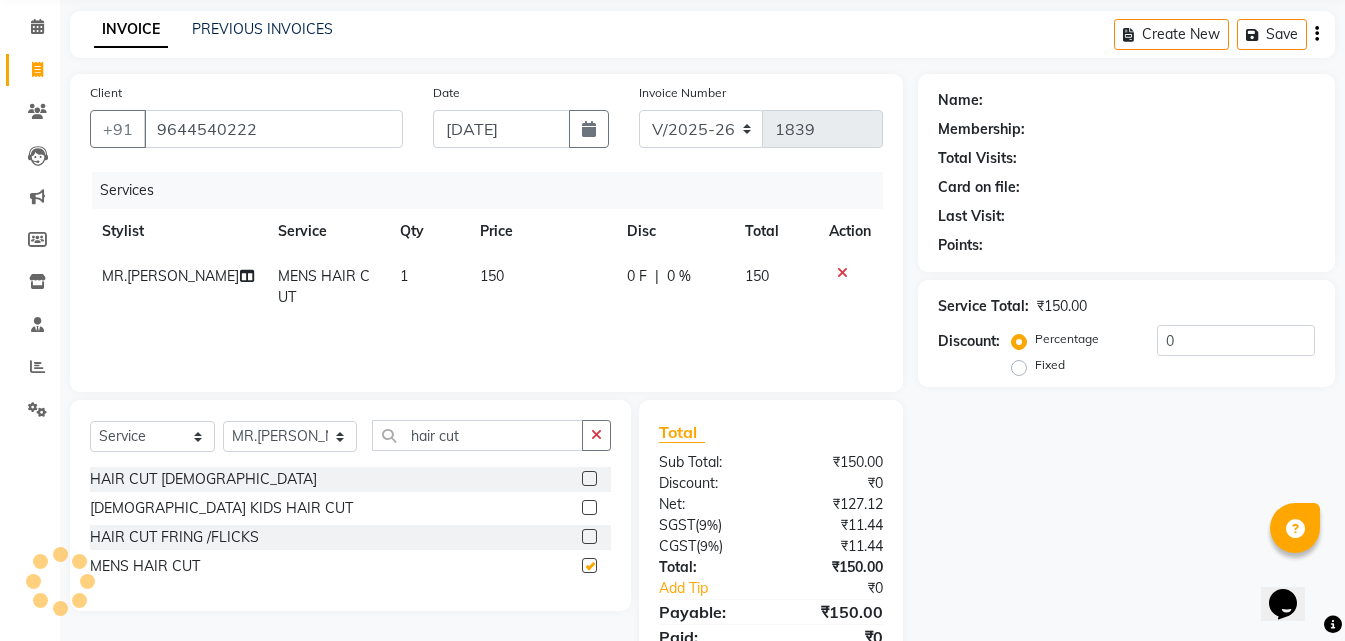 checkbox on "false" 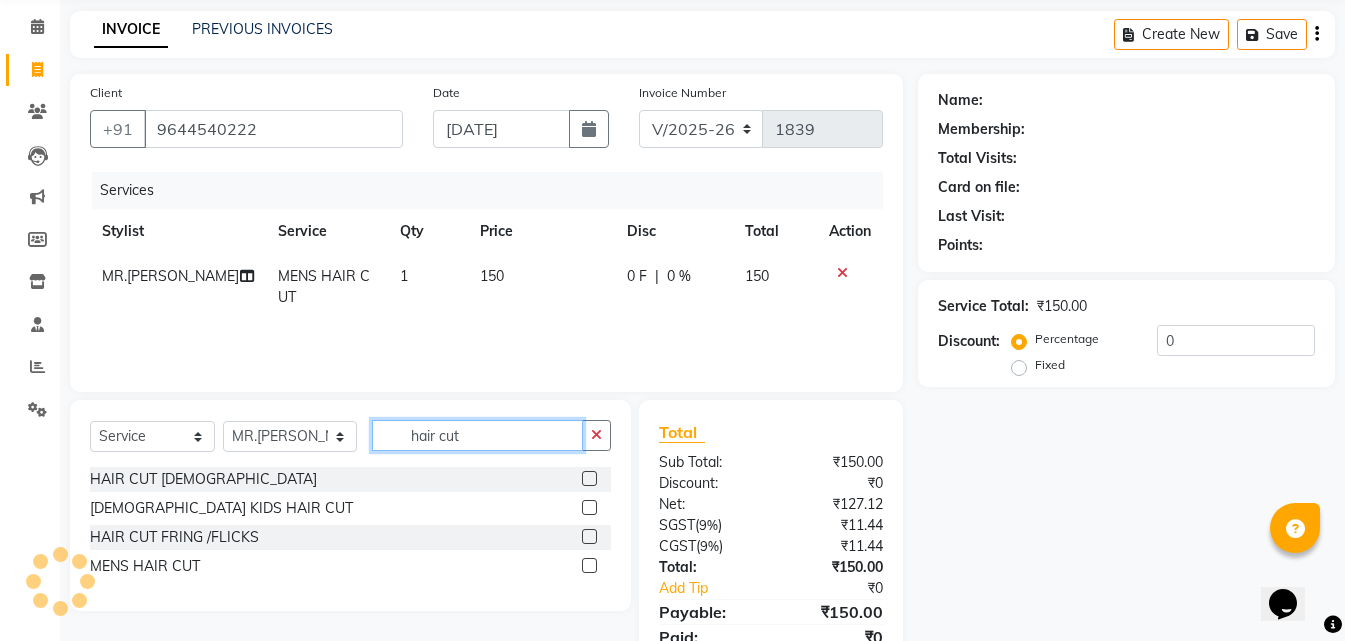click on "hair cut" 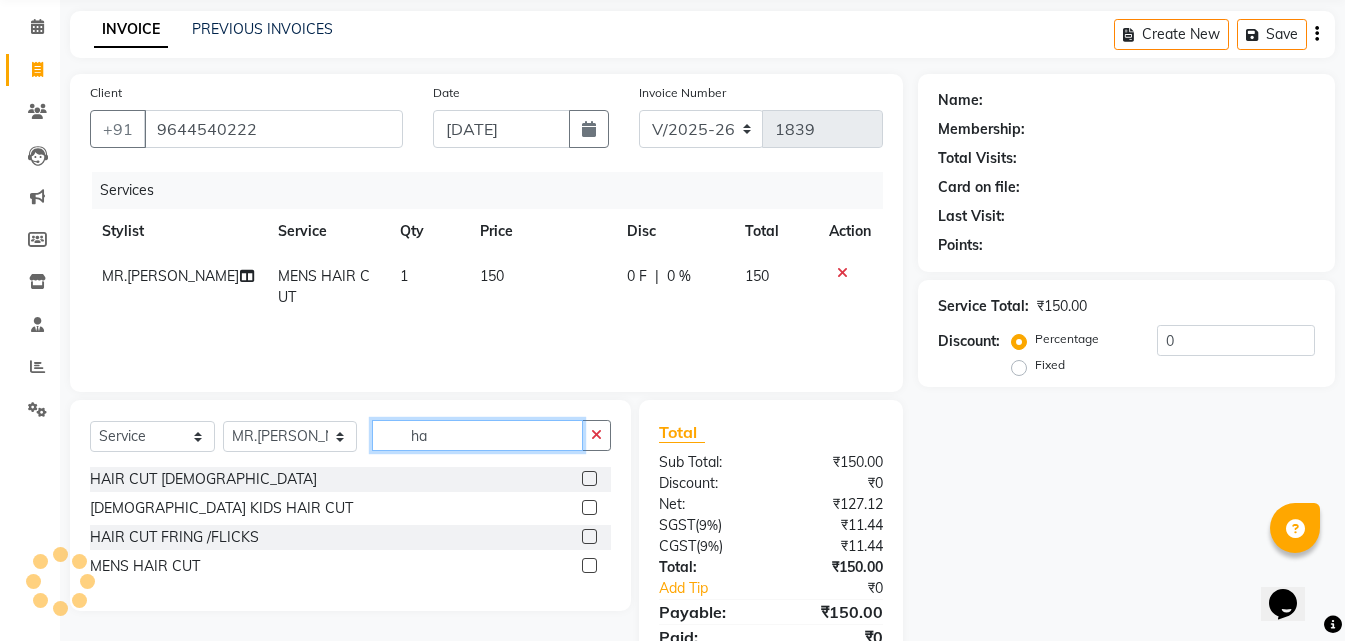 type on "h" 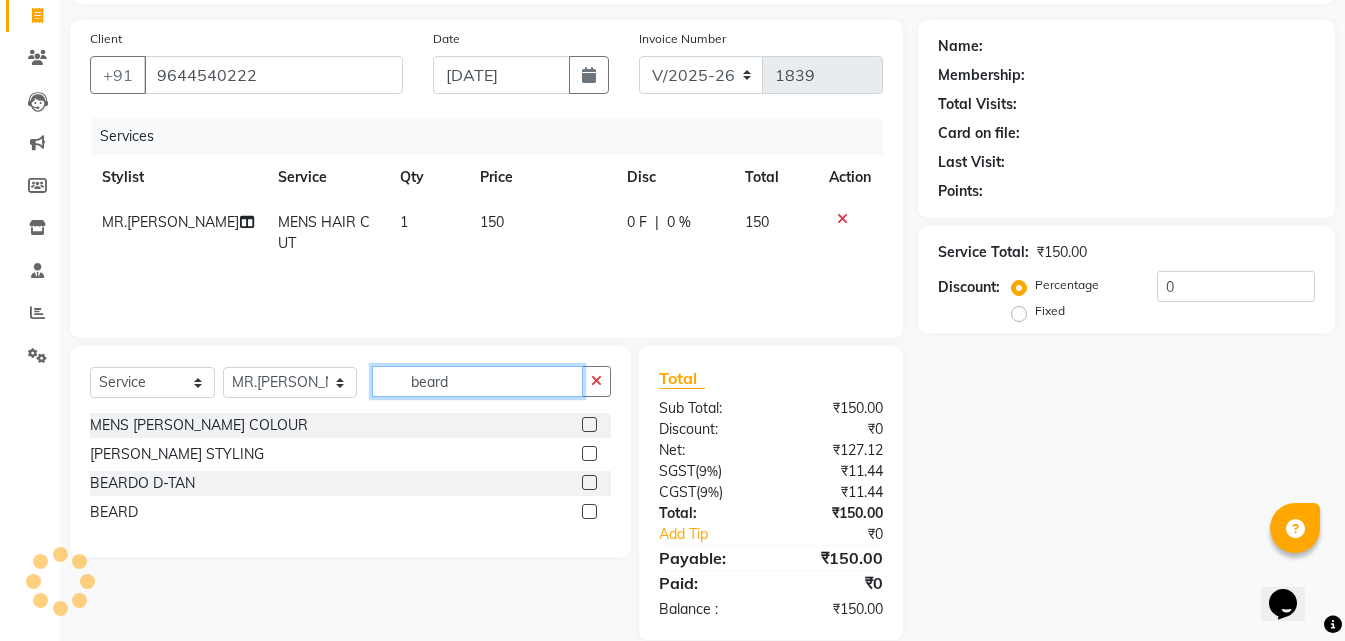 scroll, scrollTop: 159, scrollLeft: 0, axis: vertical 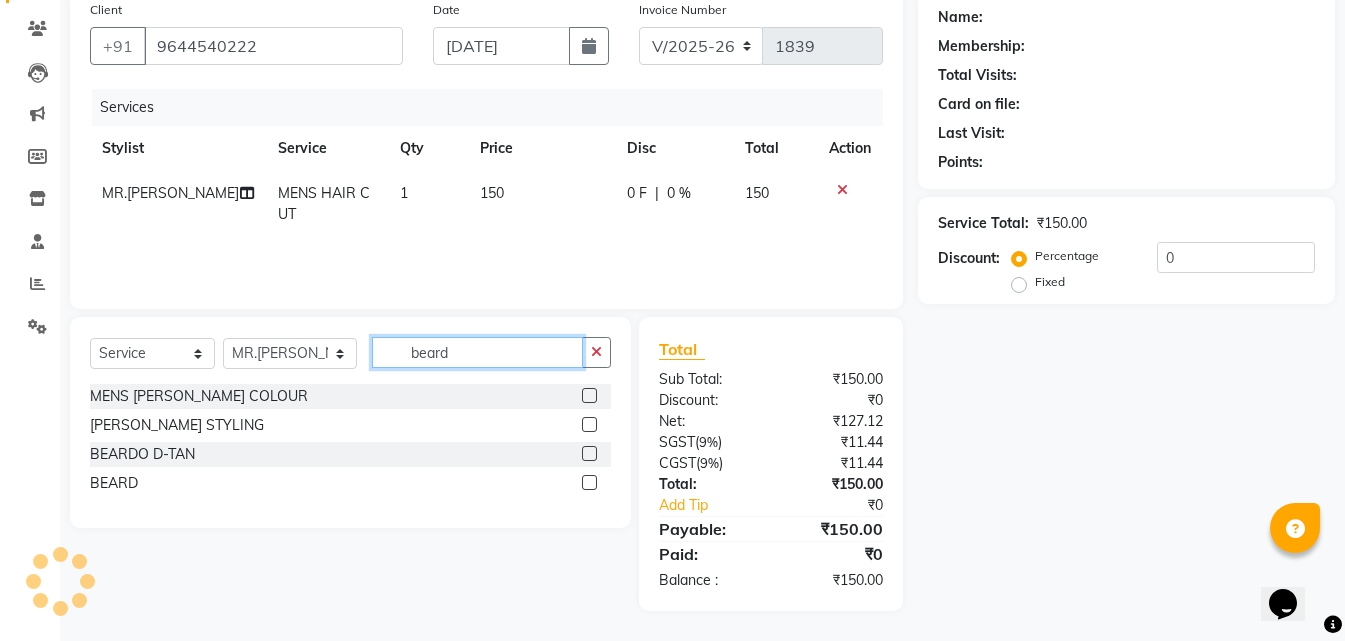 type on "beard" 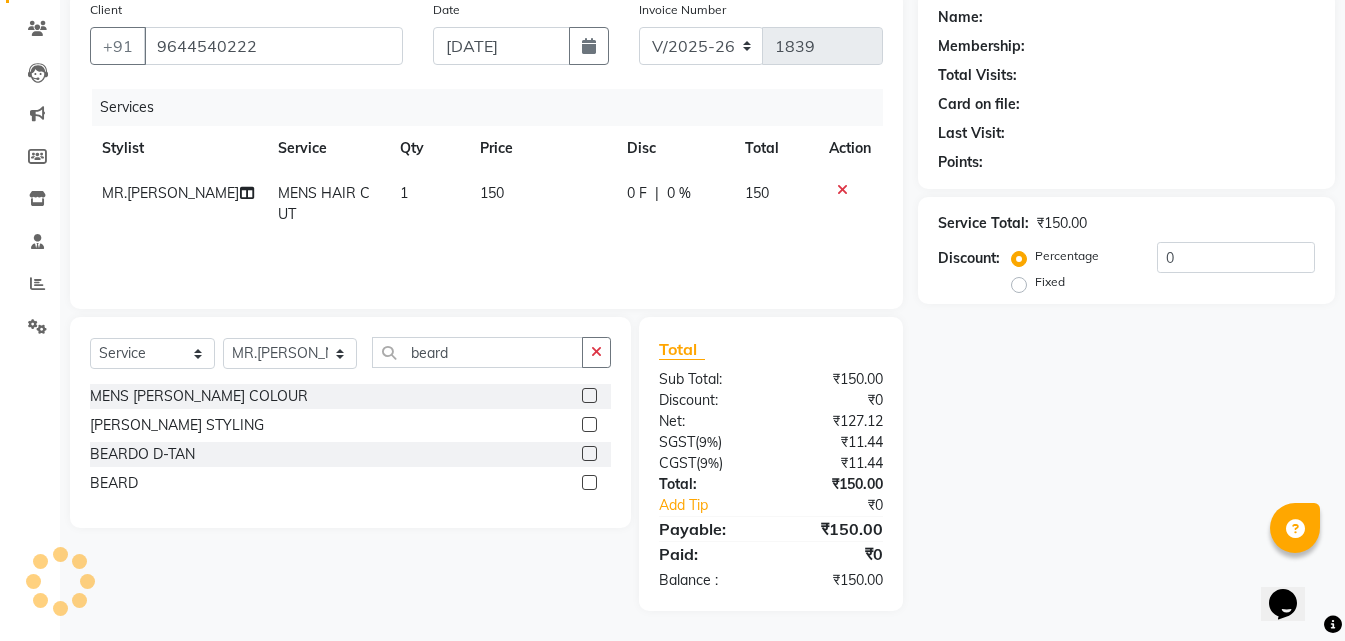 click 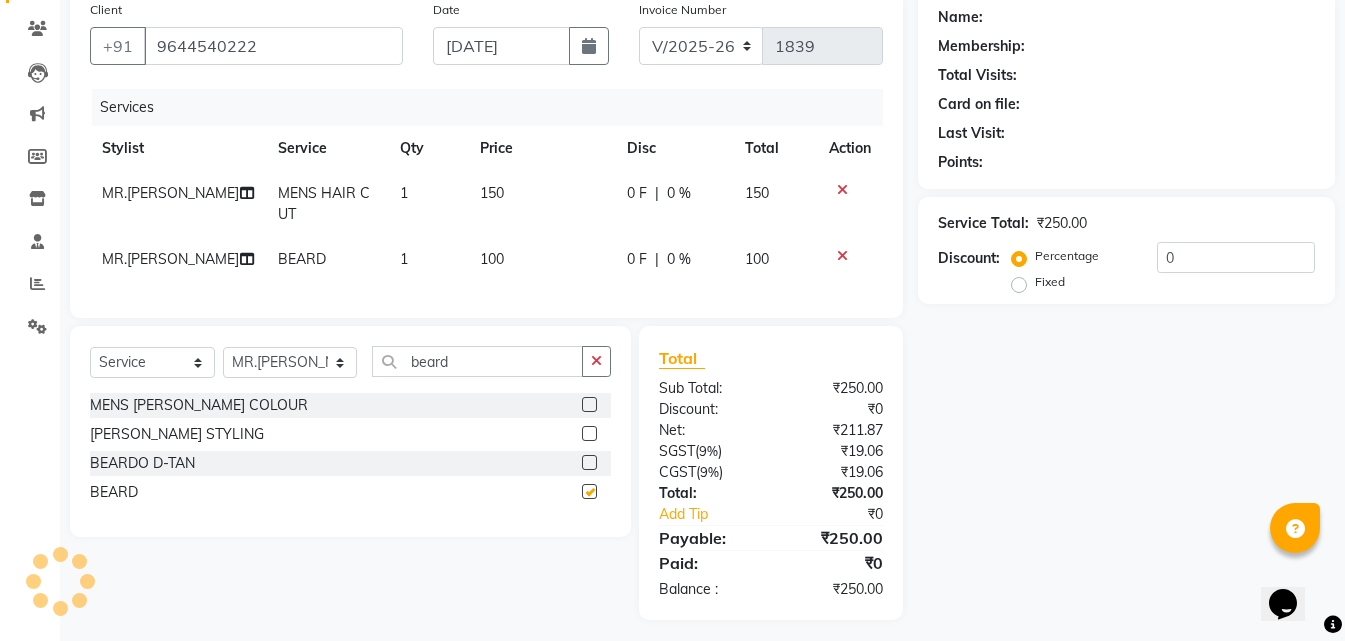 checkbox on "false" 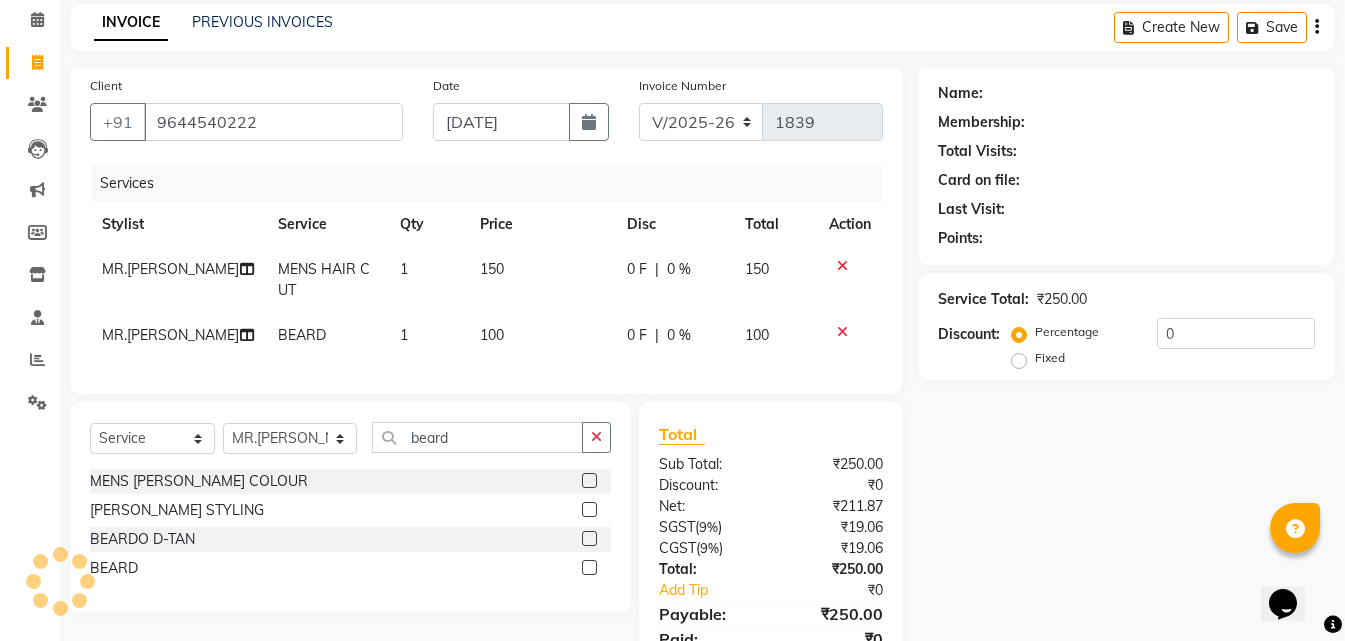 scroll, scrollTop: 5, scrollLeft: 0, axis: vertical 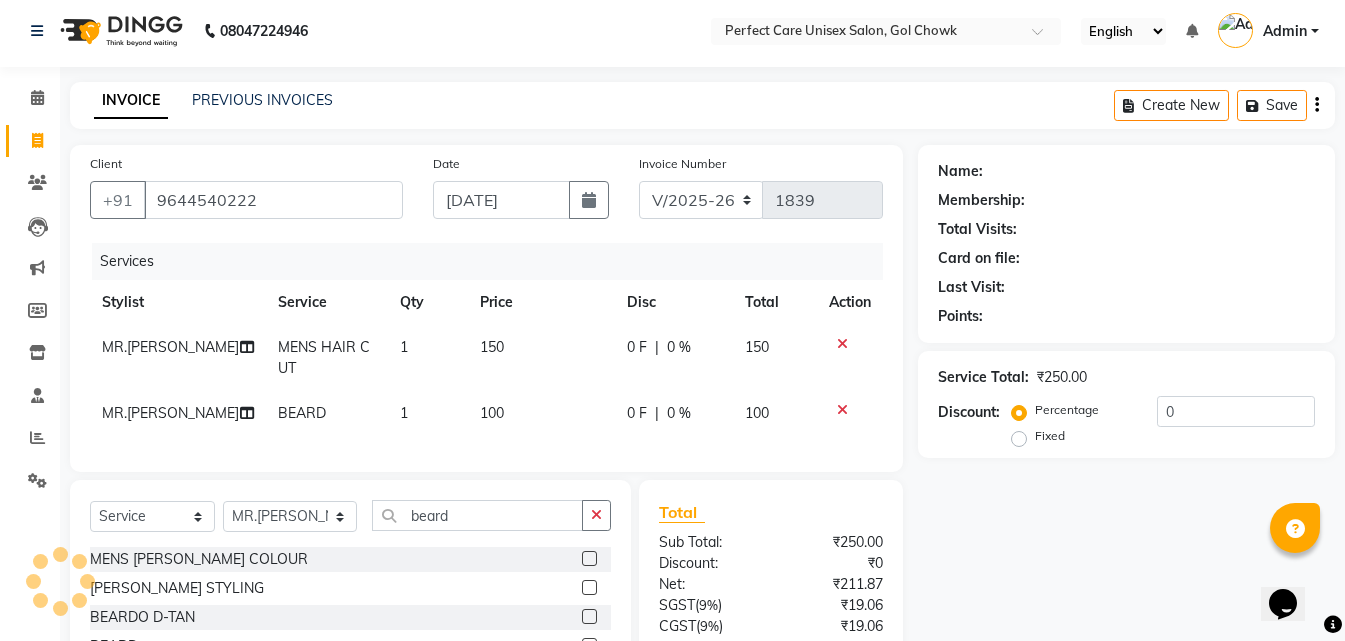select on "1: Object" 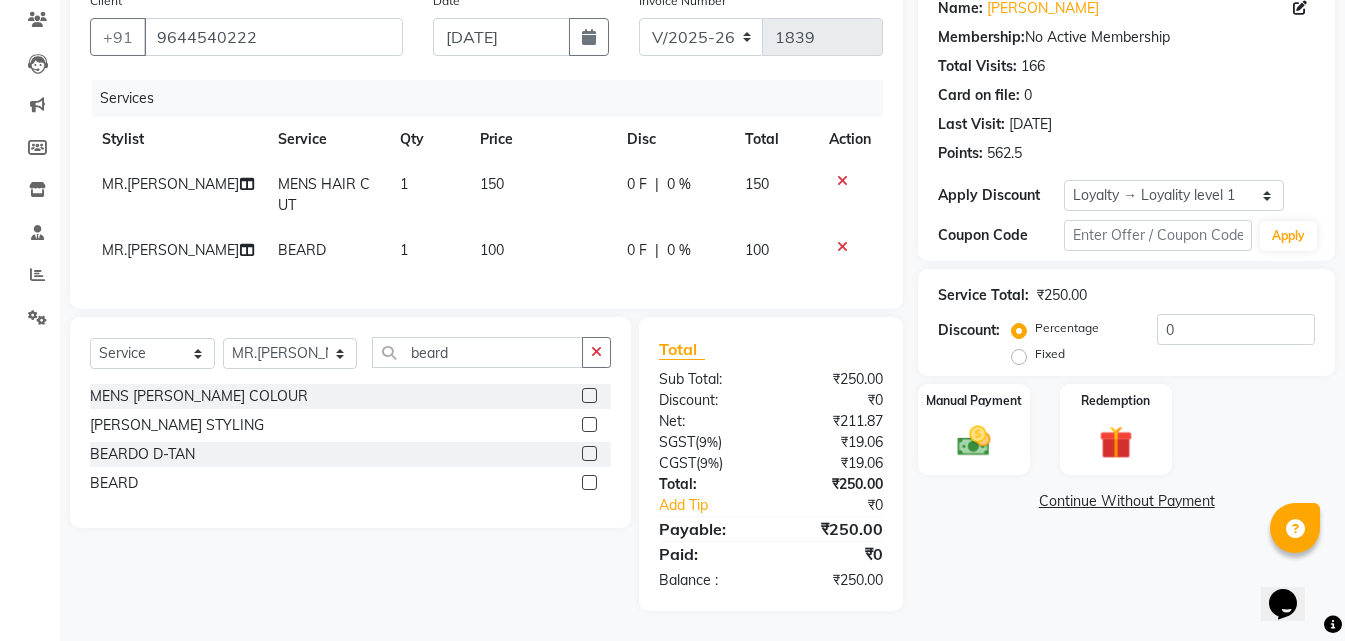 scroll, scrollTop: 183, scrollLeft: 0, axis: vertical 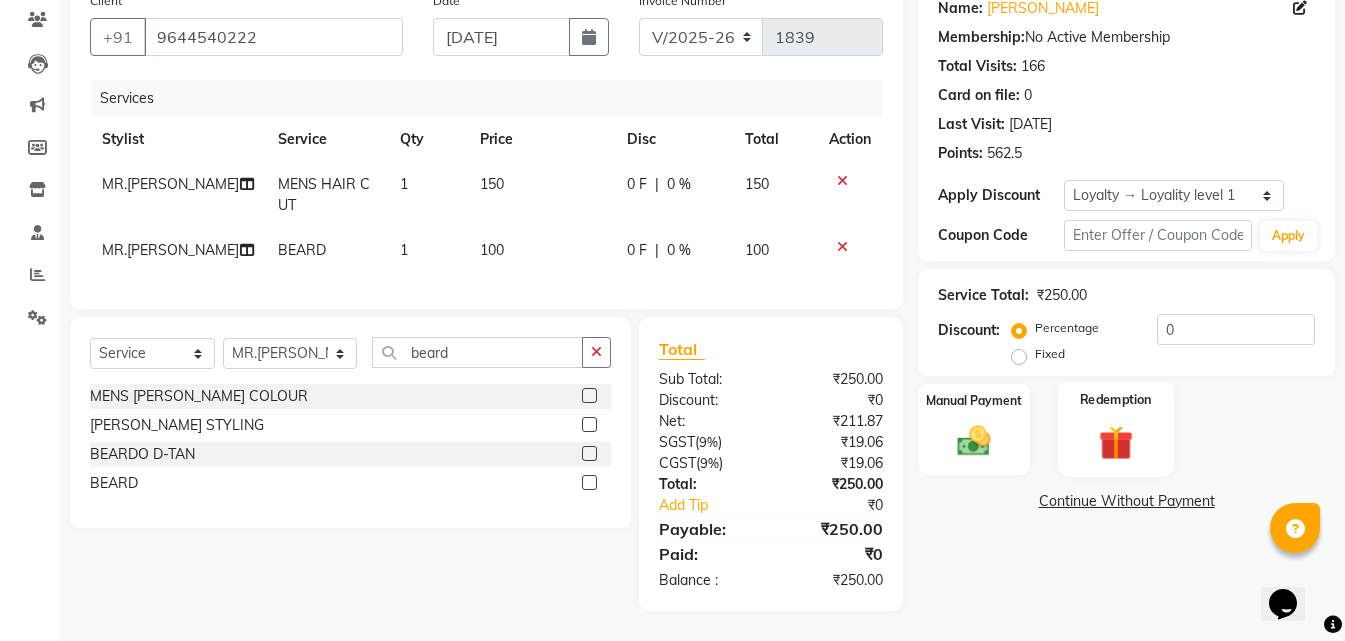 click 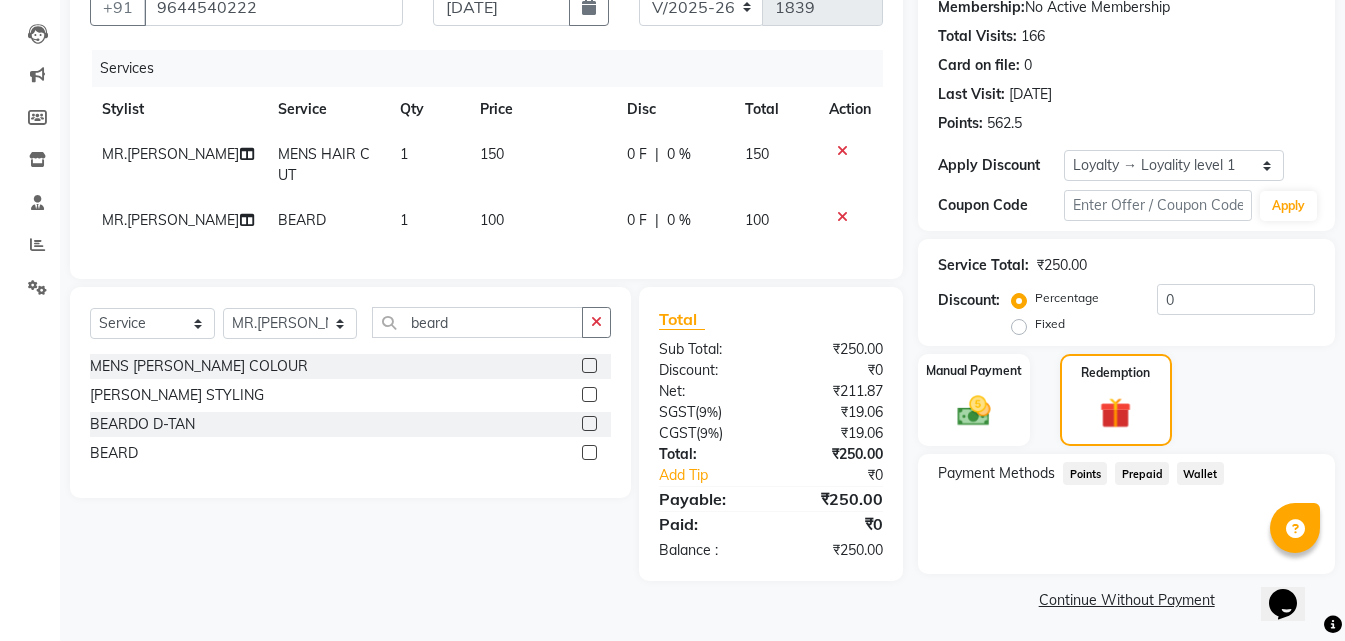 scroll, scrollTop: 202, scrollLeft: 0, axis: vertical 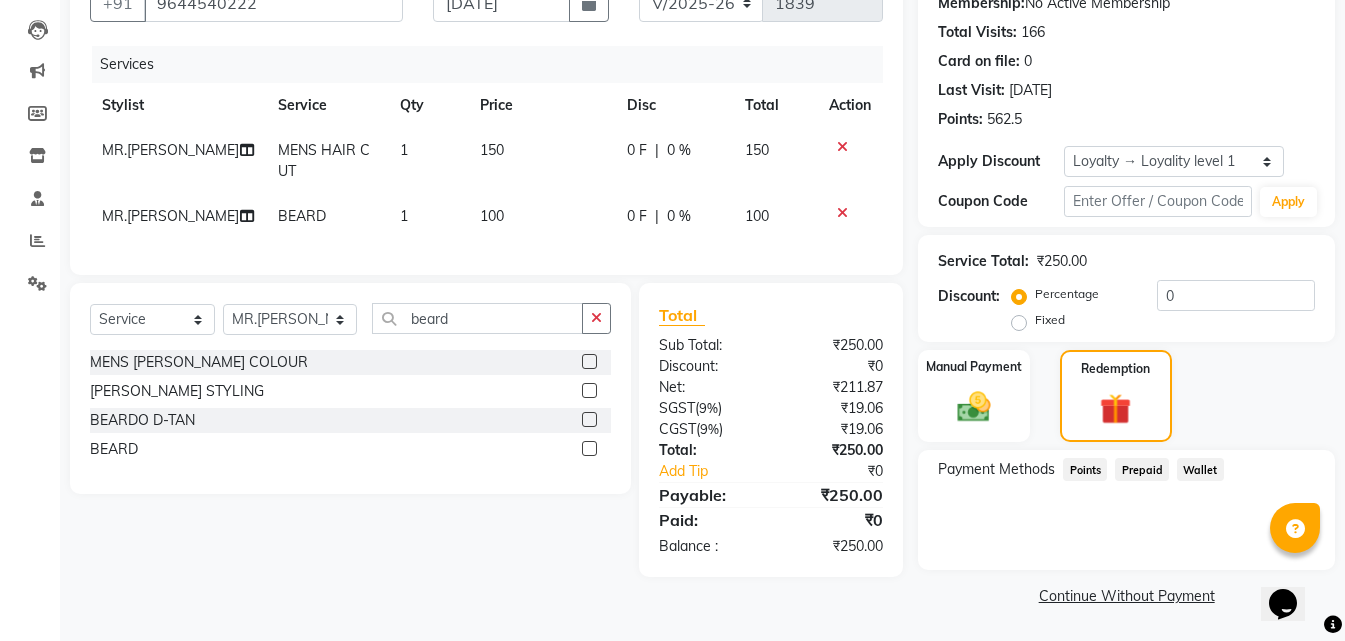 click on "Points" 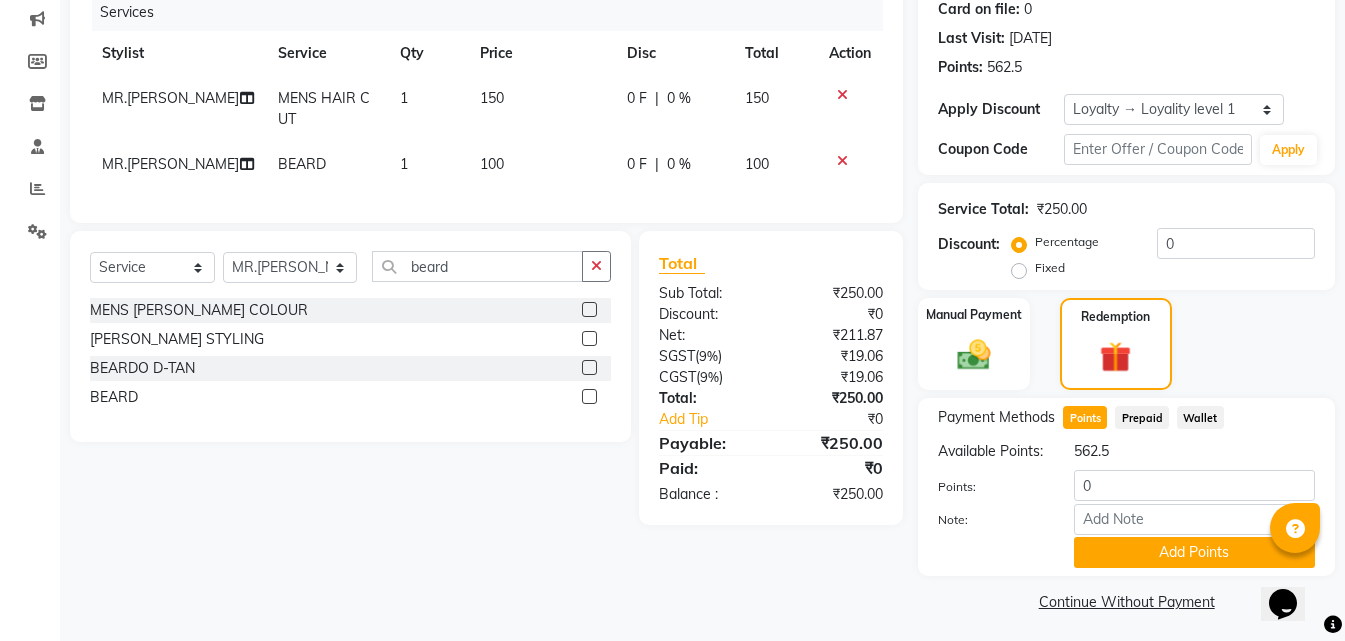 scroll, scrollTop: 281, scrollLeft: 0, axis: vertical 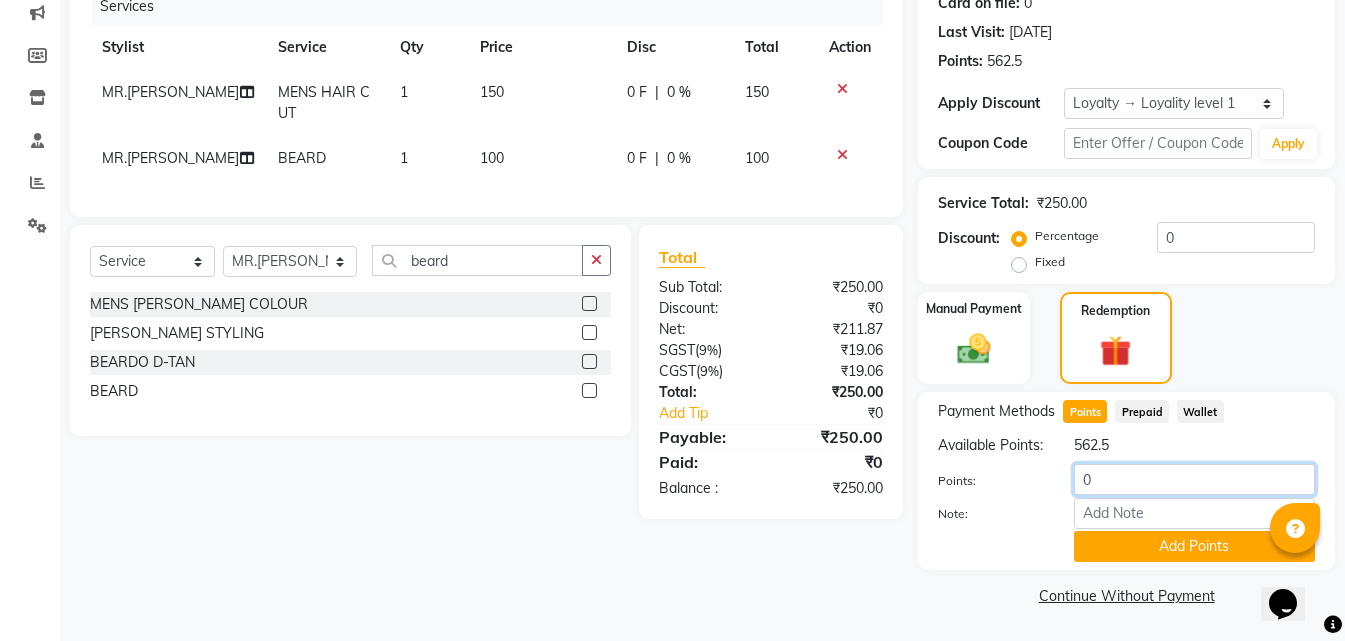 click on "0" 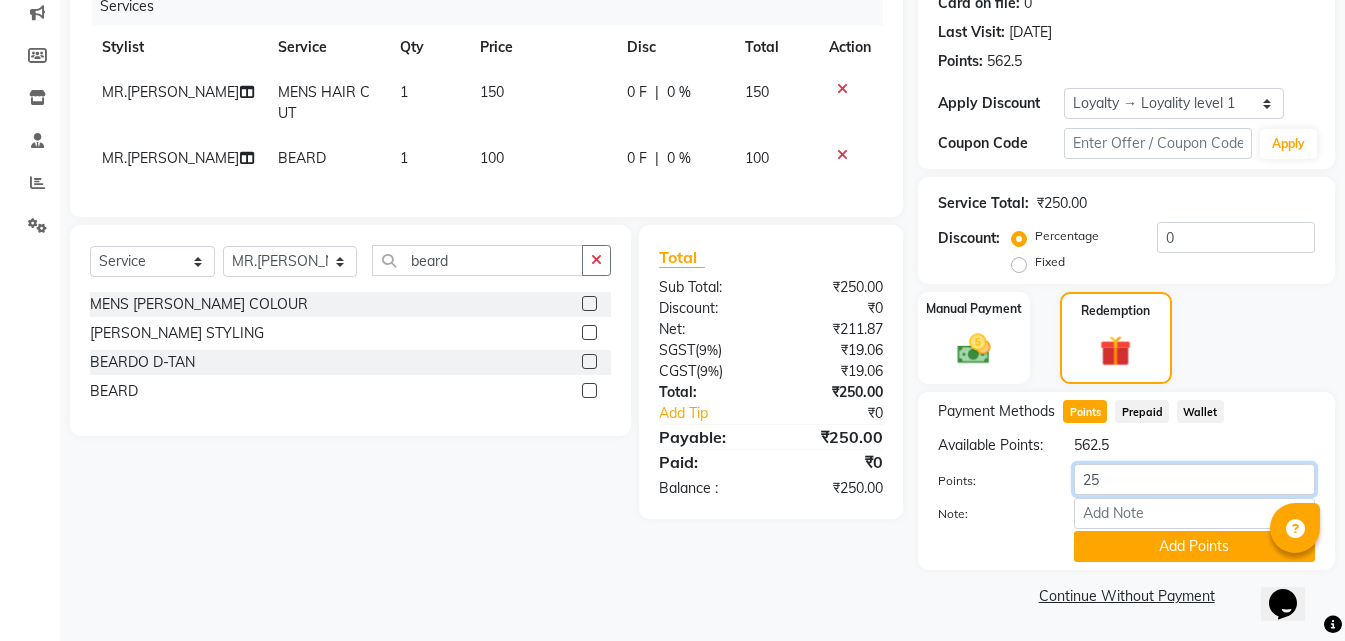 type on "250" 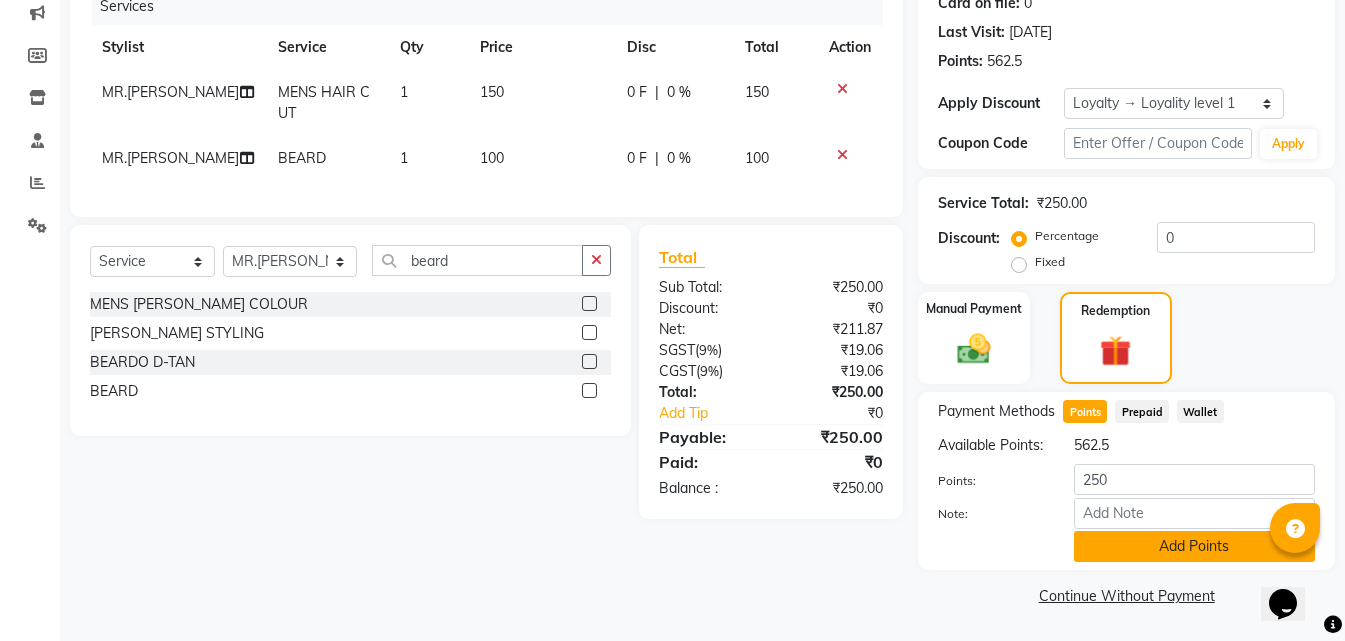 click on "Add Points" 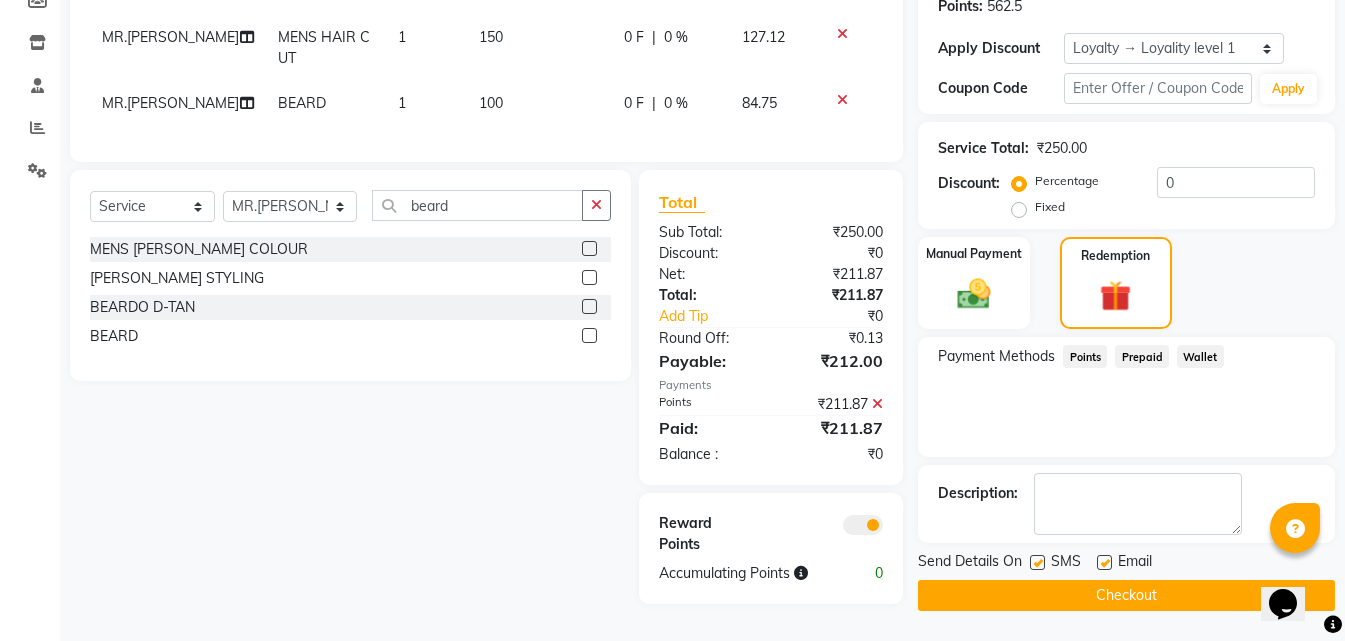 scroll, scrollTop: 323, scrollLeft: 0, axis: vertical 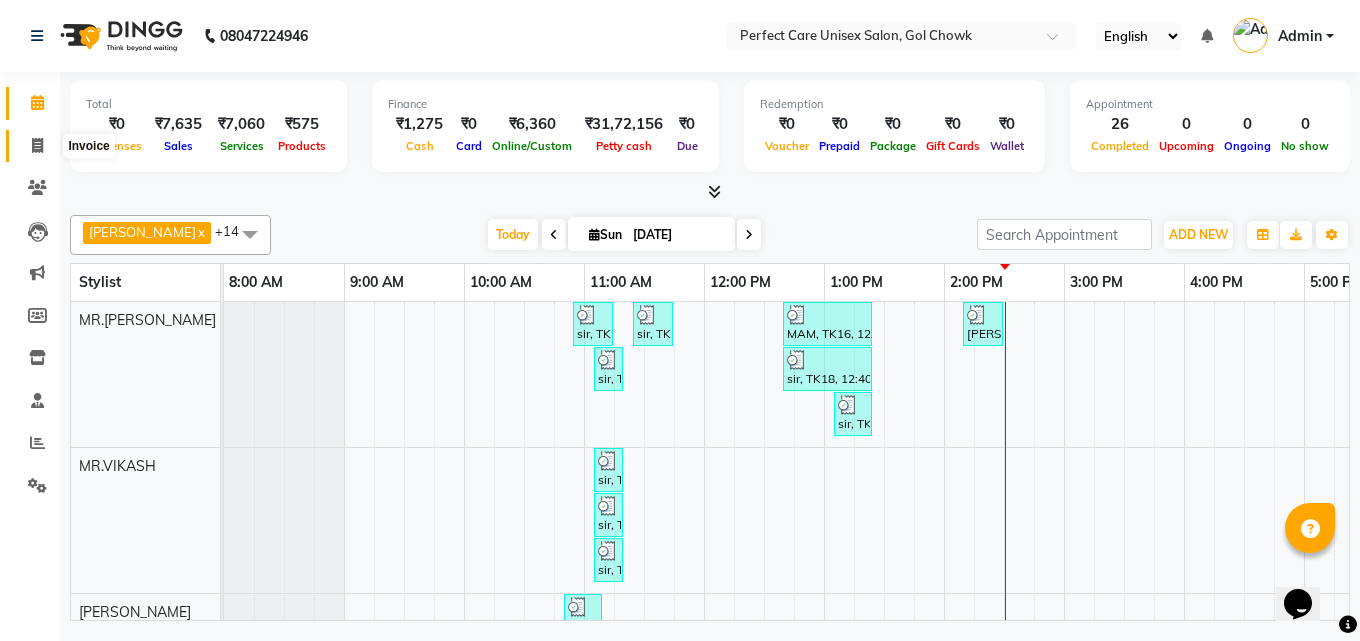 click 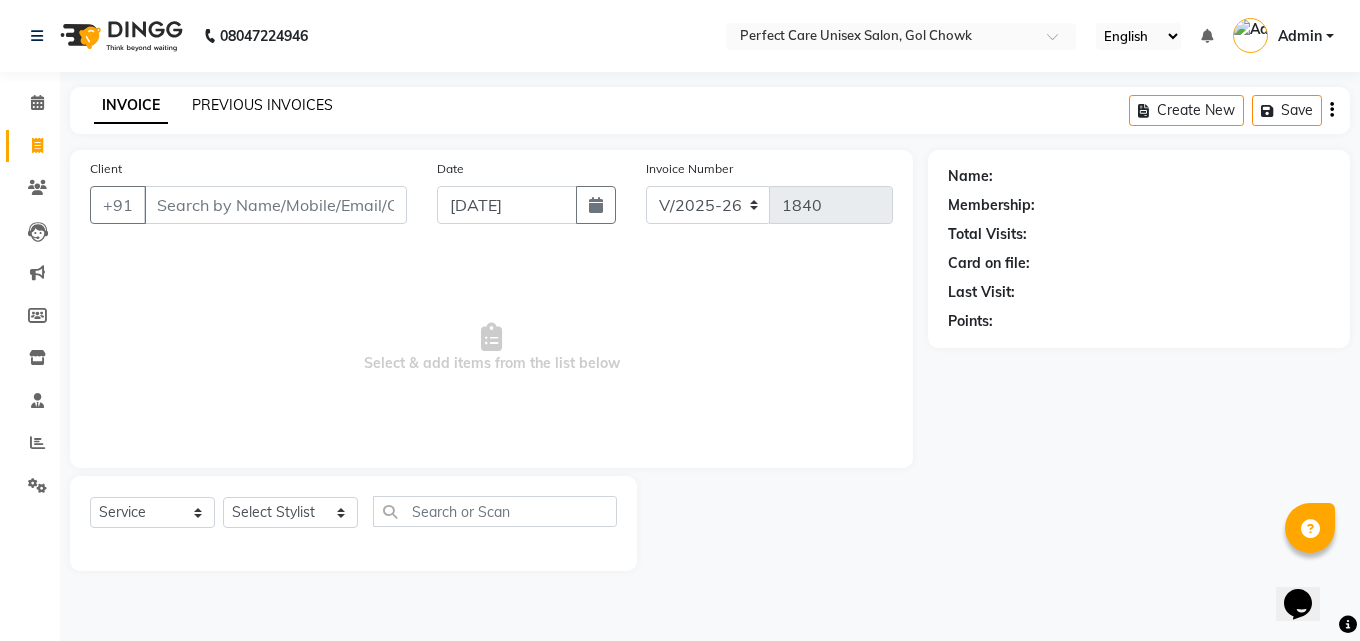click on "PREVIOUS INVOICES" 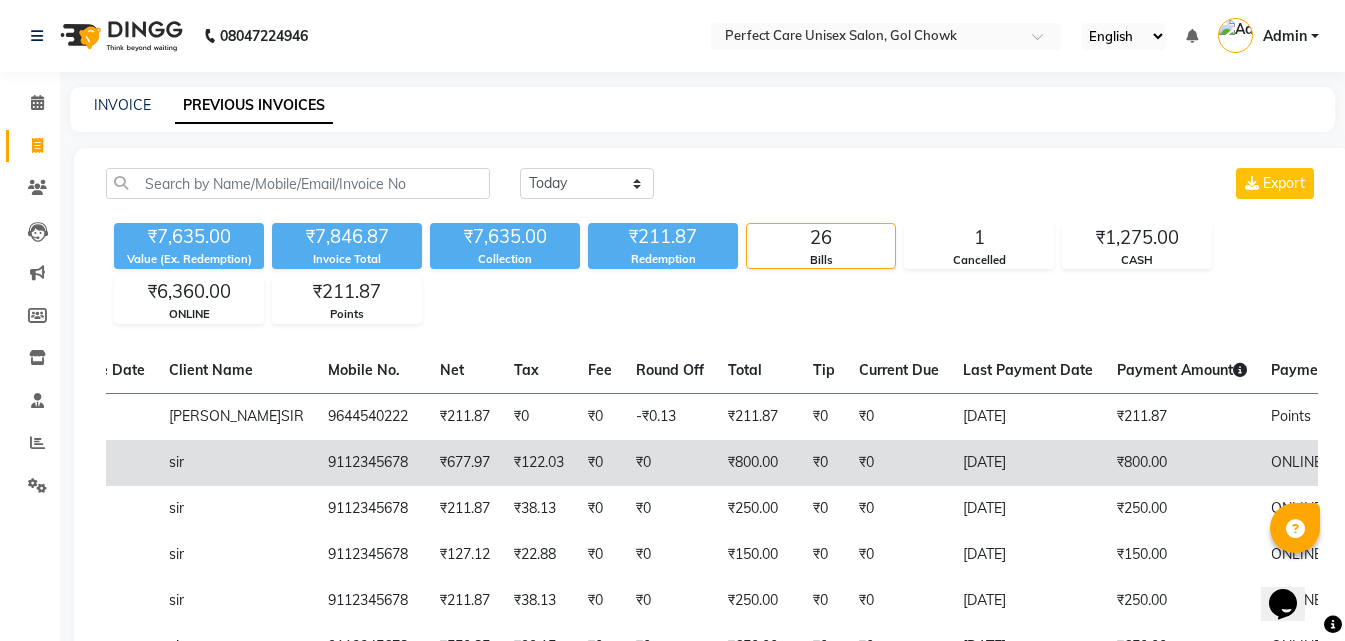 scroll, scrollTop: 0, scrollLeft: 463, axis: horizontal 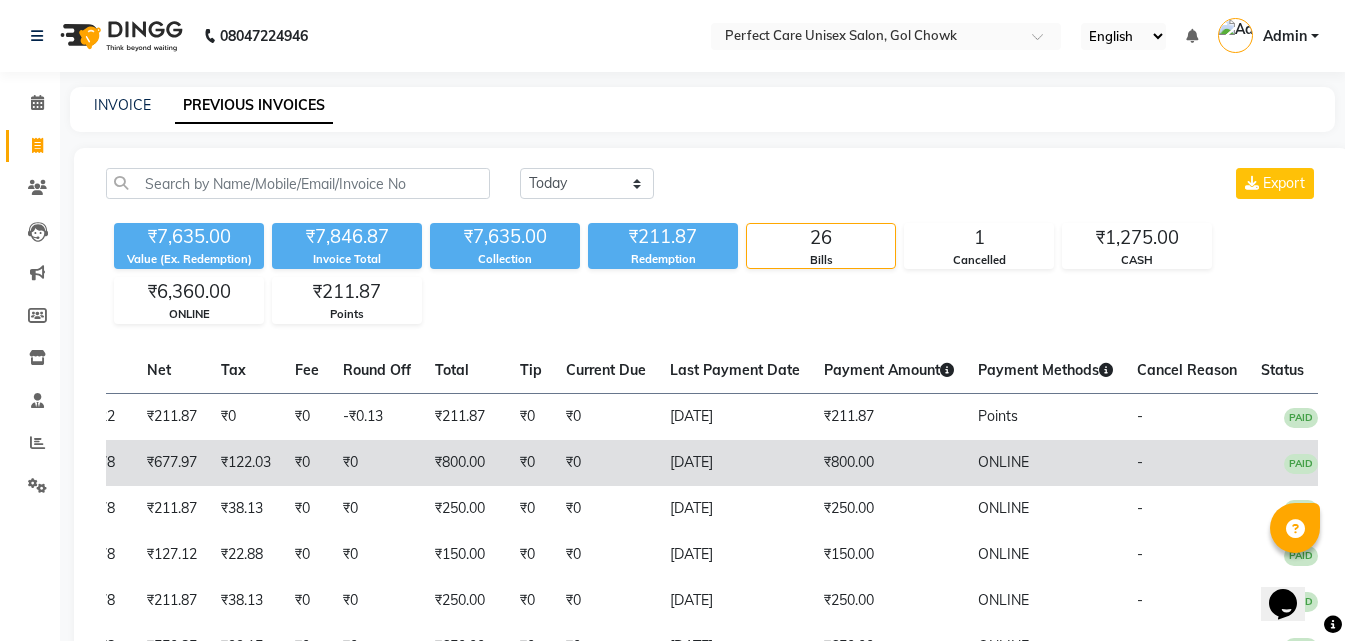 drag, startPoint x: 396, startPoint y: 460, endPoint x: 426, endPoint y: 465, distance: 30.413813 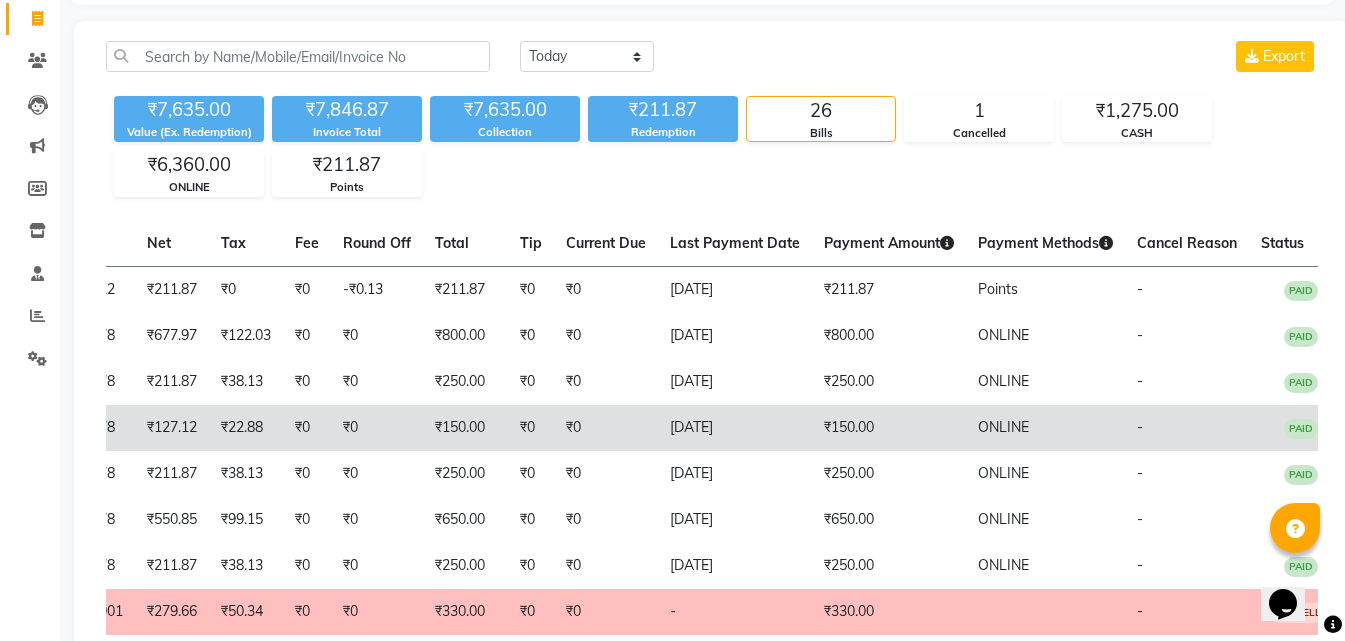 scroll, scrollTop: 100, scrollLeft: 0, axis: vertical 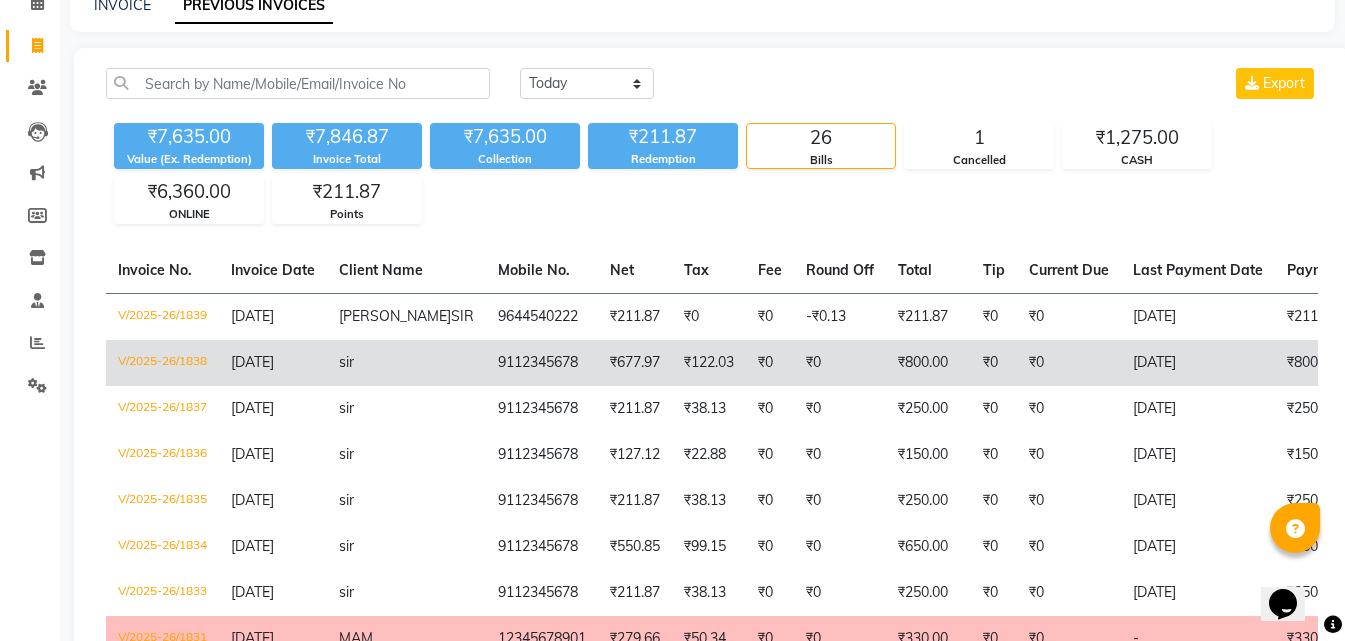 drag, startPoint x: 913, startPoint y: 395, endPoint x: 458, endPoint y: 397, distance: 455.0044 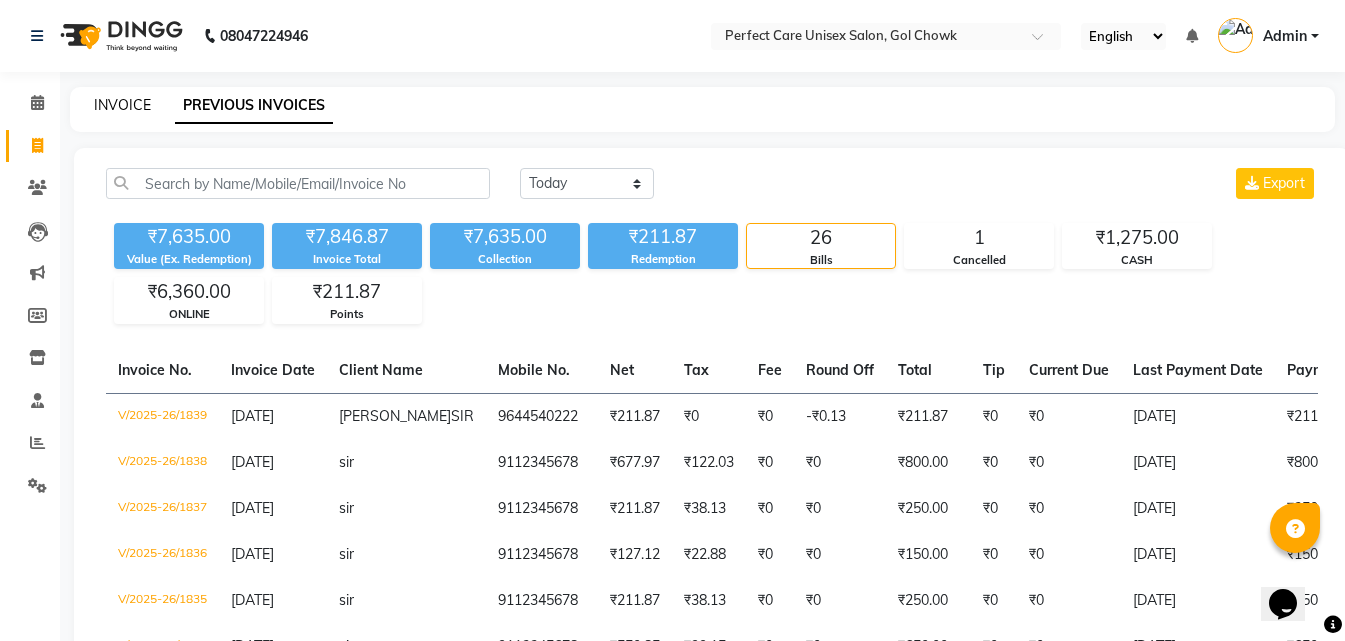 click on "INVOICE" 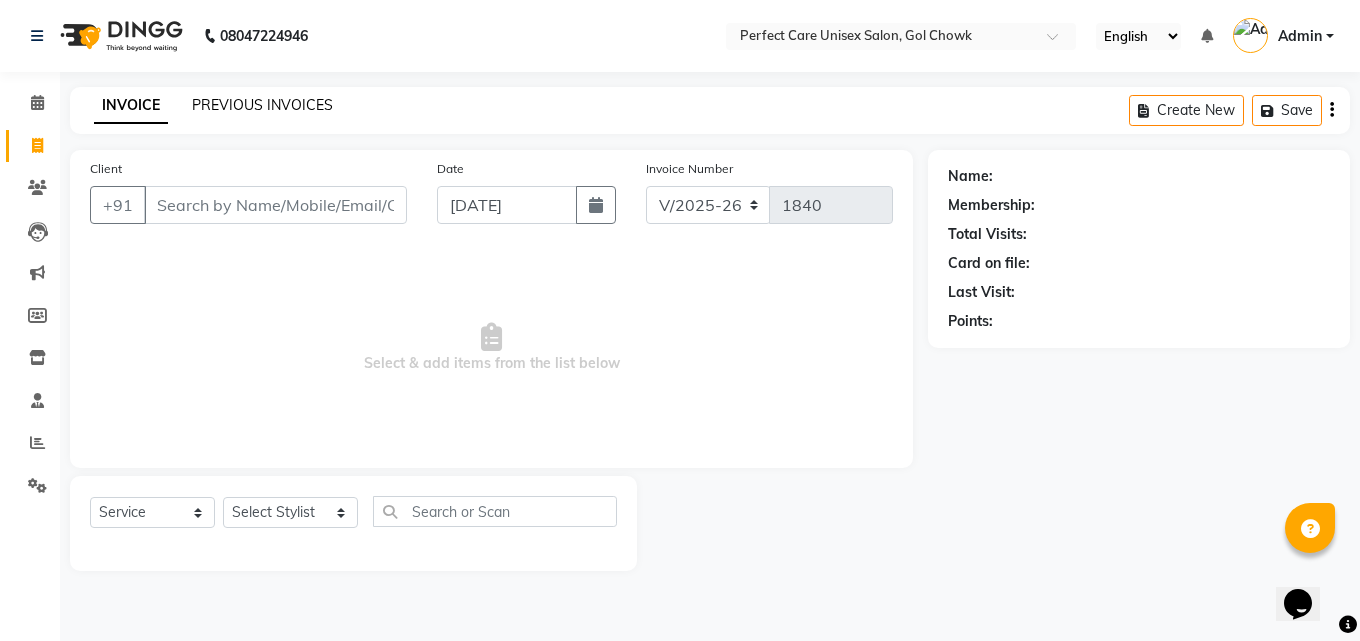 click on "PREVIOUS INVOICES" 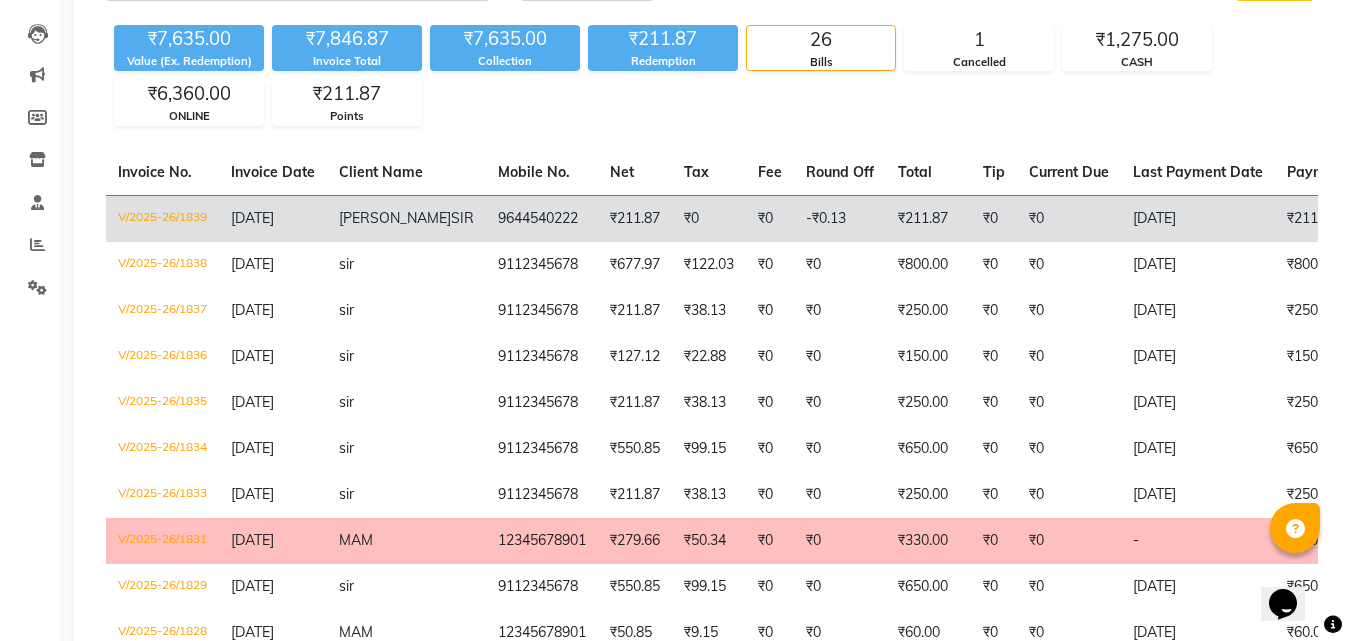 scroll, scrollTop: 200, scrollLeft: 0, axis: vertical 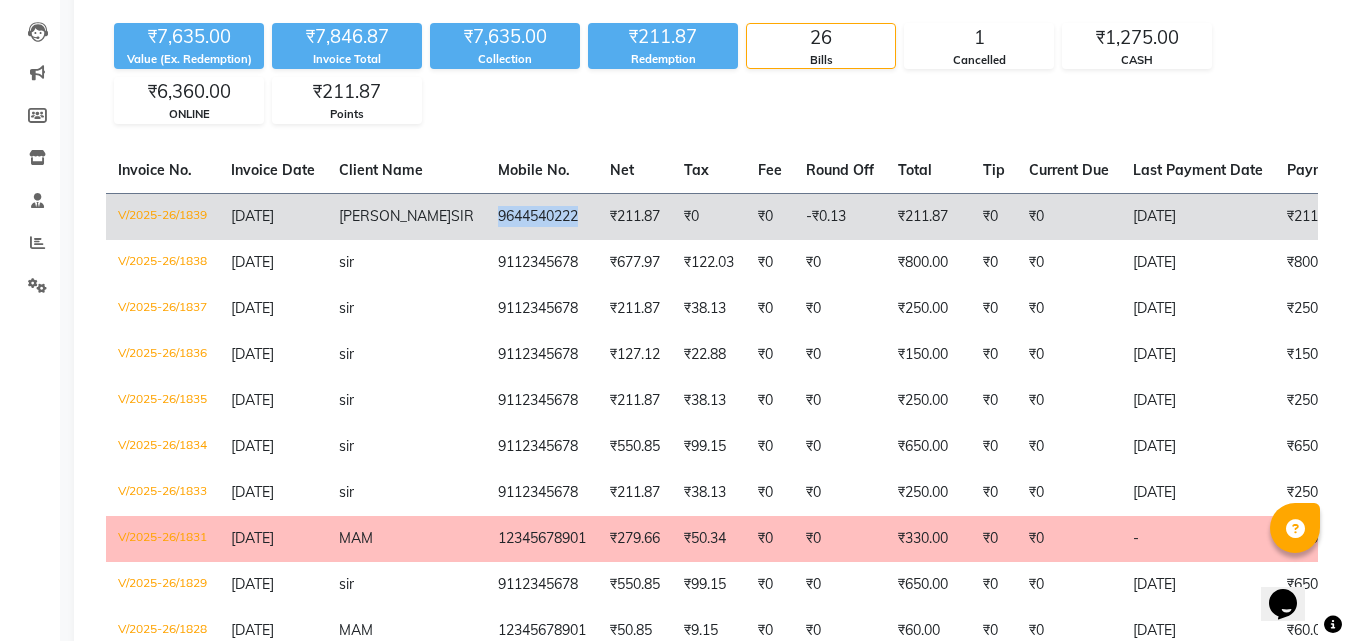 drag, startPoint x: 439, startPoint y: 211, endPoint x: 529, endPoint y: 217, distance: 90.199776 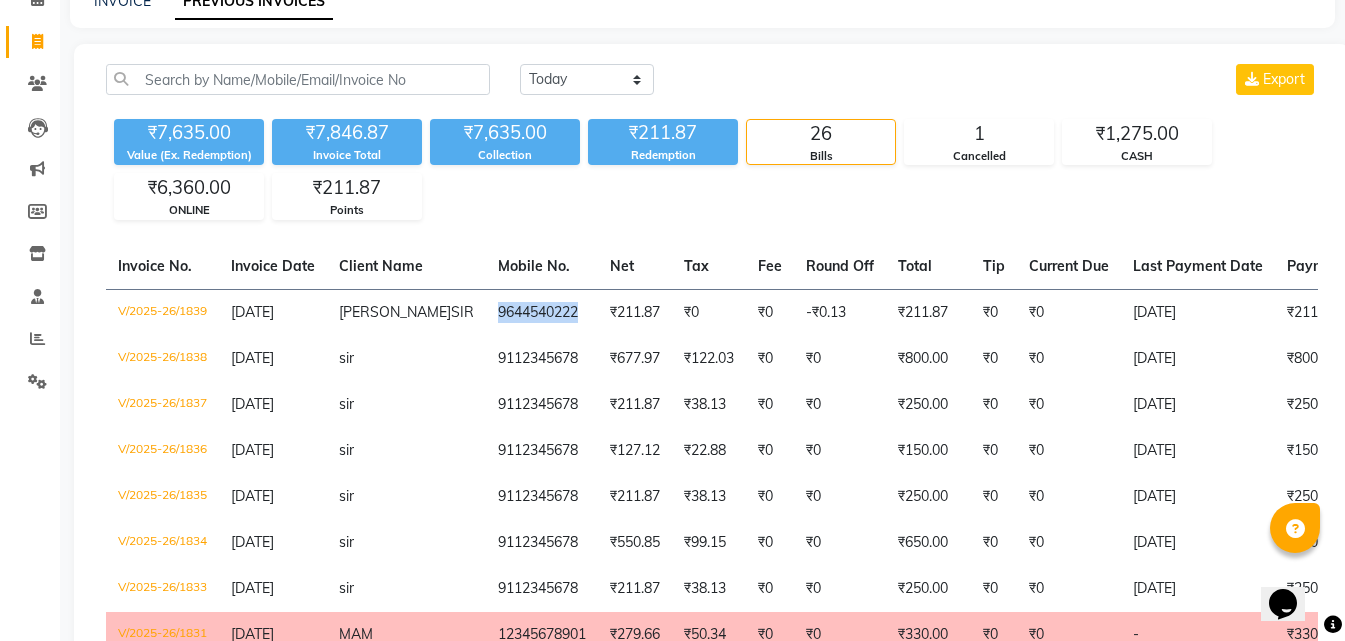 scroll, scrollTop: 0, scrollLeft: 0, axis: both 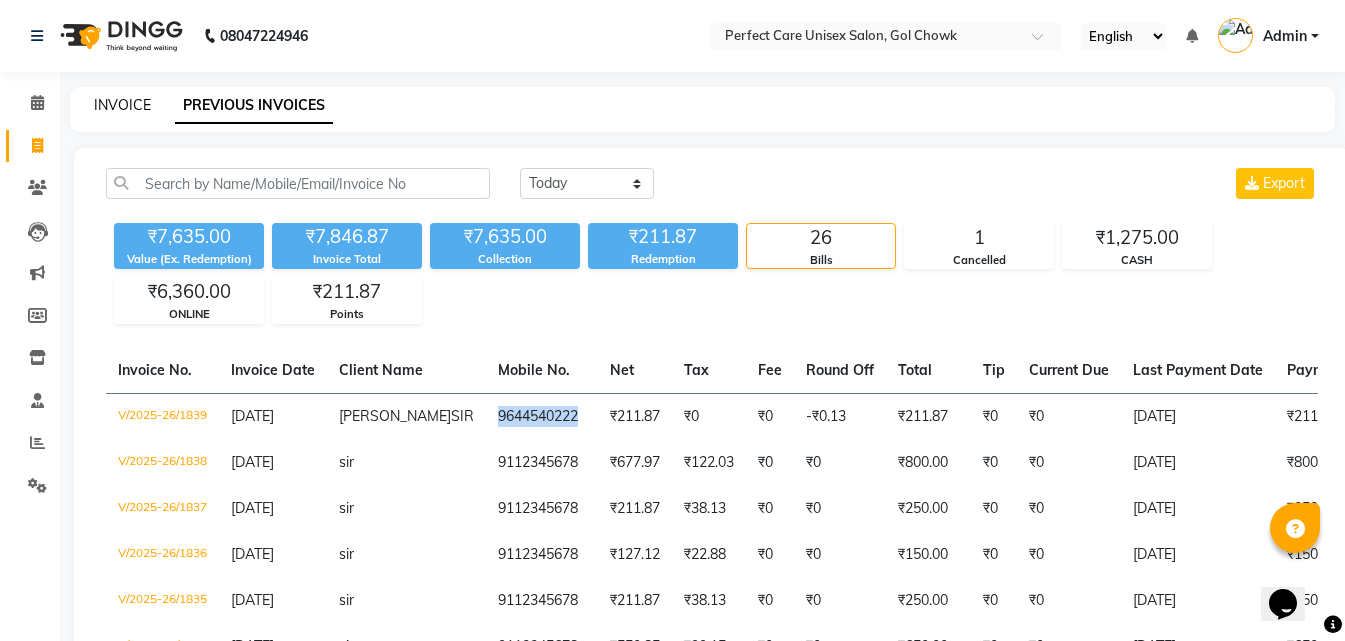 click on "INVOICE" 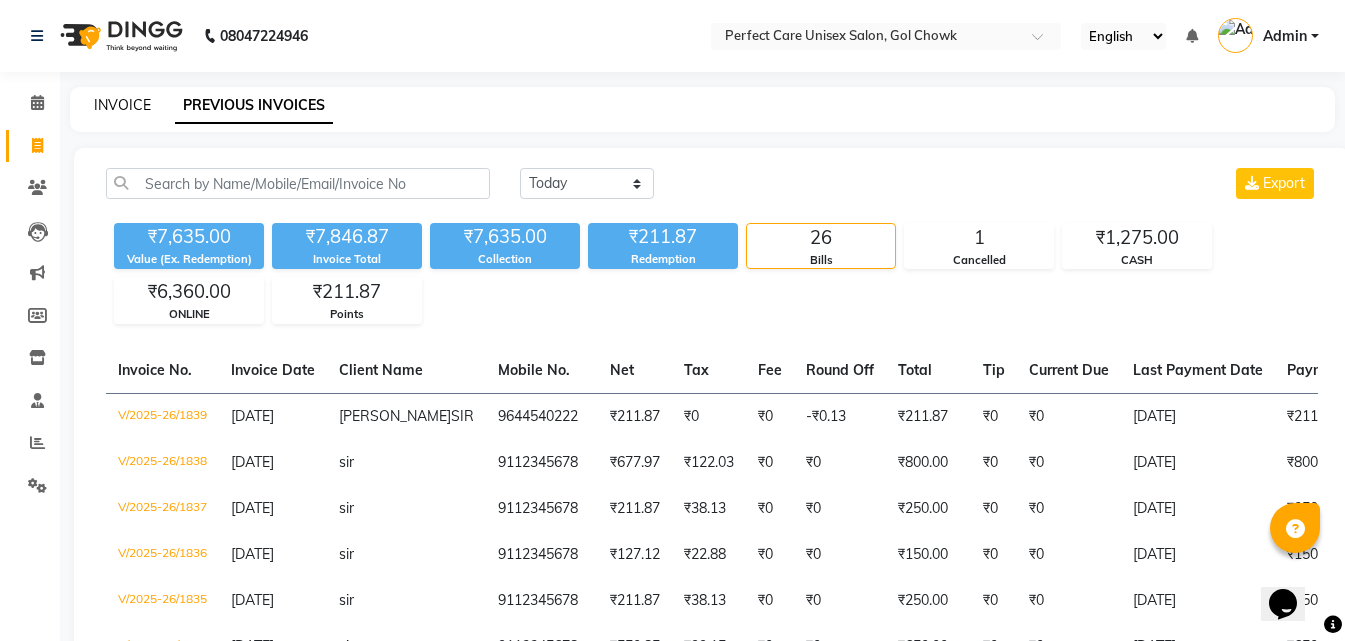 select on "4751" 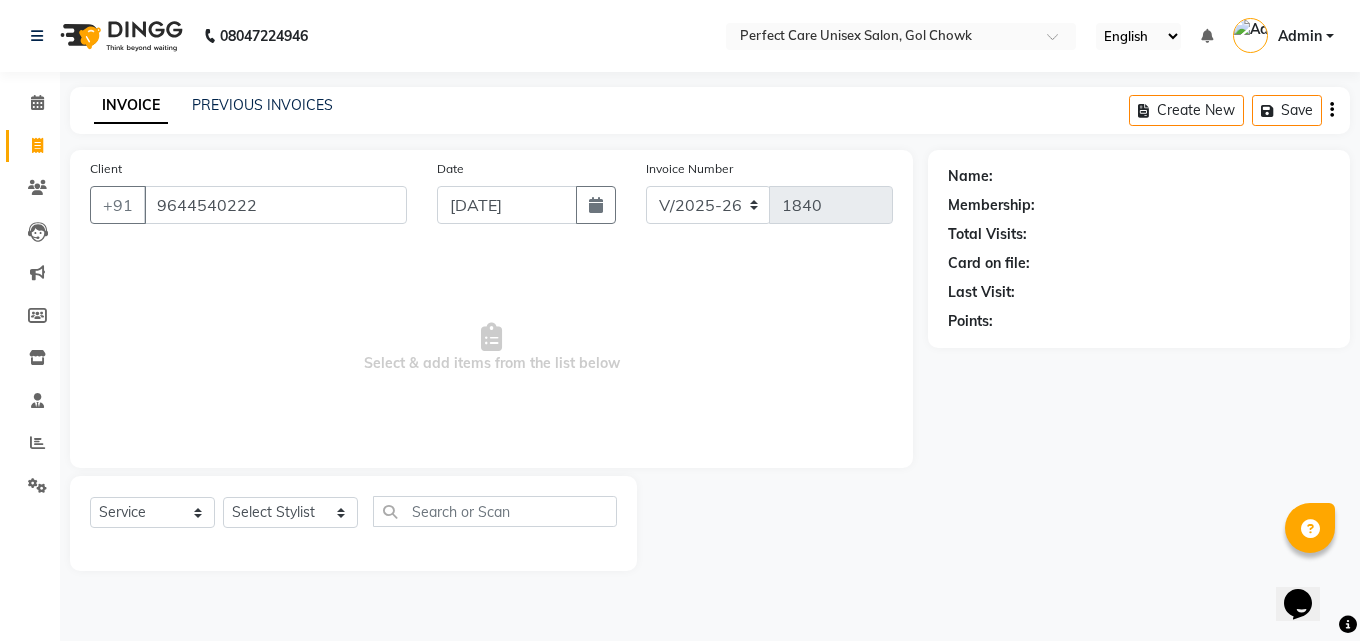 type on "9644540222" 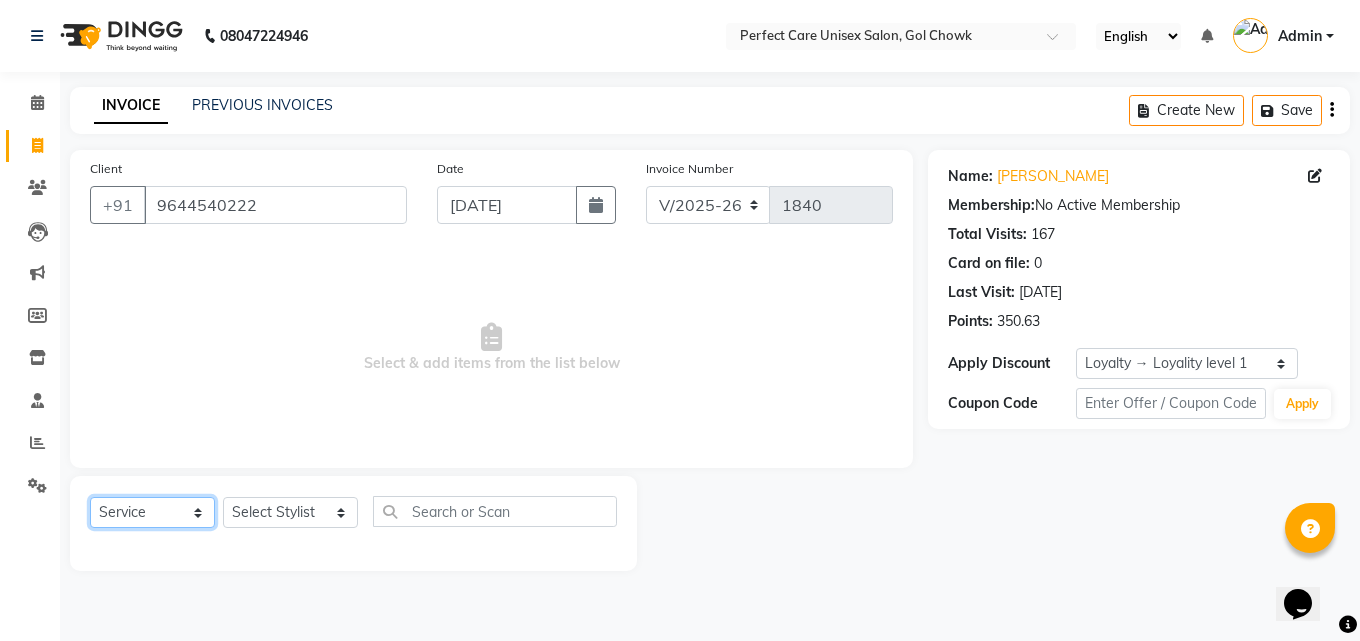 click on "Select  Service  Product  Membership  Package Voucher Prepaid Gift Card" 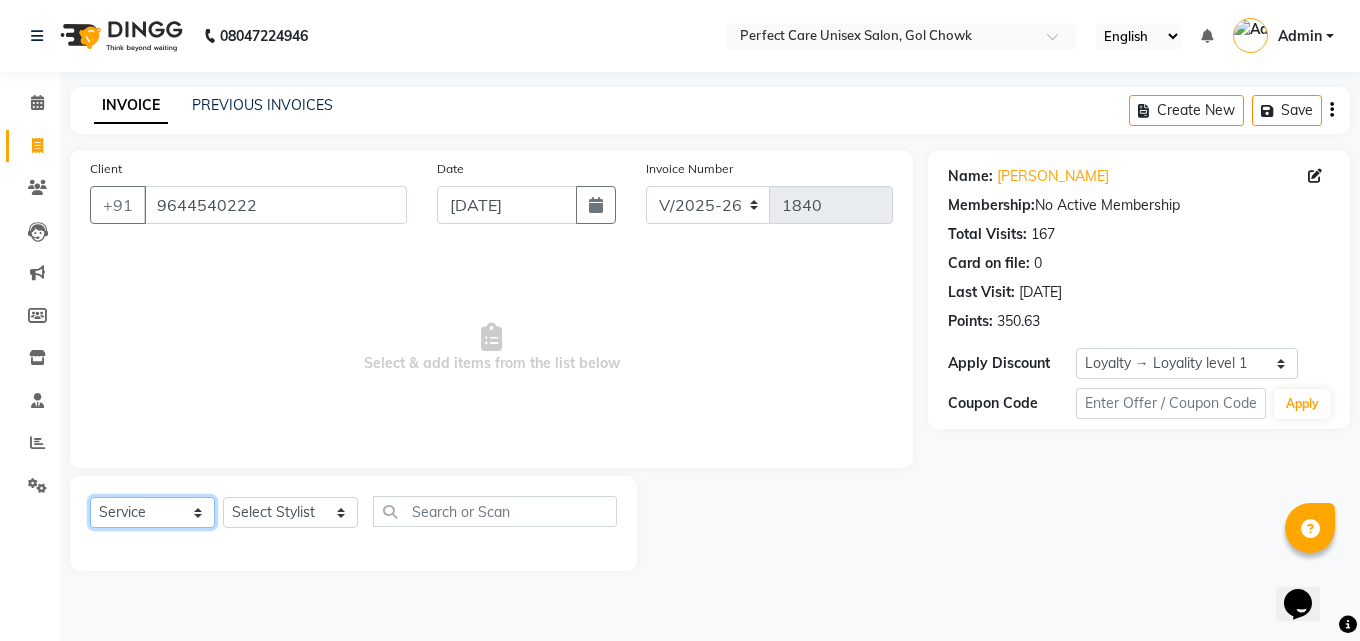 select on "product" 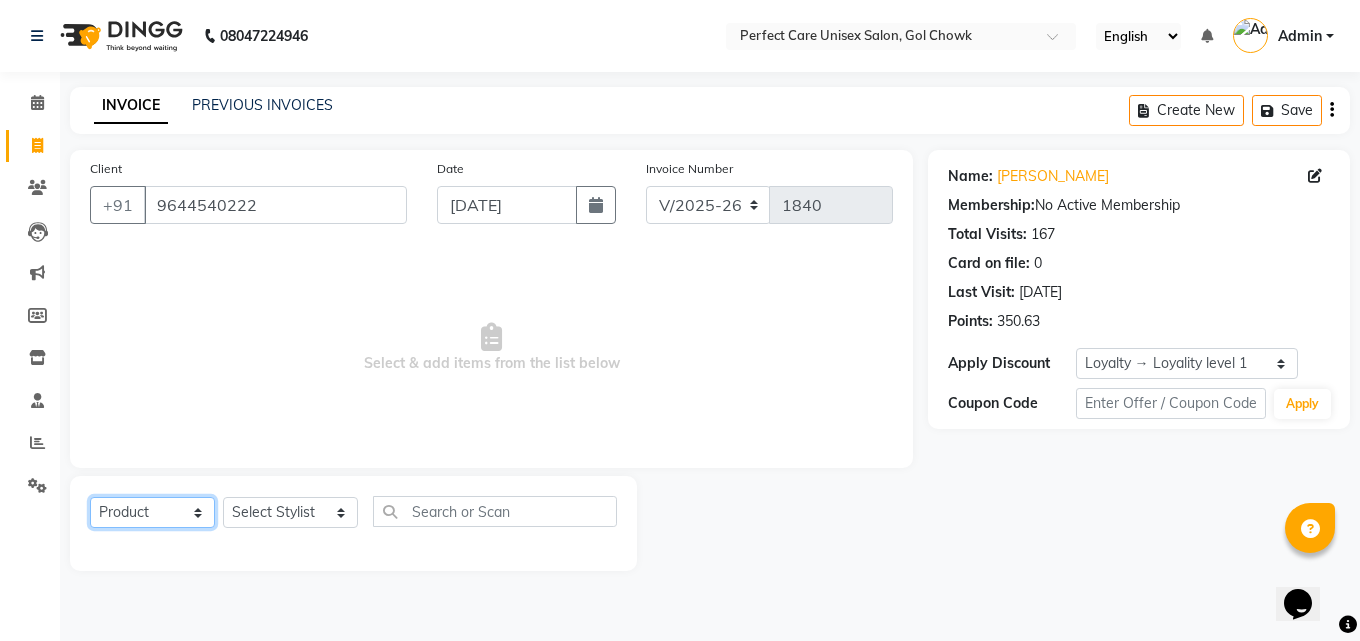 click on "Select  Service  Product  Membership  Package Voucher Prepaid Gift Card" 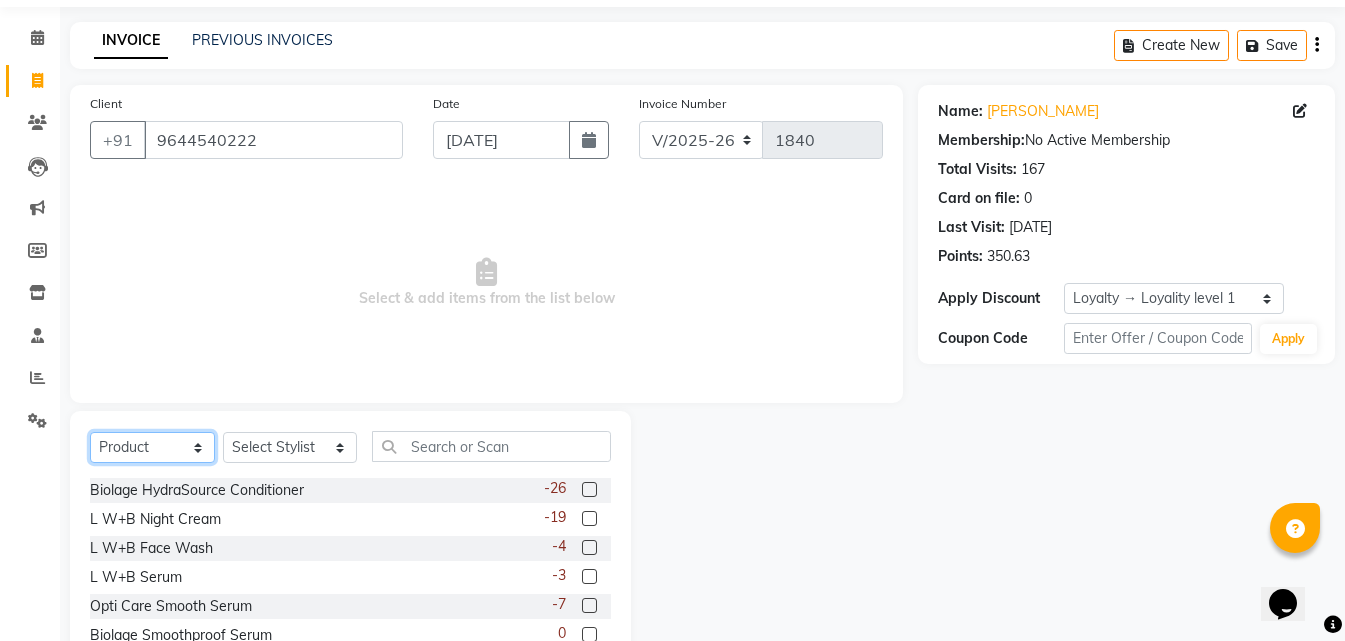 scroll, scrollTop: 100, scrollLeft: 0, axis: vertical 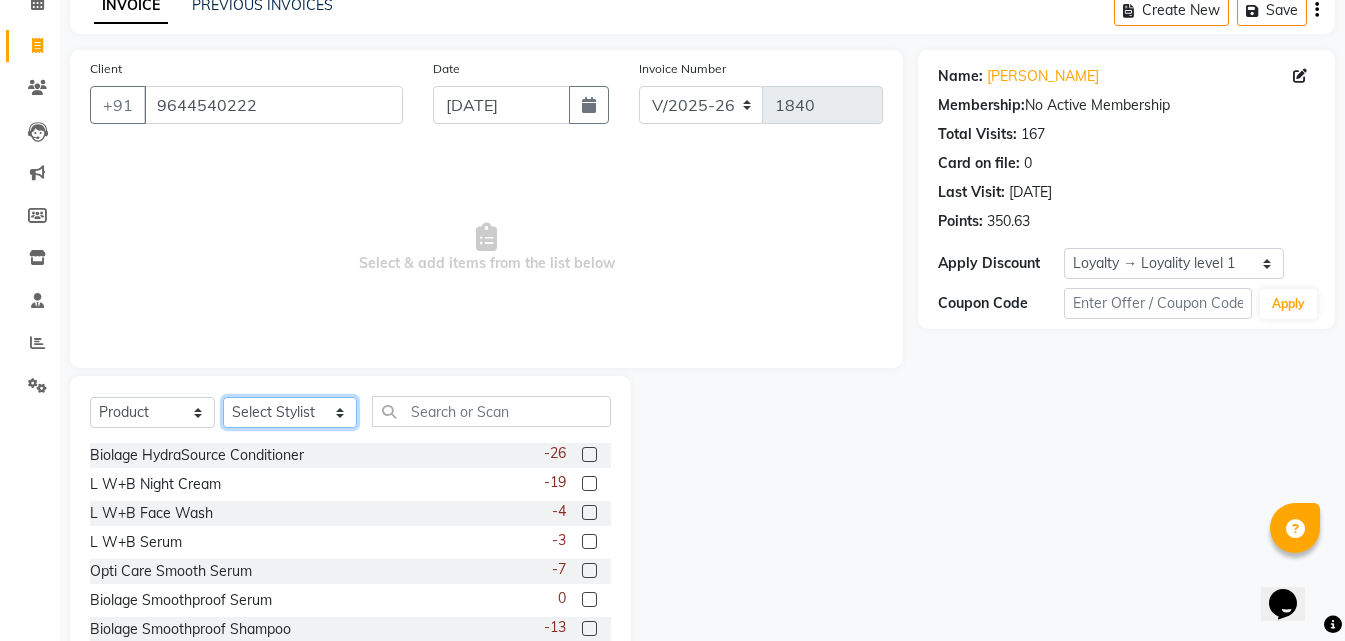 click on "Select Stylist [PERSON_NAME] MISS [PERSON_NAME] MISS [PERSON_NAME]  MISS [PERSON_NAME] [PERSON_NAME] MISS.[PERSON_NAME] MISS.[PERSON_NAME]  MISS [PERSON_NAME]  MISS. USHA [PERSON_NAME] [PERSON_NAME] MR.[PERSON_NAME] MR. [PERSON_NAME]  MR [PERSON_NAME] MR. AVINASH [PERSON_NAME] [PERSON_NAME] [PERSON_NAME] [PERSON_NAME] [PERSON_NAME] MR. [PERSON_NAME] MR.[PERSON_NAME] [PERSON_NAME] MR.[PERSON_NAME] [PERSON_NAME] NONE rashmi" 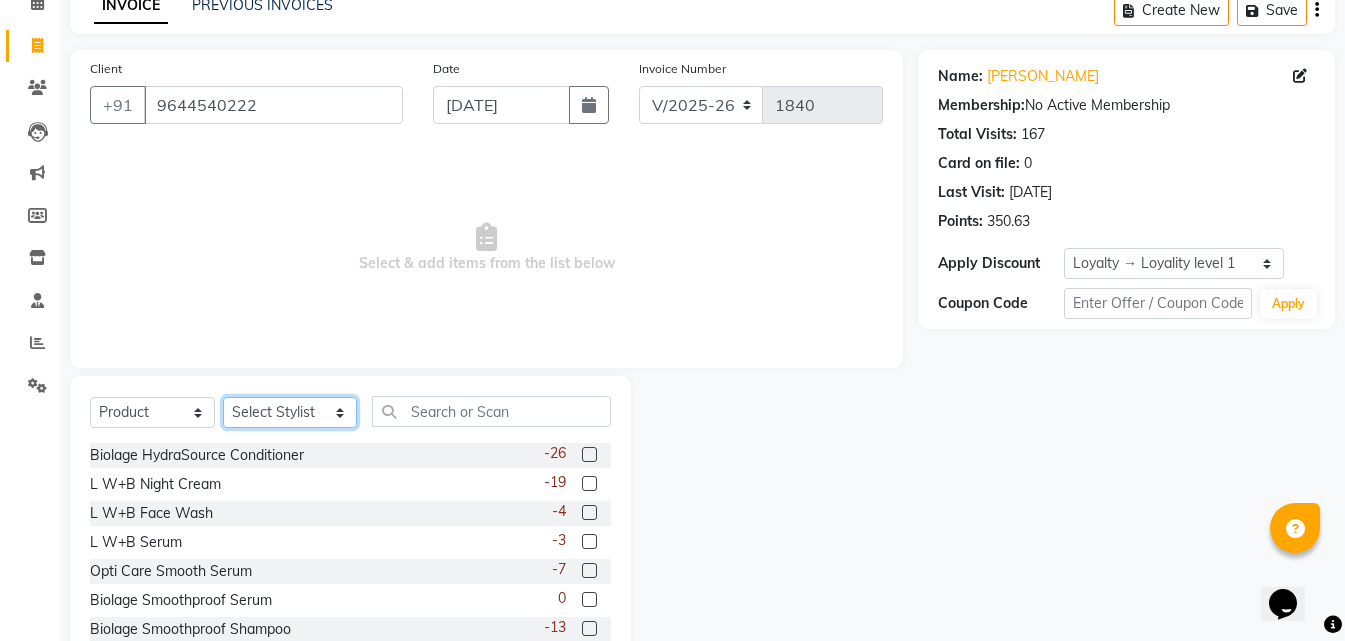 select on "28404" 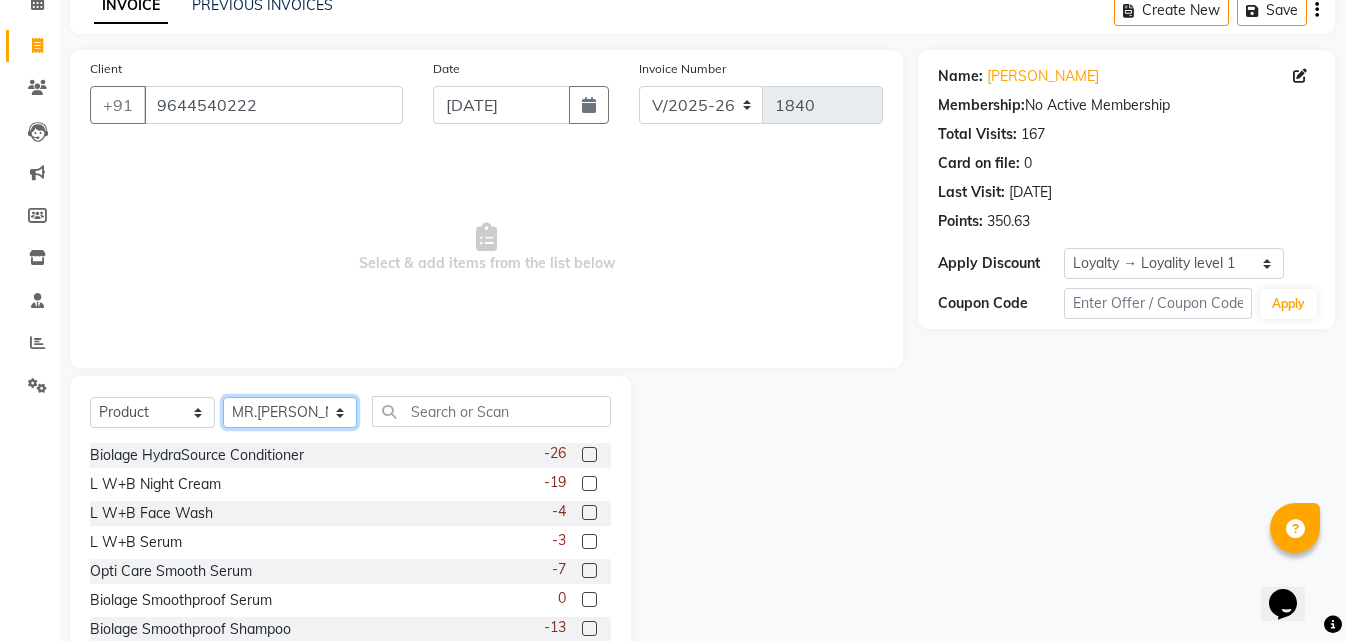 click on "Select Stylist [PERSON_NAME] MISS [PERSON_NAME] MISS [PERSON_NAME]  MISS [PERSON_NAME] [PERSON_NAME] MISS.[PERSON_NAME] MISS.[PERSON_NAME]  MISS [PERSON_NAME]  MISS. USHA [PERSON_NAME] [PERSON_NAME] MR.[PERSON_NAME] MR. [PERSON_NAME]  MR [PERSON_NAME] MR. AVINASH [PERSON_NAME] [PERSON_NAME] [PERSON_NAME] [PERSON_NAME] [PERSON_NAME] MR. [PERSON_NAME] MR.[PERSON_NAME] [PERSON_NAME] MR.[PERSON_NAME] [PERSON_NAME] NONE rashmi" 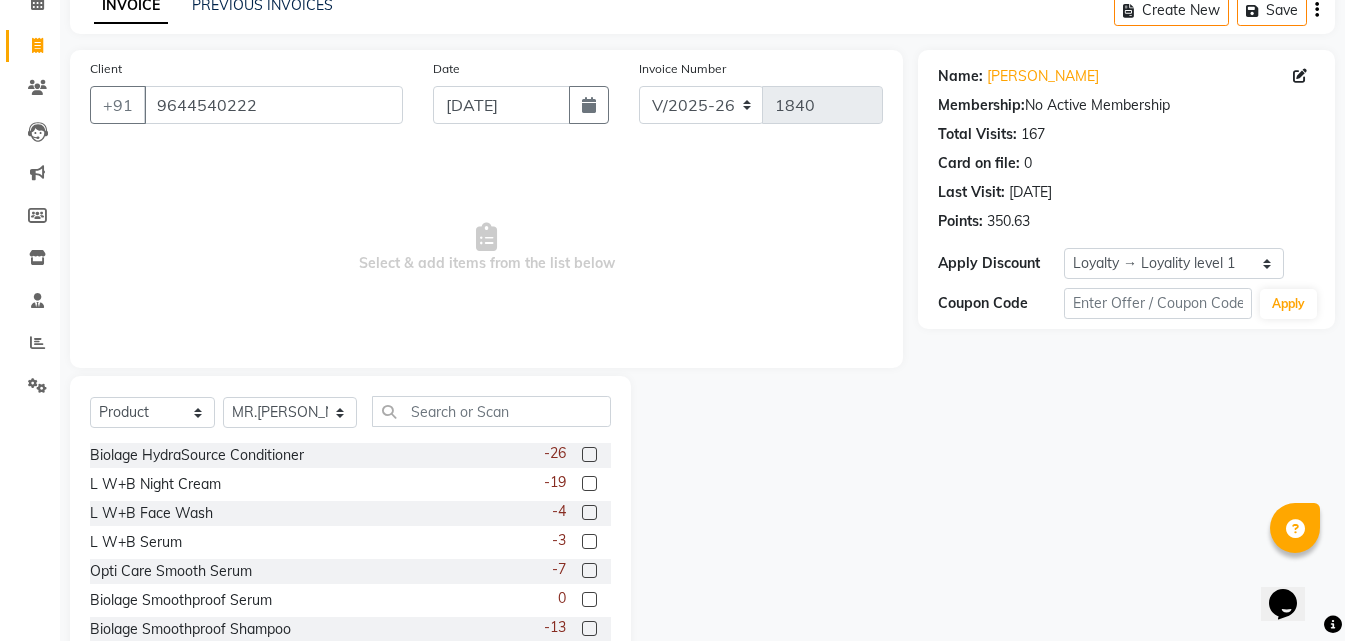 click on "Select & add items from the list below" at bounding box center [486, 248] 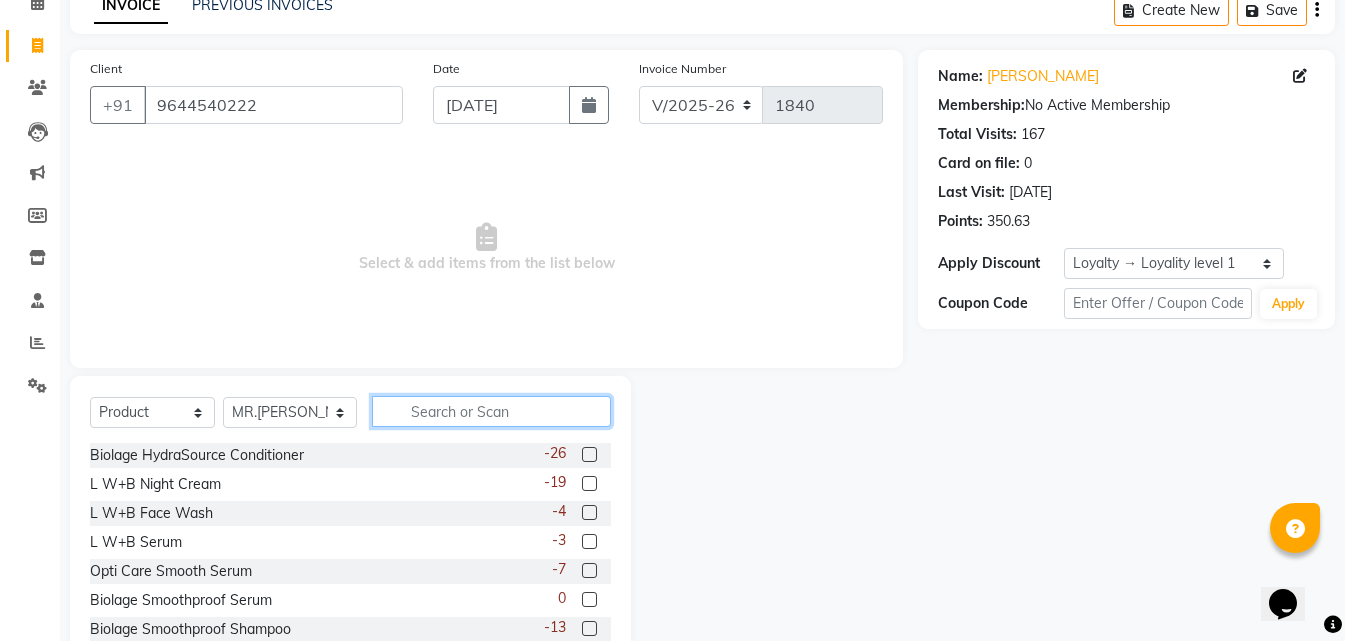 click 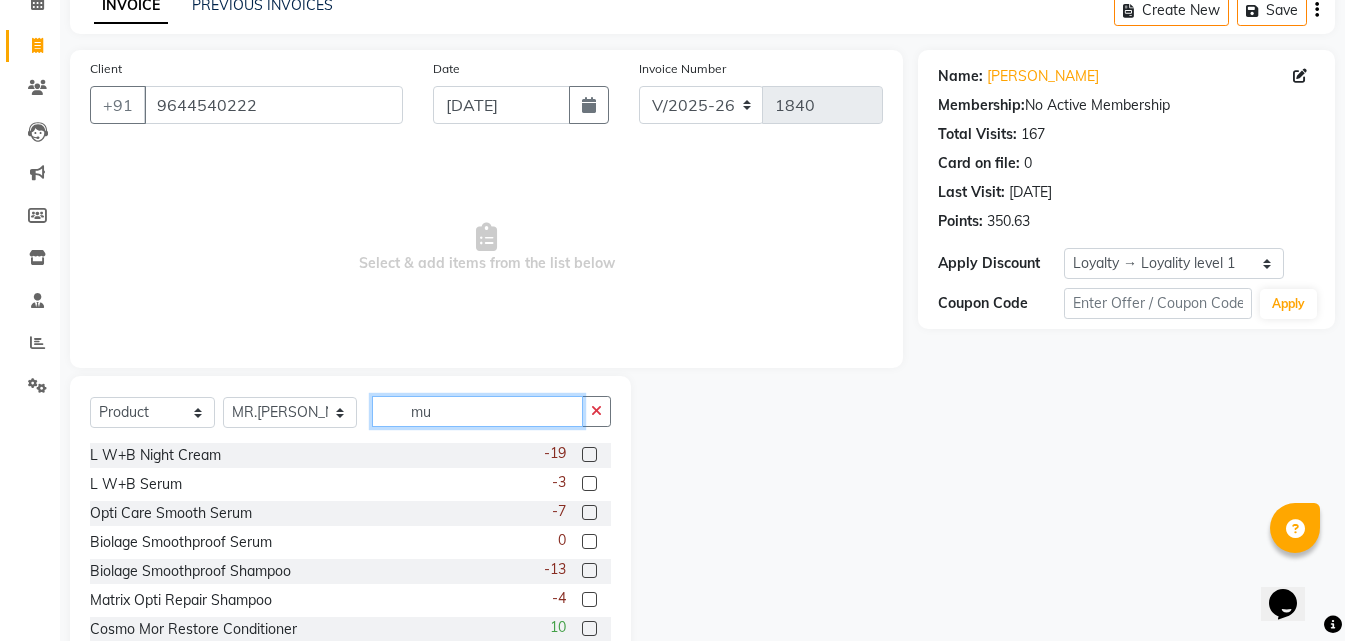 scroll, scrollTop: 0, scrollLeft: 0, axis: both 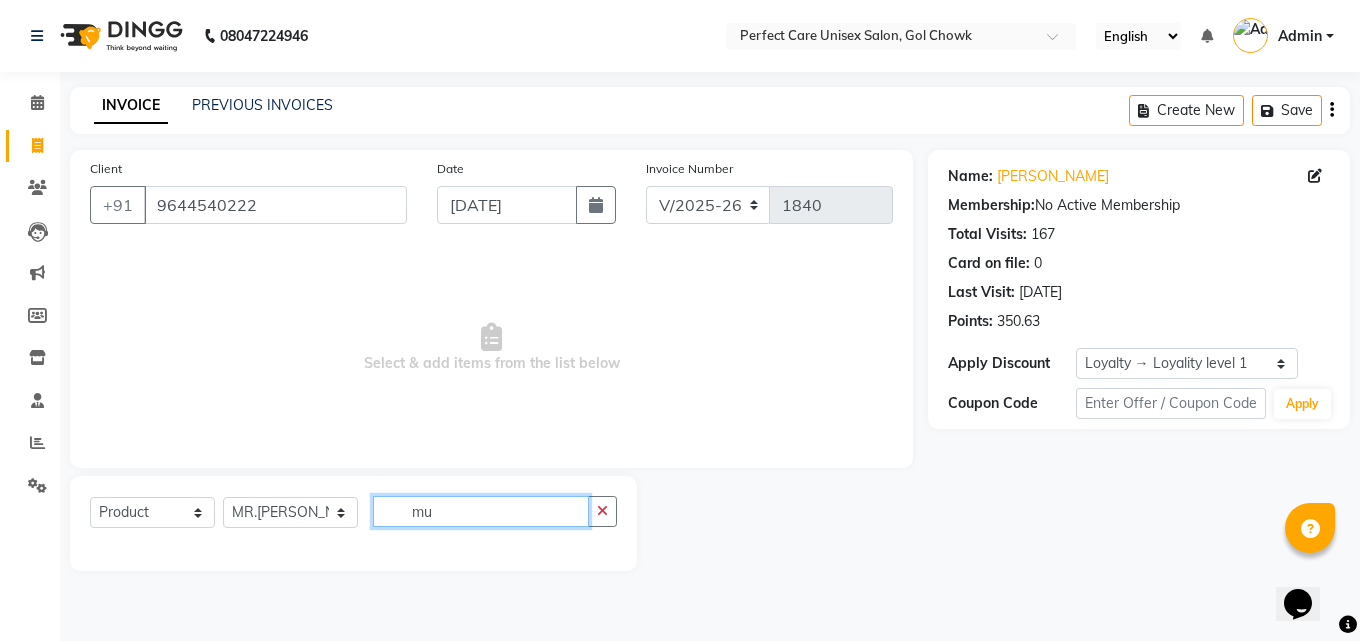 type on "m" 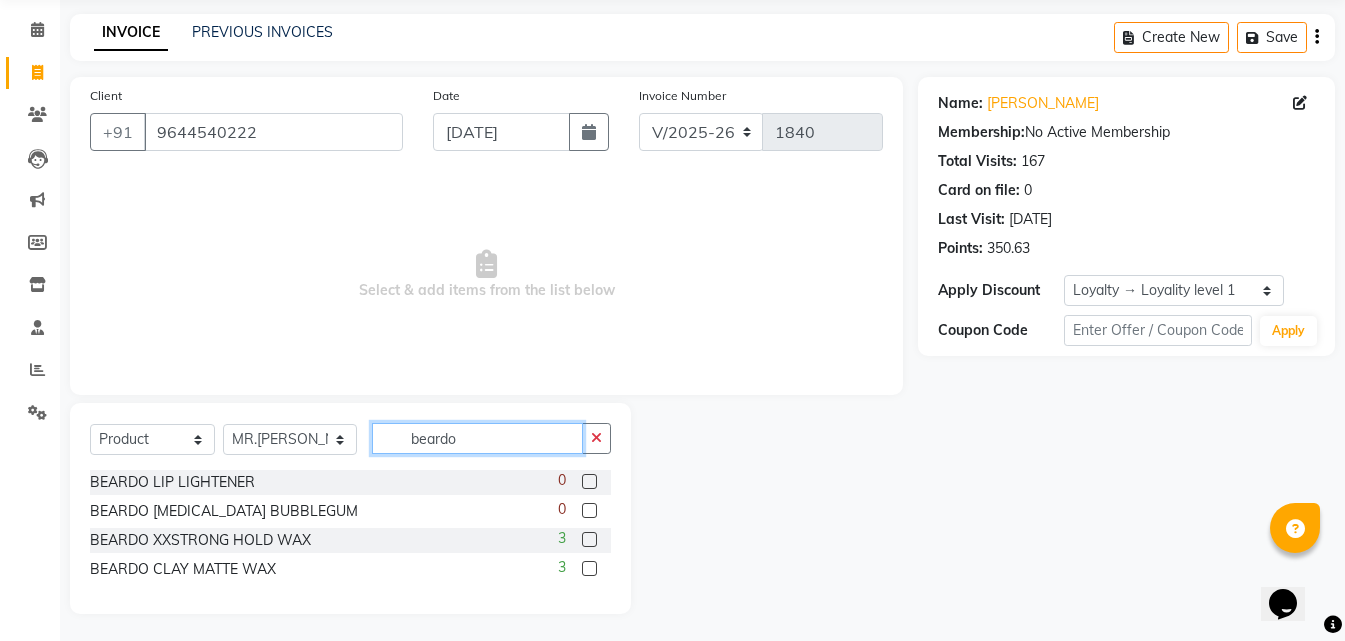 scroll, scrollTop: 76, scrollLeft: 0, axis: vertical 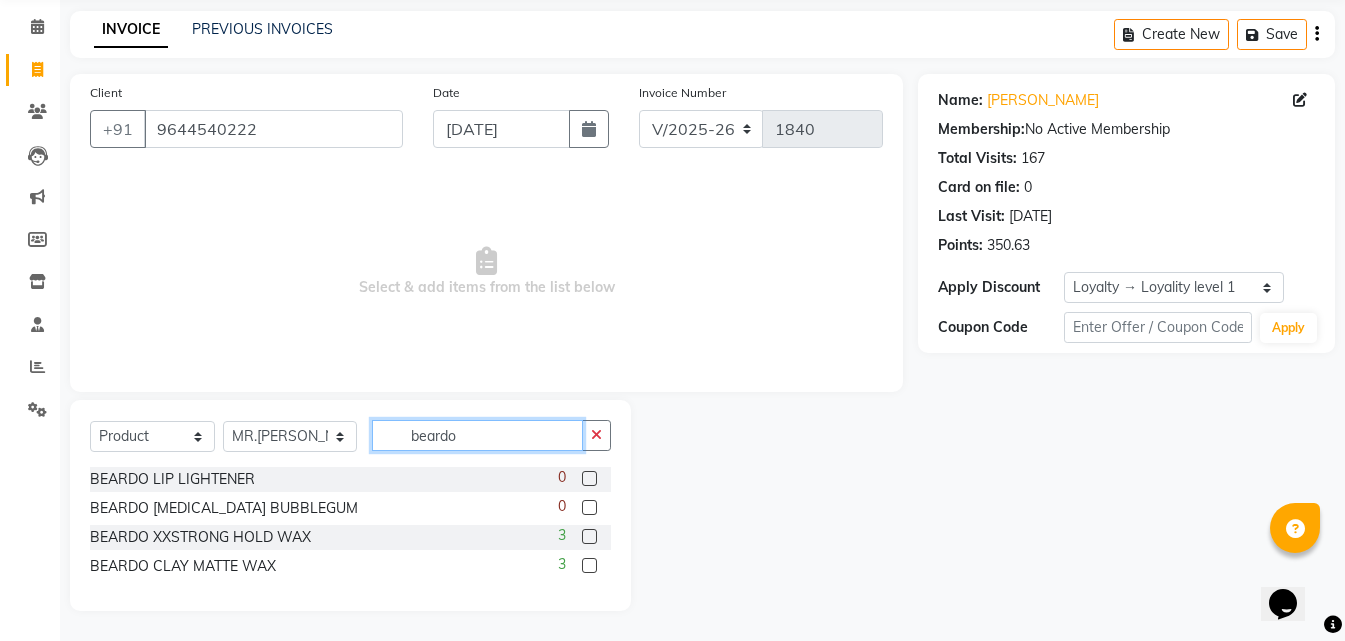 type on "beardo" 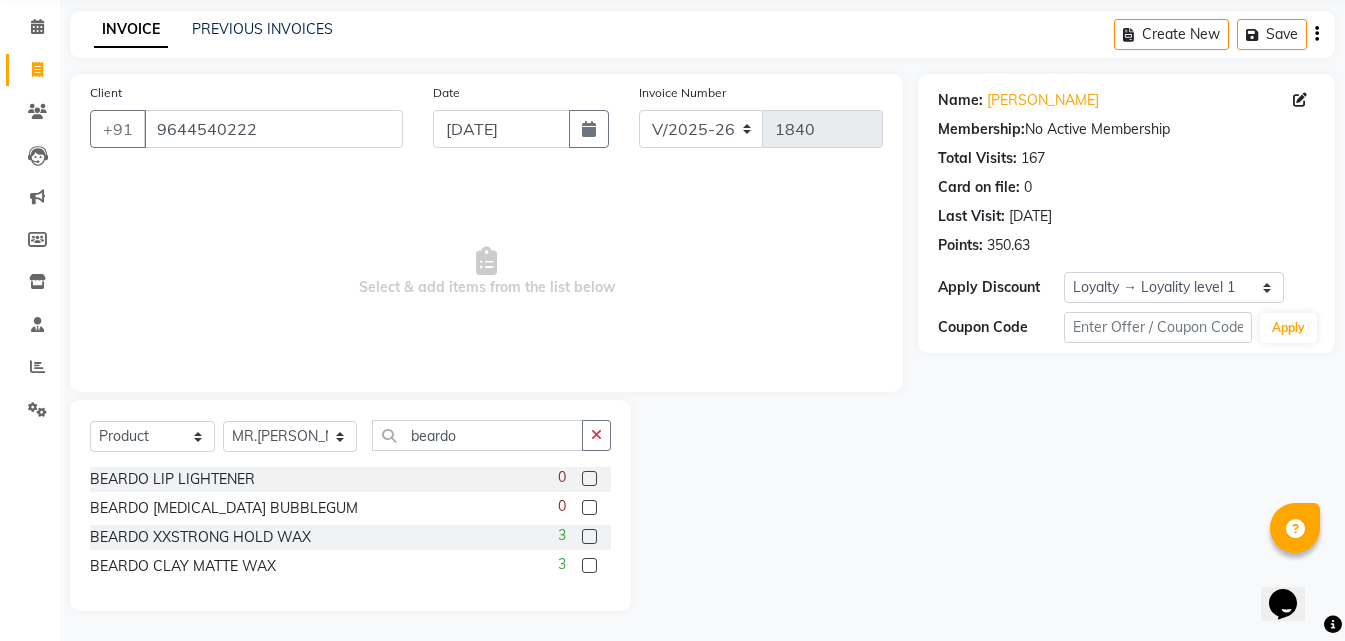 click 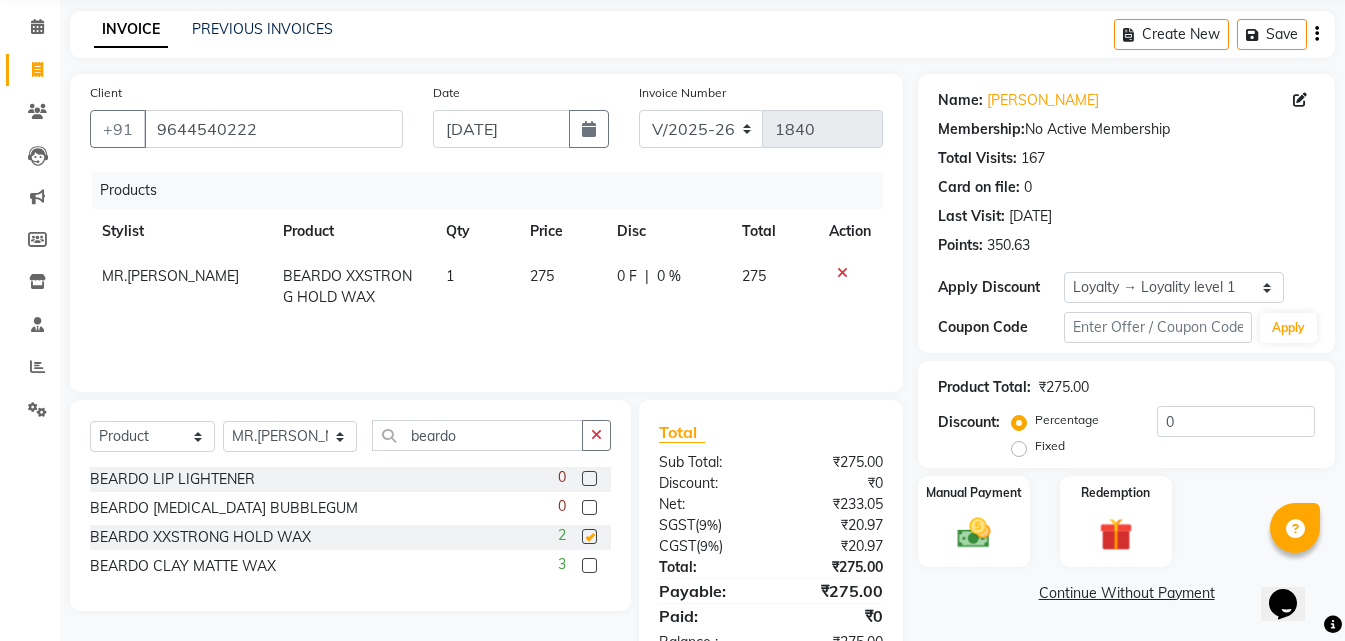 checkbox on "false" 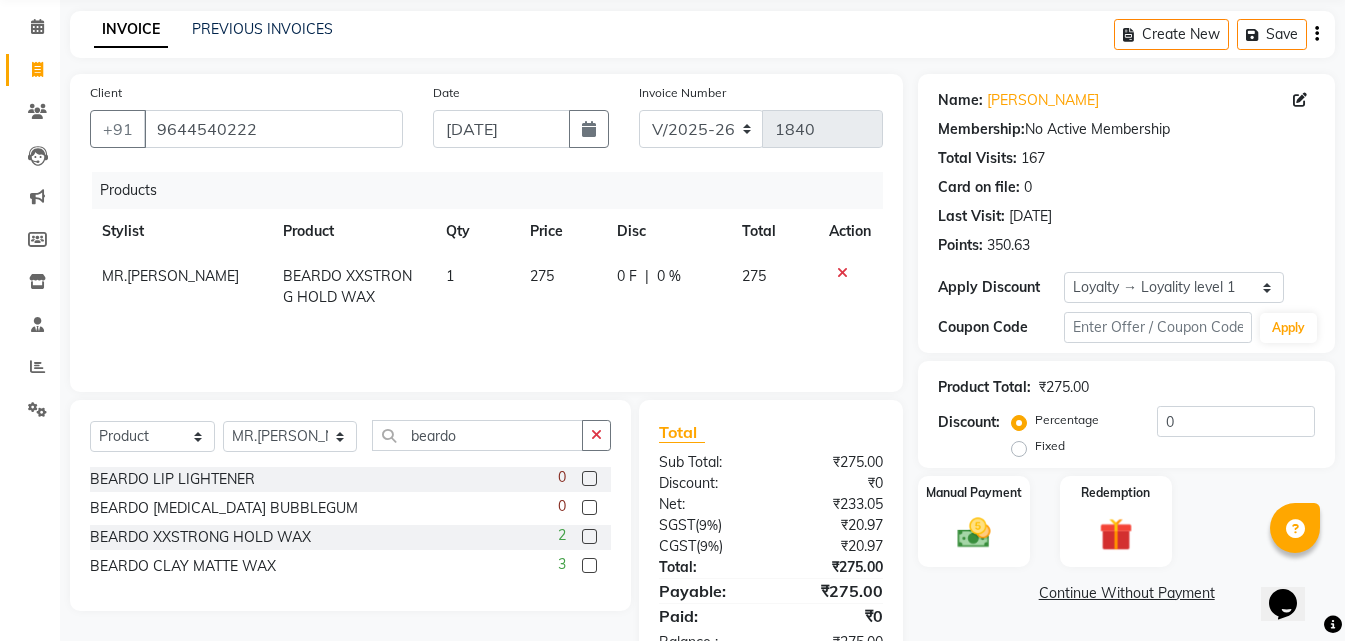 click 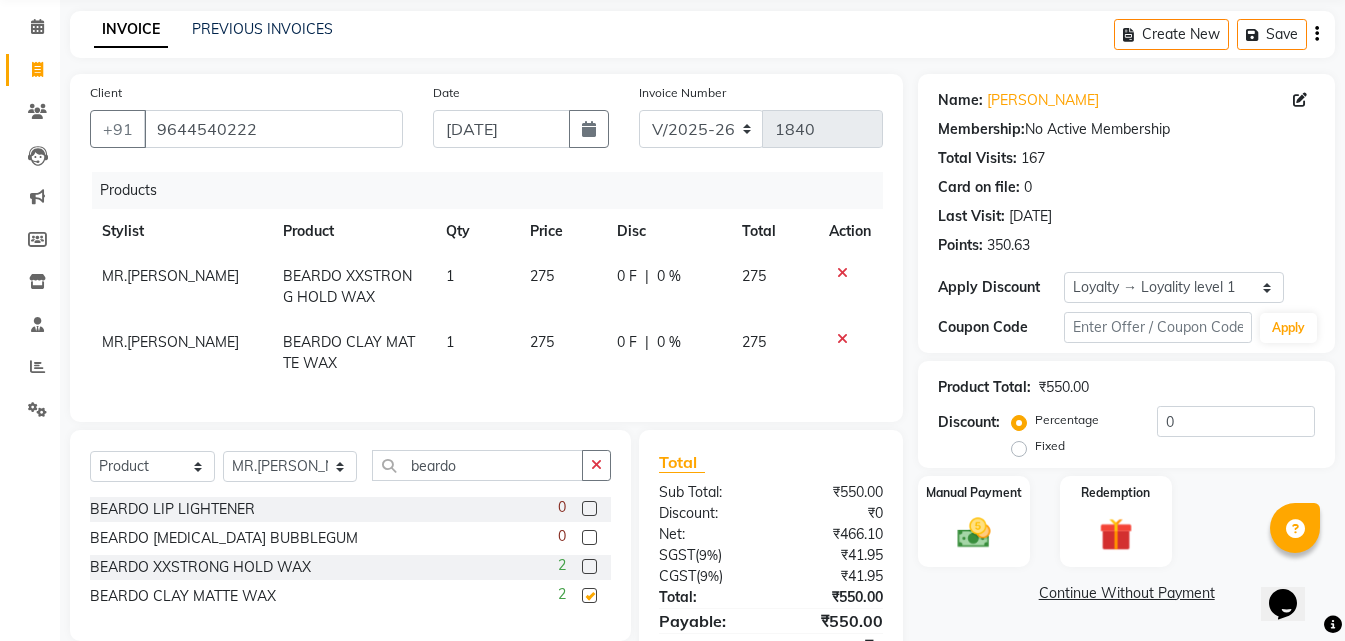 checkbox on "false" 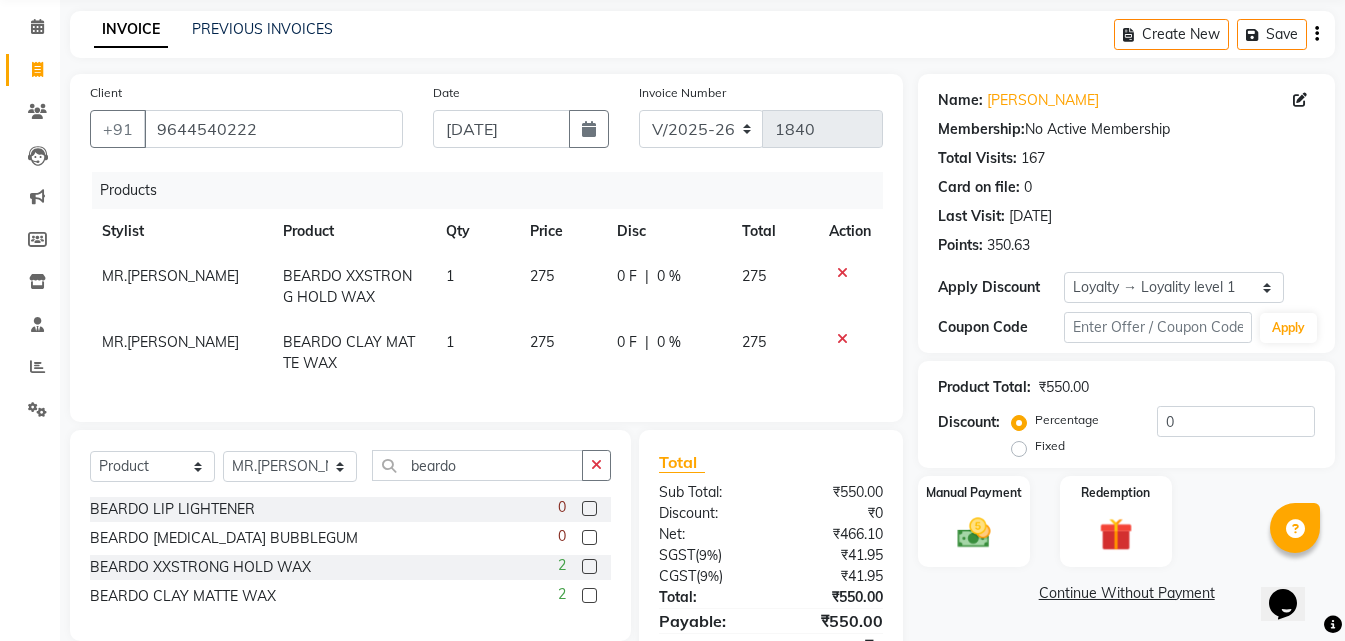 click 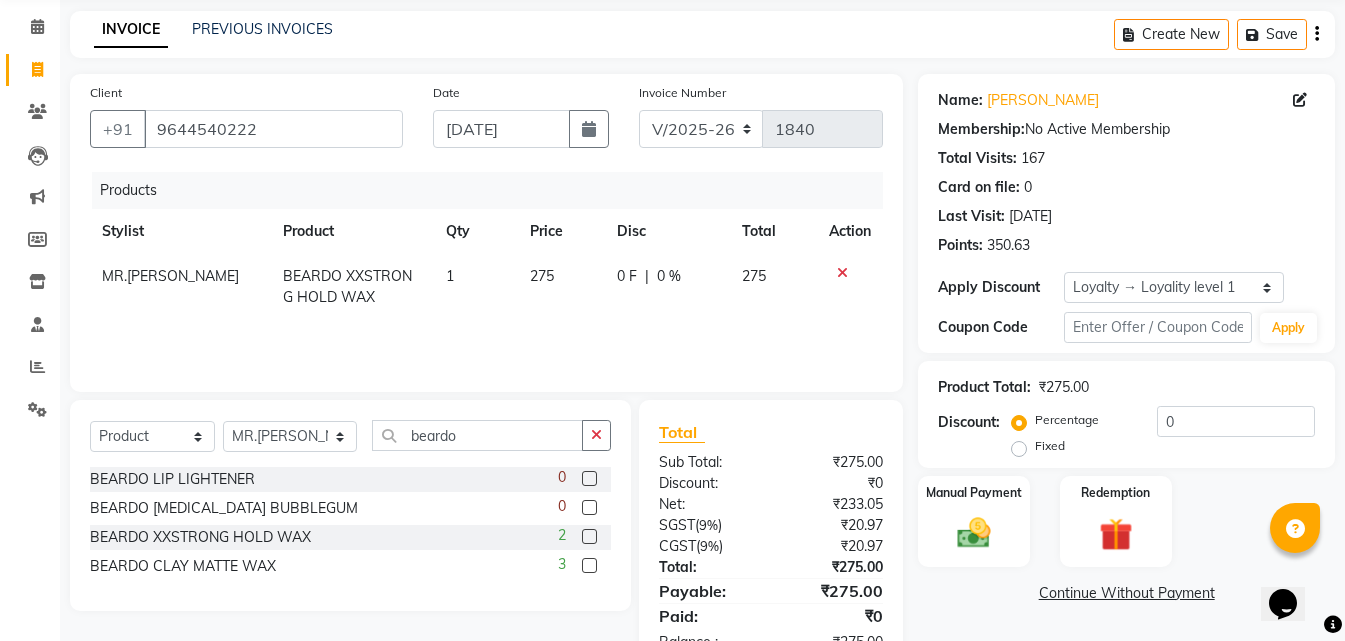 click on "275" 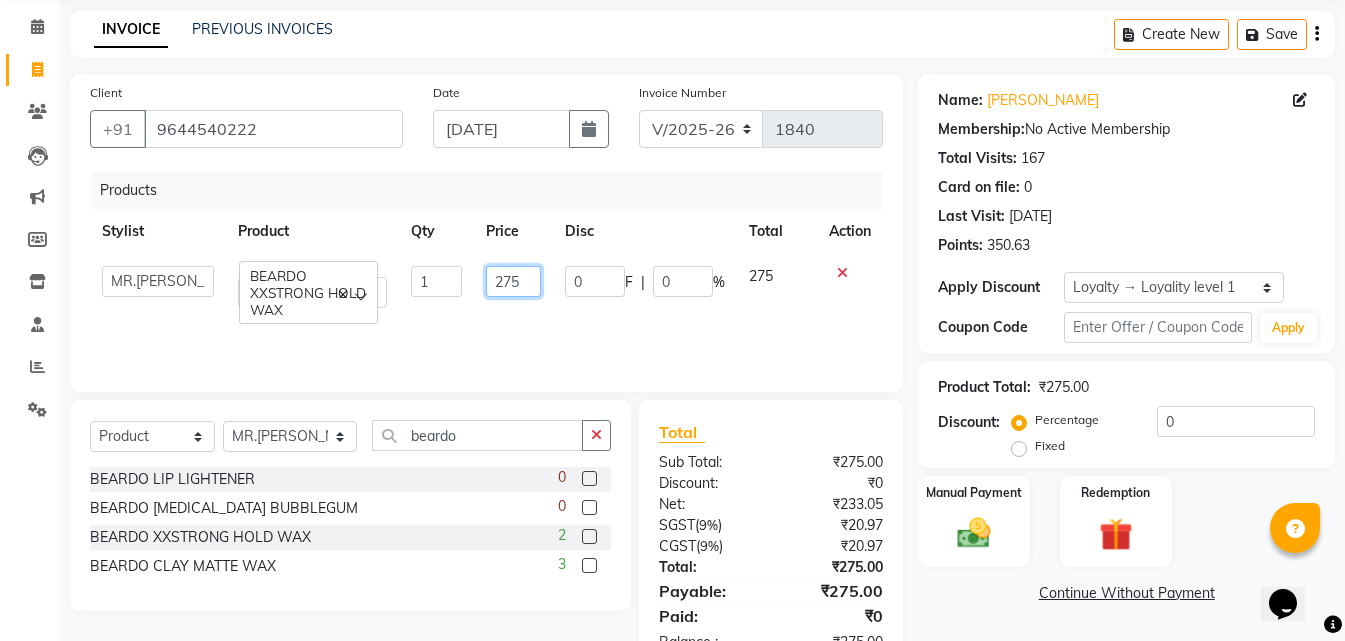 click on "275" 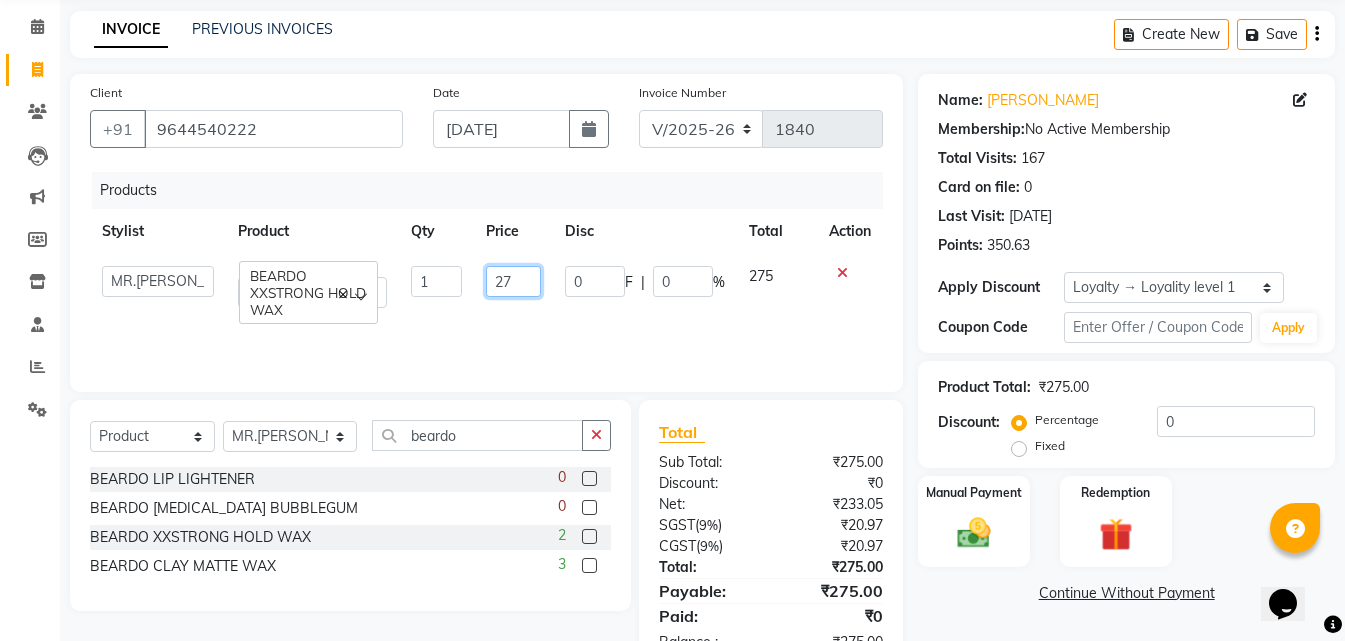 type on "2" 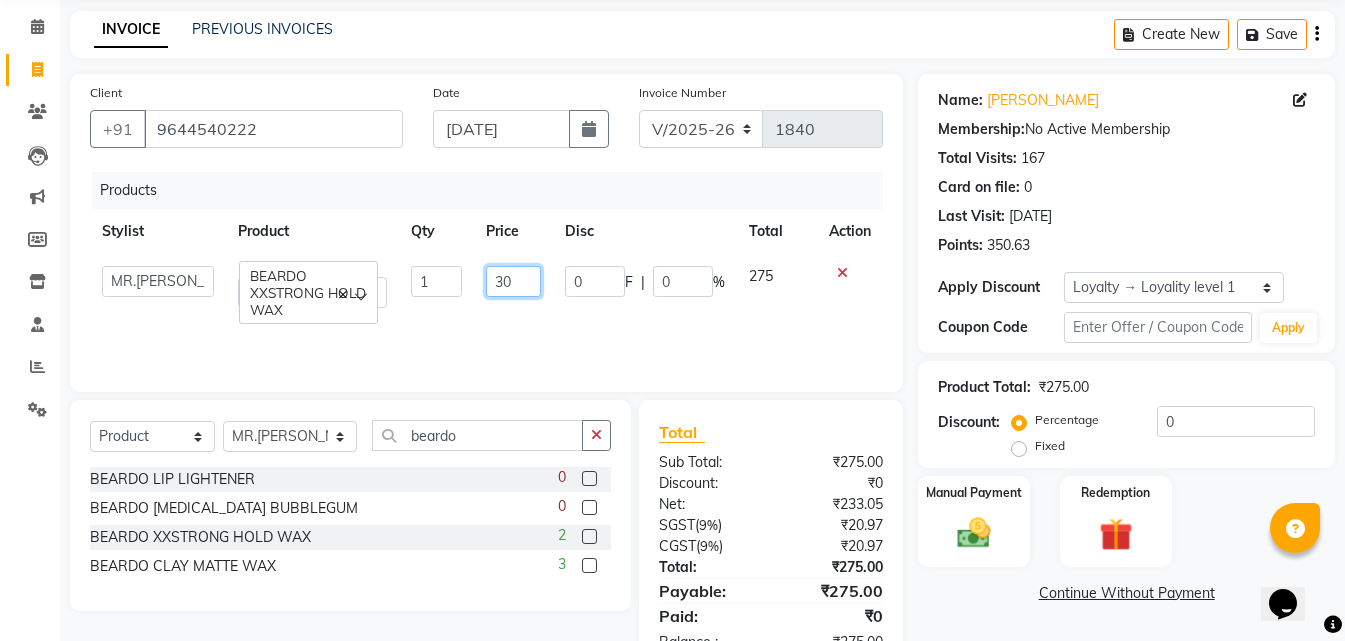 type on "300" 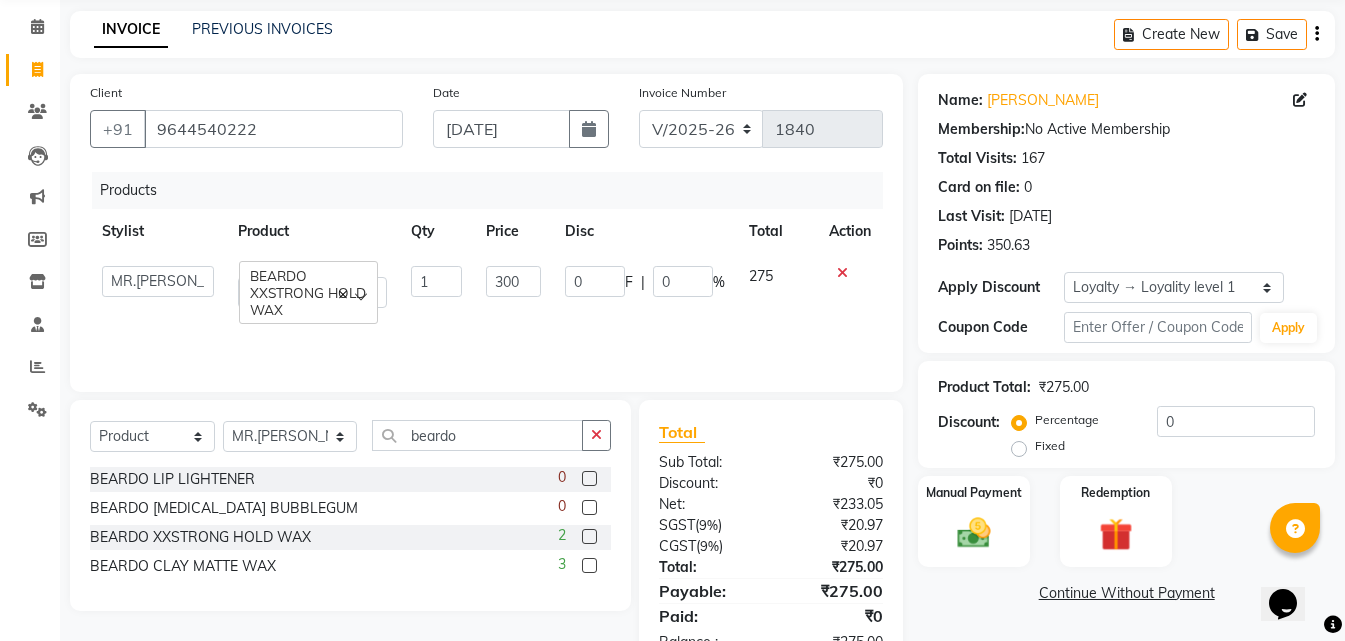 click on "300" 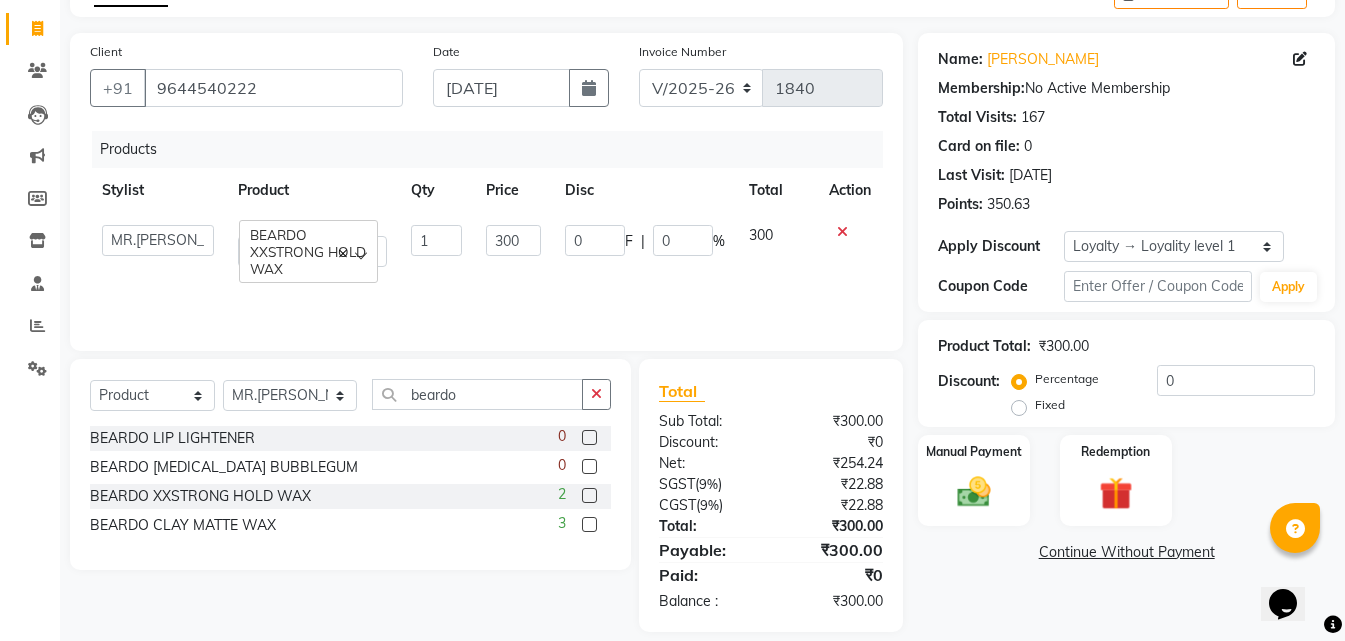 scroll, scrollTop: 138, scrollLeft: 0, axis: vertical 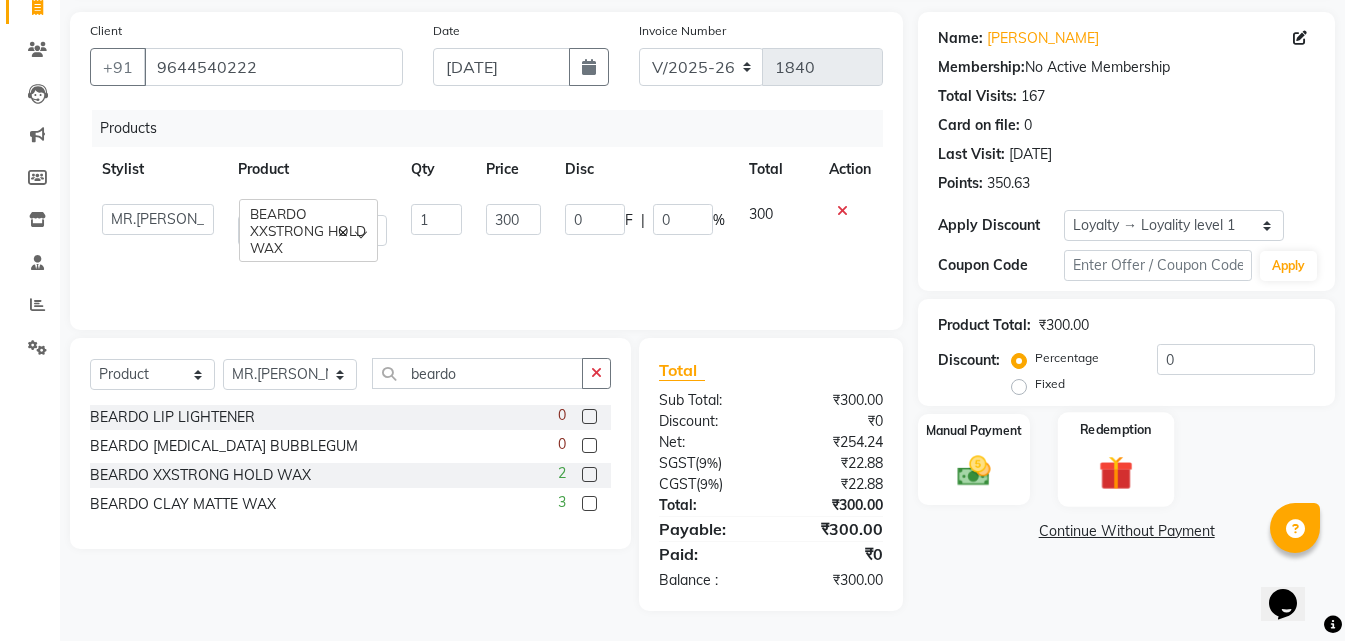 click 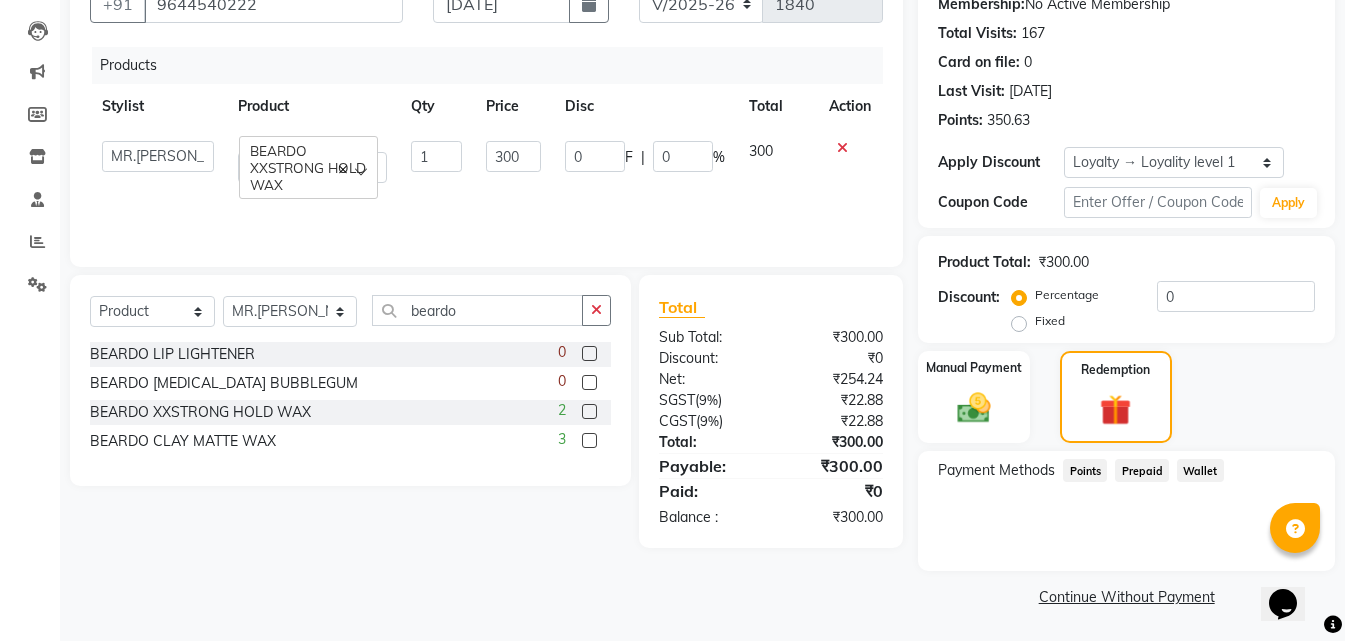 scroll, scrollTop: 202, scrollLeft: 0, axis: vertical 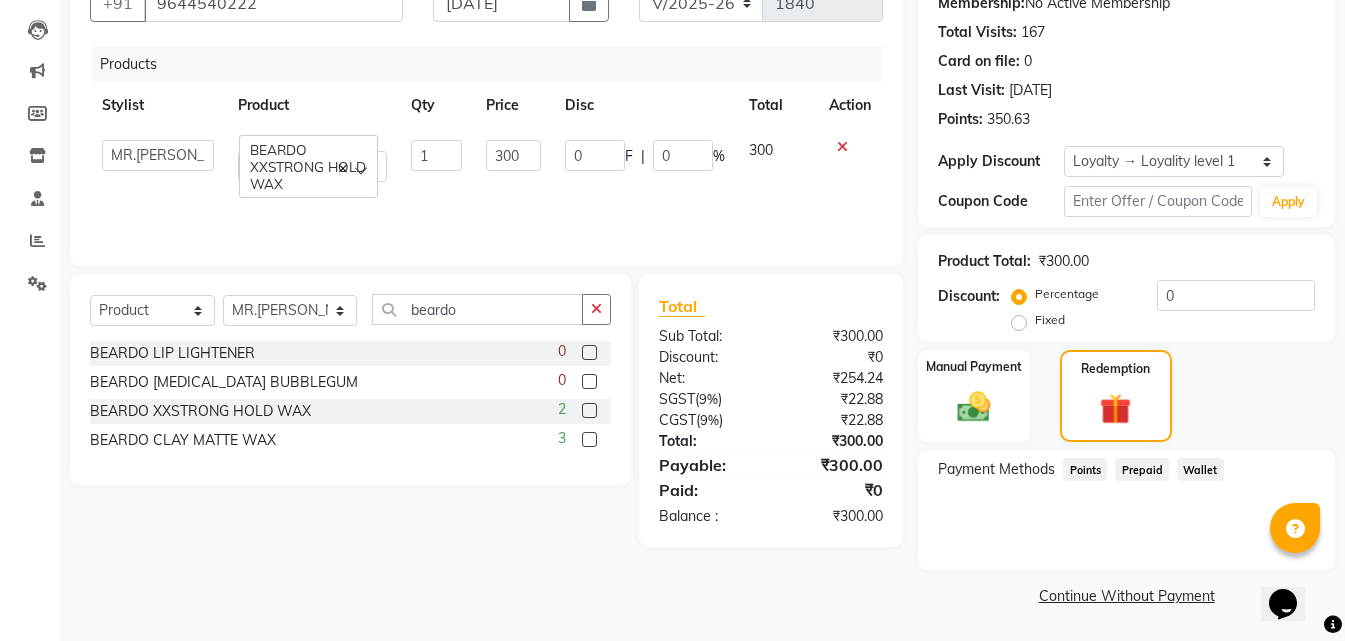 click on "Points" 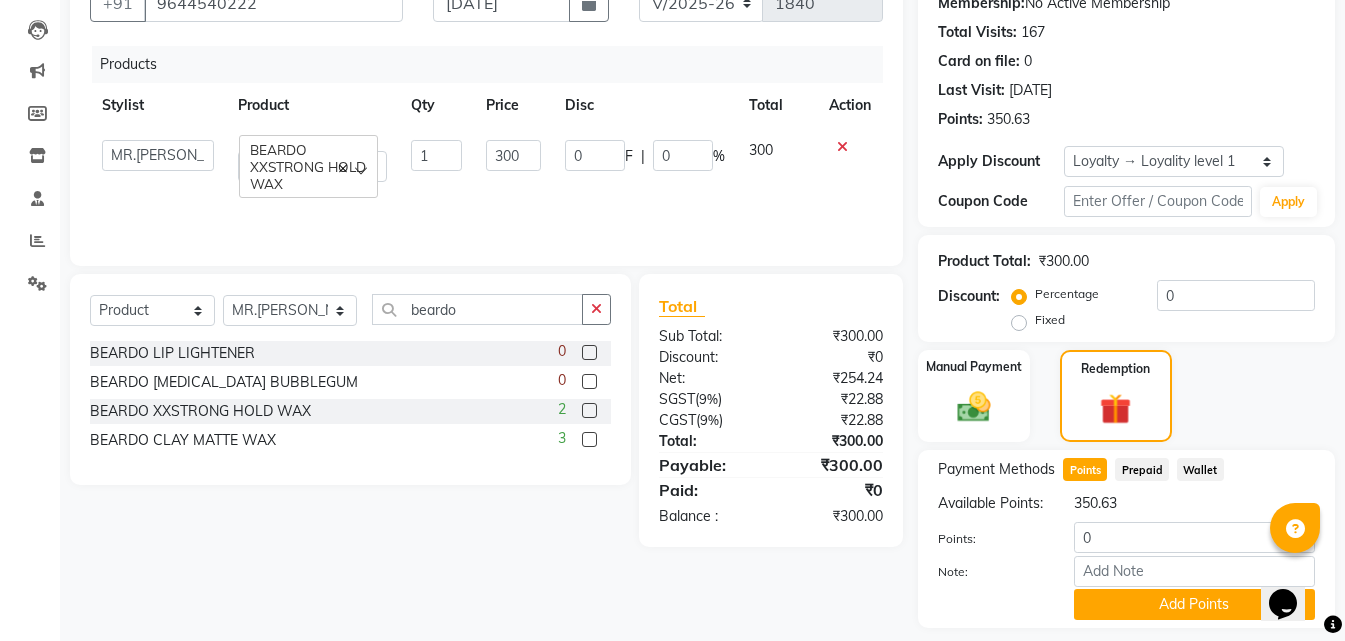 scroll, scrollTop: 281, scrollLeft: 0, axis: vertical 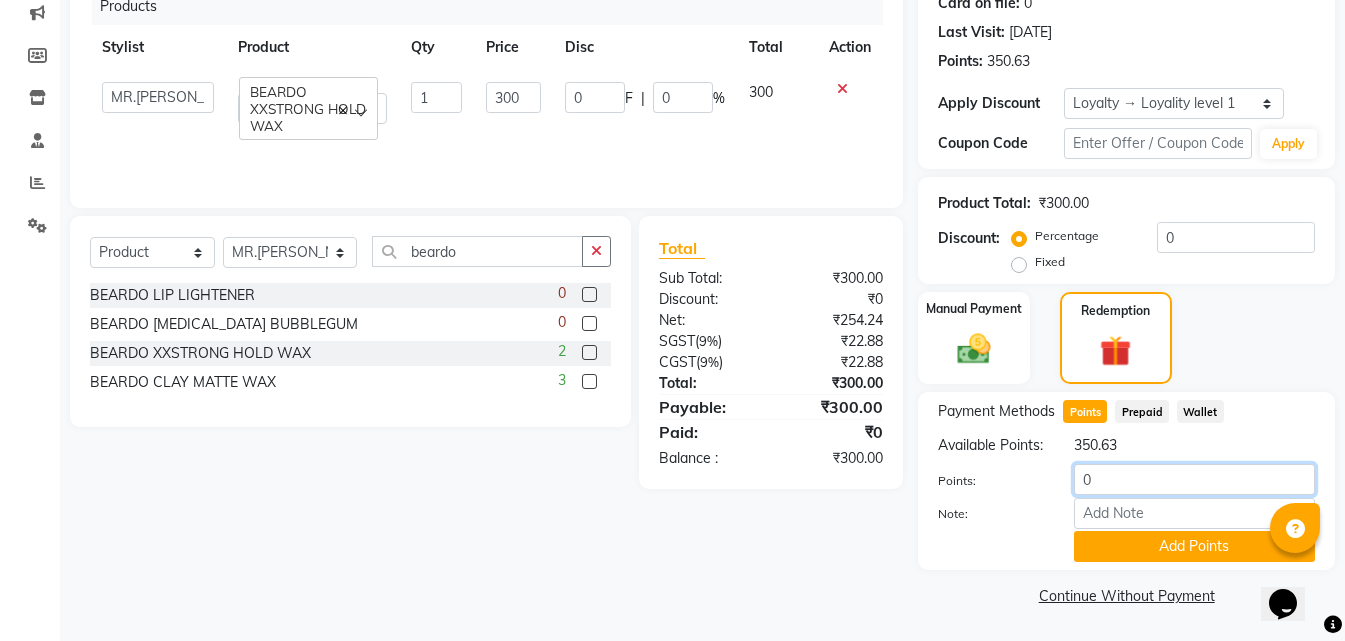 click on "0" 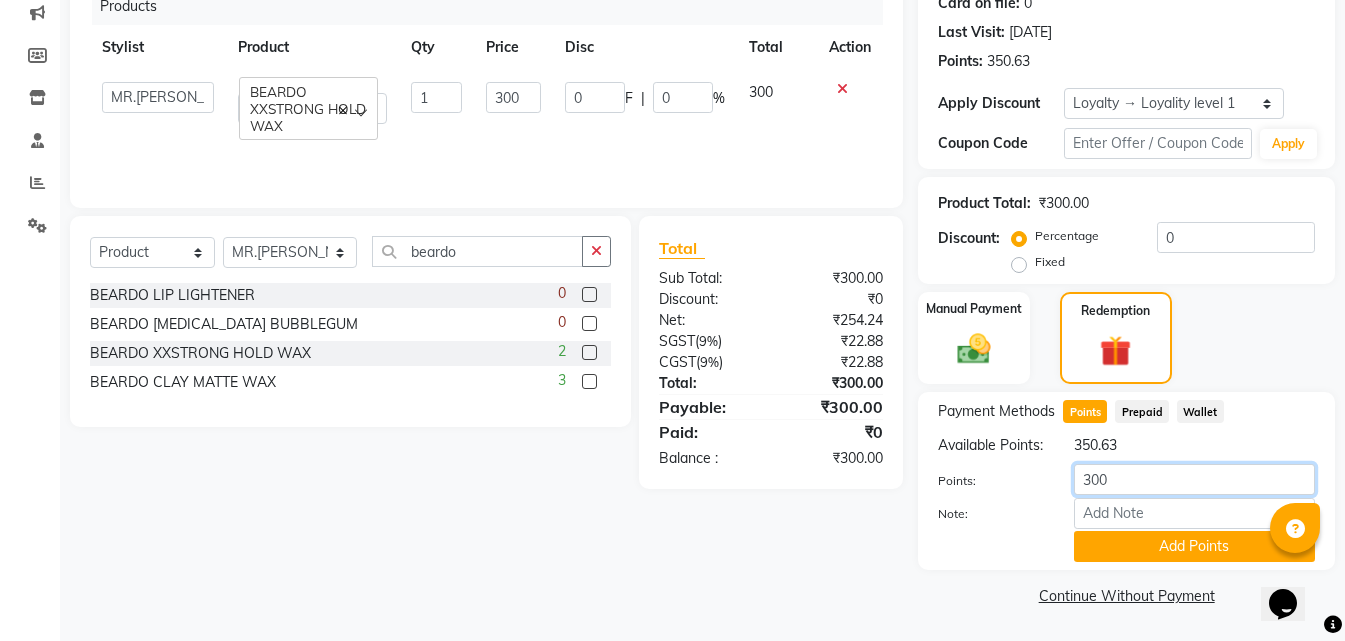 type on "300" 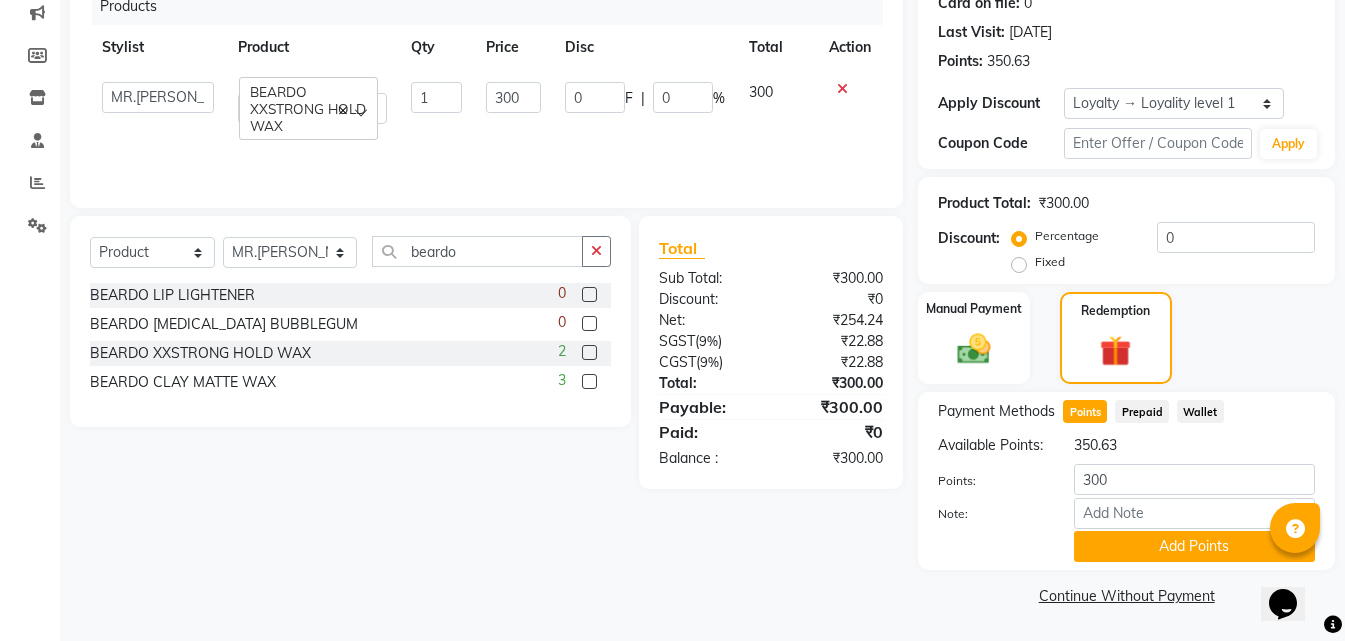 click on "Points: 300" 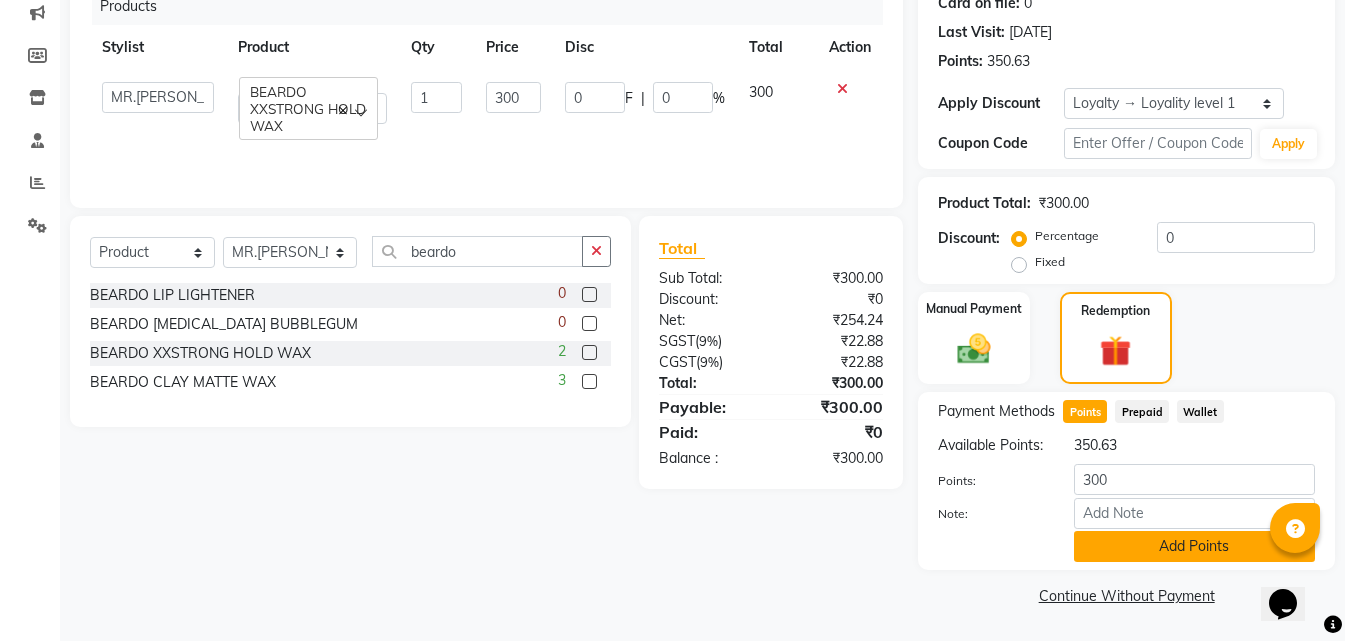 click on "Add Points" 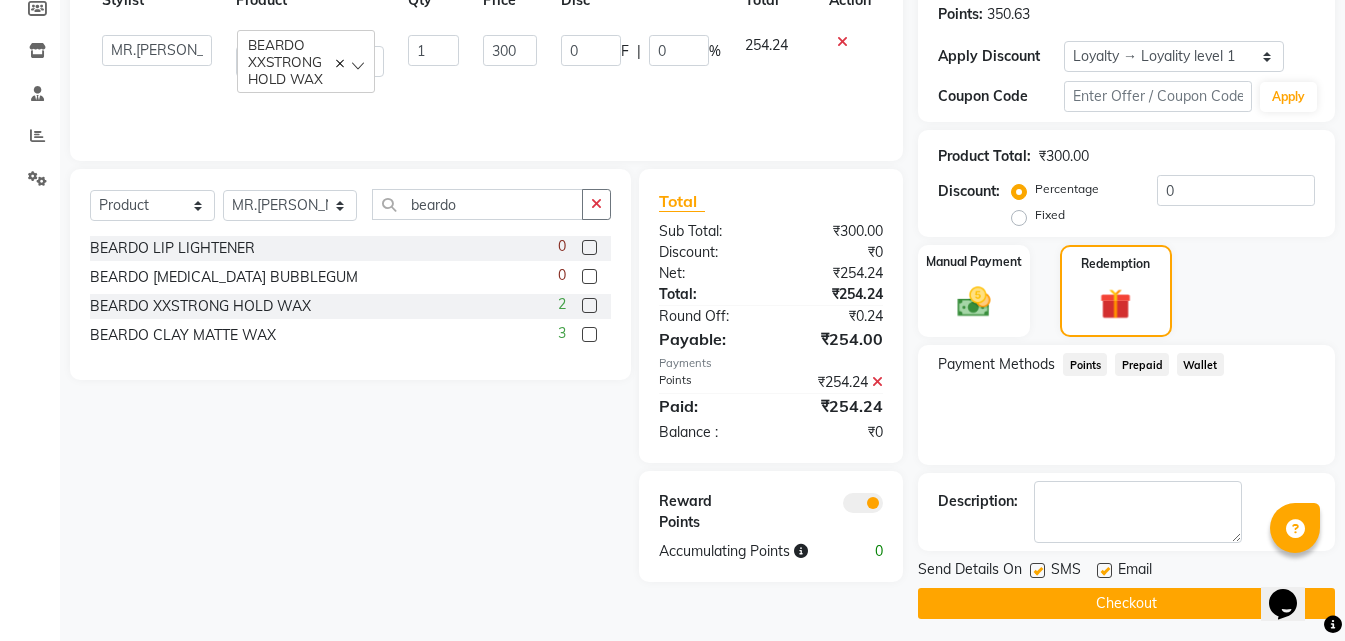 scroll, scrollTop: 315, scrollLeft: 0, axis: vertical 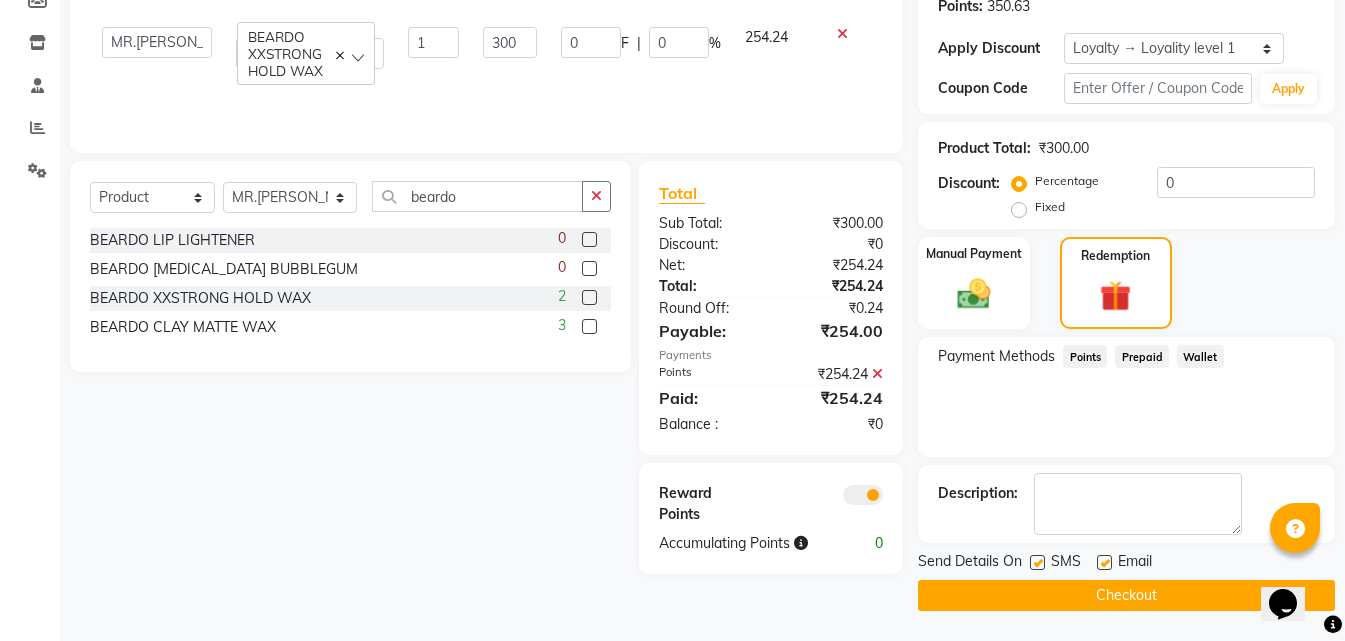 click on "Checkout" 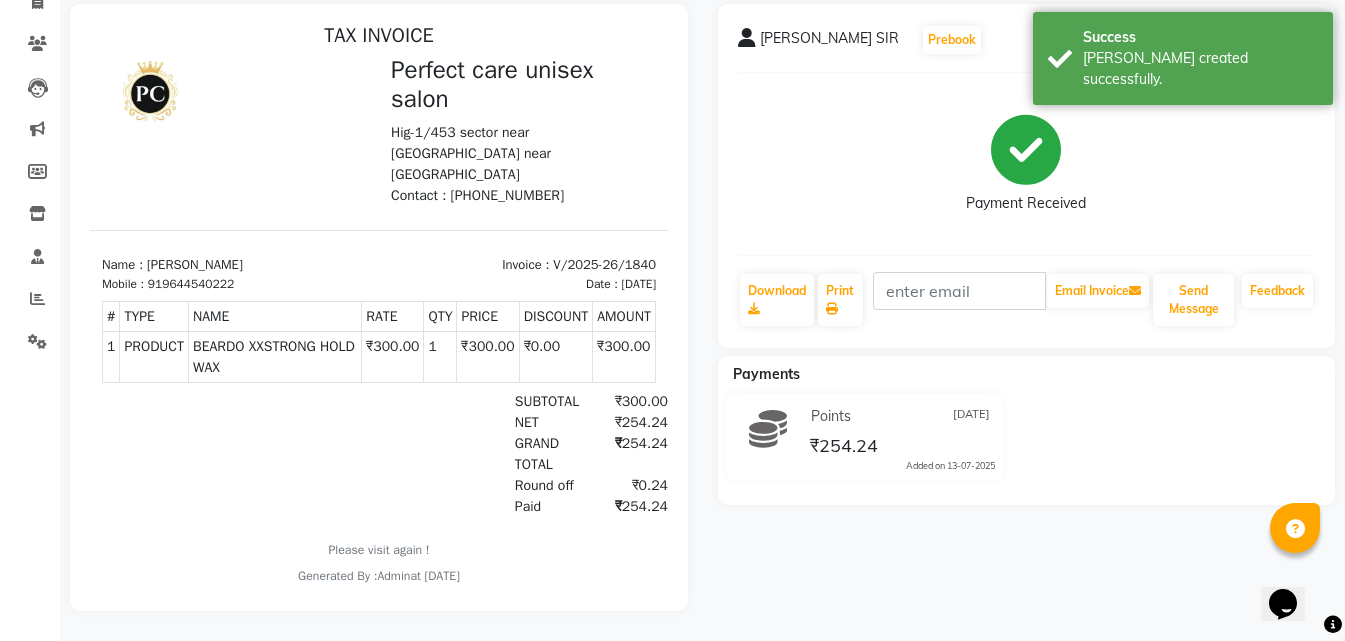 scroll, scrollTop: 0, scrollLeft: 0, axis: both 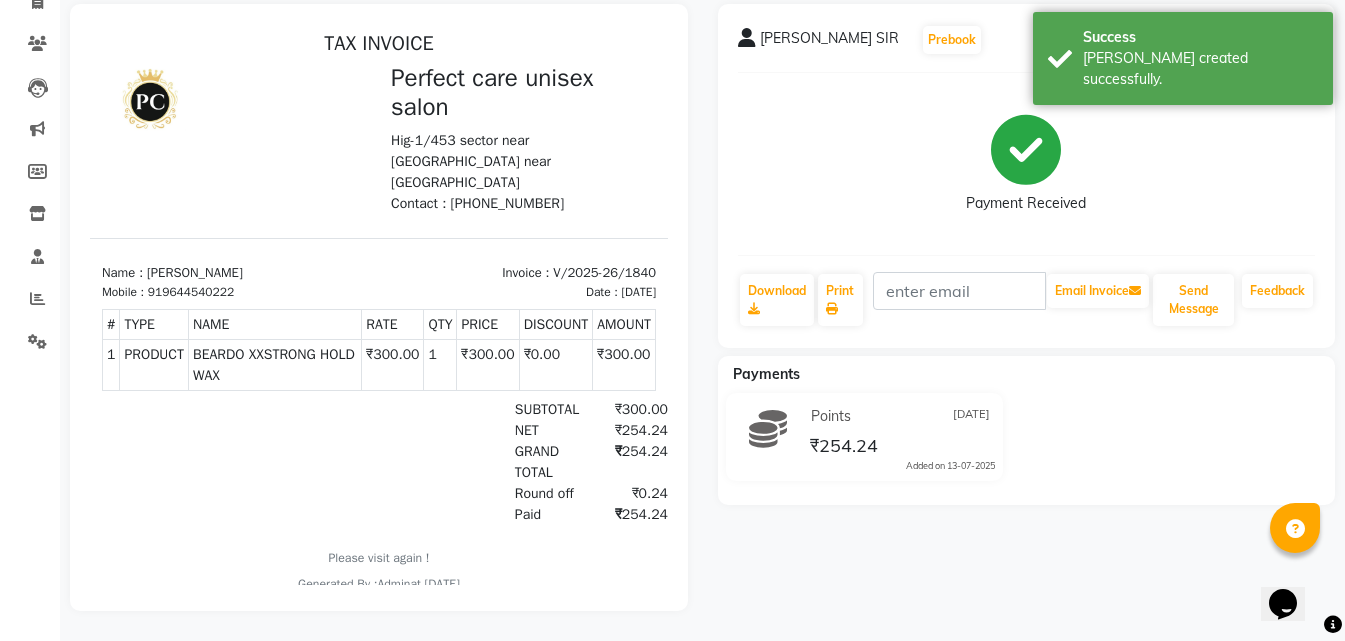 select on "service" 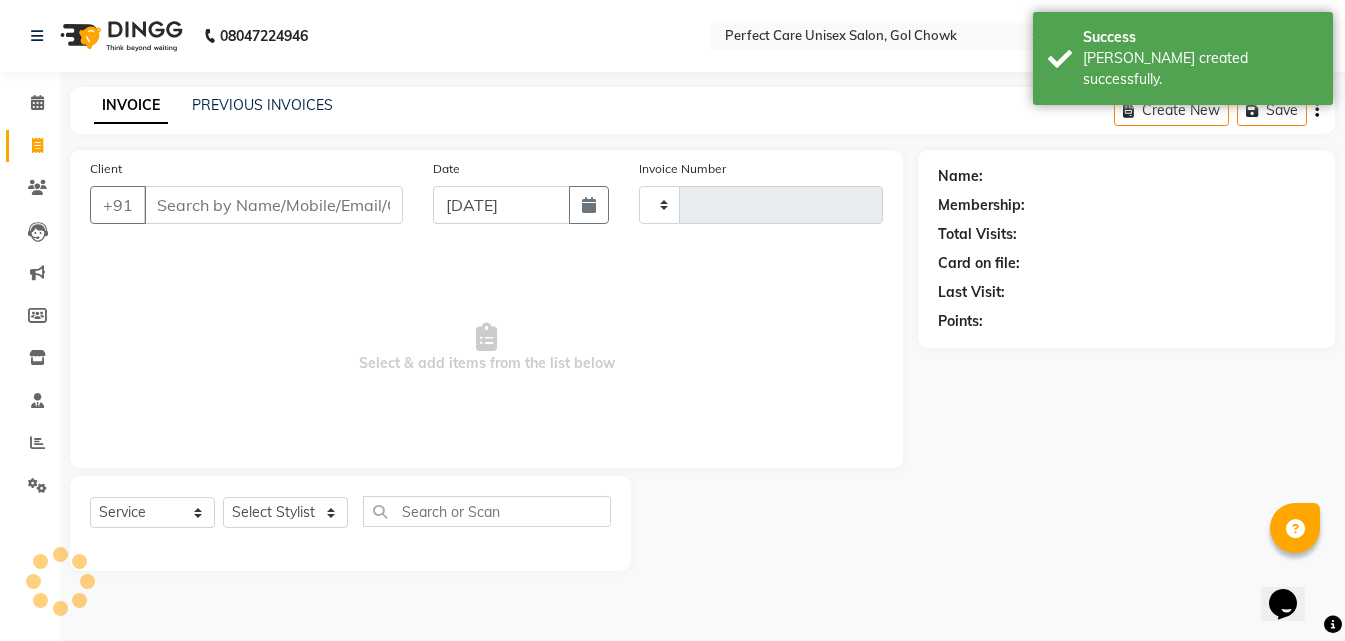 scroll, scrollTop: 0, scrollLeft: 0, axis: both 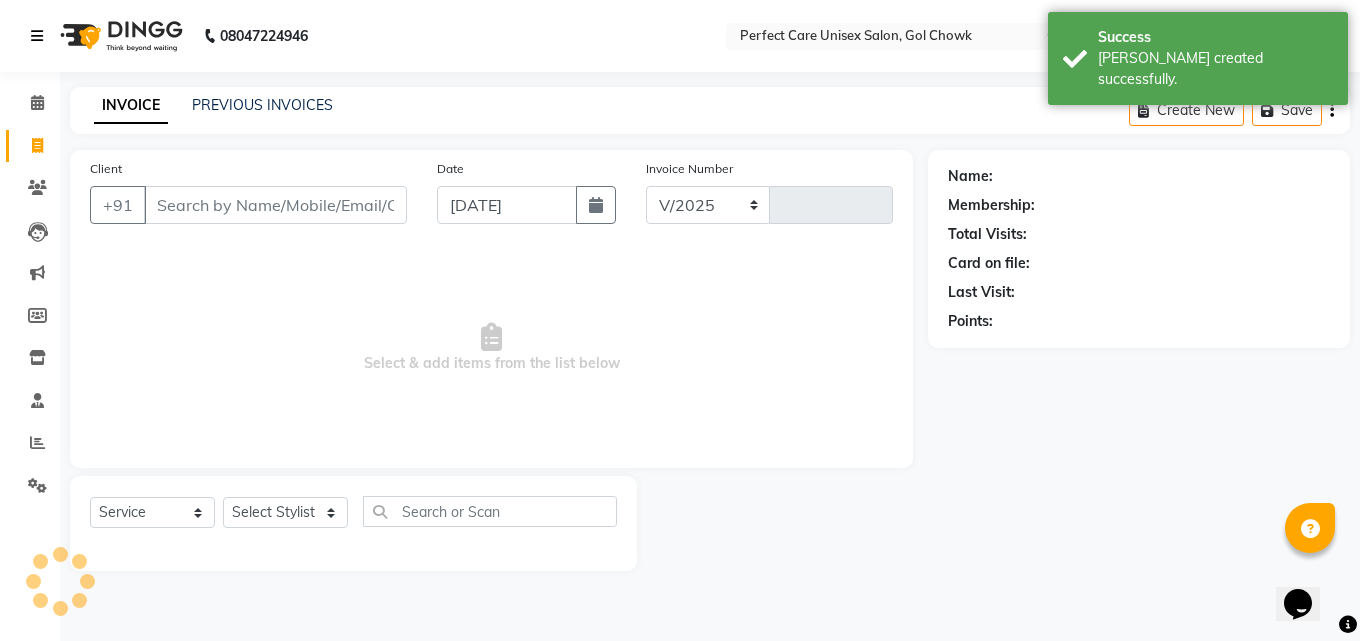 select on "4751" 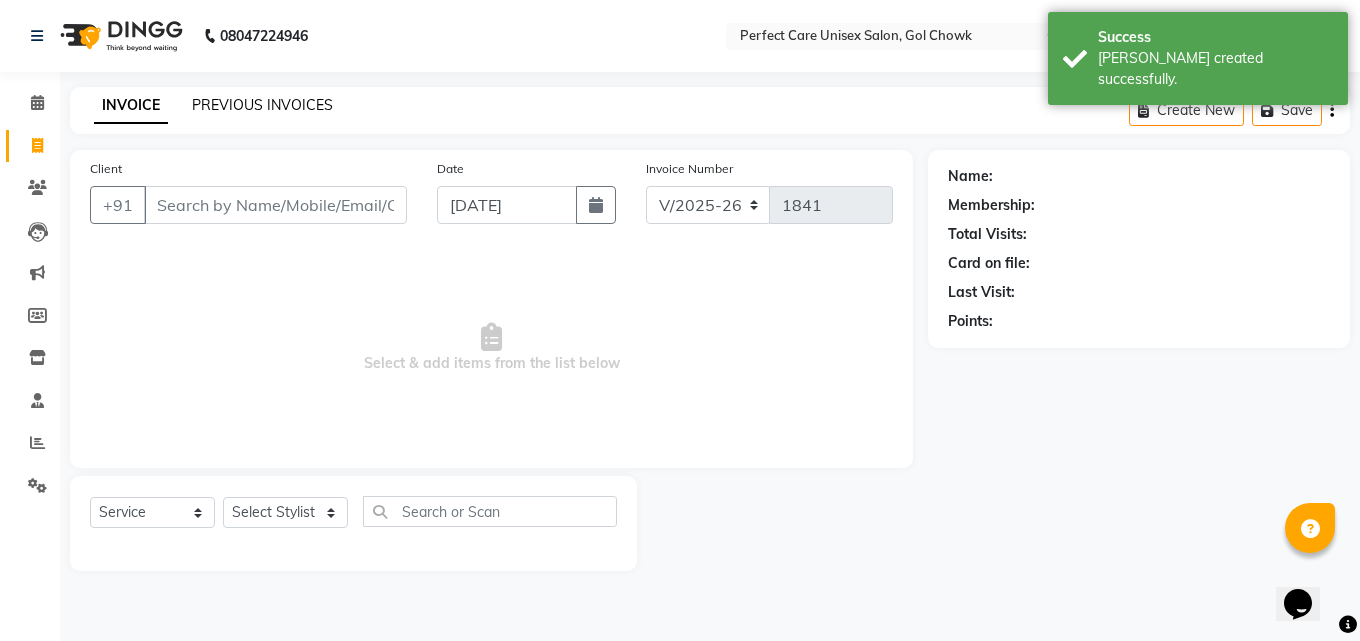 click on "PREVIOUS INVOICES" 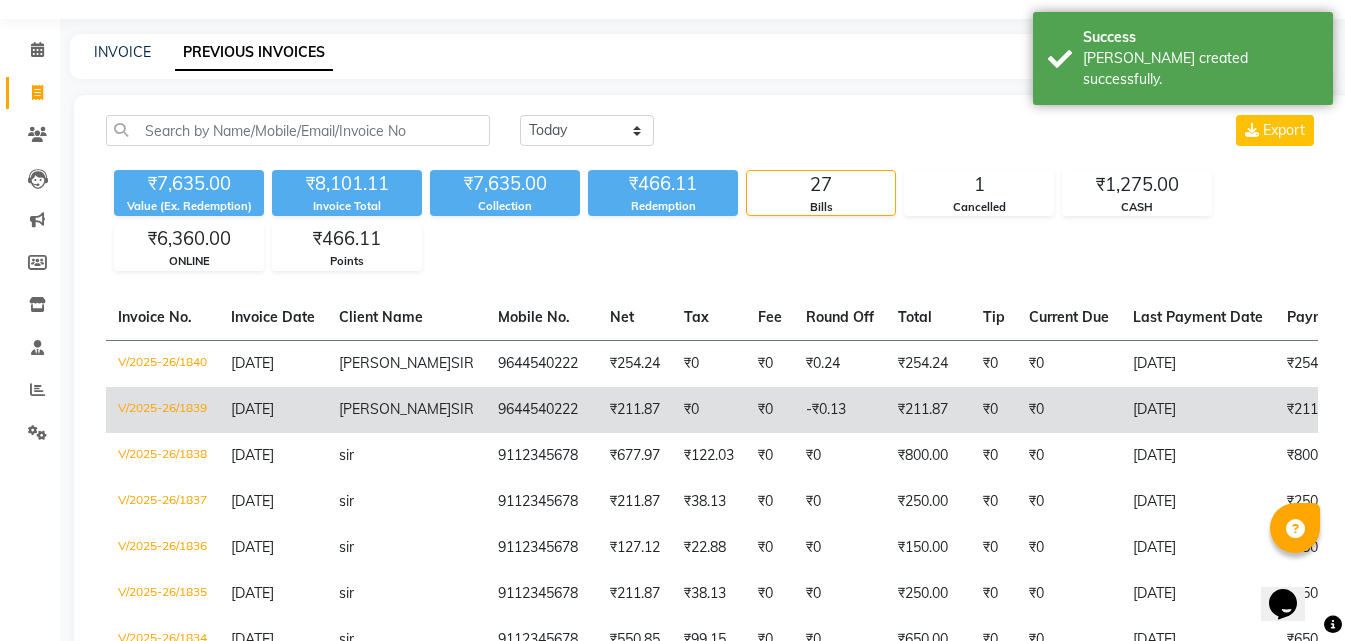 scroll, scrollTop: 100, scrollLeft: 0, axis: vertical 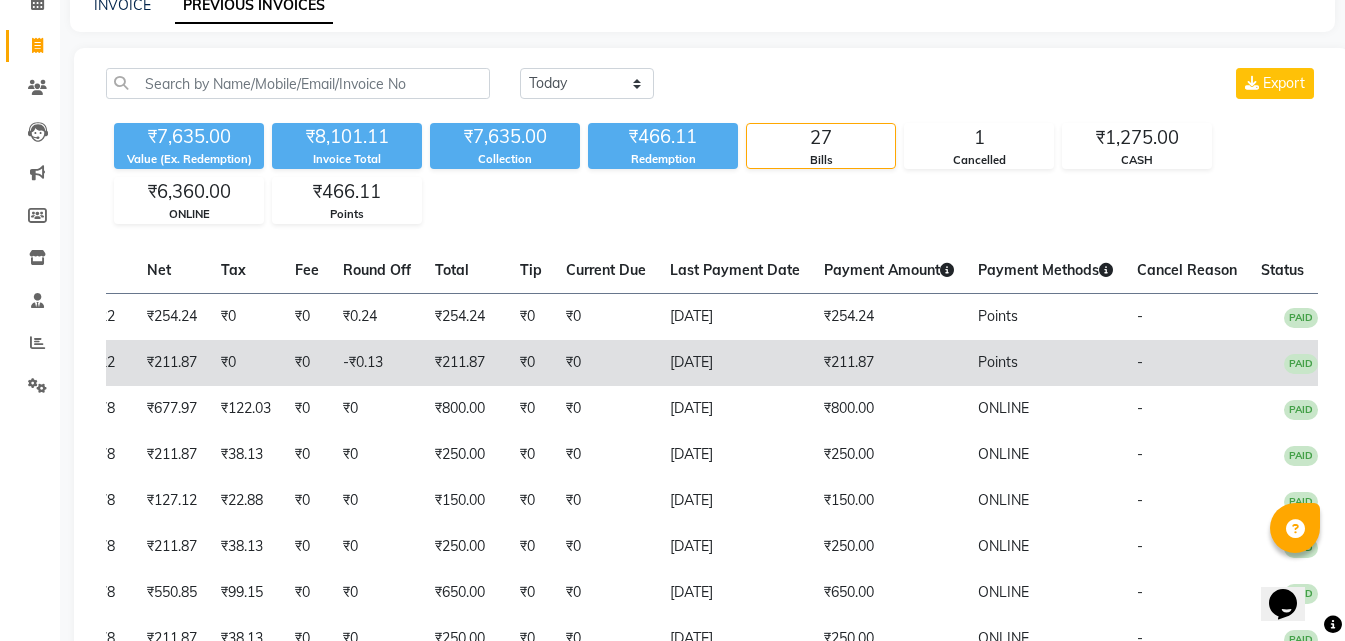 drag, startPoint x: 504, startPoint y: 364, endPoint x: 623, endPoint y: 362, distance: 119.01681 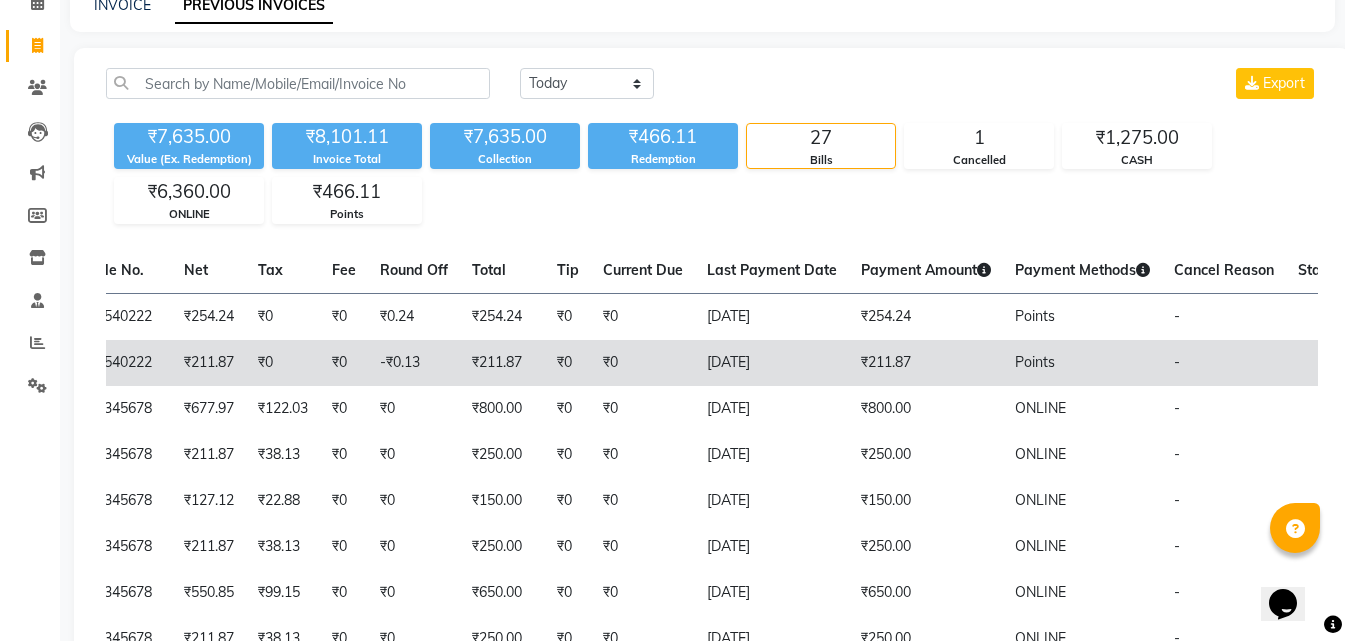 scroll, scrollTop: 0, scrollLeft: 0, axis: both 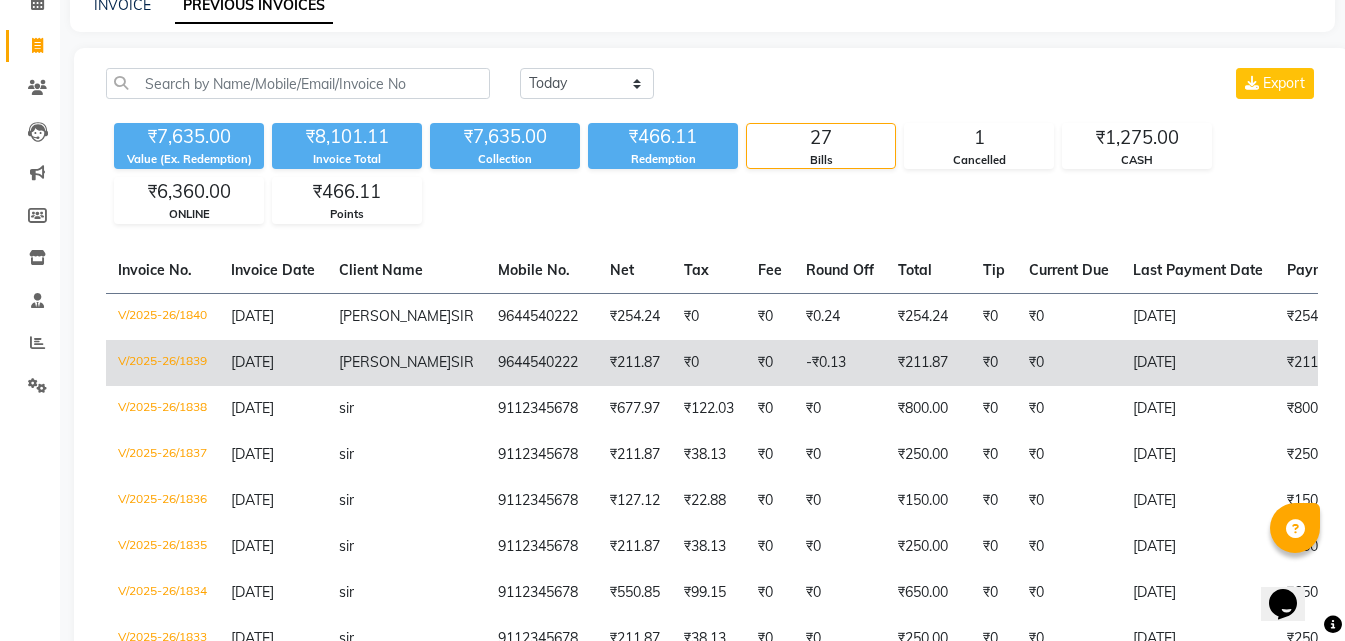 drag, startPoint x: 965, startPoint y: 353, endPoint x: 572, endPoint y: 382, distance: 394.0685 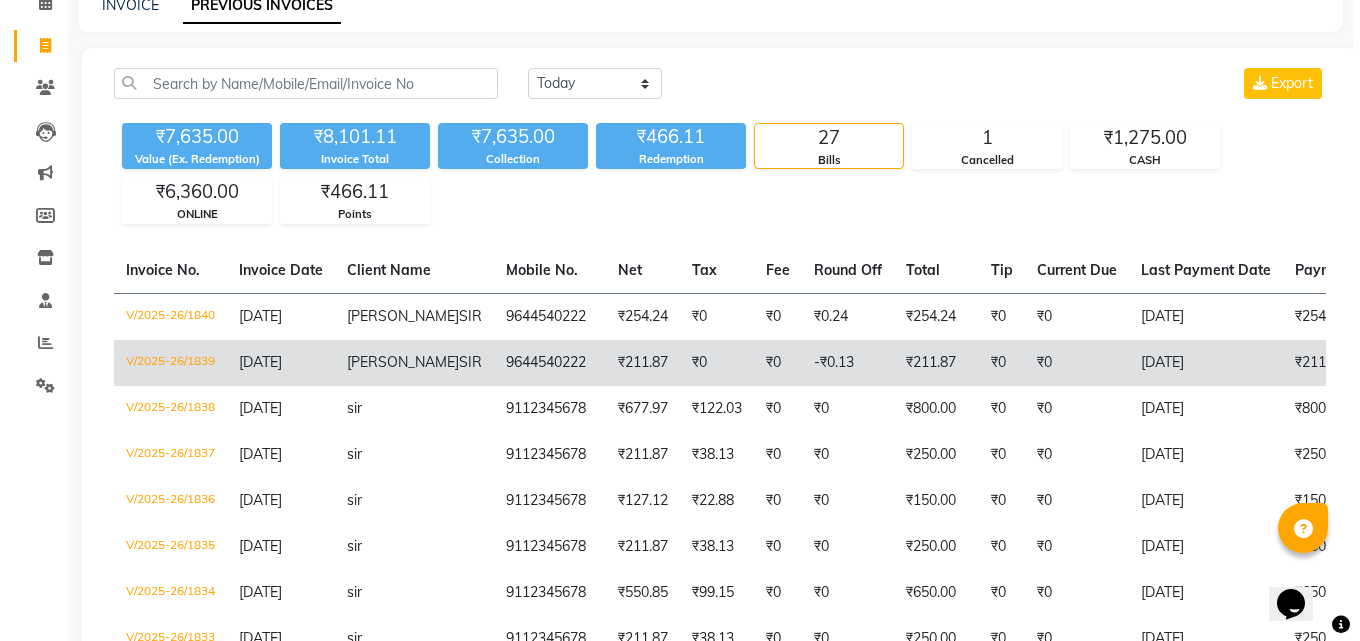 scroll, scrollTop: 0, scrollLeft: 0, axis: both 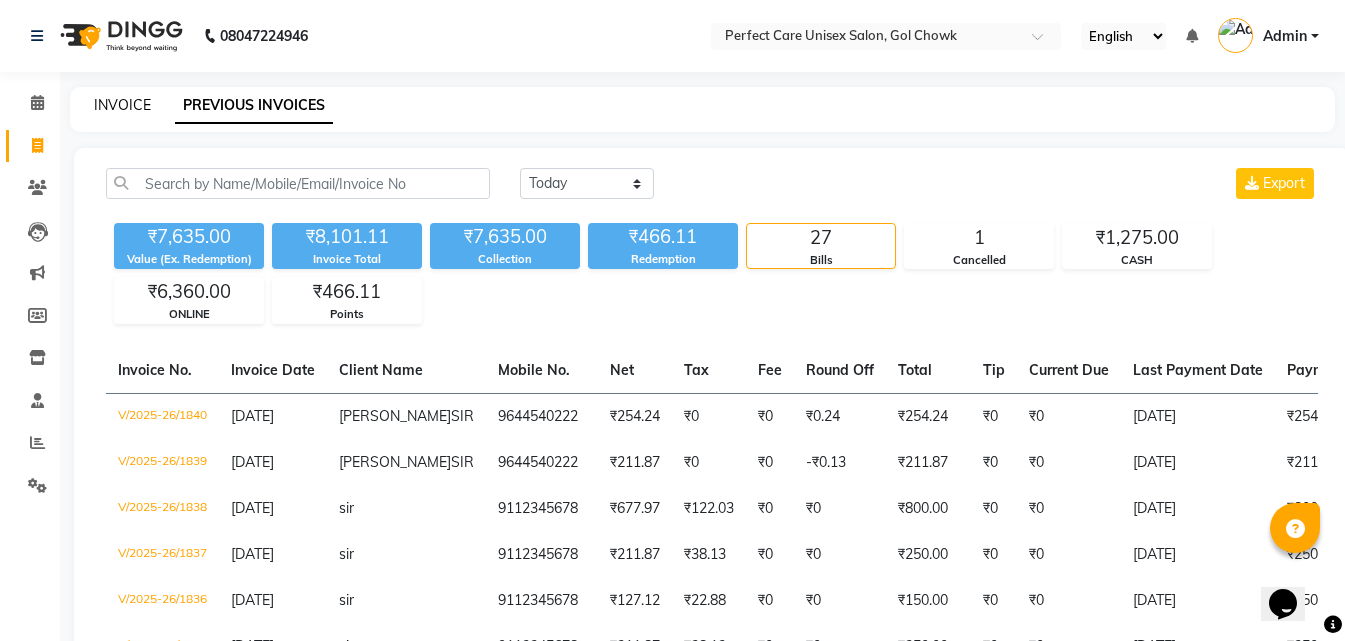click on "INVOICE" 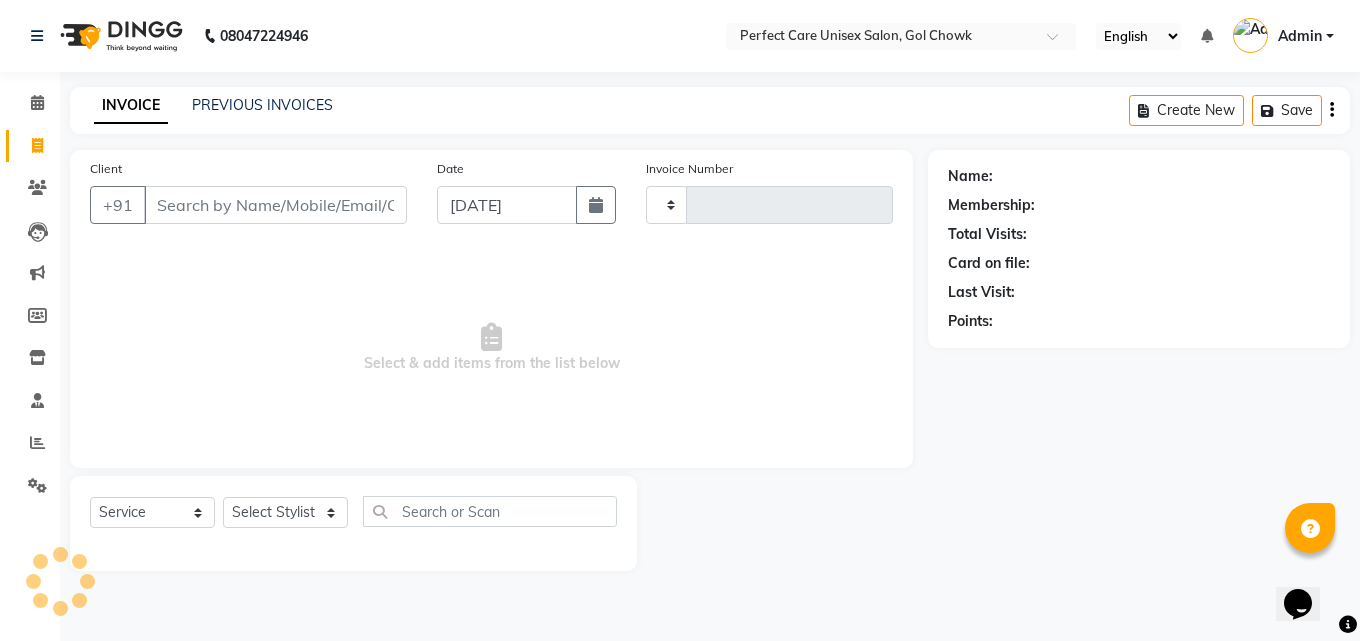 type on "1841" 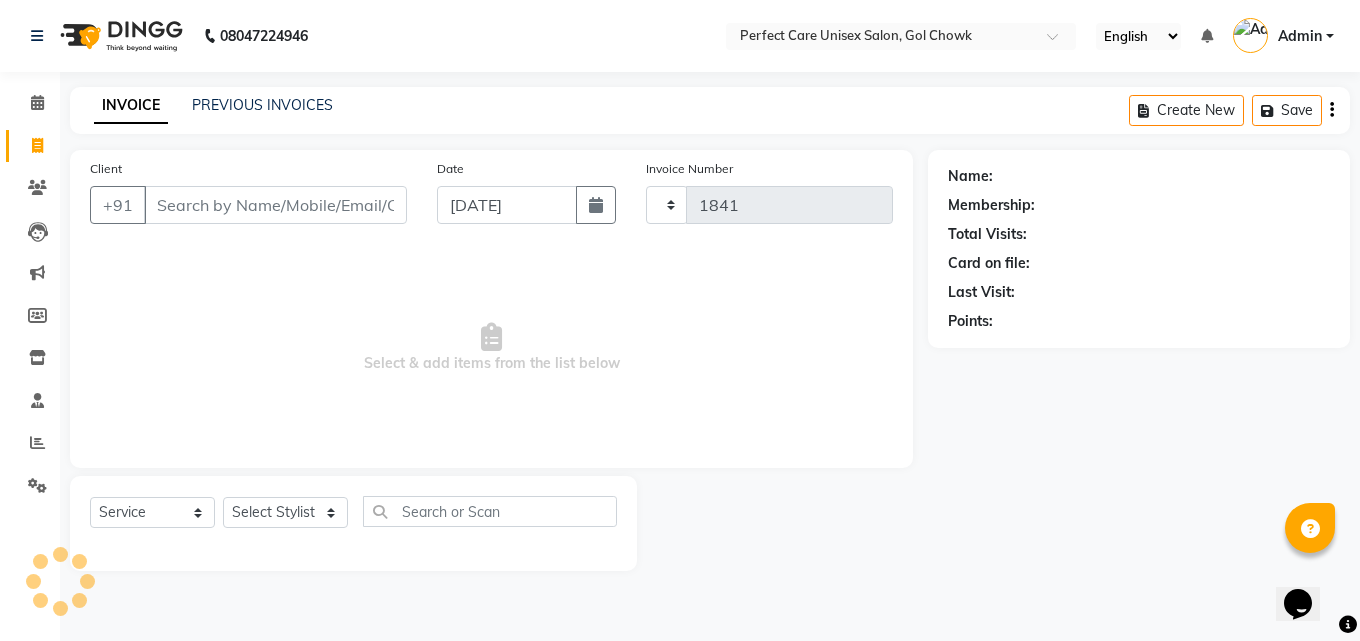 select on "4751" 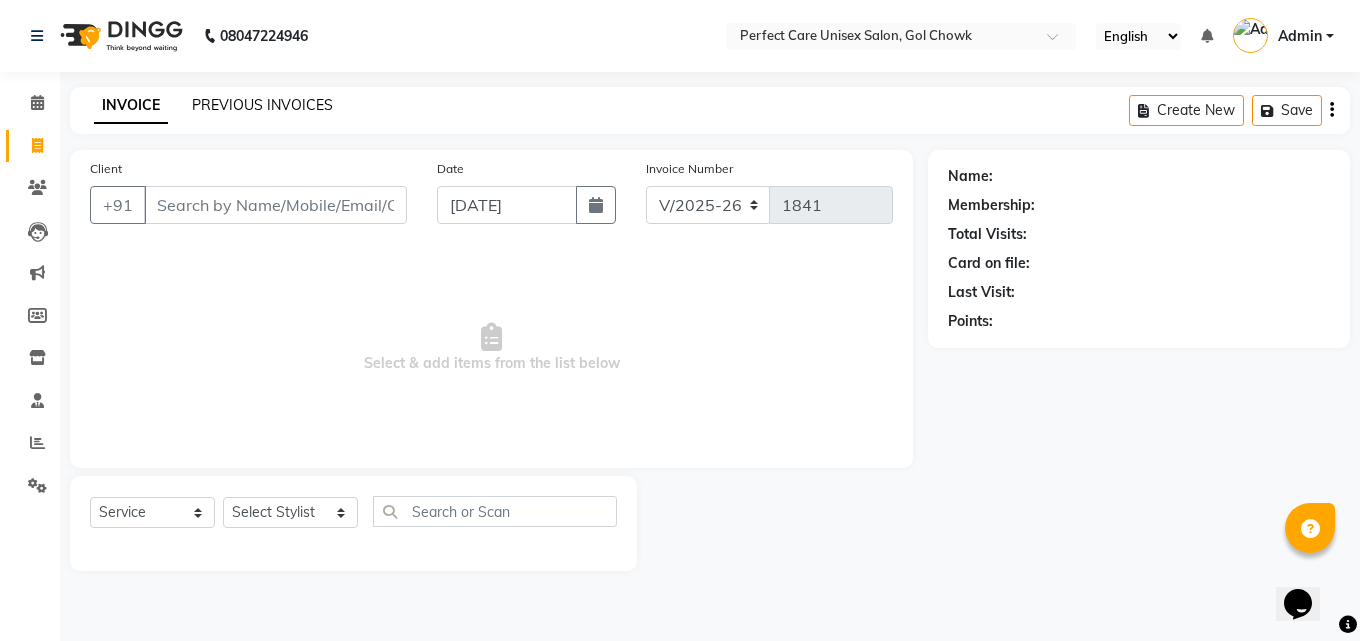 click on "PREVIOUS INVOICES" 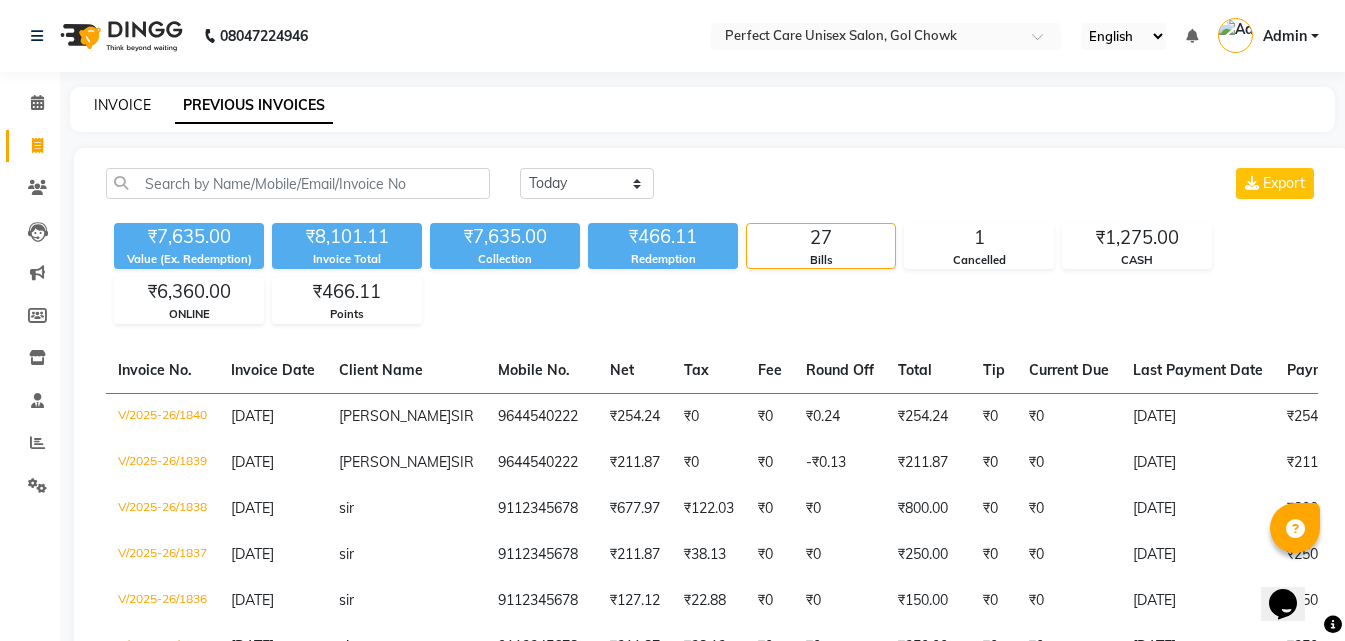 click on "INVOICE" 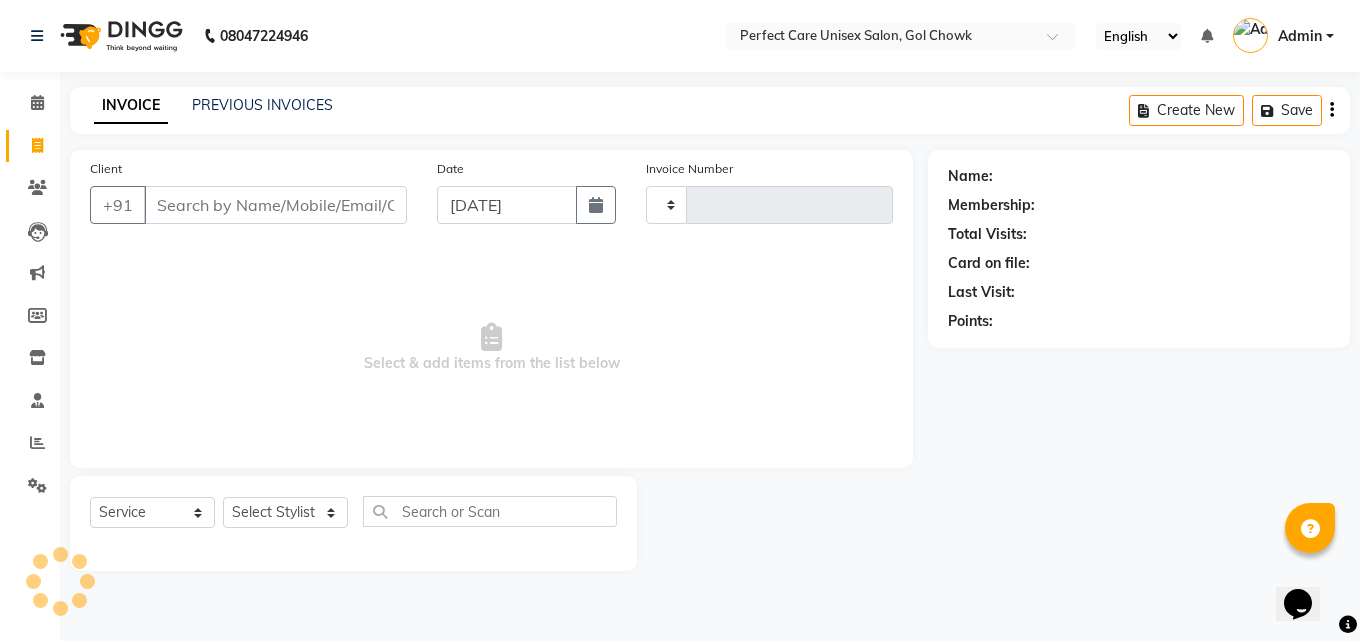 type on "1841" 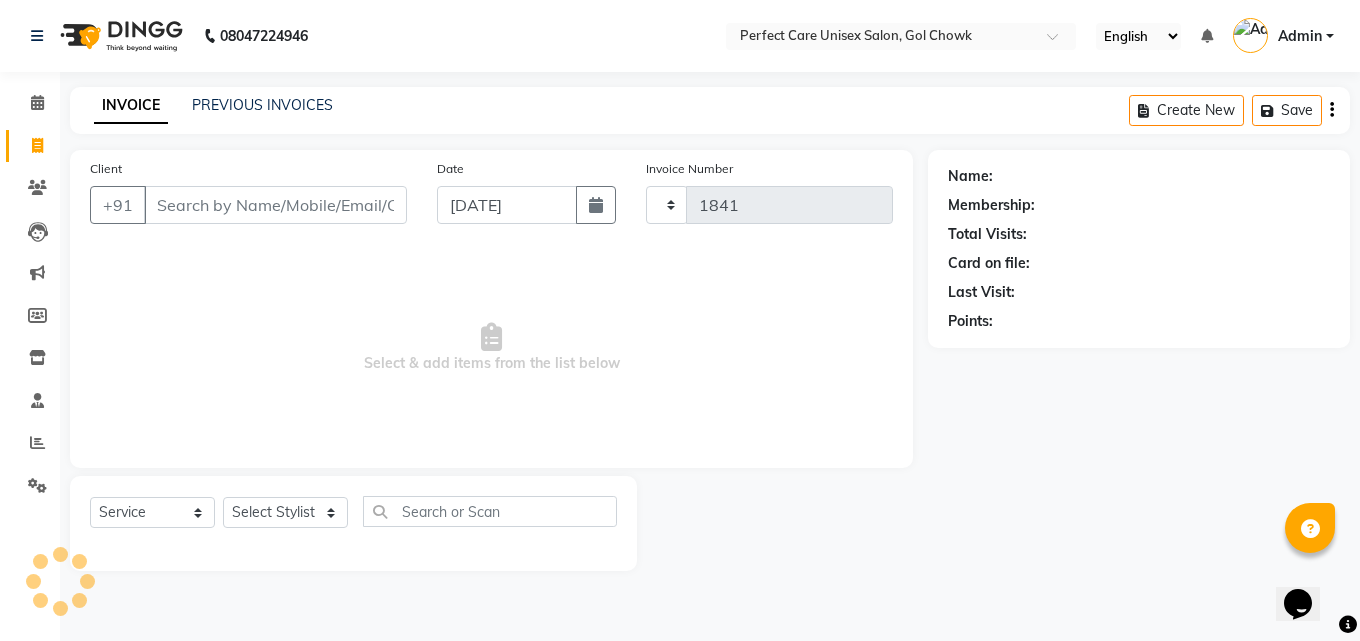 select on "4751" 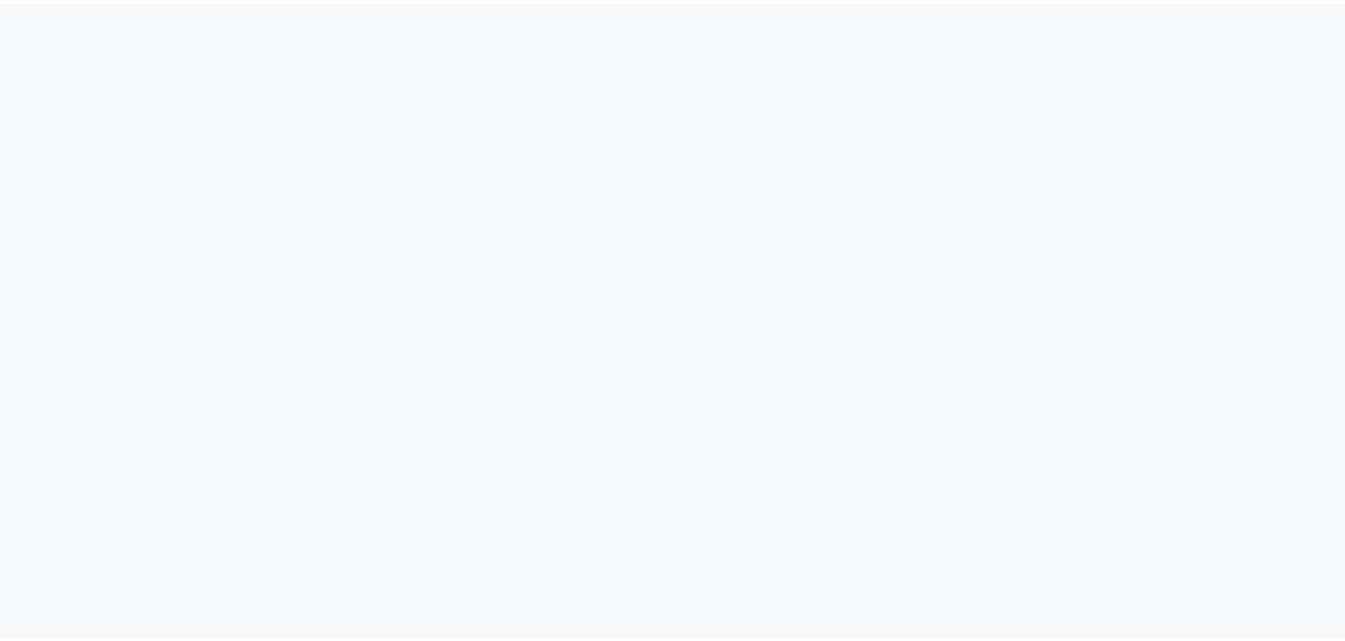 scroll, scrollTop: 0, scrollLeft: 0, axis: both 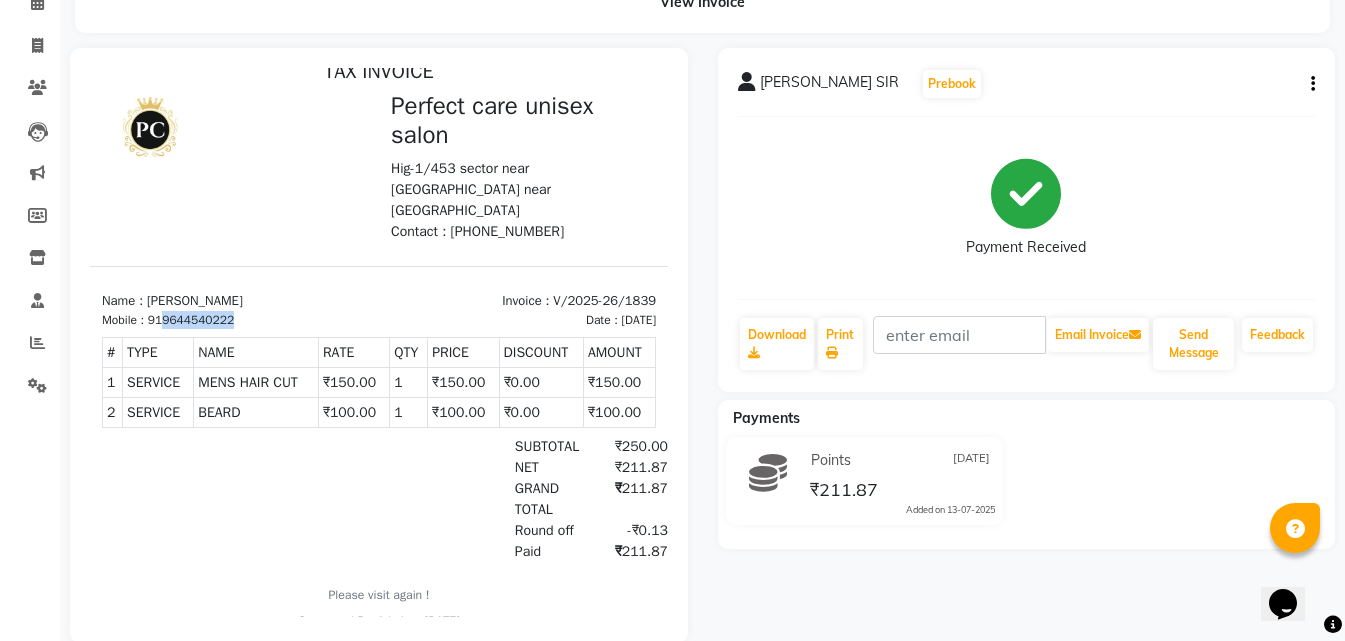 drag, startPoint x: 164, startPoint y: 300, endPoint x: 257, endPoint y: 305, distance: 93.13431 